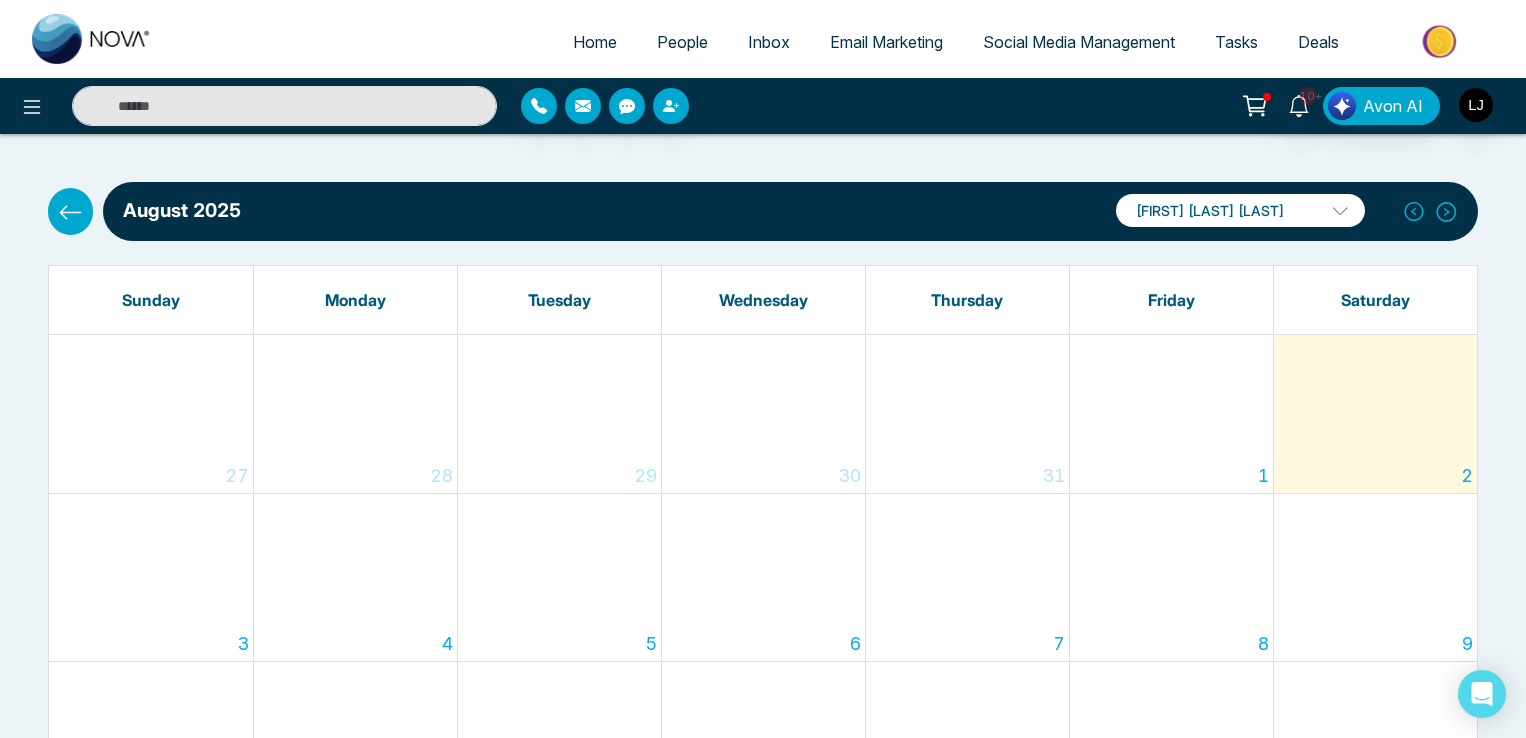 scroll, scrollTop: 0, scrollLeft: 0, axis: both 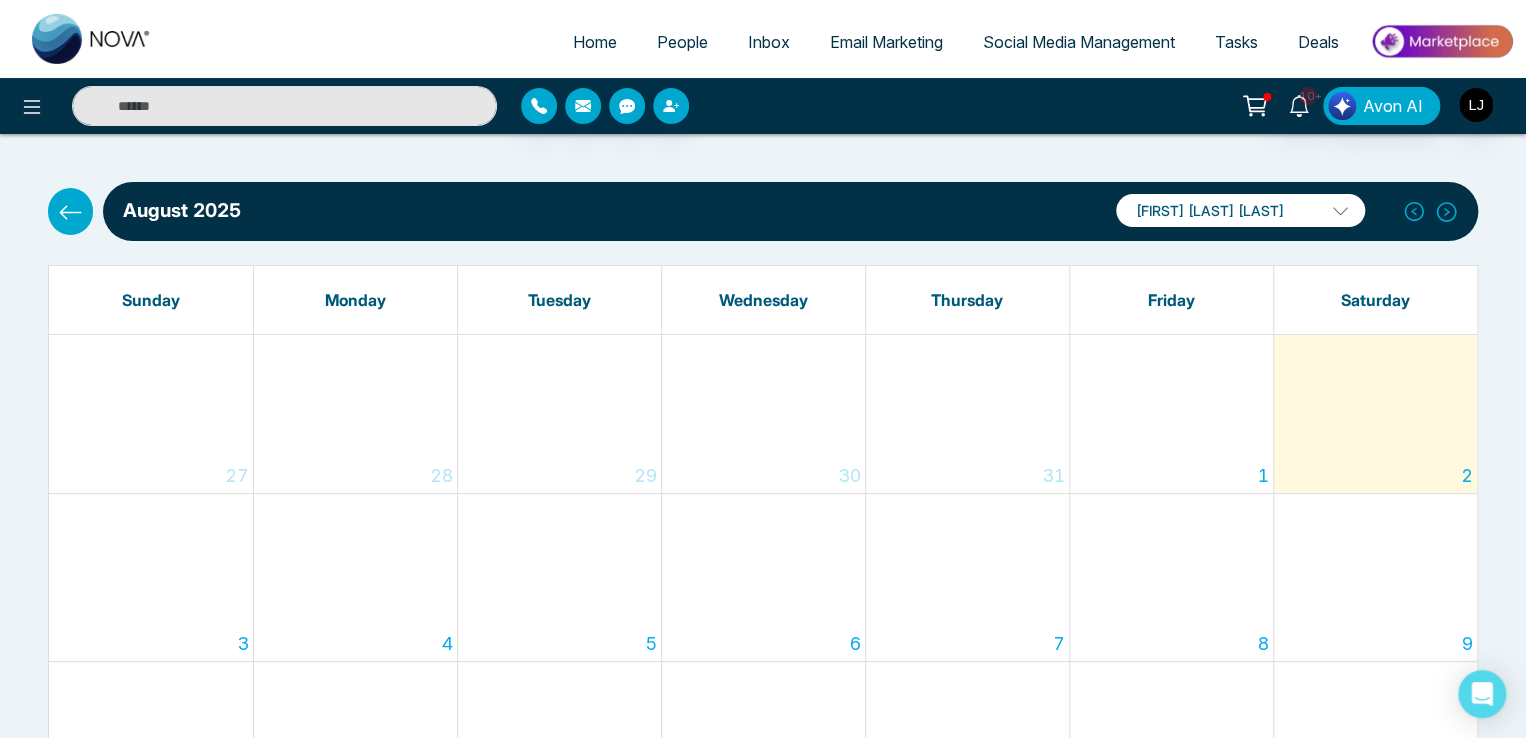 click on "Home" at bounding box center (595, 42) 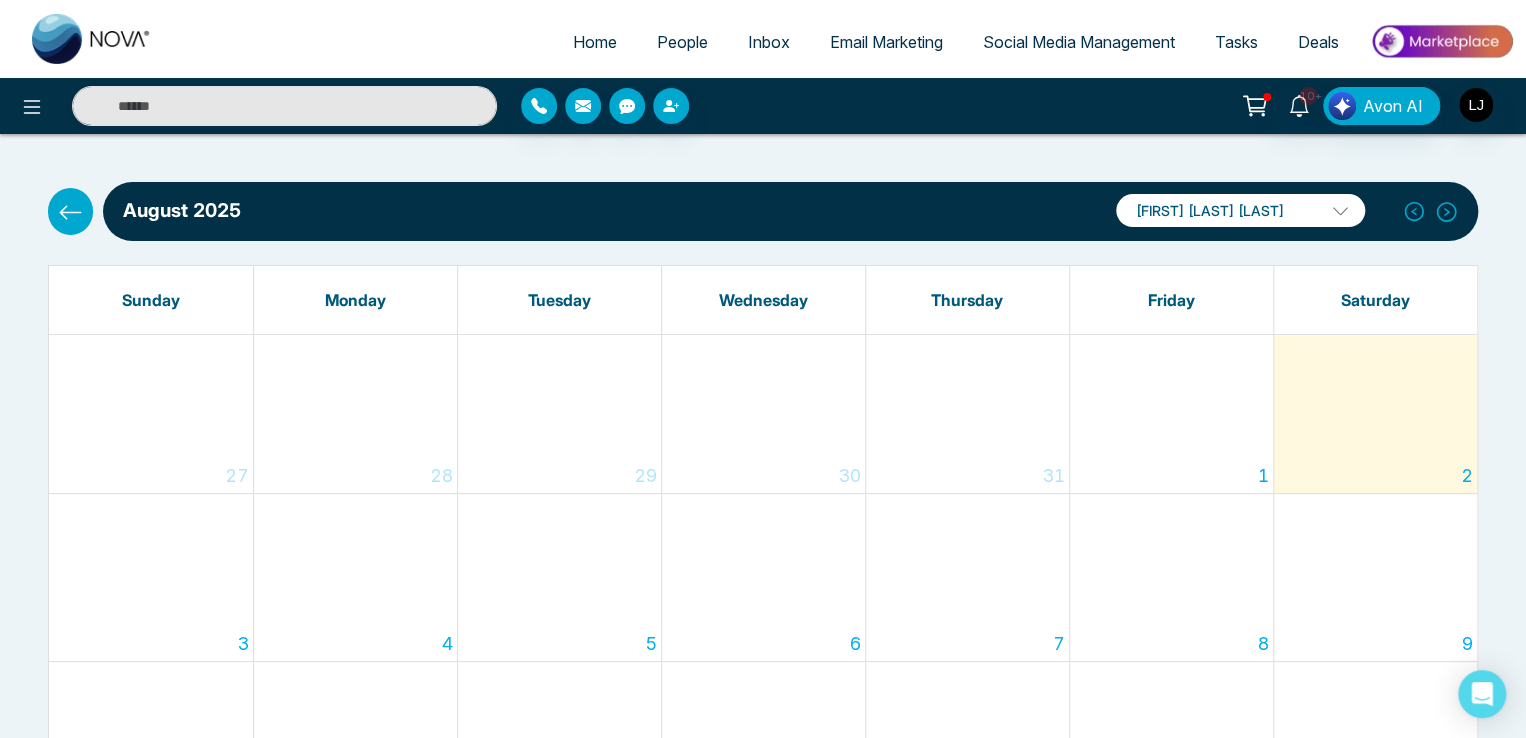 select on "*" 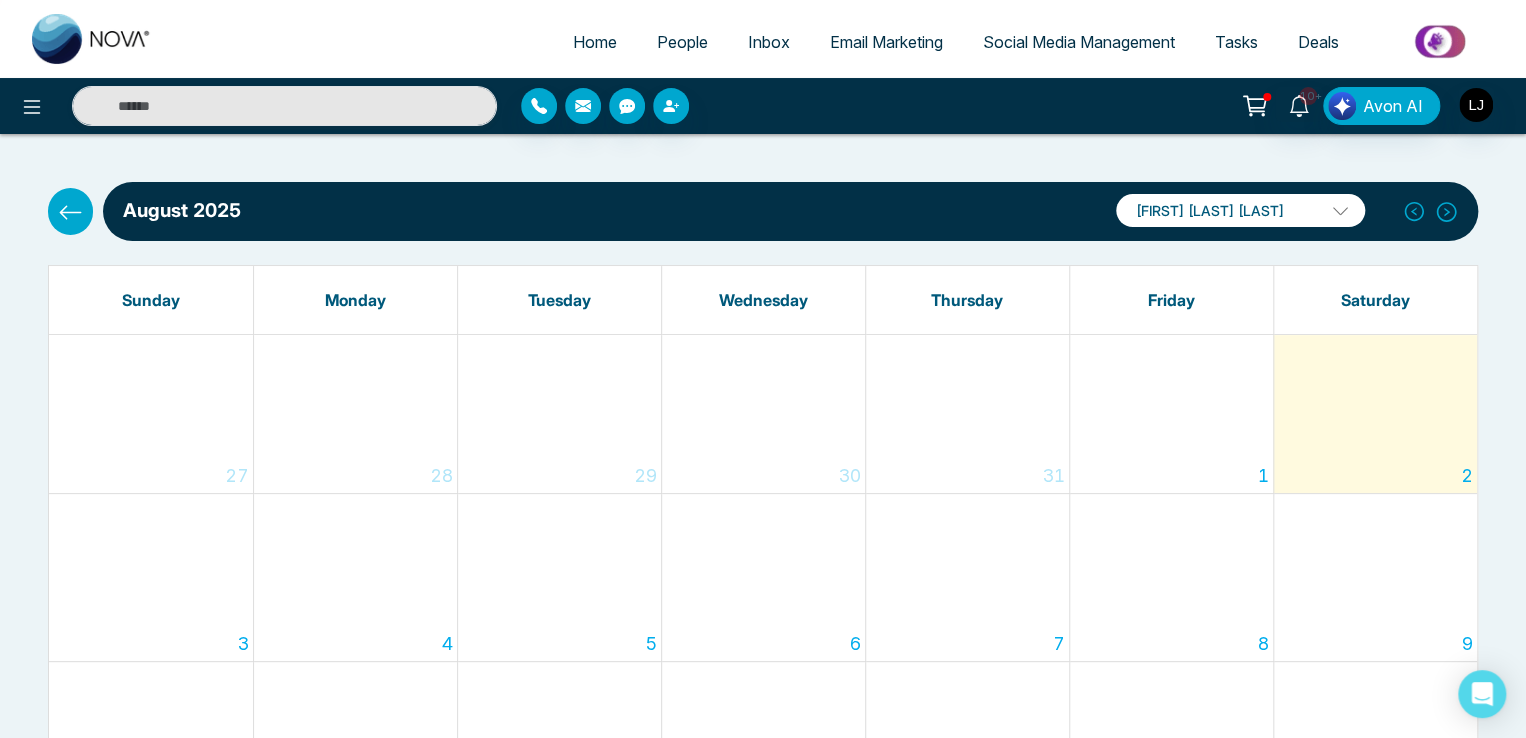 select on "*" 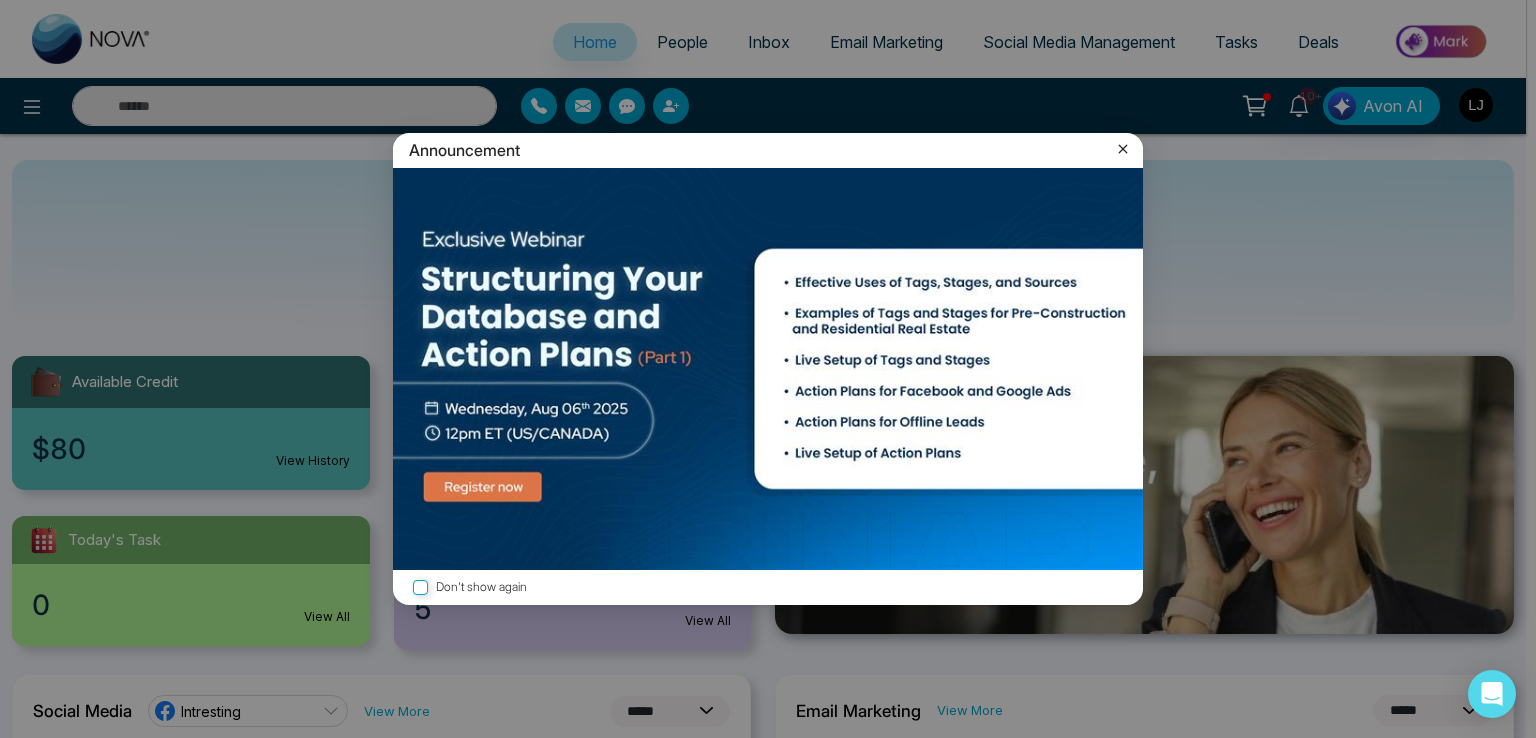 drag, startPoint x: 1120, startPoint y: 145, endPoint x: 1106, endPoint y: 145, distance: 14 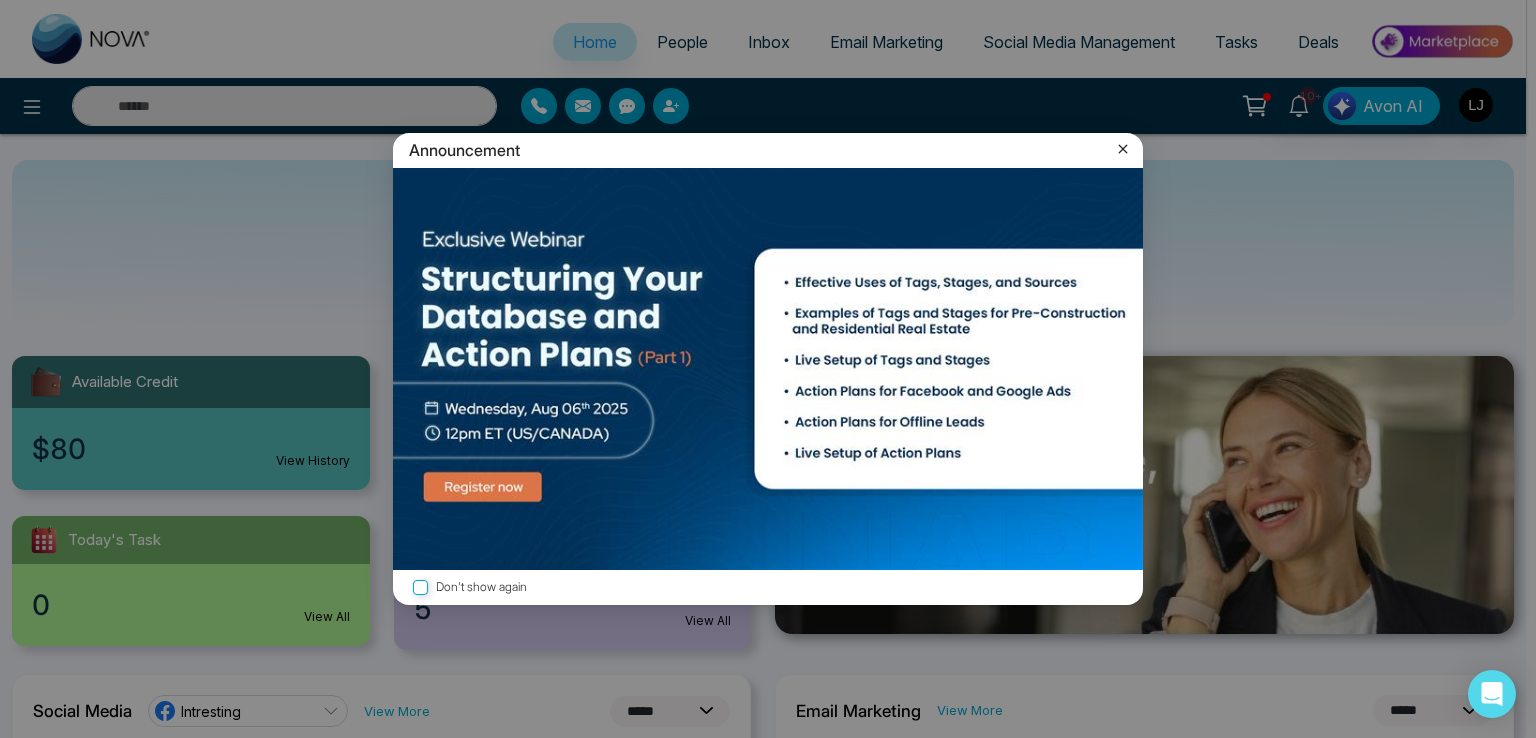 click 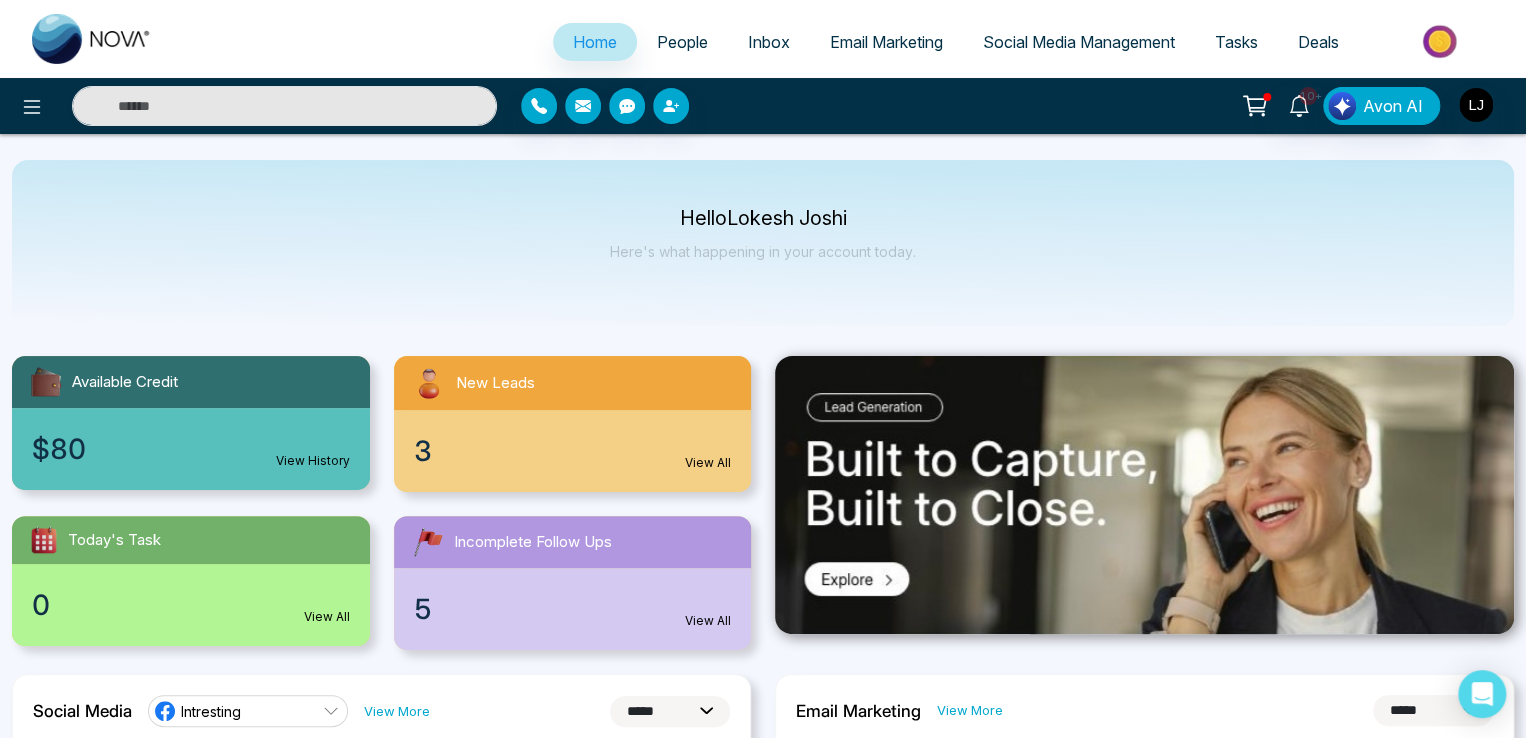 click on "Tasks" at bounding box center (1236, 42) 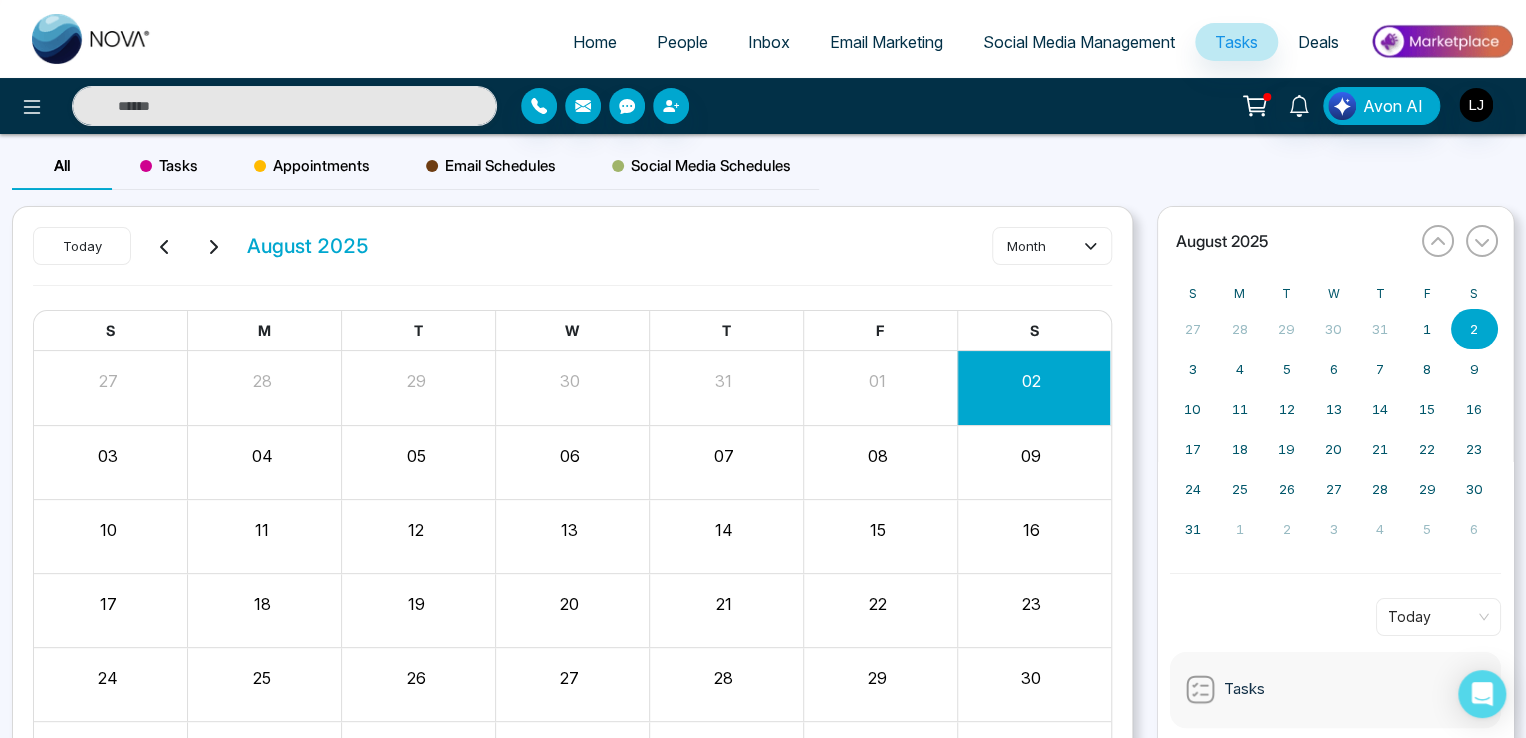 click on "Appointments" at bounding box center (312, 166) 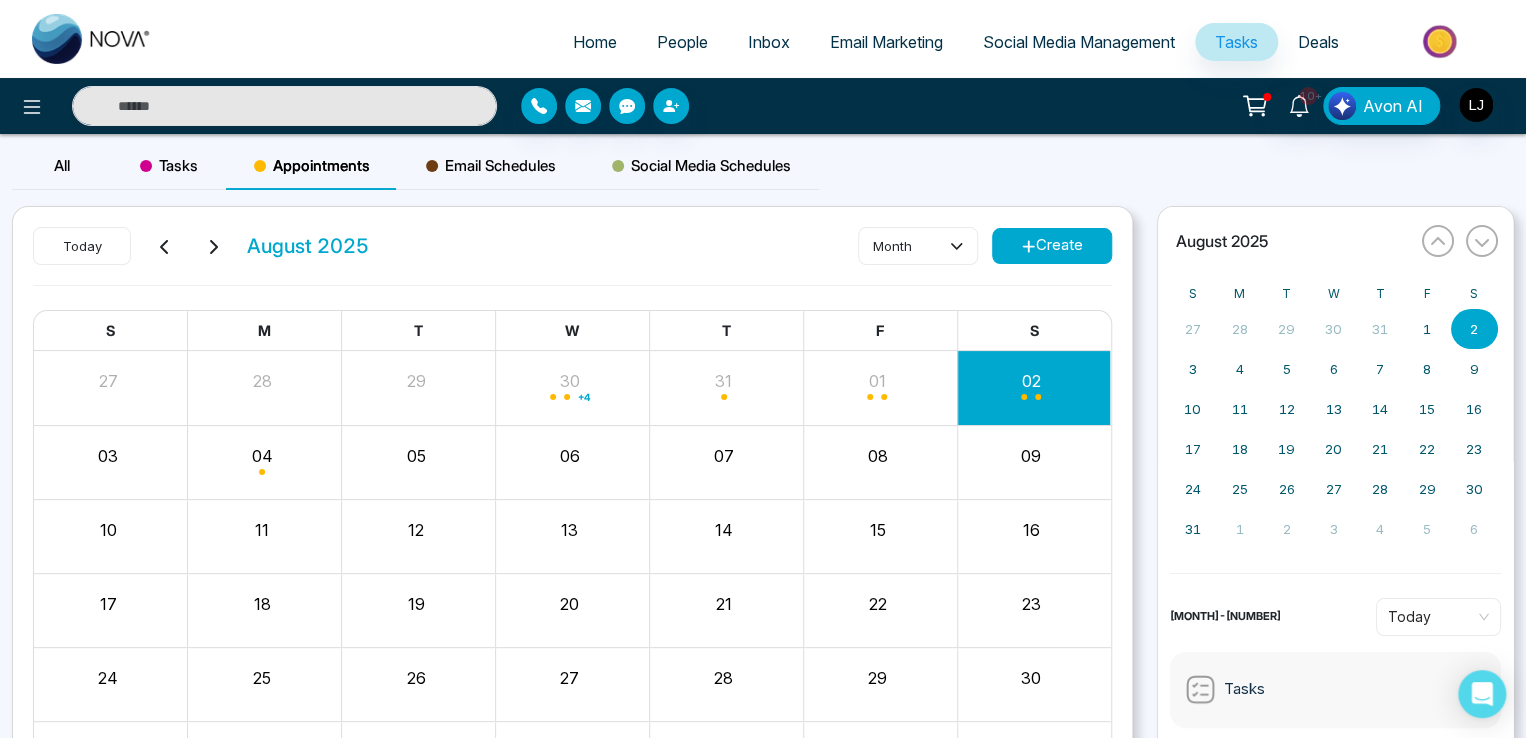 click on "Create" at bounding box center (1052, 246) 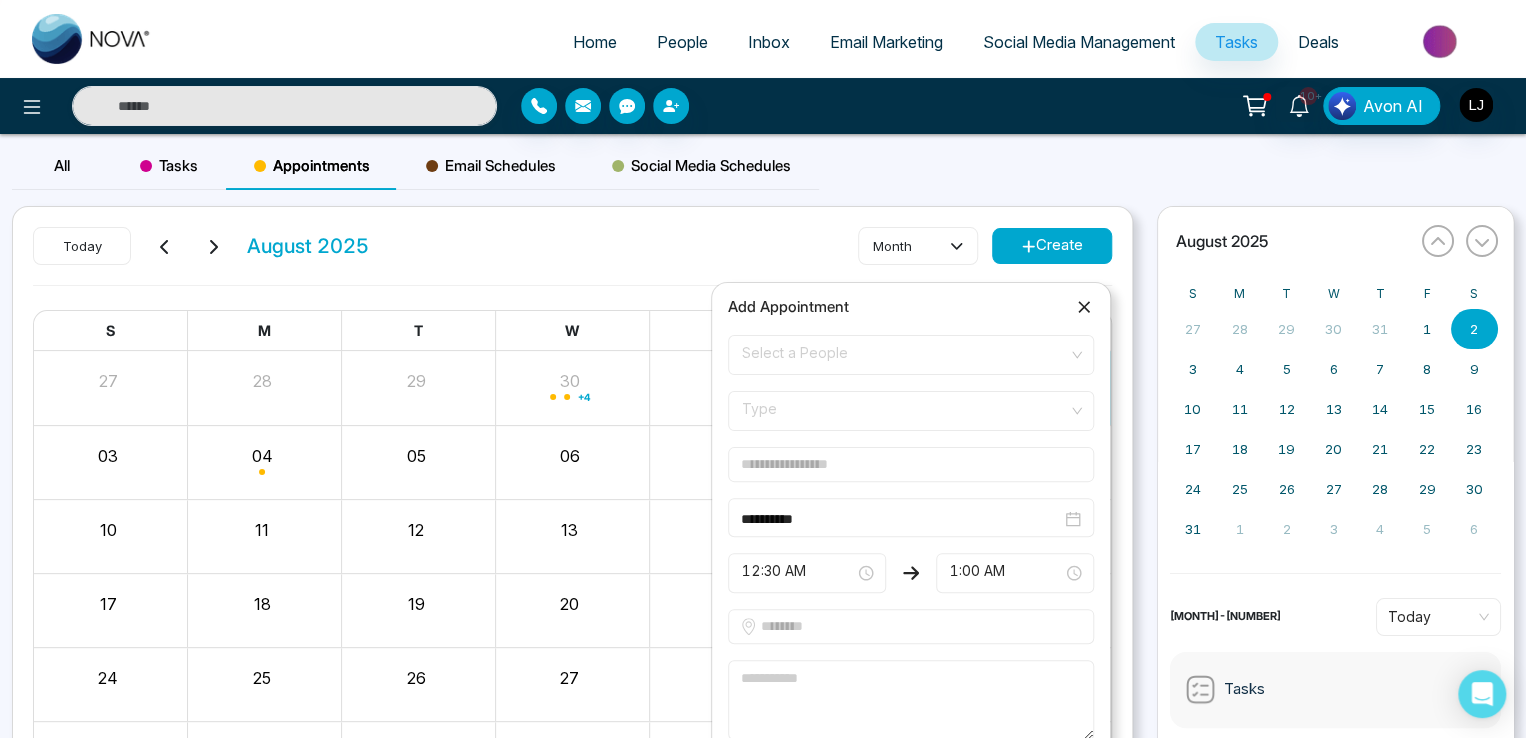 scroll, scrollTop: 149, scrollLeft: 0, axis: vertical 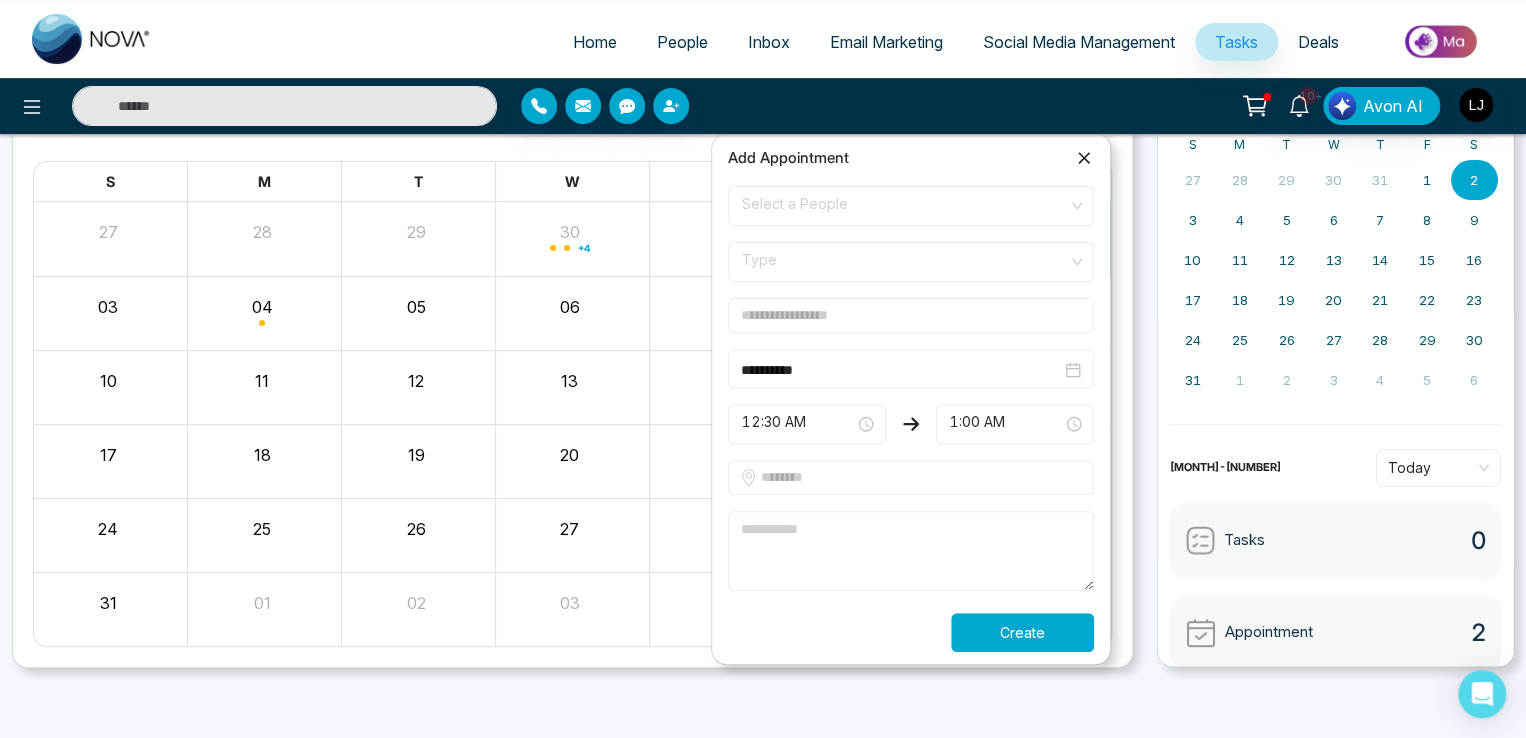 click on "Create" at bounding box center (1022, 632) 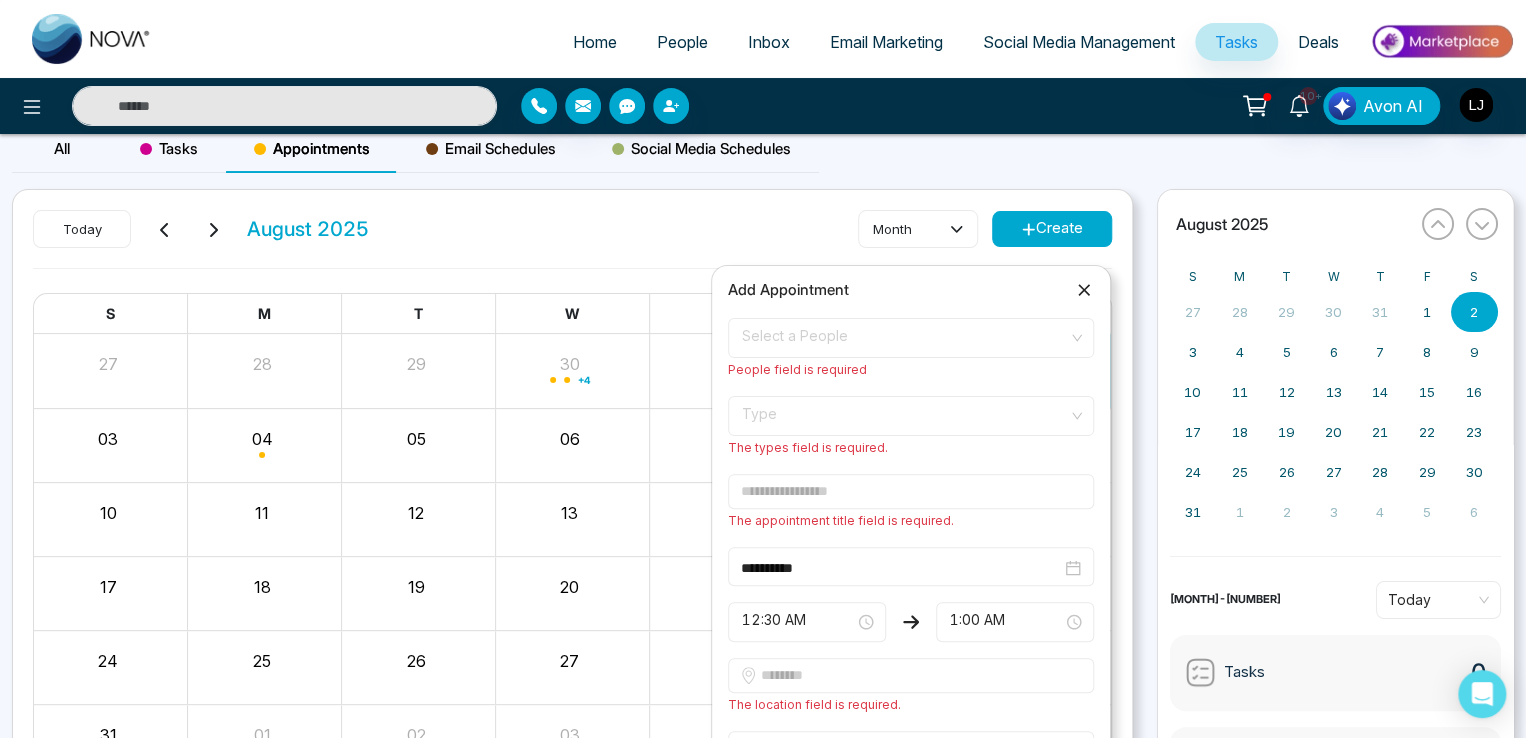 scroll, scrollTop: 0, scrollLeft: 0, axis: both 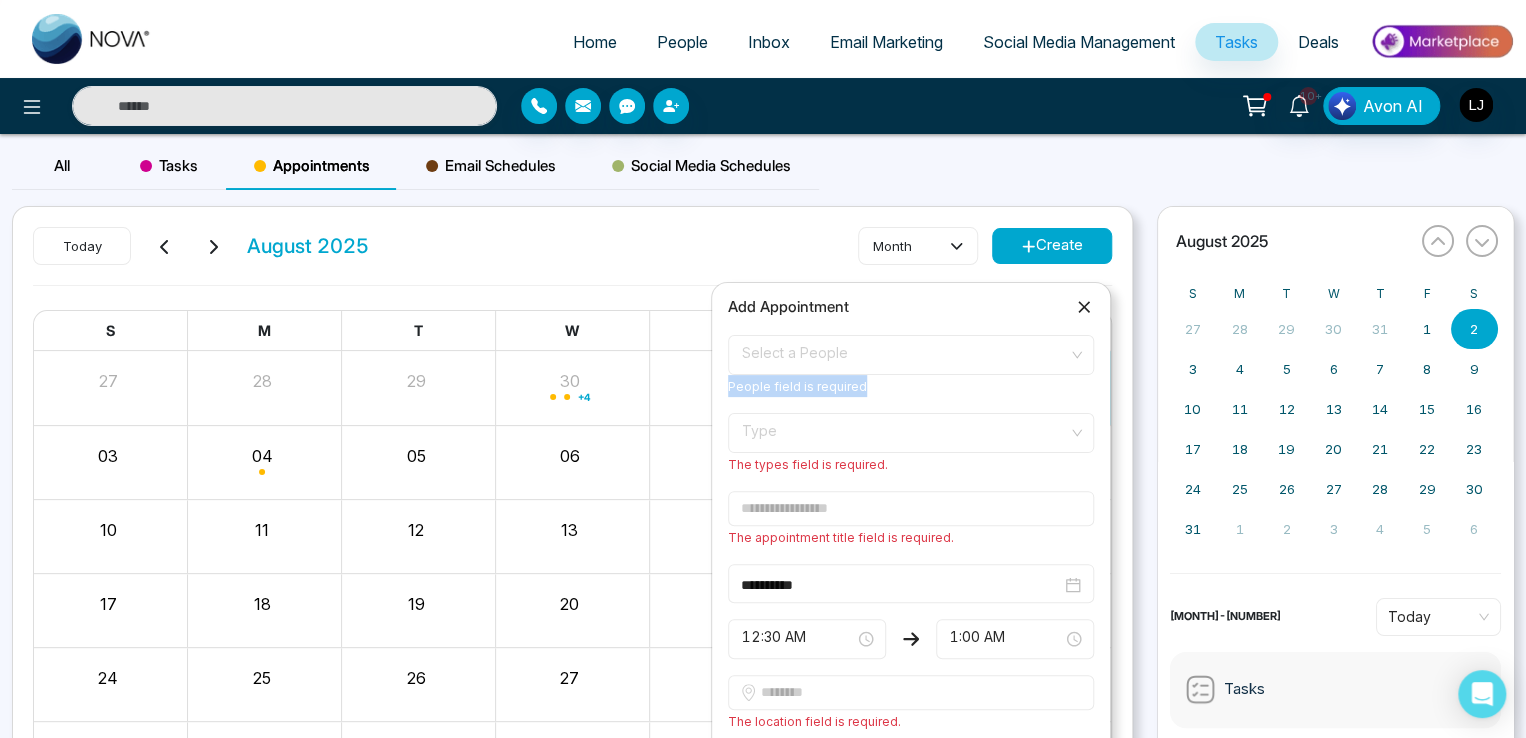 drag, startPoint x: 724, startPoint y: 384, endPoint x: 864, endPoint y: 395, distance: 140.43147 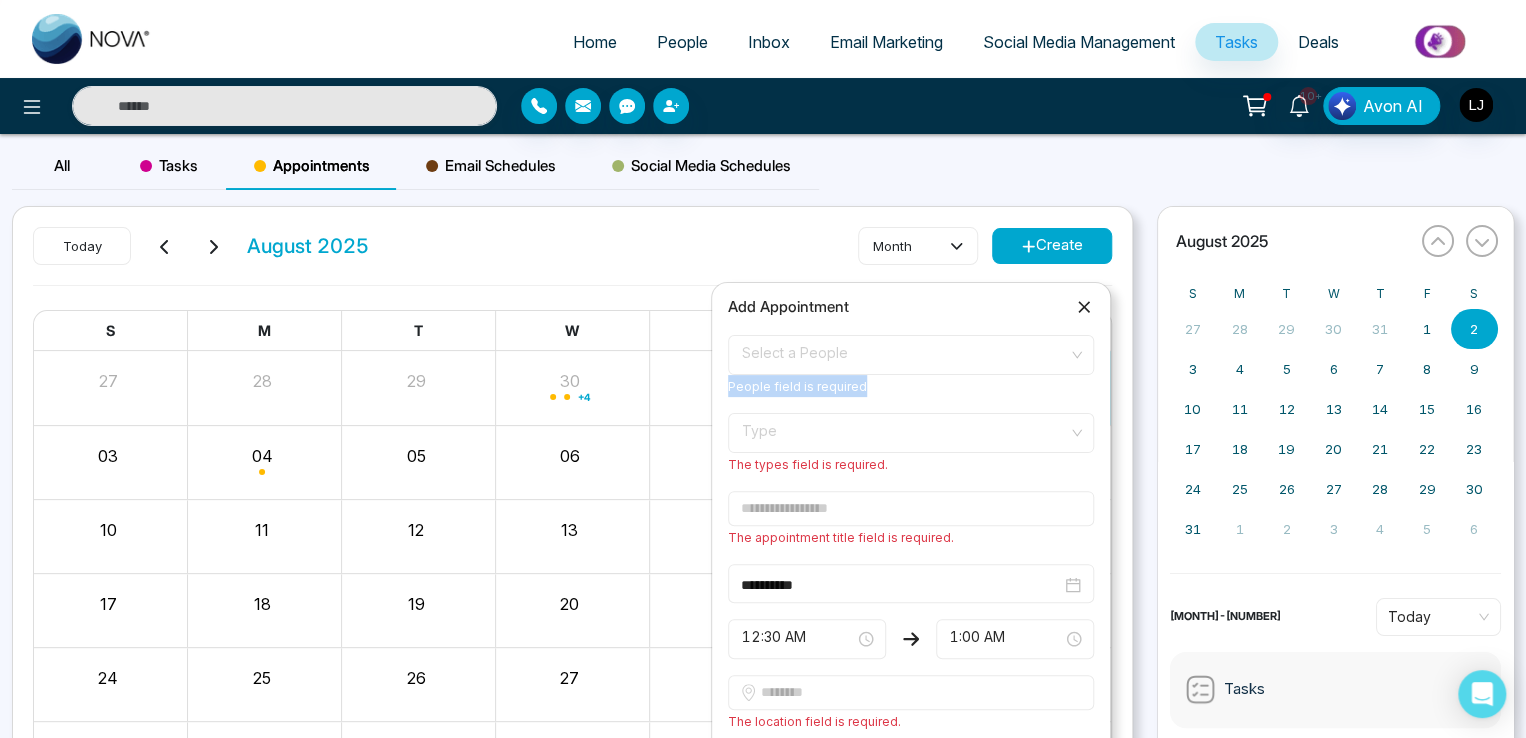 click on "Select a People People field is required" at bounding box center [911, 366] 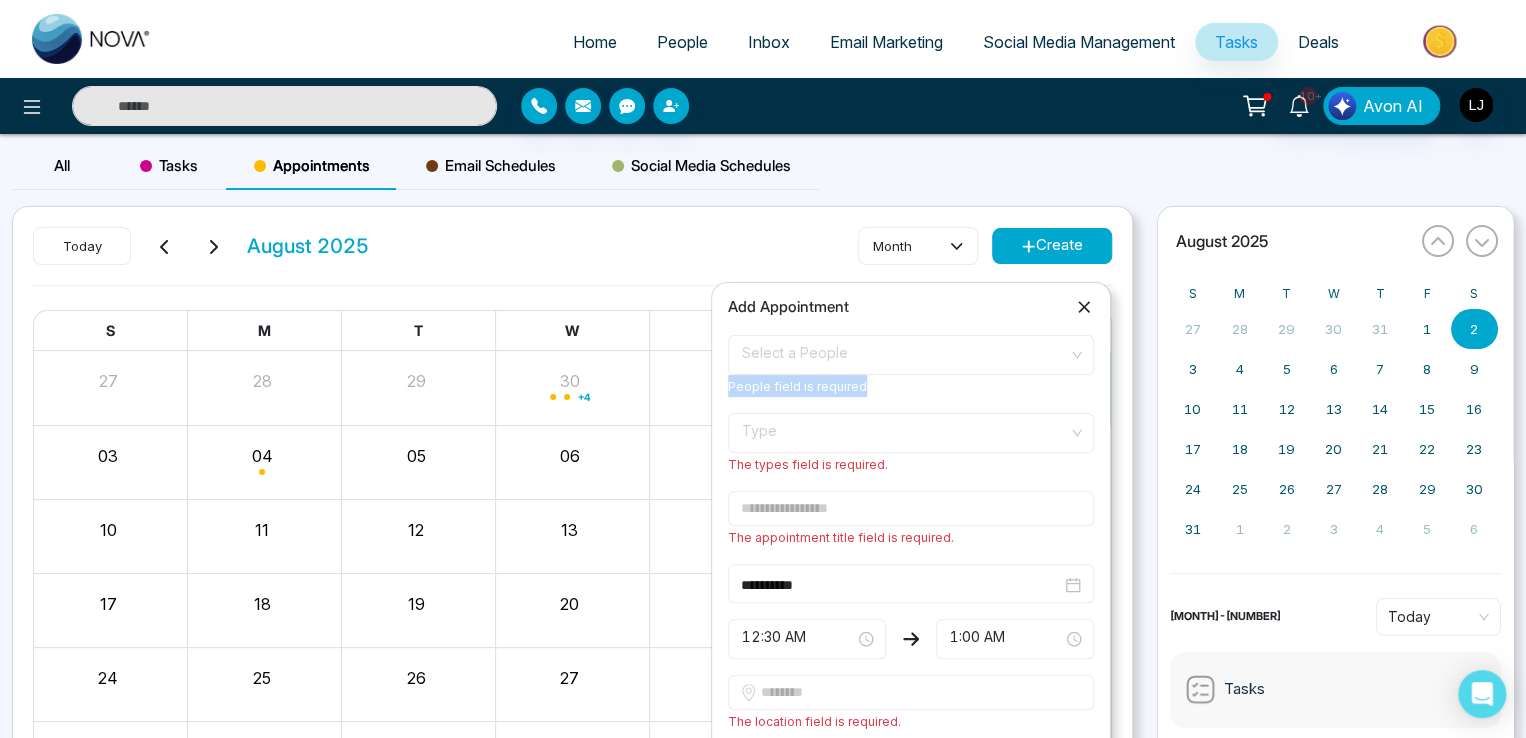 click at bounding box center (1441, 41) 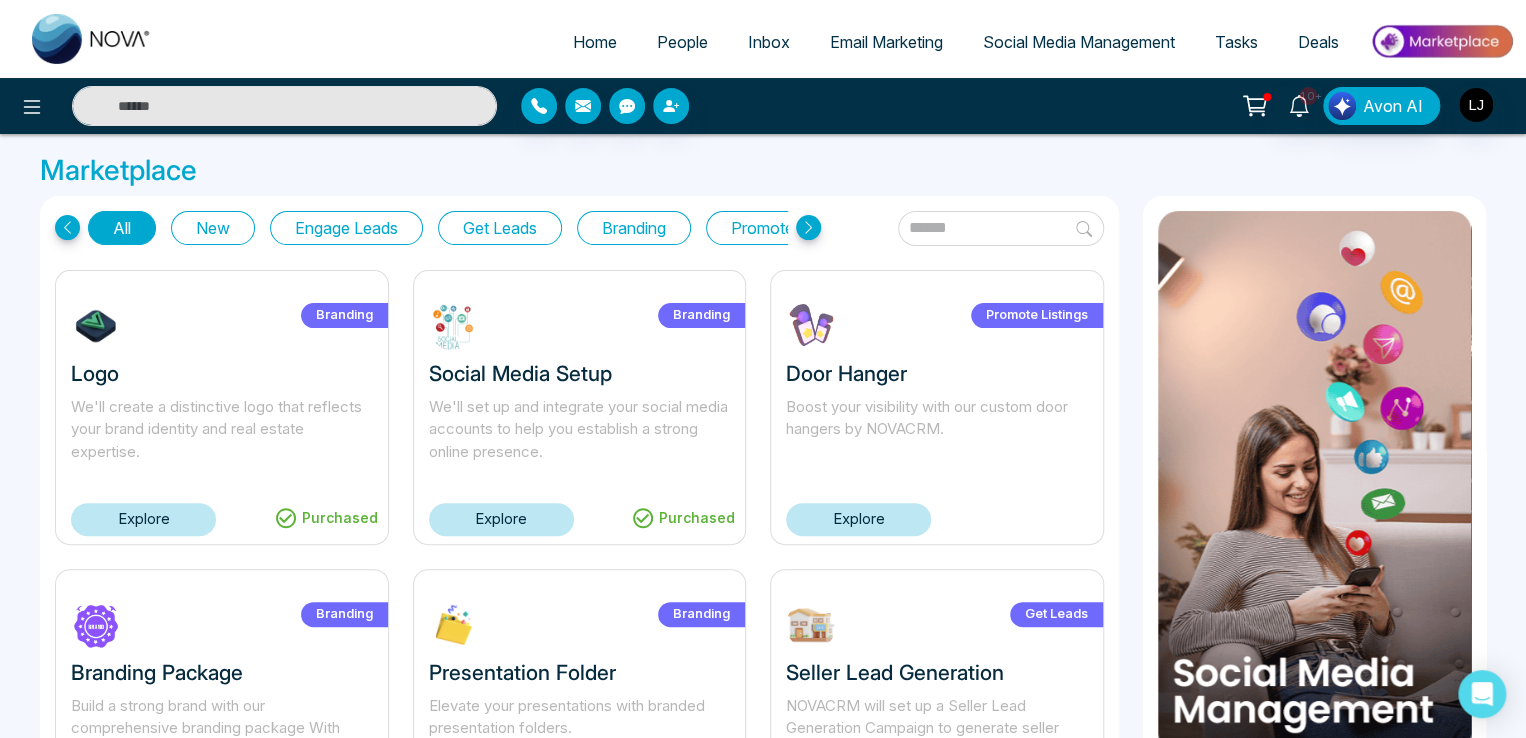 click on "Explore" at bounding box center [858, 519] 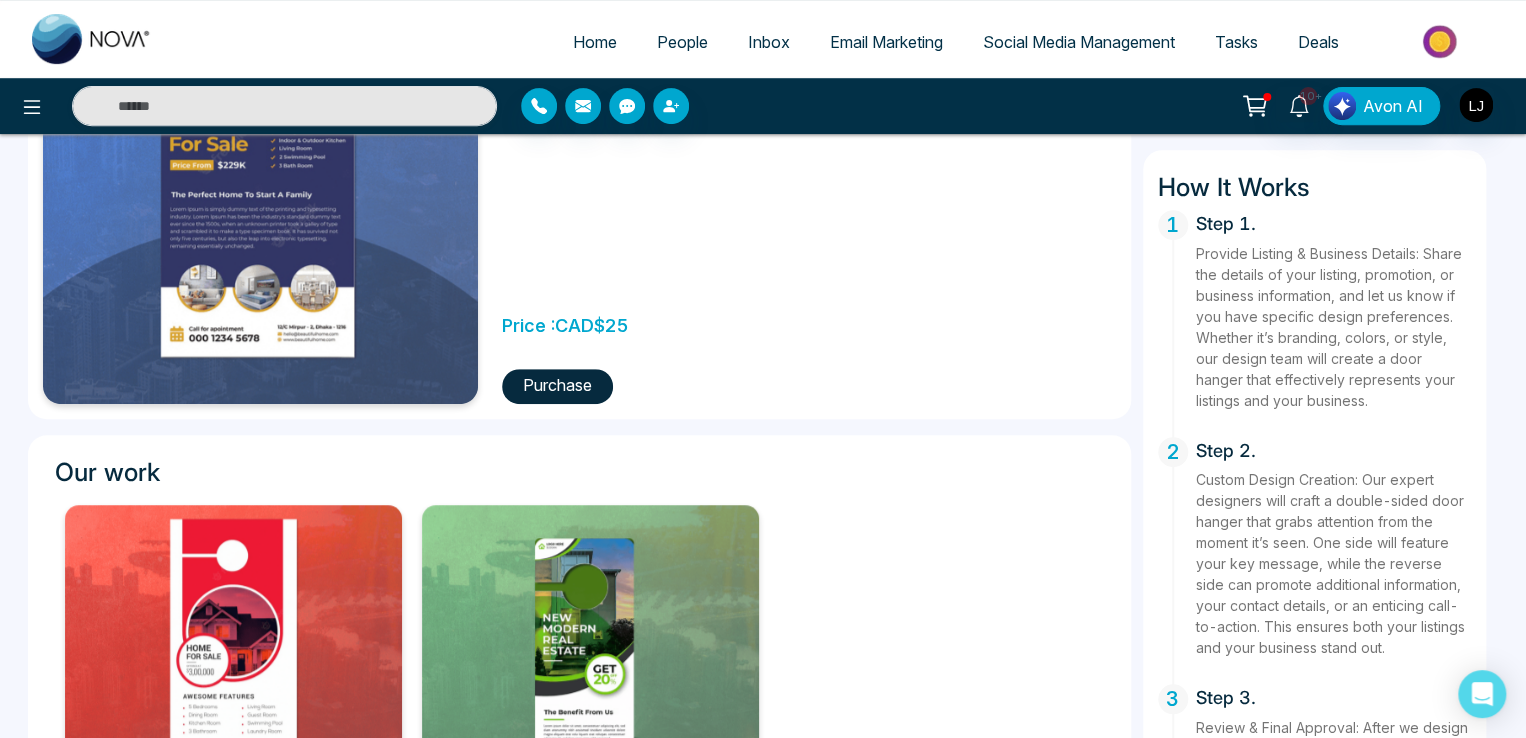 scroll, scrollTop: 400, scrollLeft: 0, axis: vertical 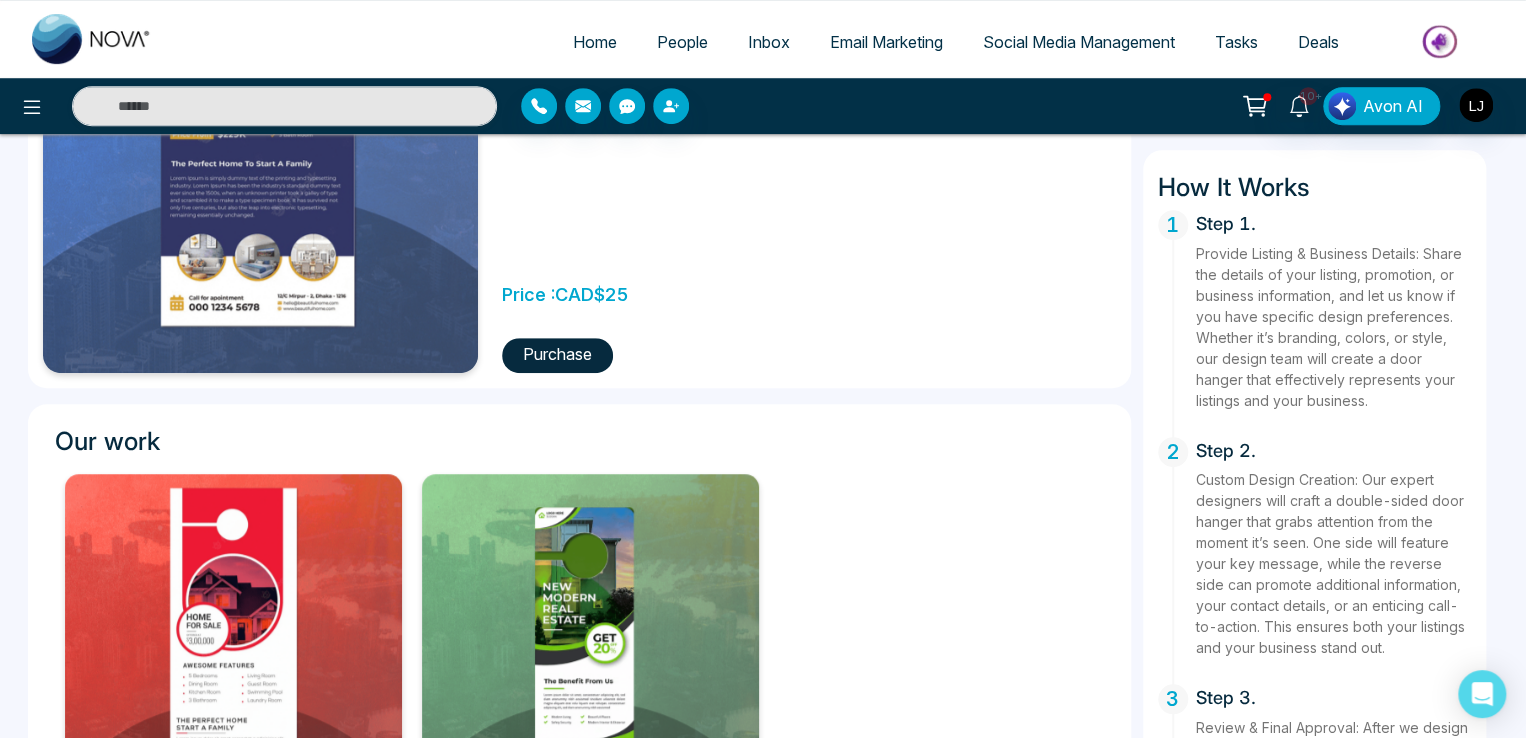 click on "Purchase" at bounding box center (557, 355) 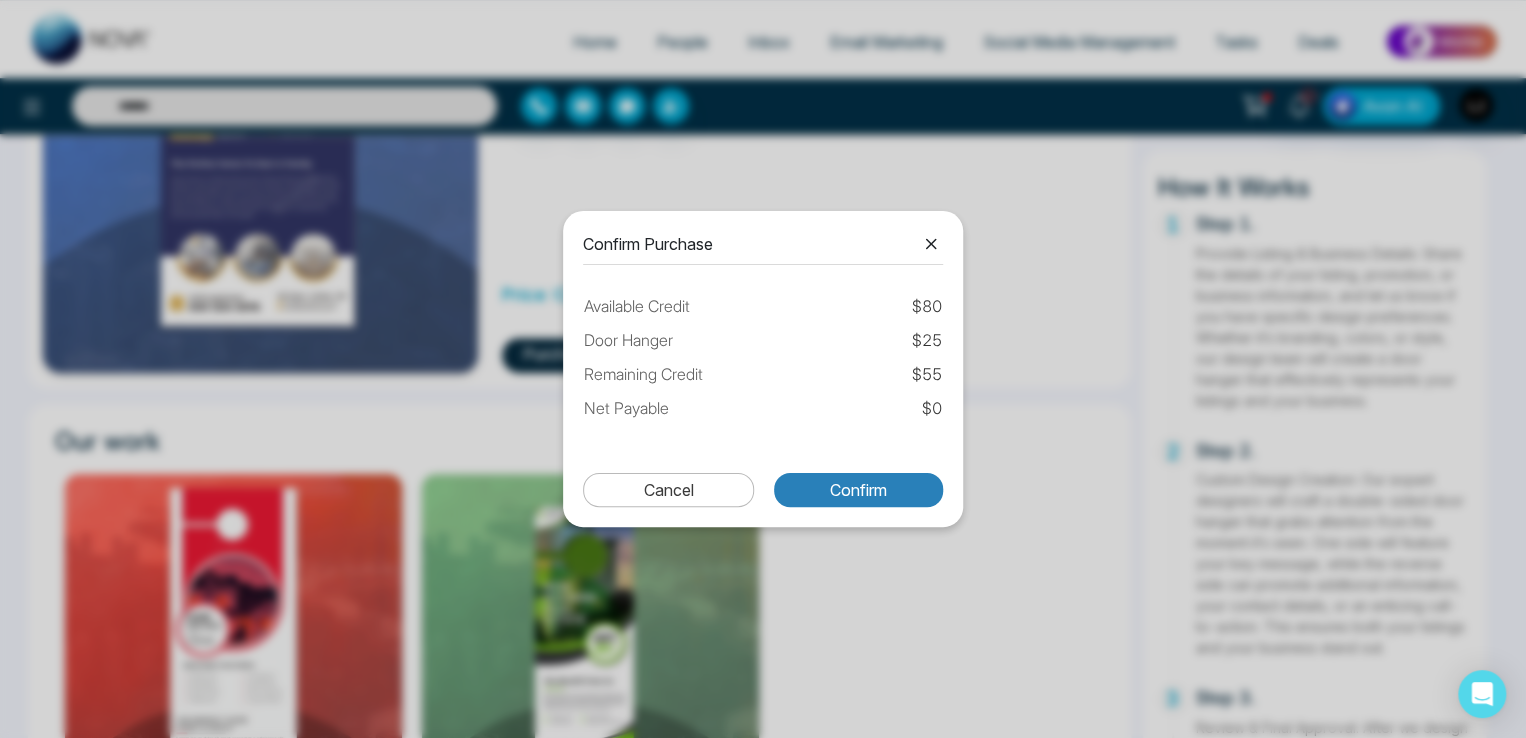 click on "Confirm" at bounding box center [858, 490] 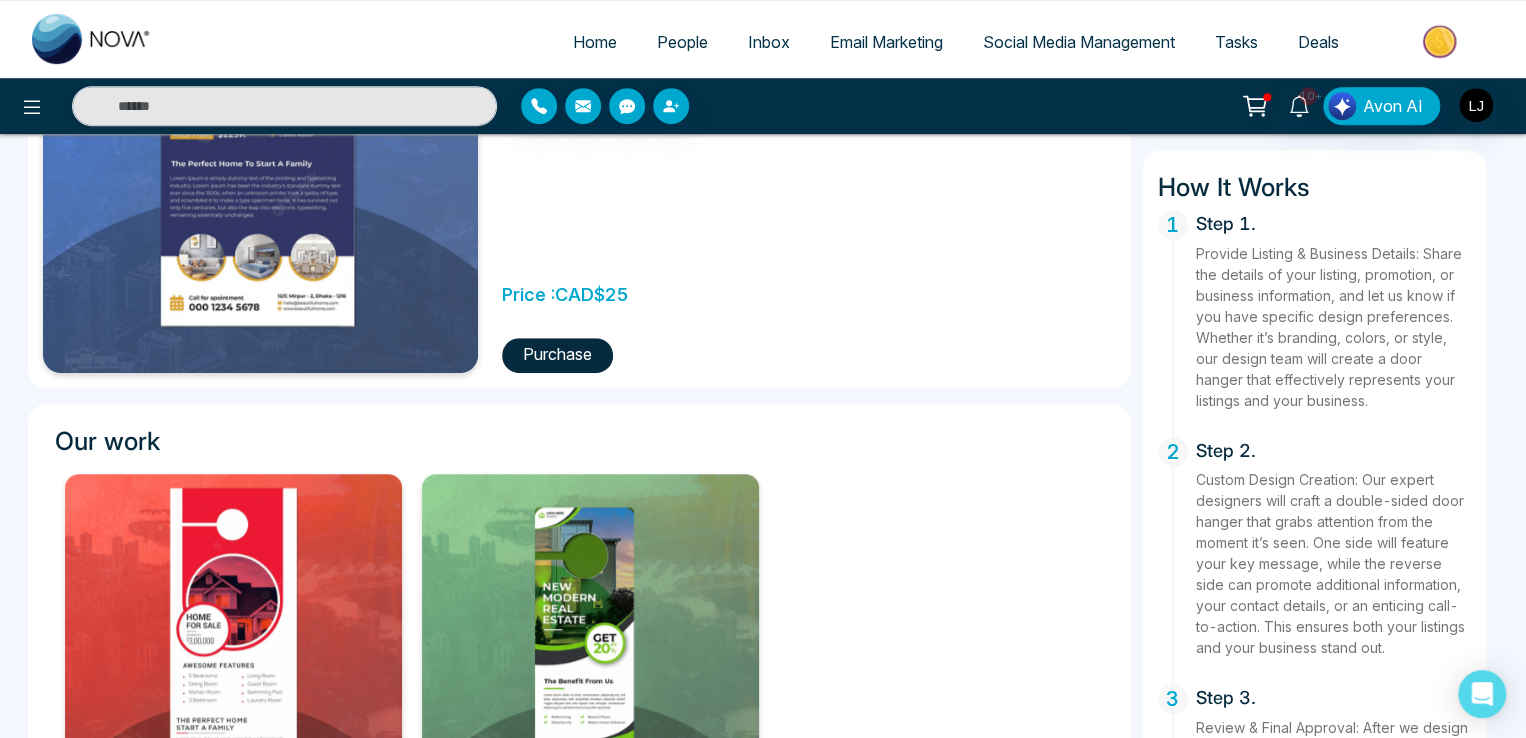 click on "10+ Avon AI" at bounding box center (1208, 106) 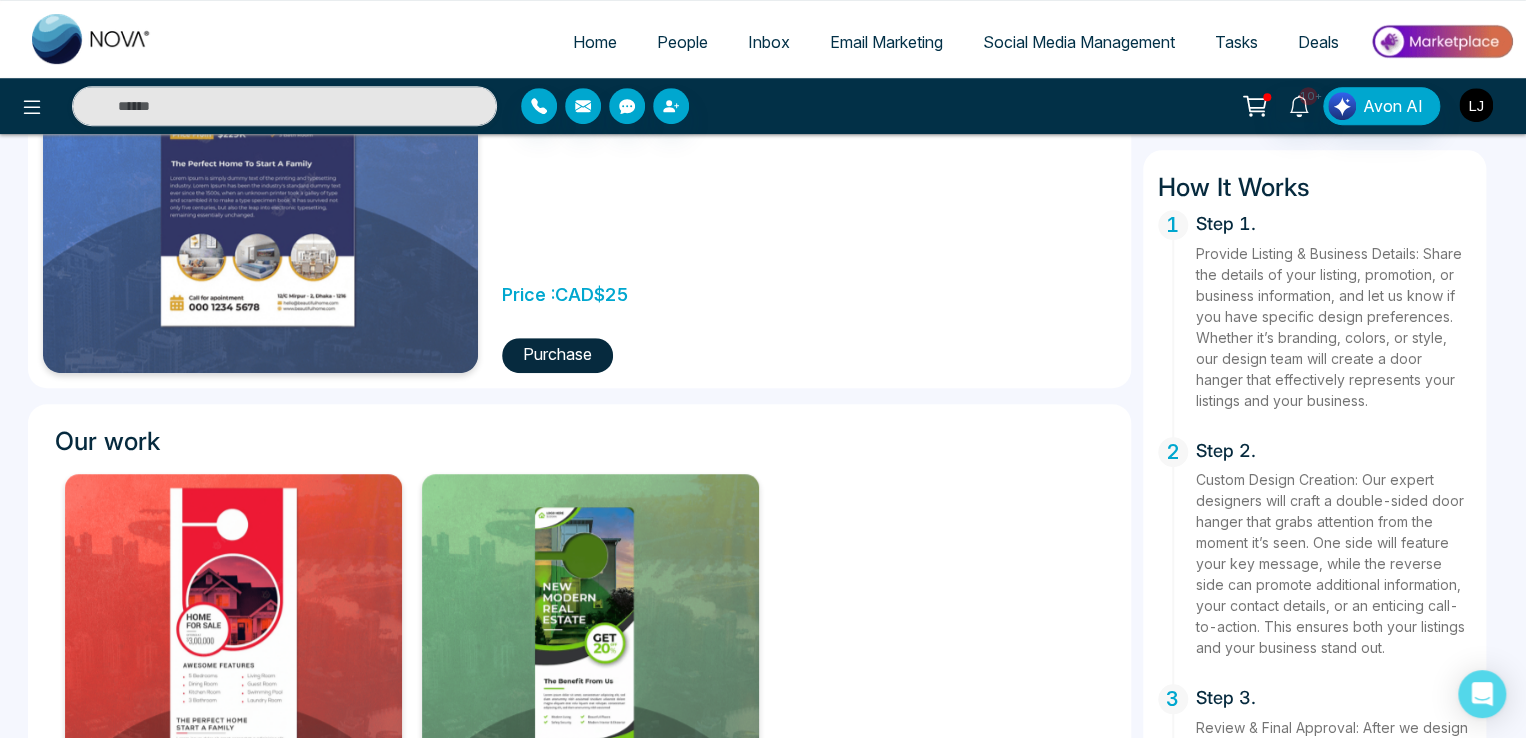 click at bounding box center [1476, 105] 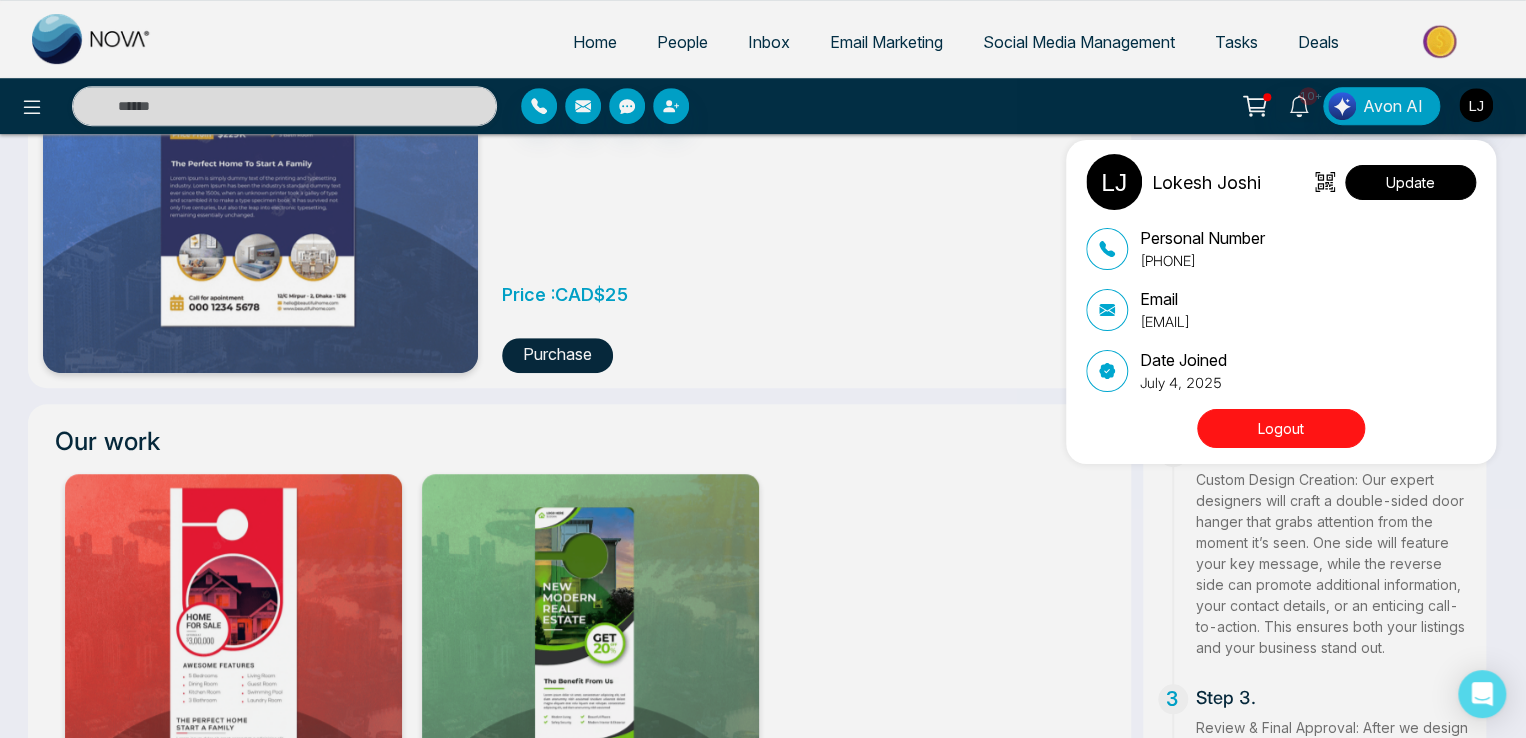 click on "Update" at bounding box center [1410, 182] 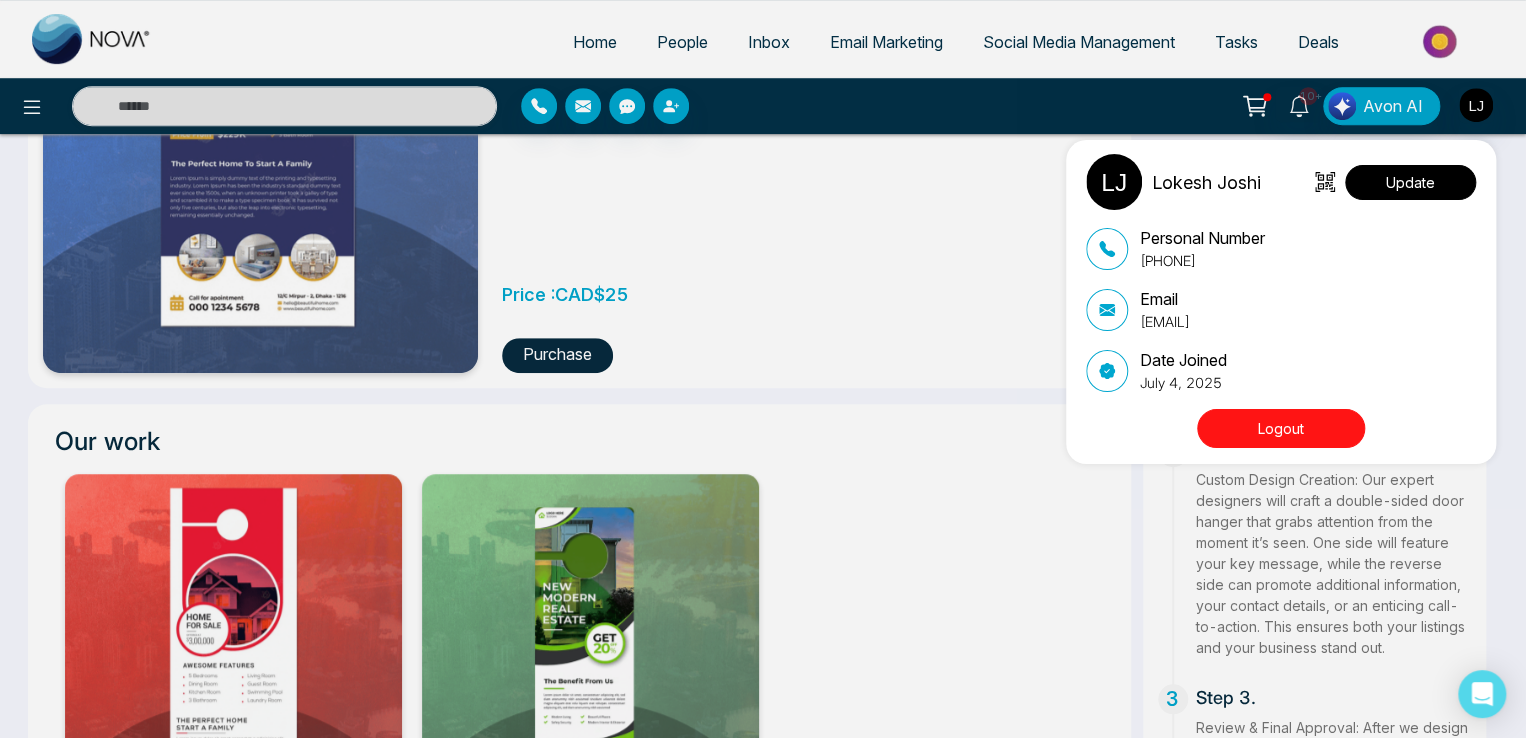 select 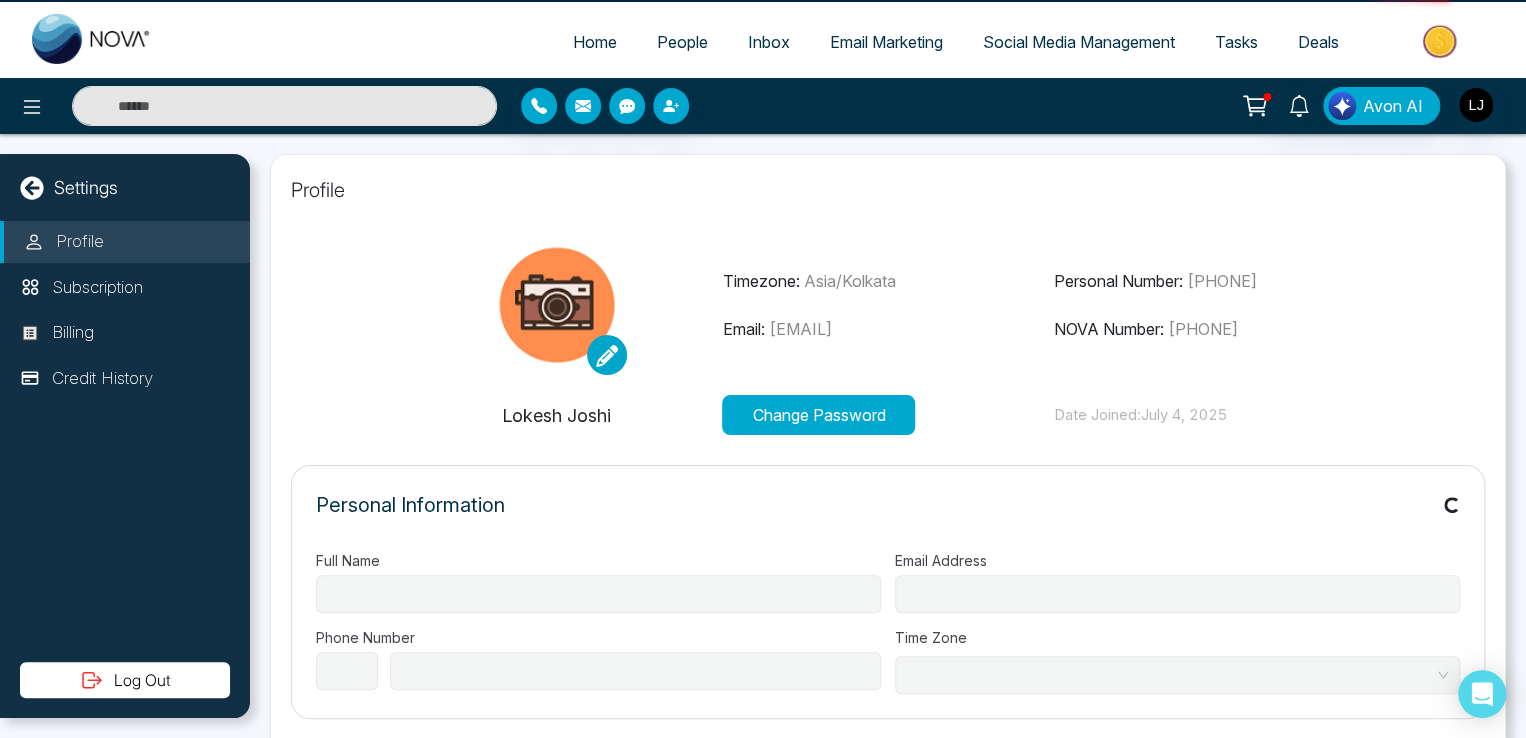 type on "**********" 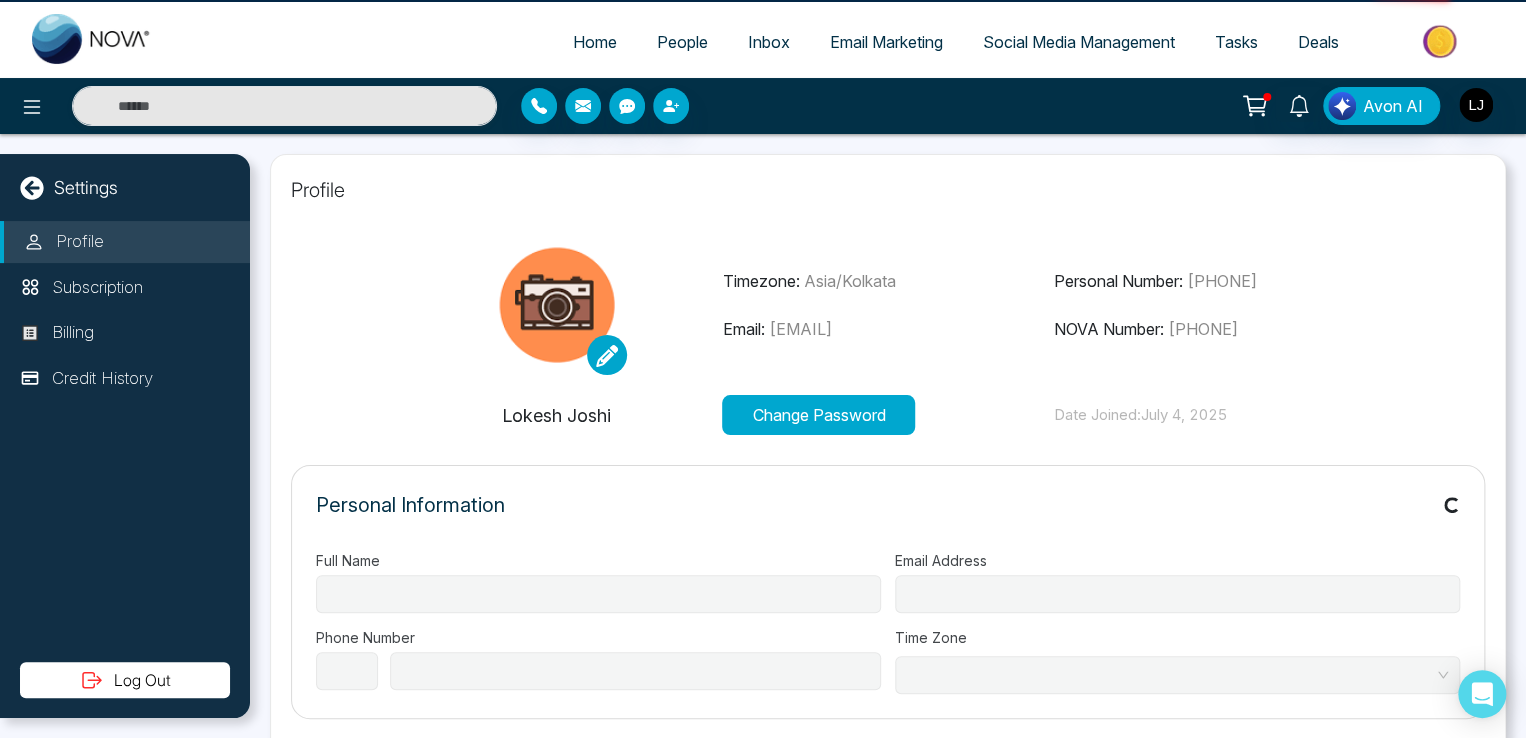 type on "**********" 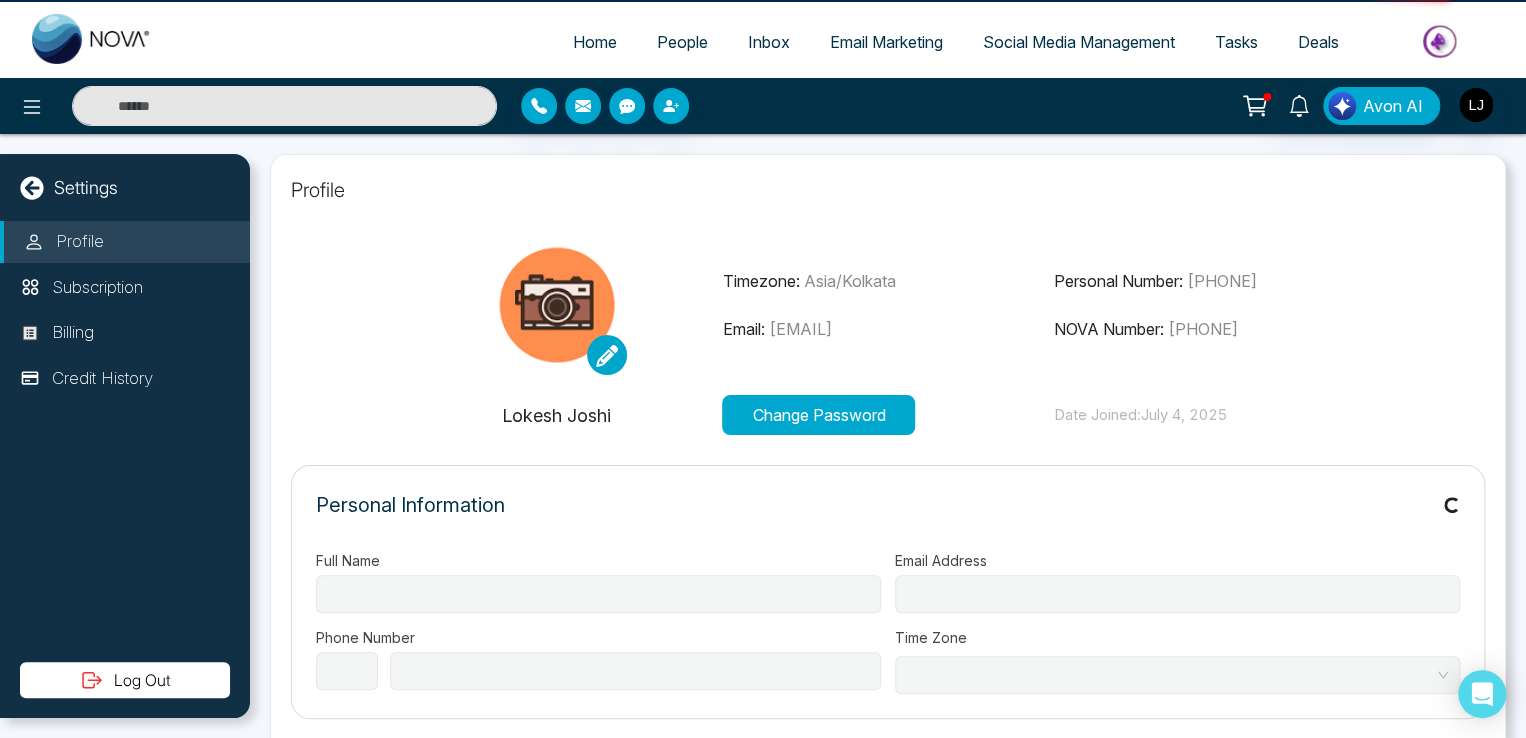 select on "***" 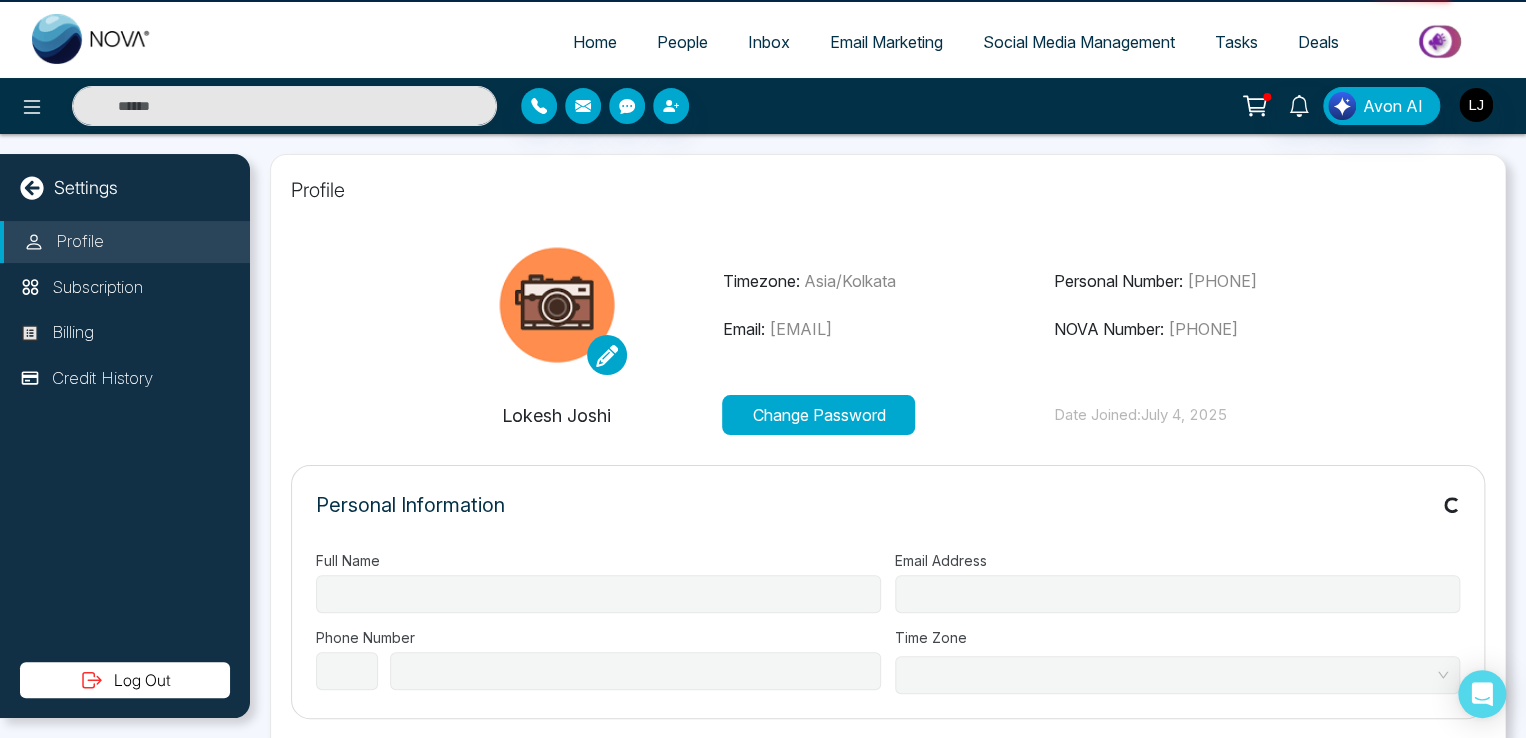 type on "**********" 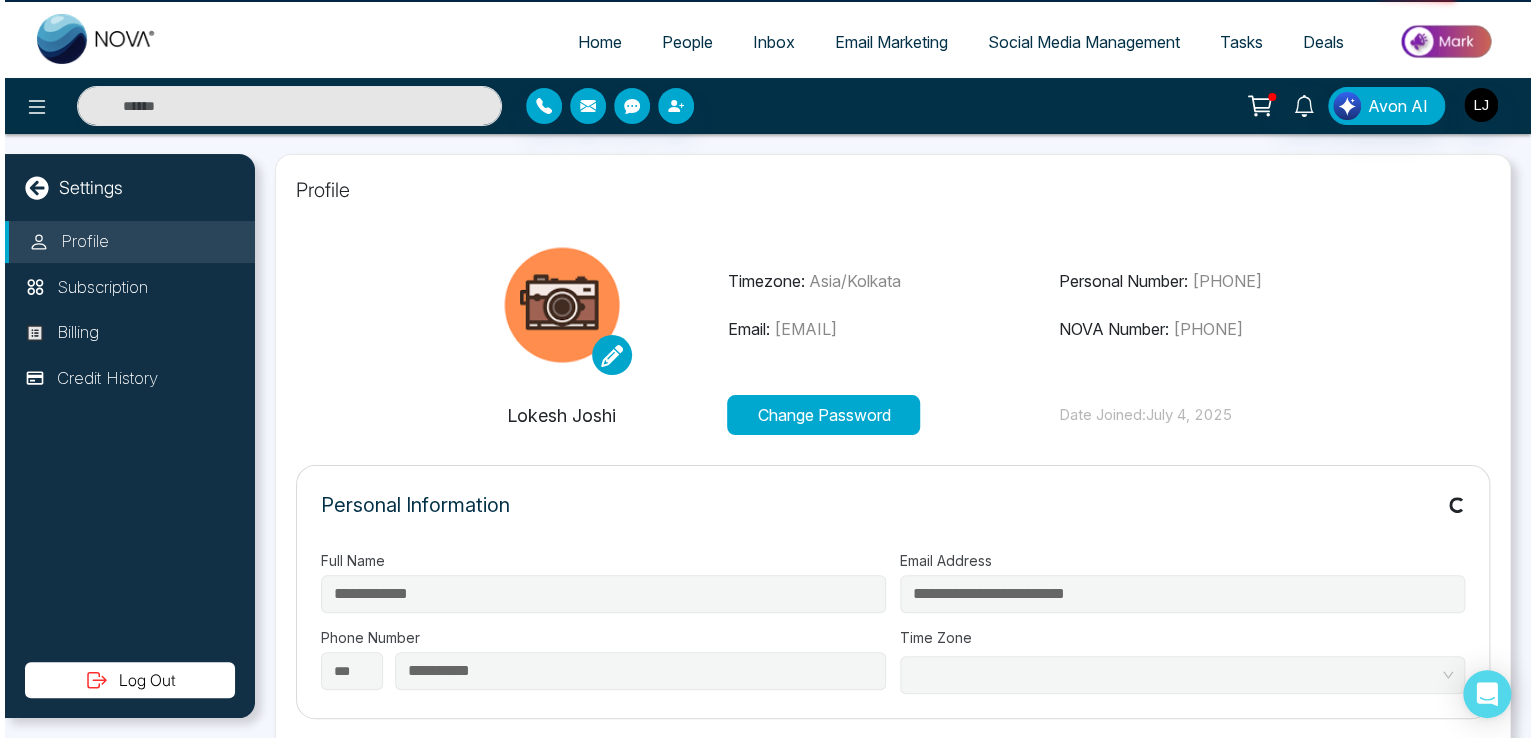 scroll, scrollTop: 0, scrollLeft: 0, axis: both 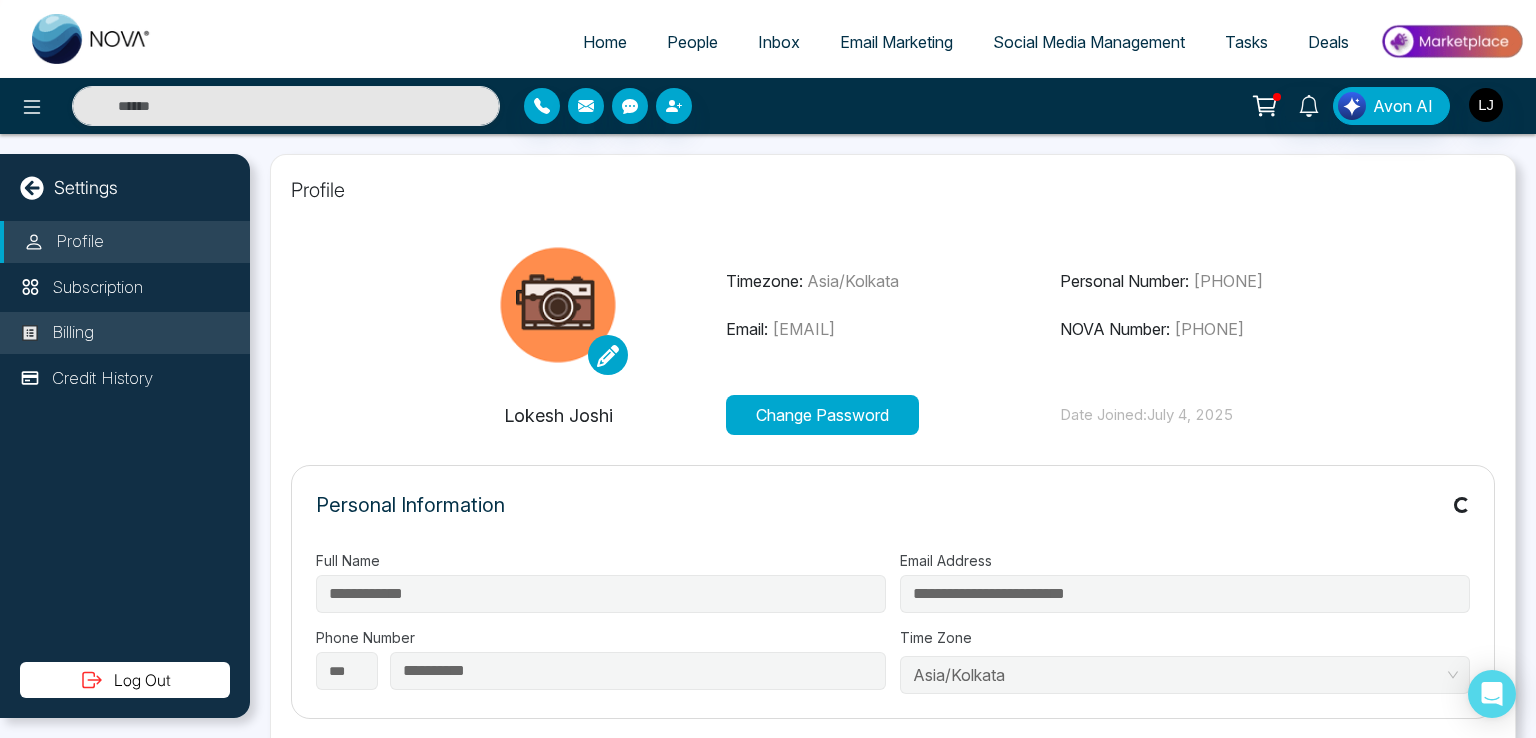 type on "**********" 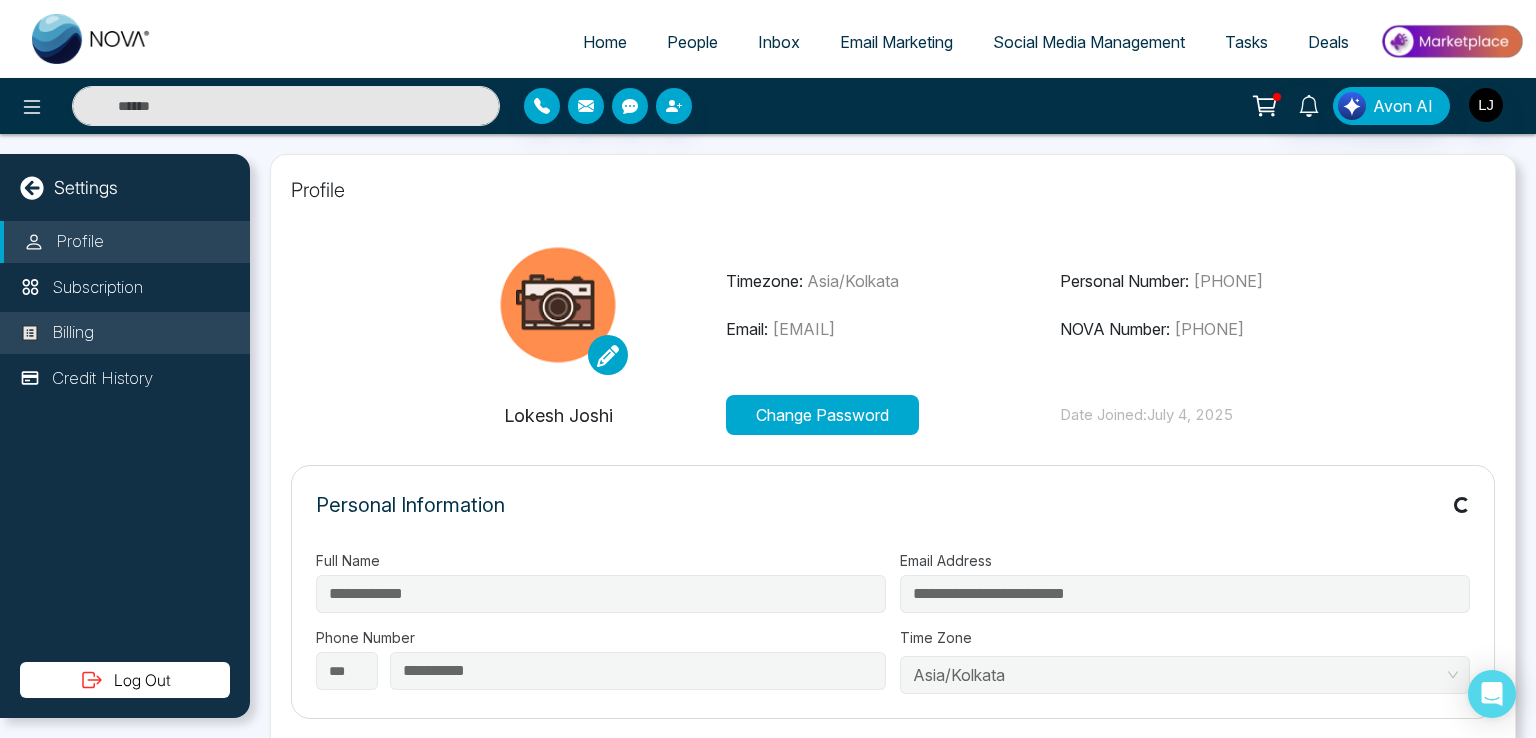 type on "**********" 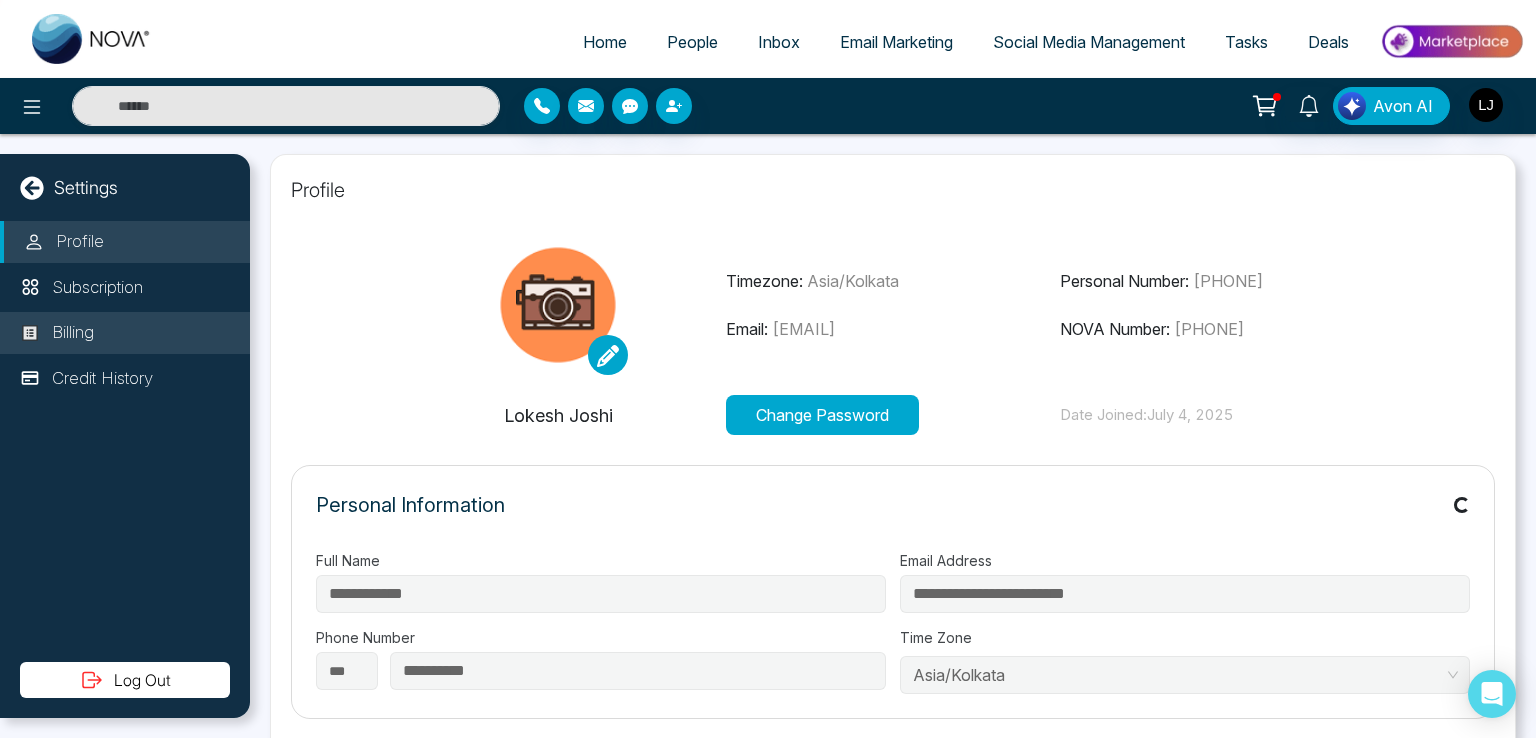 type on "**********" 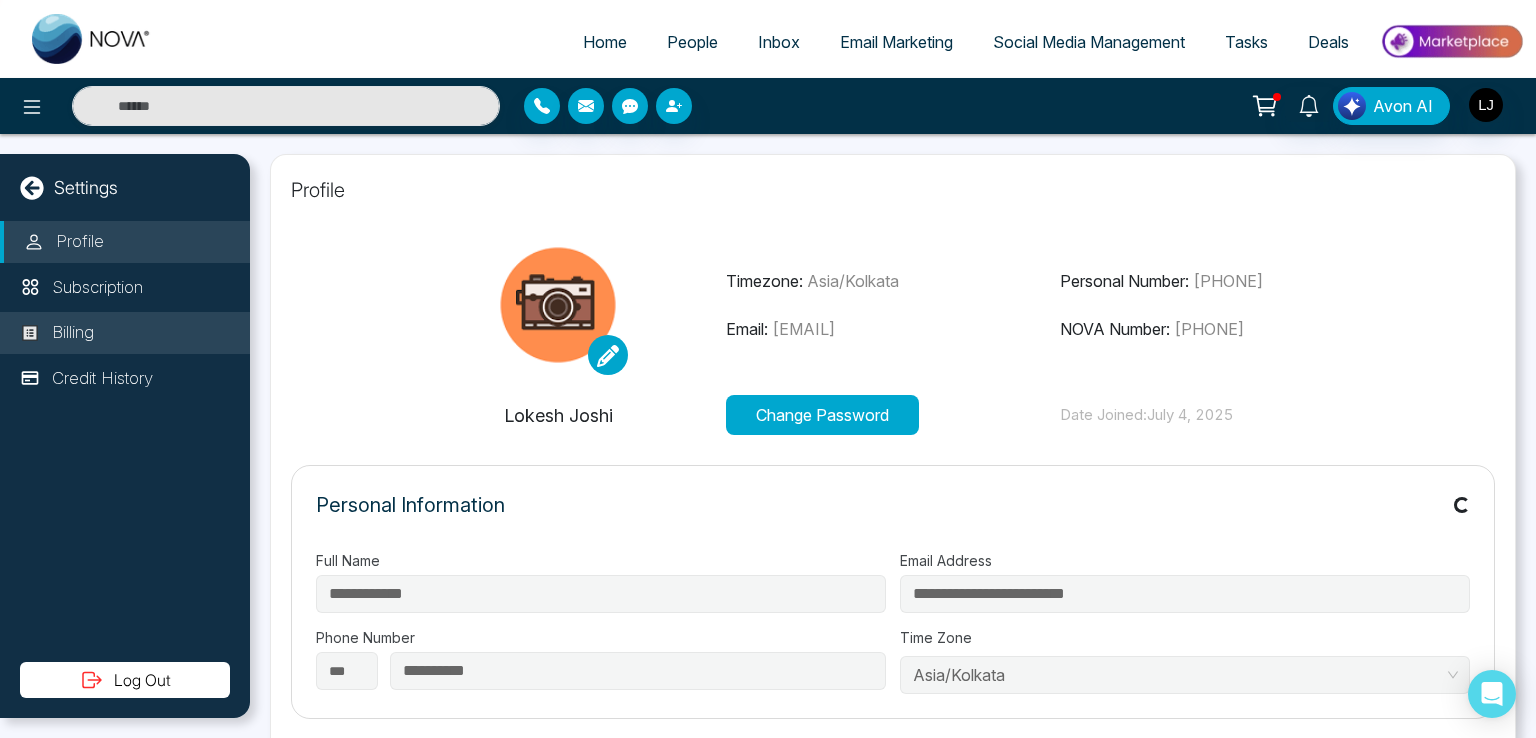 type on "**********" 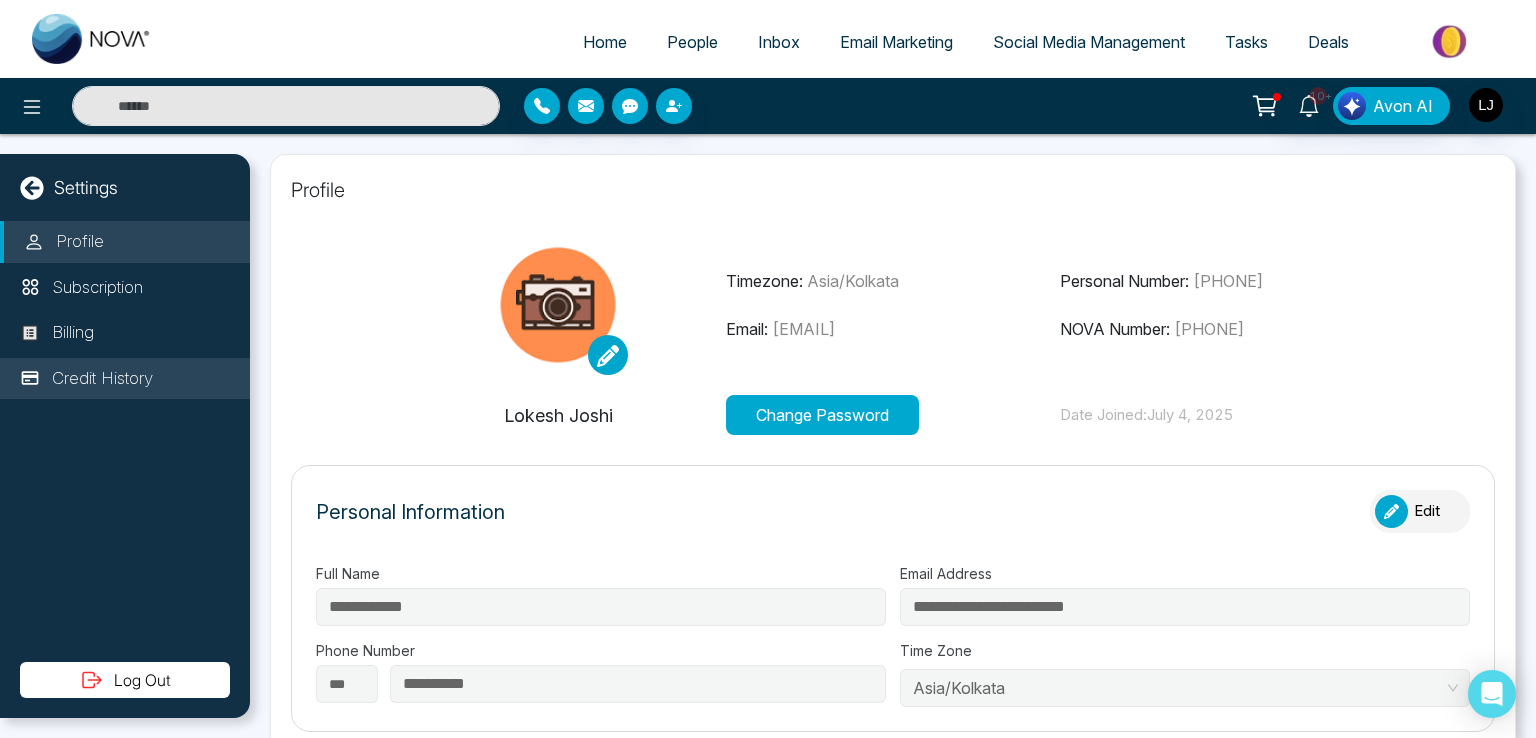 click on "Credit History" at bounding box center [102, 379] 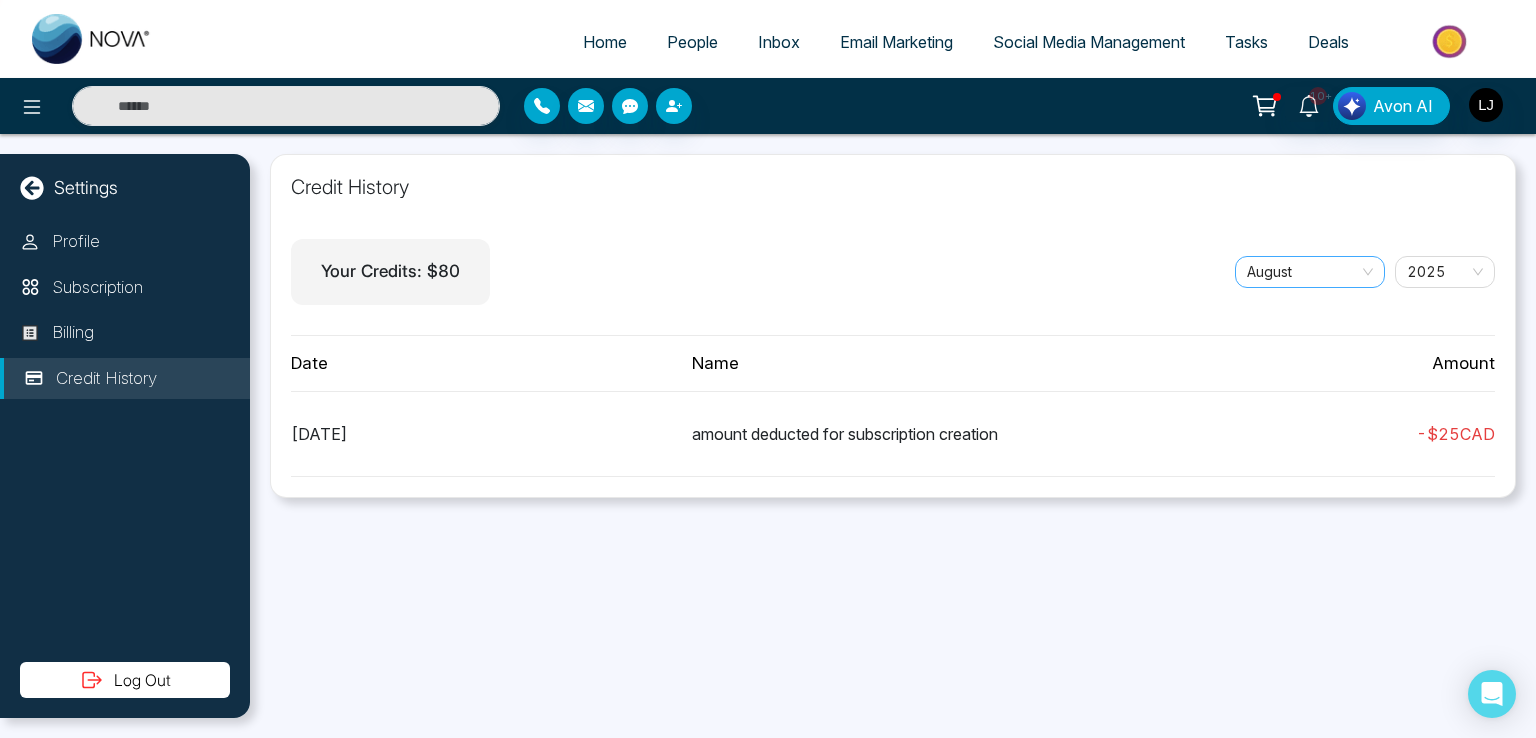 click on "August" at bounding box center [1310, 272] 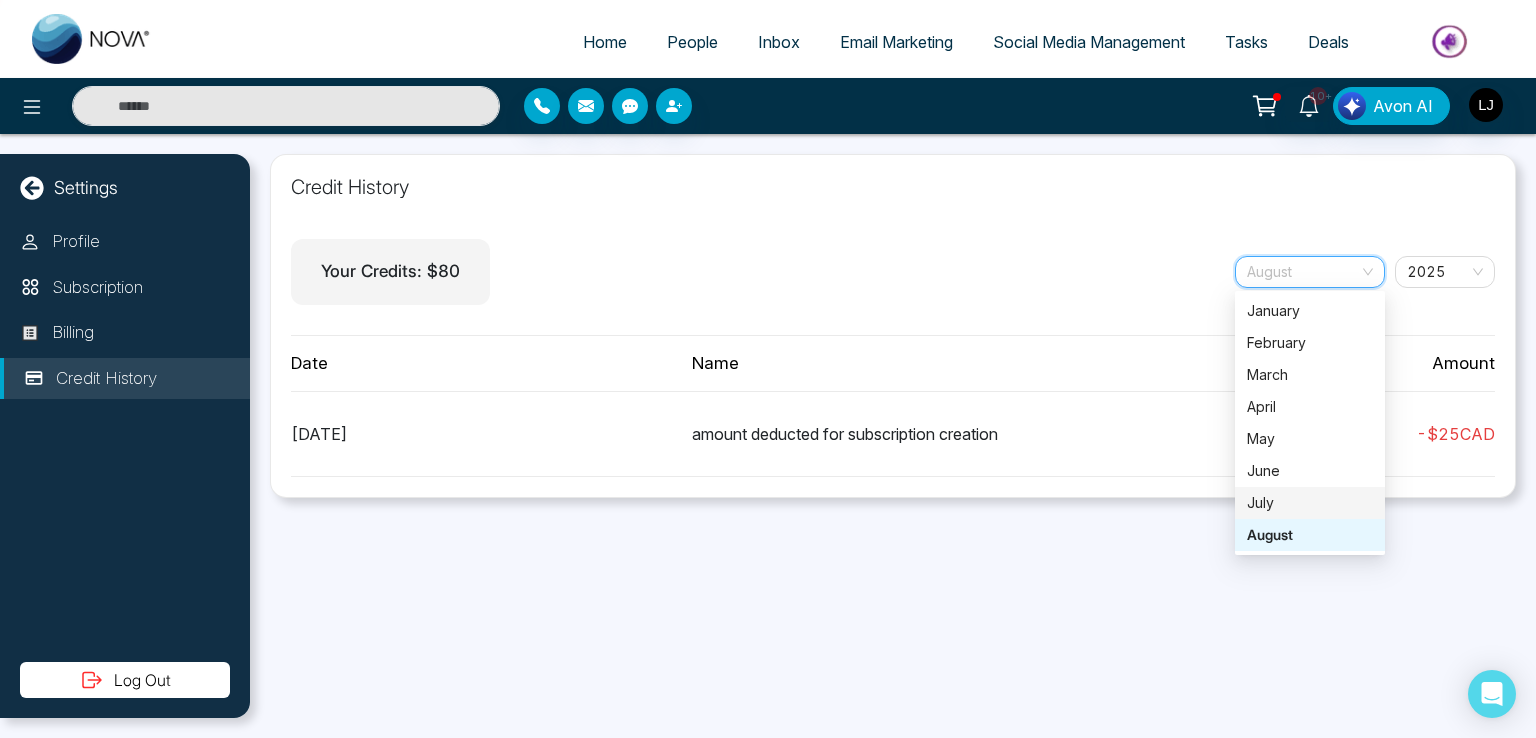 click on "July" at bounding box center [1310, 503] 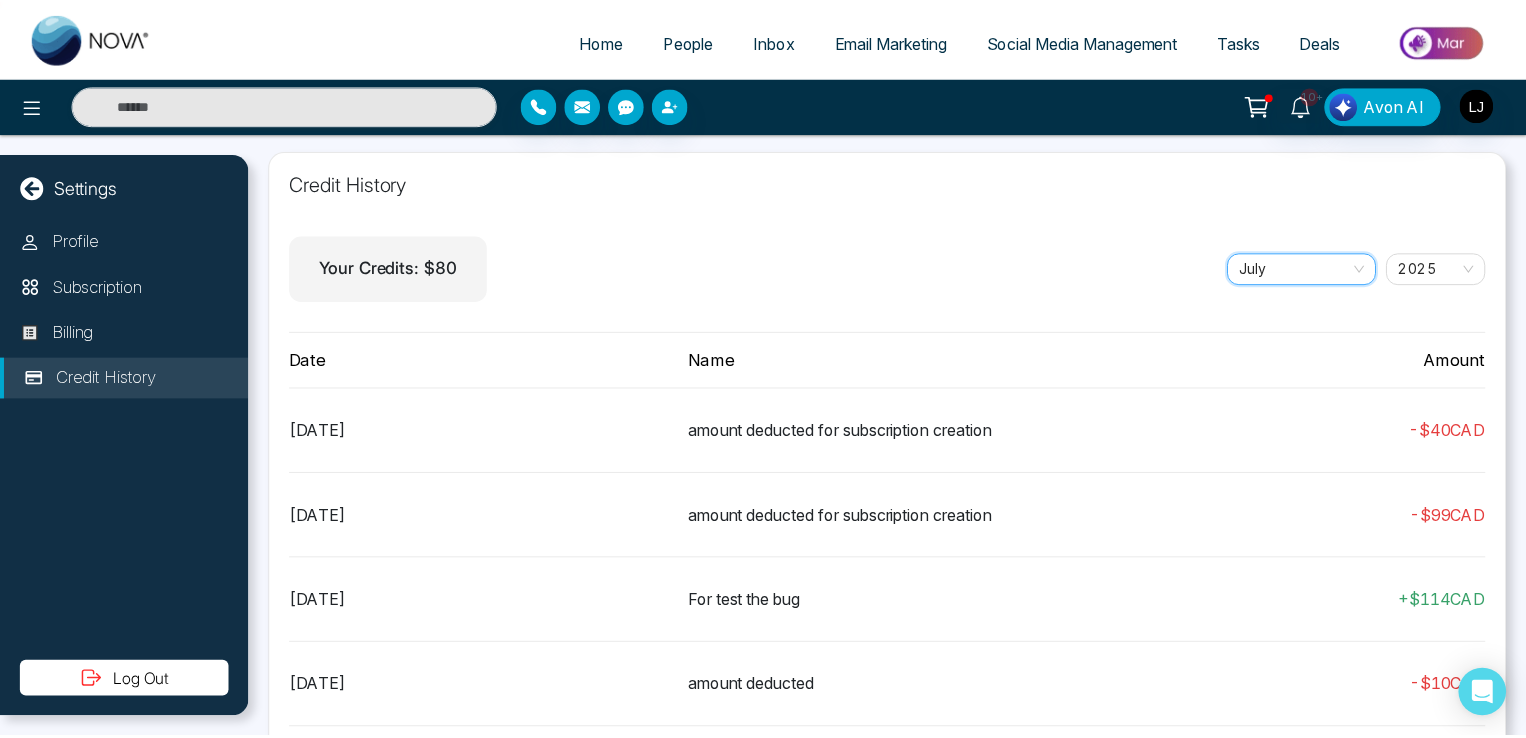 scroll, scrollTop: 0, scrollLeft: 0, axis: both 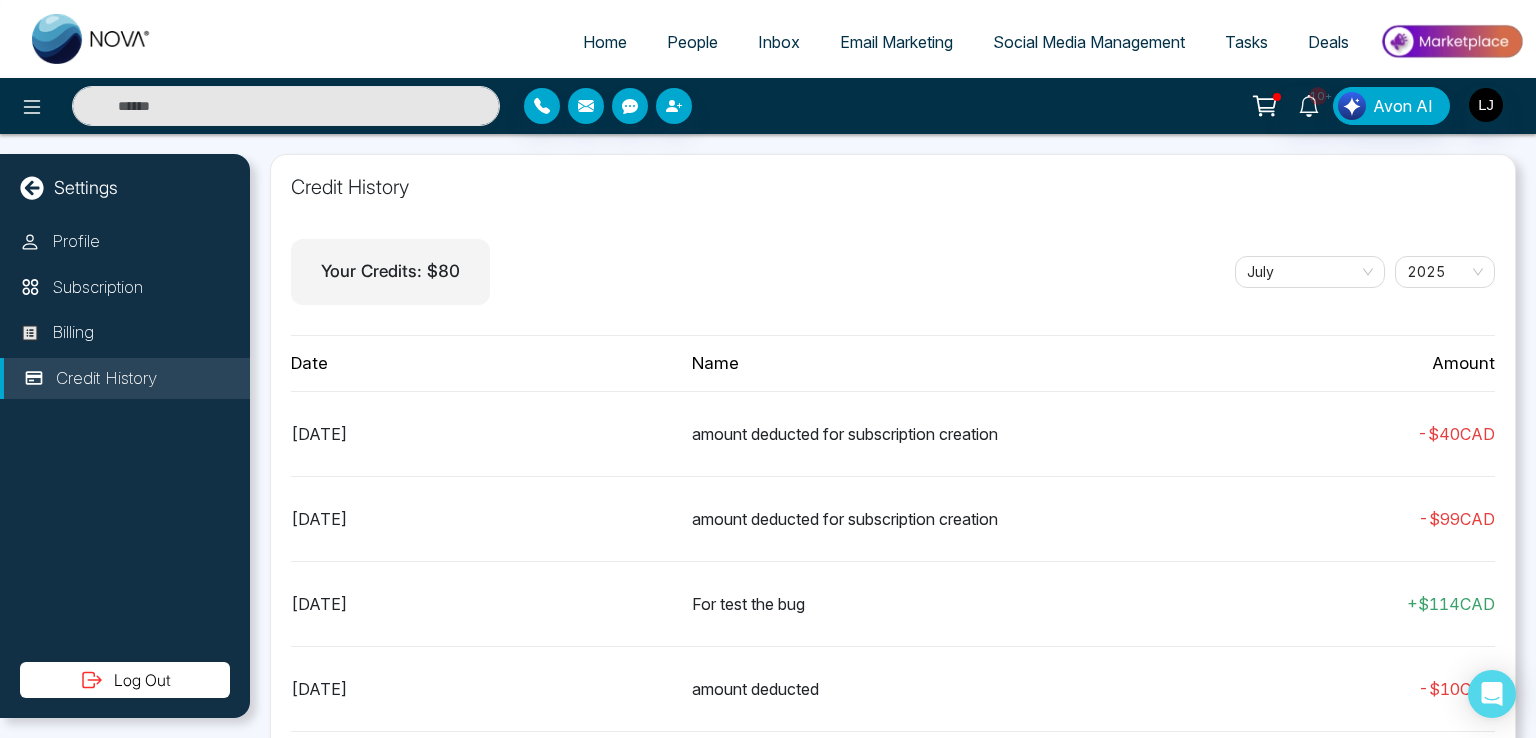 click on "Credit History" at bounding box center [106, 379] 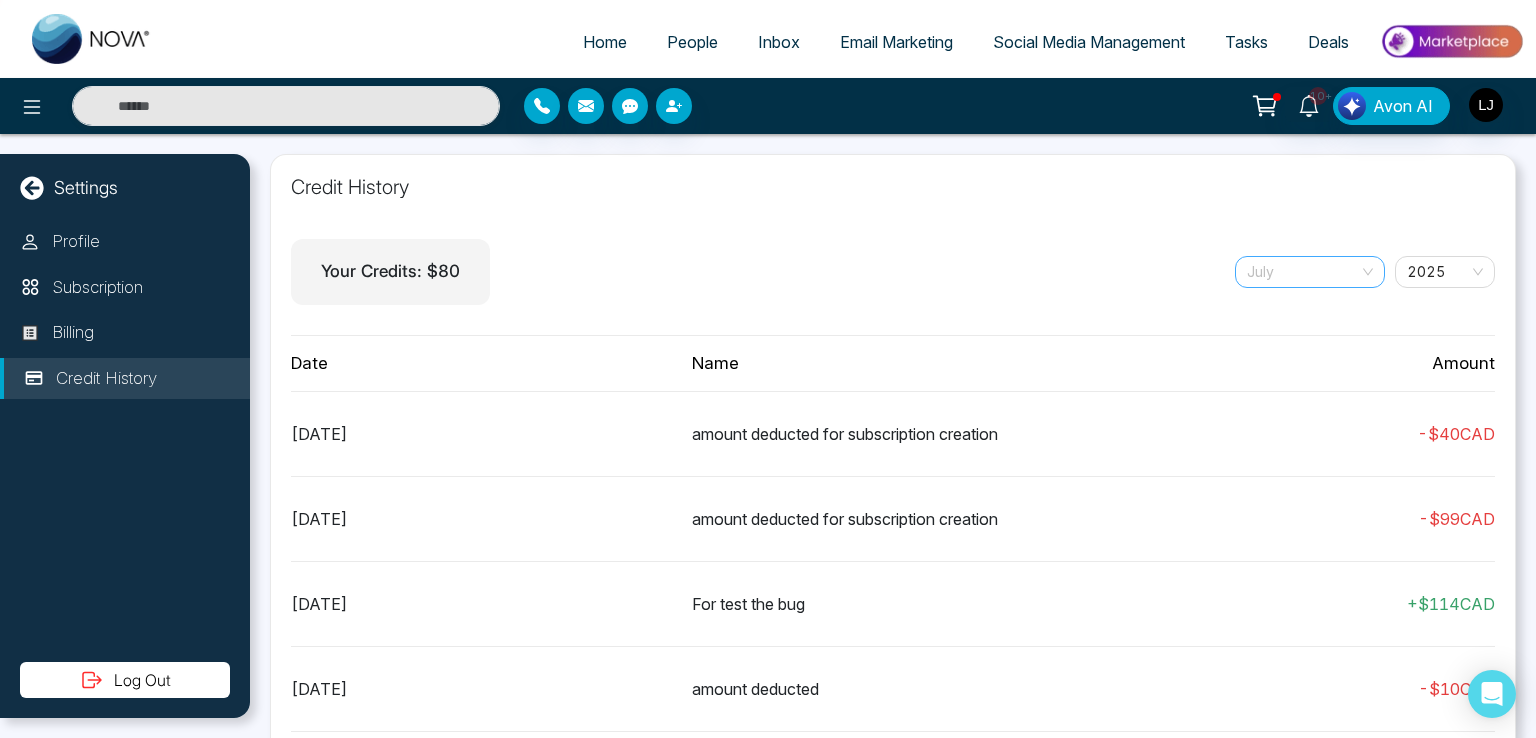 click on "July" at bounding box center (1310, 272) 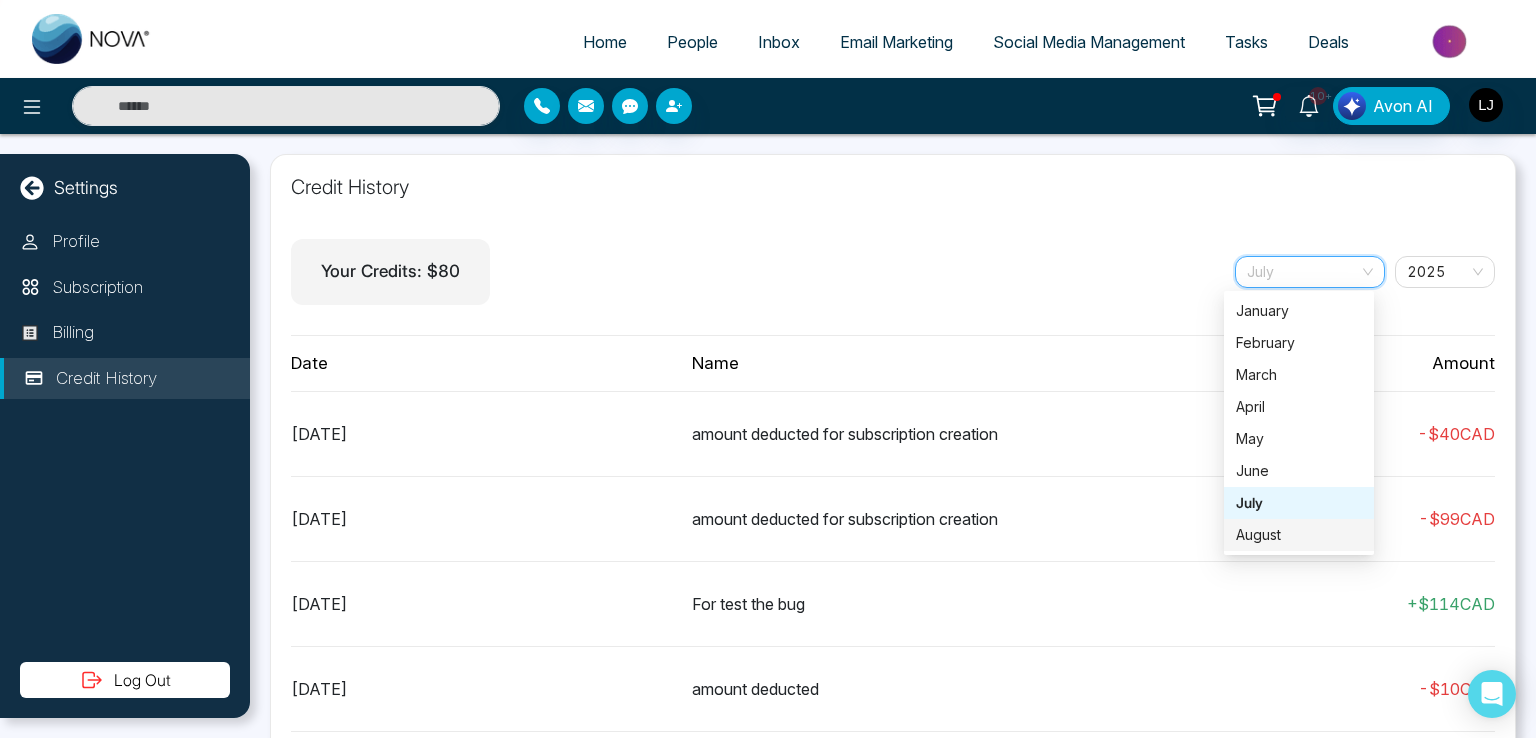 click on "August" at bounding box center [1299, 535] 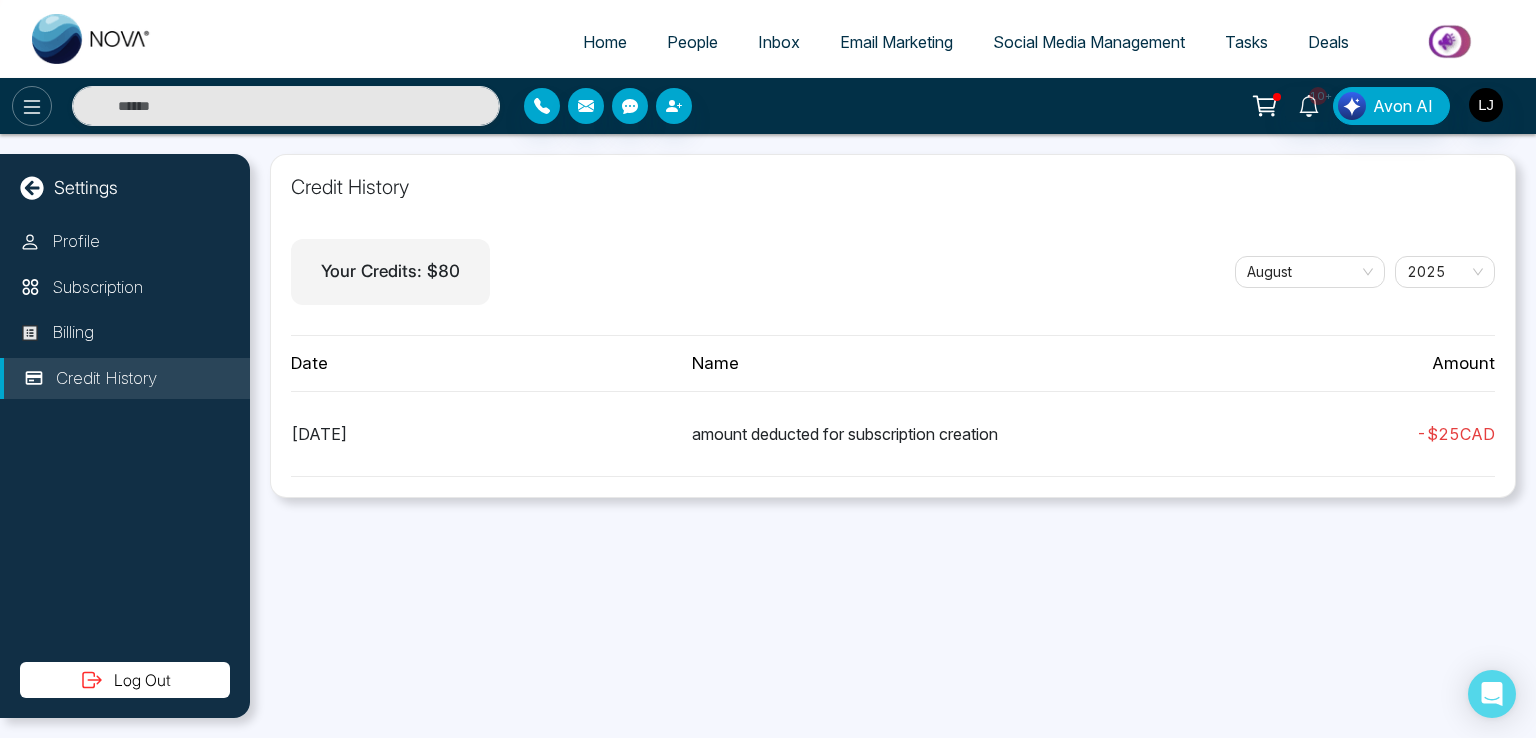 click 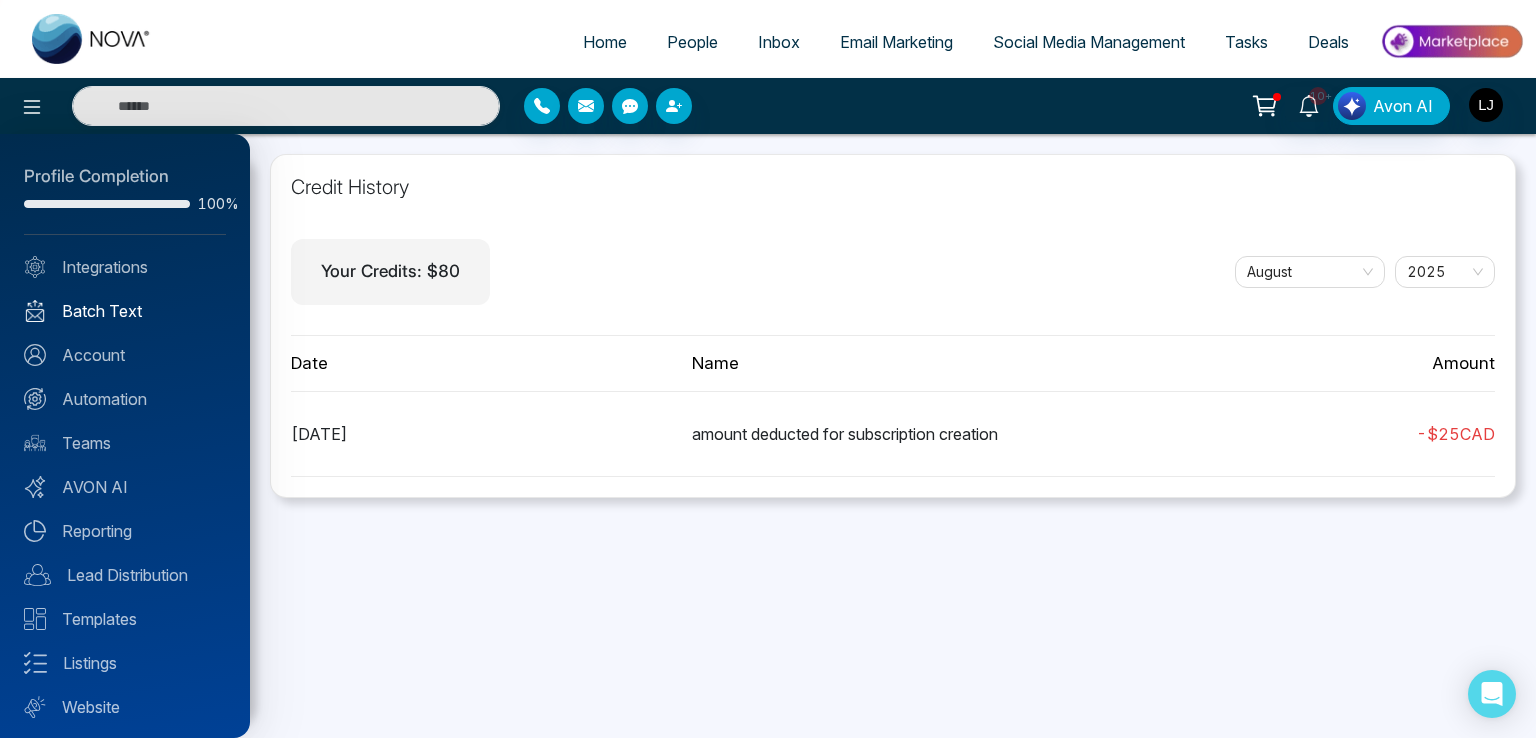 click on "Batch Text" at bounding box center [125, 311] 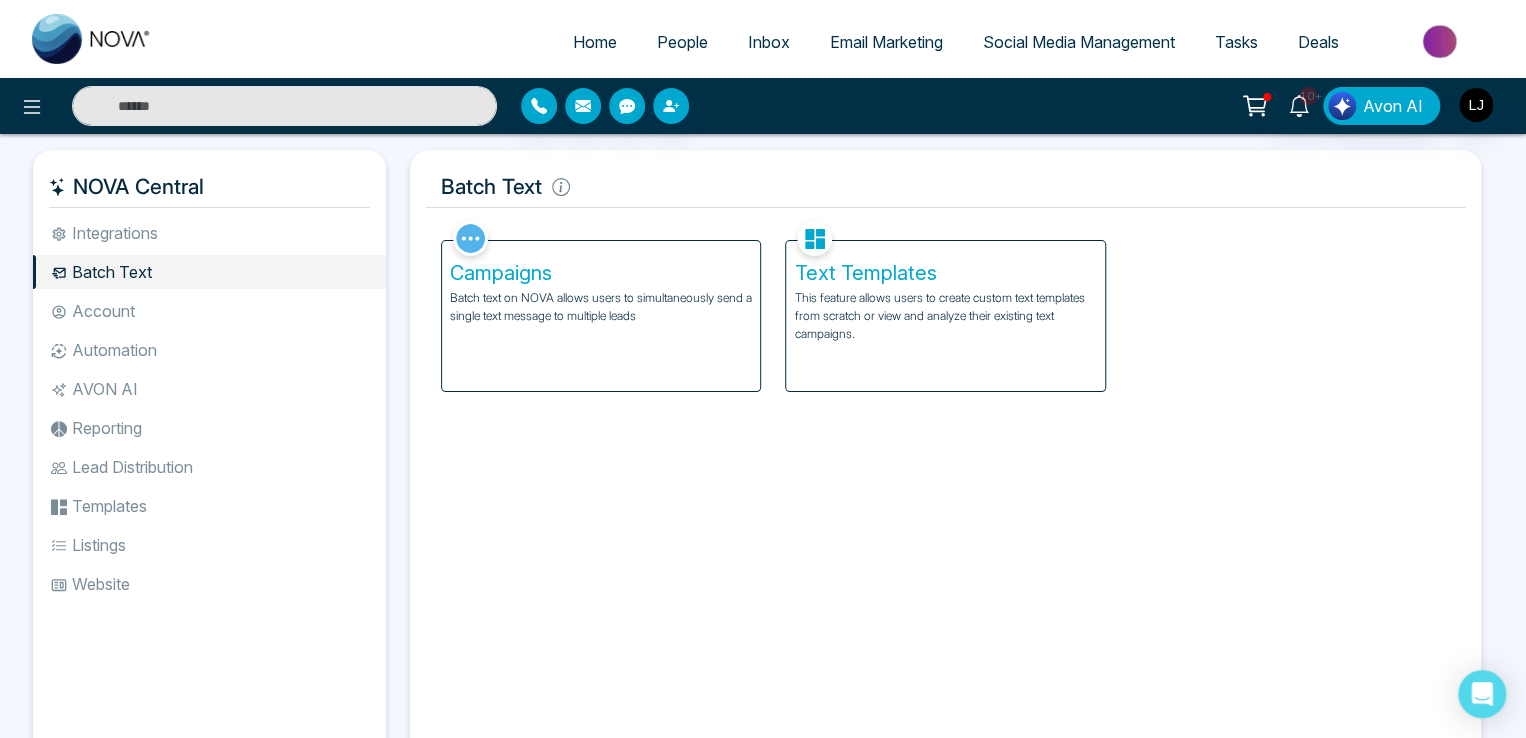 click on "Batch text on NOVA allows users to simultaneously send a single text message to multiple leads" at bounding box center [601, 307] 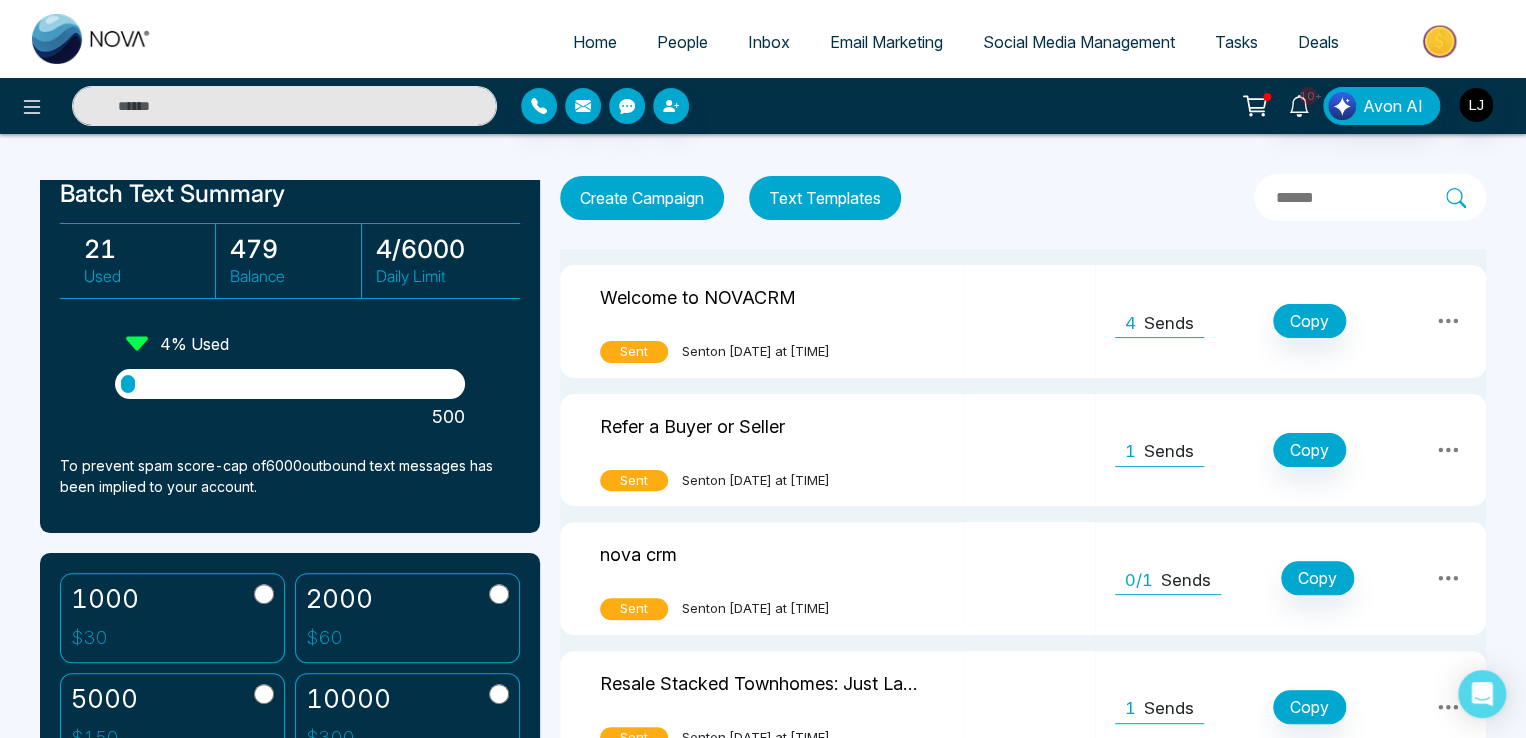 scroll, scrollTop: 376, scrollLeft: 0, axis: vertical 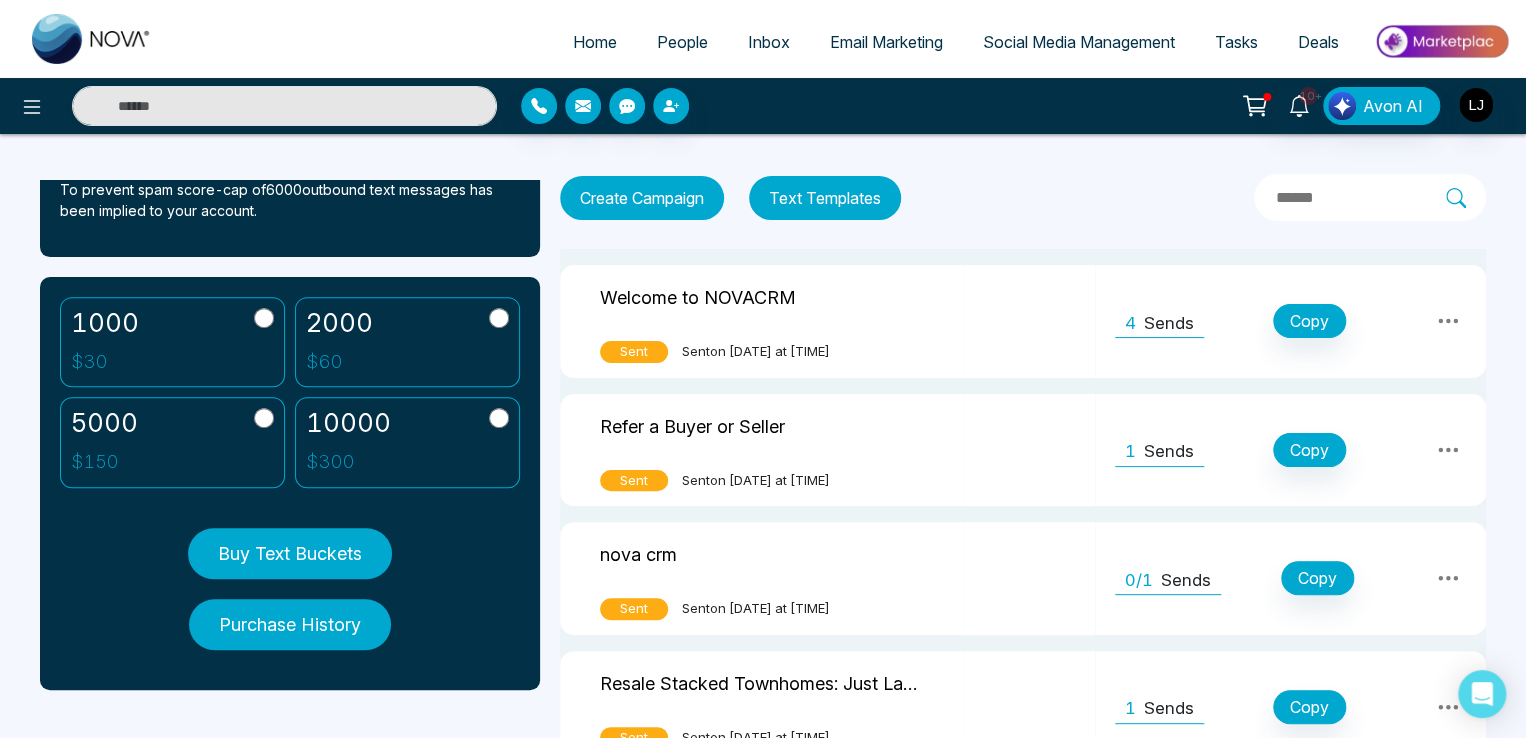 click on "Buy Text Buckets" at bounding box center [290, 553] 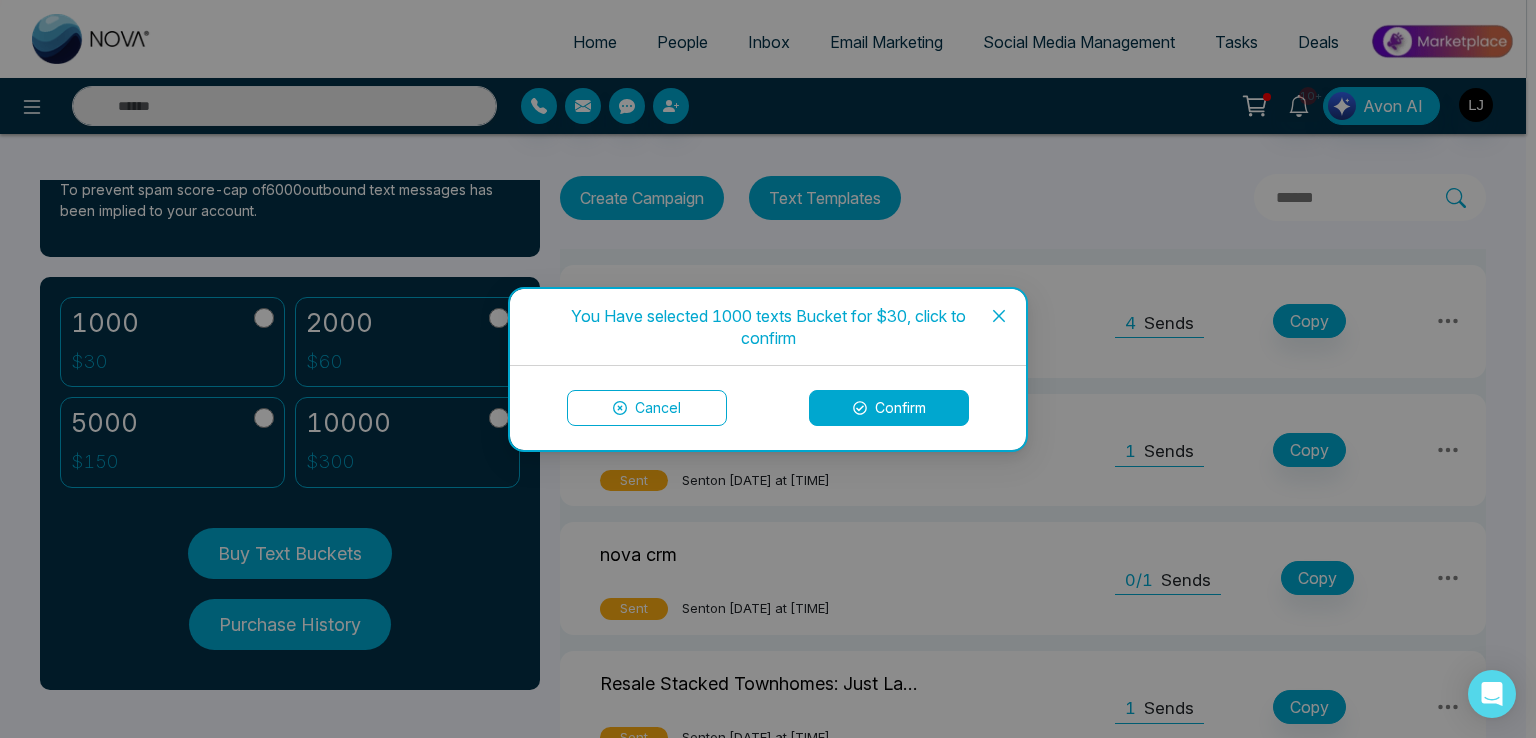 click 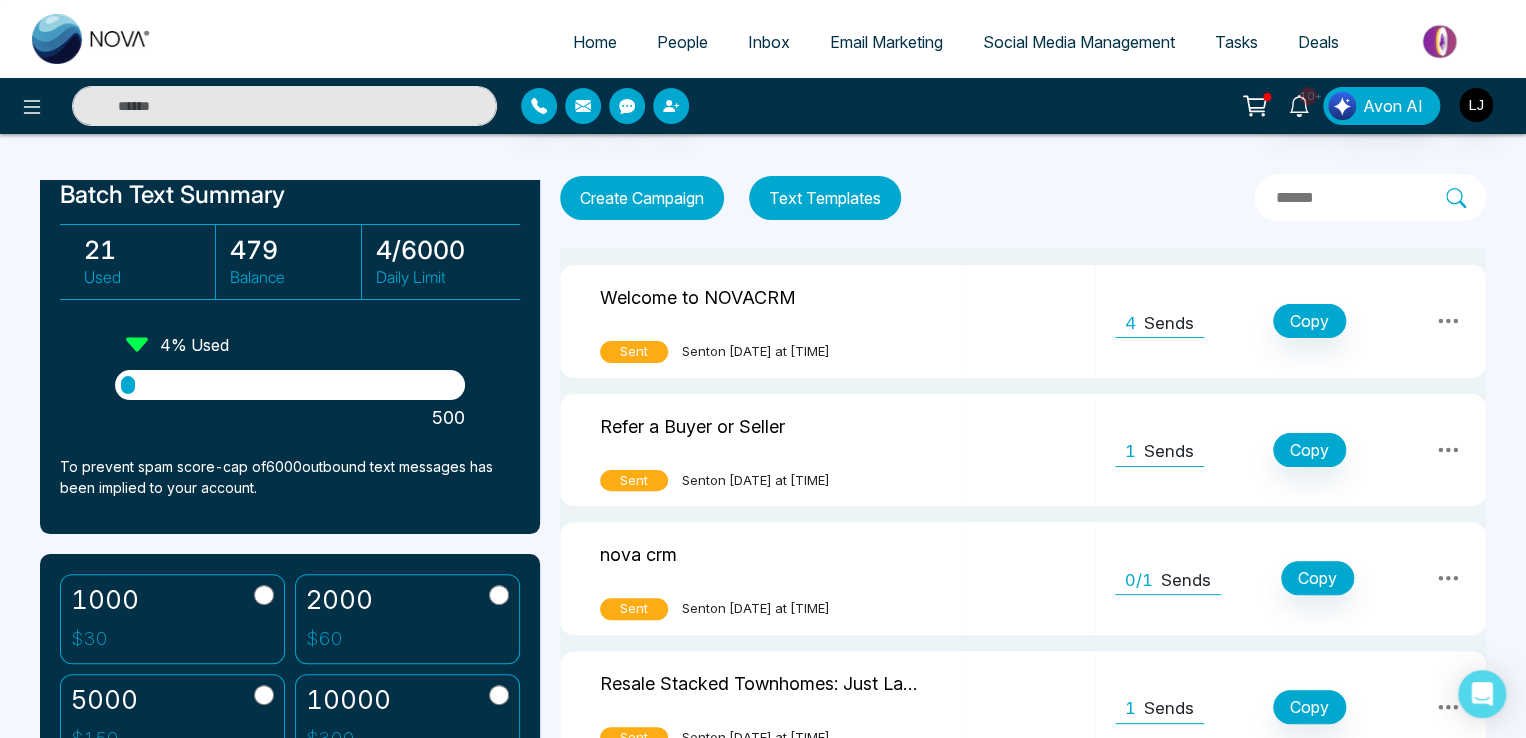 scroll, scrollTop: 0, scrollLeft: 0, axis: both 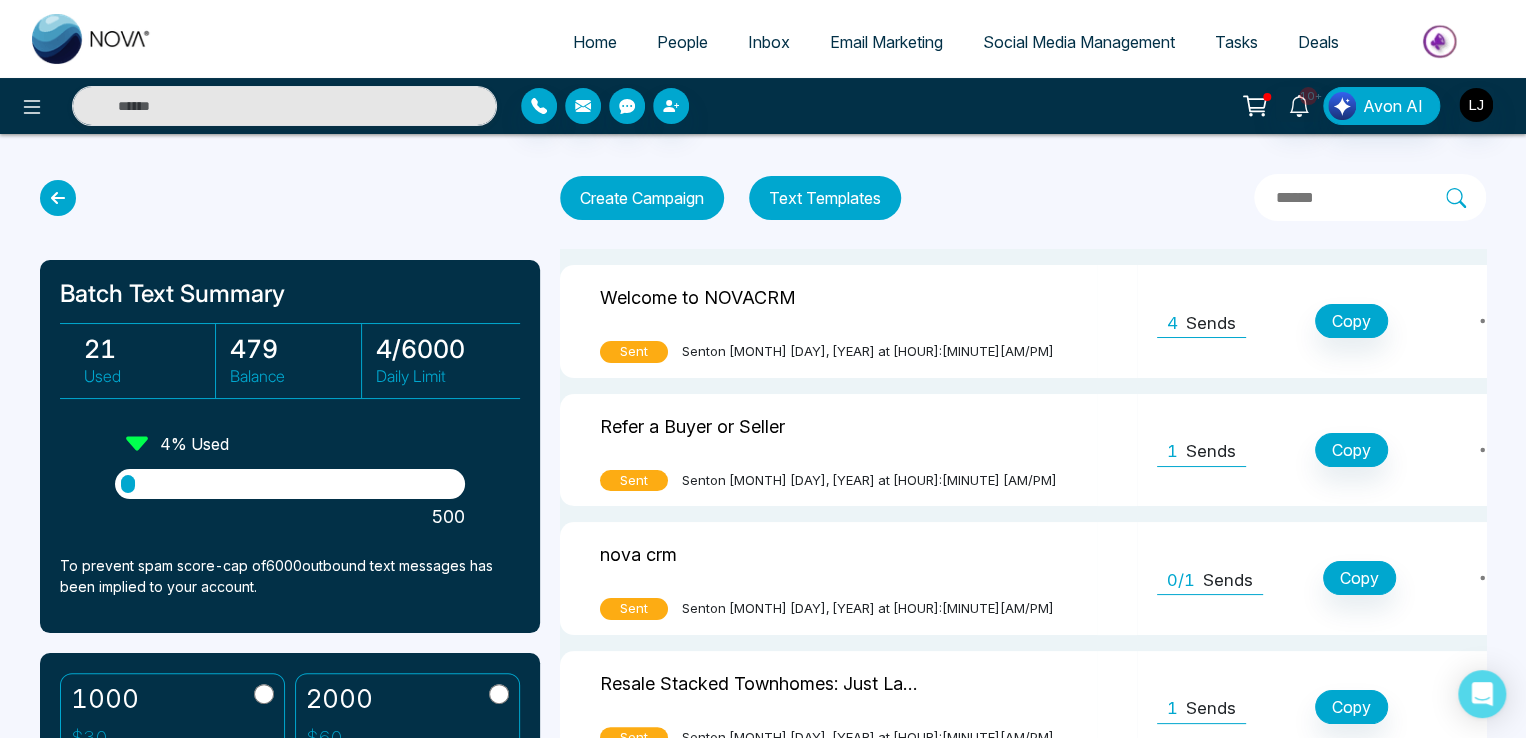 click on "Social Media Management" at bounding box center [1079, 42] 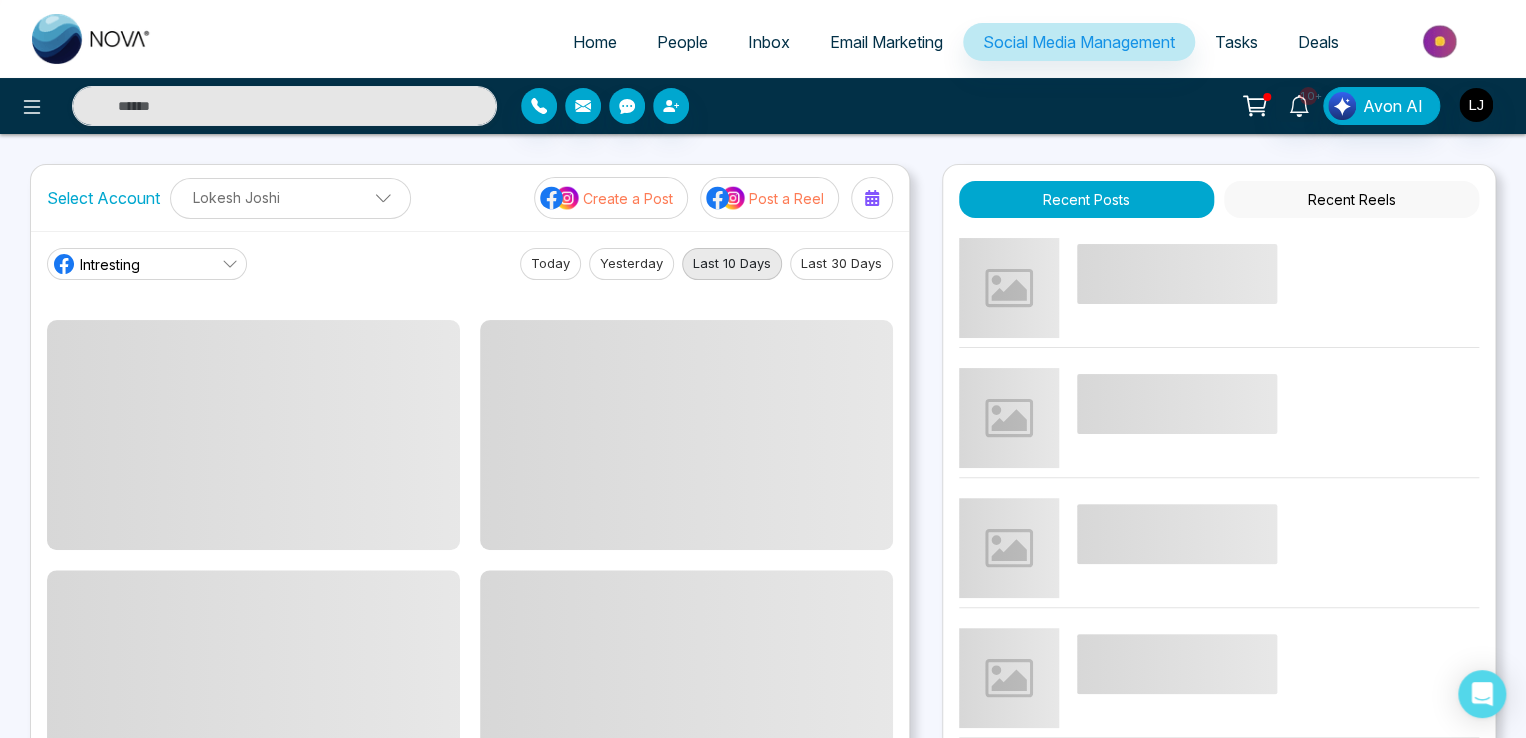 click on "Create a Post" at bounding box center (628, 198) 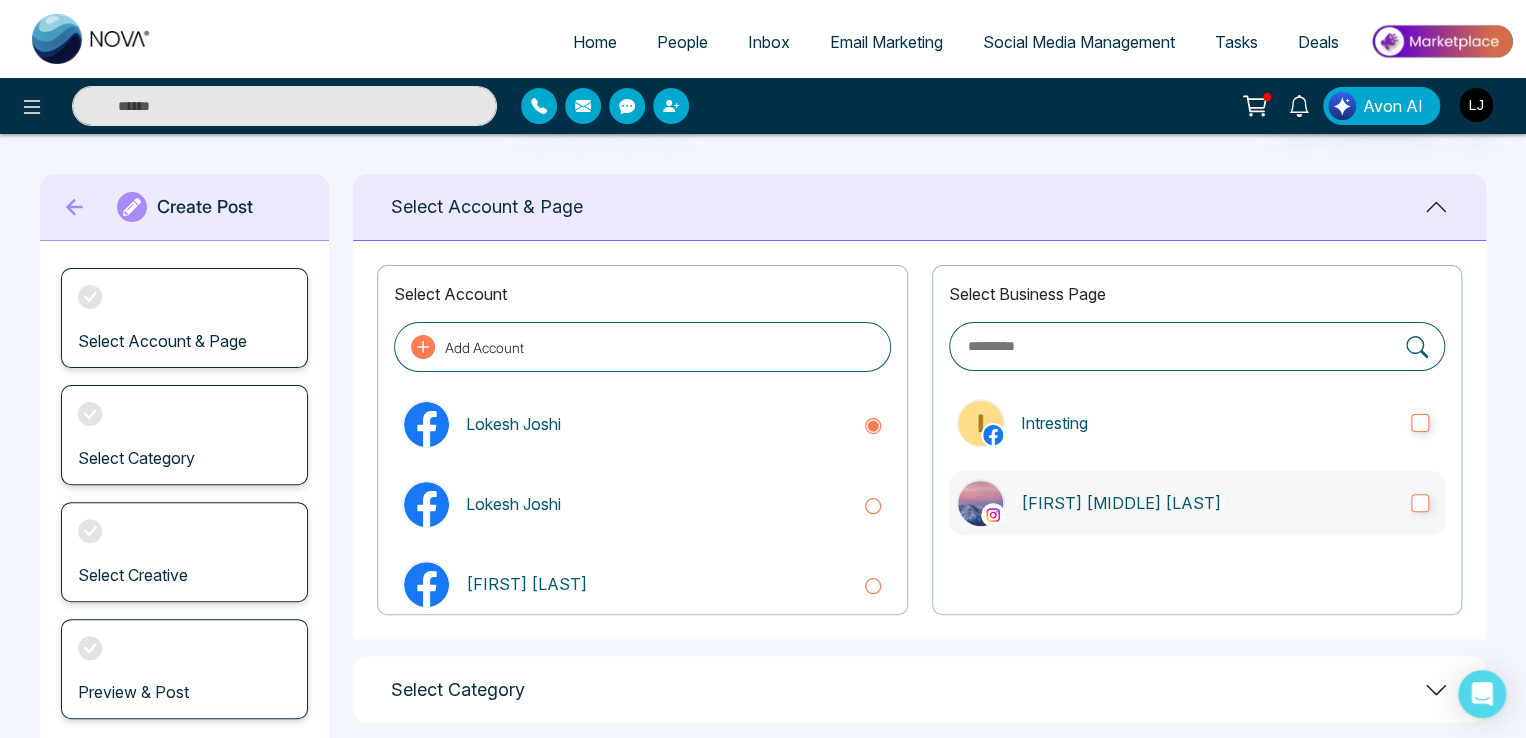 click on "[FIRST] [MIDDLE] [LAST]" at bounding box center [1208, 503] 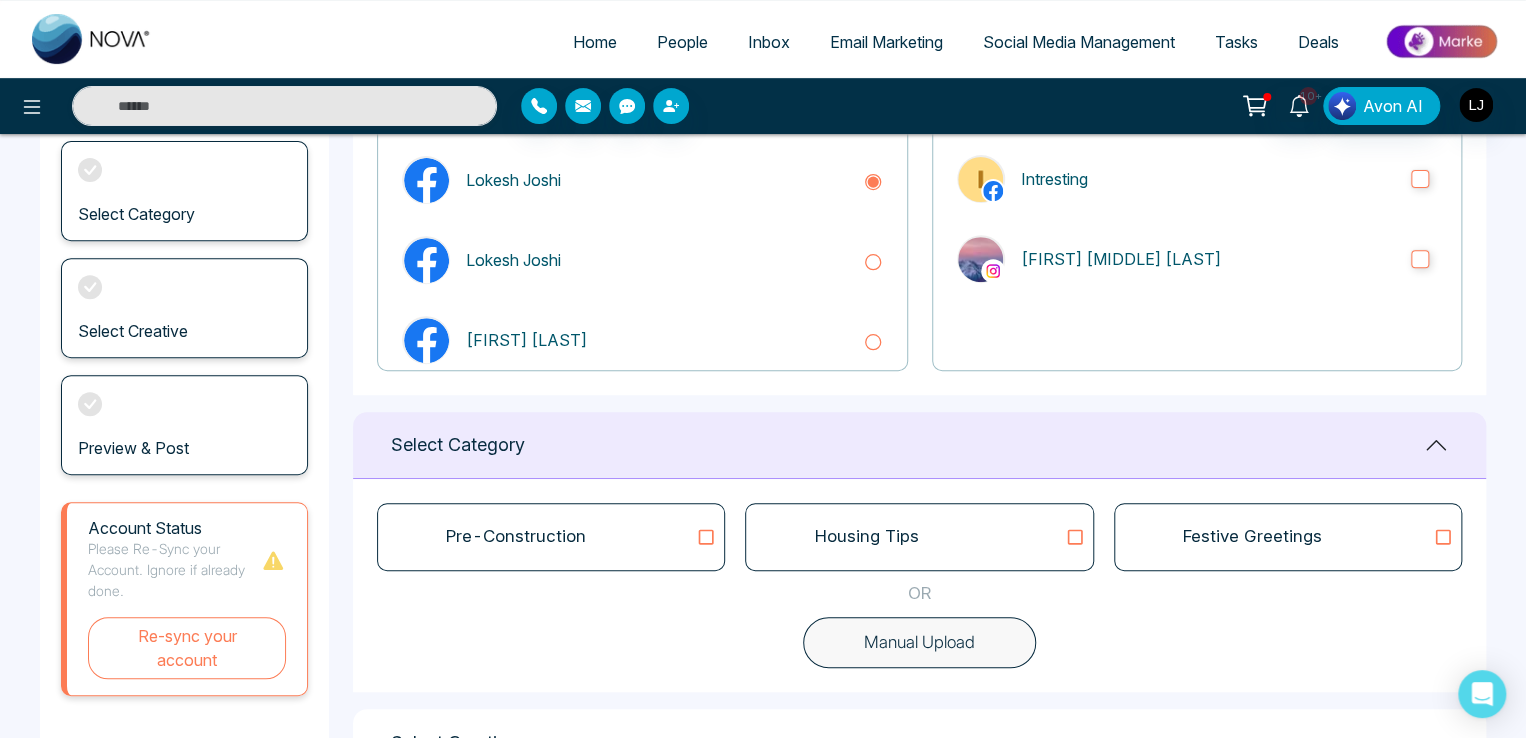 scroll, scrollTop: 405, scrollLeft: 0, axis: vertical 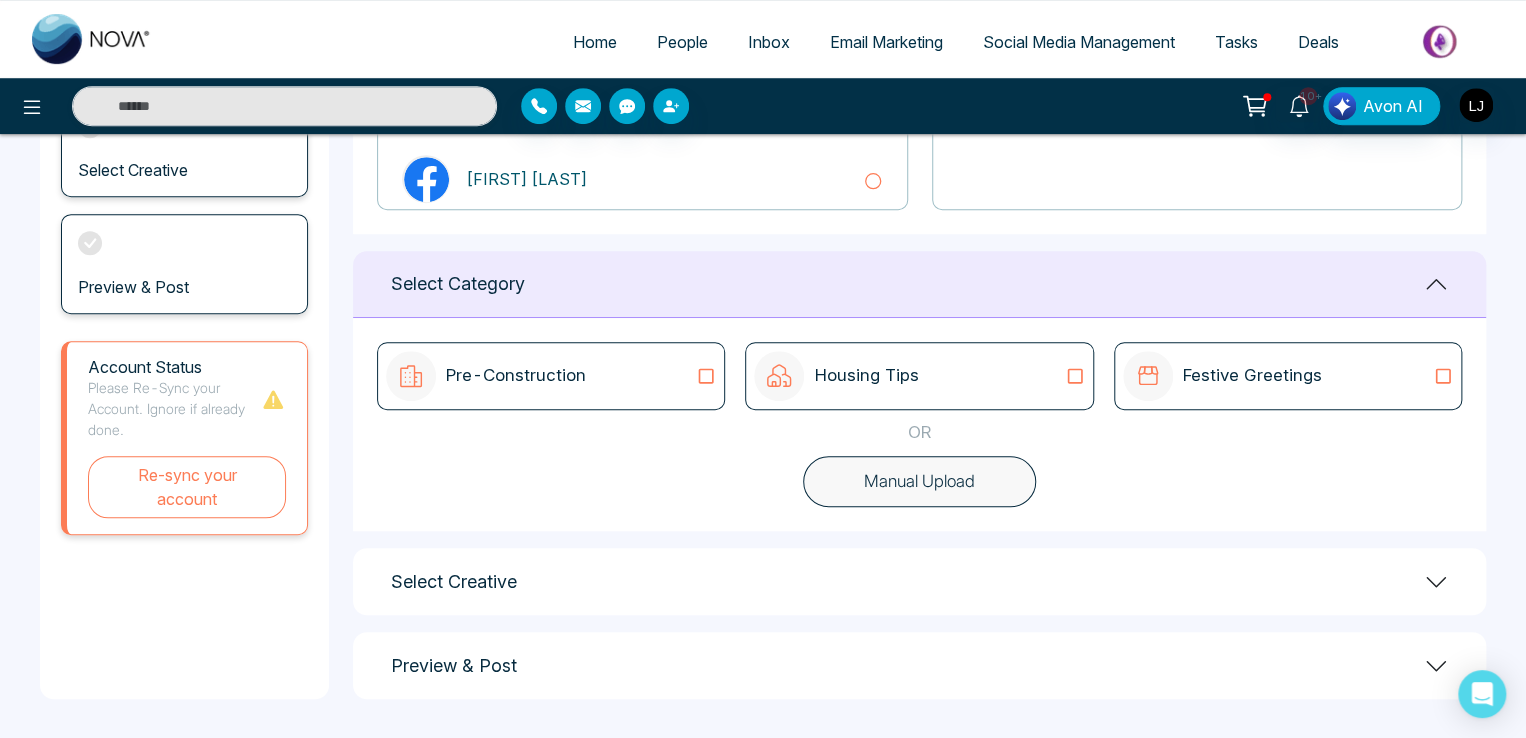 click on "Manual Upload" at bounding box center [919, 482] 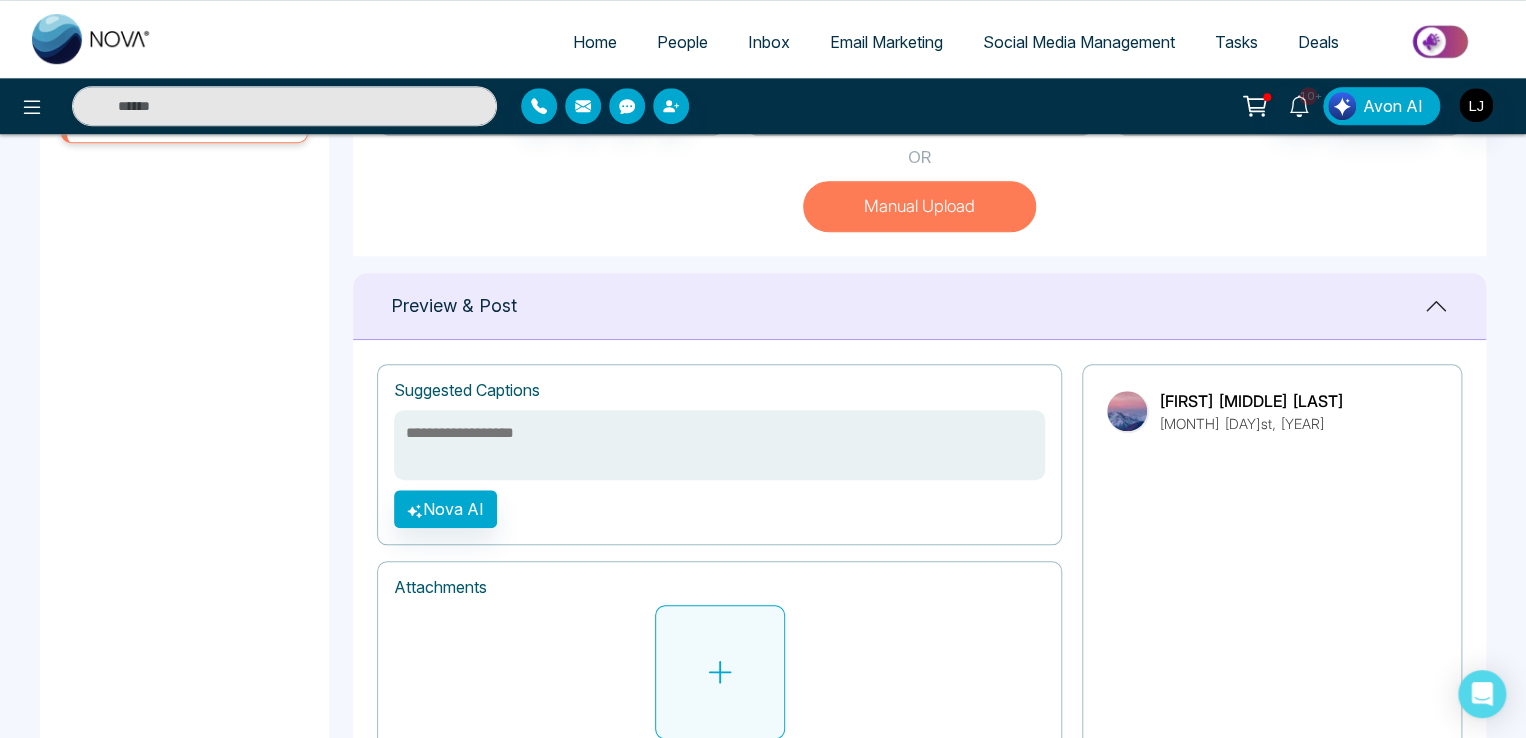 scroll, scrollTop: 811, scrollLeft: 0, axis: vertical 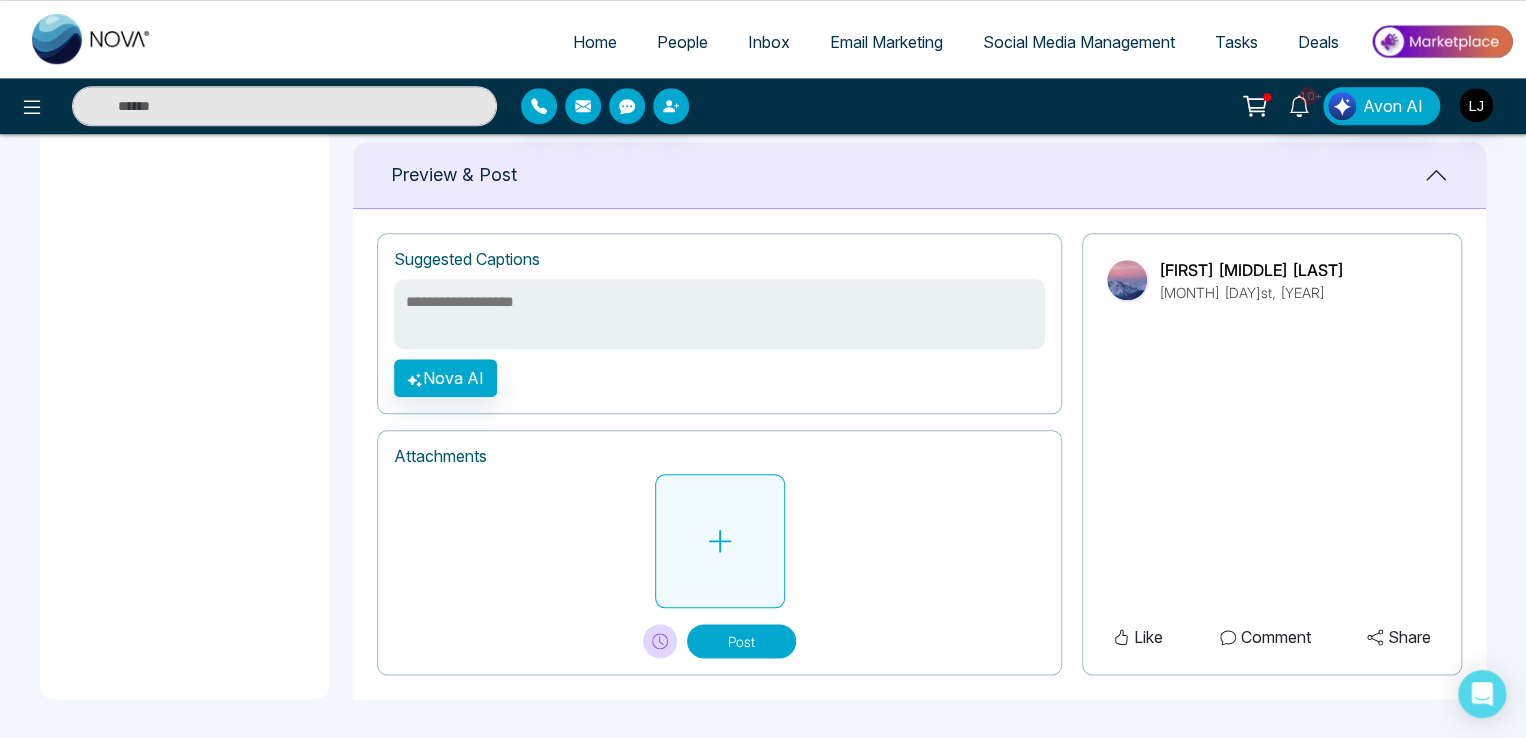 click at bounding box center (720, 541) 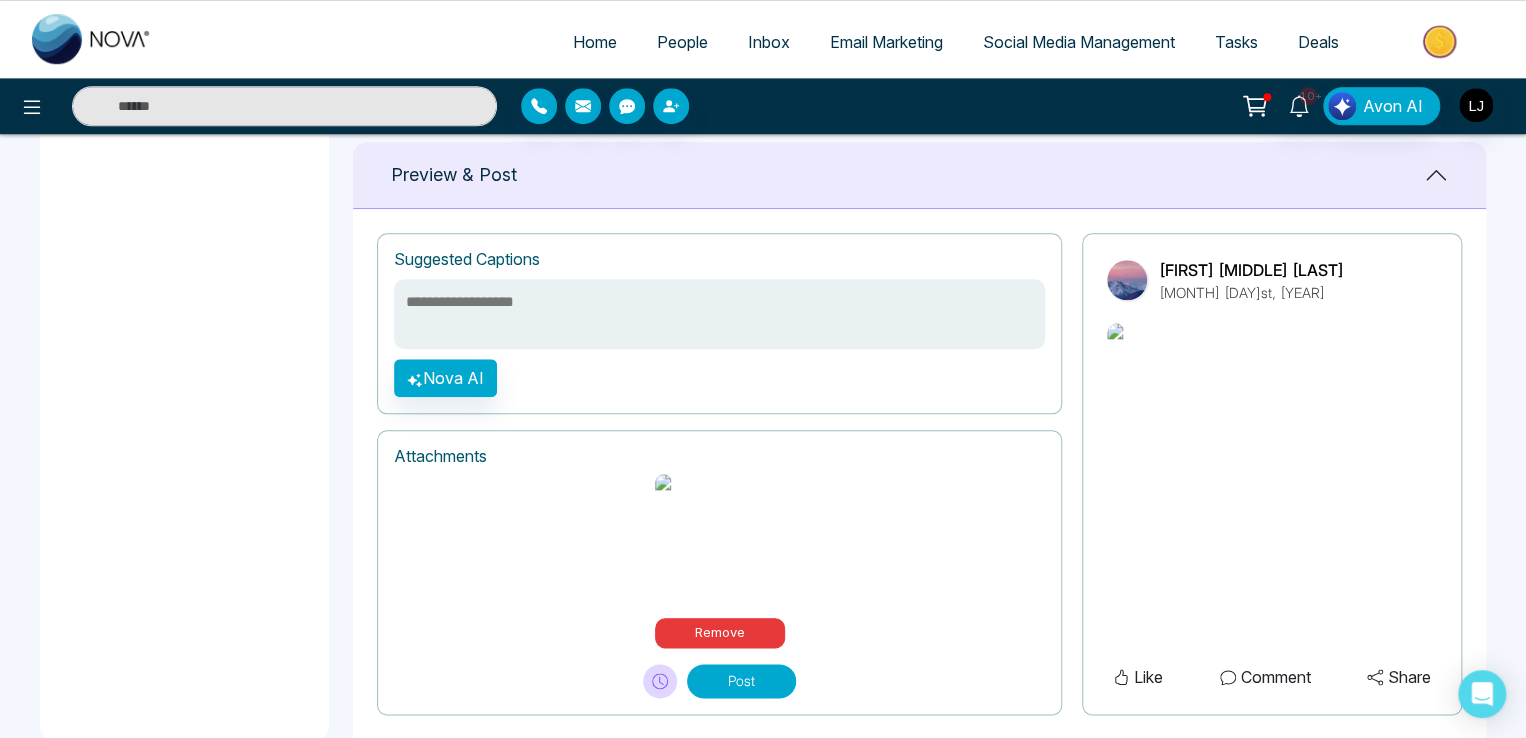 click on "Post" at bounding box center [741, 681] 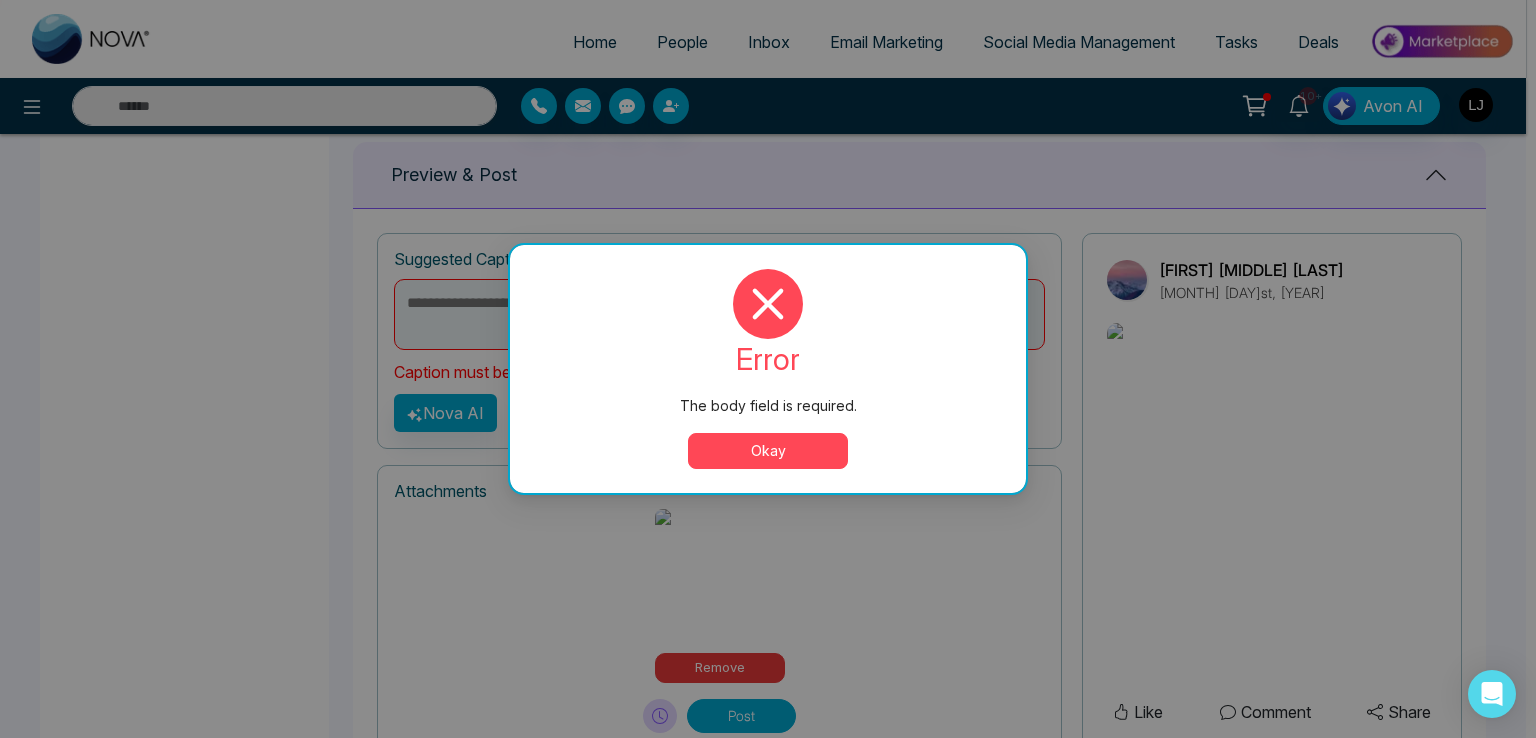 click on "Okay" at bounding box center [768, 451] 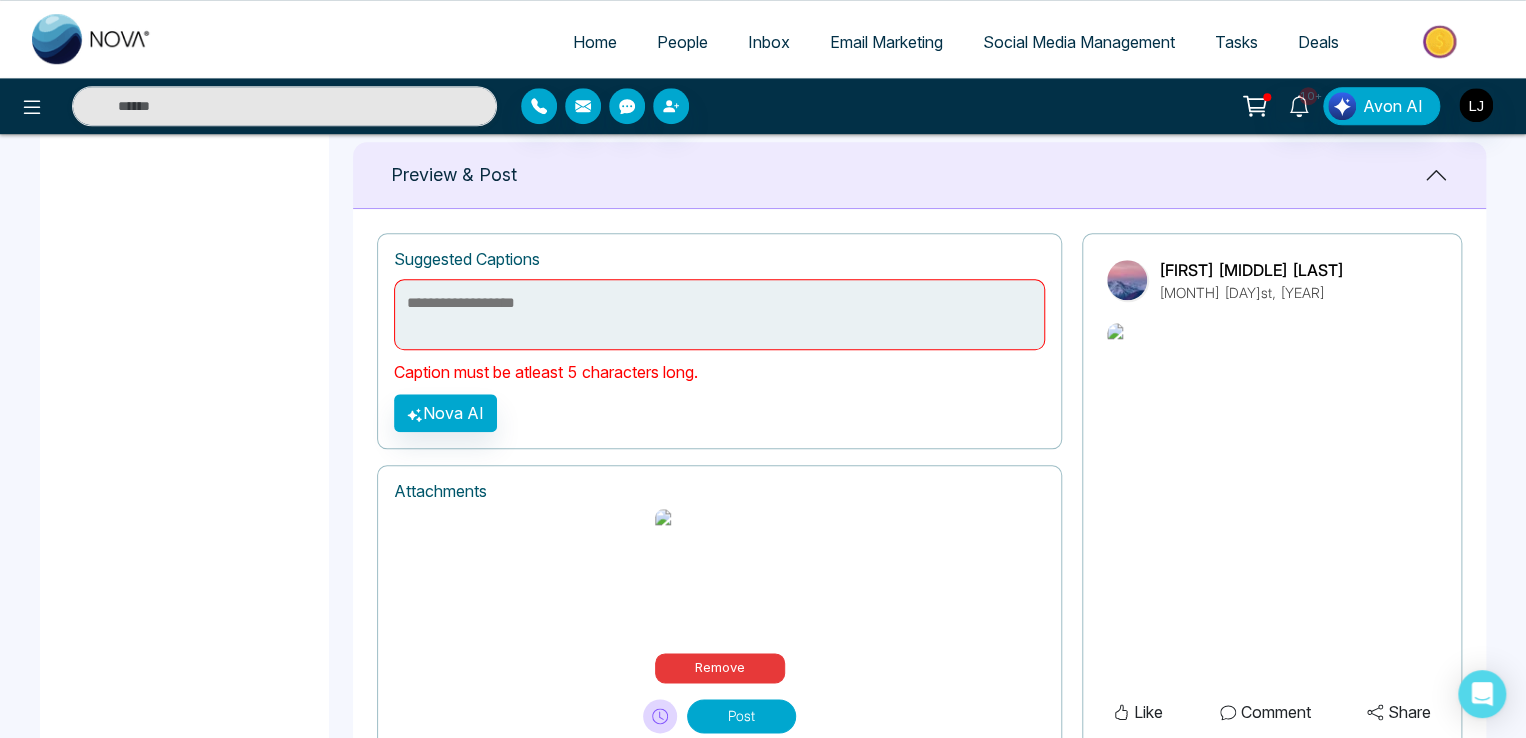 click at bounding box center (719, 314) 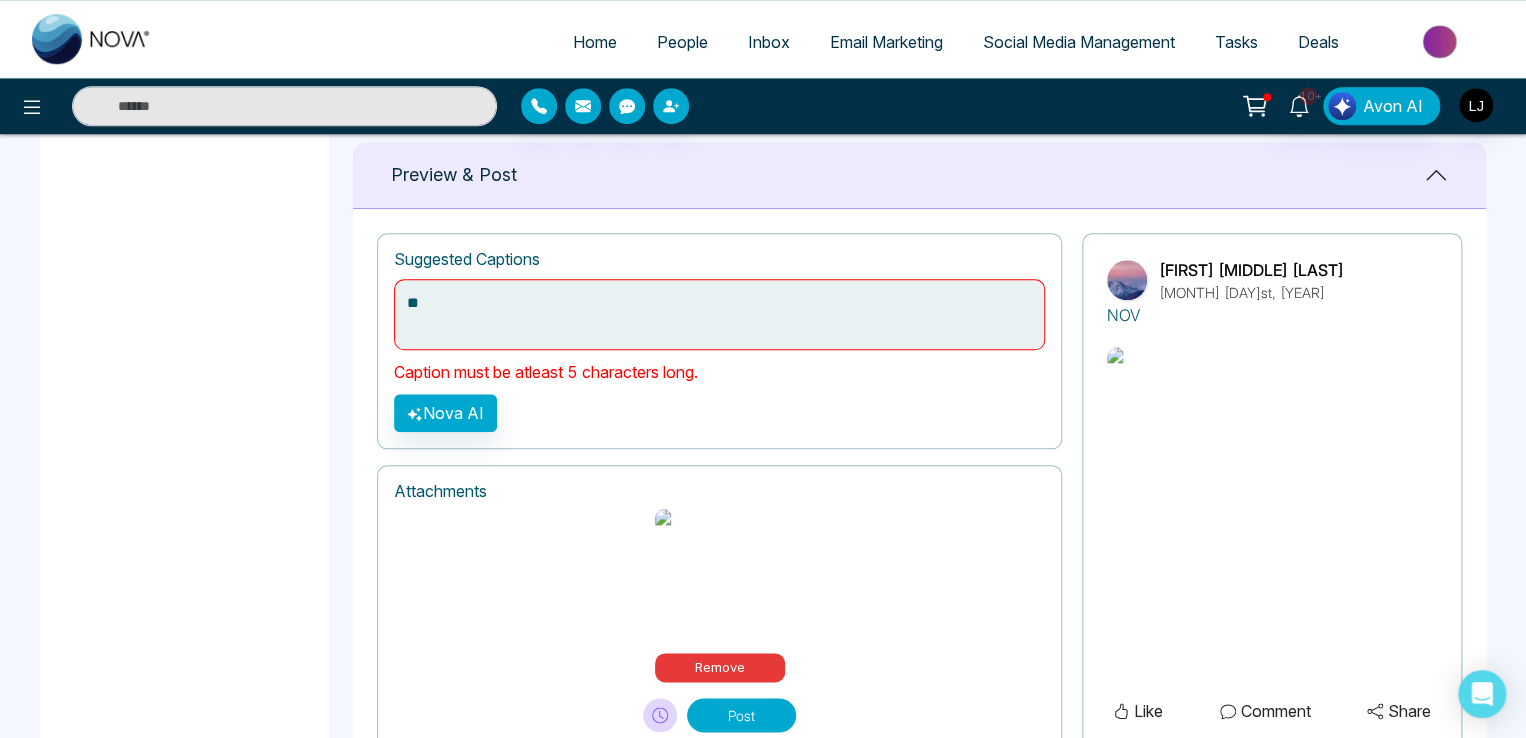 type on "*" 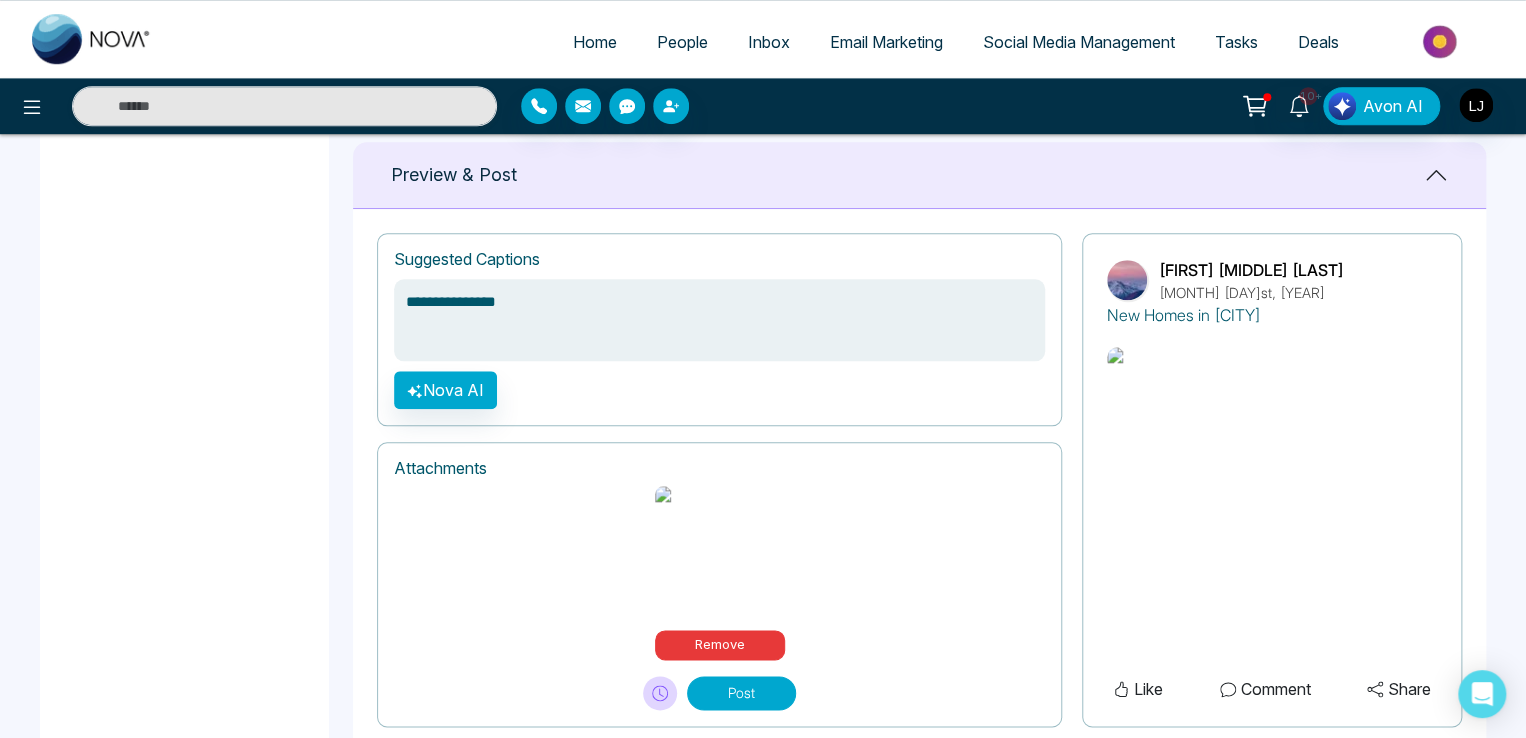 type on "**********" 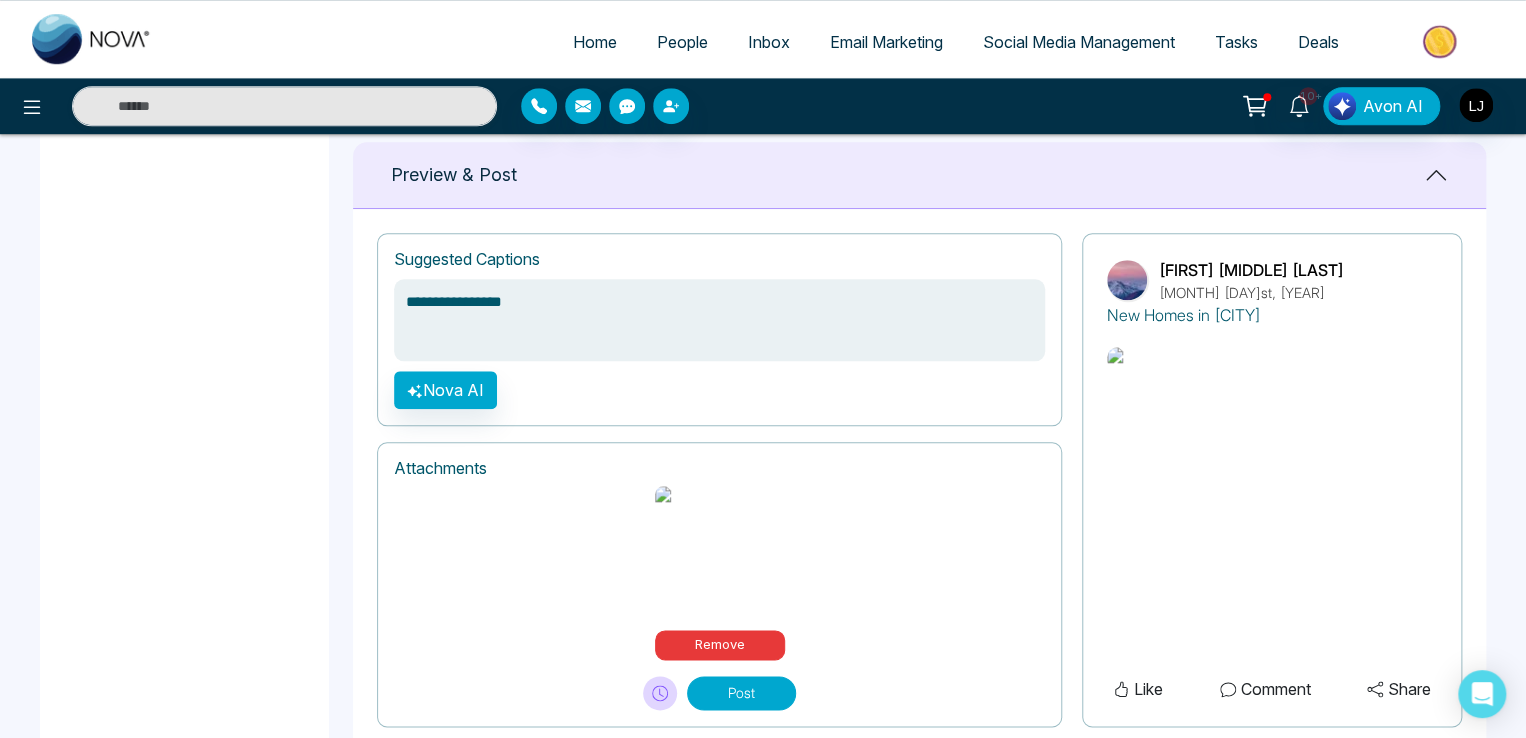 type on "**********" 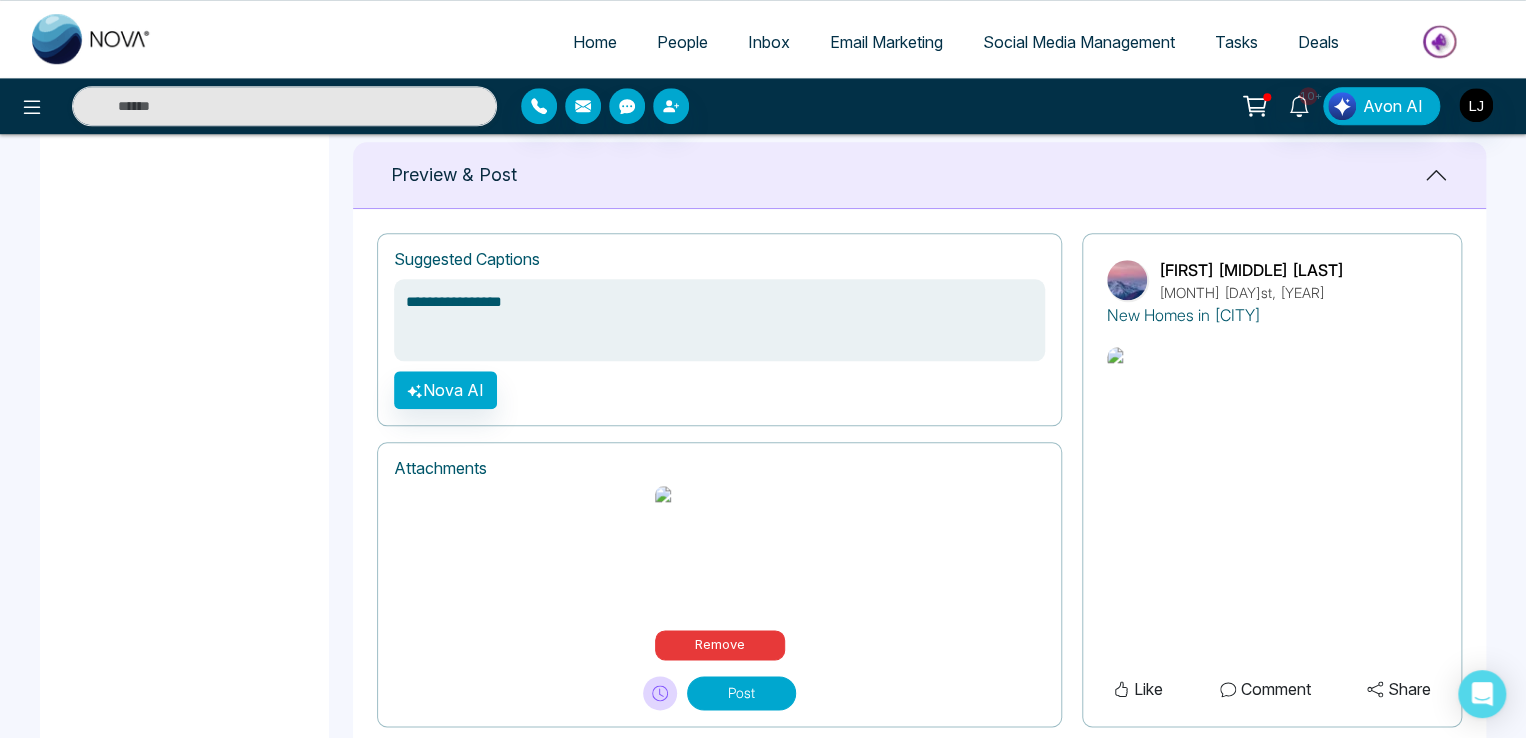 type on "**********" 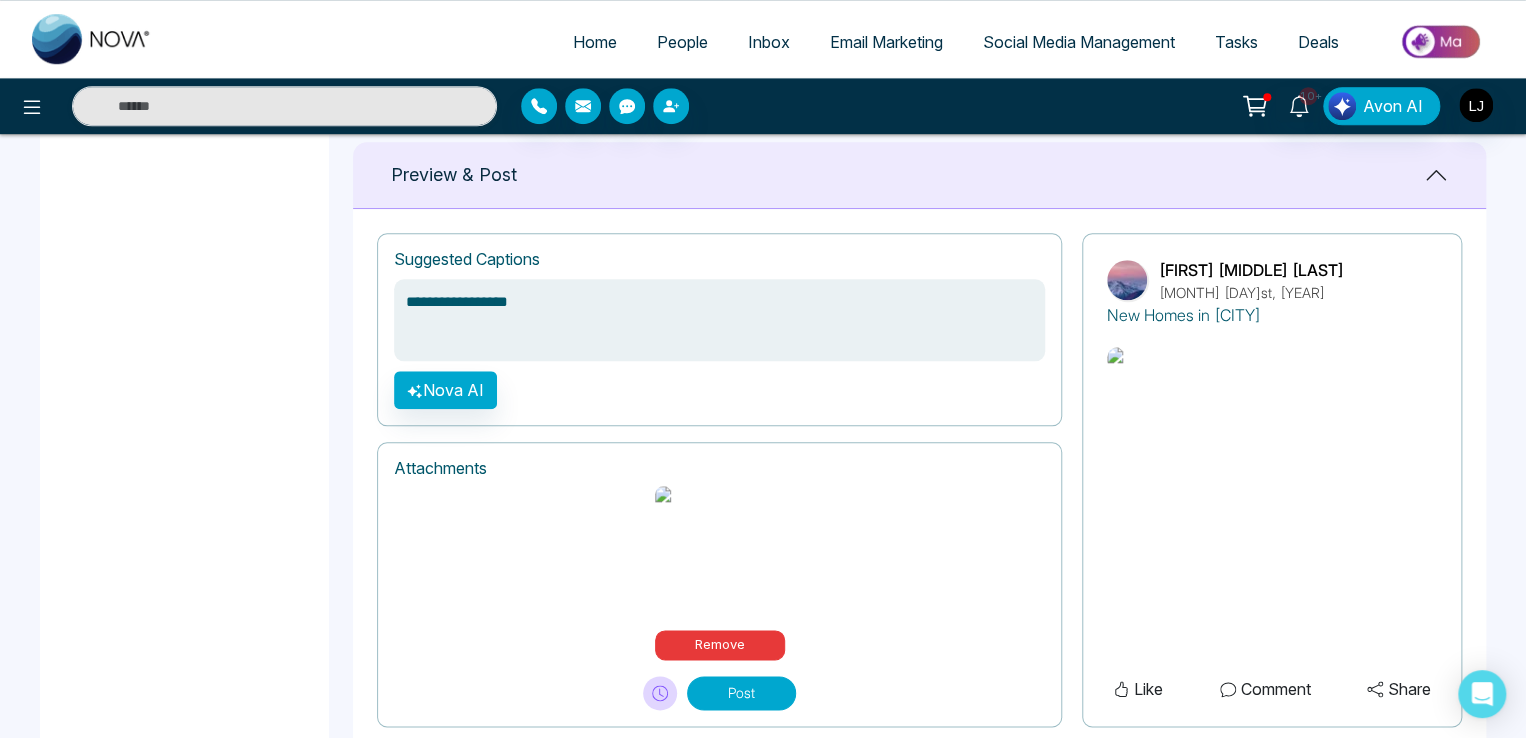 type on "**********" 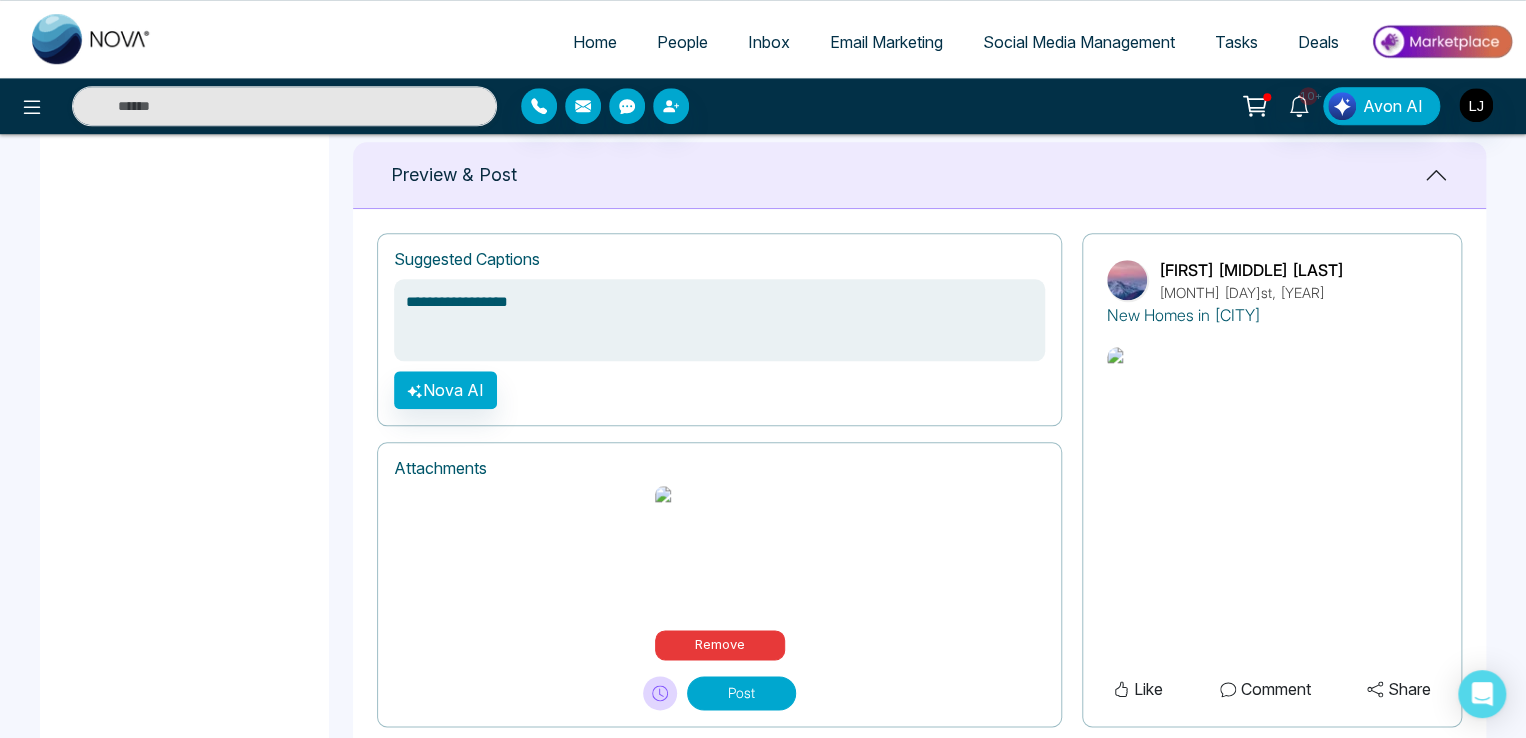 type on "**********" 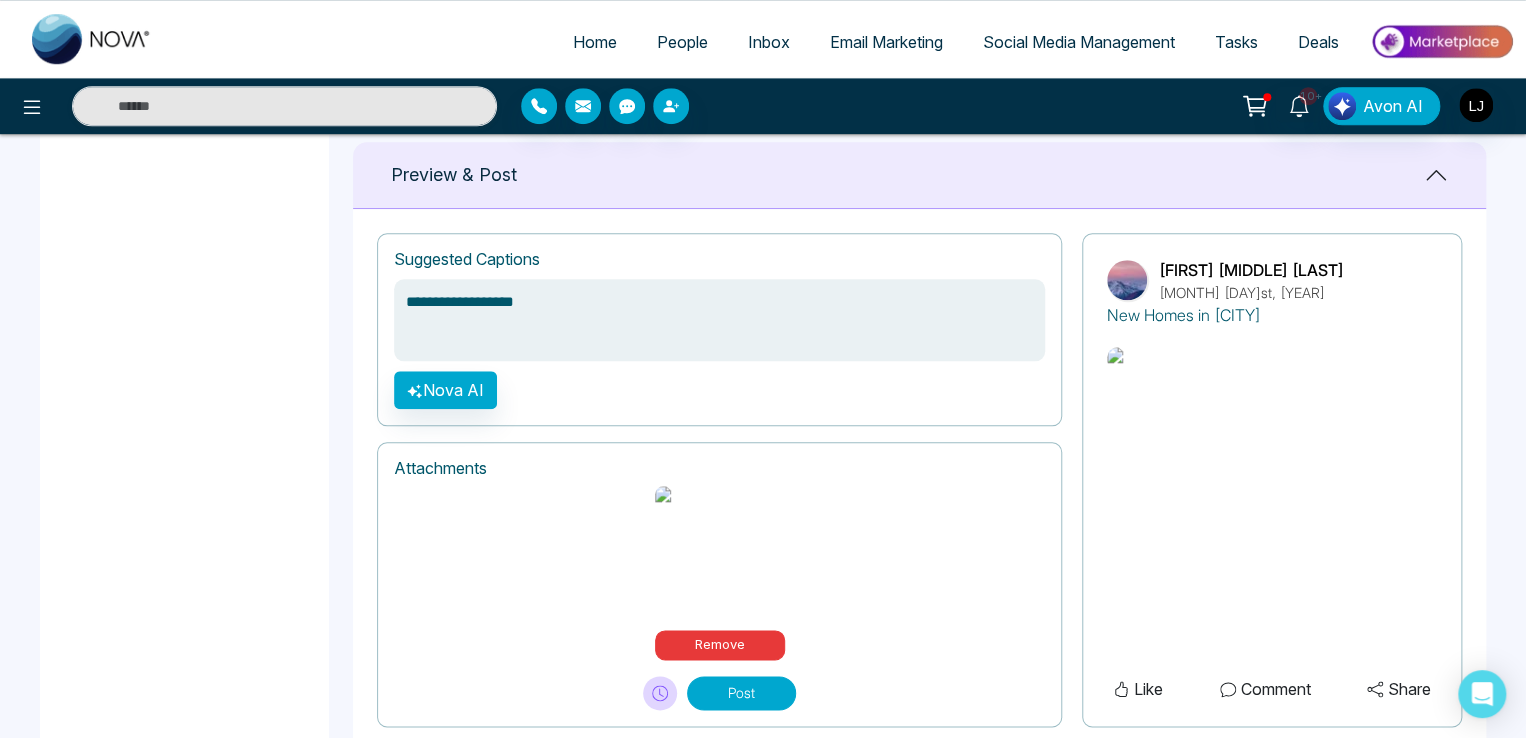 type on "**********" 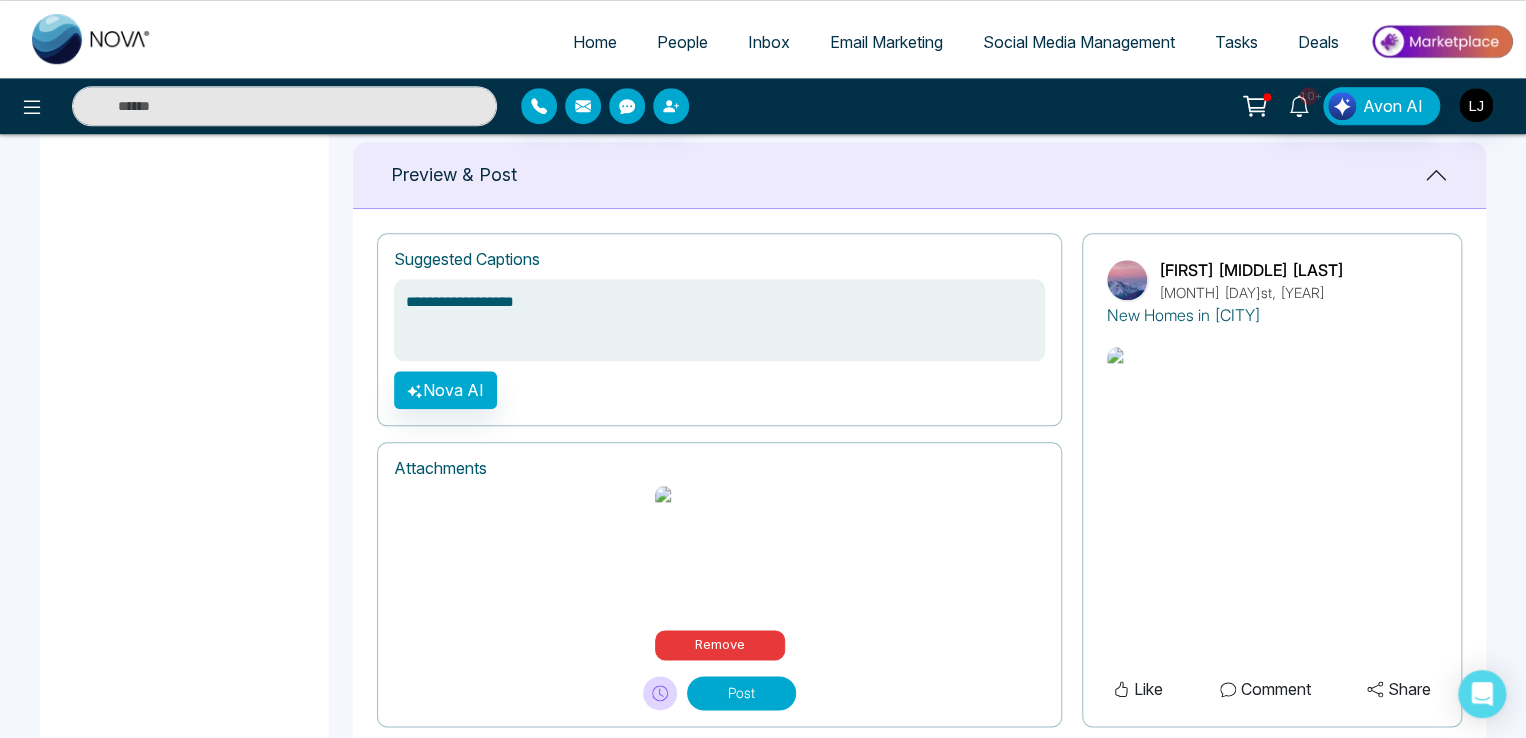 type on "**********" 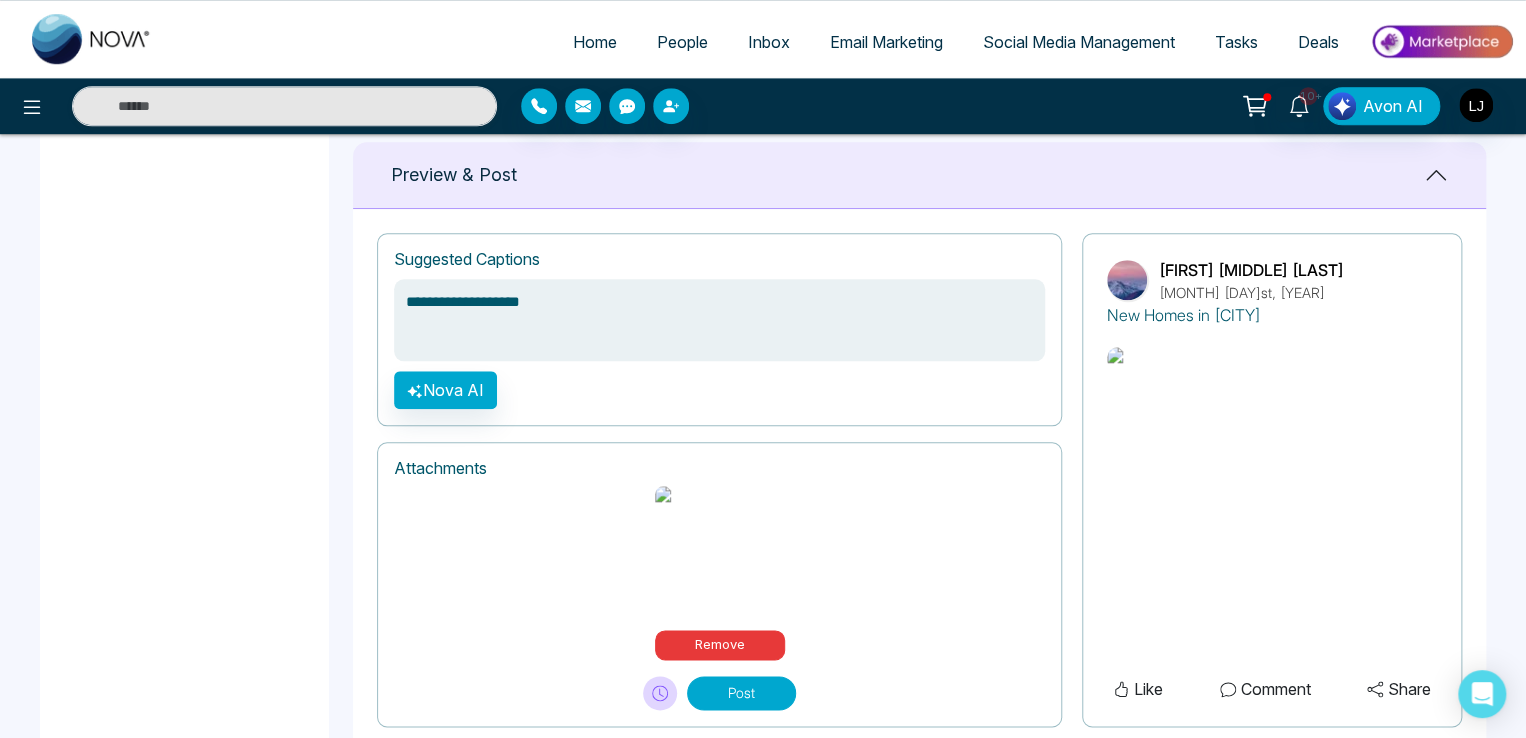 type on "**********" 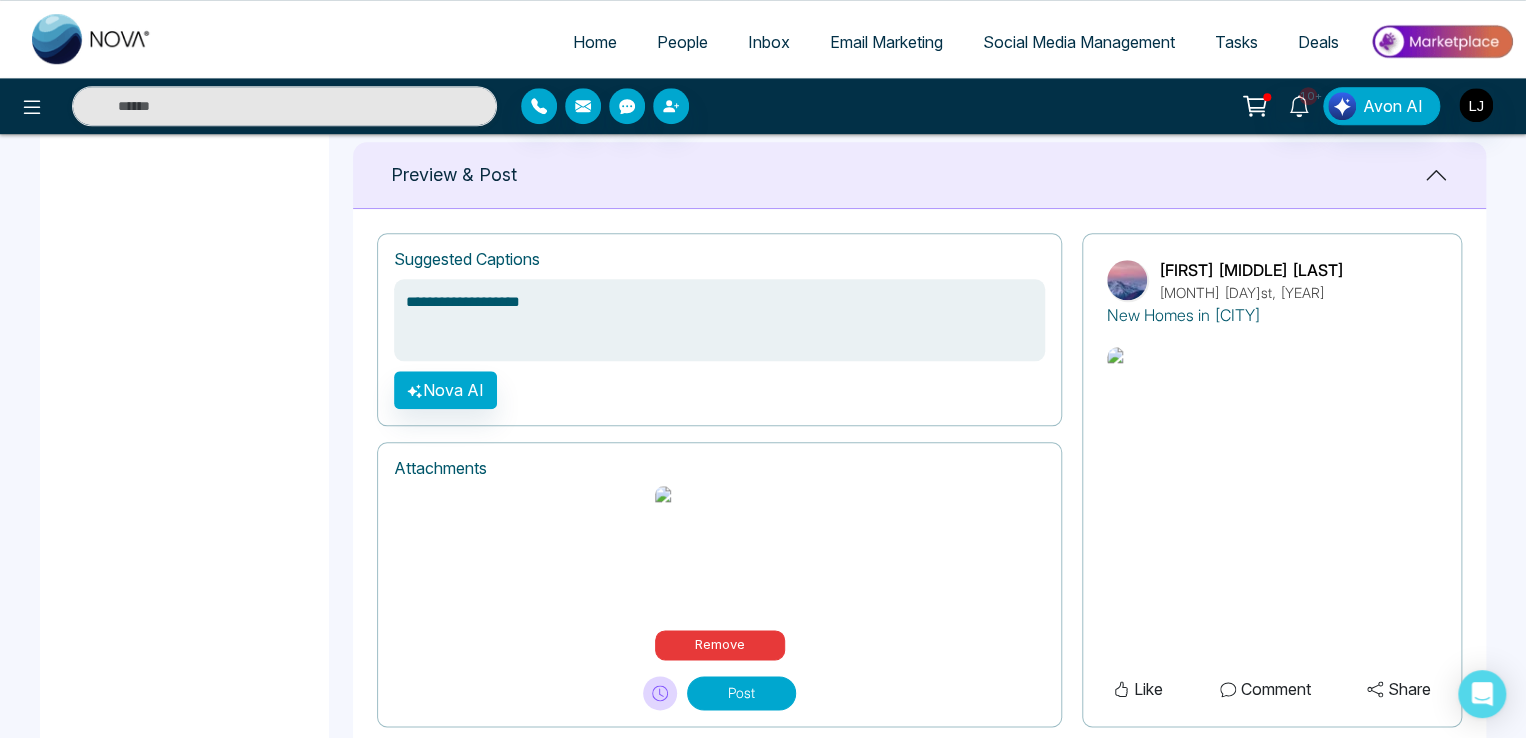 type on "**********" 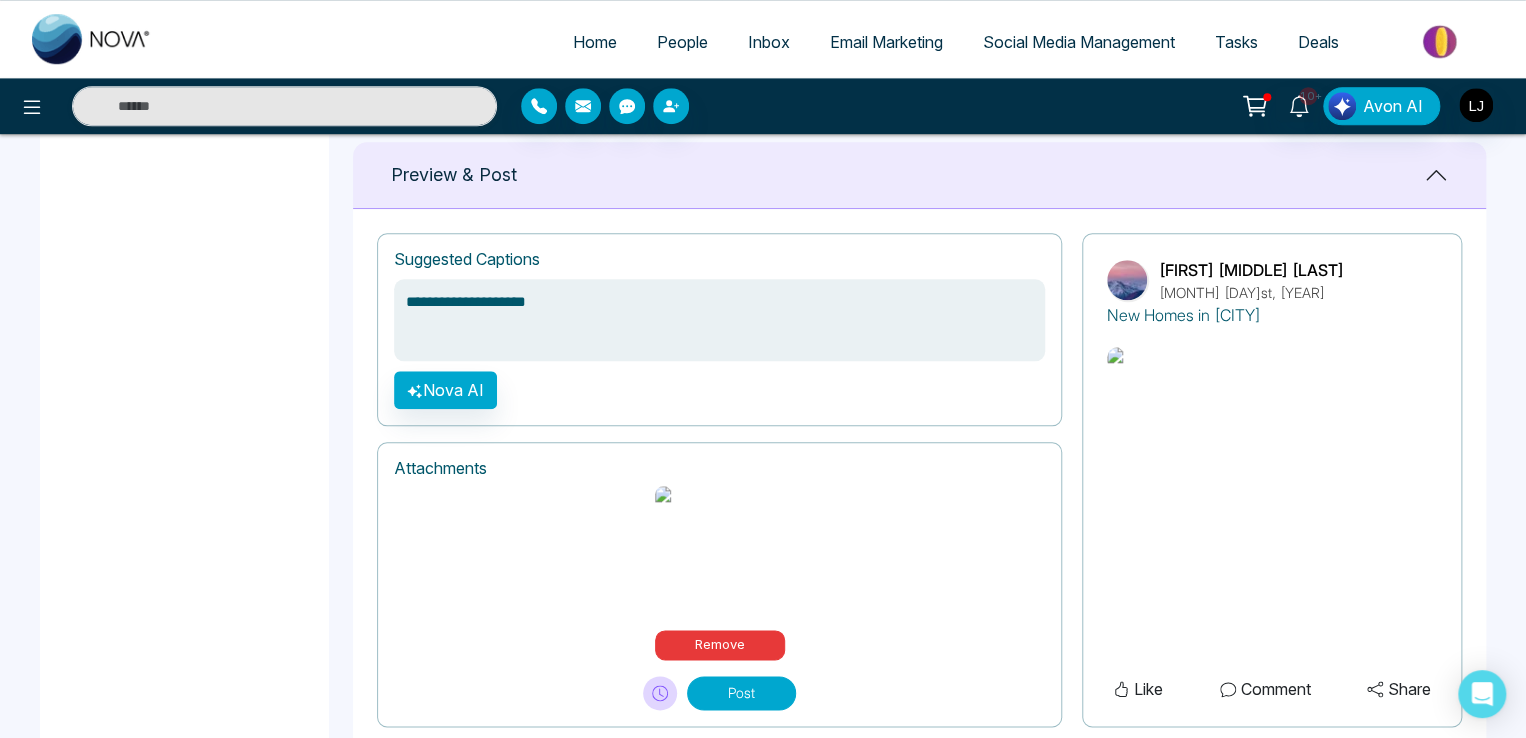 type on "**********" 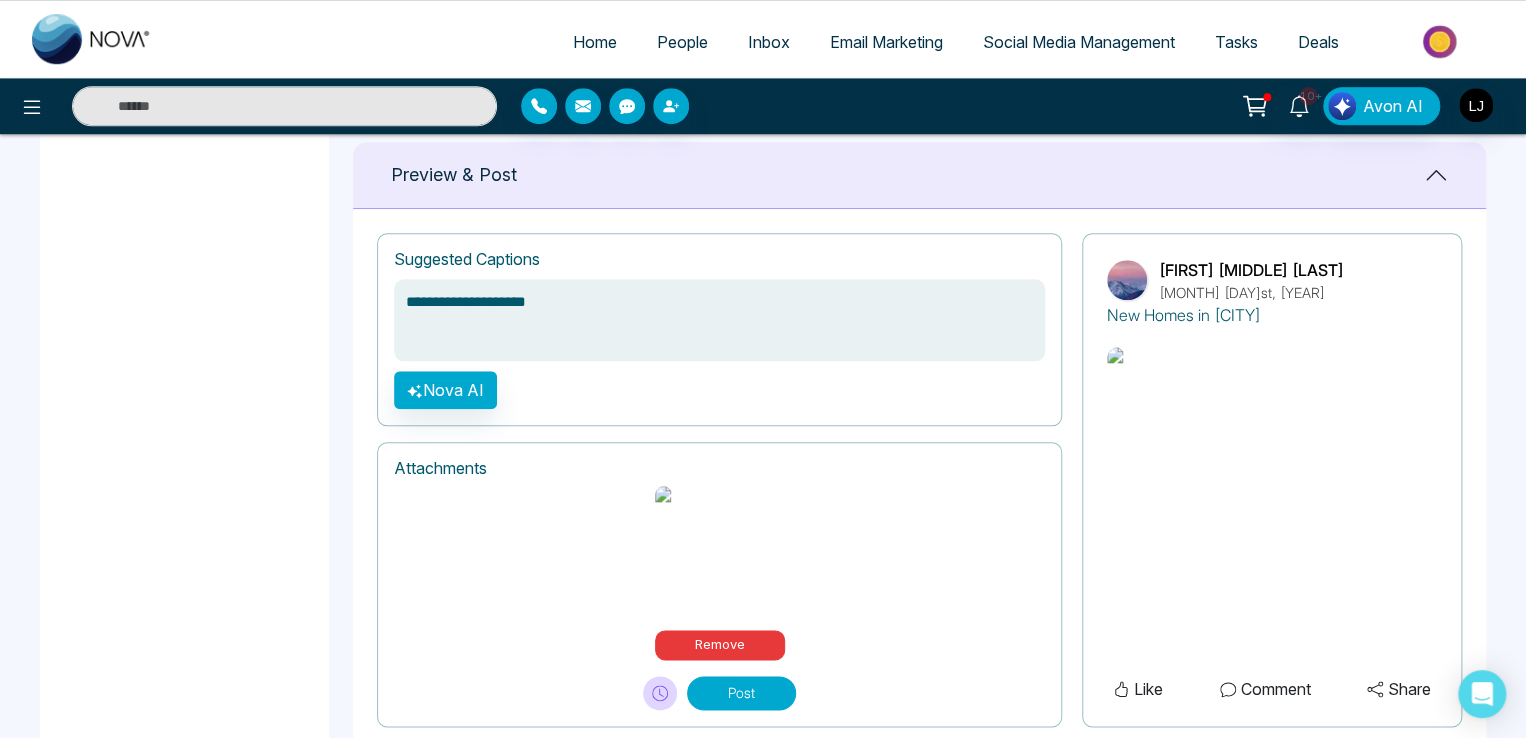 type on "**********" 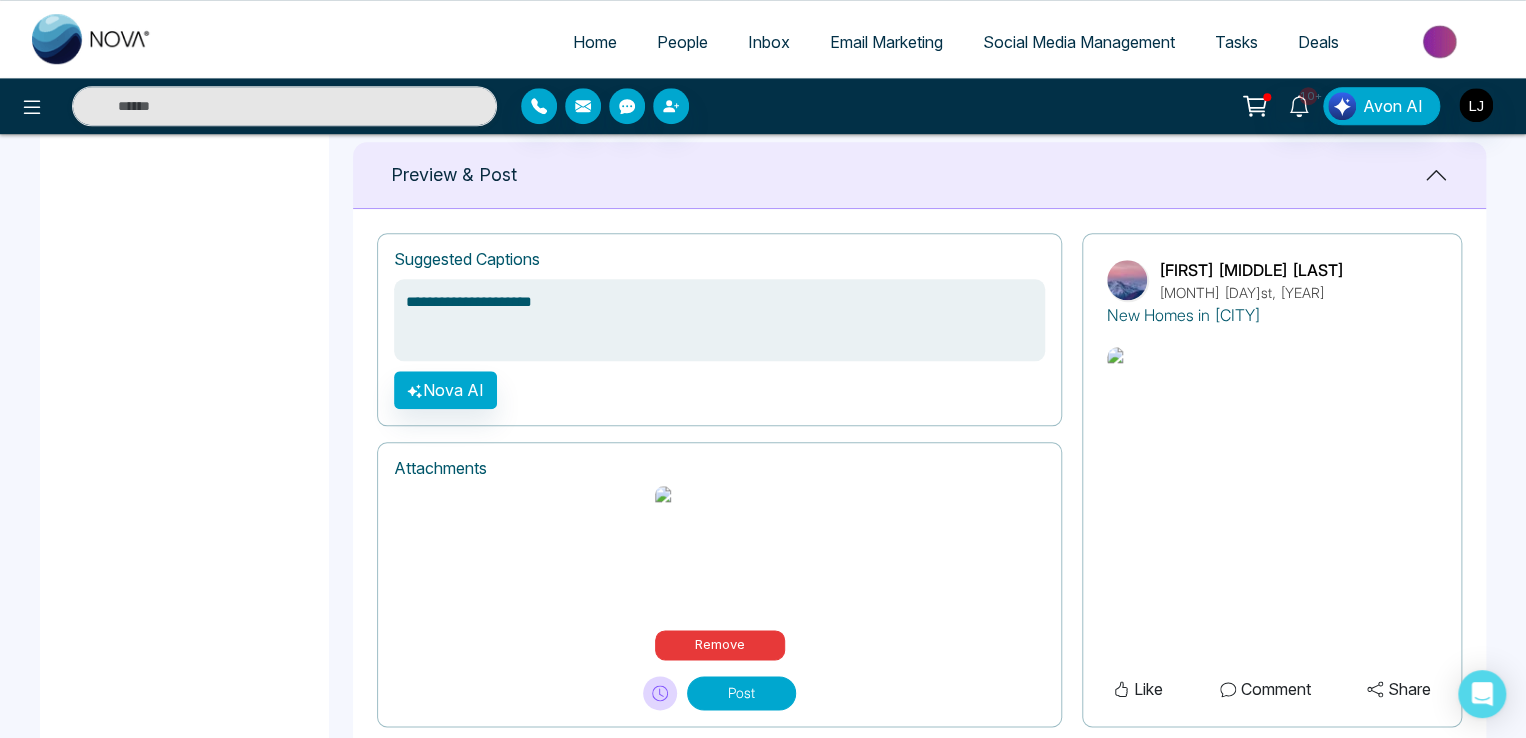 type on "**********" 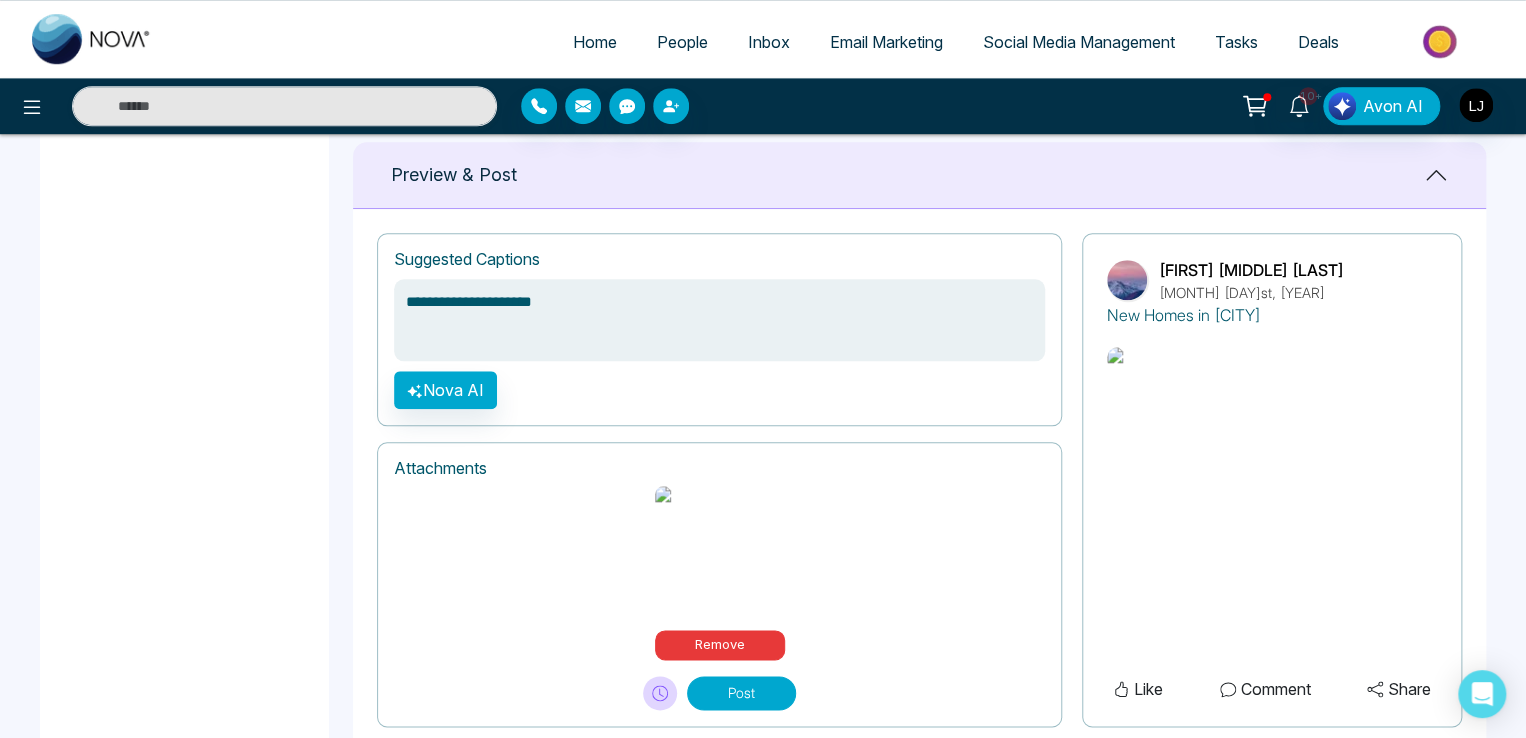 type on "**********" 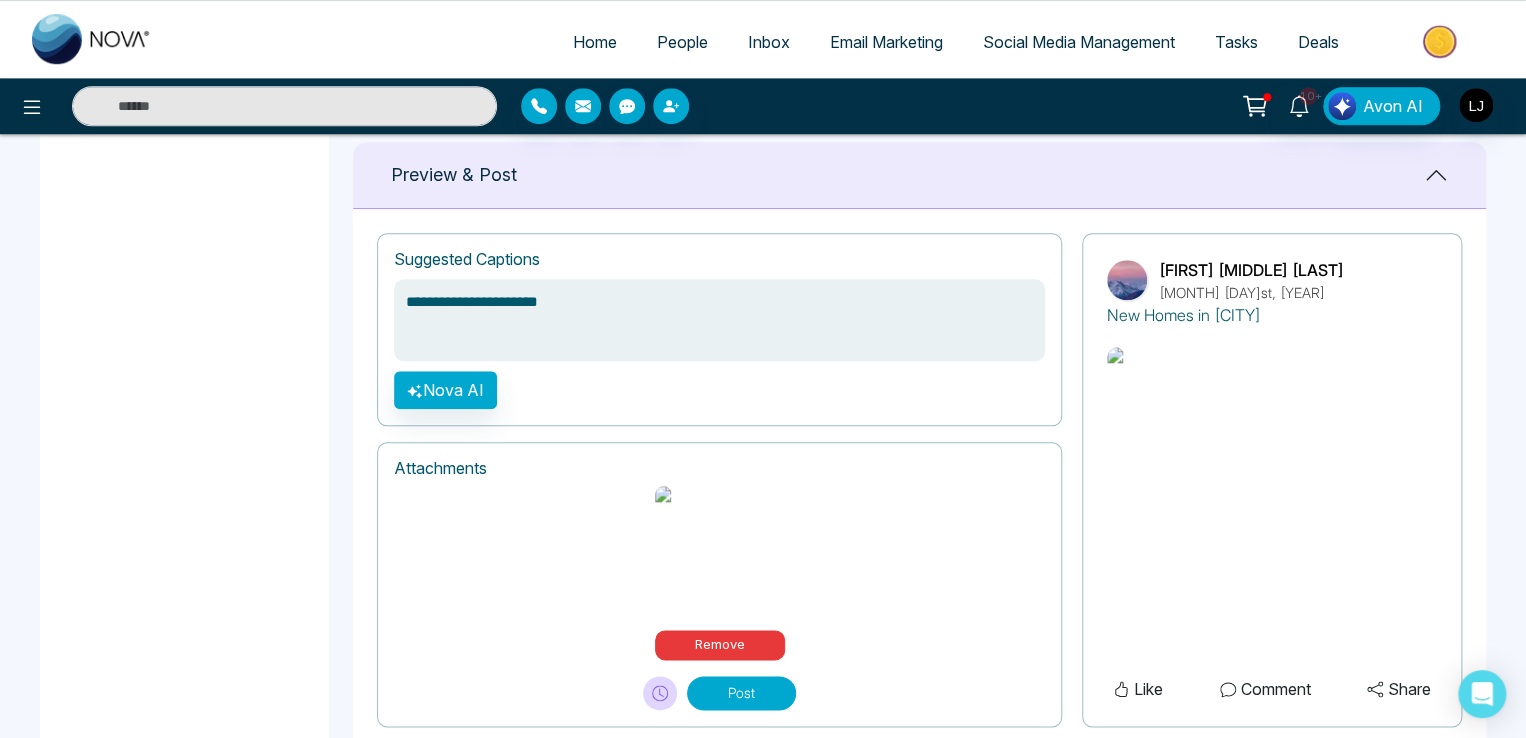 type on "**********" 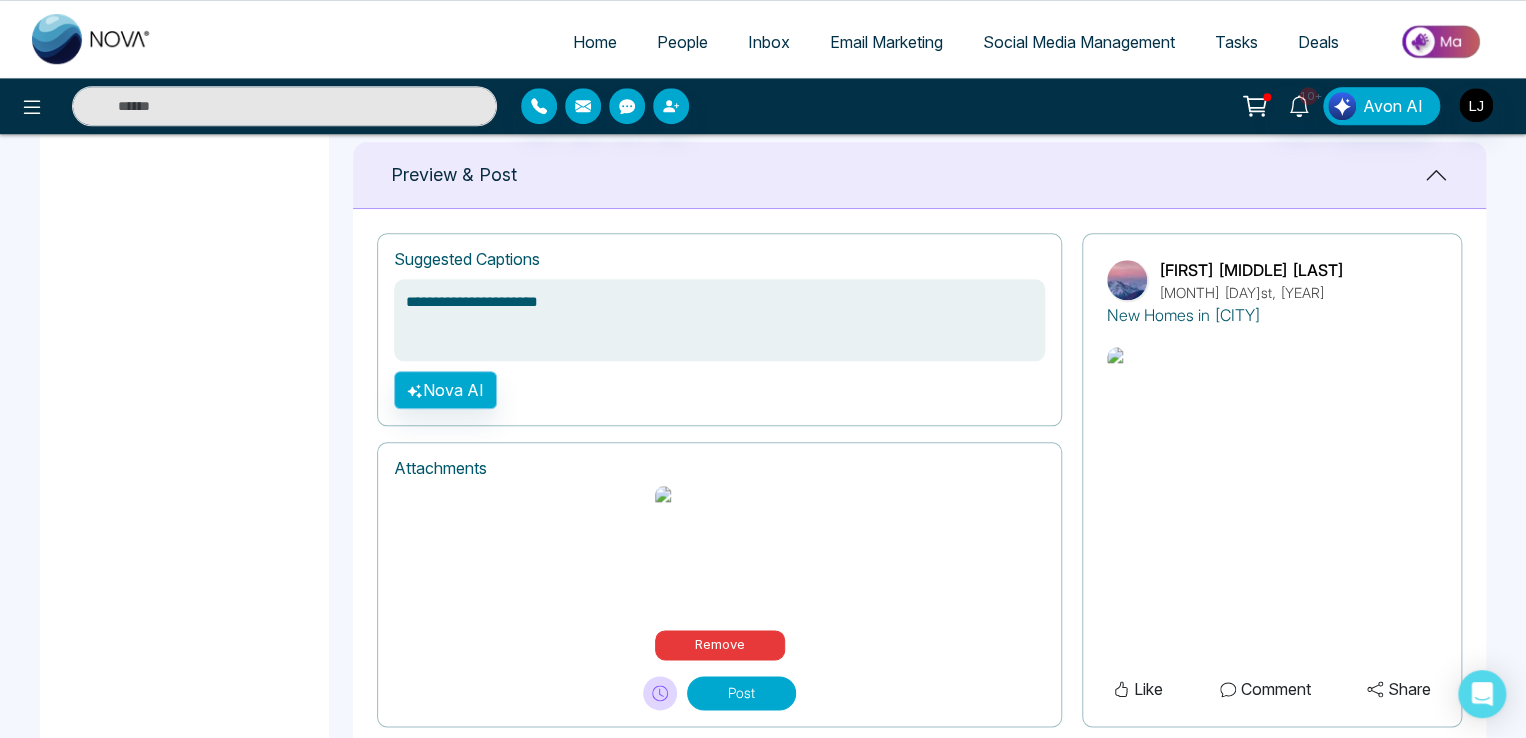 type on "**********" 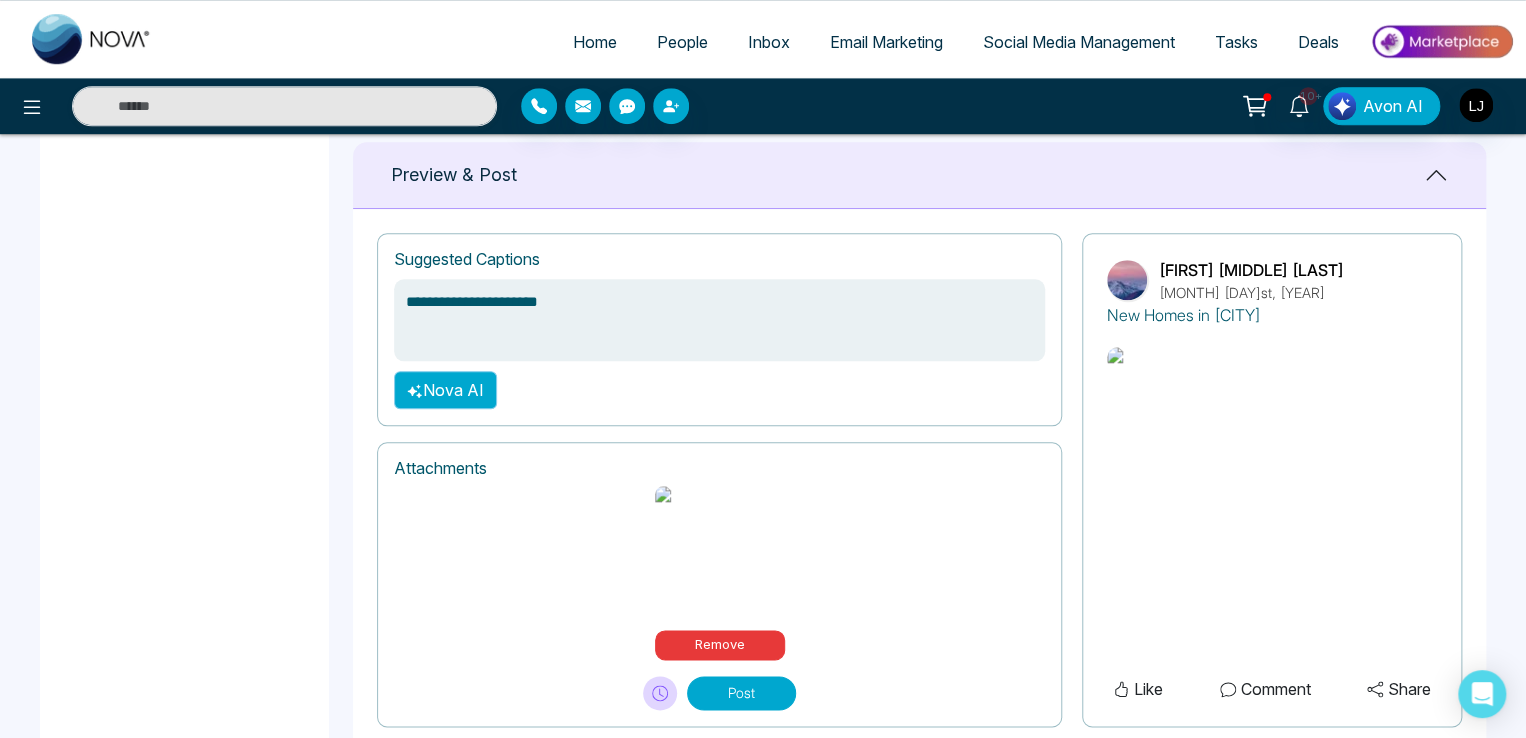 click on "Nova AI" at bounding box center (445, 390) 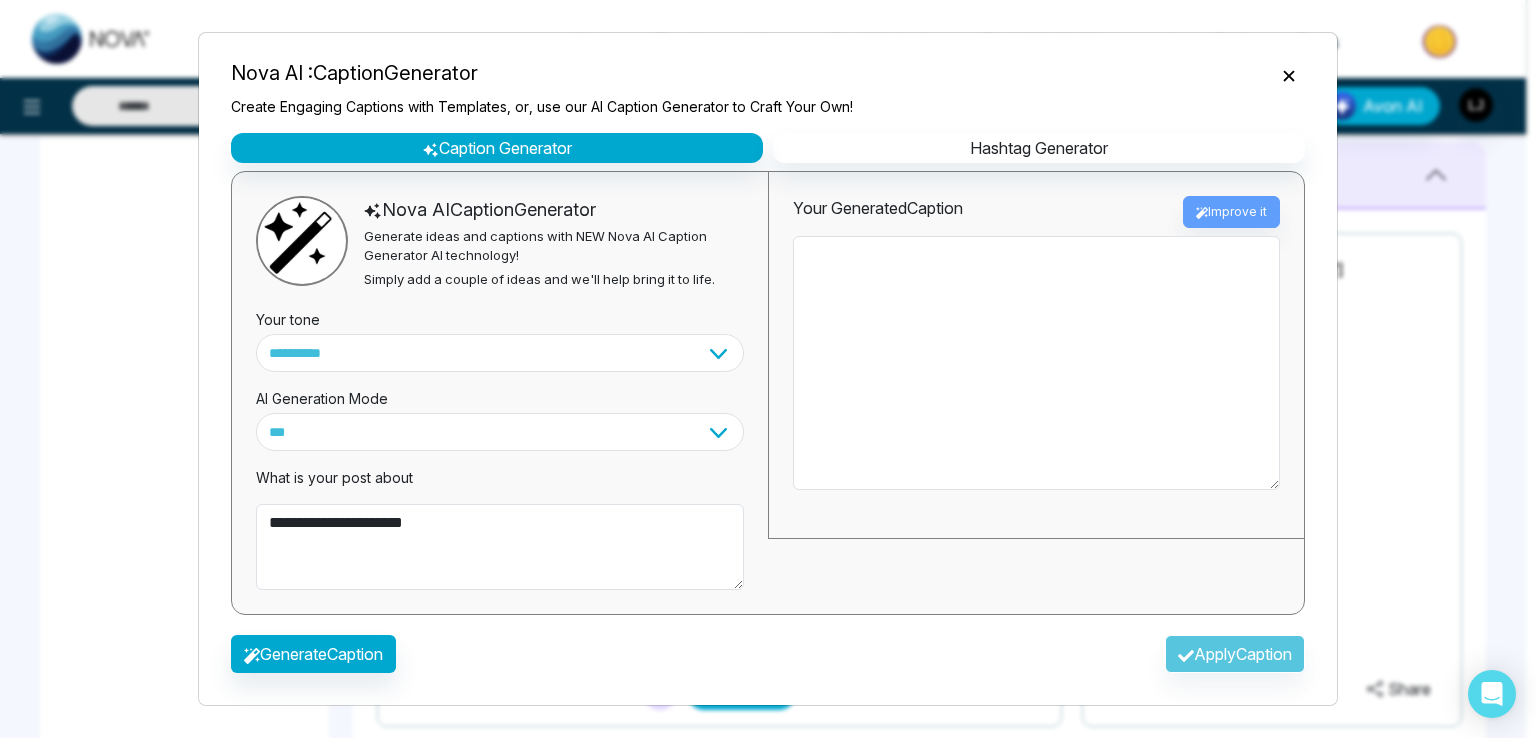 click on "Generate  Caption  Apply  Caption" at bounding box center (768, 660) 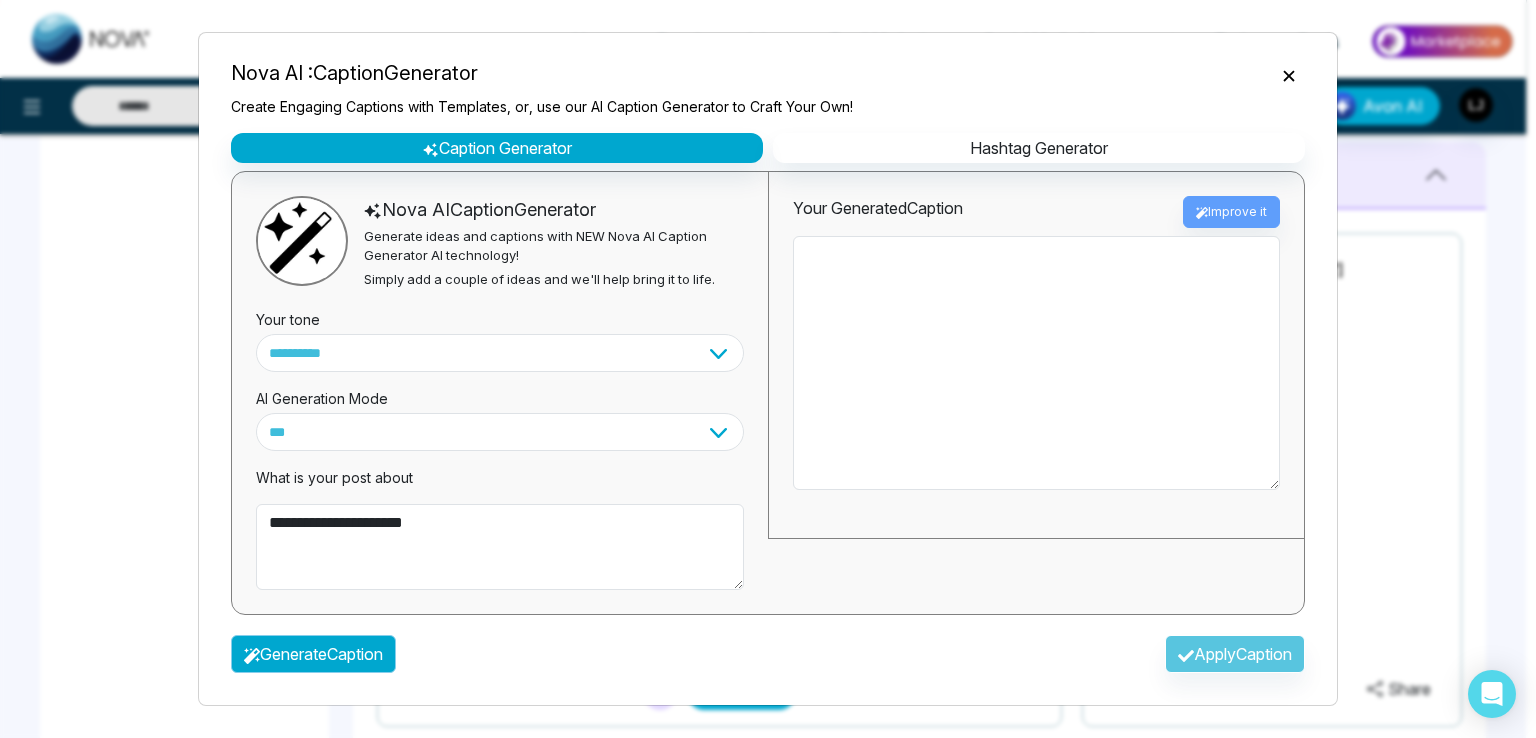 click on "Generate  Caption" at bounding box center (313, 654) 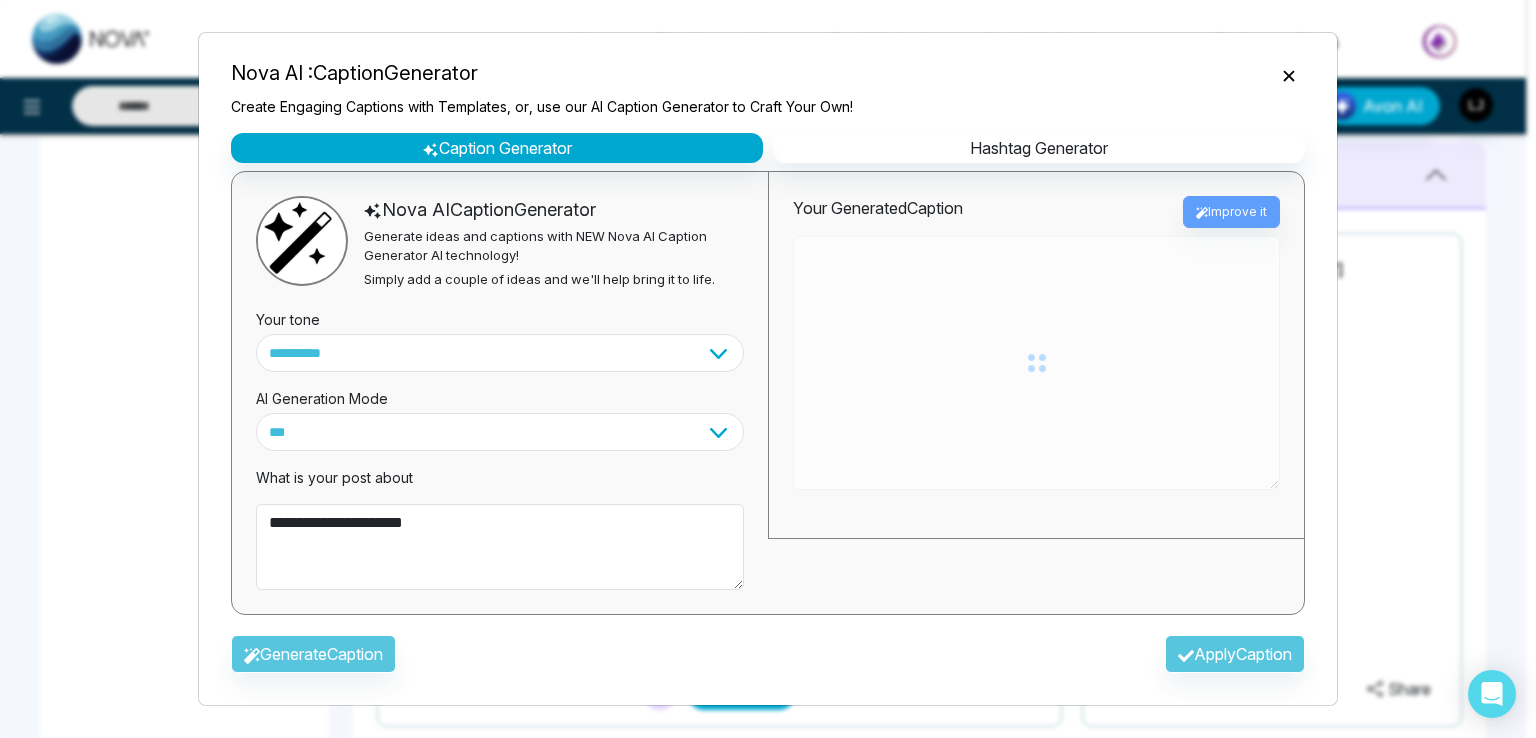 click on "Generate  Caption  Apply  Caption" at bounding box center [768, 660] 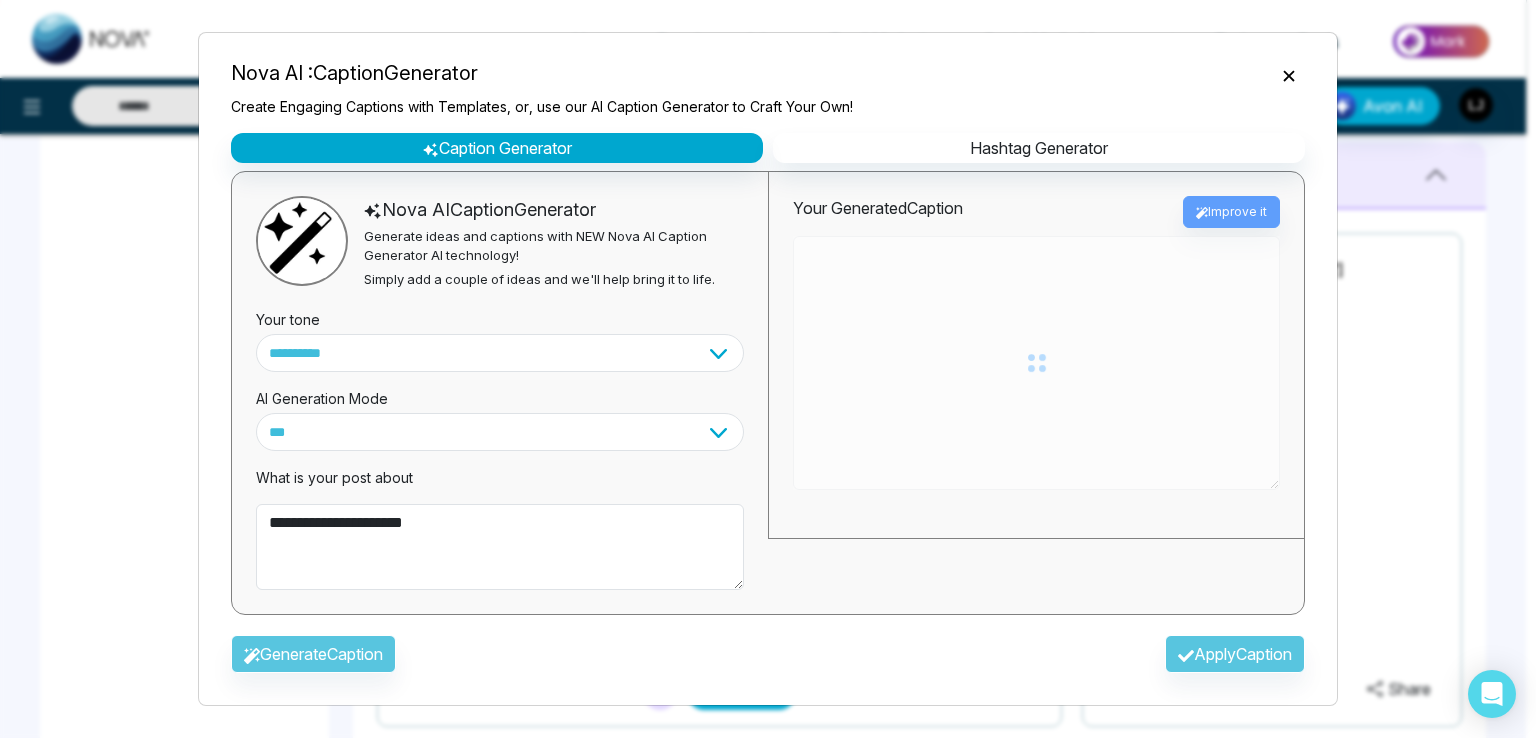 type on "**********" 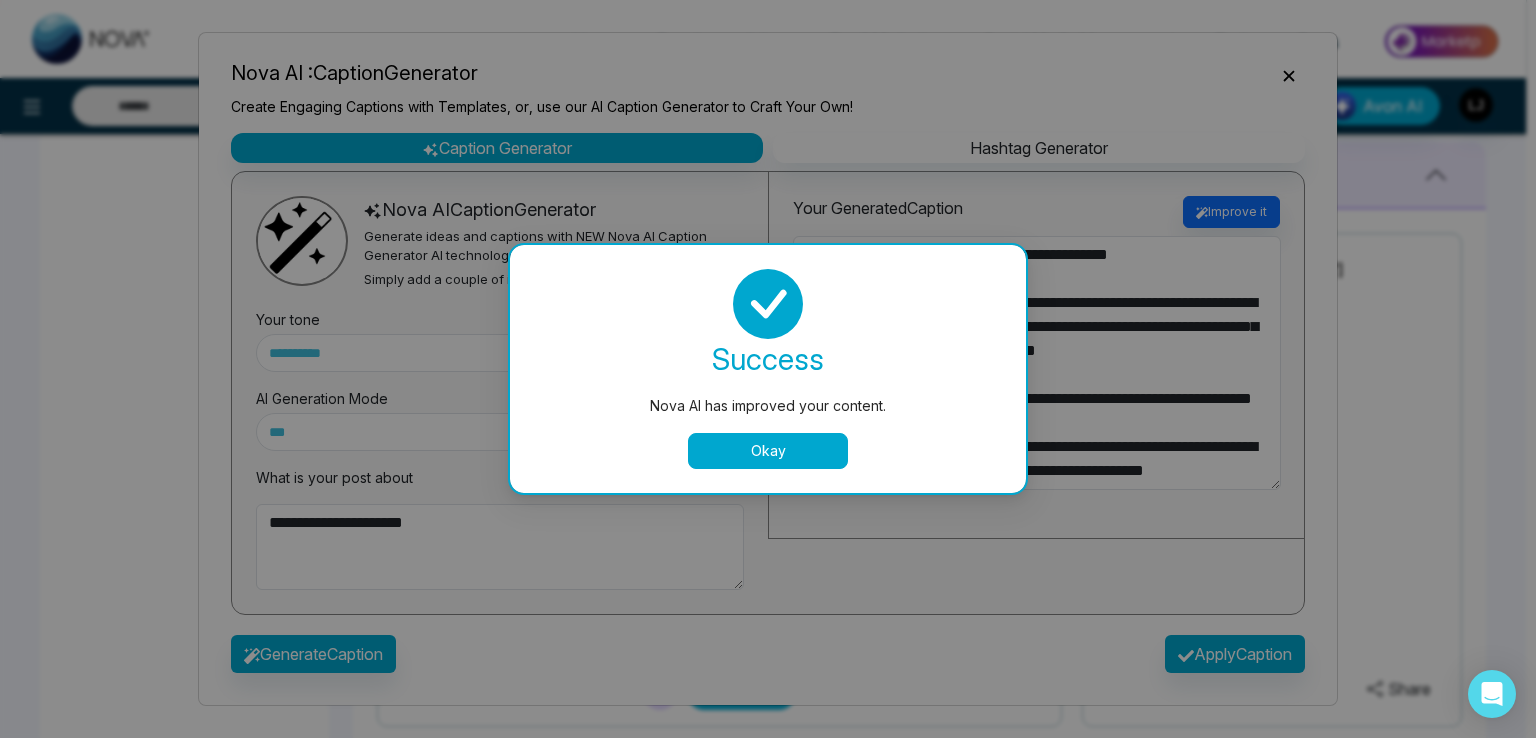 click on "Nova AI has improved your content. success Nova AI has improved your content.   Okay" at bounding box center (768, 369) 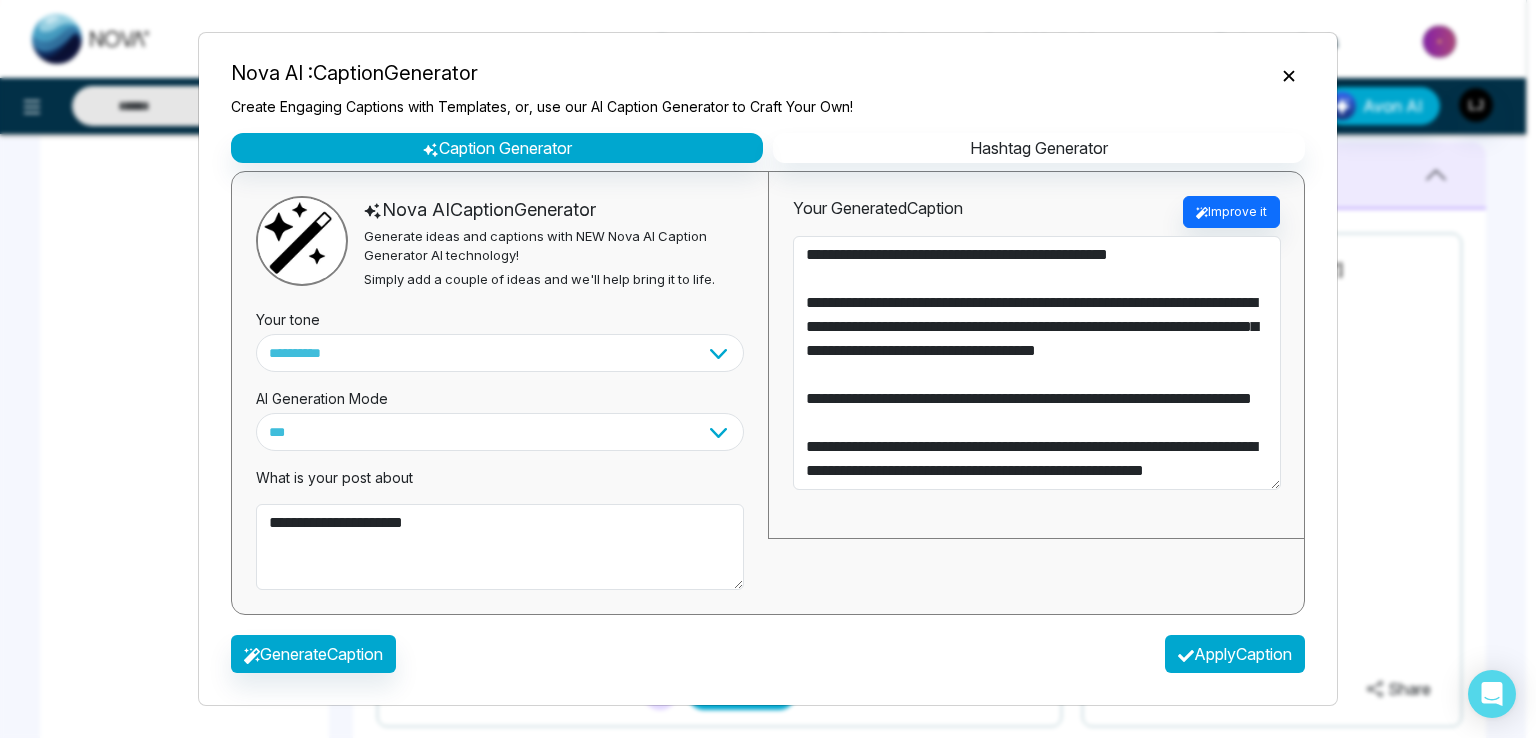 click 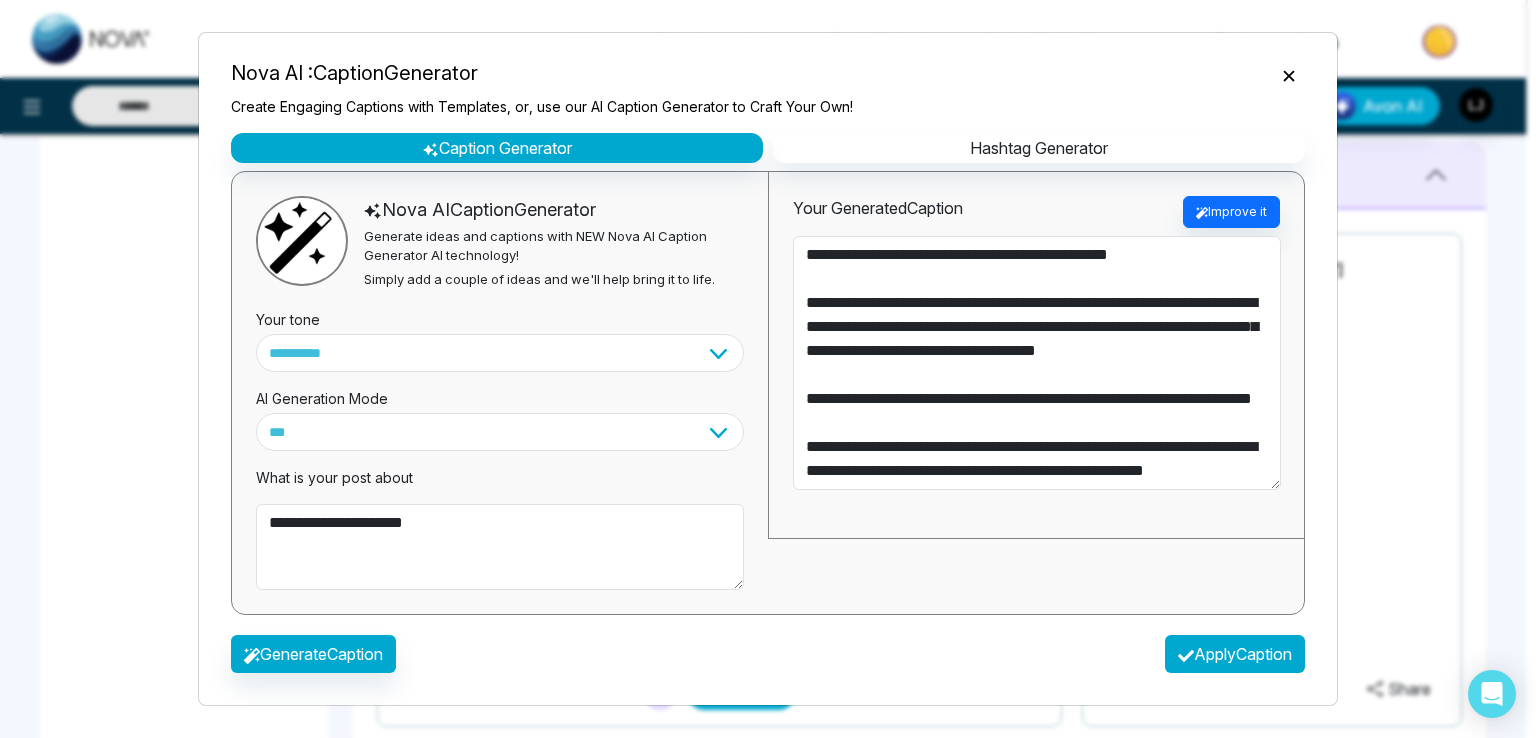 type on "**********" 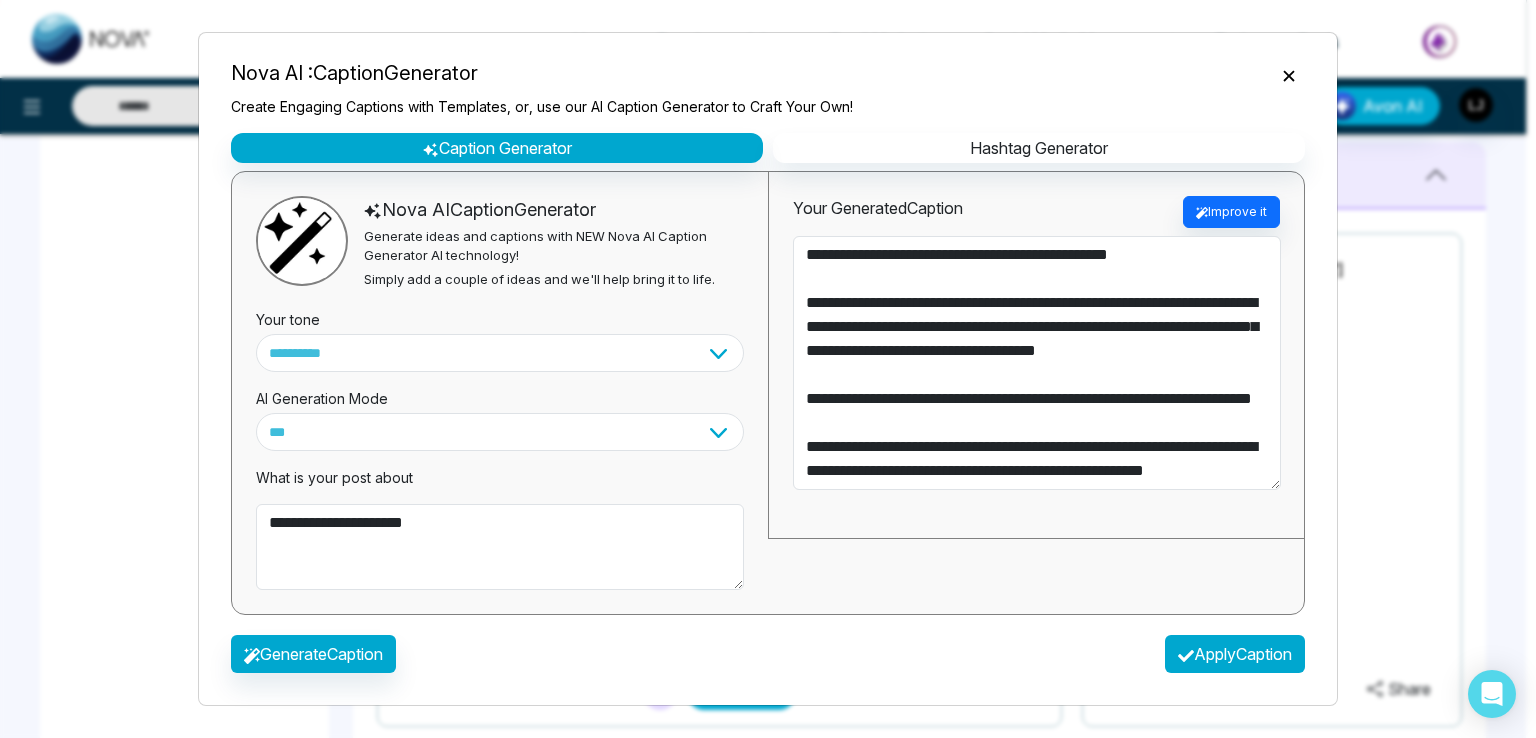 type on "**********" 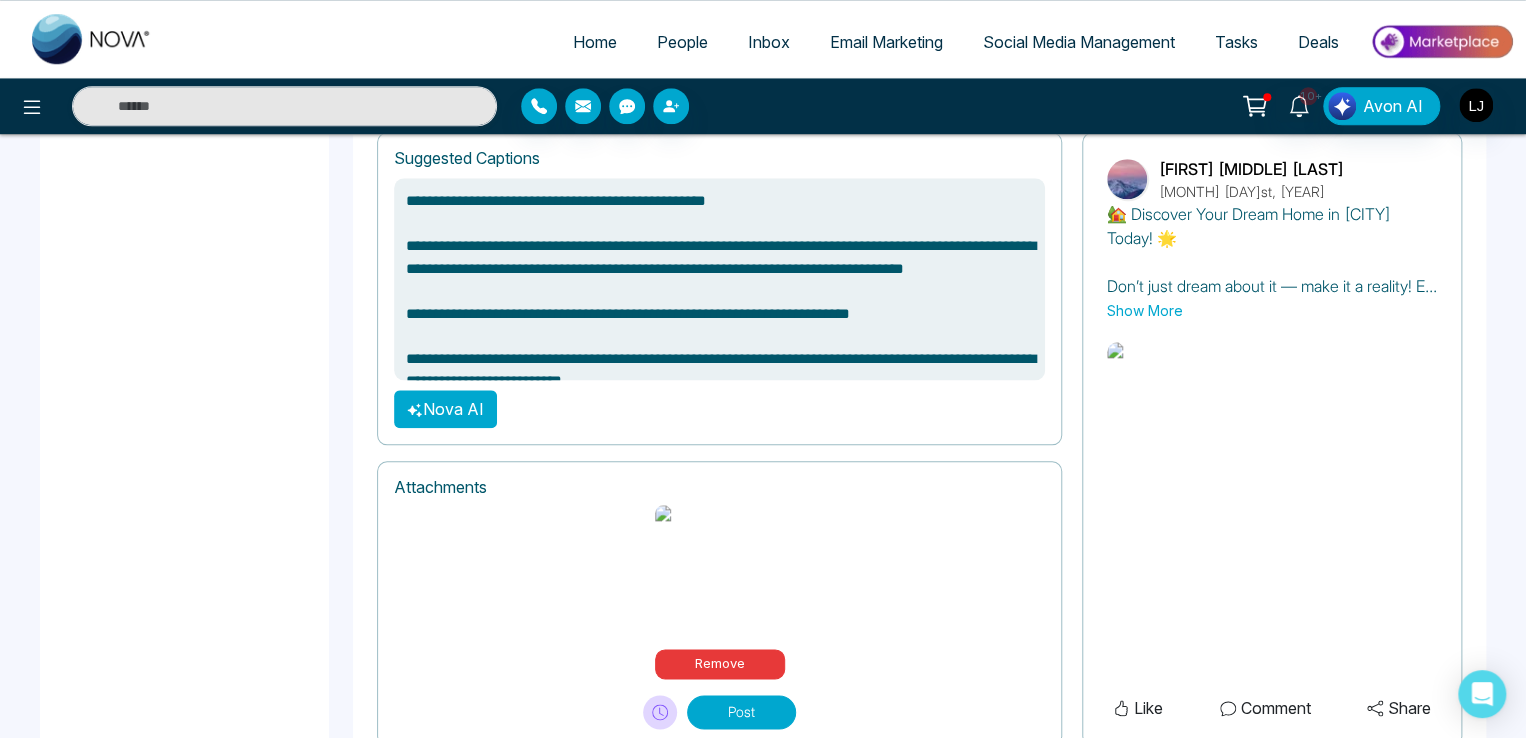 scroll, scrollTop: 977, scrollLeft: 0, axis: vertical 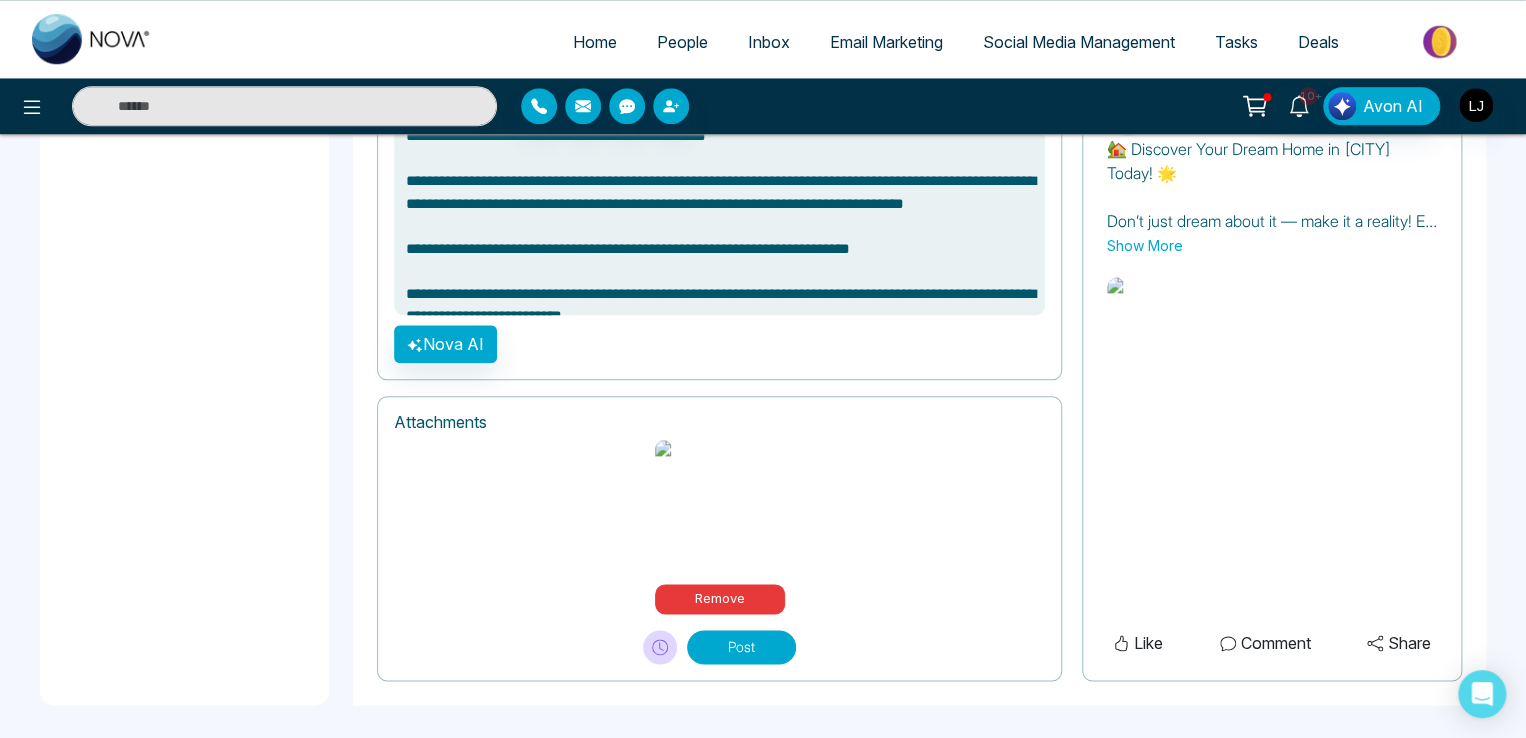 click on "Post" at bounding box center [741, 647] 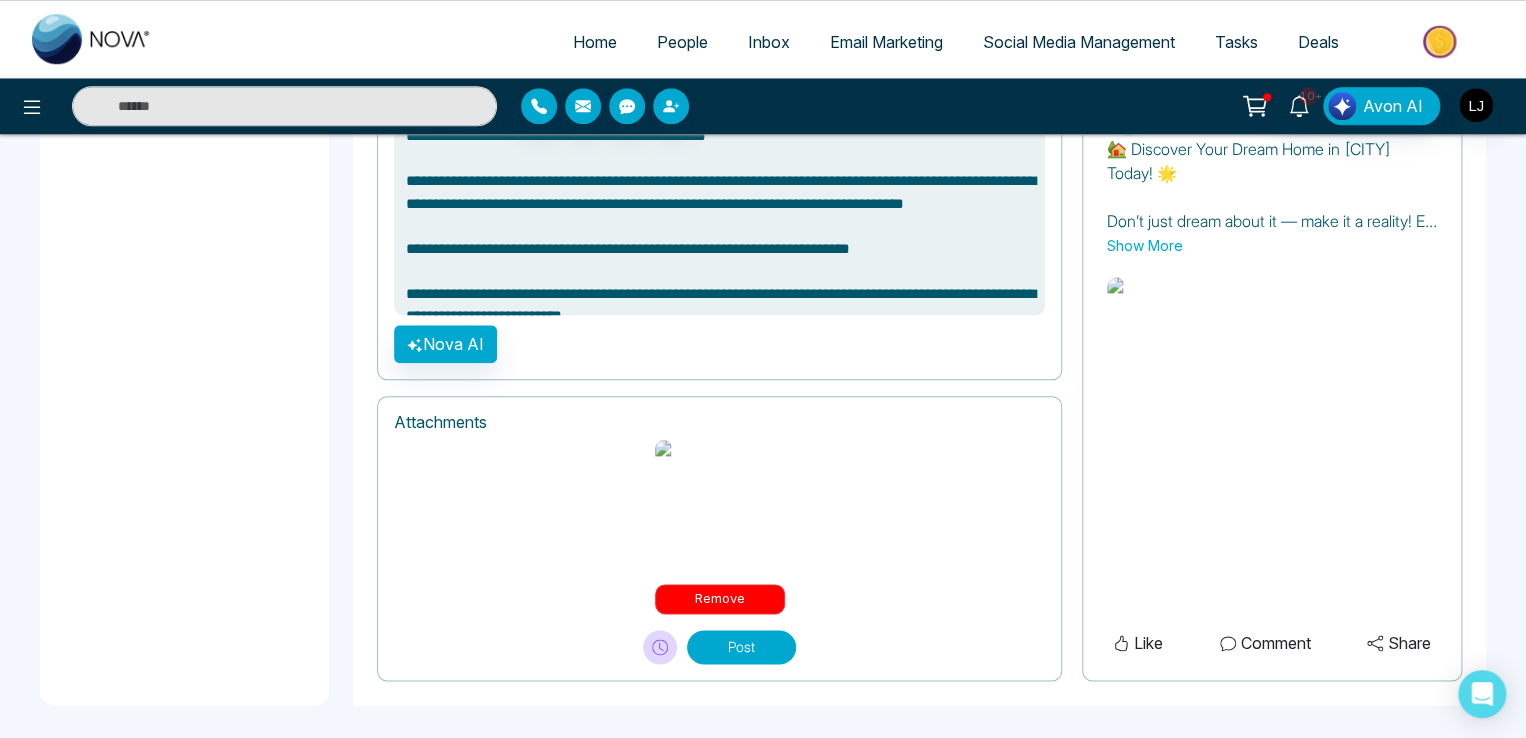 click on "Remove" at bounding box center (720, 599) 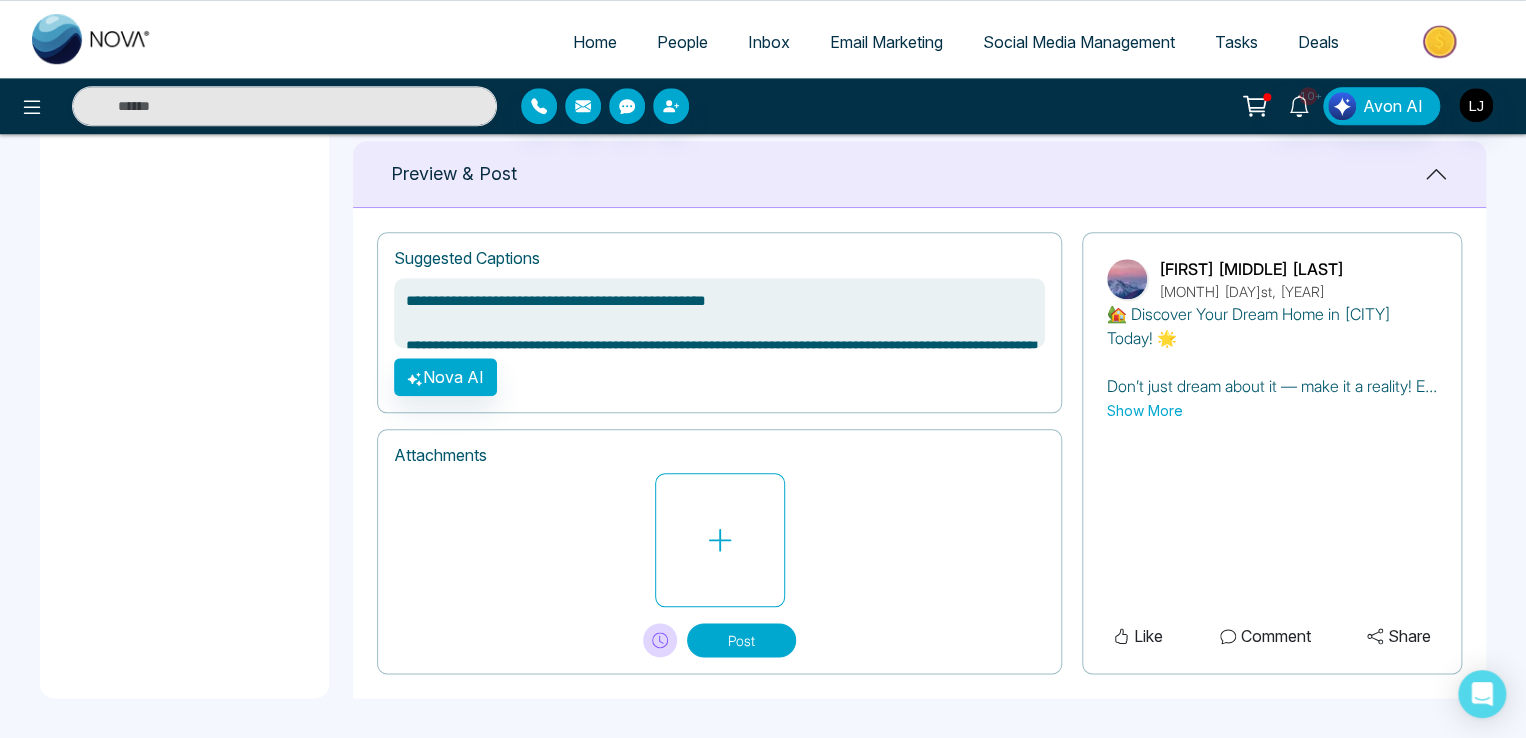 scroll, scrollTop: 811, scrollLeft: 0, axis: vertical 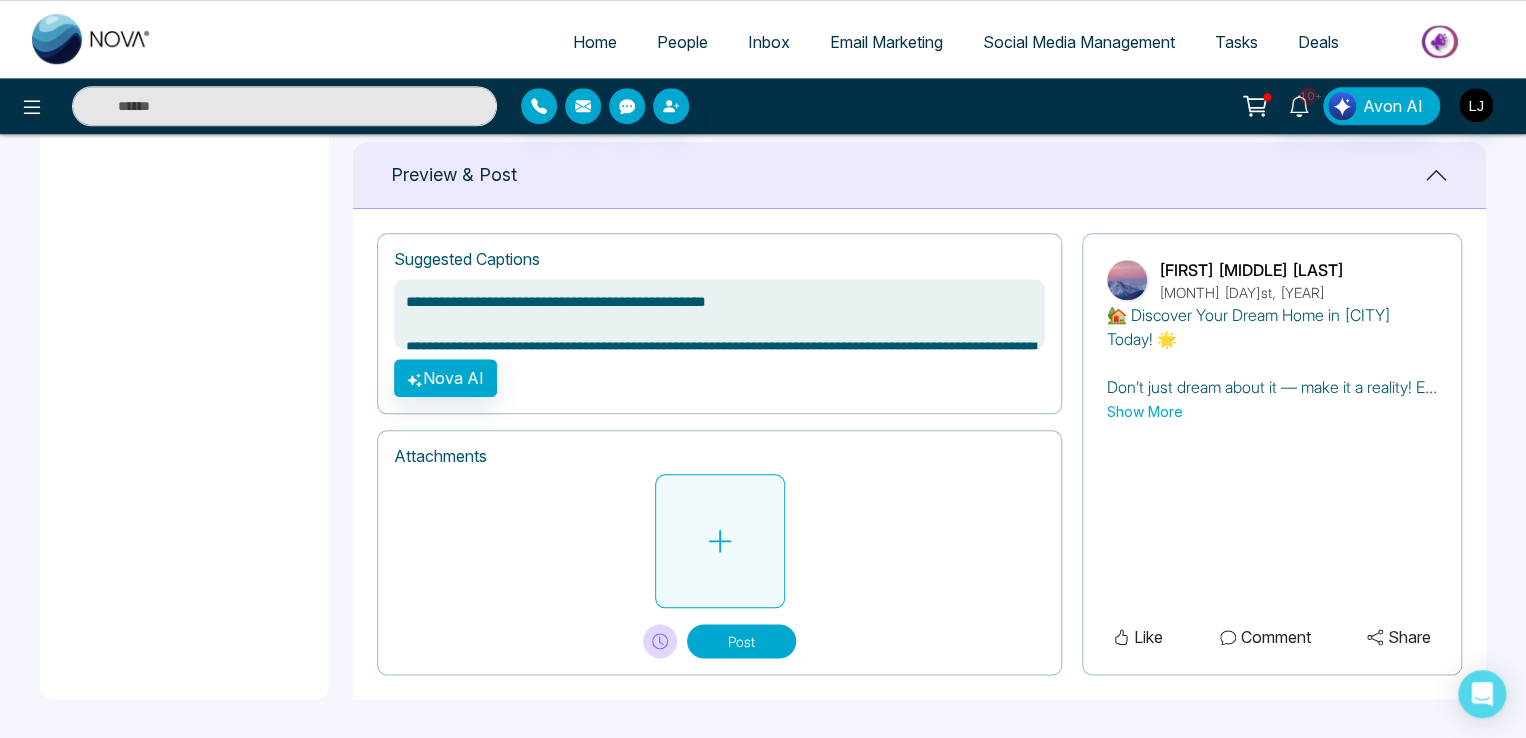 click 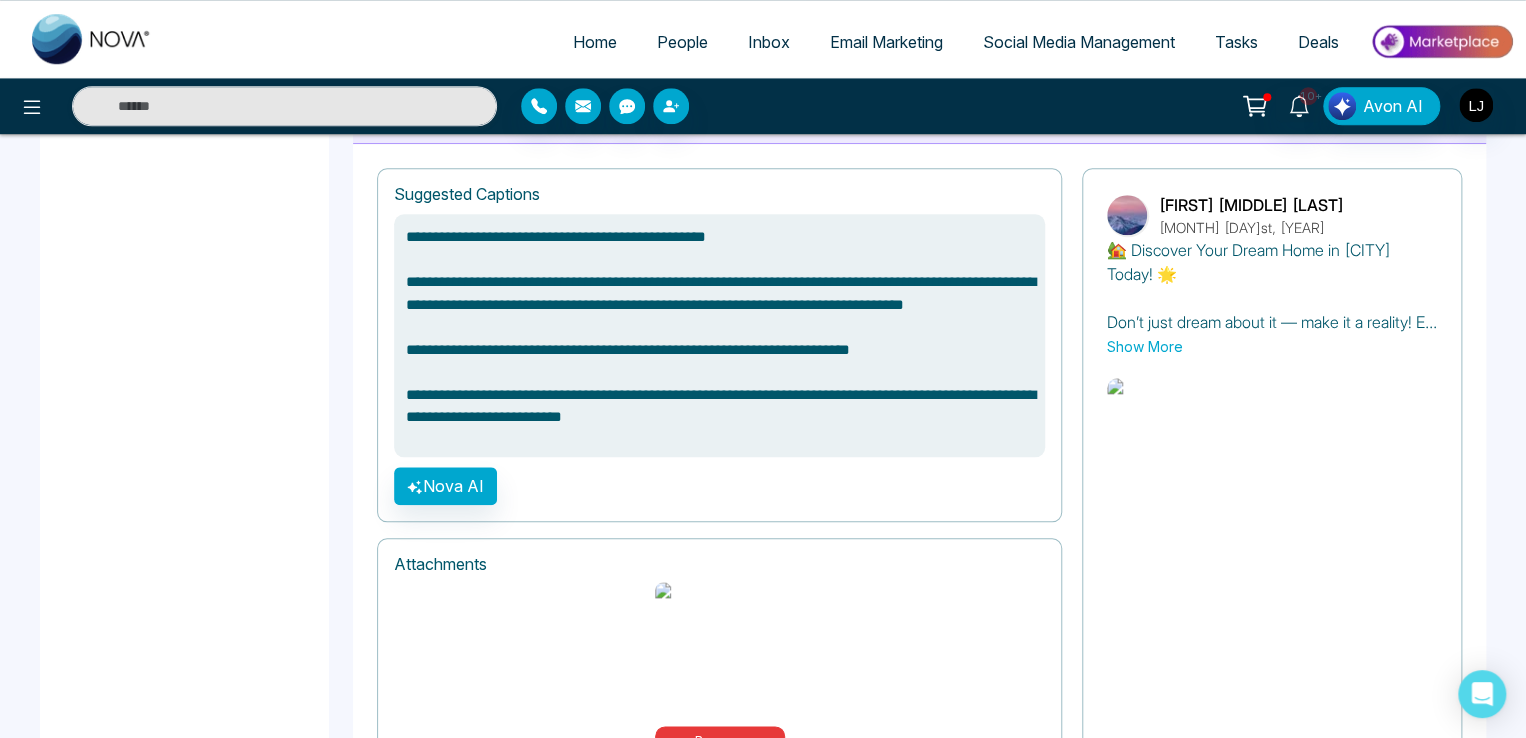 scroll, scrollTop: 977, scrollLeft: 0, axis: vertical 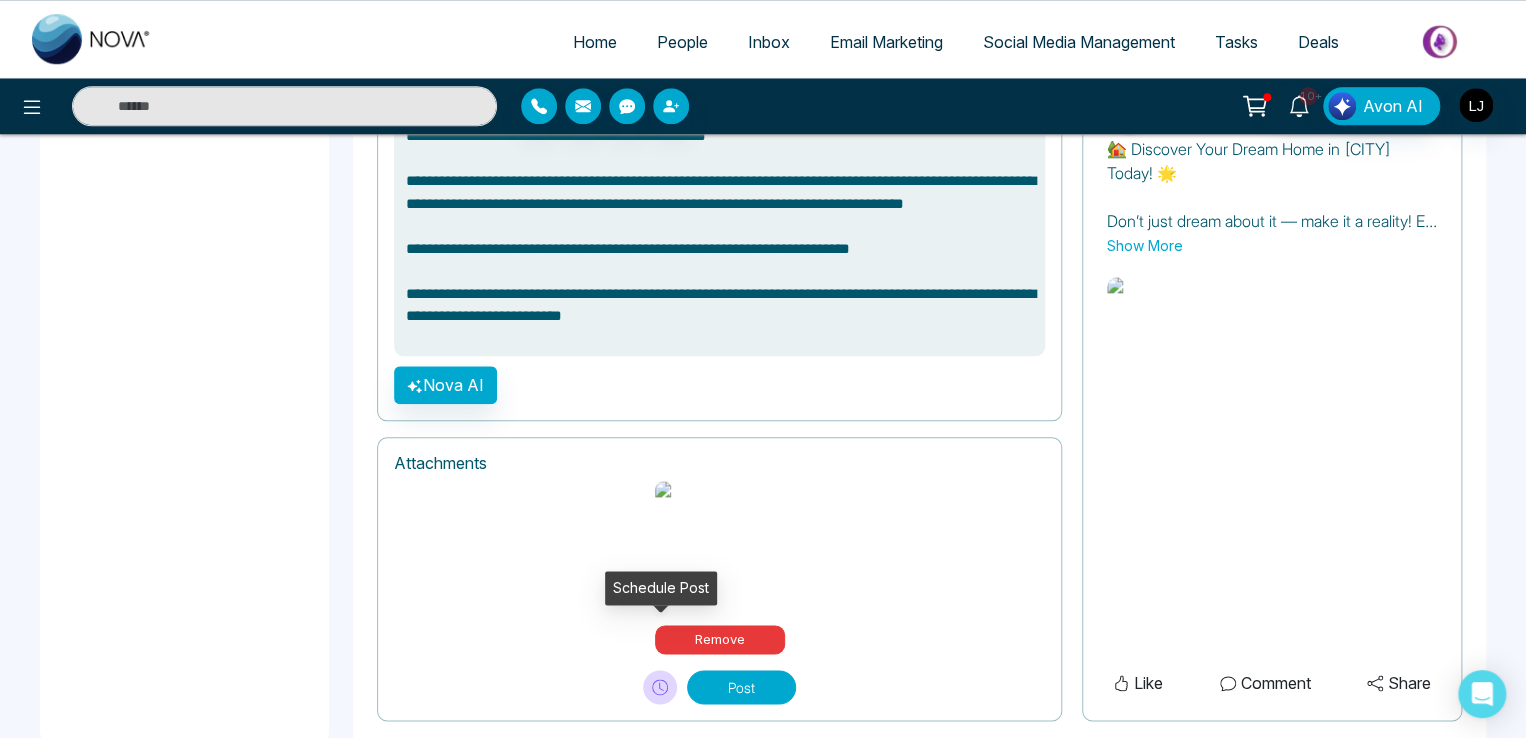 click 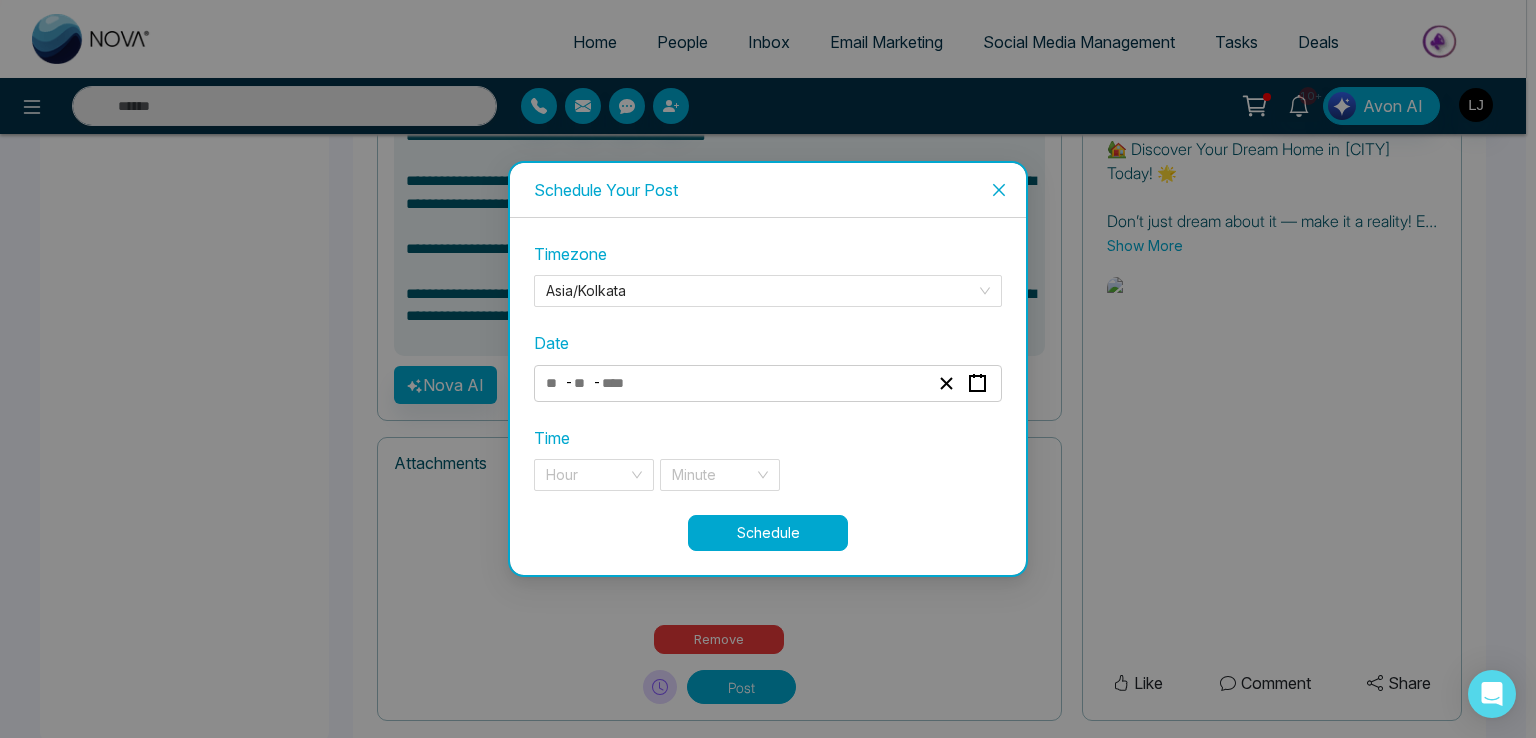 click at bounding box center (583, 383) 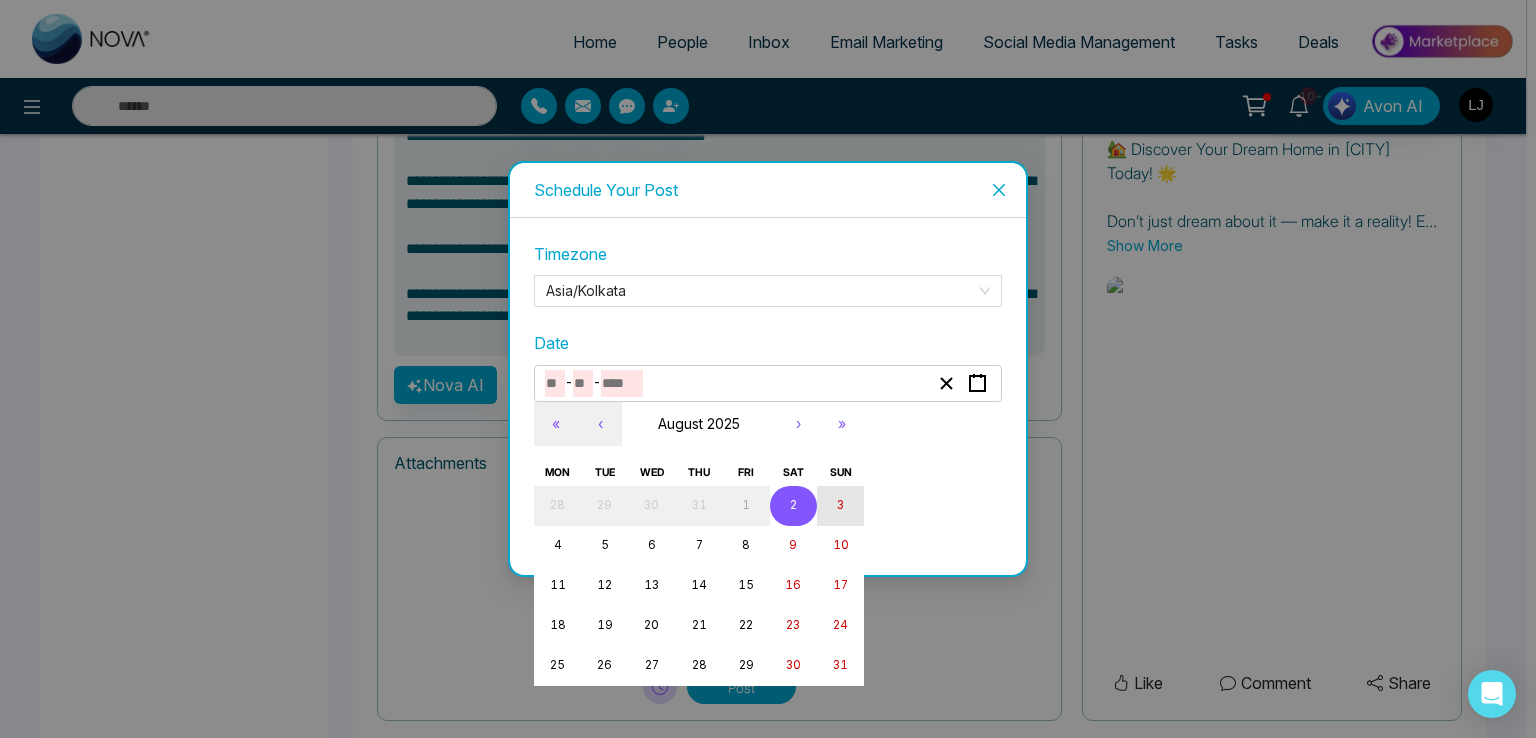 click on "3" at bounding box center [840, 506] 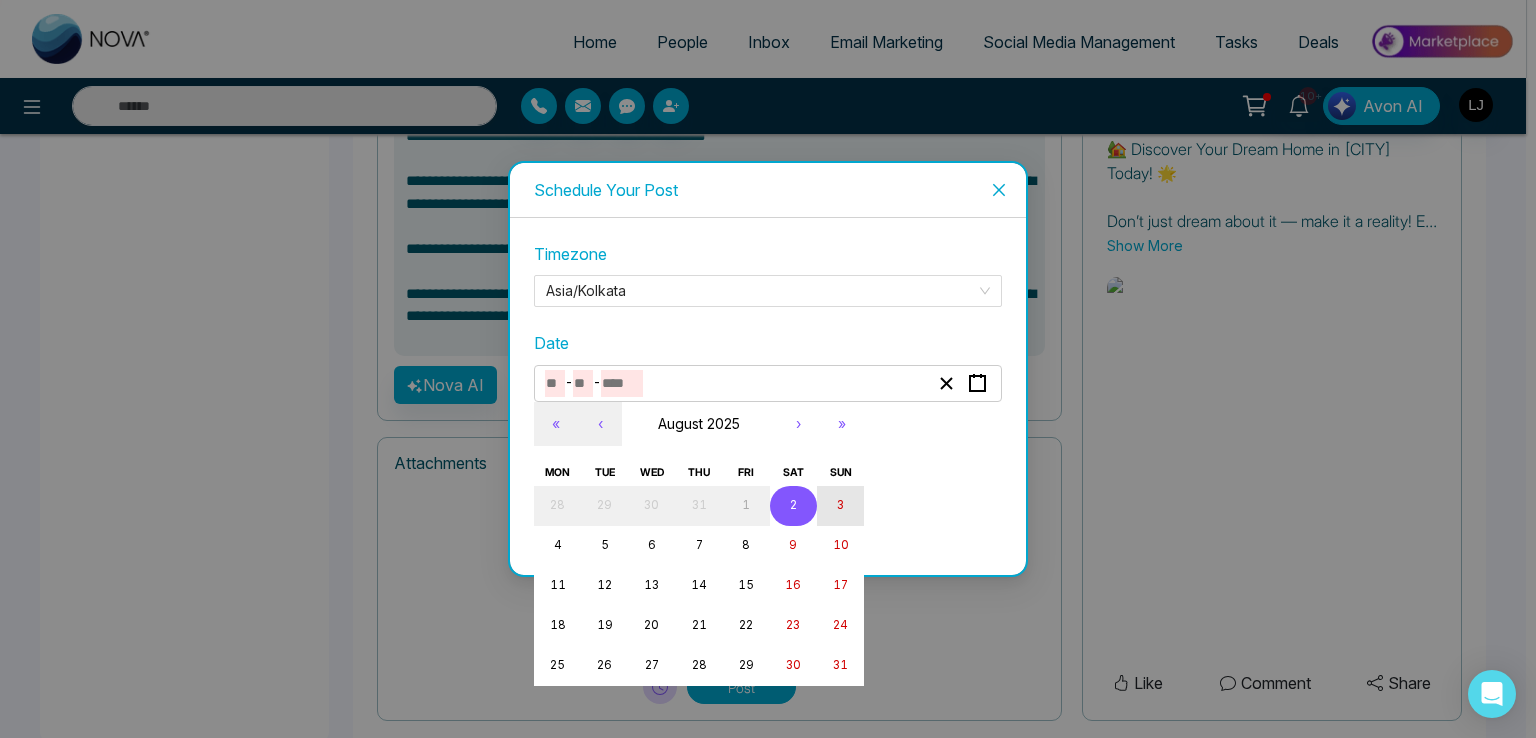type on "*" 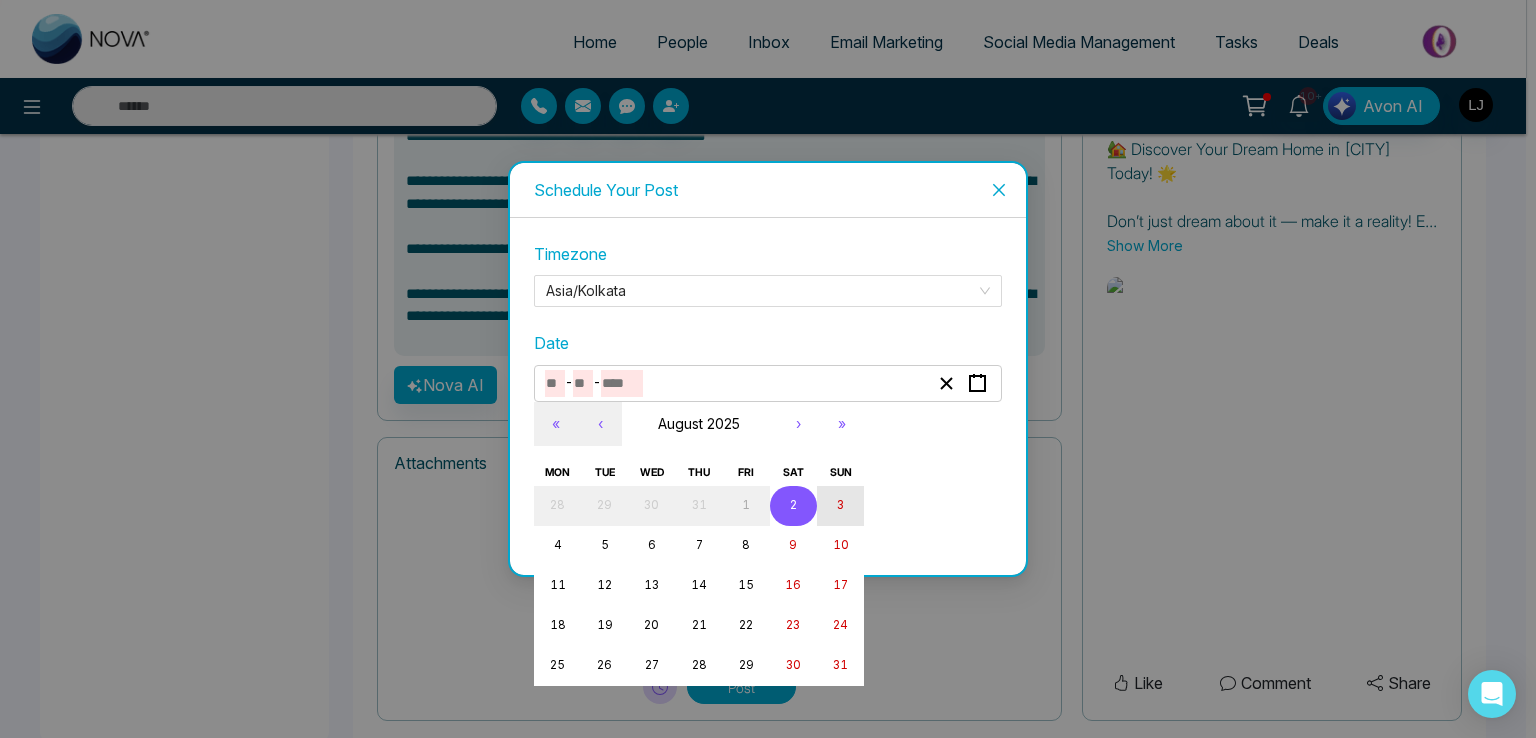 type on "*" 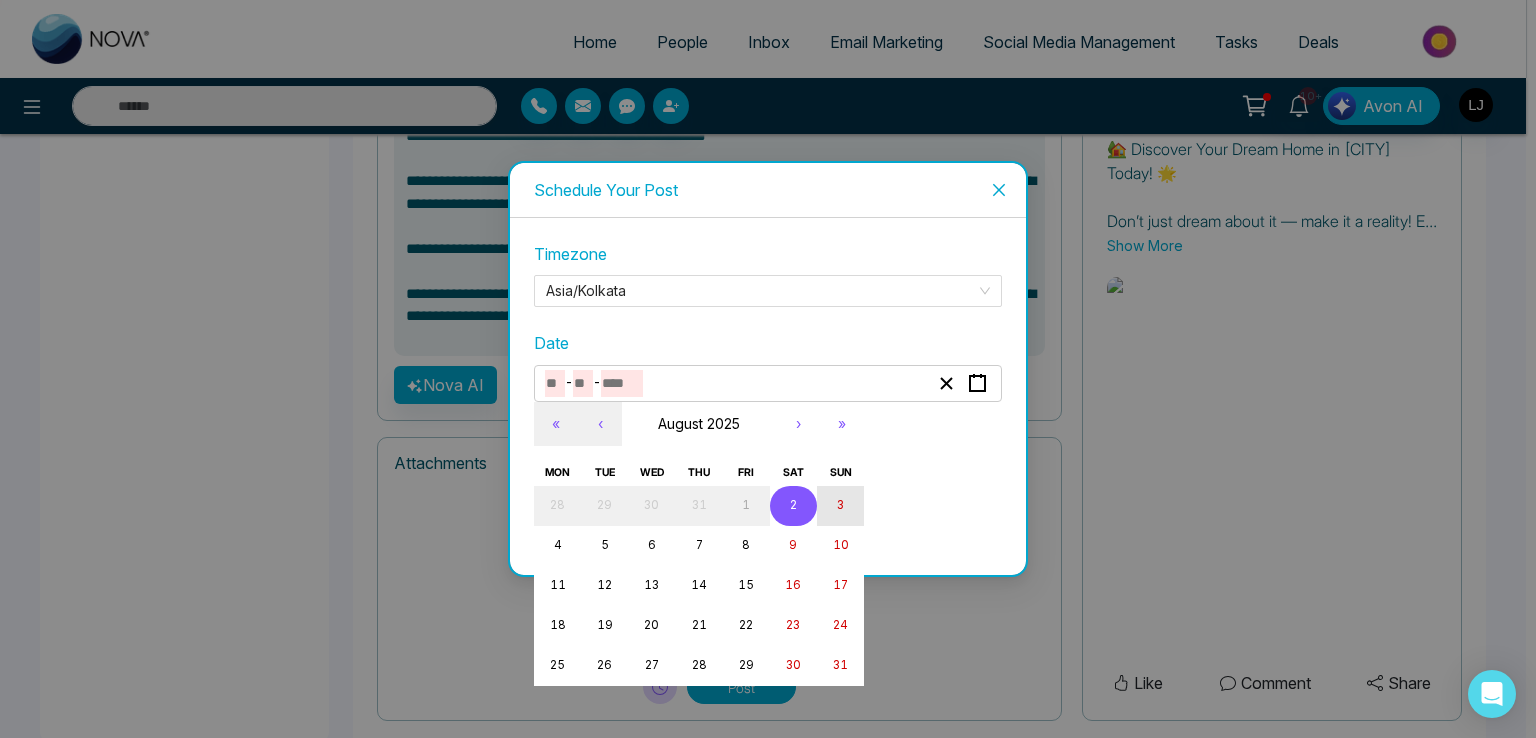type on "****" 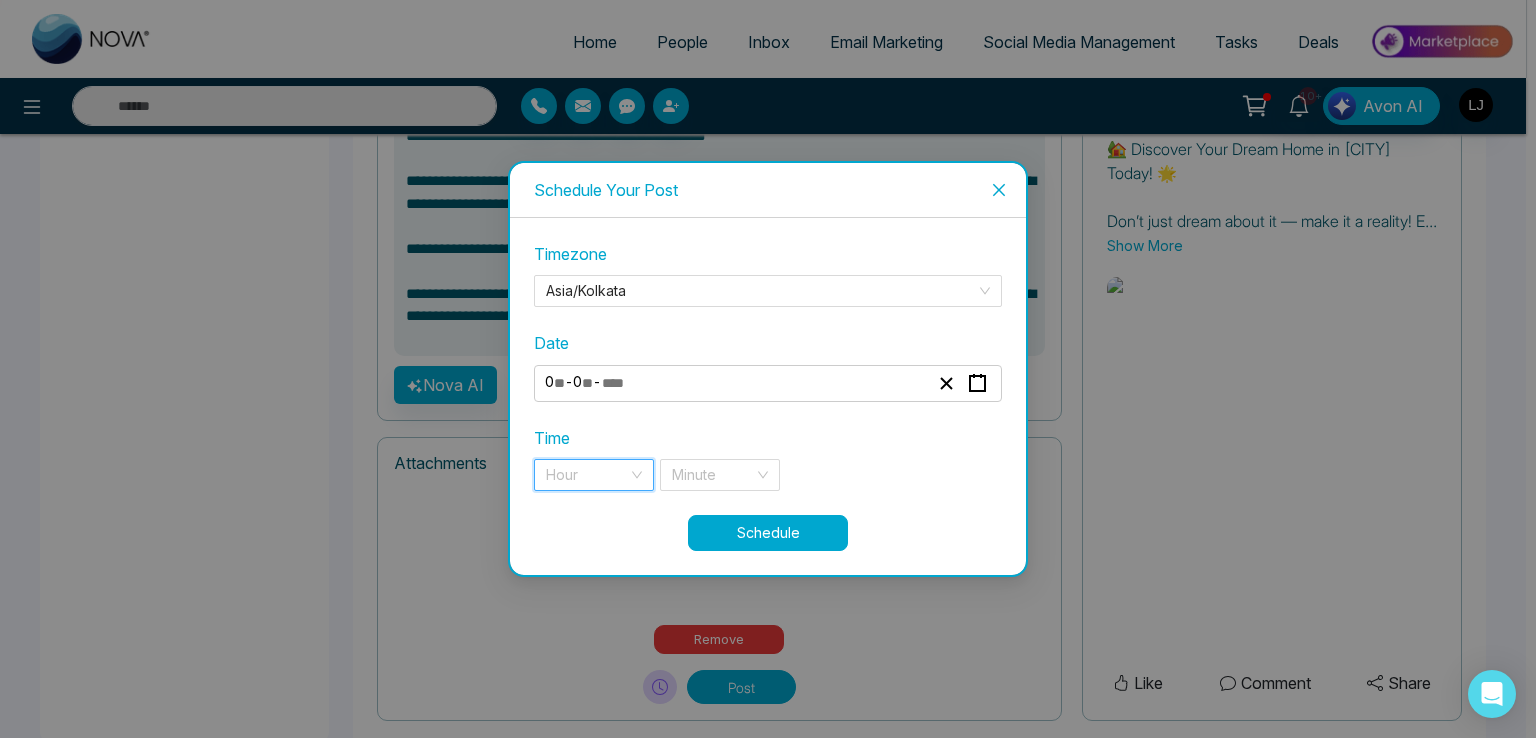 click at bounding box center (587, 475) 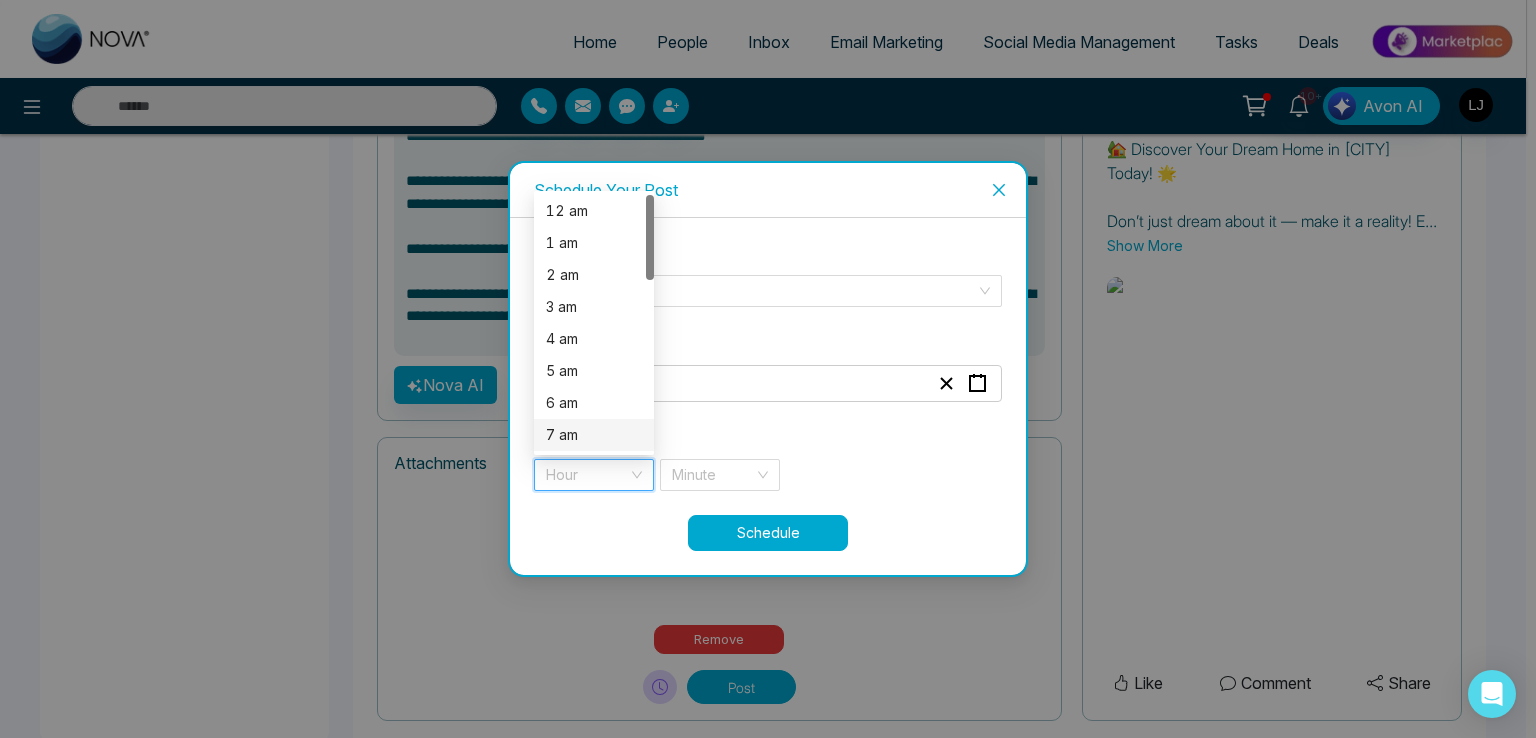 click on "6 am" at bounding box center [594, 403] 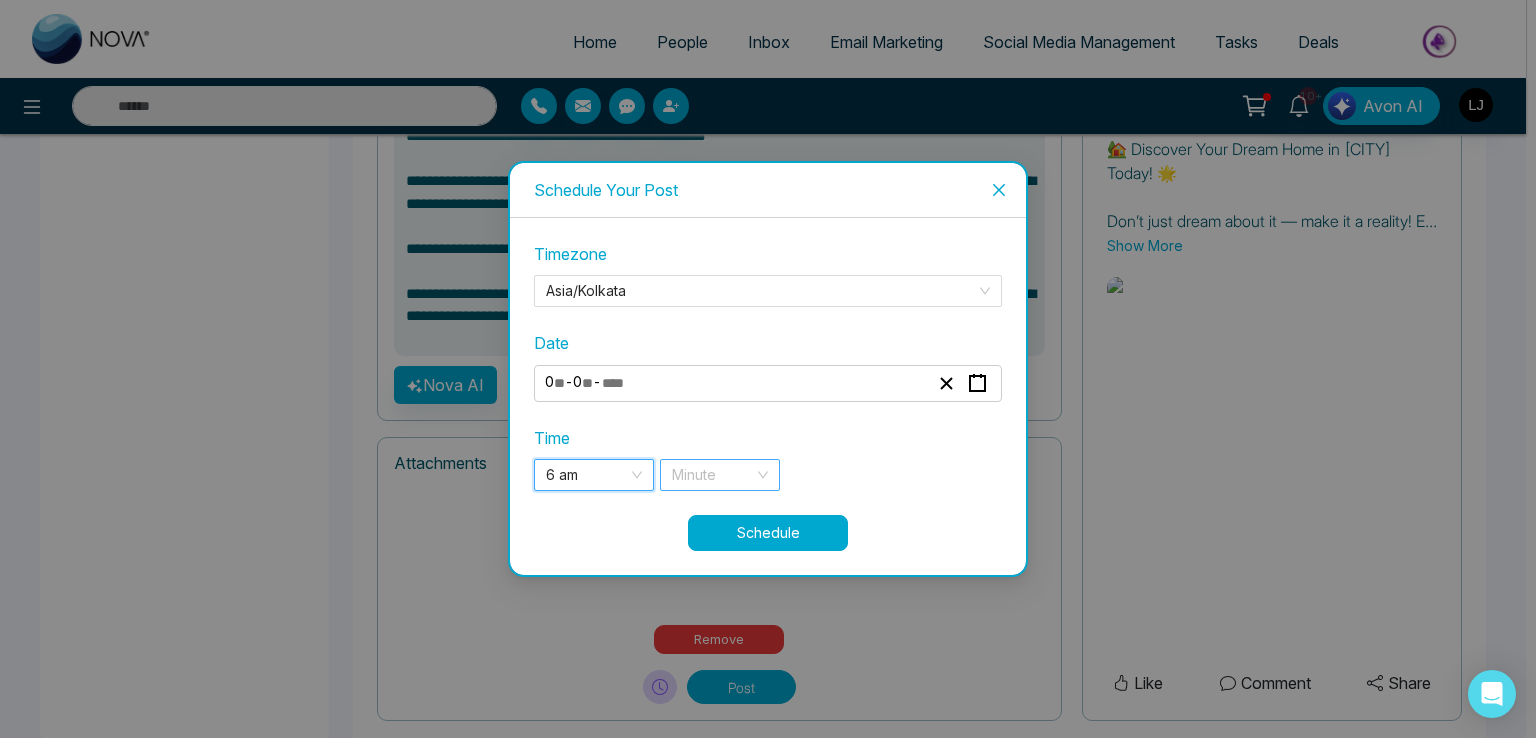 click at bounding box center (713, 475) 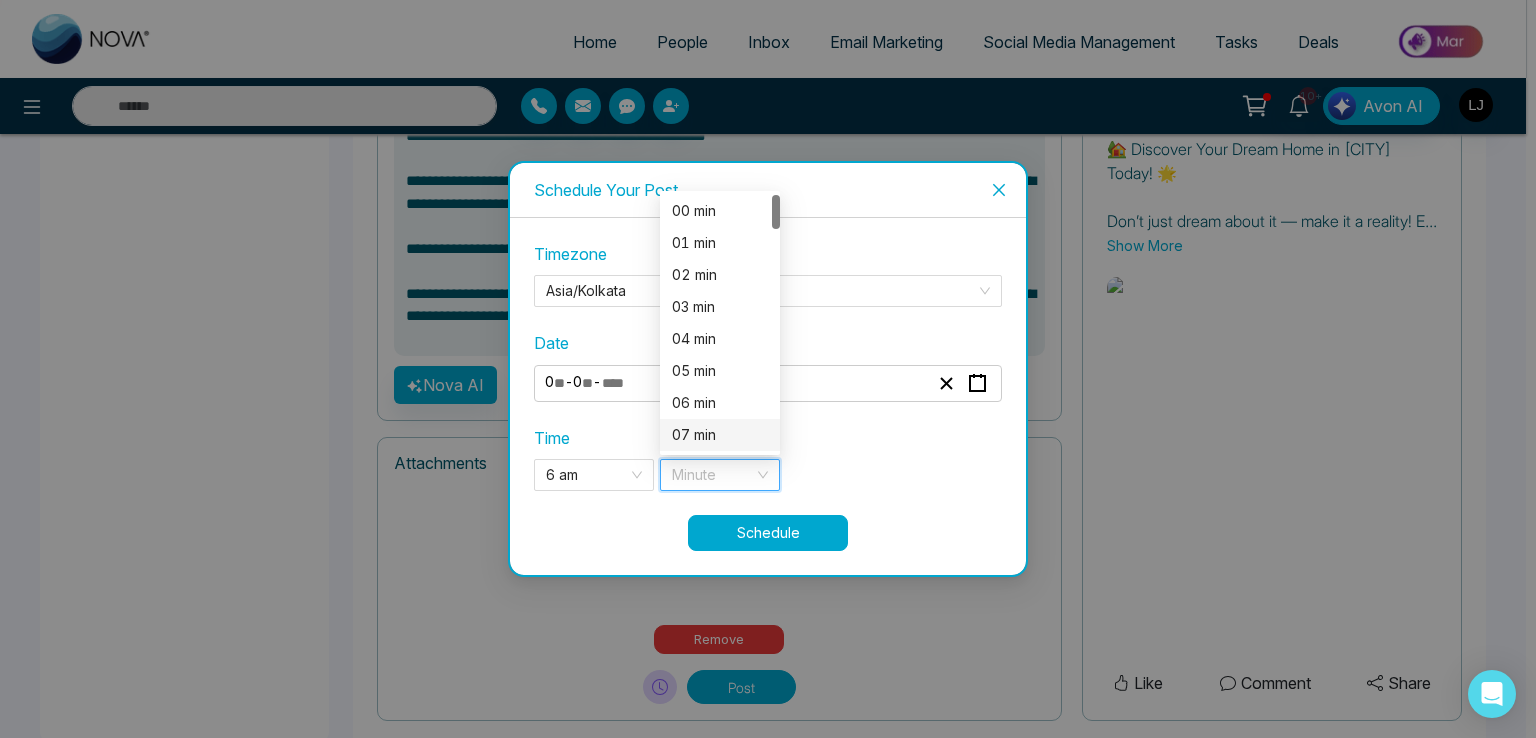 click on "07 min" at bounding box center [720, 435] 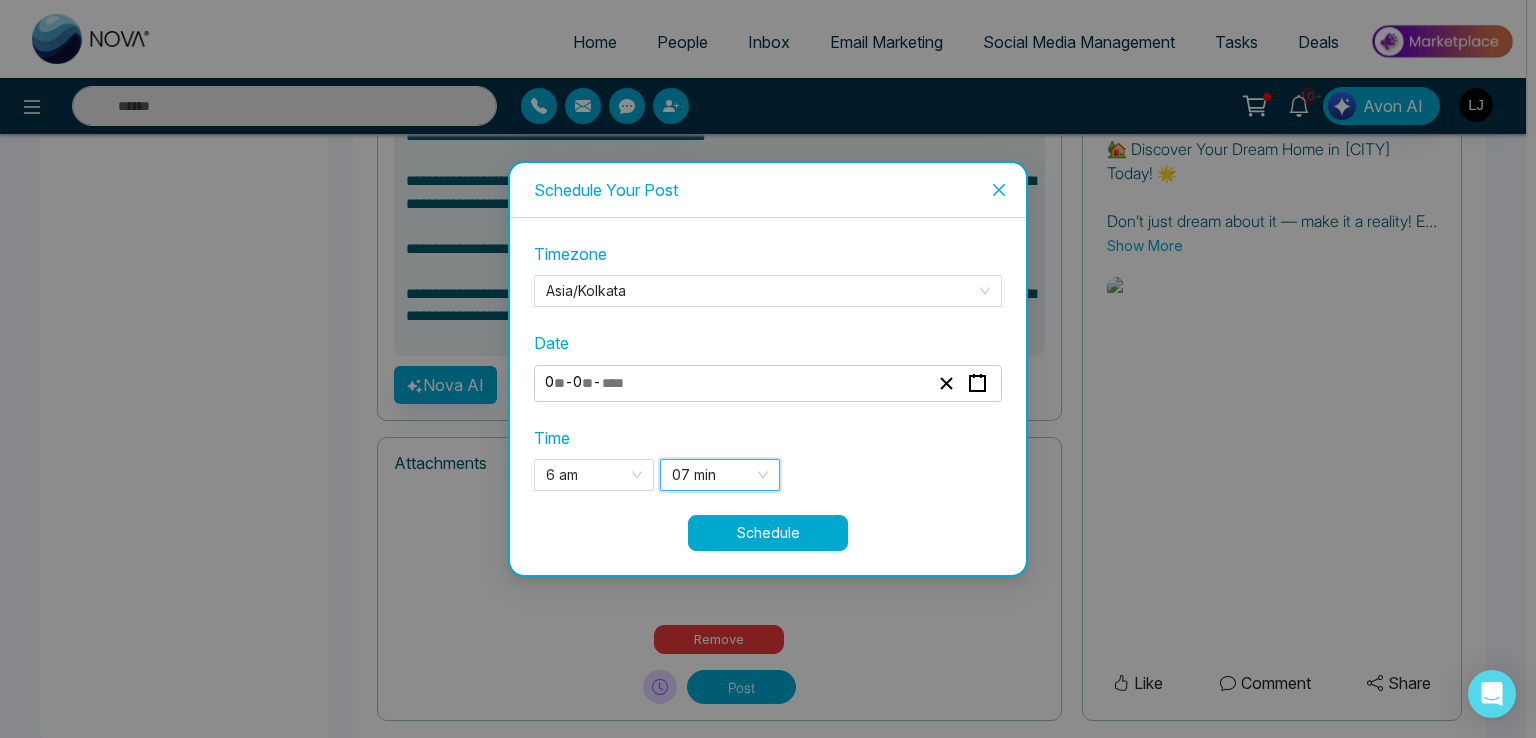click on "Schedule" at bounding box center (768, 533) 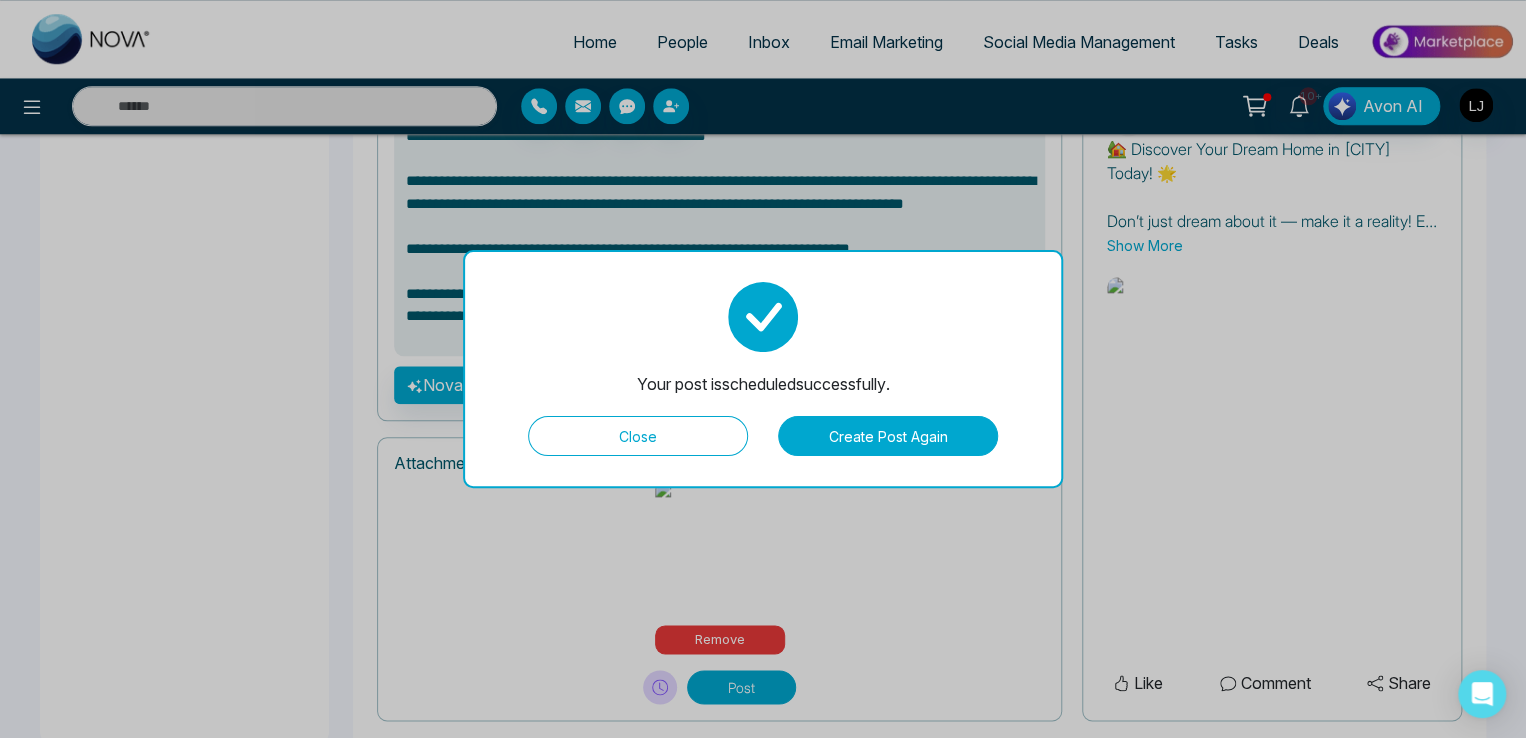 click on "Close" at bounding box center [638, 436] 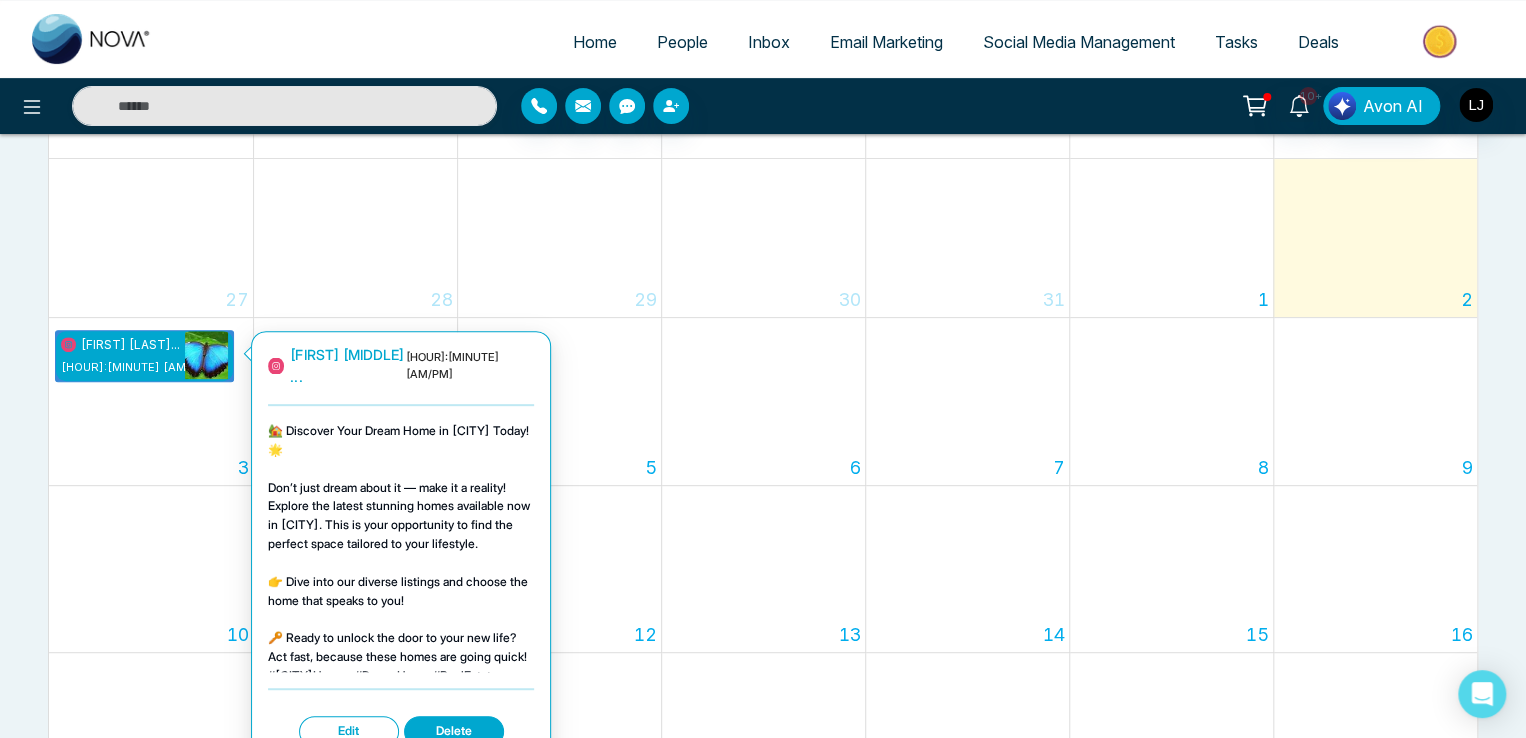 scroll, scrollTop: 200, scrollLeft: 0, axis: vertical 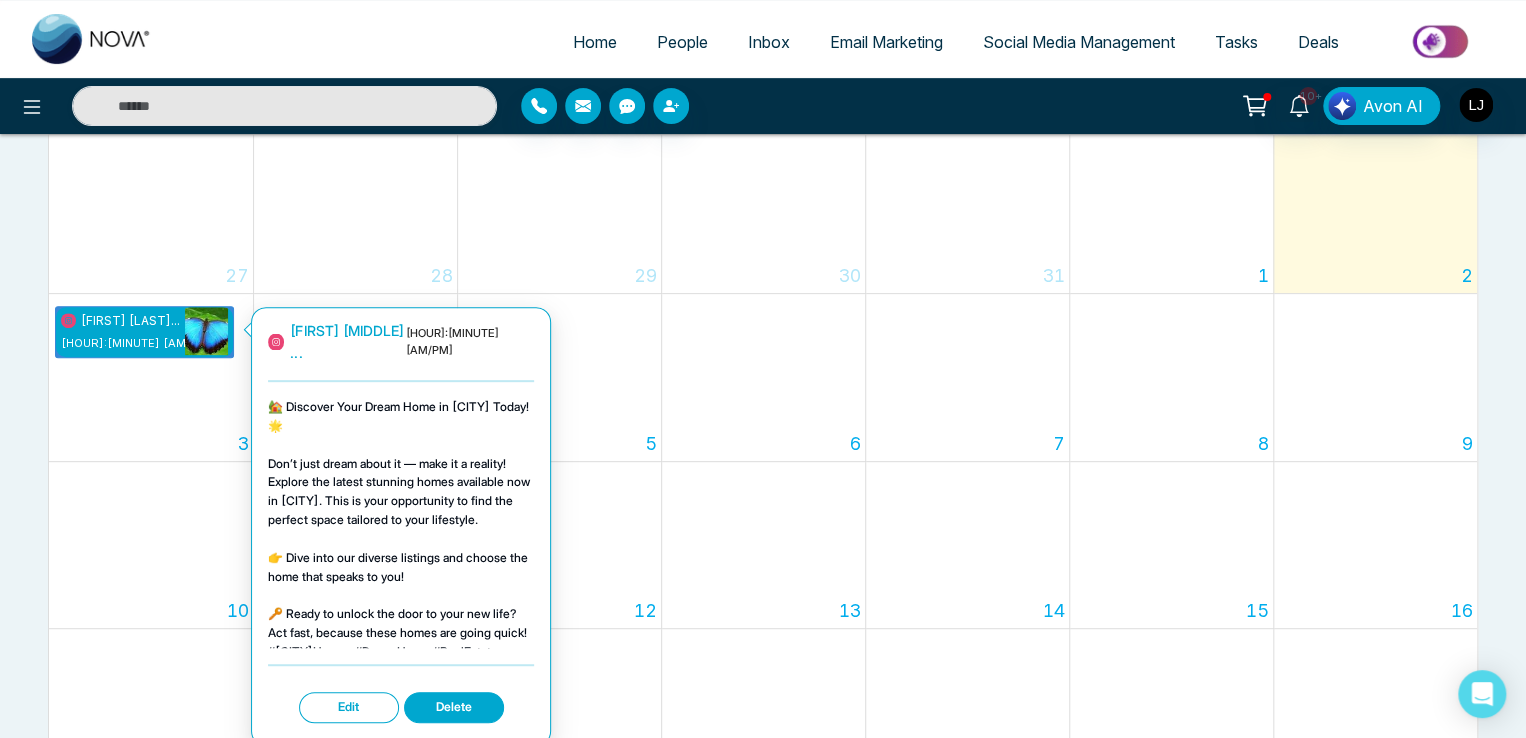 click on "Edit" at bounding box center [349, 707] 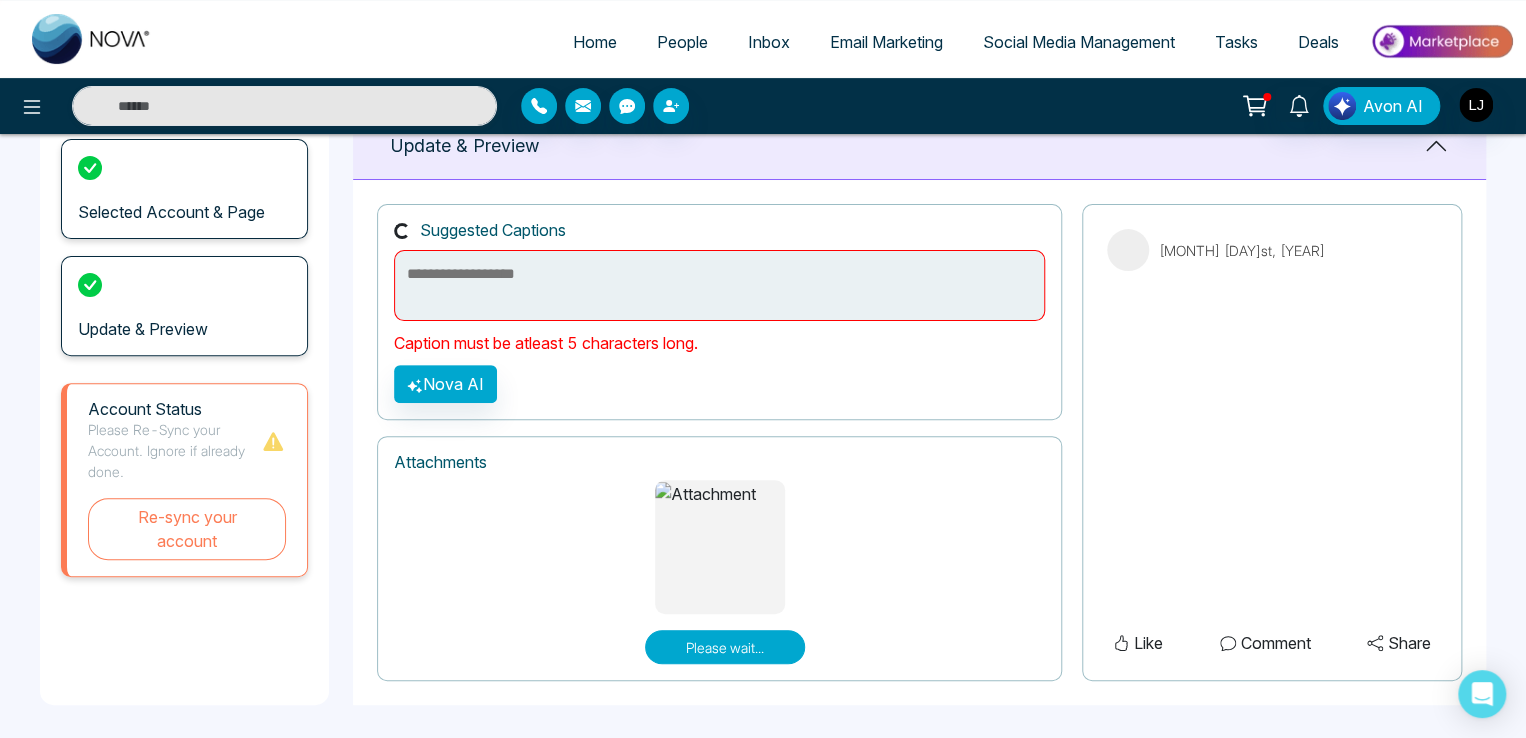 scroll, scrollTop: 151, scrollLeft: 0, axis: vertical 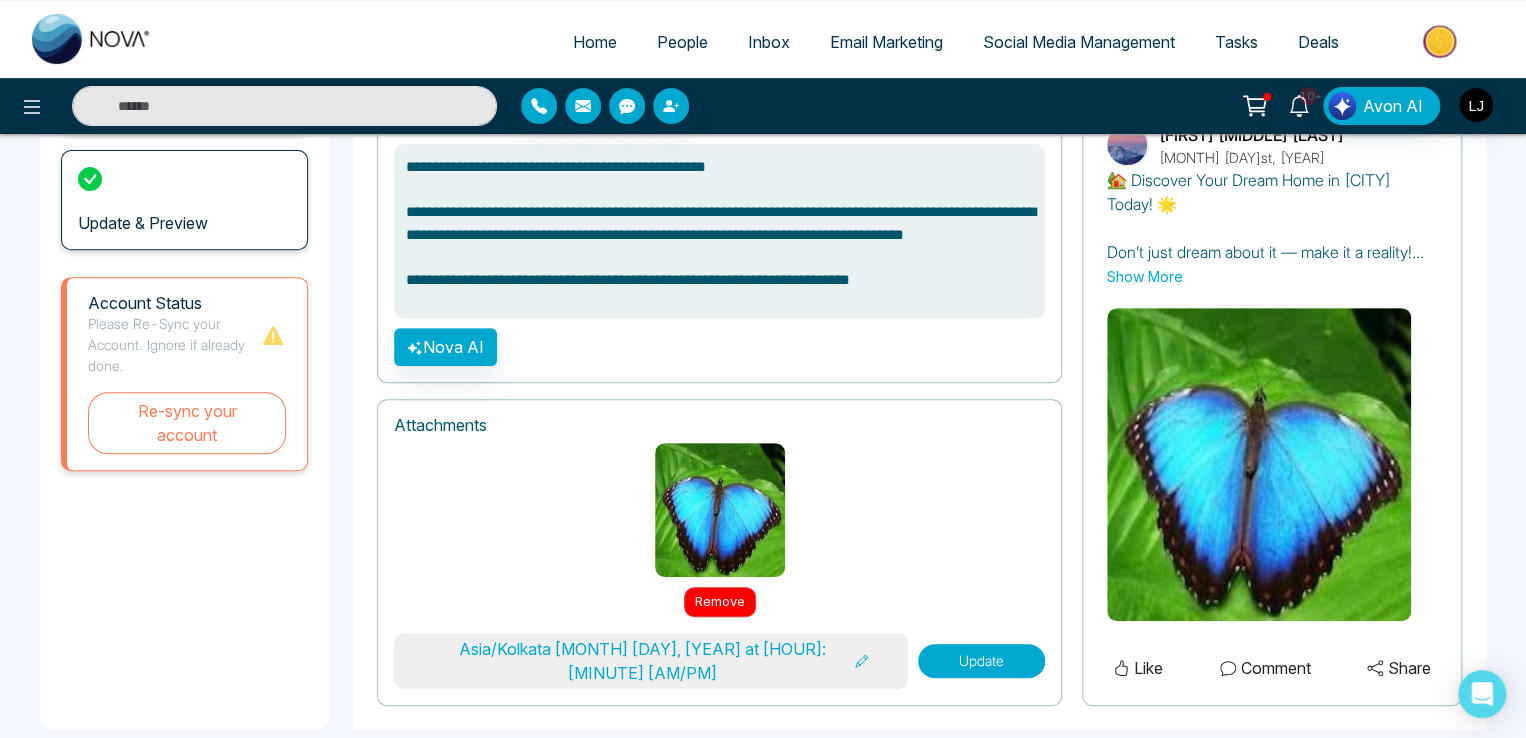 click on "Remove" at bounding box center [720, 602] 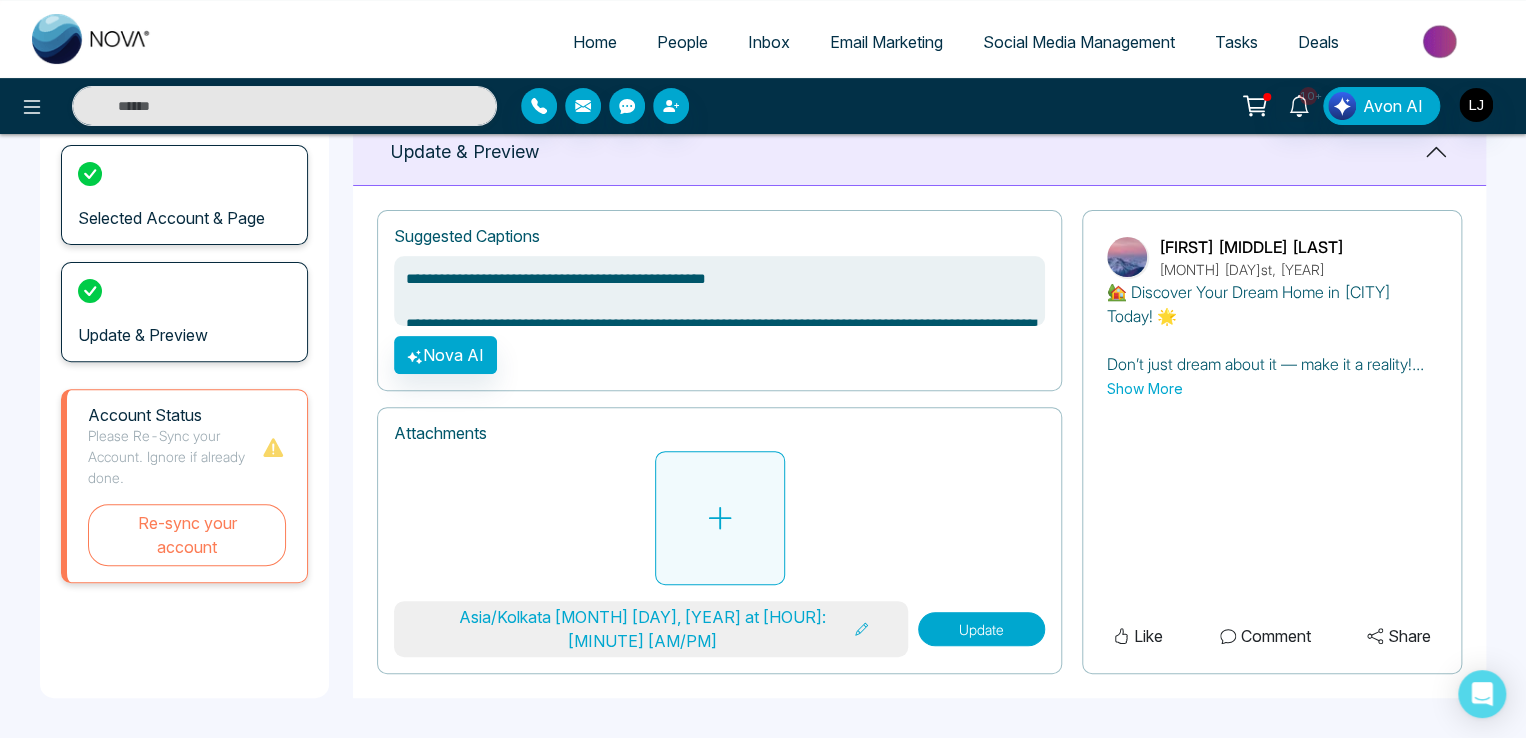 scroll, scrollTop: 116, scrollLeft: 0, axis: vertical 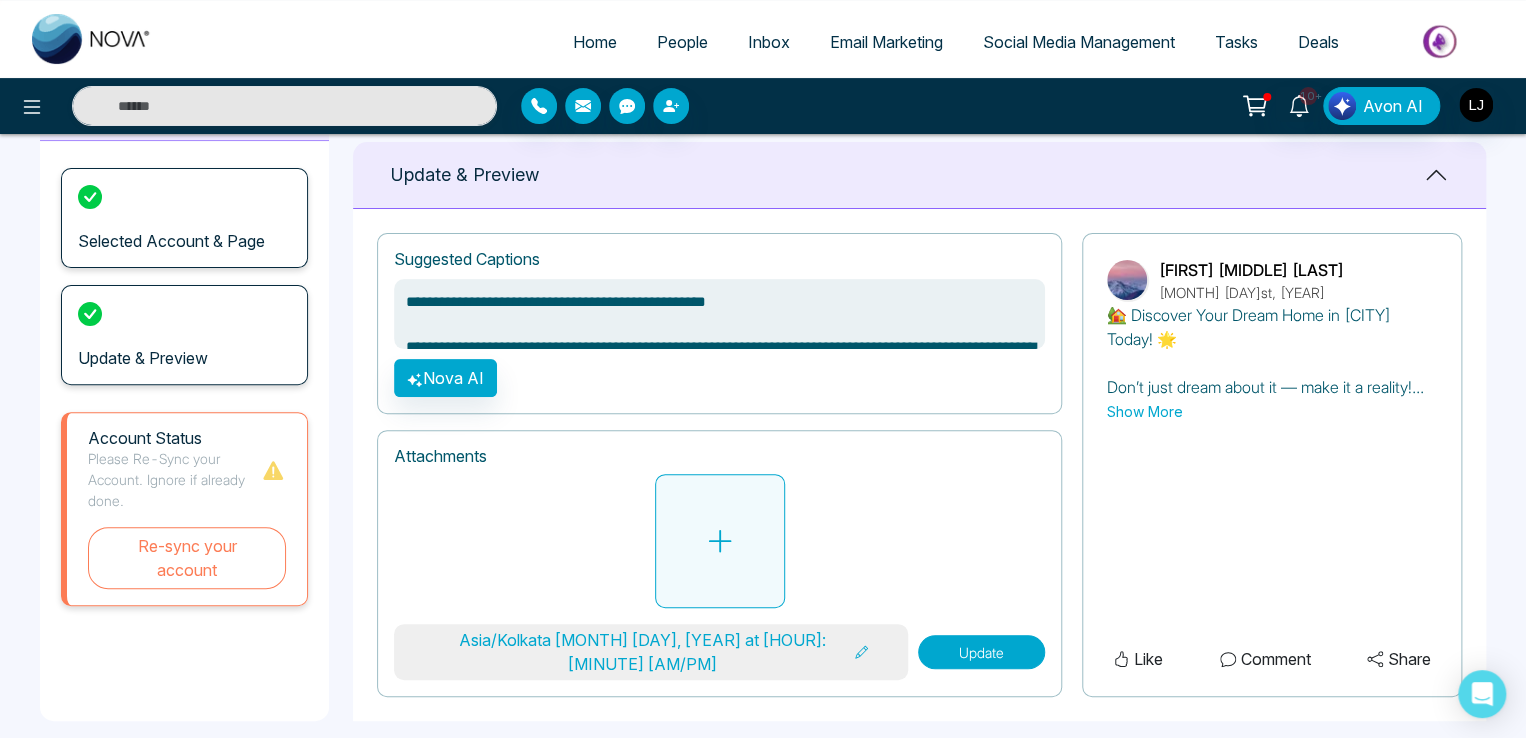 click 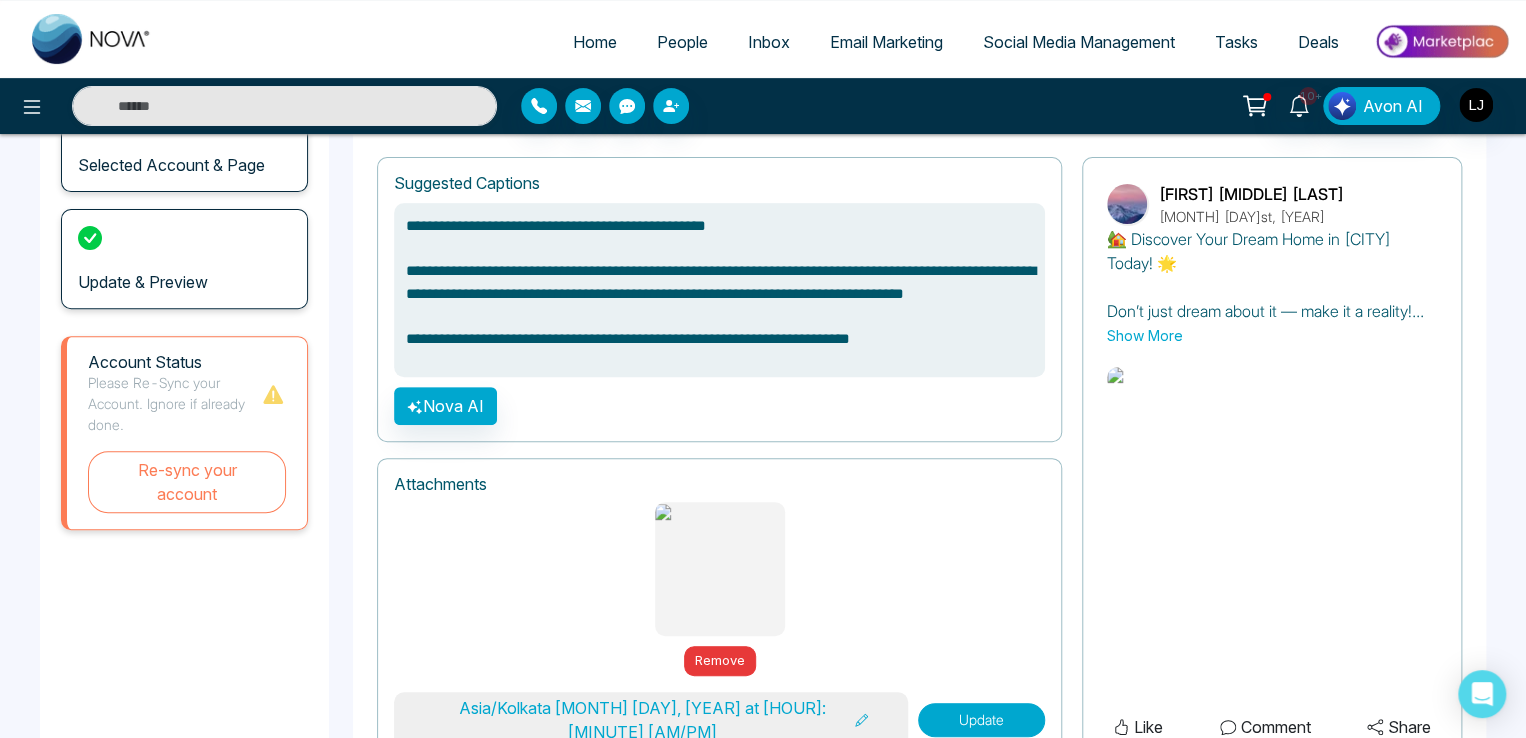 scroll, scrollTop: 259, scrollLeft: 0, axis: vertical 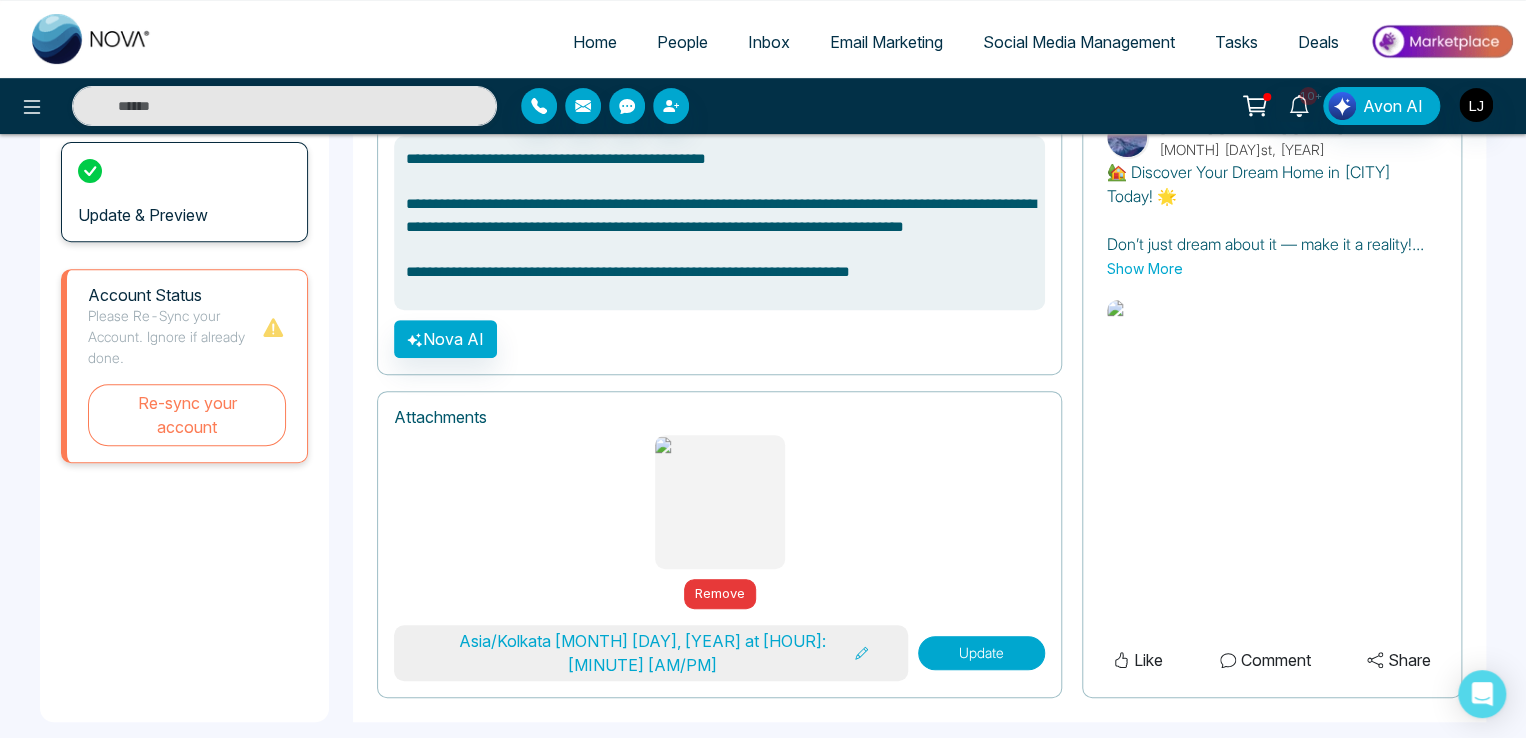 click on "Update" at bounding box center [981, 653] 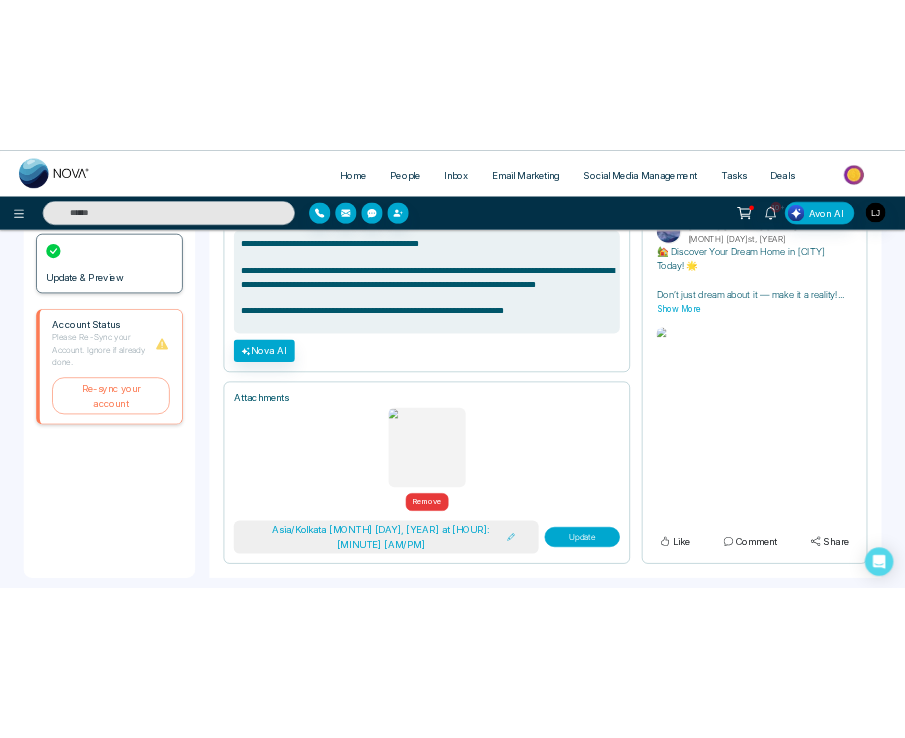 scroll, scrollTop: 346, scrollLeft: 0, axis: vertical 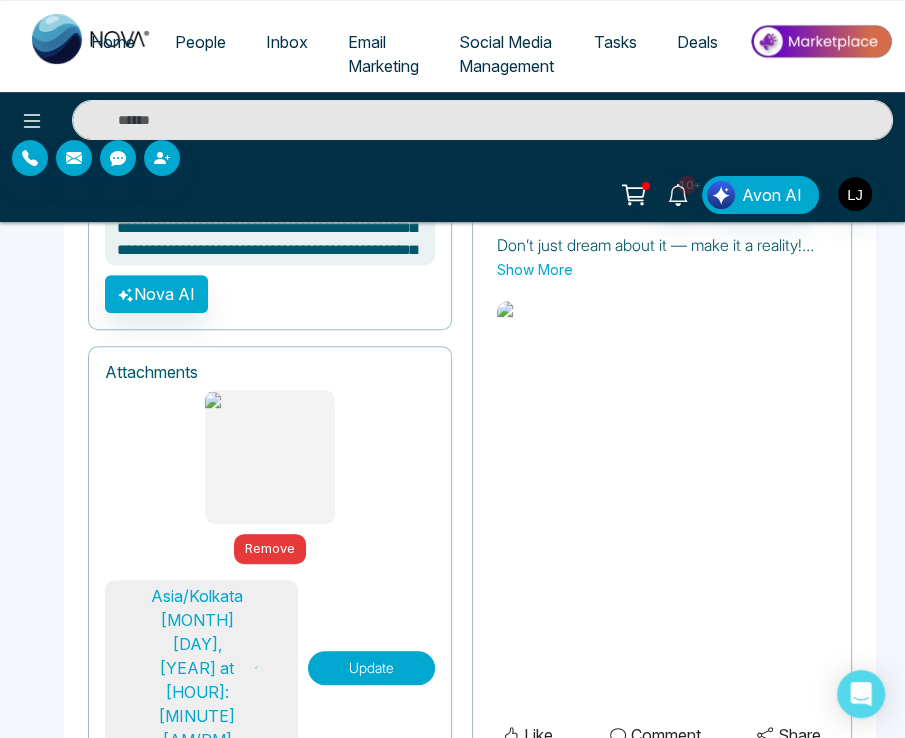 click on "Update" at bounding box center [371, 668] 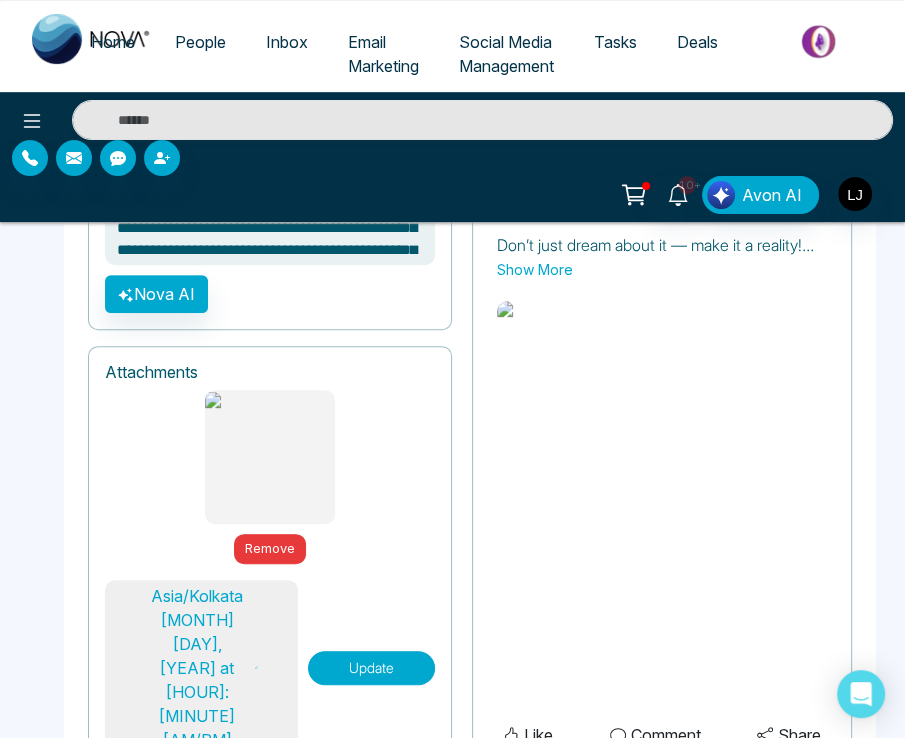 click on "Update" at bounding box center (371, 668) 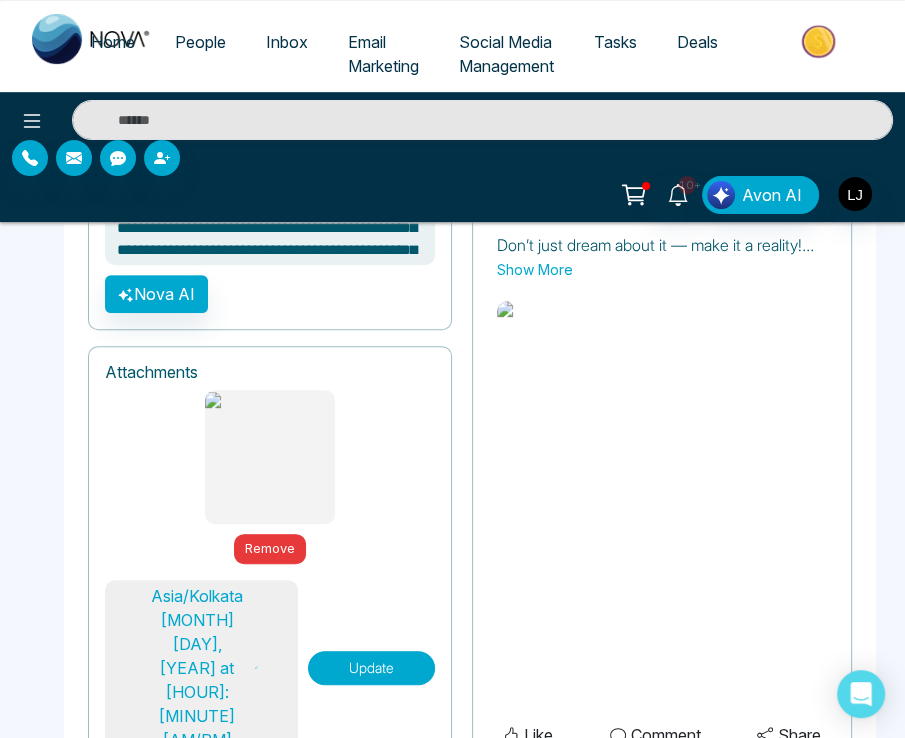 click on "People" at bounding box center [200, 42] 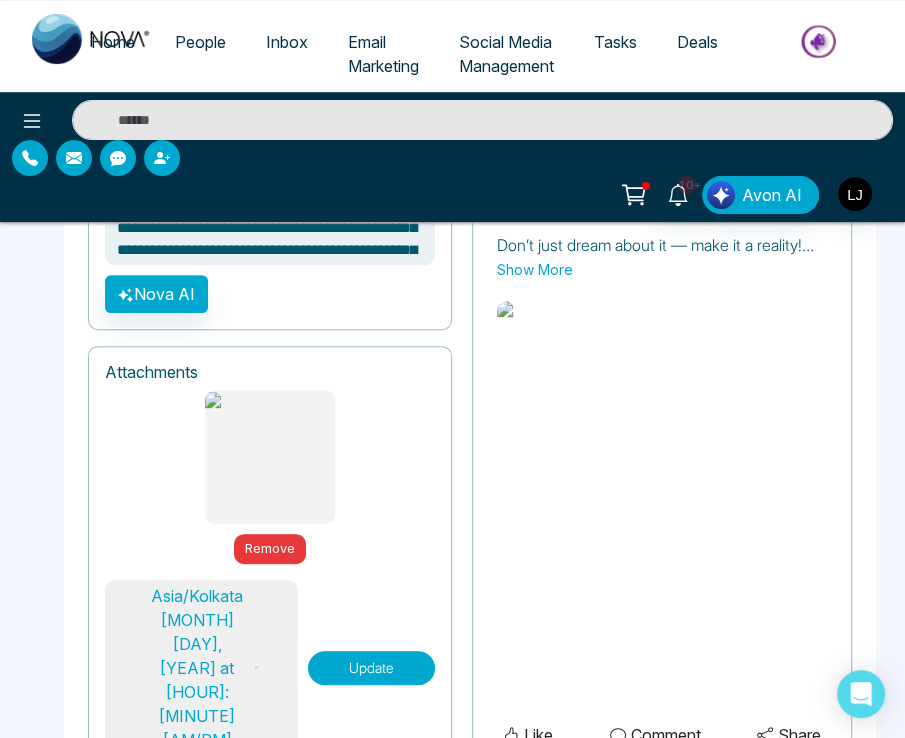 type on "**********" 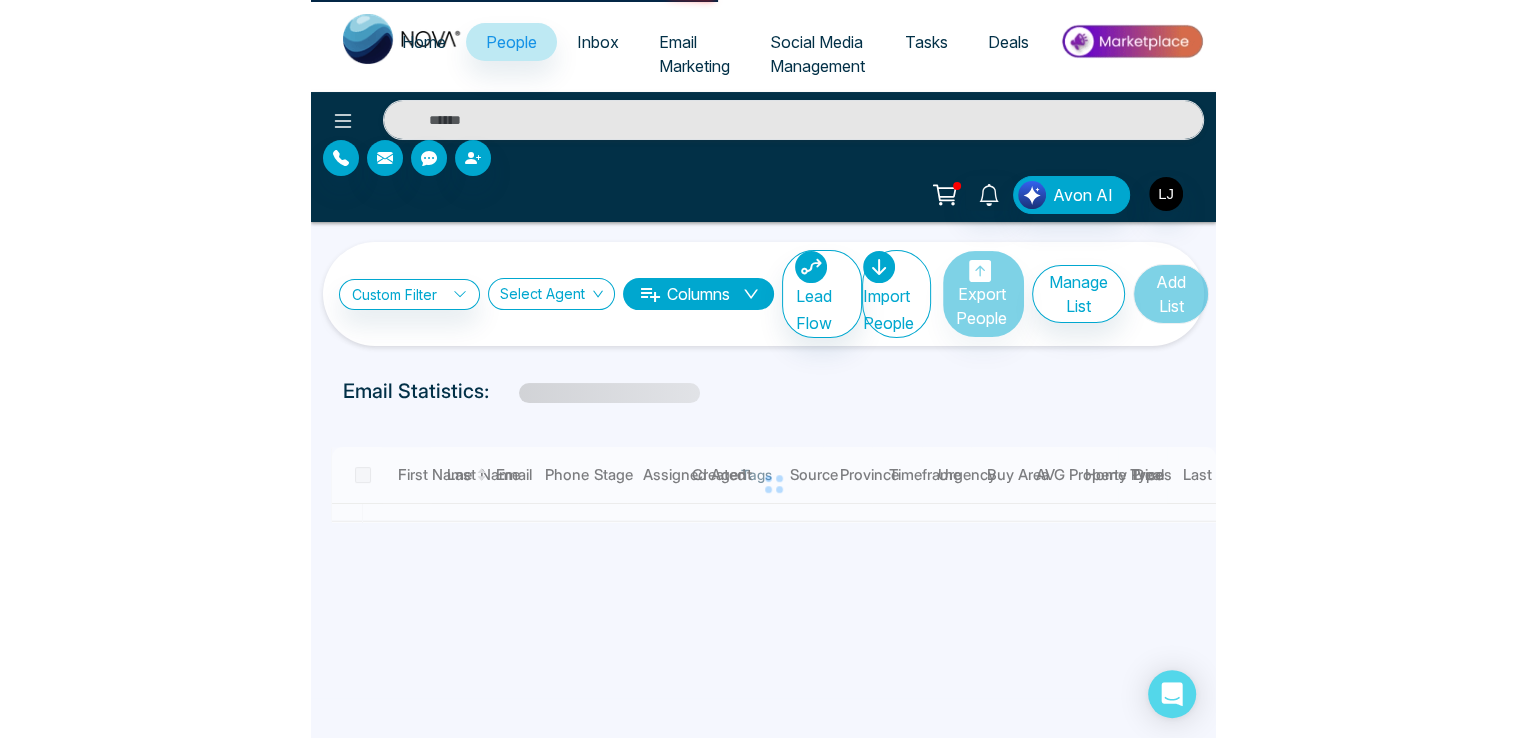scroll, scrollTop: 0, scrollLeft: 0, axis: both 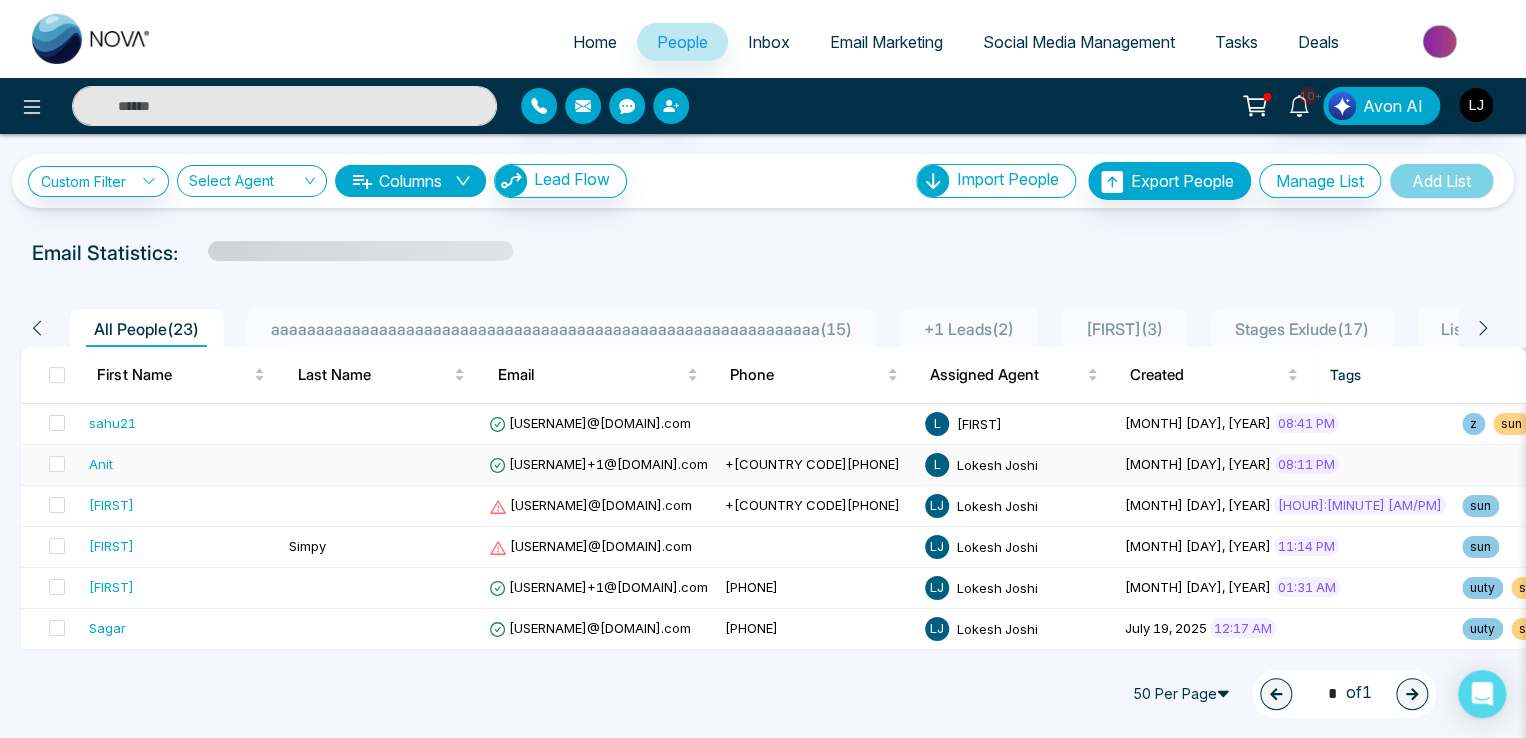 click on "[USERNAME]+1@[DOMAIN].com" at bounding box center (599, 465) 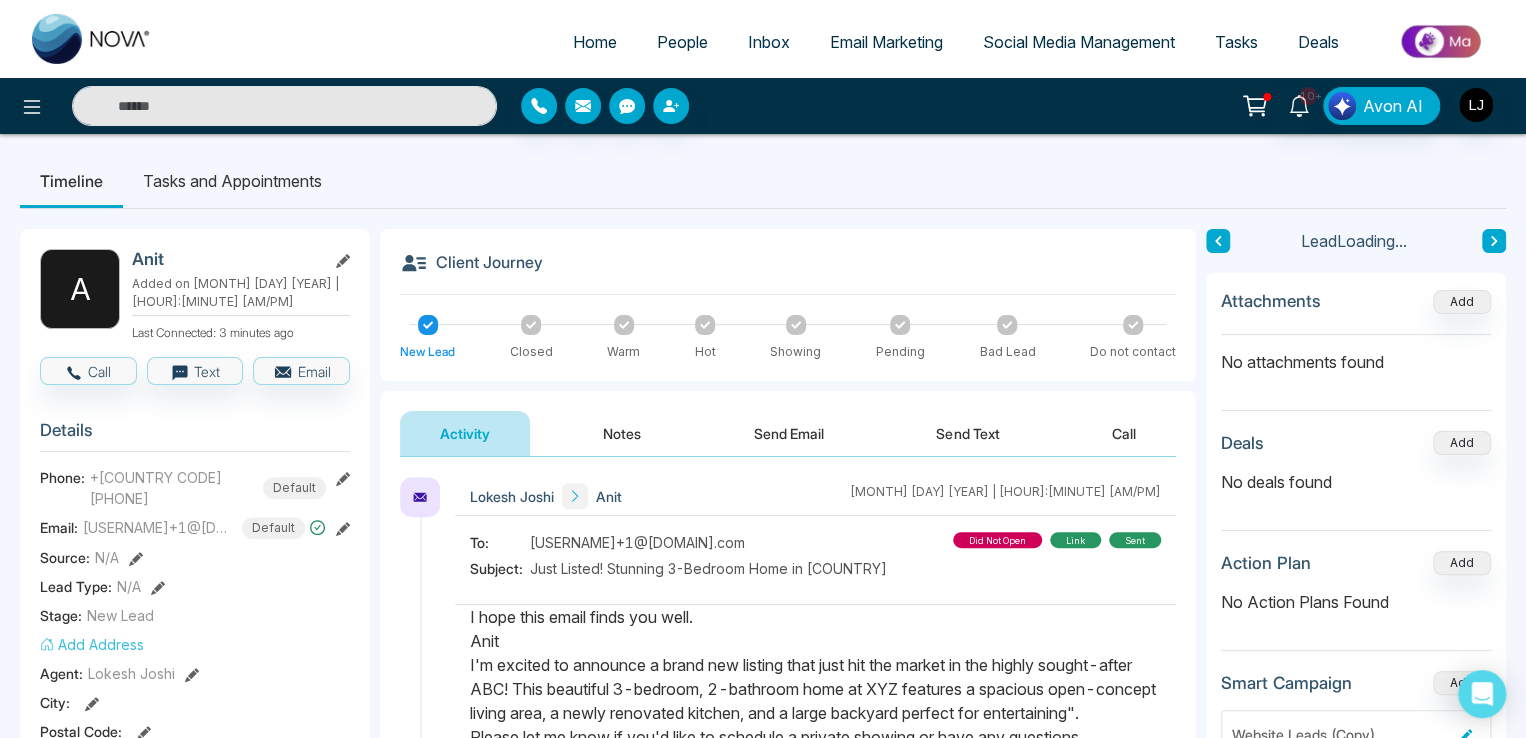 click on "Attachments Add" at bounding box center [1356, 311] 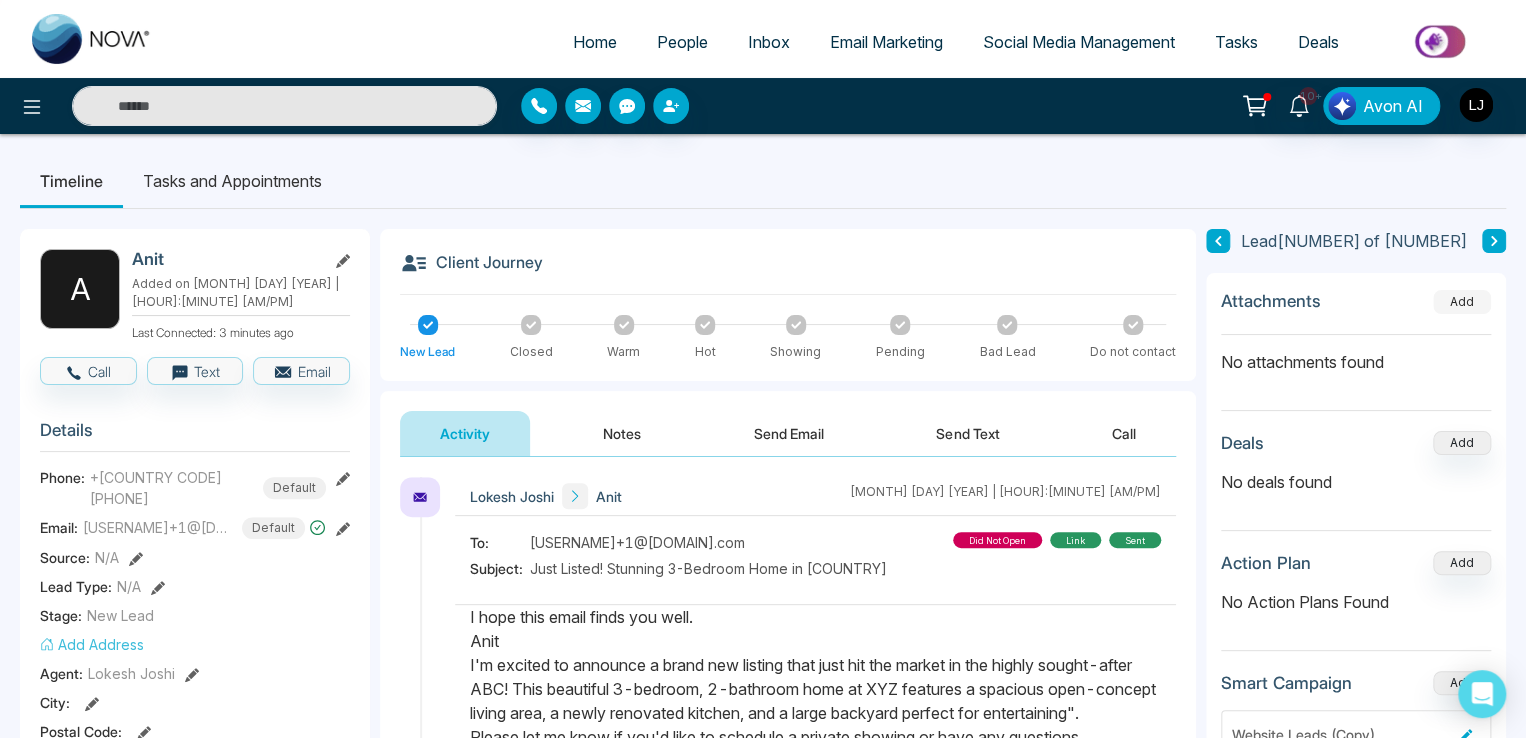 click on "Add" at bounding box center (1462, 302) 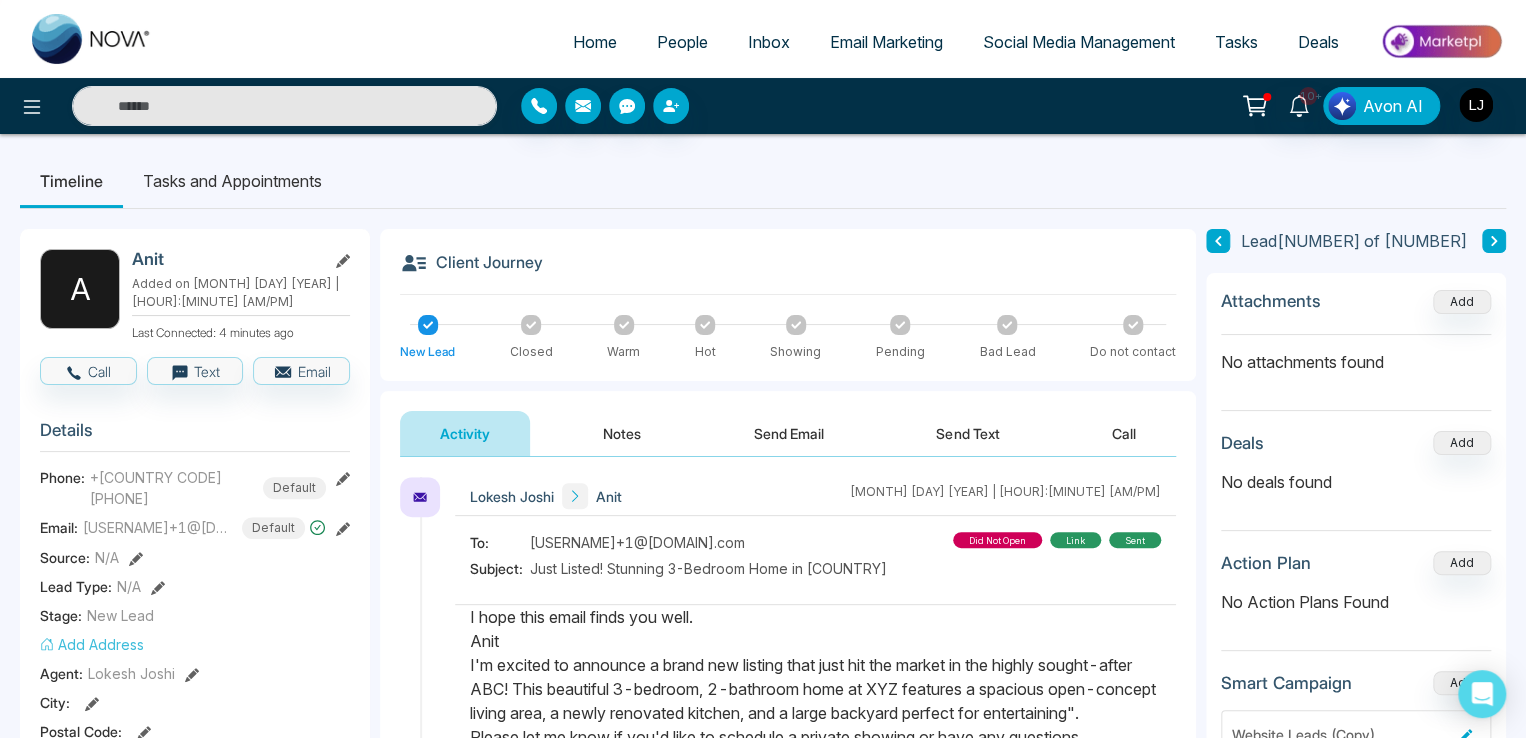 click on "Social Media Management" at bounding box center (1079, 42) 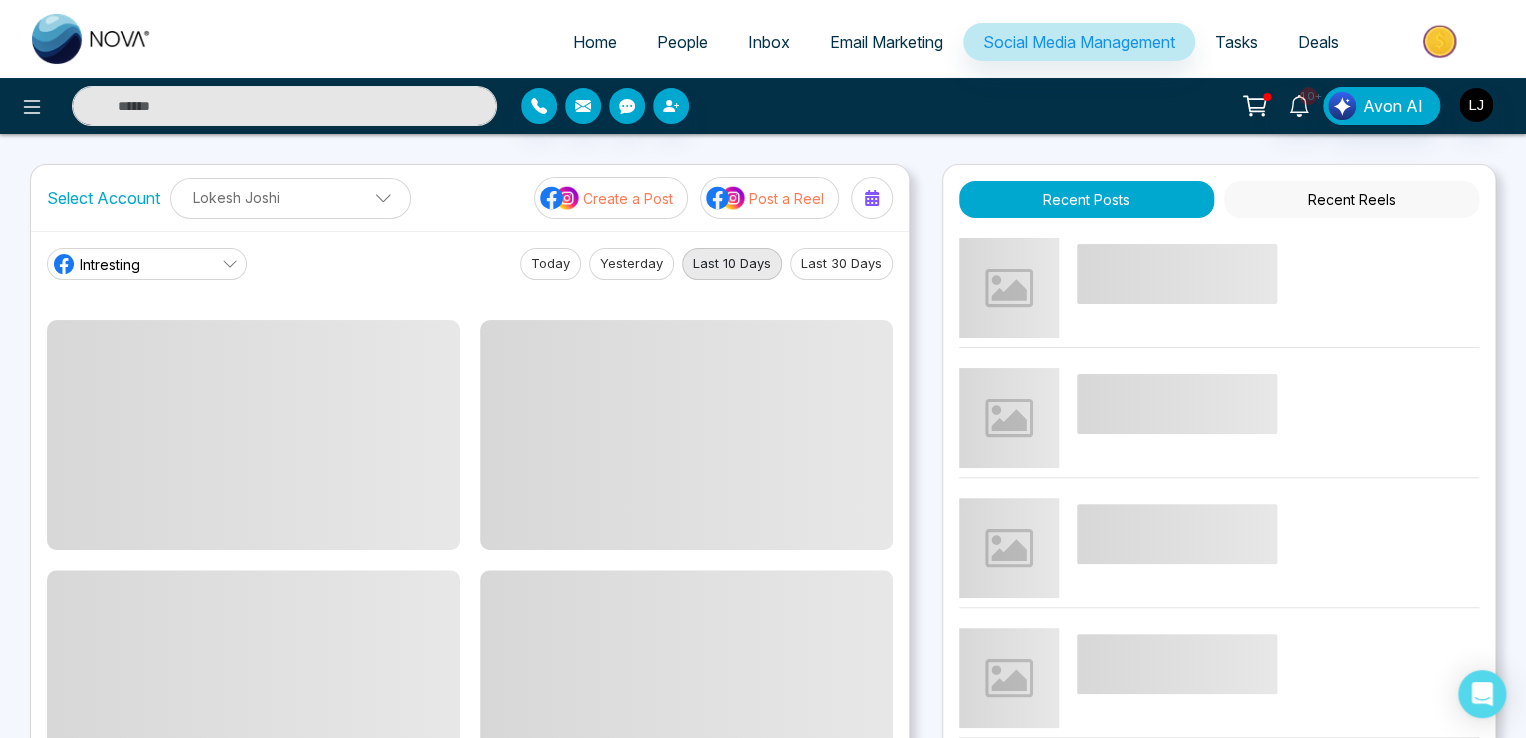 click on "Create a Post" at bounding box center [628, 198] 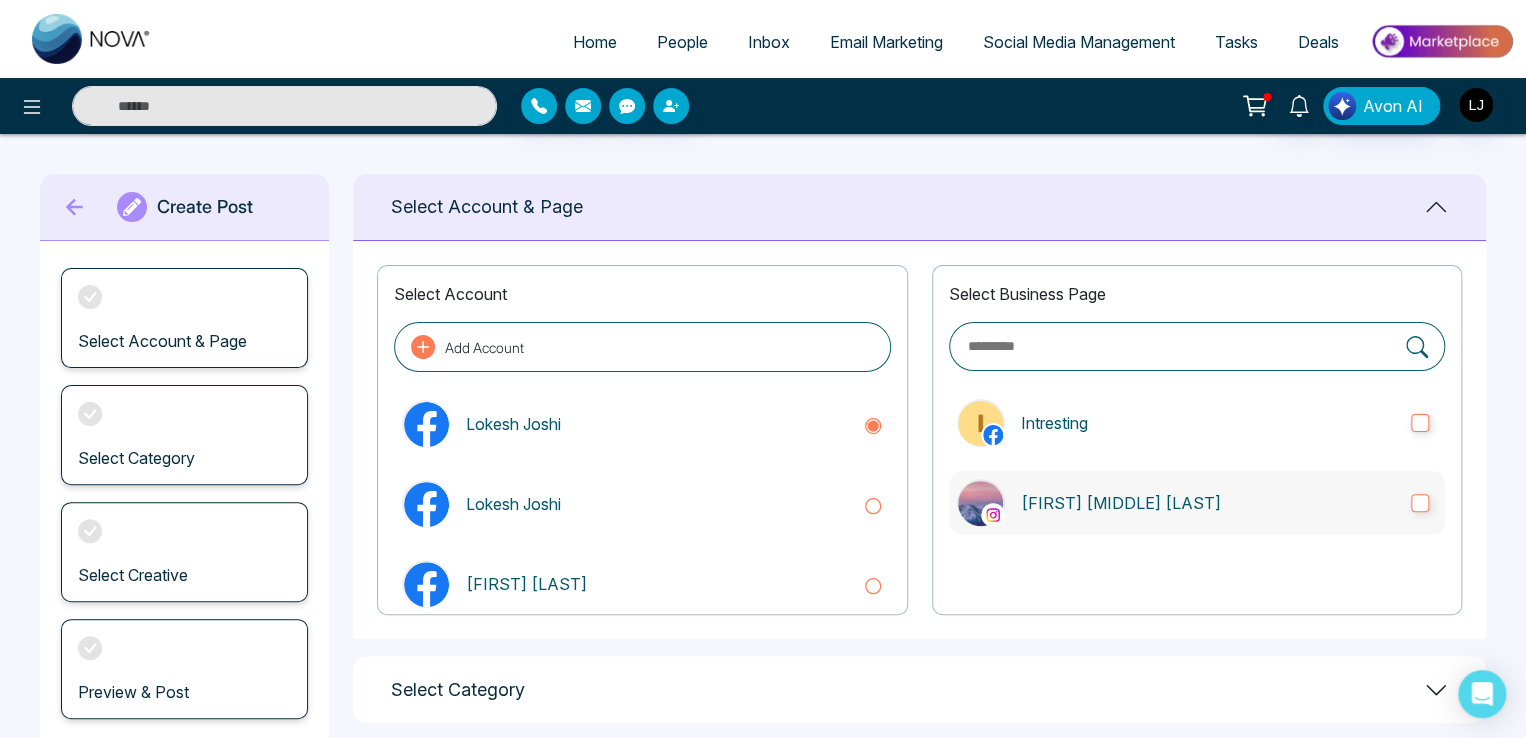 drag, startPoint x: 1077, startPoint y: 426, endPoint x: 1069, endPoint y: 478, distance: 52.611786 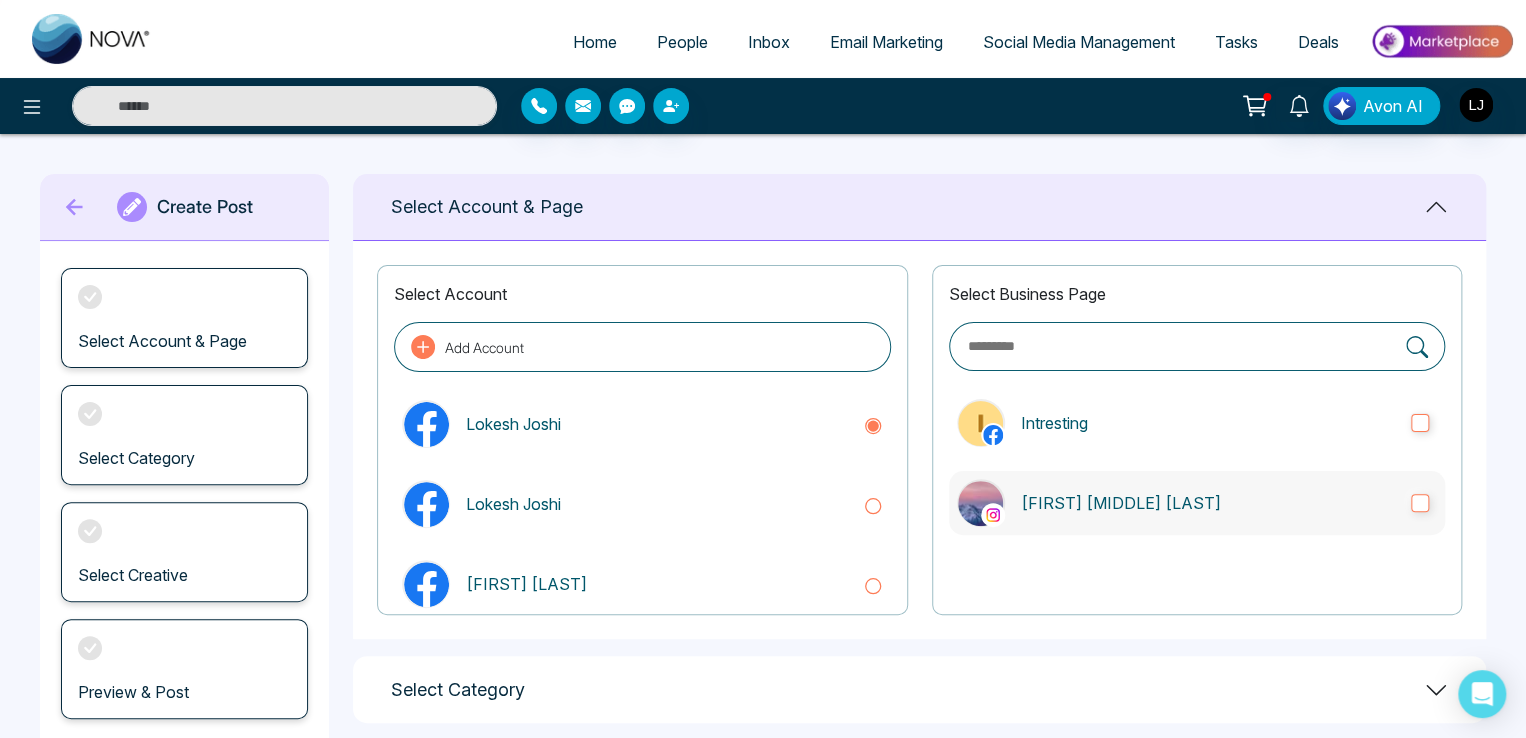 click on "Intresting" at bounding box center [1197, 423] 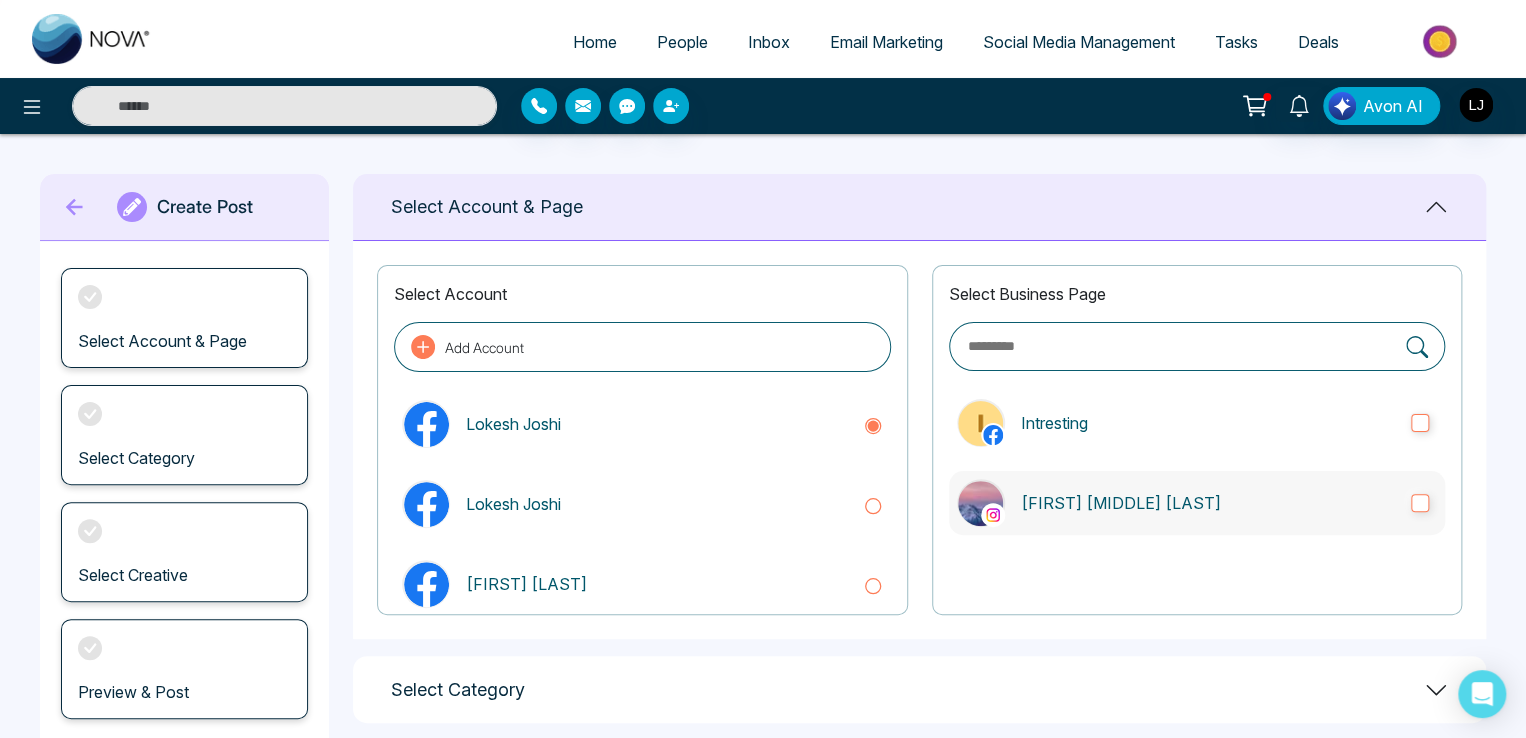 click on "[FIRST] [MIDDLE] [LAST]" at bounding box center [1197, 503] 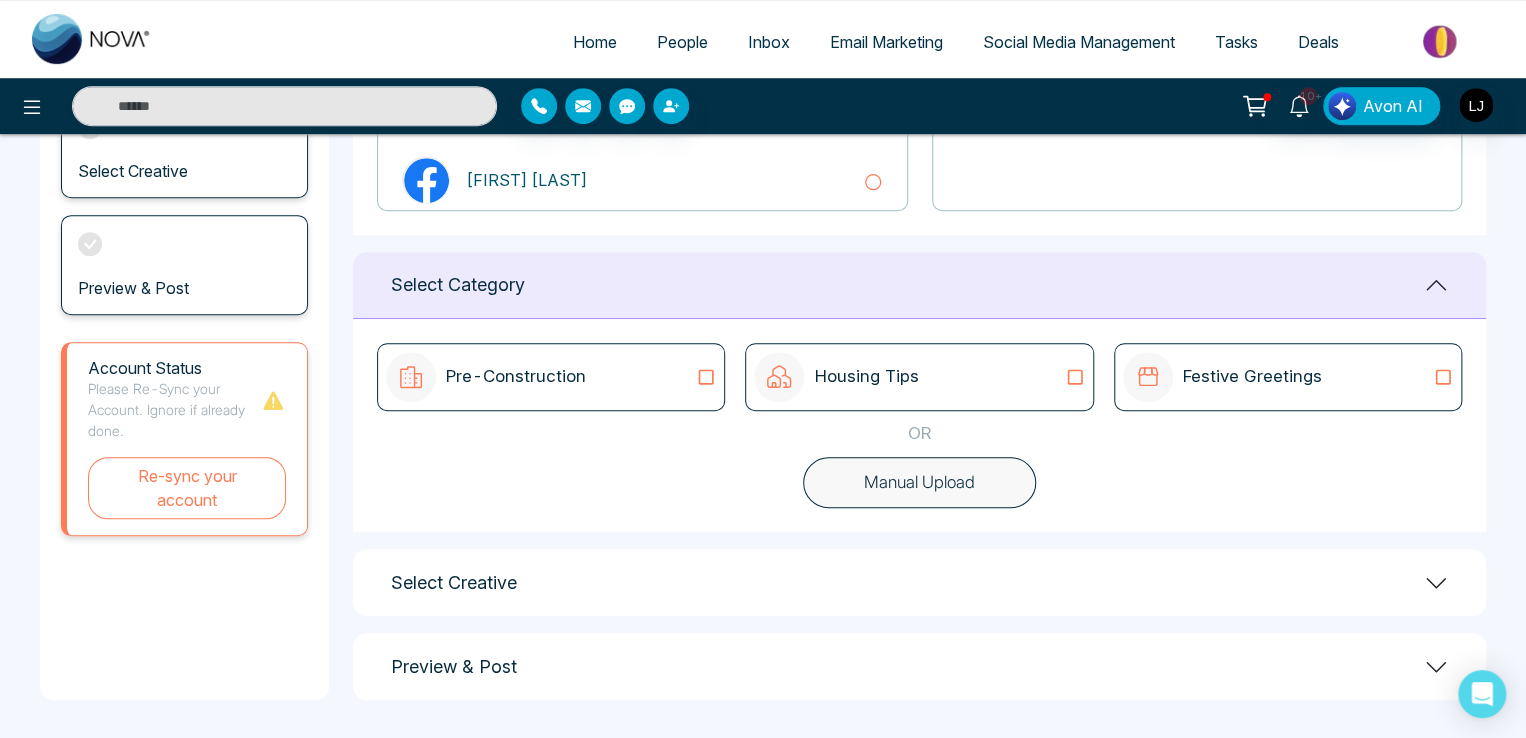 scroll, scrollTop: 405, scrollLeft: 0, axis: vertical 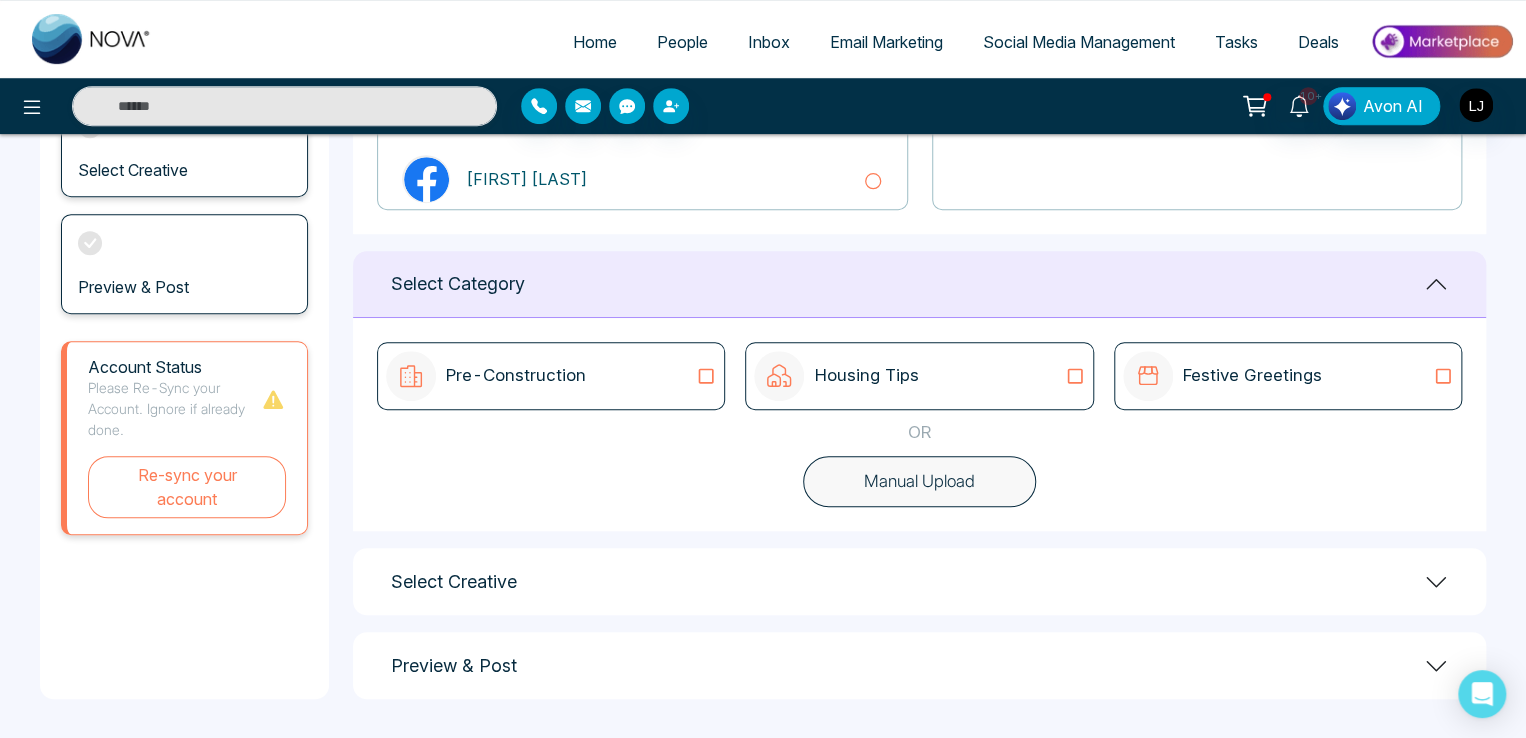 click on "**********" at bounding box center [919, 234] 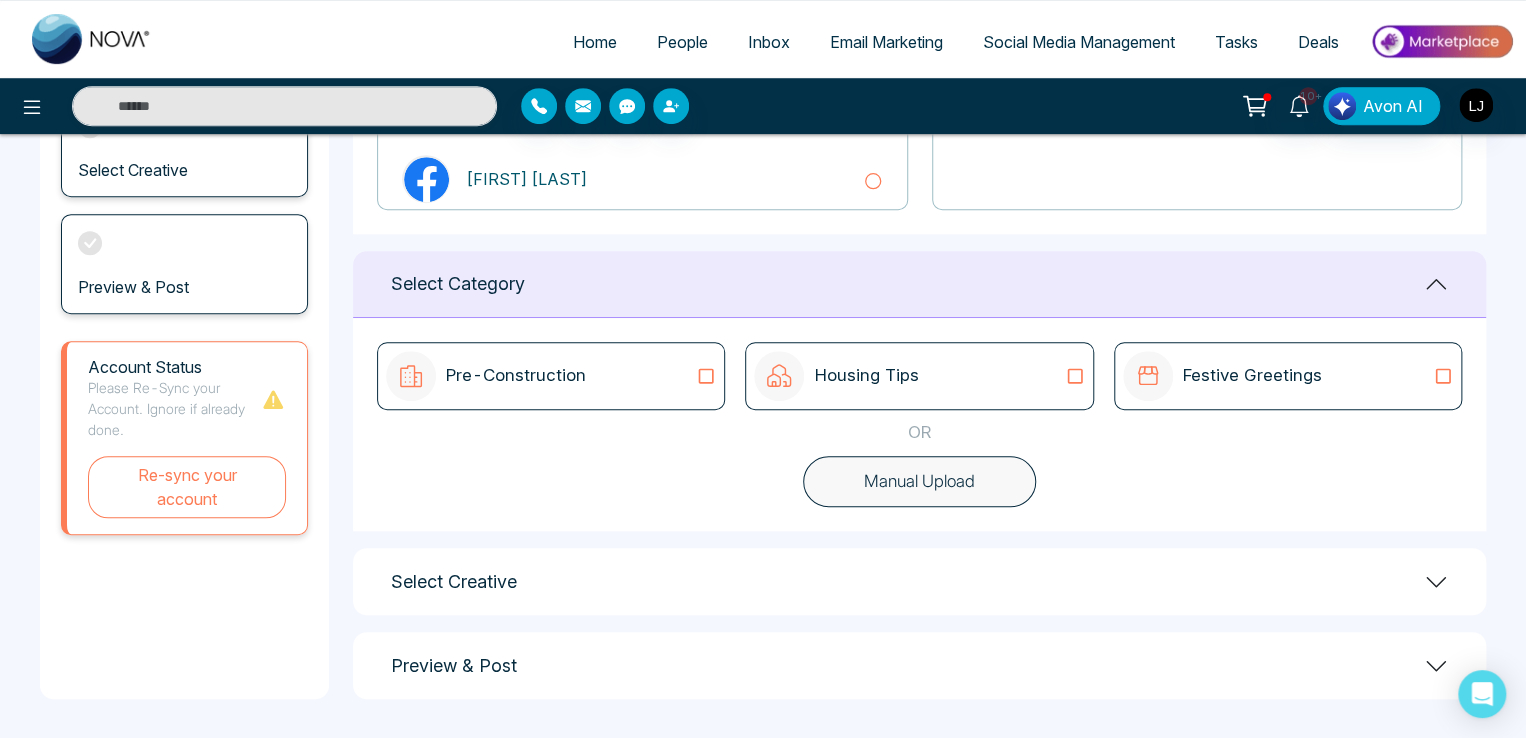 drag, startPoint x: 497, startPoint y: 667, endPoint x: 497, endPoint y: 651, distance: 16 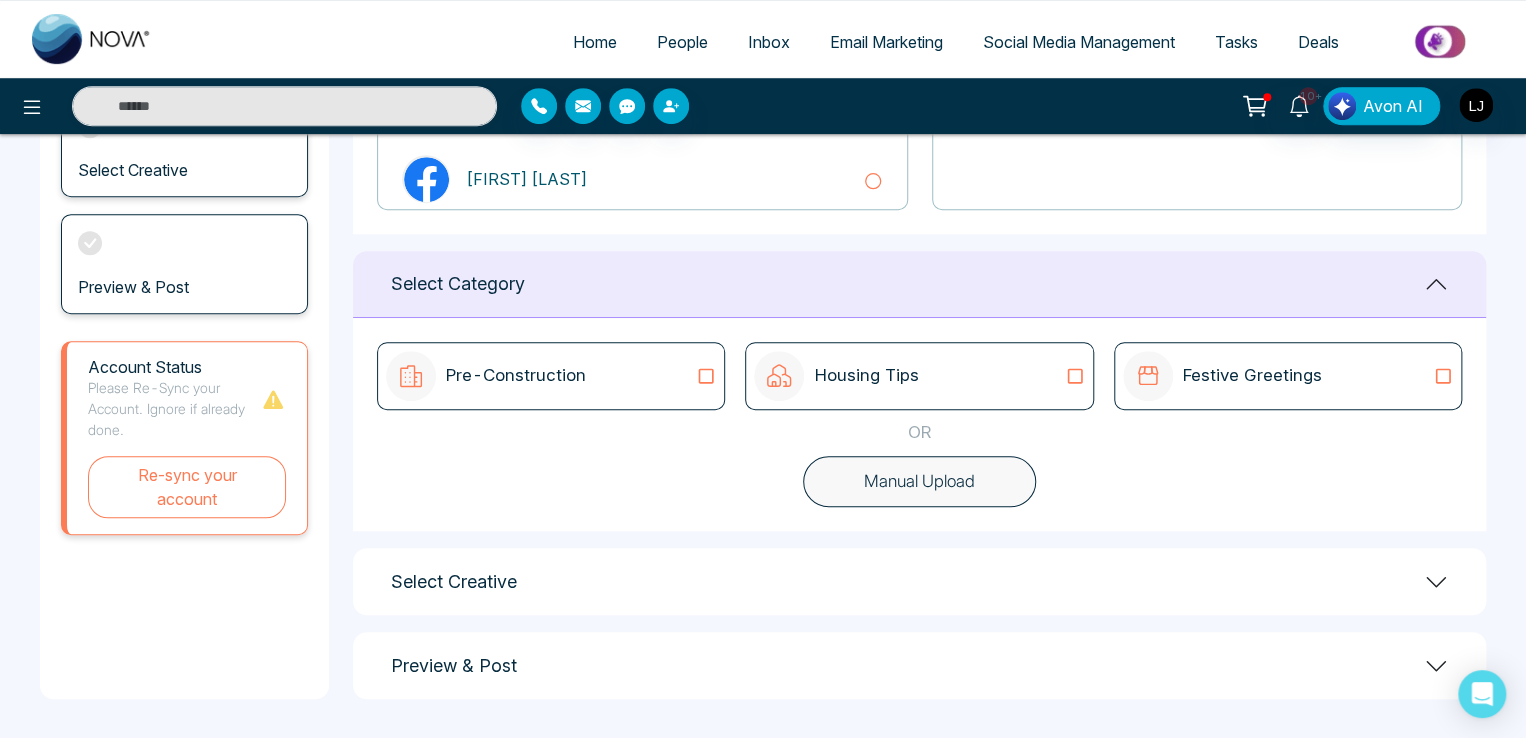 click on "Preview & Post" at bounding box center [454, 666] 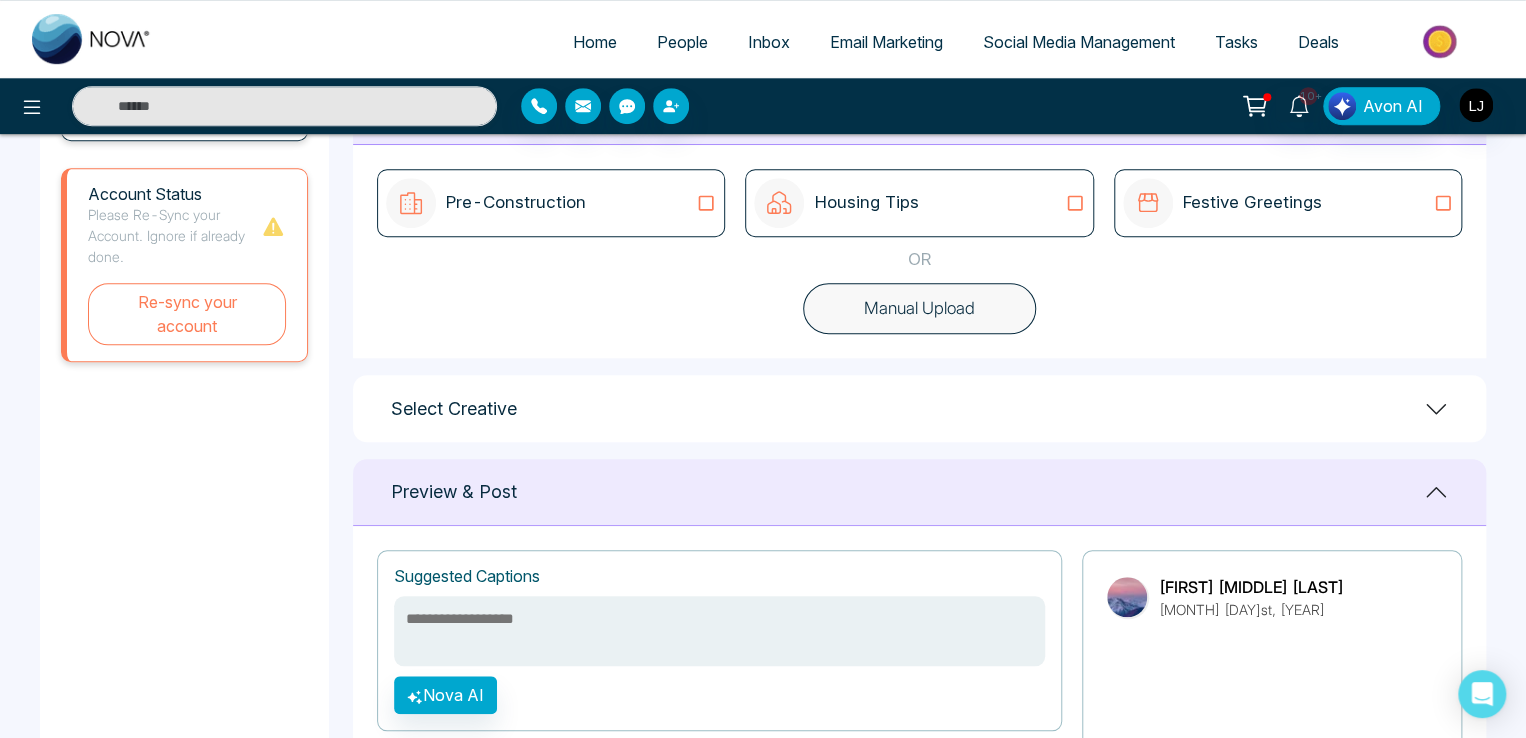 scroll, scrollTop: 895, scrollLeft: 0, axis: vertical 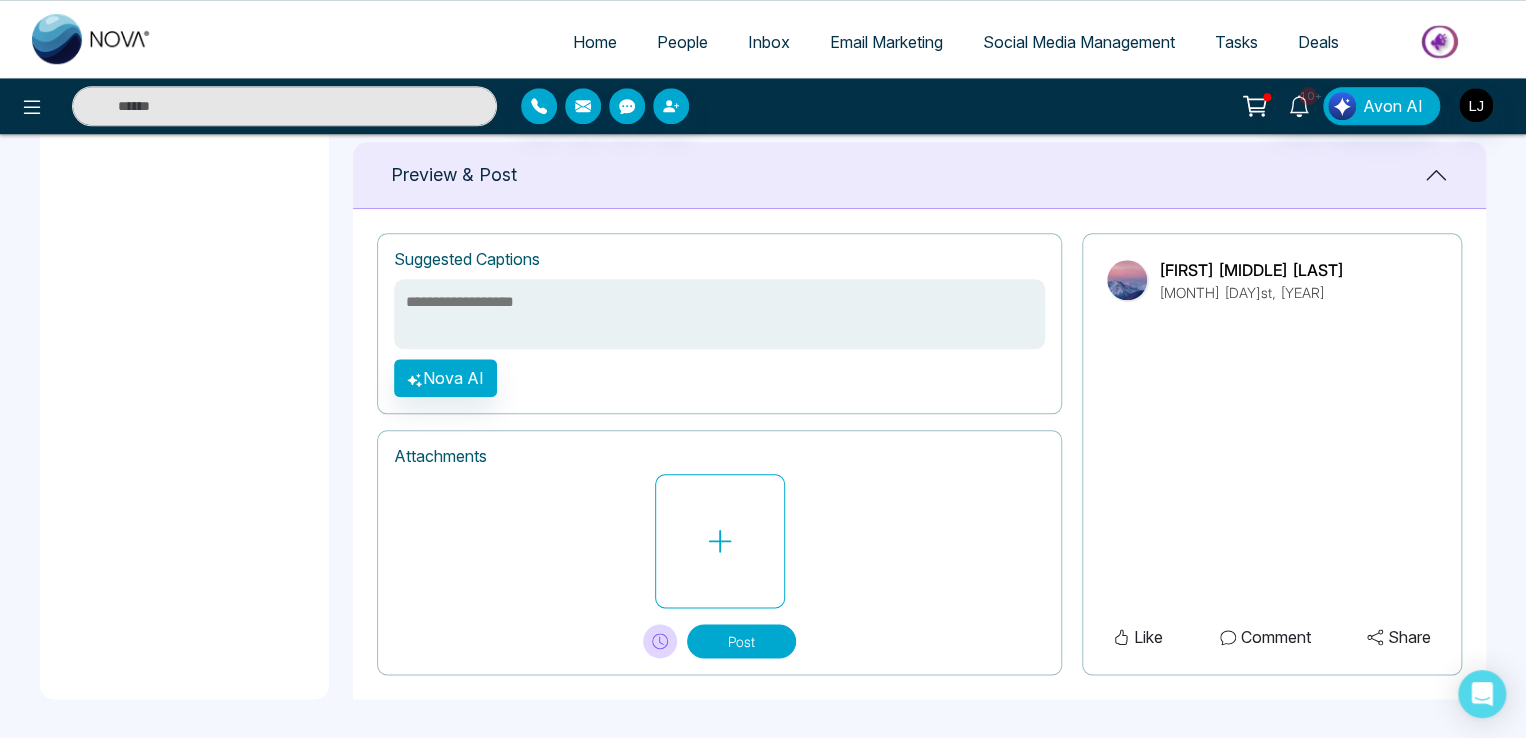 click at bounding box center (719, 314) 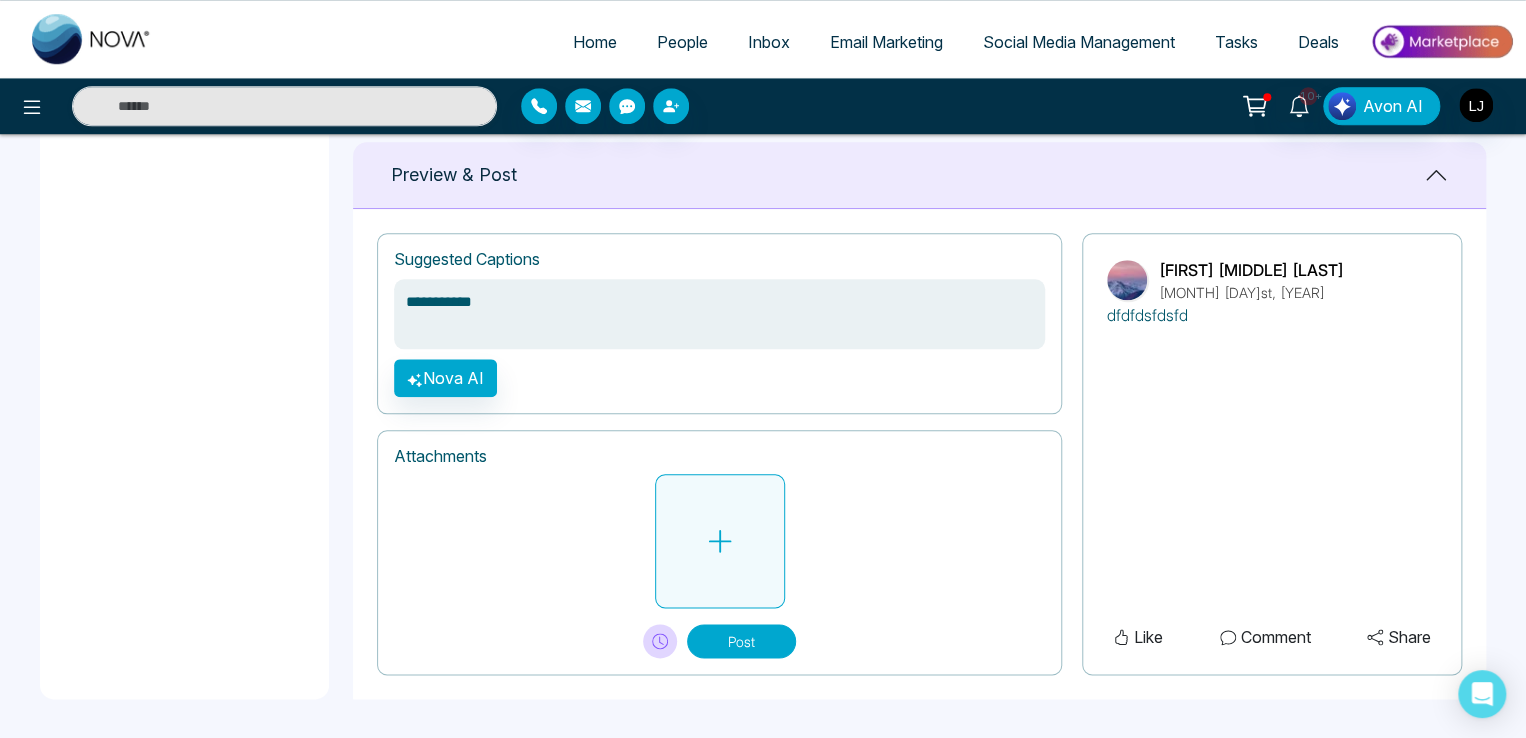 type on "**********" 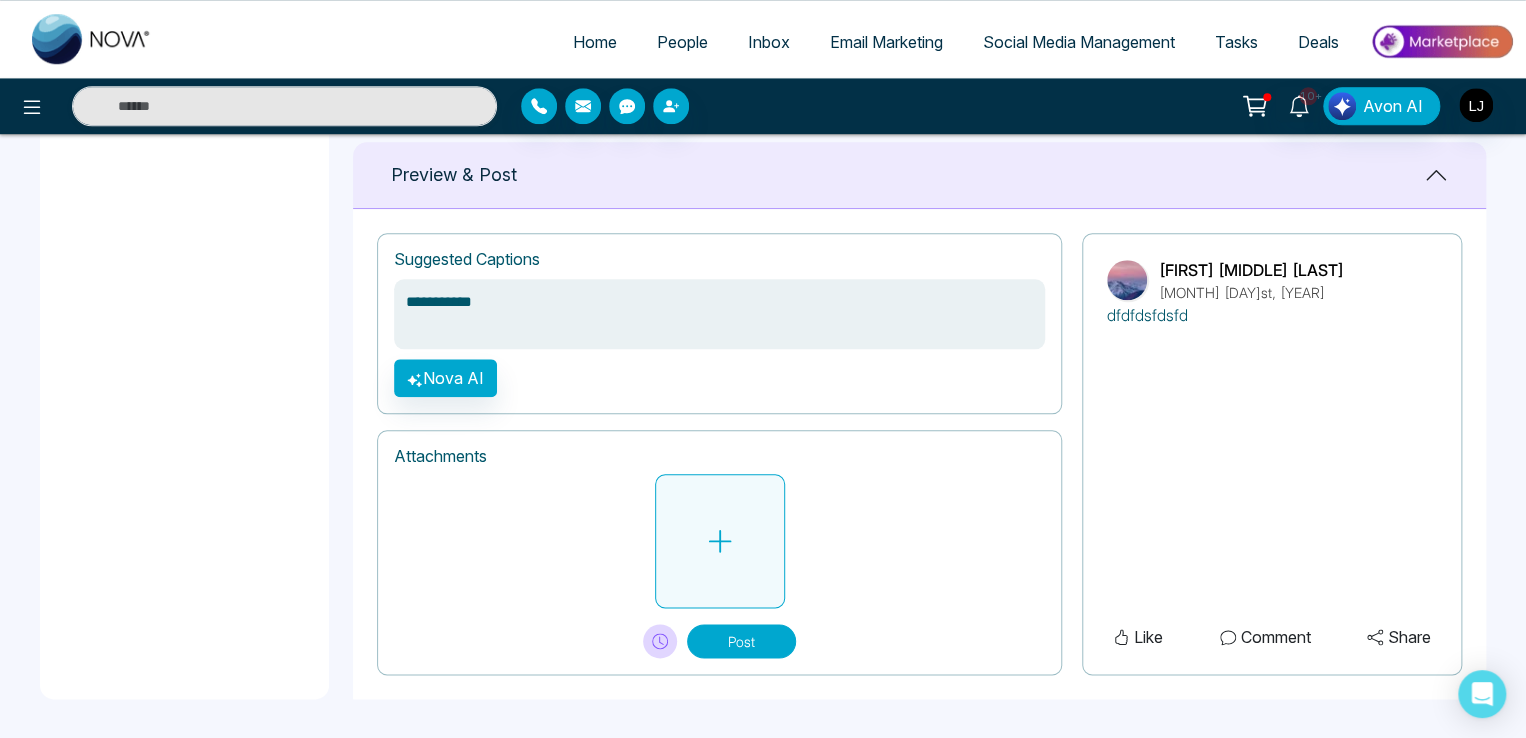 click at bounding box center [720, 541] 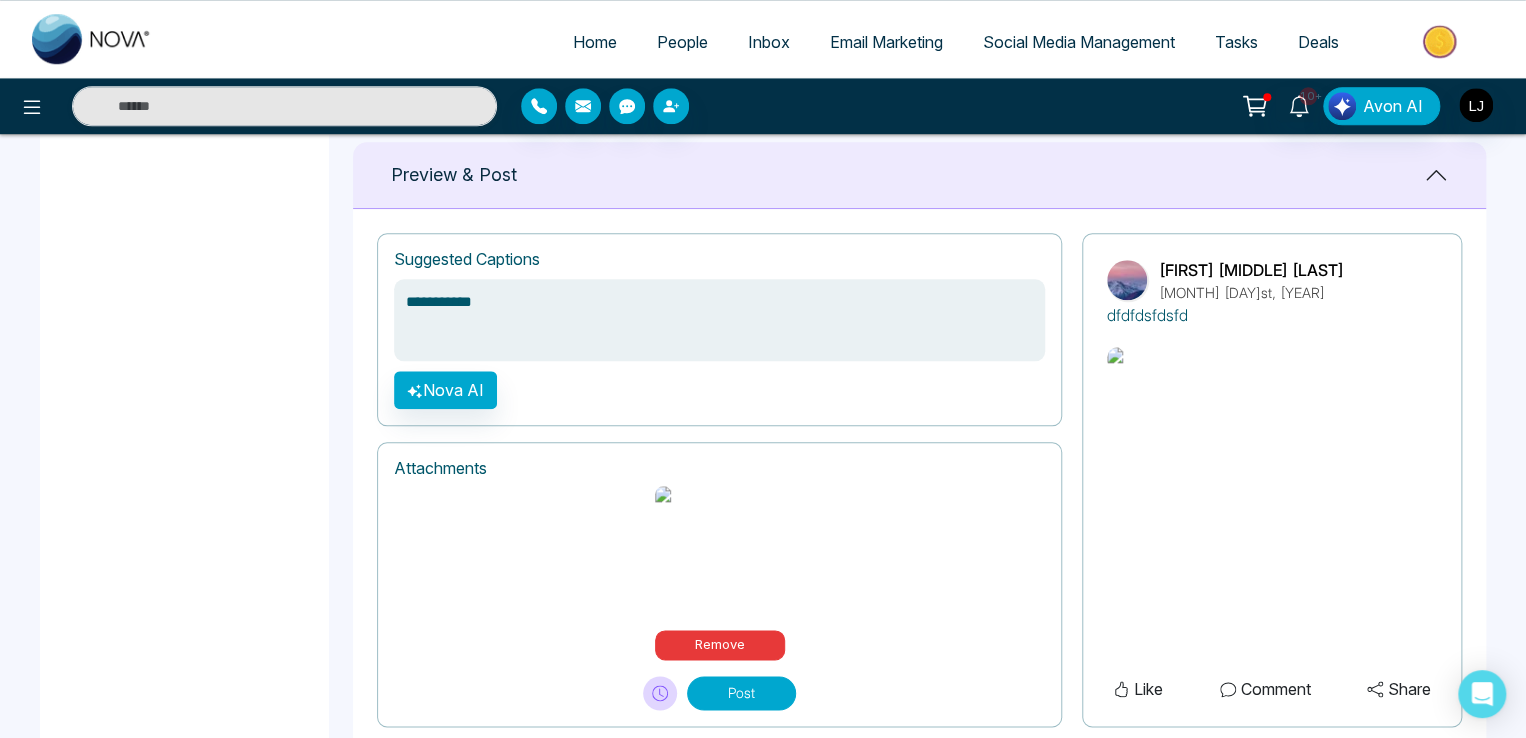 click on "Post" at bounding box center [741, 693] 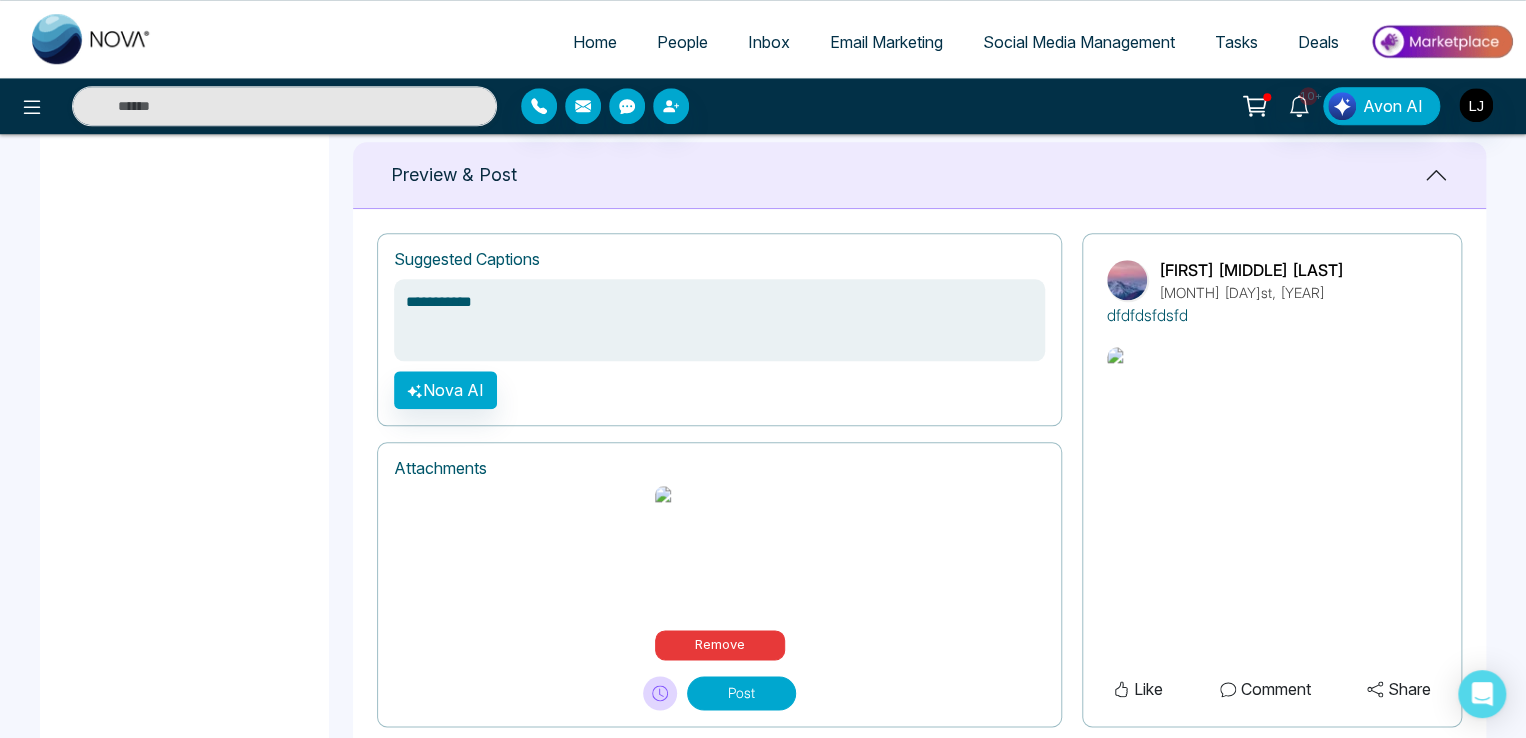 click on "People" at bounding box center (682, 42) 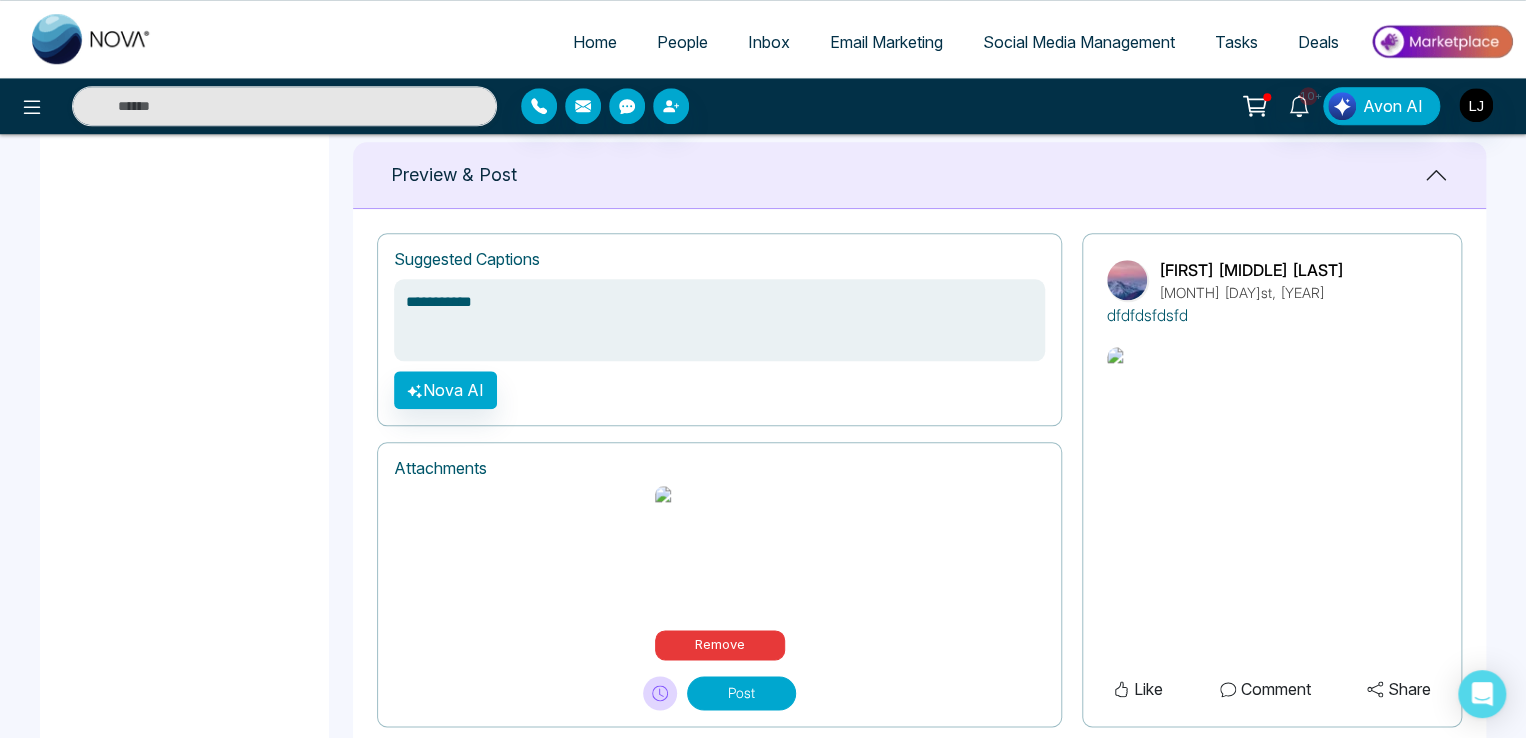 scroll, scrollTop: 0, scrollLeft: 0, axis: both 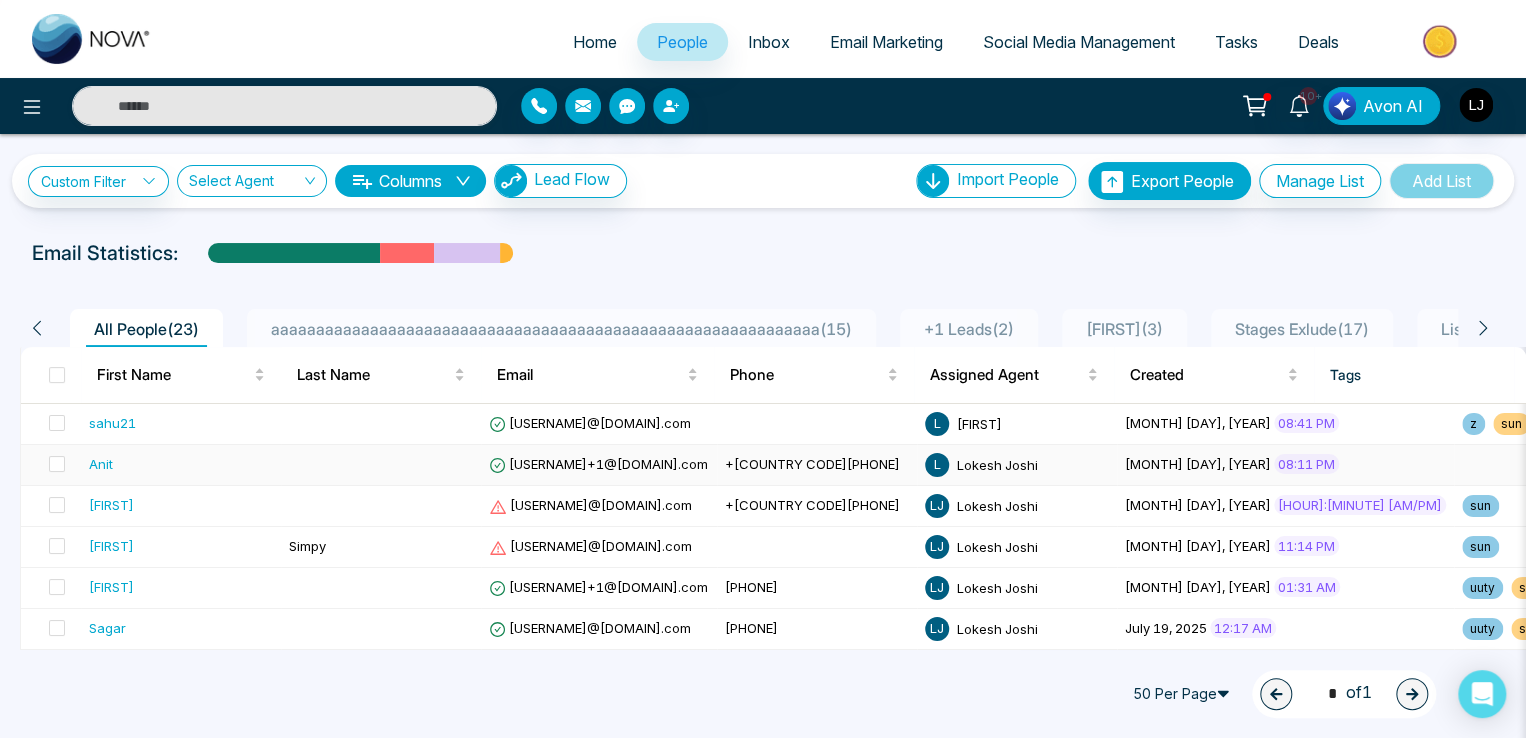 click on "[USERNAME]+1@[DOMAIN].com" at bounding box center (598, 464) 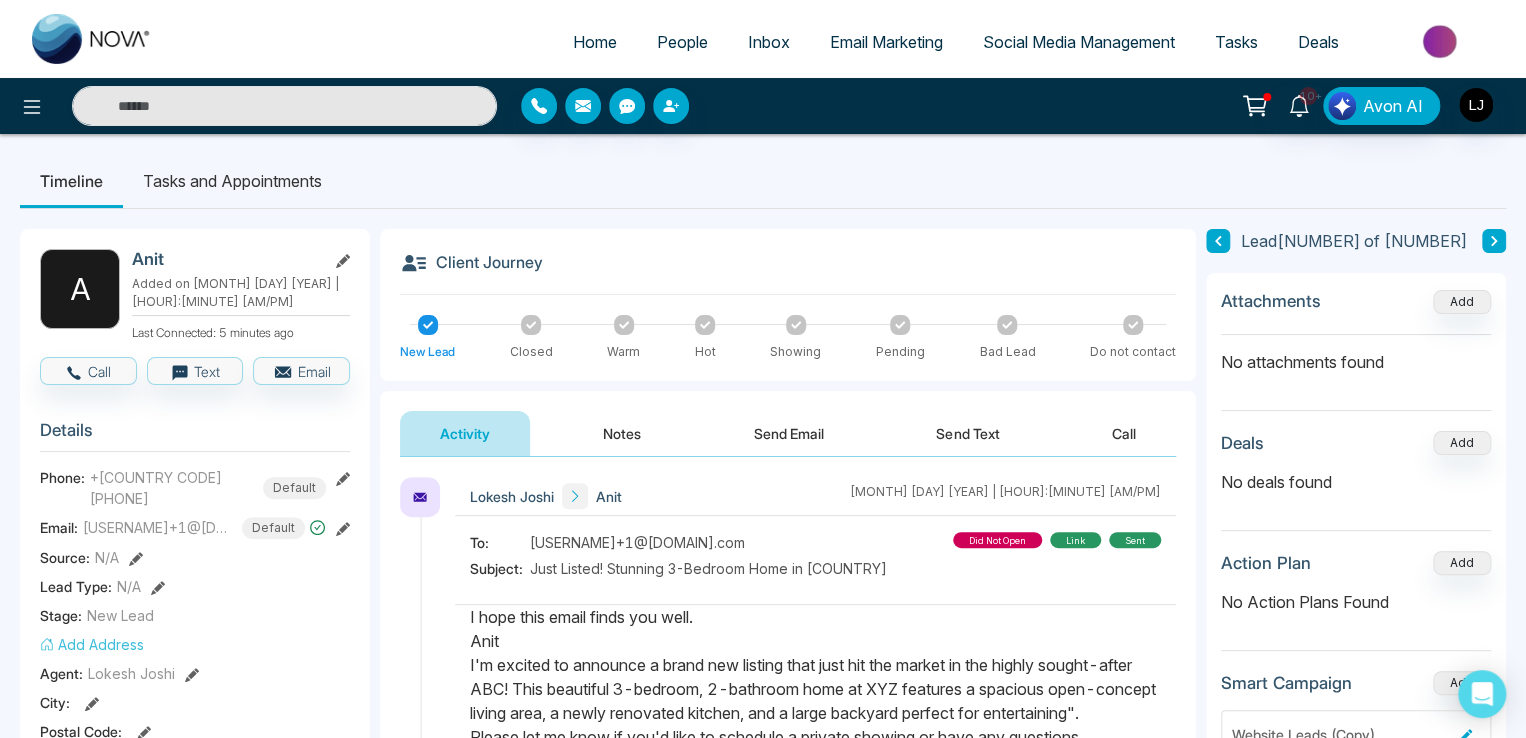 click 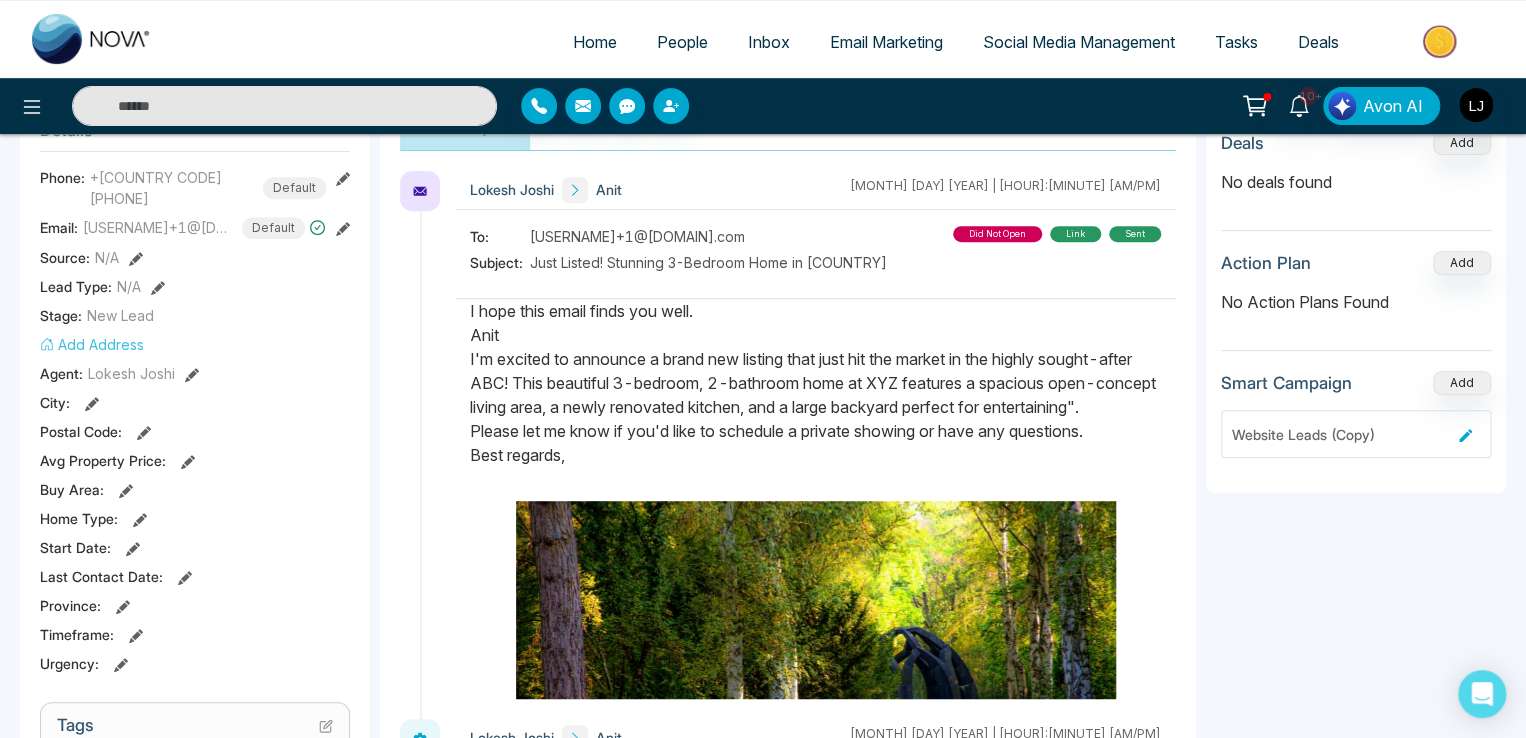 scroll, scrollTop: 200, scrollLeft: 0, axis: vertical 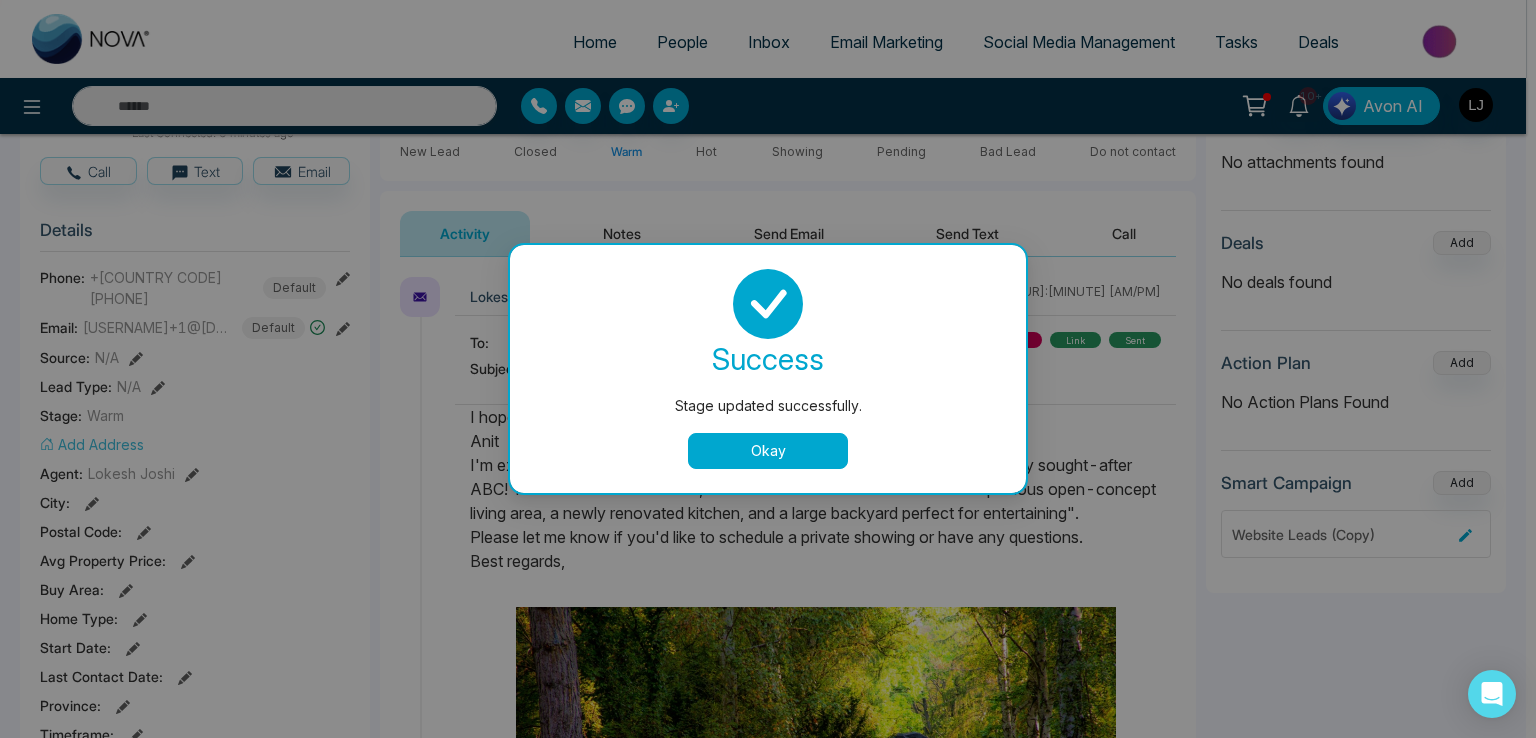 click on "Okay" at bounding box center [768, 451] 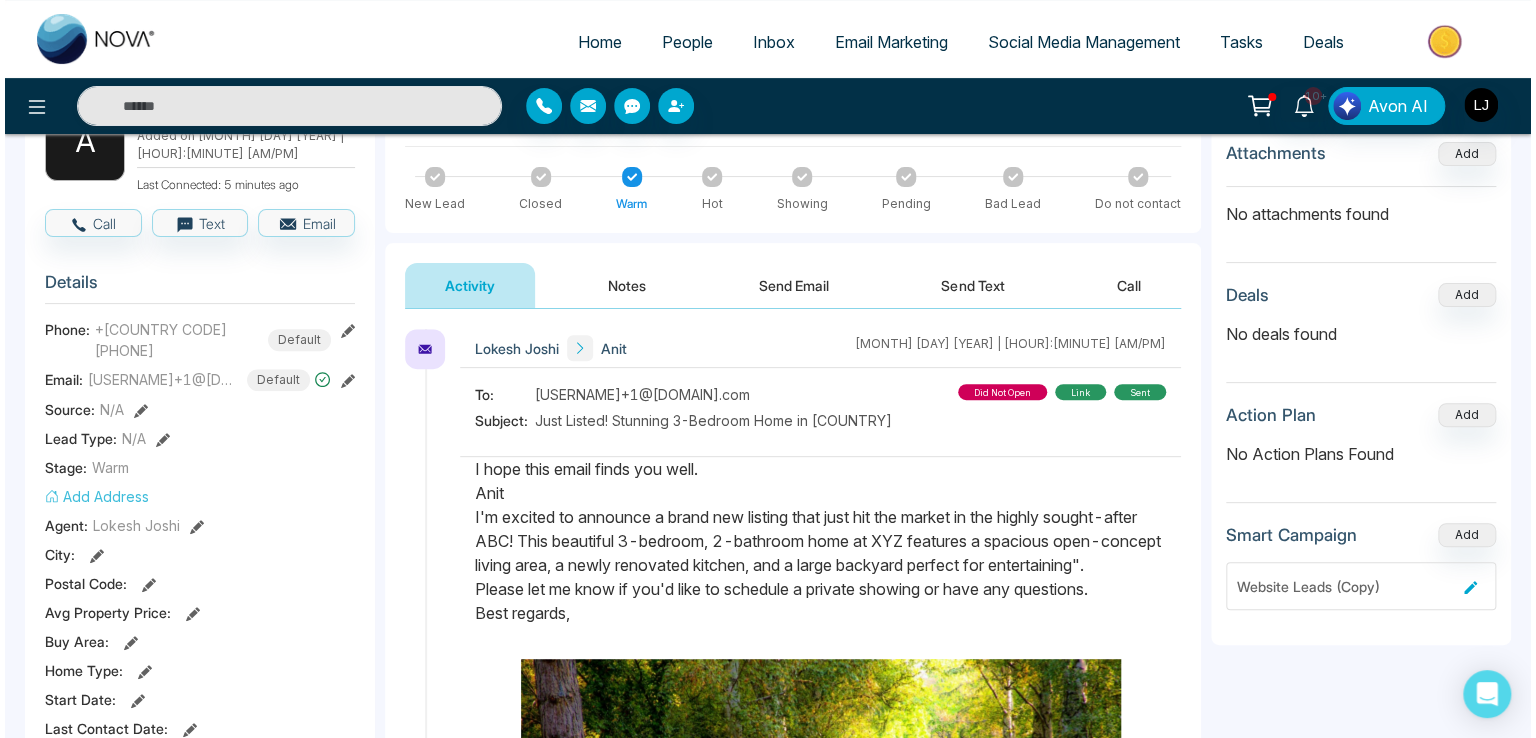 scroll, scrollTop: 100, scrollLeft: 0, axis: vertical 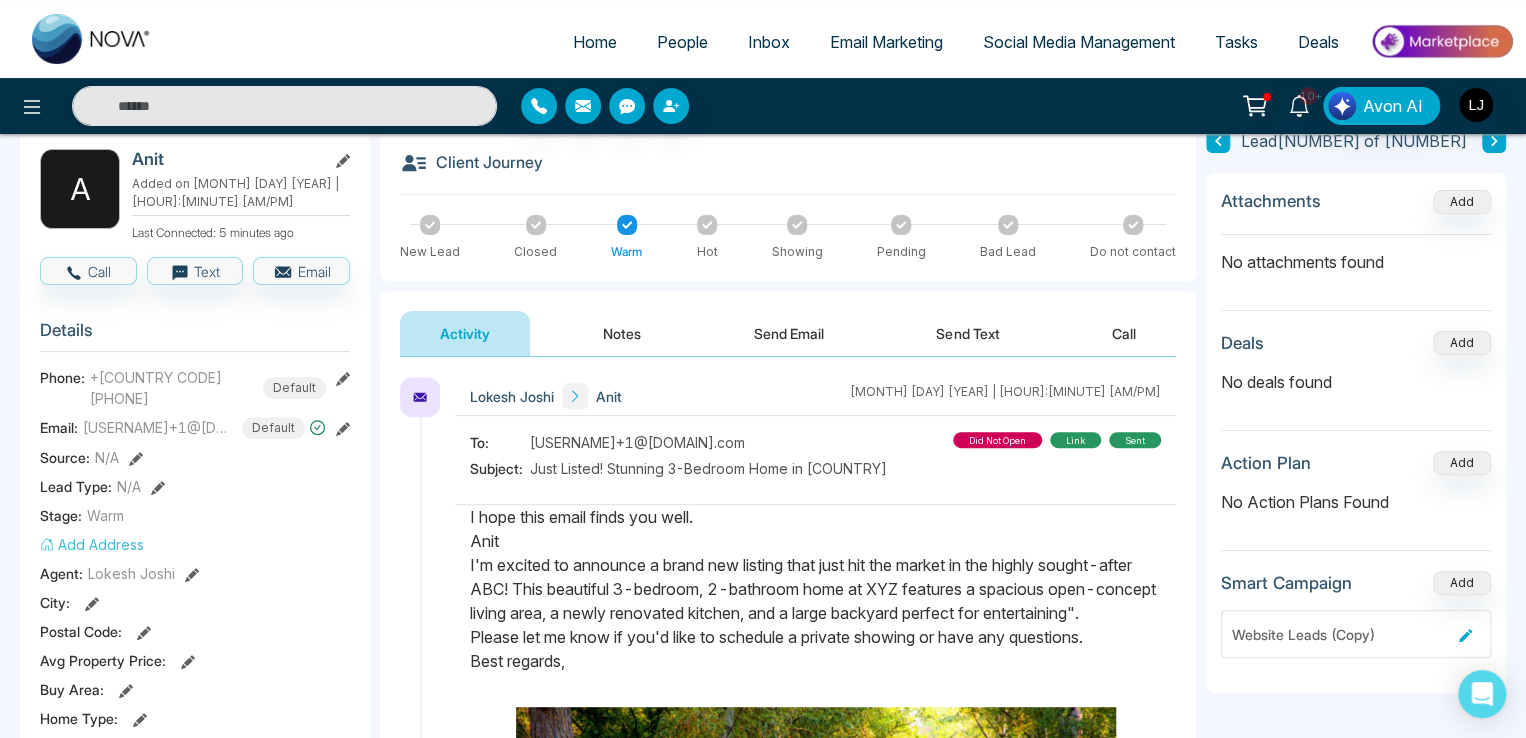click at bounding box center (707, 225) 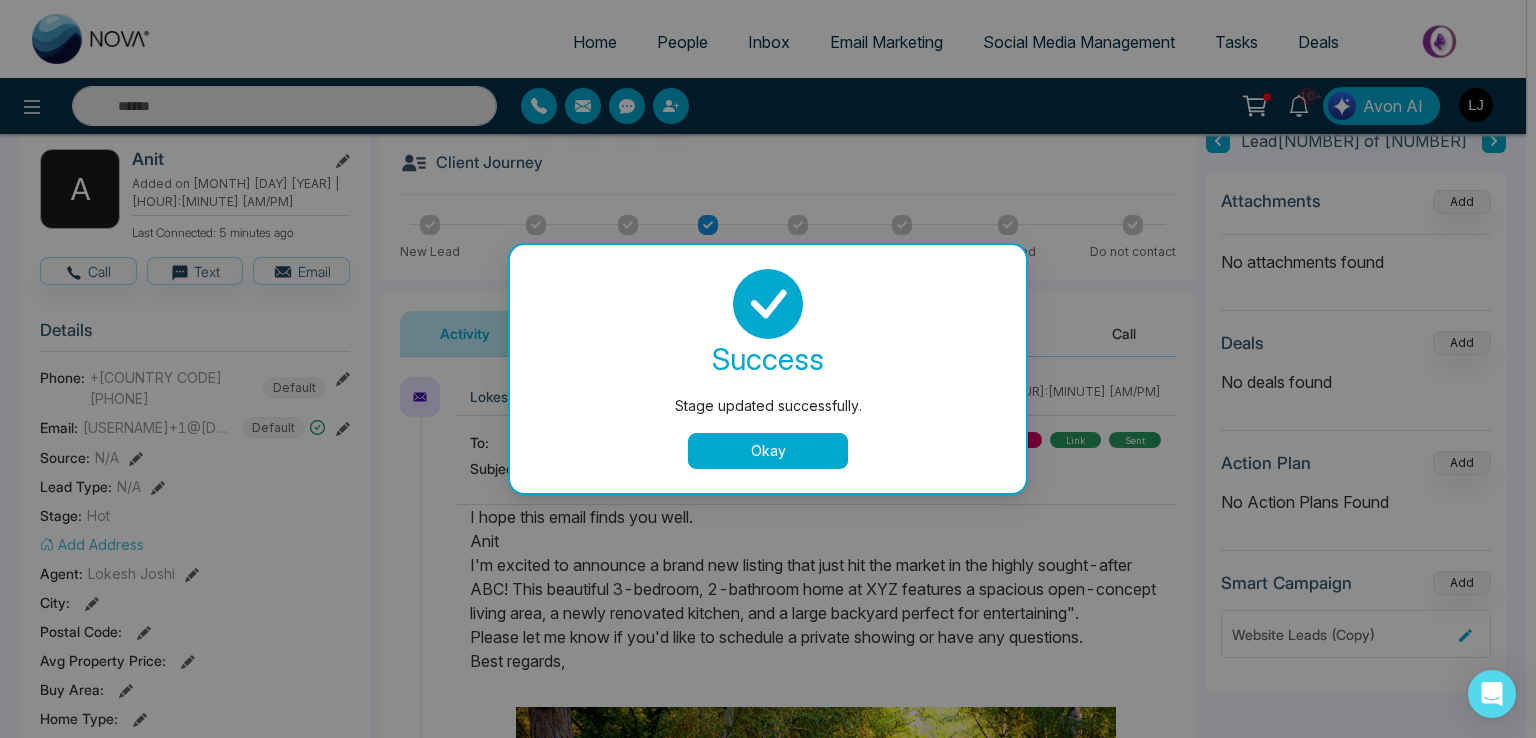 drag, startPoint x: 751, startPoint y: 436, endPoint x: 725, endPoint y: 443, distance: 26.925823 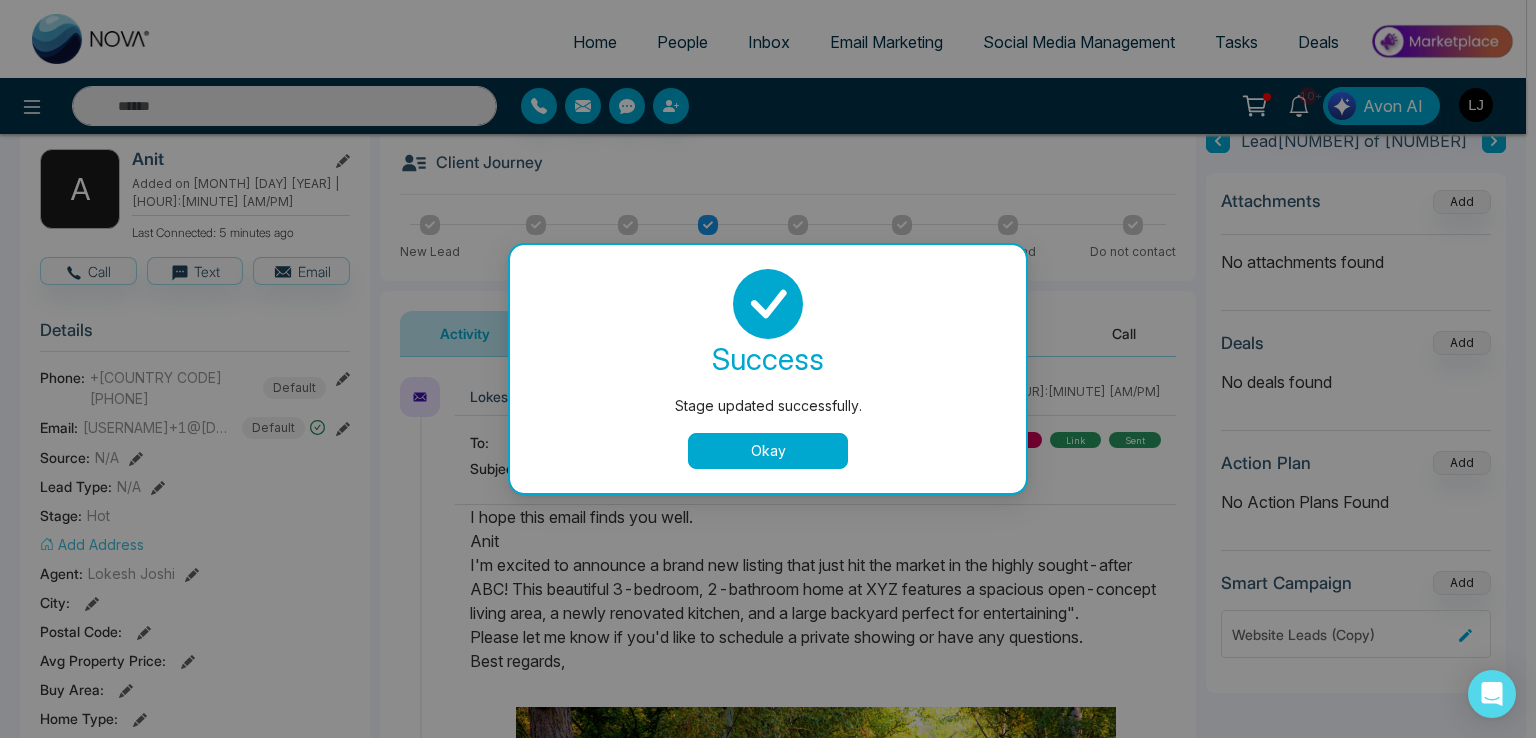 click on "Okay" at bounding box center (768, 451) 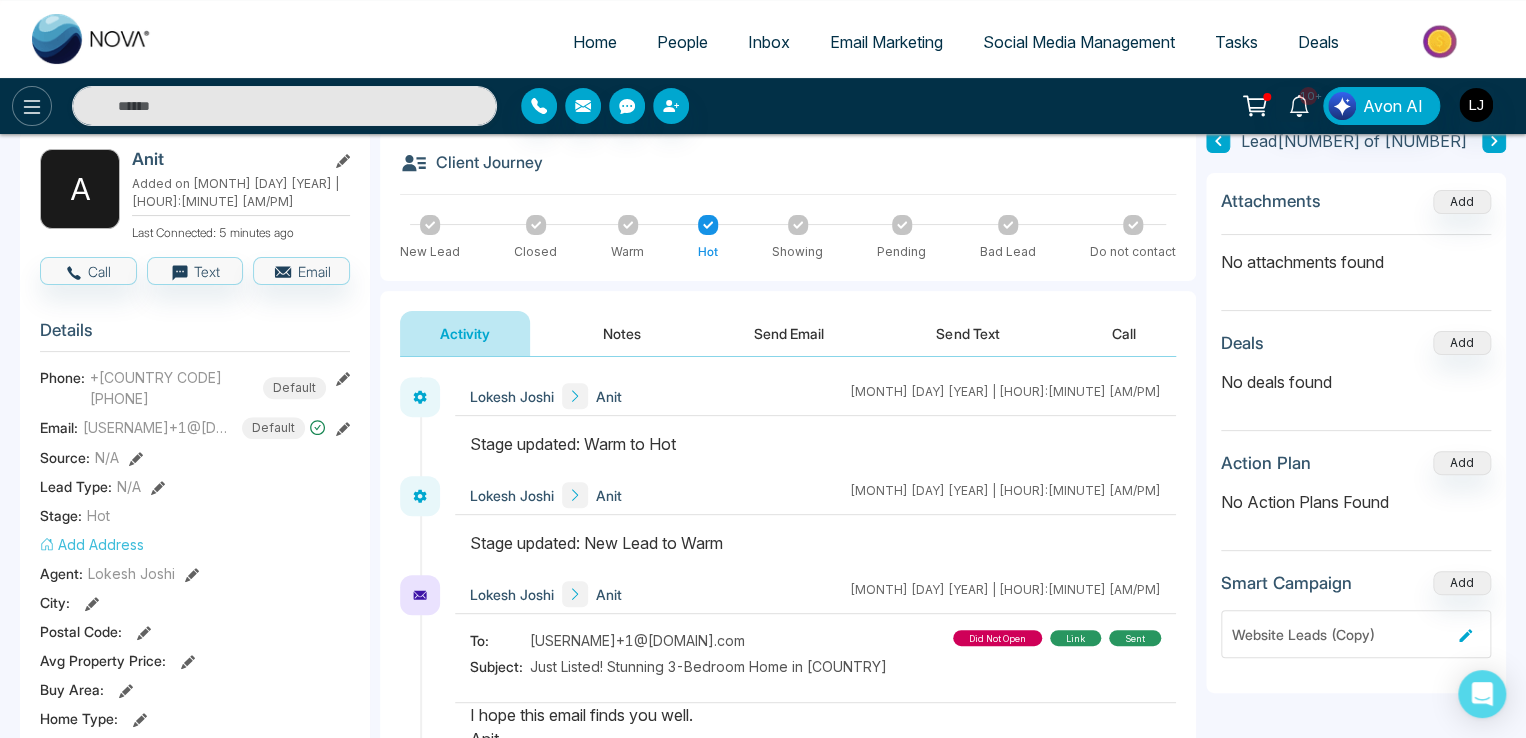 click 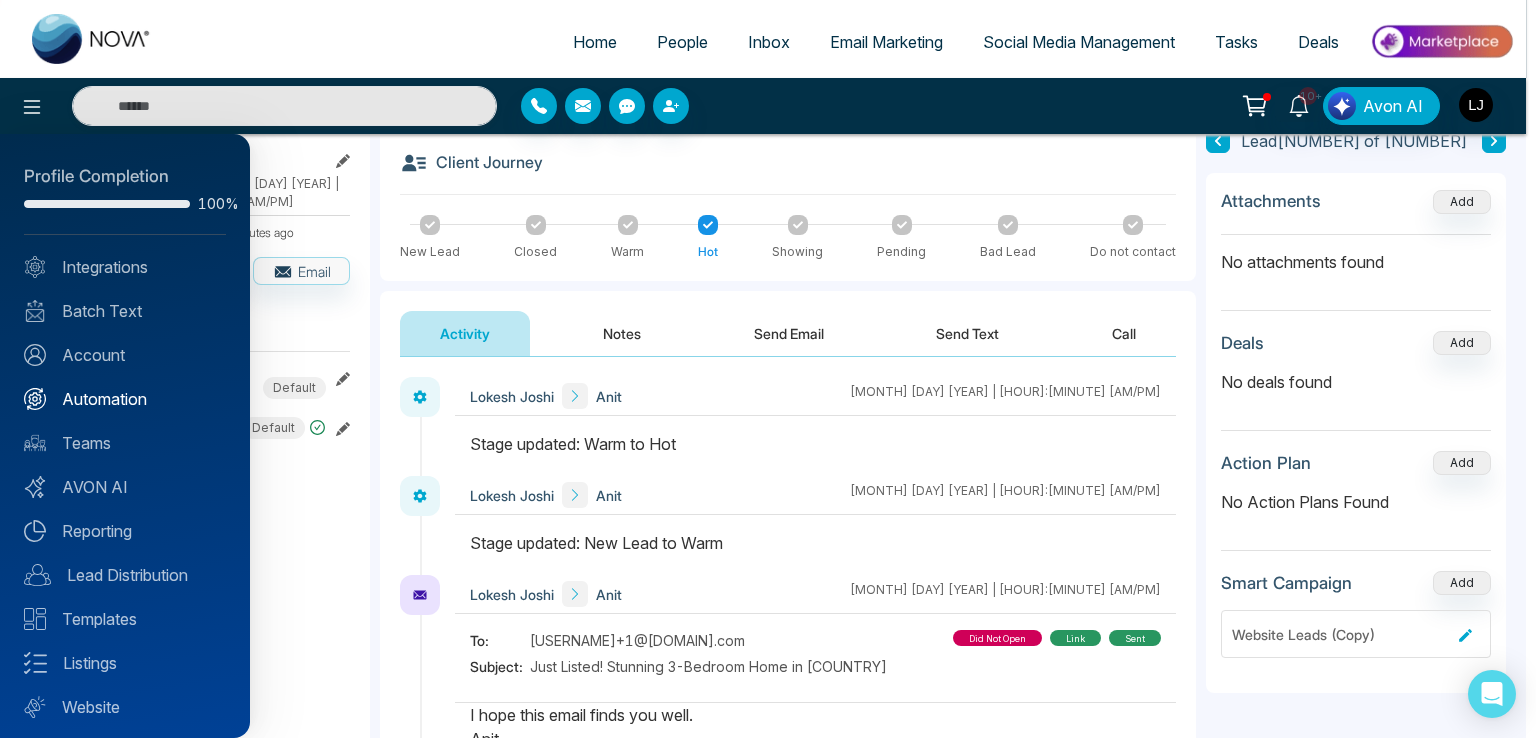 click on "Automation" at bounding box center (125, 399) 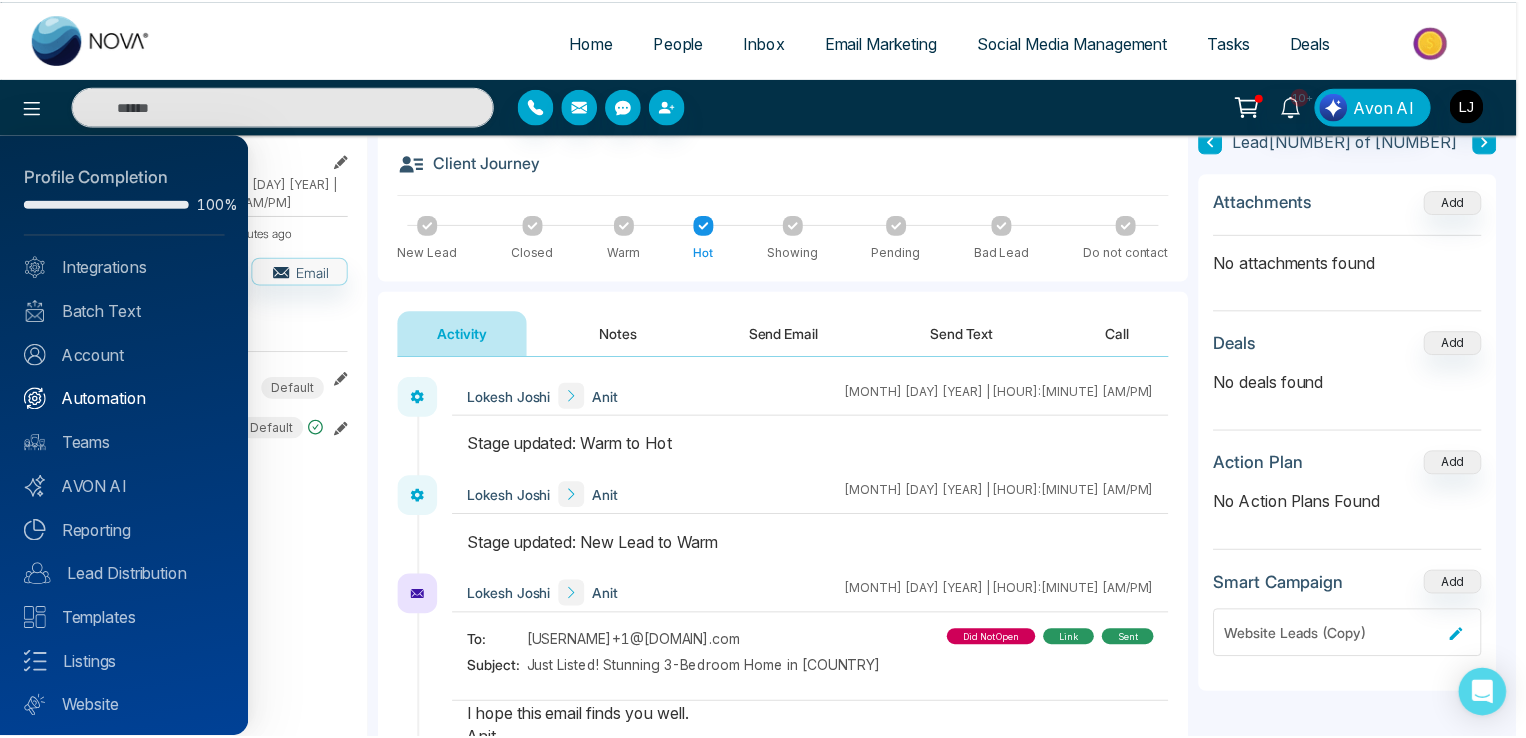 scroll, scrollTop: 0, scrollLeft: 0, axis: both 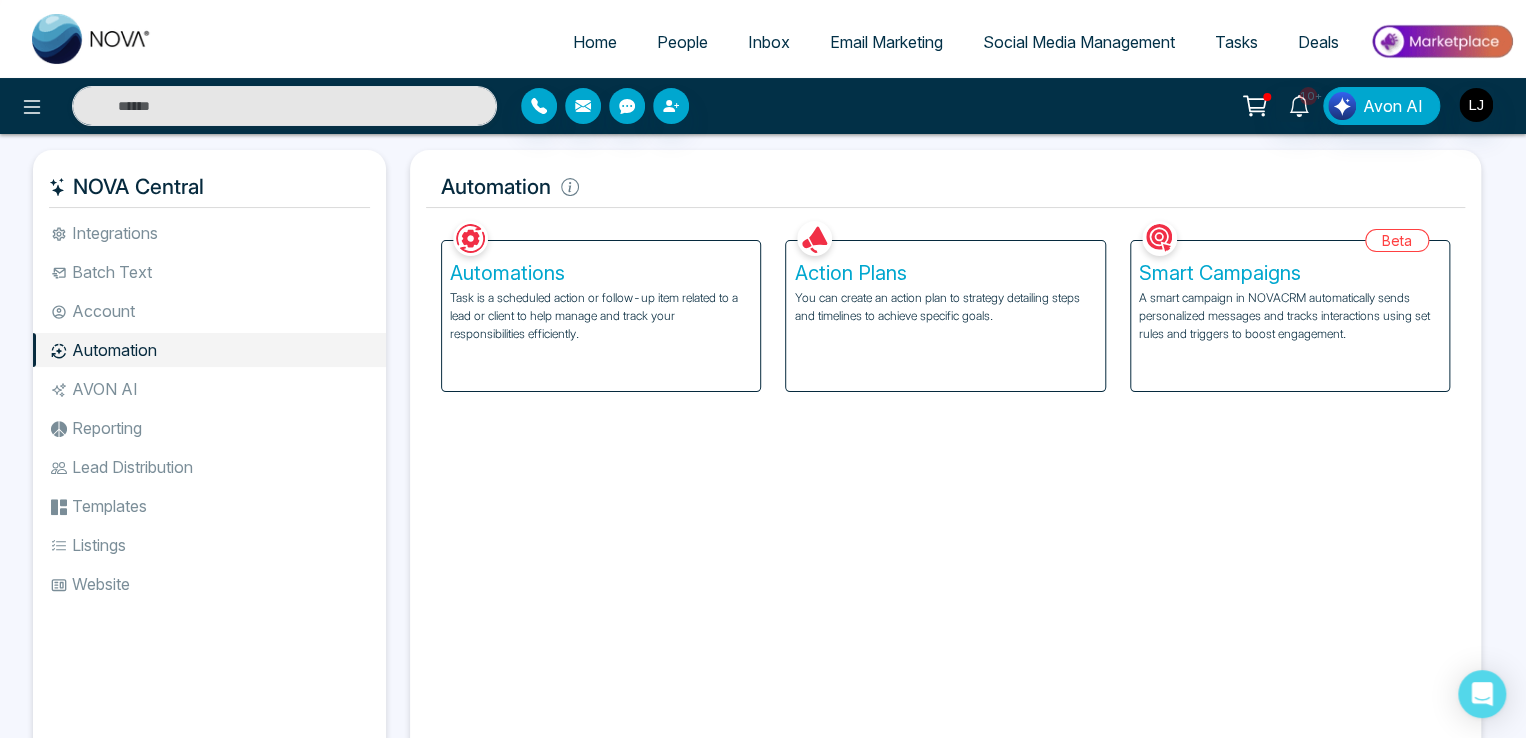 click on "Automations Task is a scheduled action or follow-up item related to a lead or client to help manage and track your responsibilities efficiently." at bounding box center [601, 316] 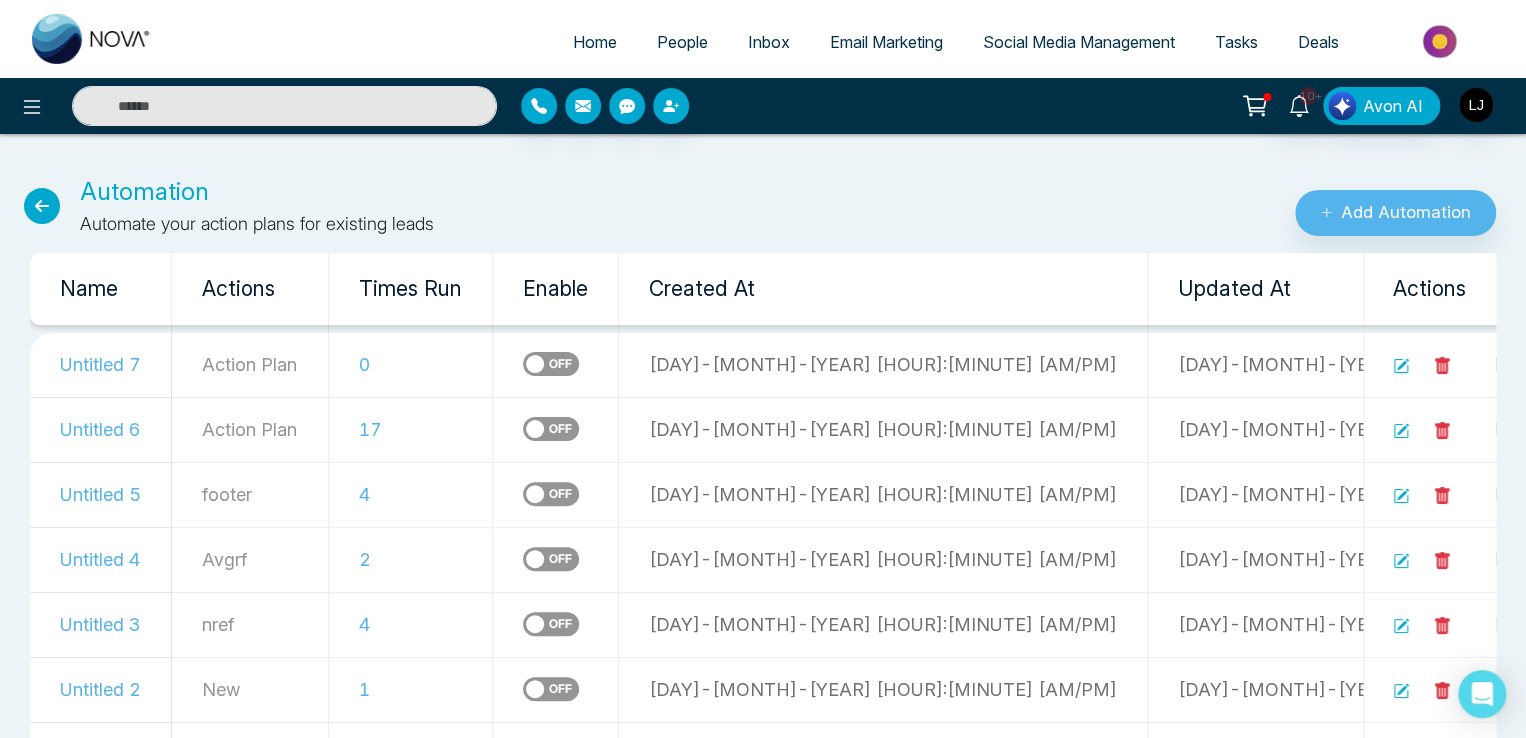 click at bounding box center [42, 206] 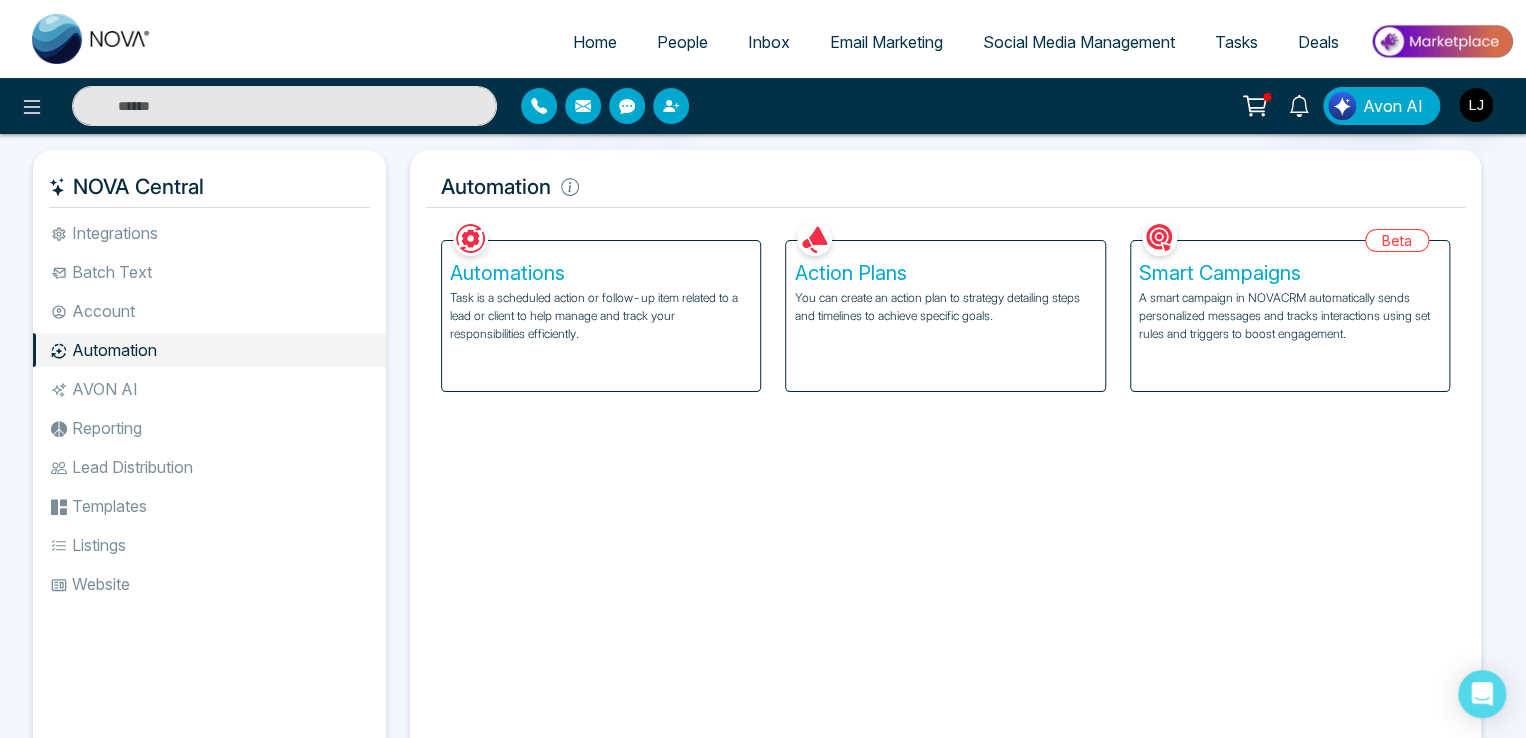 click on "You can create an action plan to strategy detailing steps and timelines to achieve specific goals." at bounding box center [945, 307] 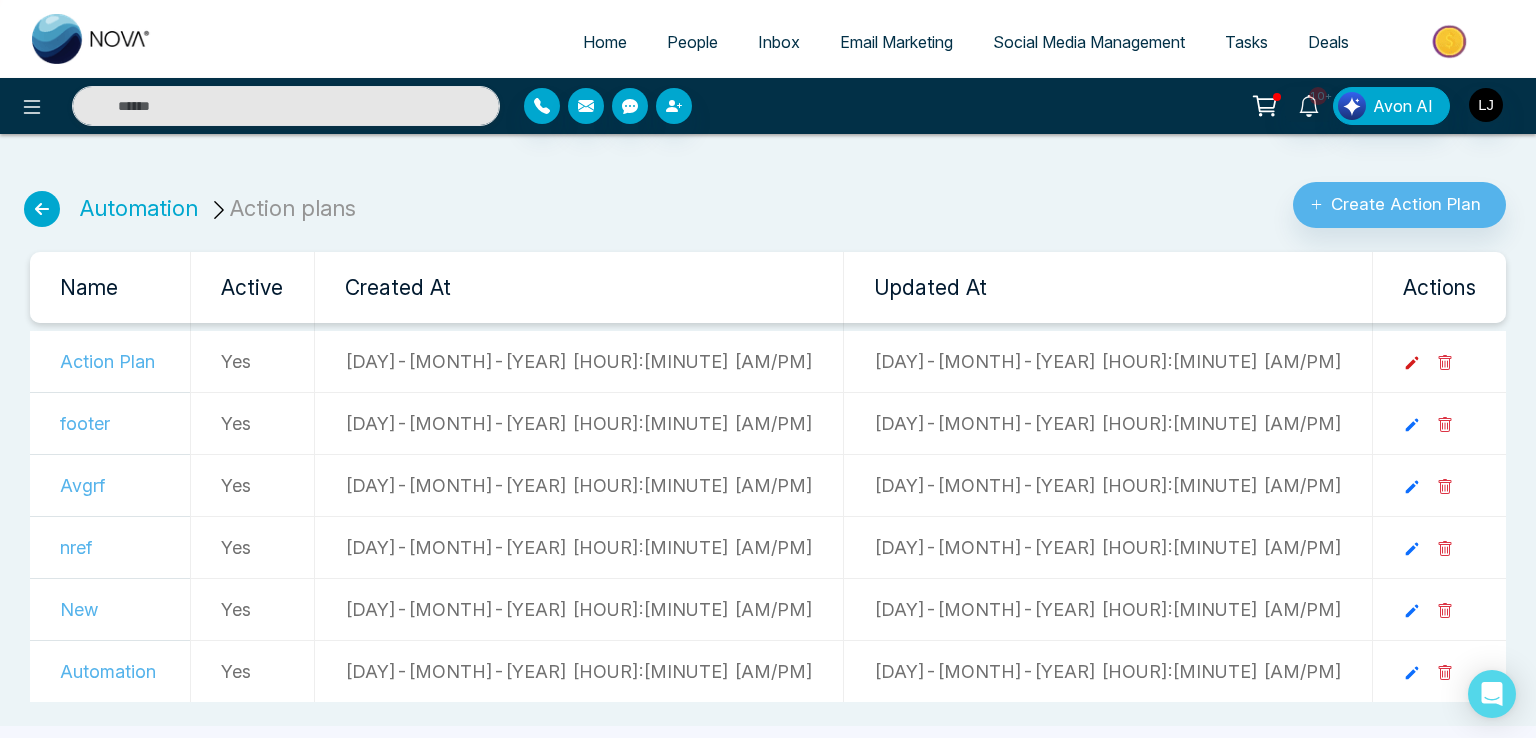 click 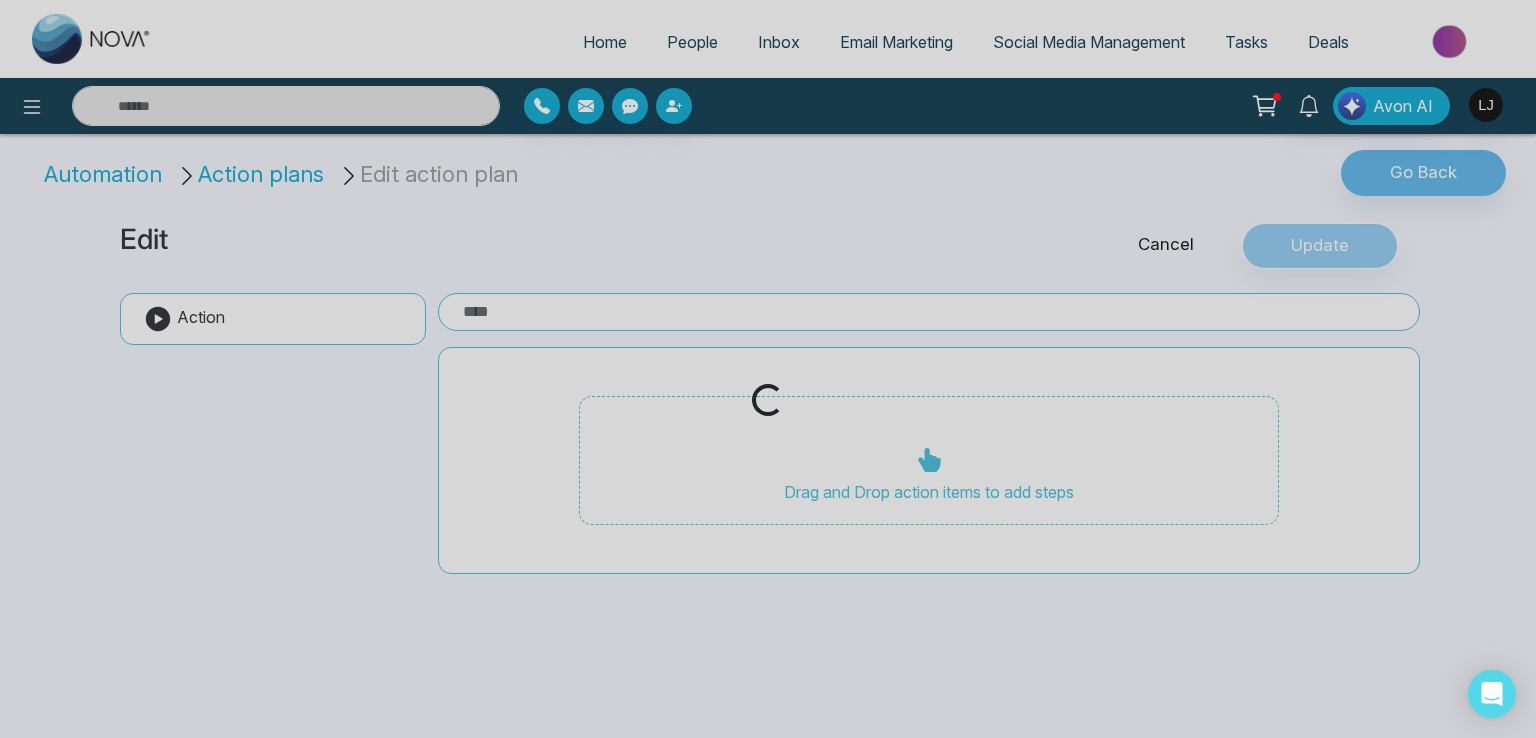 type on "**********" 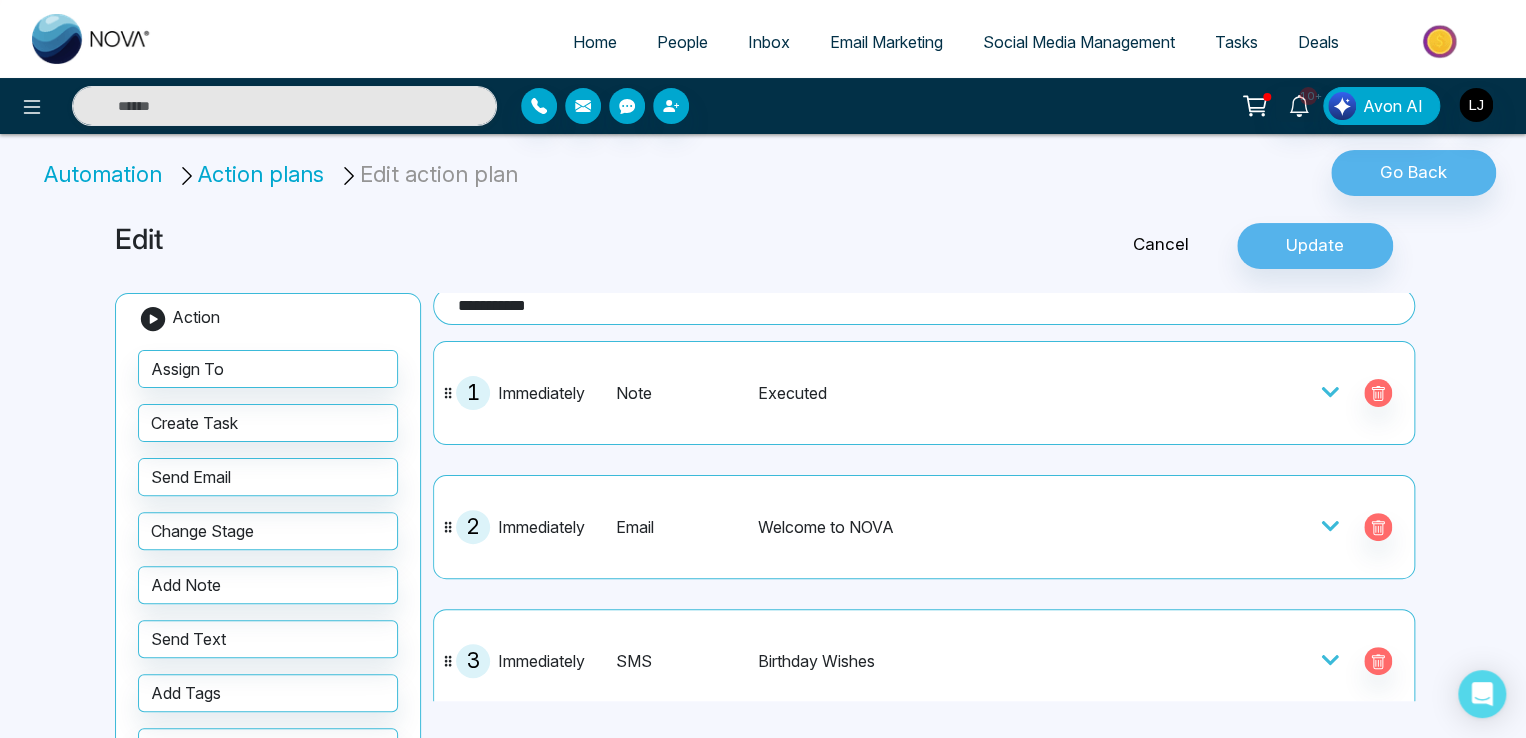 scroll, scrollTop: 0, scrollLeft: 0, axis: both 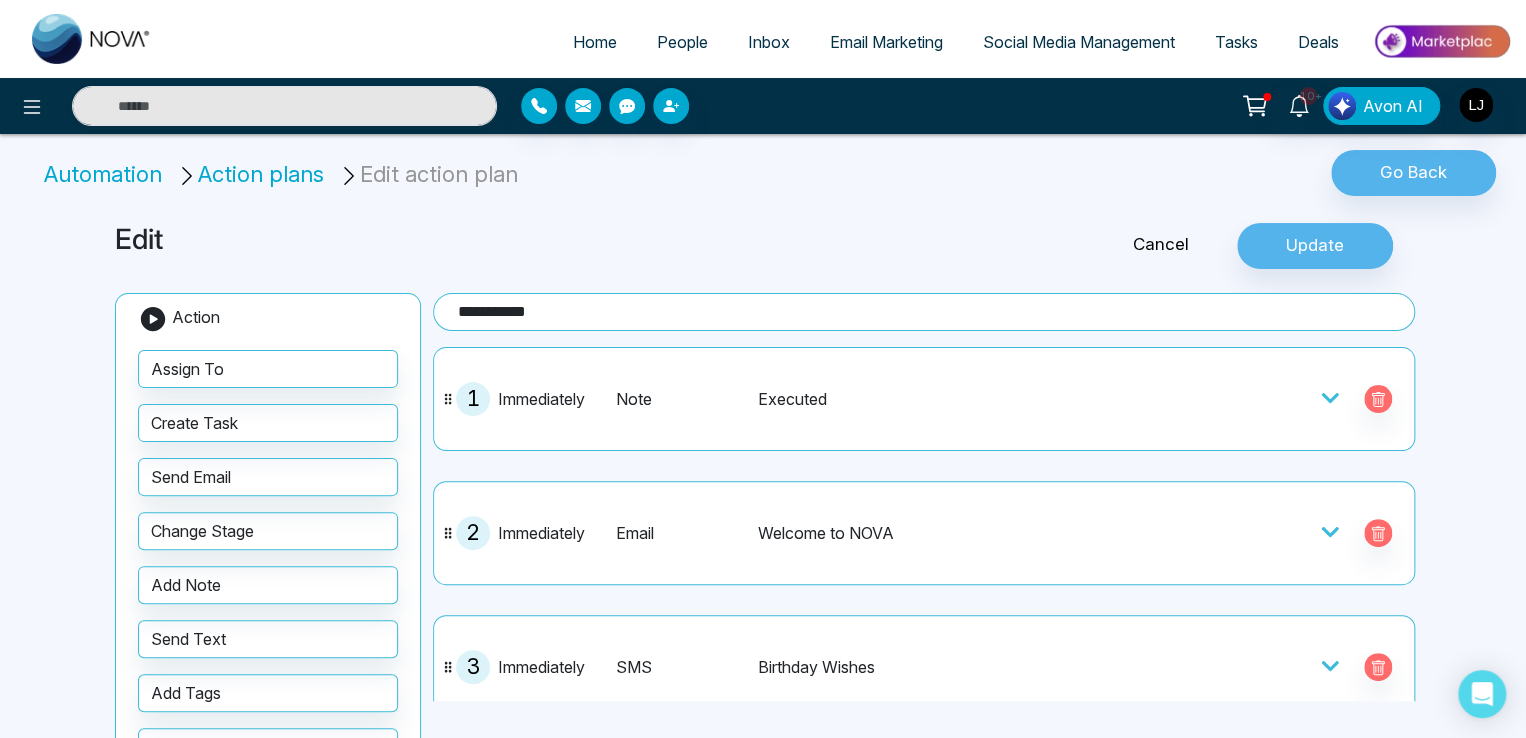 click on "Action plans" at bounding box center [253, 174] 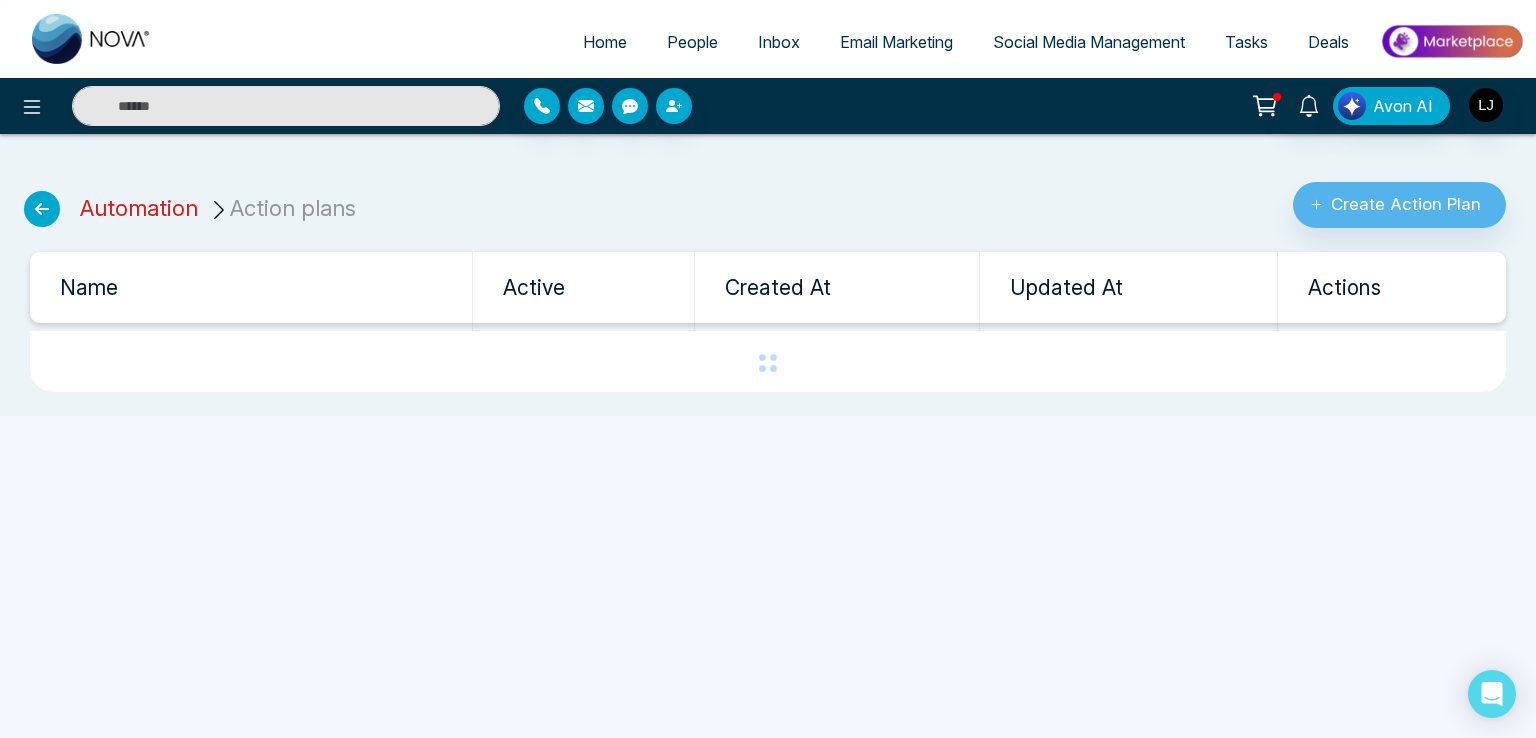 click on "Automation" at bounding box center [139, 208] 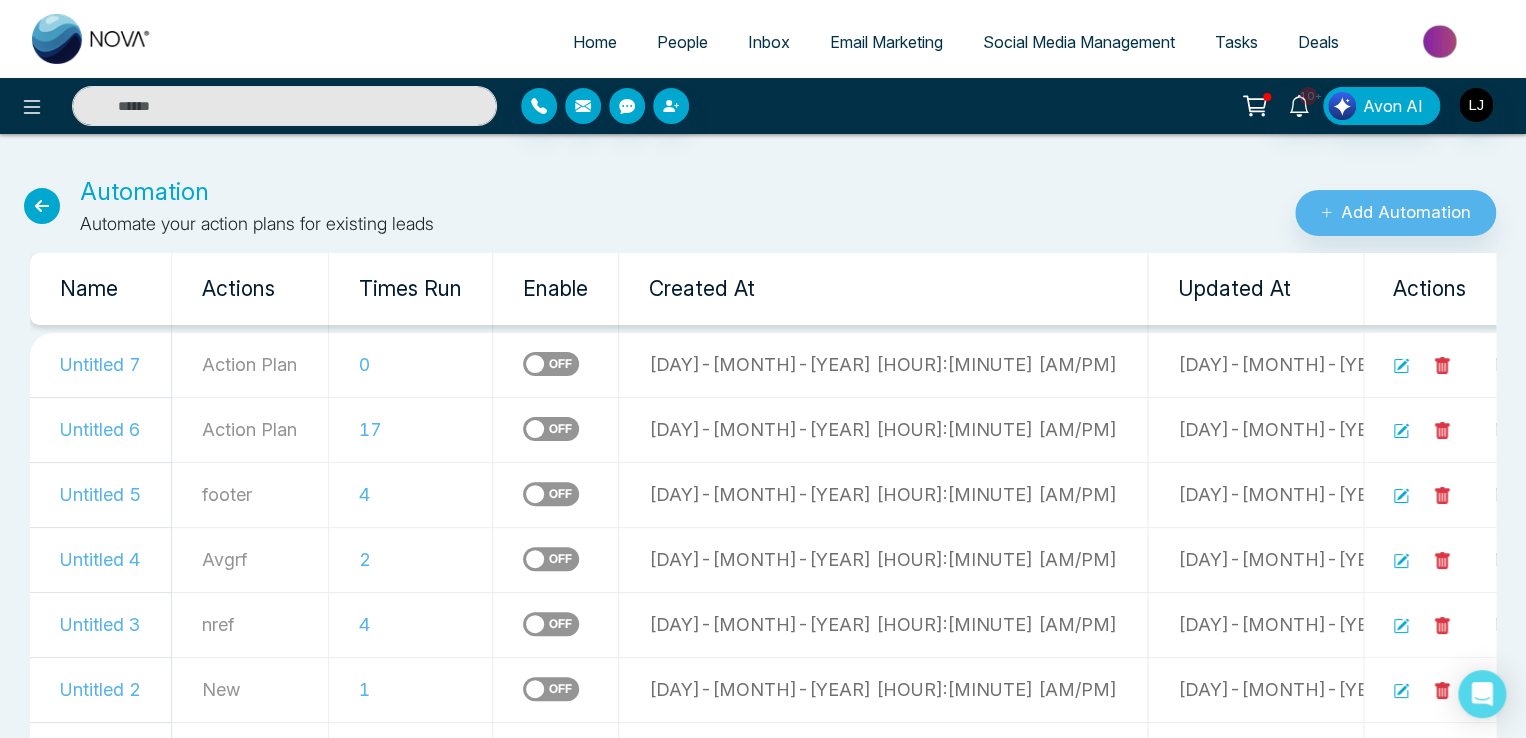 click at bounding box center (551, 364) 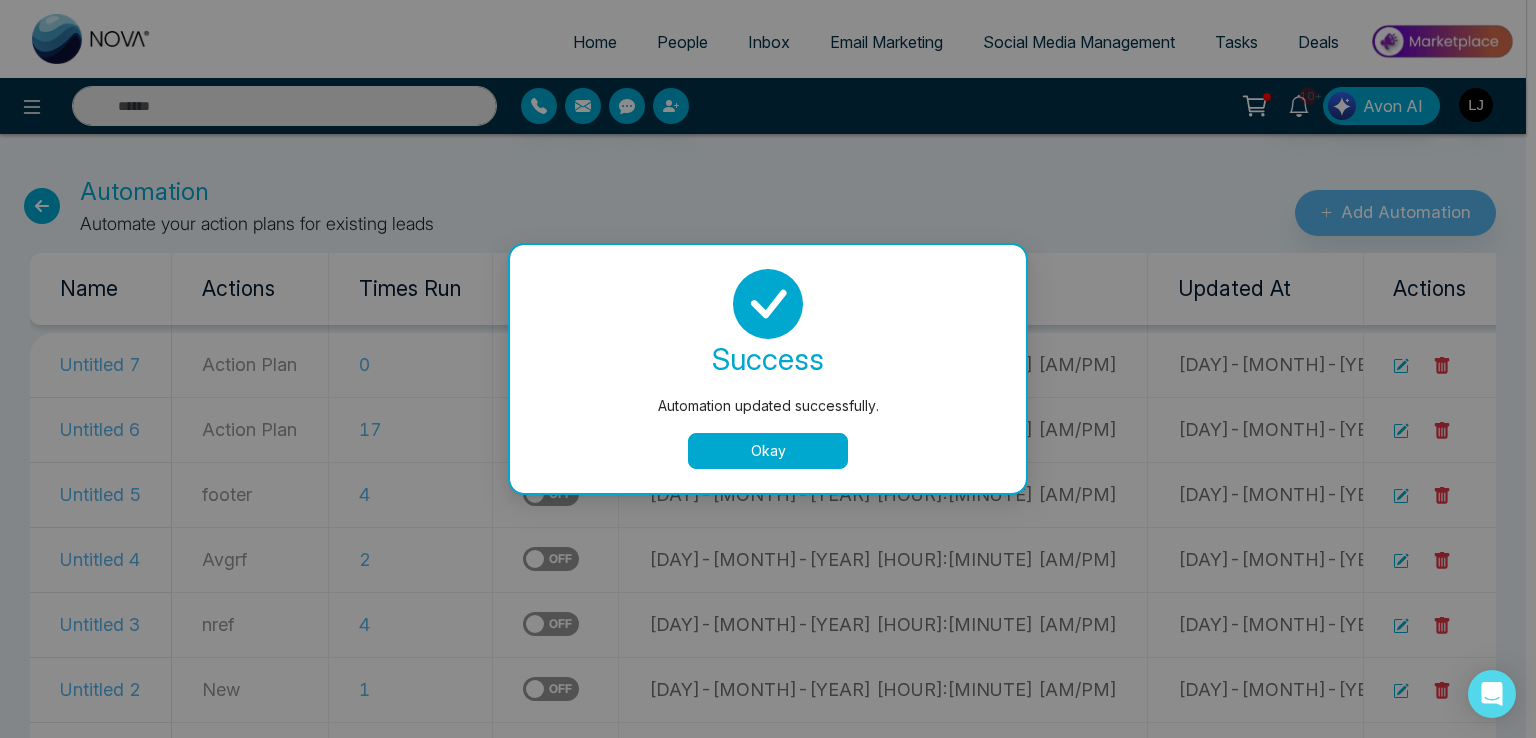 click on "Okay" at bounding box center [768, 451] 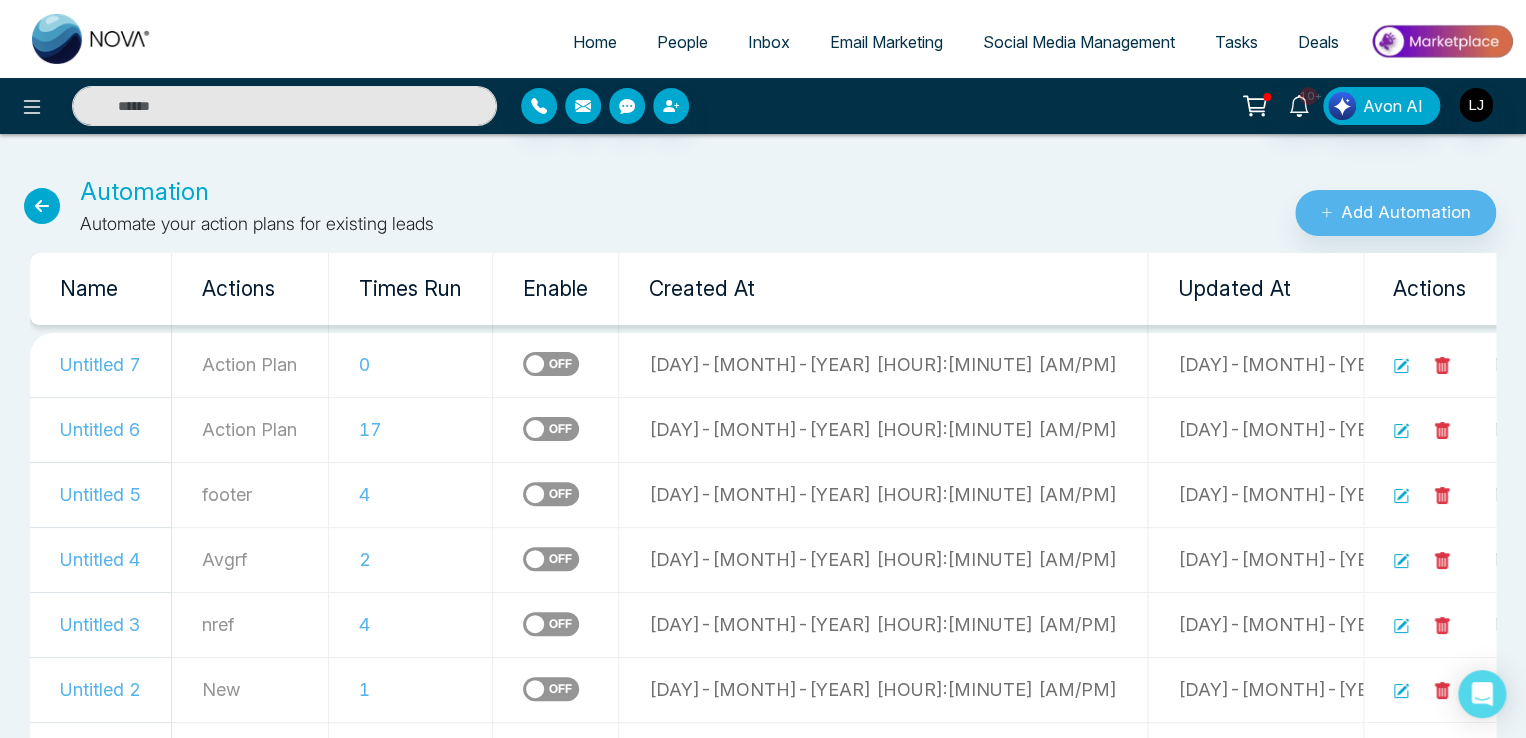 click 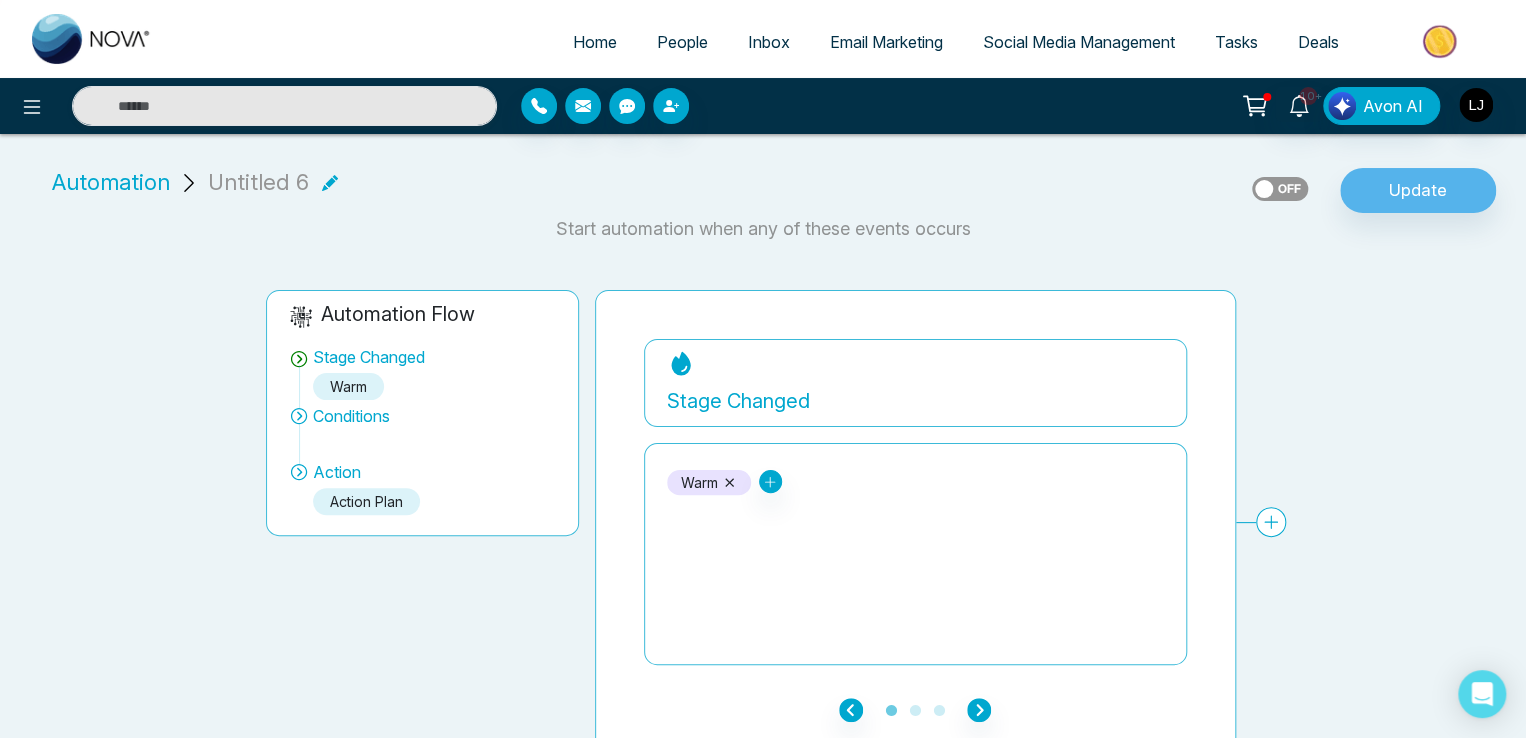 click on "People" at bounding box center (682, 42) 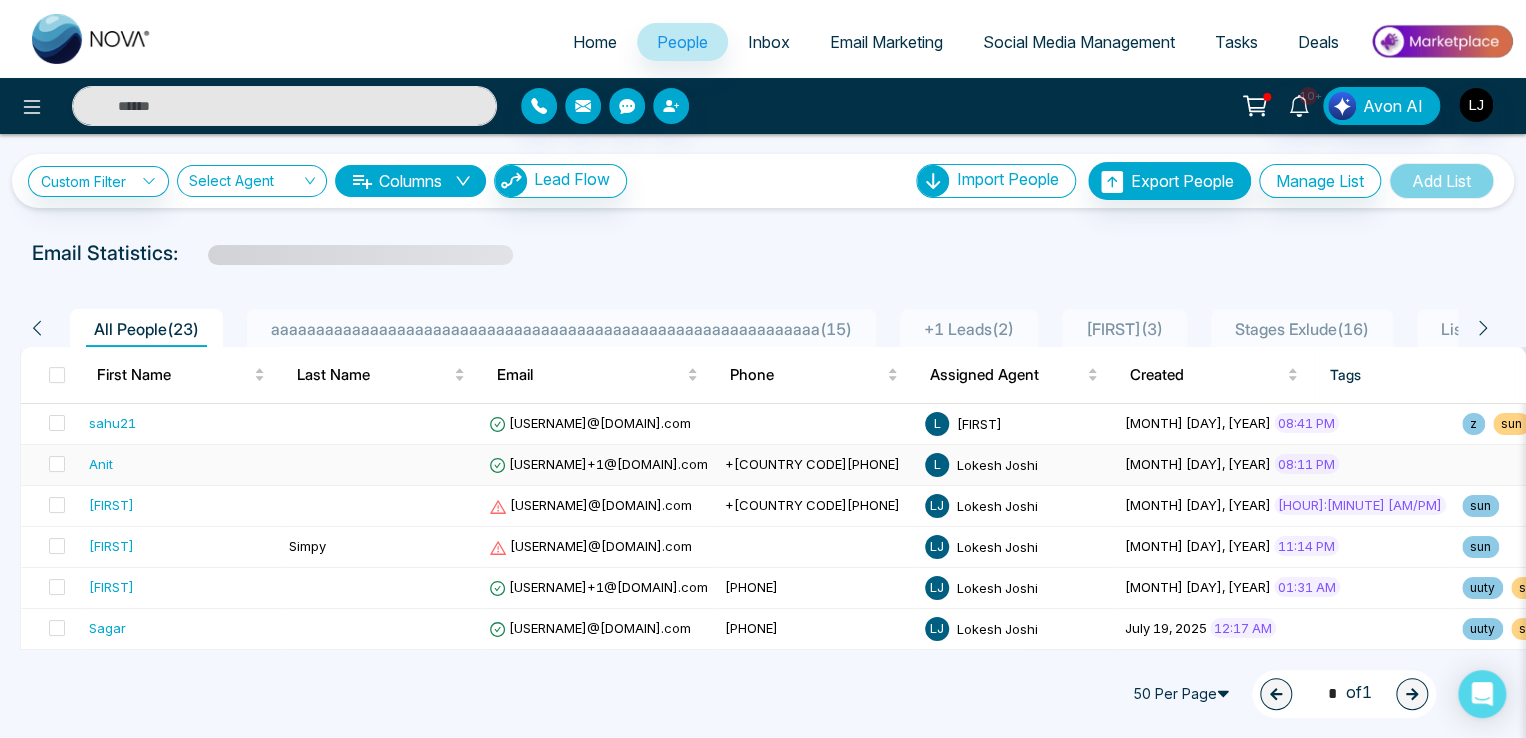 click on "[USERNAME]+1@[DOMAIN].com" at bounding box center [598, 464] 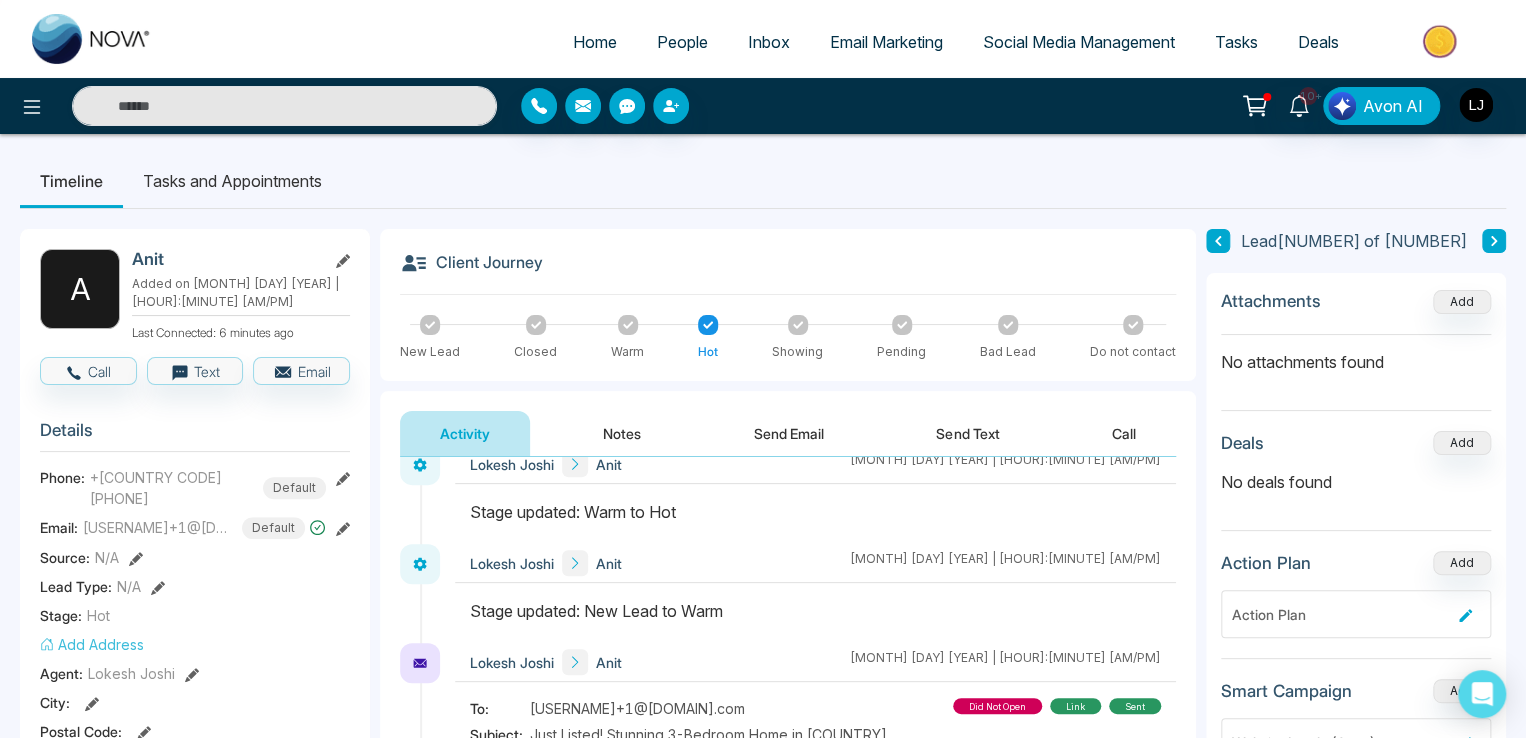 scroll, scrollTop: 0, scrollLeft: 0, axis: both 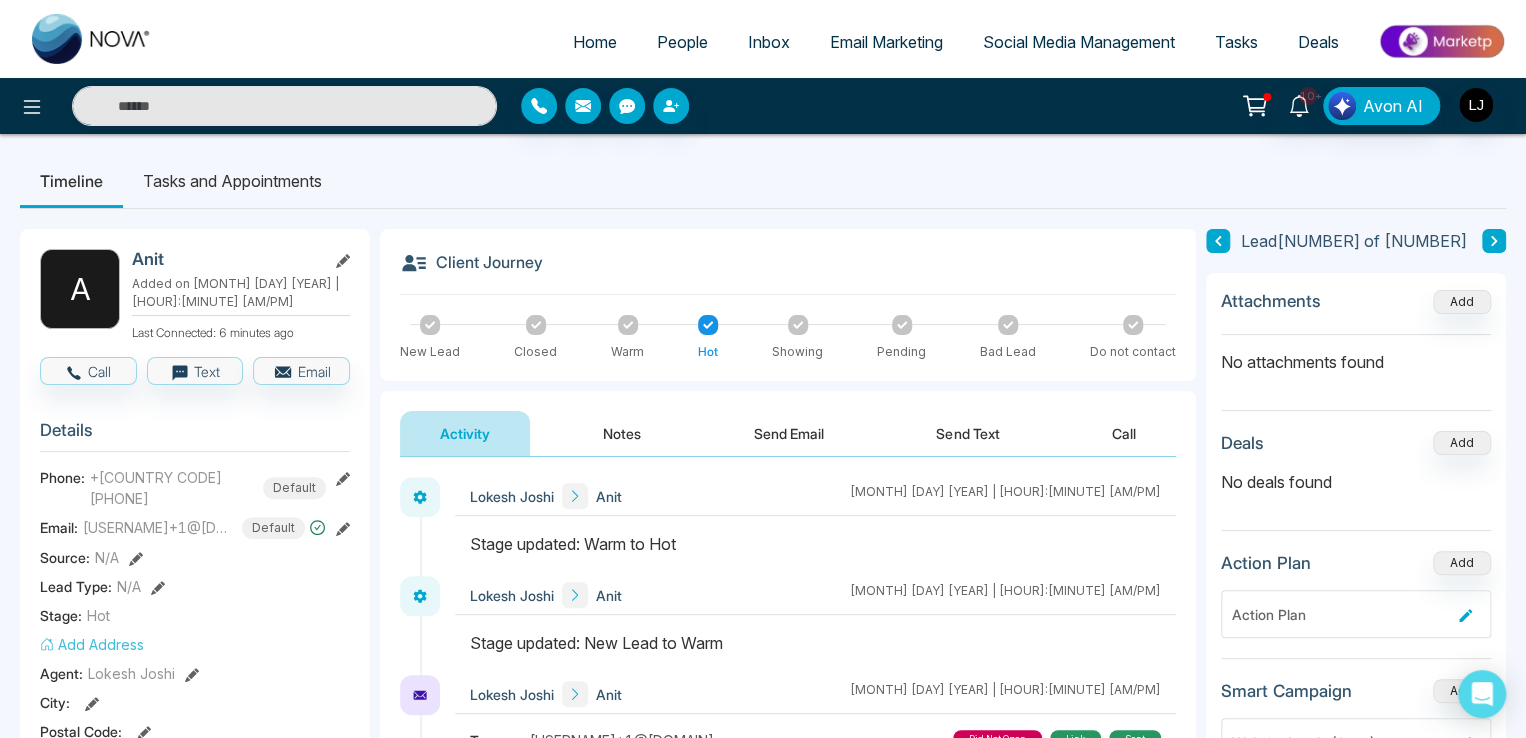 click 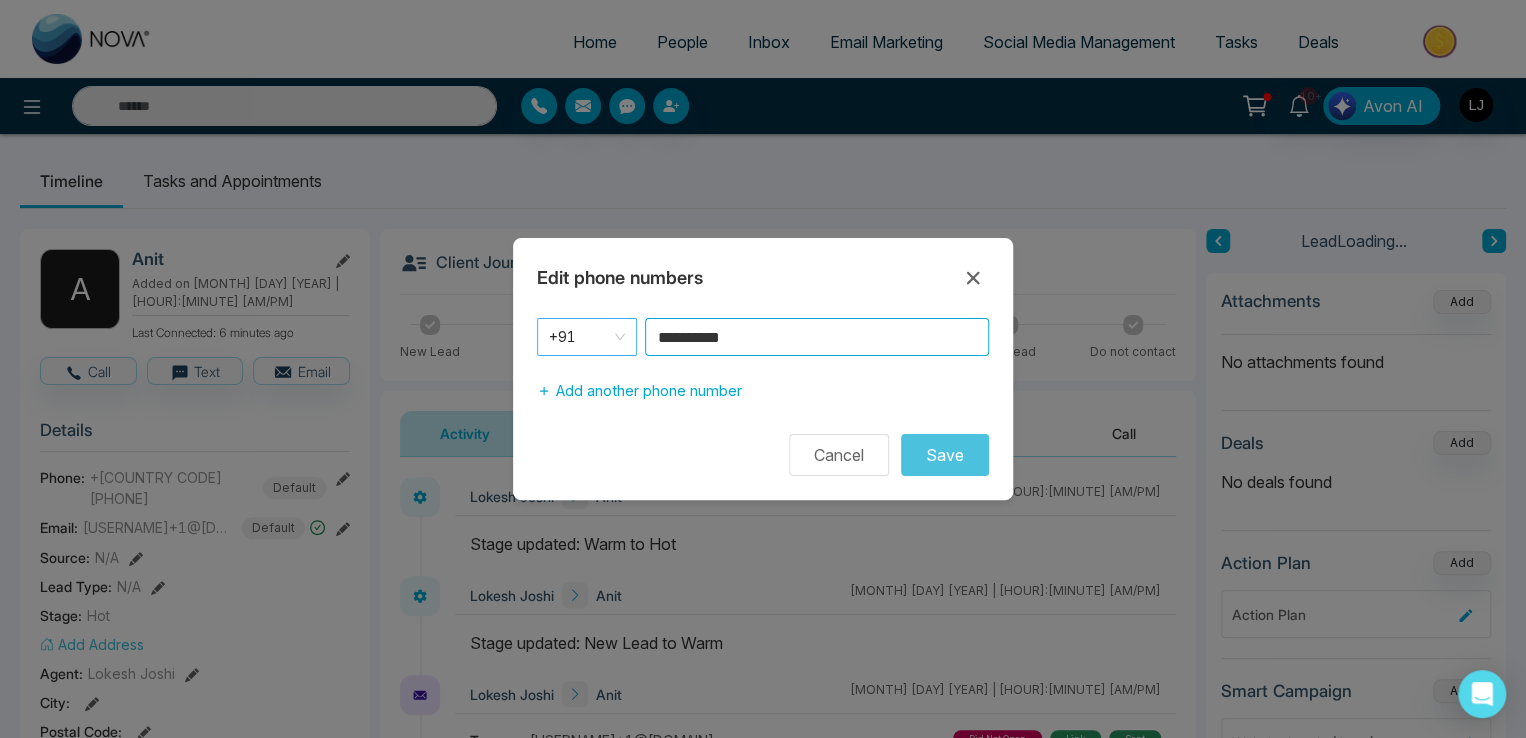 drag, startPoint x: 801, startPoint y: 324, endPoint x: 619, endPoint y: 326, distance: 182.01099 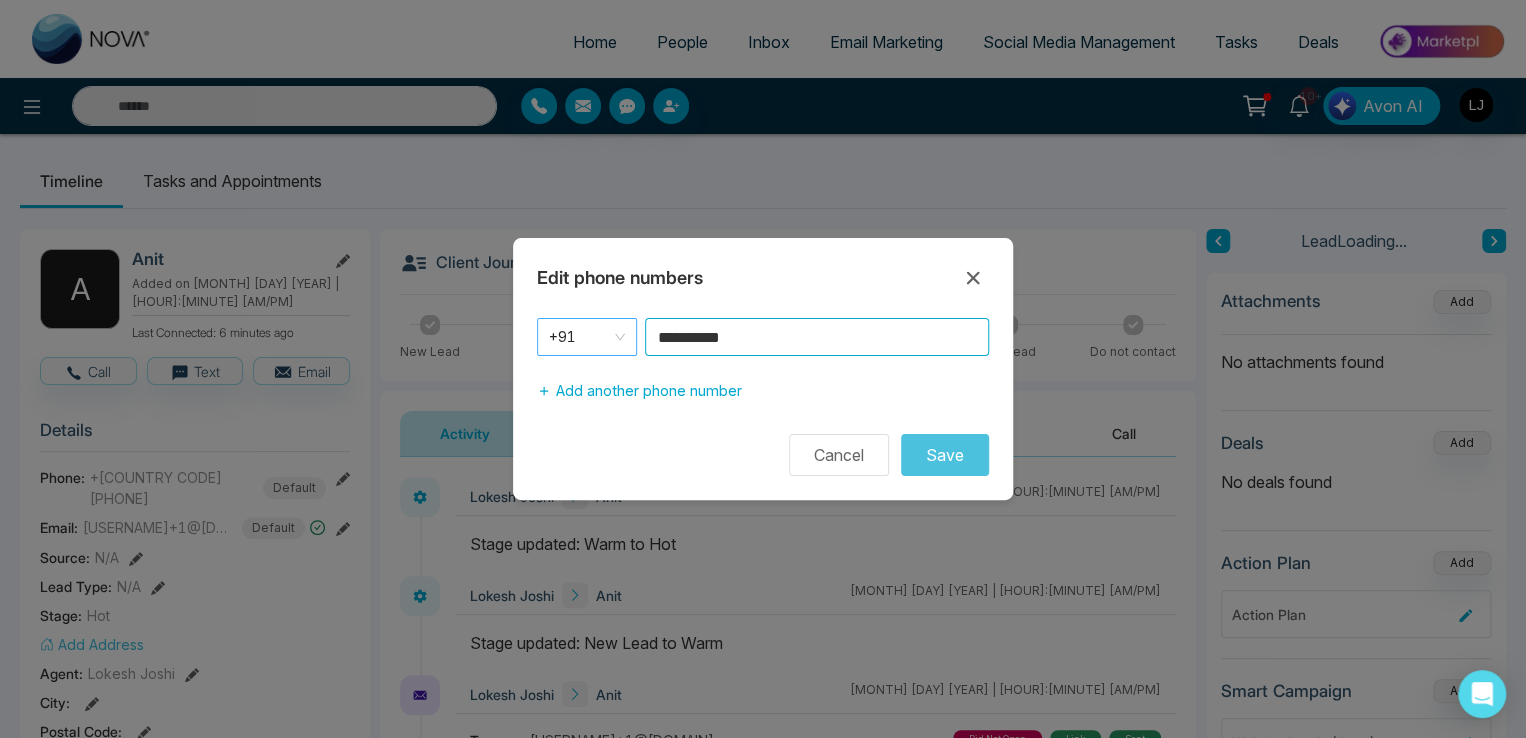 click on "[PHONE]" at bounding box center (763, 337) 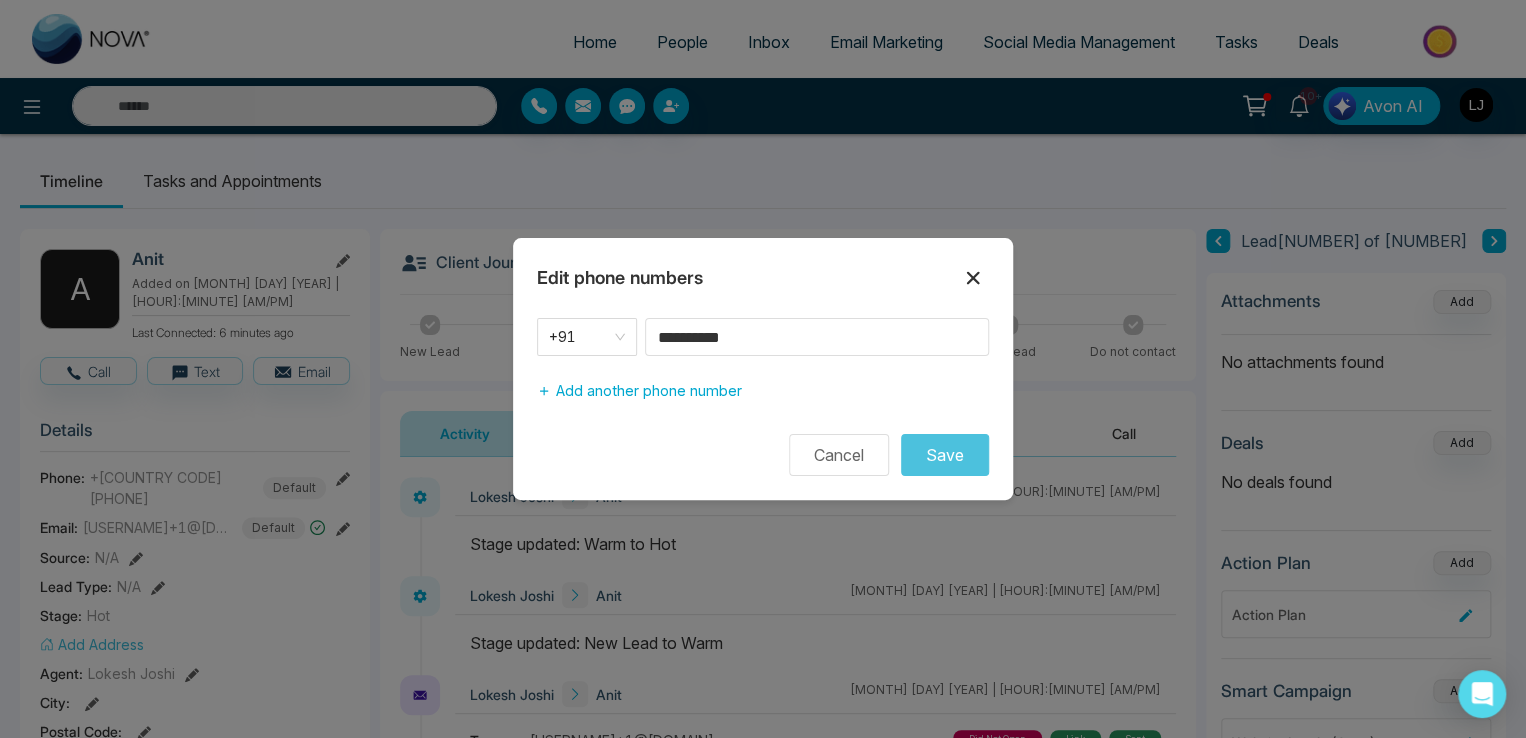 click 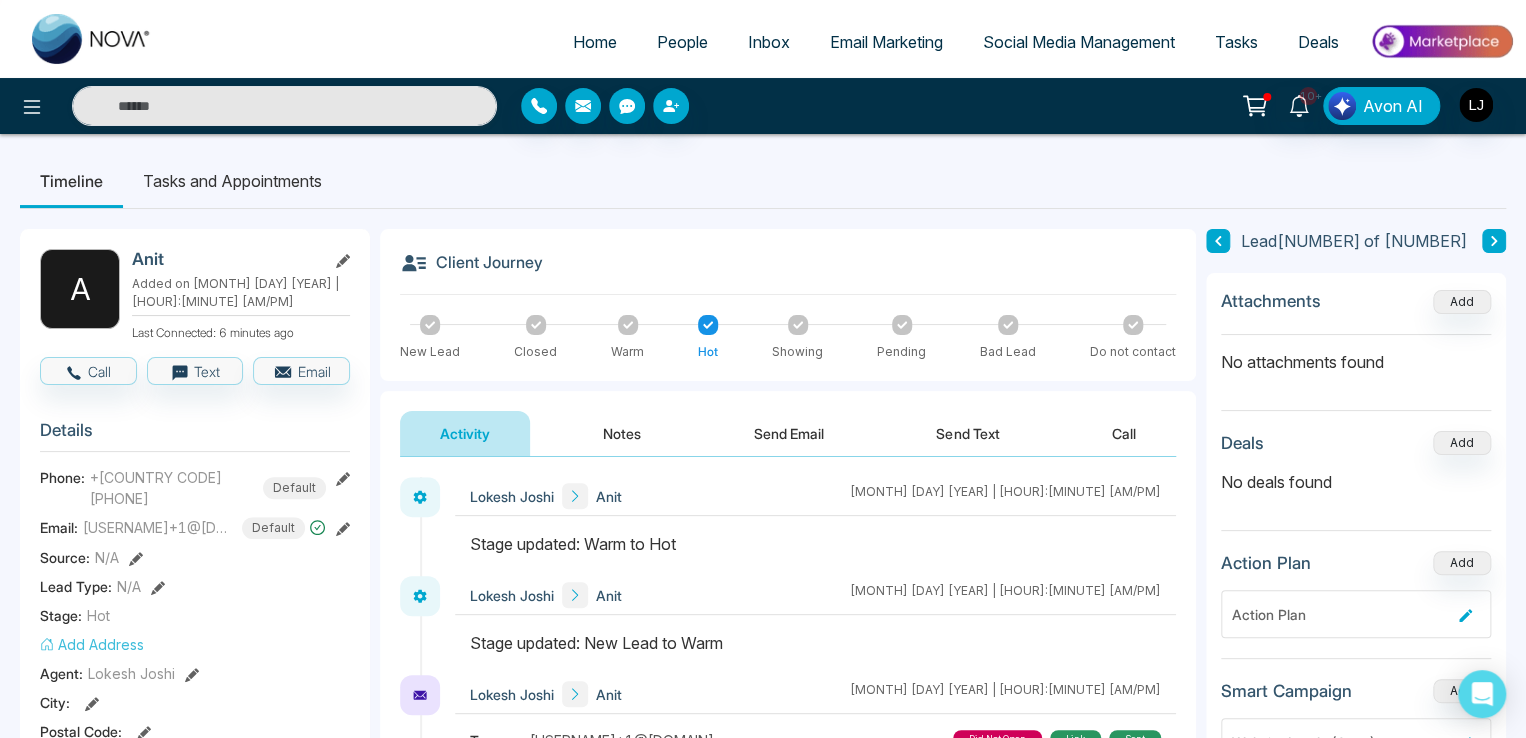 click on "Notes" at bounding box center [622, 433] 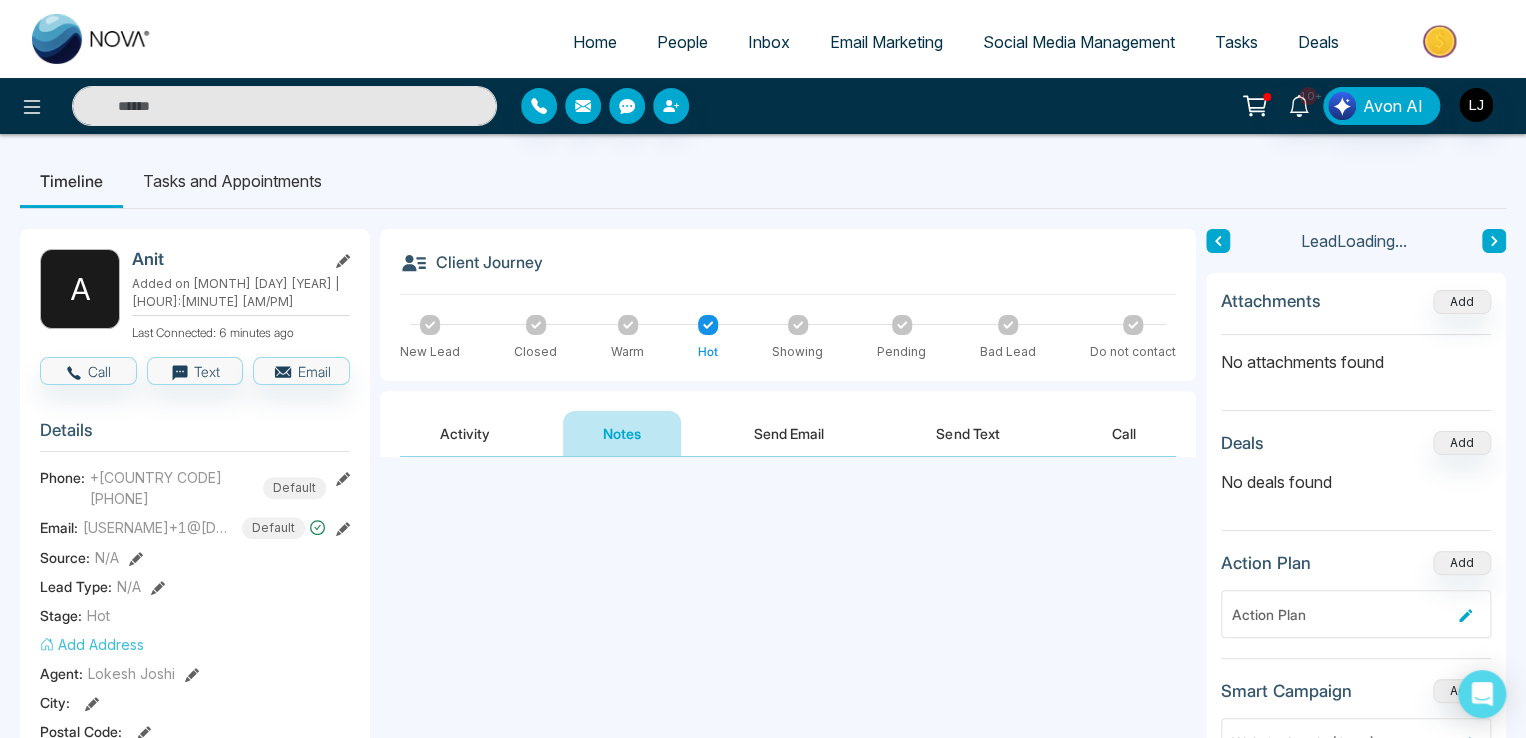 click on "Activity" at bounding box center (465, 433) 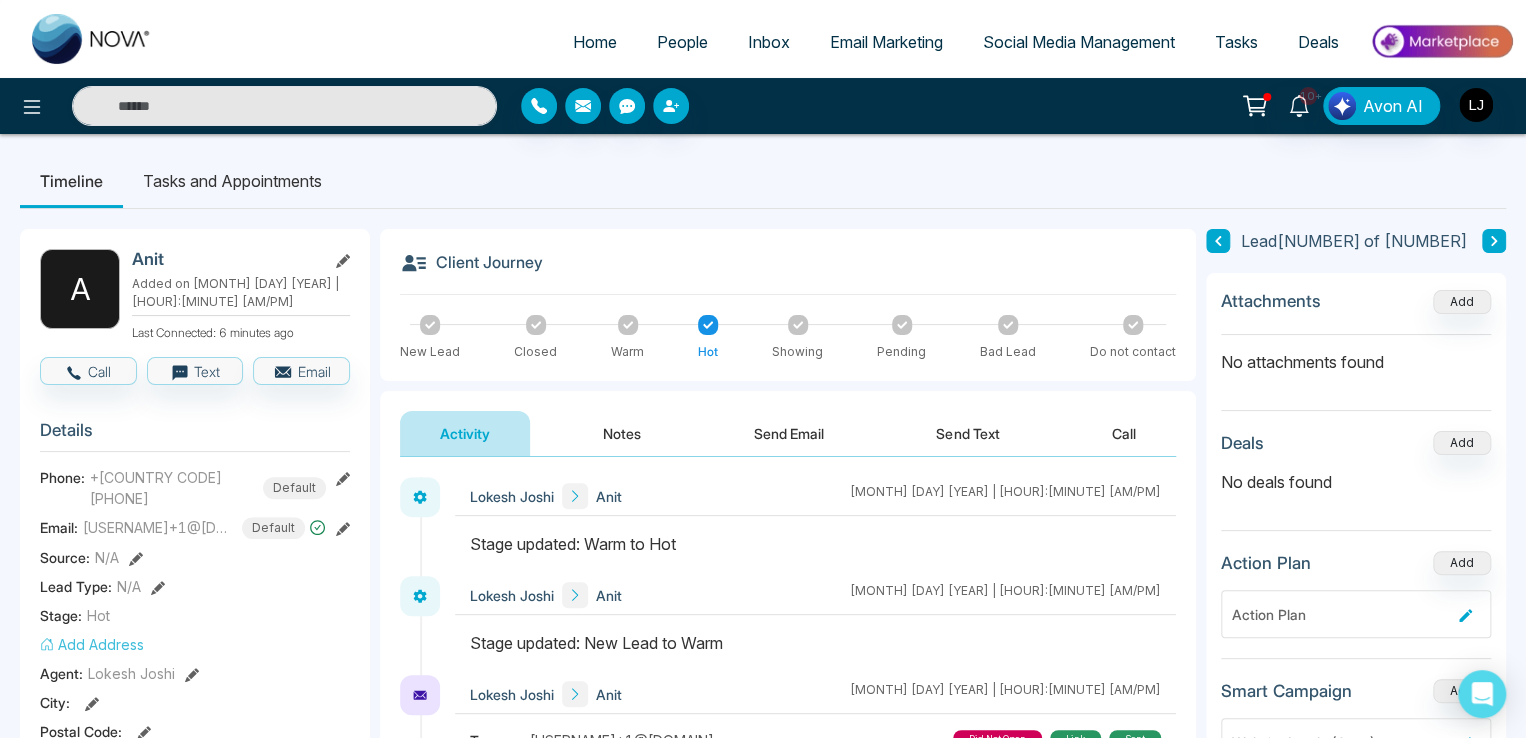click 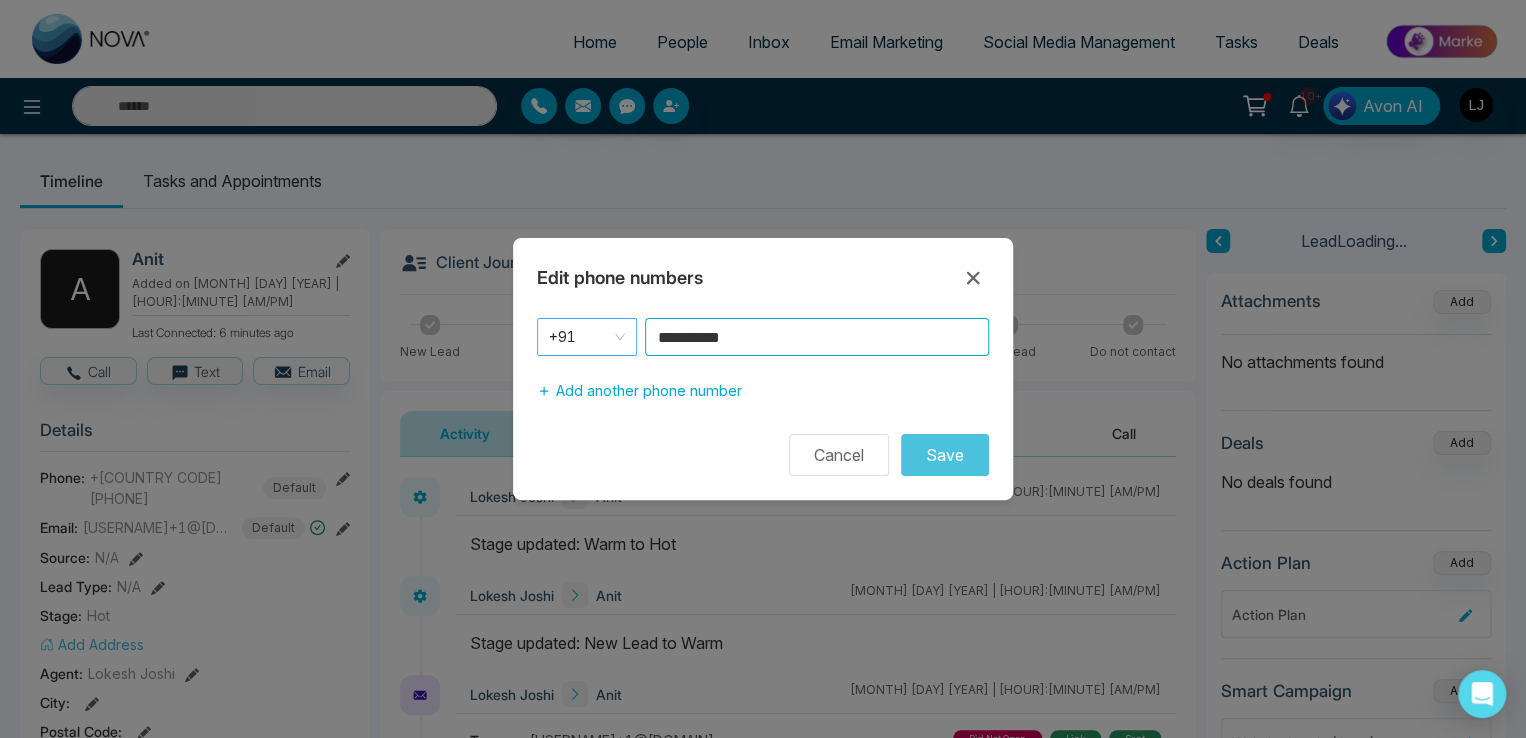 drag, startPoint x: 811, startPoint y: 317, endPoint x: 563, endPoint y: 324, distance: 248.09877 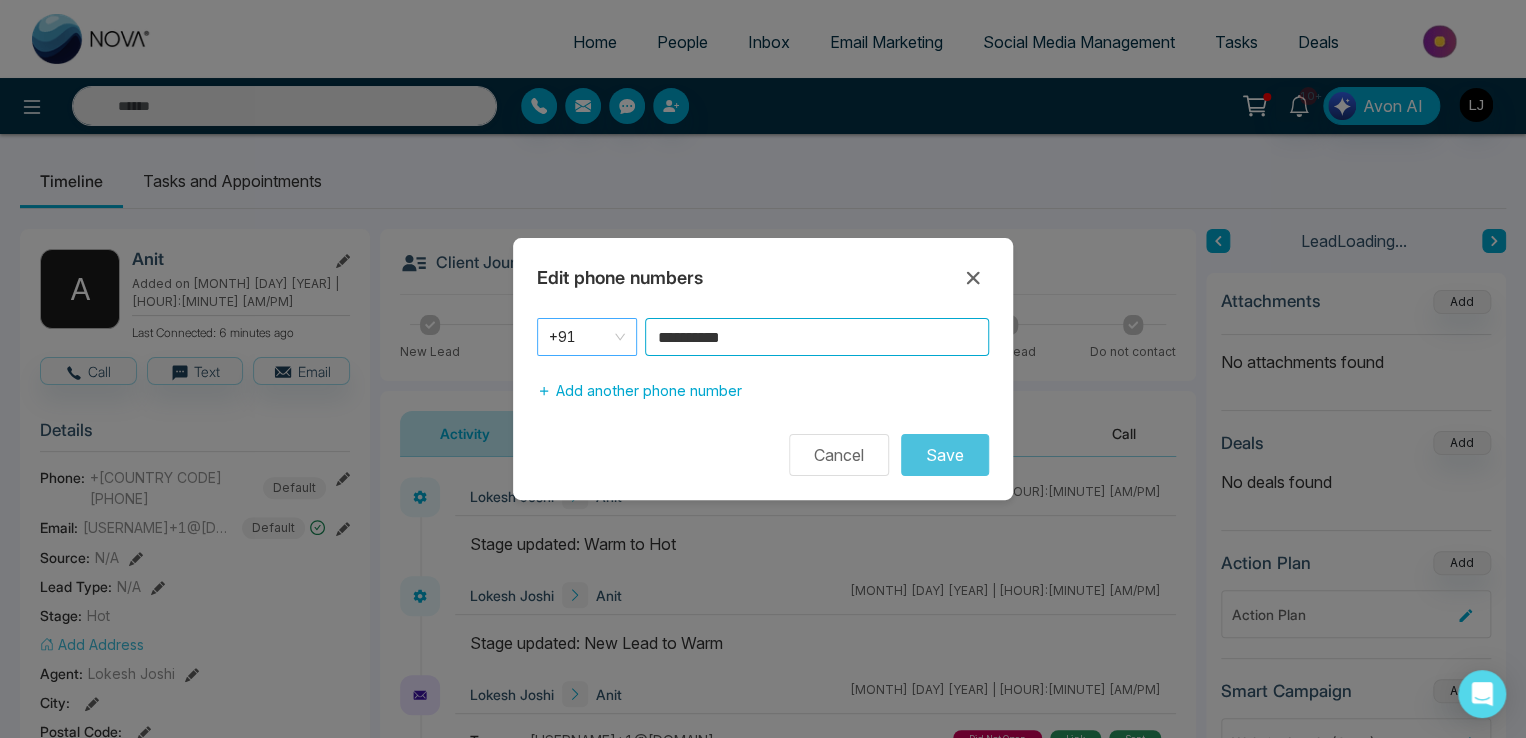 click on "[PHONE]" at bounding box center [763, 337] 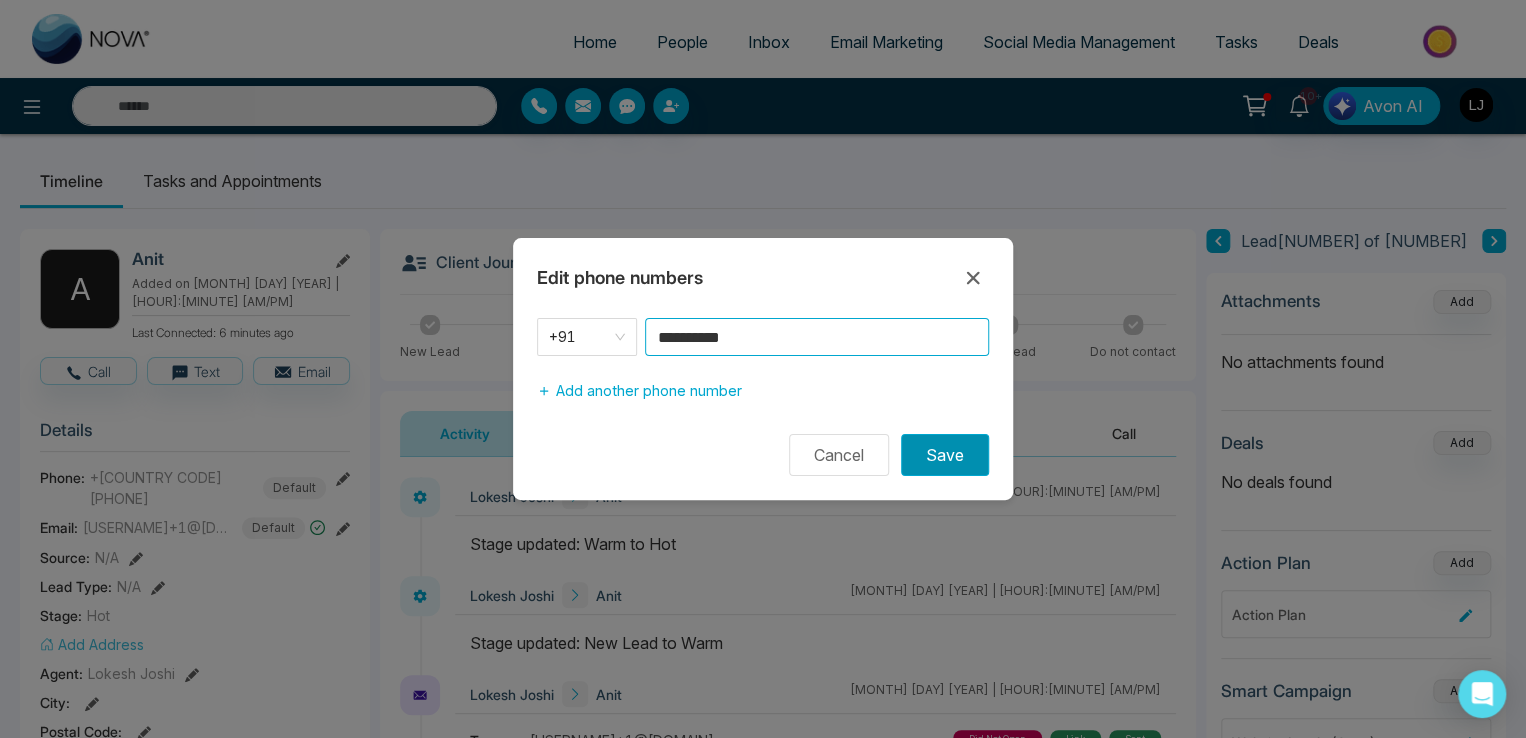 type on "**********" 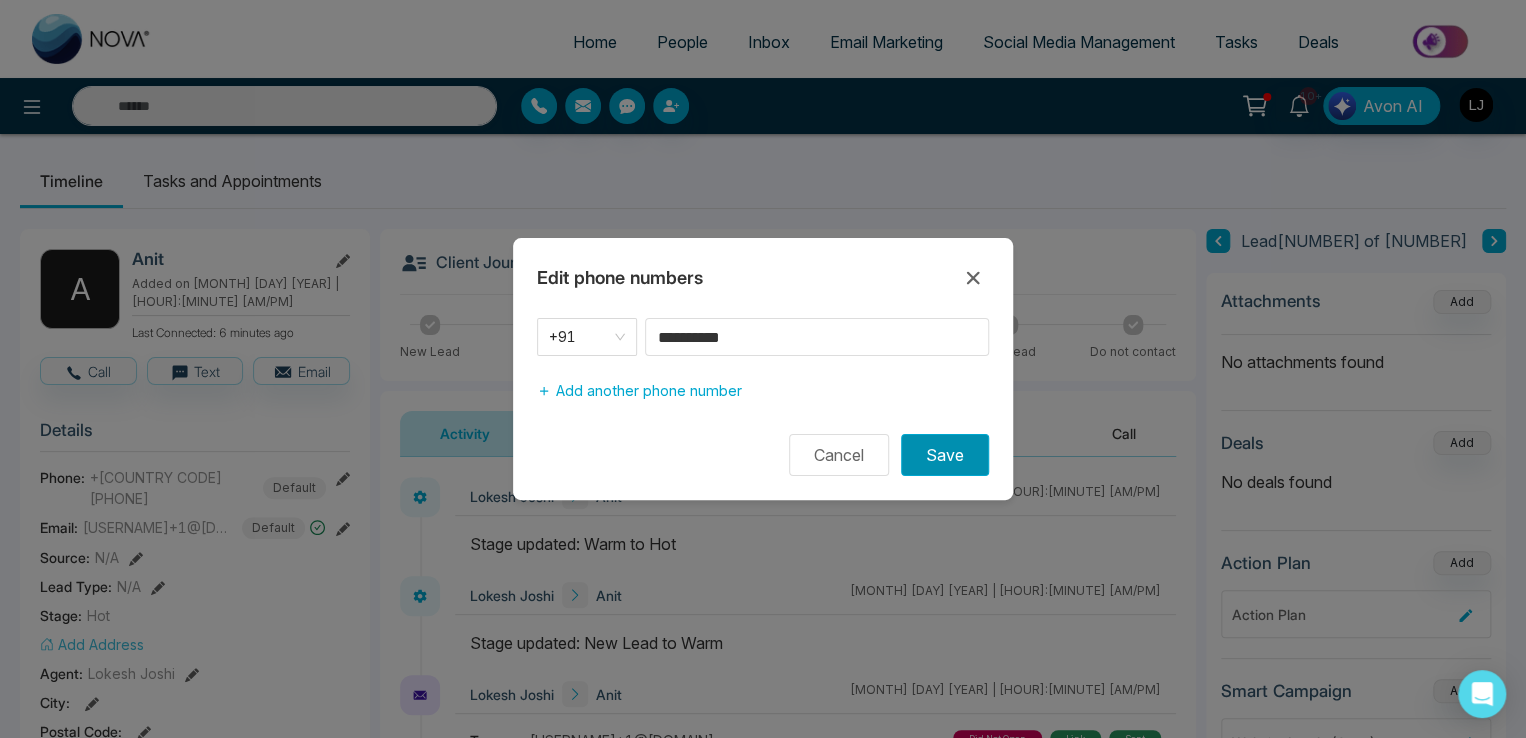 click on "Save" at bounding box center (945, 455) 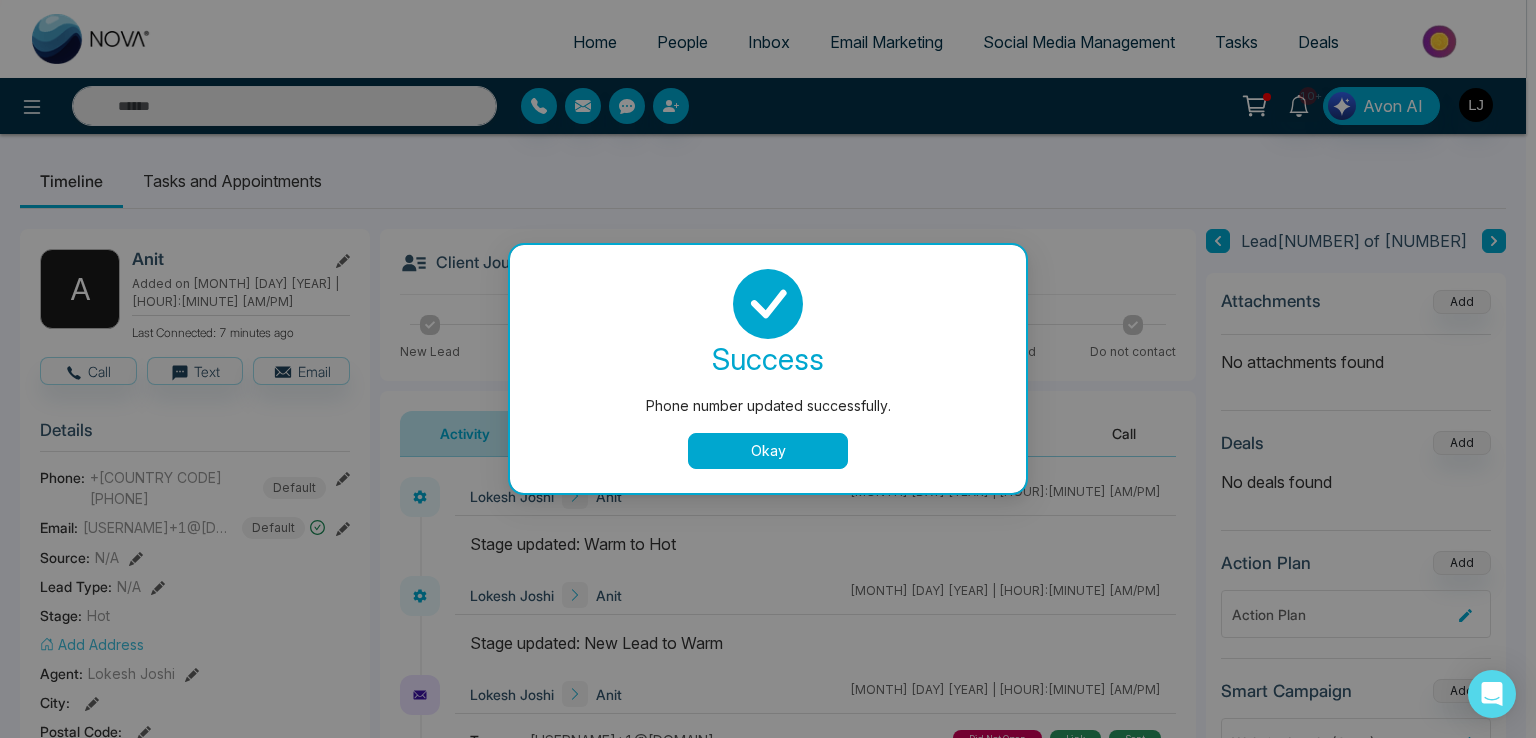 click on "Okay" at bounding box center (768, 451) 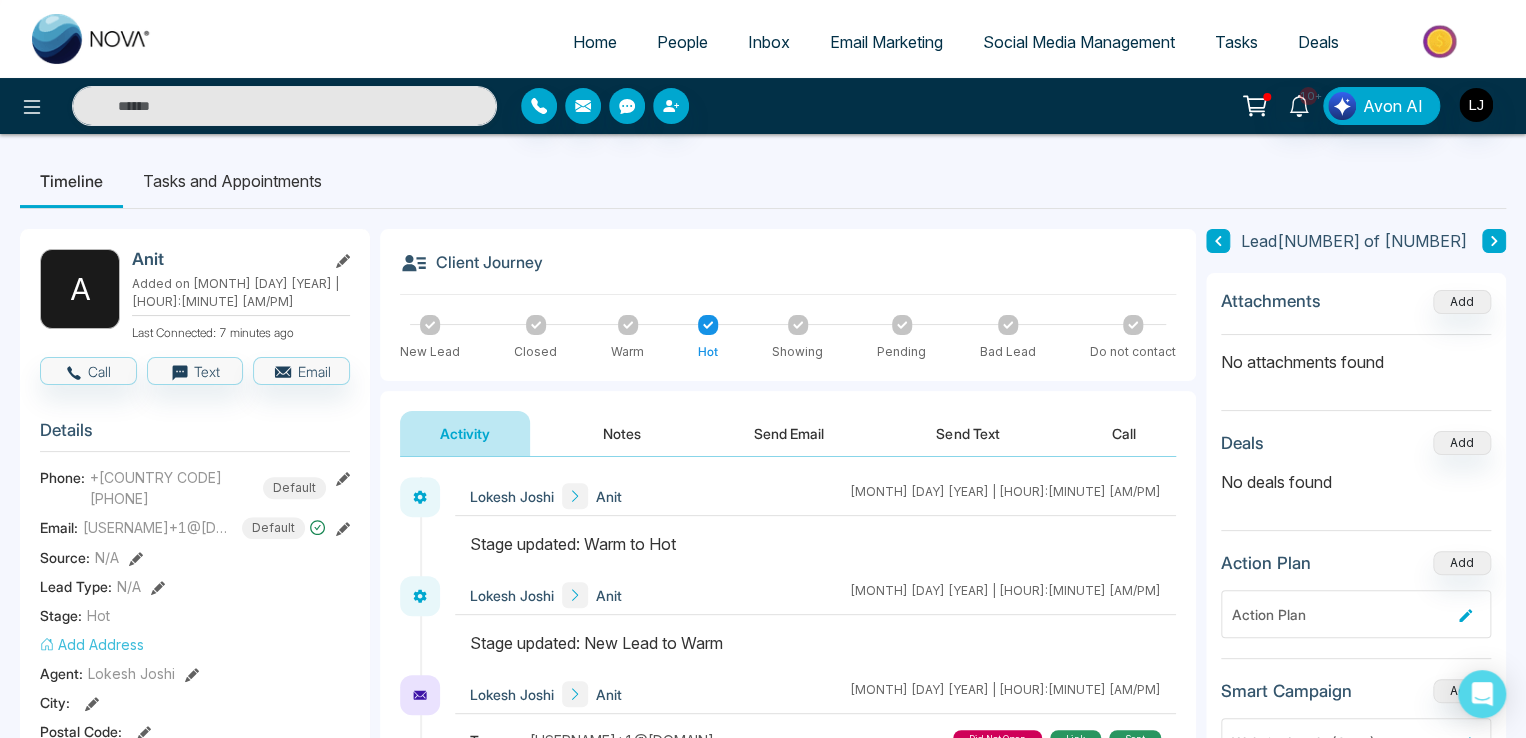 scroll, scrollTop: 0, scrollLeft: 0, axis: both 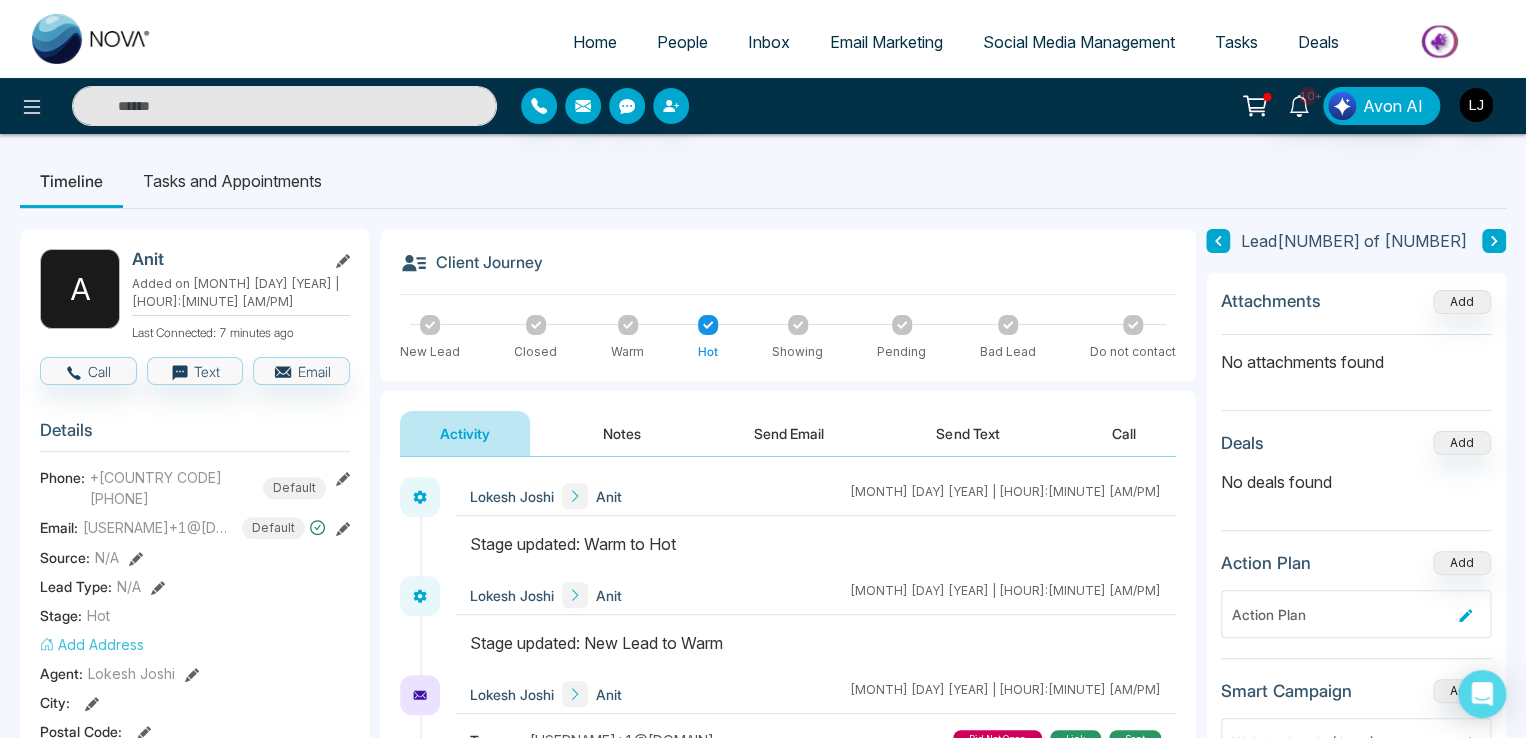 click on "Notes" at bounding box center [622, 433] 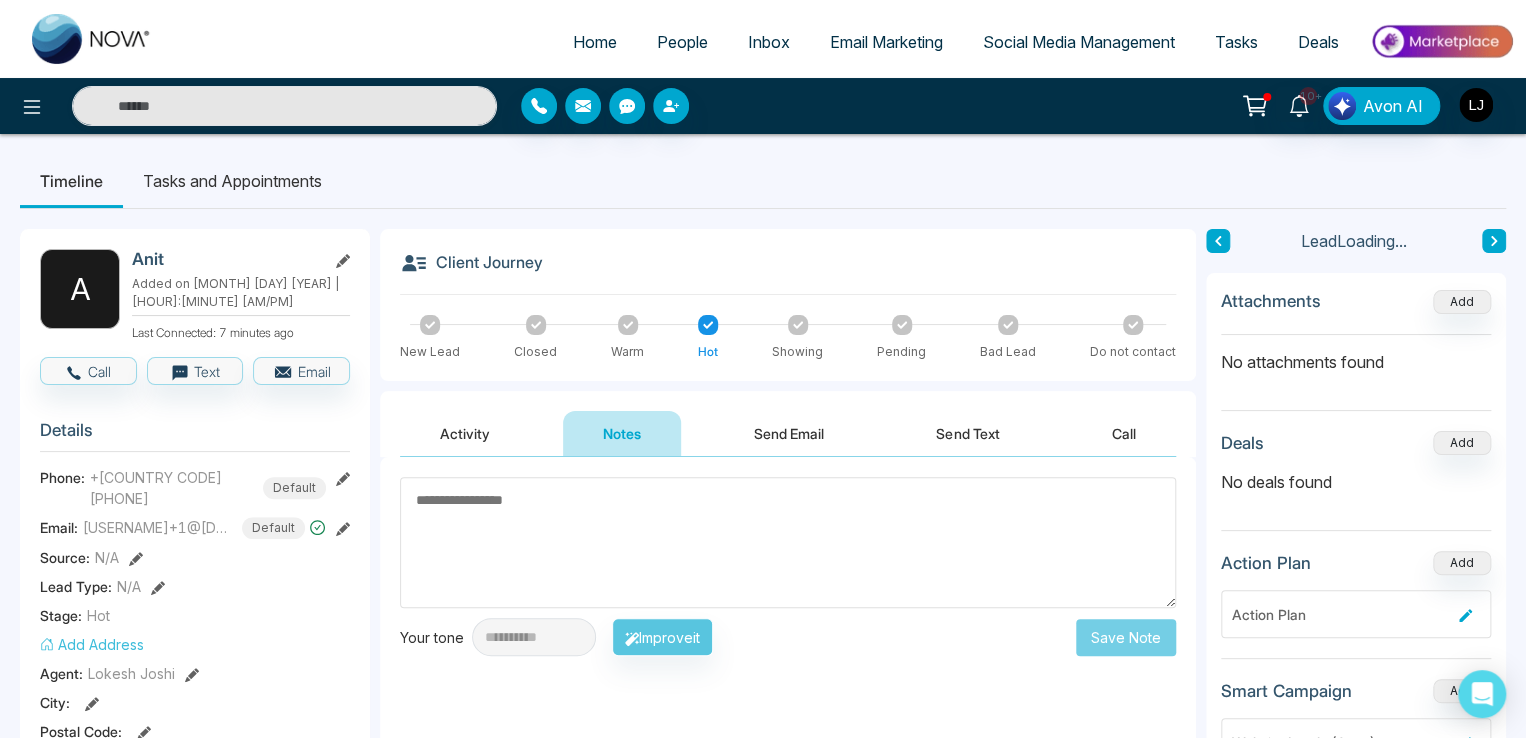 click on "Activity" at bounding box center [465, 433] 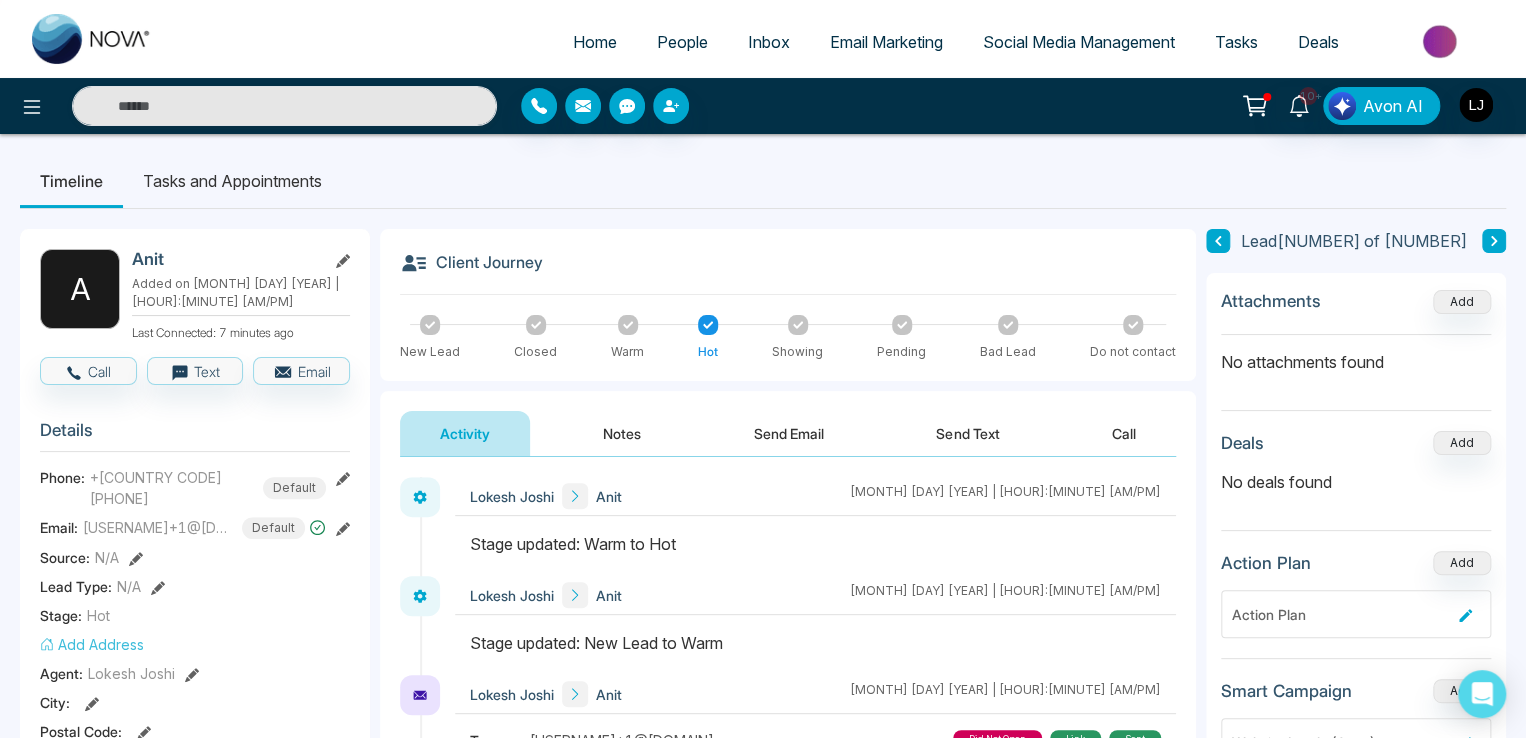 click on "Send Text" at bounding box center (967, 433) 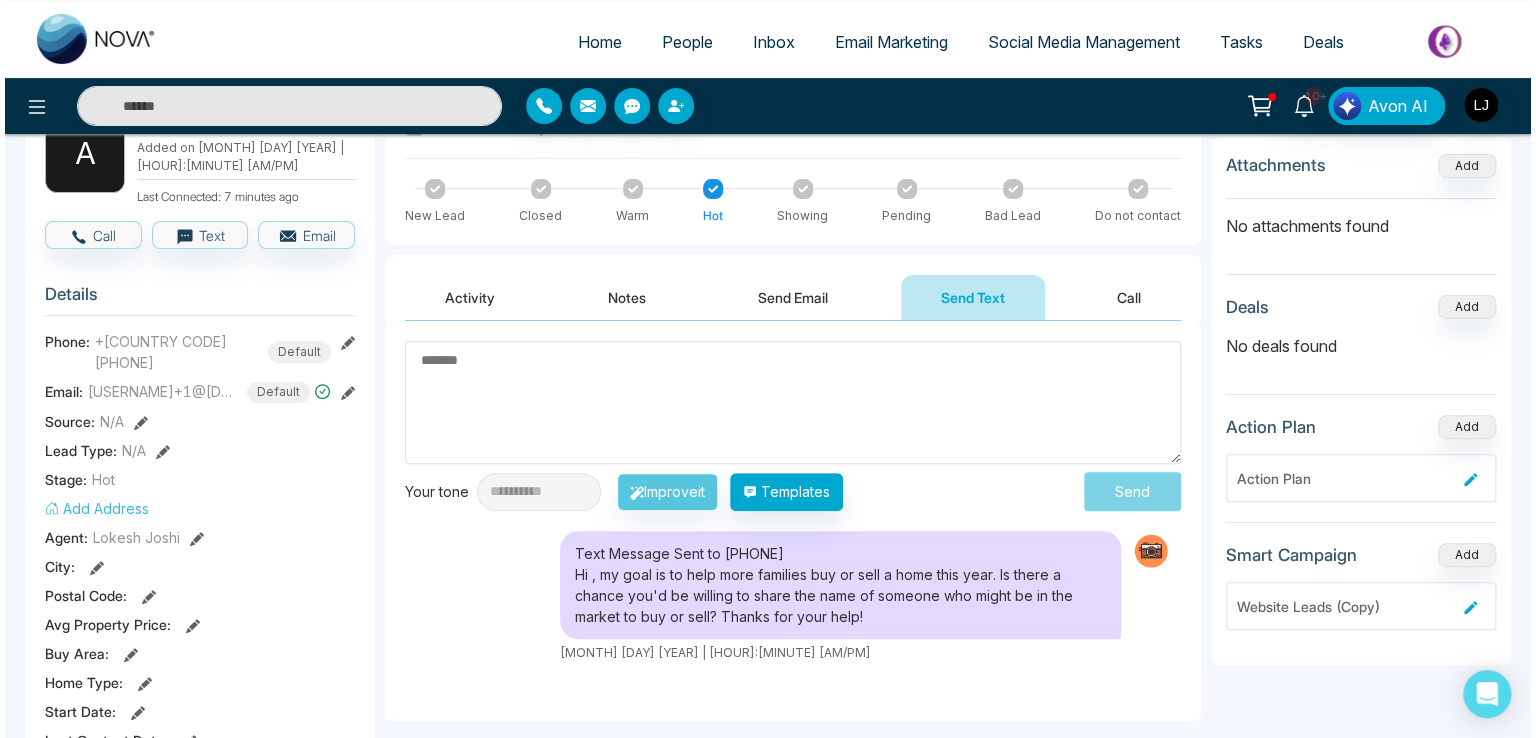 scroll, scrollTop: 100, scrollLeft: 0, axis: vertical 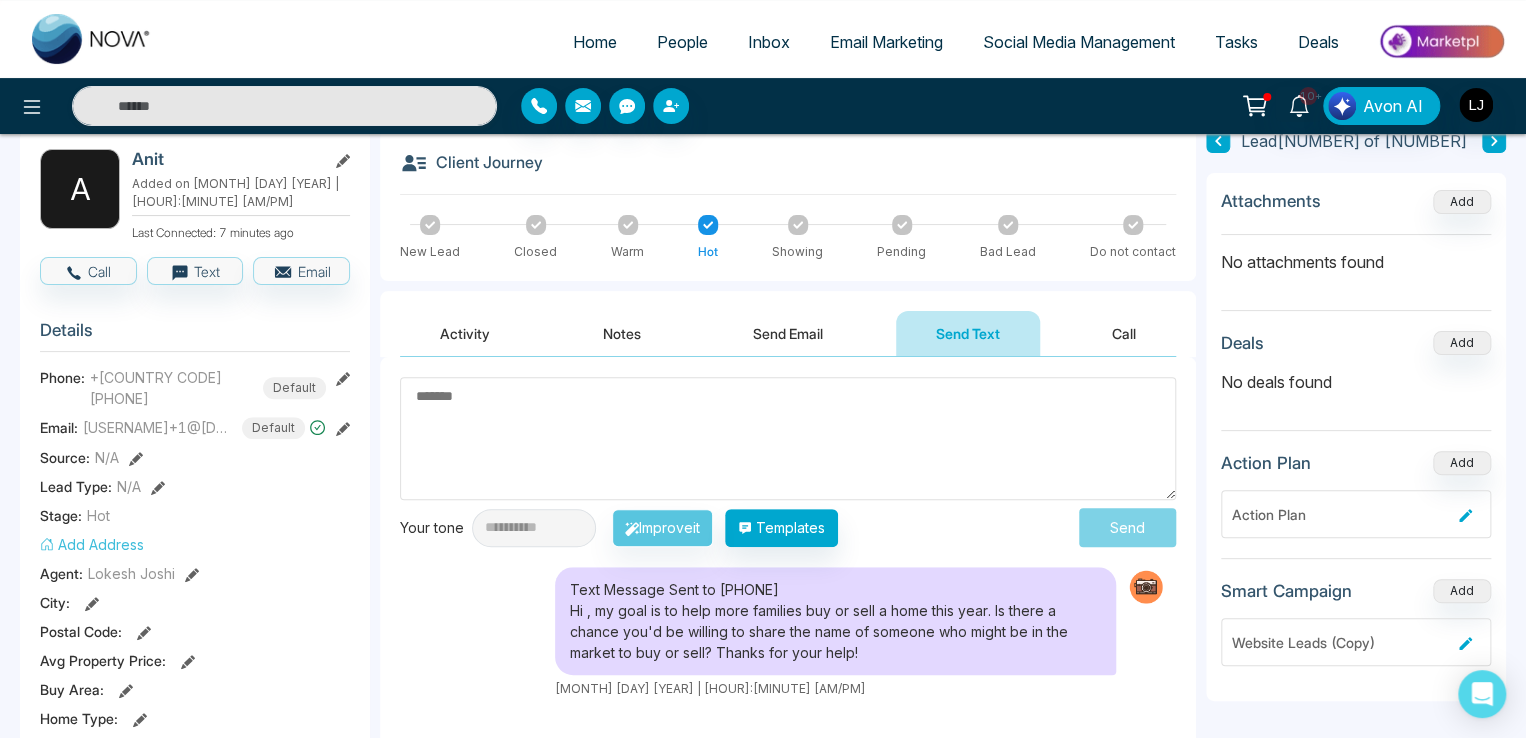click on "Activity" at bounding box center (465, 333) 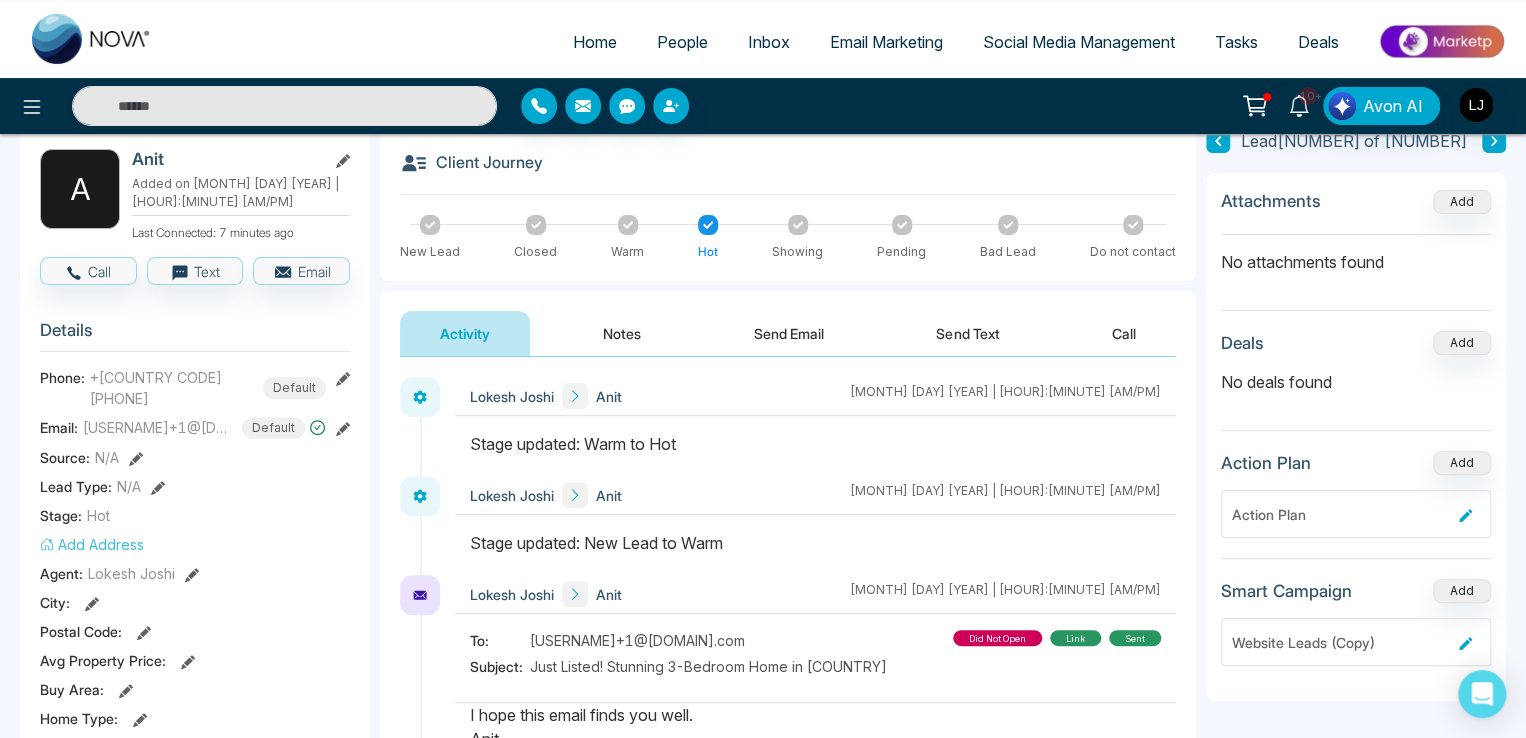 click on "Send Text" at bounding box center [967, 333] 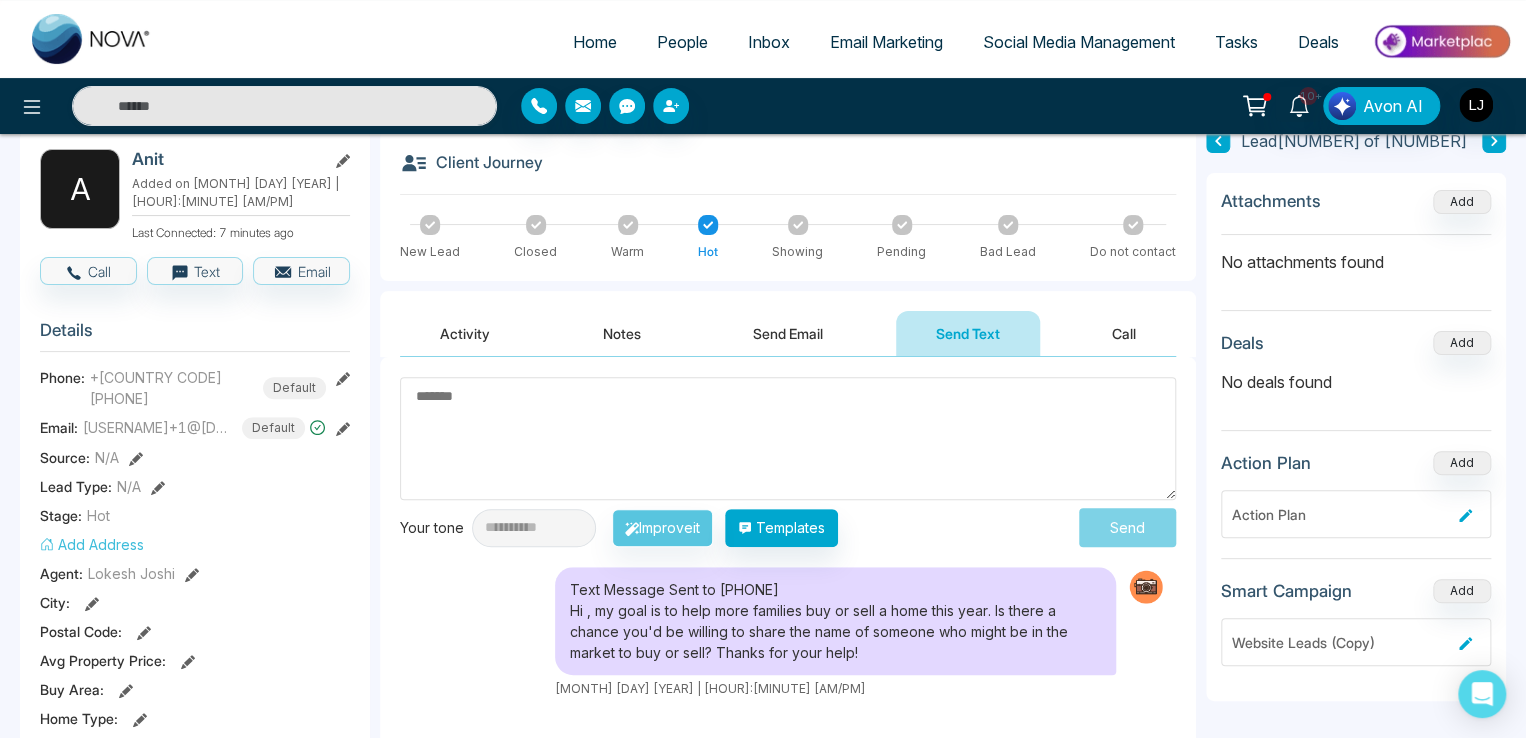 click on "Send Email" at bounding box center (788, 333) 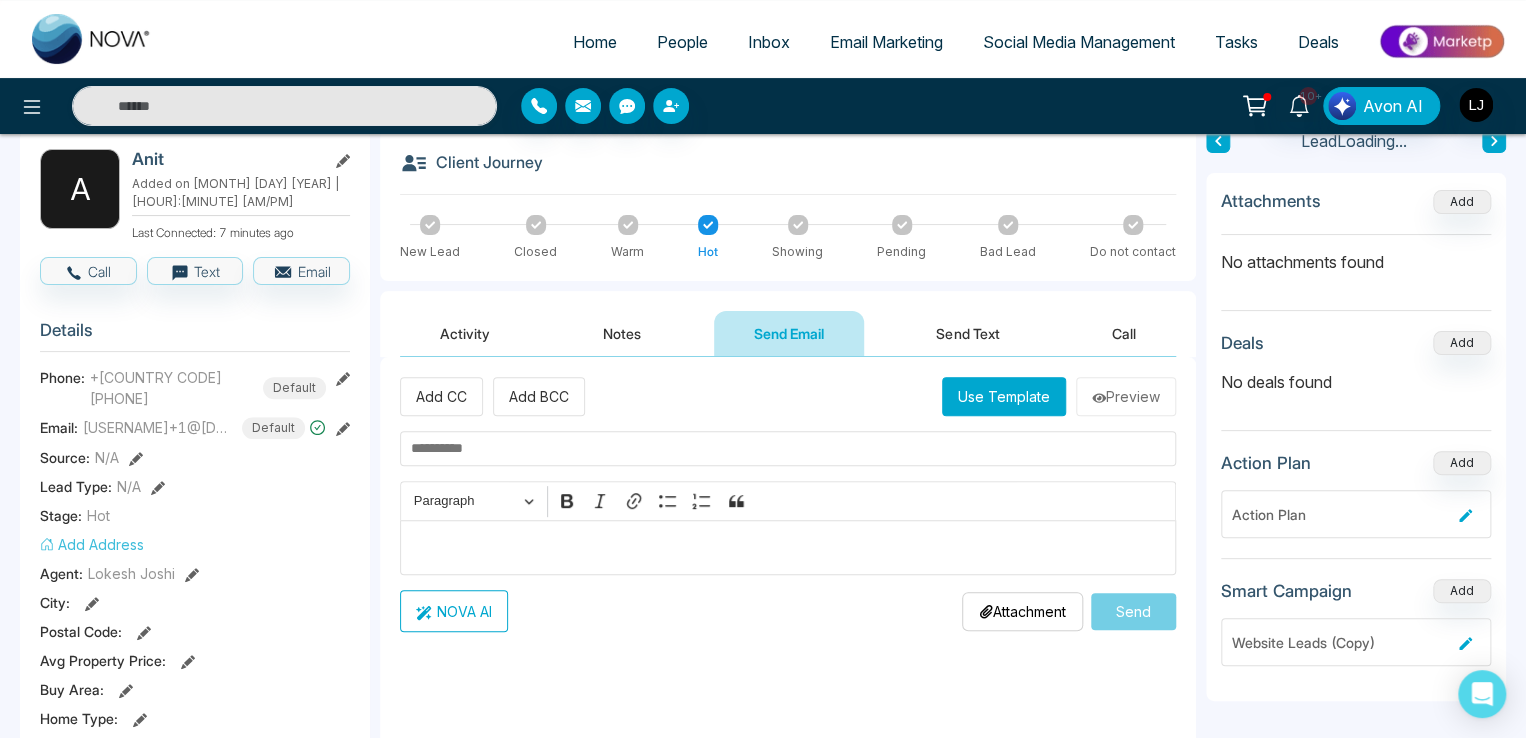click on "Notes" at bounding box center [622, 333] 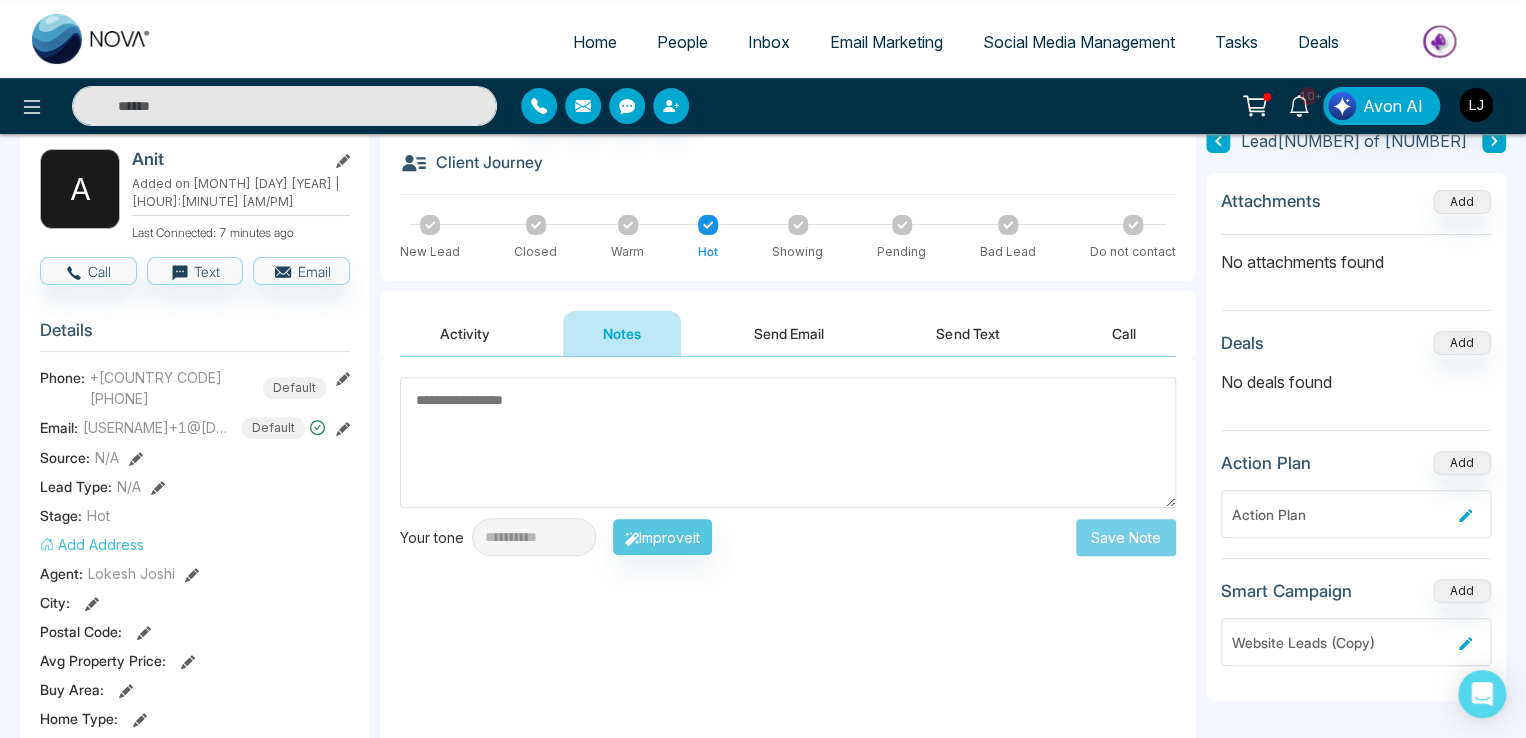 click on "Activity" at bounding box center (465, 333) 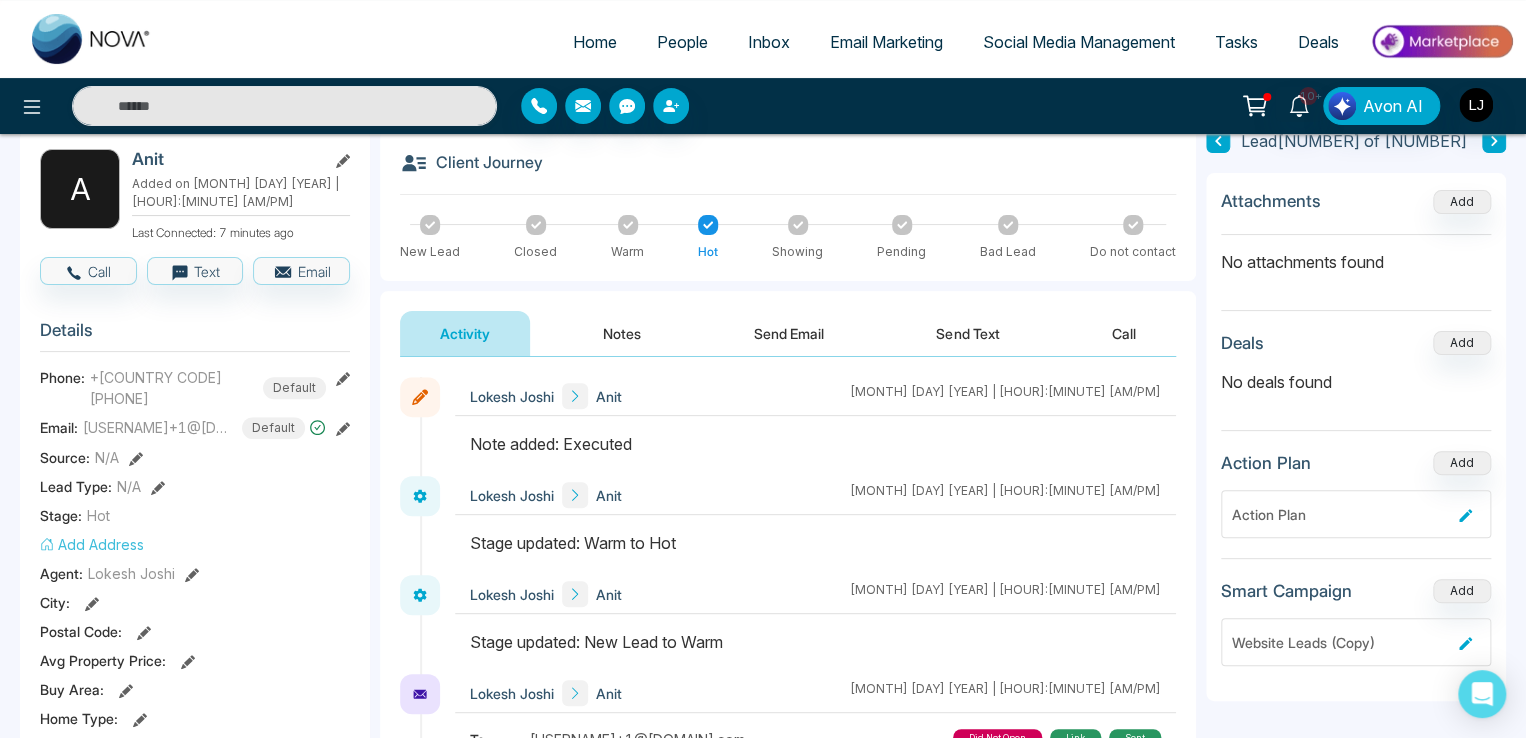 type 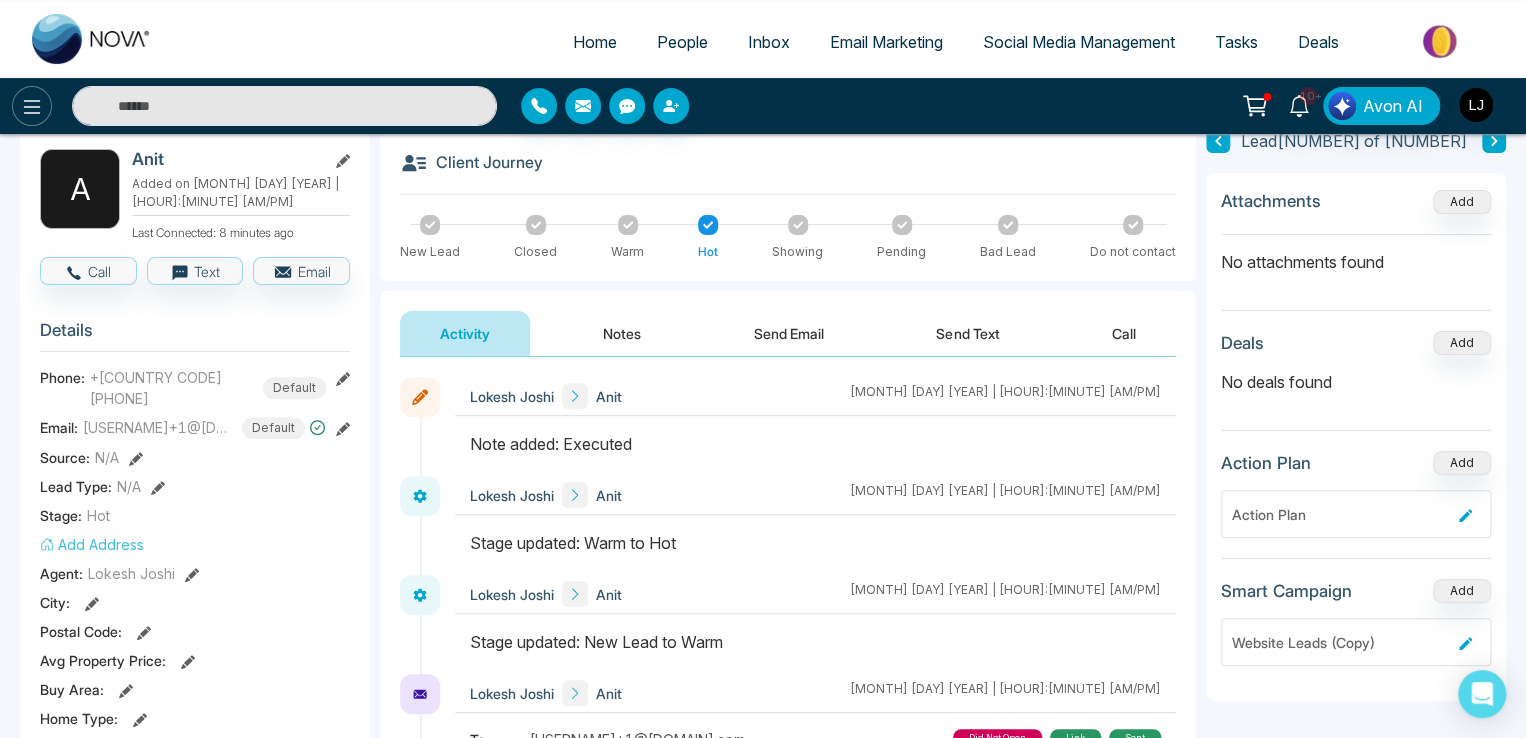click at bounding box center (254, 106) 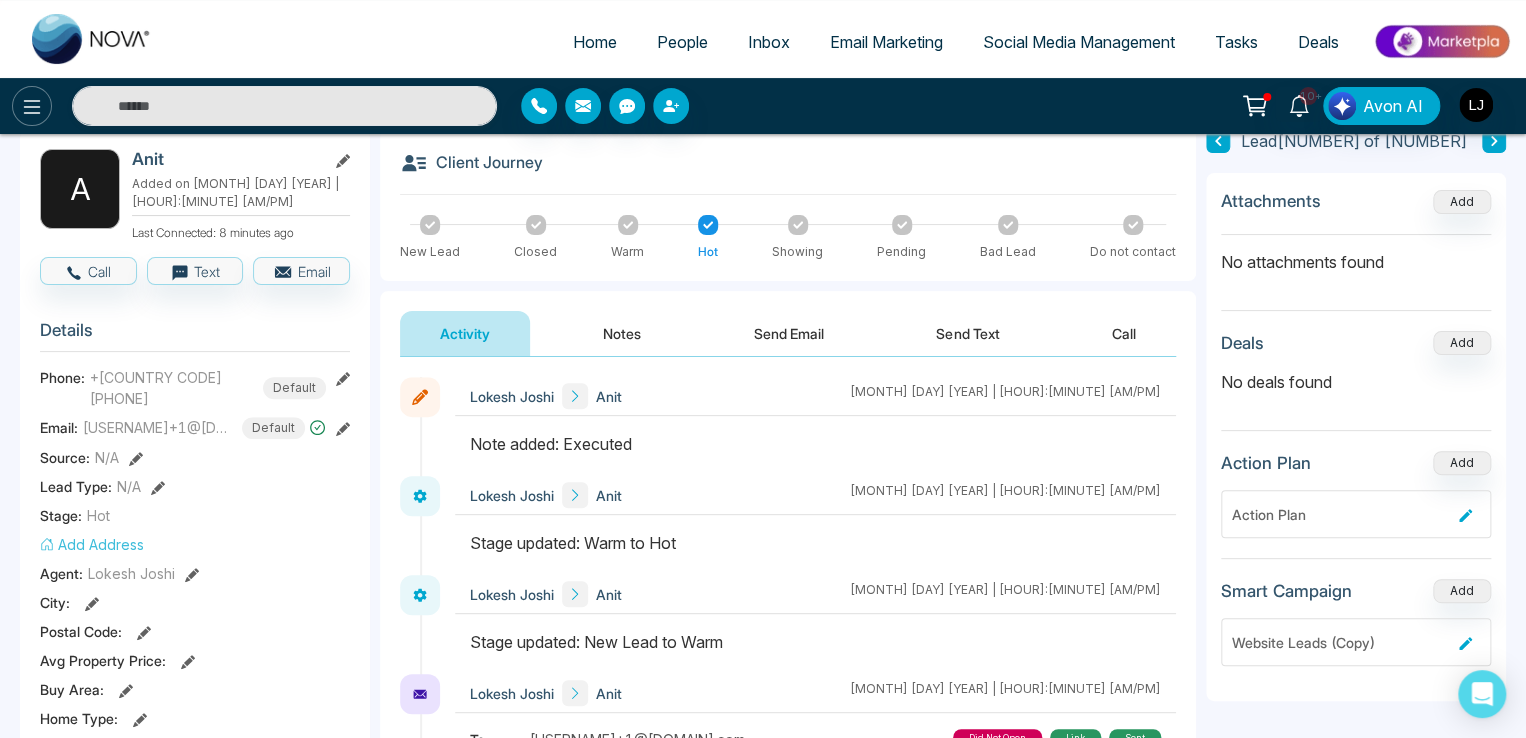 click 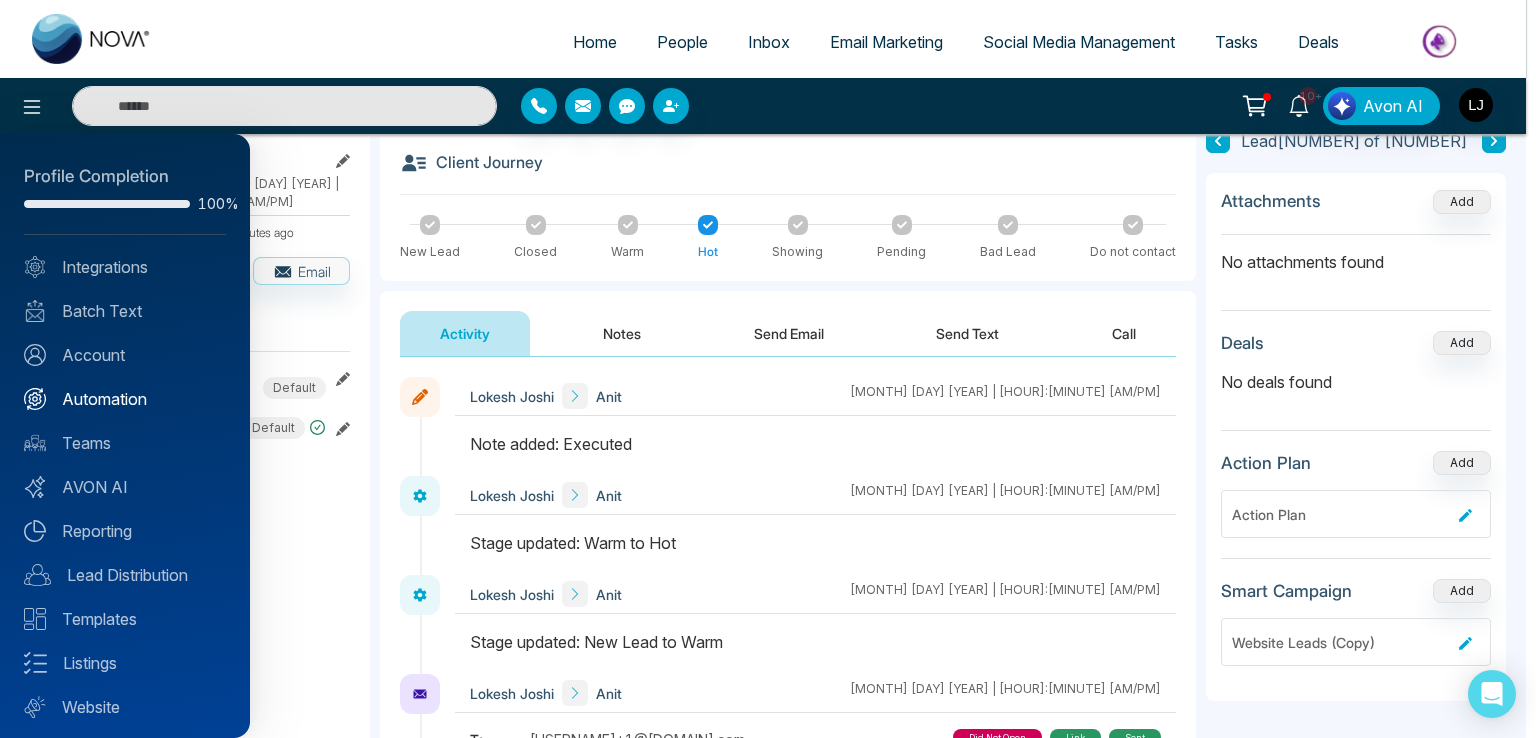 click on "Automation" at bounding box center (125, 399) 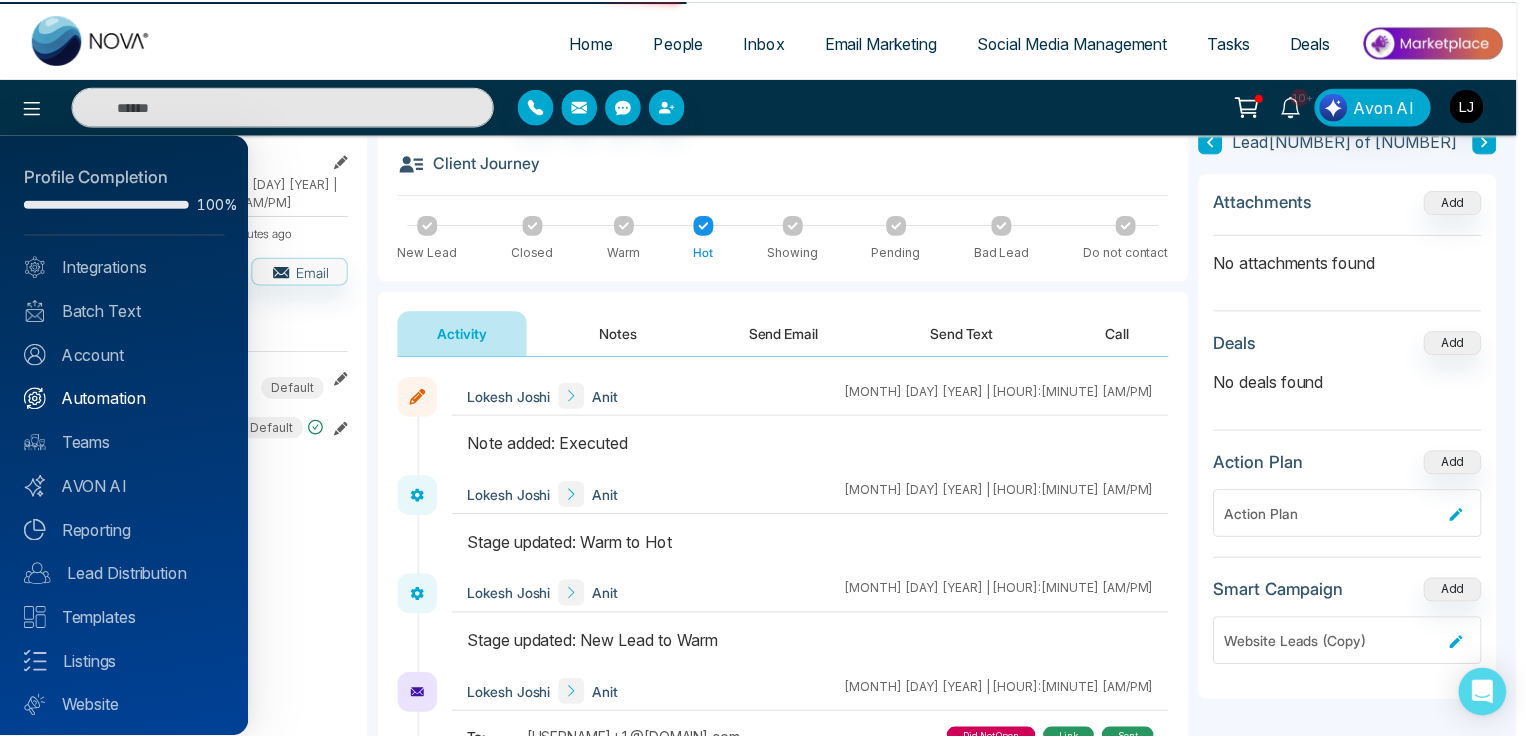 scroll, scrollTop: 0, scrollLeft: 0, axis: both 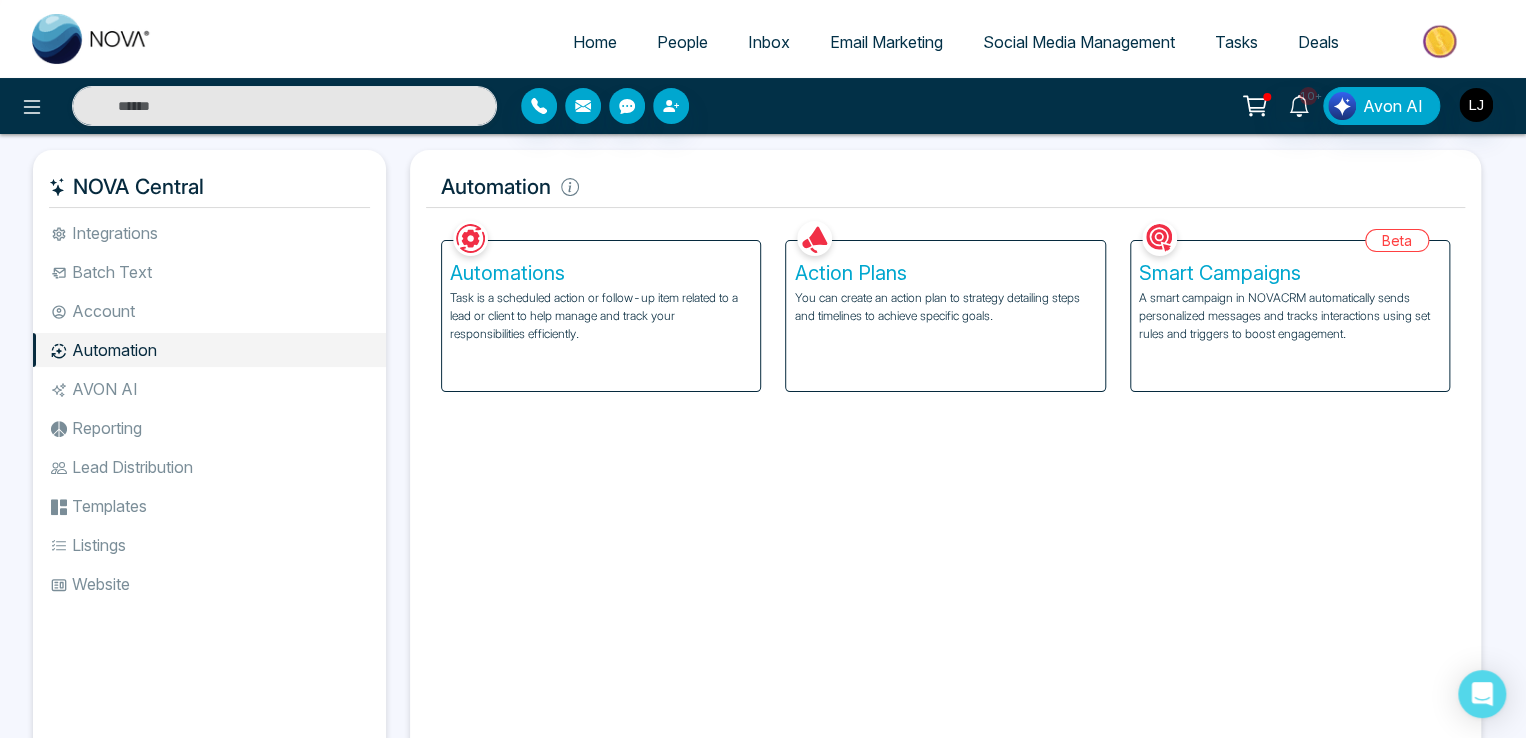click on "Task is a scheduled action or follow-up item related to a lead or client to help manage and track your responsibilities efficiently." at bounding box center (601, 316) 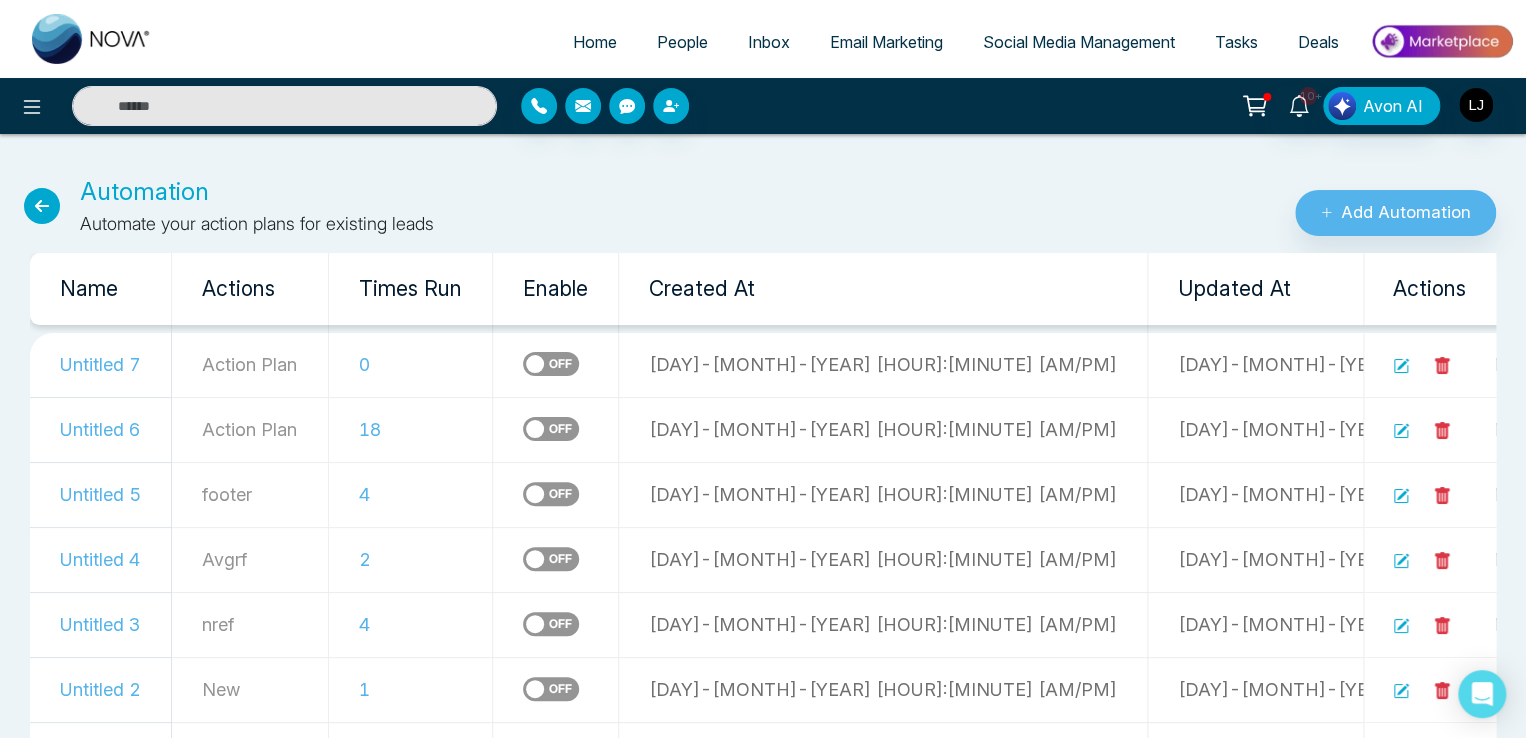 click at bounding box center (551, 429) 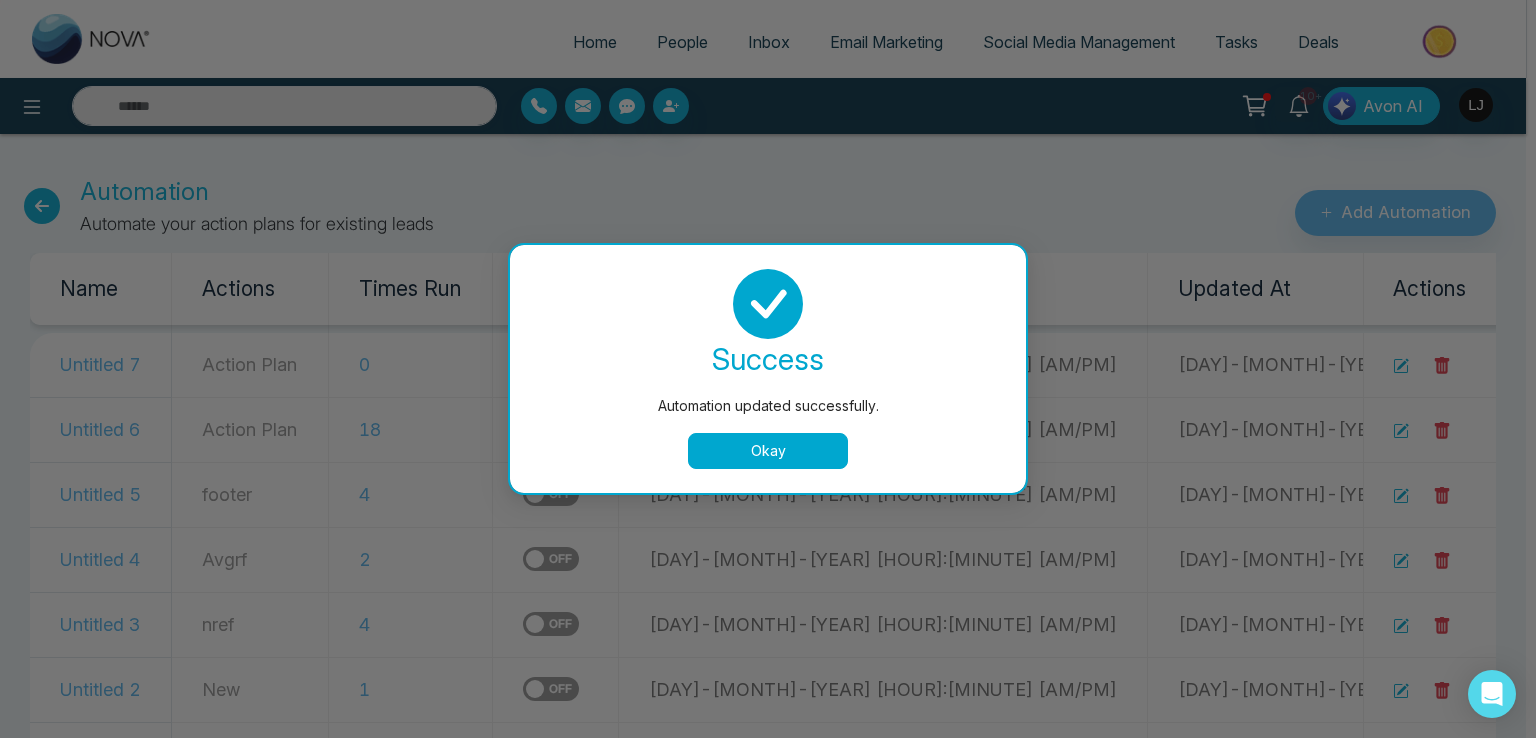click on "Automation updated successfully. success Automation updated successfully.   Okay" at bounding box center [768, 369] 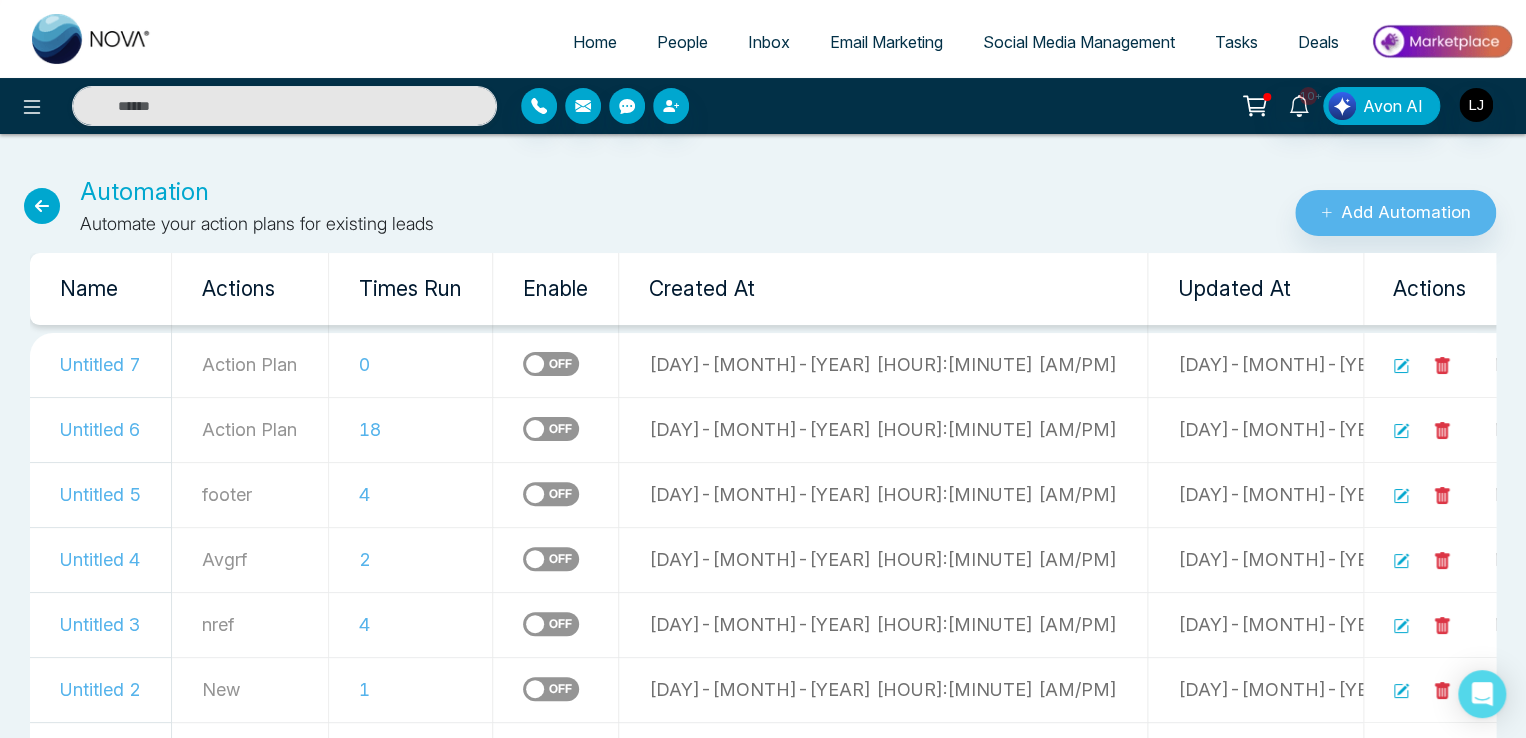 click on "People" at bounding box center (682, 42) 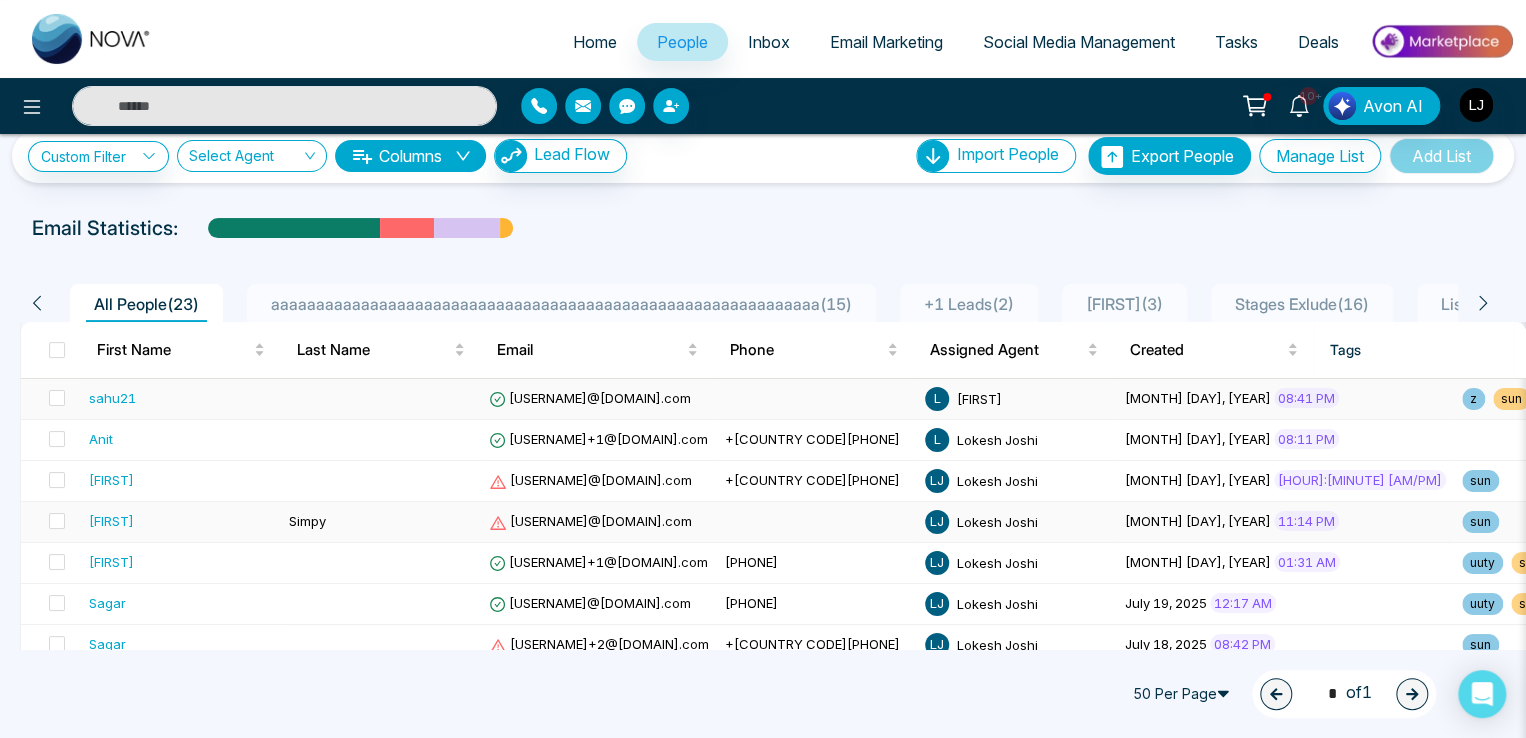 scroll, scrollTop: 0, scrollLeft: 0, axis: both 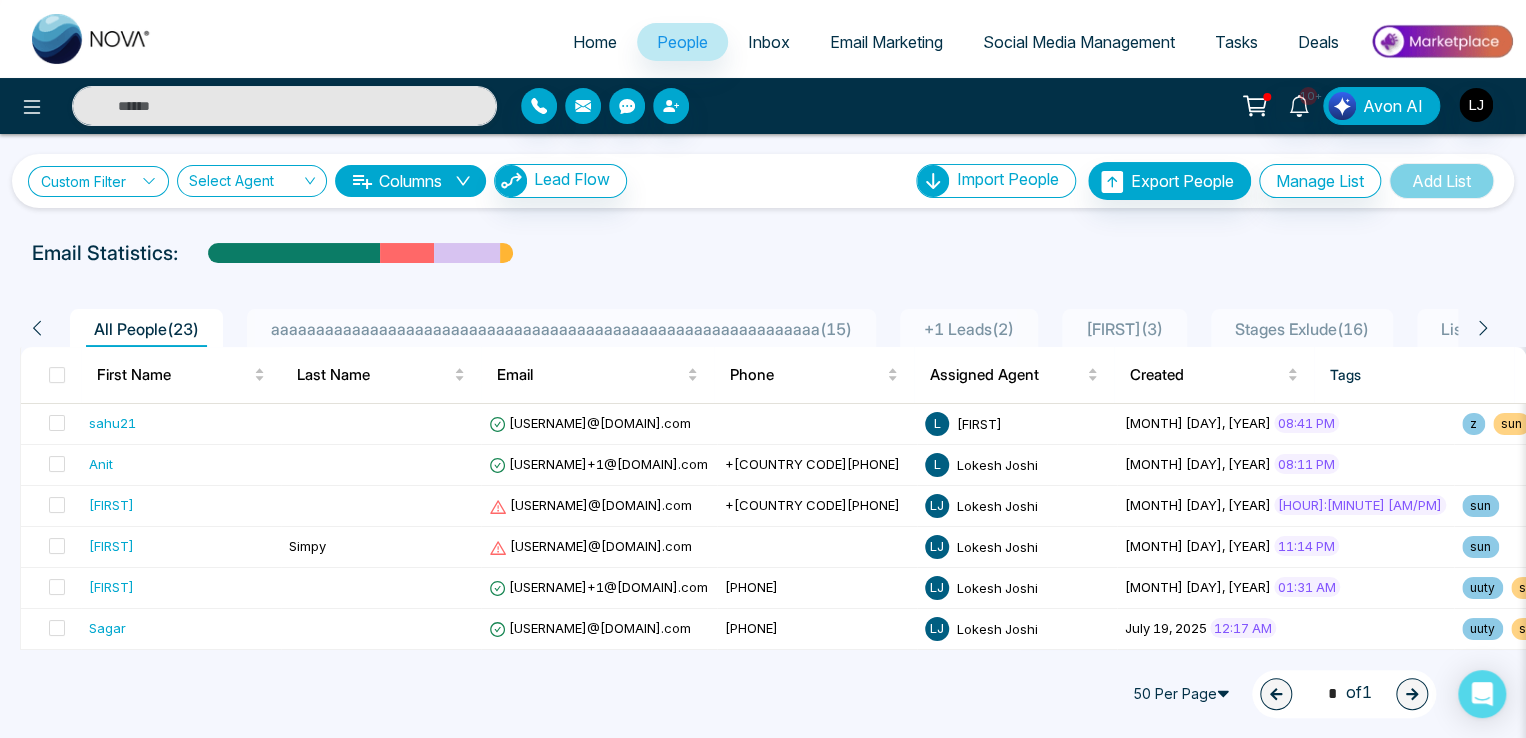 click on "Custom Filter" at bounding box center (98, 181) 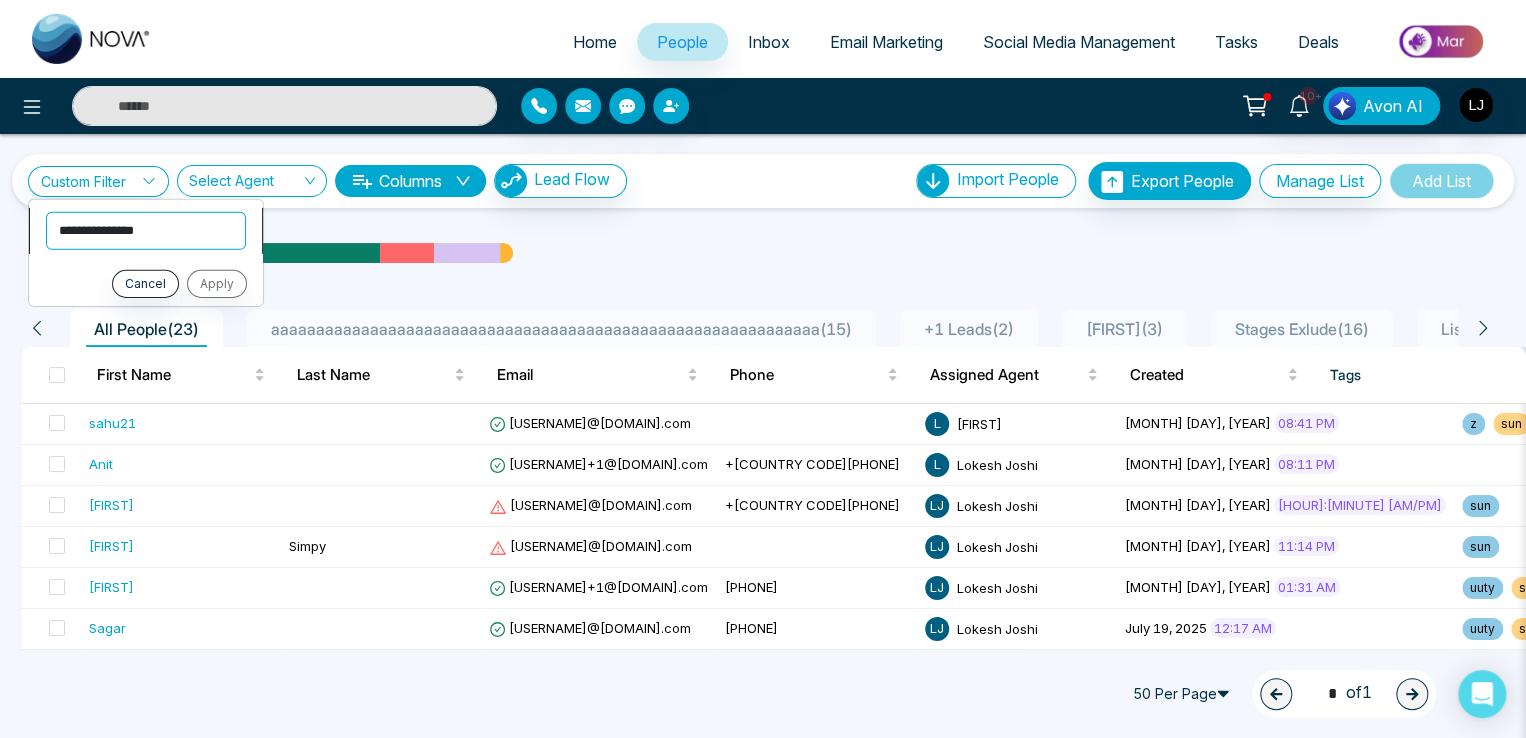 click on "**********" at bounding box center [146, 230] 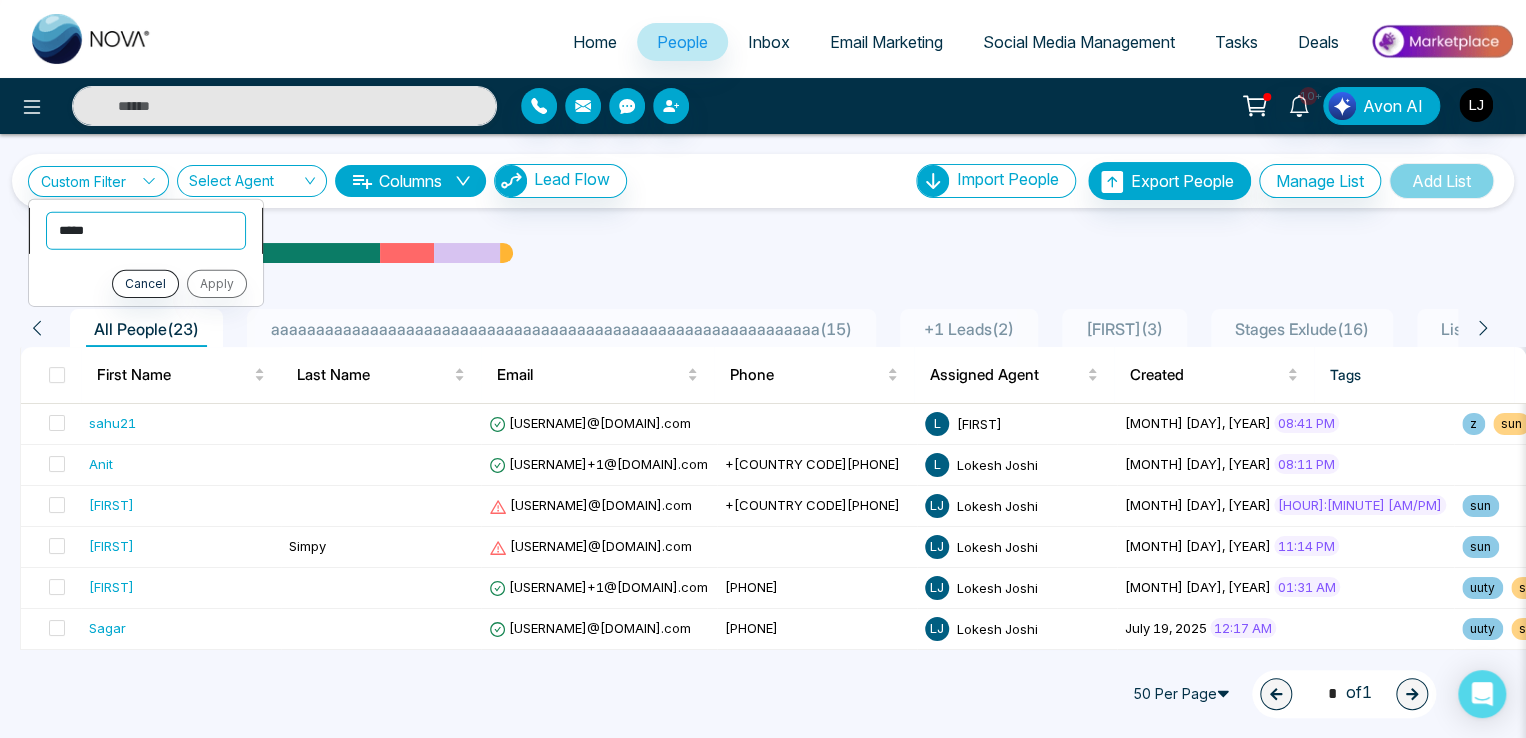 click on "**********" at bounding box center (146, 230) 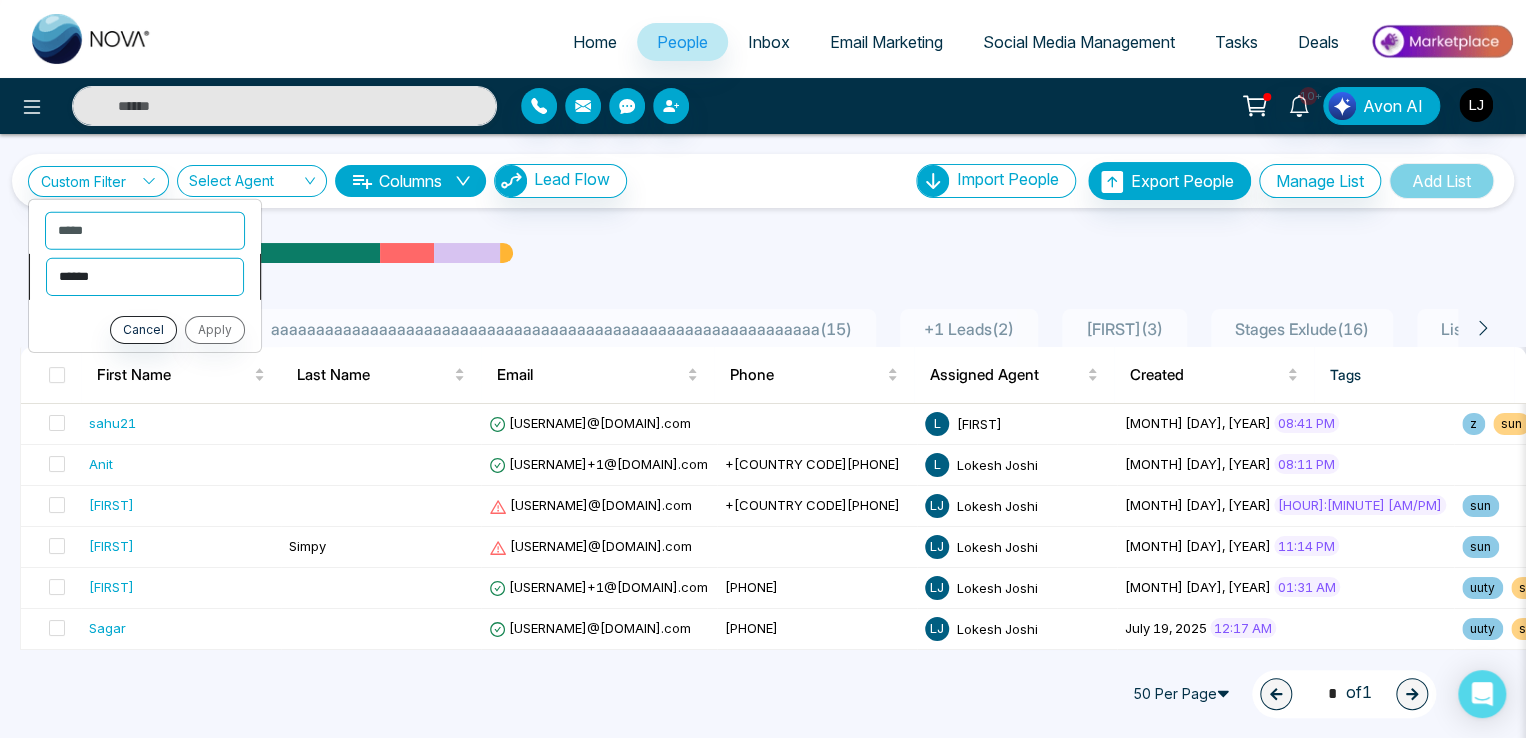 click on "**********" at bounding box center (145, 276) 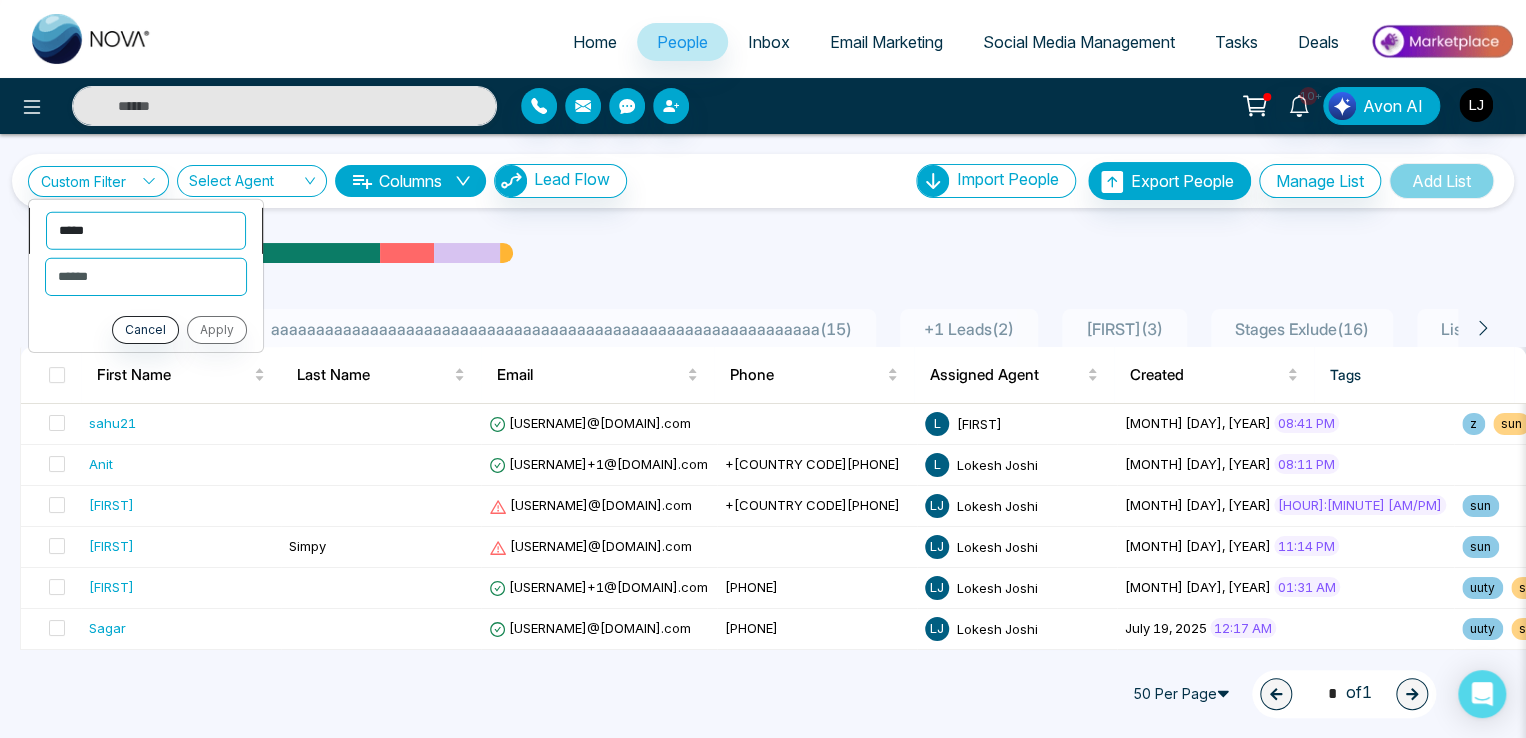 click on "**********" at bounding box center (146, 230) 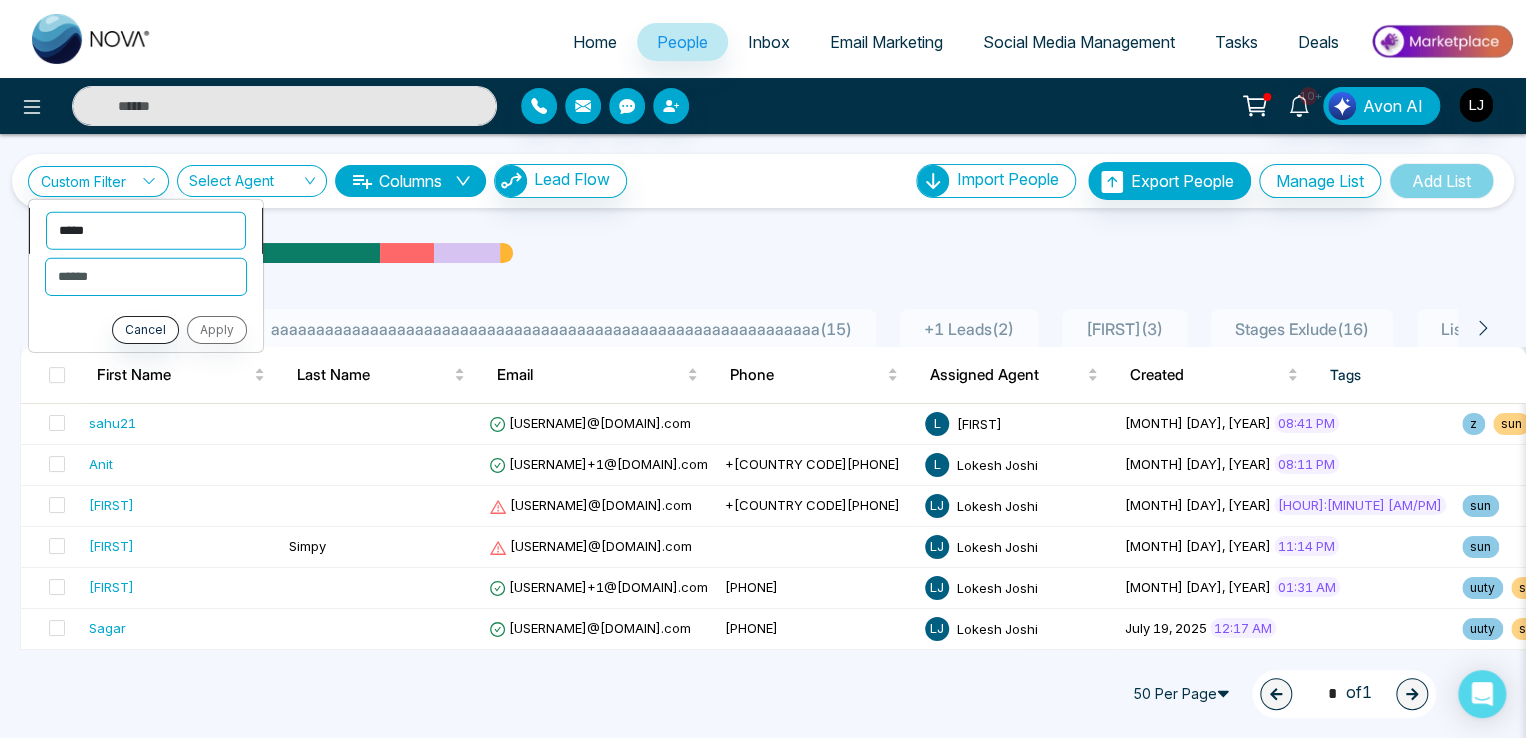 select on "****" 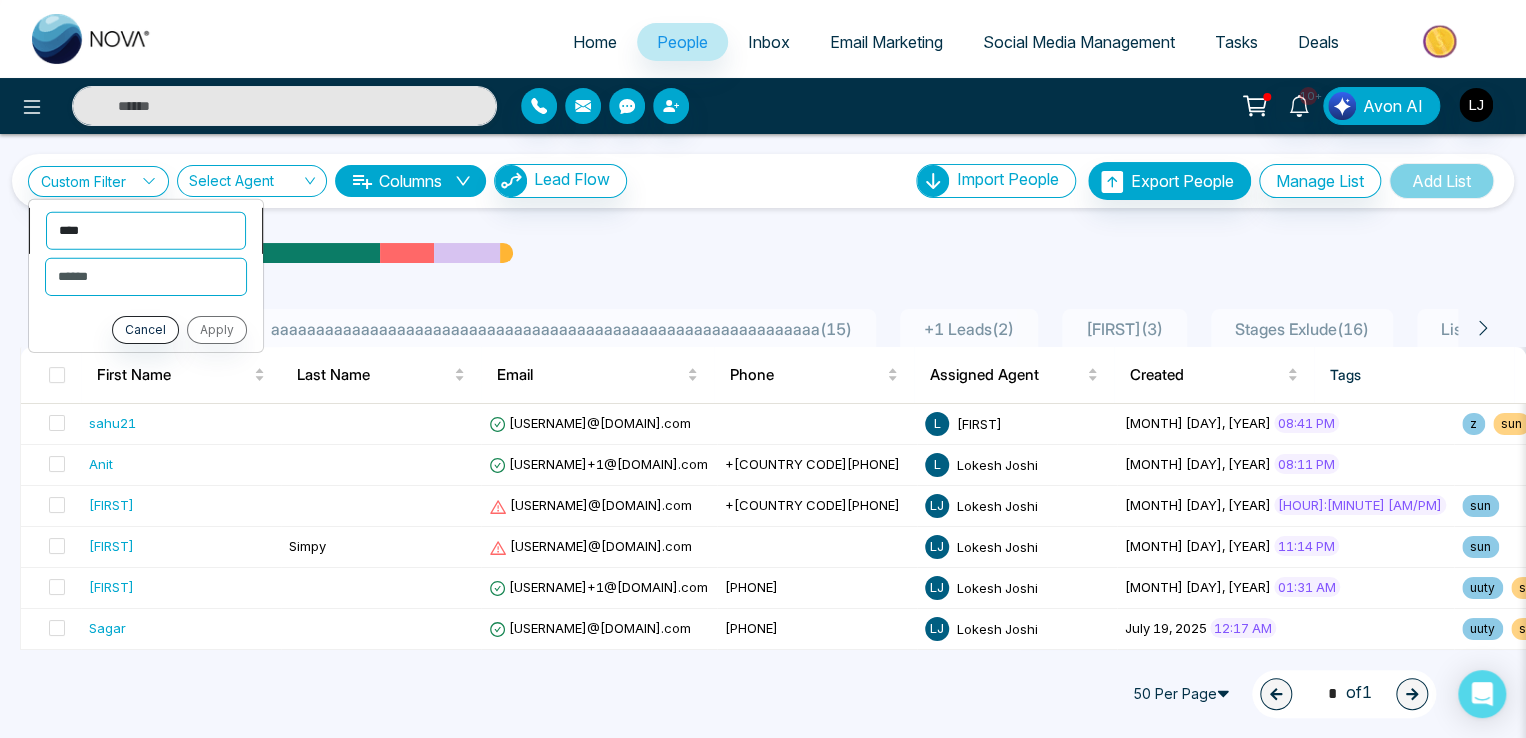 click on "**********" at bounding box center [146, 230] 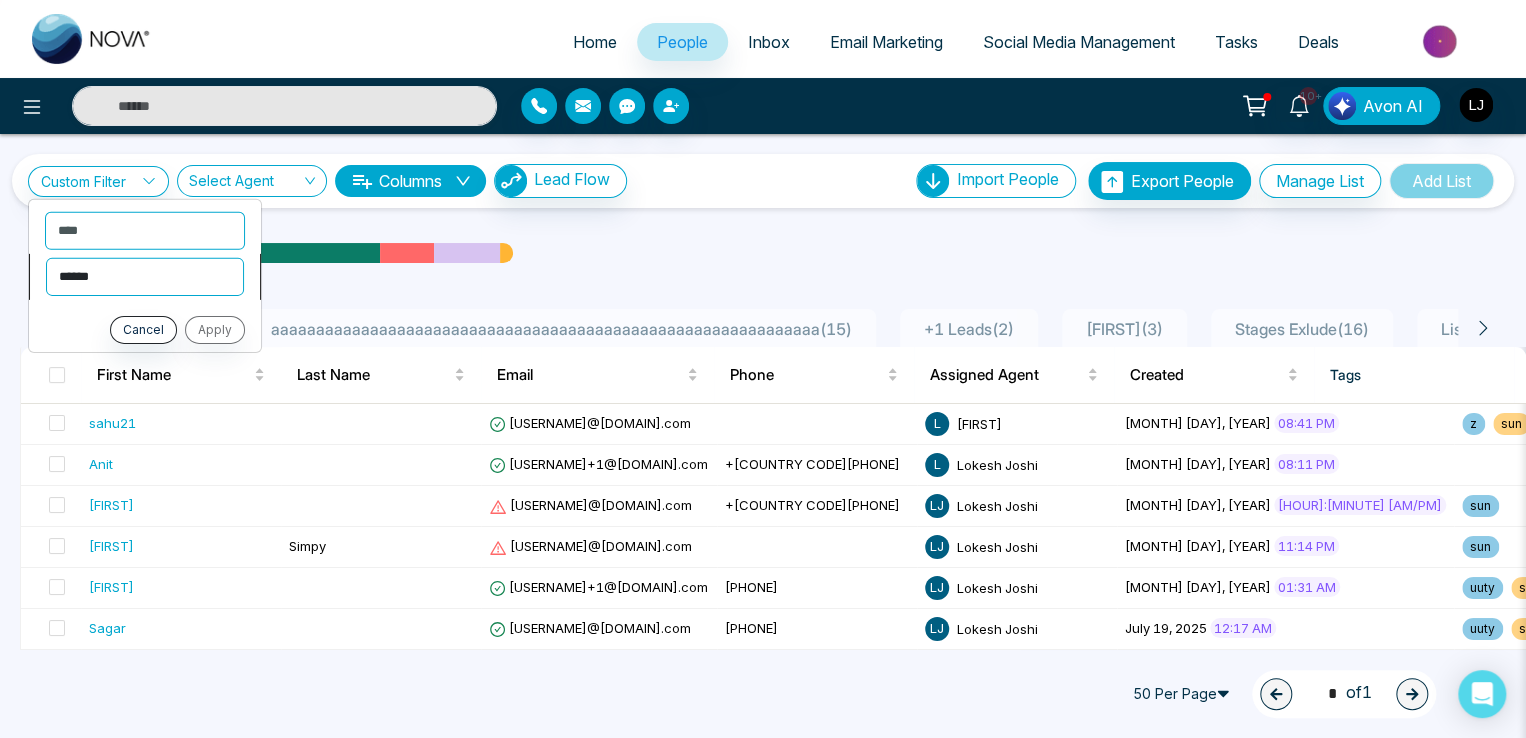 click on "**********" at bounding box center [145, 276] 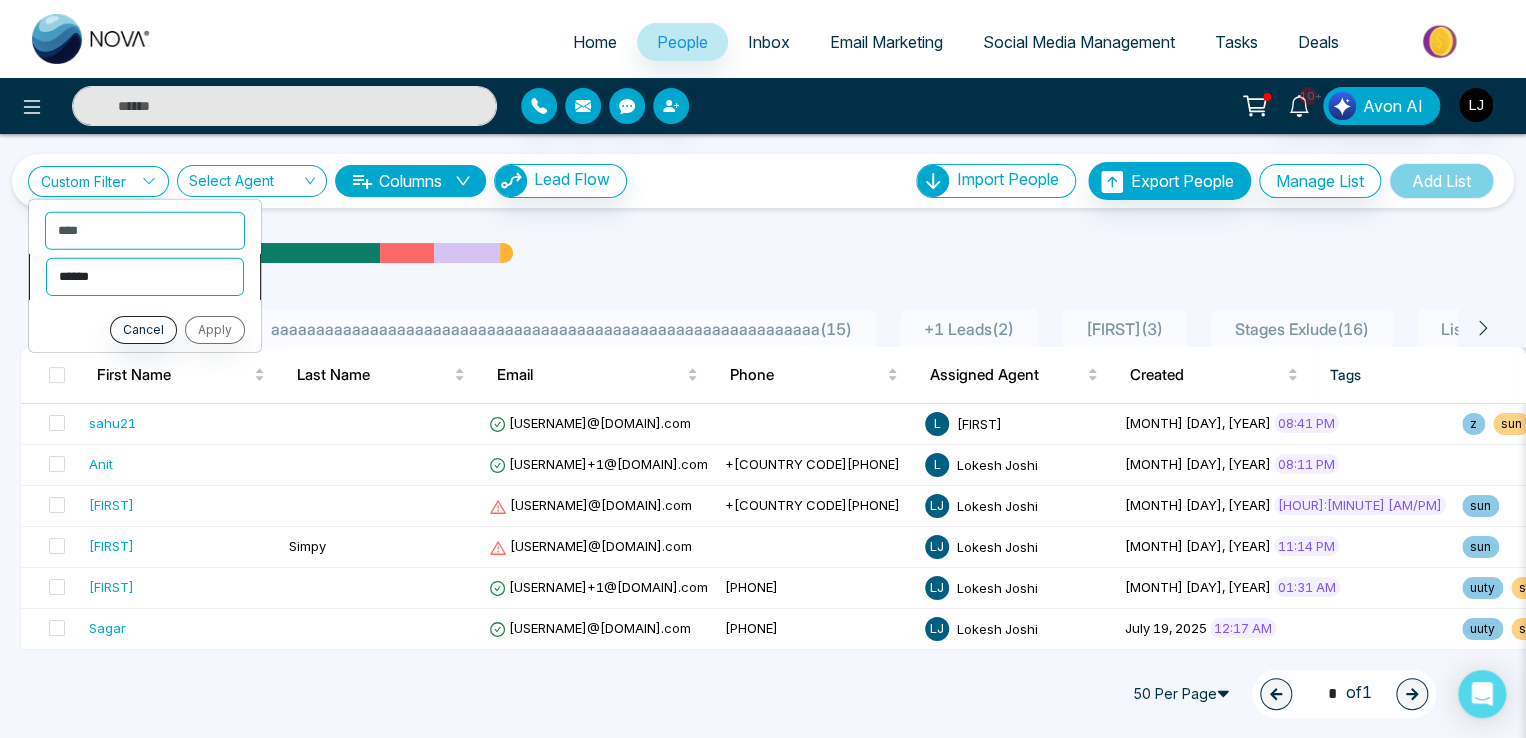 select on "*******" 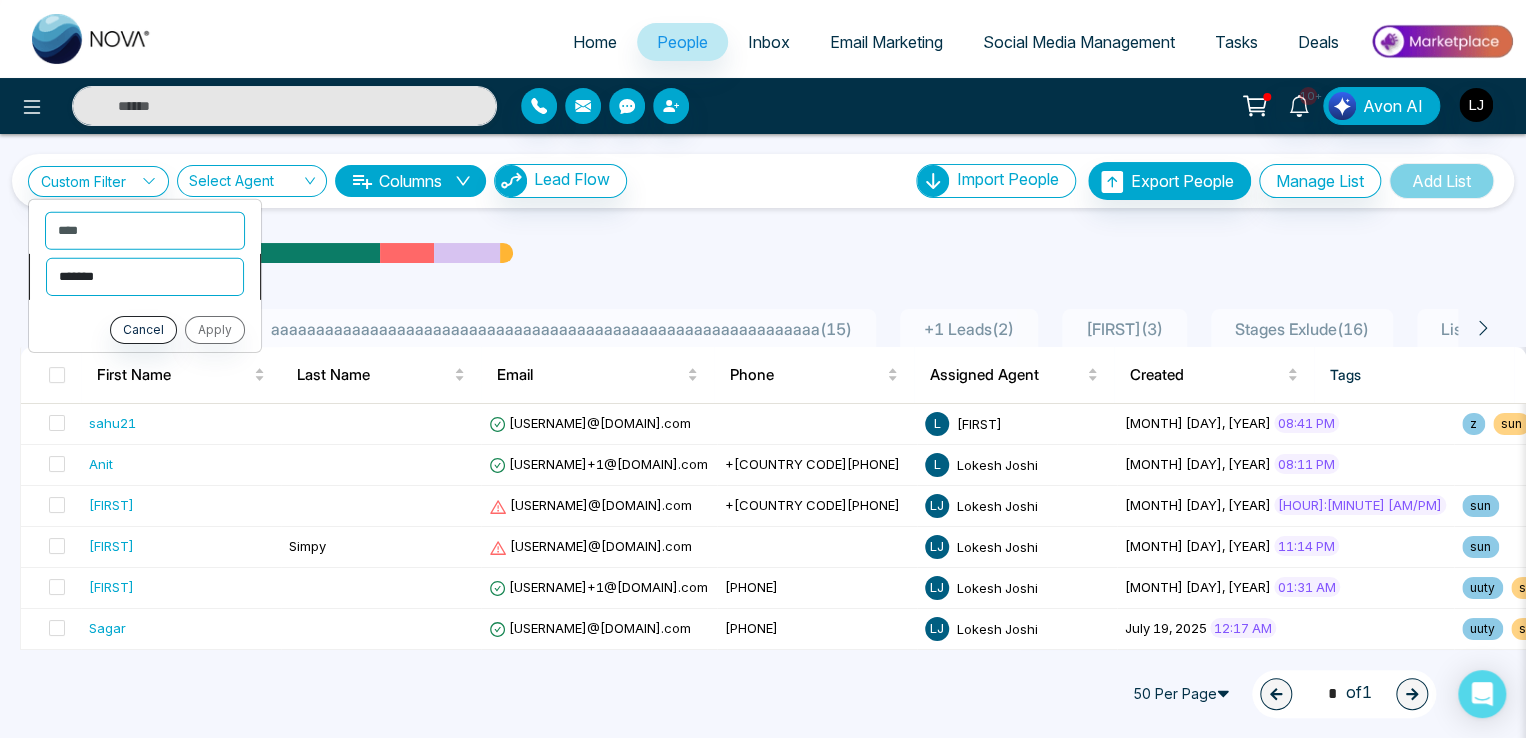 click on "**********" at bounding box center (145, 276) 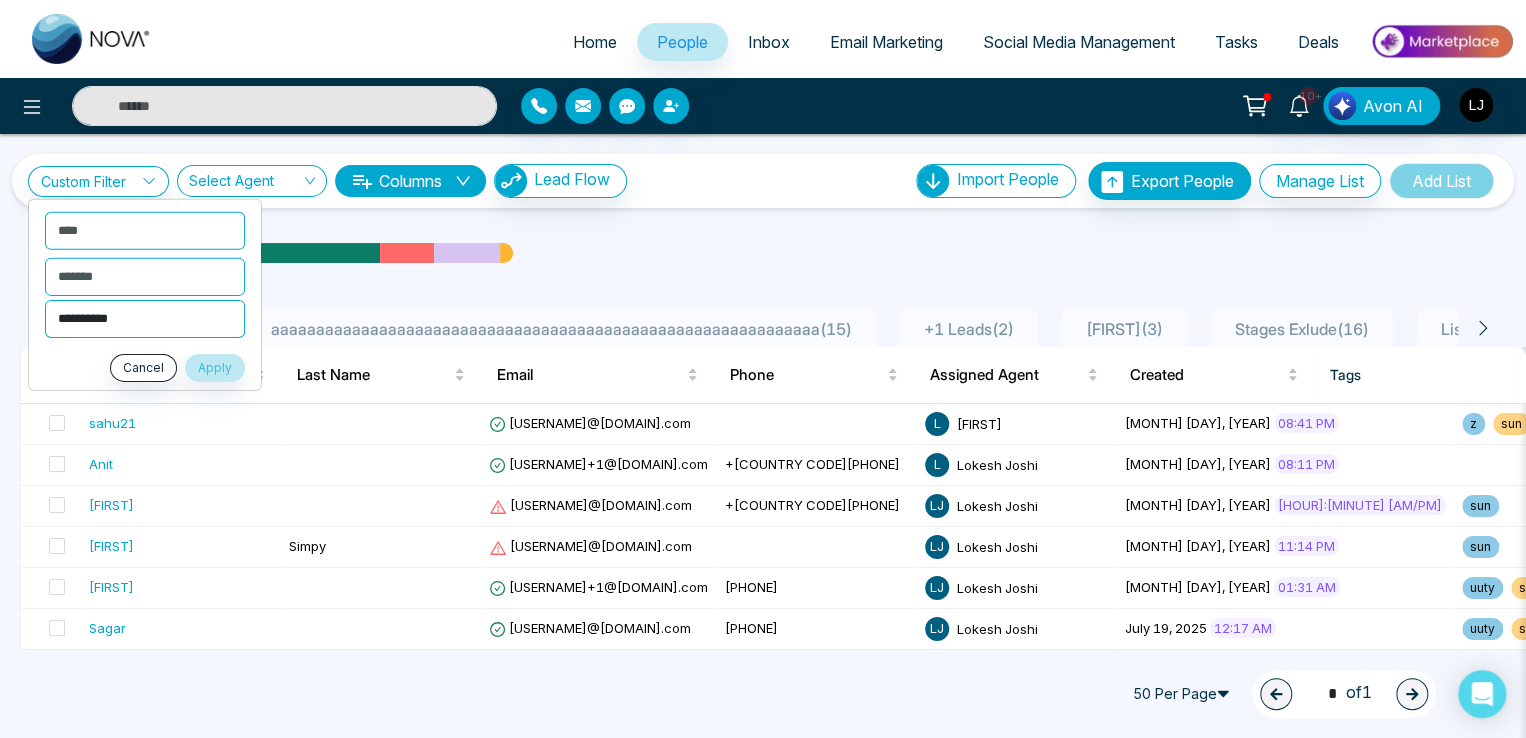 click on "**********" at bounding box center (145, 318) 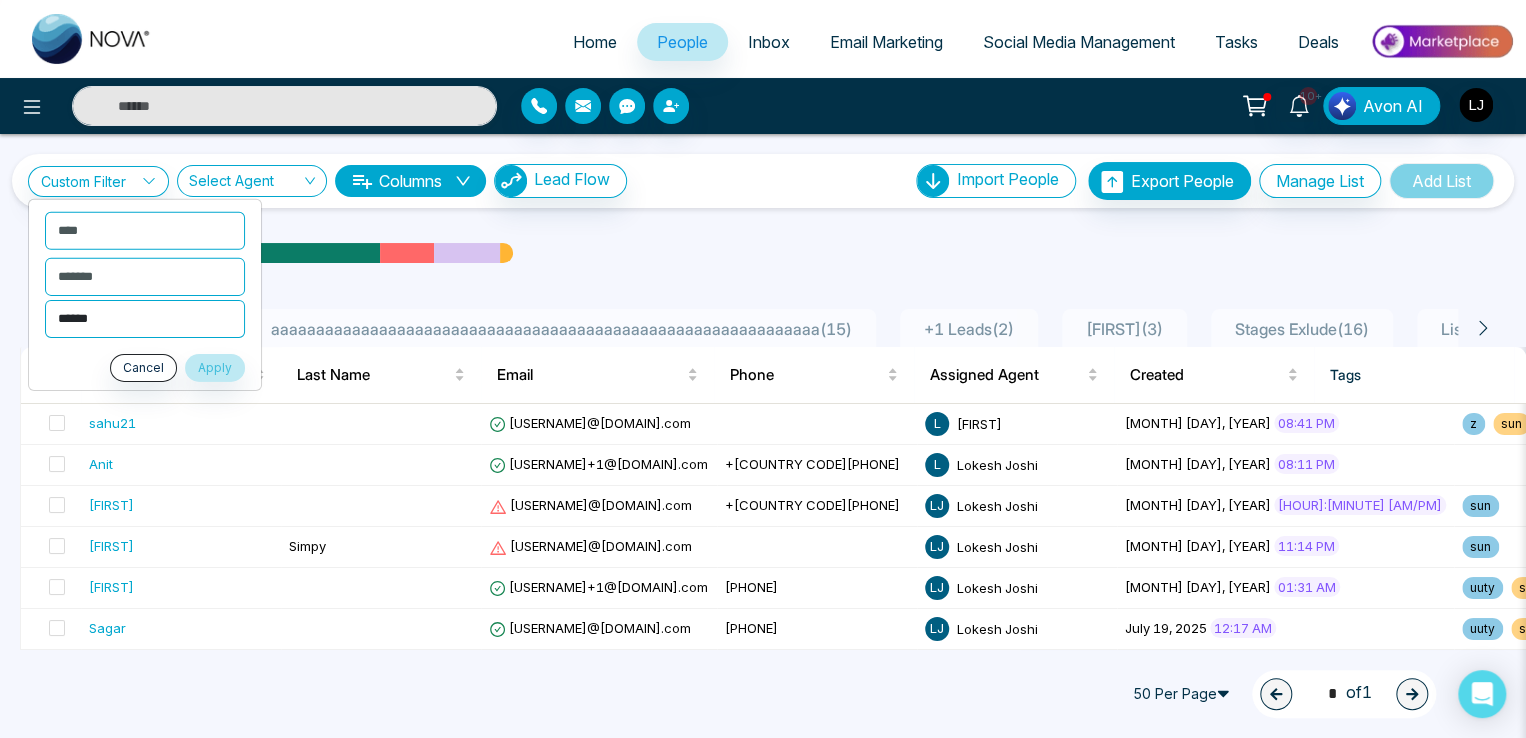 select on "*******" 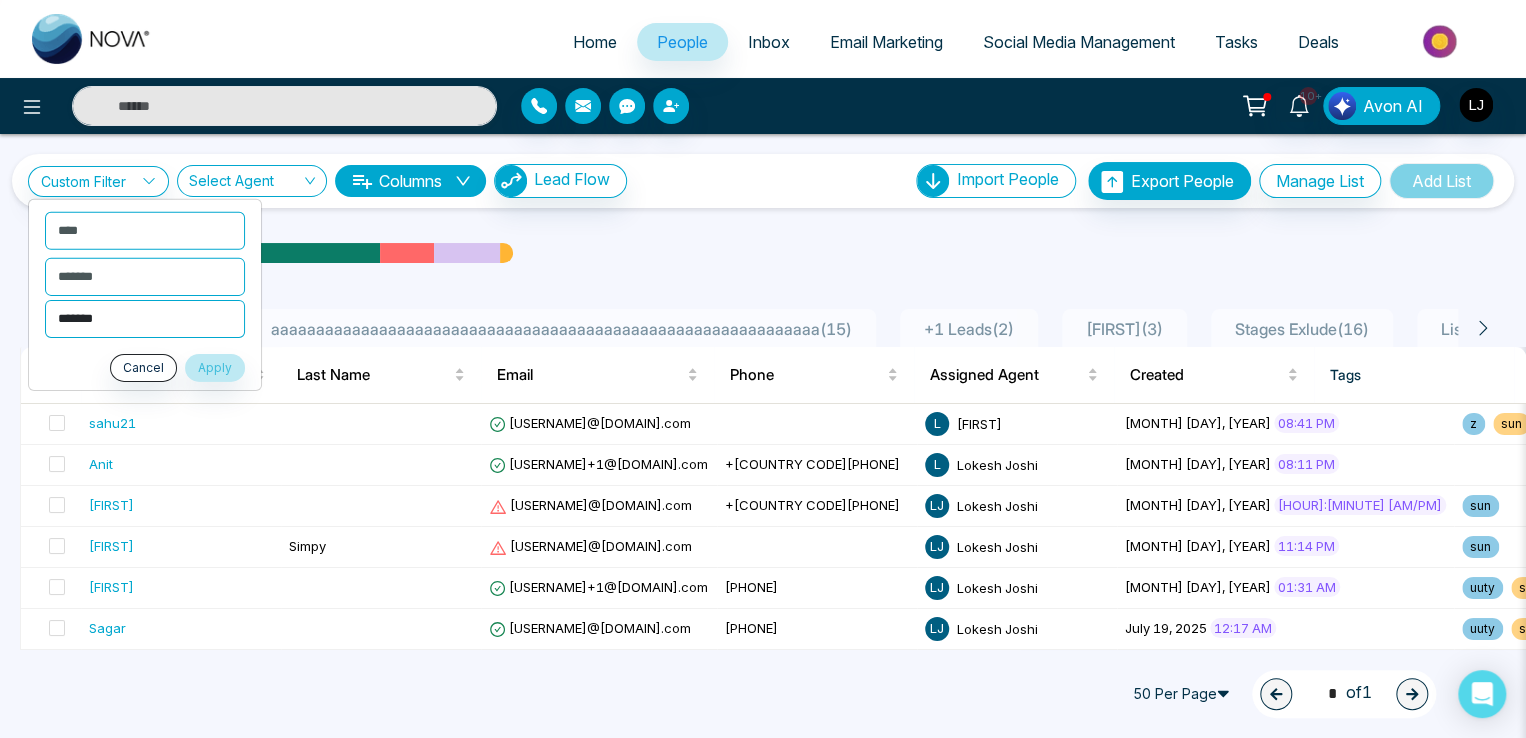 click on "**********" at bounding box center [145, 318] 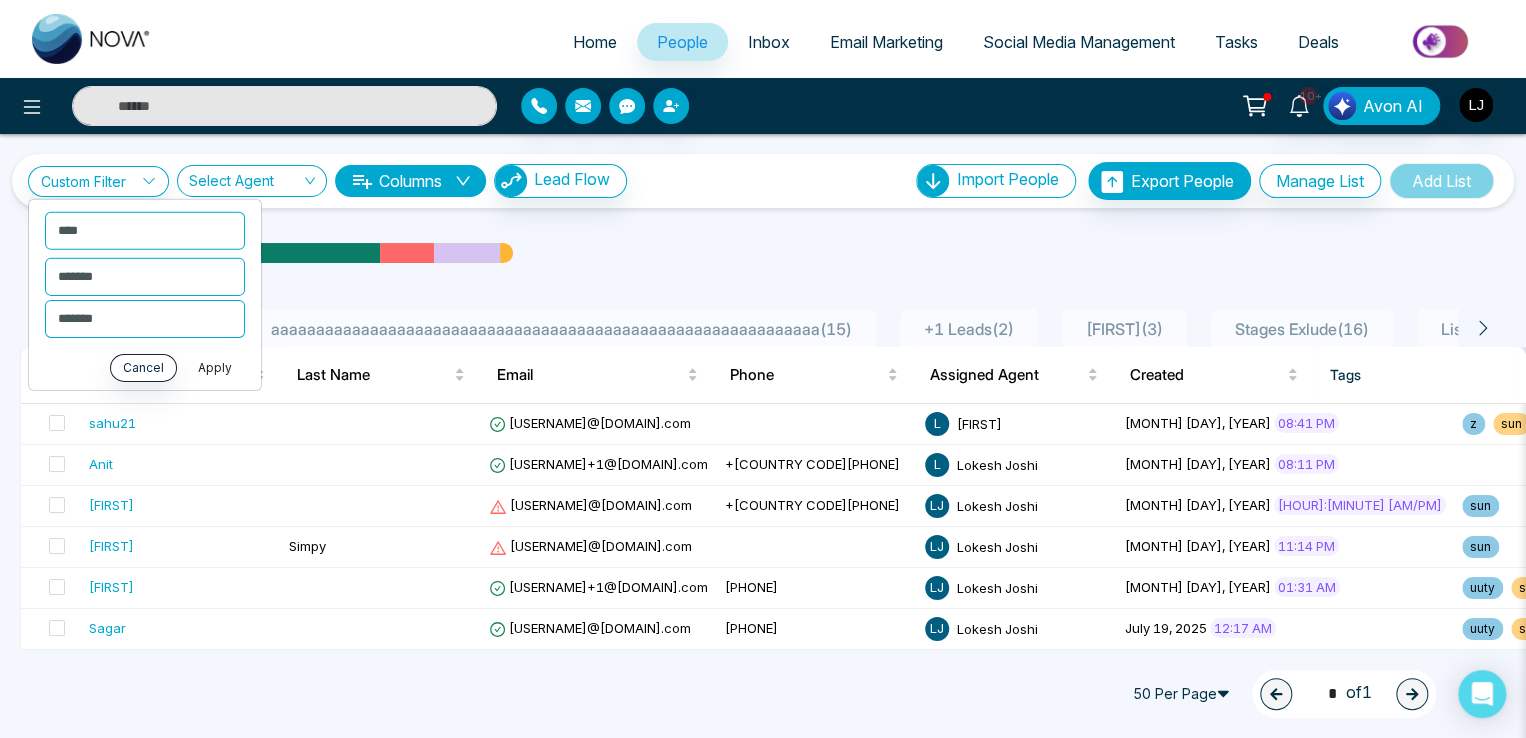 click on "Apply" at bounding box center (215, 367) 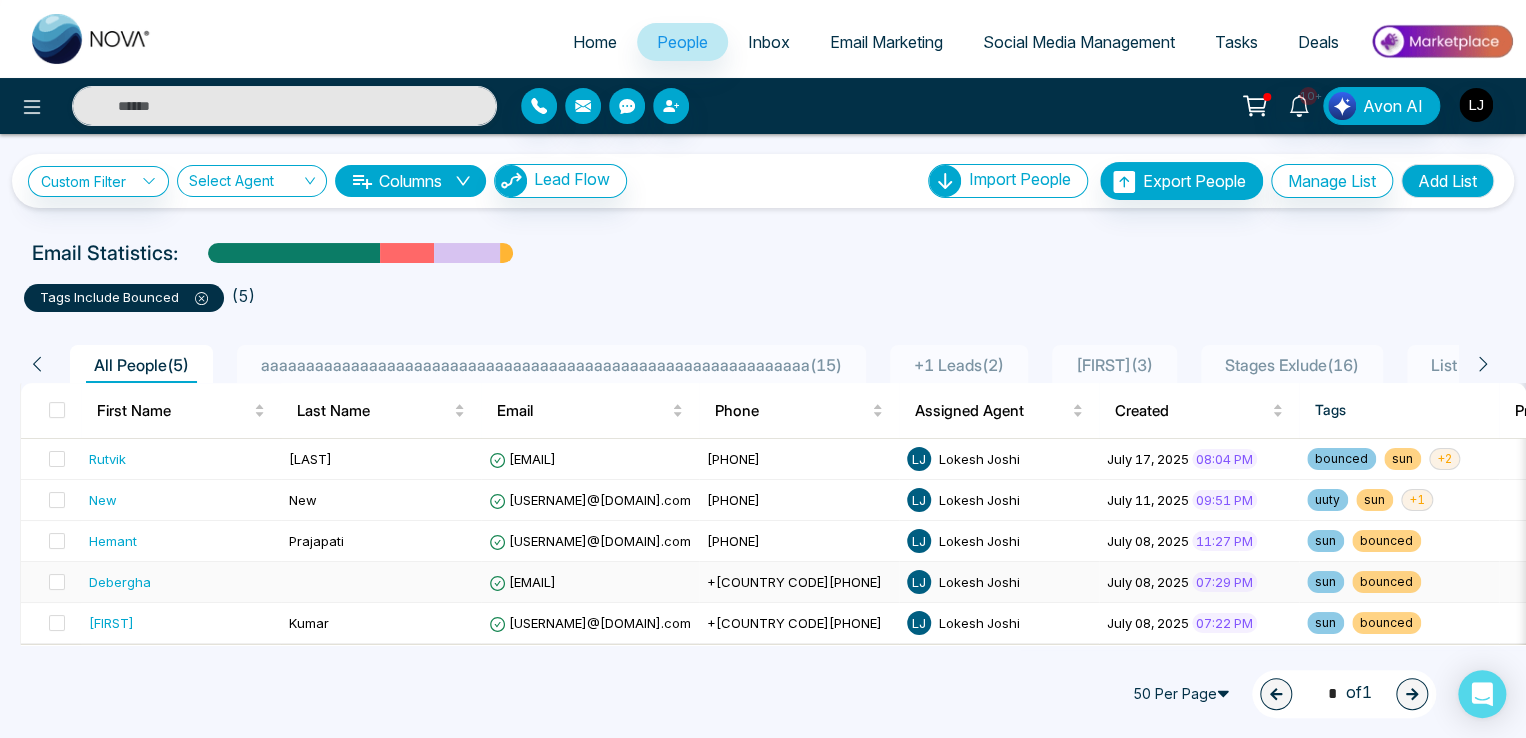 click on "[EMAIL]" at bounding box center (522, 582) 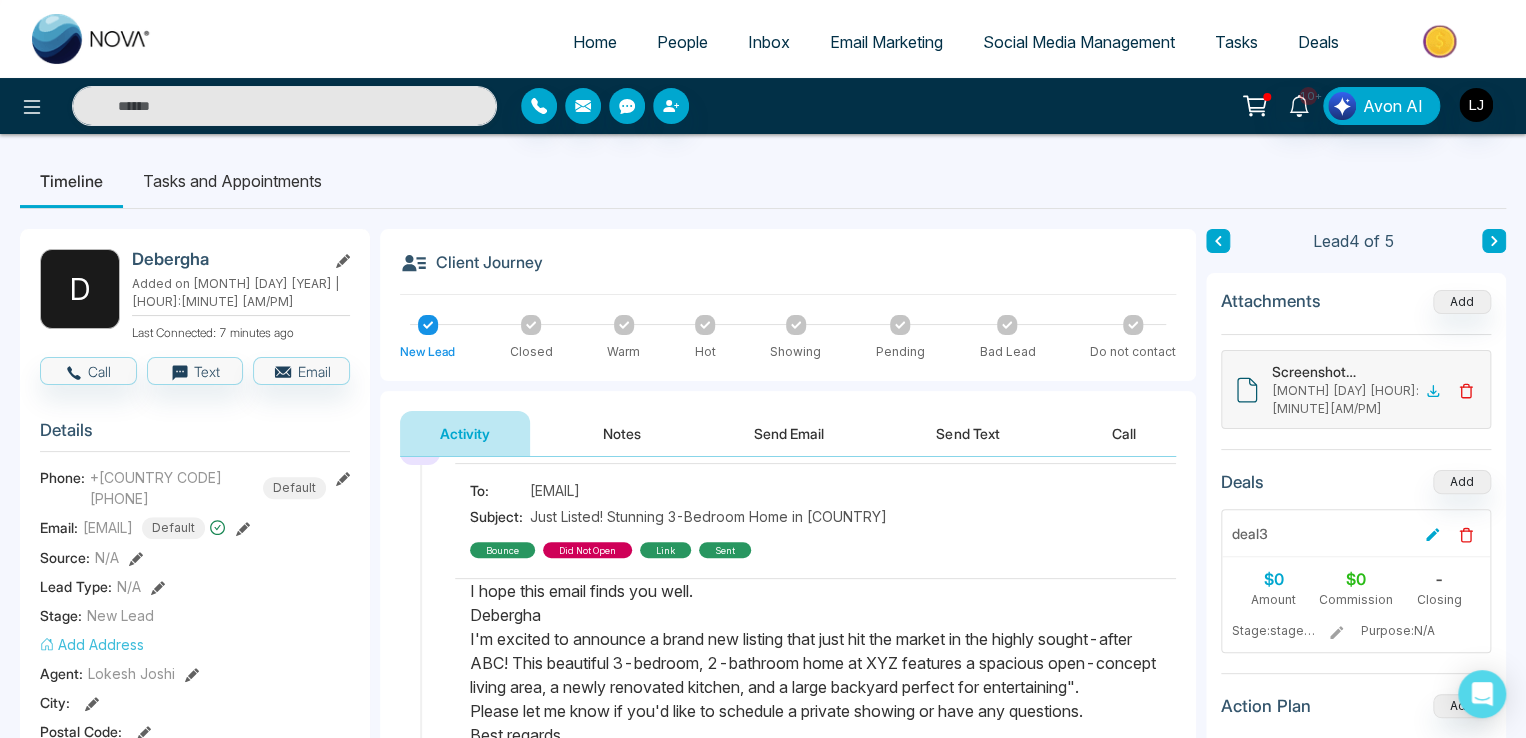 scroll, scrollTop: 100, scrollLeft: 0, axis: vertical 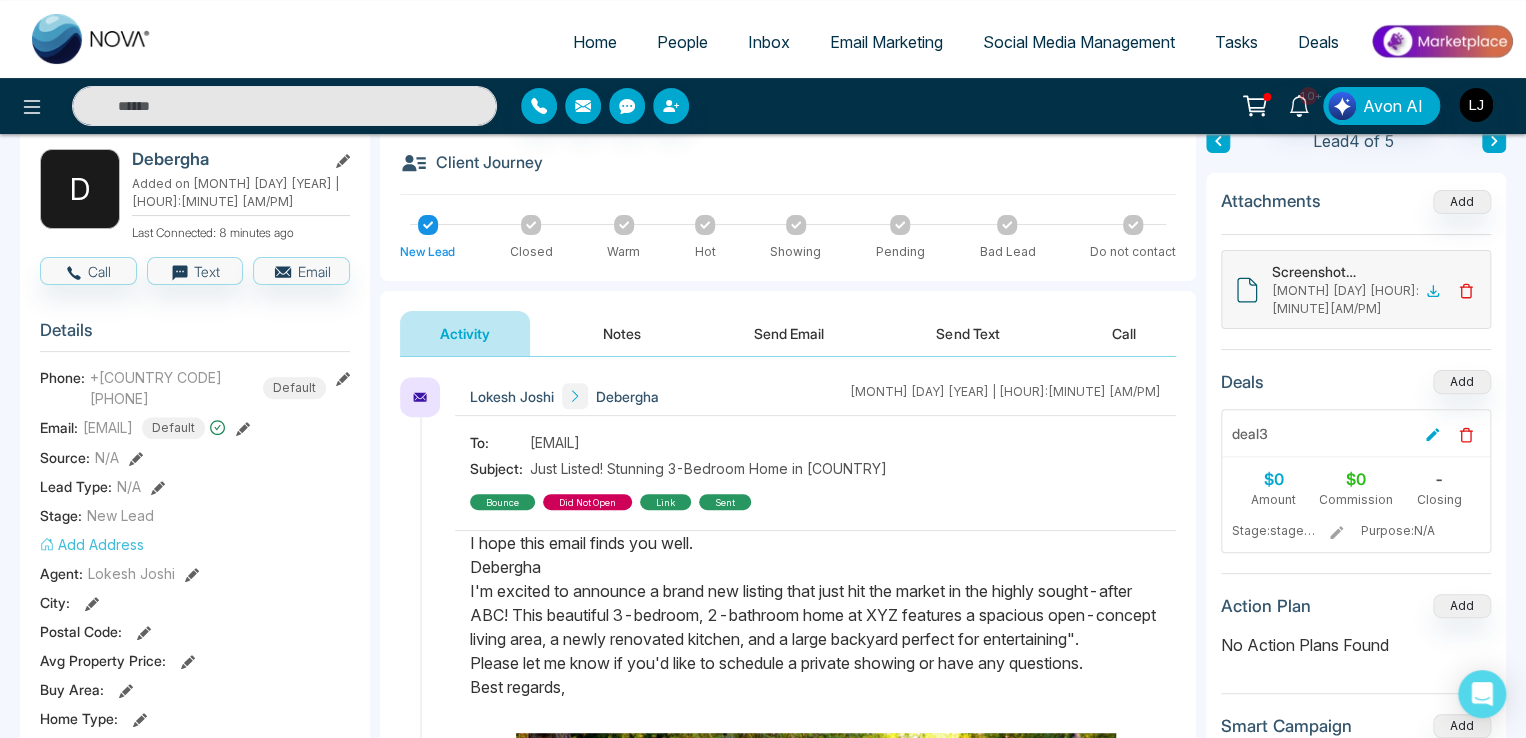 click 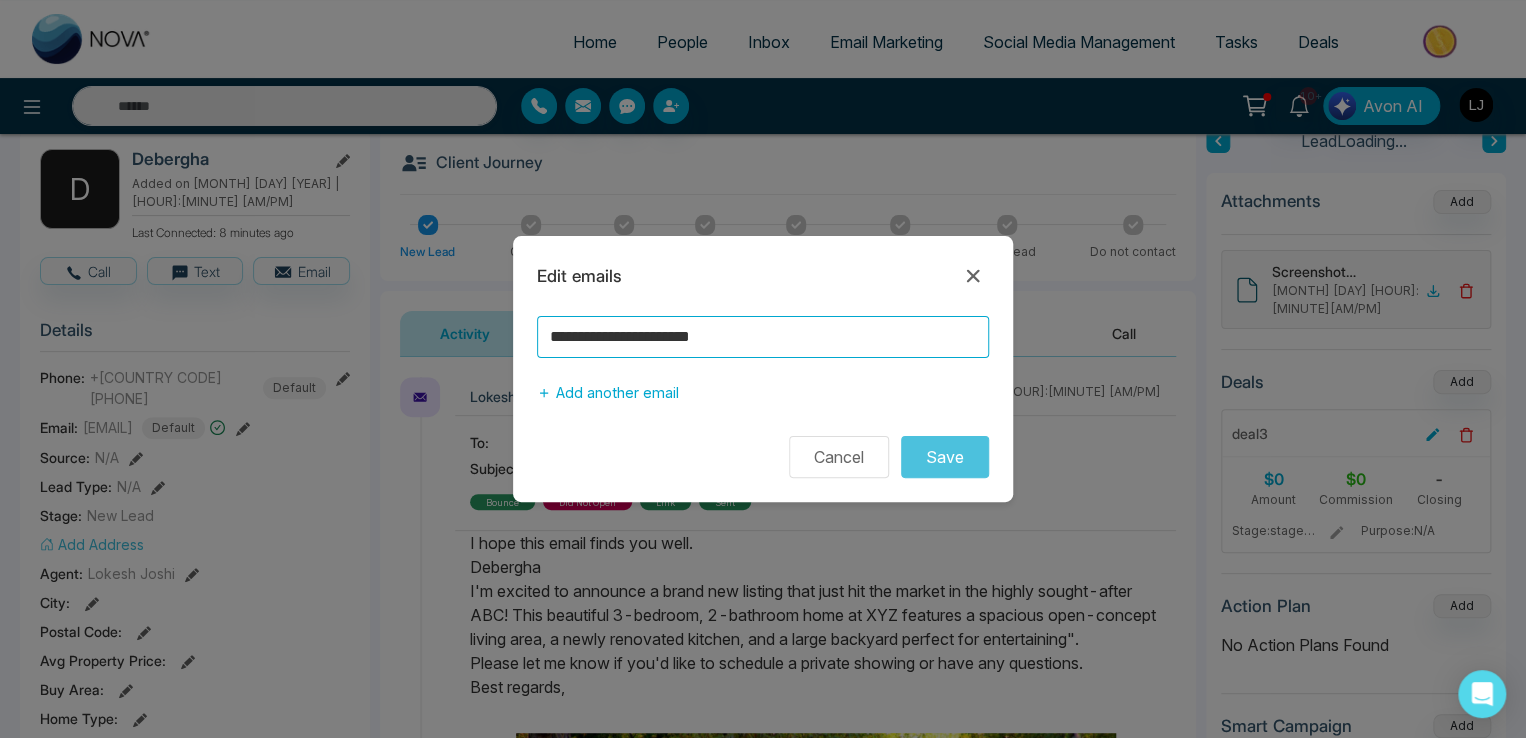 drag, startPoint x: 790, startPoint y: 336, endPoint x: 266, endPoint y: 333, distance: 524.0086 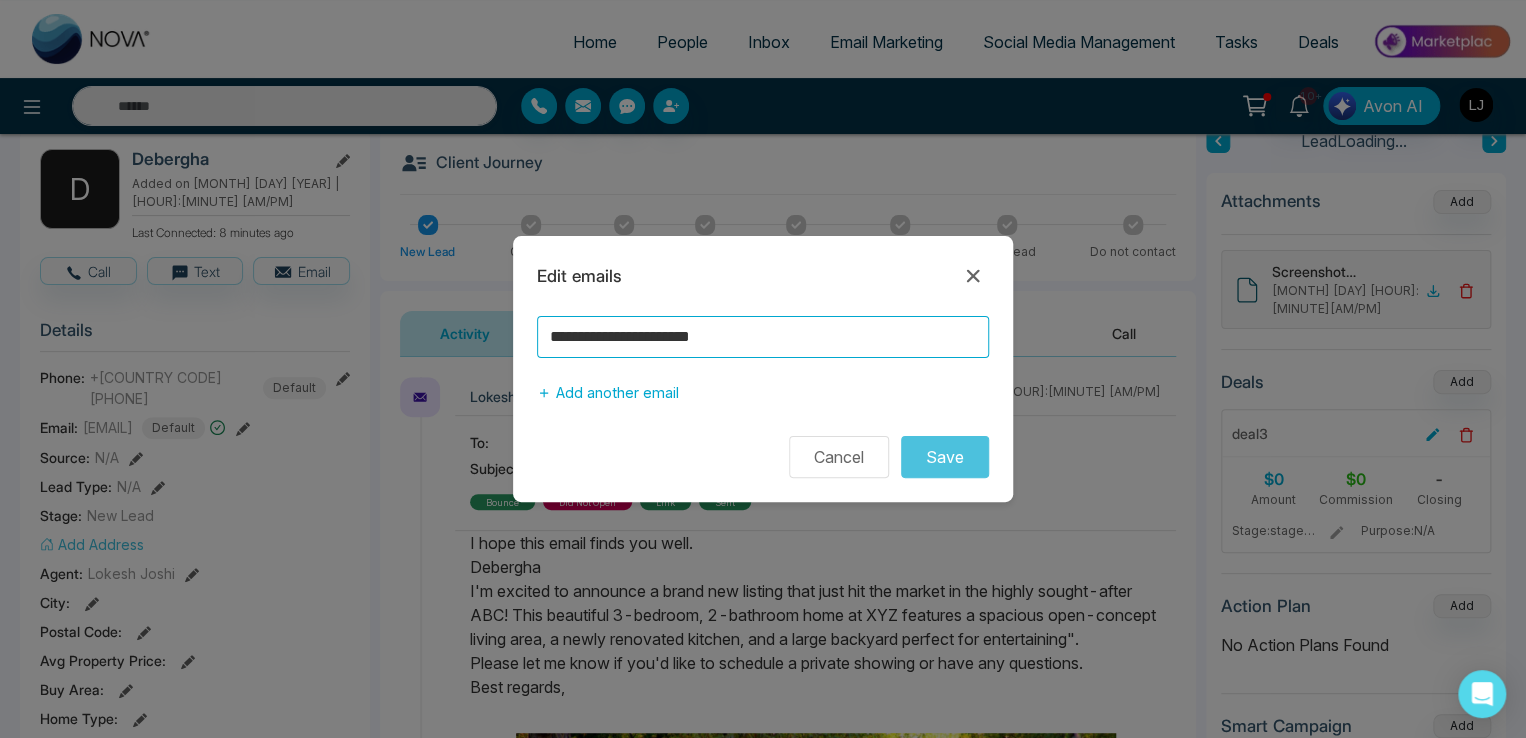 click on "**********" at bounding box center [763, 369] 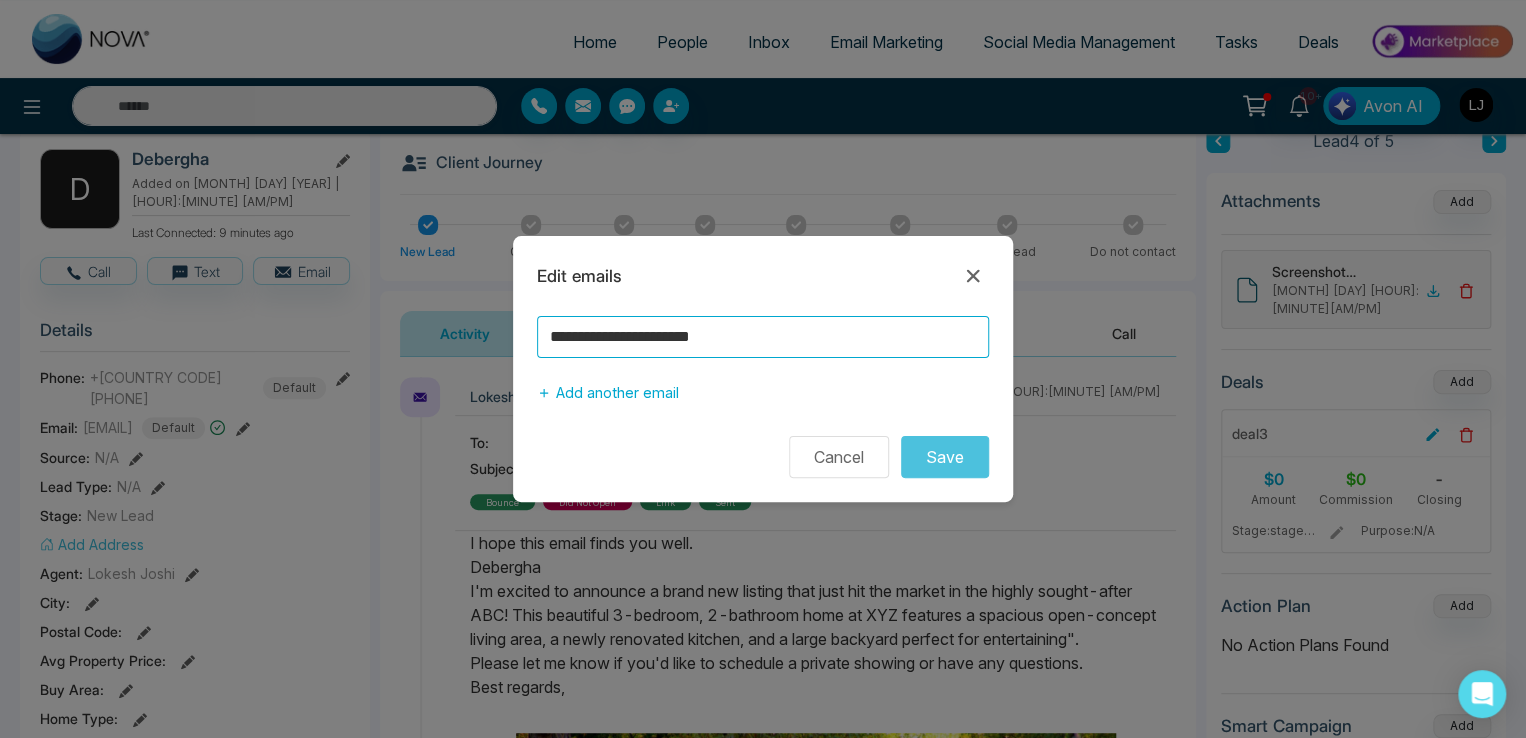 paste 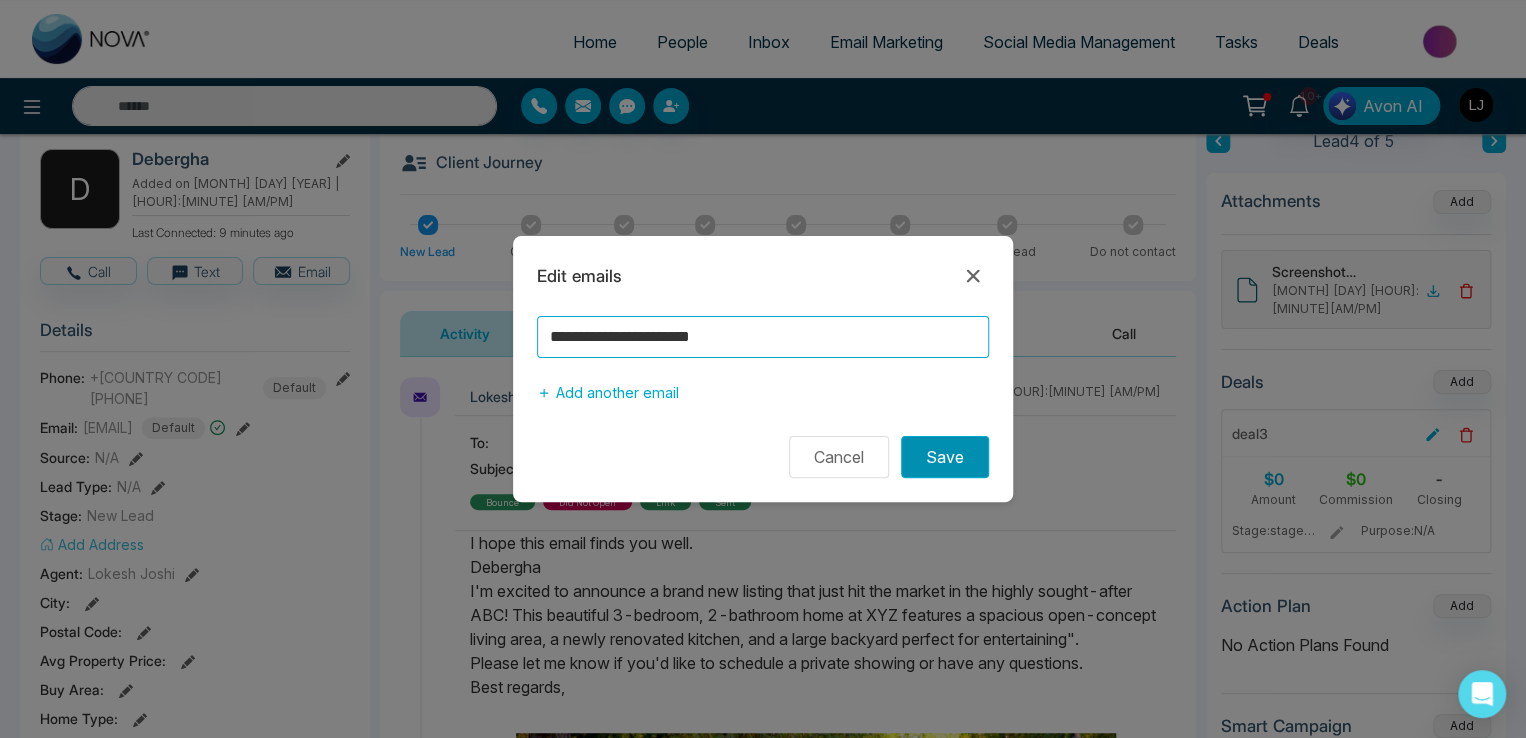 type on "**********" 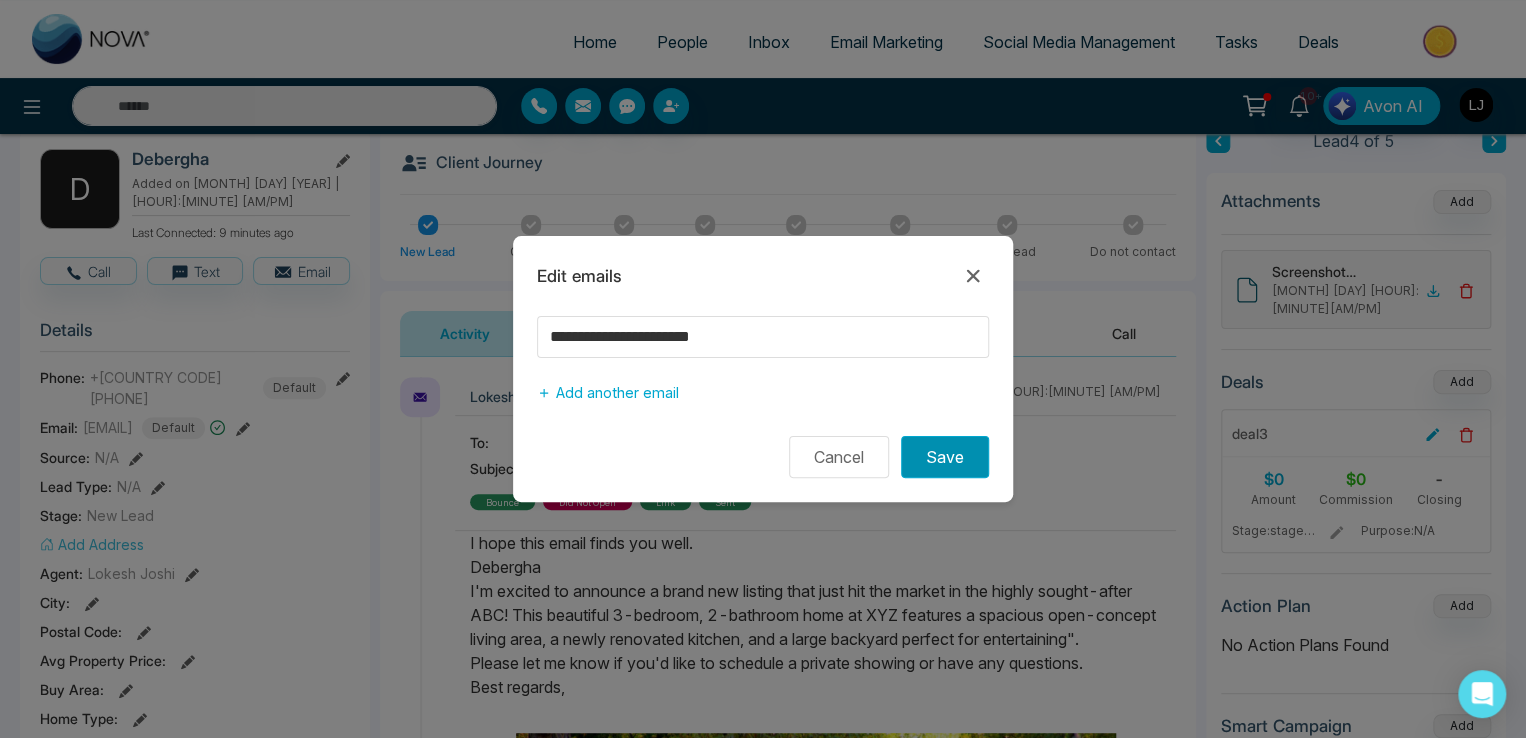 click on "Save" at bounding box center [945, 457] 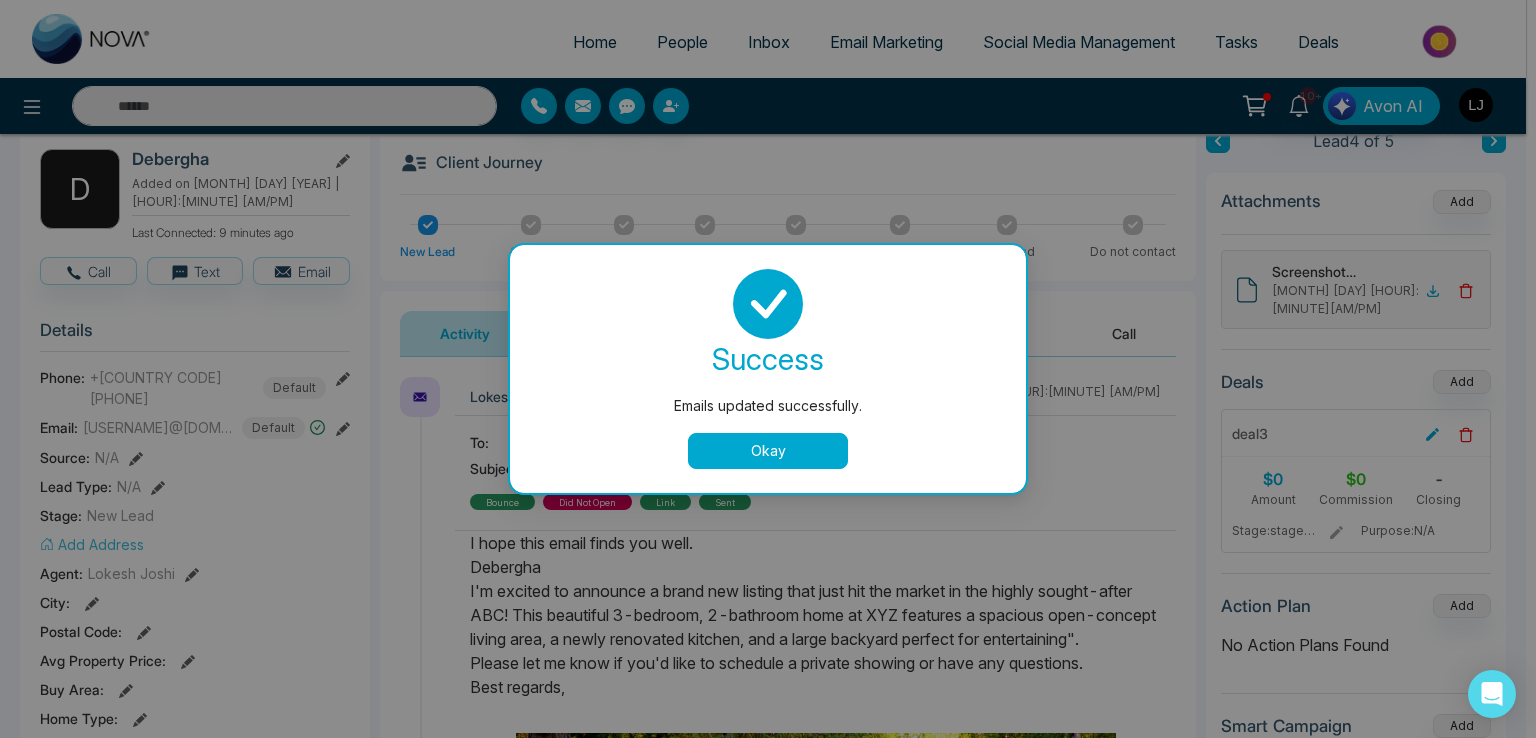 click on "Okay" at bounding box center [768, 451] 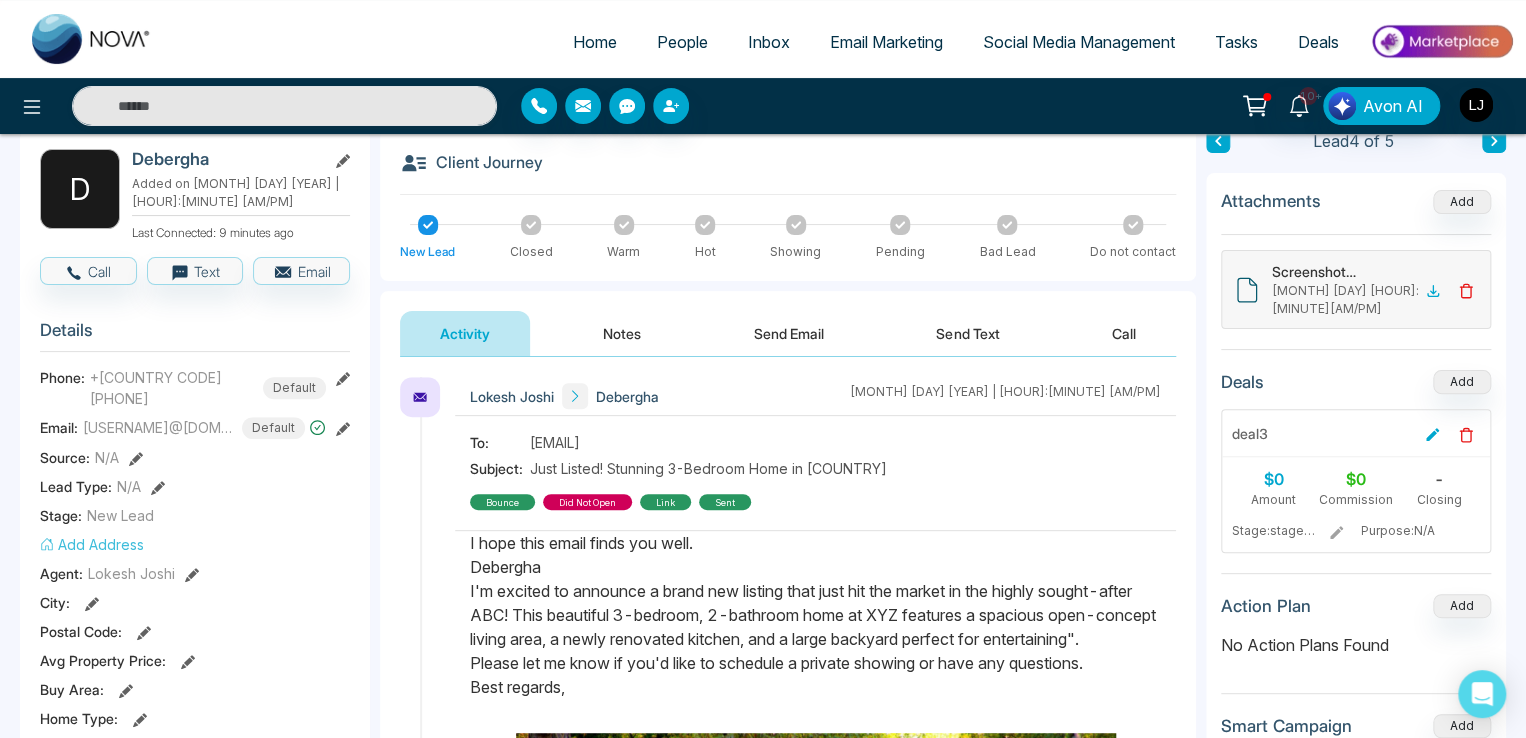 click on "Notes" at bounding box center [622, 333] 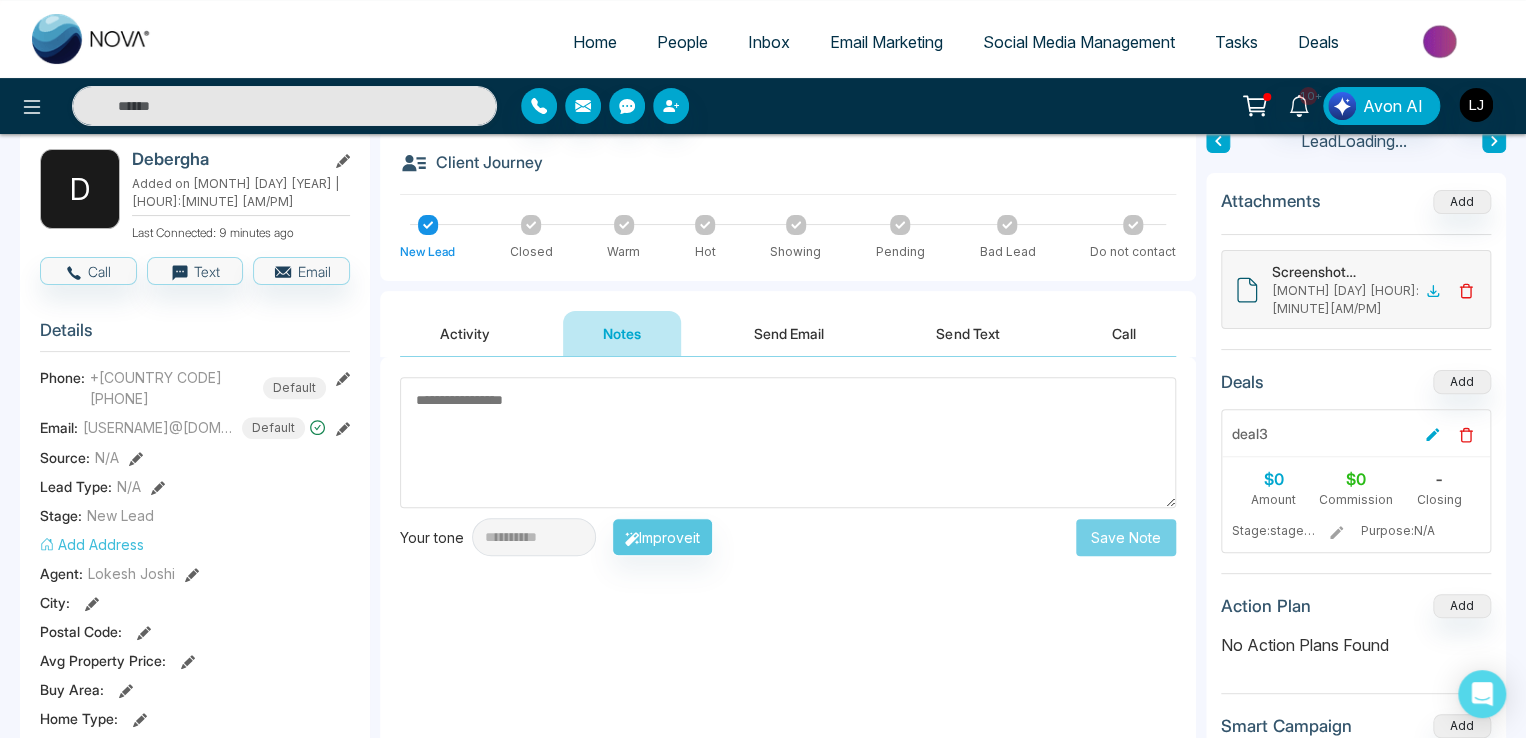 click on "Activity" at bounding box center (465, 333) 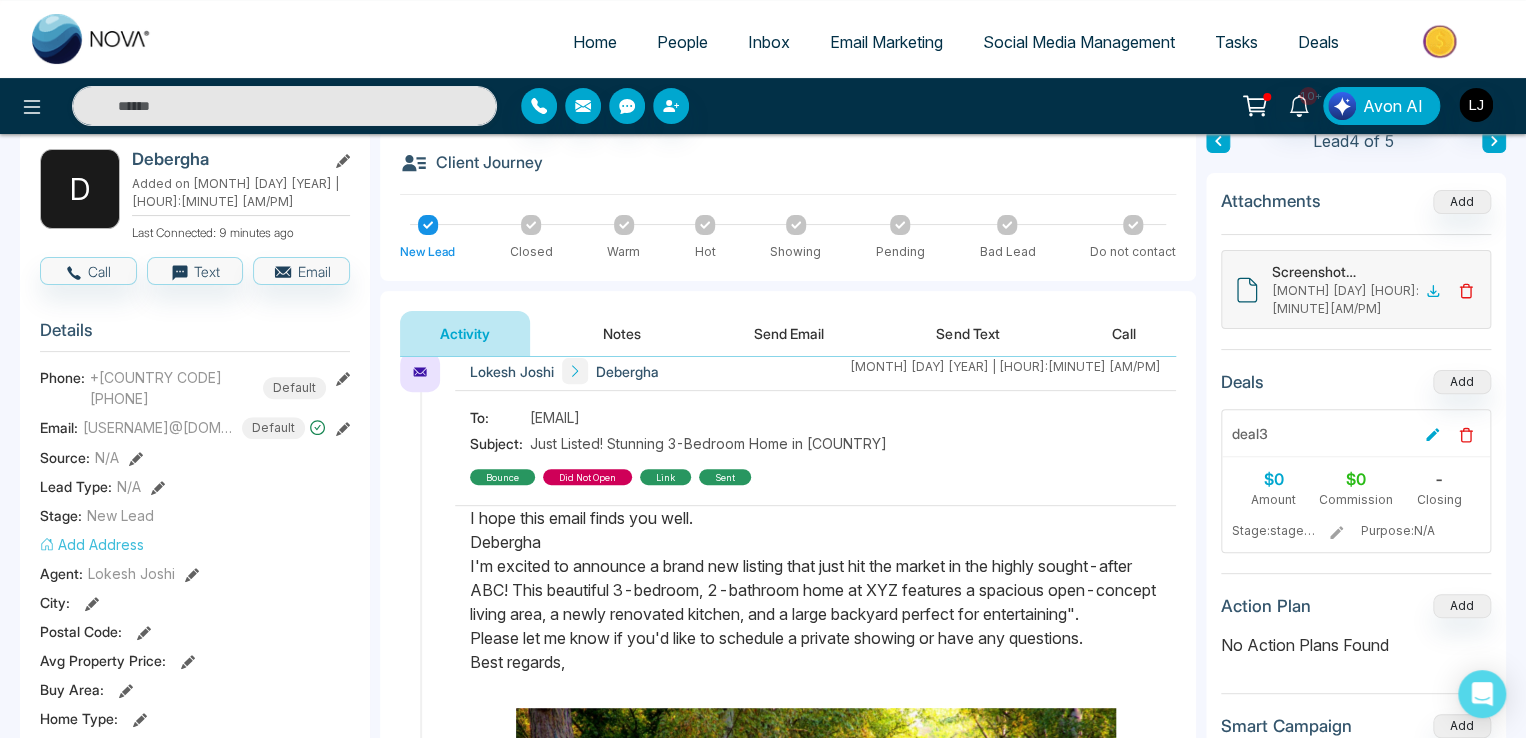 scroll, scrollTop: 0, scrollLeft: 0, axis: both 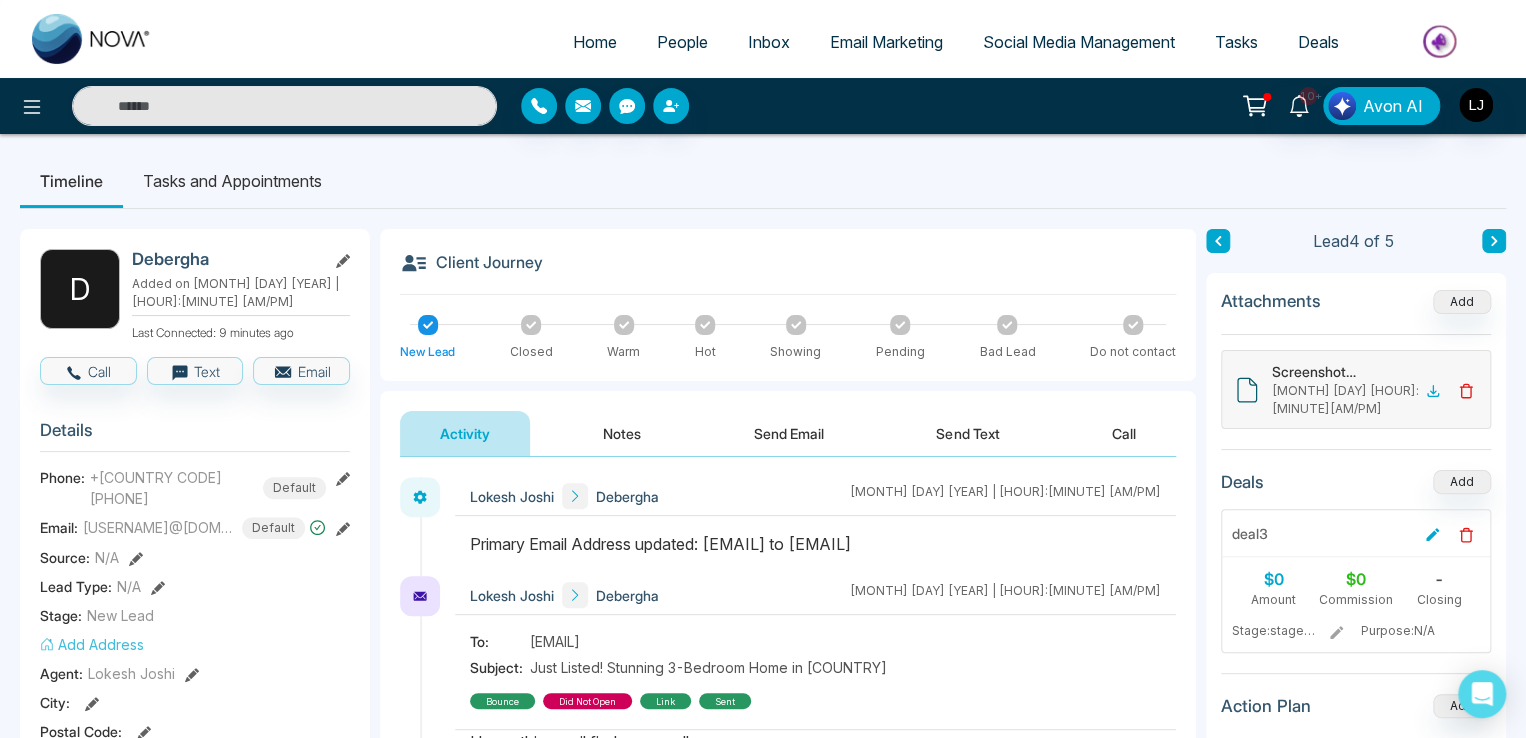 click on "People" at bounding box center (682, 42) 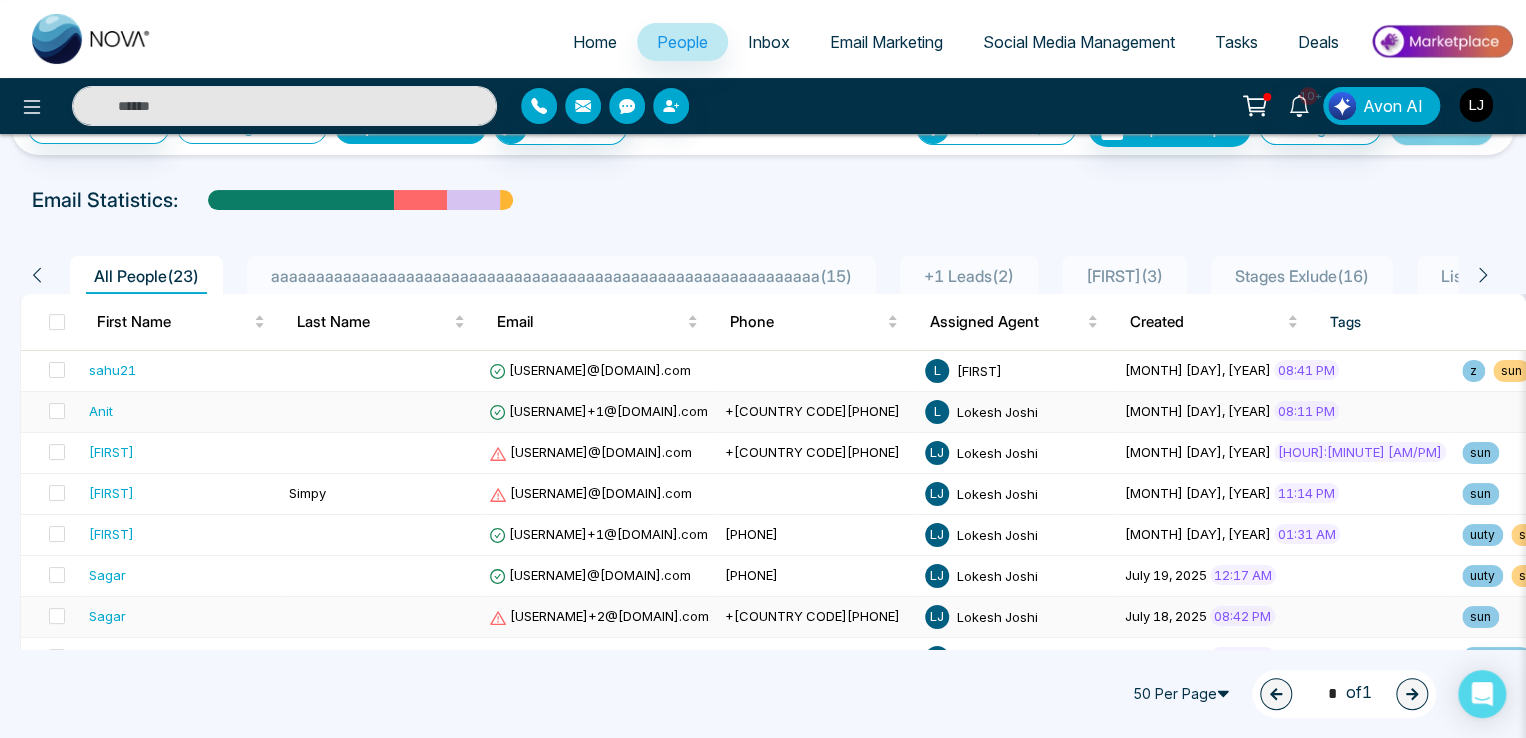 scroll, scrollTop: 0, scrollLeft: 0, axis: both 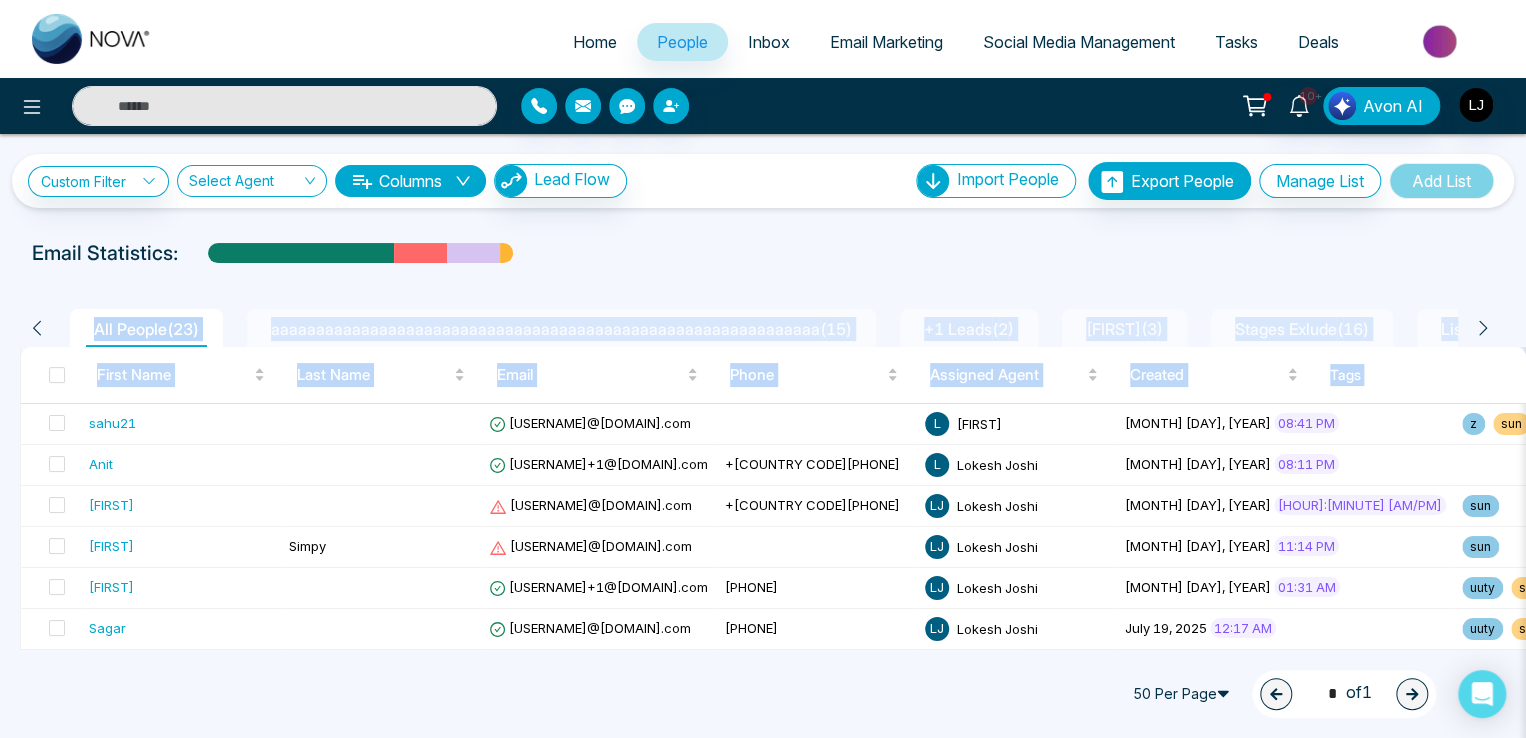 drag, startPoint x: 49, startPoint y: 420, endPoint x: 626, endPoint y: 246, distance: 602.6649 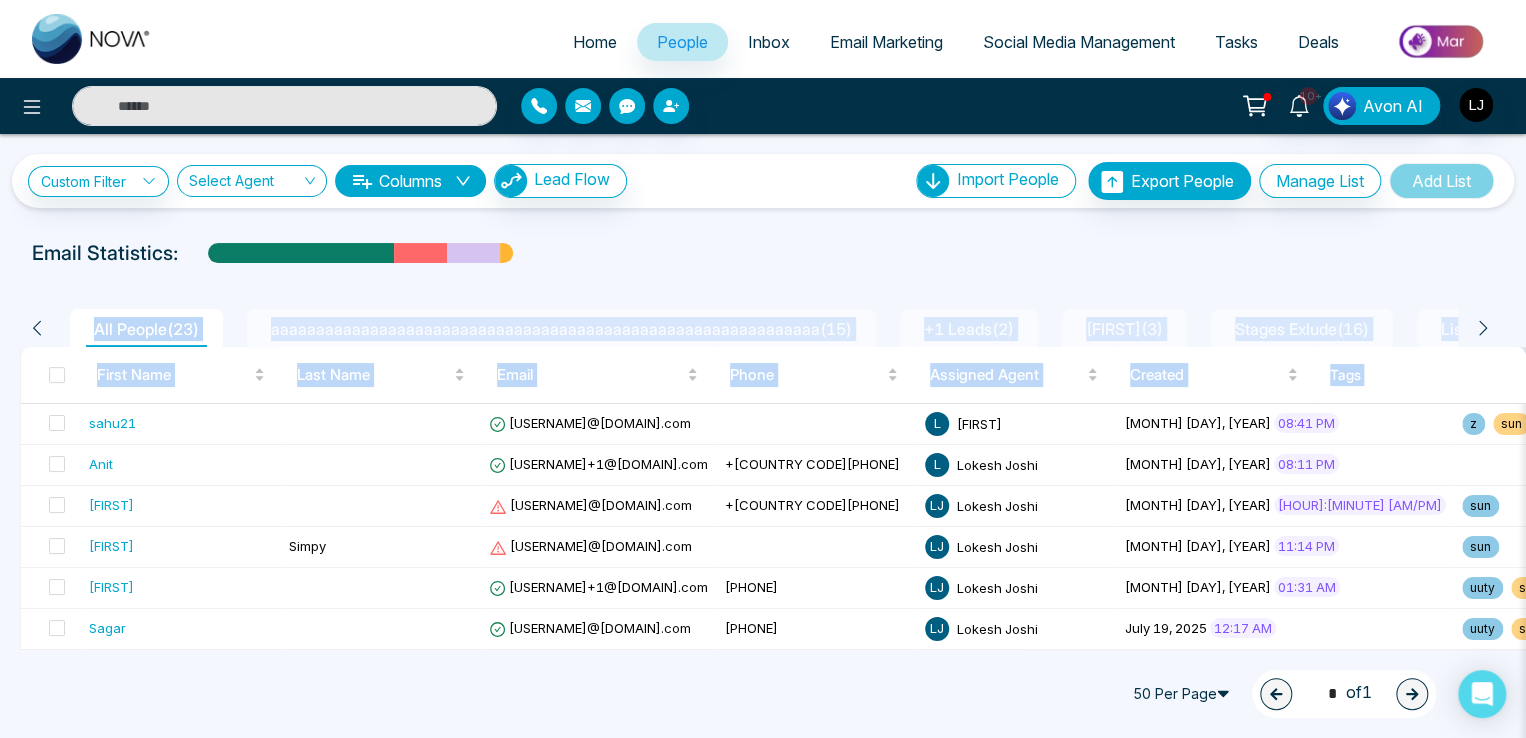 click on "**********" at bounding box center (763, 790) 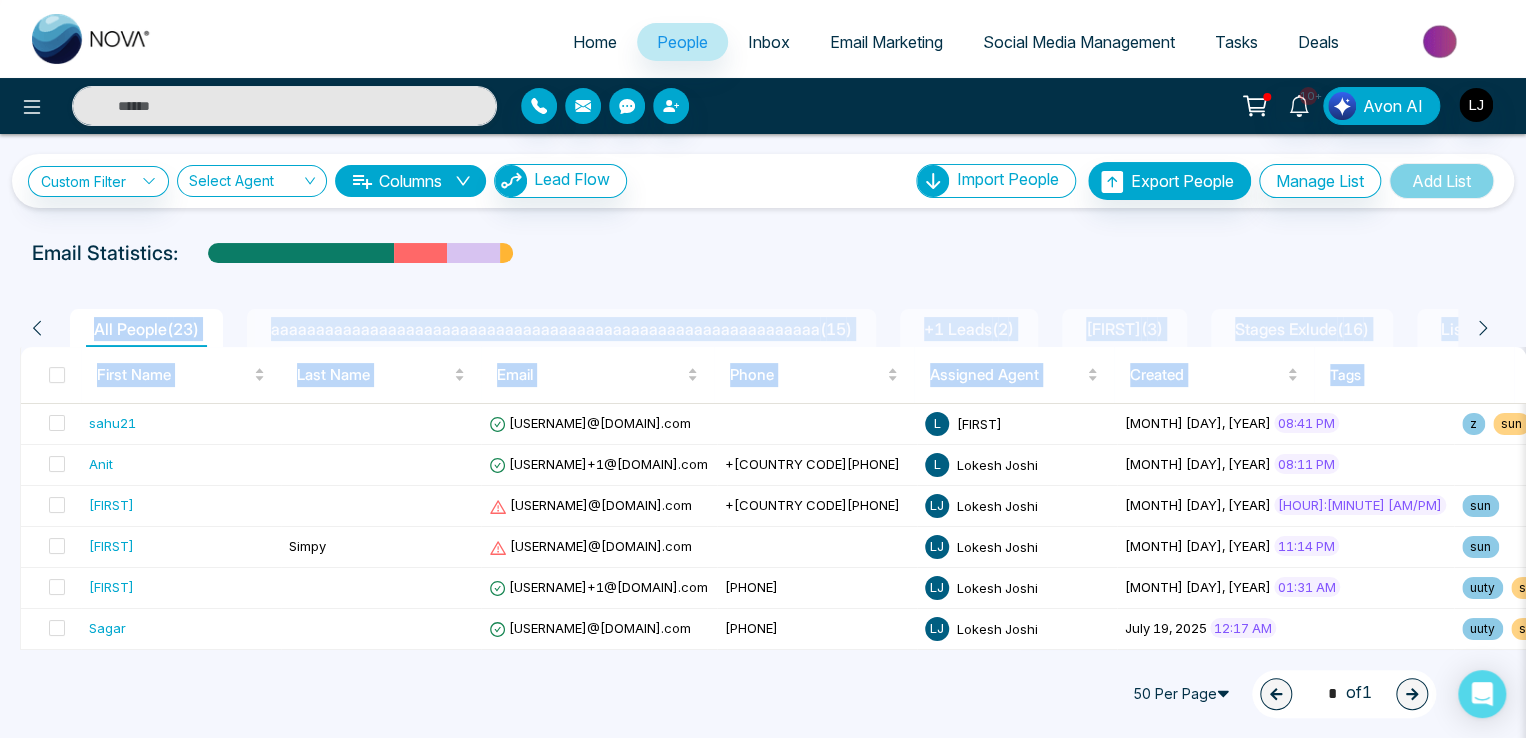 click on "Email Statistics:" at bounding box center (763, 253) 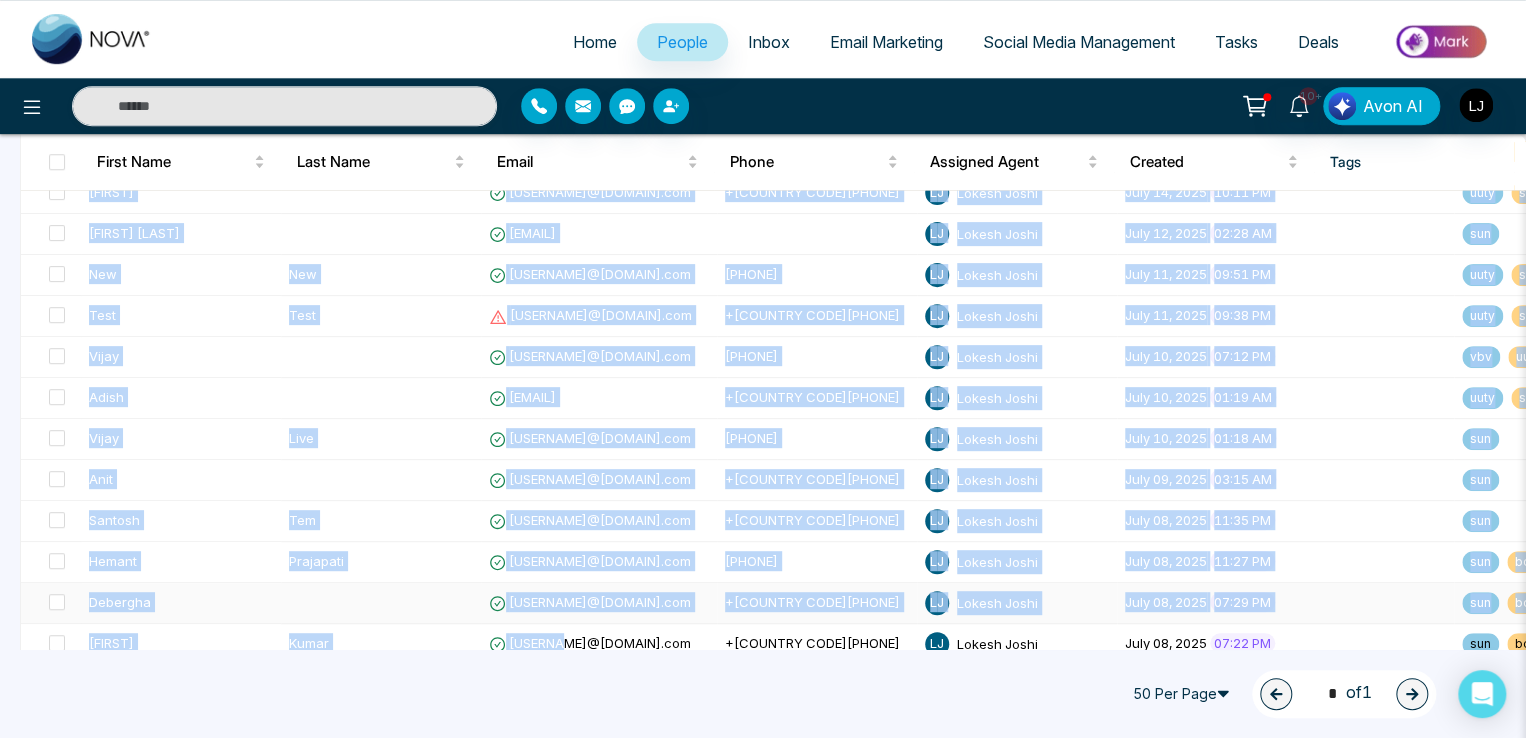 scroll, scrollTop: 702, scrollLeft: 0, axis: vertical 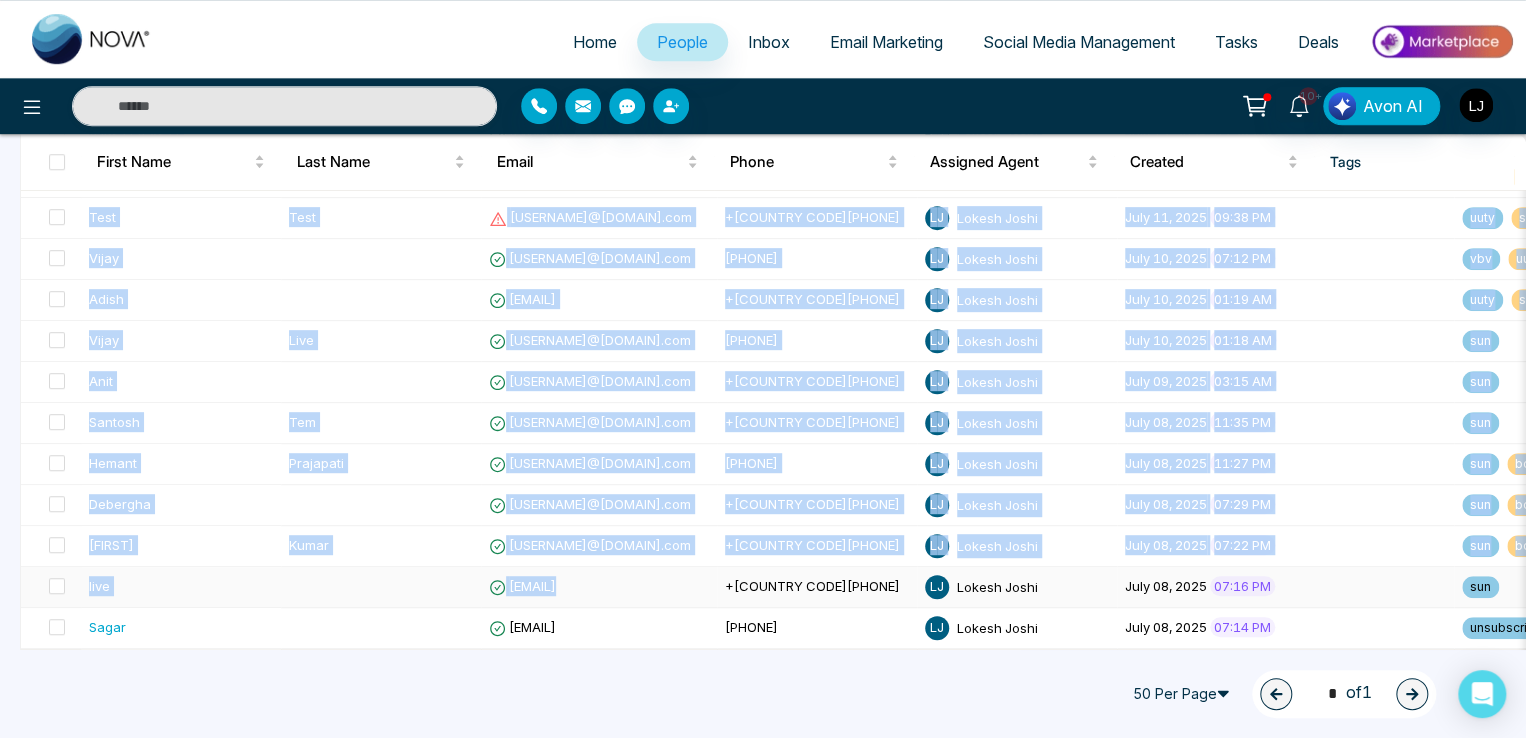 drag, startPoint x: 548, startPoint y: 471, endPoint x: 569, endPoint y: 581, distance: 111.9866 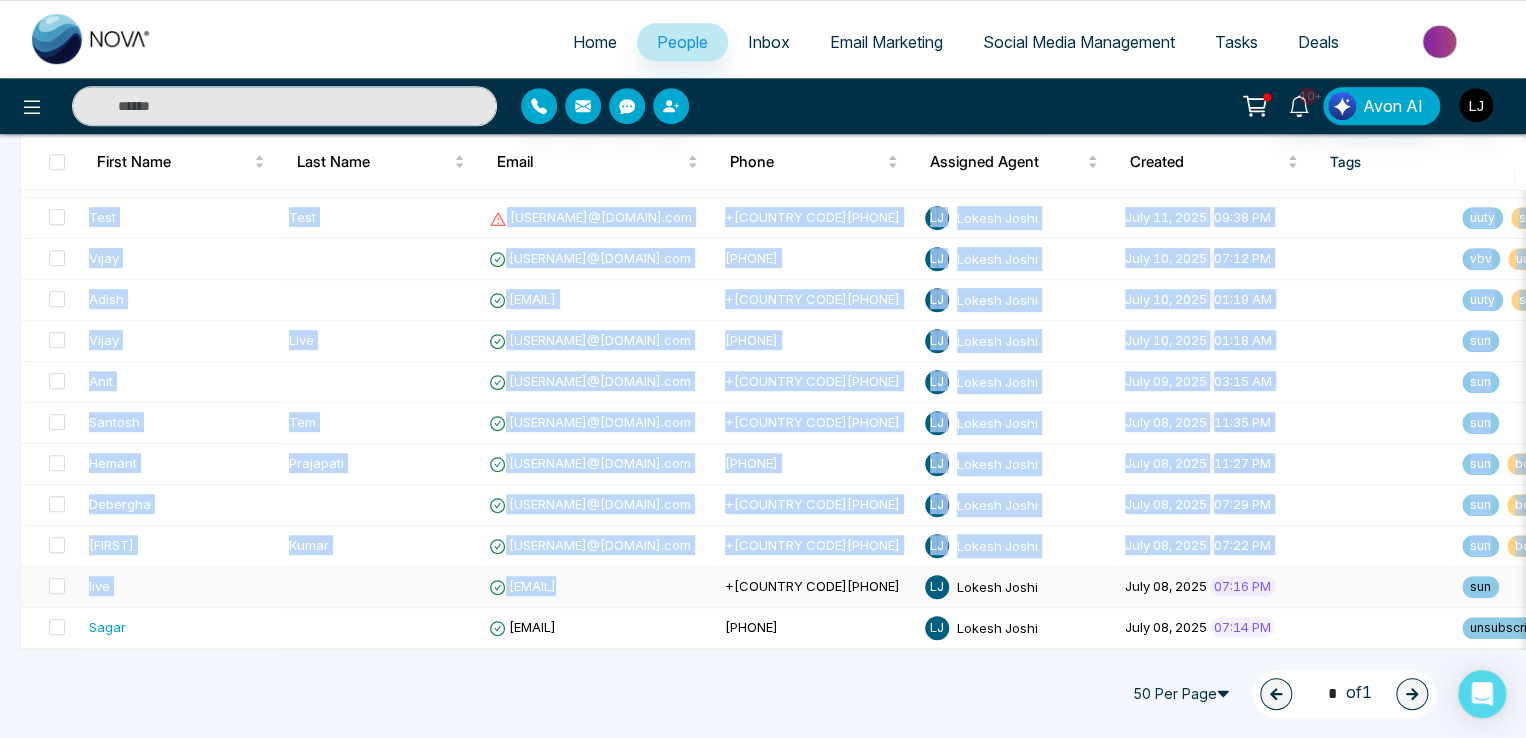 click on "[USERNAME]   [USERNAME]@[DOMAIN].com [INITIAL] [INITIAL] [FIRST] [MONTH], [YEAR]   [HOUR]:[MINUTE] [AM/PM] [TAG] [TAG] [NUMBER] minutes ago    Email [USERNAME]   [USERNAME]+1@[DOMAIN].com +[COUNTRY CODE][PHONE] [INITIAL] [INITIAL] [FIRST] [LAST] [MONTH], [YEAR]   [HOUR]:[MINUTE] [AM/PM] [NUMBER] minutes ago    Email [USERNAME]   [USERNAME]@[DOMAIN].com +[COUNTRY CODE][PHONE] [INITIAL] [INITIAL] [FIRST] [LAST] [MONTH], [YEAR]   [HOUR]:[MINUTE] [AM/PM] [TAG] [TAG] [NUMBER] days ago    Call [FIRST] [LAST]   [USERNAME]@[DOMAIN].com [INITIAL] [INITIAL] [FIRST] [LAST] [MONTH], [YEAR]   [HOUR]:[MINUTE] [AM/PM] [TAG] [TAG] [NUMBER] [AM/PM] aa   -  -  -  -    -  -  -  -   [FIRST]   [USERNAME]+1@[DOMAIN].com +[COUNTRY CODE][PHONE] [INITIAL] [INITIAL] [FIRST] [LAST] [MONTH], [YEAR]   [HOUR]:[MINUTE] [AM/PM] [TAG] [TAG] [NUMBER] minutes ago    Email [USERNAME]   [USERNAME]@[DOMAIN].com +[COUNTRY CODE][PHONE] [INITIAL] [INITIAL] [FIRST] [LAST] [MONTH], [YEAR]   [HOUR]:[MINUTE] [AM/PM] [TAG] [TAG] [NUMBER] minutes ago    Email [USERNAME]   [USERNAME]+2@[DOMAIN].com +[COUNTRY CODE][PHONE] [INITIAL] [INITIAL] [FIRST] [LAST] [MONTH], [YEAR]   [HOUR]:[MINUTE] [AM/PM] [TAG] [TAG] [NUMBER] days ago    Call [FIRST] [LAST]   [USERNAME]@[DOMAIN].com +[COUNTRY CODE][PHONE] [INITIAL] [INITIAL] [FIRST] [LAST] [MONTH], [YEAR]   [HOUR]:[MINUTE] [AM/PM] bounced [TAG] + [NUMBER] [NUMBER] minutes ago    Email [FIRST]   +[COUNTRY CODE][PHONE] [INITIAL] [INITIAL]" at bounding box center (1557, 177) 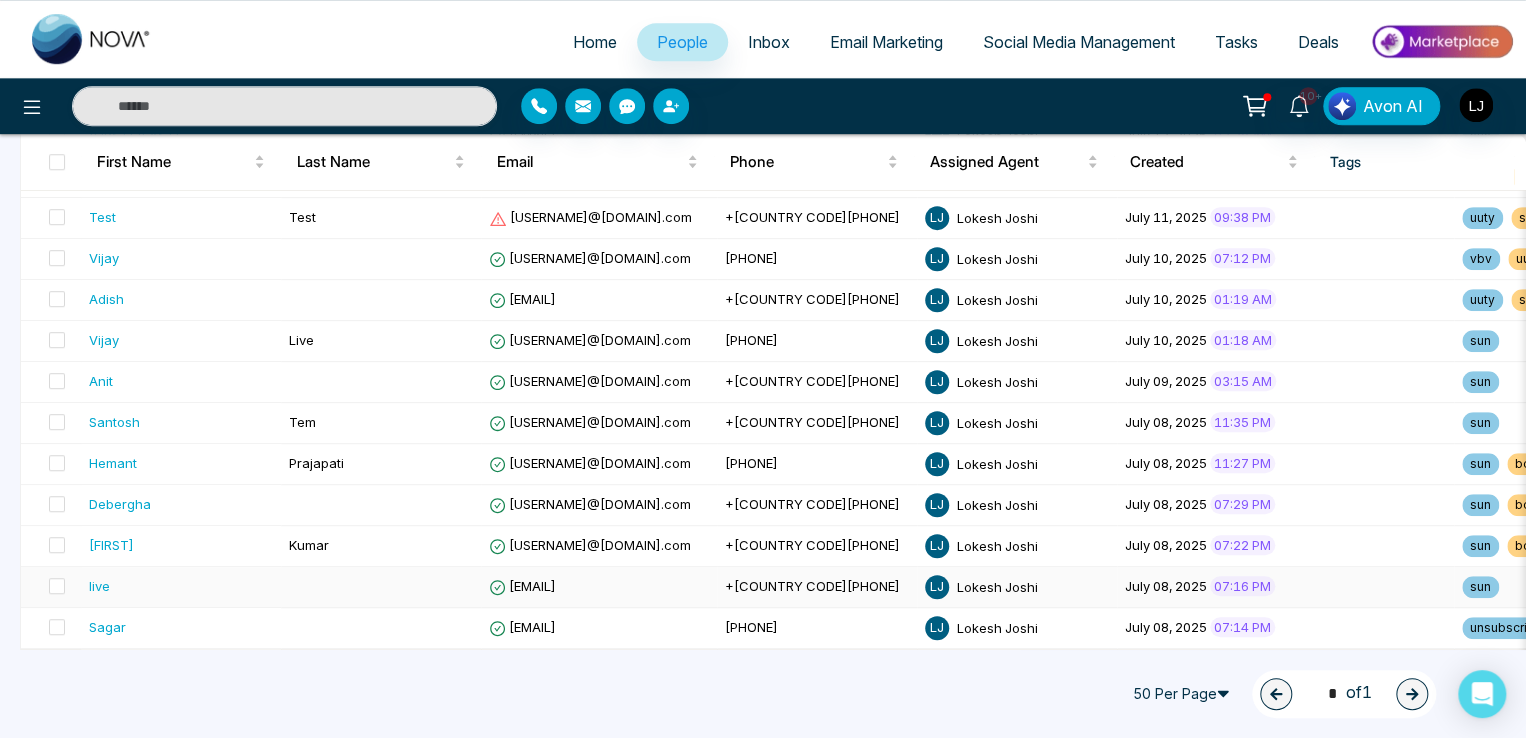 click on "[EMAIL]" at bounding box center [522, 586] 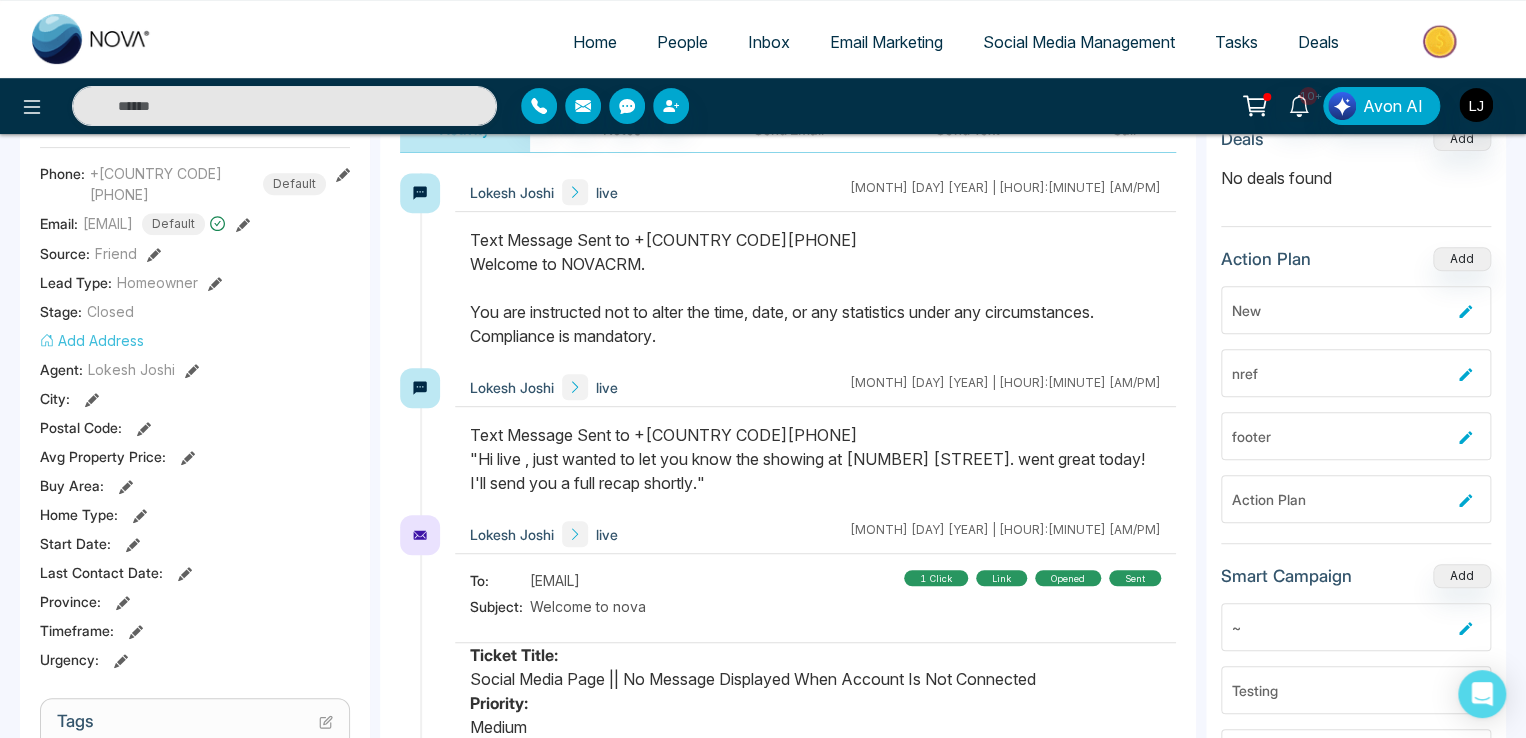 scroll, scrollTop: 300, scrollLeft: 0, axis: vertical 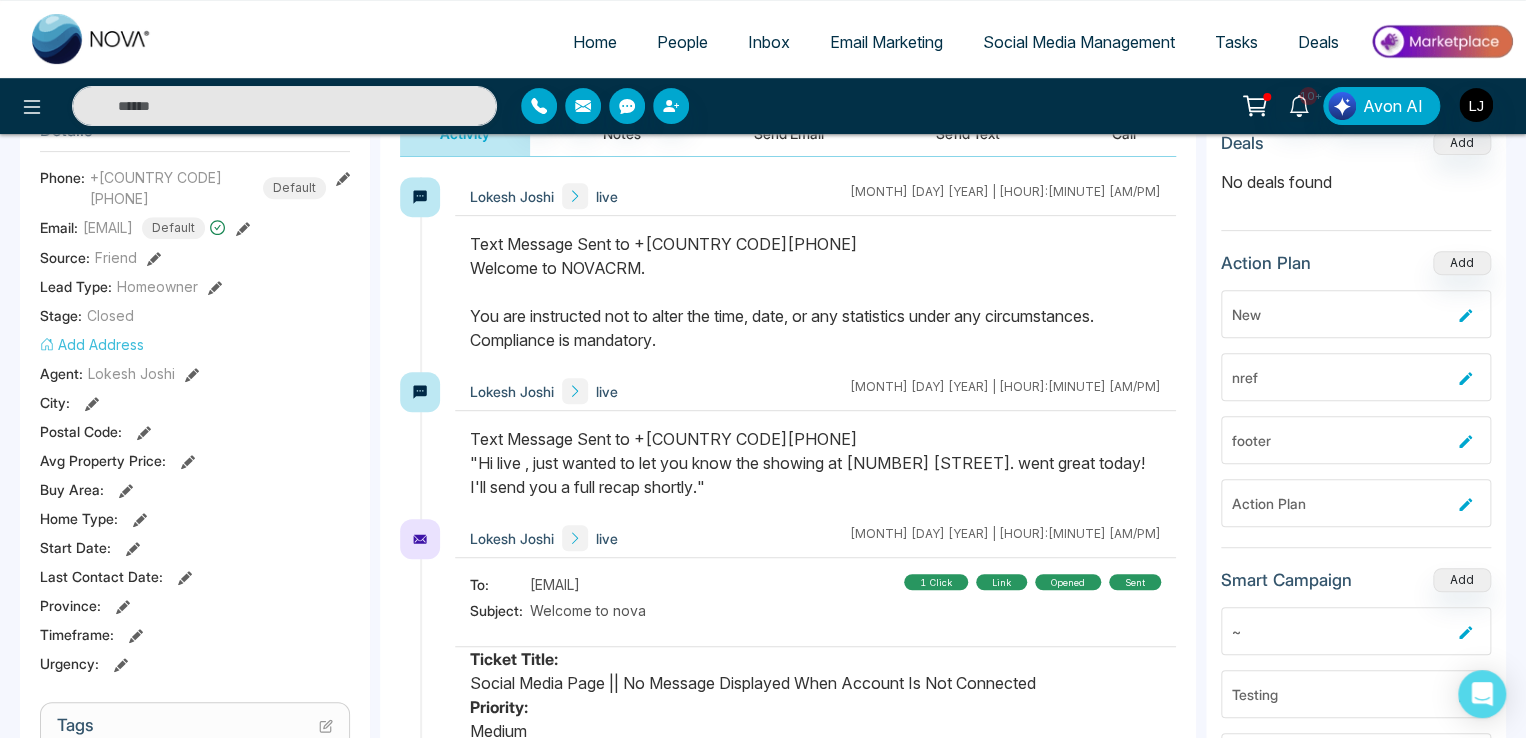 click 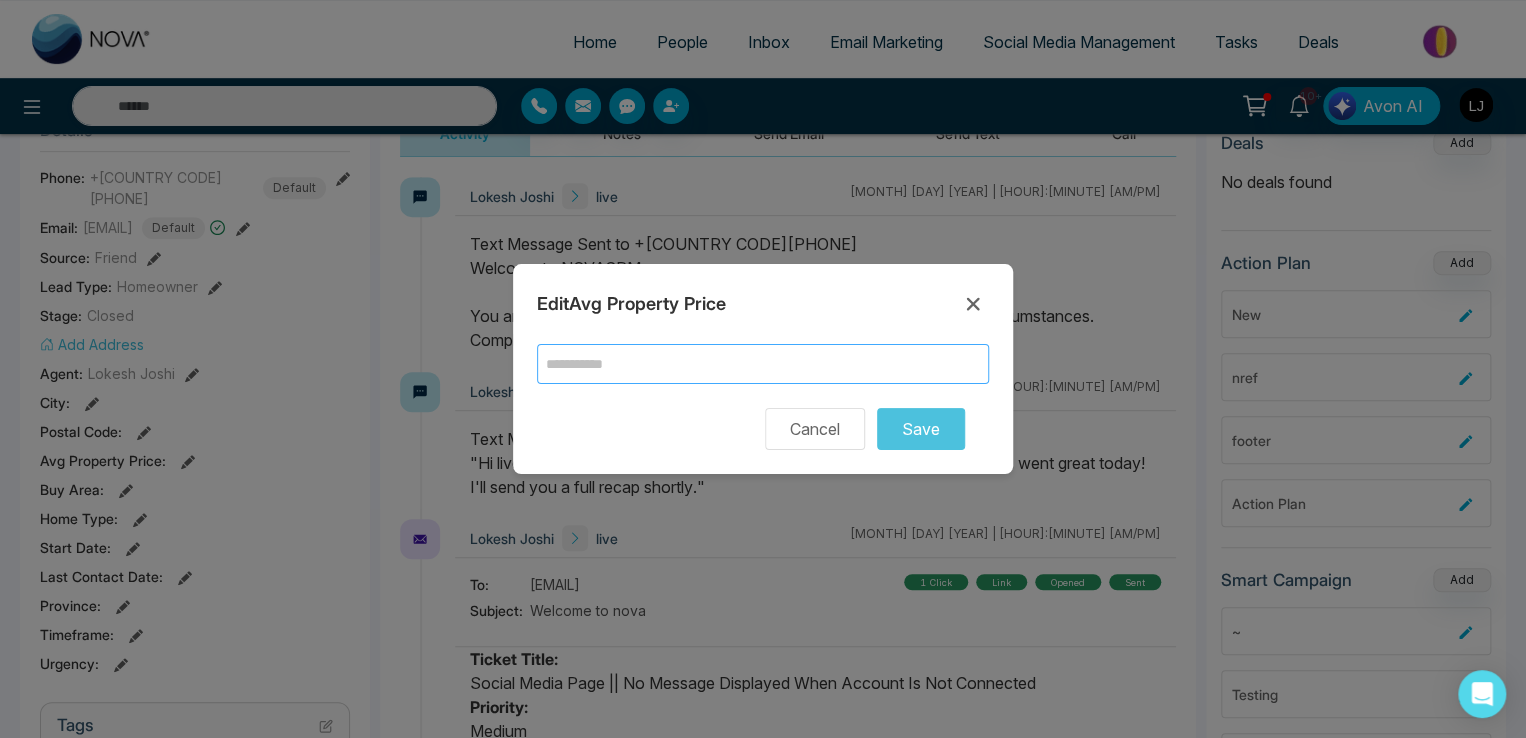 click at bounding box center [763, 364] 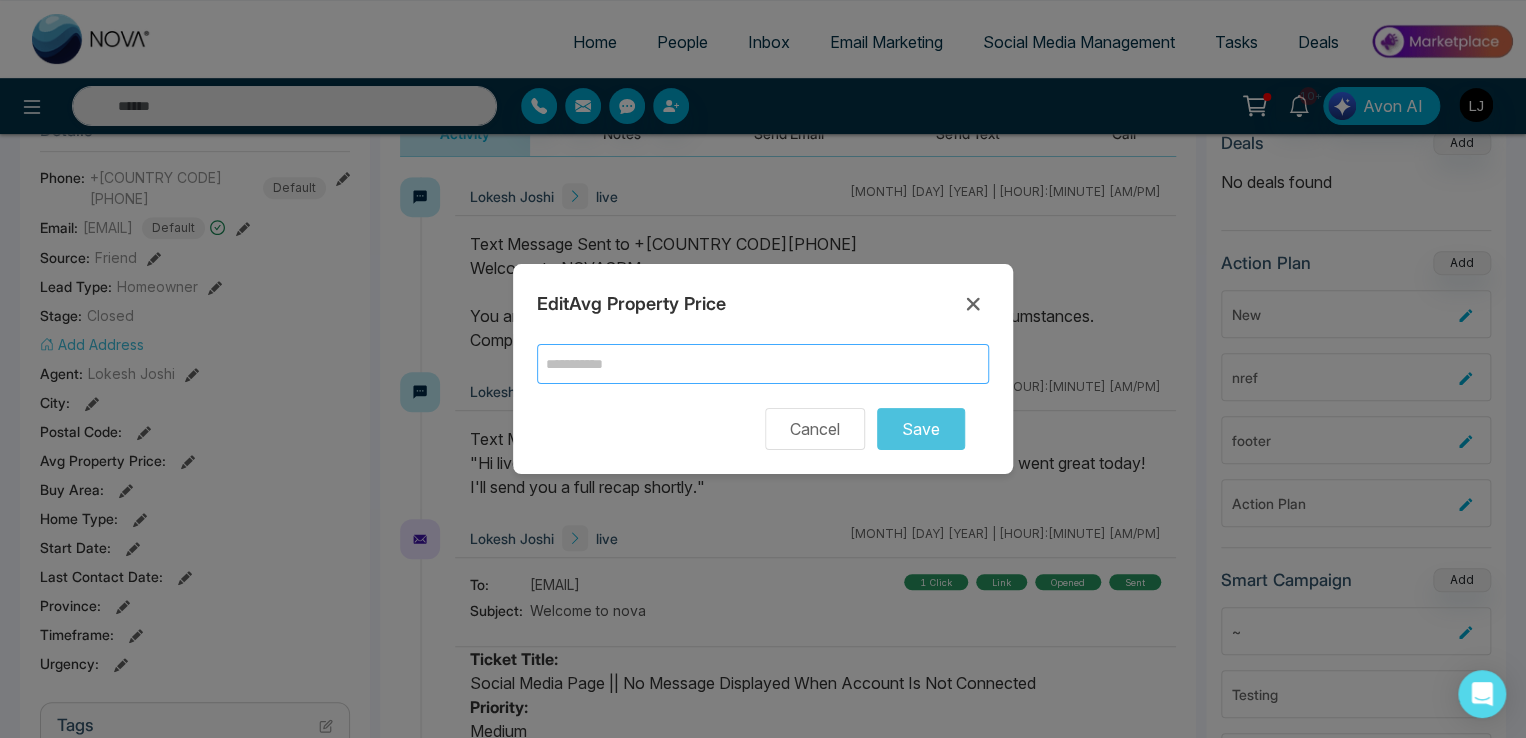 type on "**********" 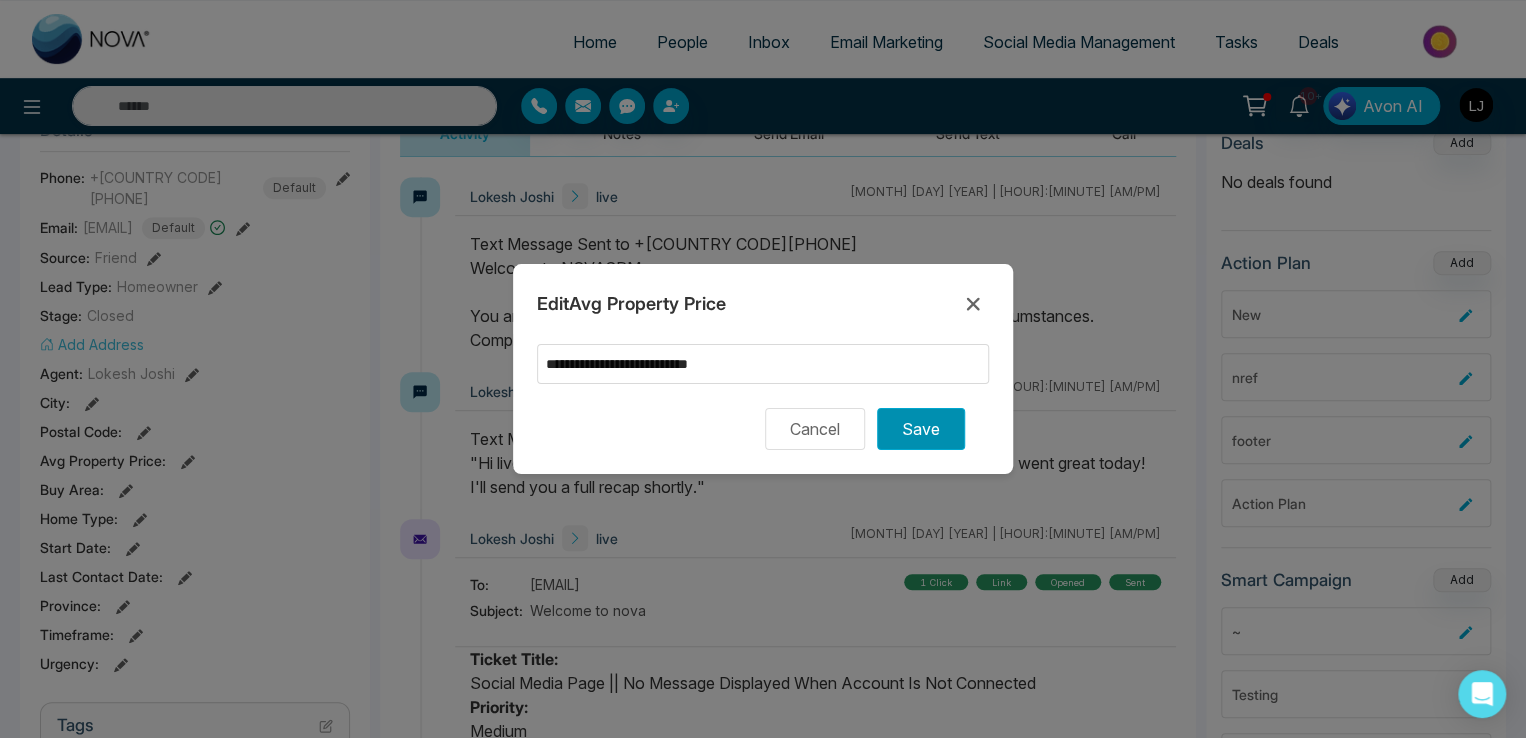 click on "Save" at bounding box center [921, 429] 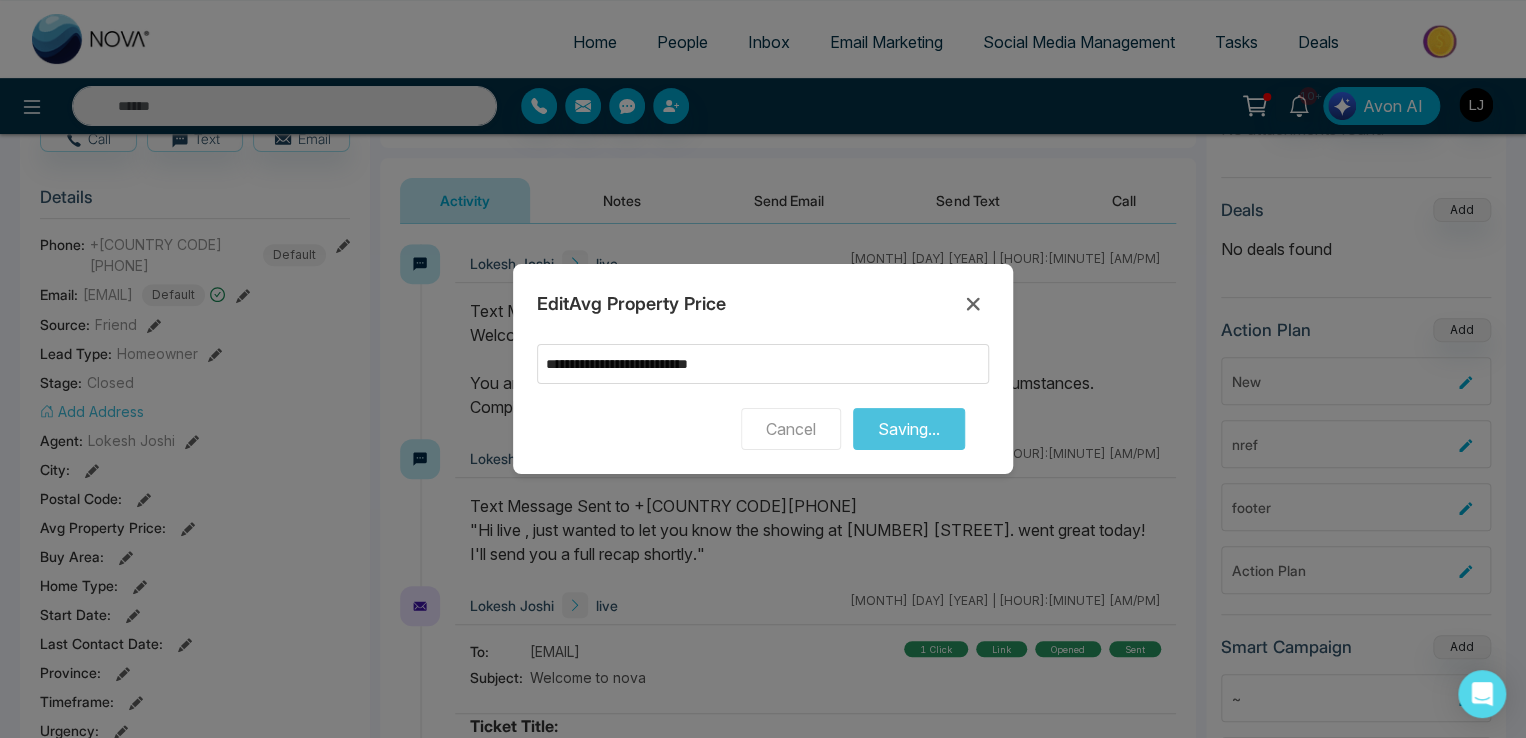 scroll, scrollTop: 200, scrollLeft: 0, axis: vertical 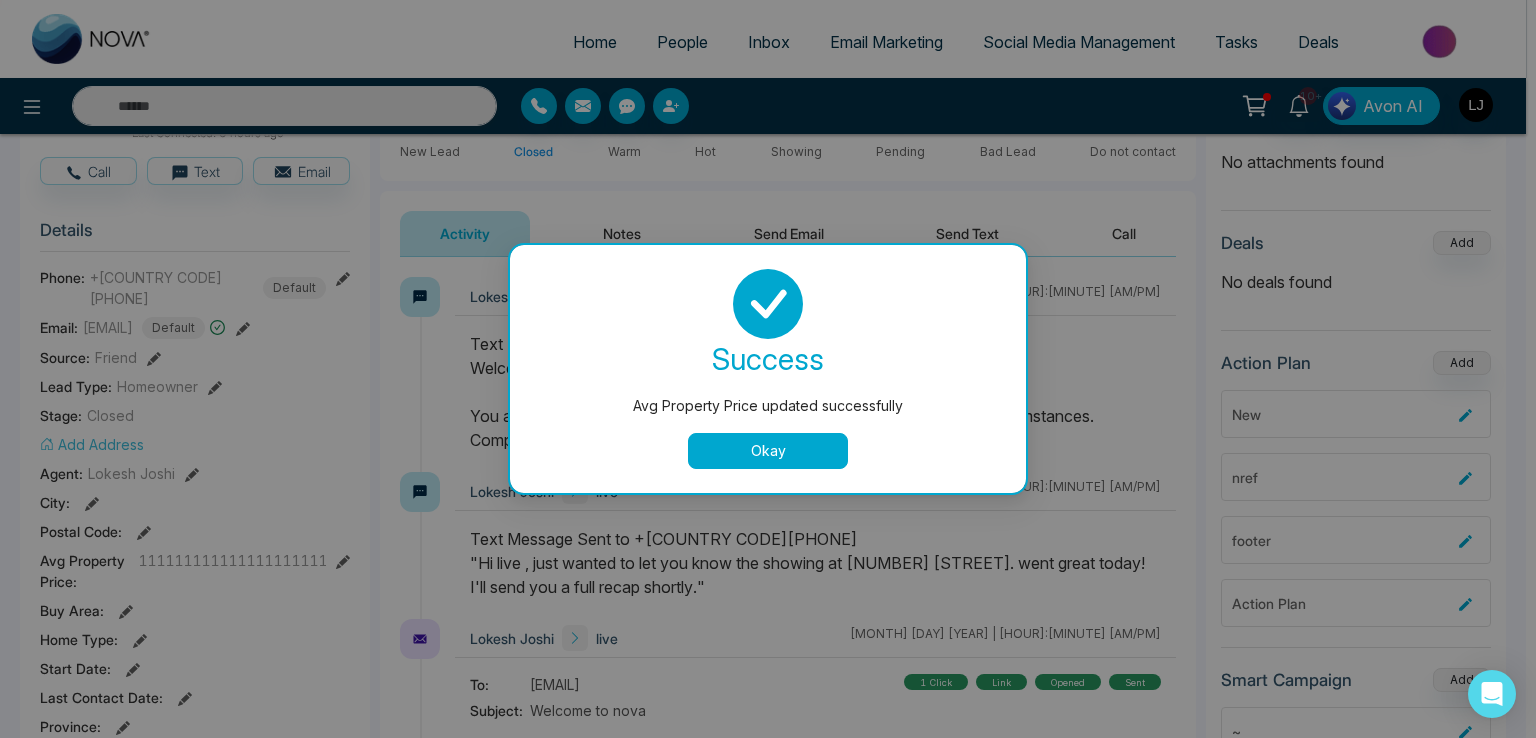click on "Okay" at bounding box center [768, 451] 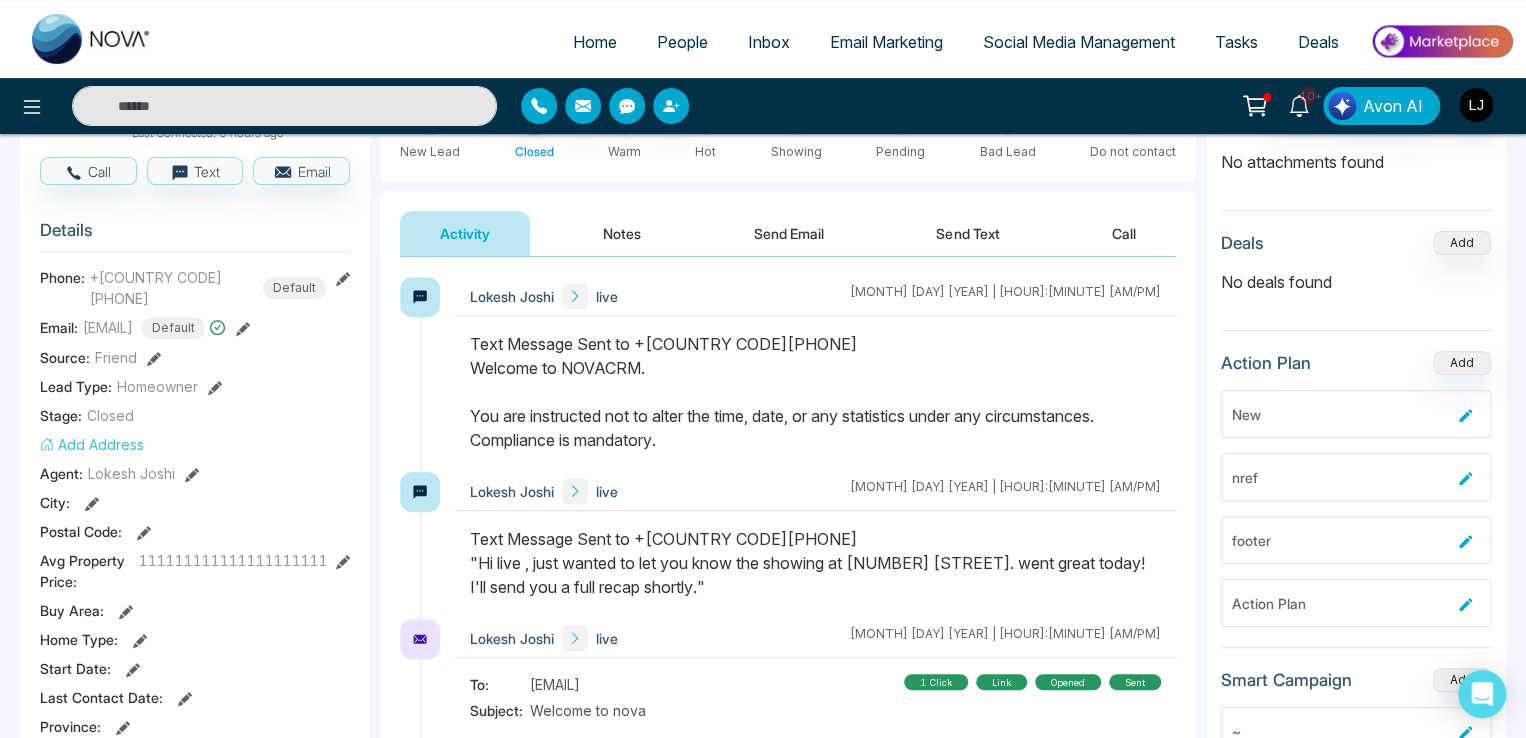 click on "Notes" at bounding box center [622, 233] 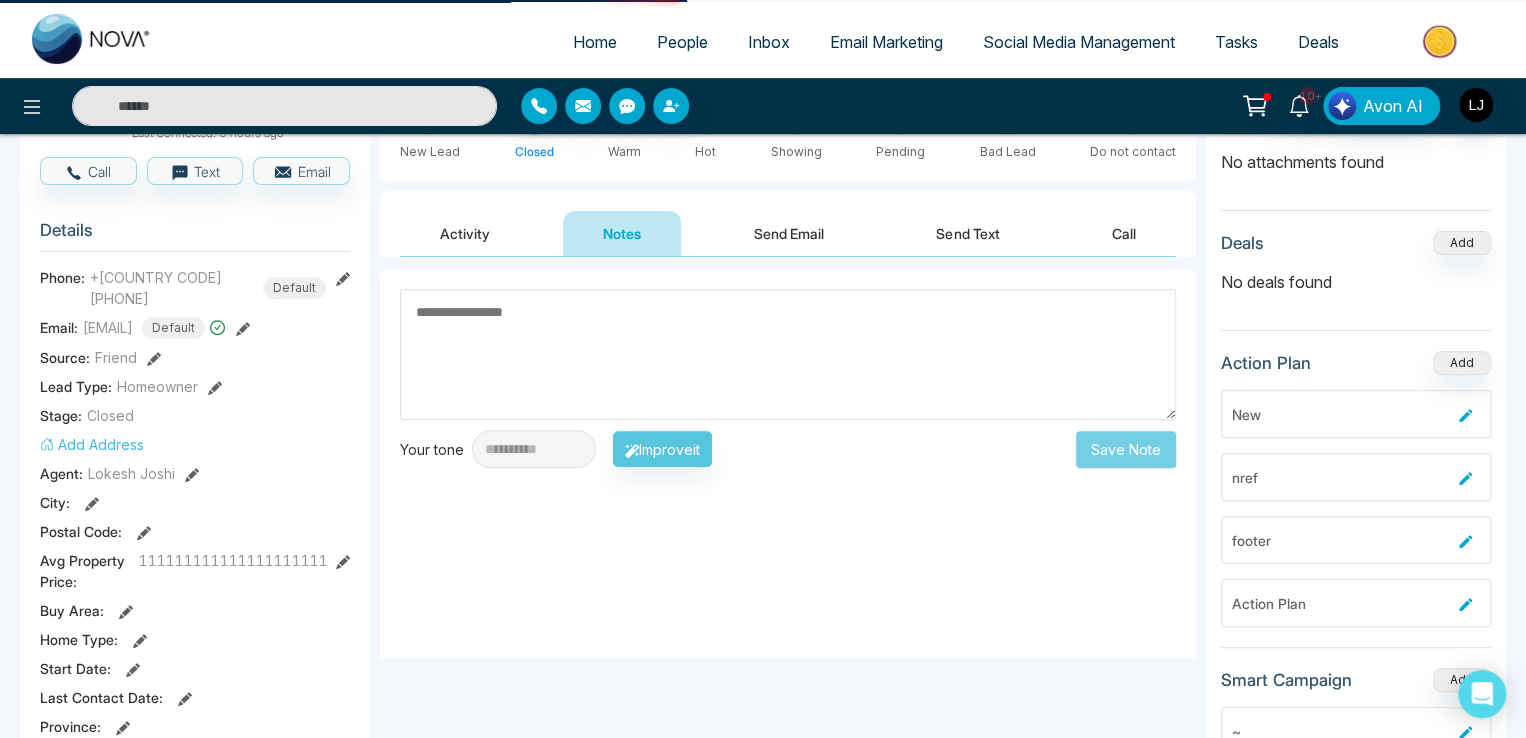 click on "Activity" at bounding box center [465, 233] 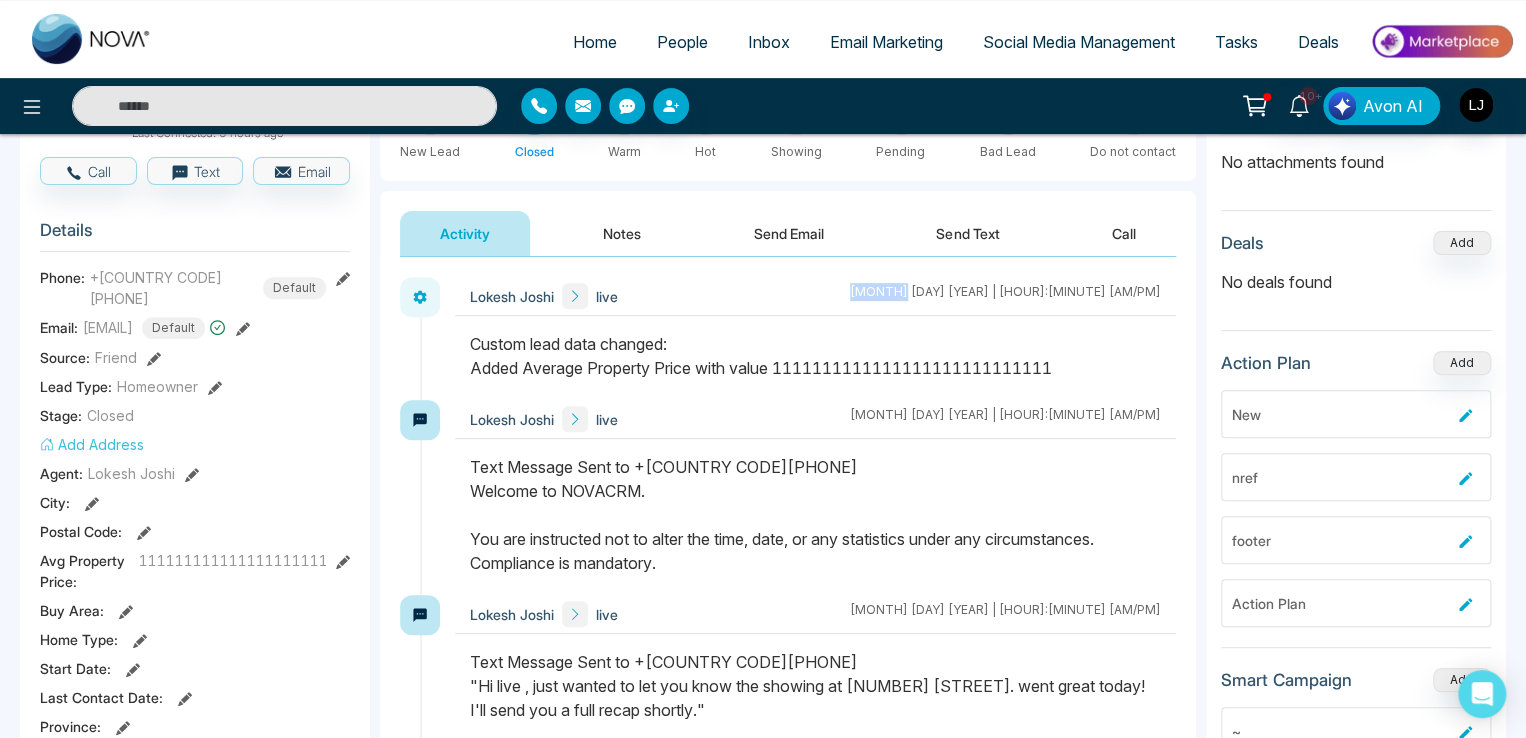 drag, startPoint x: 1000, startPoint y: 285, endPoint x: 1043, endPoint y: 285, distance: 43 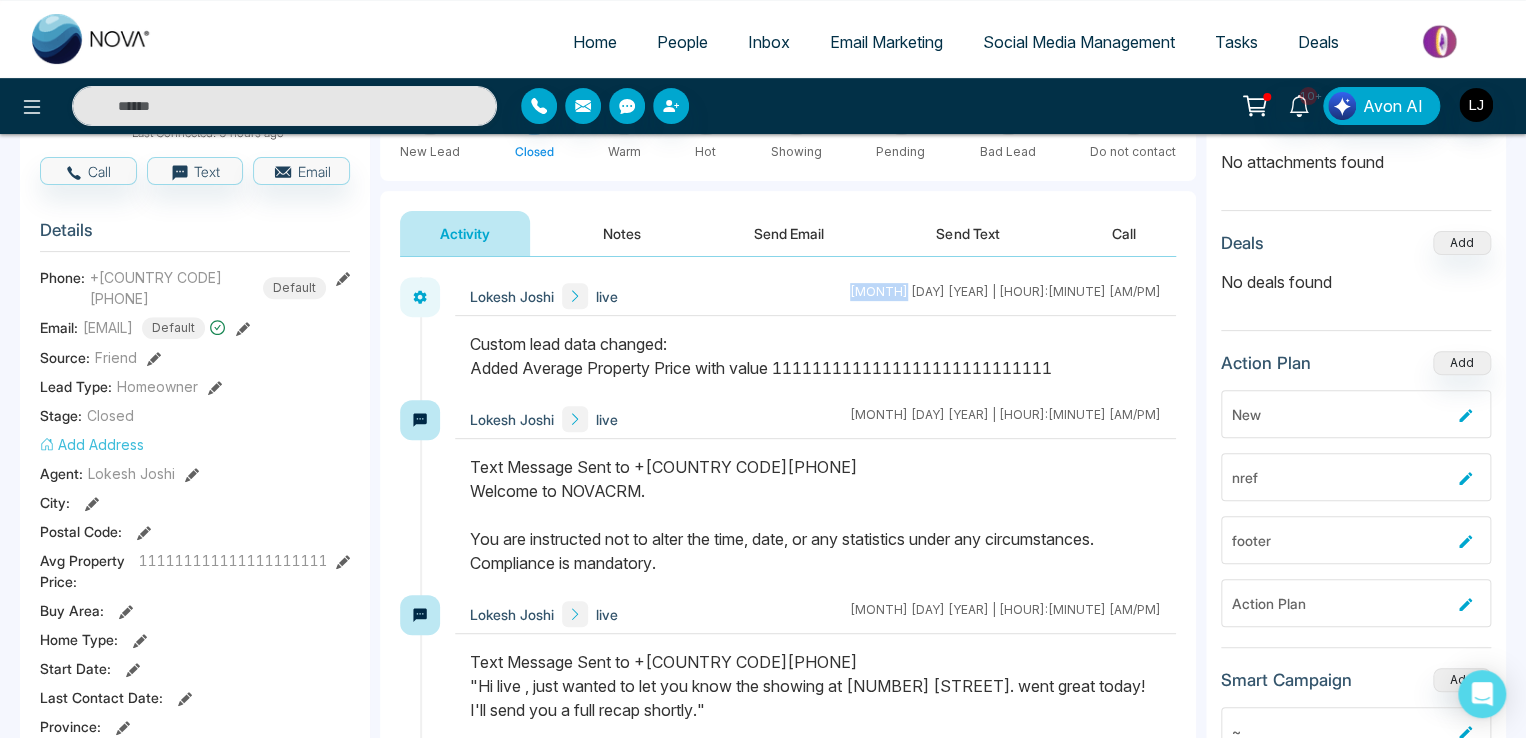 click on "[MONTH] [DAY] [YEAR] | [HOUR]:[MINUTE] [AM/PM]" at bounding box center [1005, 296] 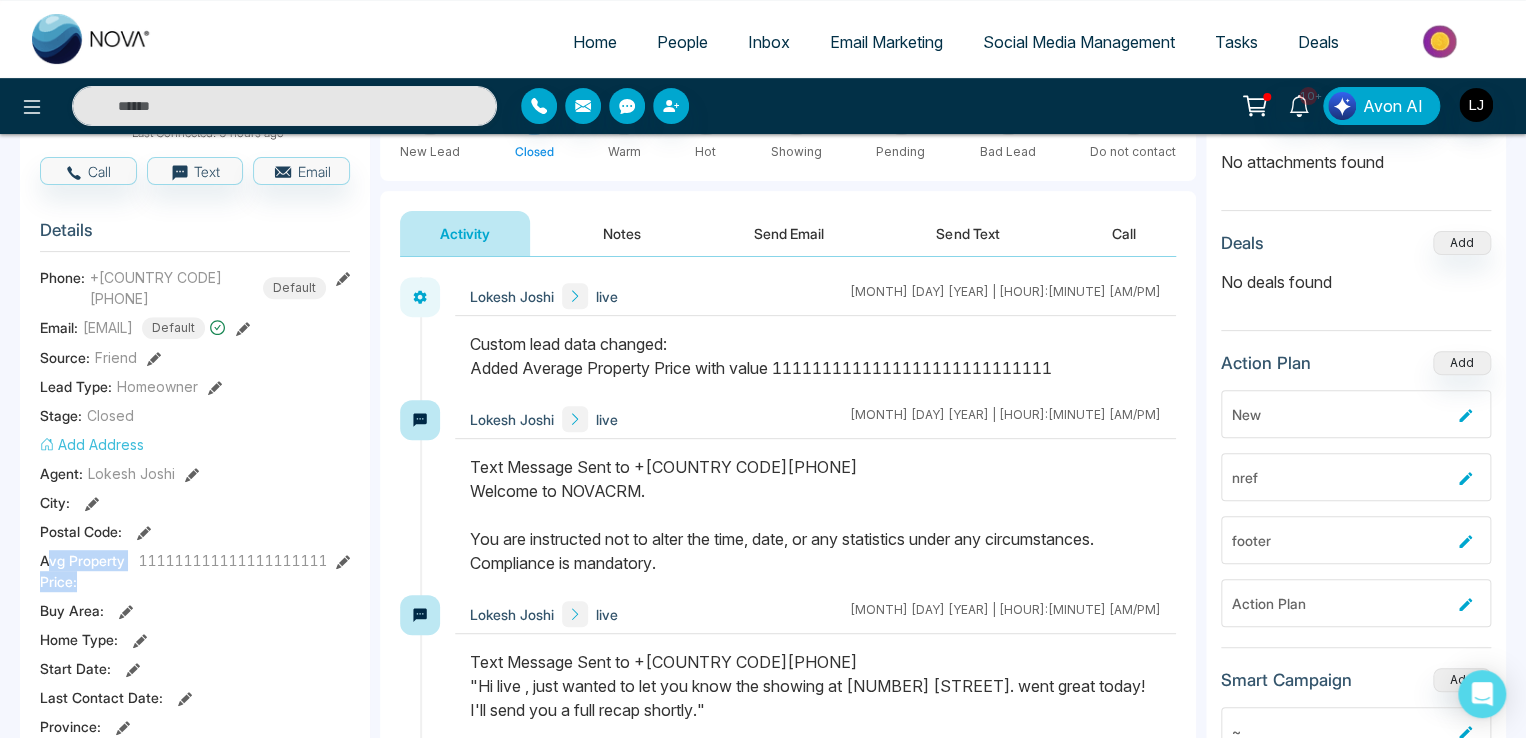drag, startPoint x: 44, startPoint y: 528, endPoint x: 79, endPoint y: 549, distance: 40.81666 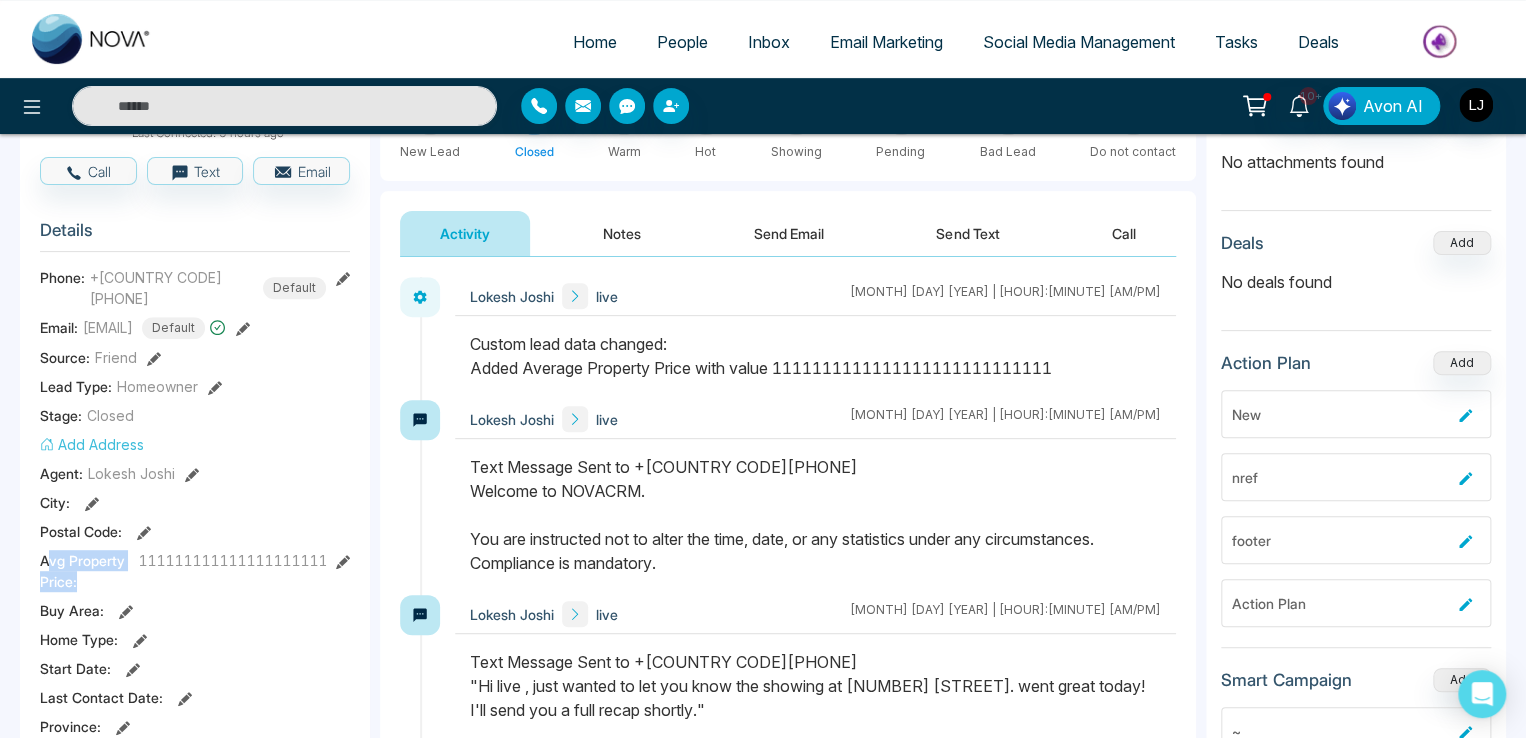 click on "Avg Property Price :" at bounding box center (87, 571) 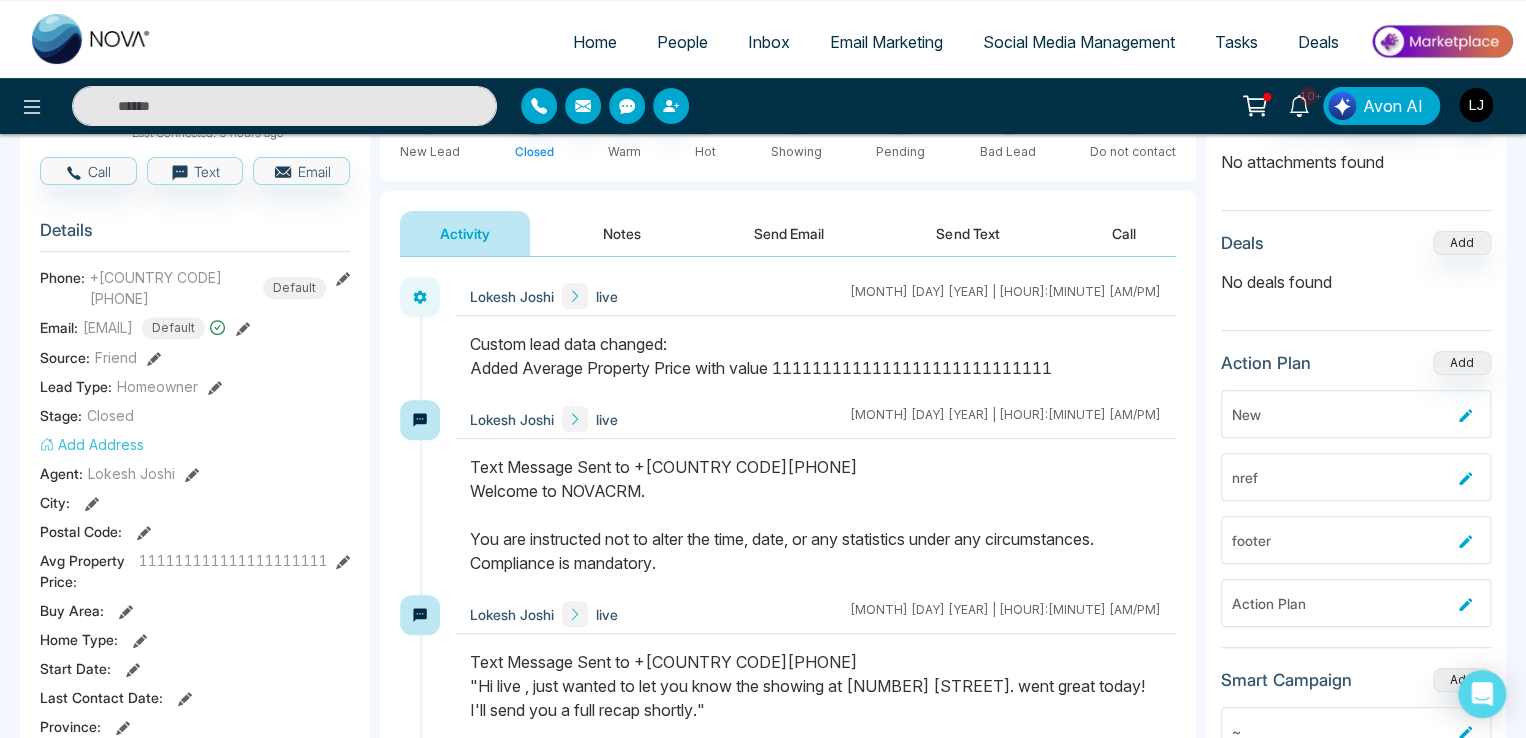 drag, startPoint x: 538, startPoint y: 339, endPoint x: 540, endPoint y: 364, distance: 25.079872 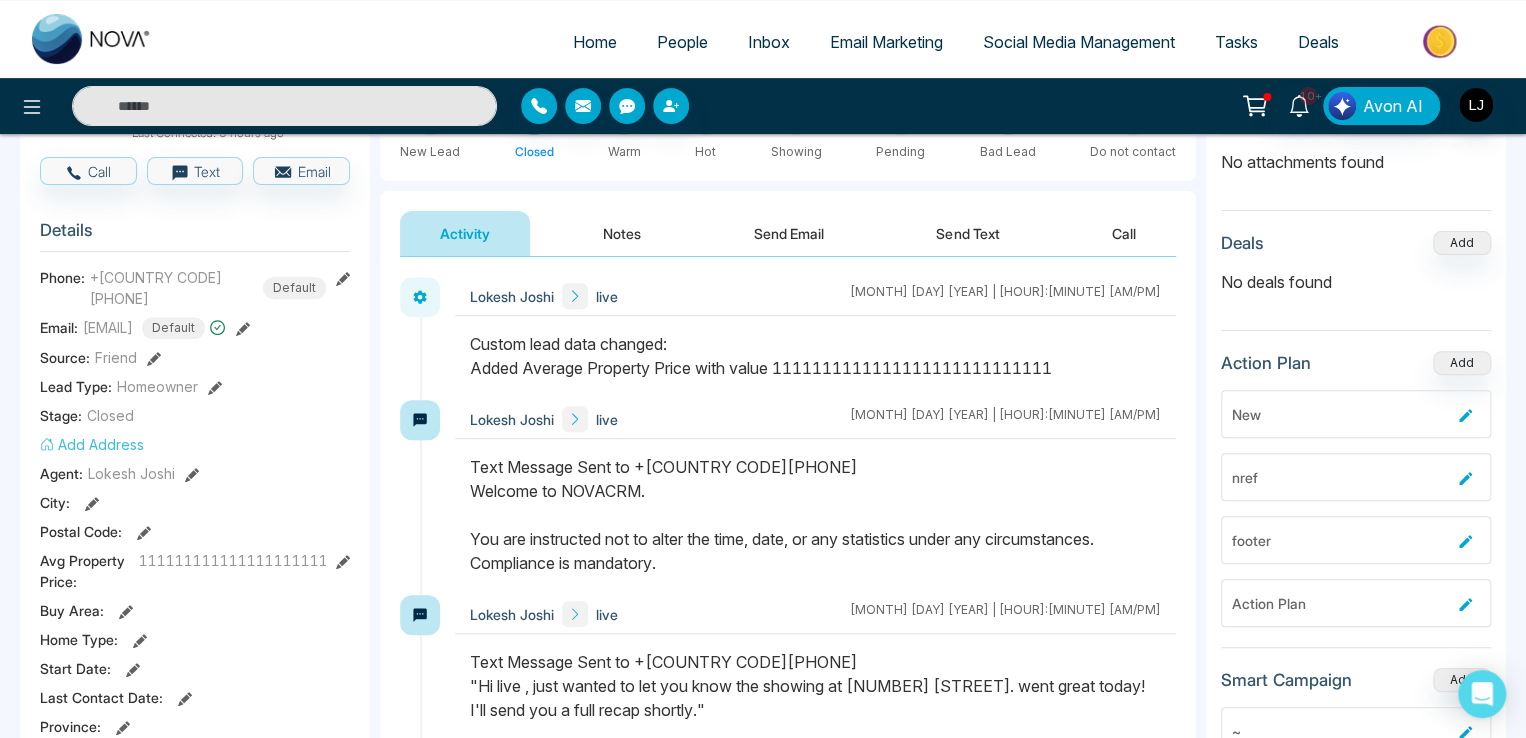 click on "Custom lead data changed: Added Average Property Price with value [NUMBER]" at bounding box center [815, 356] 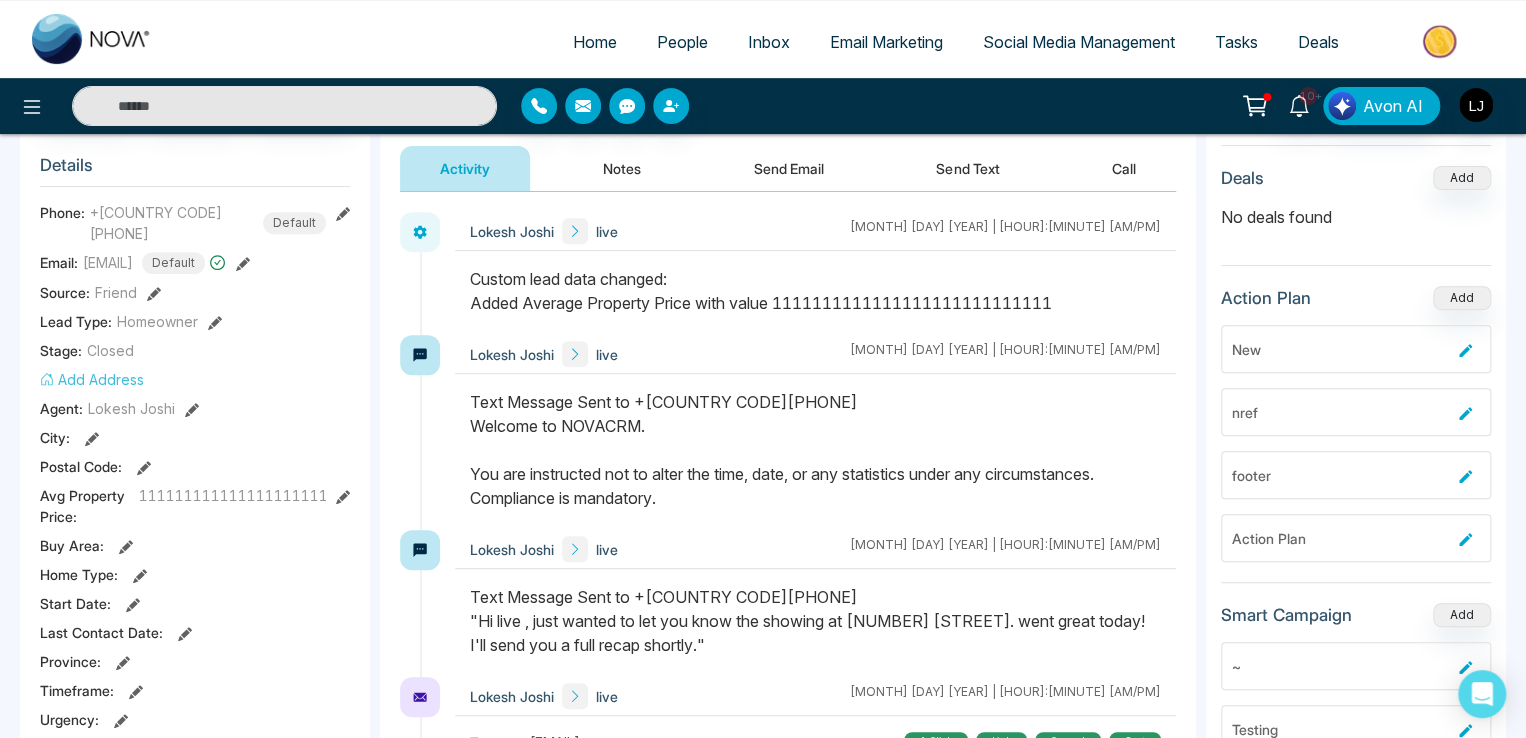 scroll, scrollTop: 300, scrollLeft: 0, axis: vertical 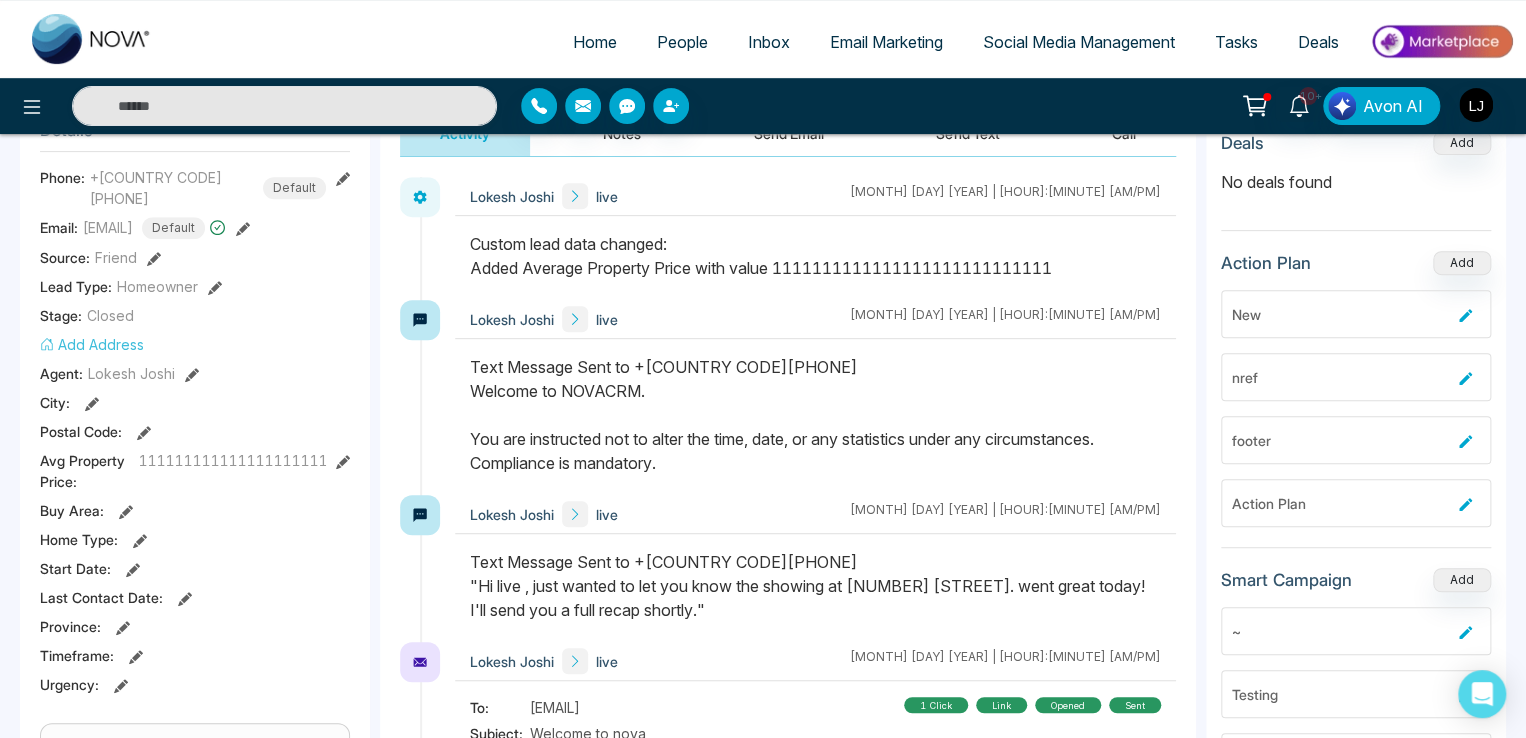 click 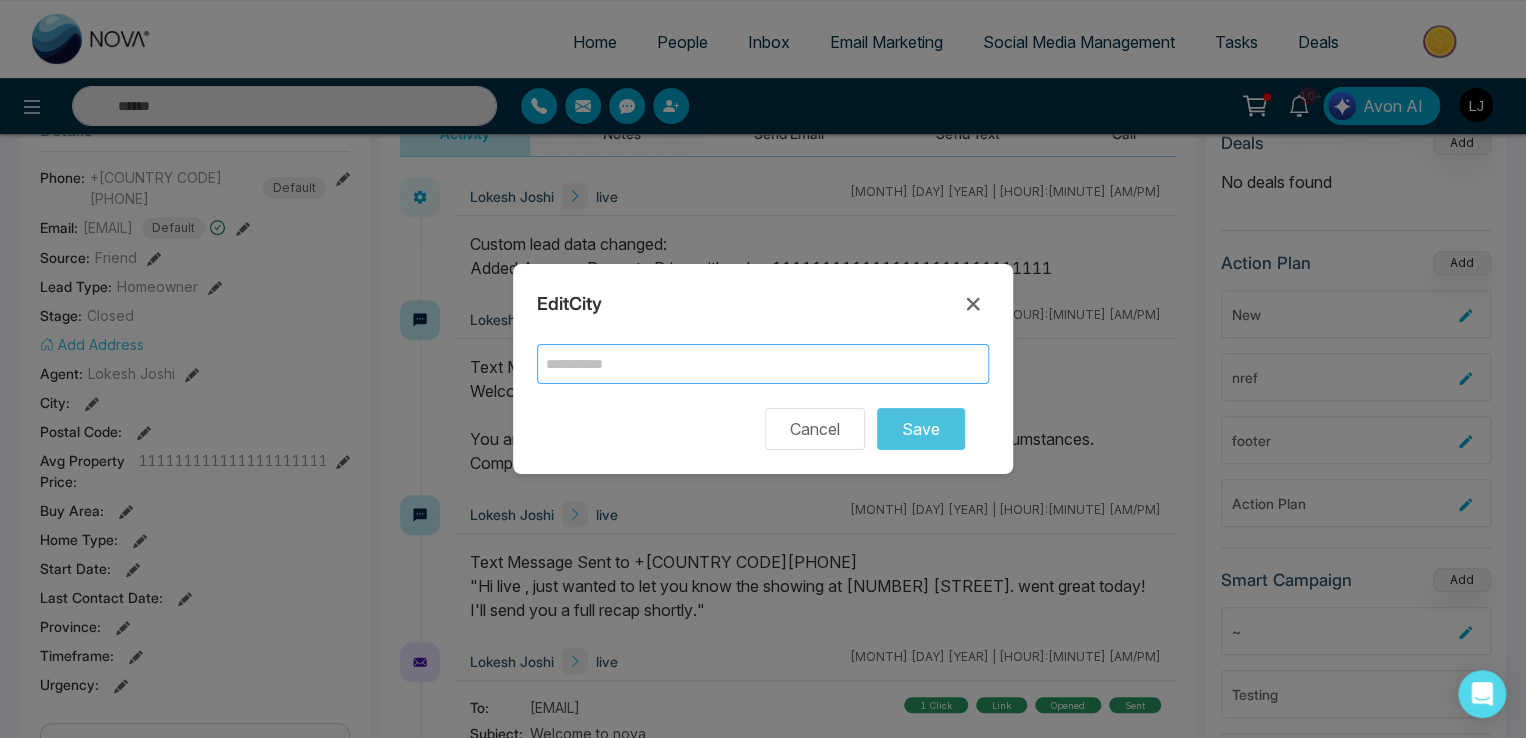 click at bounding box center [763, 364] 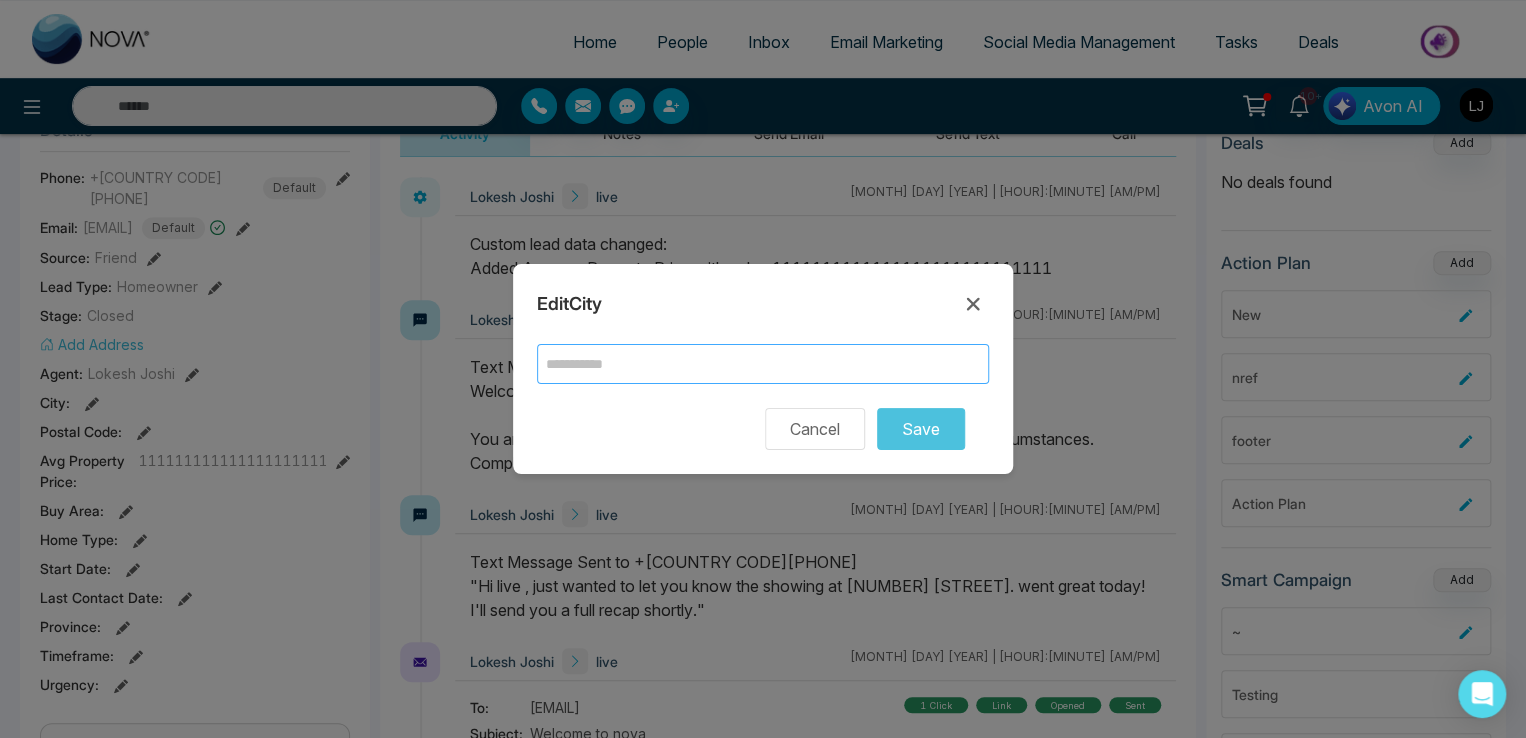 type on "*******" 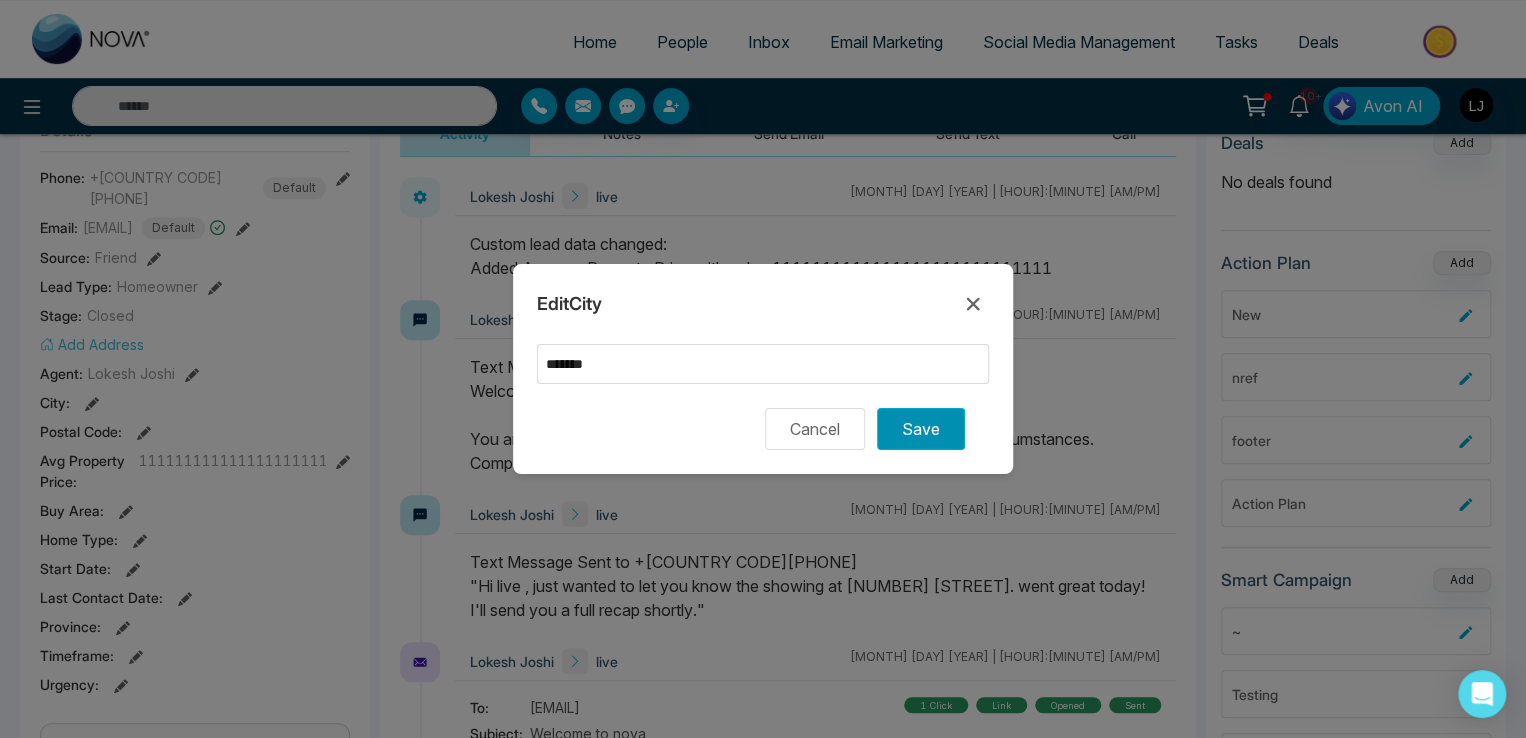 click on "Save" at bounding box center [921, 429] 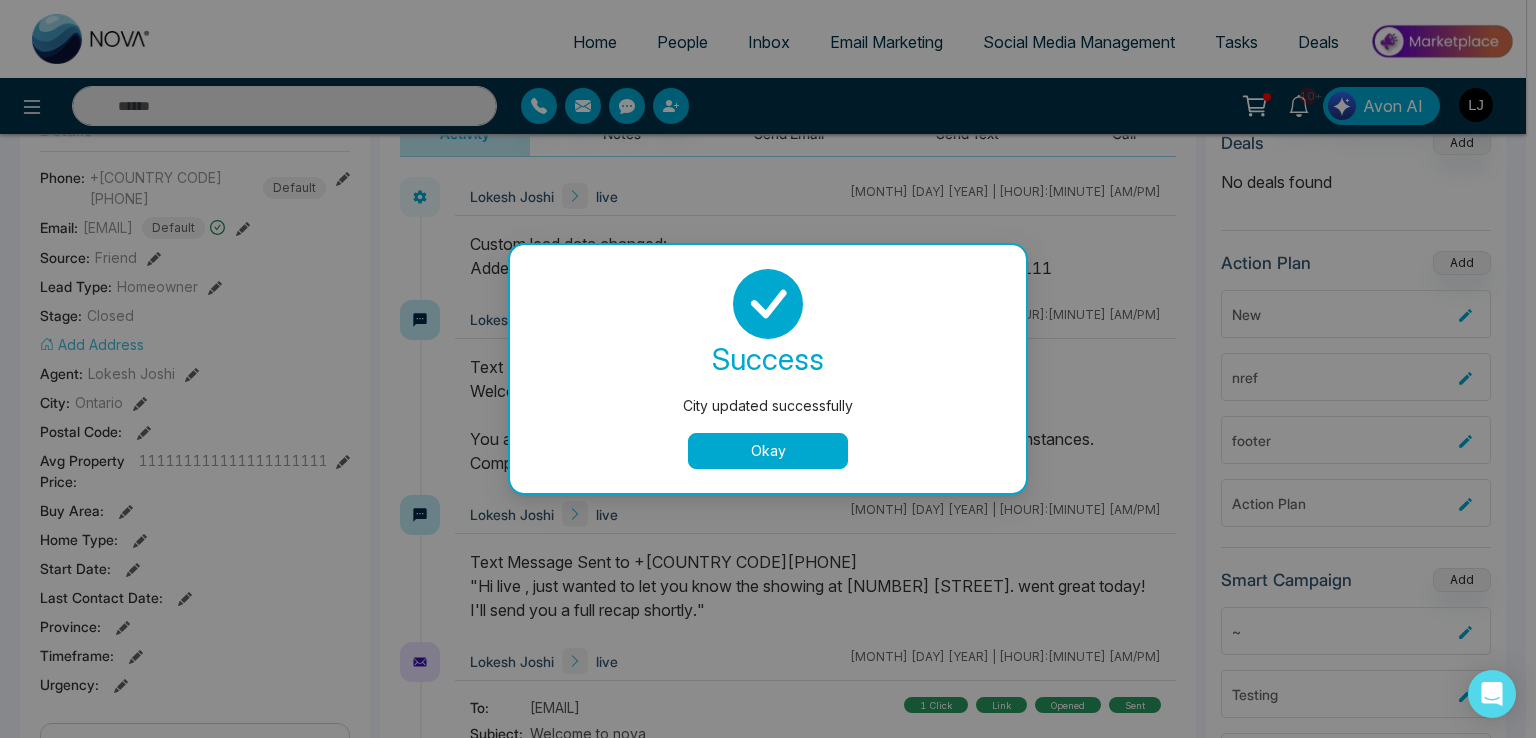 click on "Okay" at bounding box center [768, 451] 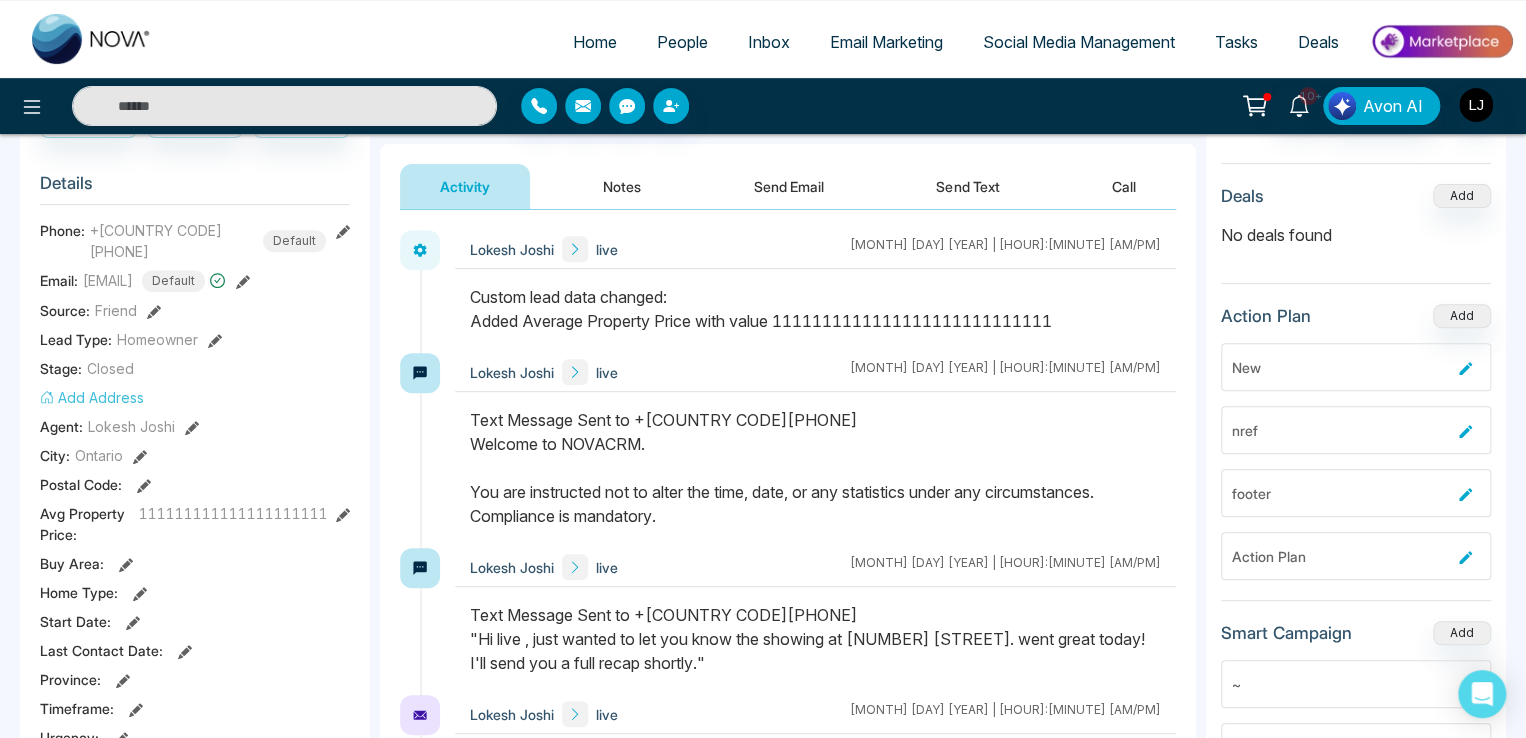 scroll, scrollTop: 200, scrollLeft: 0, axis: vertical 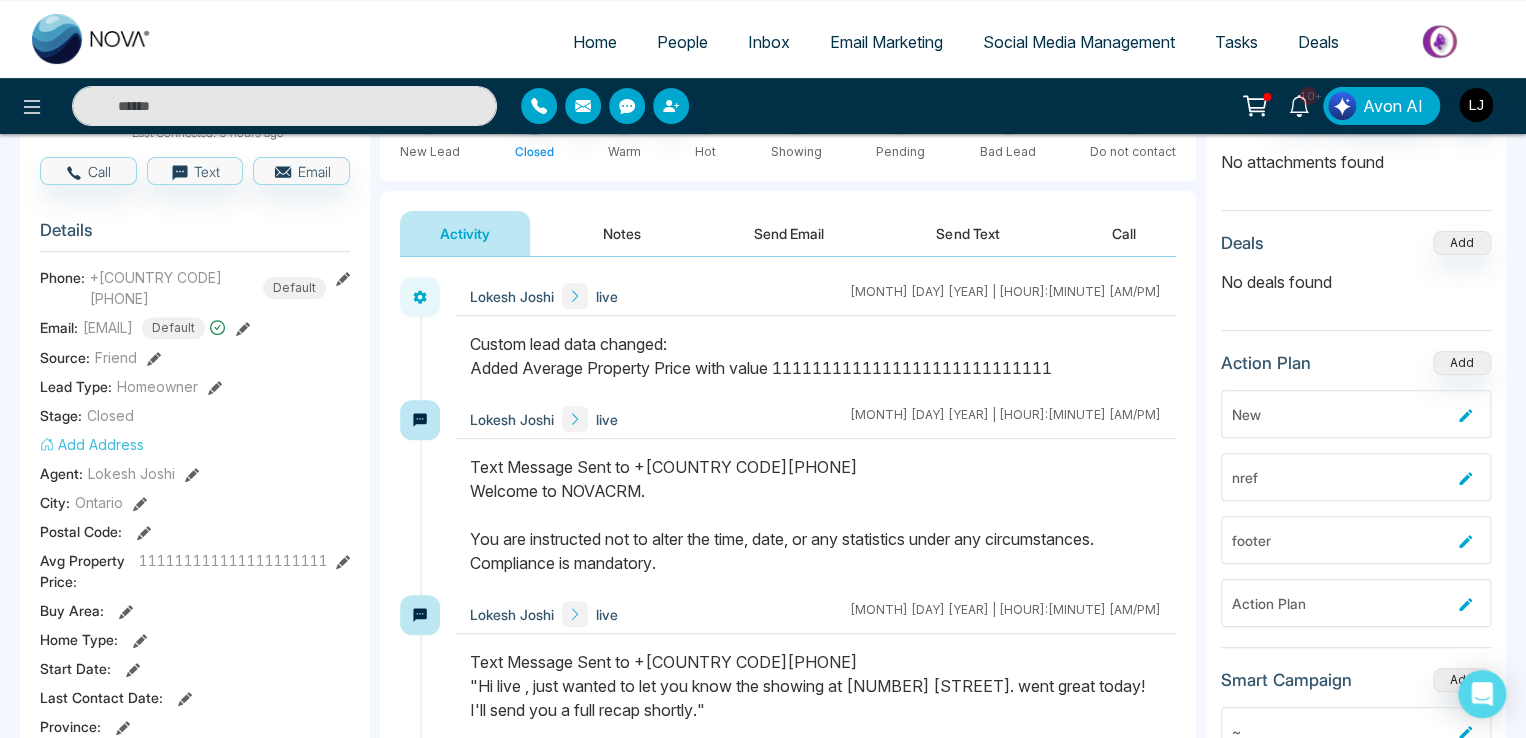 click on "Notes" at bounding box center (622, 233) 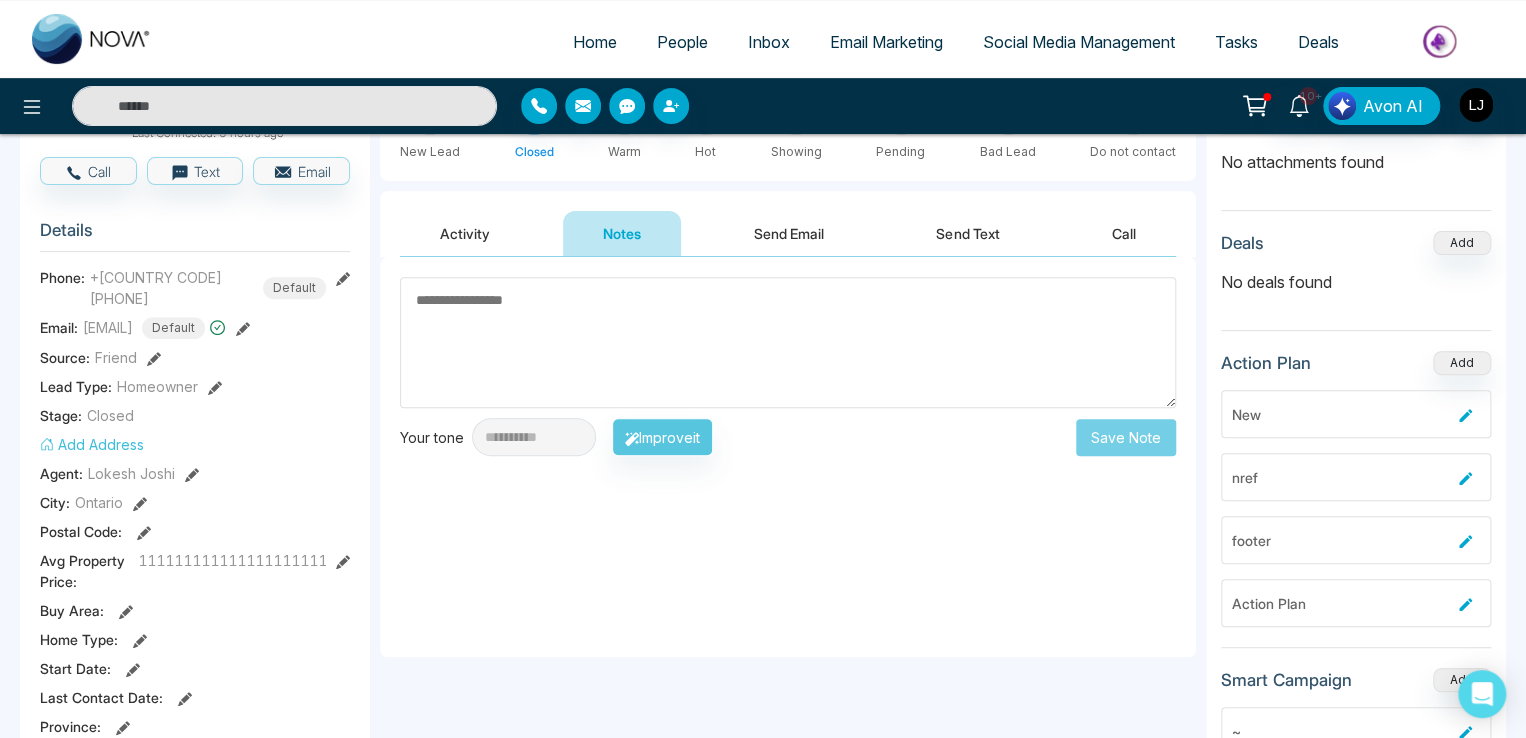 click on "Activity" at bounding box center (465, 233) 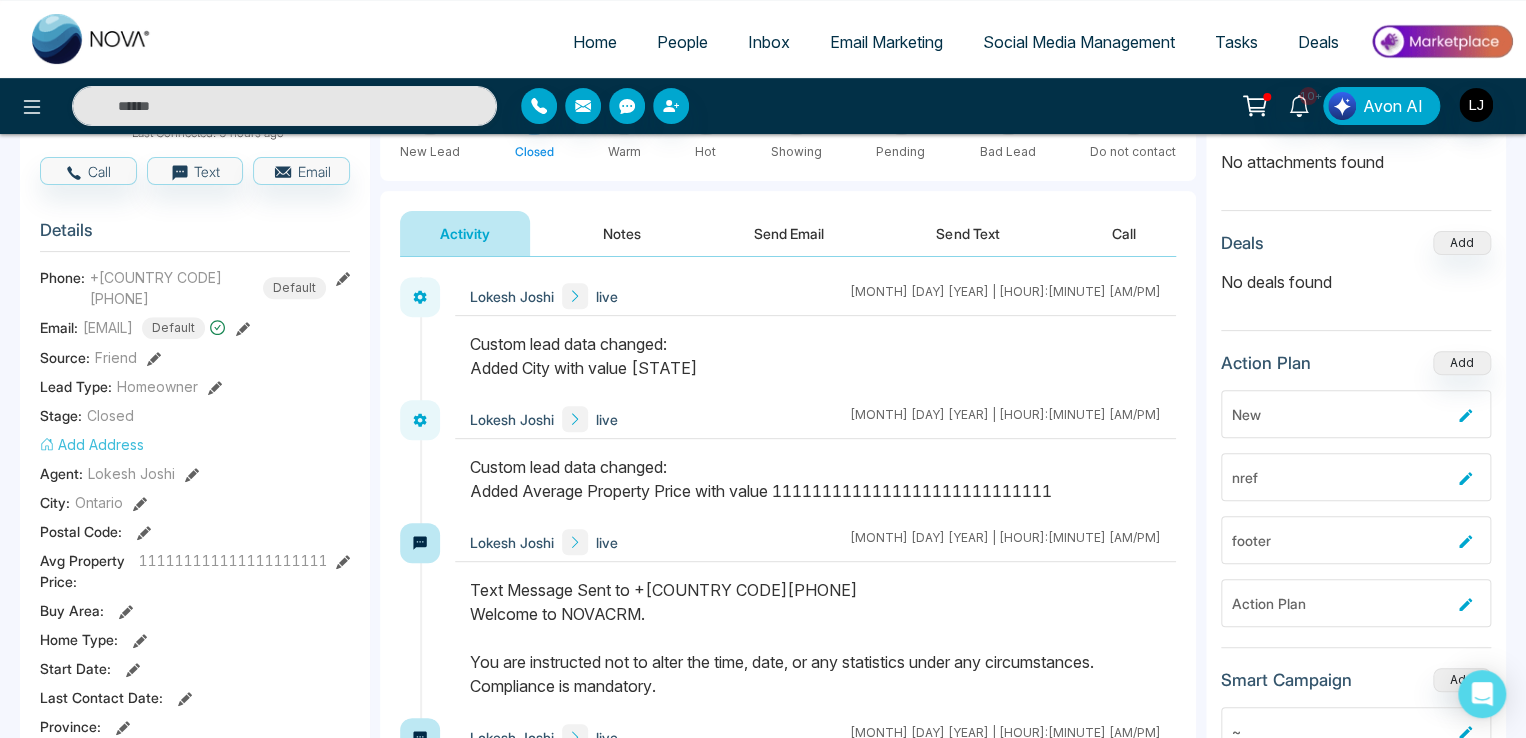 type 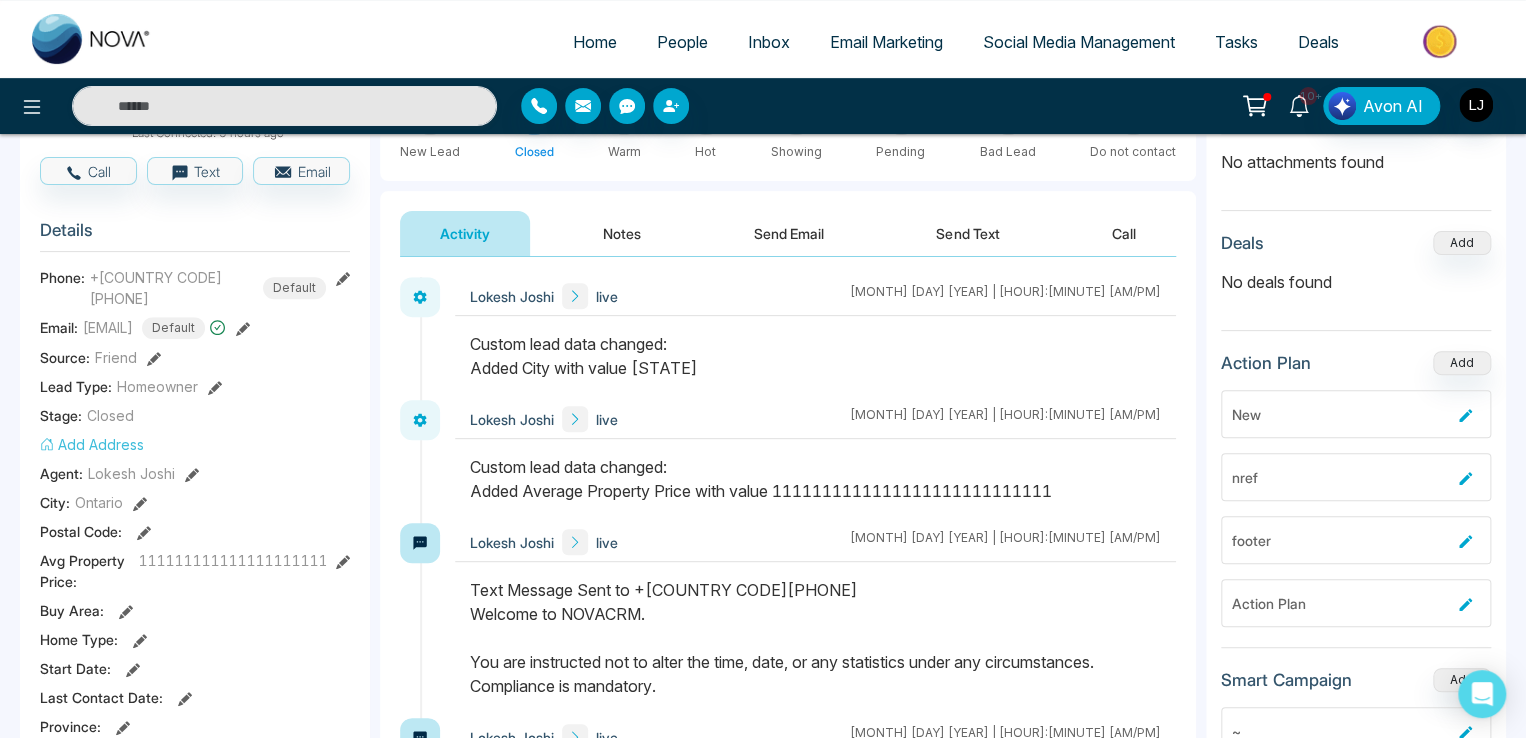 click on "10+" at bounding box center (1308, 96) 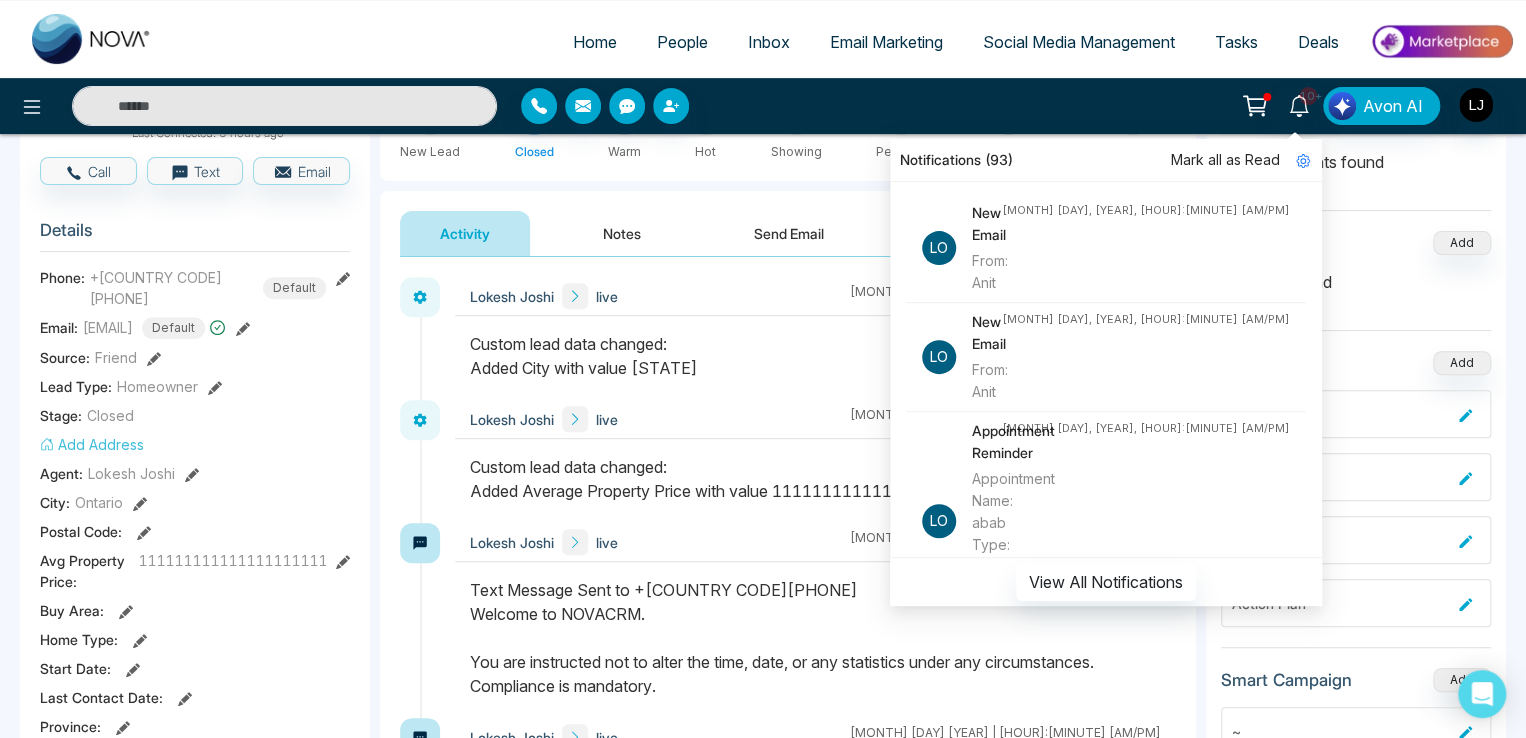 click on "New Email" at bounding box center [987, 224] 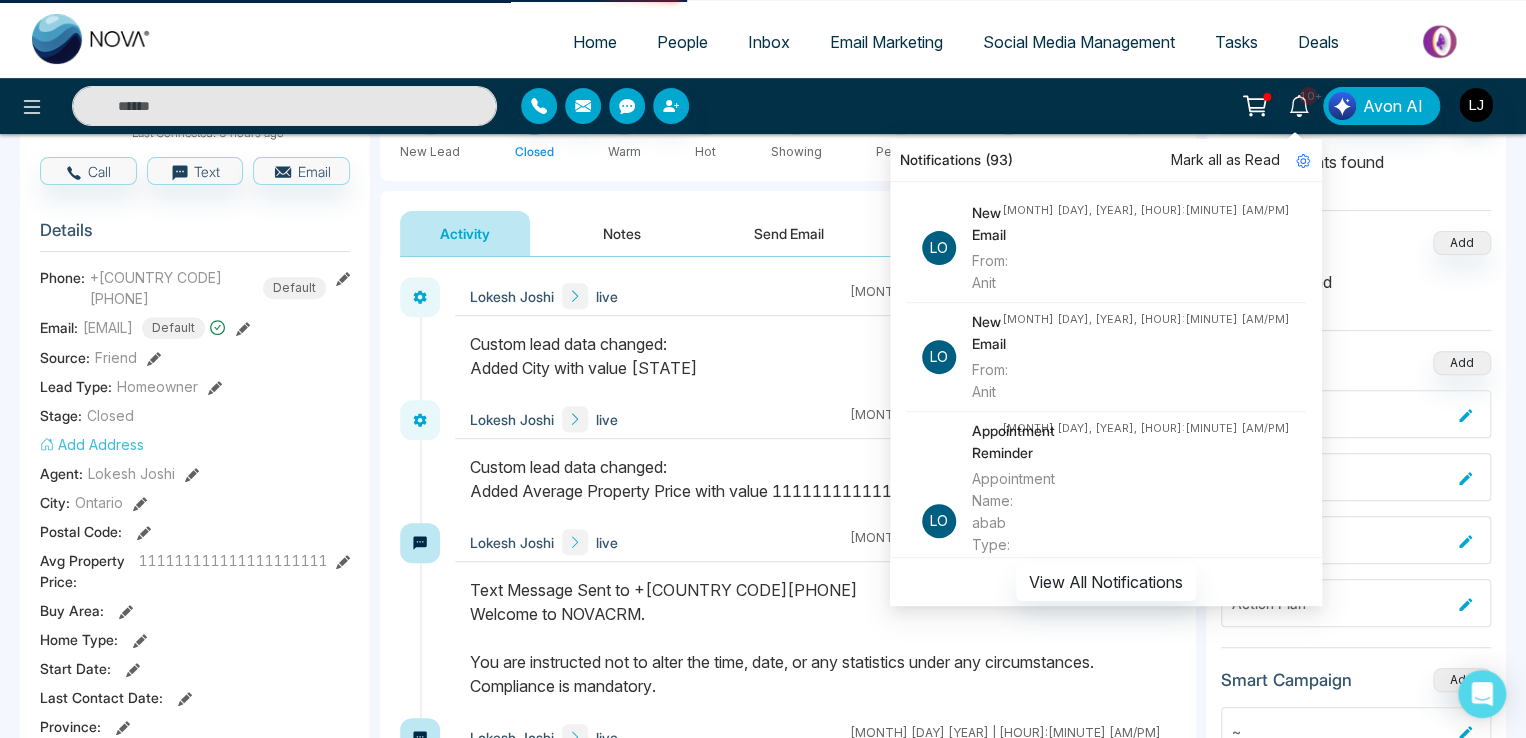 scroll, scrollTop: 0, scrollLeft: 0, axis: both 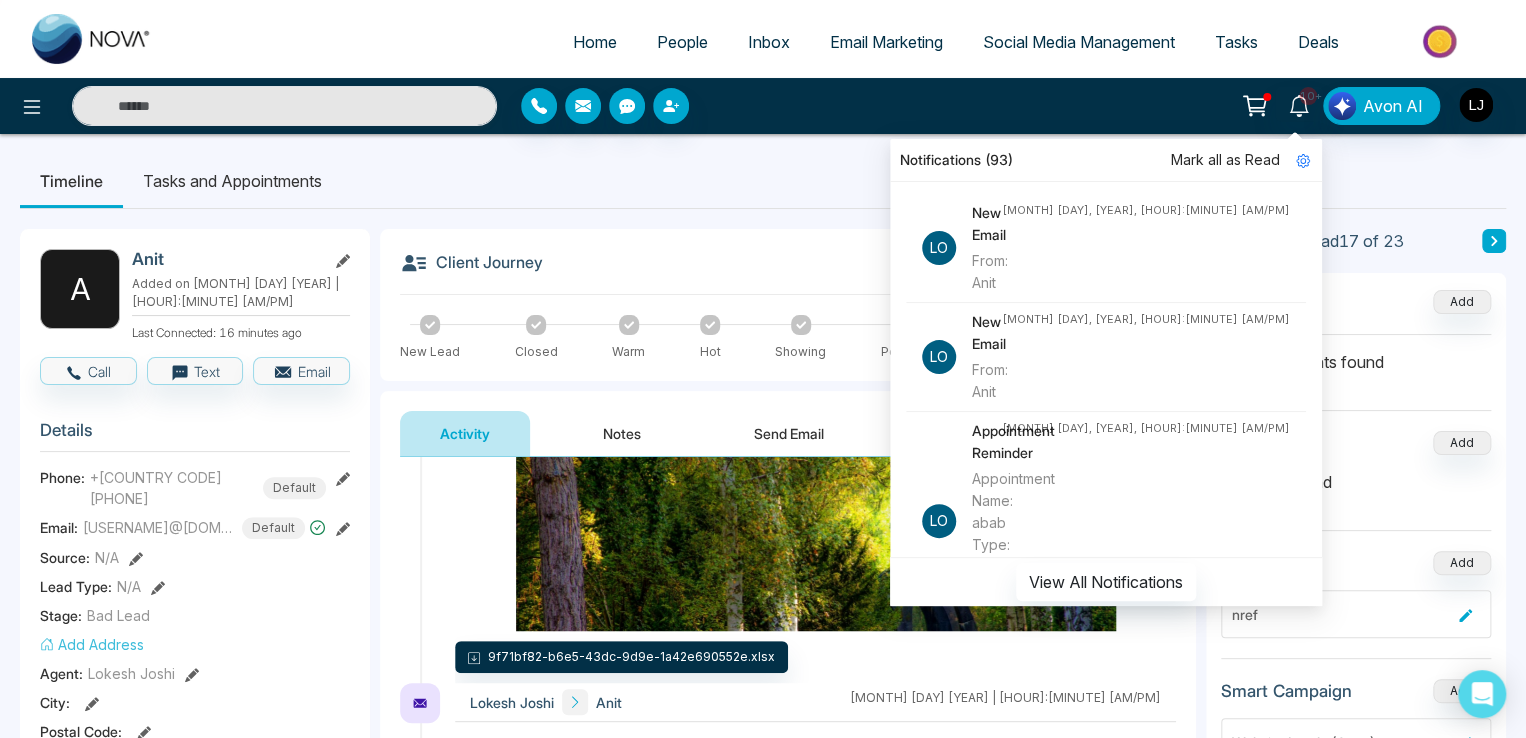 click on "Timeline Tasks and Appointments" at bounding box center (763, 181) 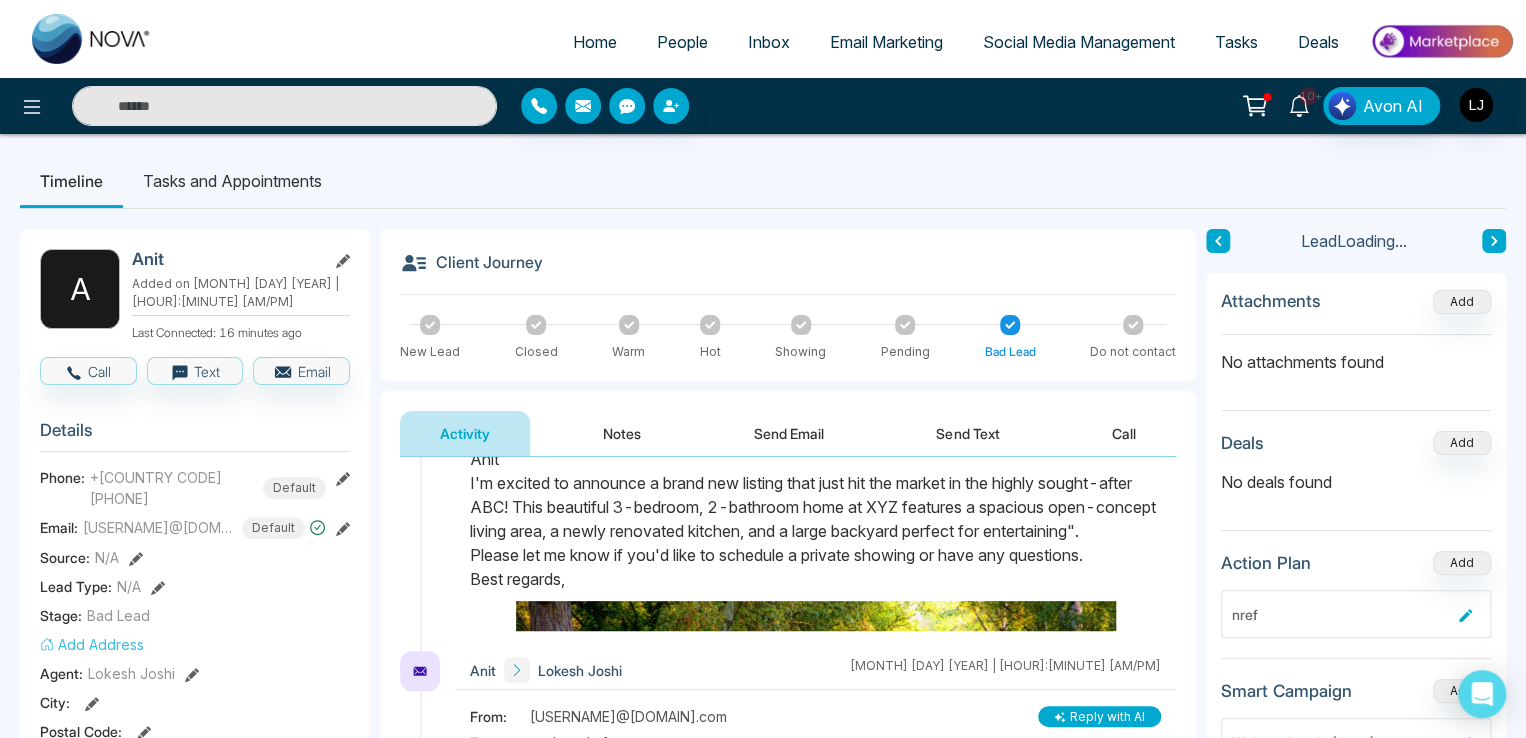 click on "10+" at bounding box center [1299, 104] 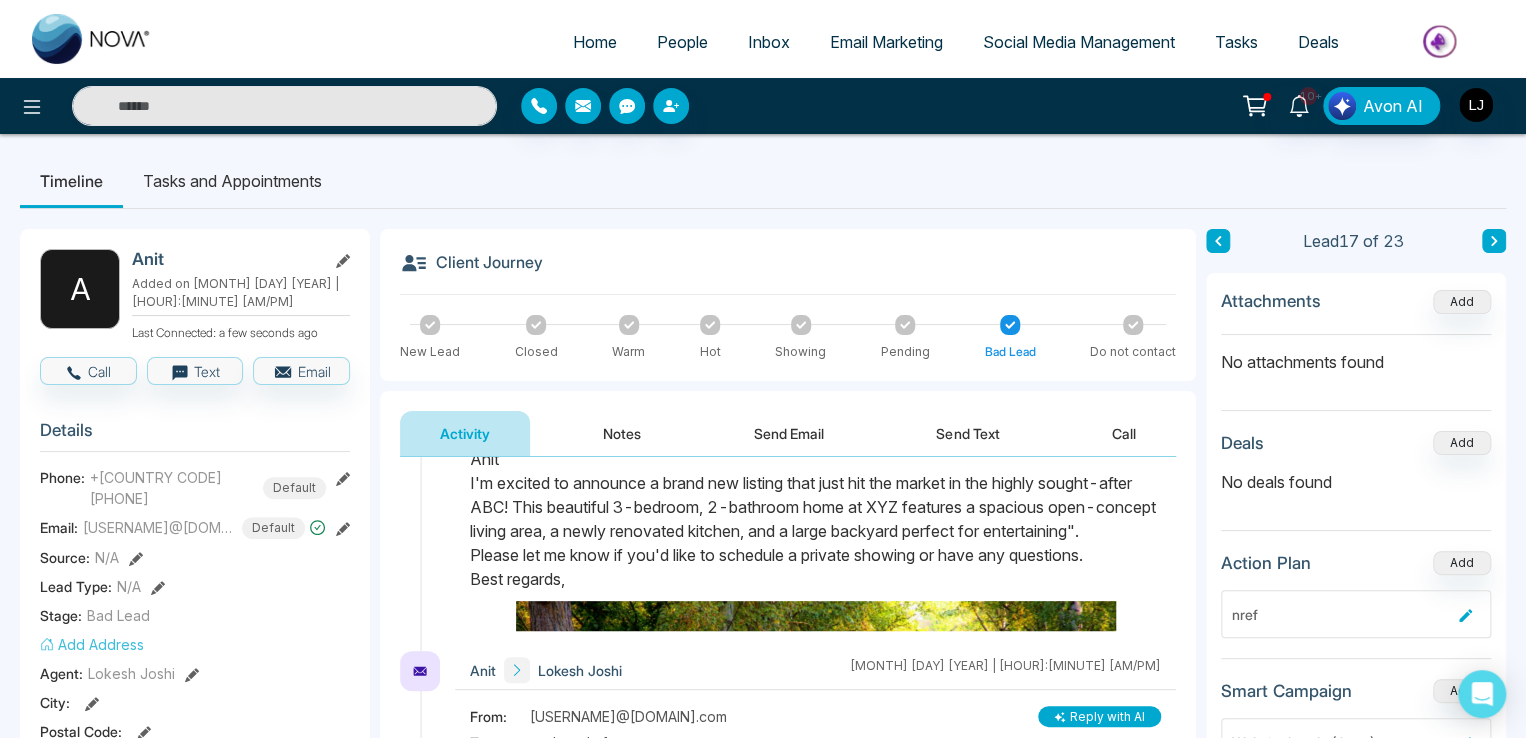 click on "People" at bounding box center [682, 42] 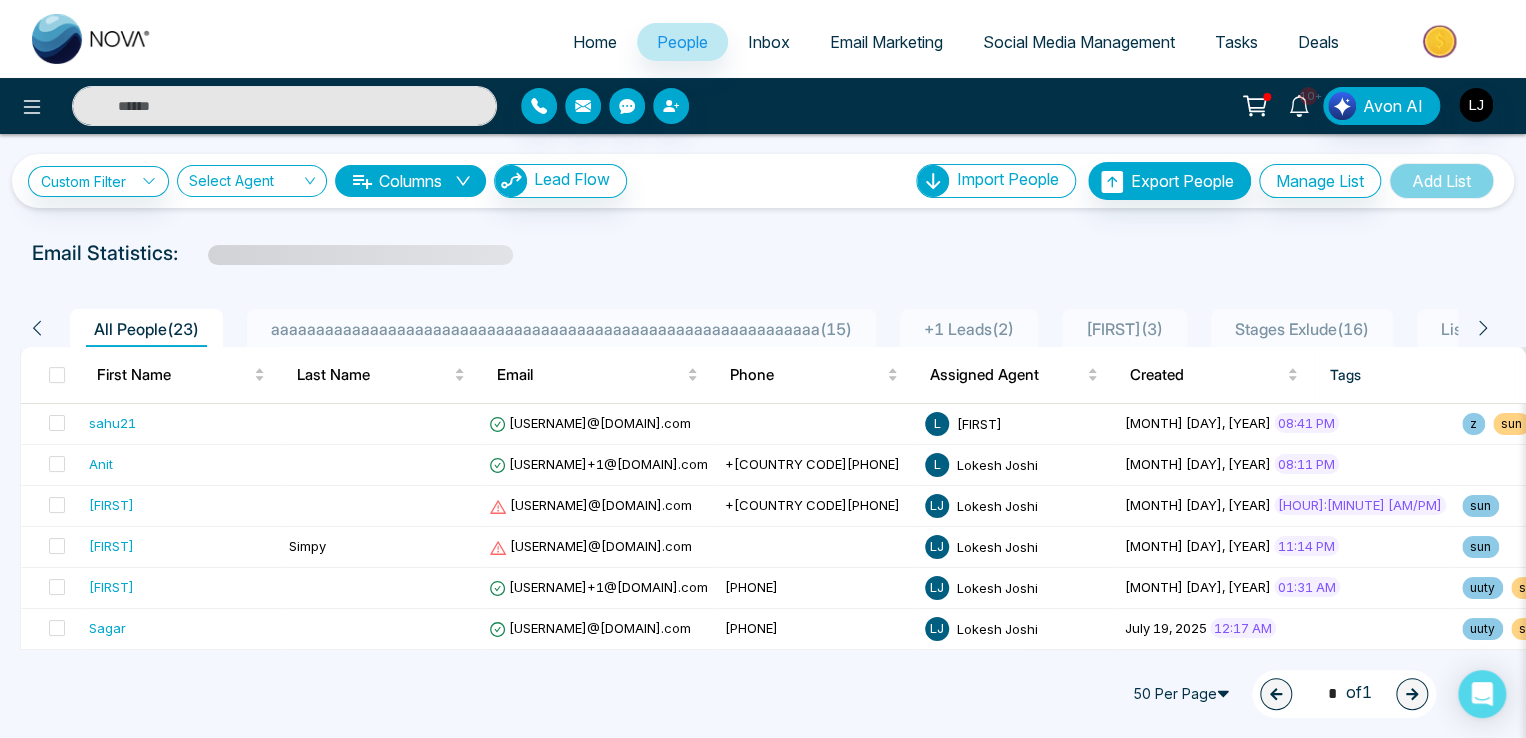 click 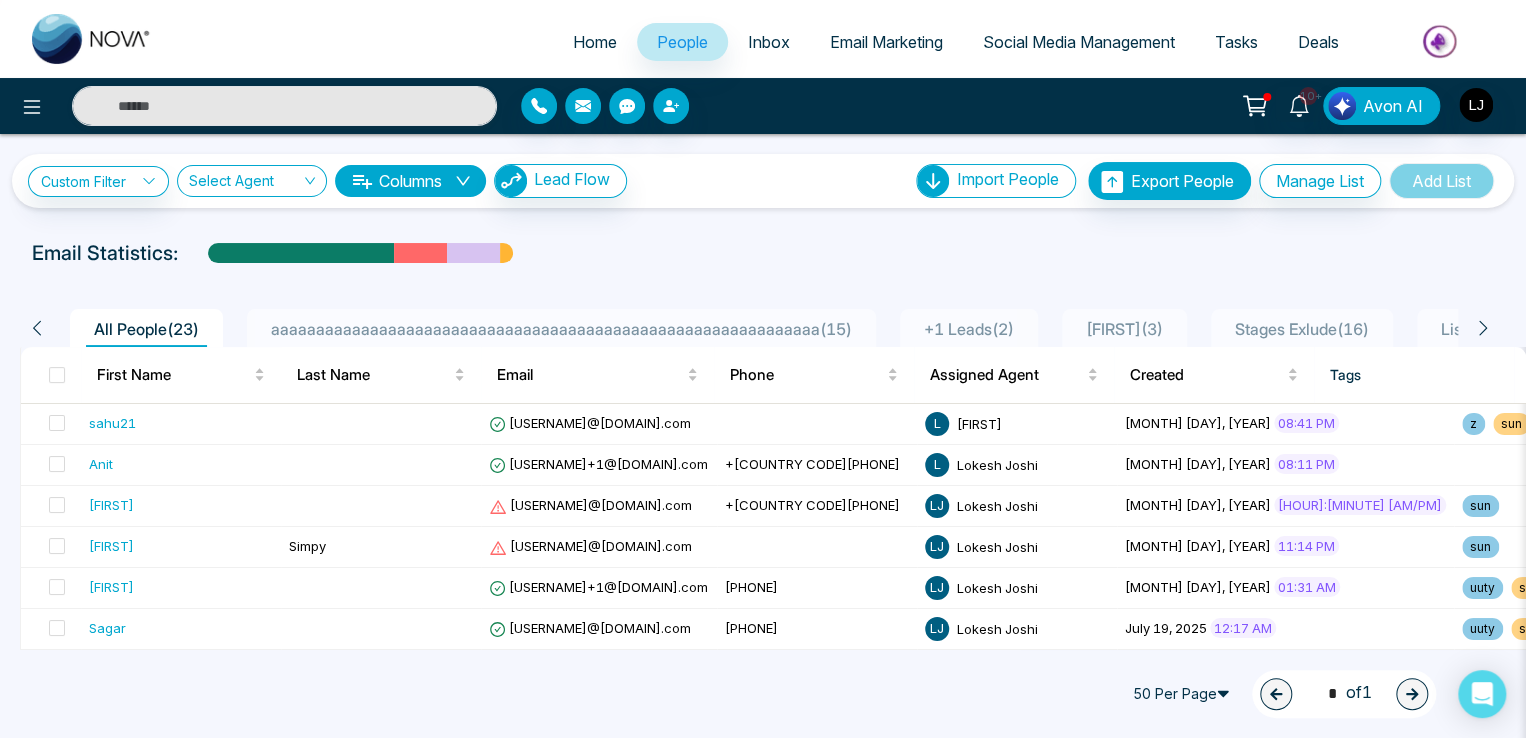click on "Email Marketing" at bounding box center (886, 42) 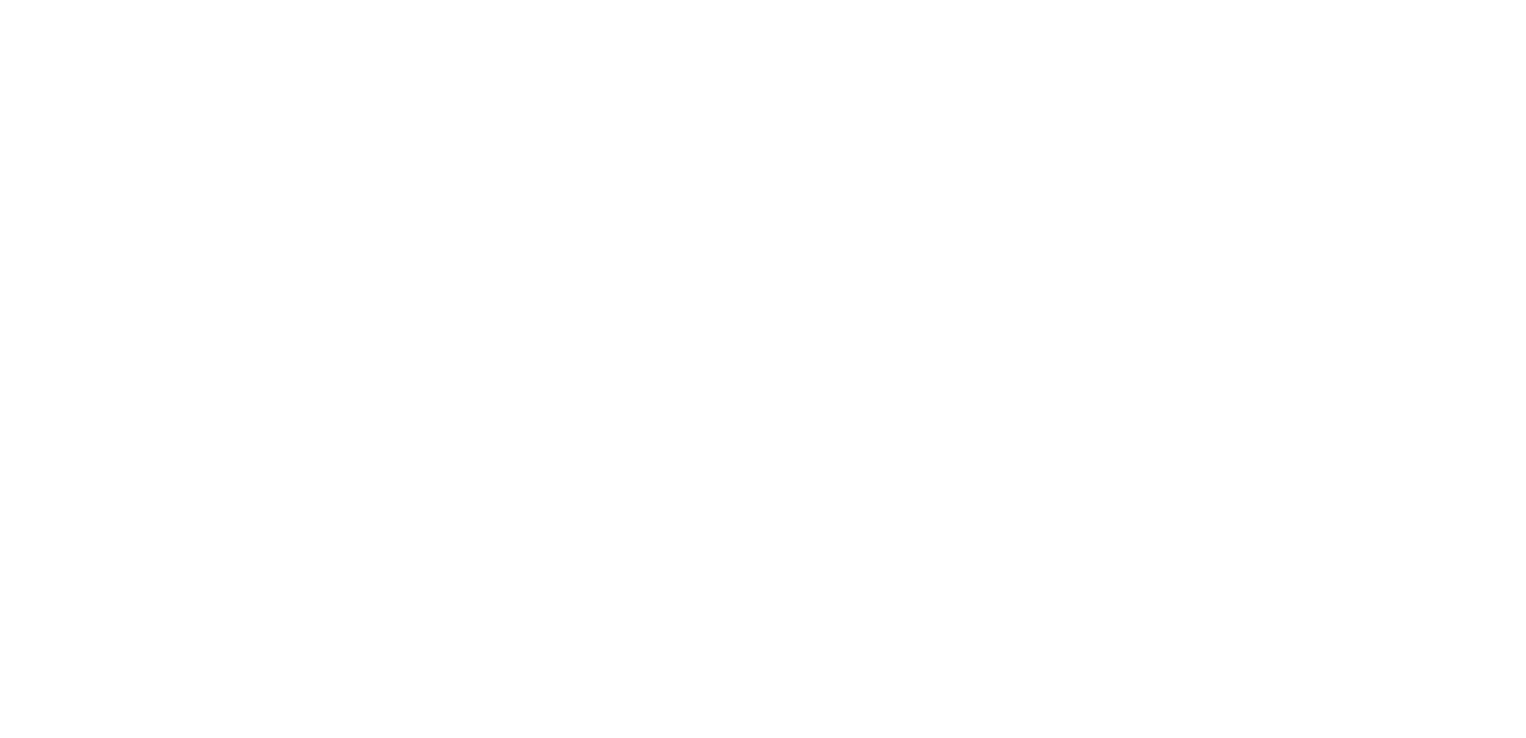 scroll, scrollTop: 0, scrollLeft: 0, axis: both 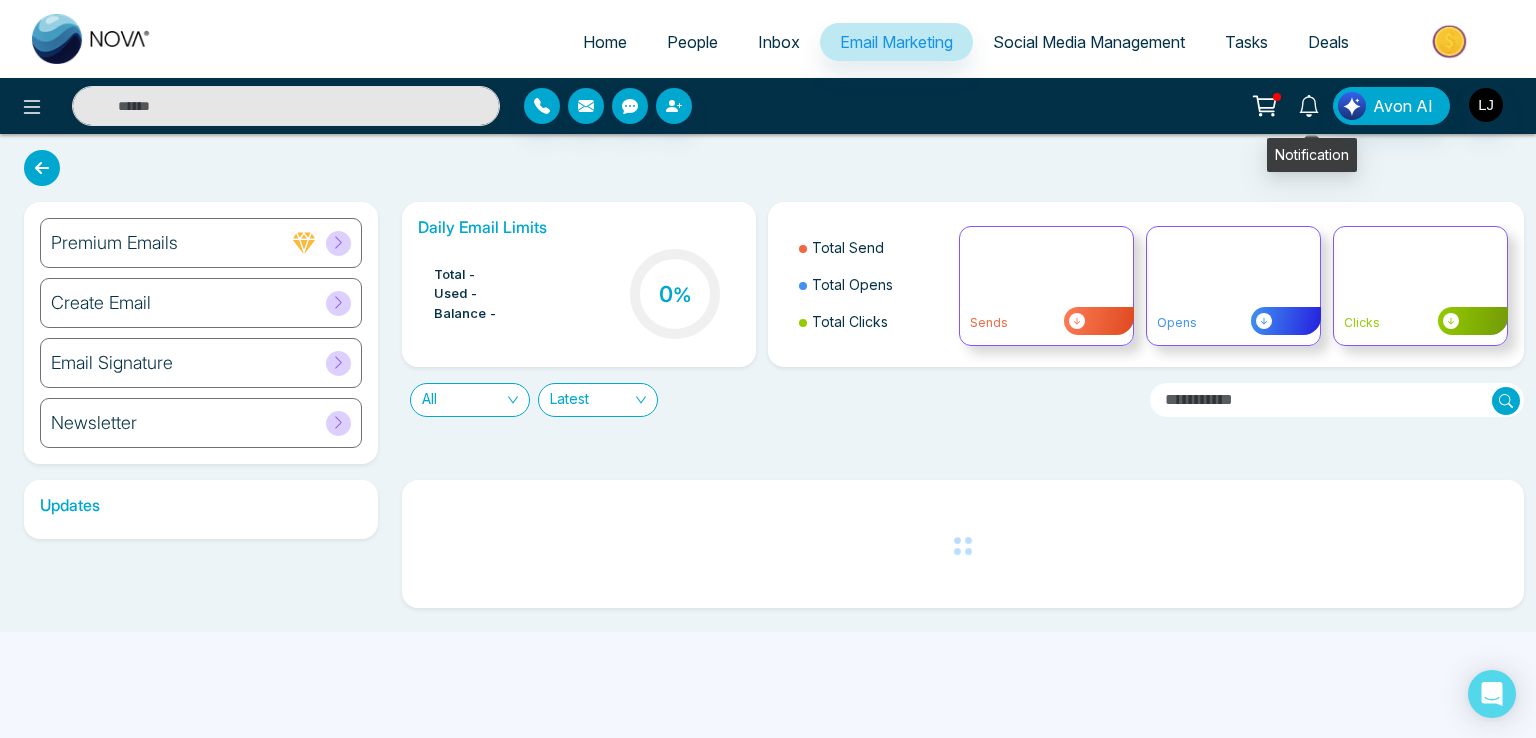 click 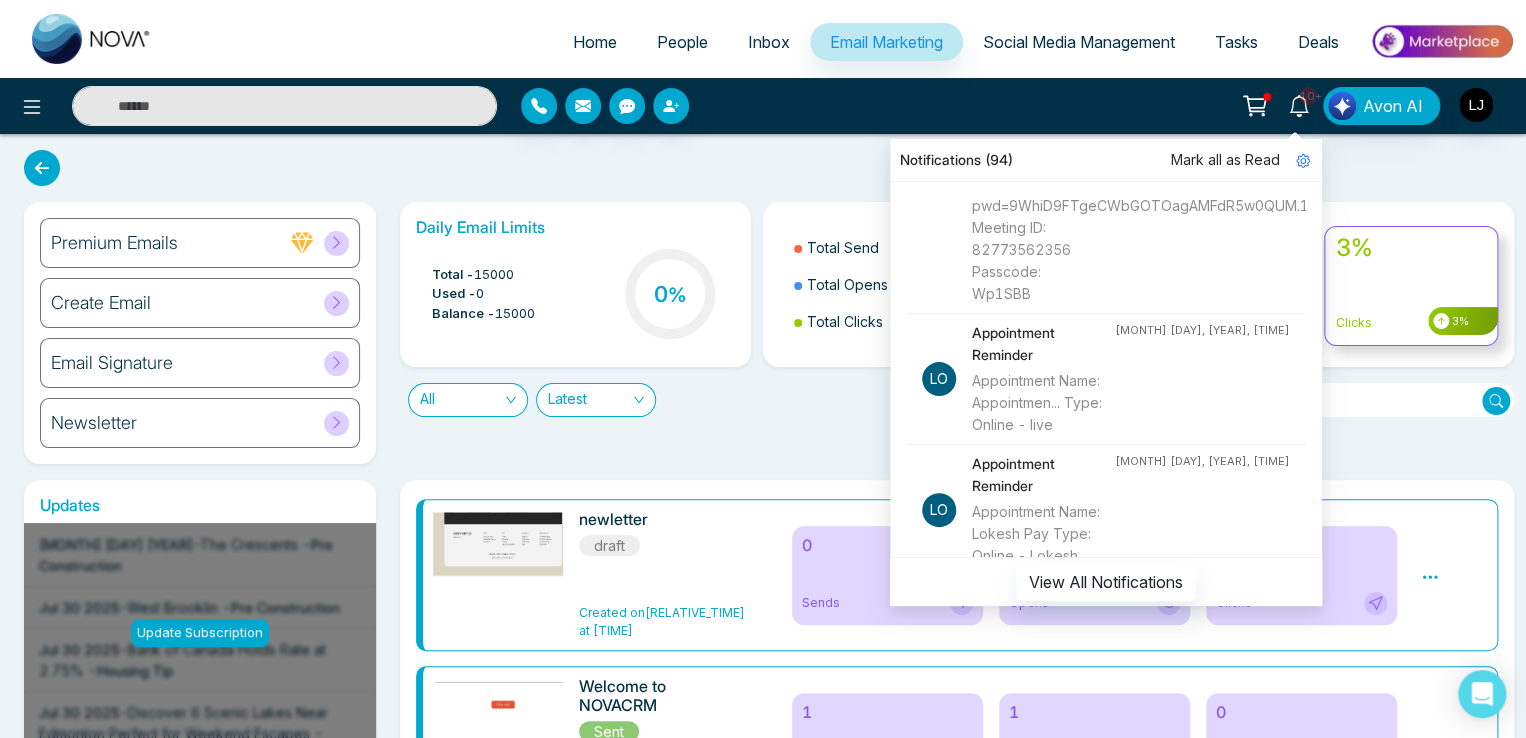 scroll, scrollTop: 1600, scrollLeft: 0, axis: vertical 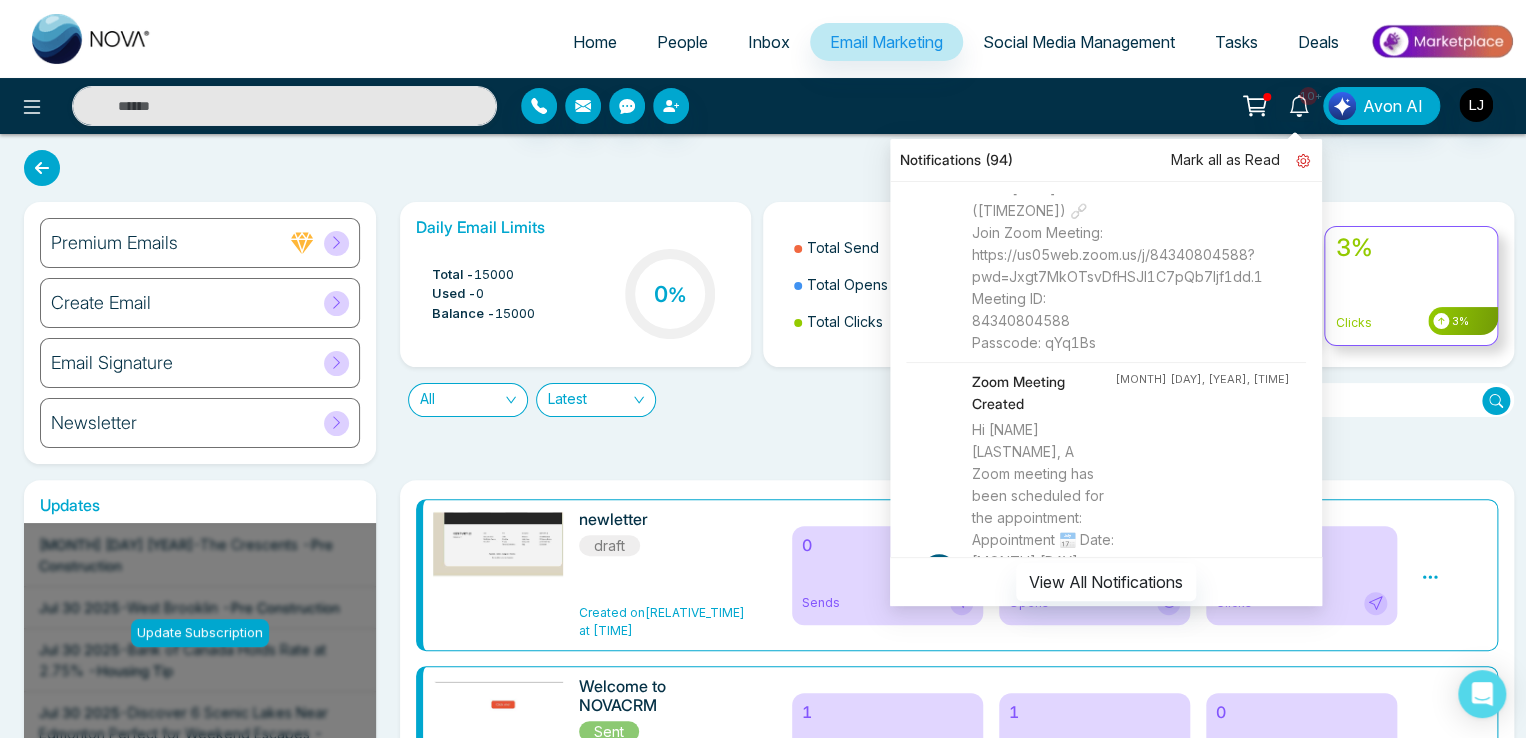click at bounding box center (1295, 160) 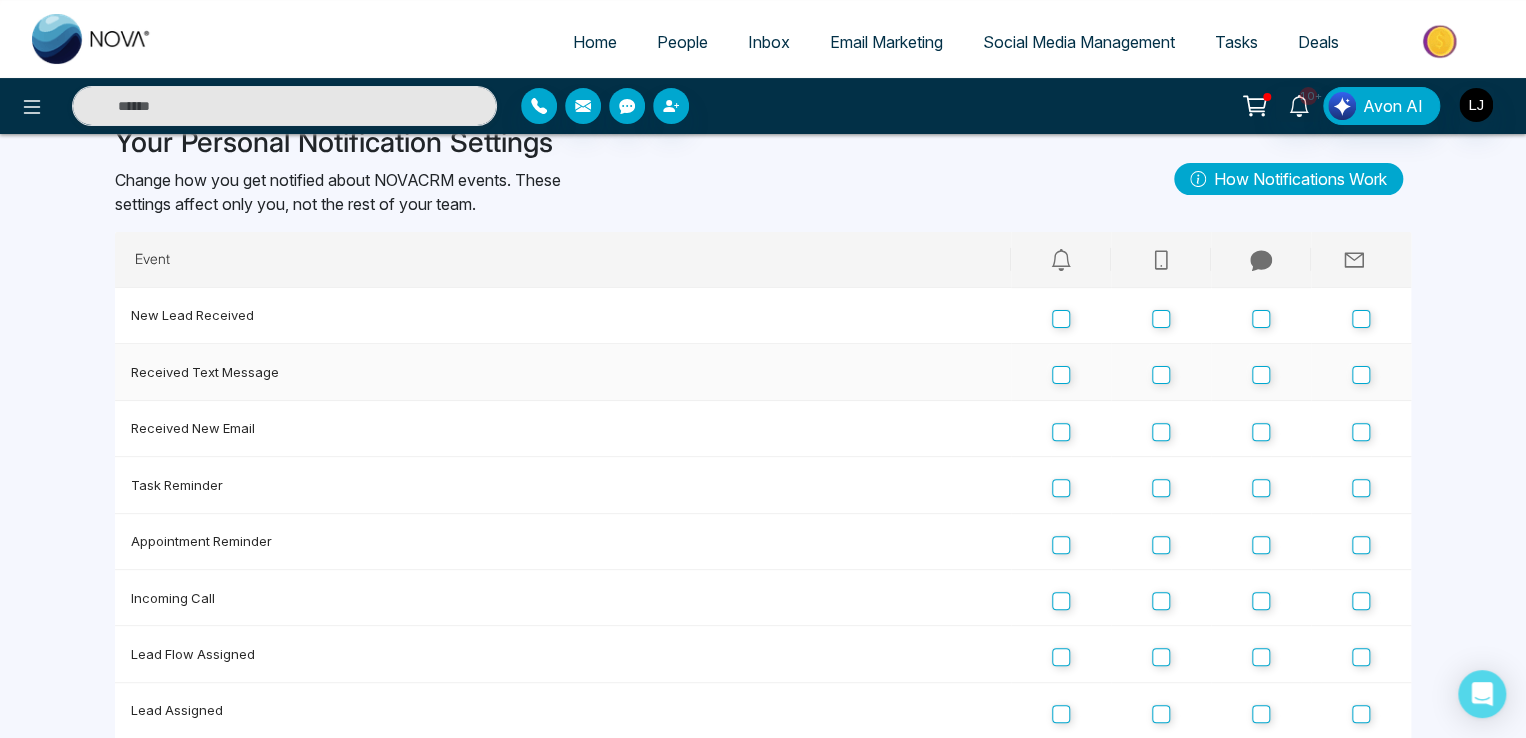 scroll, scrollTop: 108, scrollLeft: 0, axis: vertical 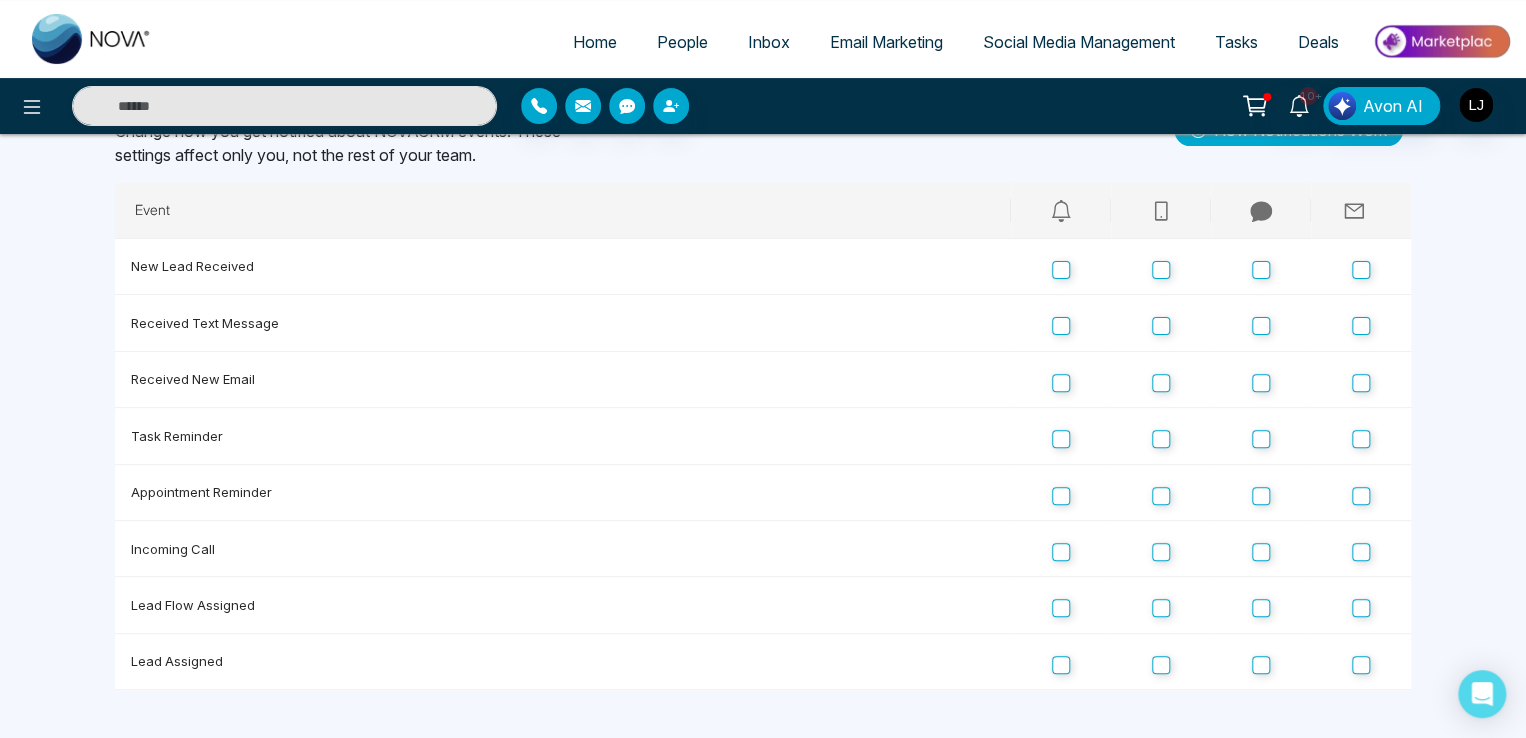 click on "People" at bounding box center [682, 42] 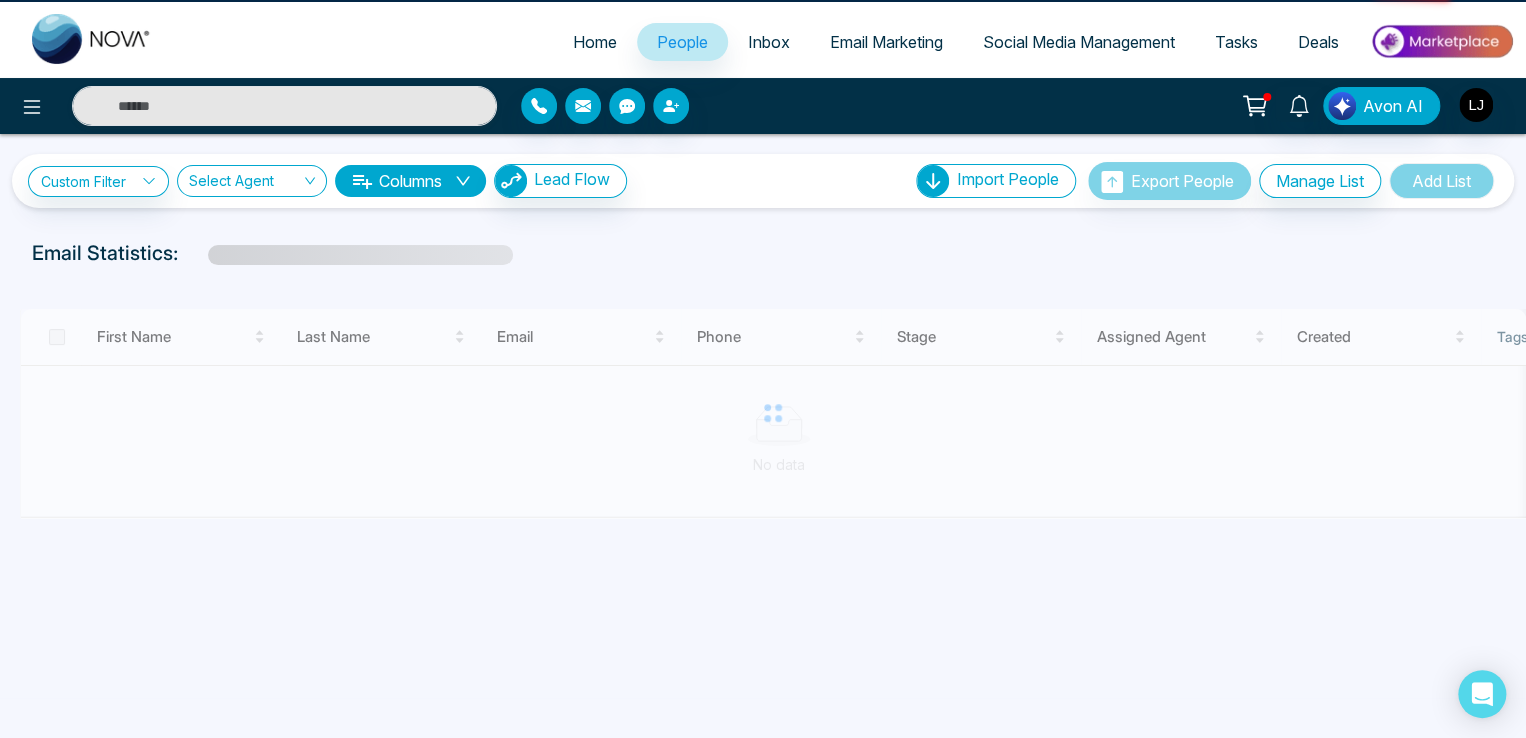 scroll, scrollTop: 0, scrollLeft: 0, axis: both 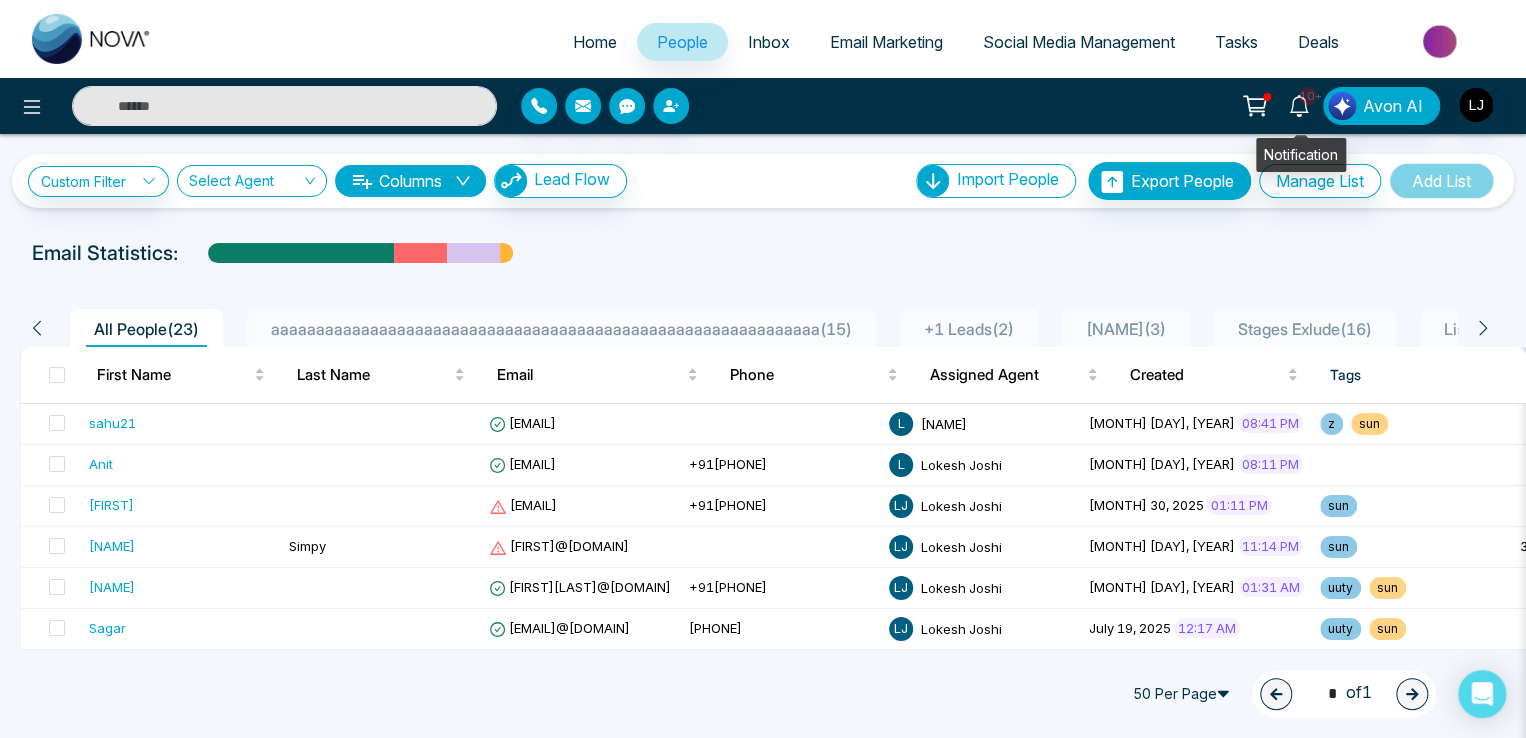 click 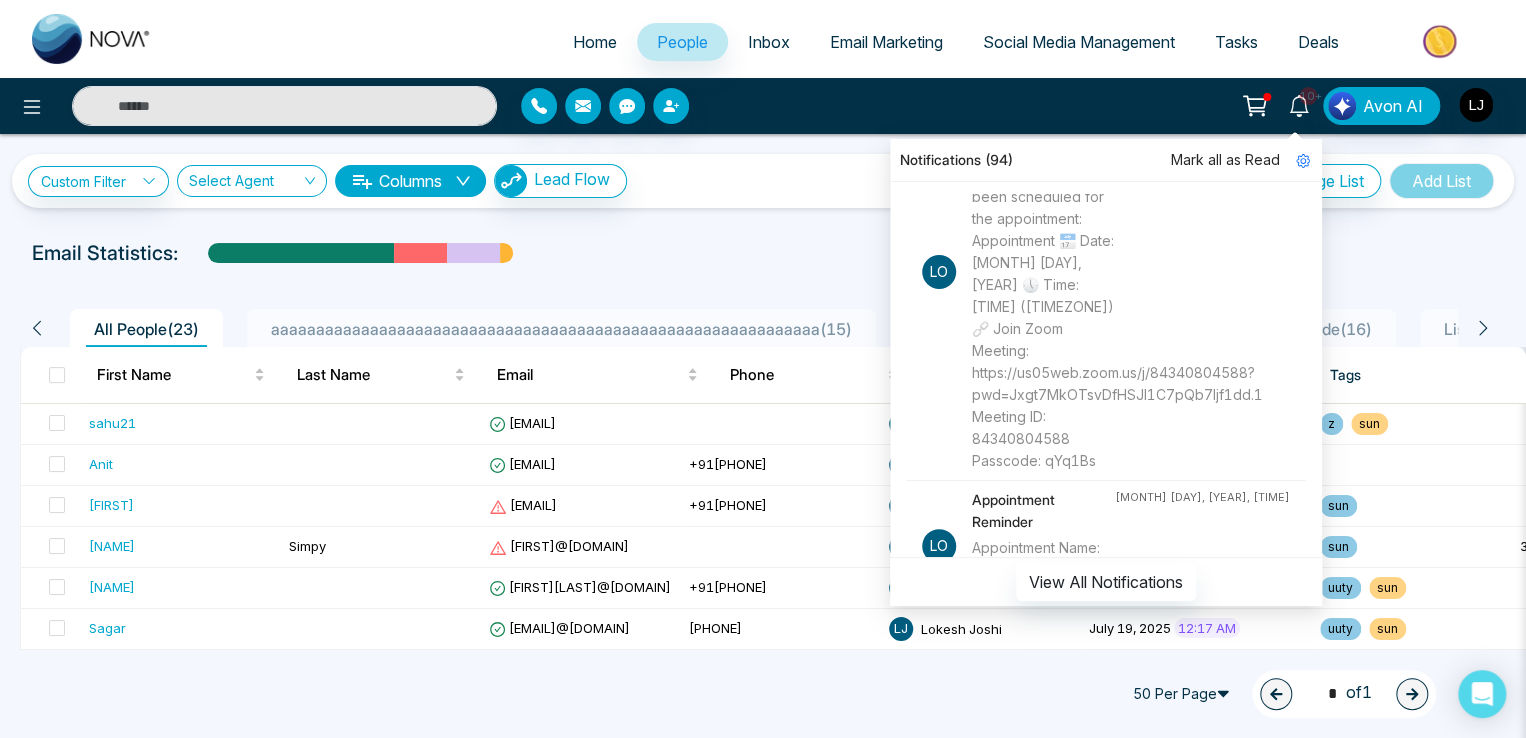 scroll, scrollTop: 2995, scrollLeft: 0, axis: vertical 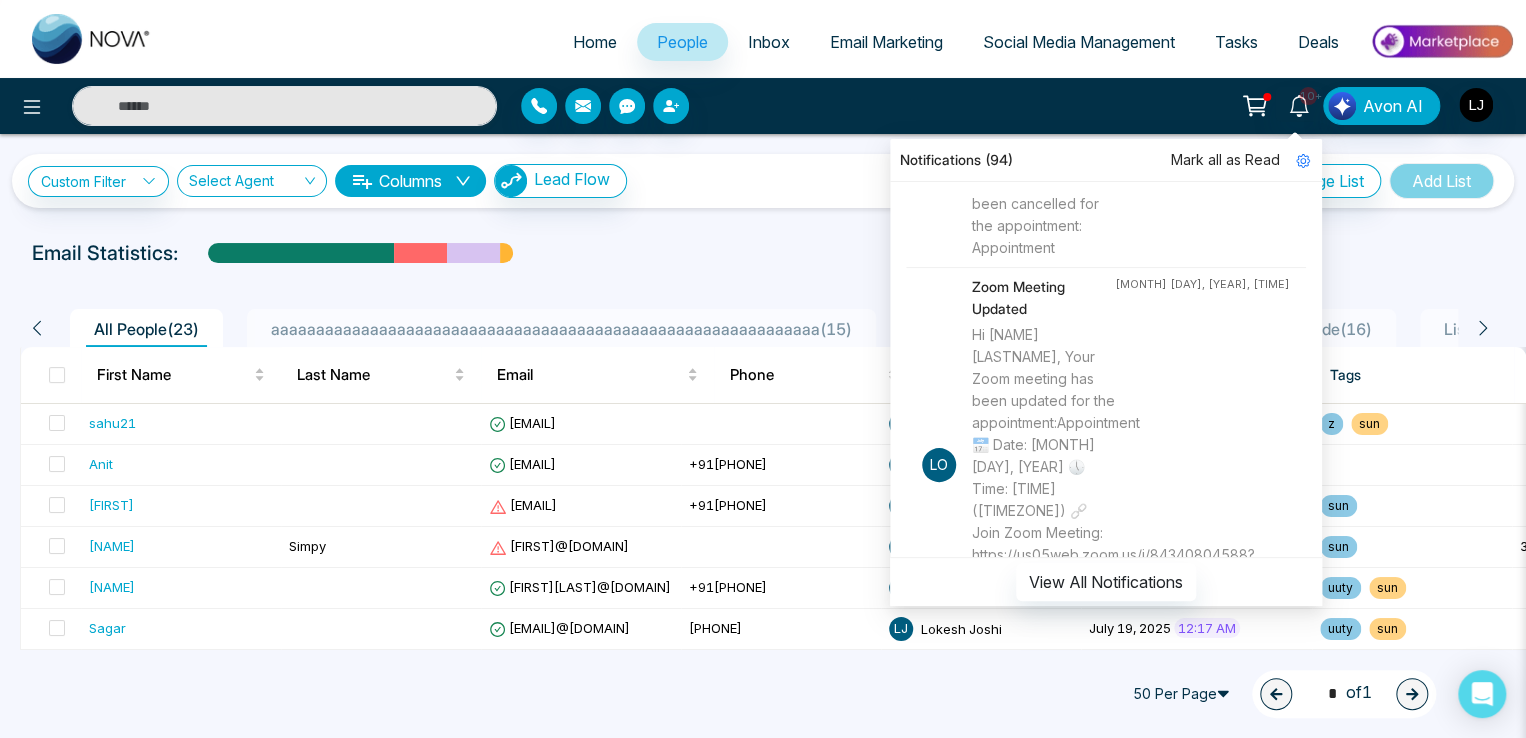 click on "Home People Inbox Email Marketing Social Media Management Tasks Deals" at bounding box center [843, 43] 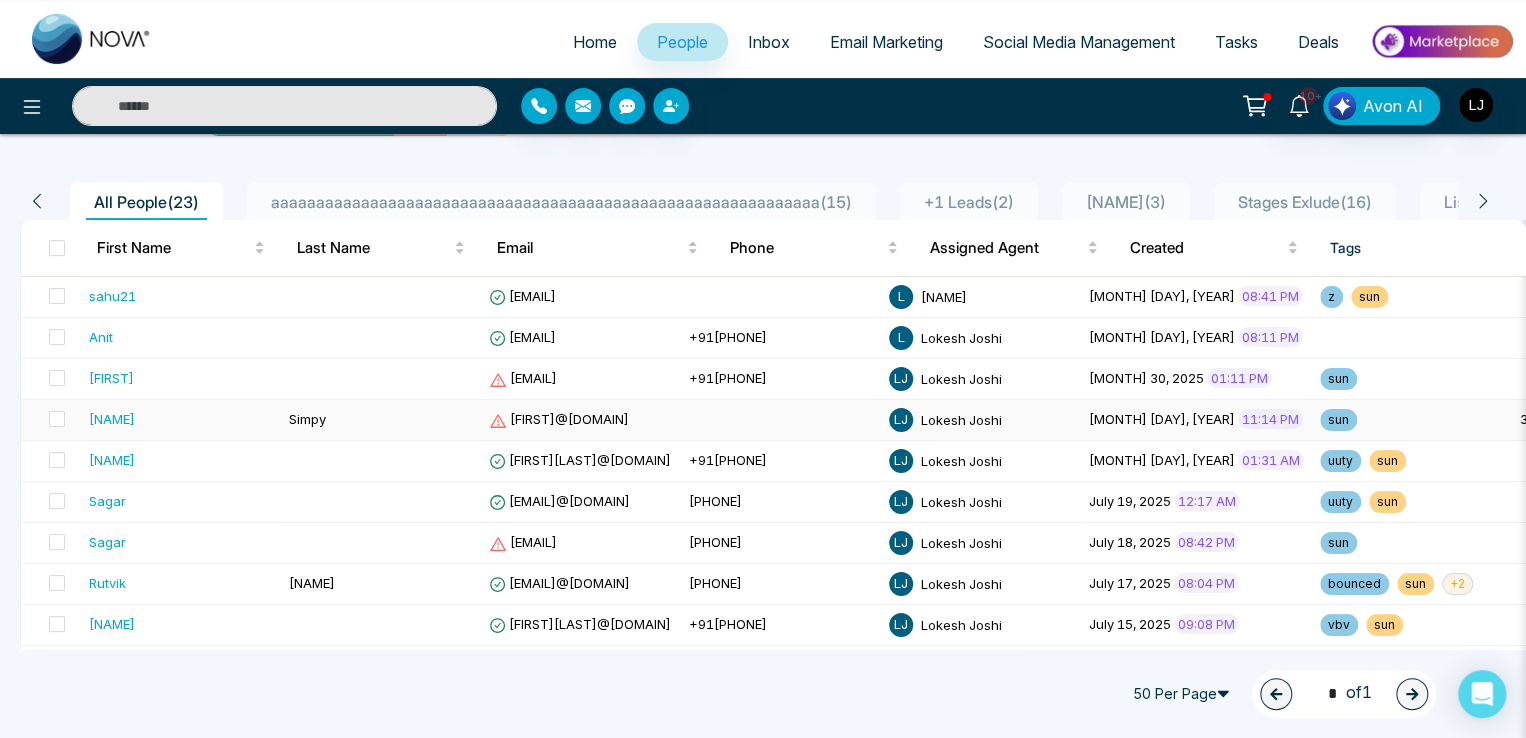 scroll, scrollTop: 0, scrollLeft: 0, axis: both 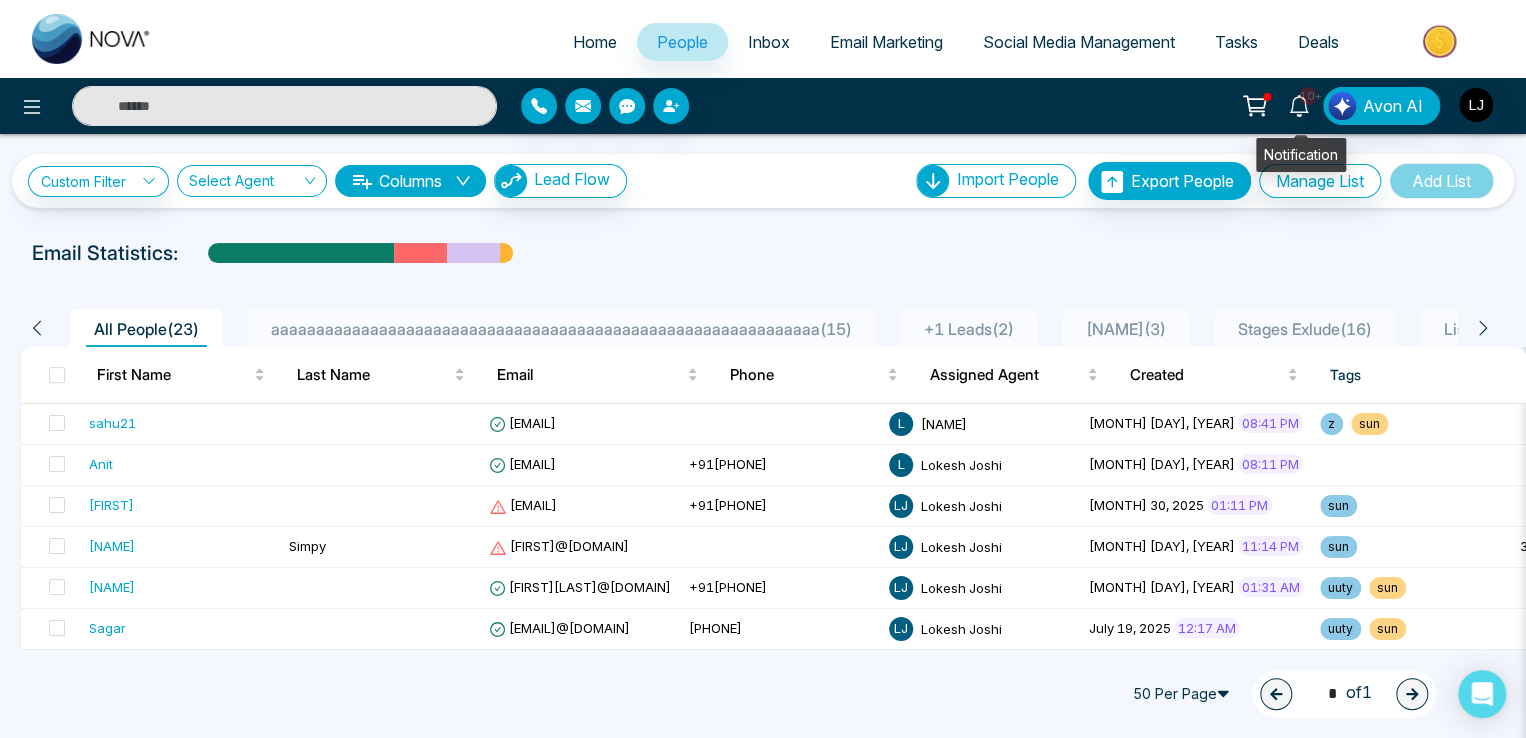 click on "10+" at bounding box center (1308, 96) 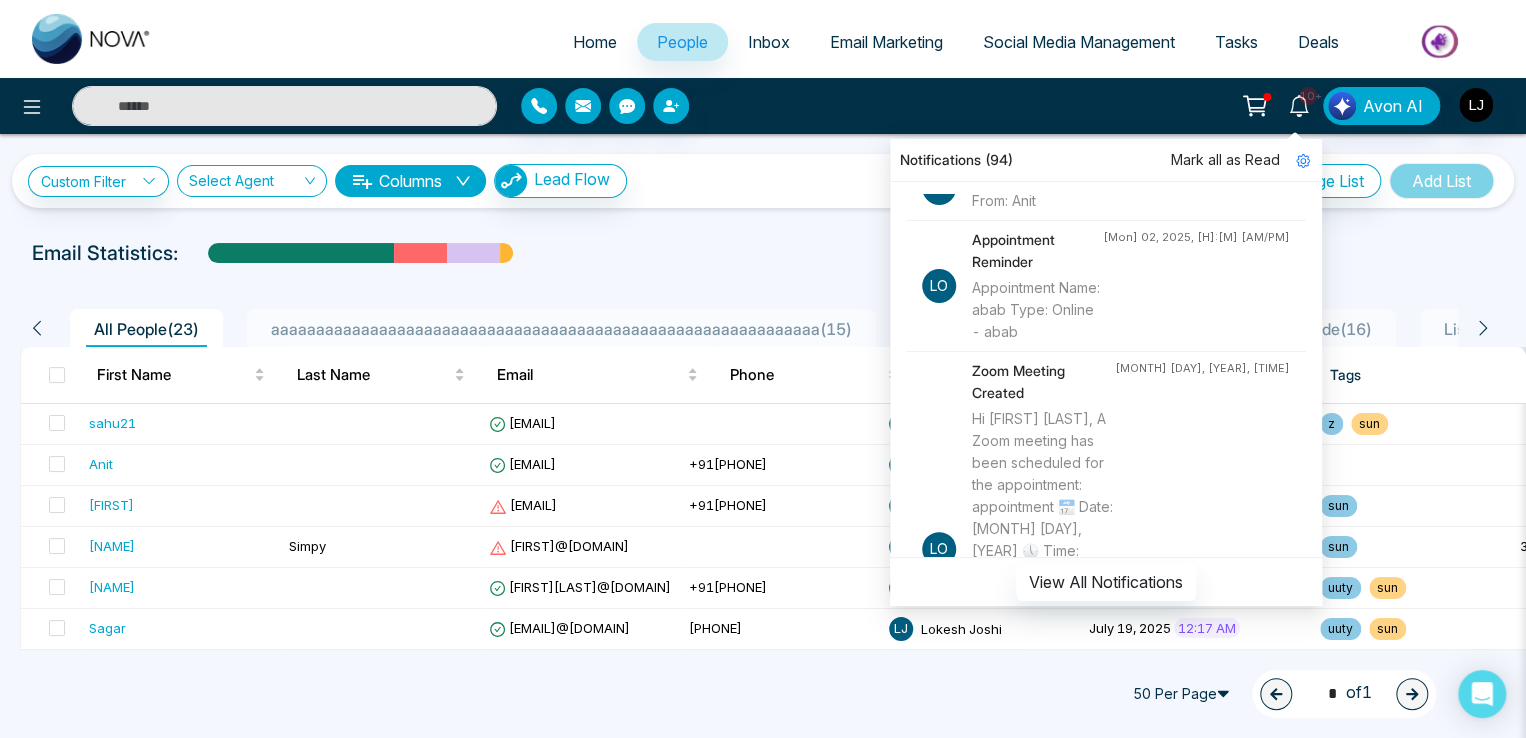 scroll, scrollTop: 0, scrollLeft: 0, axis: both 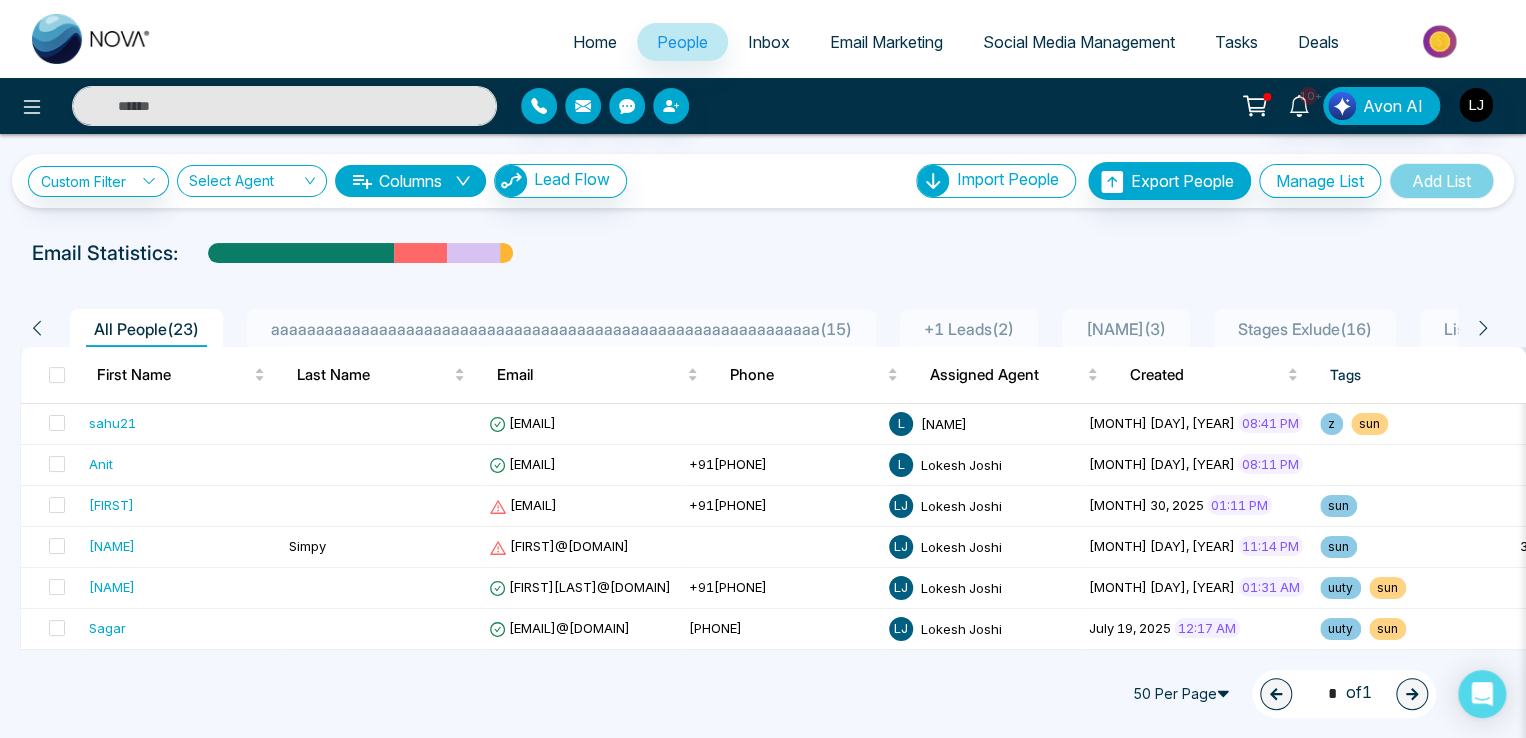 click on "Home People Inbox Email Marketing Social Media Management Tasks Deals" at bounding box center [763, 39] 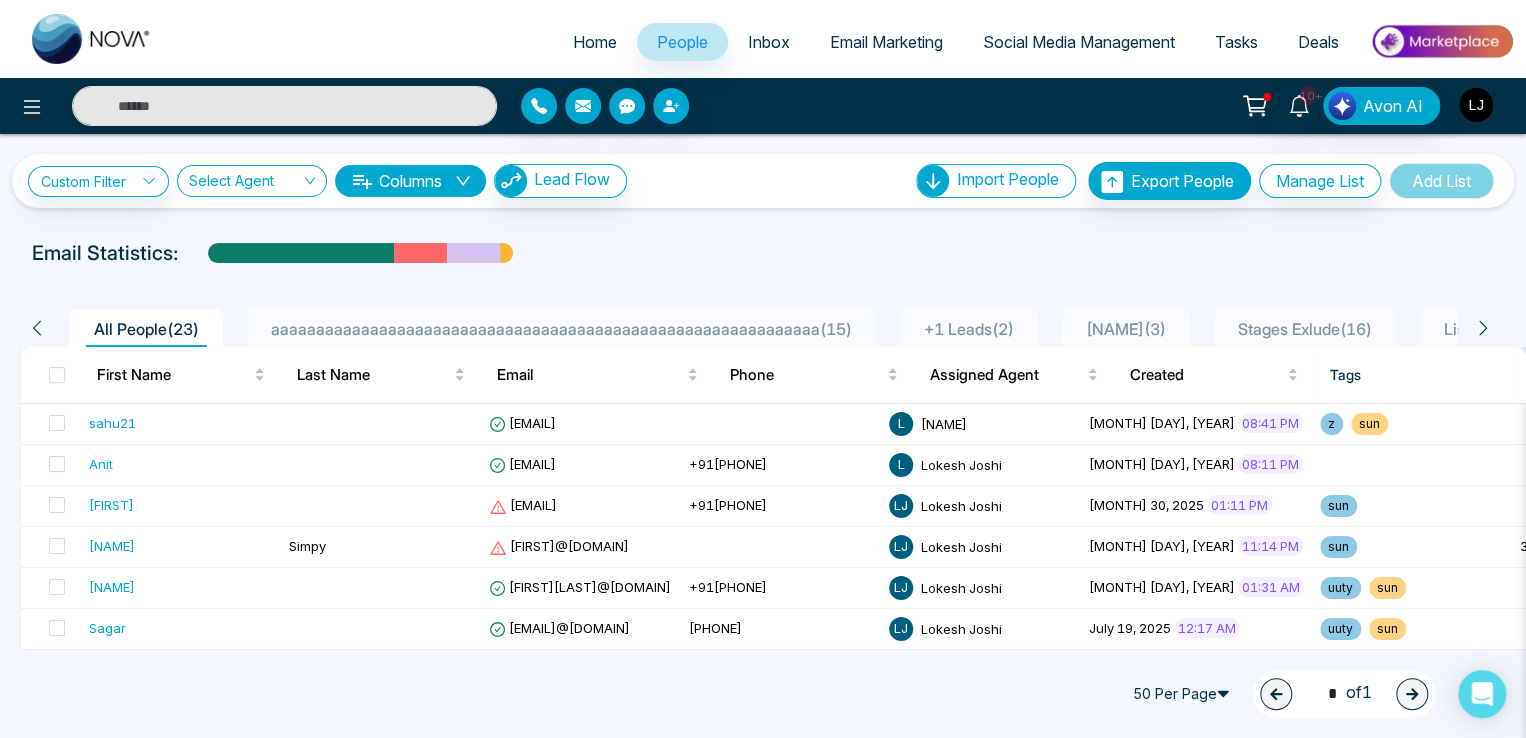 click at bounding box center (1476, 105) 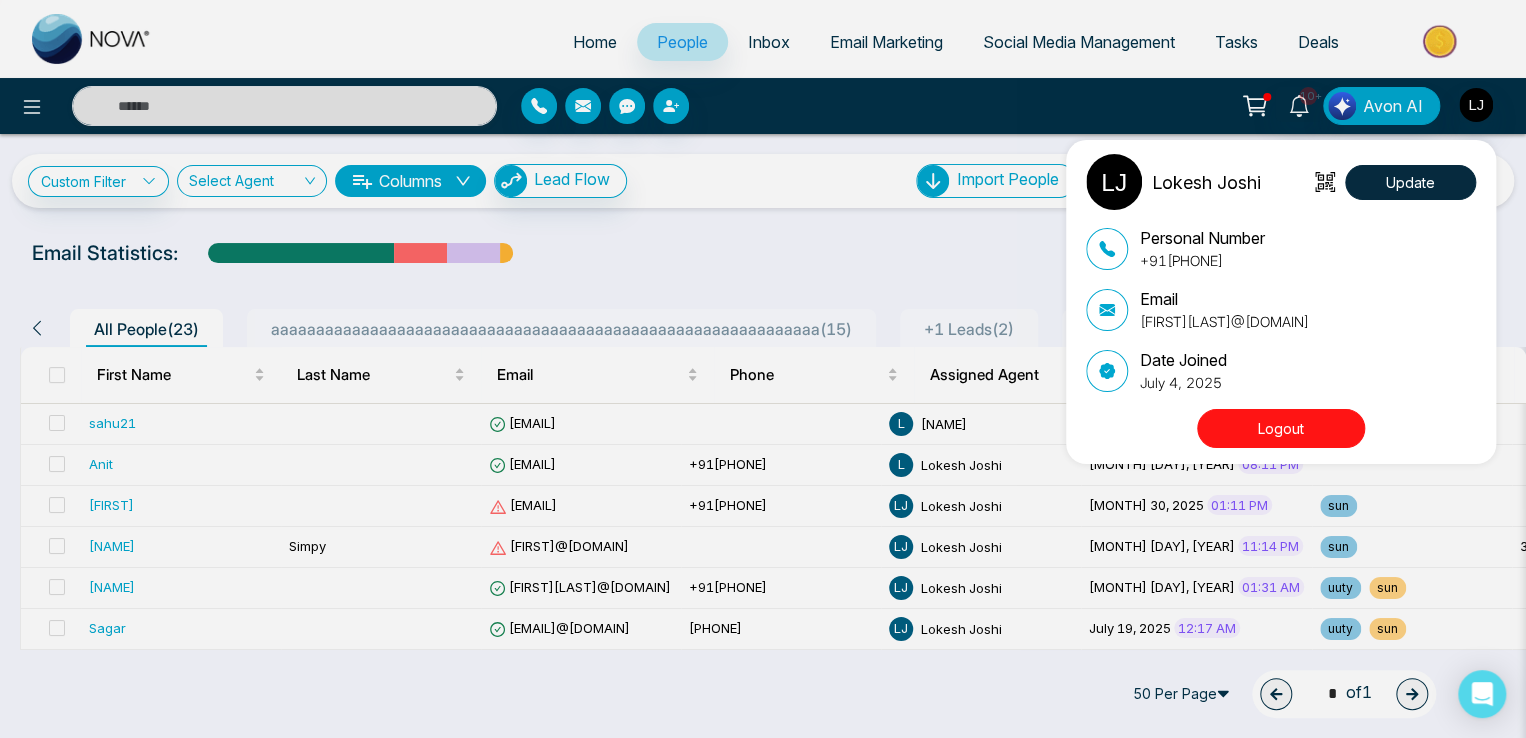 click on "Lokesh Joshi Update Personal Number +918421020309 Email lokeshjoshi6454@gmail.com Date Joined July 4, 2025 Logout" at bounding box center [763, 369] 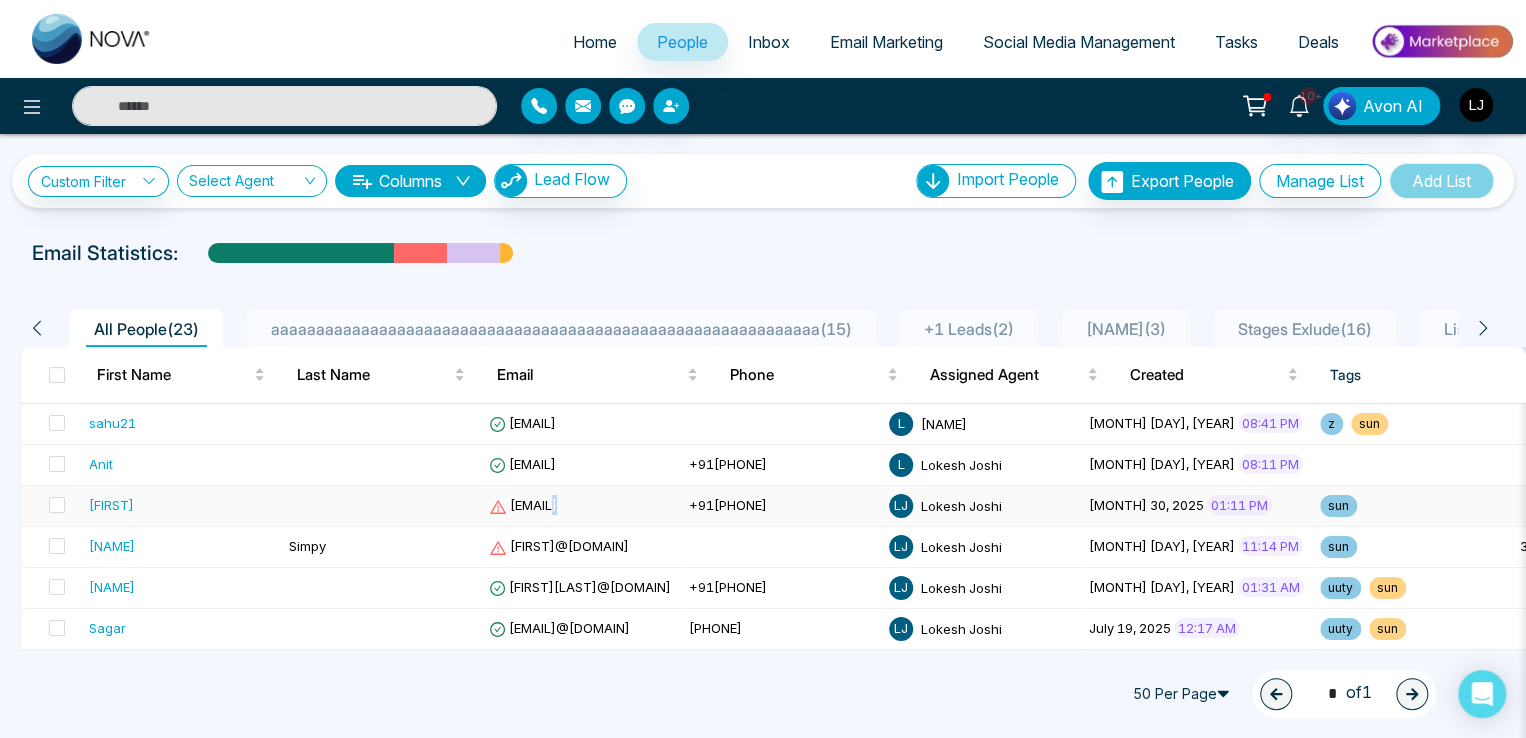 click on "[USERNAME]@[DOMAIN].com" at bounding box center (523, 505) 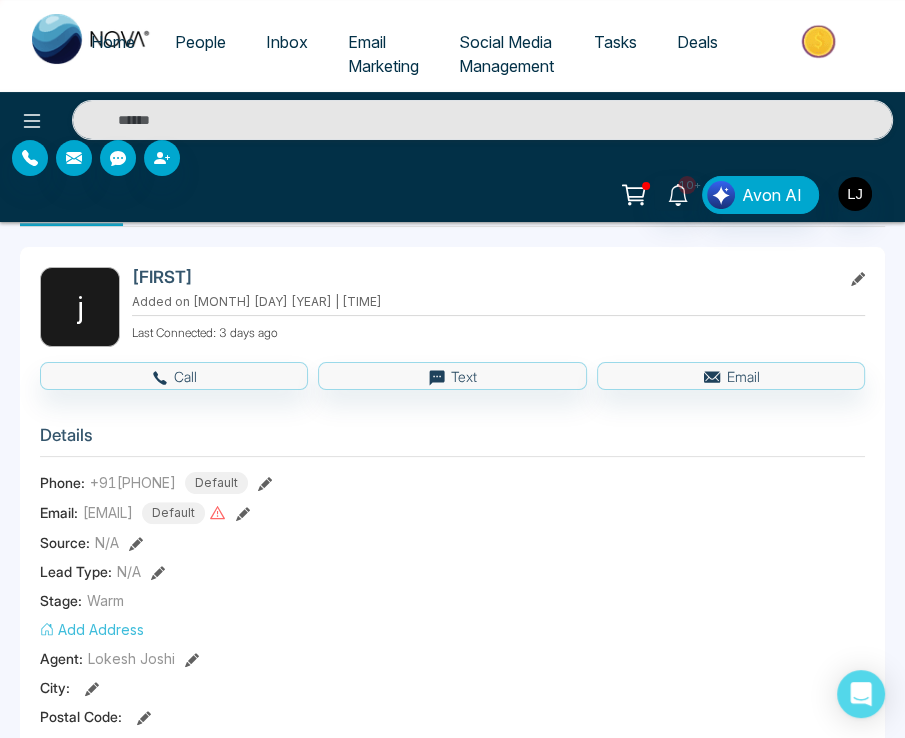 scroll, scrollTop: 200, scrollLeft: 0, axis: vertical 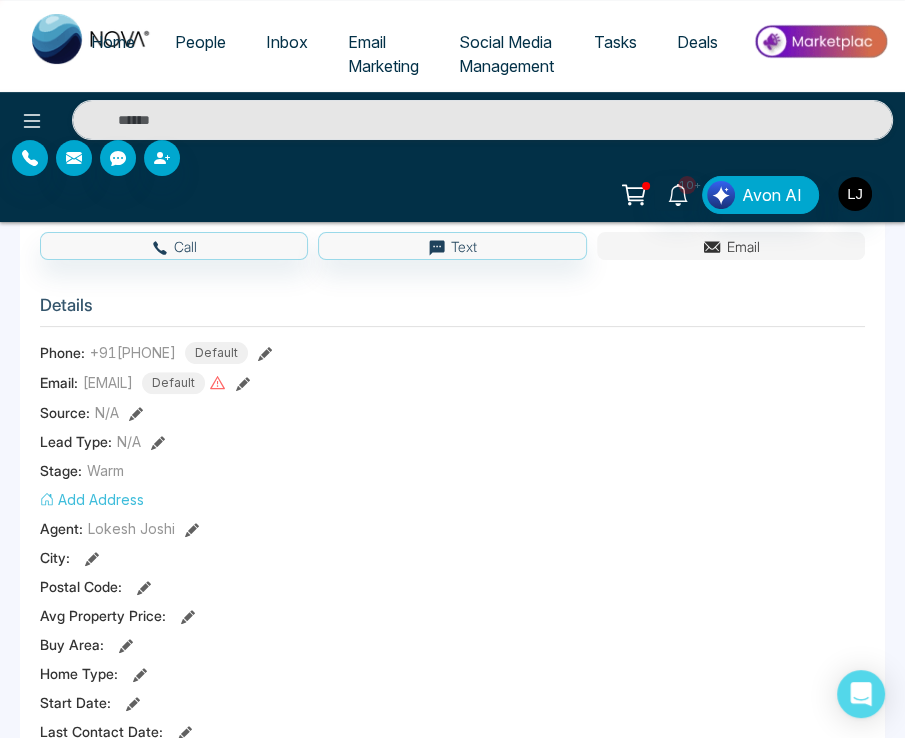 click on "Email" at bounding box center [731, 246] 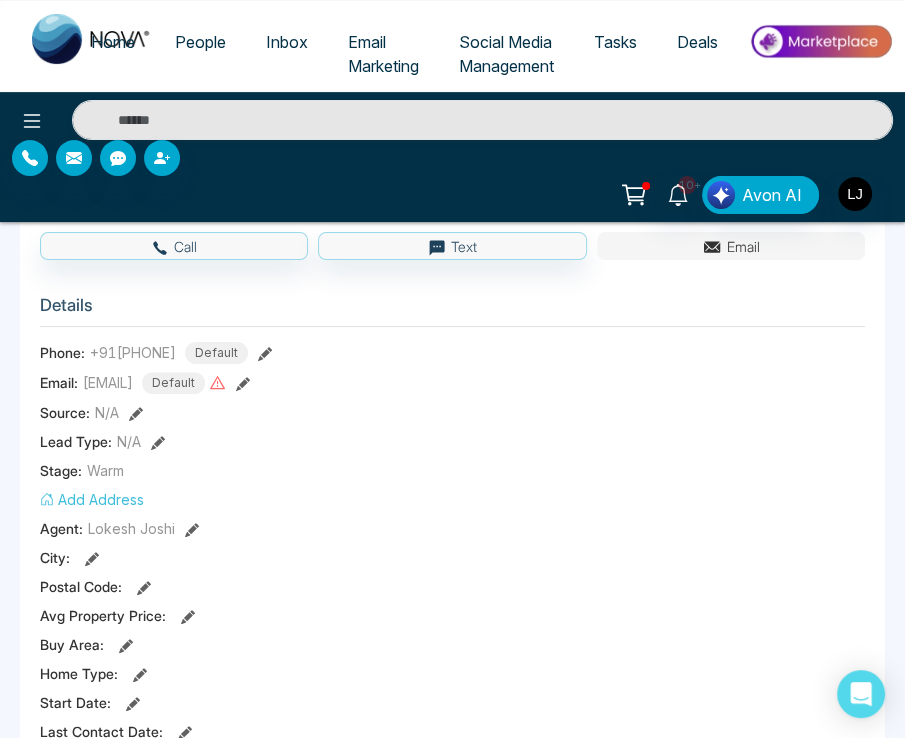 click 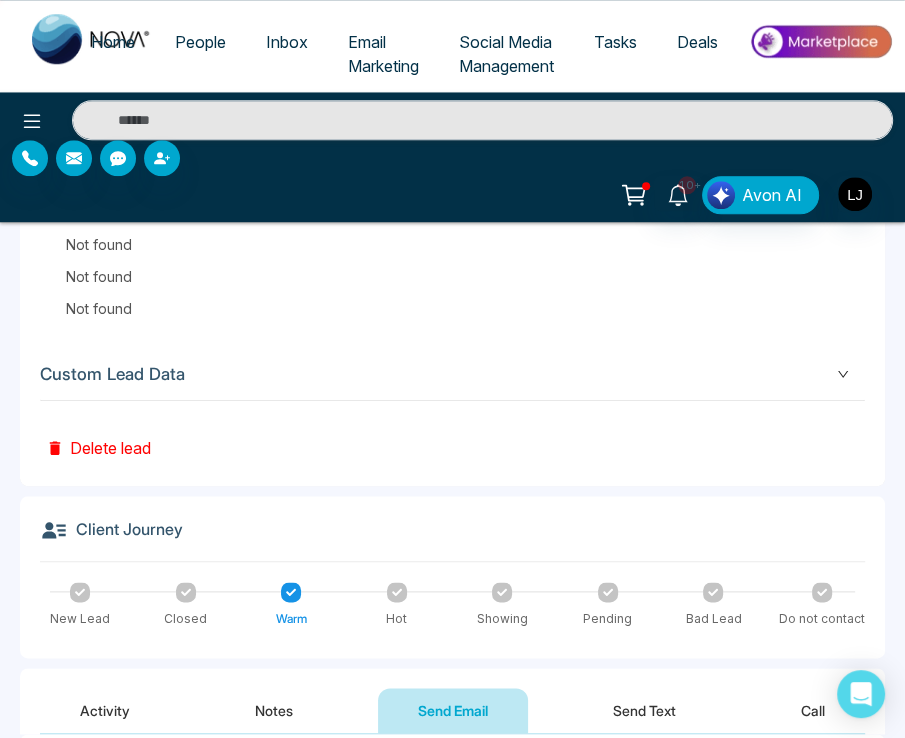 scroll, scrollTop: 1500, scrollLeft: 0, axis: vertical 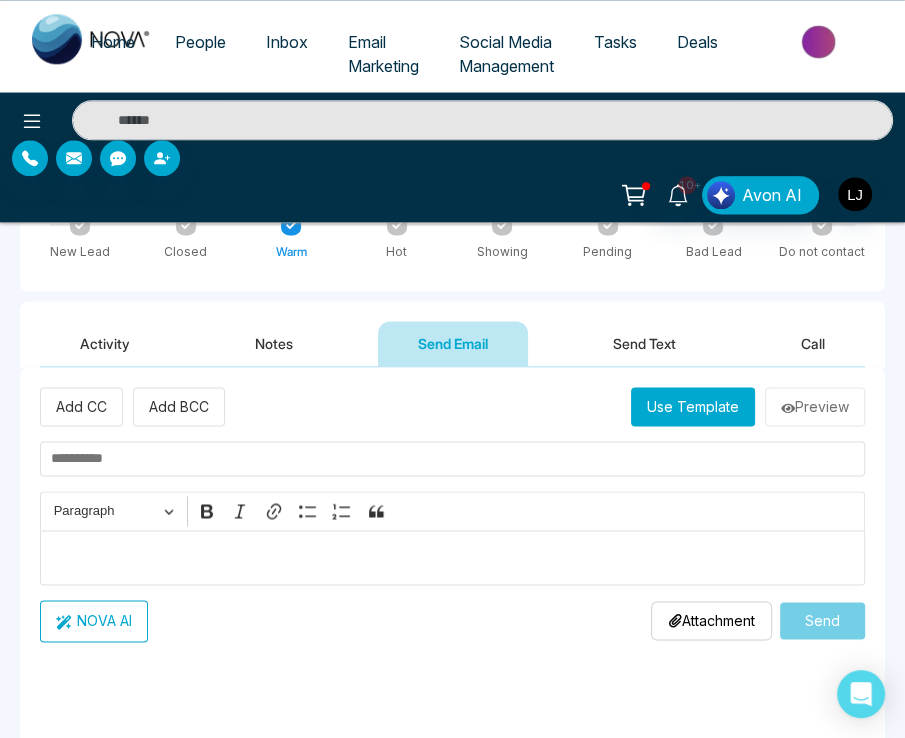 click on "Use Template" at bounding box center (693, 406) 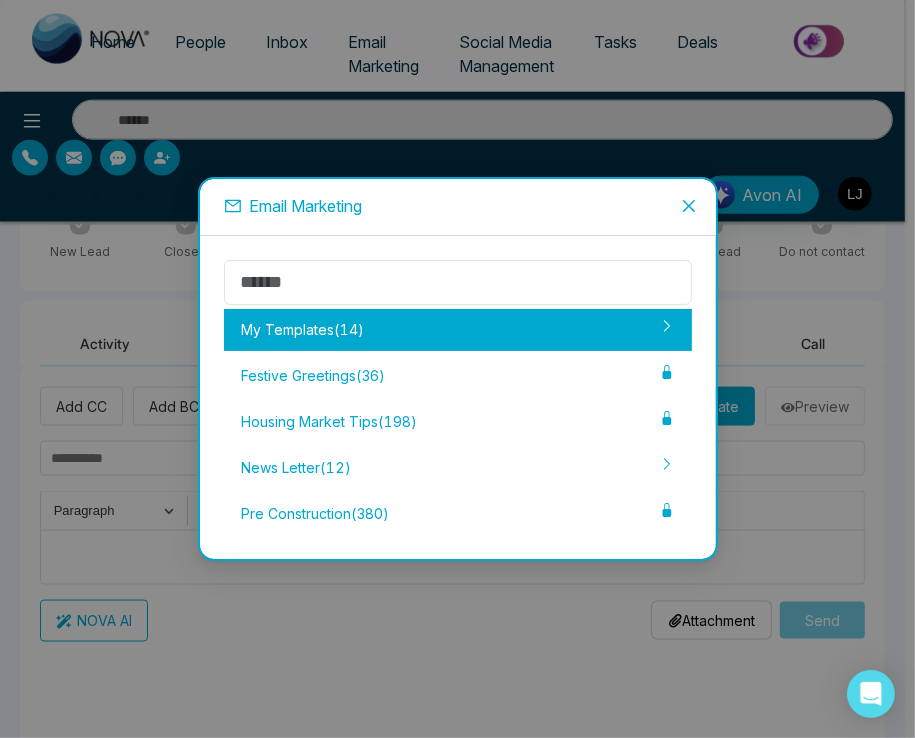 click on "My Templates  ( 14 )" at bounding box center [458, 330] 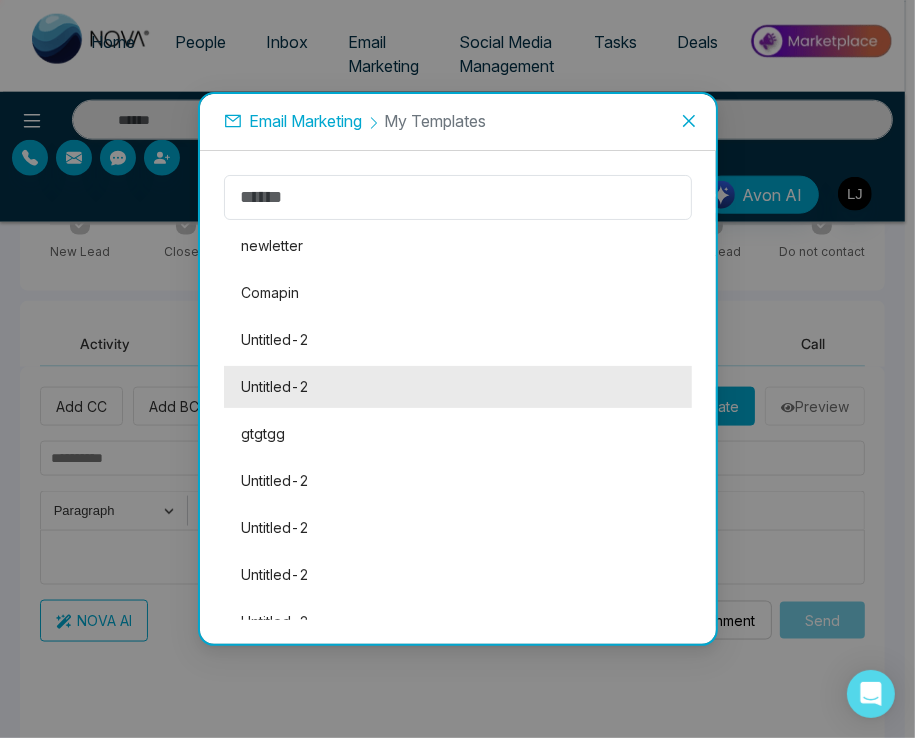 click on "Untitled-2" at bounding box center (458, 387) 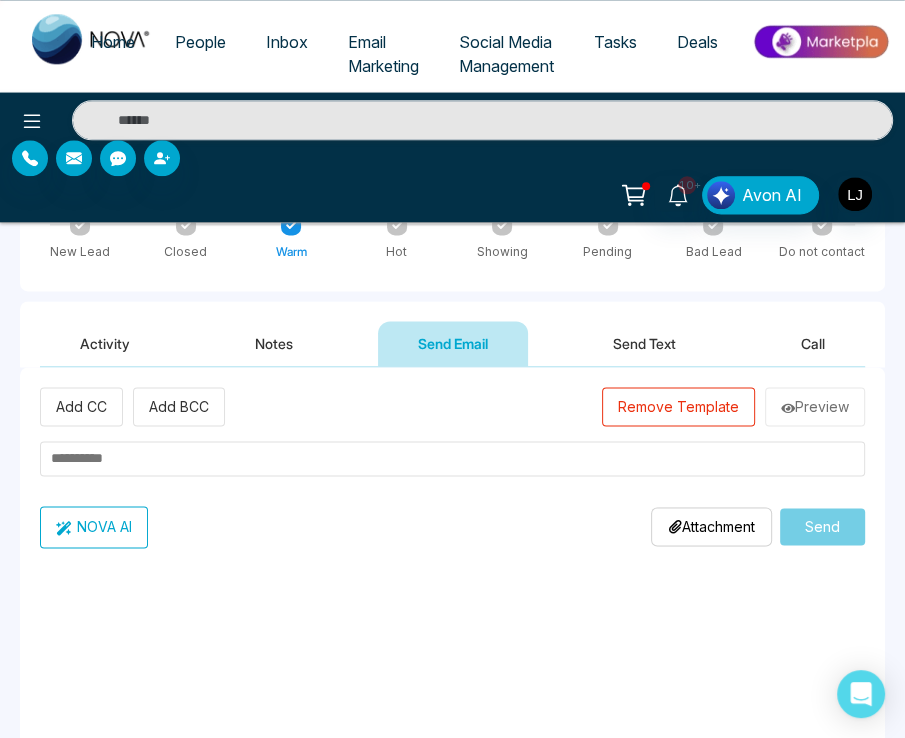 click at bounding box center (452, 458) 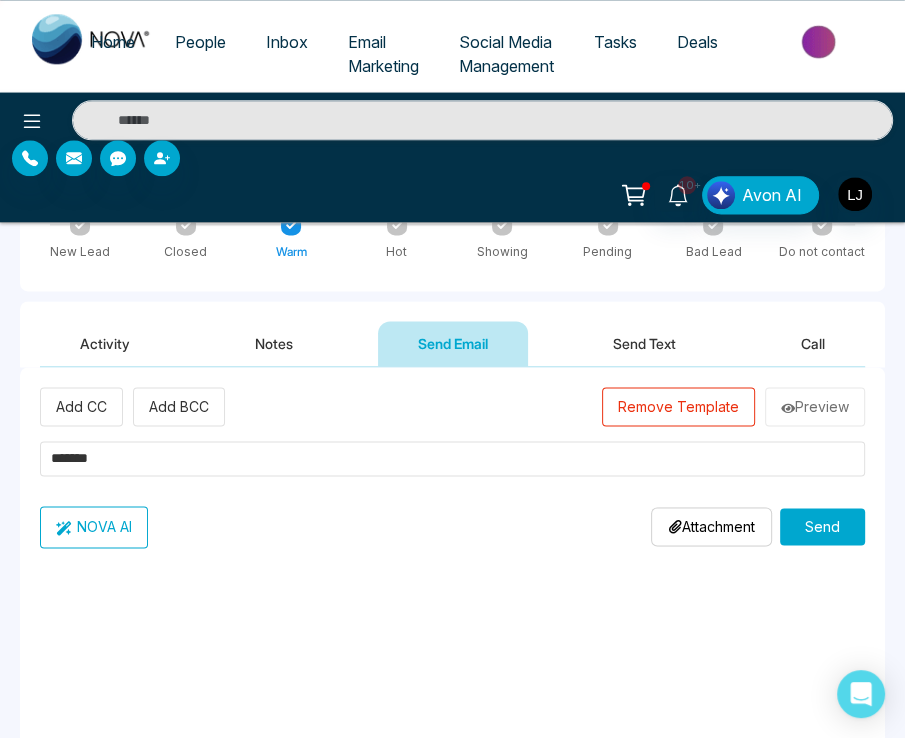 click on "*******" at bounding box center (452, 458) 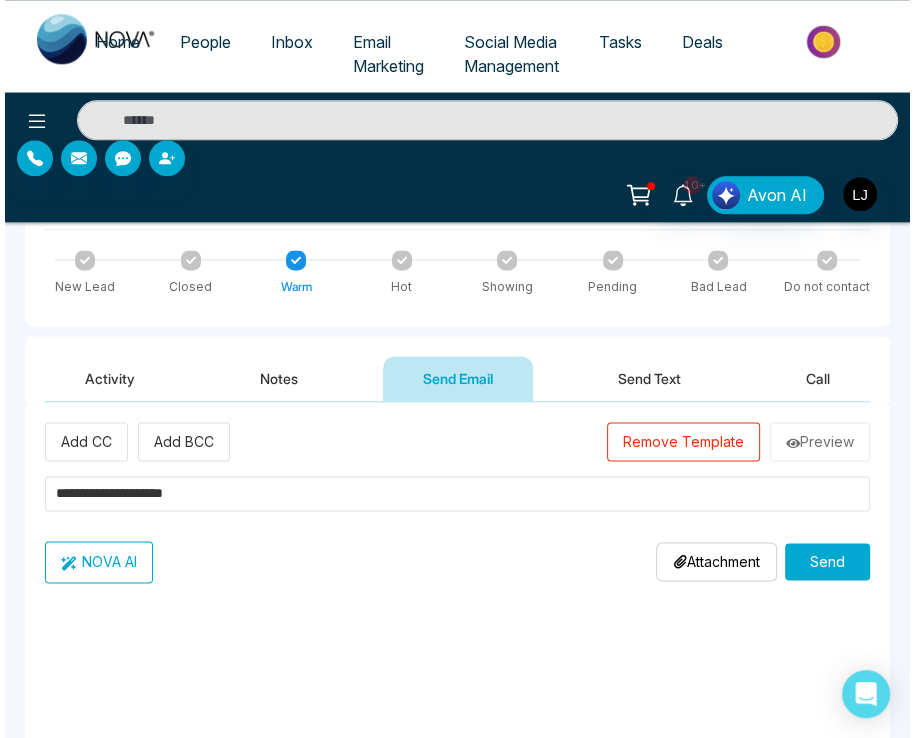 scroll, scrollTop: 1500, scrollLeft: 0, axis: vertical 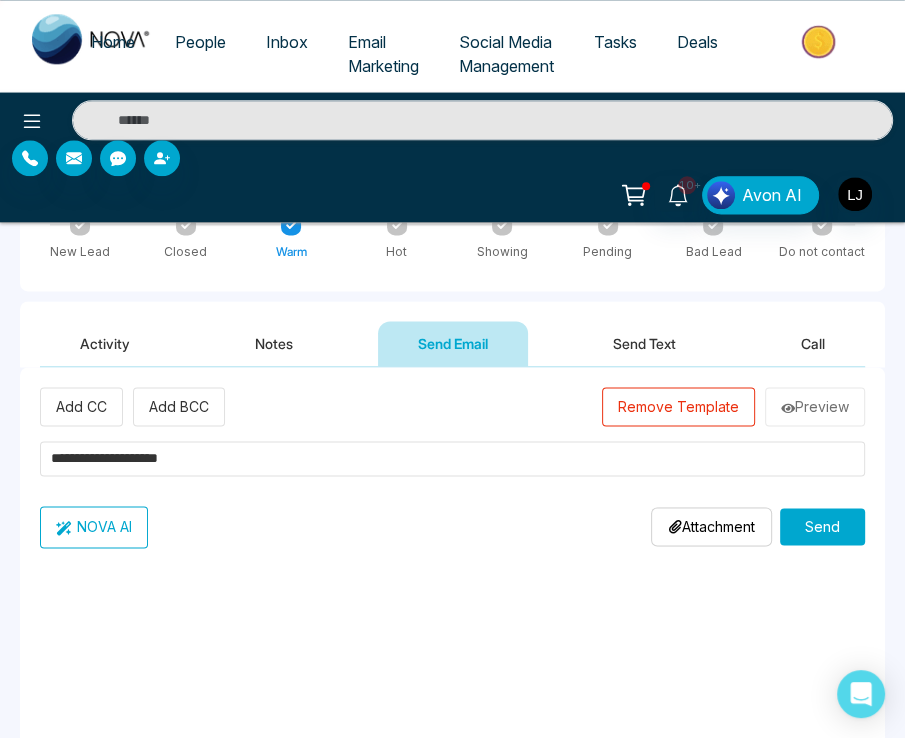 type on "**********" 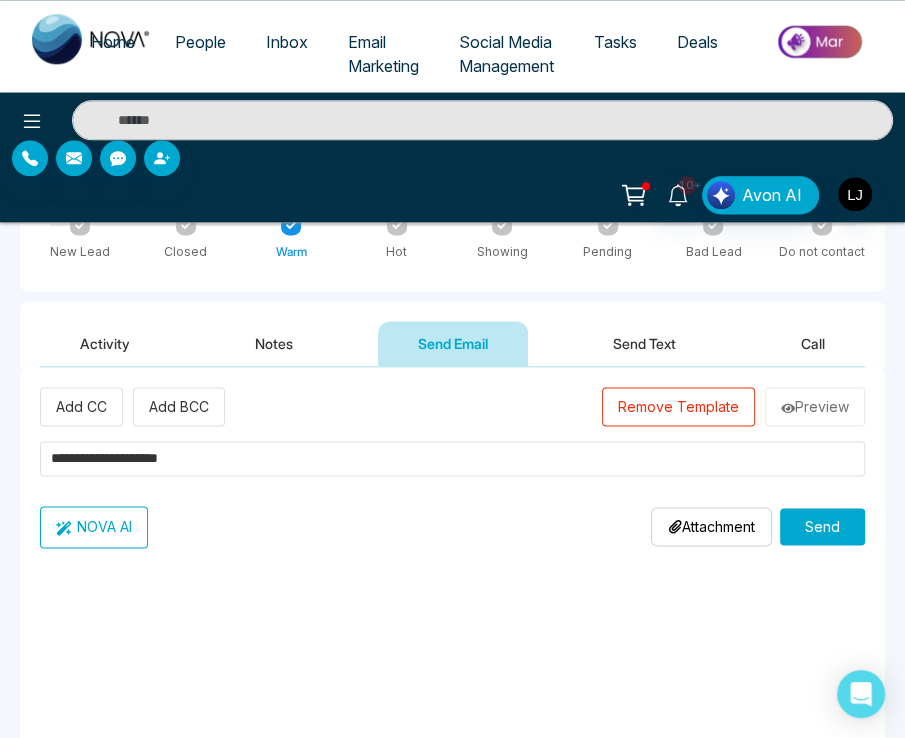 click on "Remove Template" at bounding box center [678, 406] 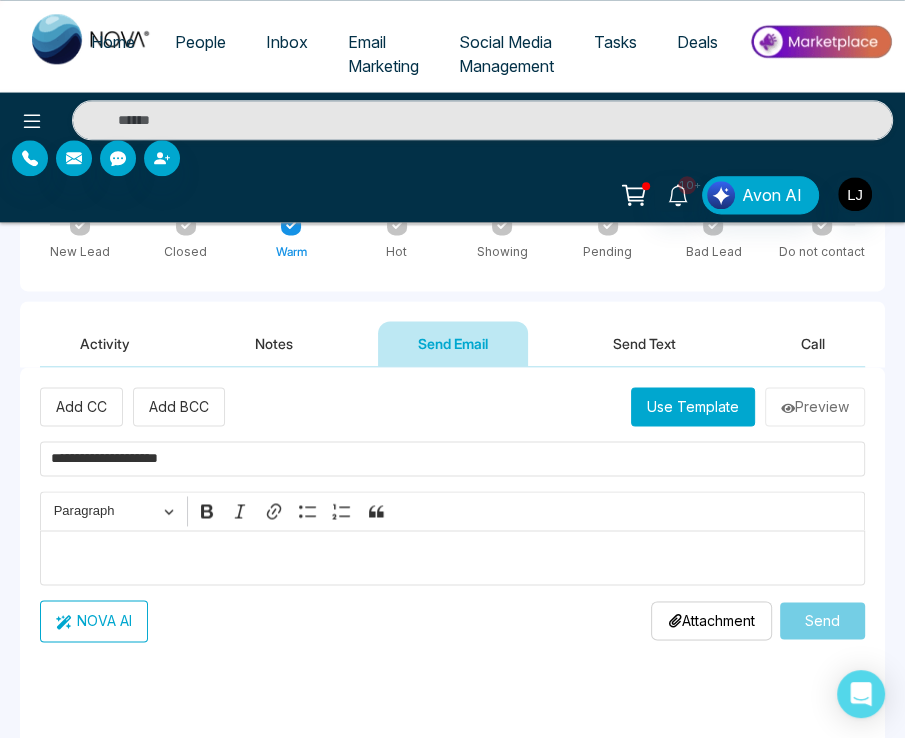 click on "Use Template" at bounding box center [693, 406] 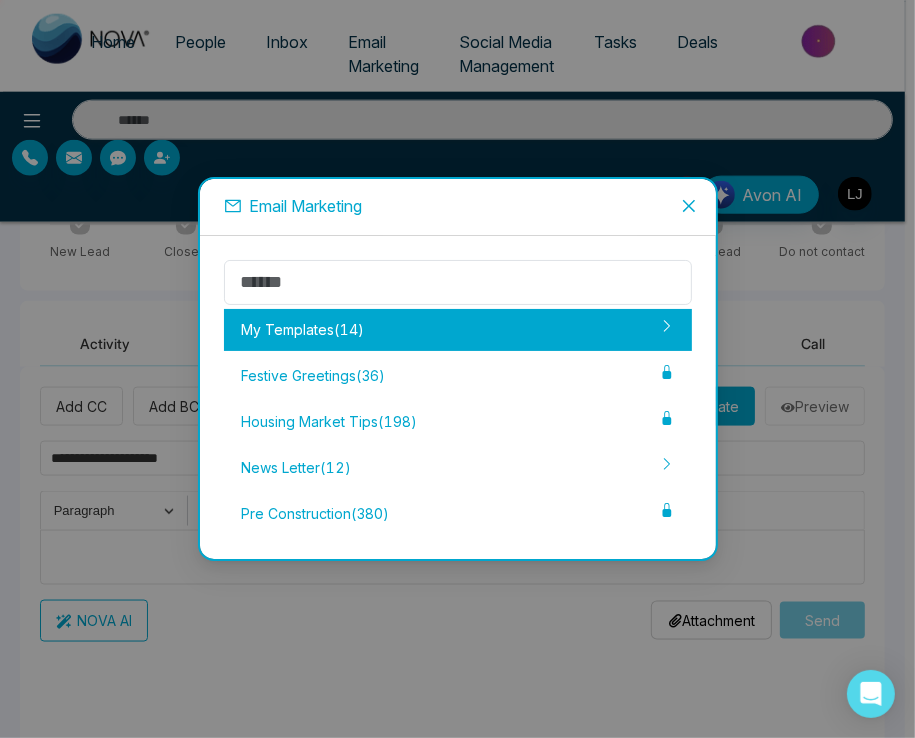 click on "My Templates  ( 14 )" at bounding box center (458, 330) 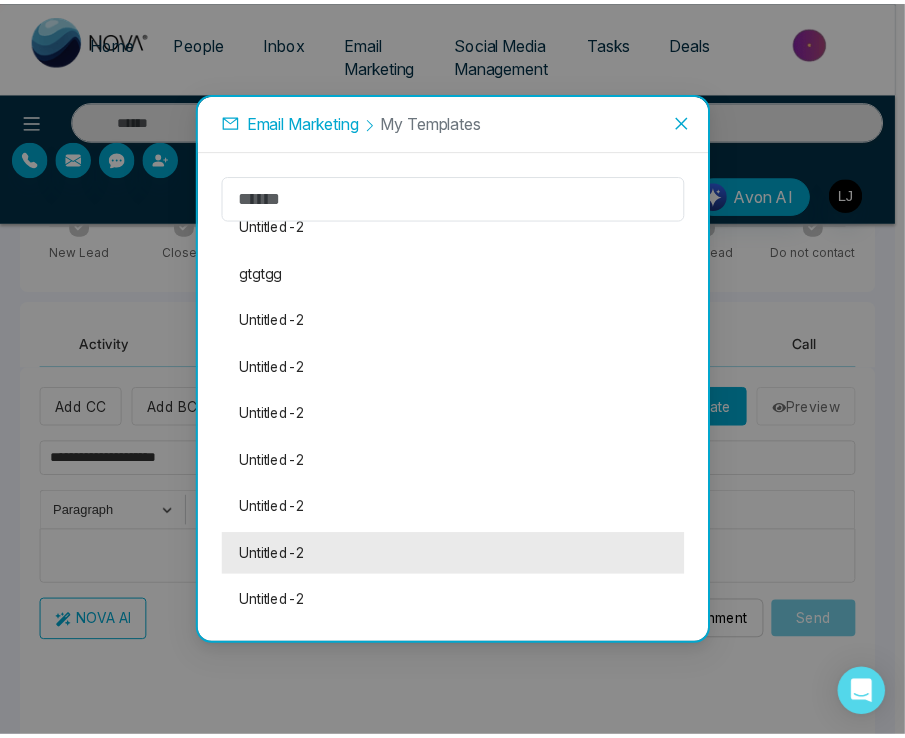scroll, scrollTop: 273, scrollLeft: 0, axis: vertical 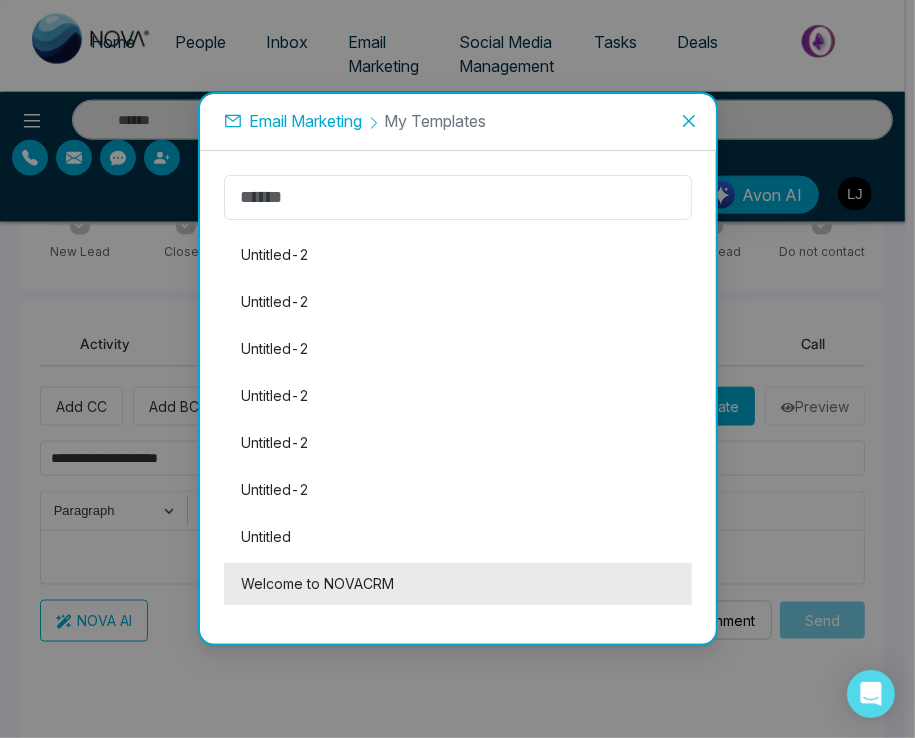 click on "Welcome to NOVACRM" at bounding box center [458, 584] 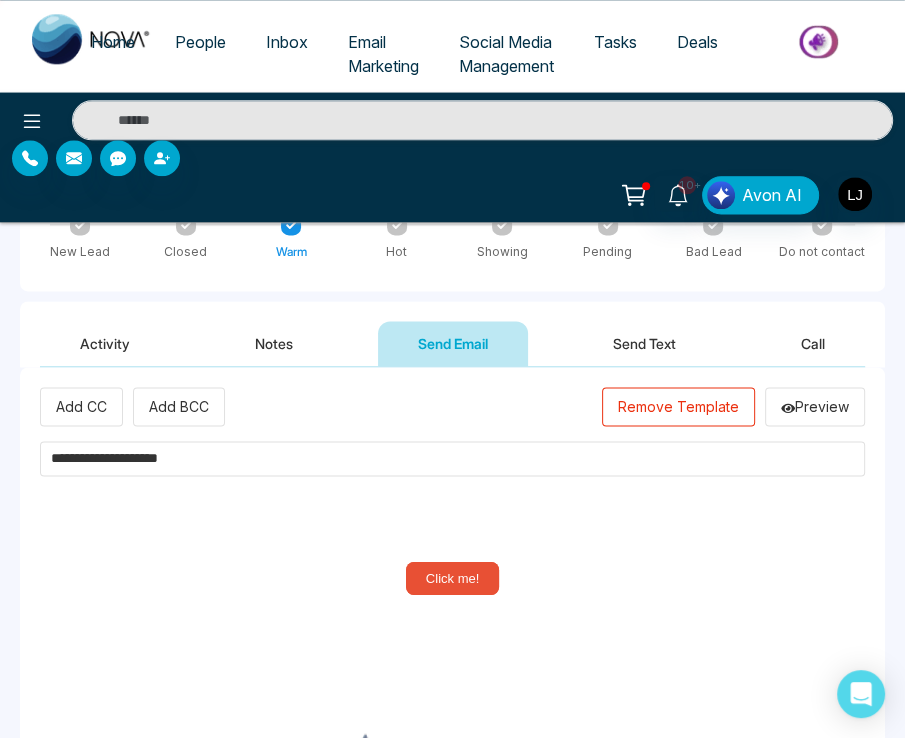 scroll, scrollTop: 60, scrollLeft: 0, axis: vertical 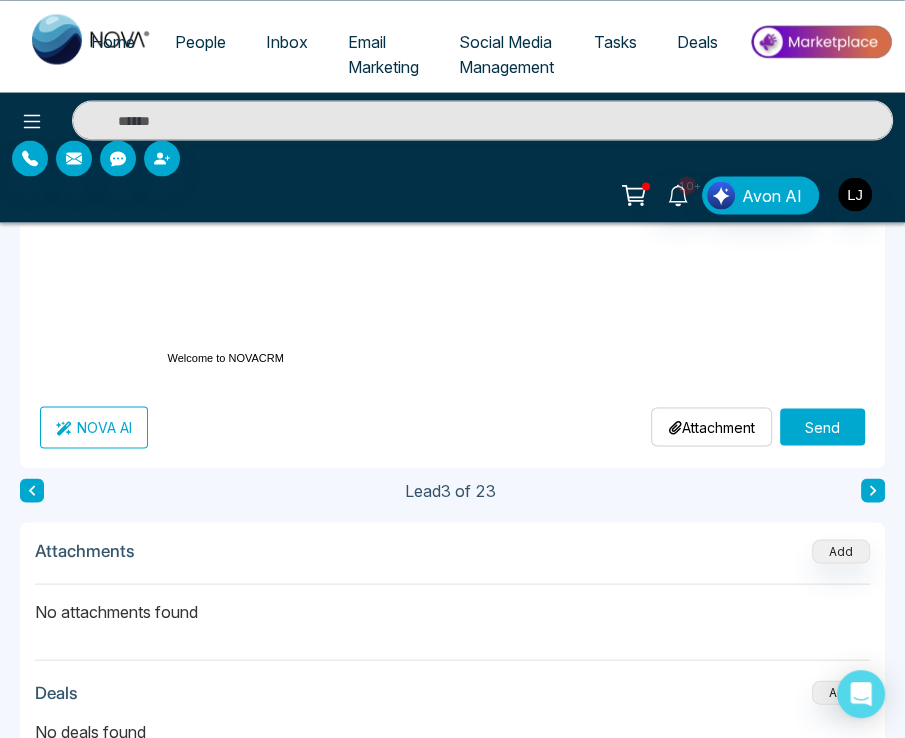 click on "Send" at bounding box center (822, 426) 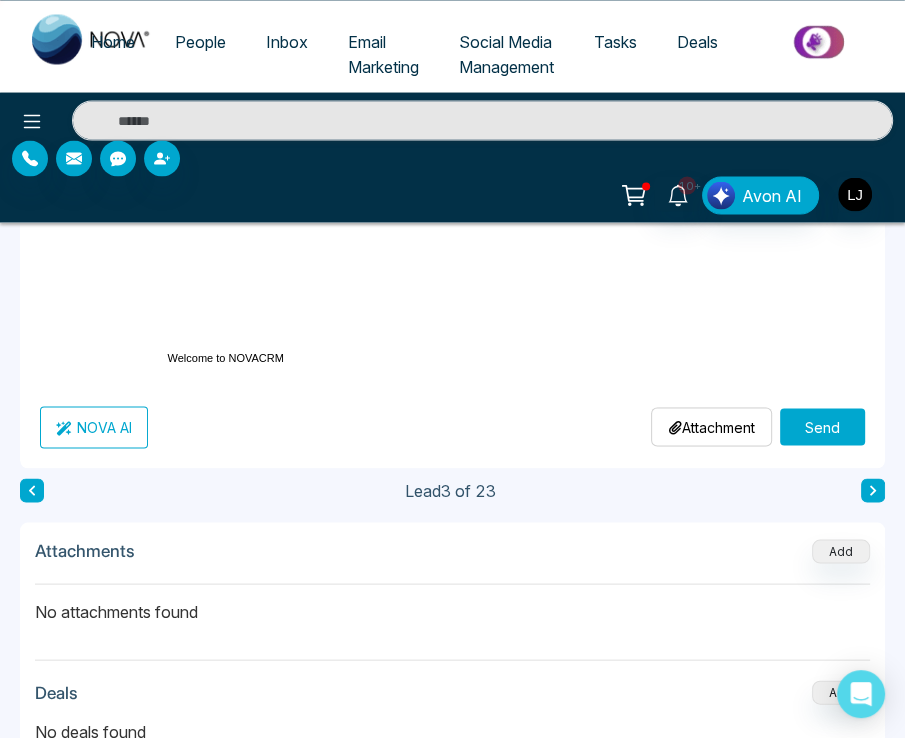 click on "Send" at bounding box center [822, 426] 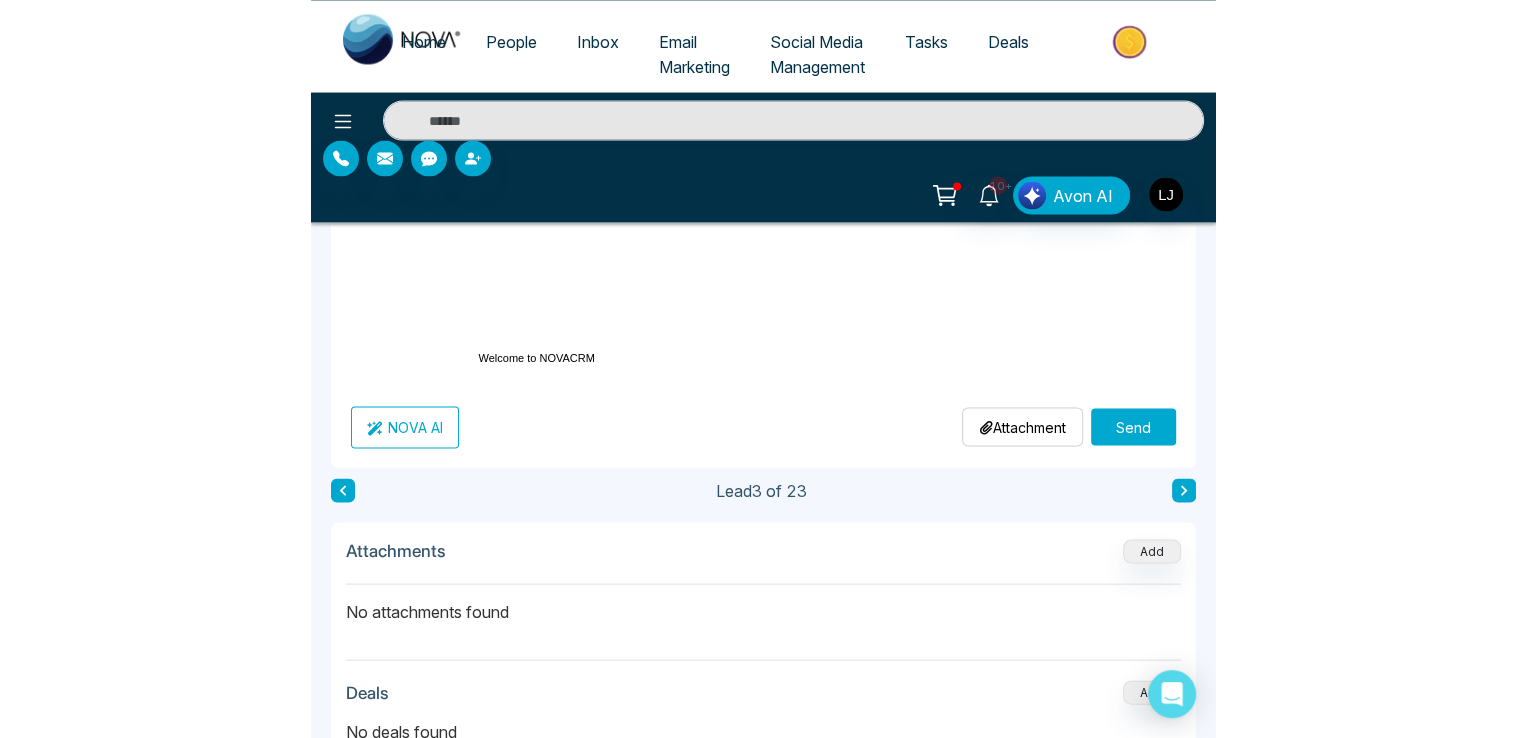 scroll, scrollTop: 793, scrollLeft: 0, axis: vertical 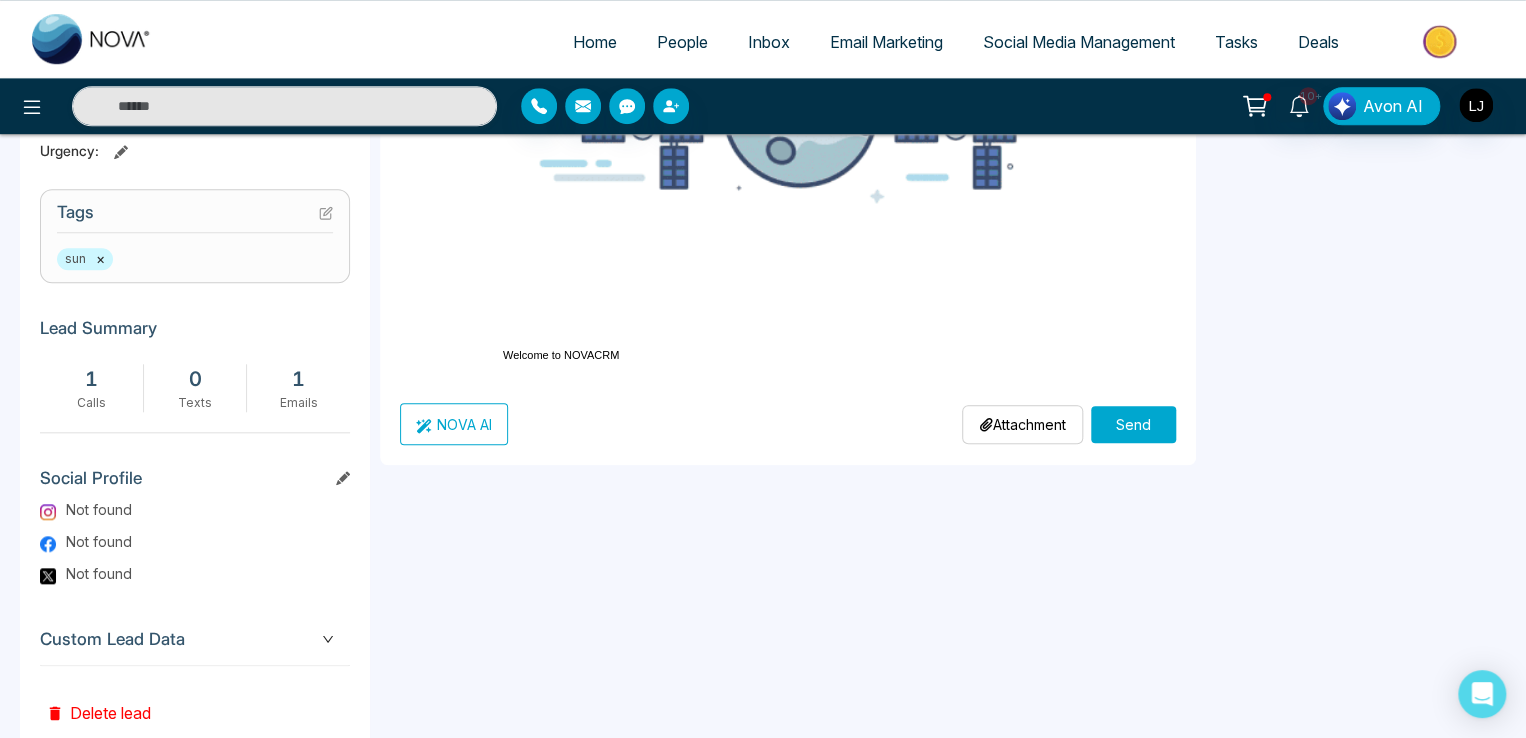 click on "Social Media Management" at bounding box center [1079, 42] 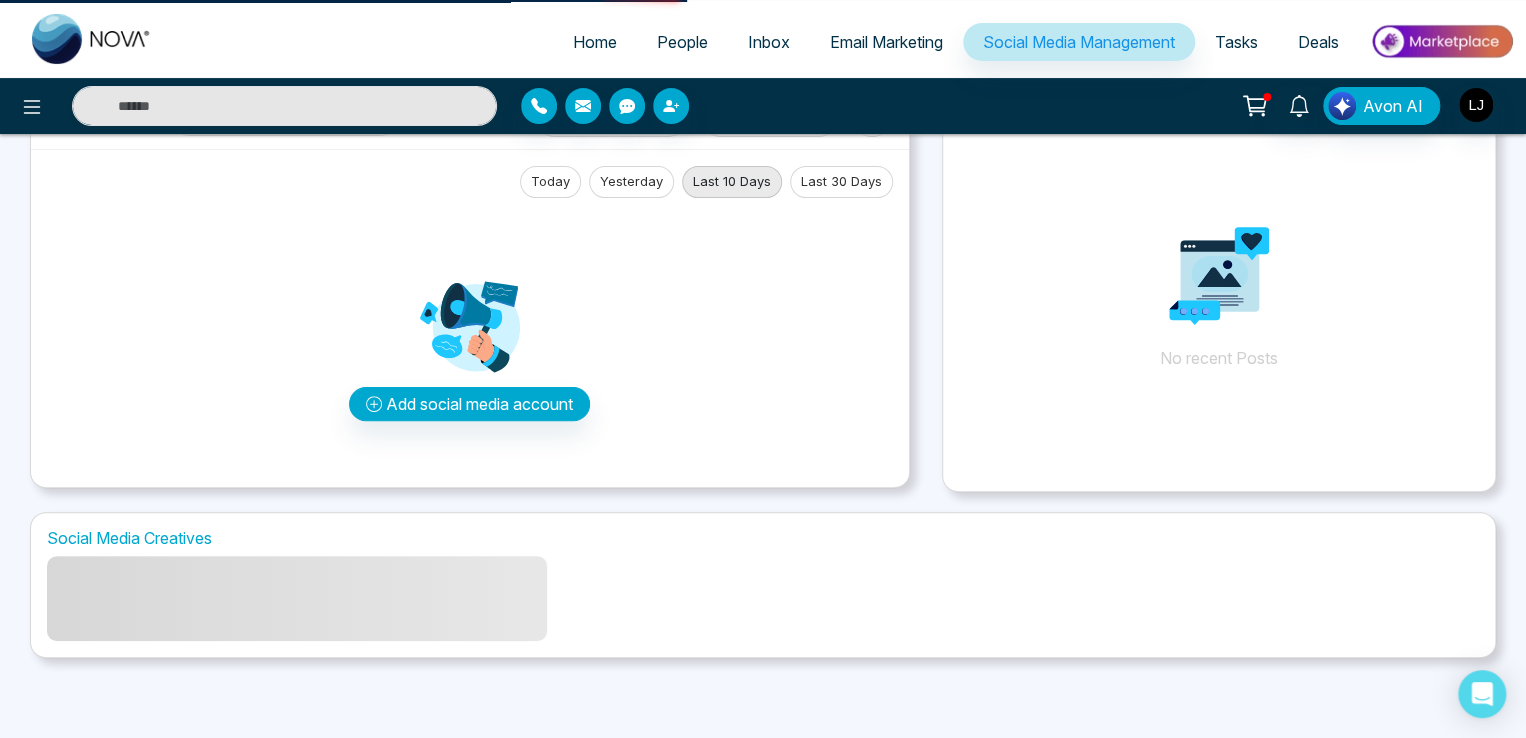 scroll, scrollTop: 0, scrollLeft: 0, axis: both 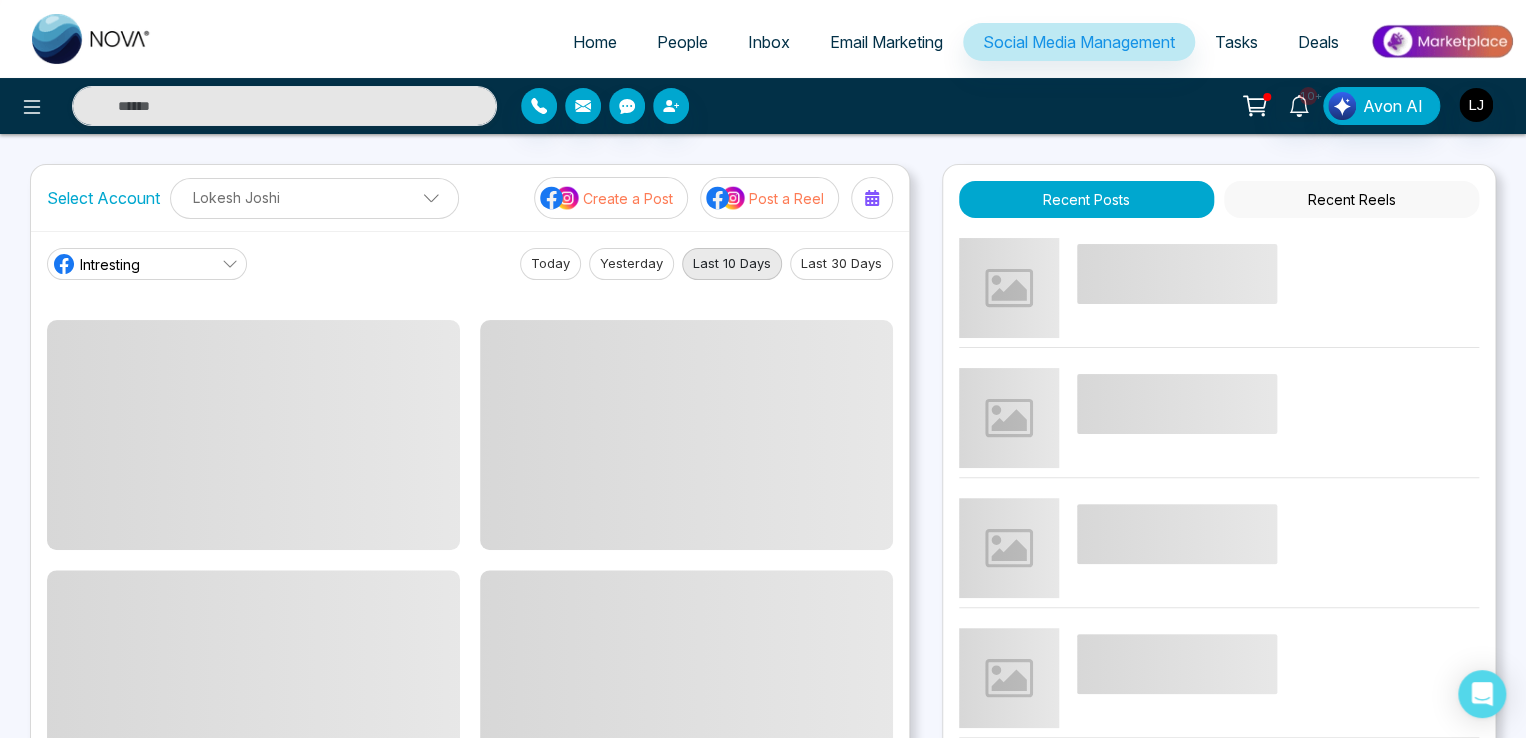 click at bounding box center [872, 198] 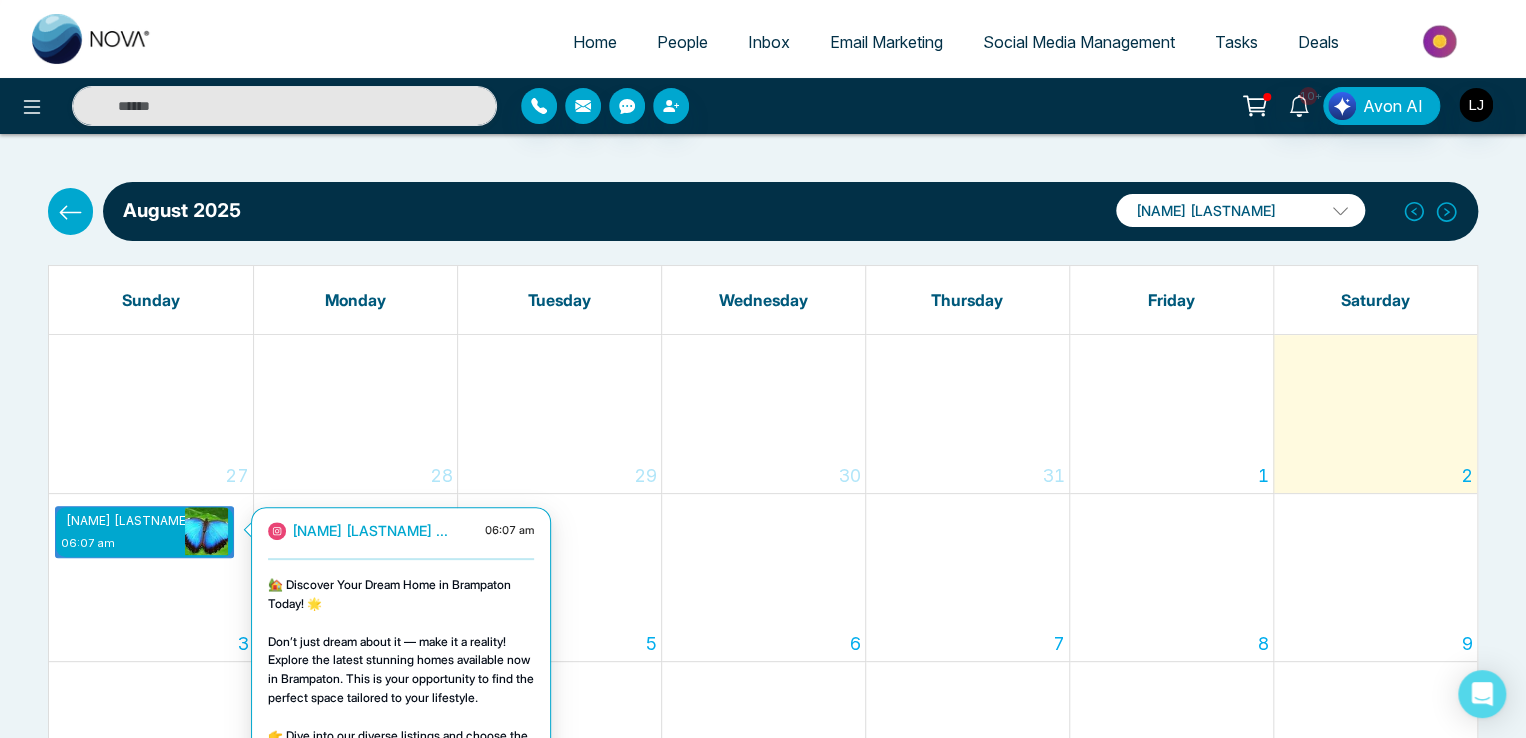 scroll, scrollTop: 32, scrollLeft: 0, axis: vertical 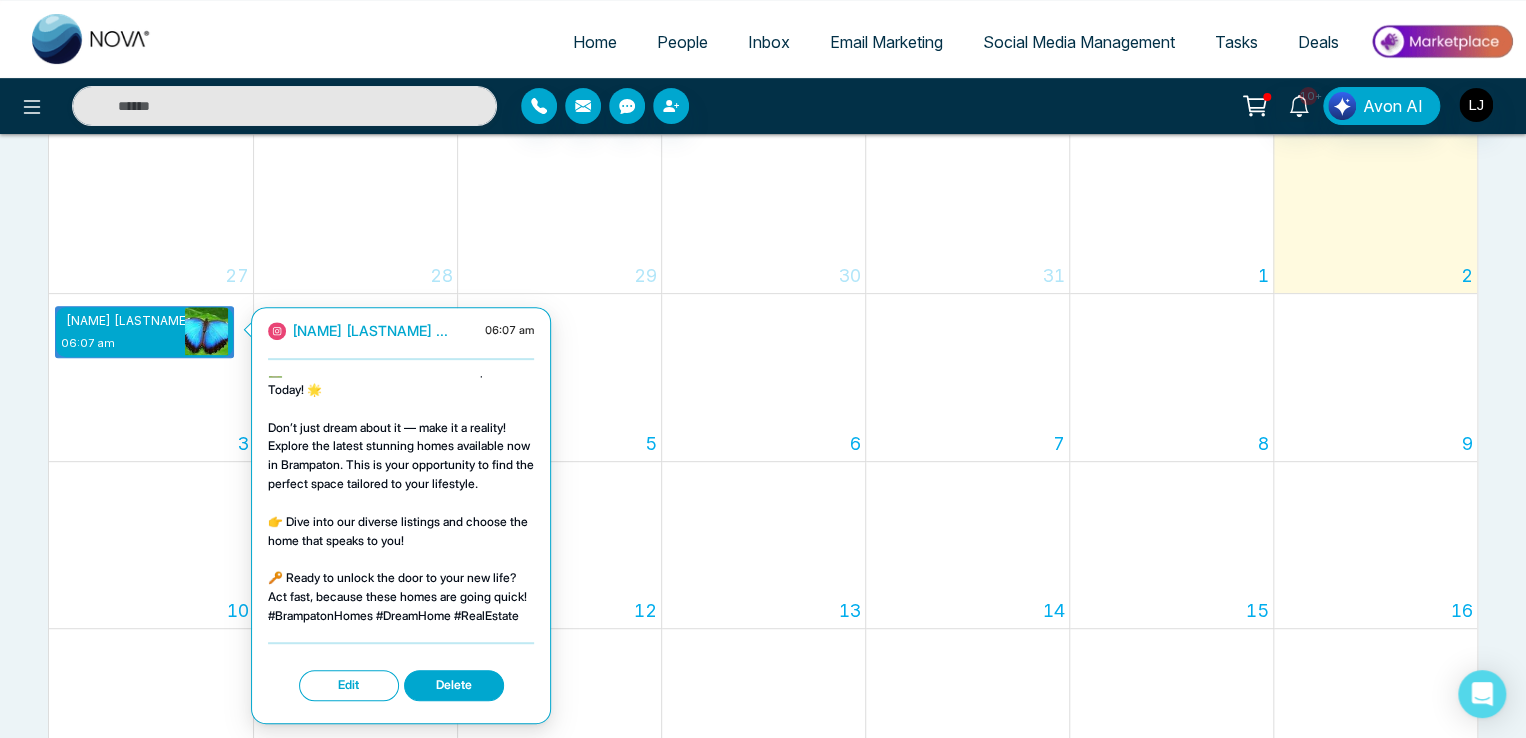 click on "Edit" at bounding box center (349, 685) 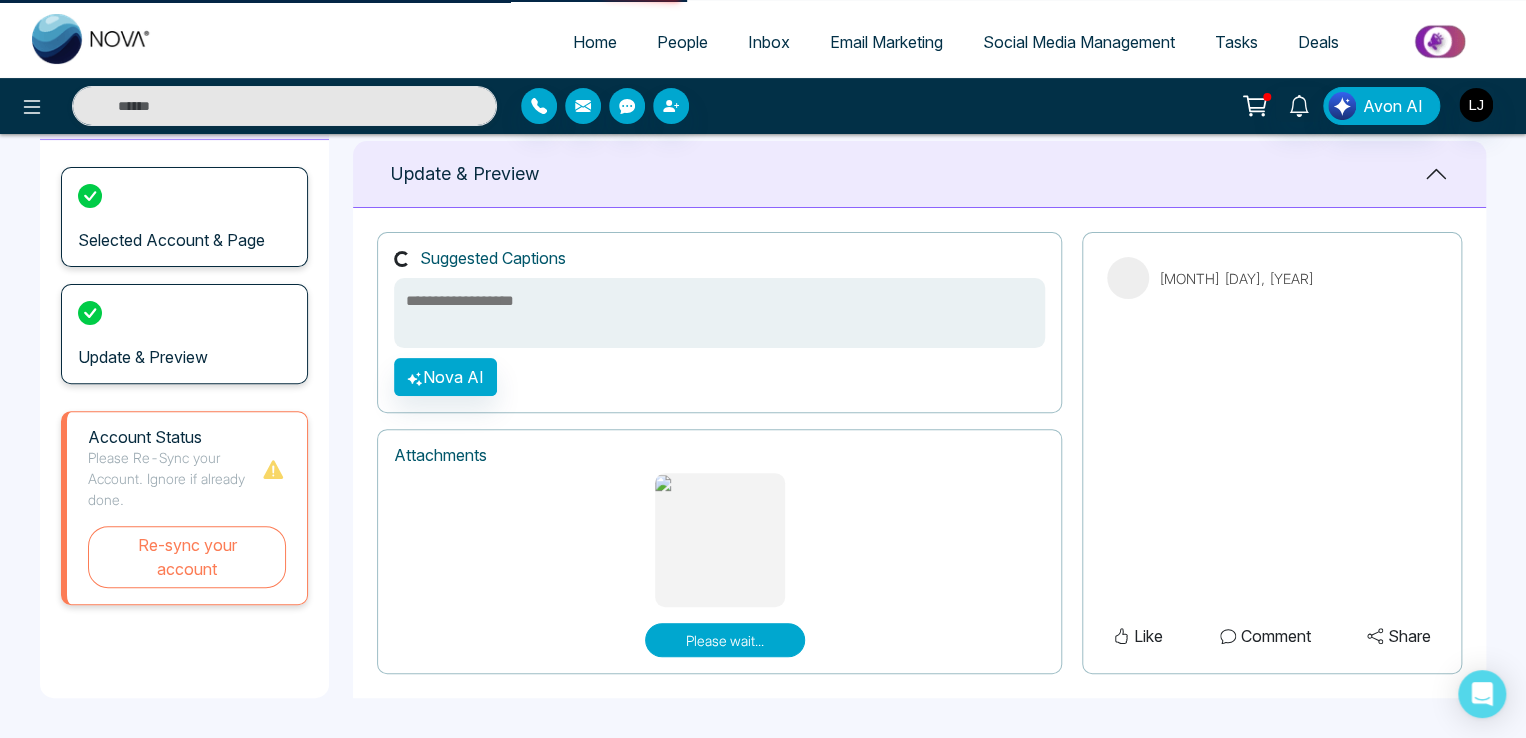 scroll, scrollTop: 0, scrollLeft: 0, axis: both 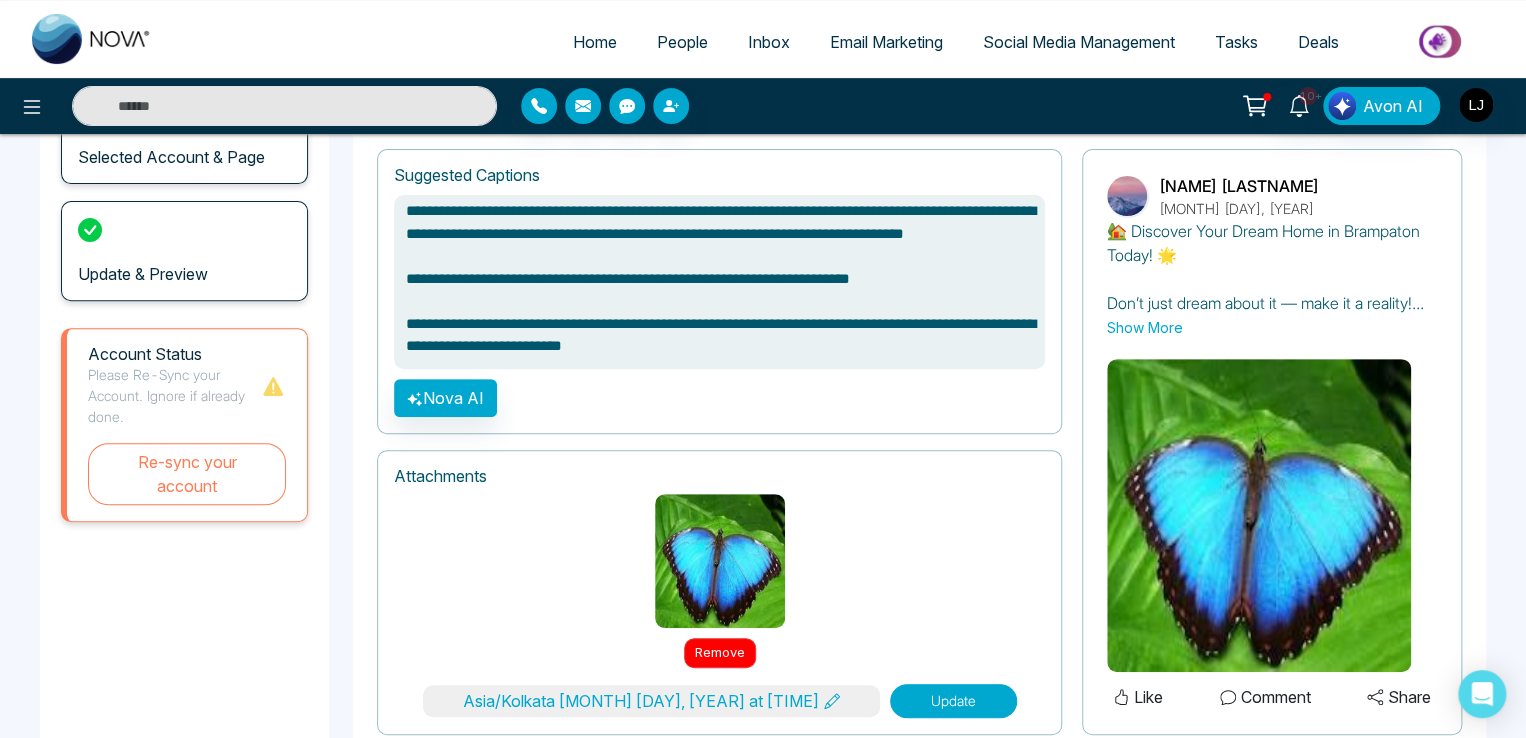click on "Remove" at bounding box center (720, 653) 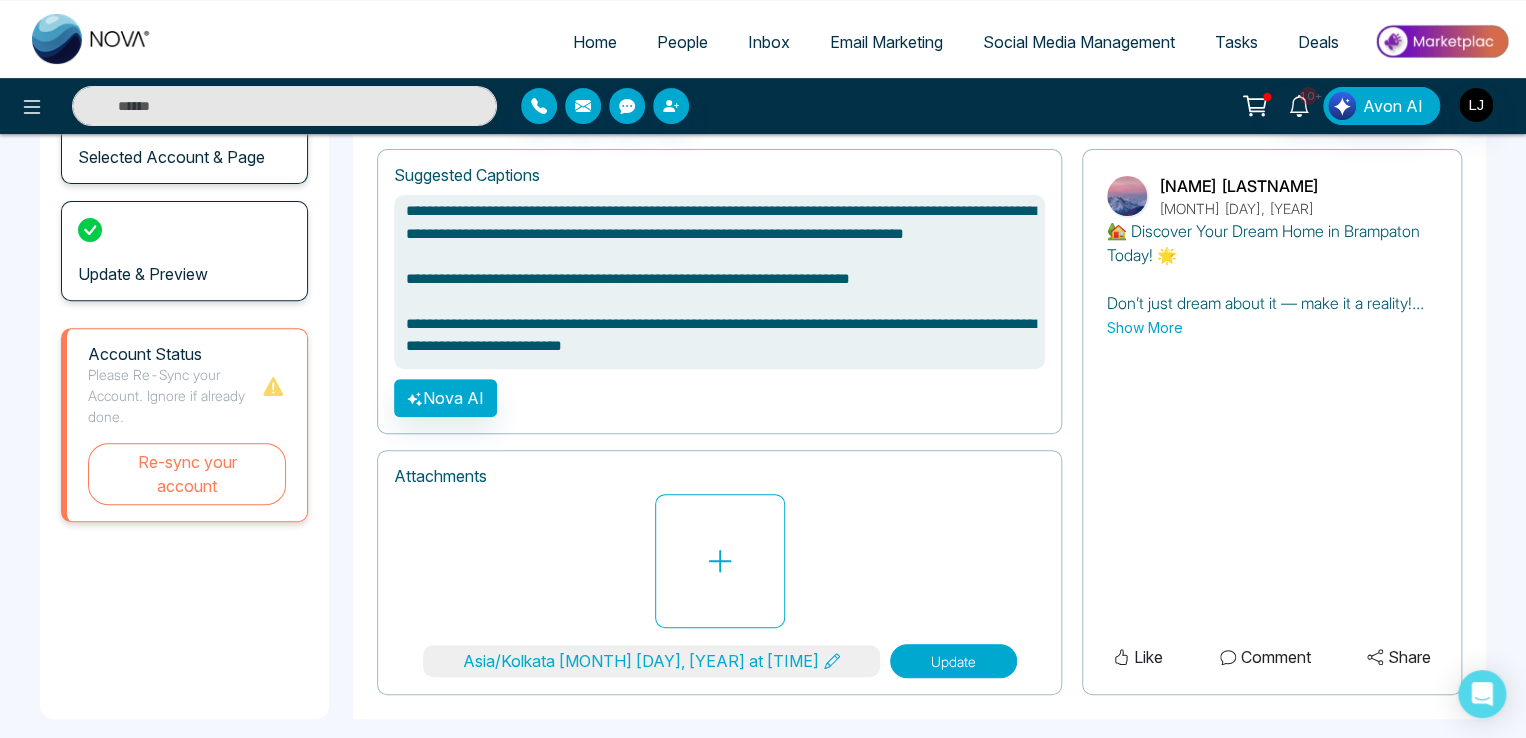 scroll, scrollTop: 116, scrollLeft: 0, axis: vertical 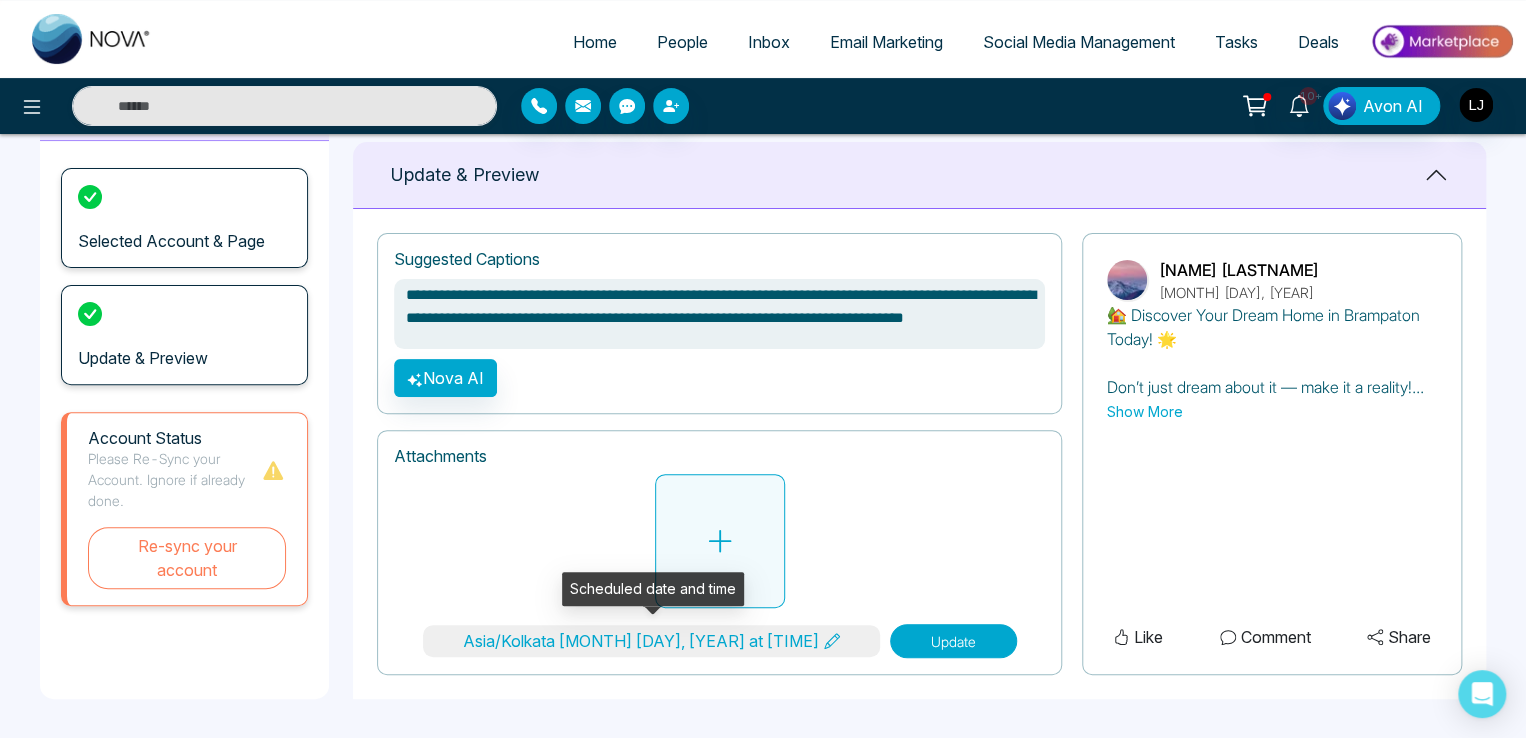 click 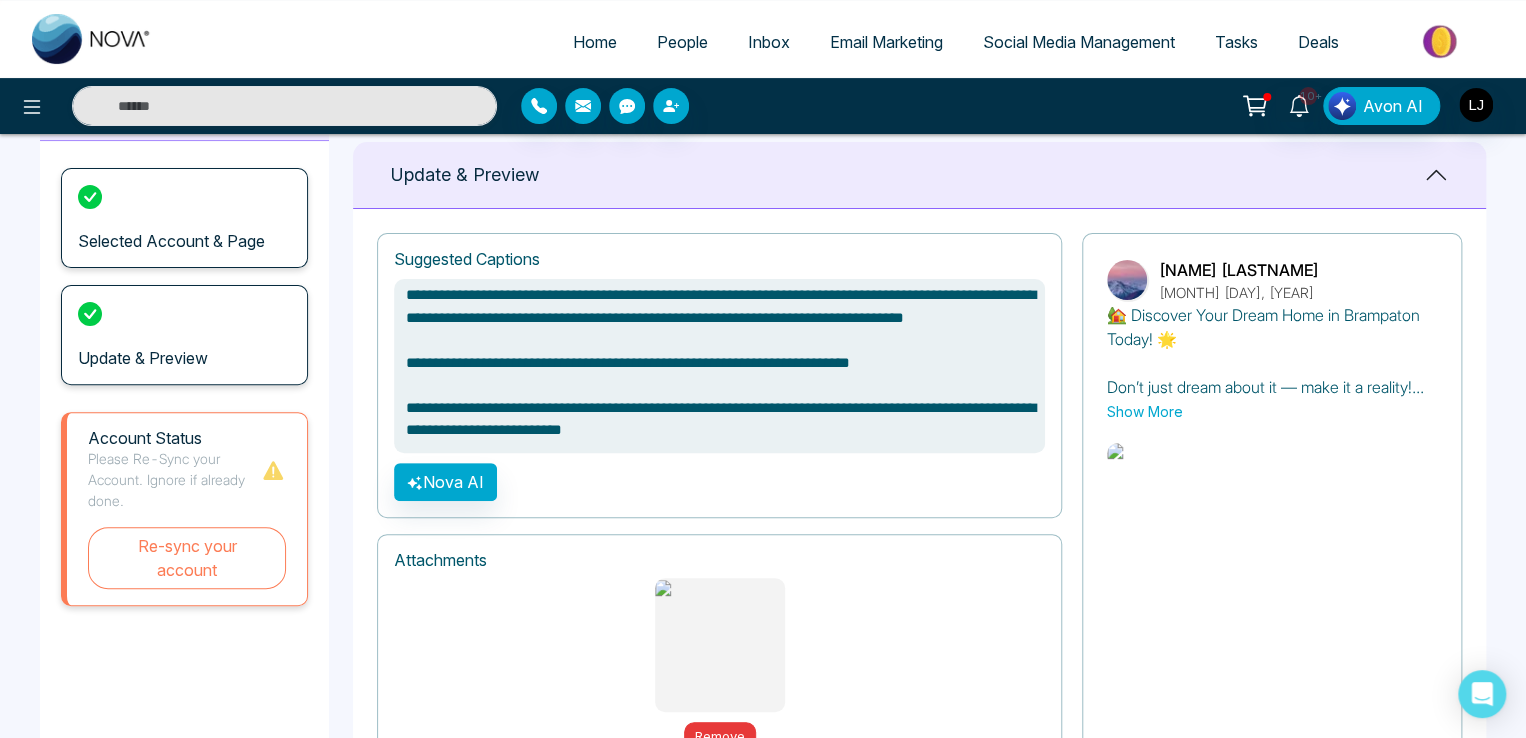 scroll, scrollTop: 259, scrollLeft: 0, axis: vertical 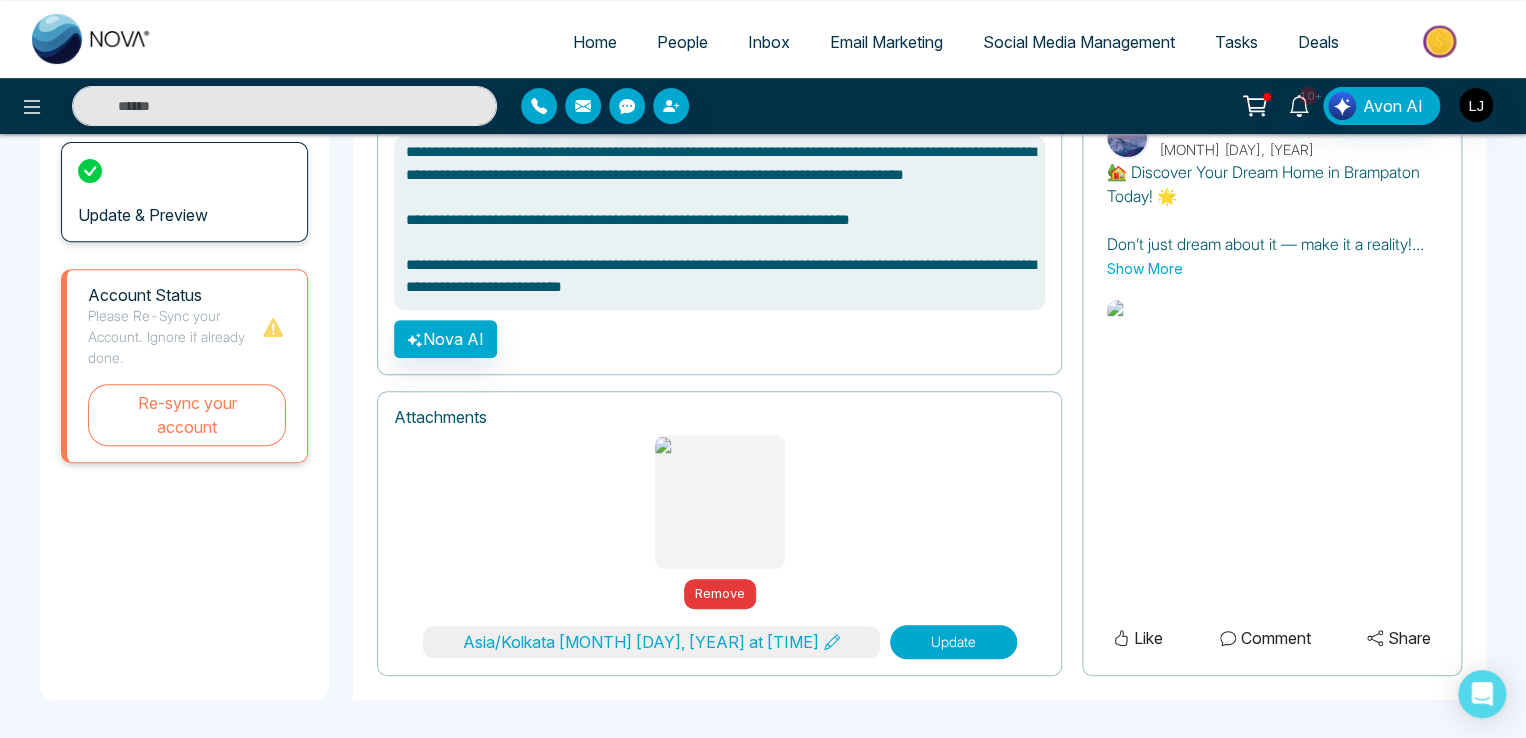 click on "Update" at bounding box center (953, 642) 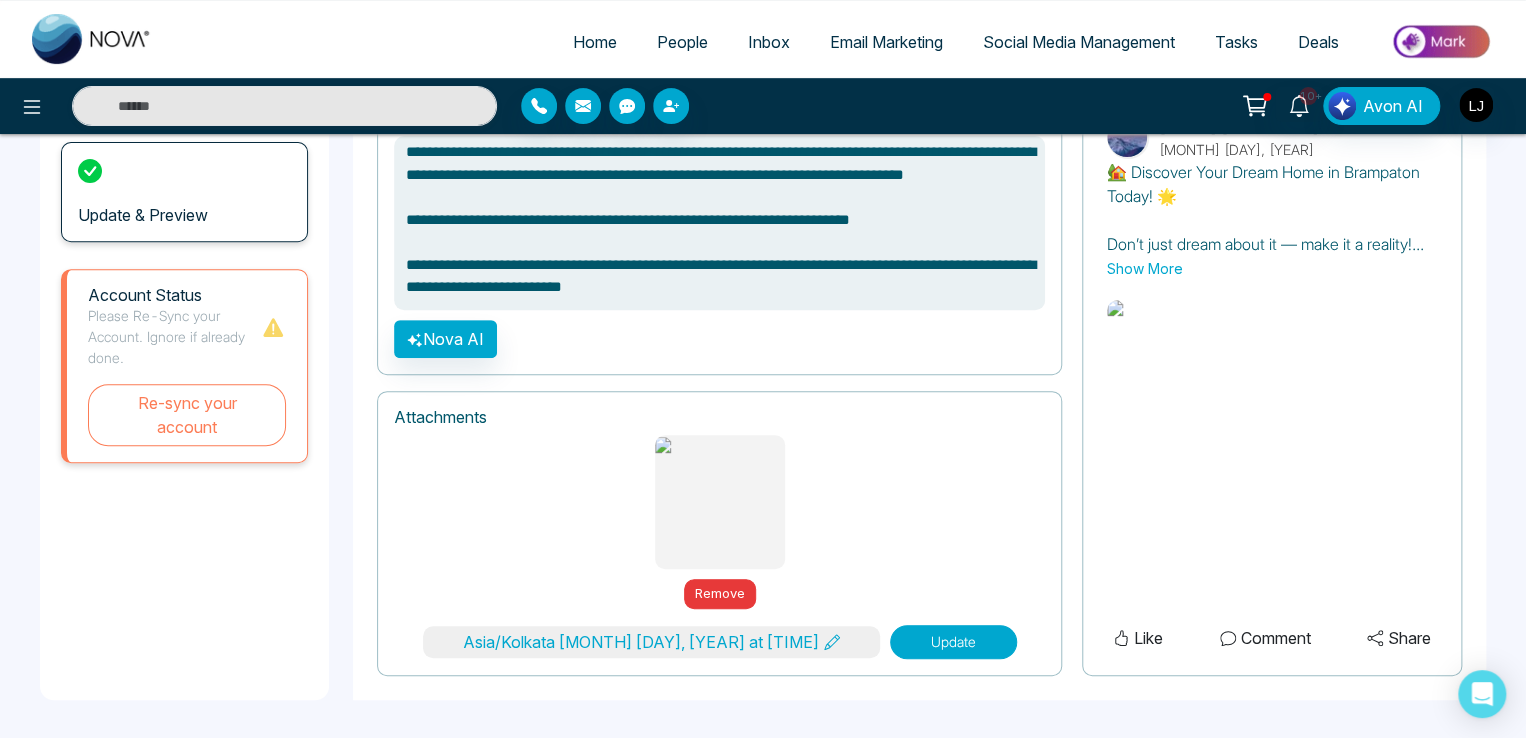 drag, startPoint x: 643, startPoint y: 405, endPoint x: 865, endPoint y: 401, distance: 222.03603 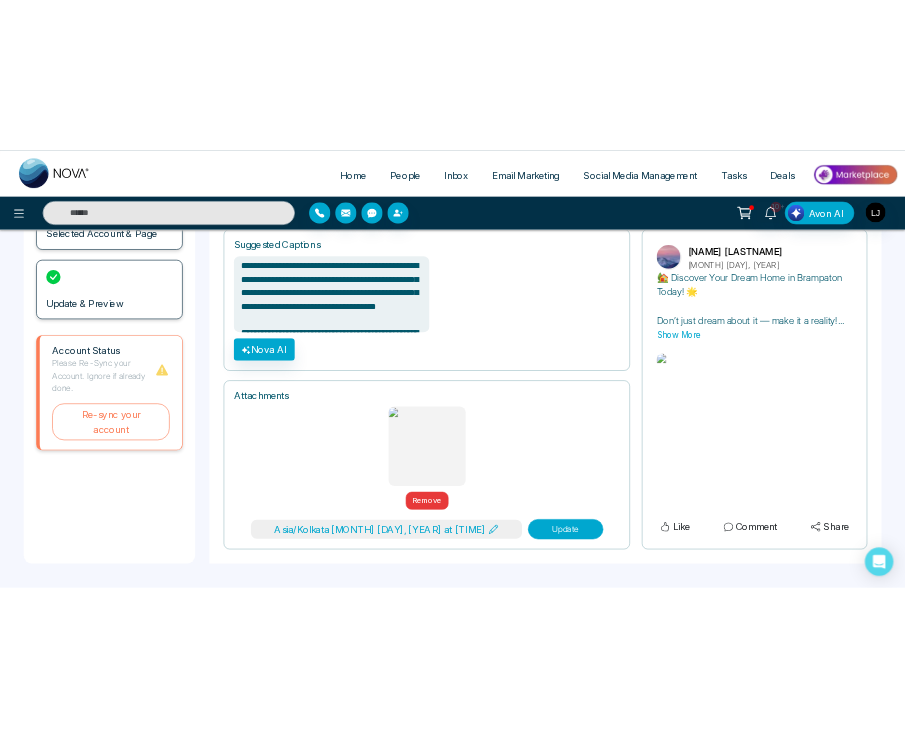 scroll, scrollTop: 346, scrollLeft: 0, axis: vertical 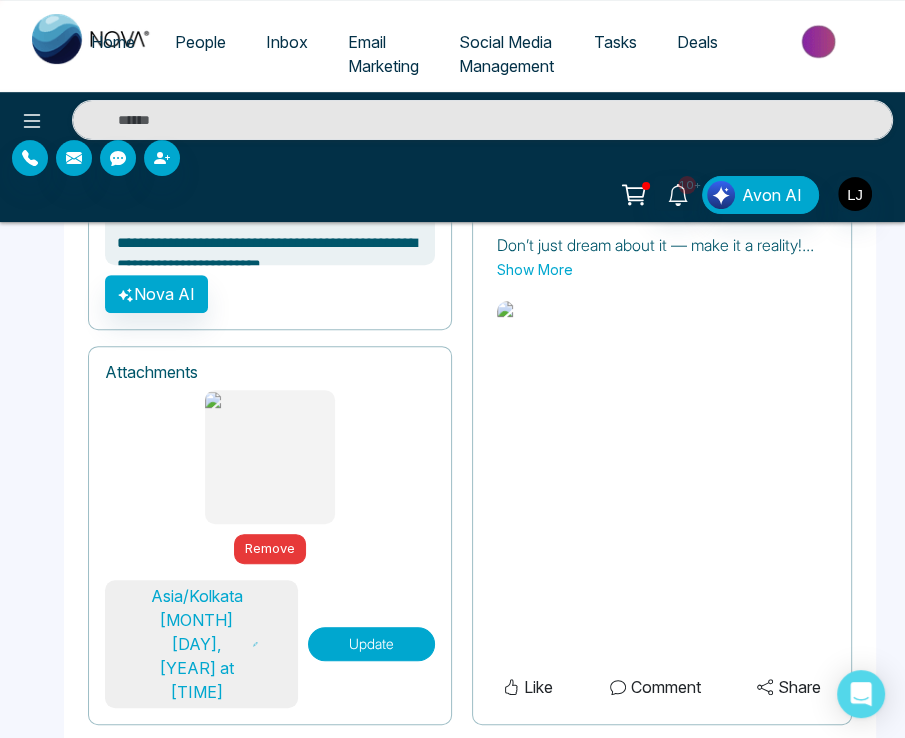 click on "Update" at bounding box center (371, 644) 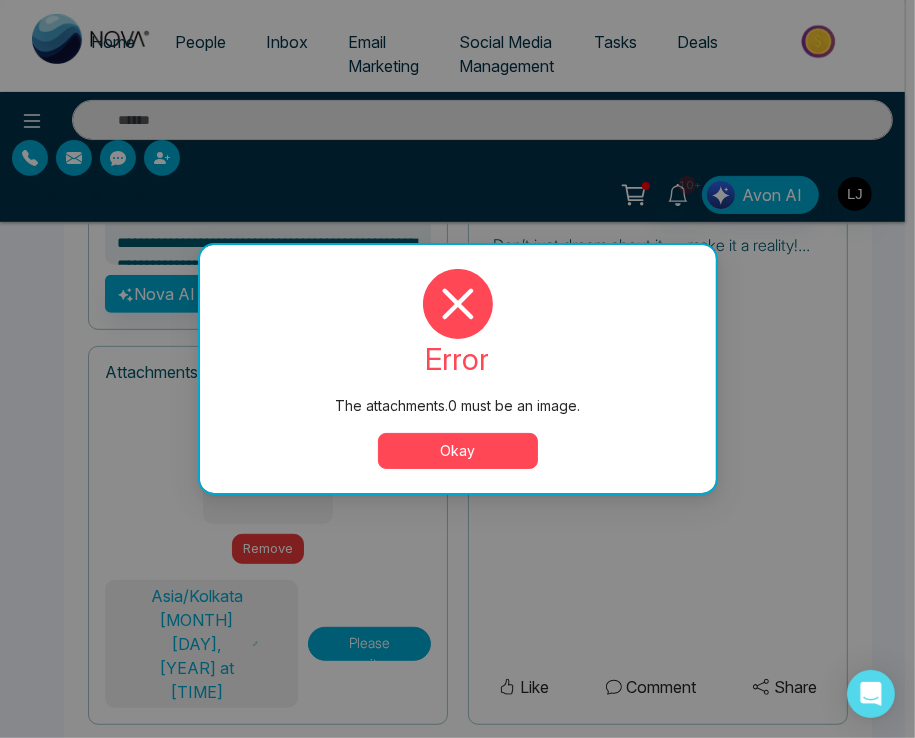 type on "**********" 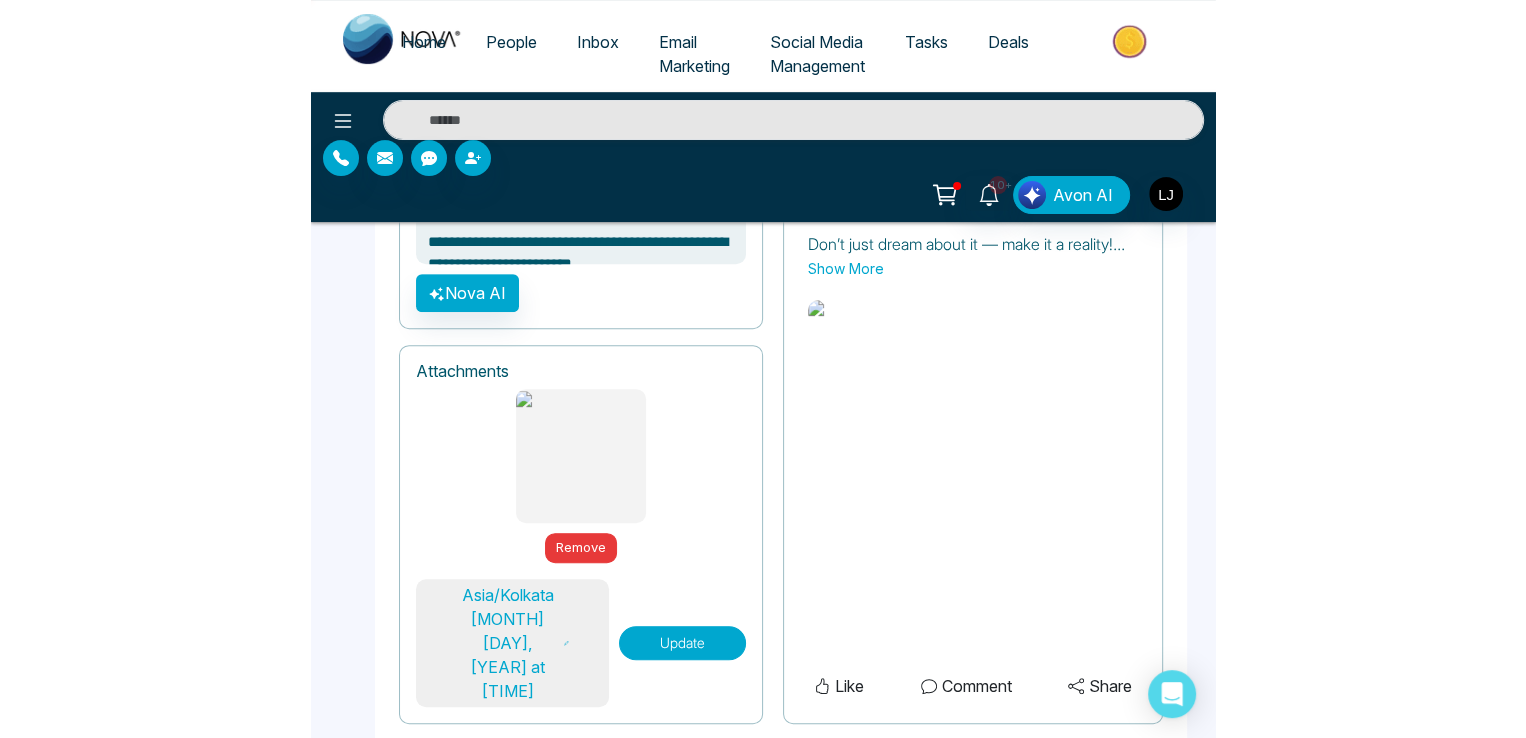 scroll, scrollTop: 259, scrollLeft: 0, axis: vertical 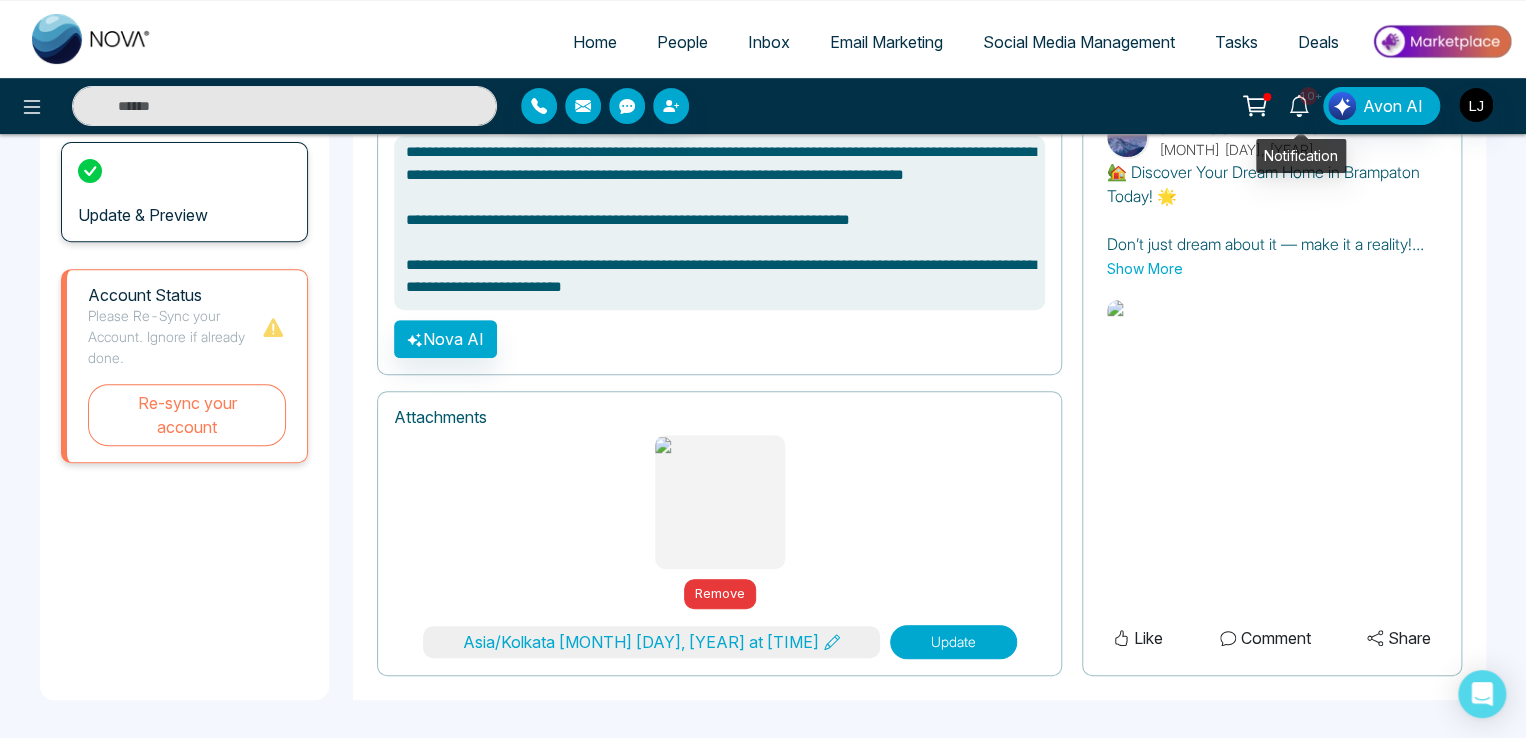 click on "10+" at bounding box center (1308, 96) 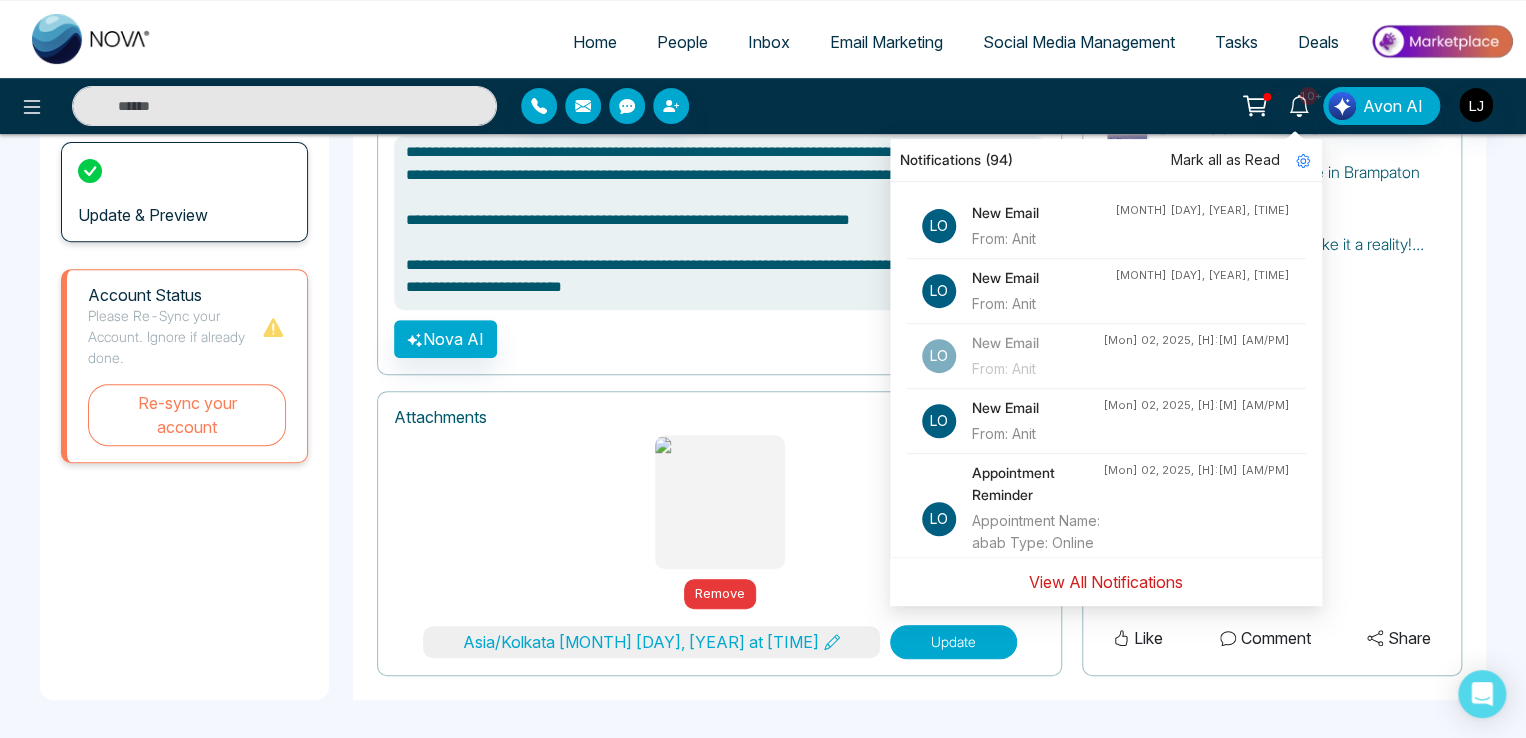 click on "View All Notifications" at bounding box center (1106, 582) 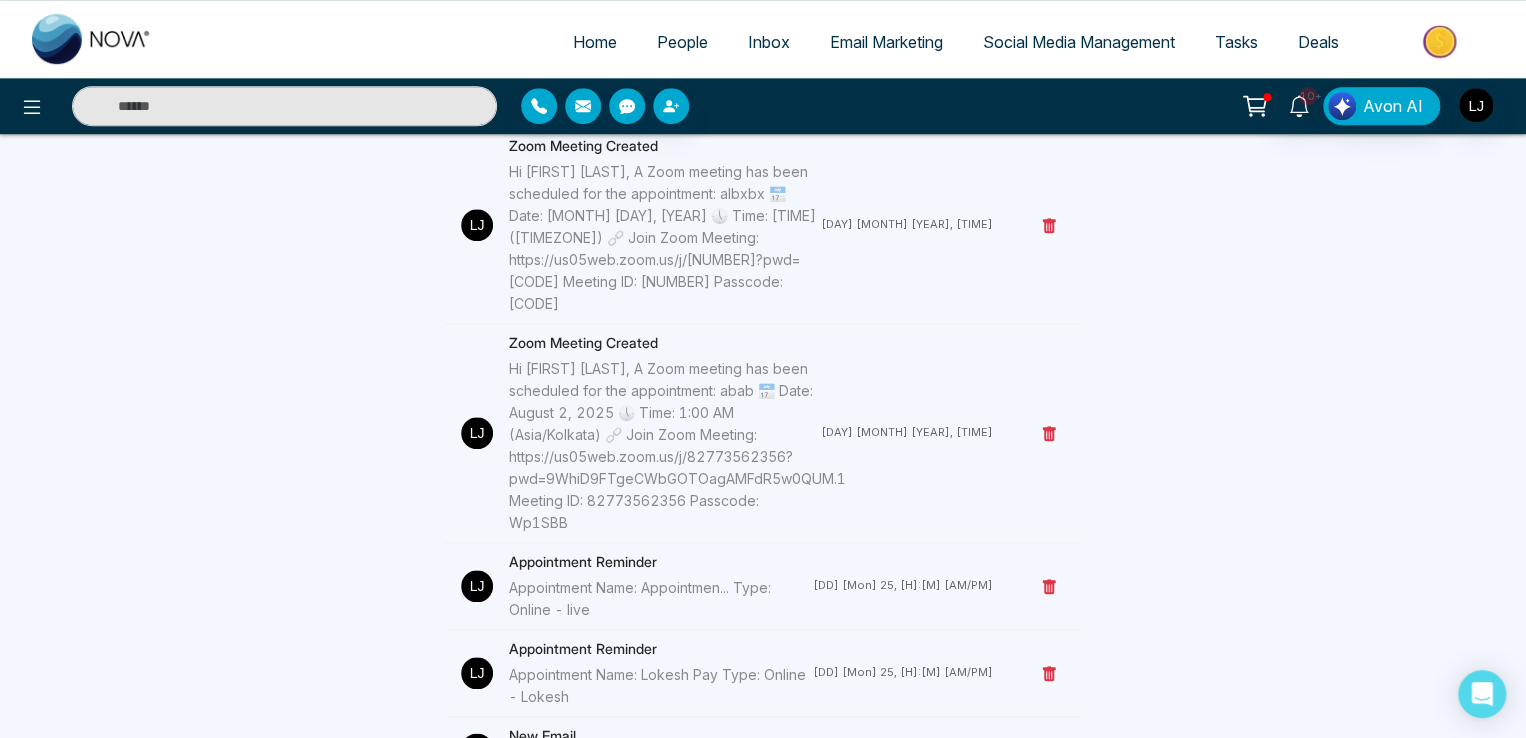 scroll, scrollTop: 0, scrollLeft: 0, axis: both 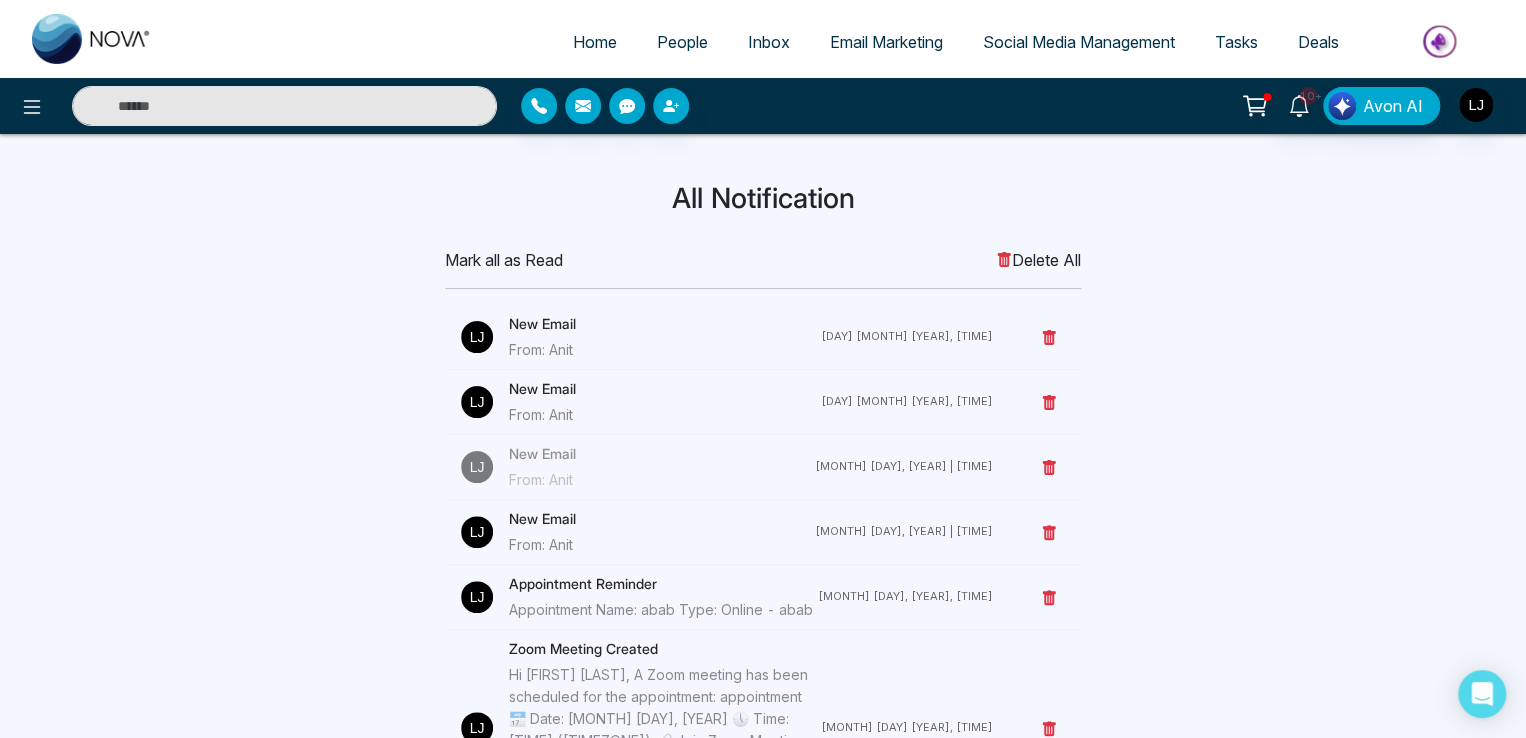 click on "Social Media Management" at bounding box center (1079, 42) 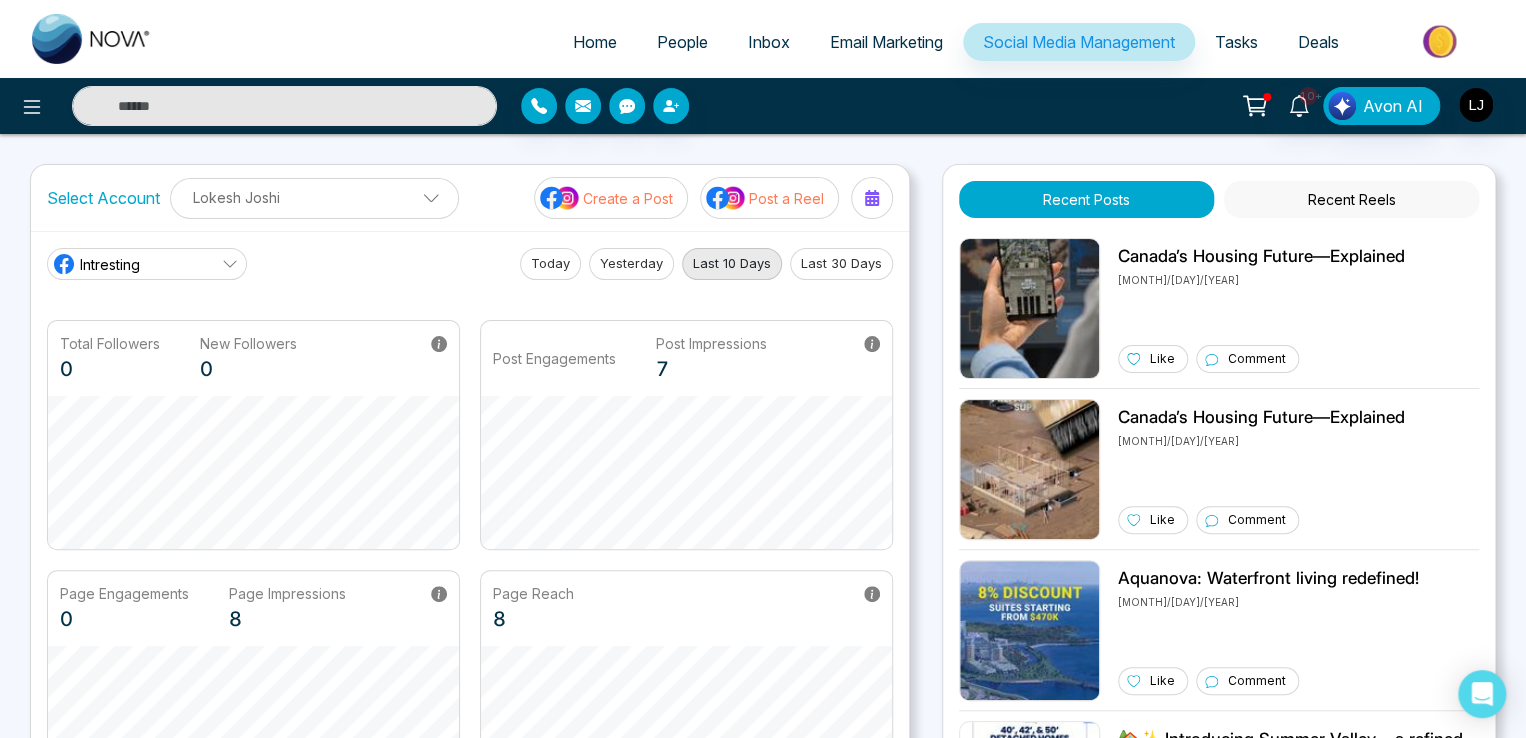 click on "Tasks" at bounding box center [1236, 42] 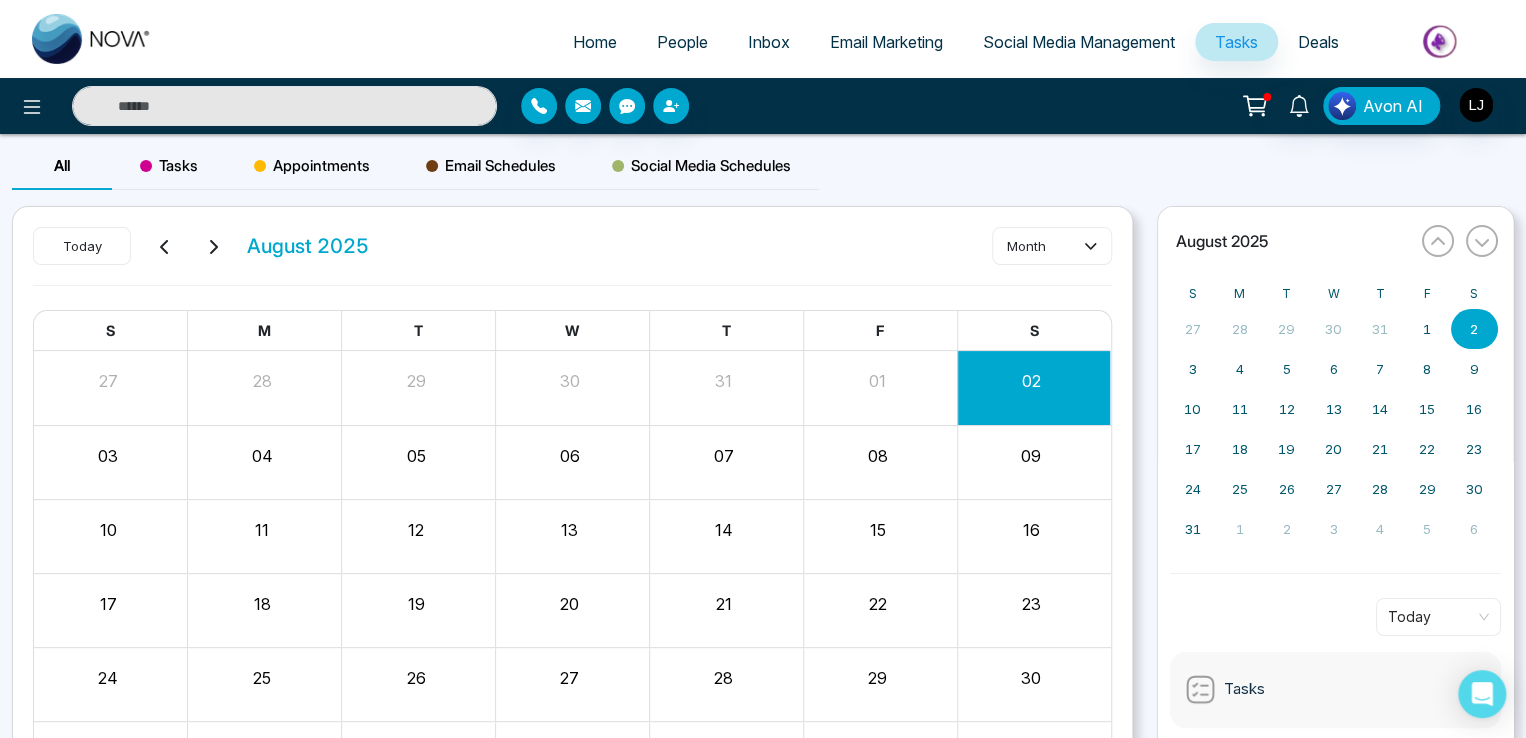 click on "Appointments" at bounding box center (312, 166) 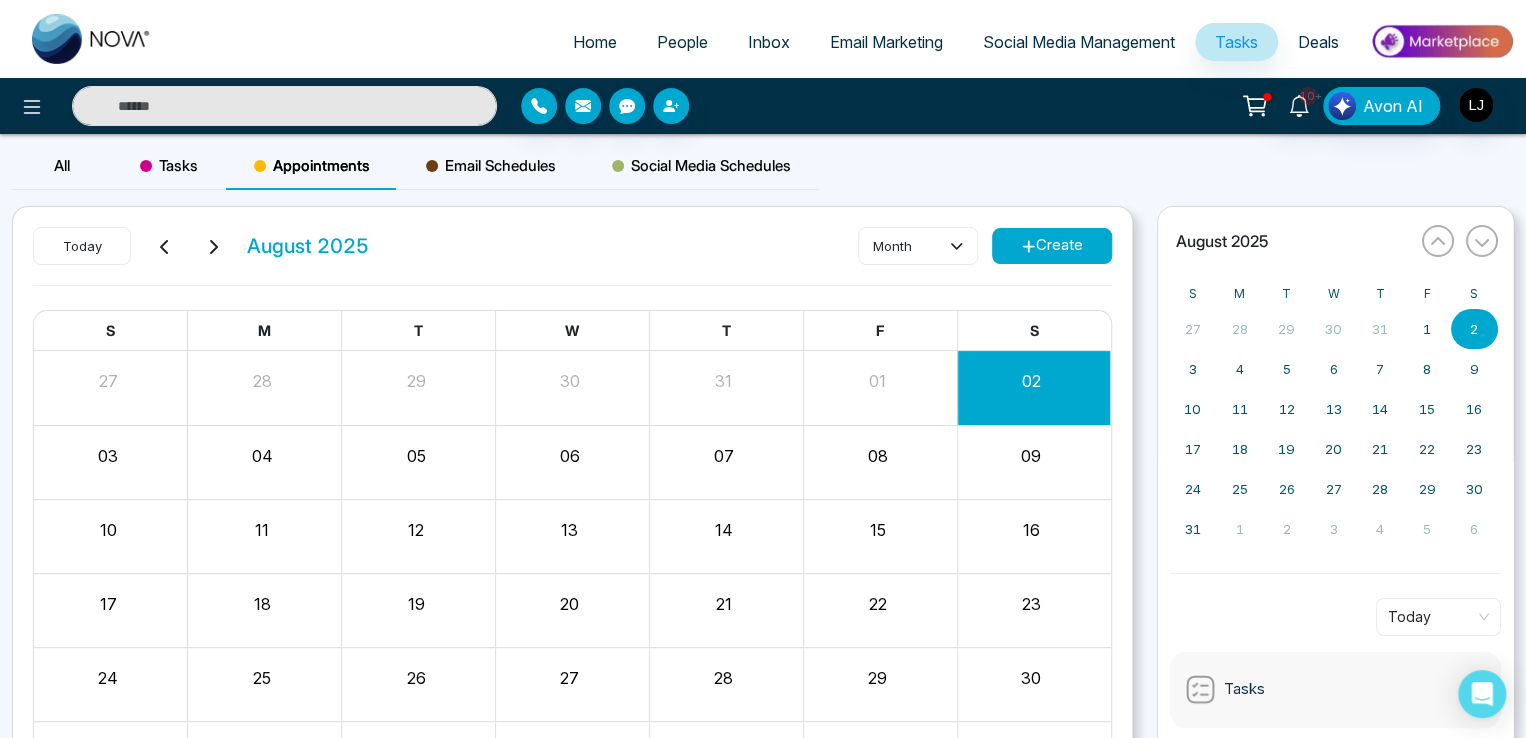 click on "Create" at bounding box center [1052, 246] 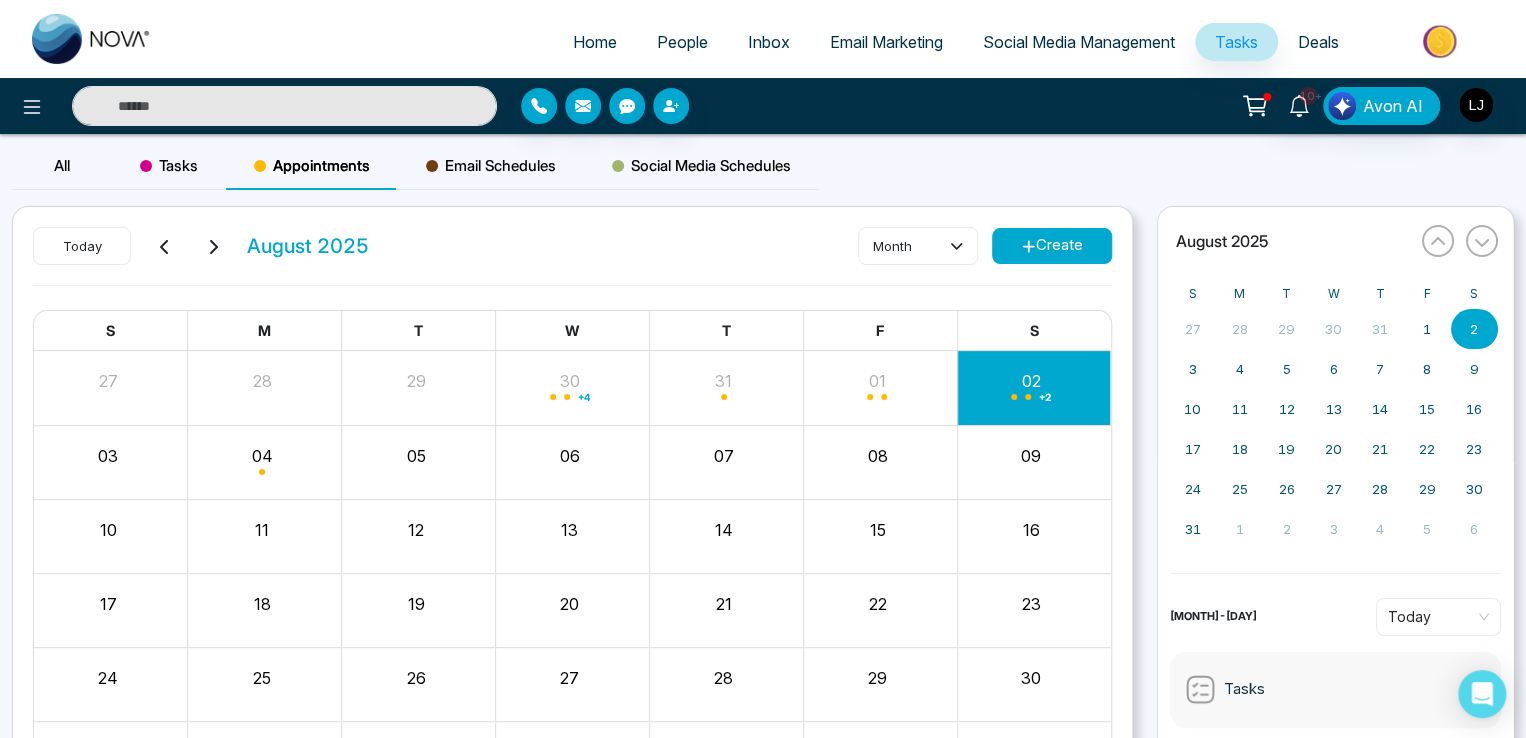 click on "Create" at bounding box center [1052, 246] 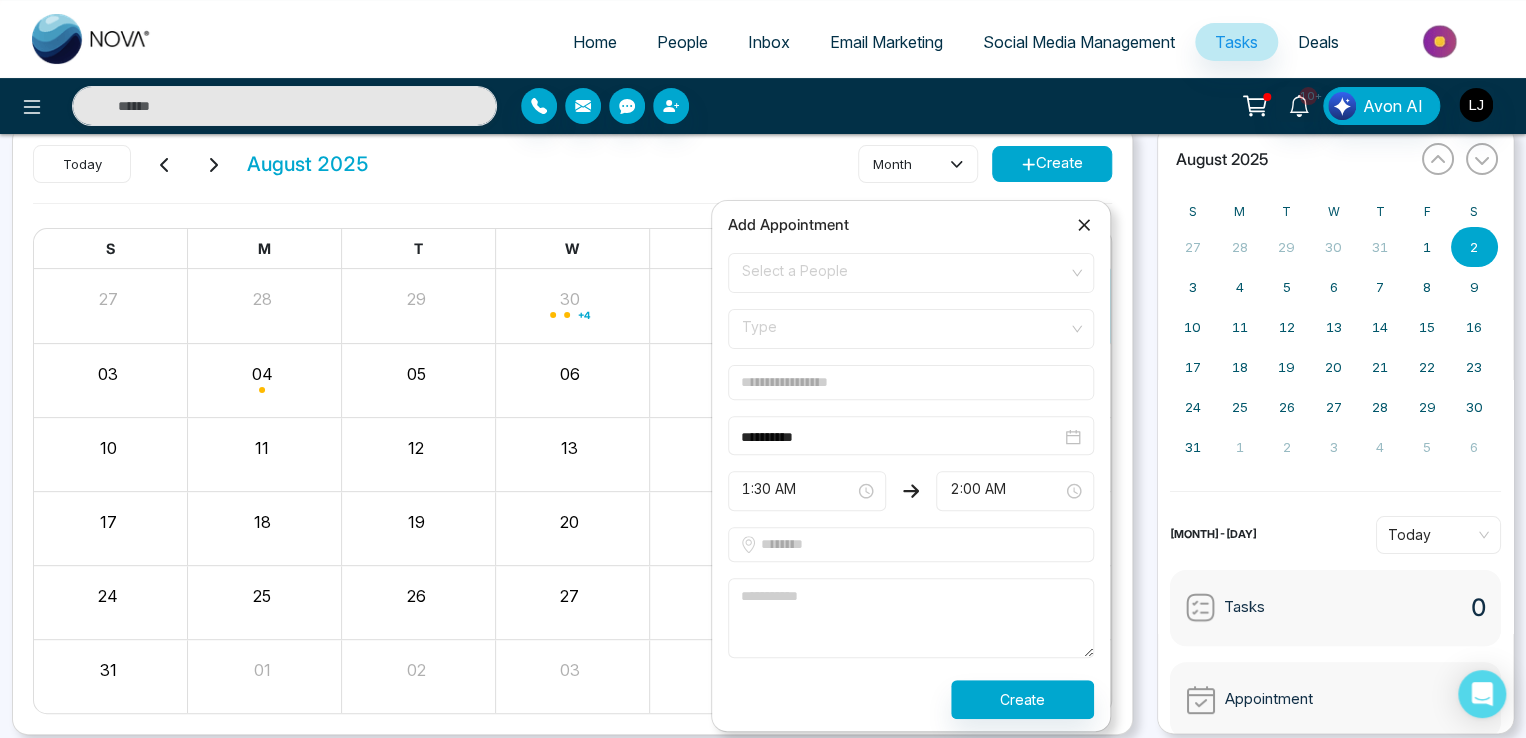 scroll, scrollTop: 149, scrollLeft: 0, axis: vertical 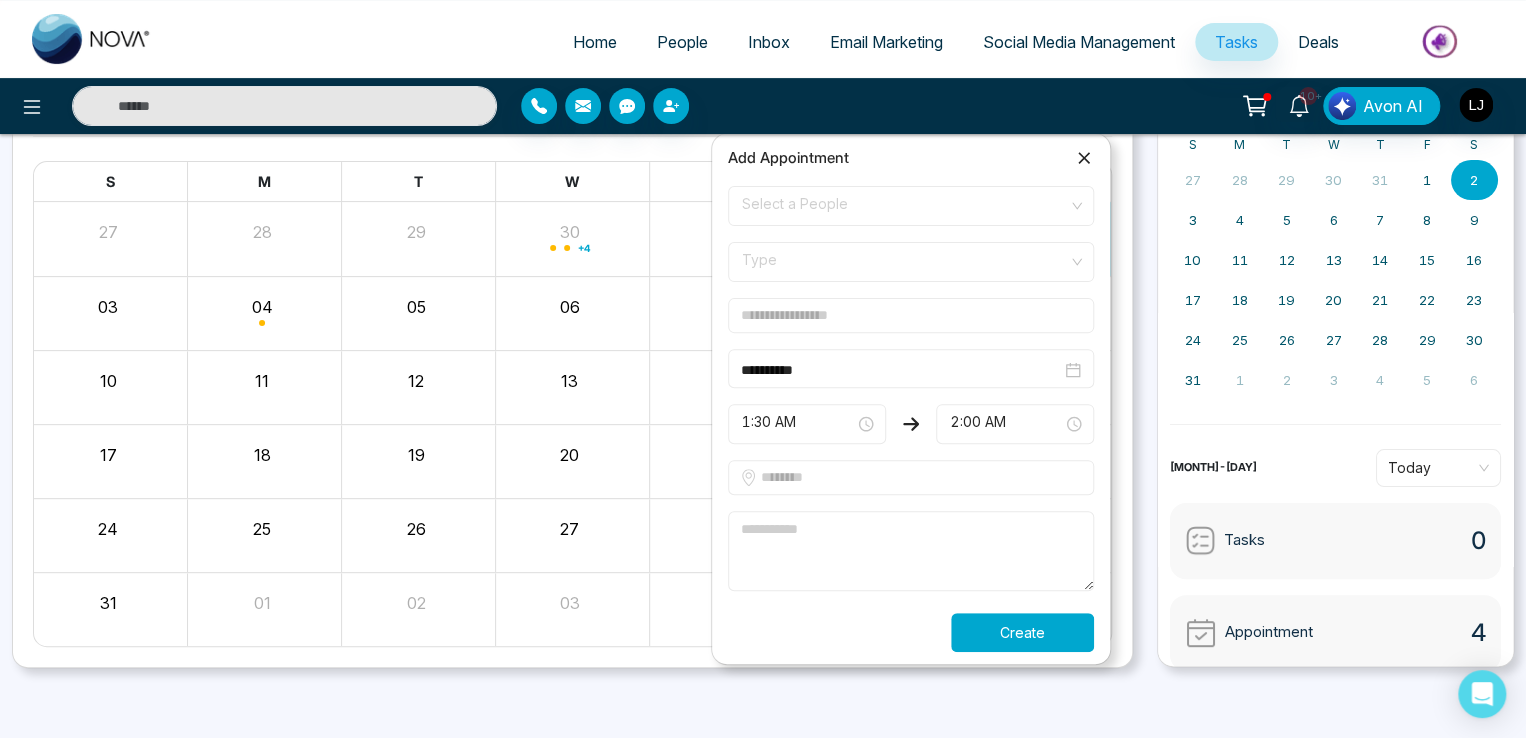 click on "Create" at bounding box center [1022, 632] 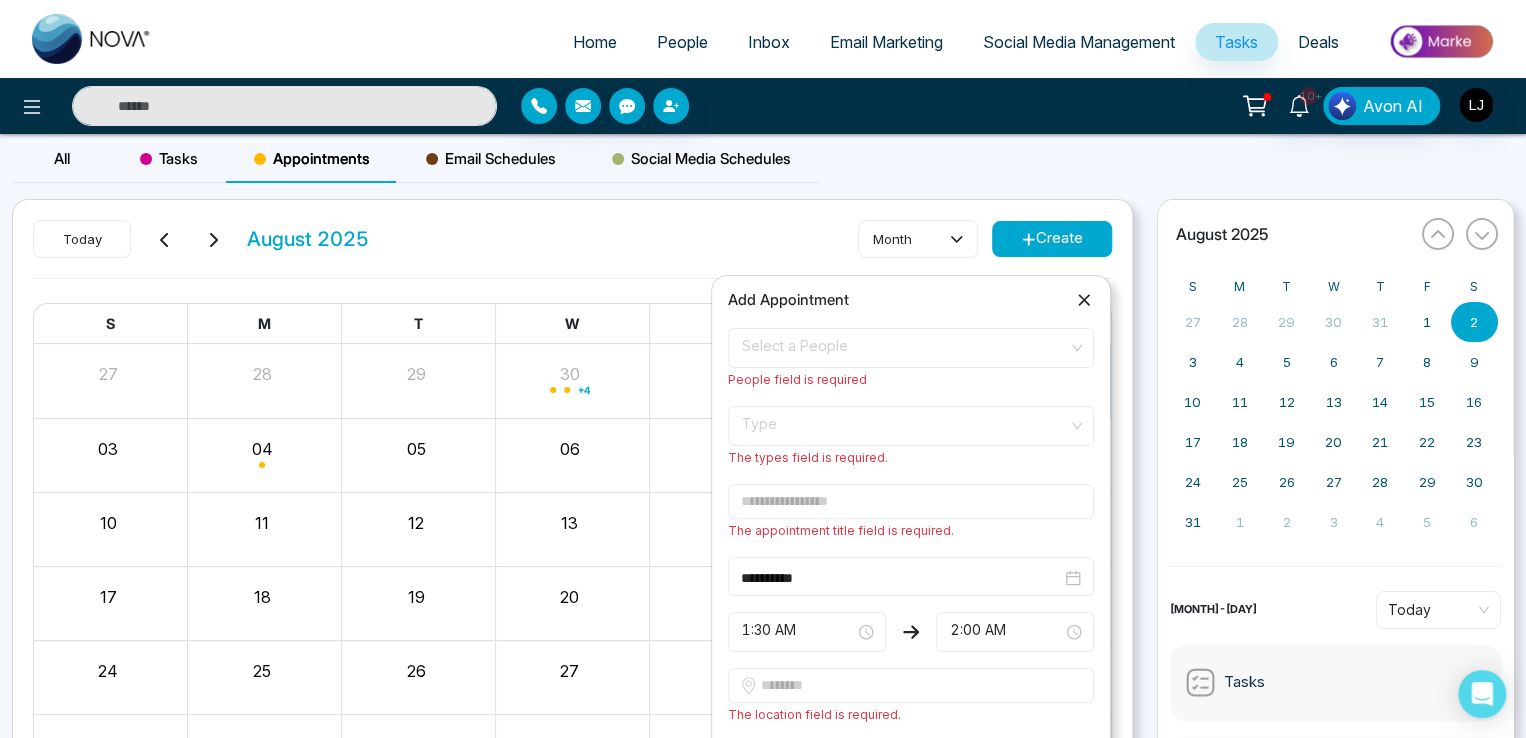 scroll, scrollTop: 0, scrollLeft: 0, axis: both 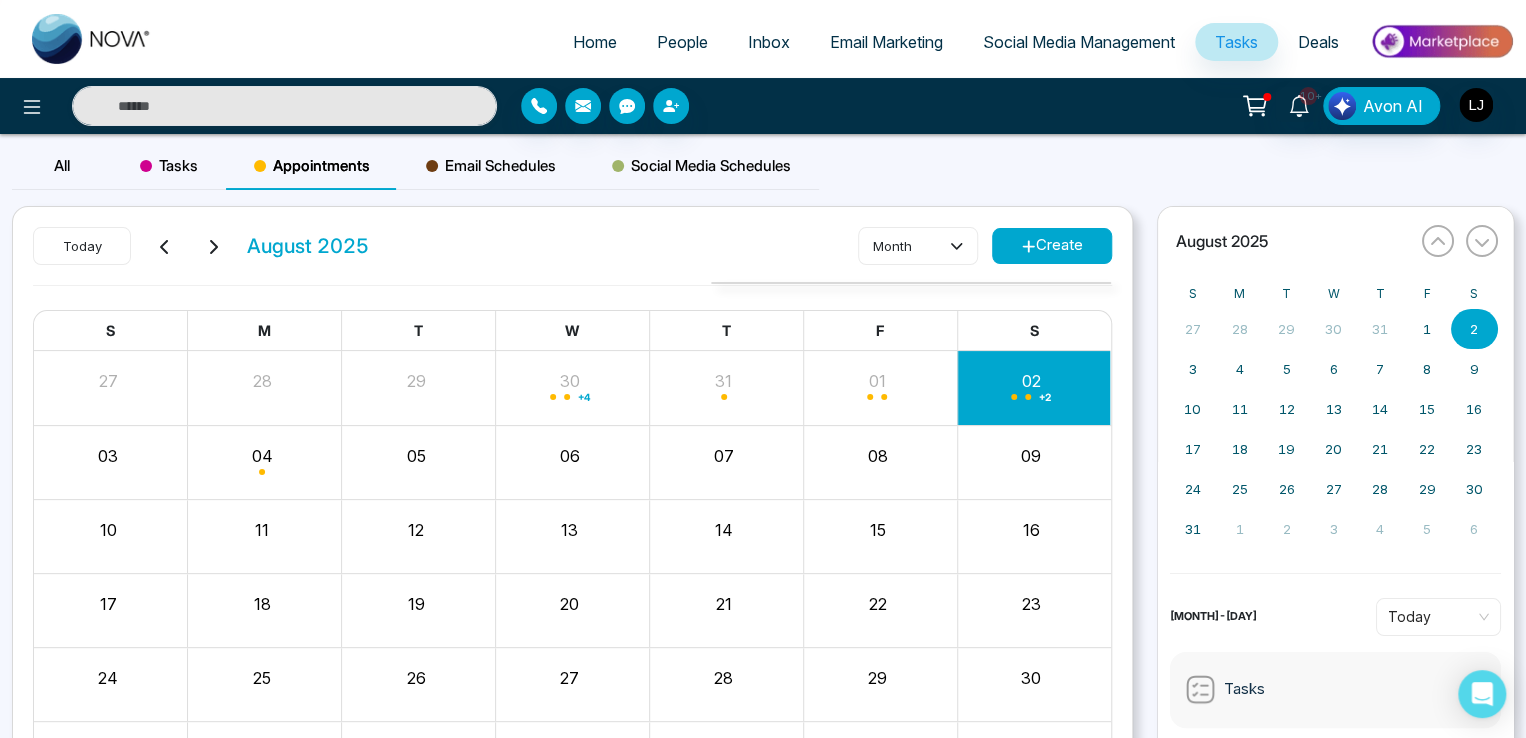 click on "Today August 2025 month    Create S M T W T F S 27 28 29 30 + 4 31 01 02 + 2                   03 04 05 06 07 08 09   10 11 12 13 14 15 16 17 18 19 20 21 22 23 24 25 26 27 28 29 30 31 01 02 03 04 05 06" at bounding box center (572, 512) 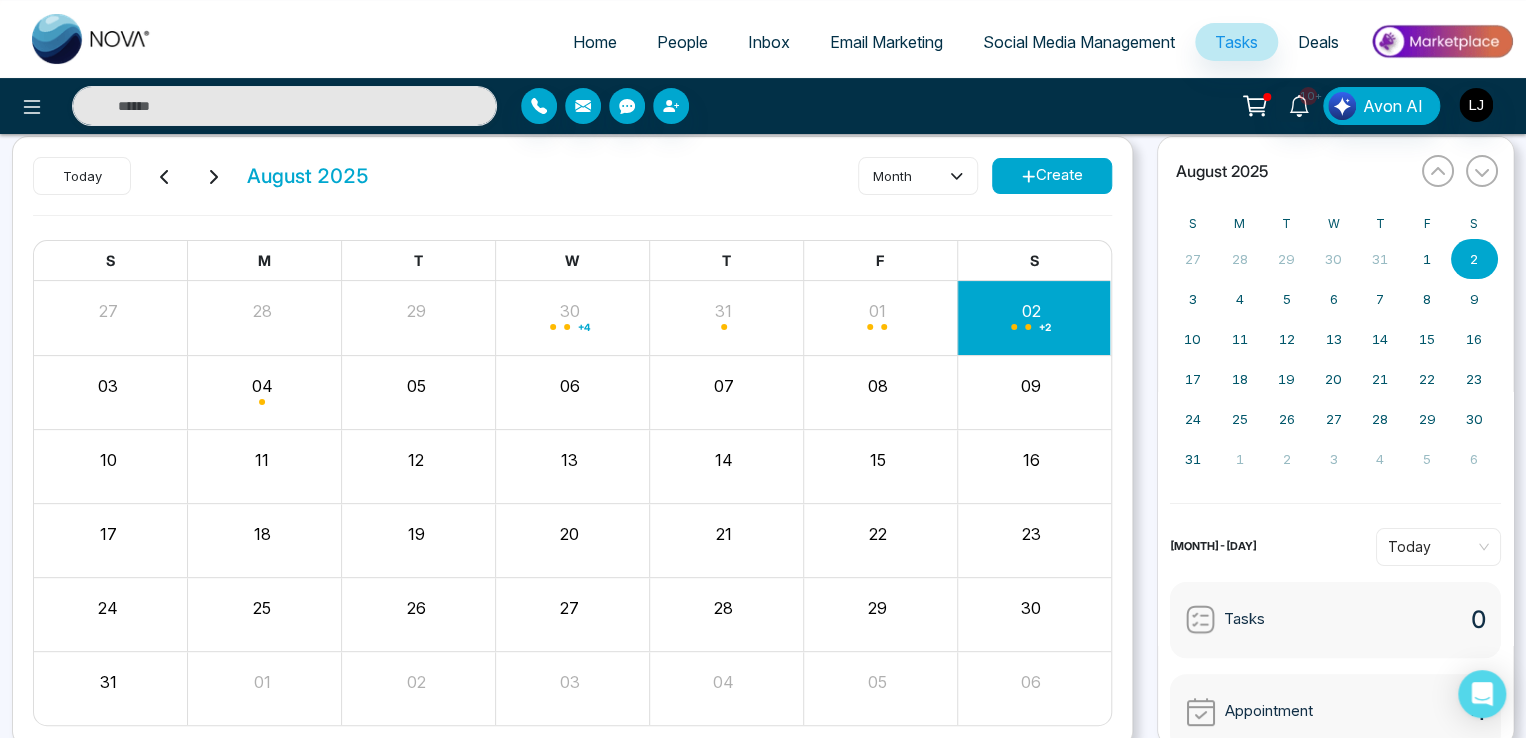scroll, scrollTop: 149, scrollLeft: 0, axis: vertical 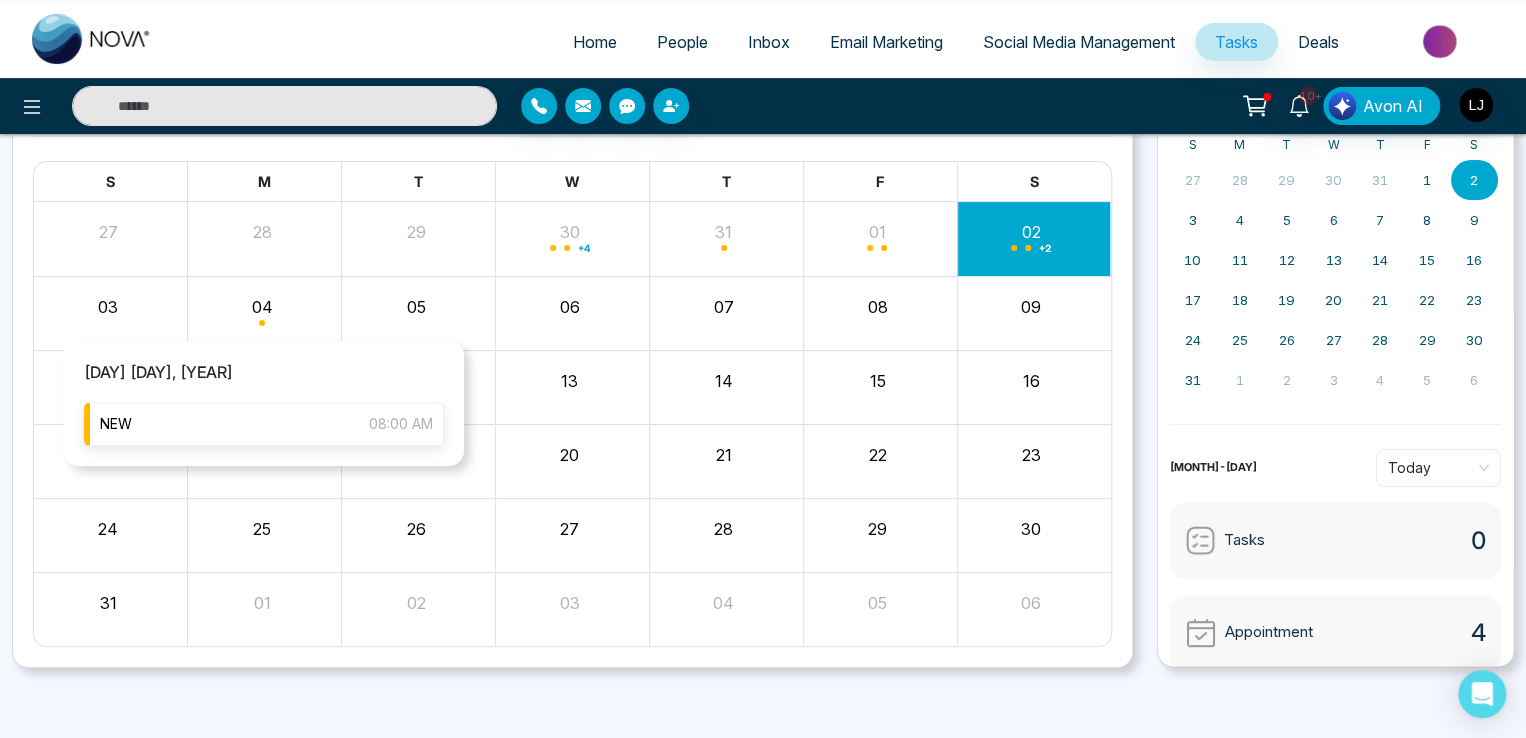 click on "NEW 08:00 AM" at bounding box center [264, 424] 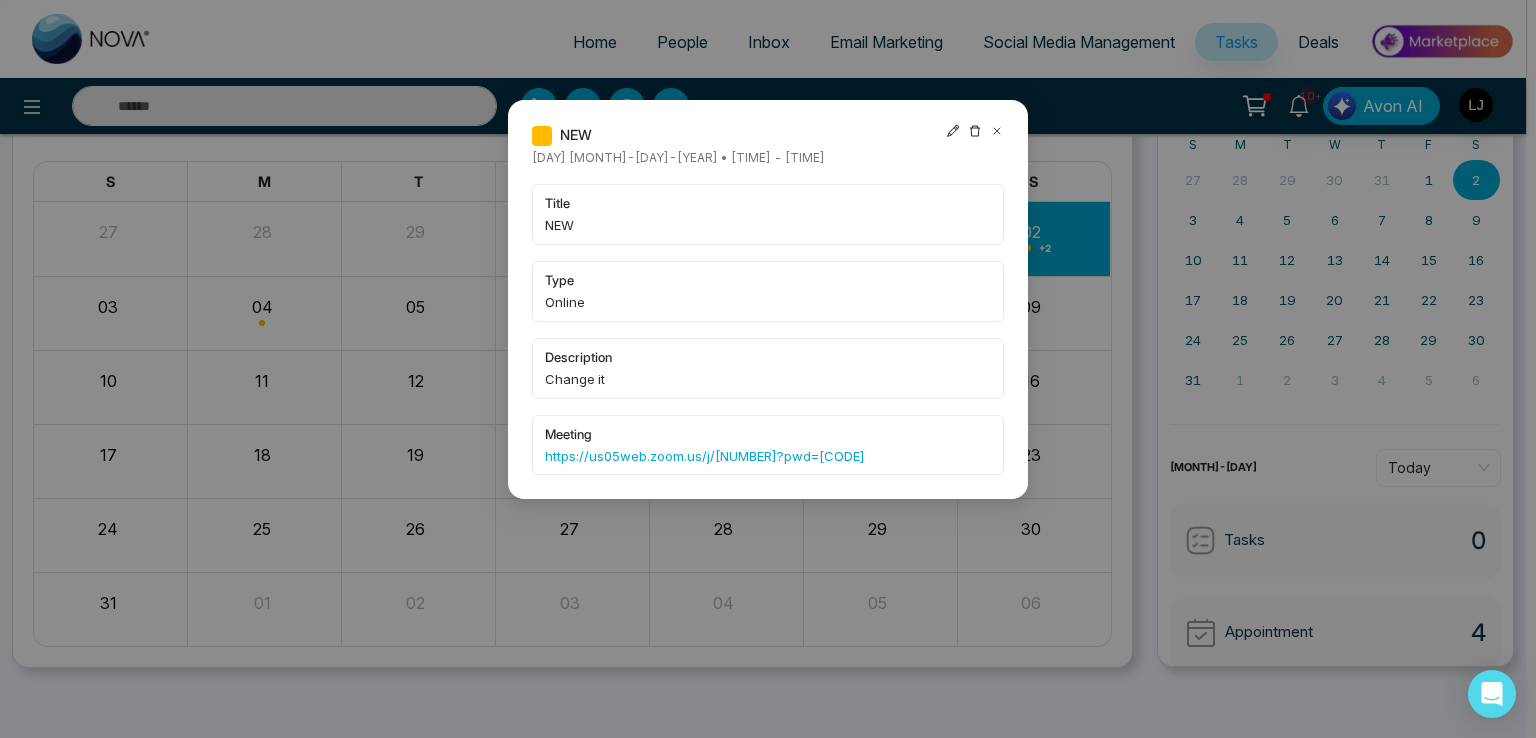 click 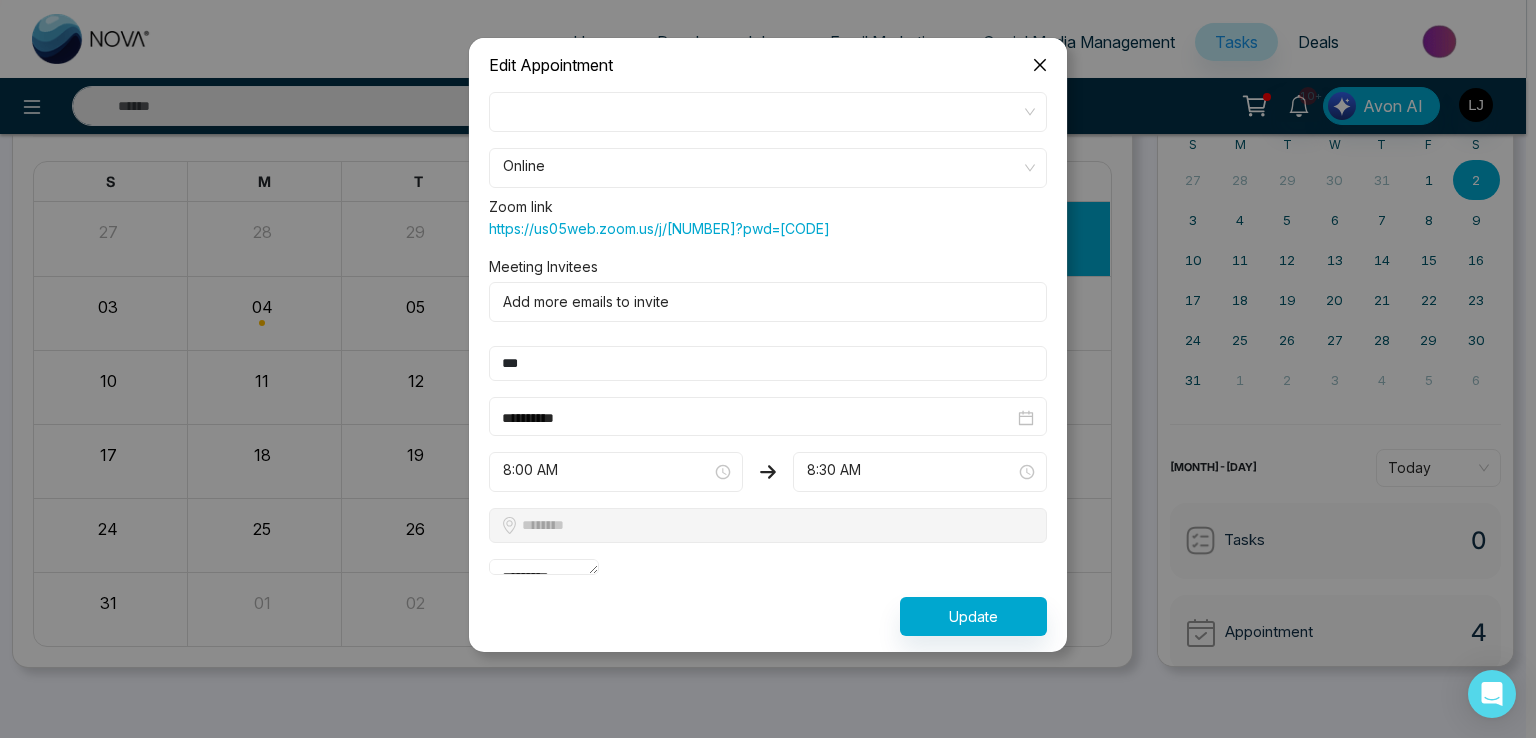 click 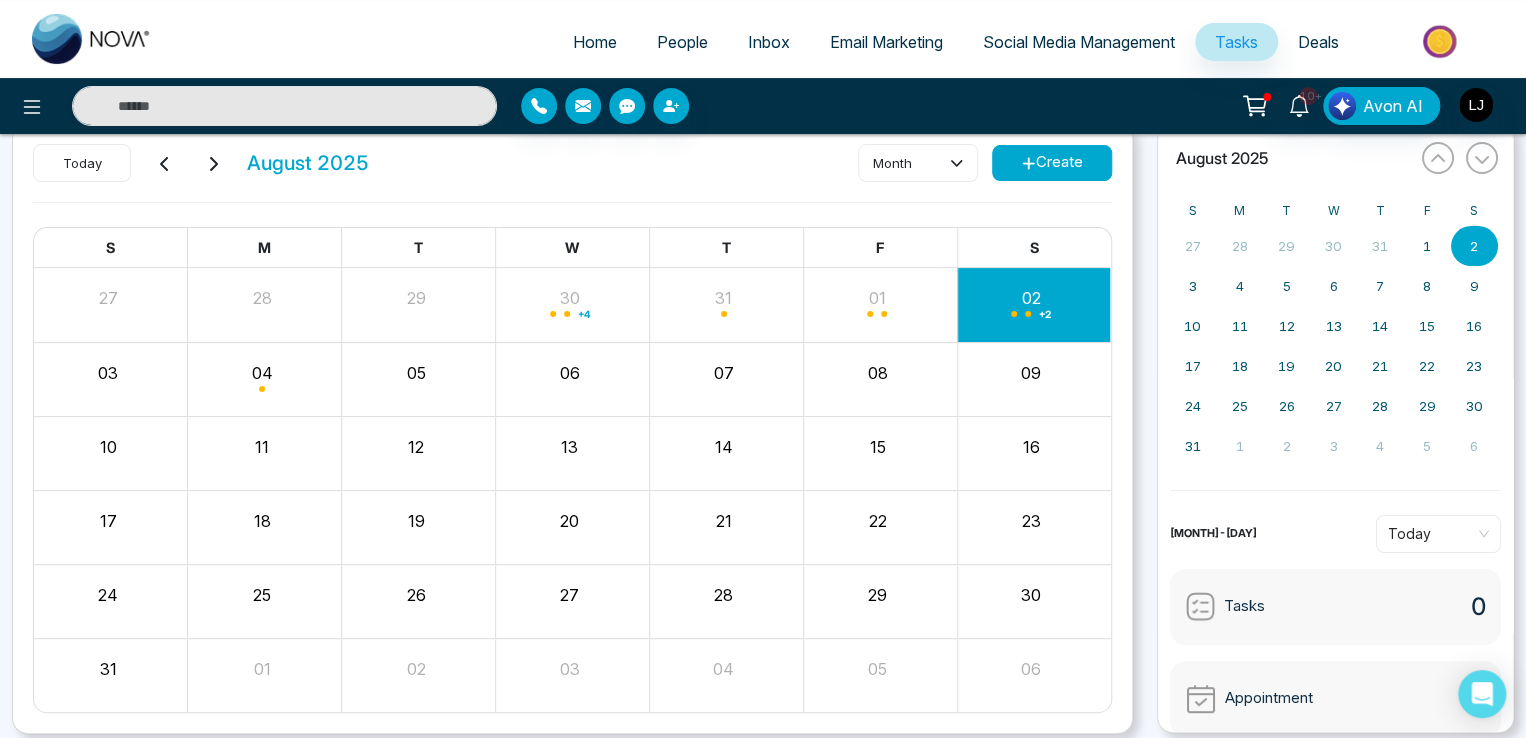 scroll, scrollTop: 0, scrollLeft: 0, axis: both 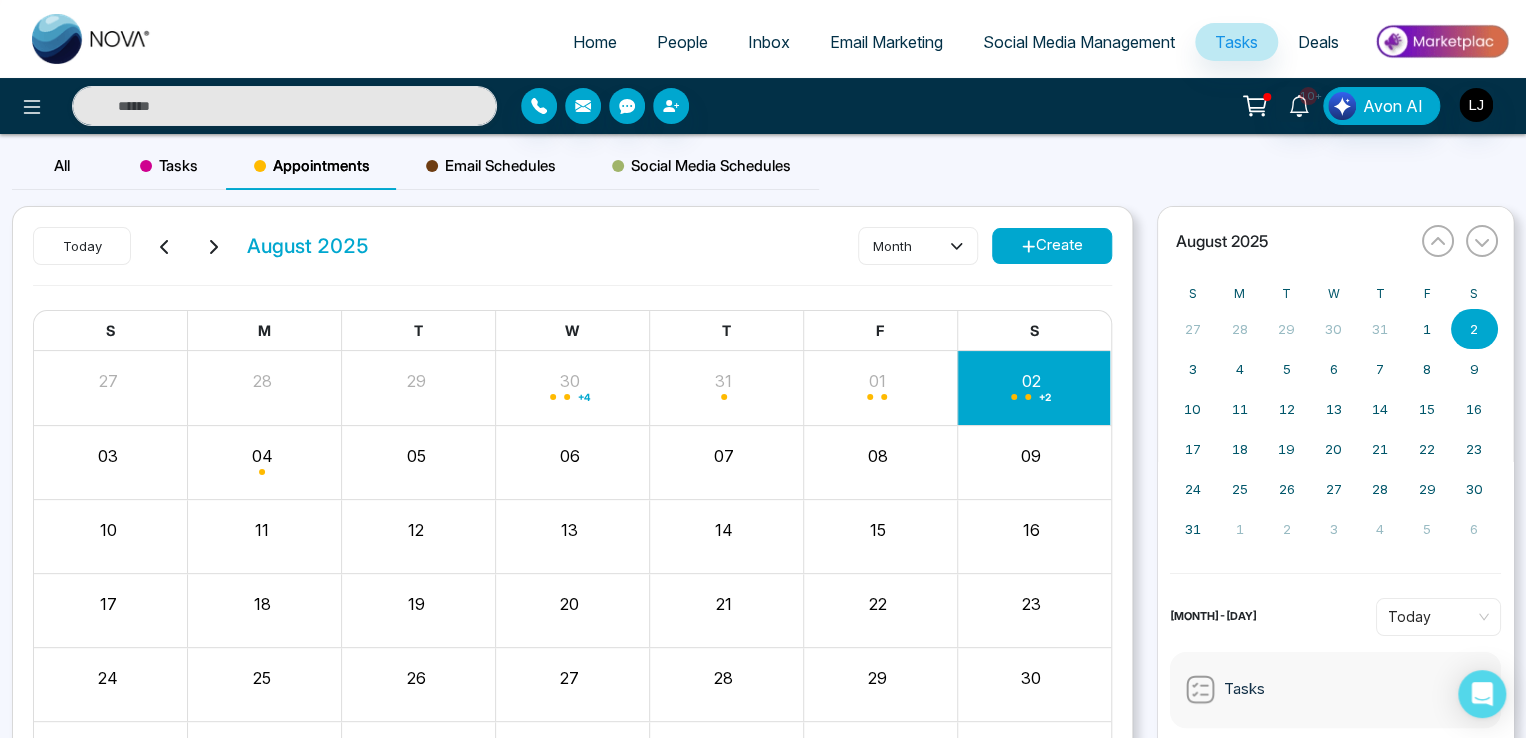 click on "Home" at bounding box center [595, 42] 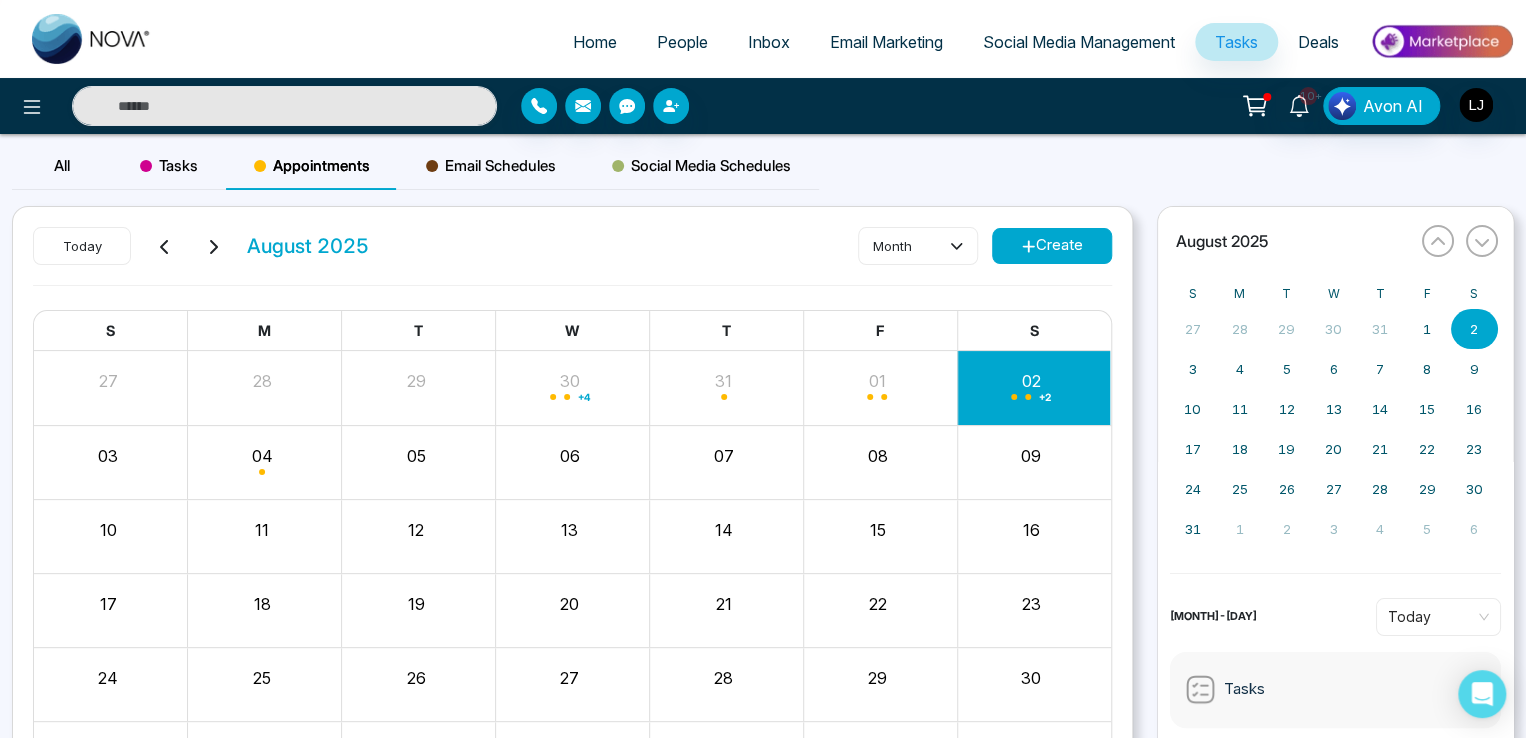 select on "*" 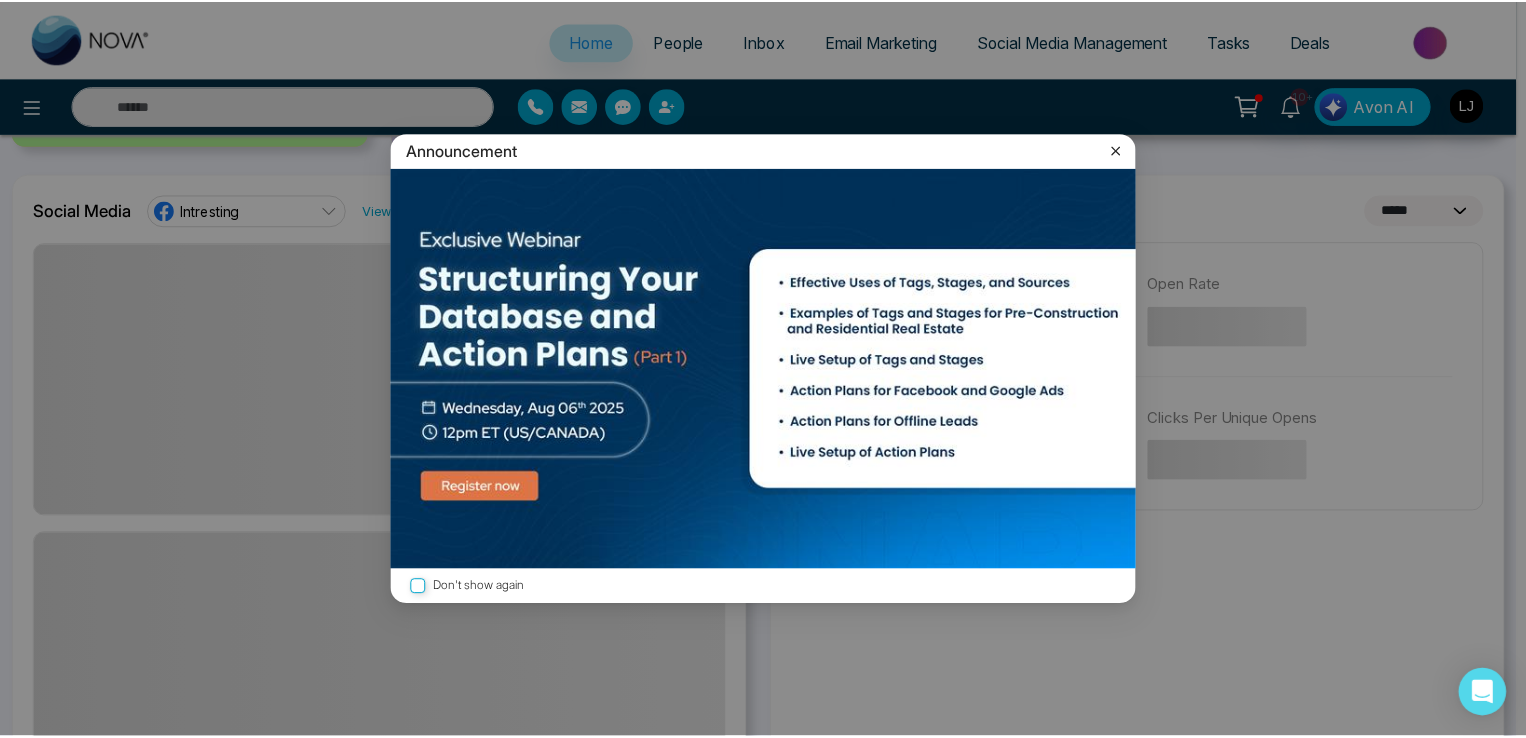 scroll, scrollTop: 515, scrollLeft: 0, axis: vertical 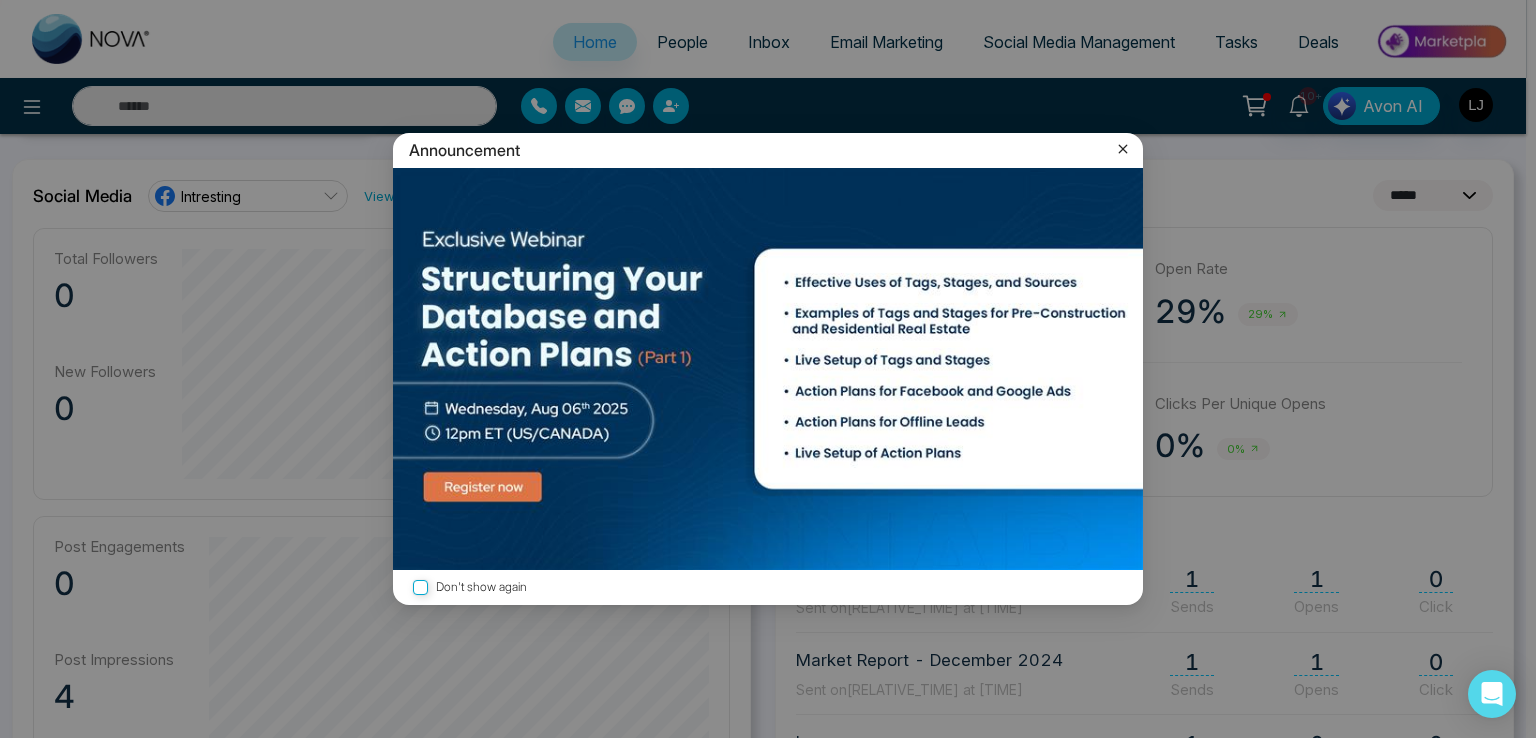 click 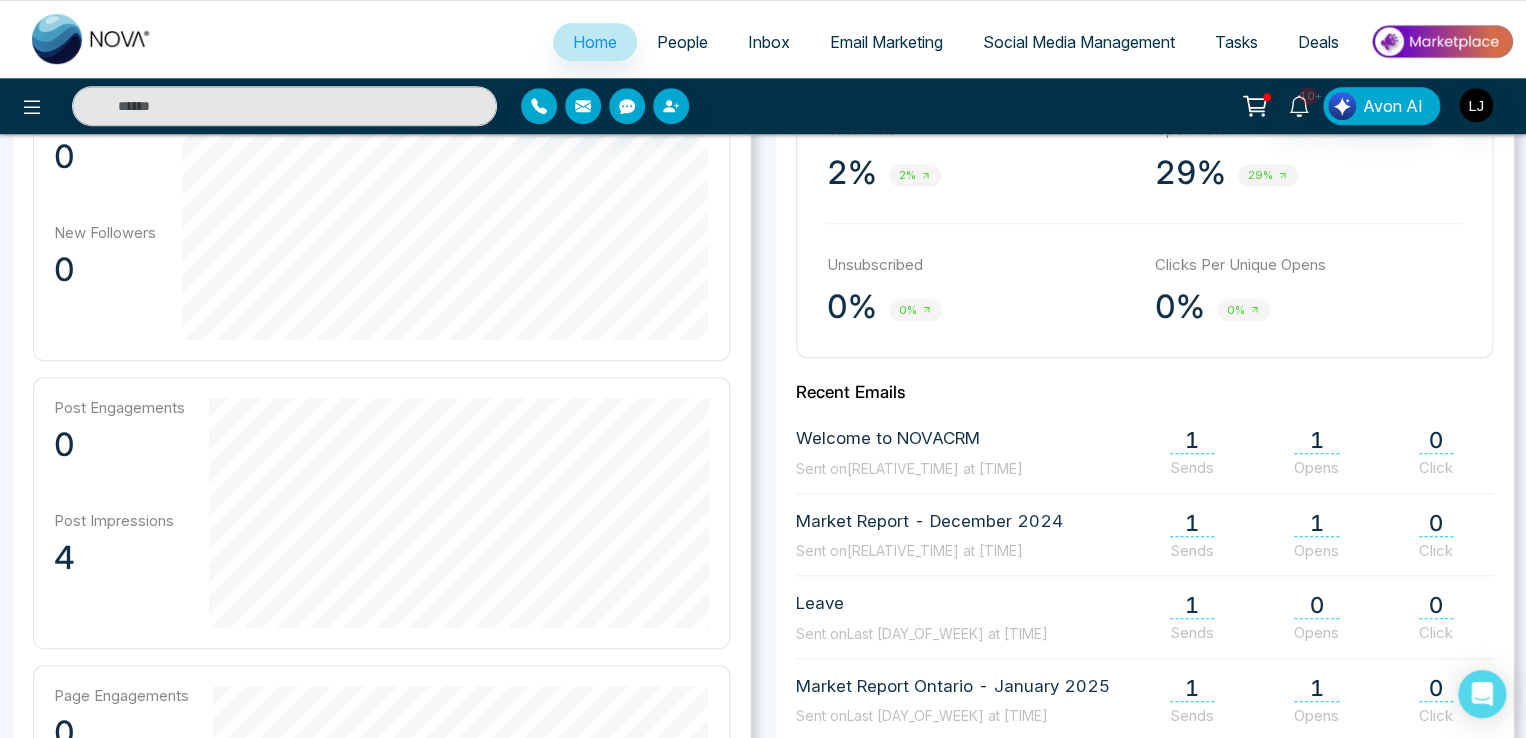 scroll, scrollTop: 177, scrollLeft: 0, axis: vertical 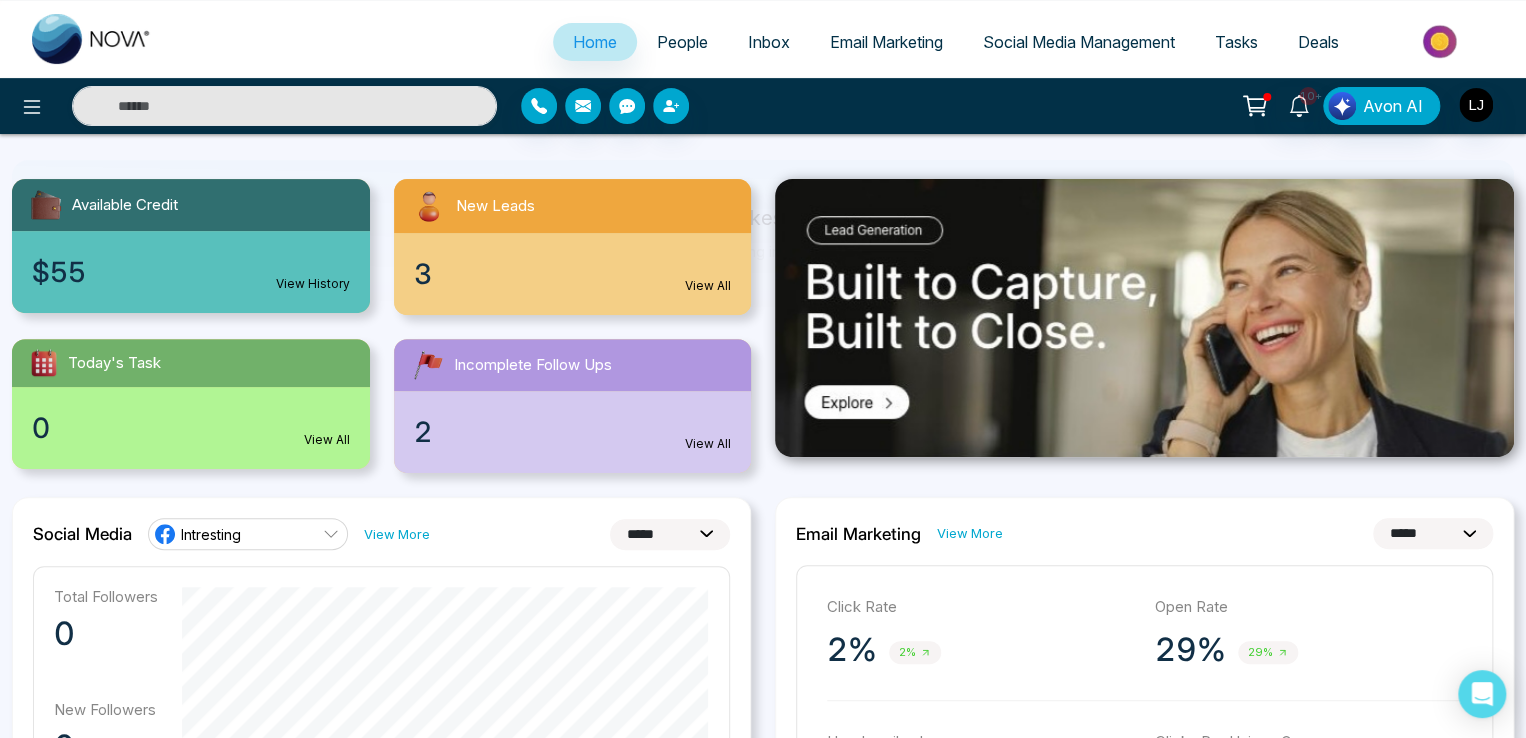 click on "Tasks" at bounding box center [1236, 42] 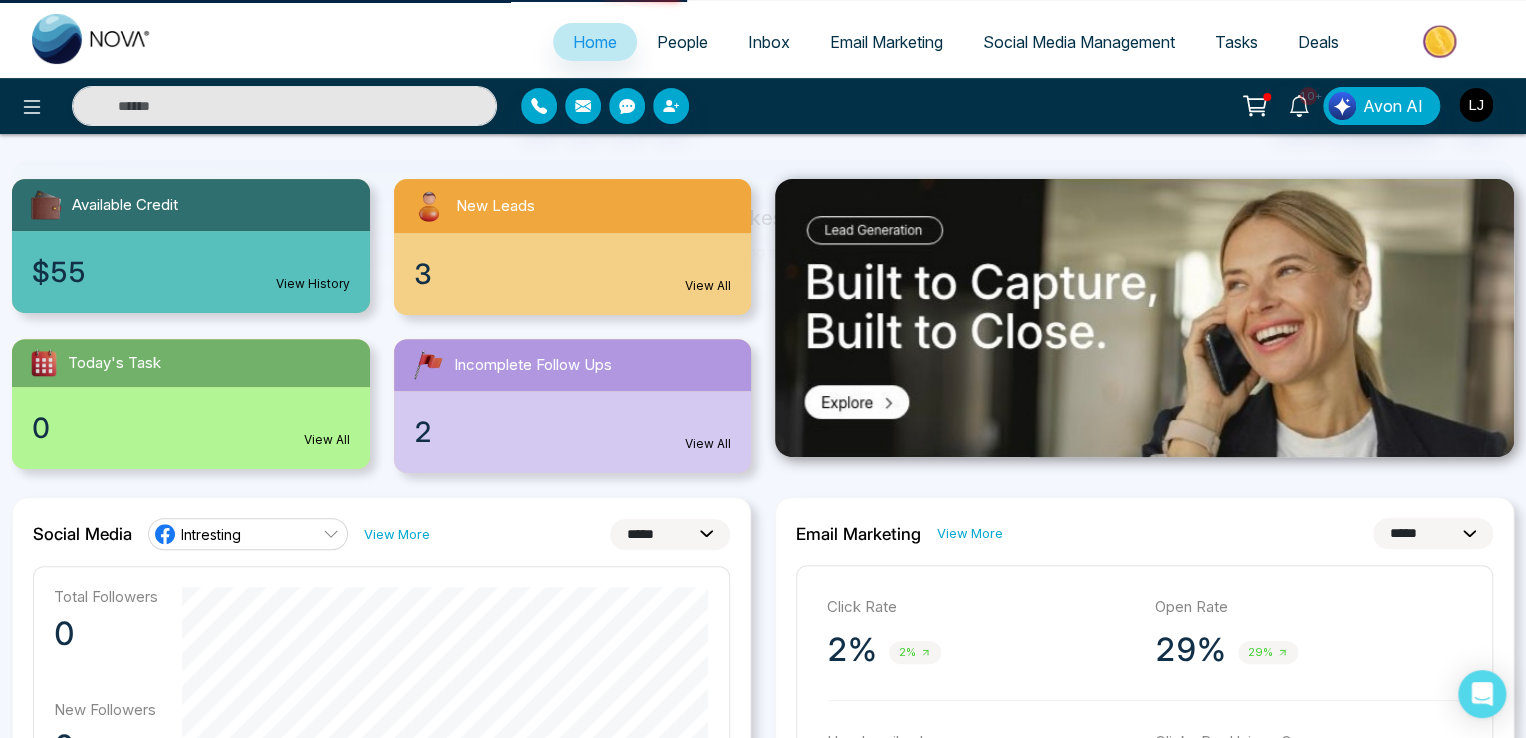 scroll, scrollTop: 0, scrollLeft: 0, axis: both 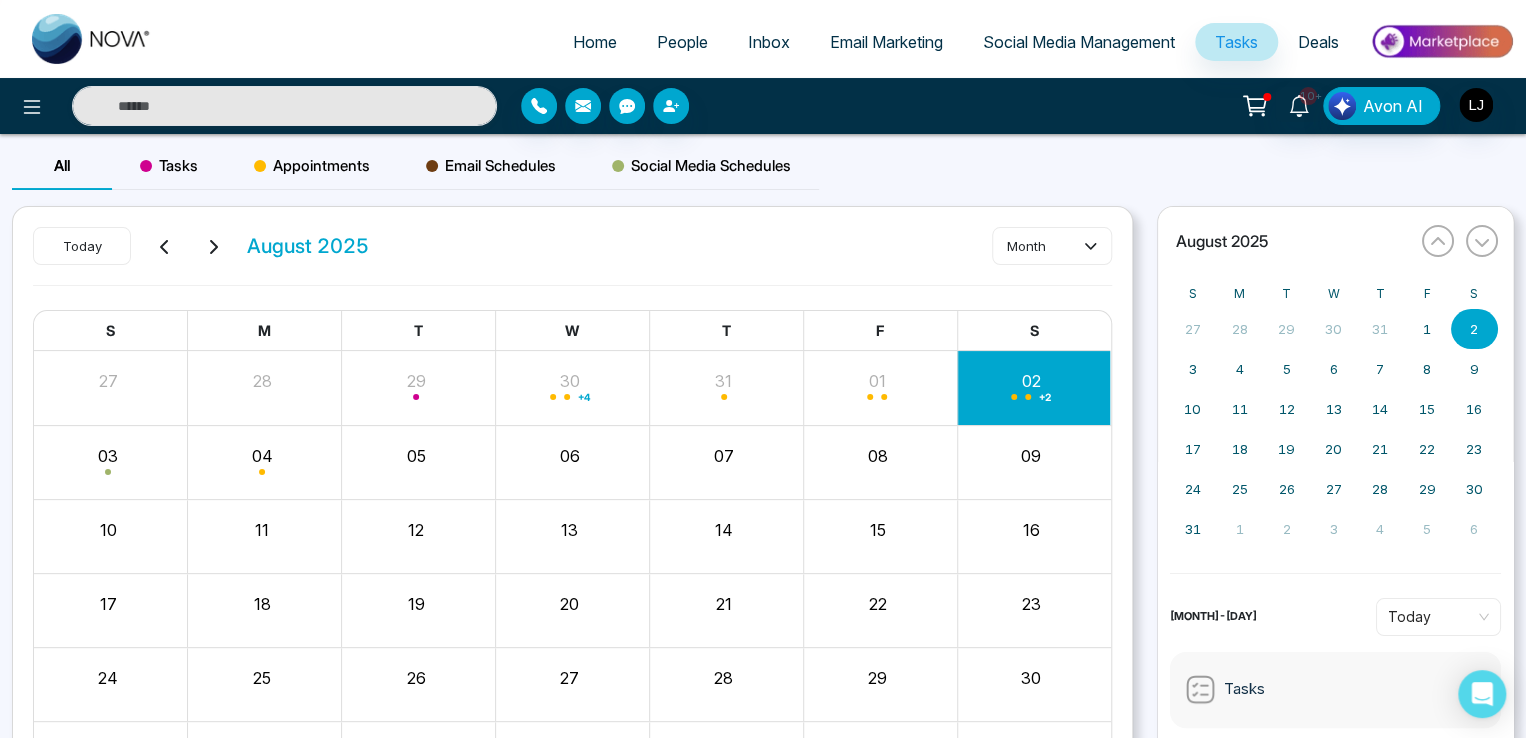 click on "Tasks" at bounding box center [169, 166] 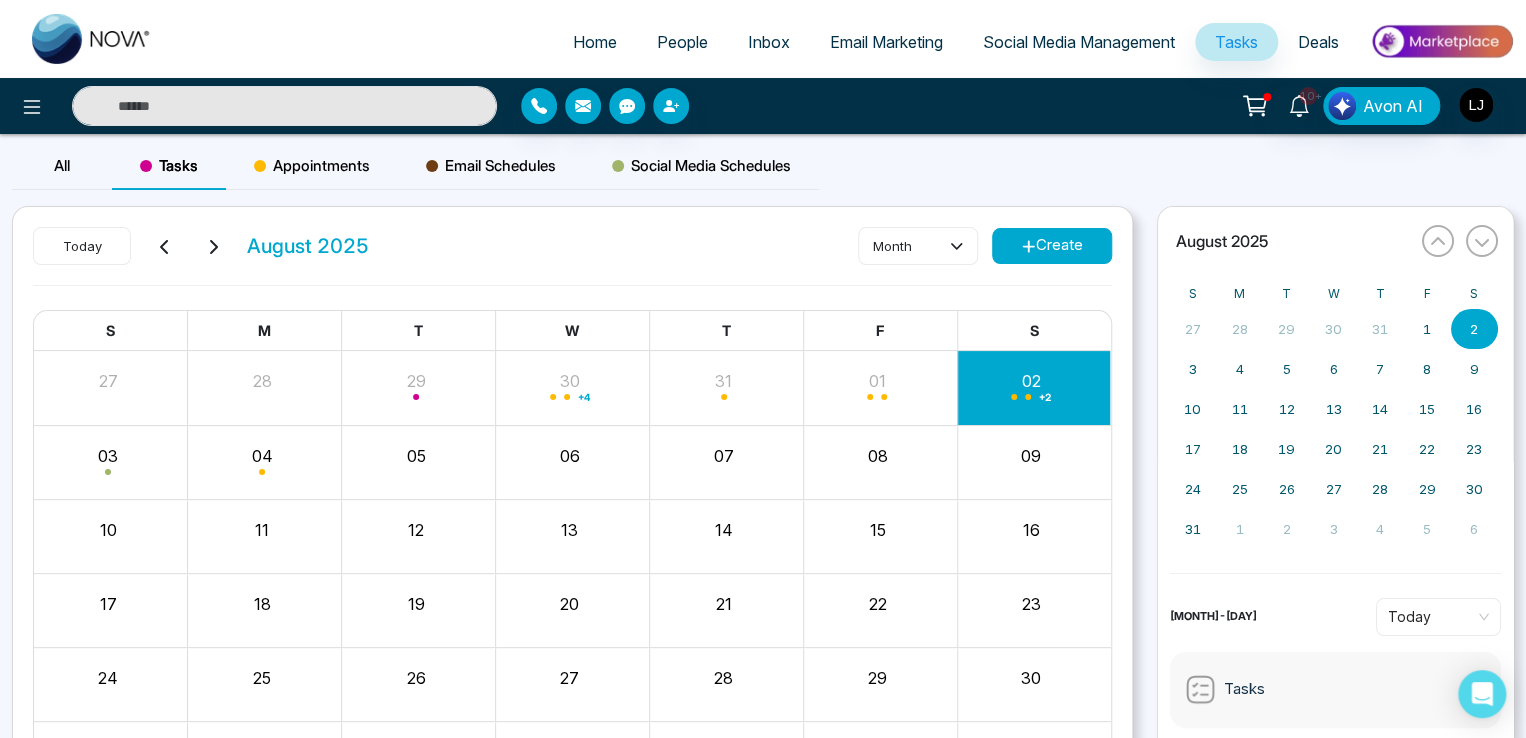 click on "11" at bounding box center [265, 536] 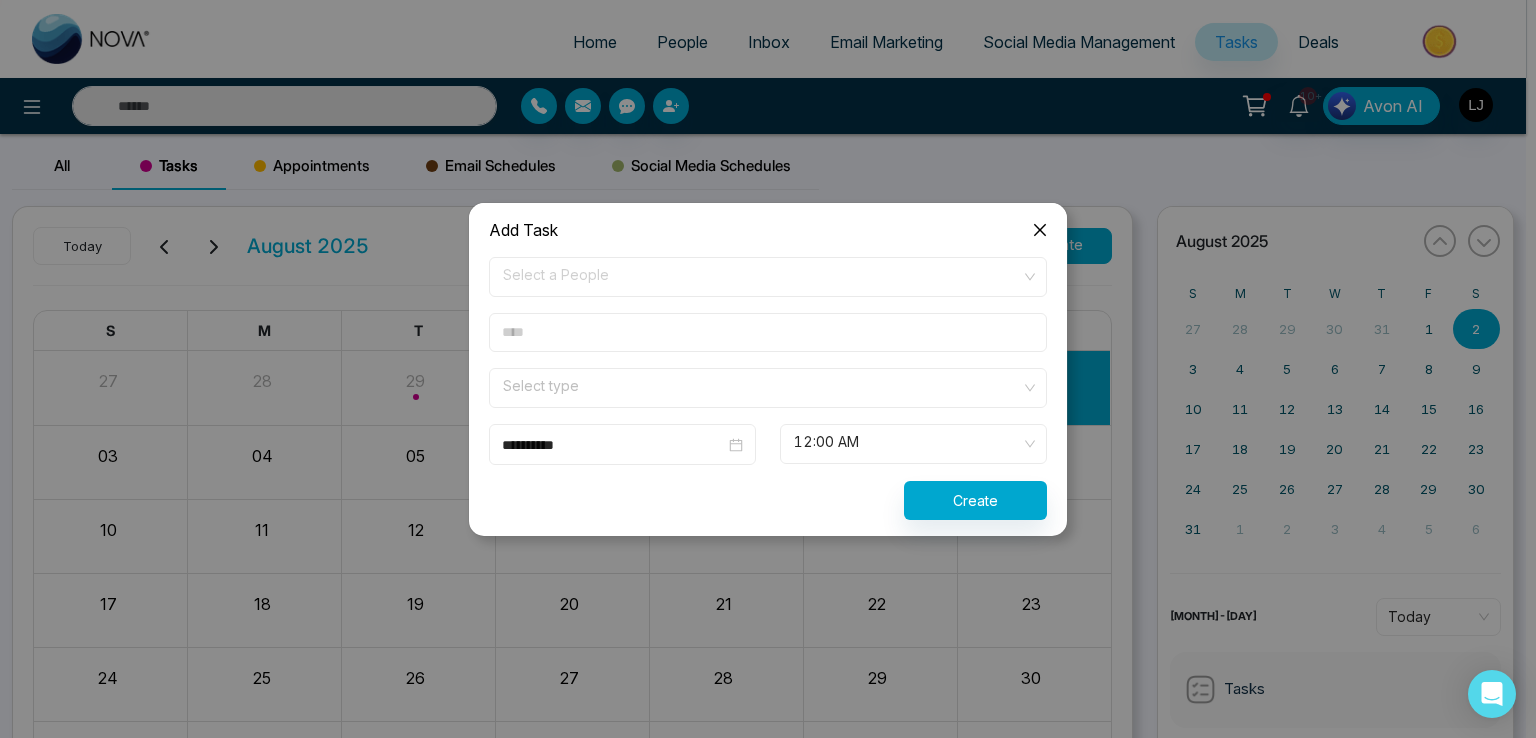 click on "Select a People" at bounding box center [768, 277] 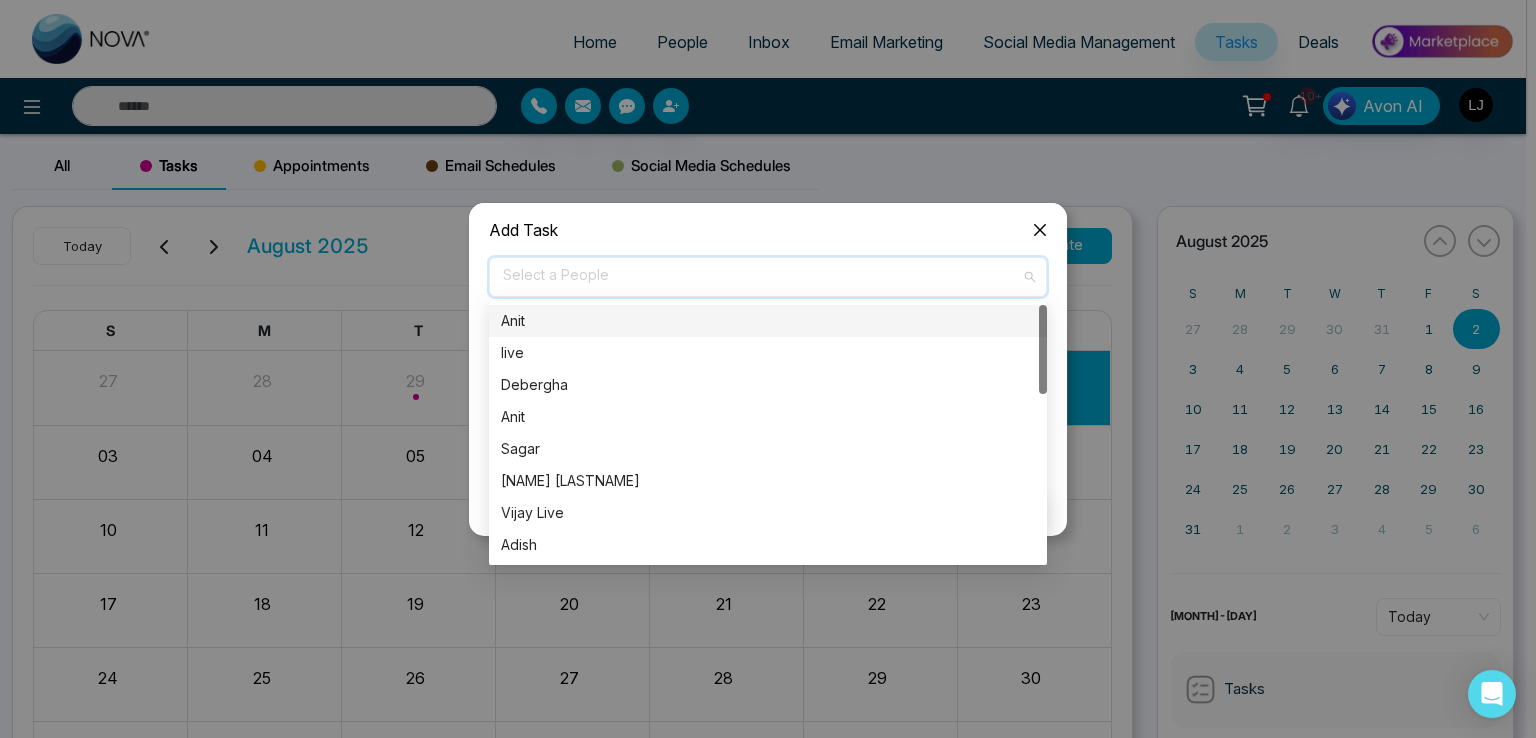 click on "Anit" at bounding box center (768, 321) 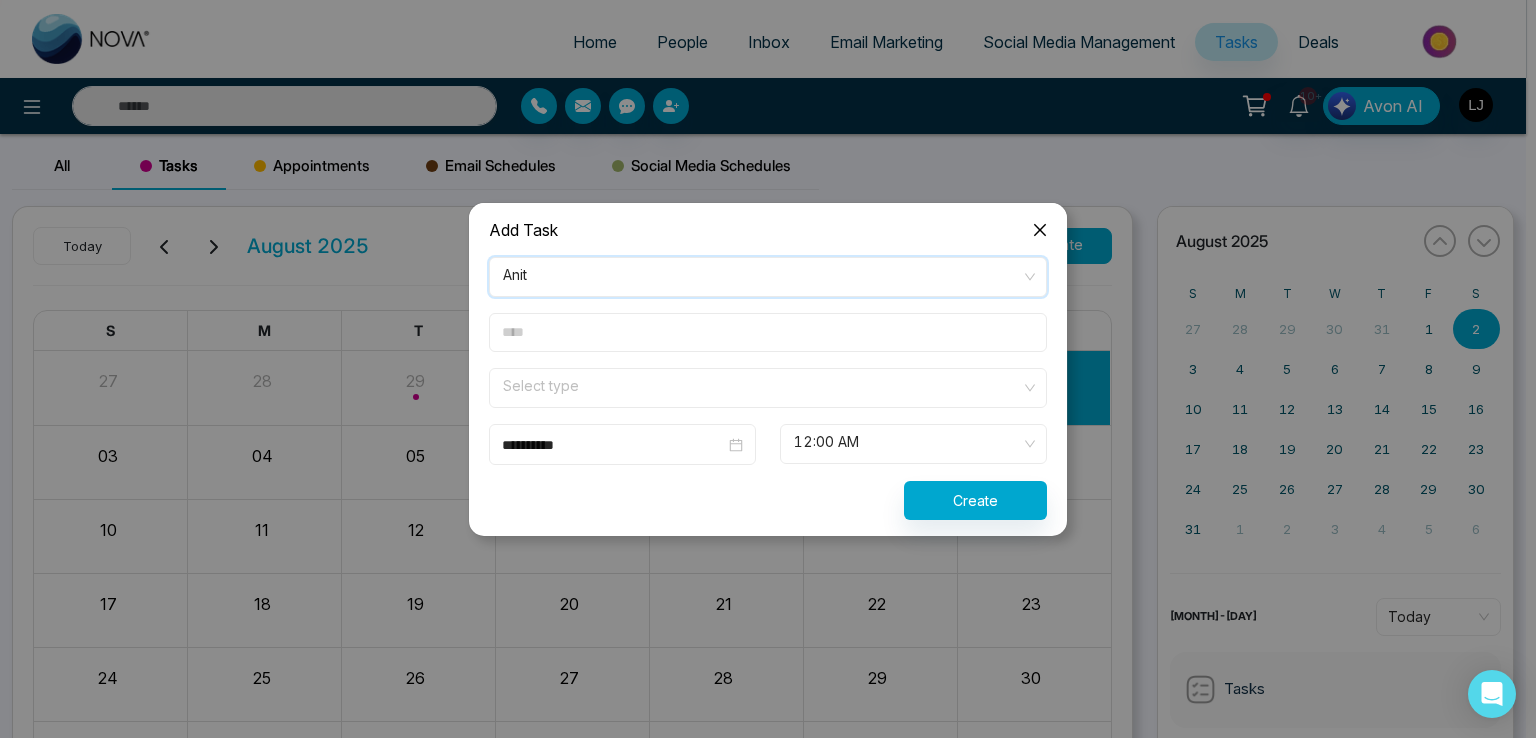 click at bounding box center [768, 332] 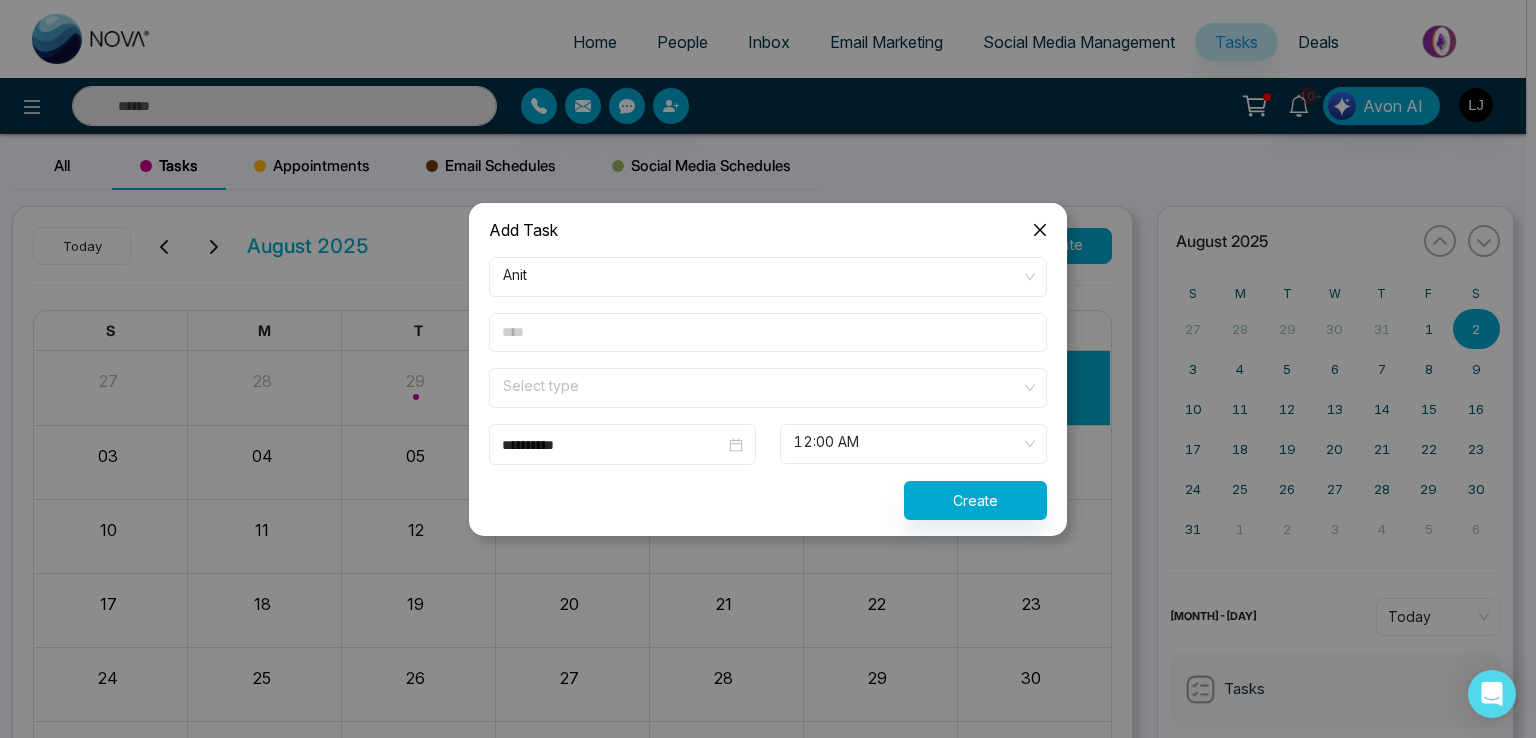 drag, startPoint x: 561, startPoint y: 381, endPoint x: 586, endPoint y: 388, distance: 25.96151 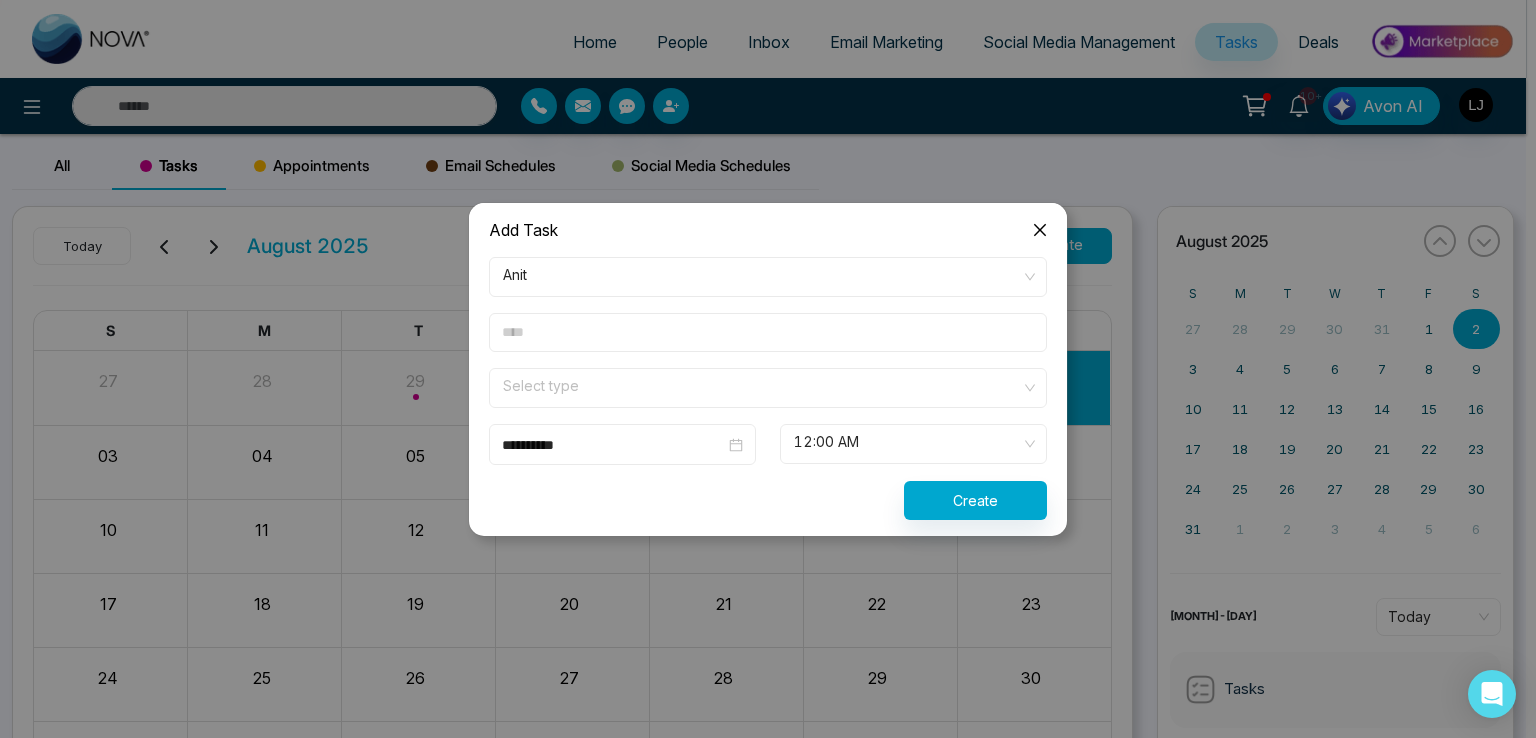 click at bounding box center (761, 384) 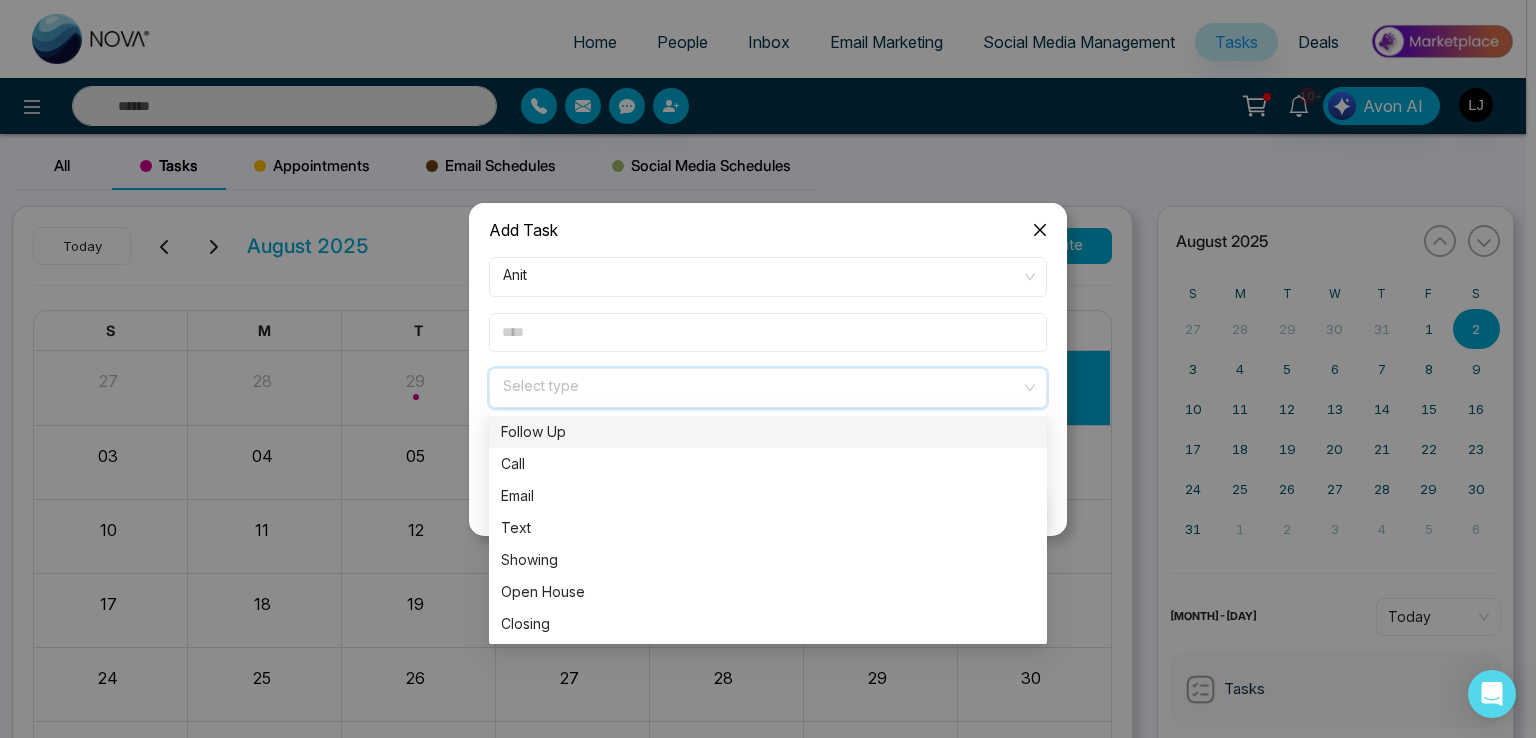 click on "Follow Up" at bounding box center (768, 432) 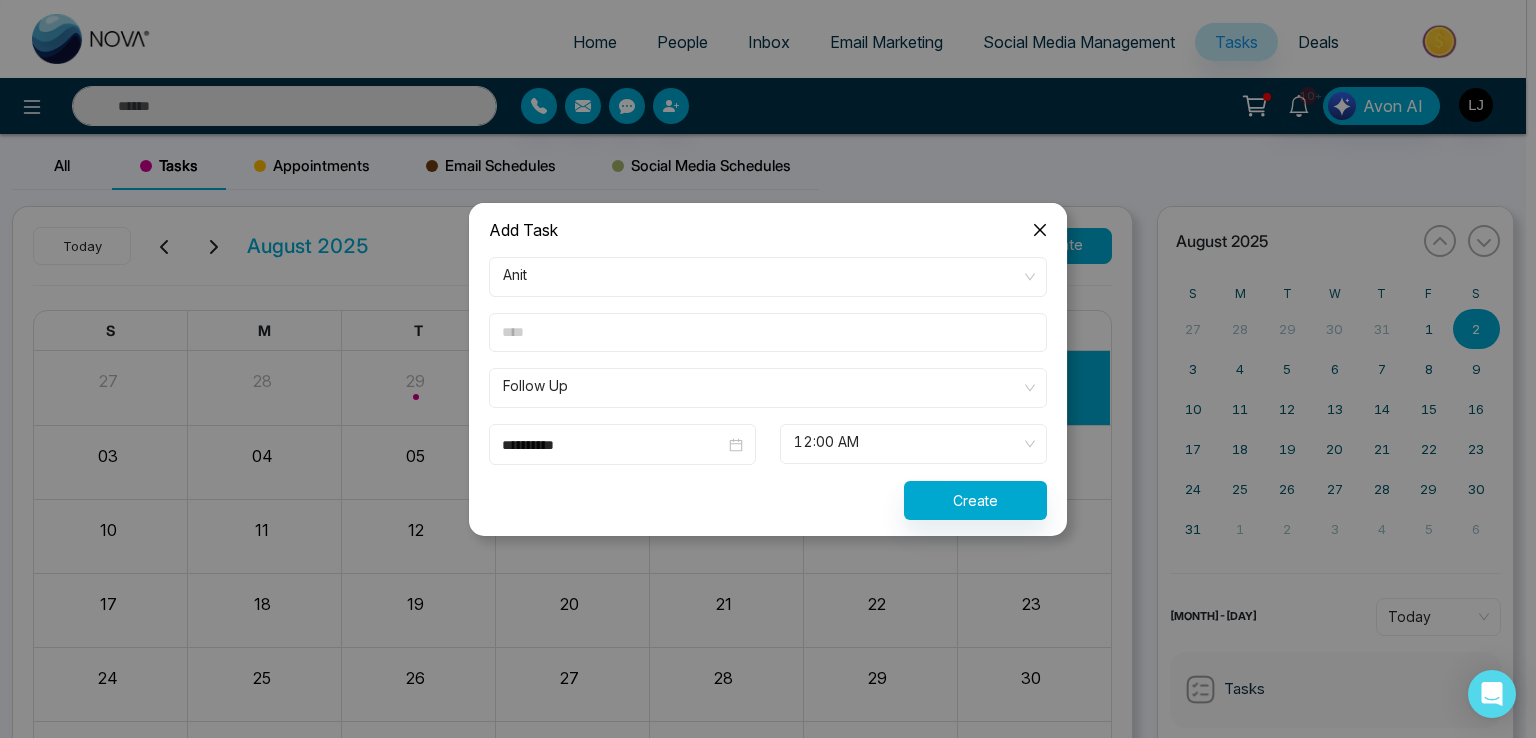 click at bounding box center [768, 332] 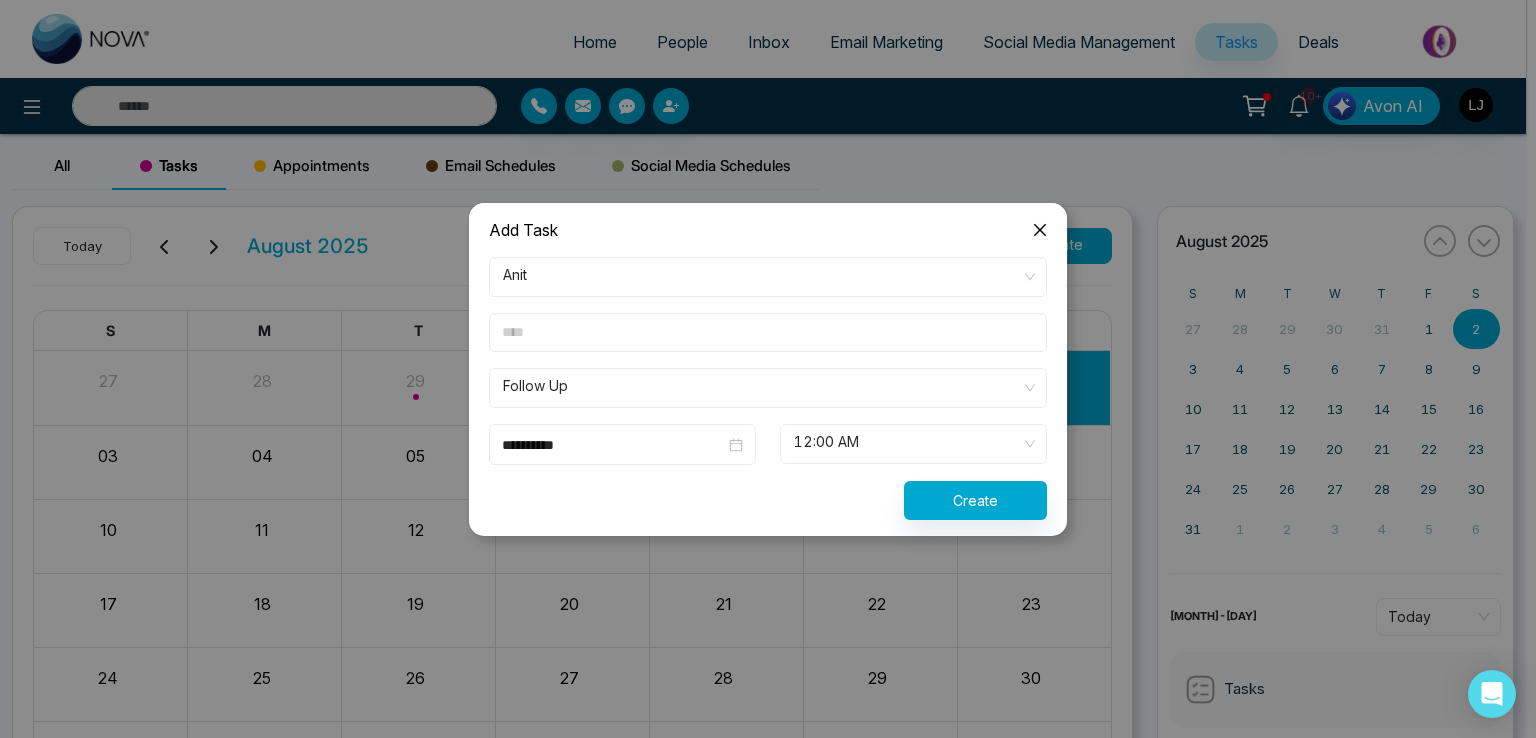type on "**********" 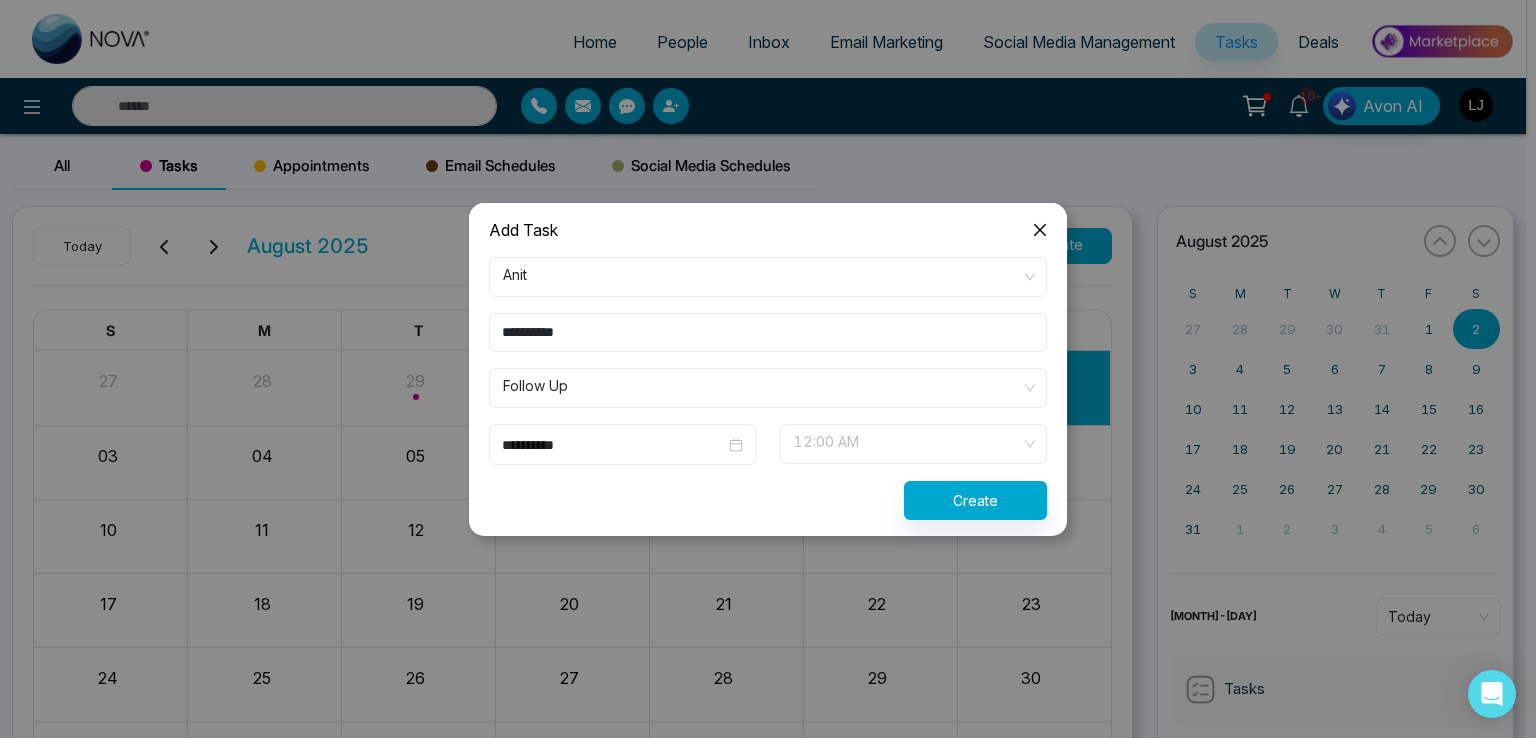 click on "12:00 AM" at bounding box center (913, 444) 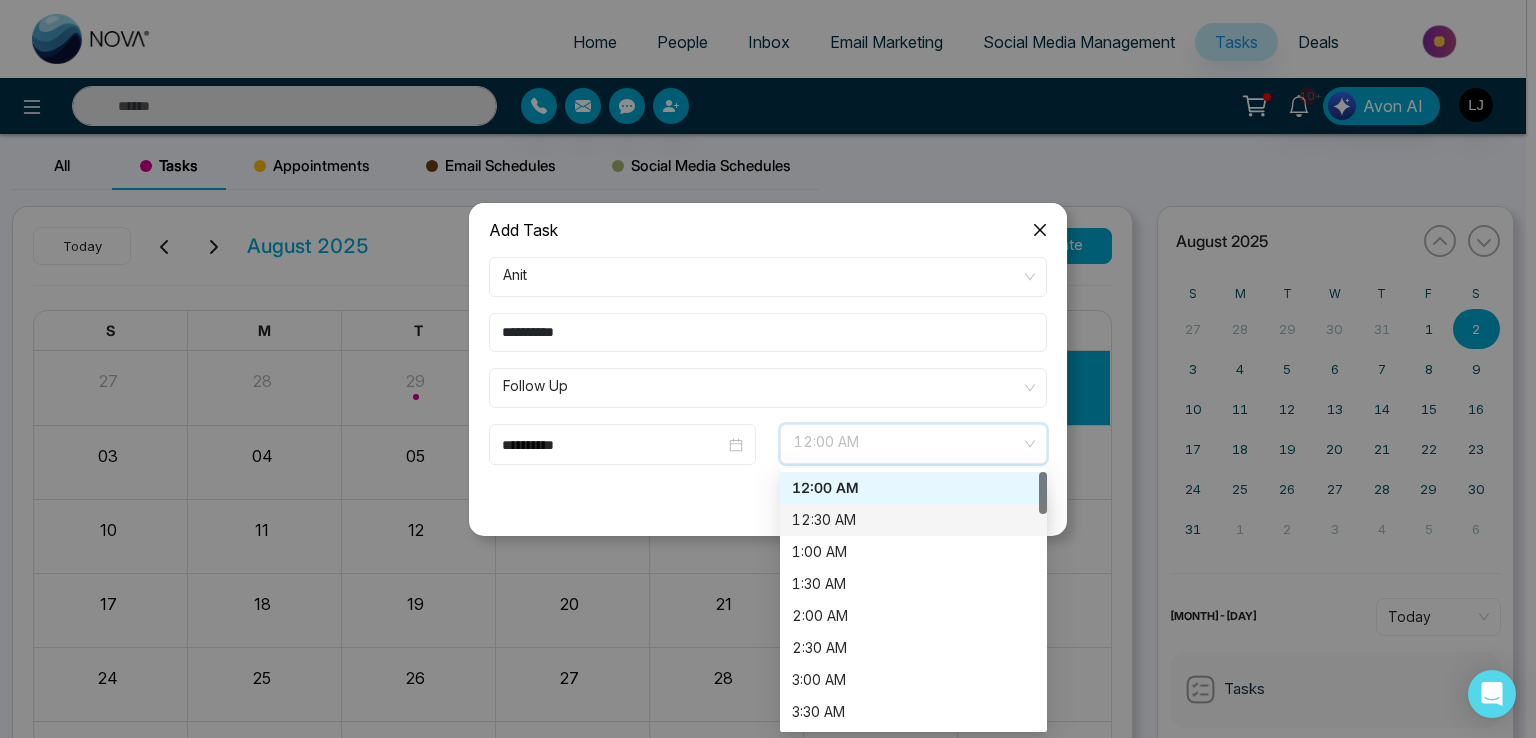 click on "12:30 AM" at bounding box center [913, 520] 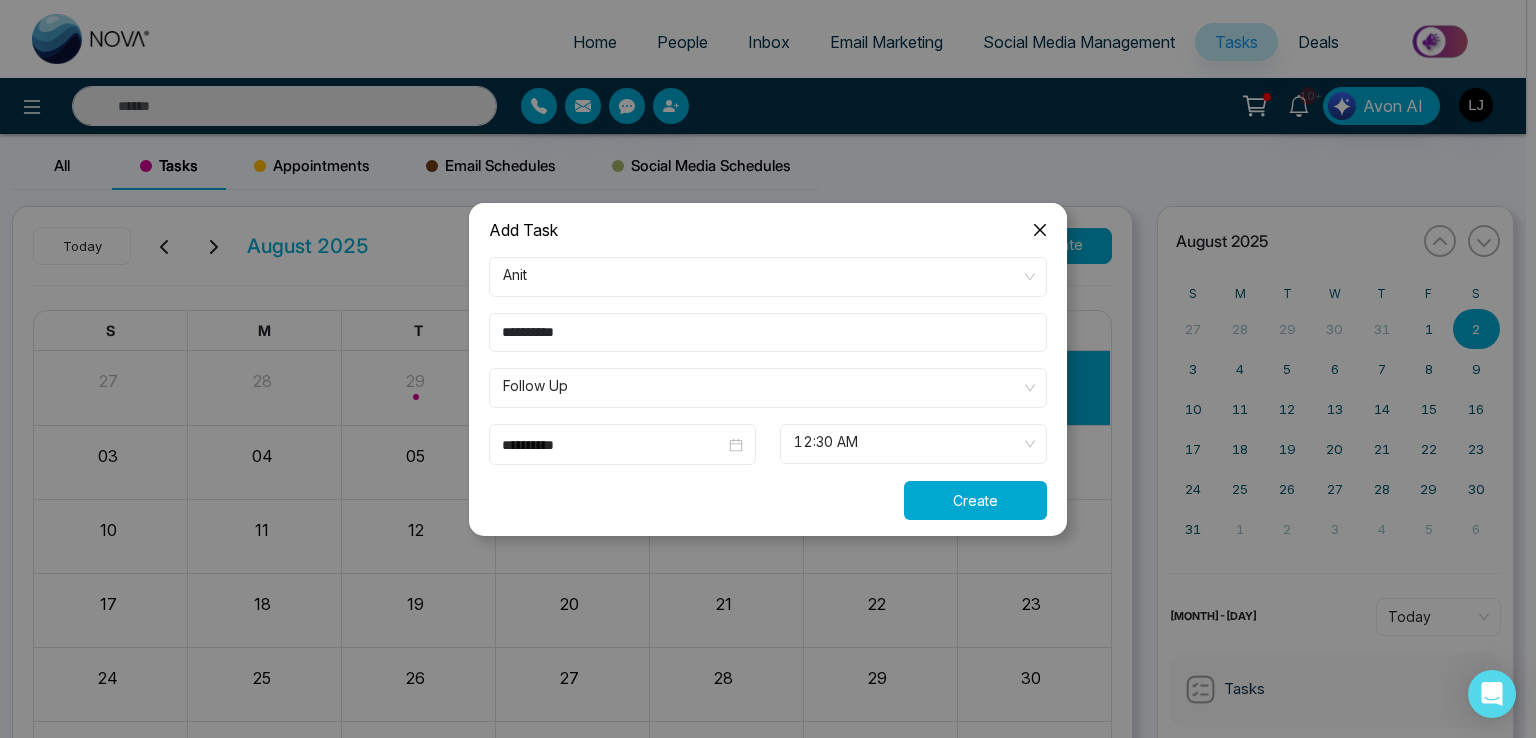 click on "Create" at bounding box center (975, 500) 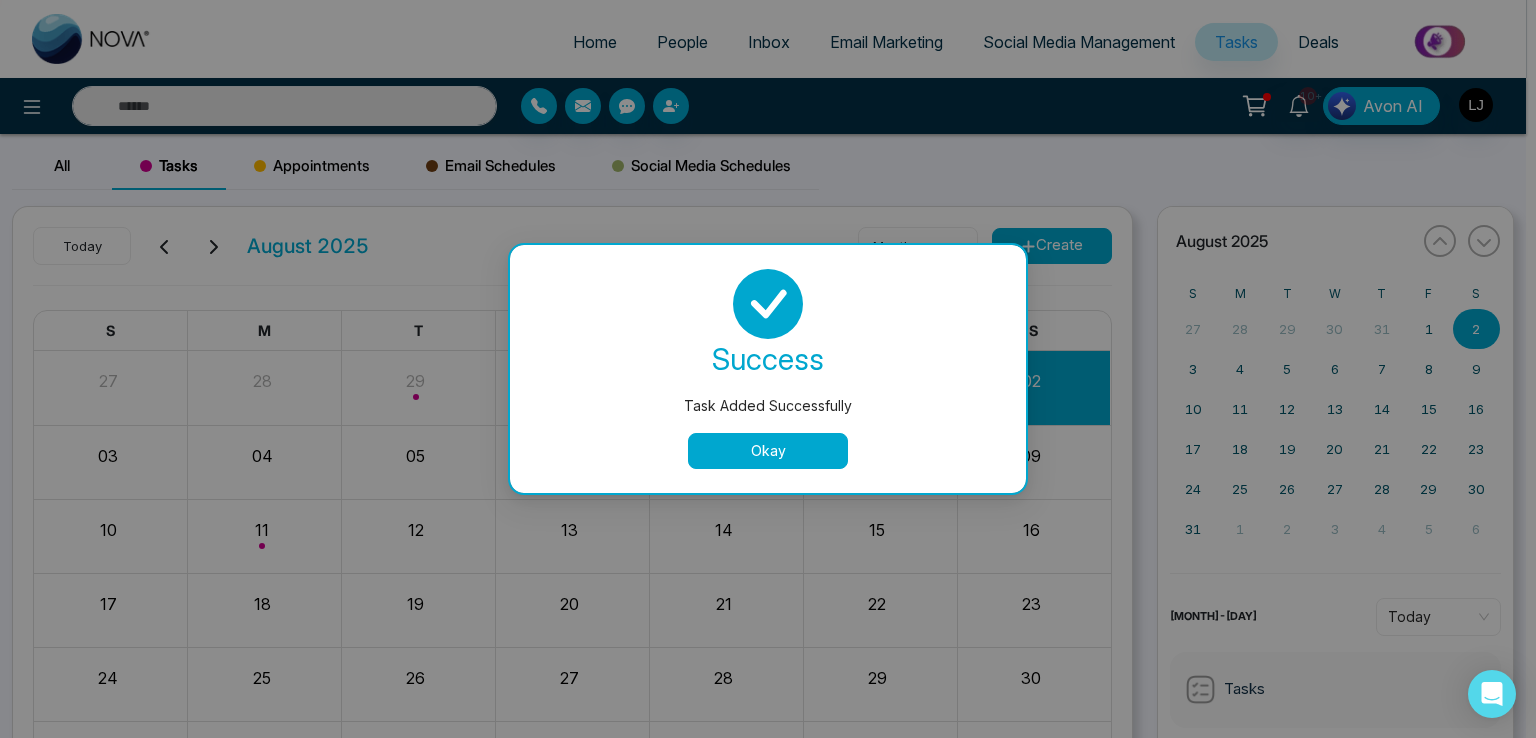 click on "Okay" at bounding box center (768, 451) 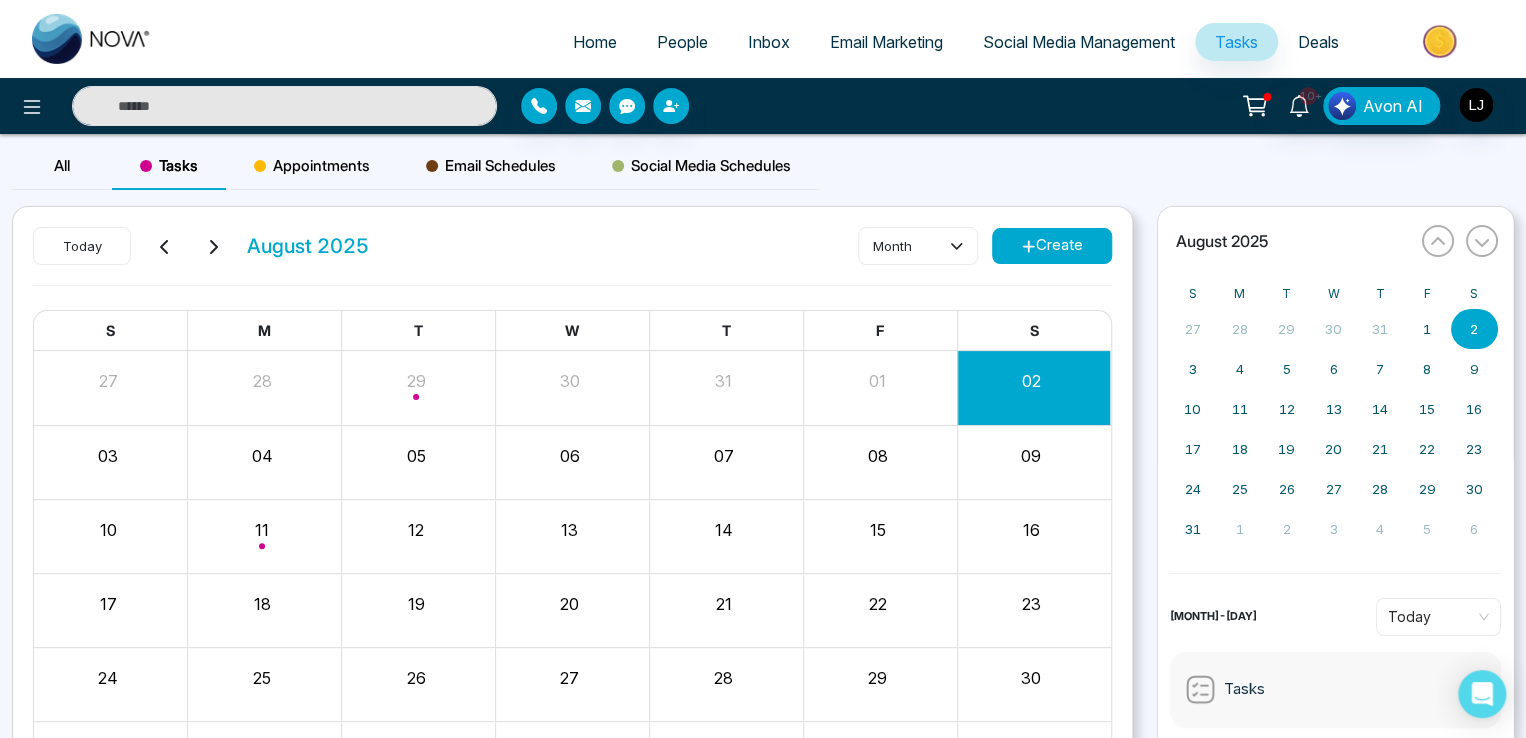 click on "Home" at bounding box center (595, 42) 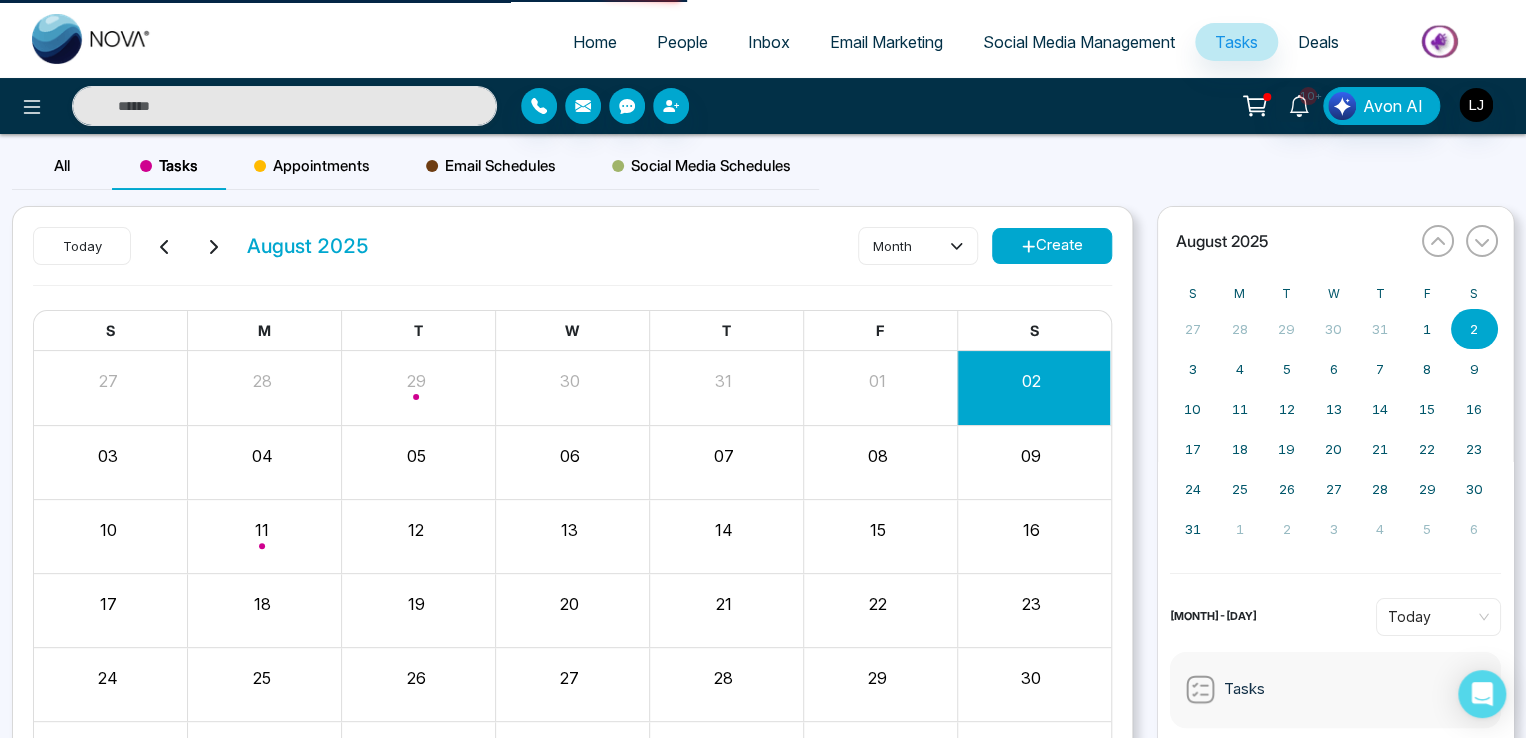 select on "*" 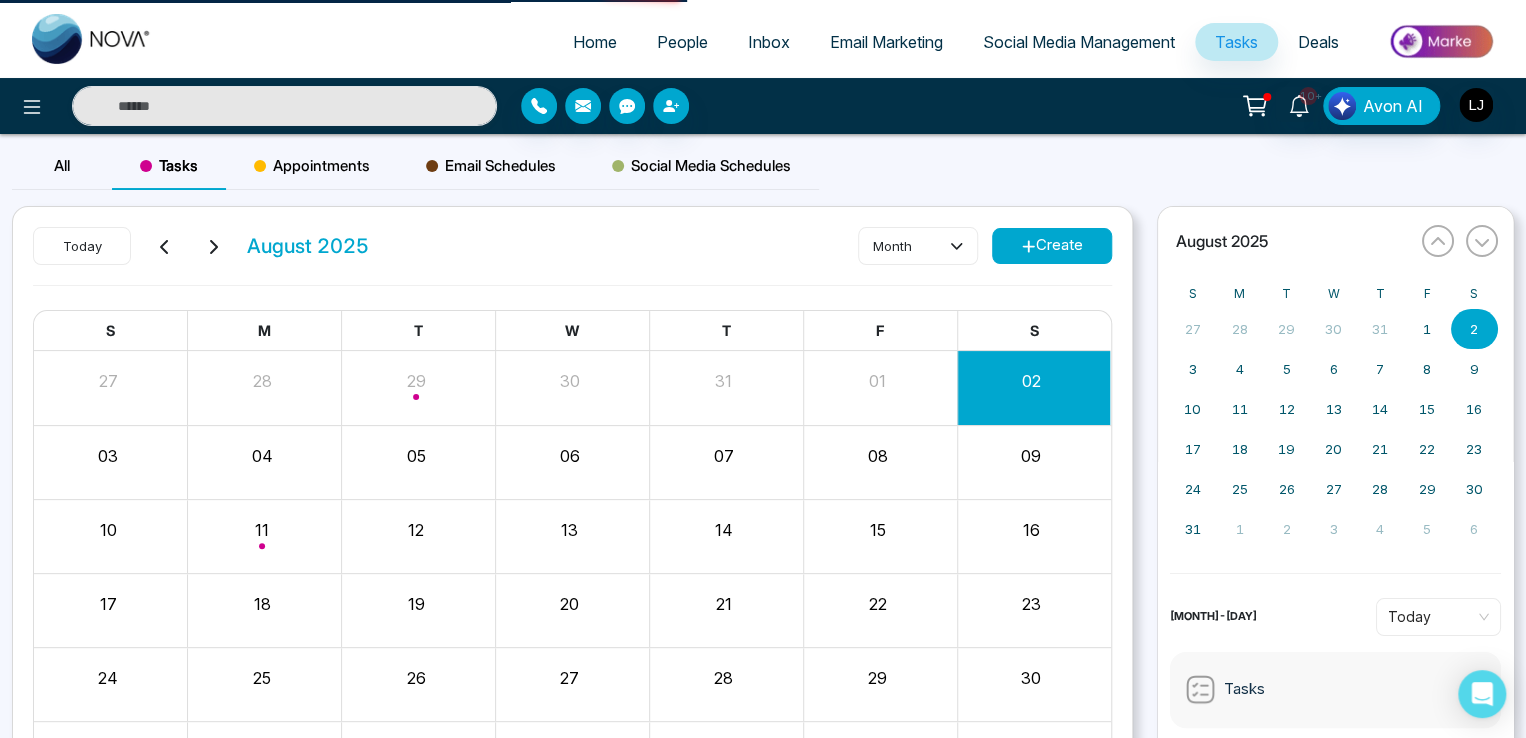 select on "*" 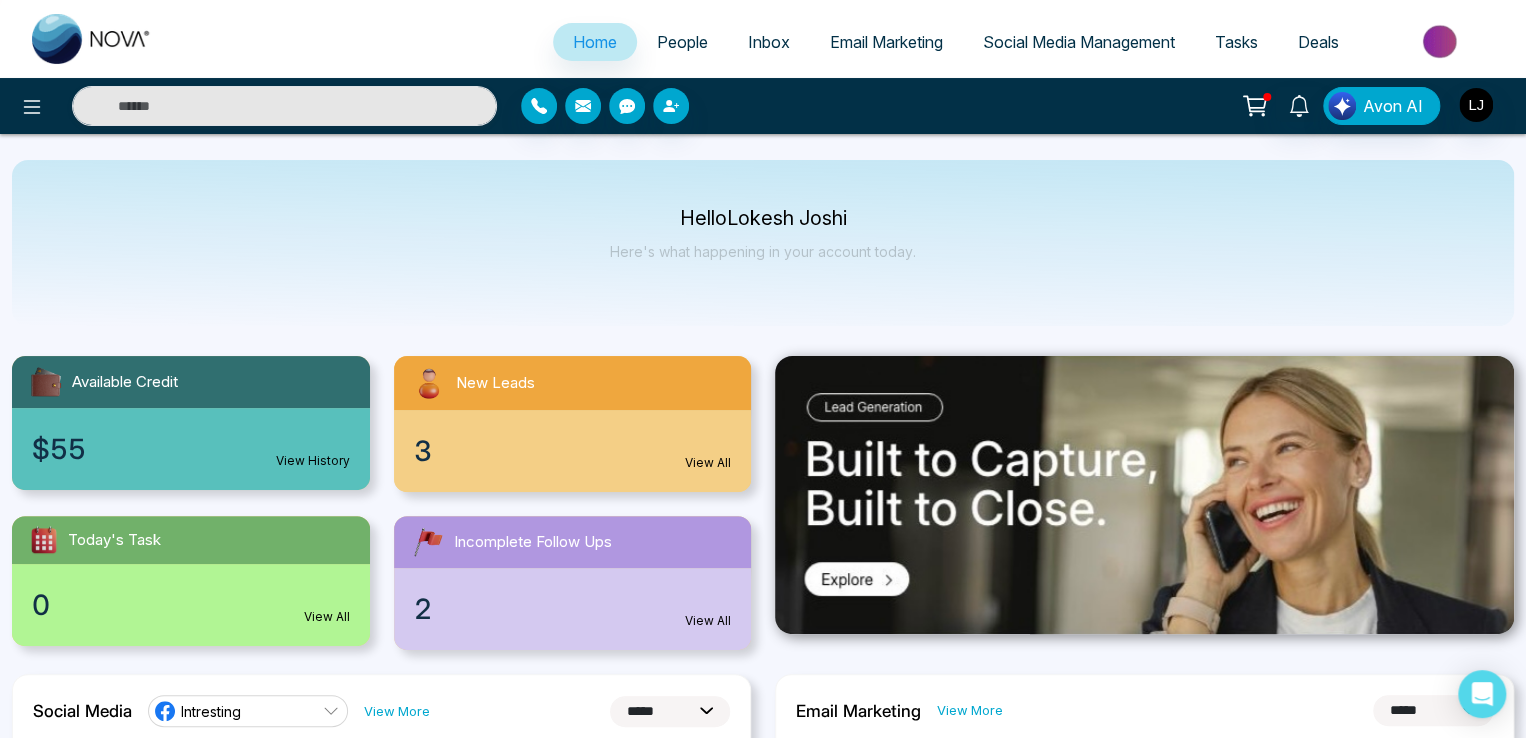 click on "People" at bounding box center [682, 42] 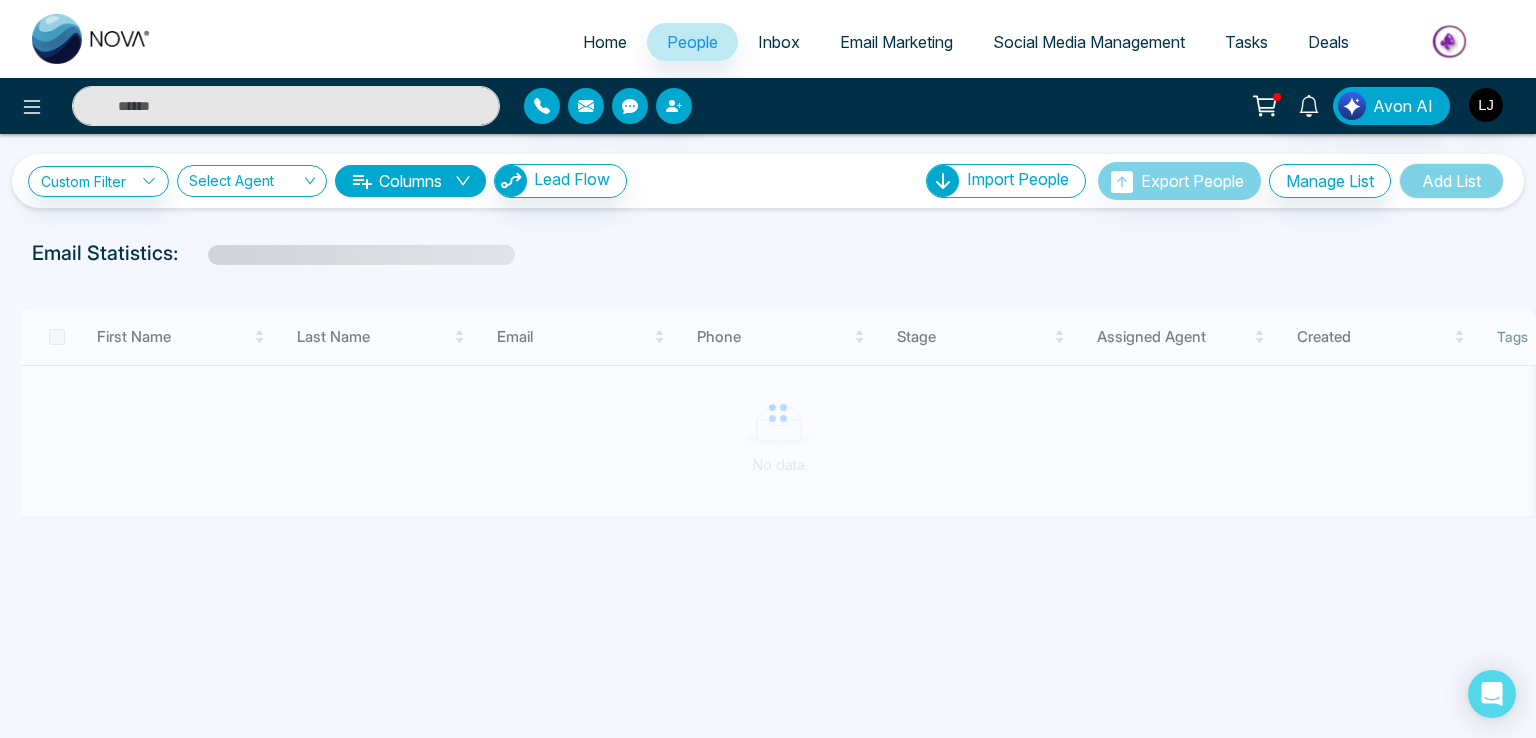 click on "Home" at bounding box center (605, 42) 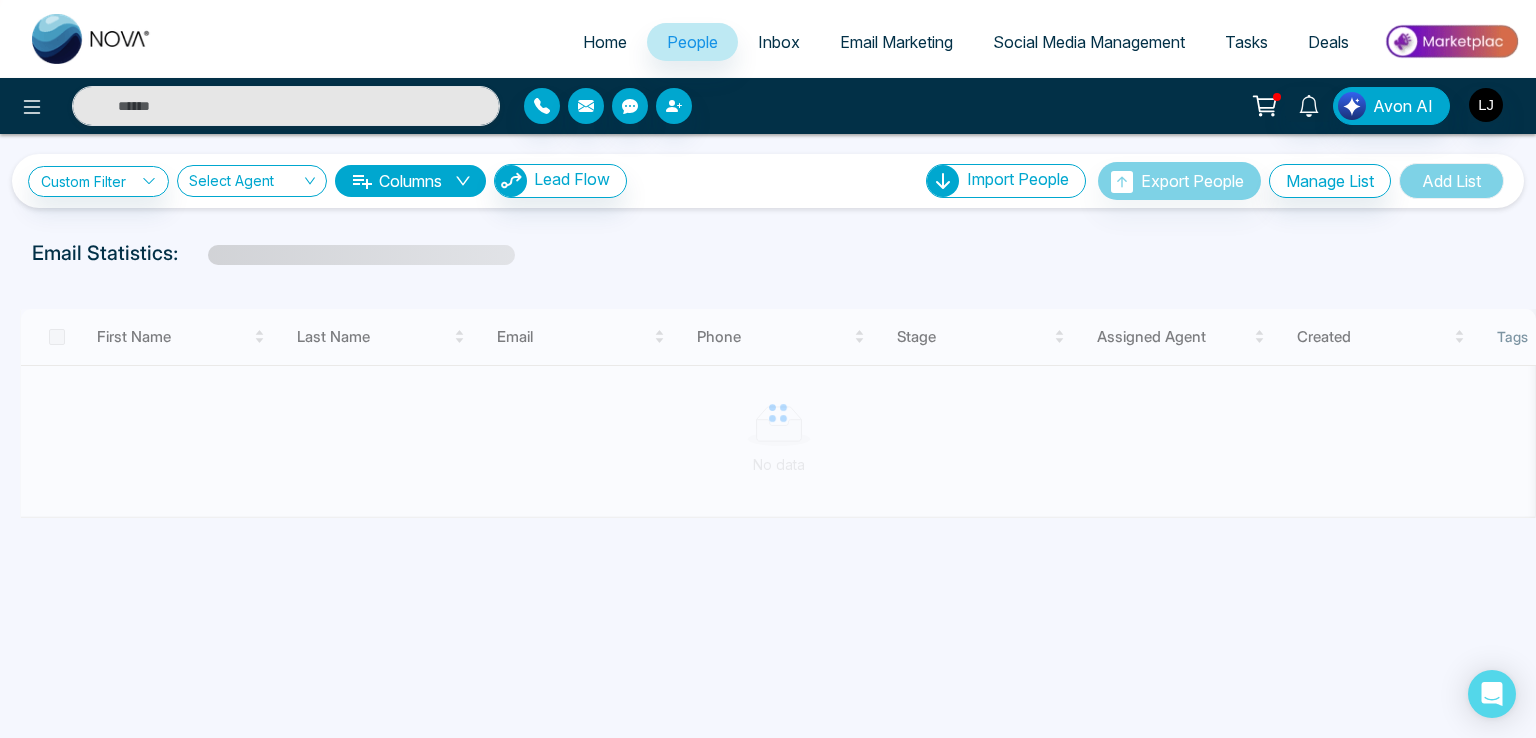 select on "*" 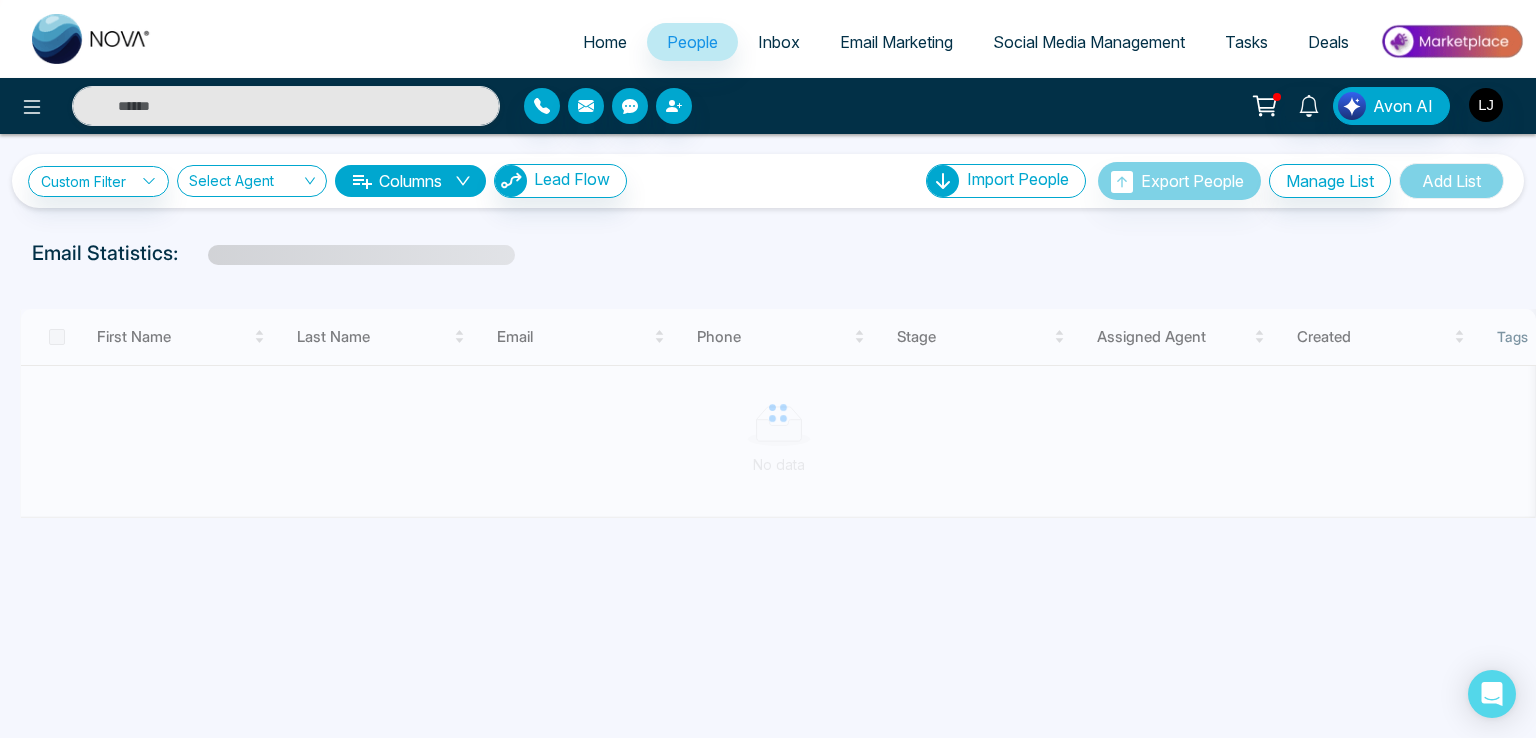 select on "*" 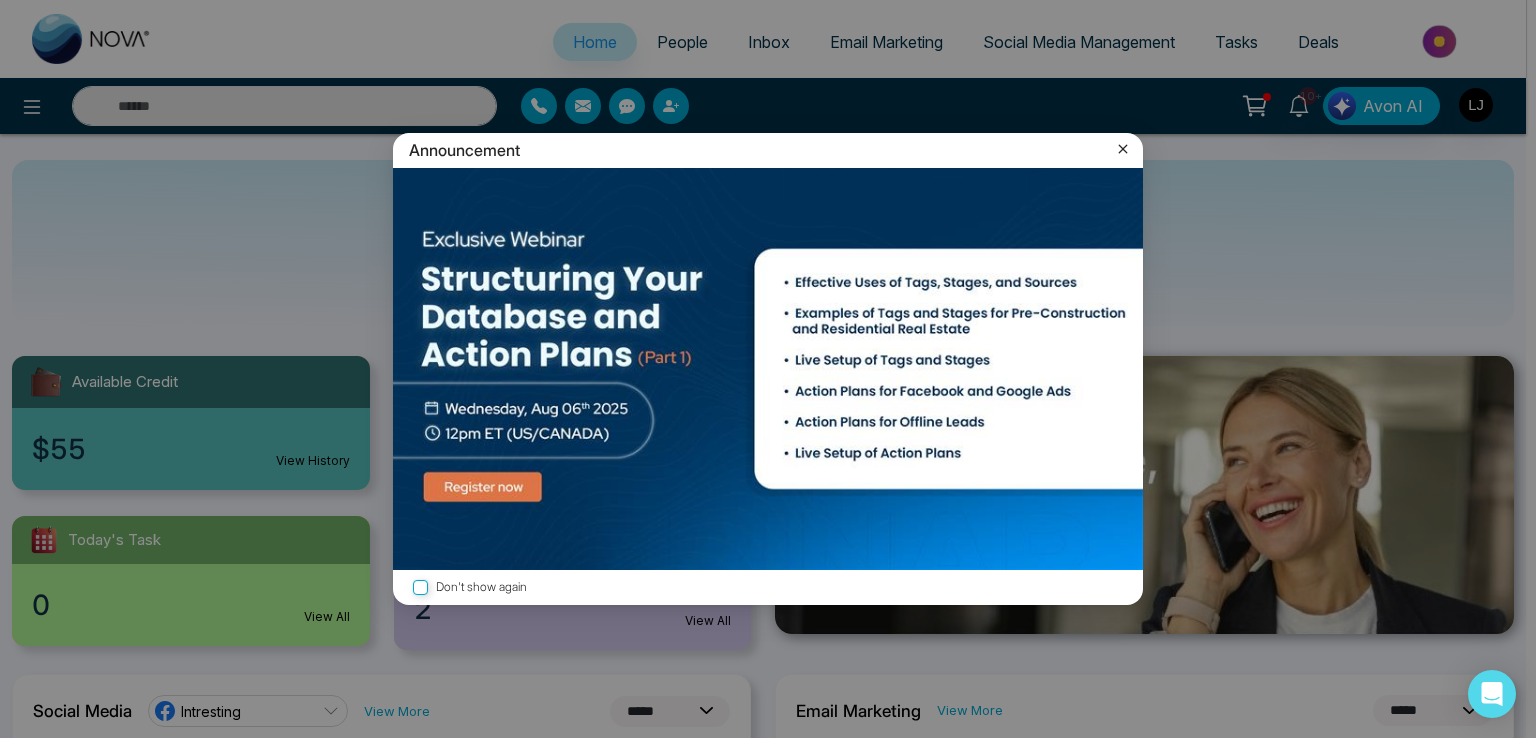 click 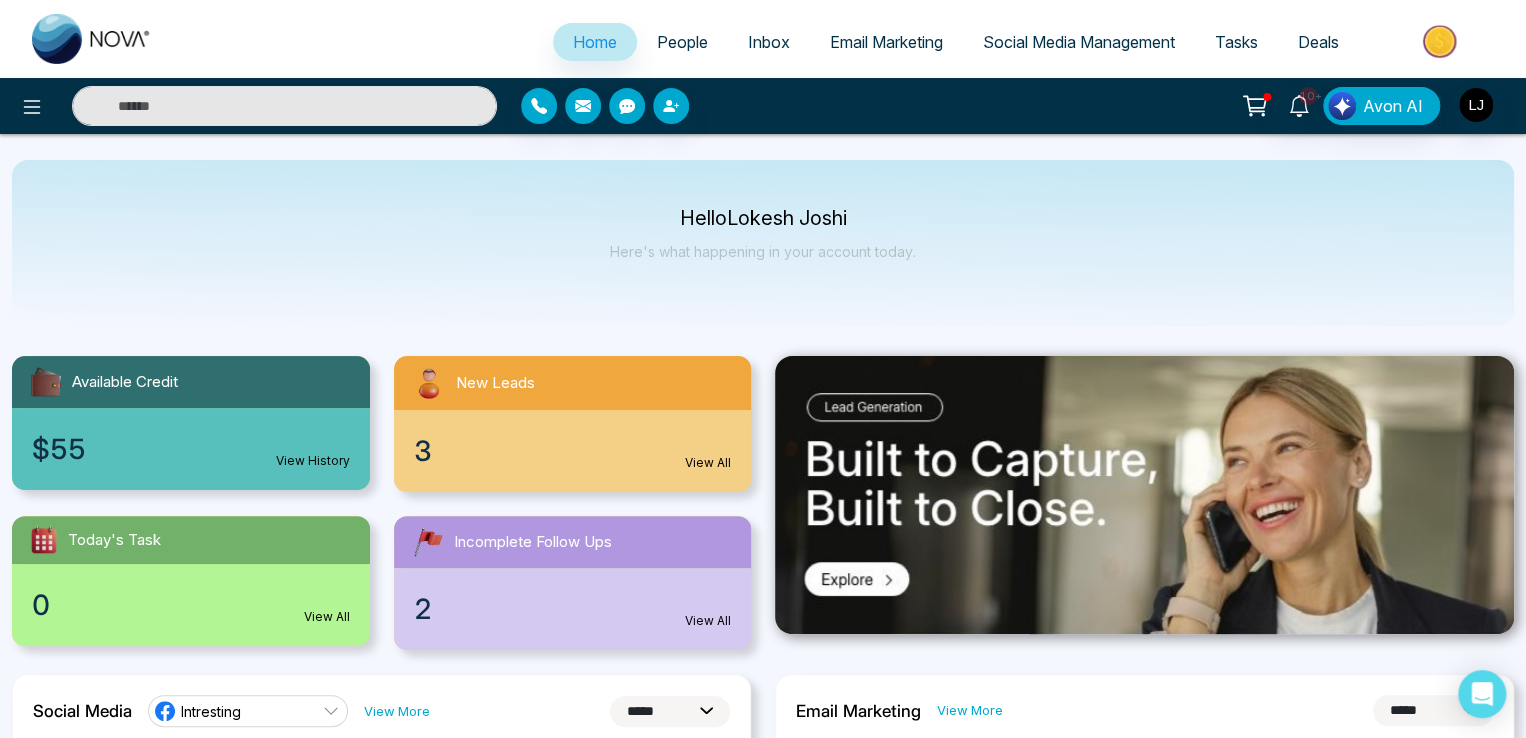 click on "Tasks" at bounding box center (1236, 42) 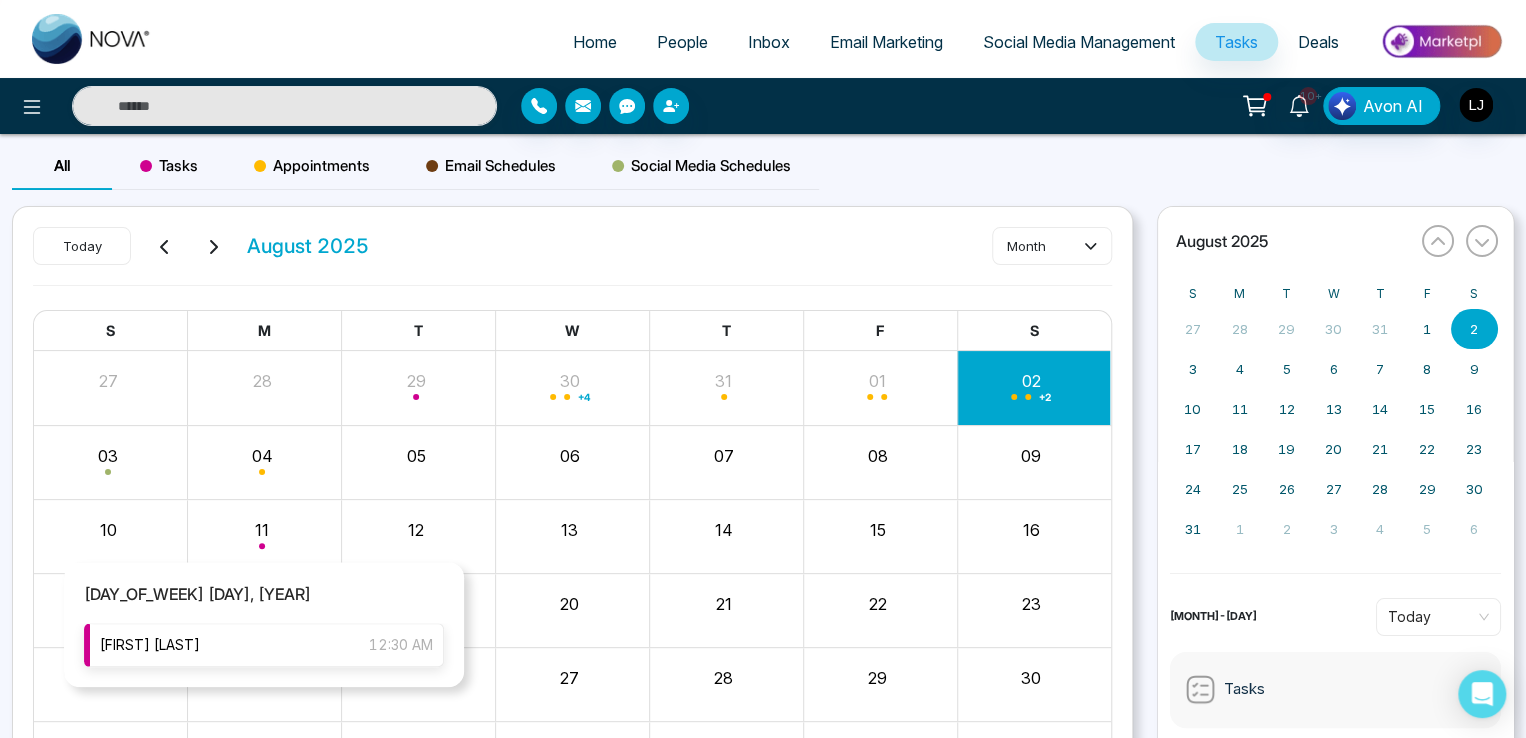 click on "Lokesh Pay 12:30 AM" at bounding box center [264, 645] 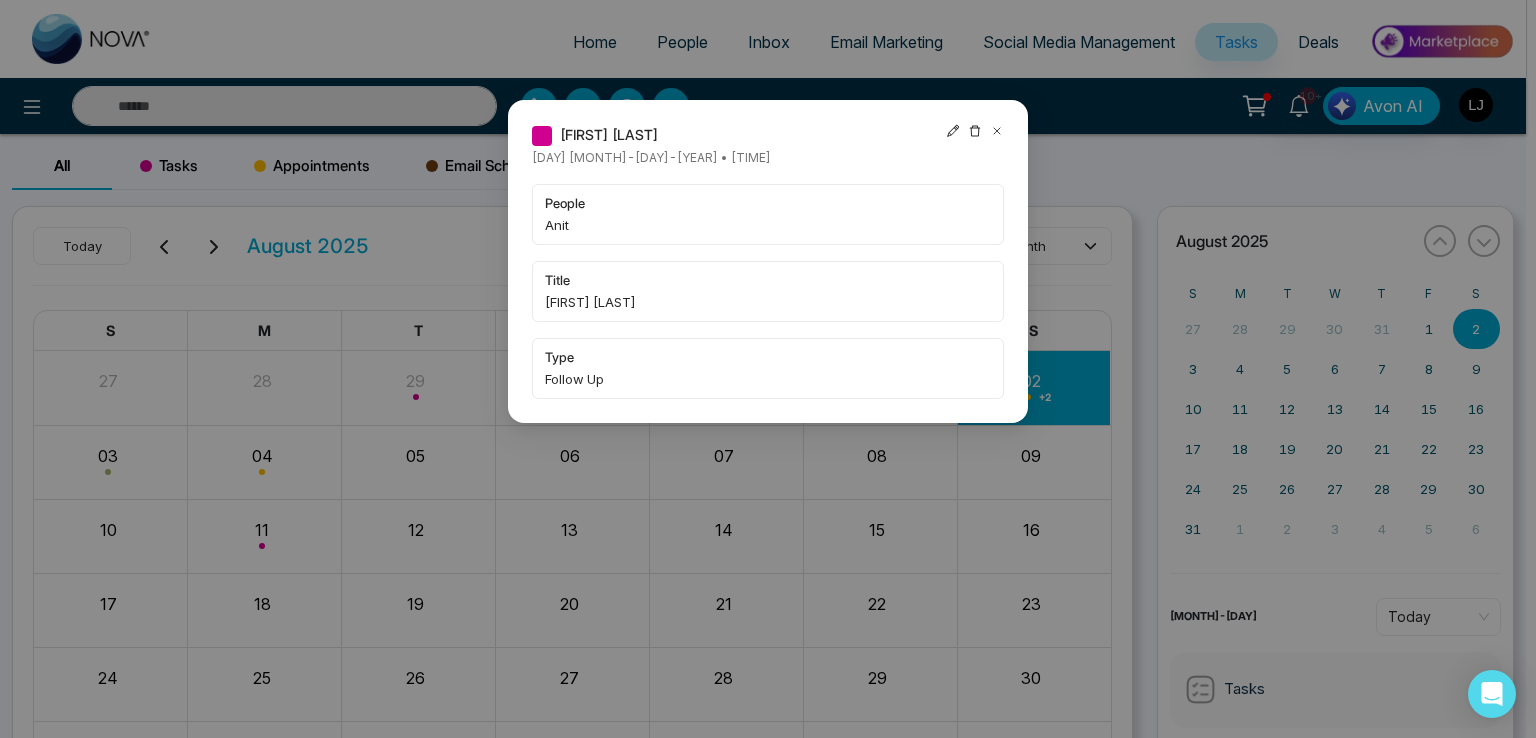 click 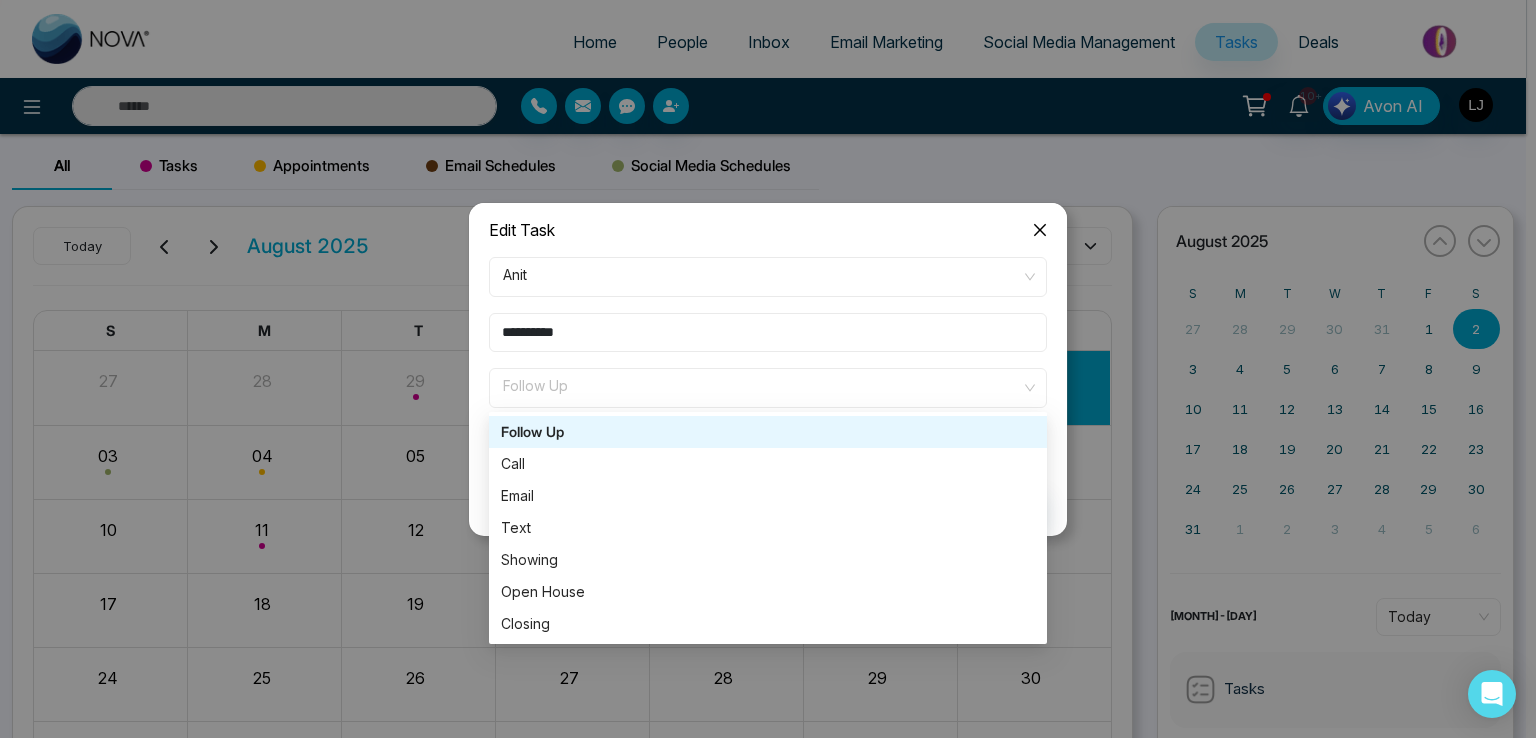 click on "Follow Up" at bounding box center (768, 388) 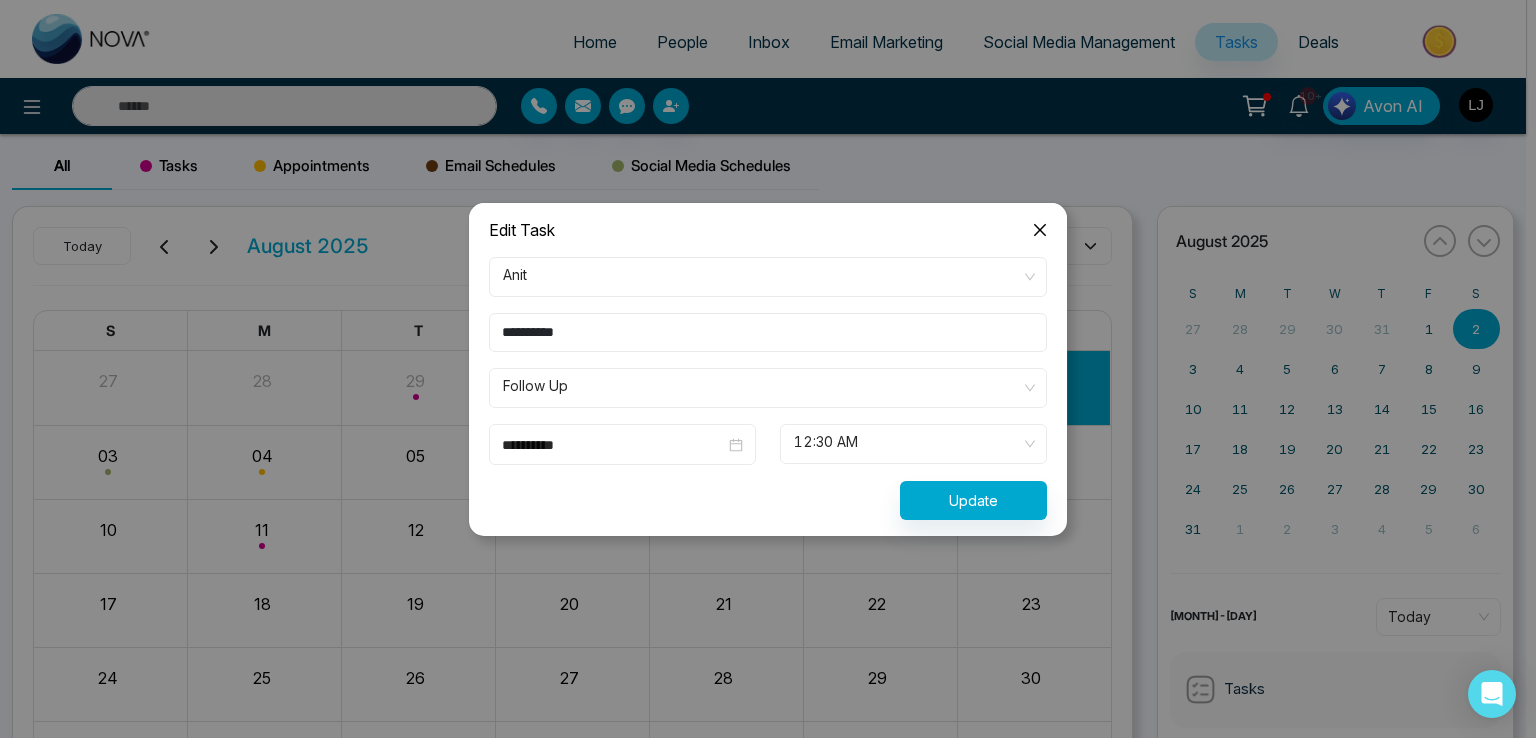 click on "**********" at bounding box center (768, 332) 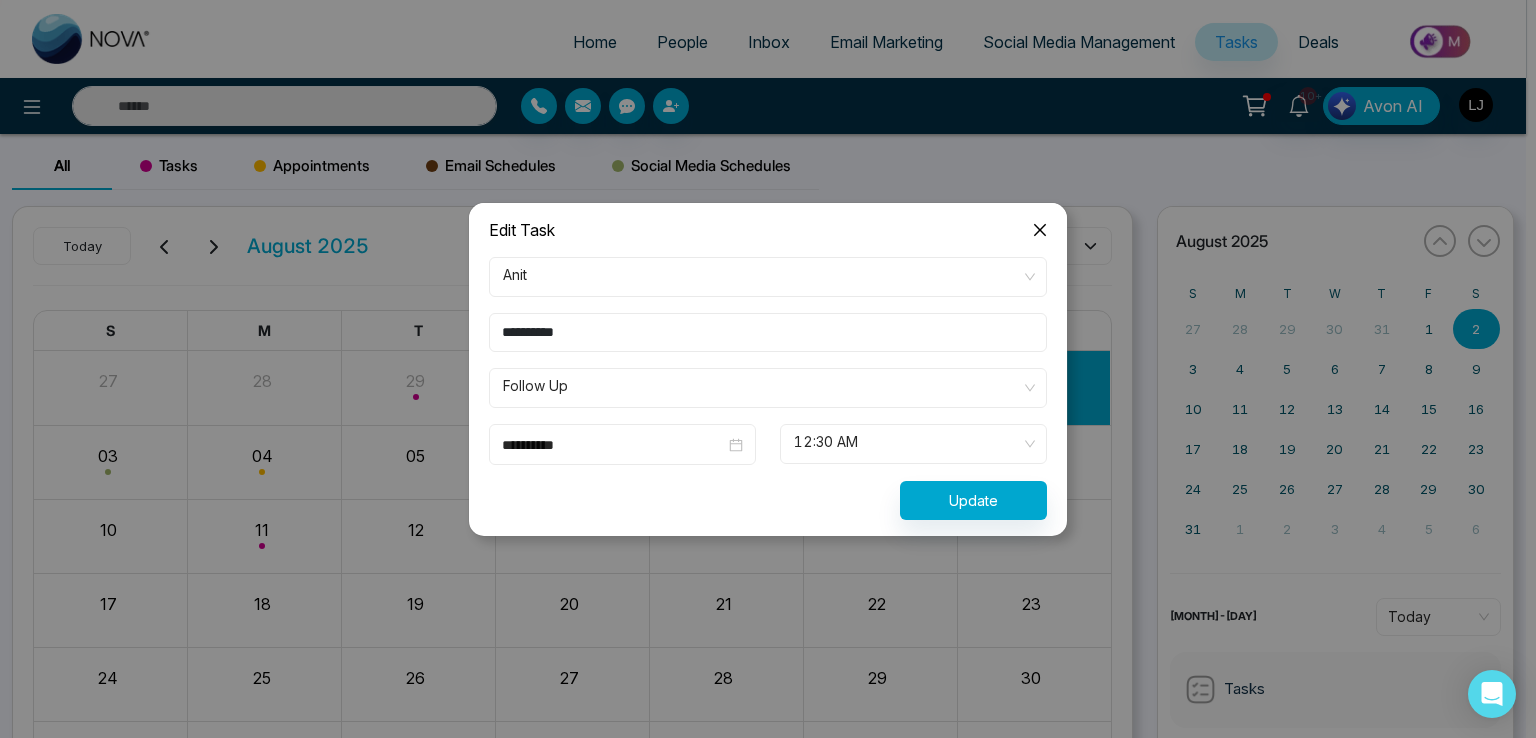 click on "**********" at bounding box center (768, 388) 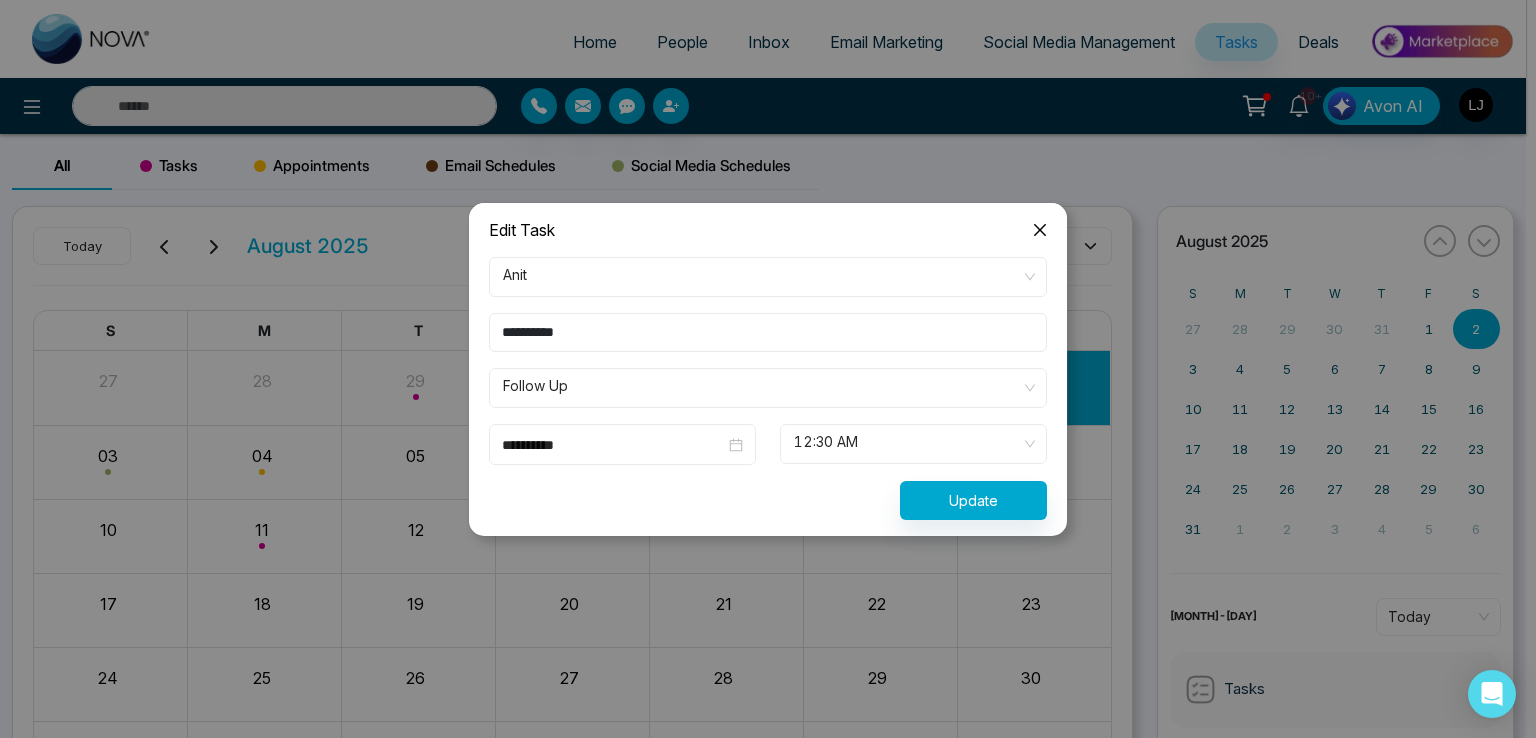 drag, startPoint x: 580, startPoint y: 327, endPoint x: 481, endPoint y: 333, distance: 99.18165 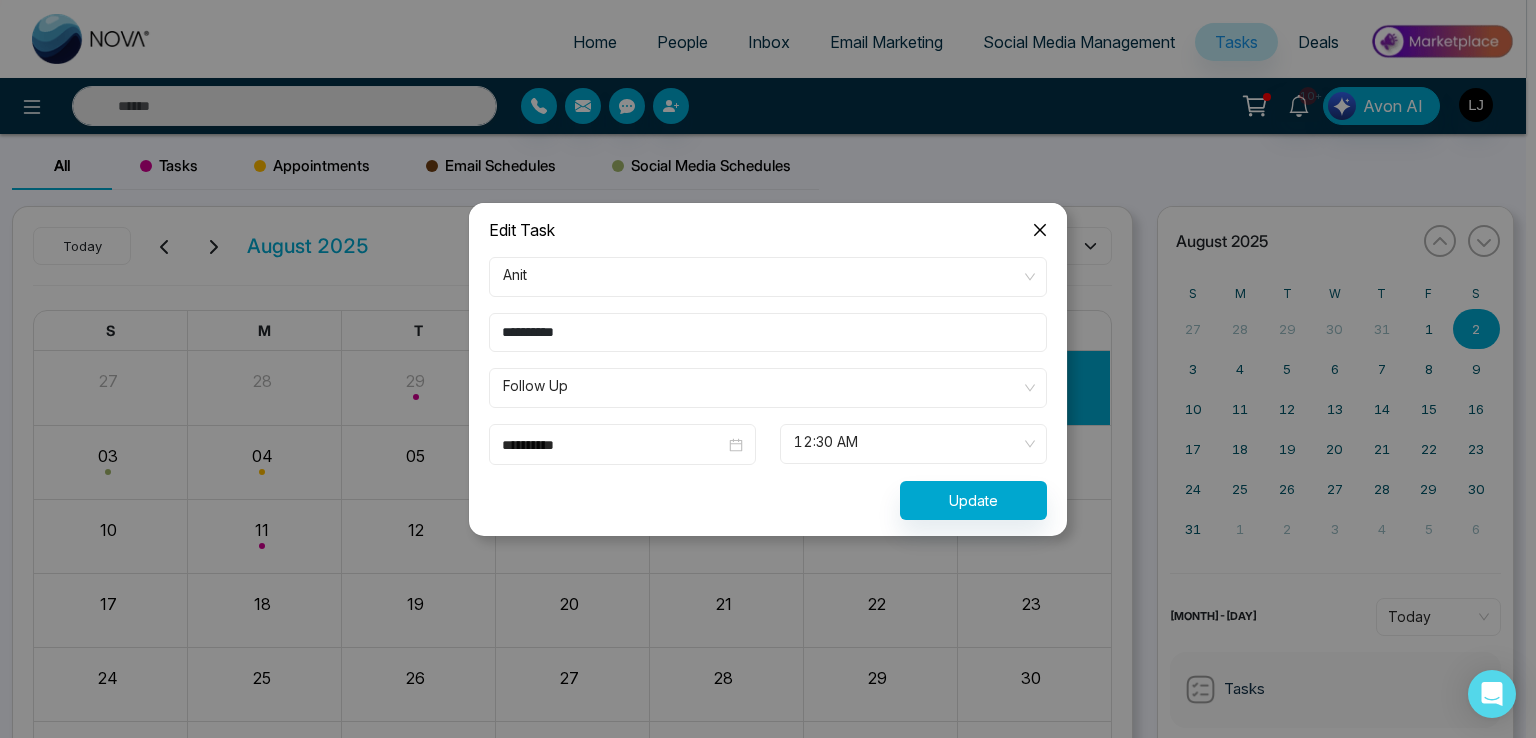 click on "**********" at bounding box center (768, 332) 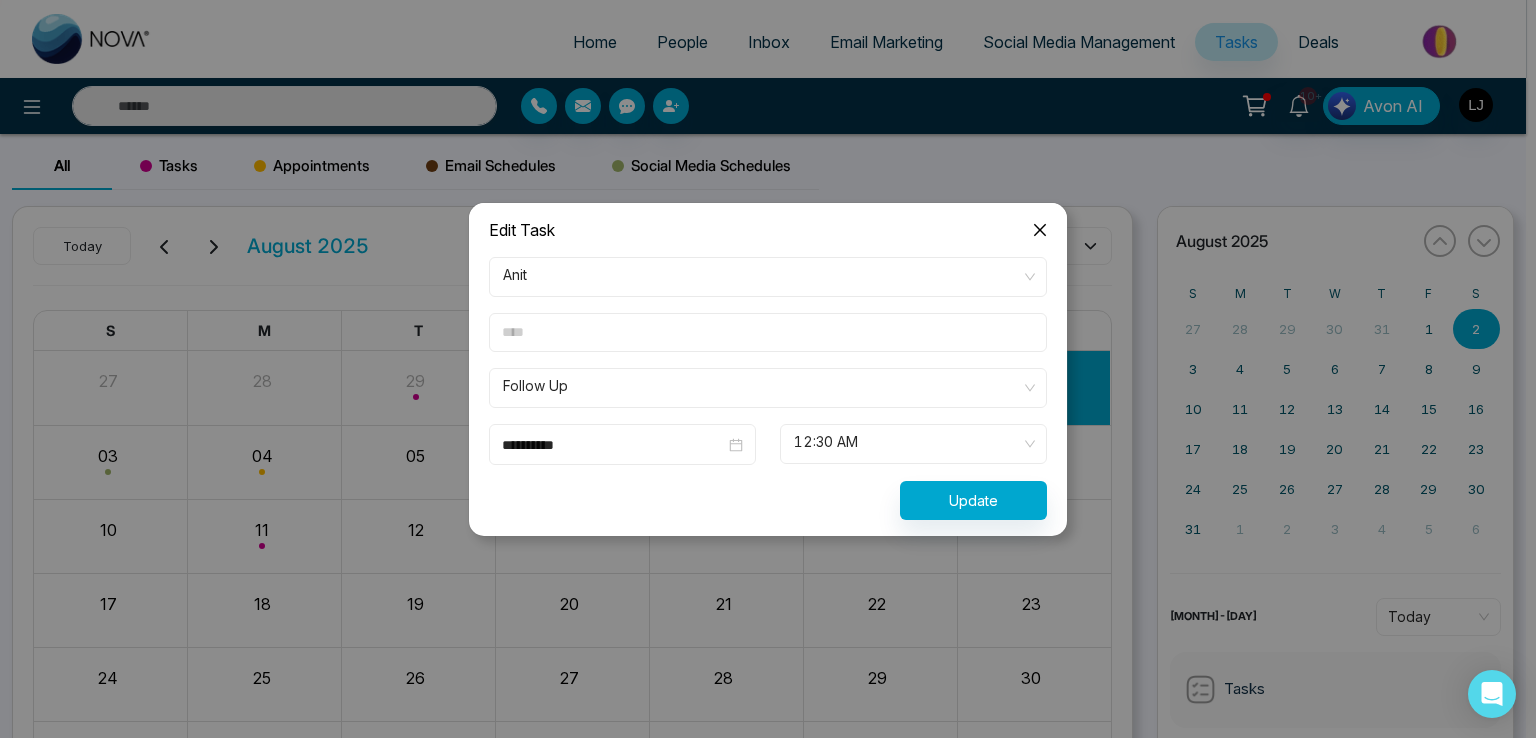 type 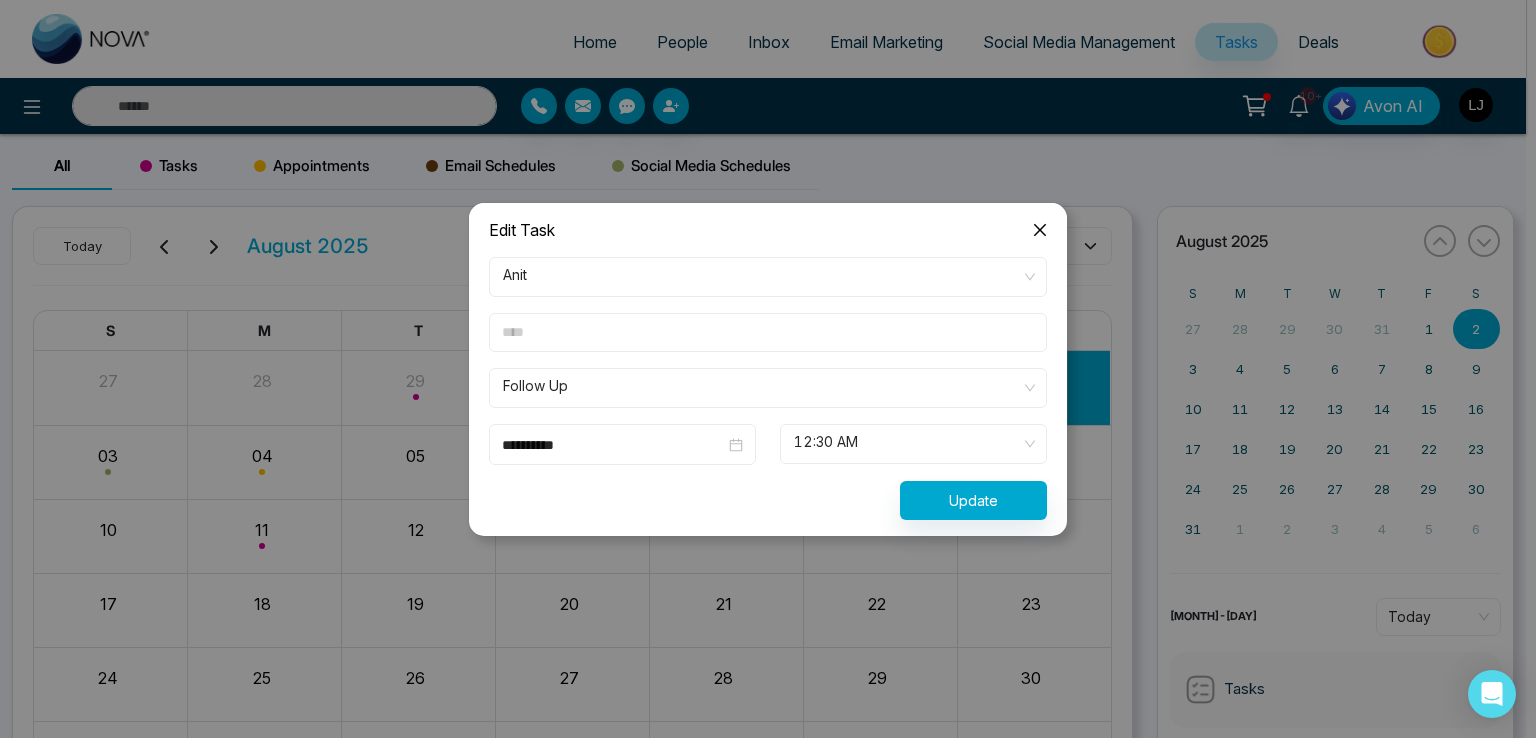 click 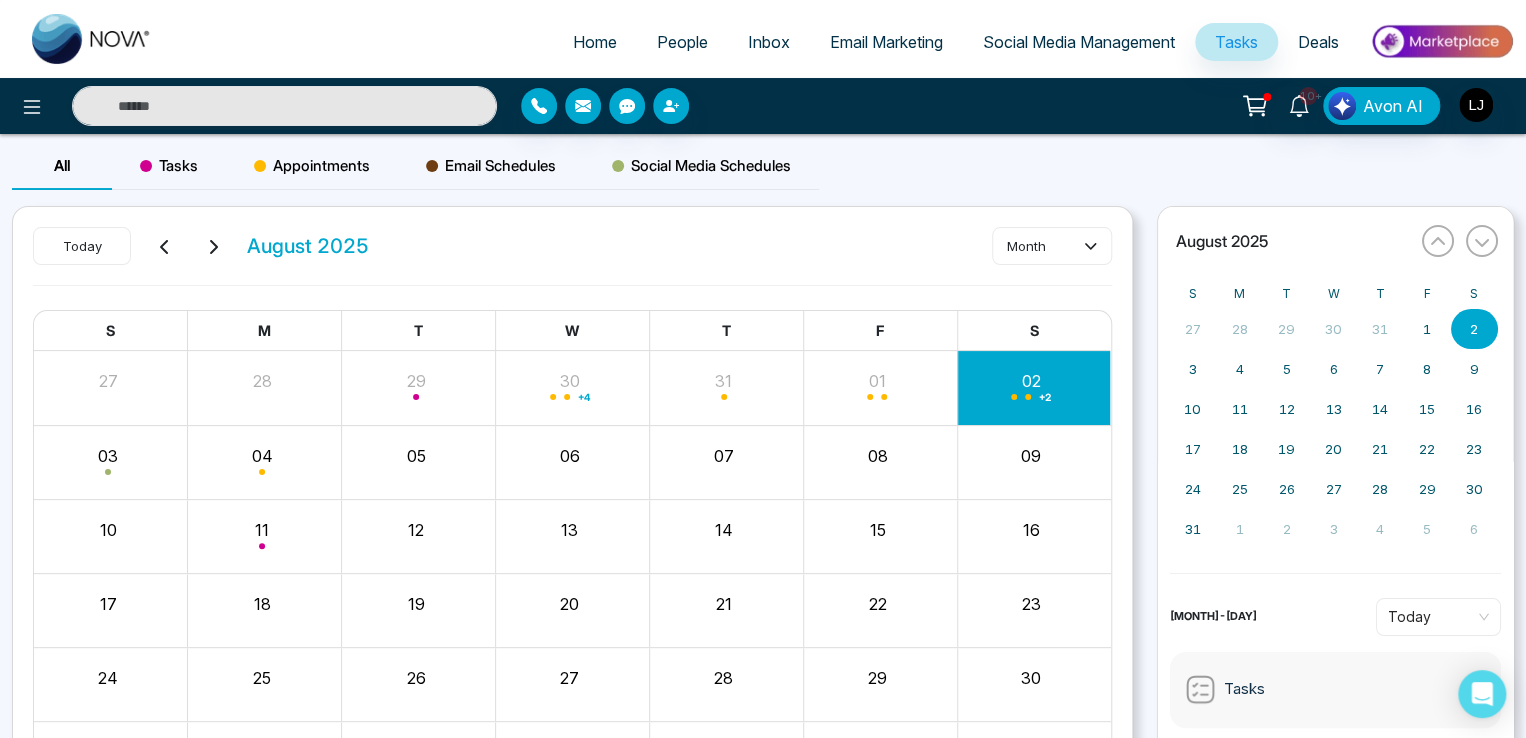 click on "Appointments" at bounding box center (312, 166) 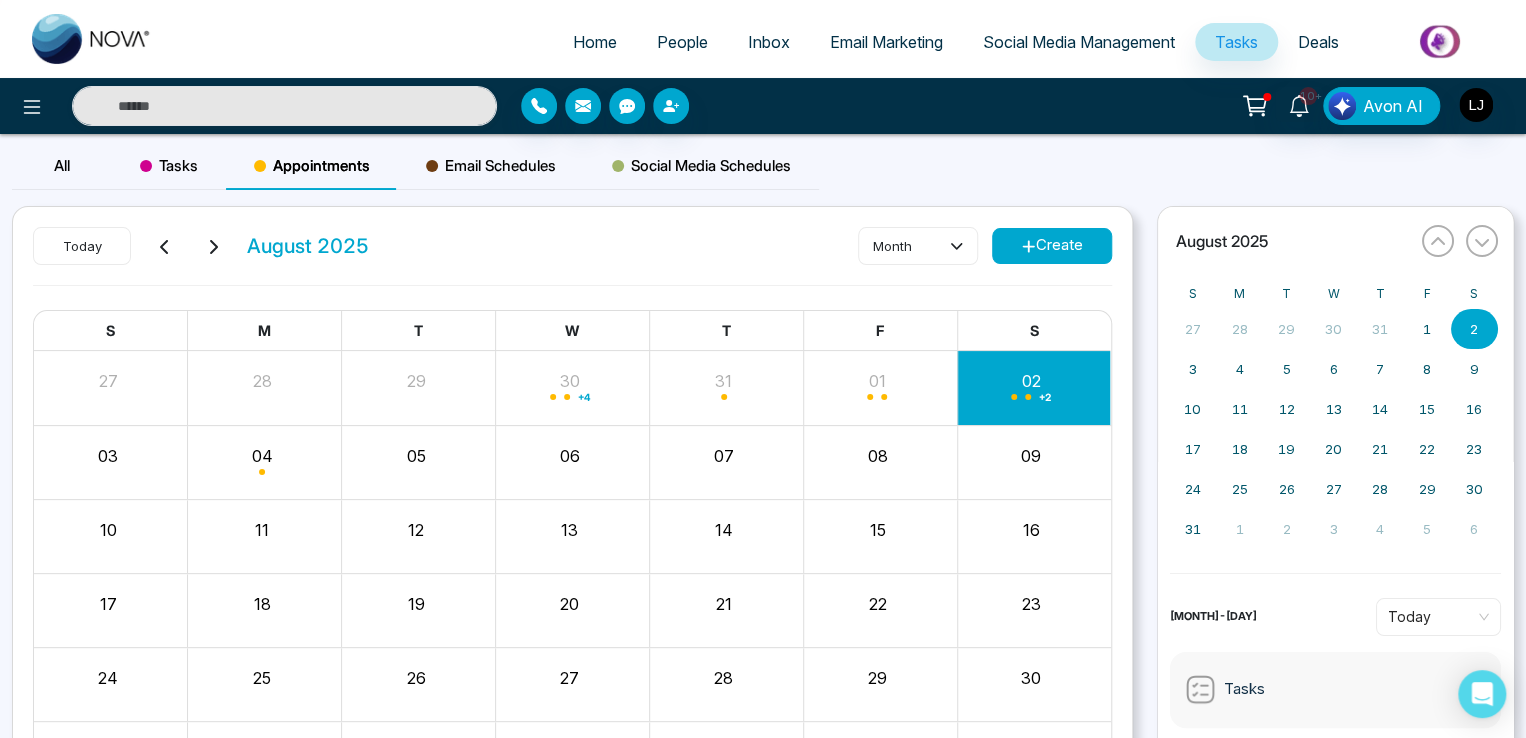 click on "Create" at bounding box center [1052, 246] 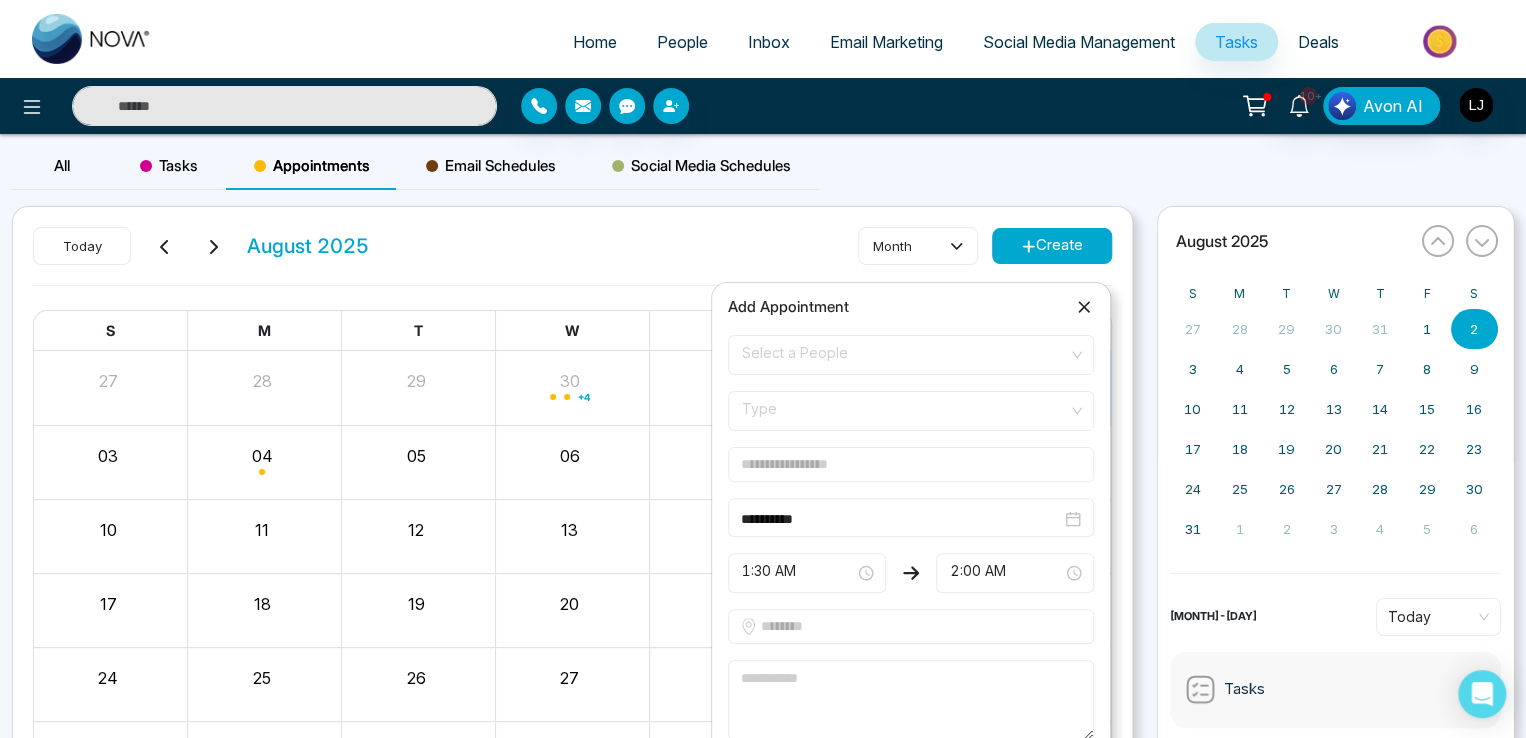 scroll, scrollTop: 100, scrollLeft: 0, axis: vertical 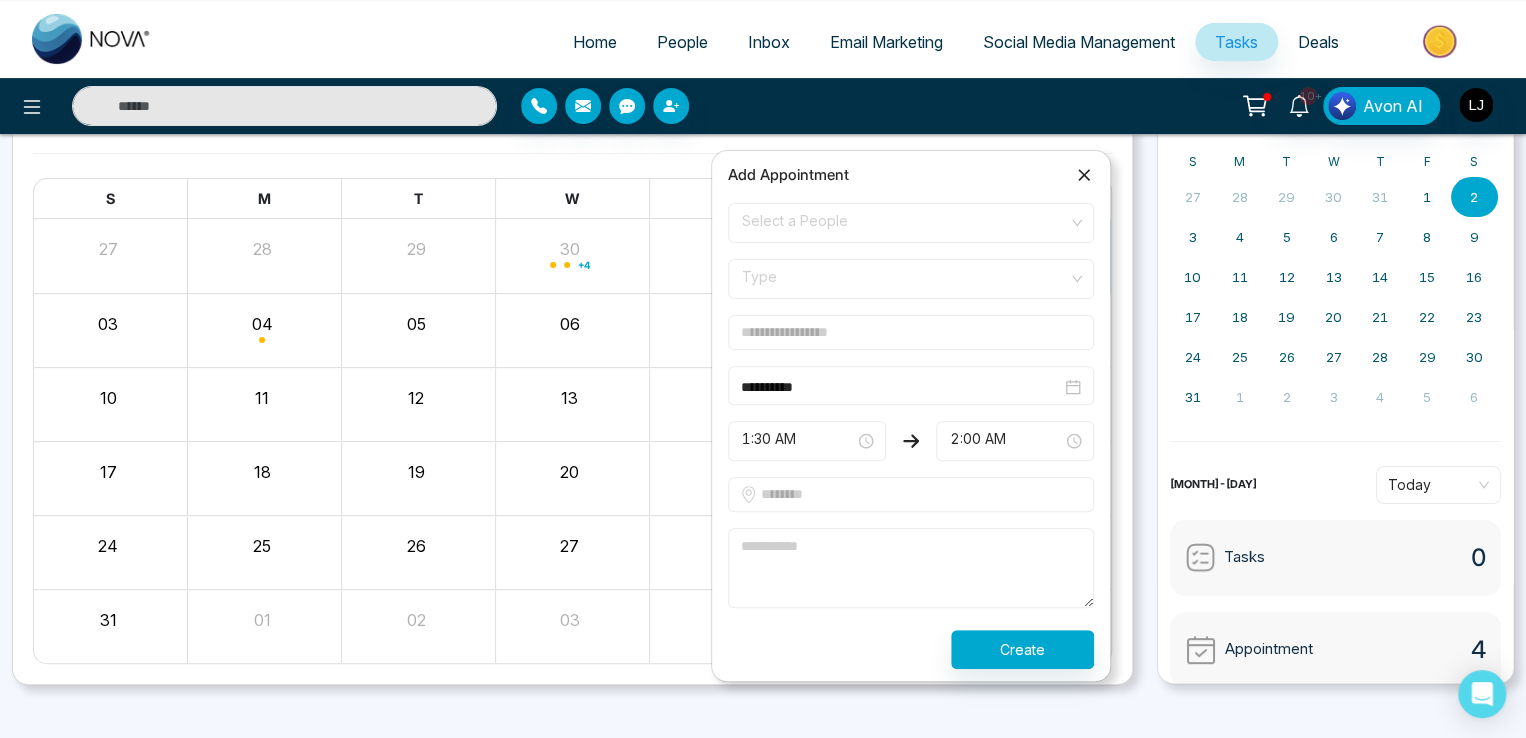 drag, startPoint x: 815, startPoint y: 582, endPoint x: 697, endPoint y: 557, distance: 120.61923 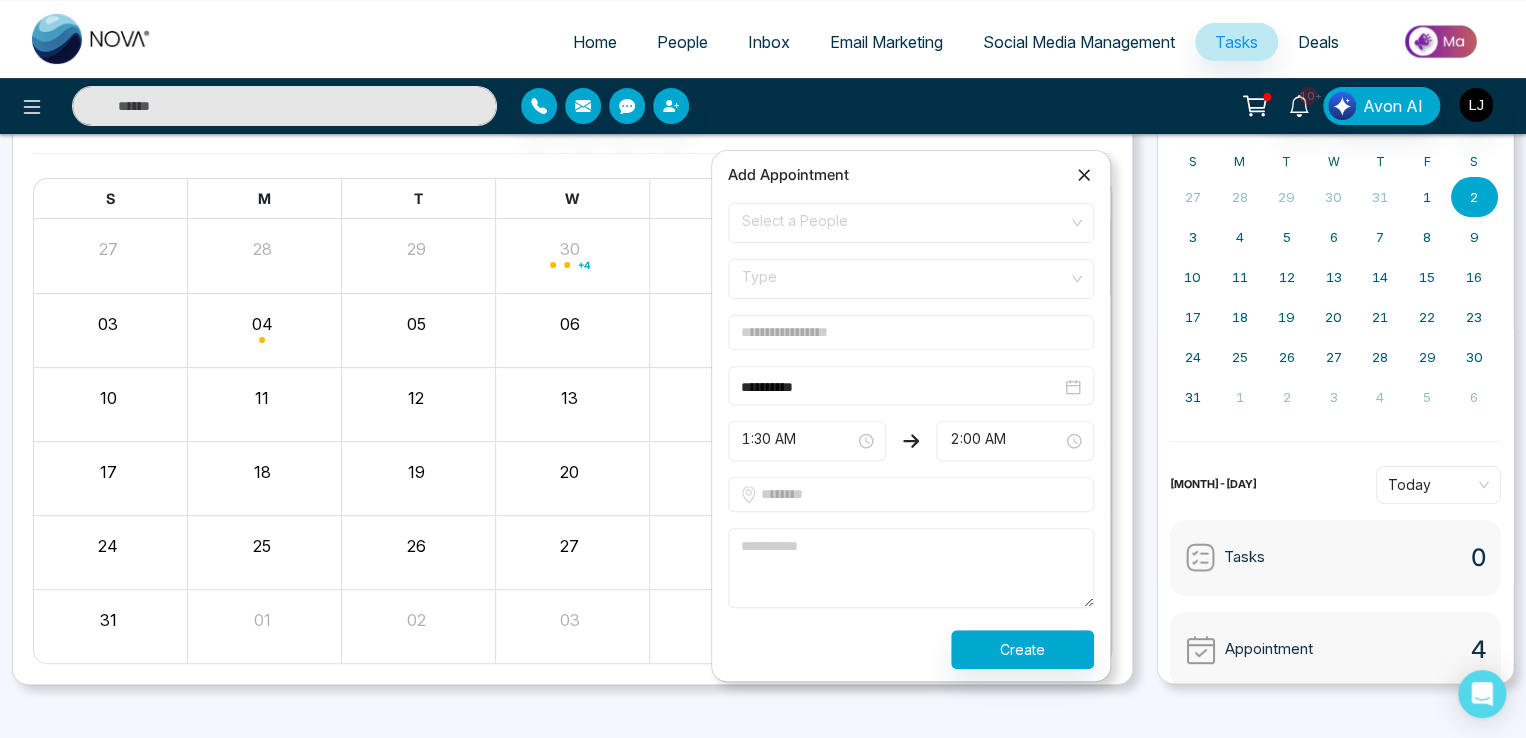click on "**********" at bounding box center (763, 237) 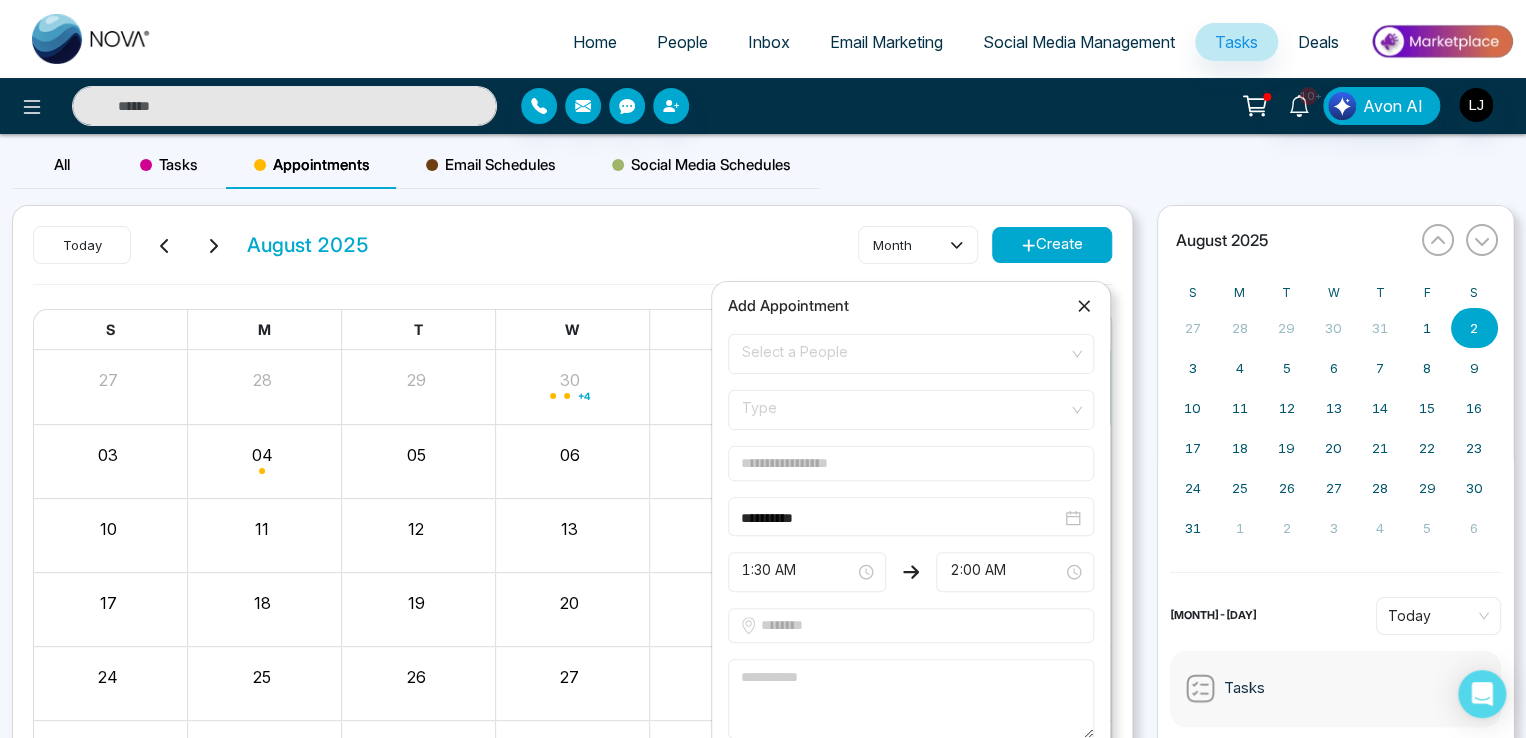 scroll, scrollTop: 0, scrollLeft: 0, axis: both 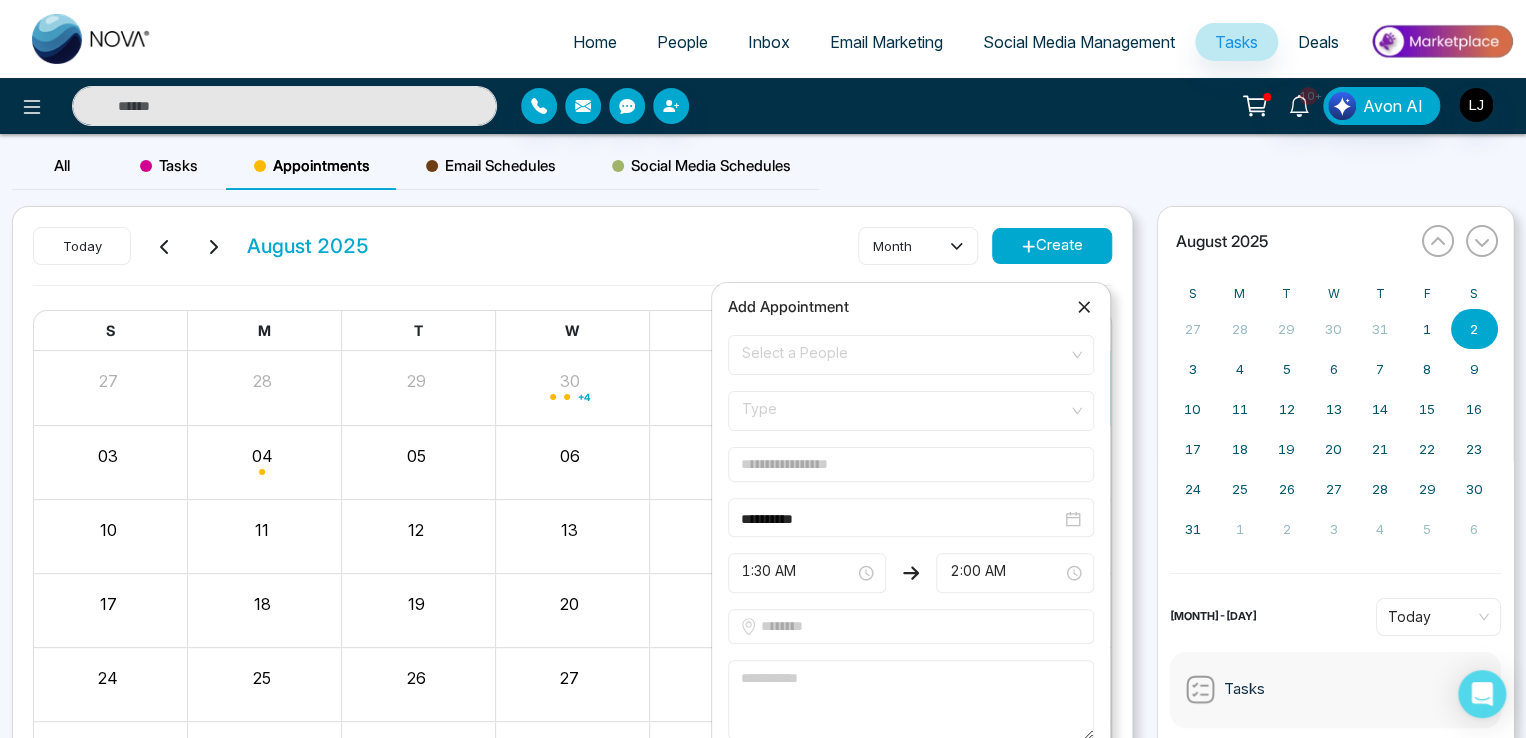 click 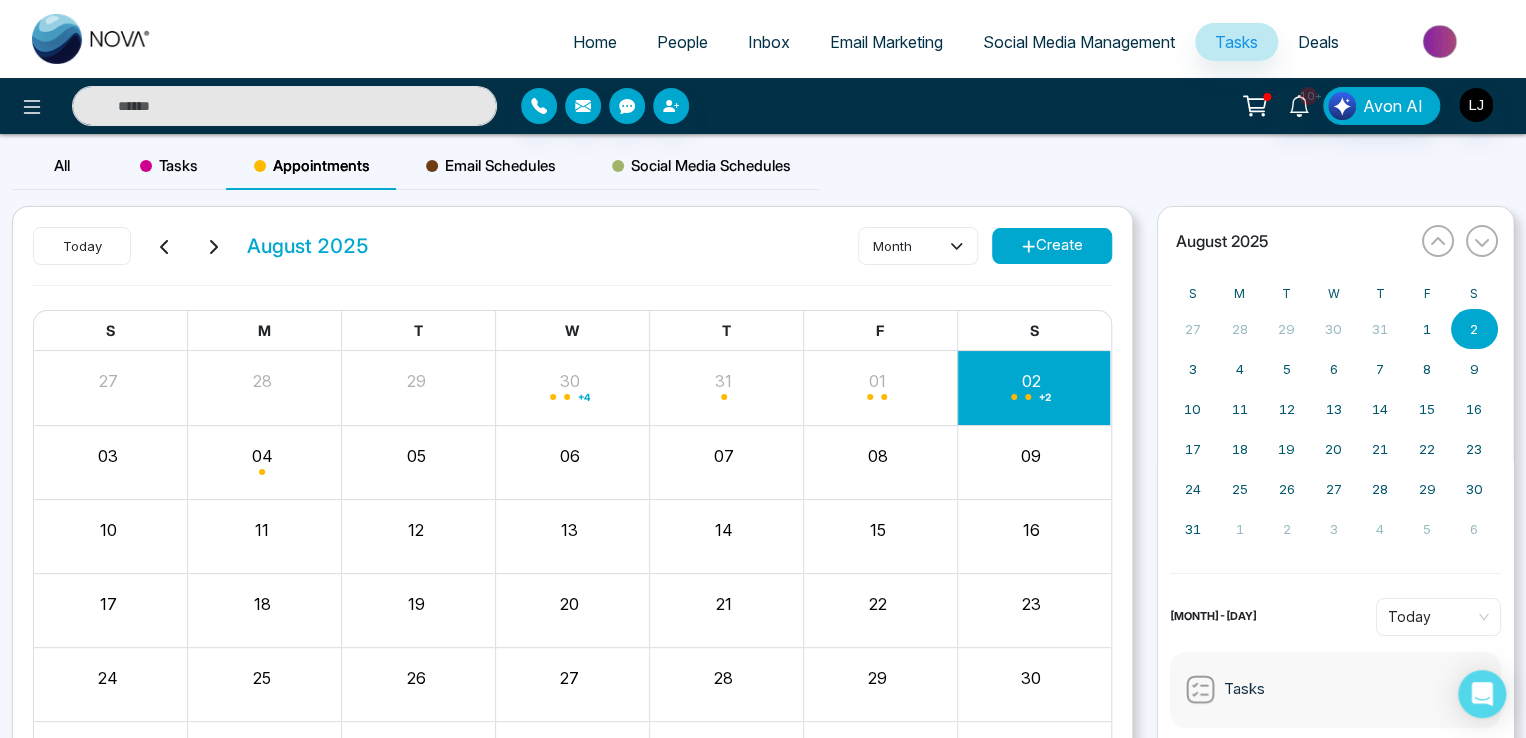 click on "Tasks" at bounding box center [169, 166] 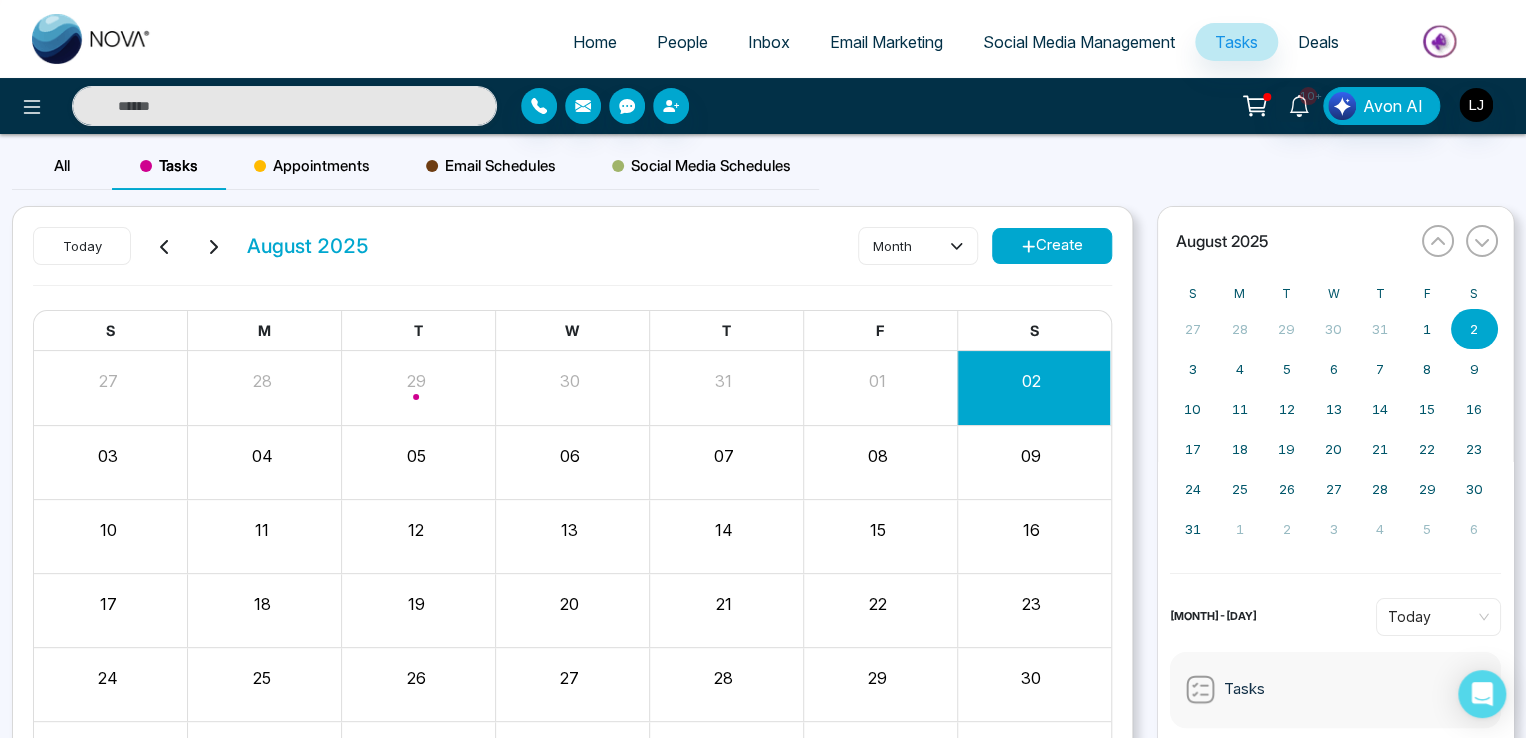 click on "Tasks" at bounding box center (169, 166) 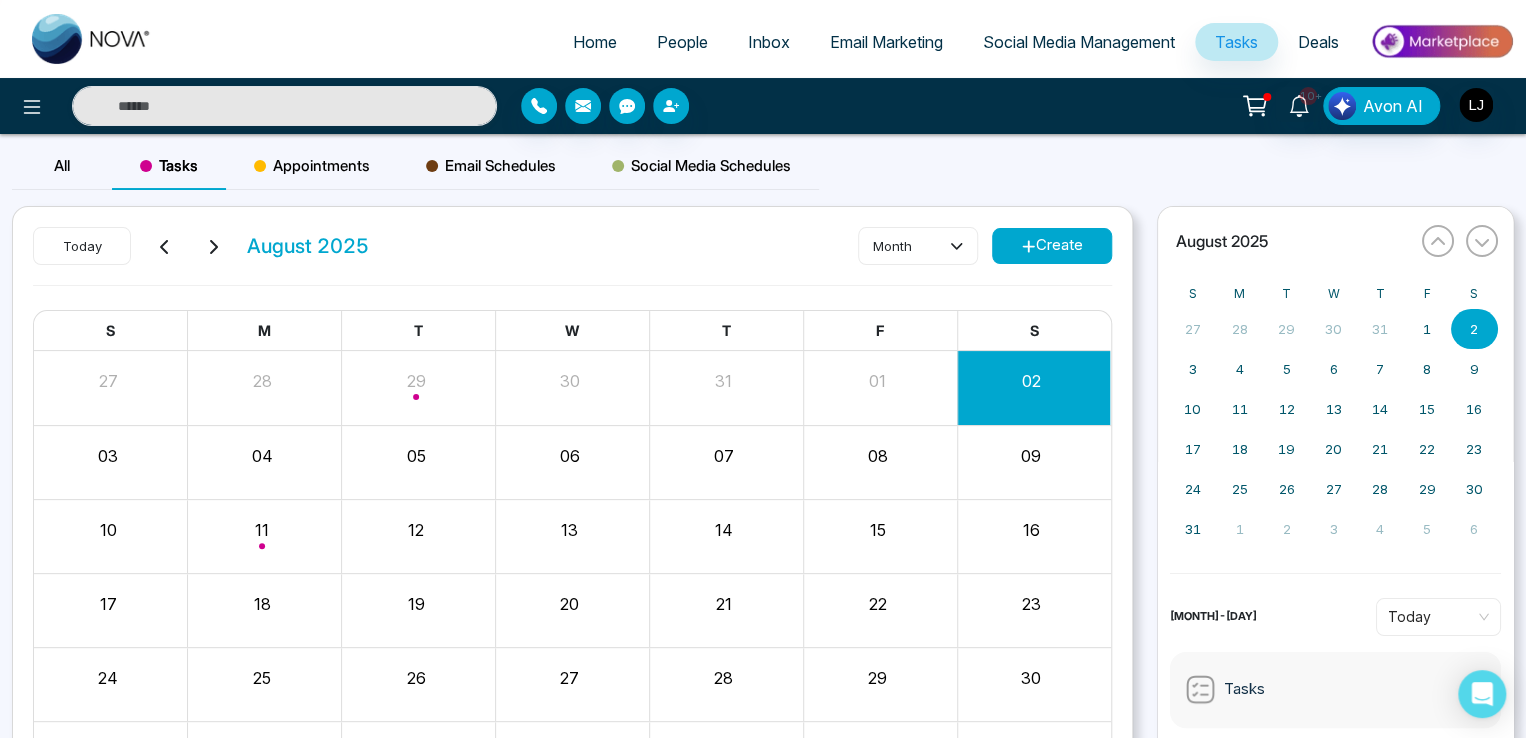 click on "Create" at bounding box center [1052, 246] 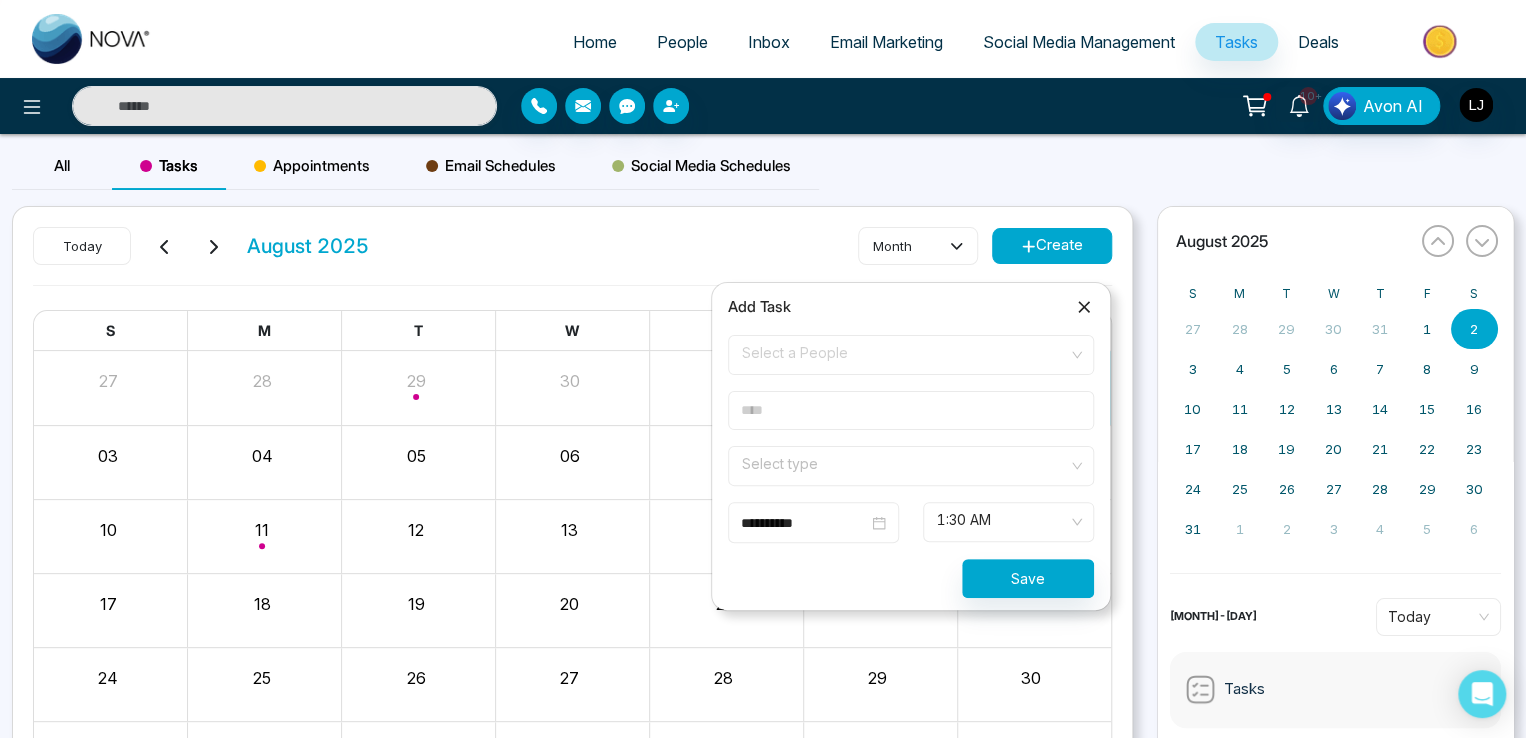click 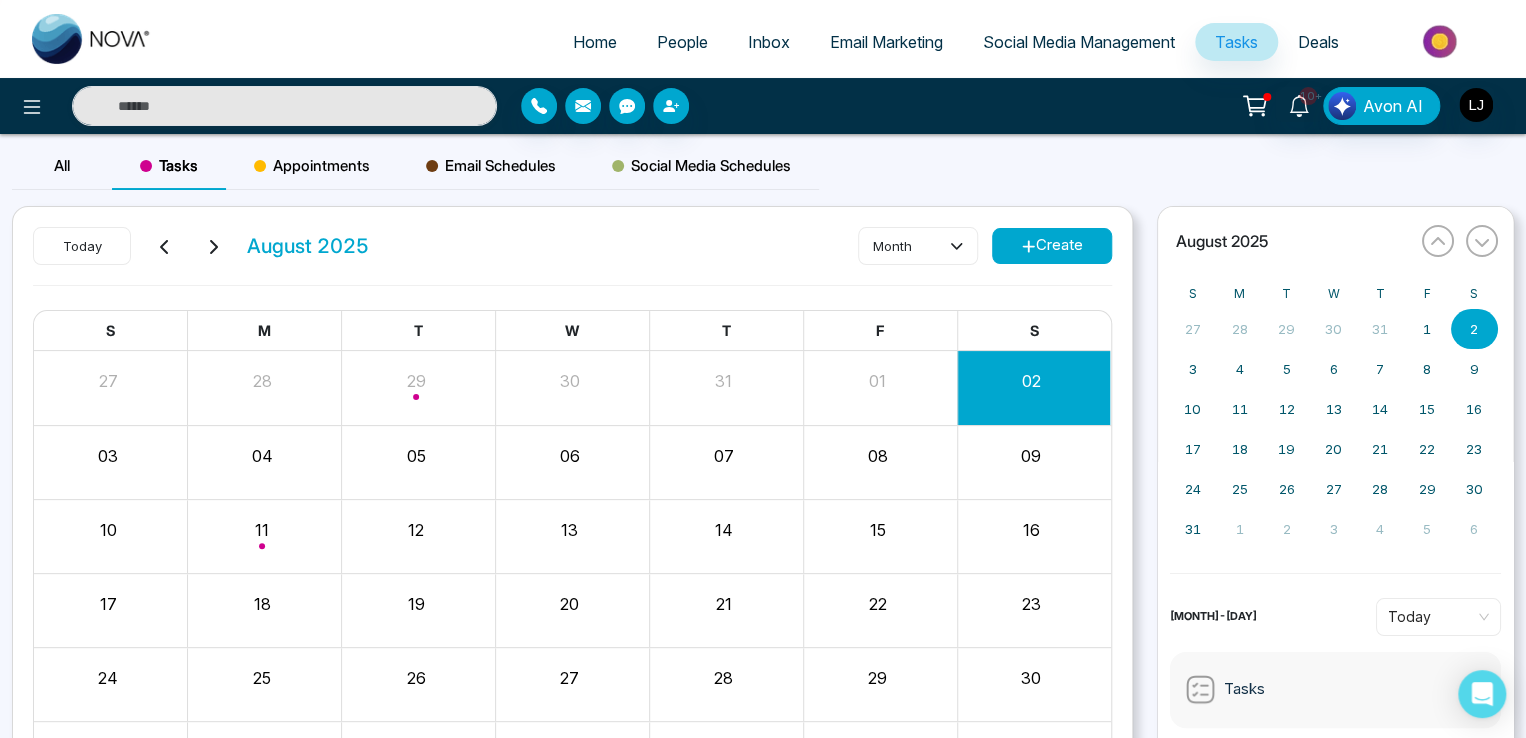 click on "People" at bounding box center (682, 42) 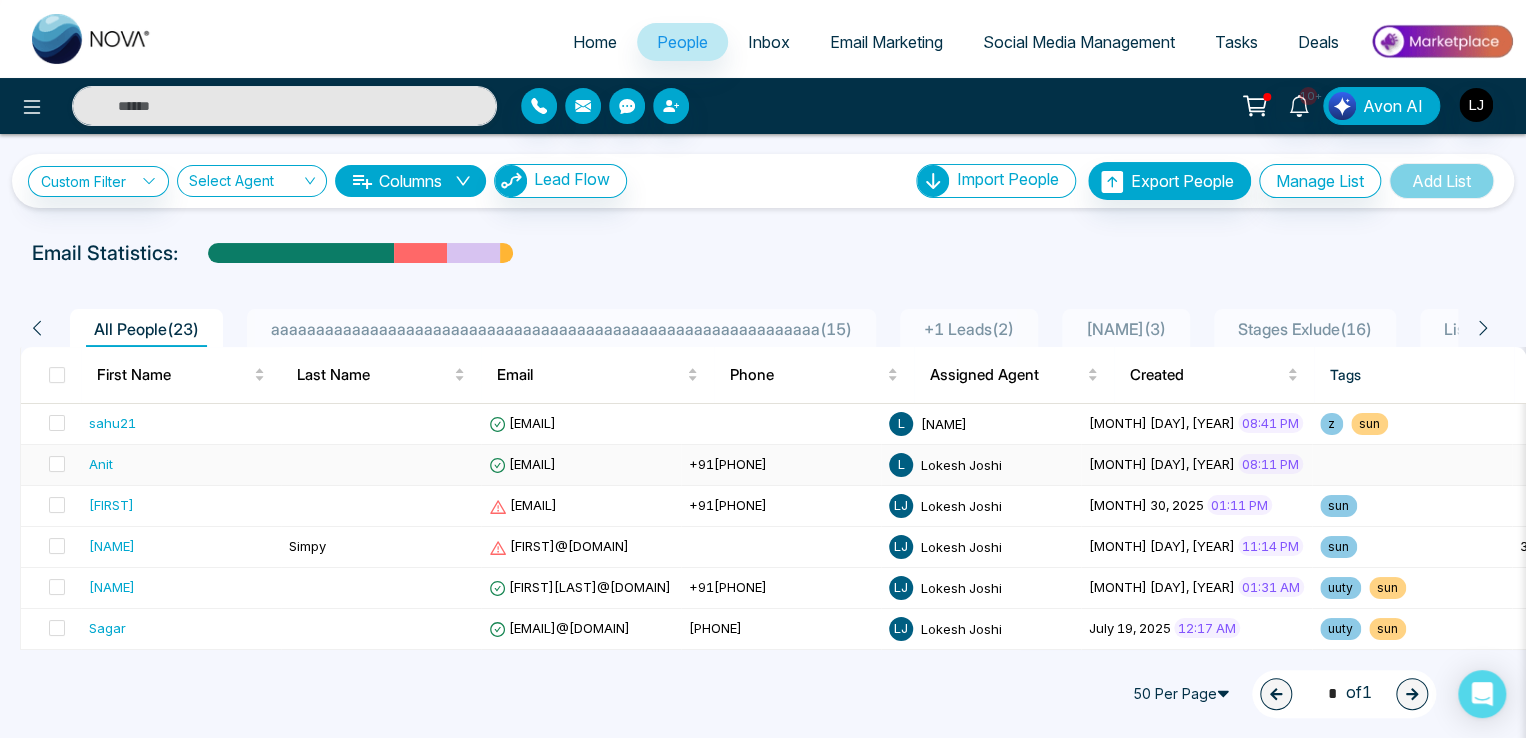 click on "Anit" at bounding box center [181, 465] 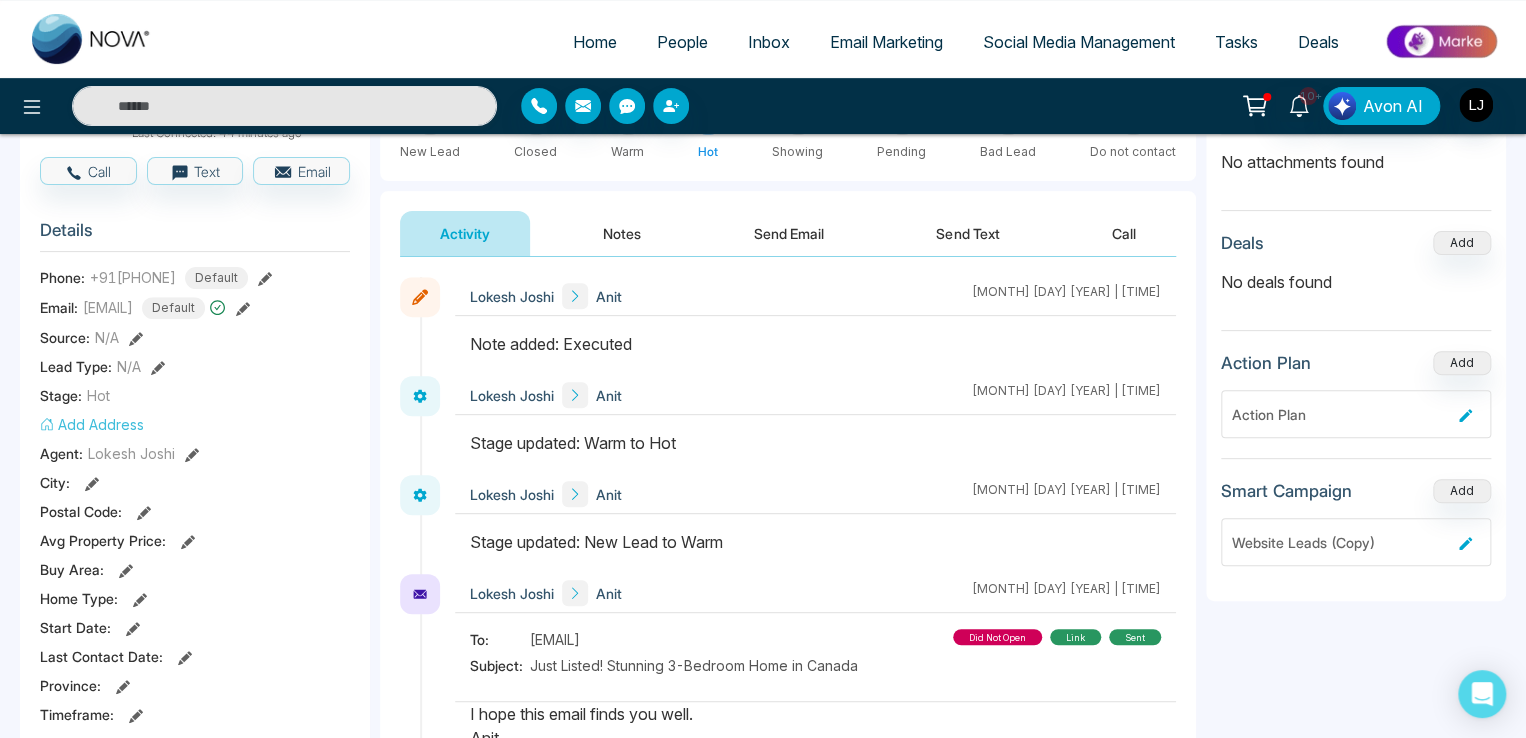 scroll, scrollTop: 500, scrollLeft: 0, axis: vertical 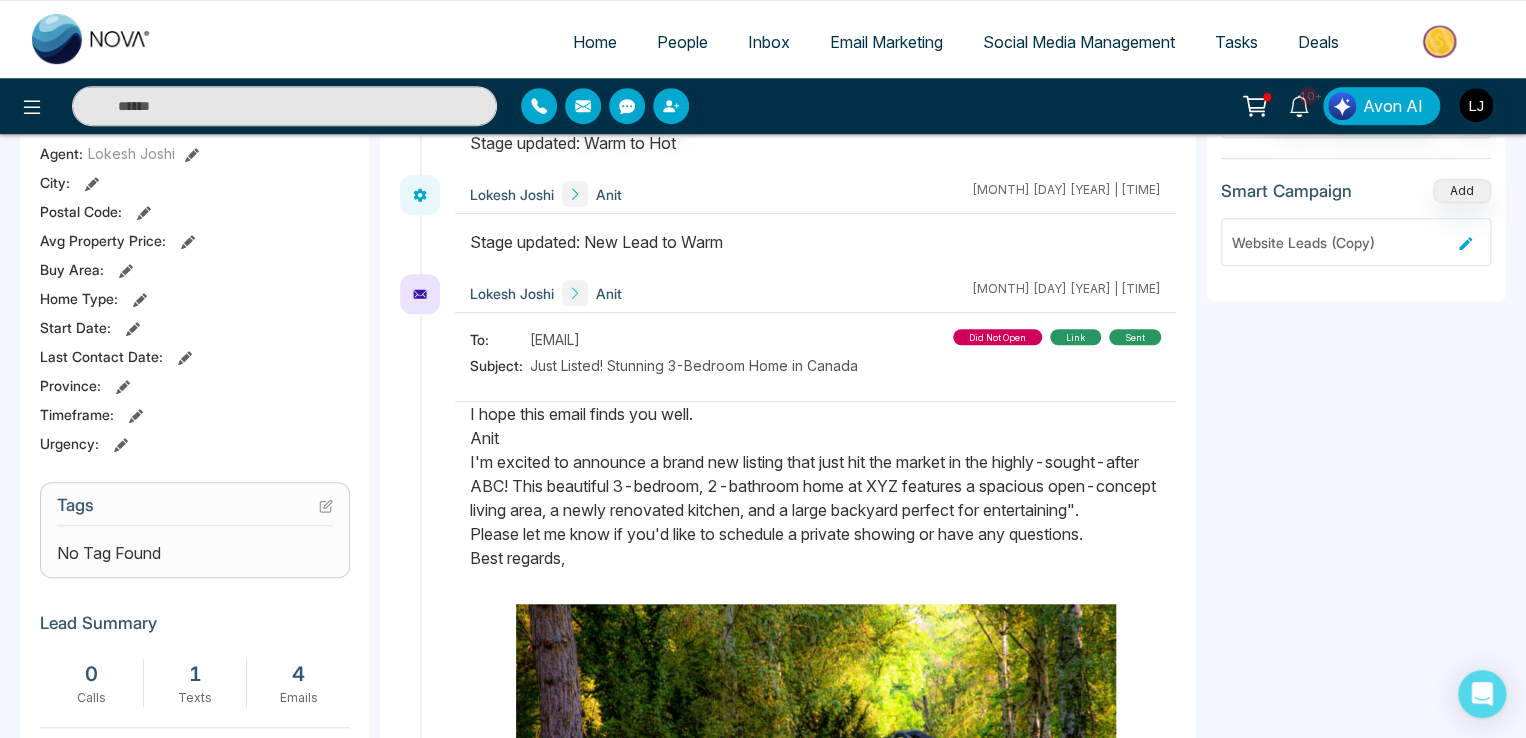click on "Tags" at bounding box center [195, 510] 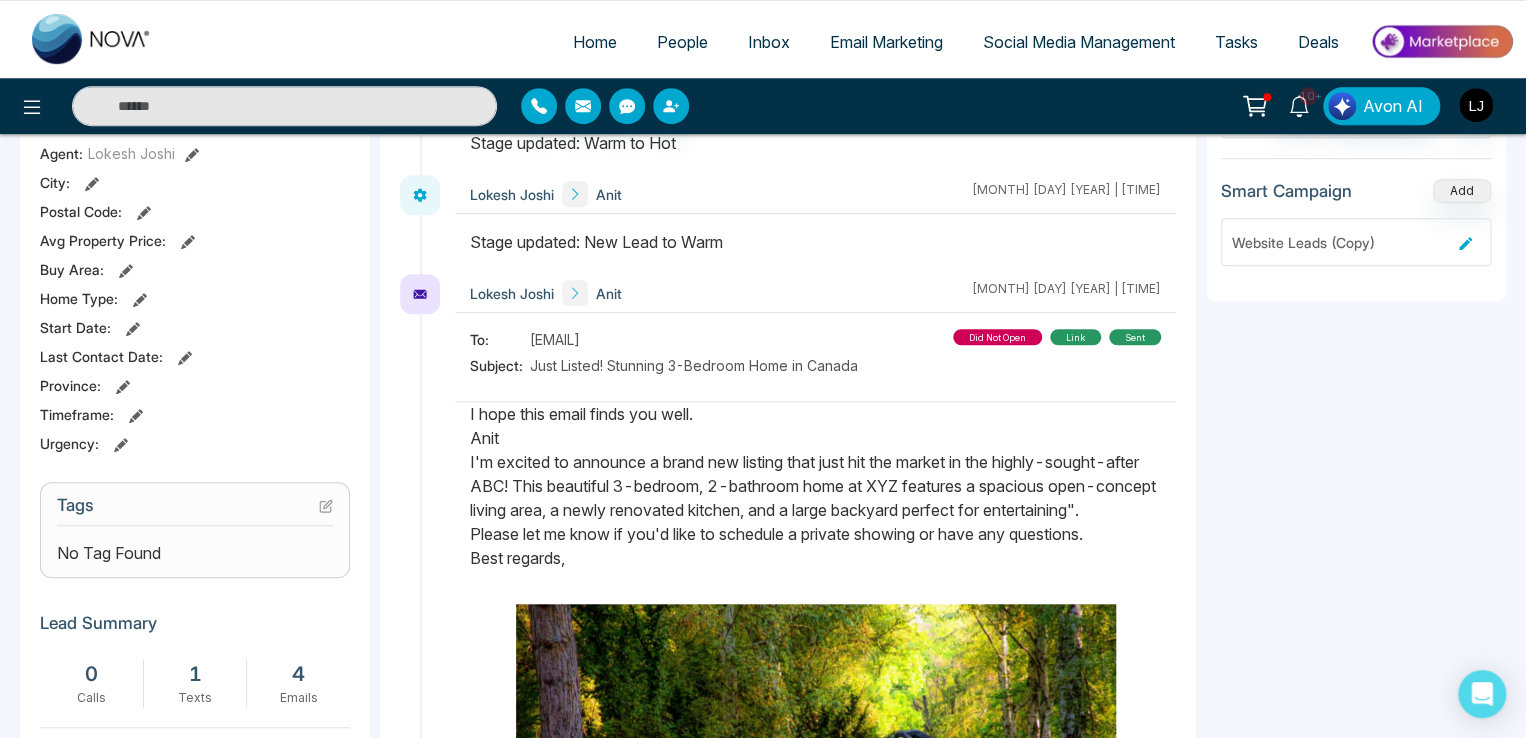 click 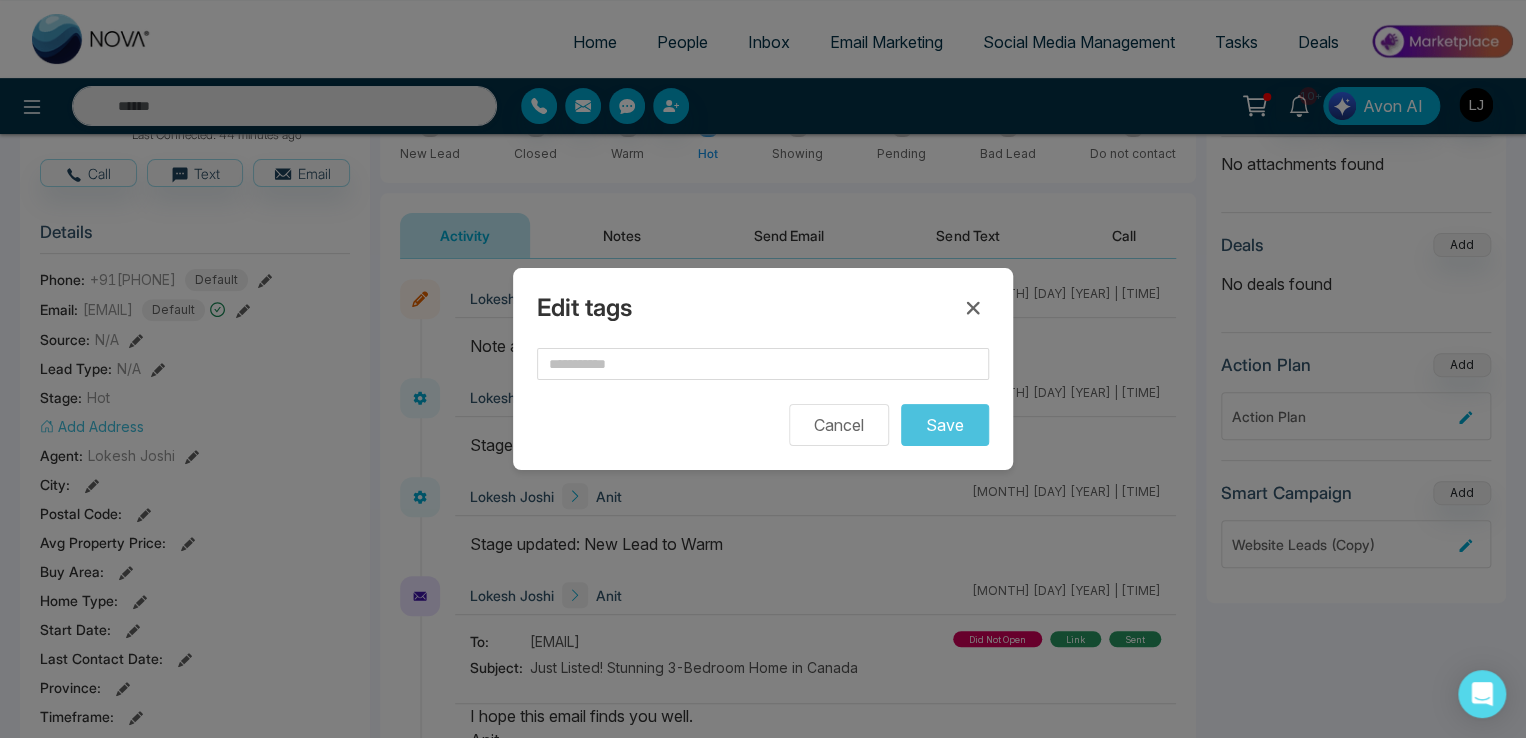 scroll, scrollTop: 100, scrollLeft: 0, axis: vertical 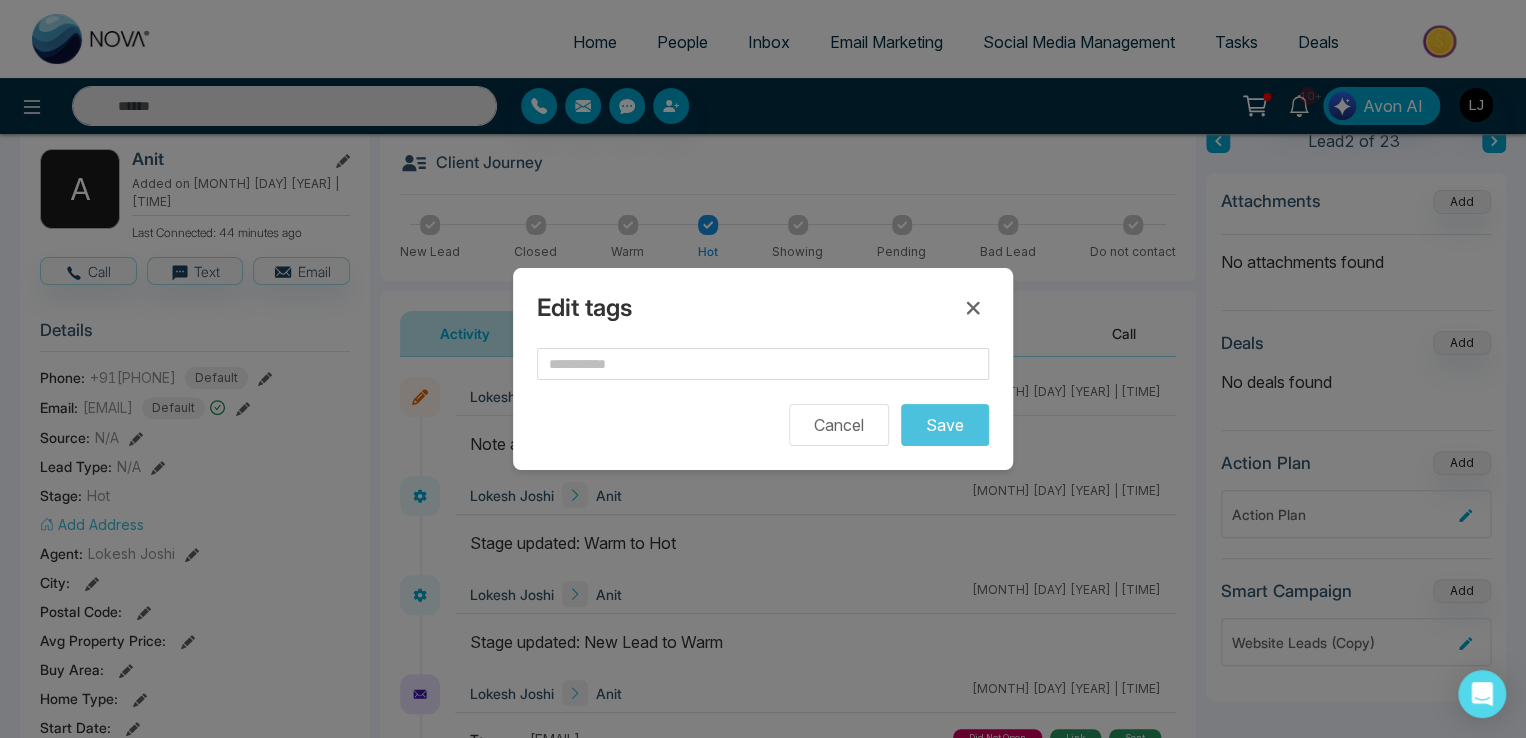 click on "Edit tags Cancel Save" at bounding box center (763, 369) 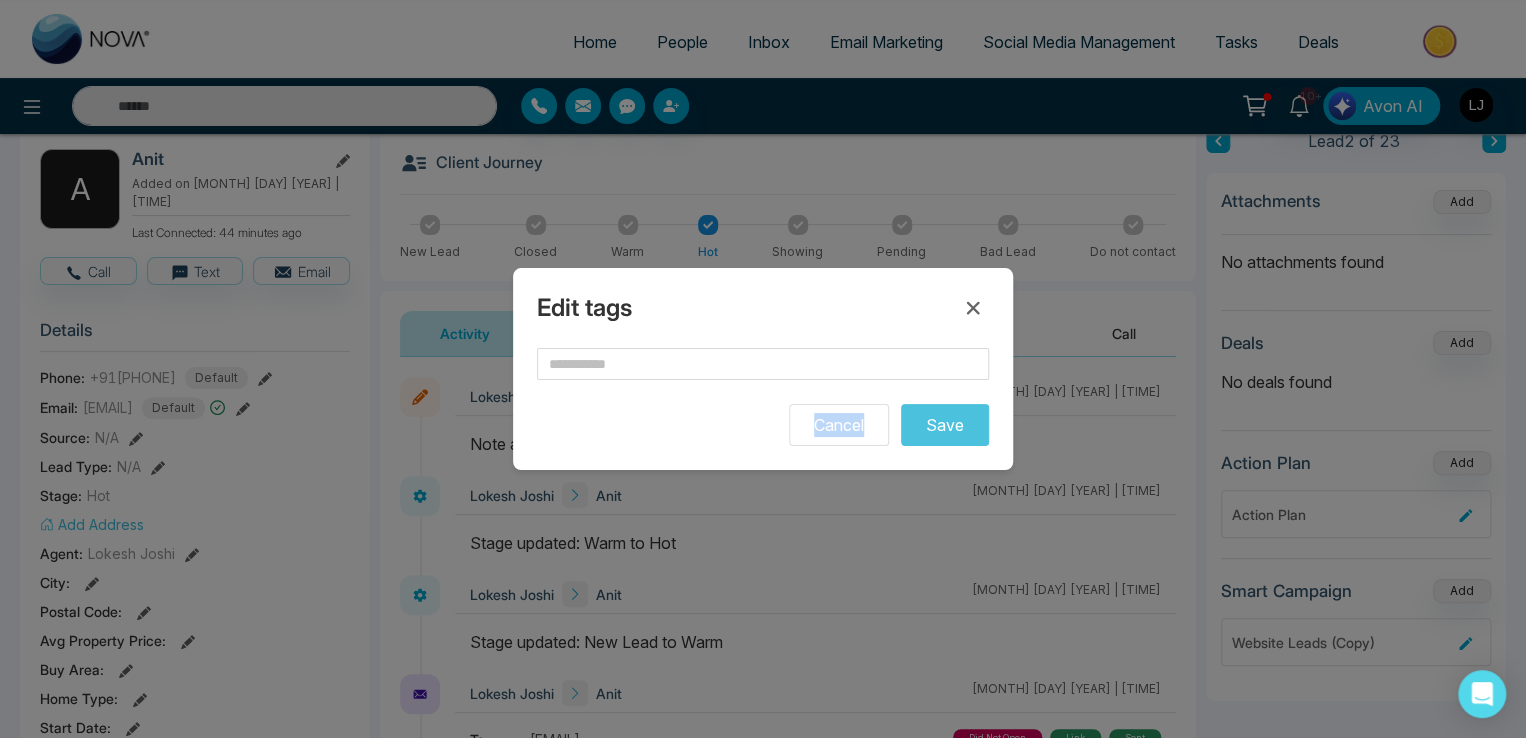 click on "Edit tags Cancel Save" at bounding box center [763, 369] 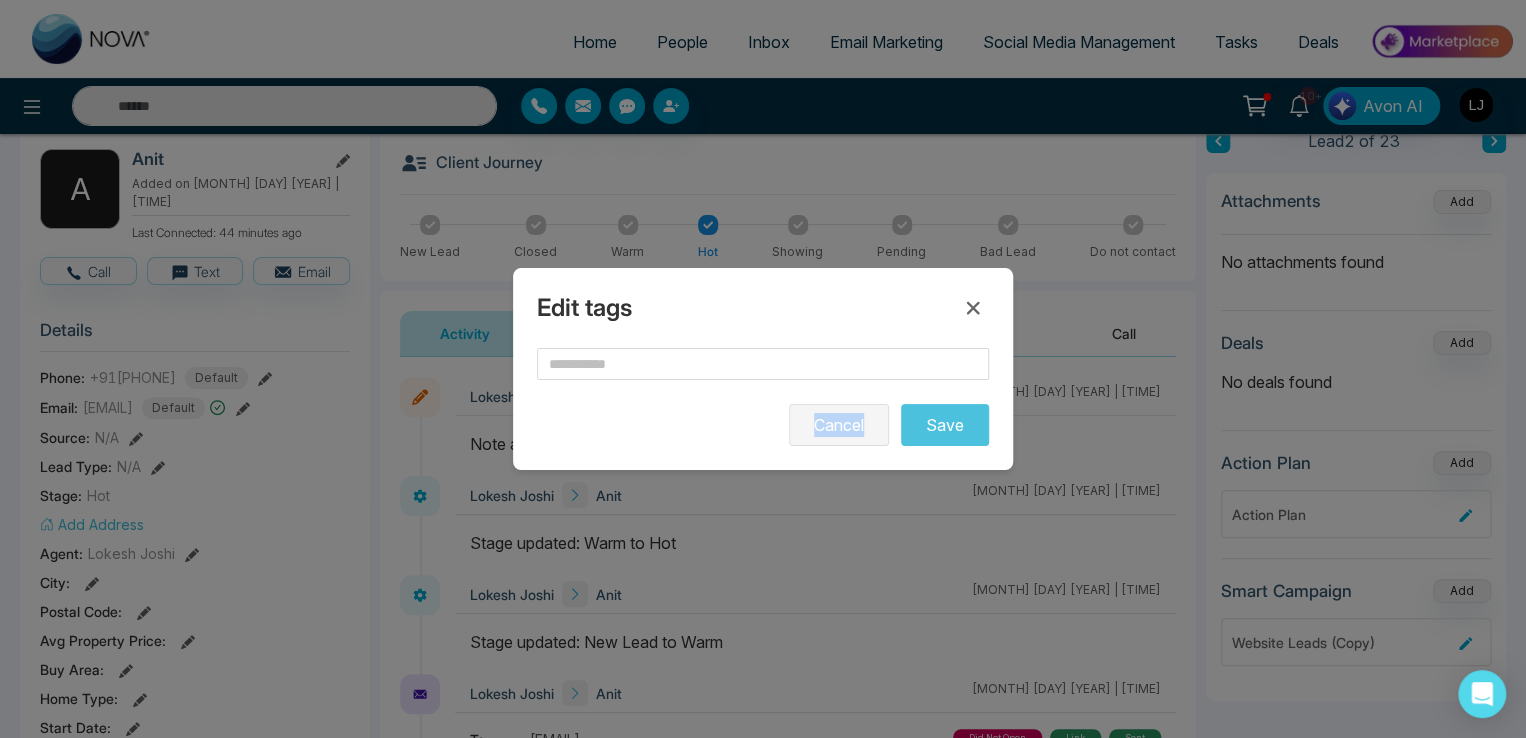 drag, startPoint x: 828, startPoint y: 421, endPoint x: 467, endPoint y: 451, distance: 362.2444 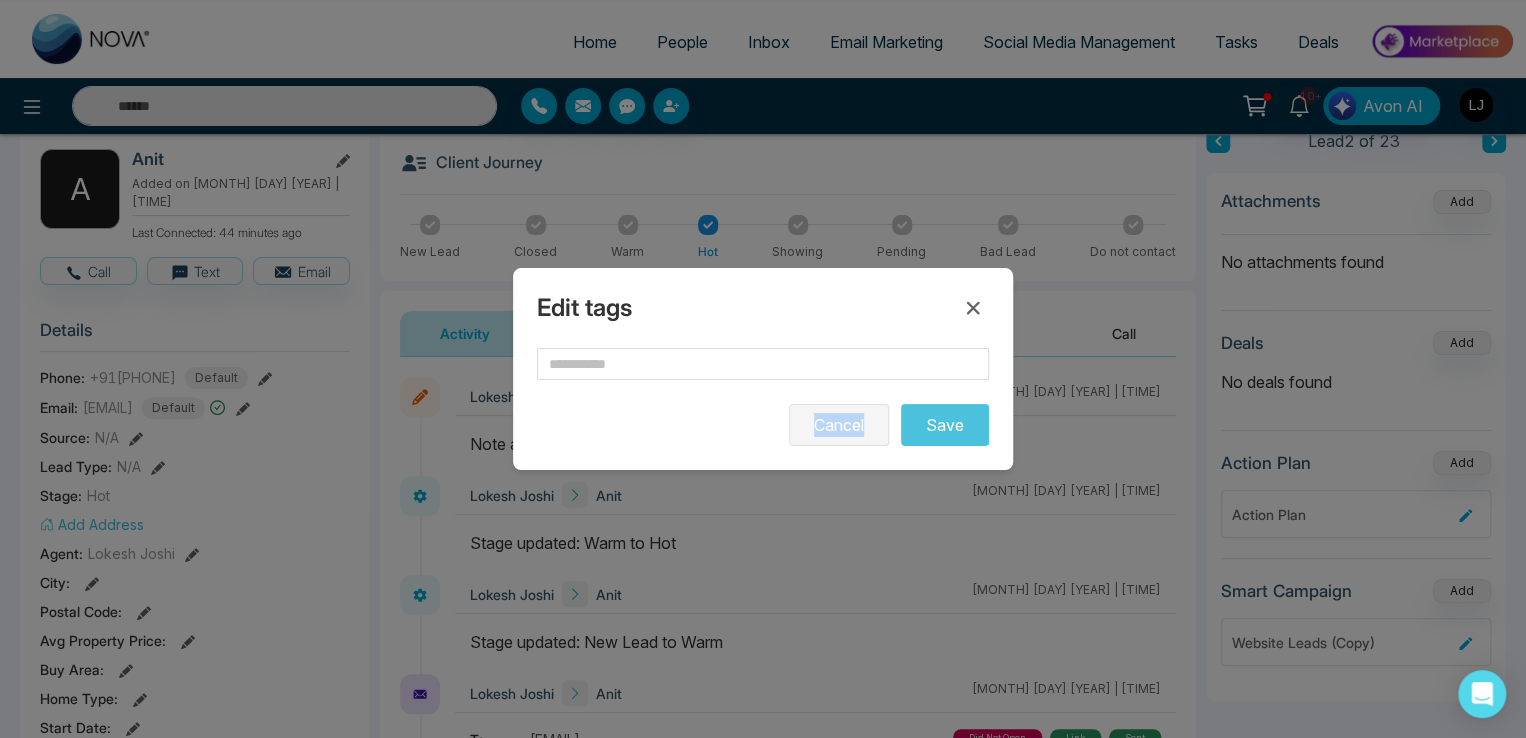 click on "Cancel" at bounding box center (839, 425) 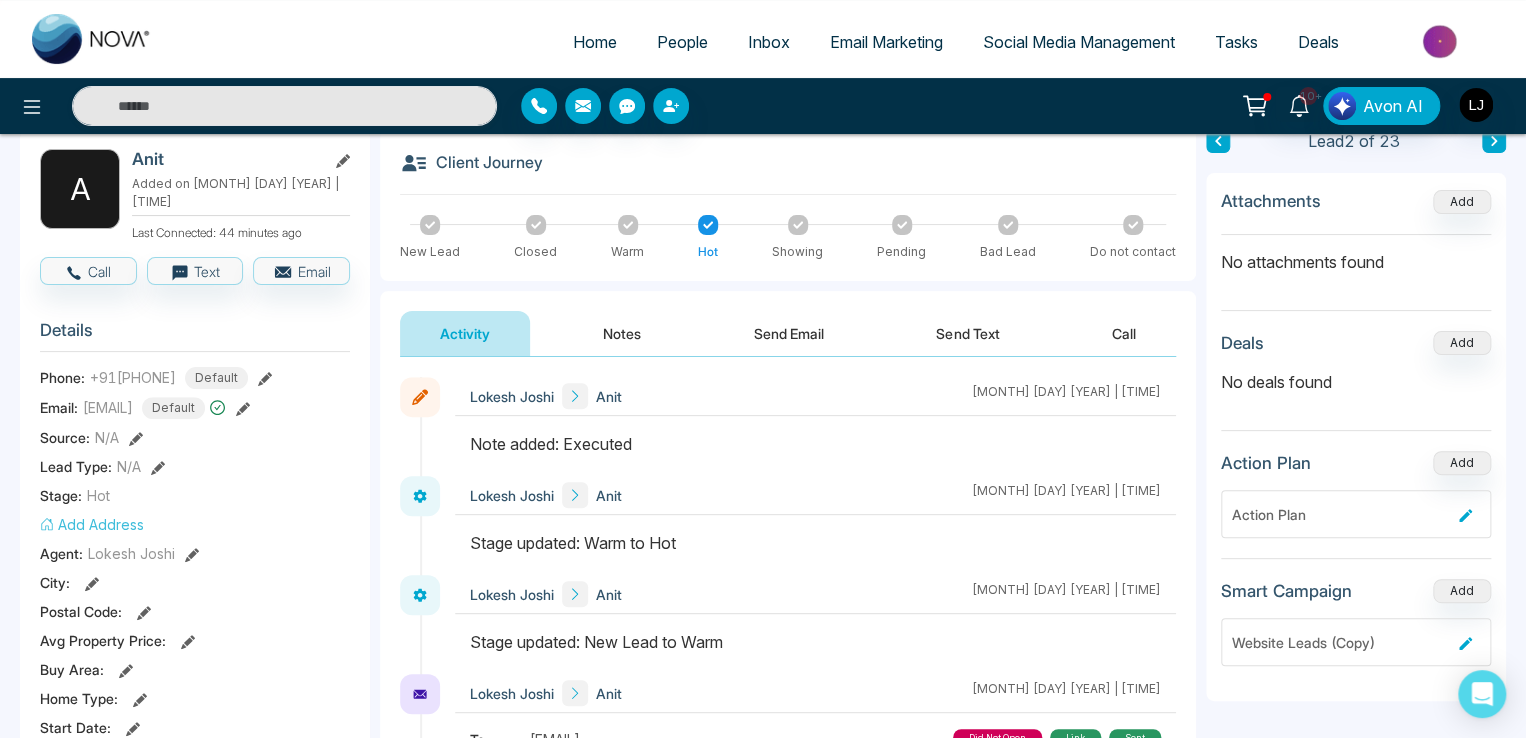 click on "Add Address" at bounding box center [92, 524] 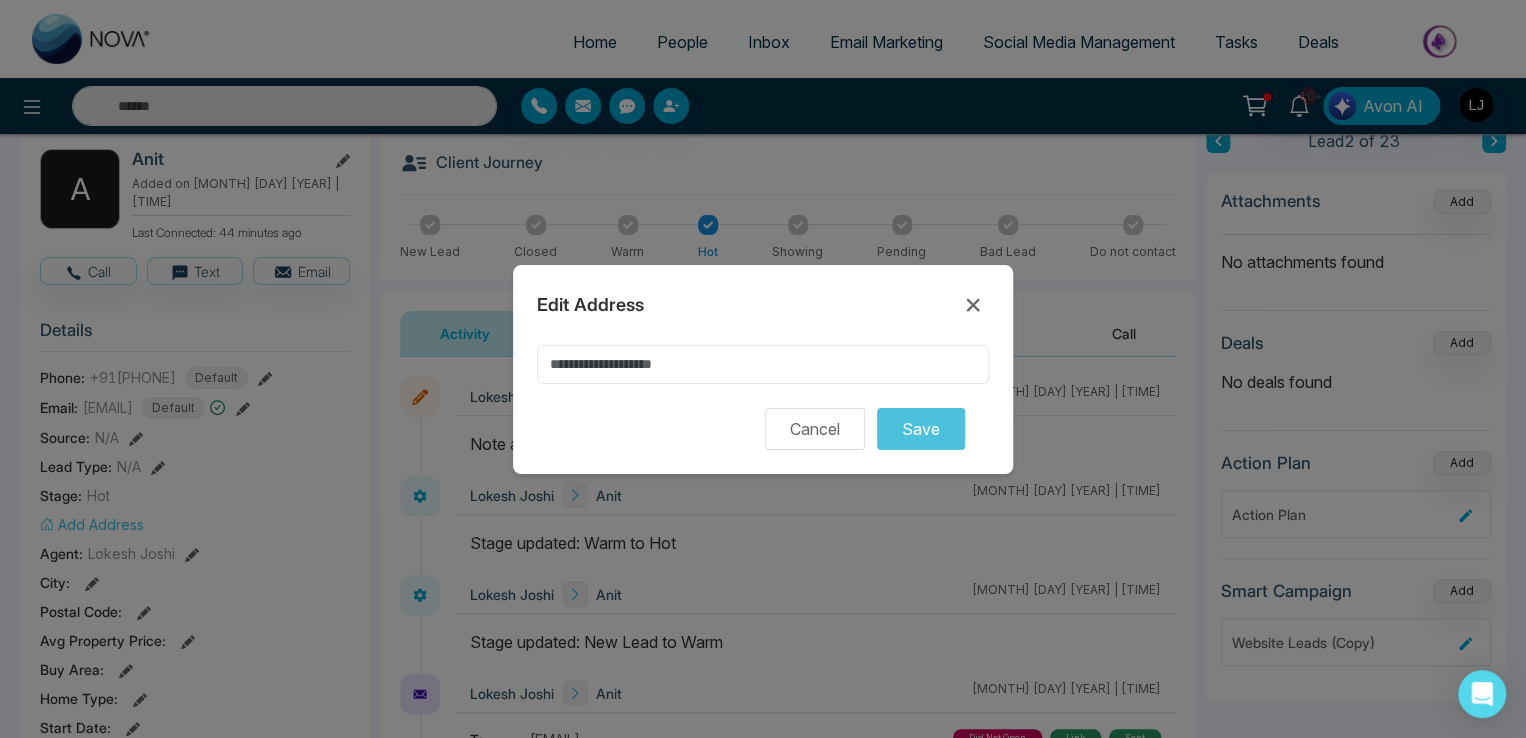 click at bounding box center [763, 364] 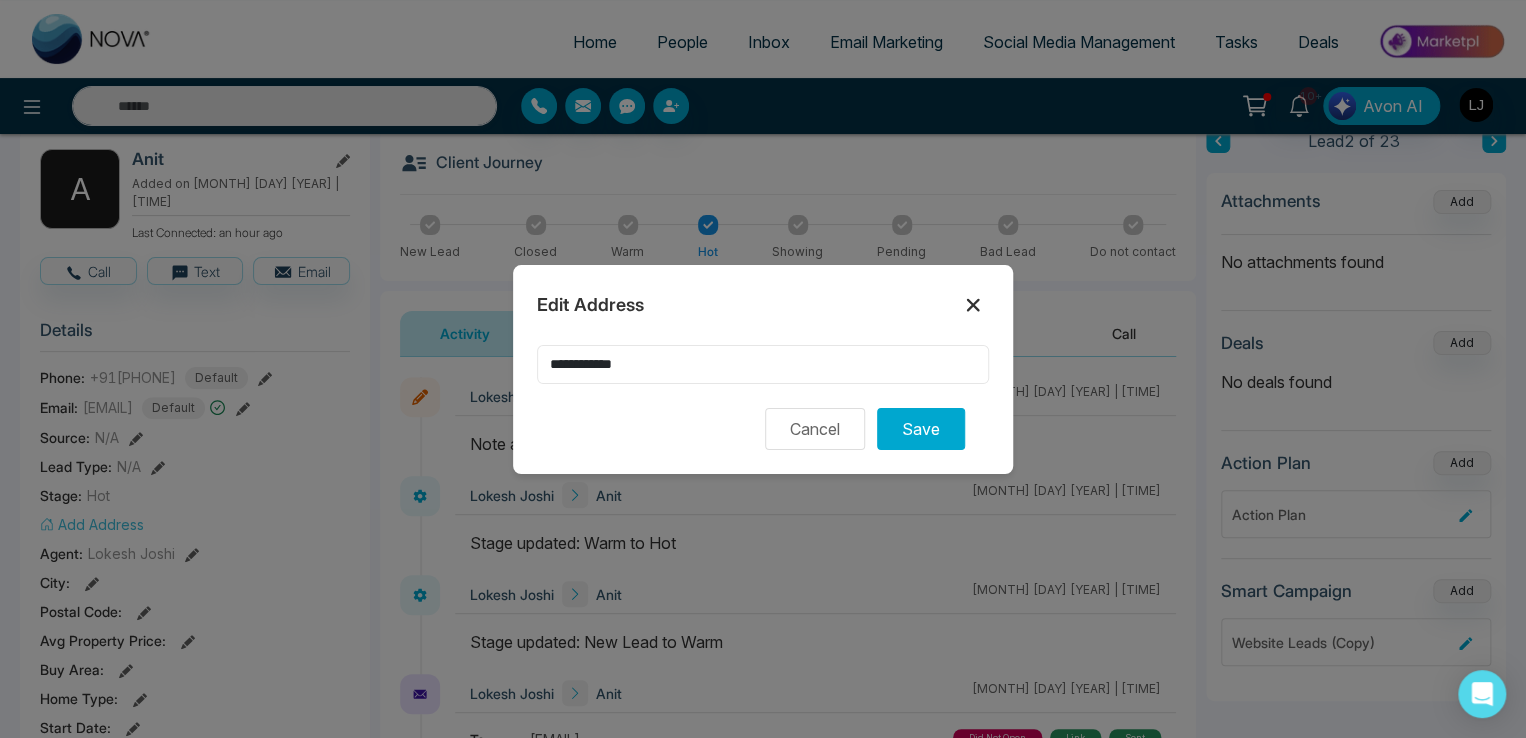 type on "**********" 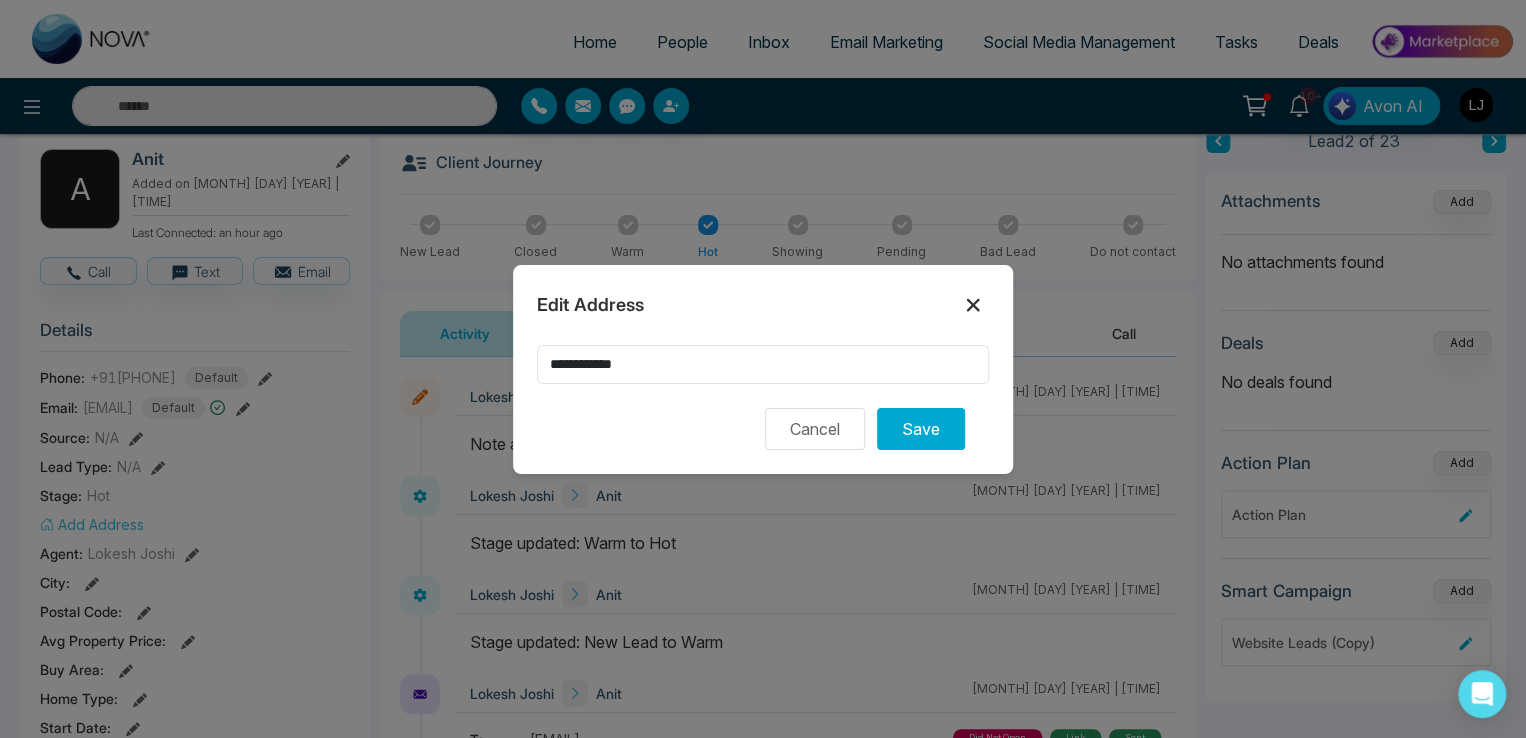 drag, startPoint x: 968, startPoint y: 301, endPoint x: 661, endPoint y: 402, distance: 323.18726 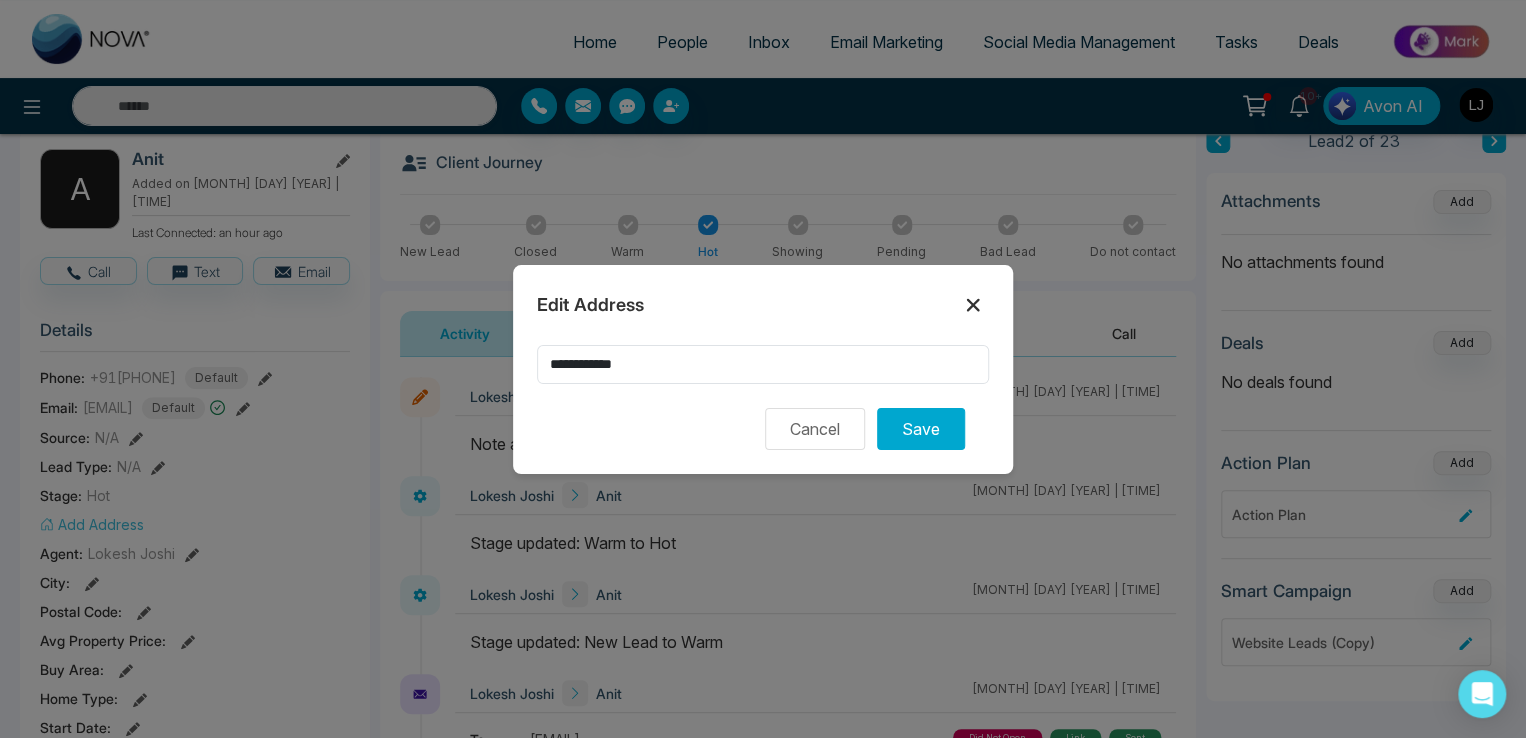 click 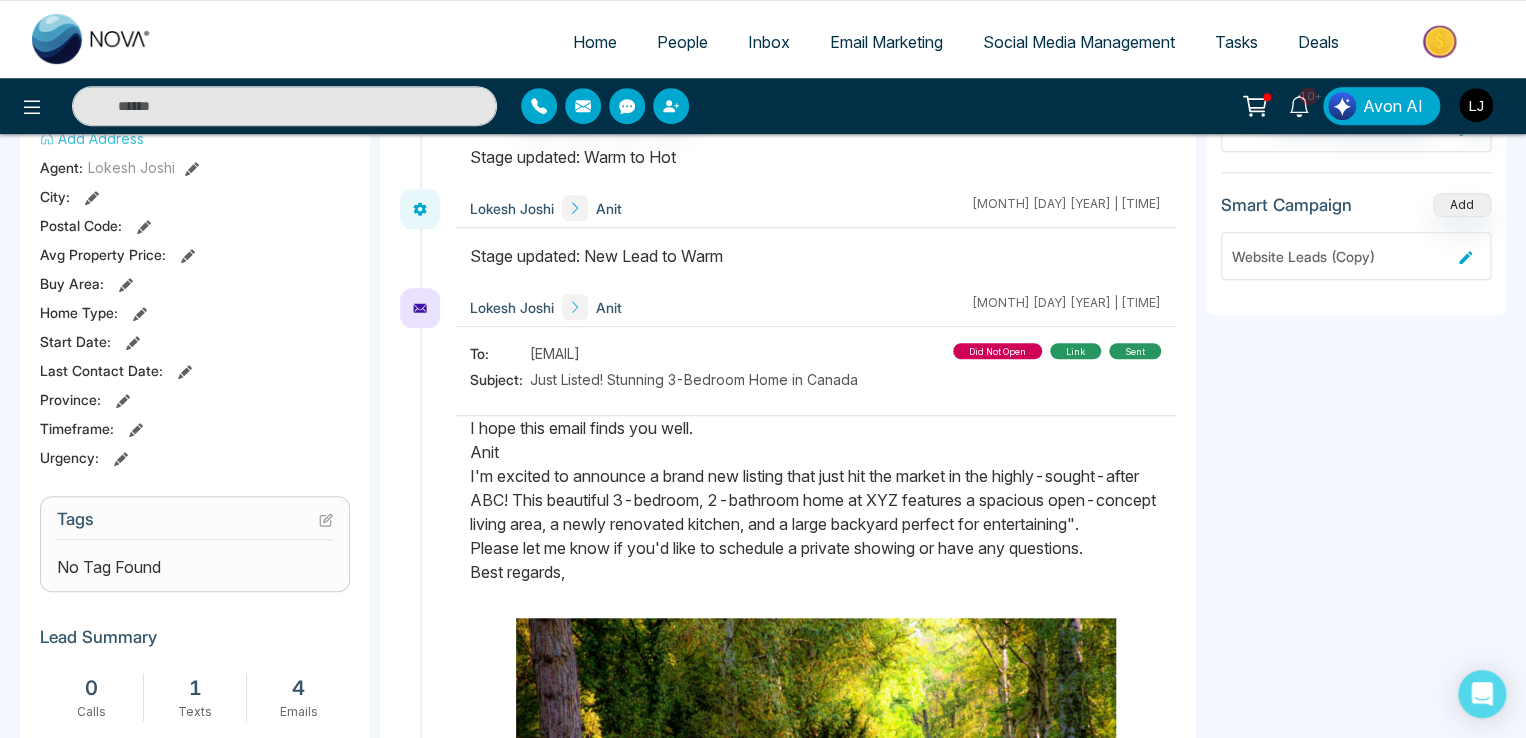 scroll, scrollTop: 500, scrollLeft: 0, axis: vertical 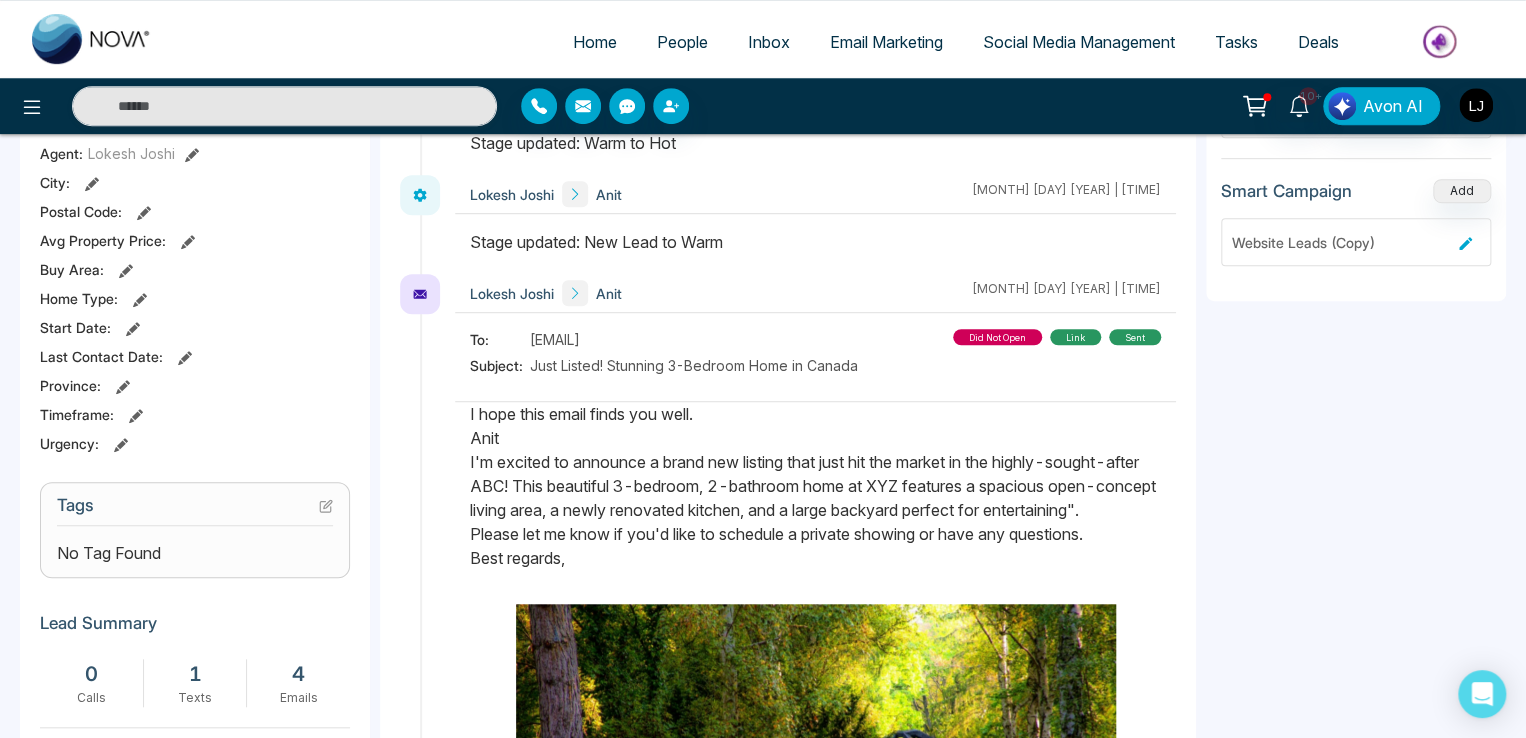 click 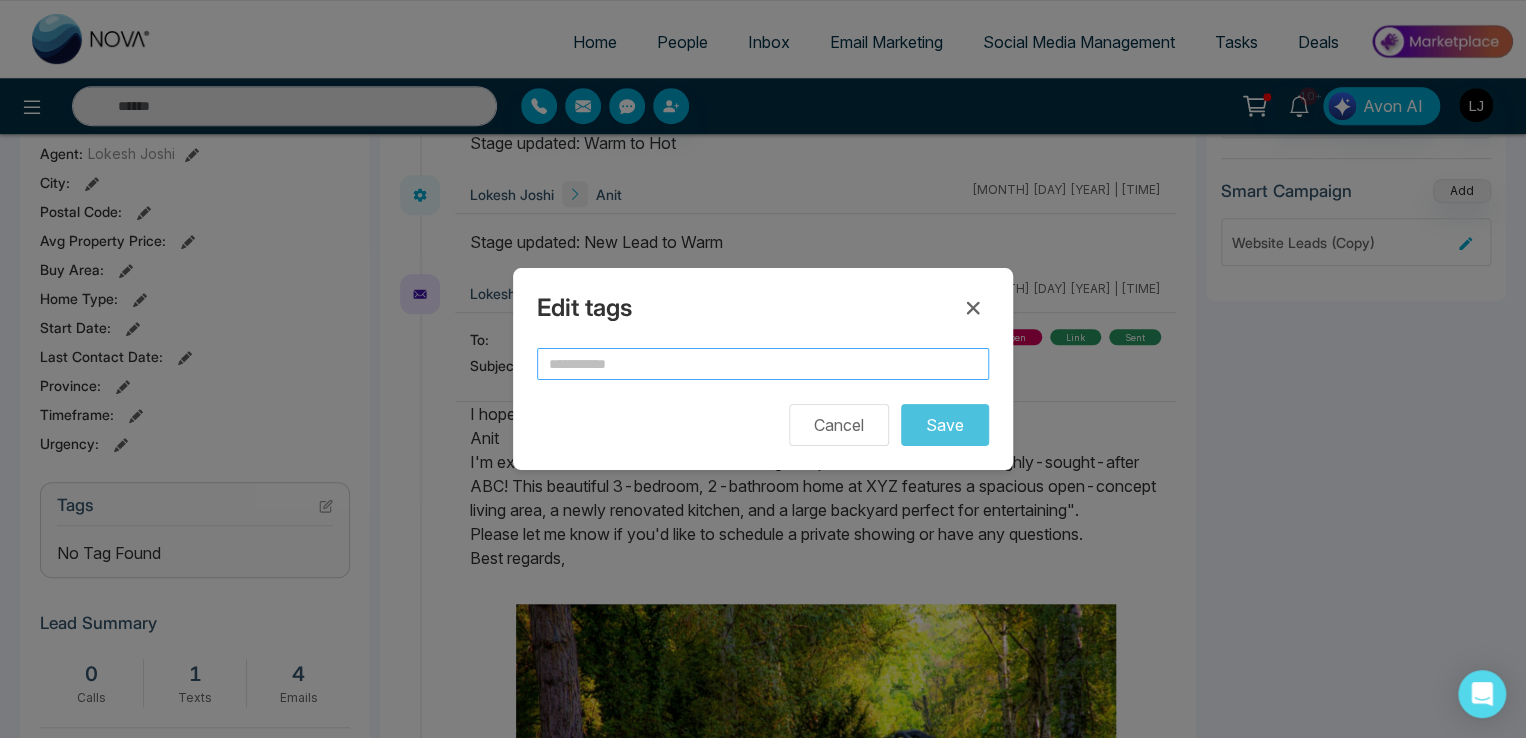 click at bounding box center (763, 364) 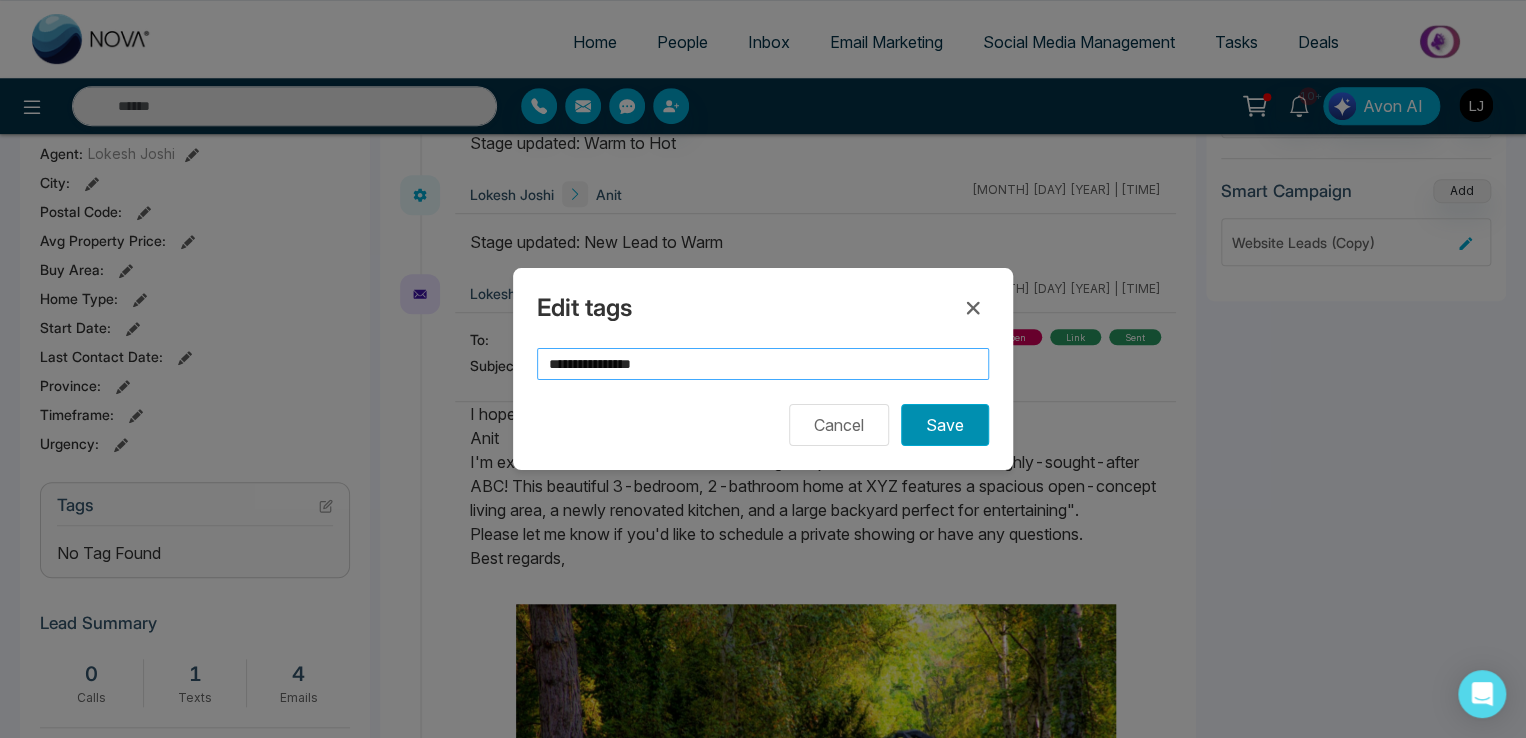 type on "**********" 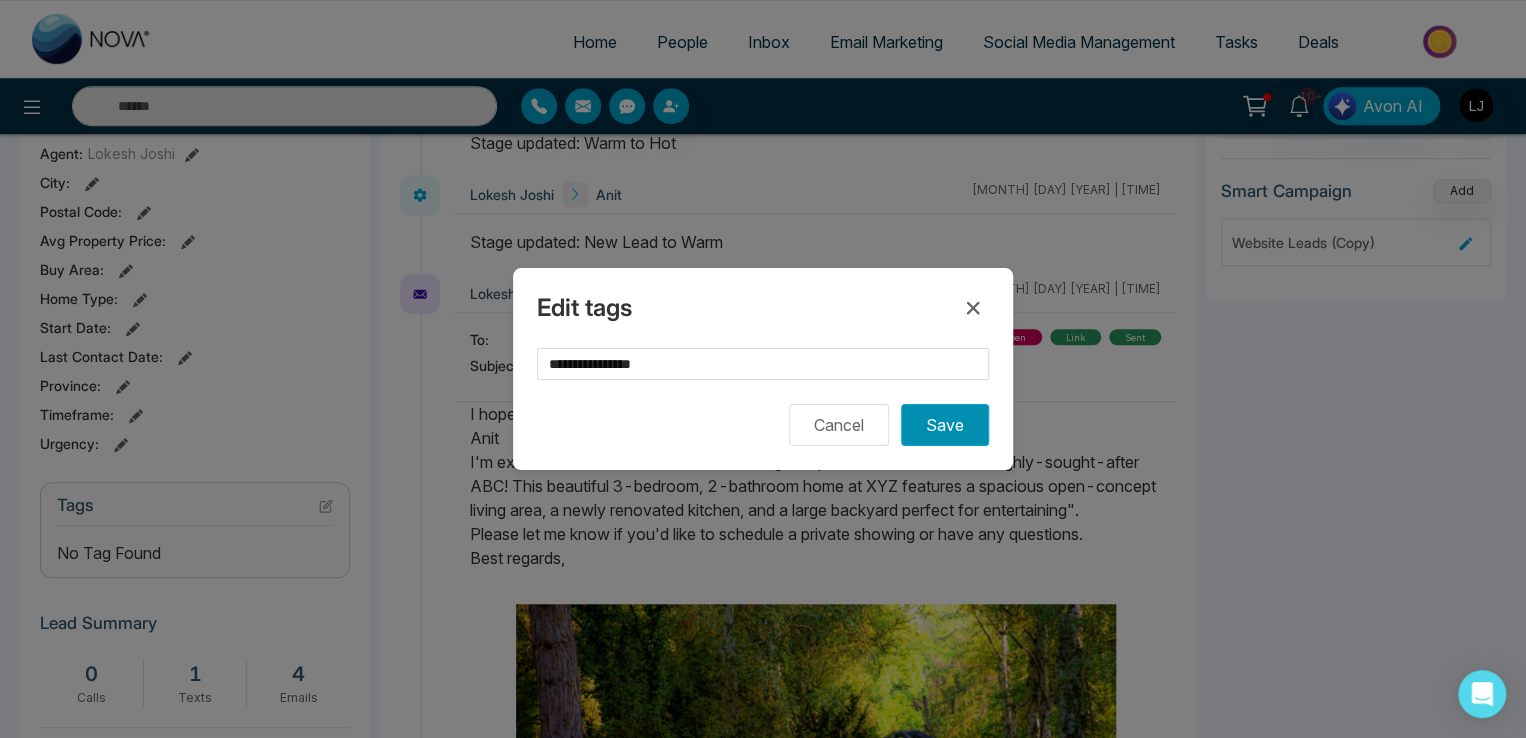 click on "Save" at bounding box center [945, 425] 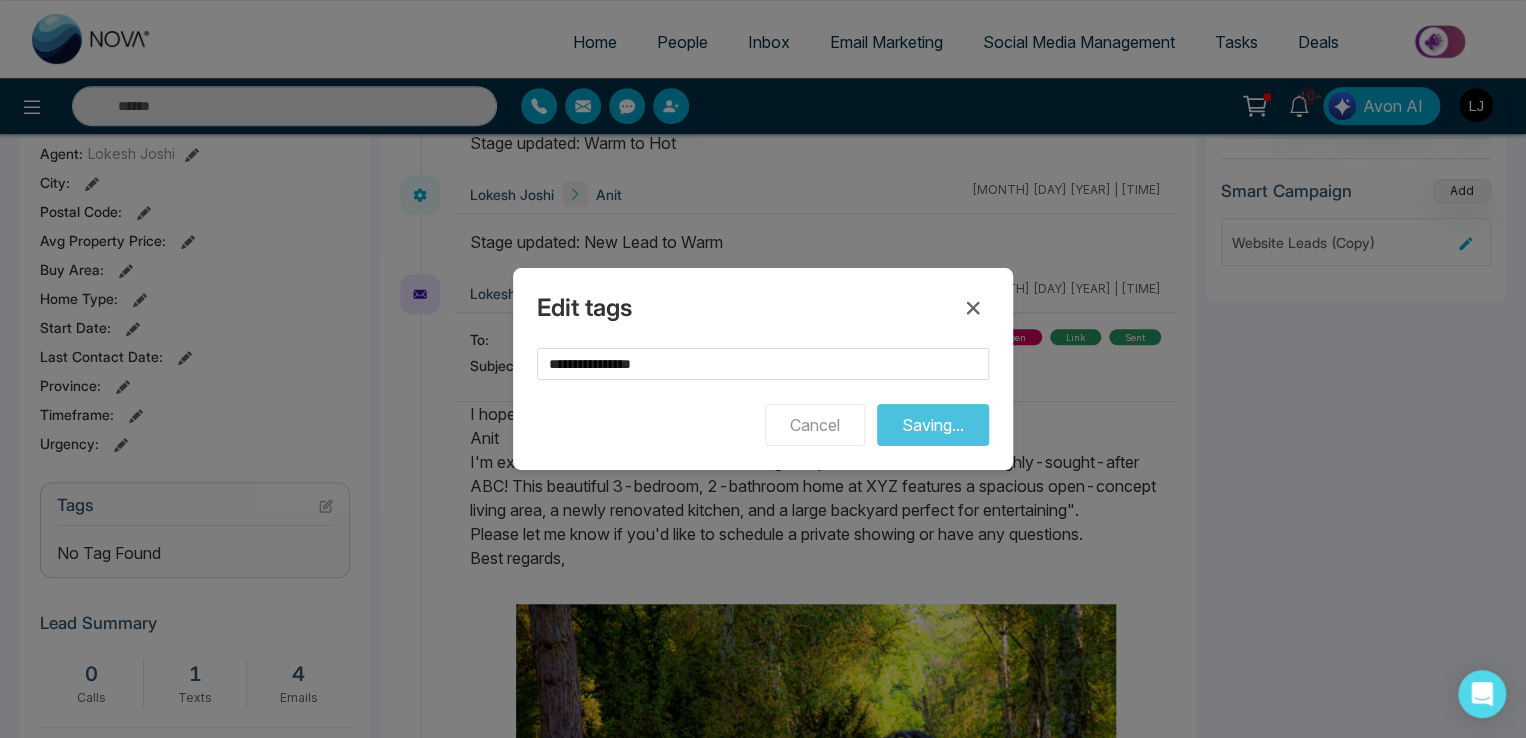 click on "Edit tags" at bounding box center (763, 308) 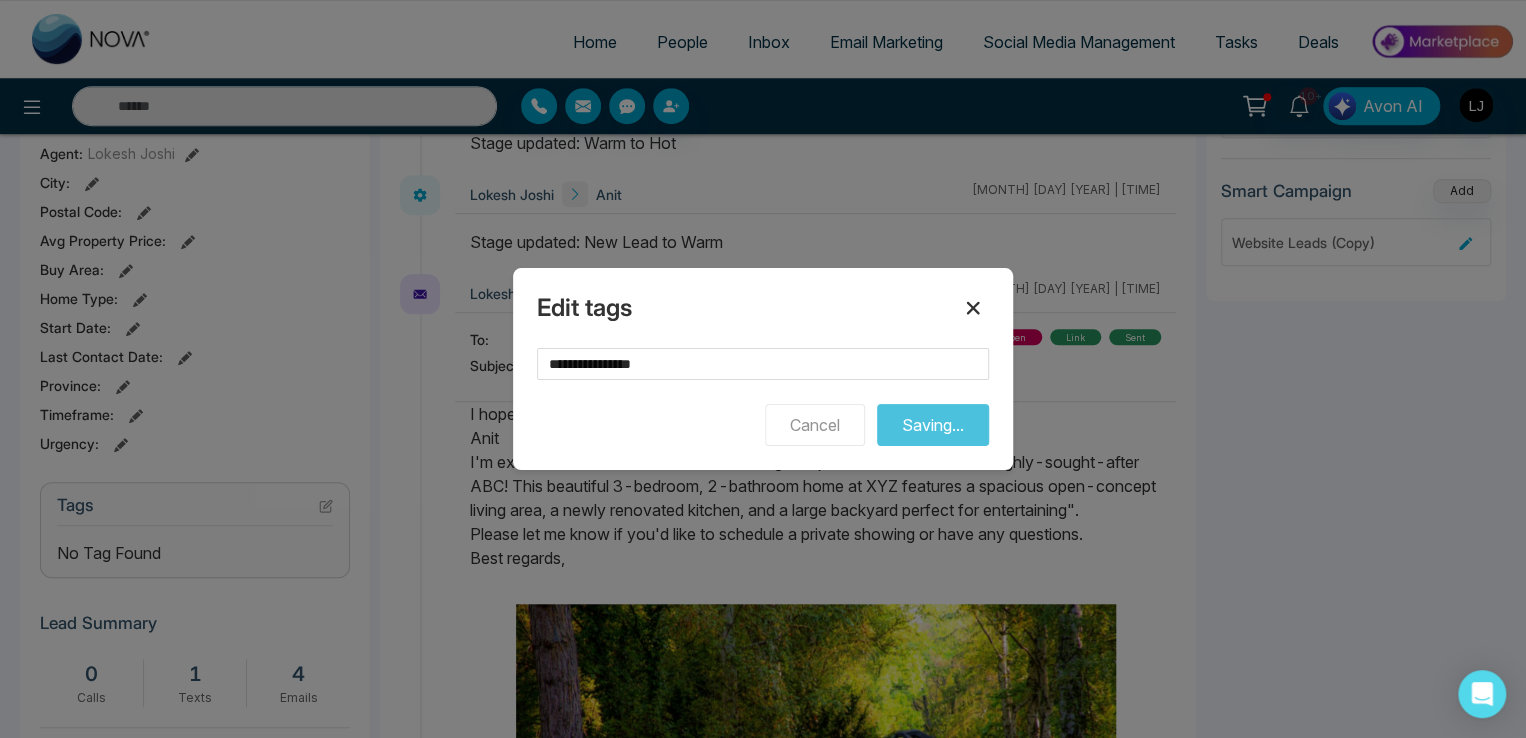 click 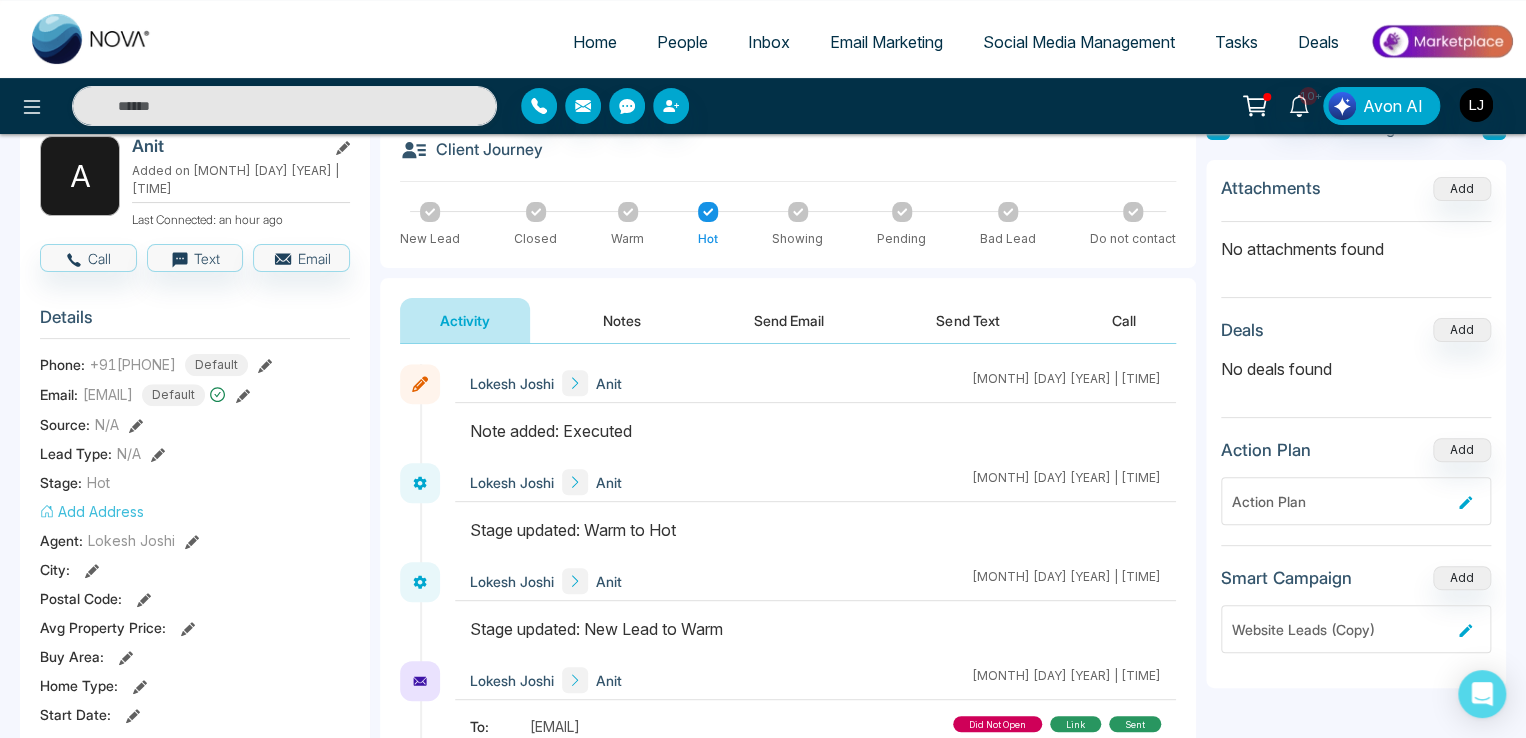 scroll, scrollTop: 100, scrollLeft: 0, axis: vertical 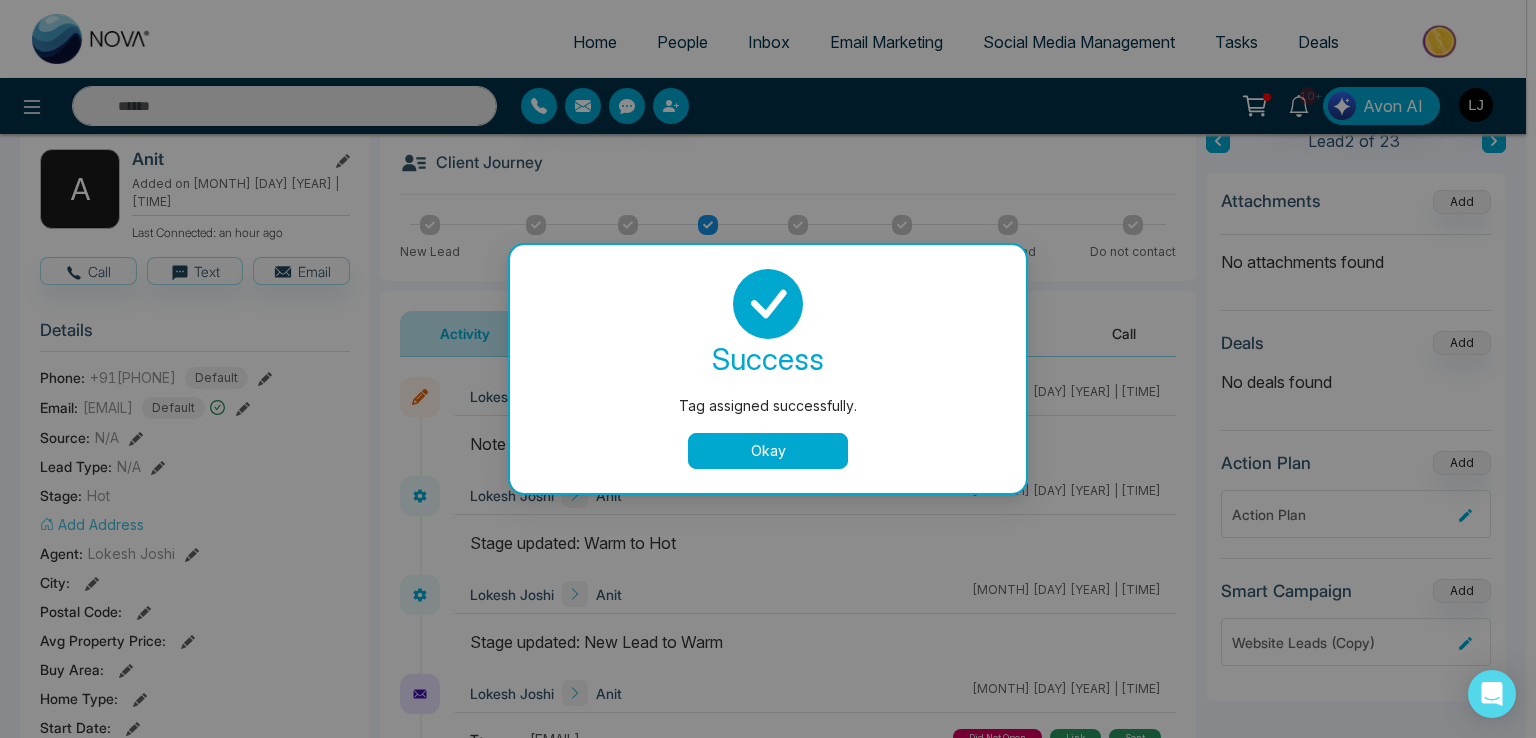 click on "Tag assigned successfully. success Tag assigned successfully.   Okay" at bounding box center [768, 369] 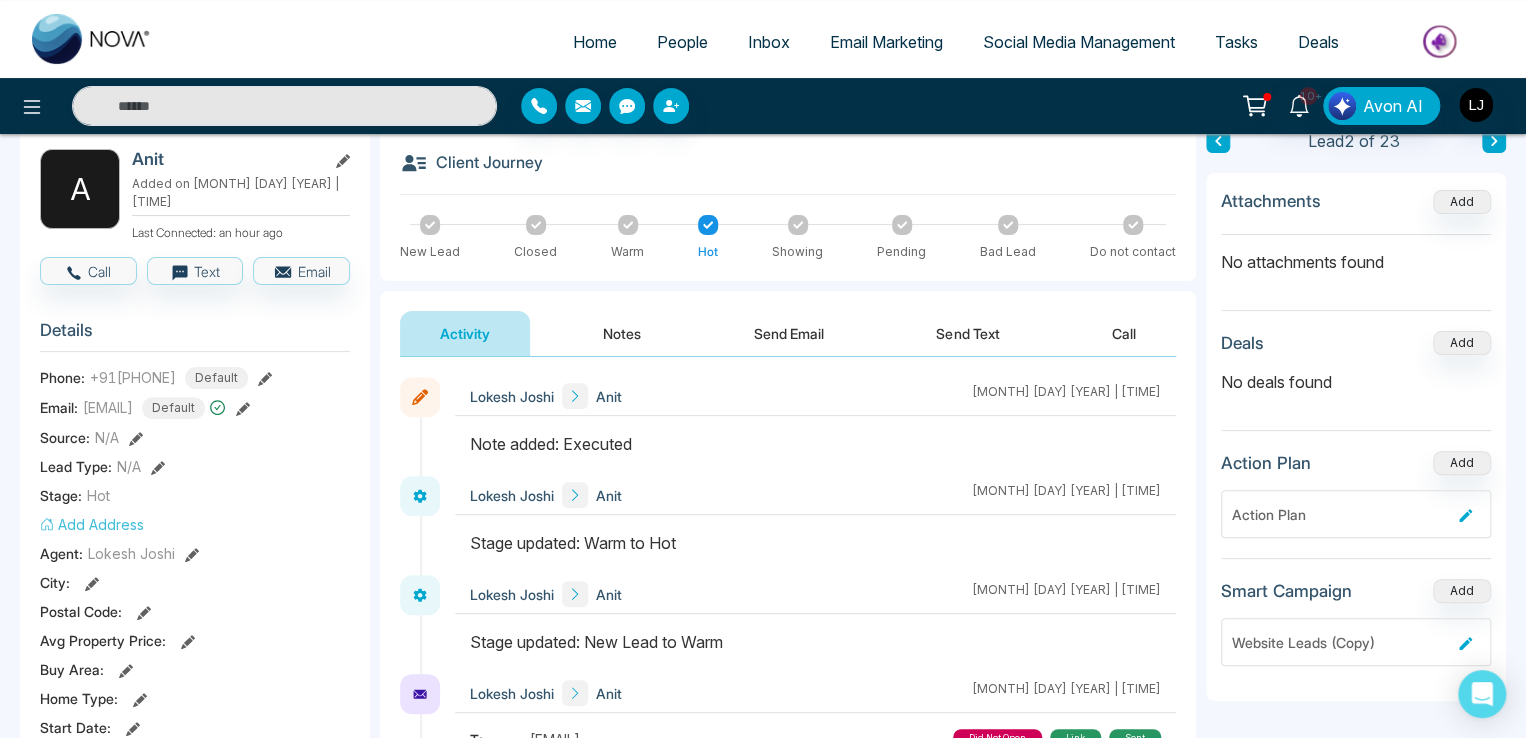 click on "Add Address" at bounding box center (92, 524) 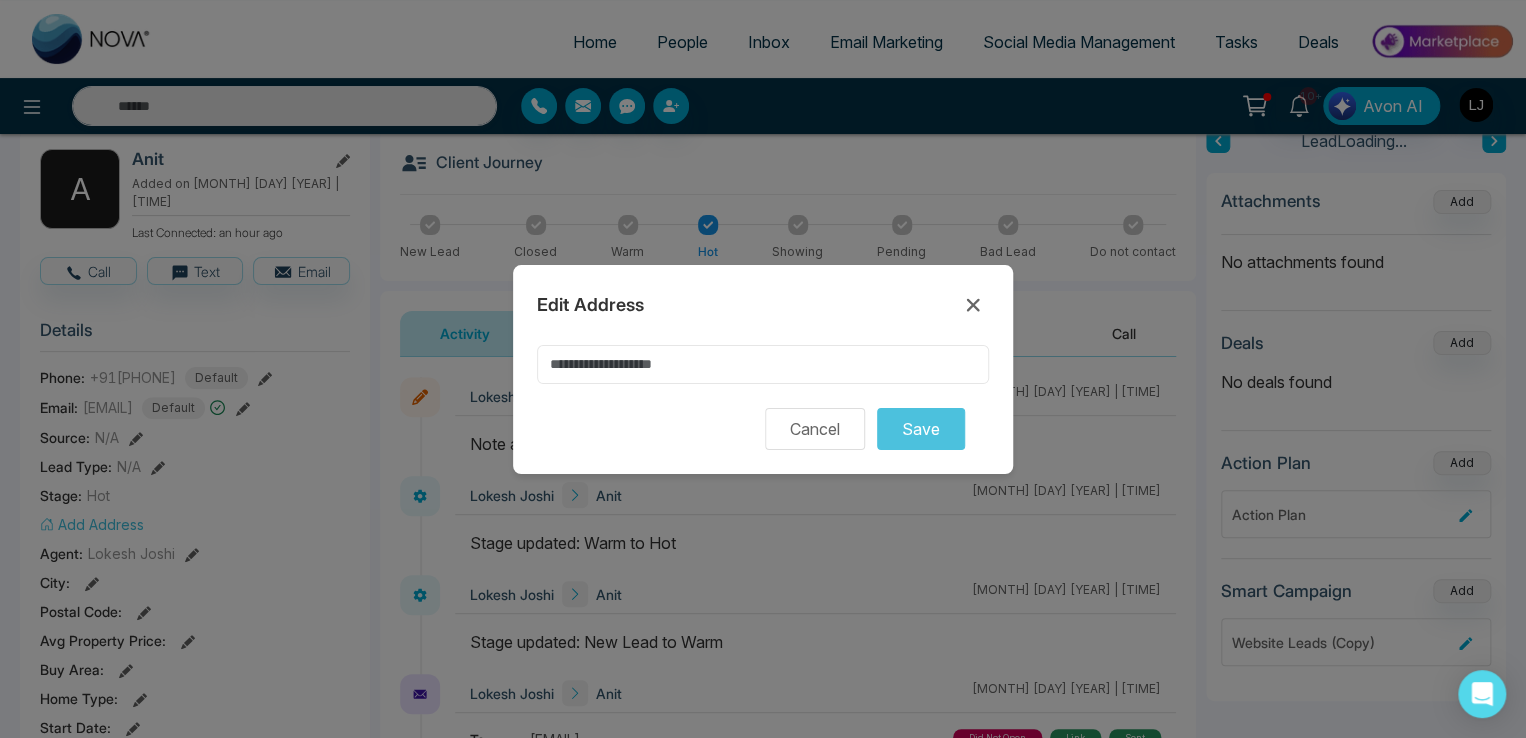 click at bounding box center (763, 364) 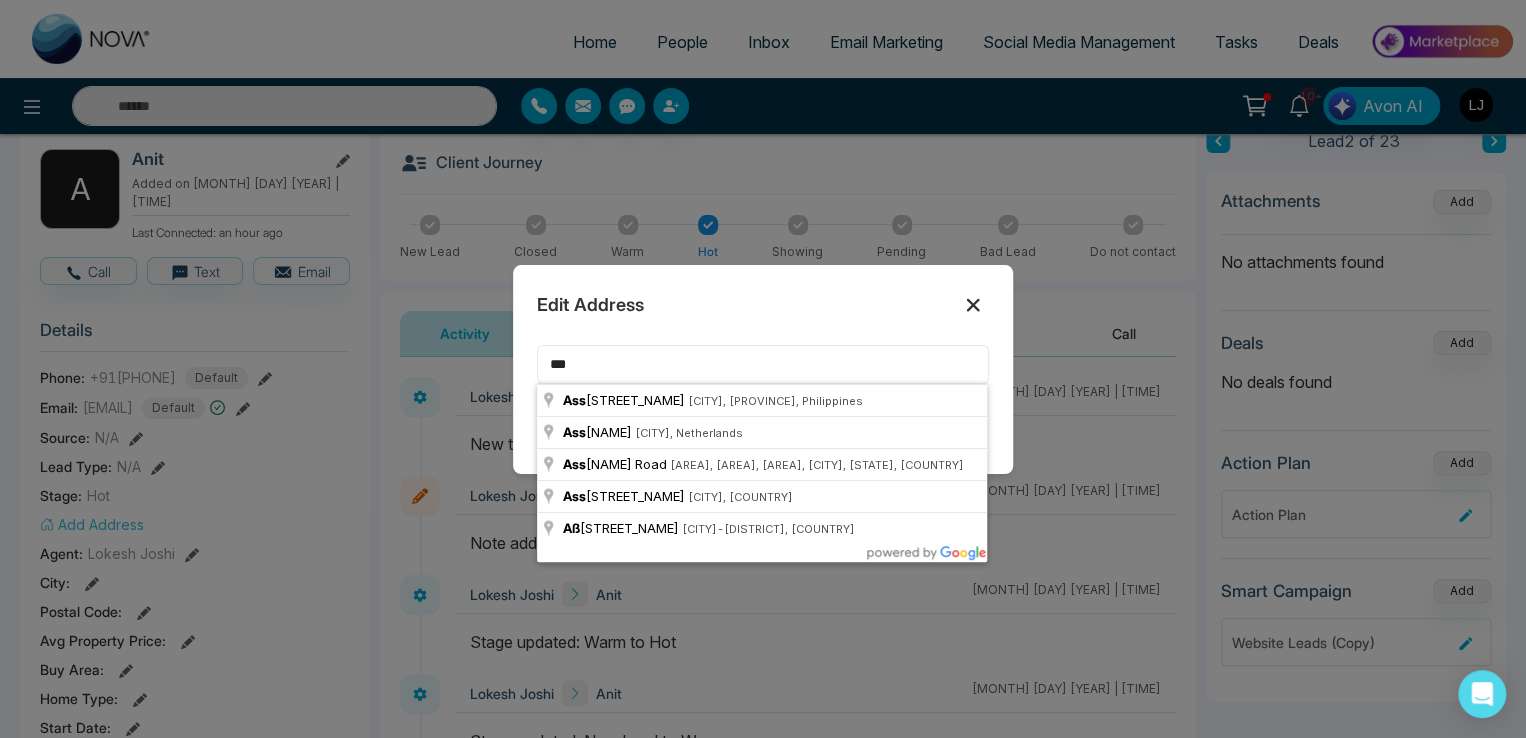 type on "***" 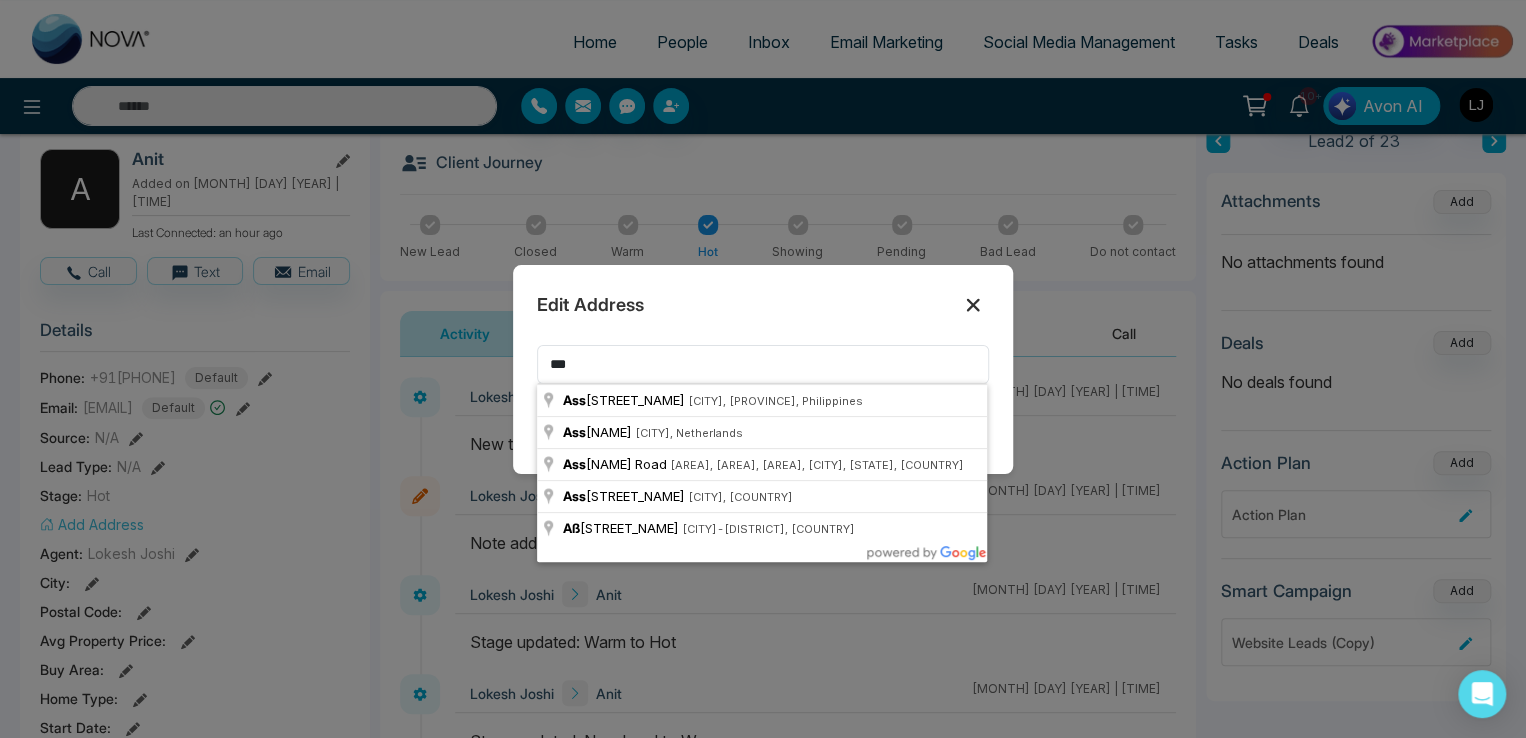 click 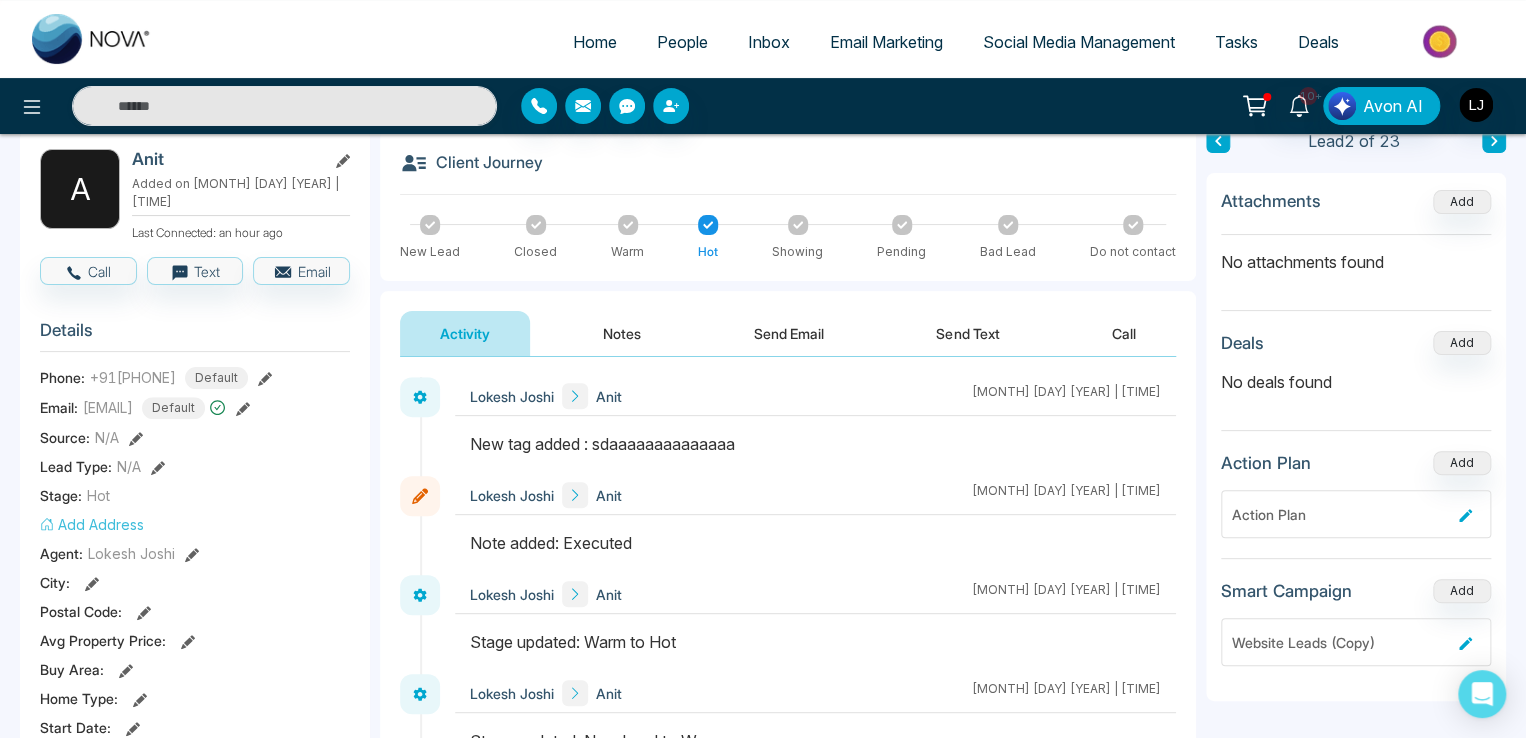 click on "People" at bounding box center (682, 42) 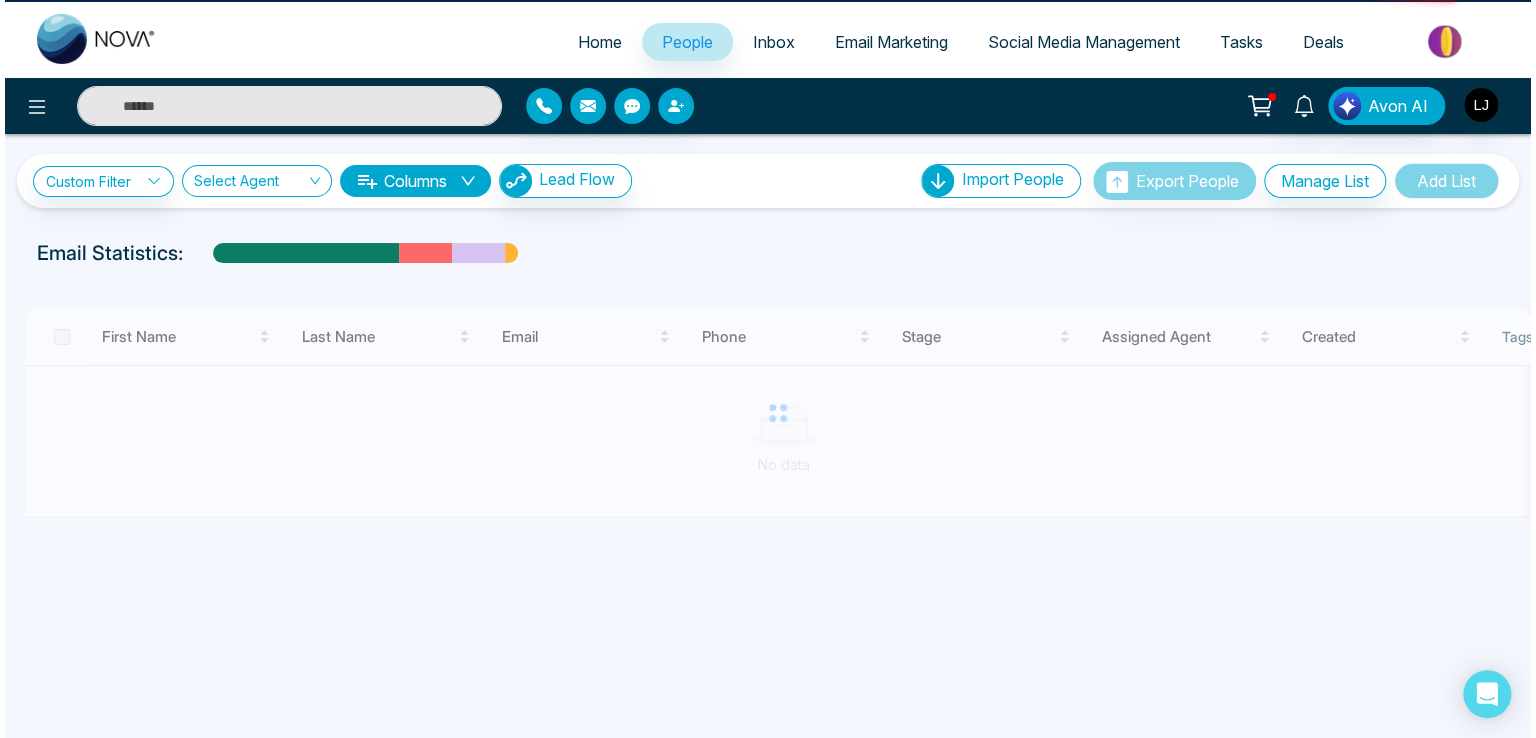 scroll, scrollTop: 0, scrollLeft: 0, axis: both 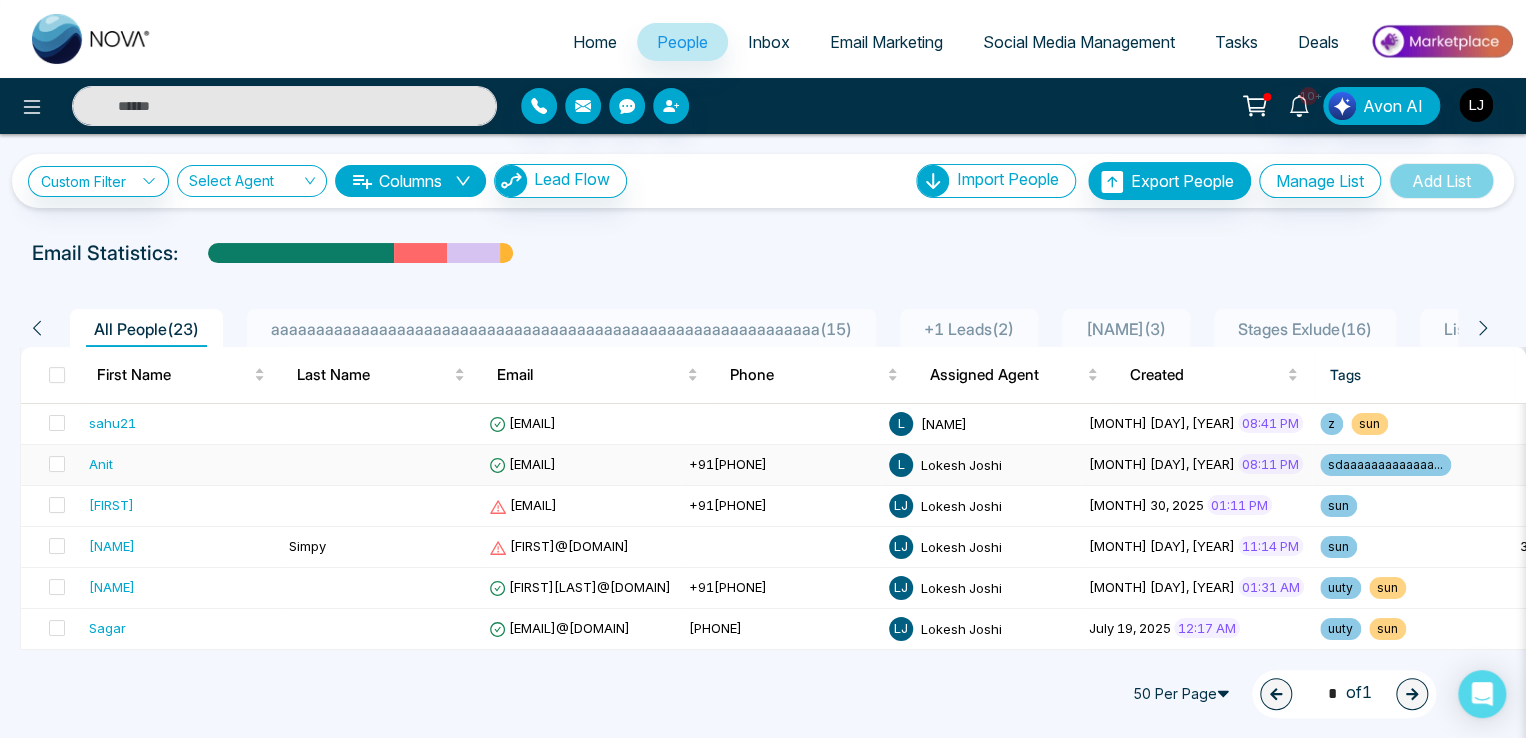 click on "[USERNAME]+1@[DOMAIN].com" at bounding box center (522, 464) 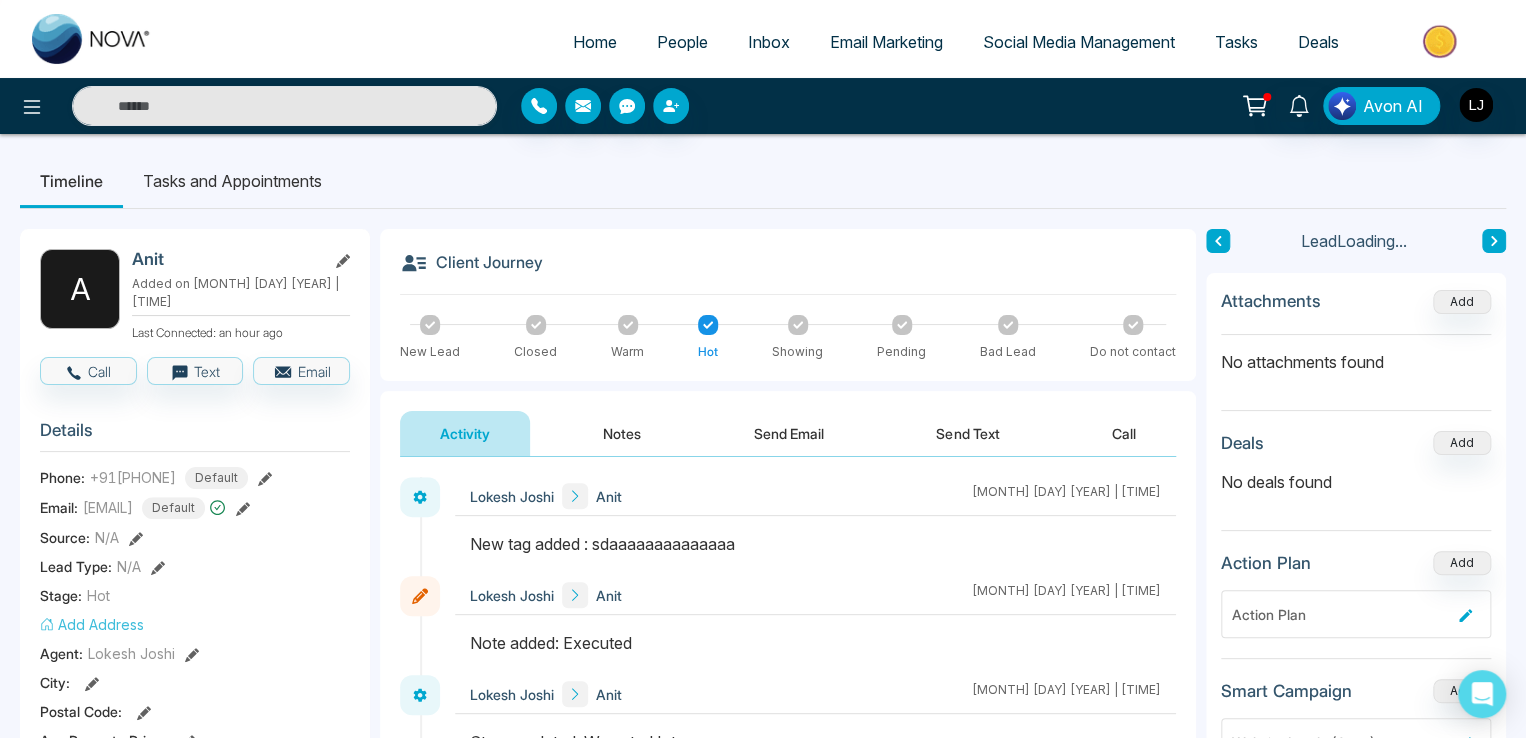 click on "Send Email" at bounding box center [789, 433] 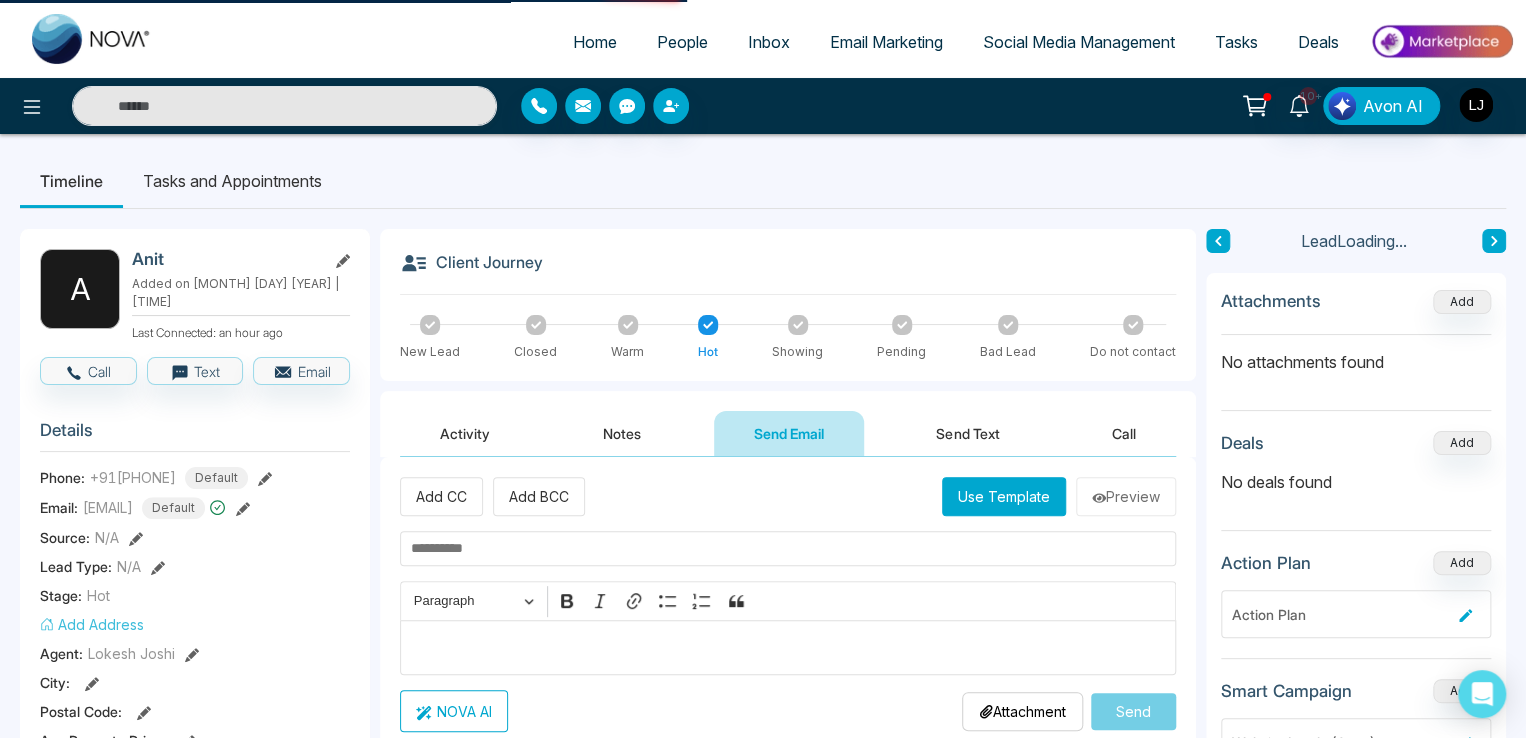 click on "Use Template" at bounding box center [1004, 496] 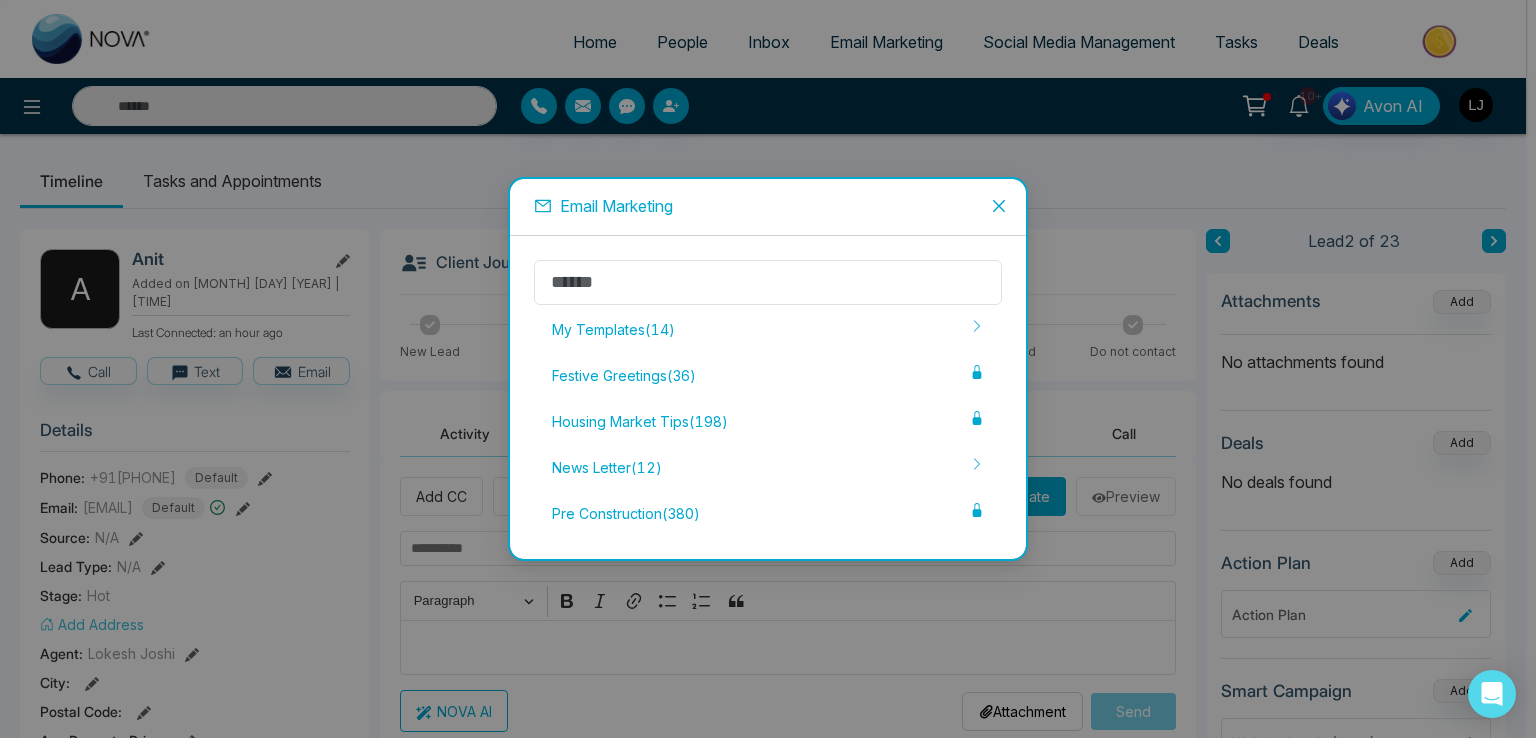 click on "My Templates  ( 14 ) Festive Greetings  ( 36 ) Housing Market Tips  ( 198 ) News Letter  ( 12 ) Pre Construction  ( 380 )" at bounding box center (768, 397) 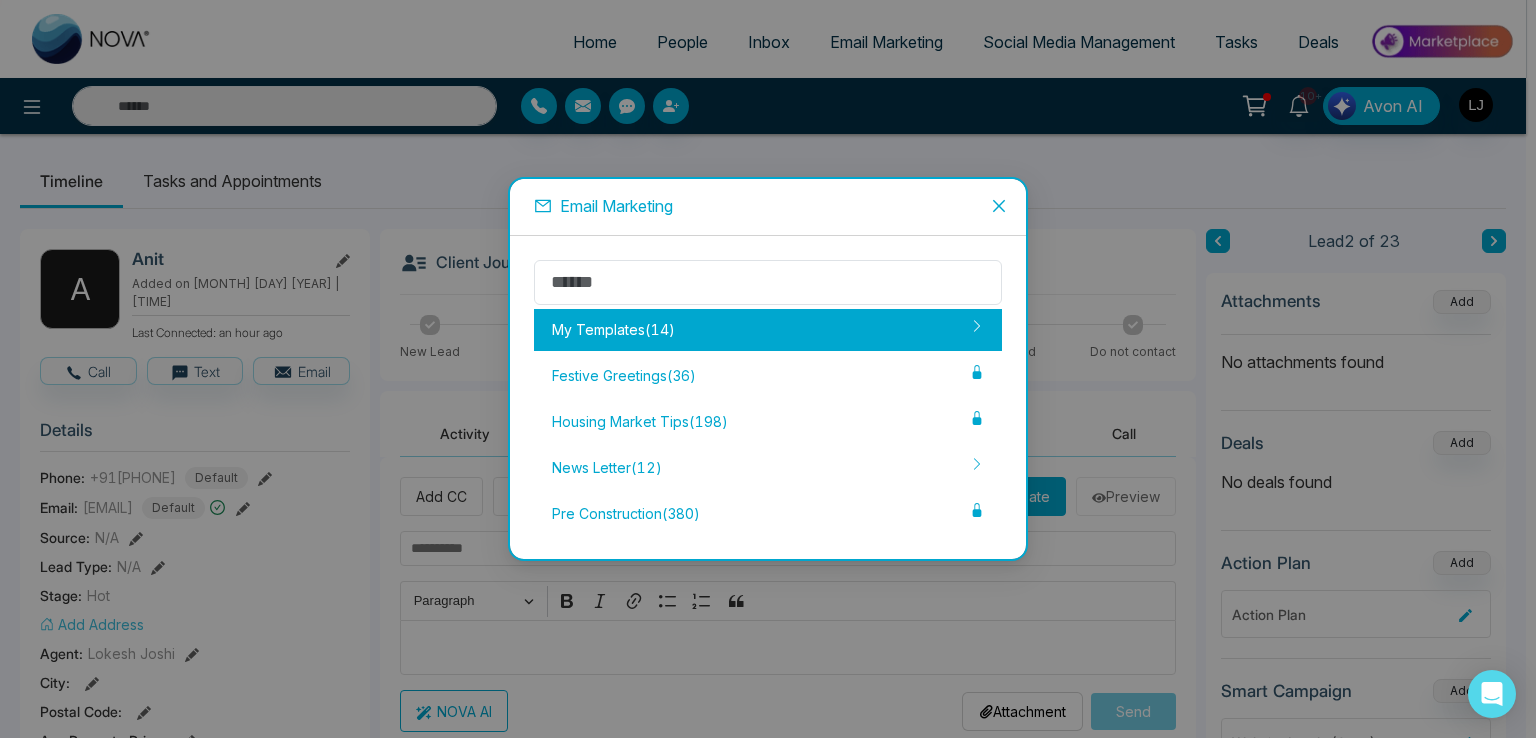 click on "My Templates  ( 14 )" at bounding box center (768, 330) 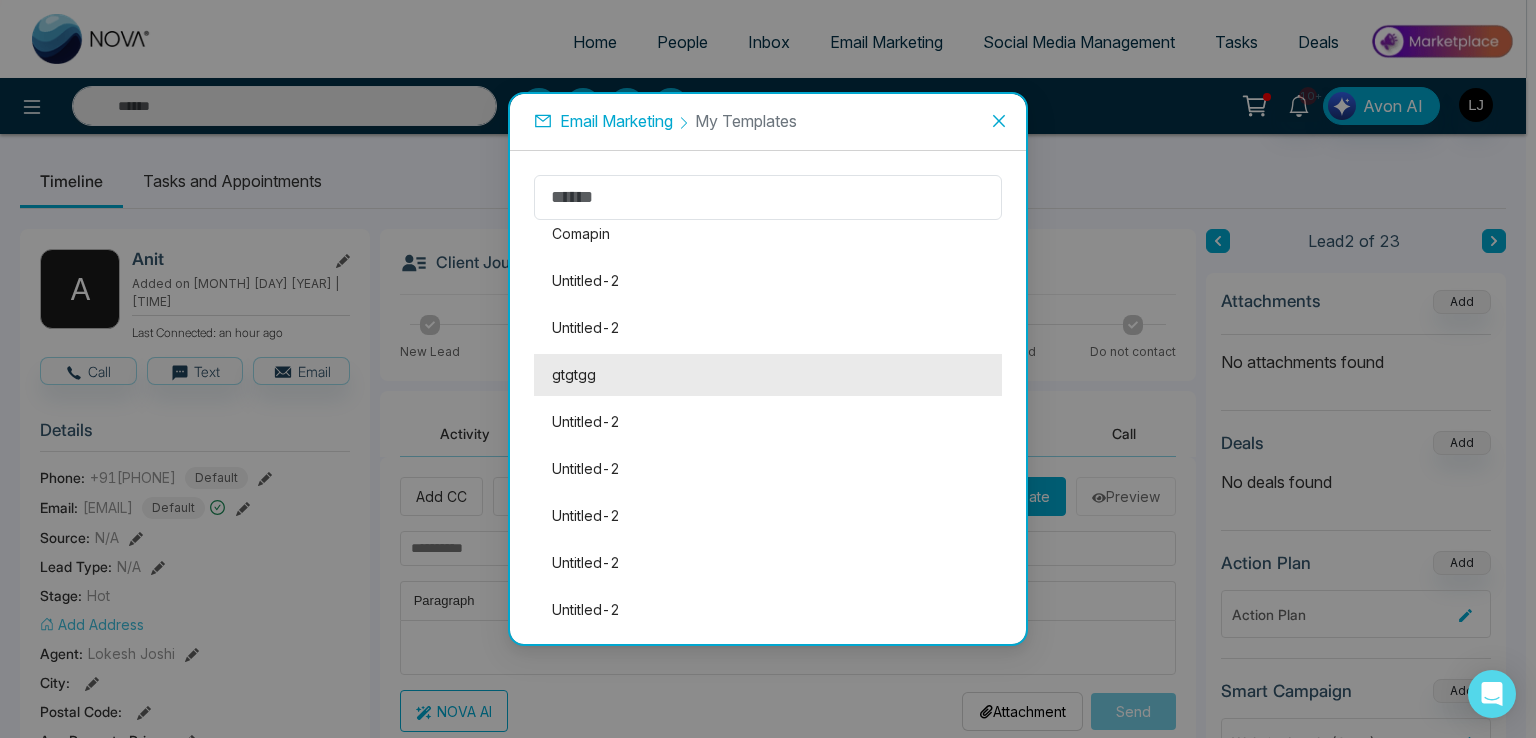 scroll, scrollTop: 0, scrollLeft: 0, axis: both 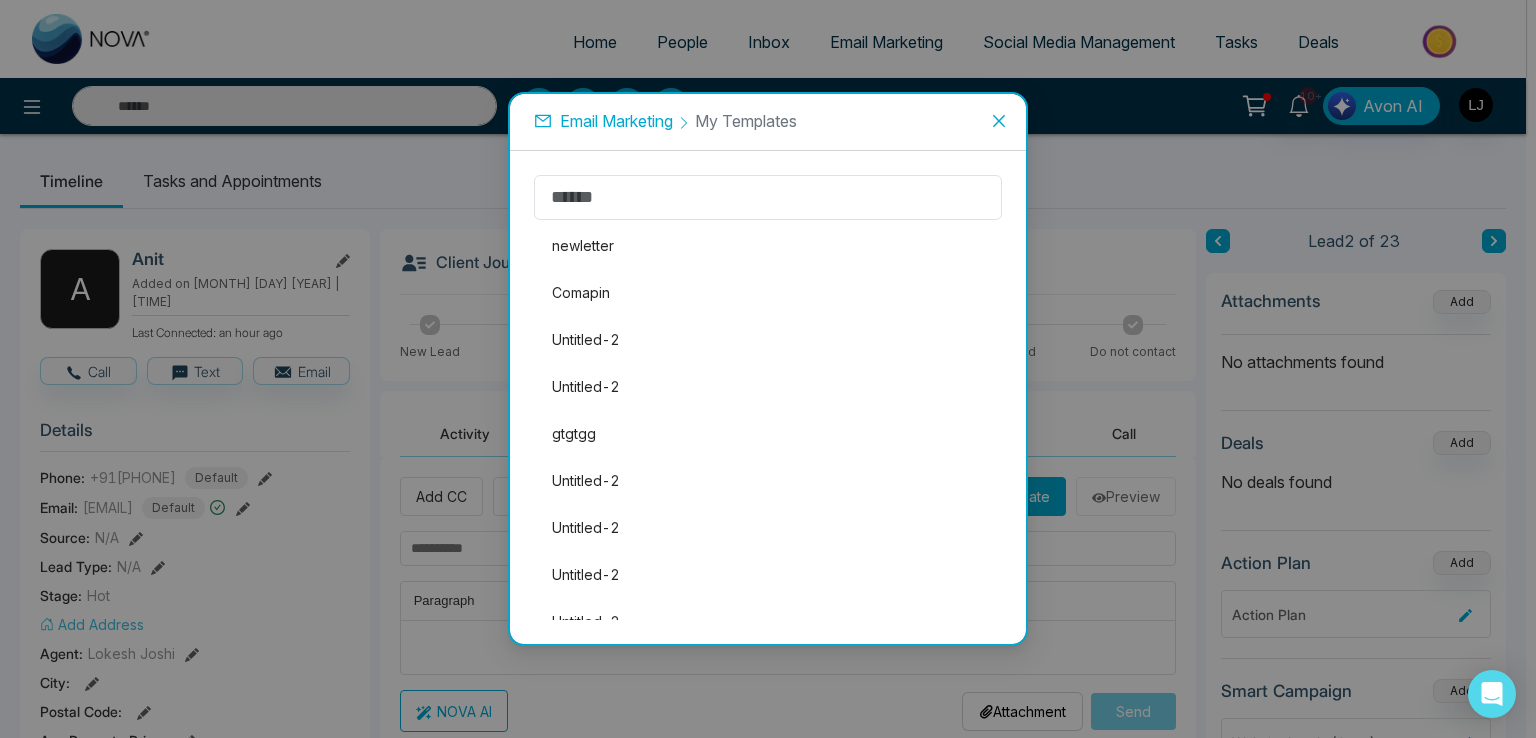 click 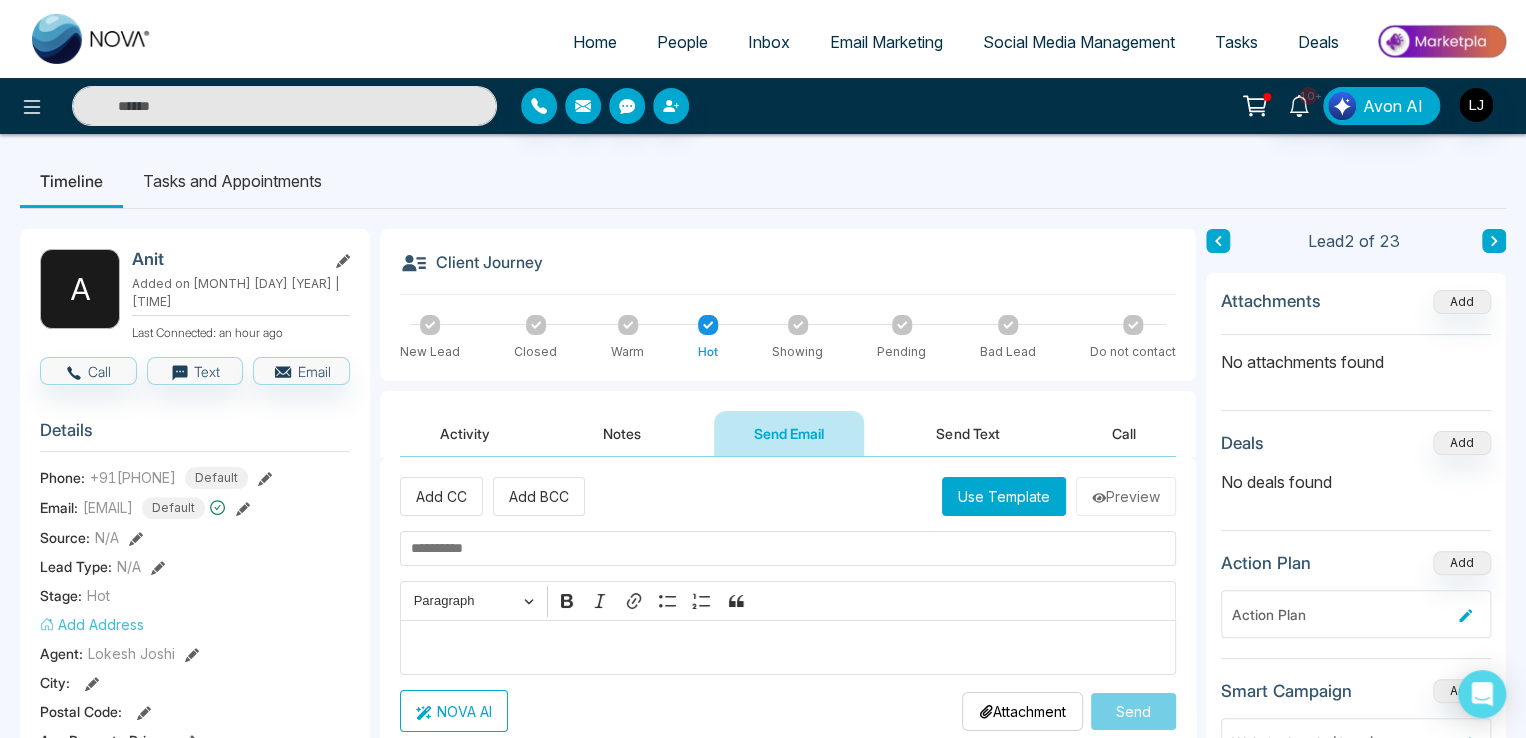 drag, startPoint x: 680, startPoint y: 46, endPoint x: 664, endPoint y: 45, distance: 16.03122 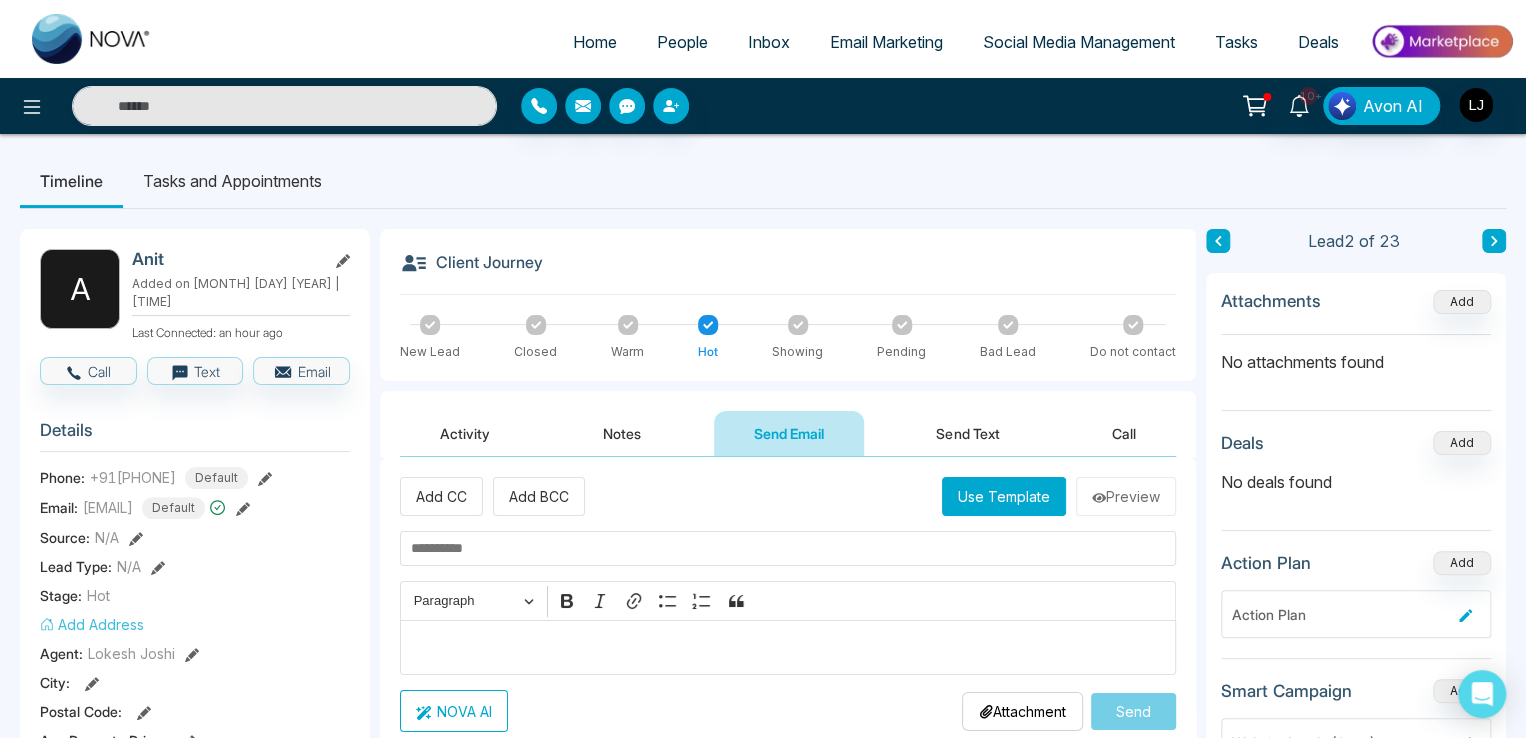 click on "People" at bounding box center [682, 42] 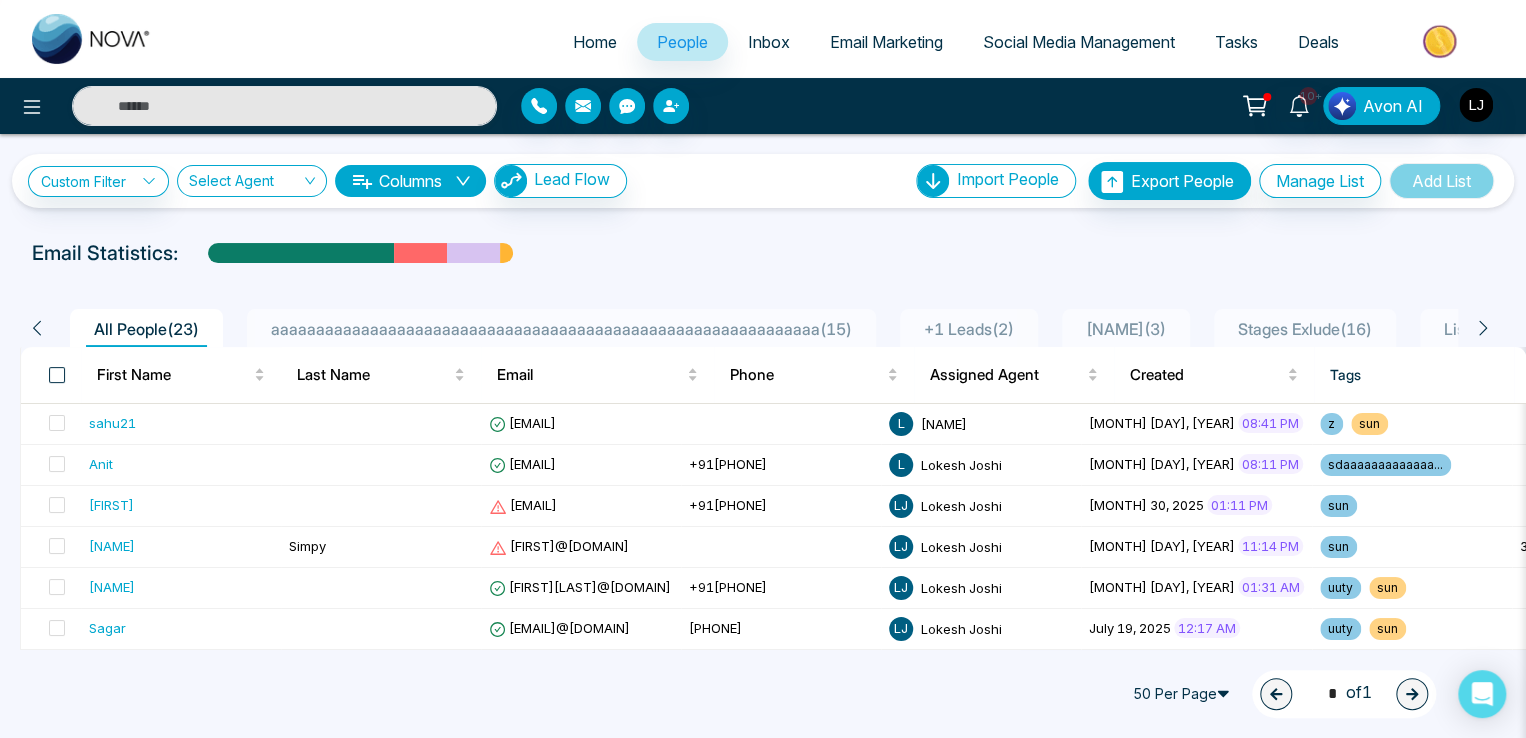 click at bounding box center [57, 375] 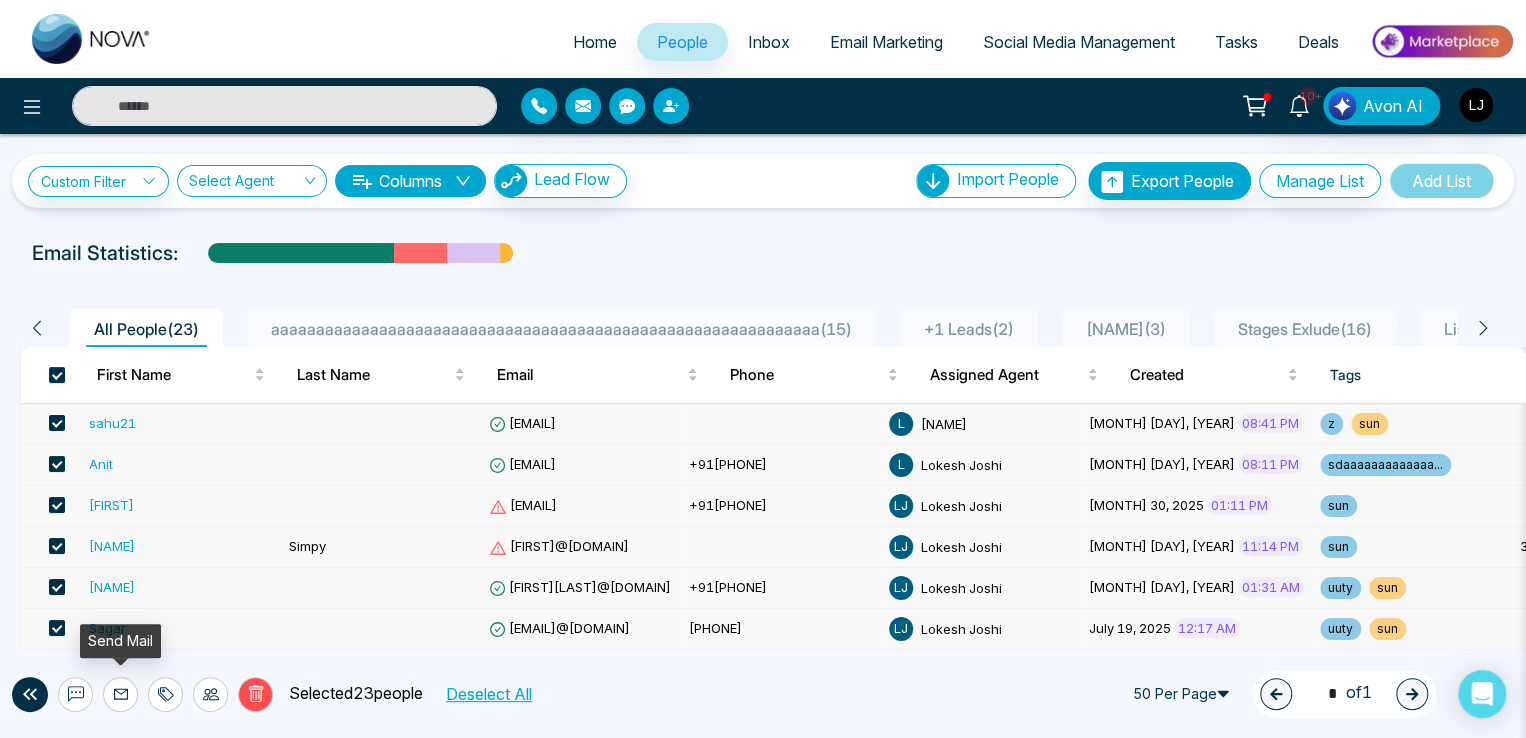 click 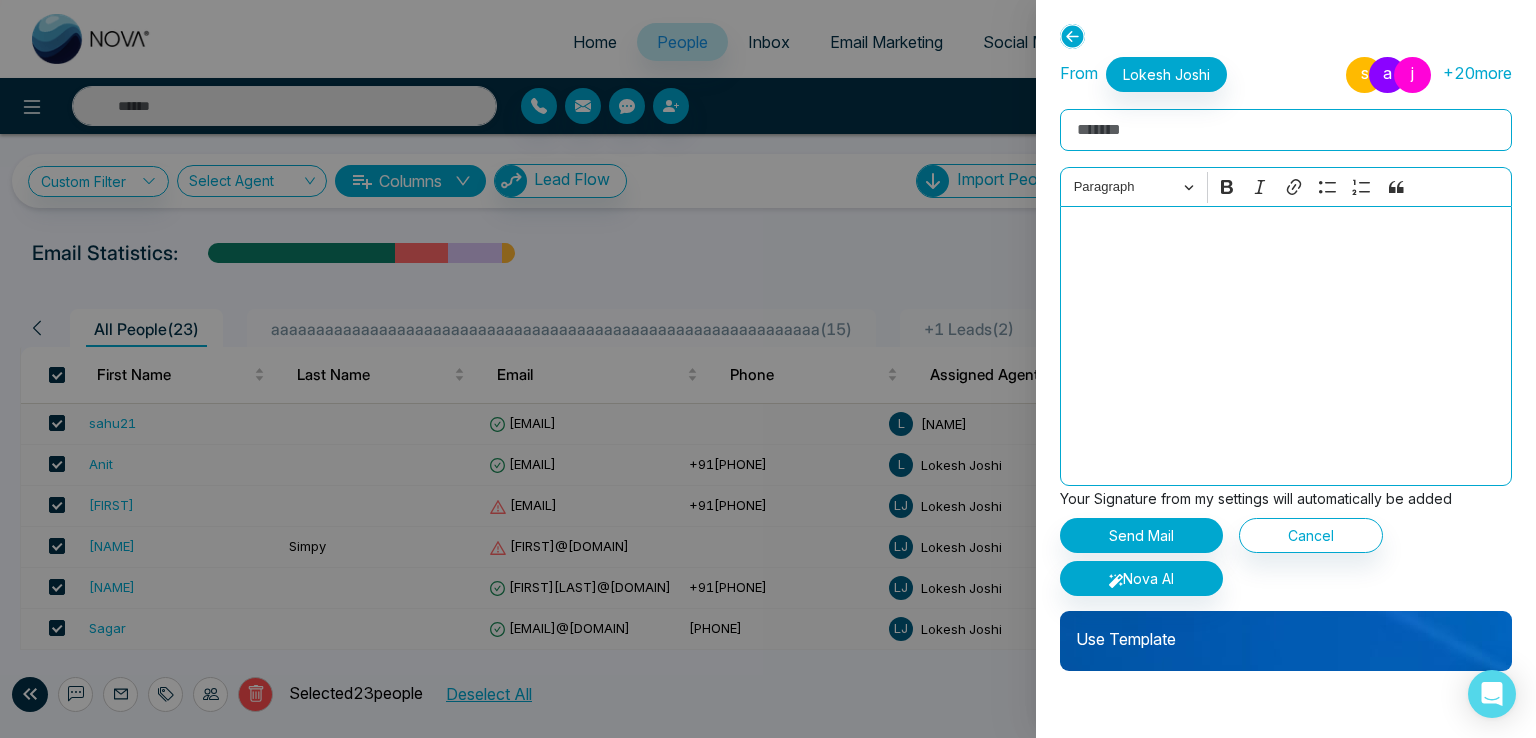 click on "Use Template" at bounding box center [1286, 631] 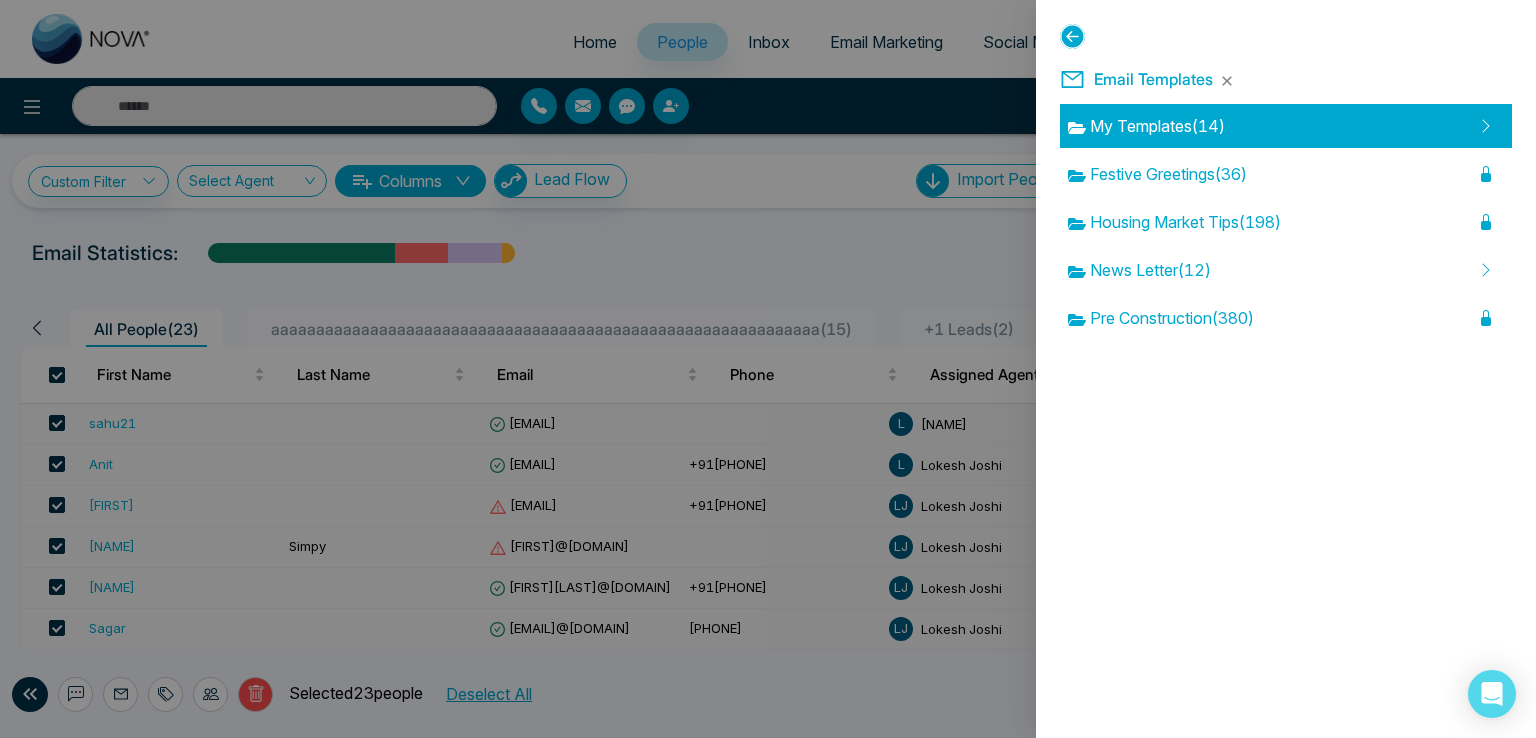 click on "My Templates  ( 14 )" at bounding box center [1146, 126] 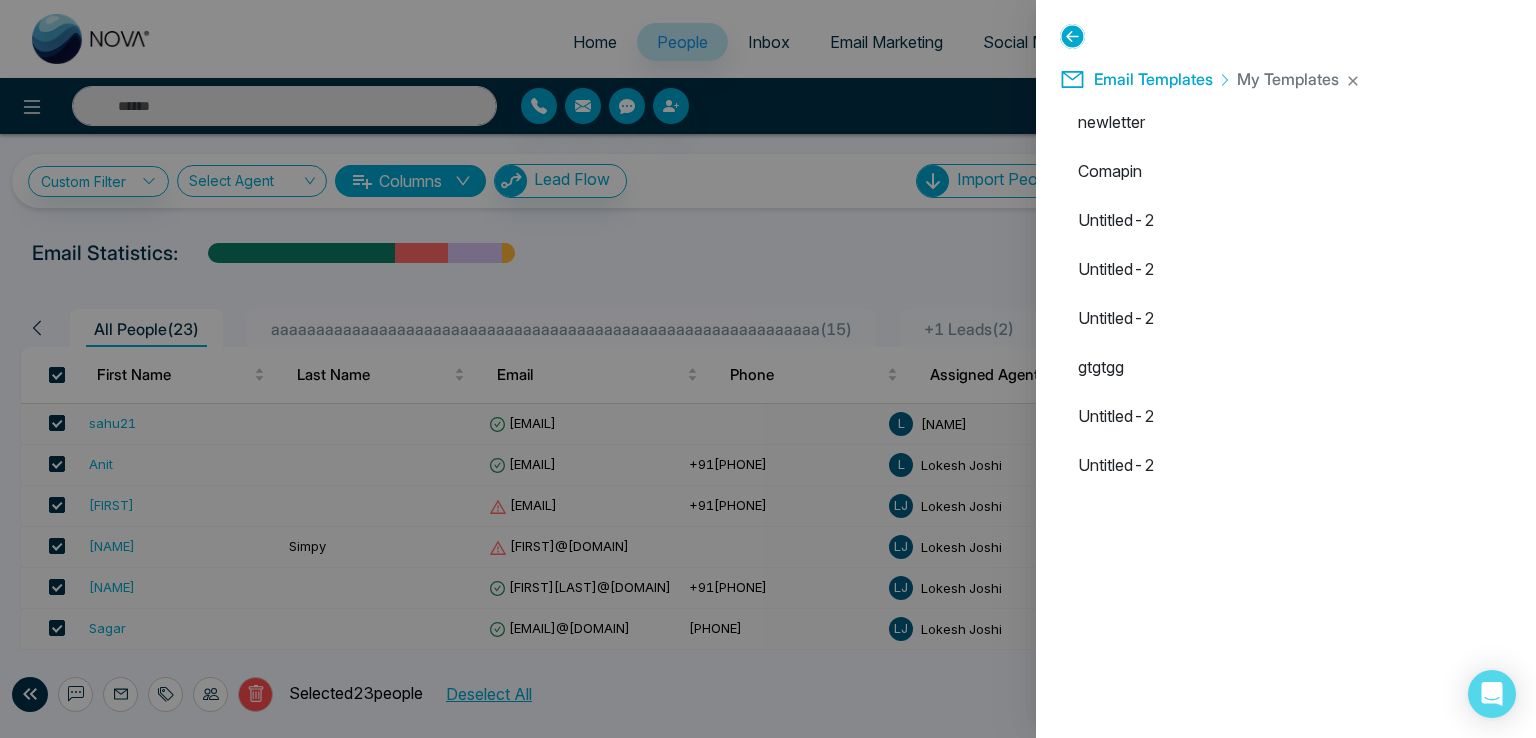 scroll, scrollTop: 0, scrollLeft: 0, axis: both 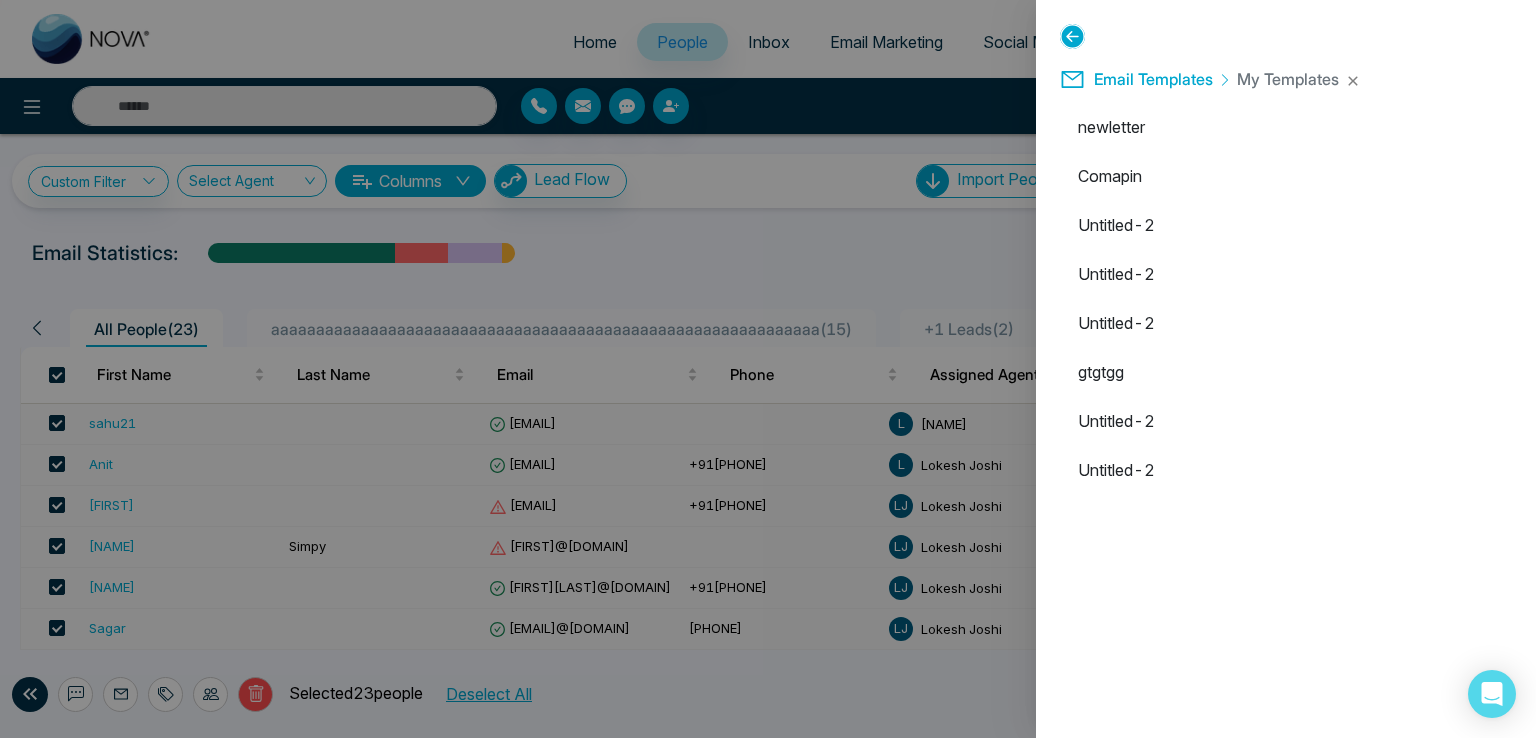 click 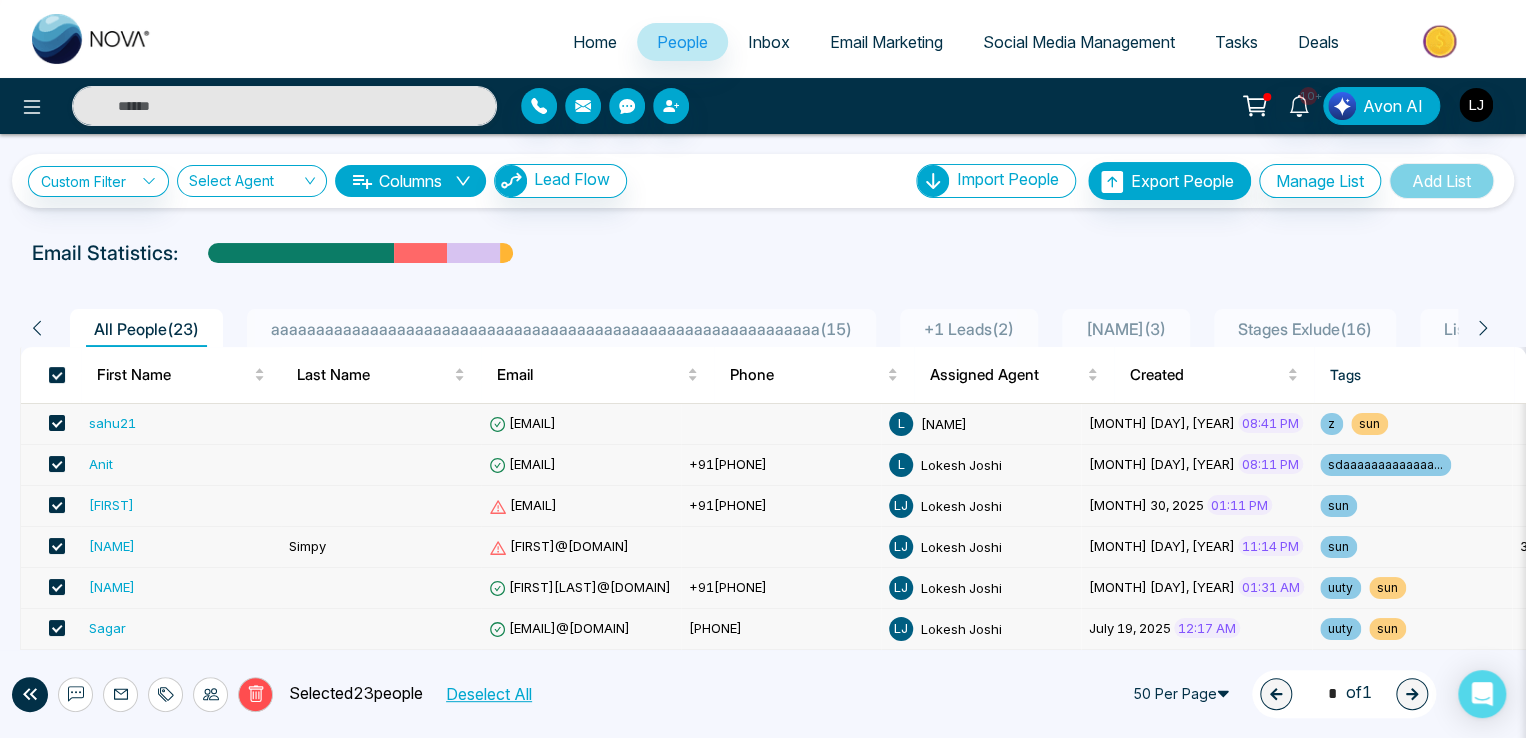 drag, startPoint x: 645, startPoint y: 229, endPoint x: 565, endPoint y: 282, distance: 95.96353 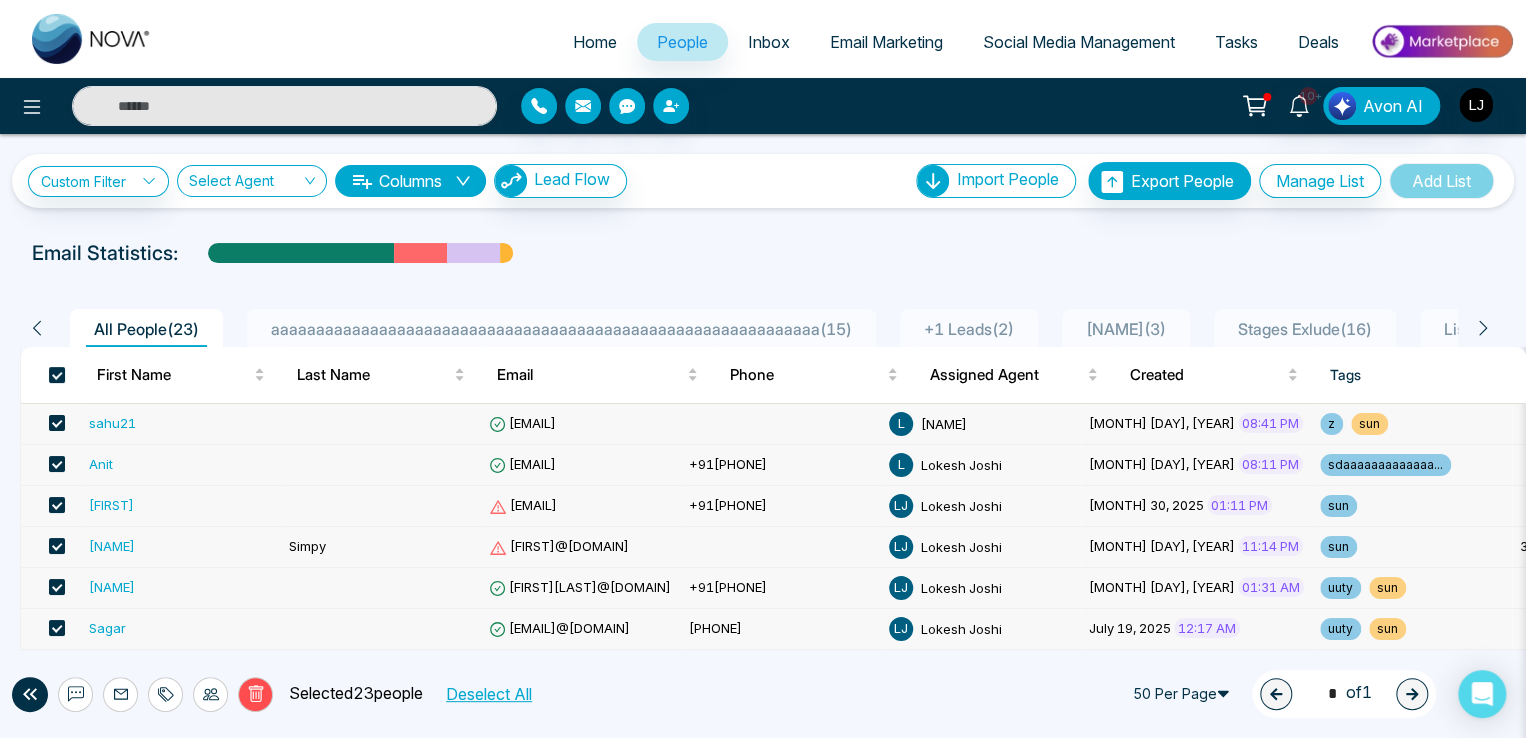 click on "**********" at bounding box center (763, 790) 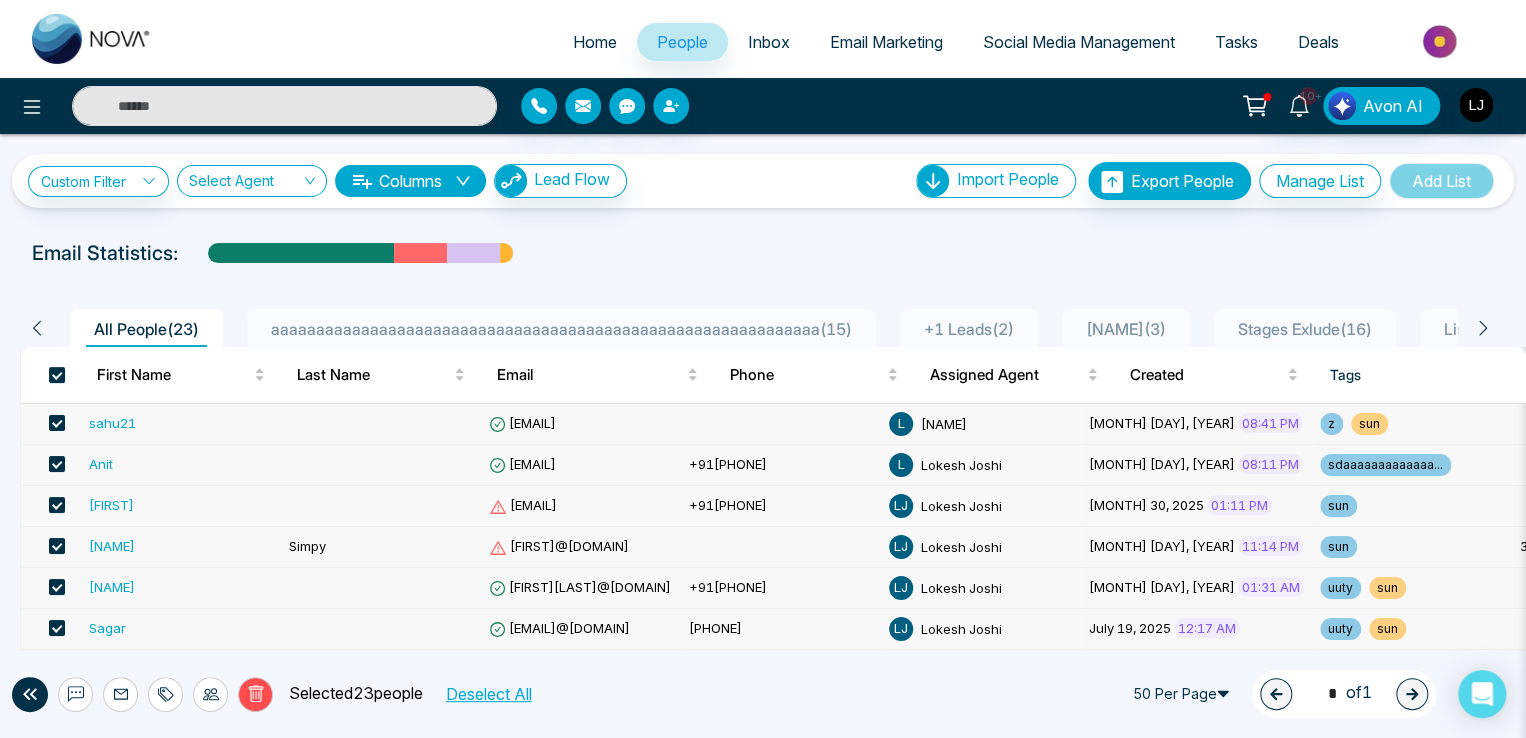 click on "[USERNAME]+1@[DOMAIN].com" at bounding box center (522, 464) 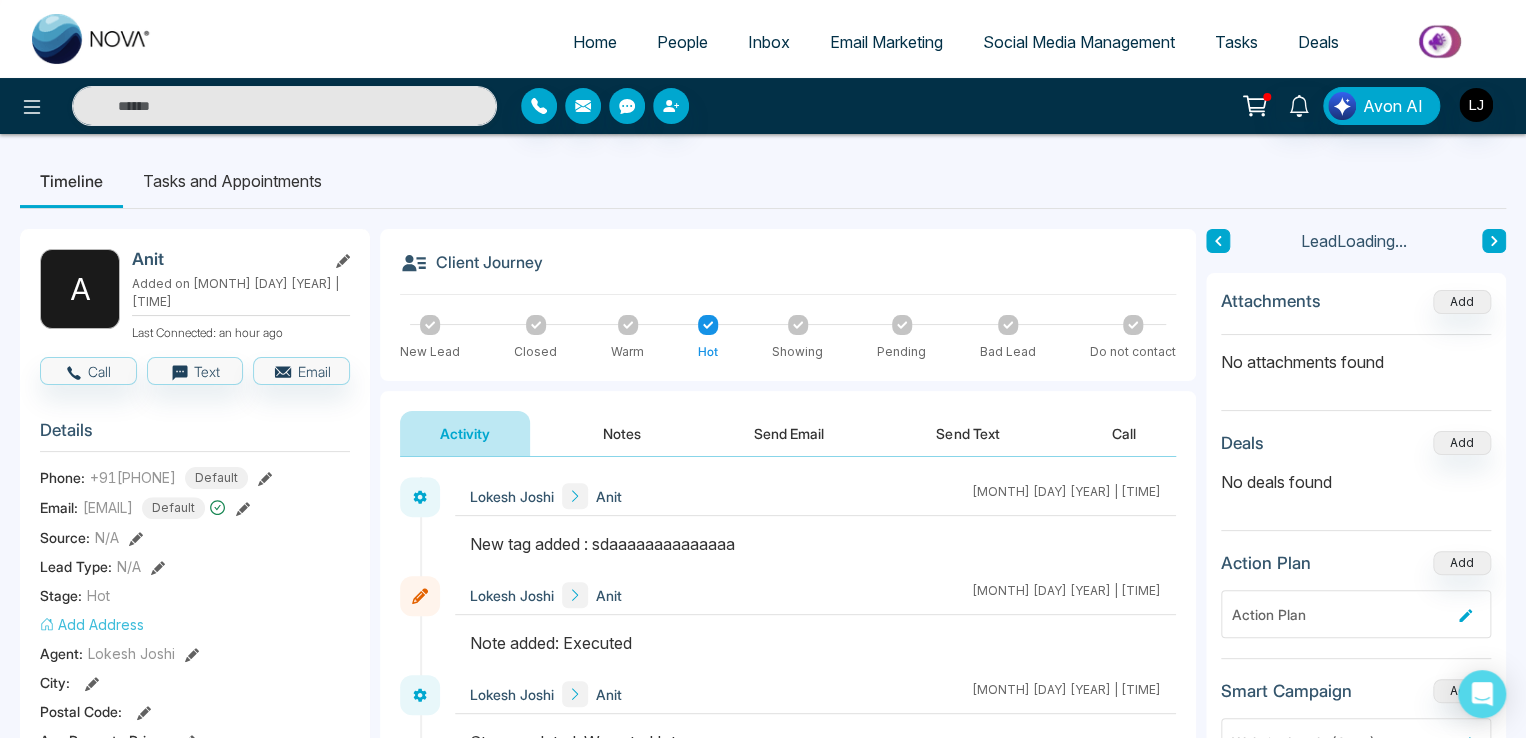 click on "Send Email" at bounding box center (789, 433) 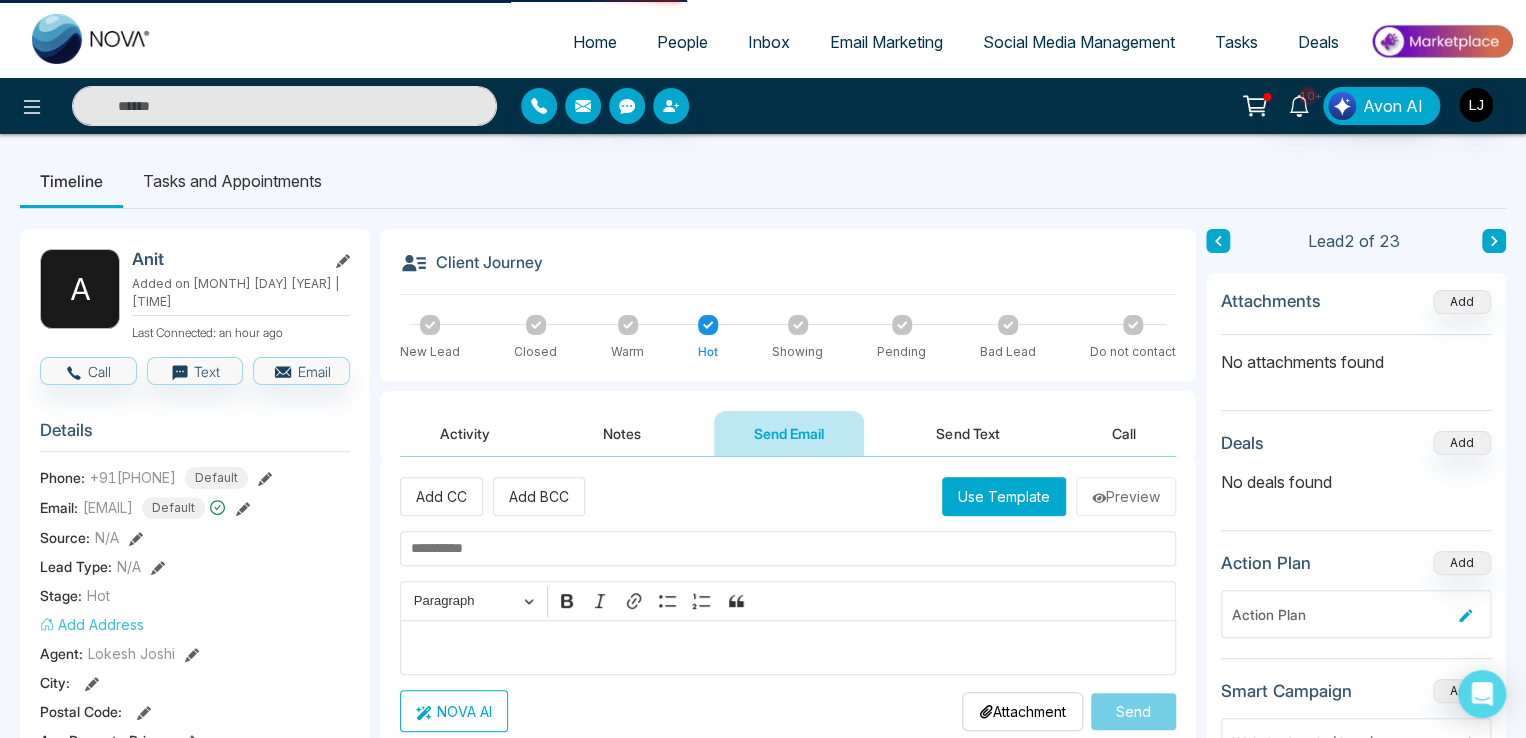 click on "Use Template" at bounding box center [1004, 496] 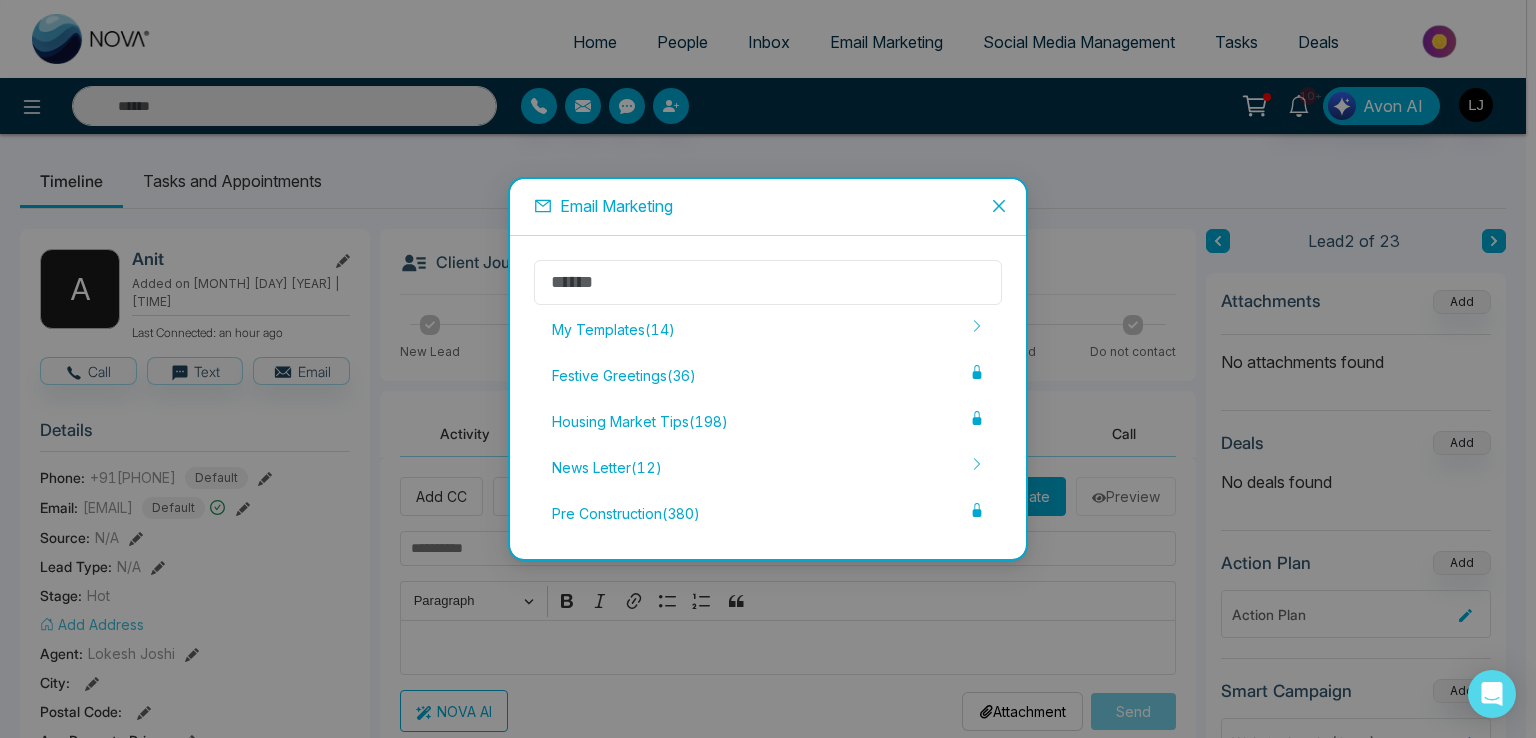 click at bounding box center (768, 282) 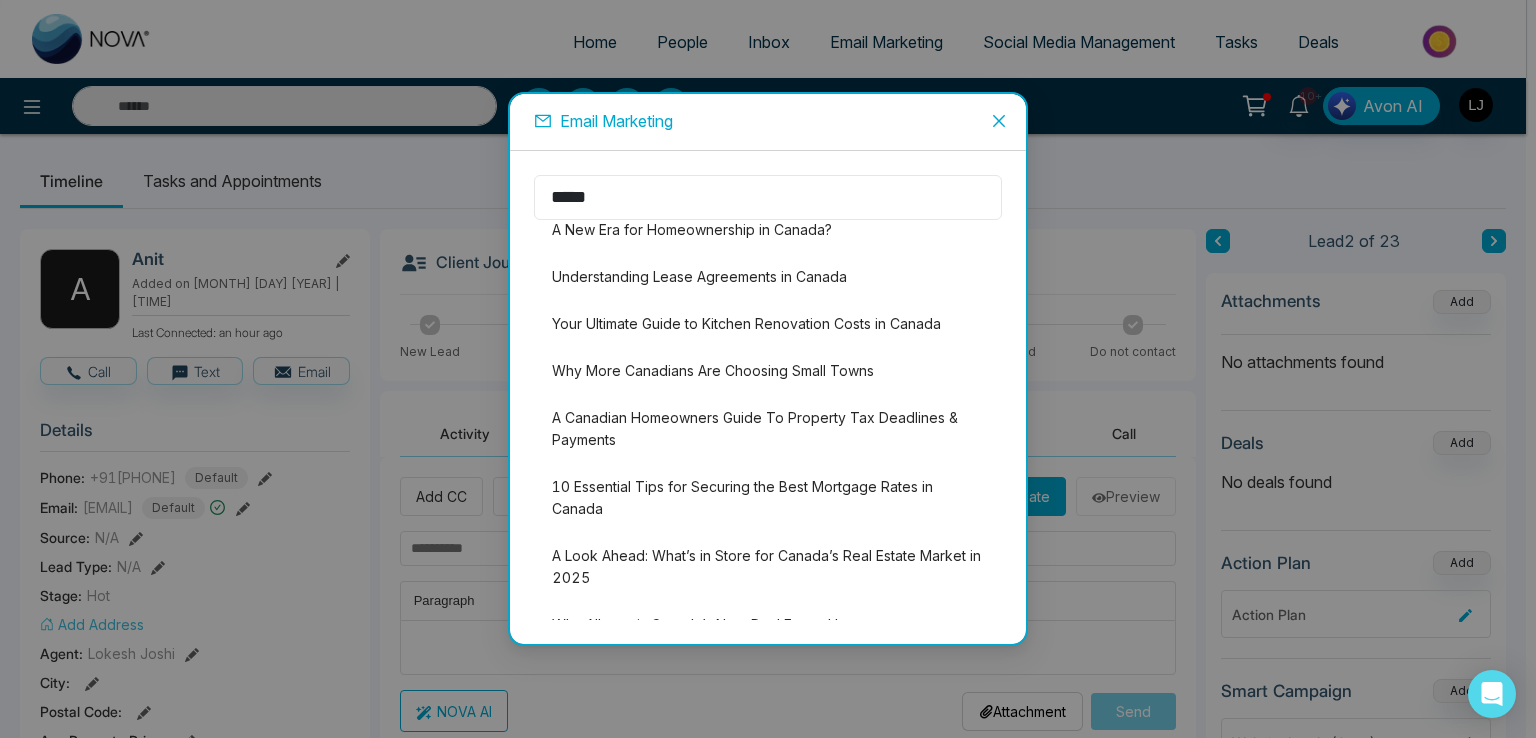 scroll, scrollTop: 750, scrollLeft: 0, axis: vertical 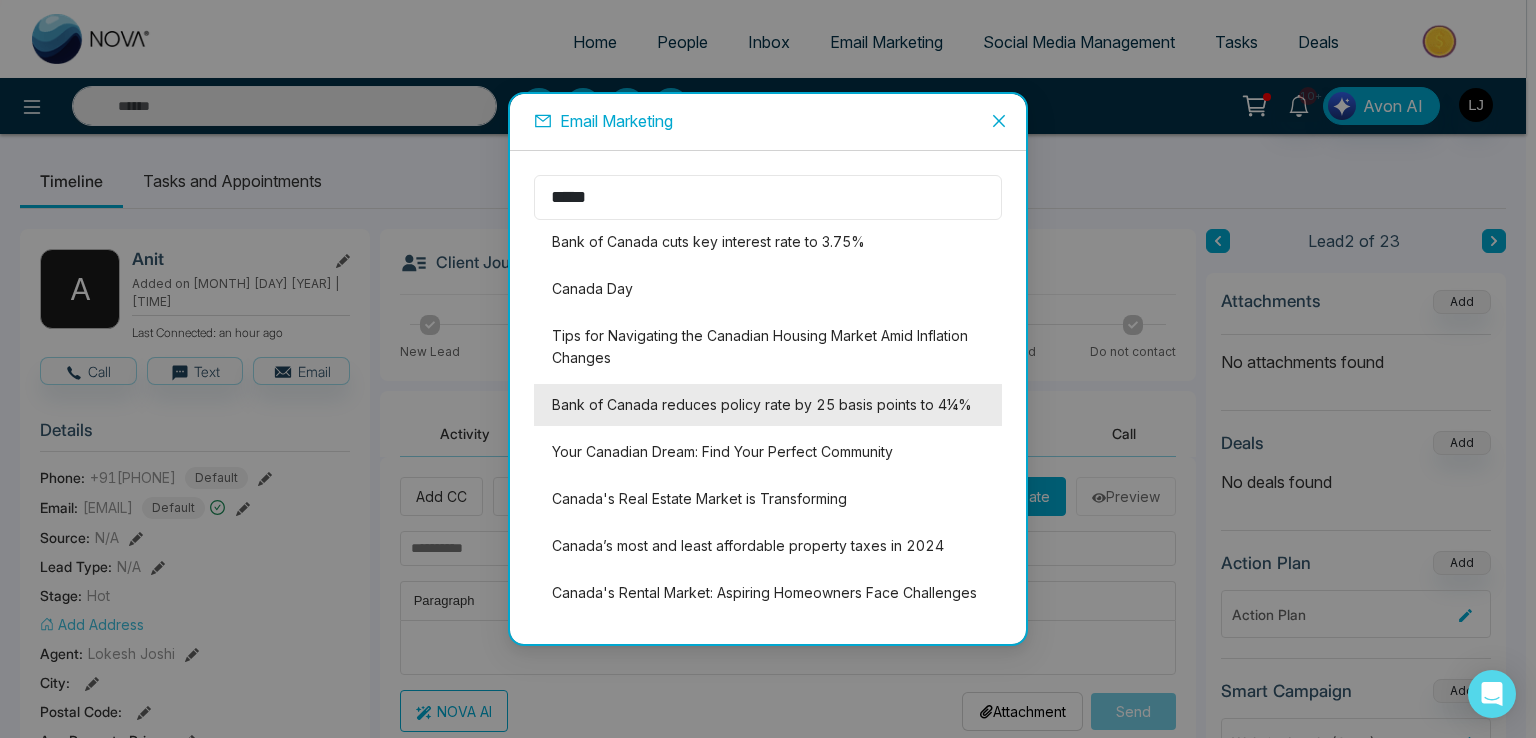 type on "*****" 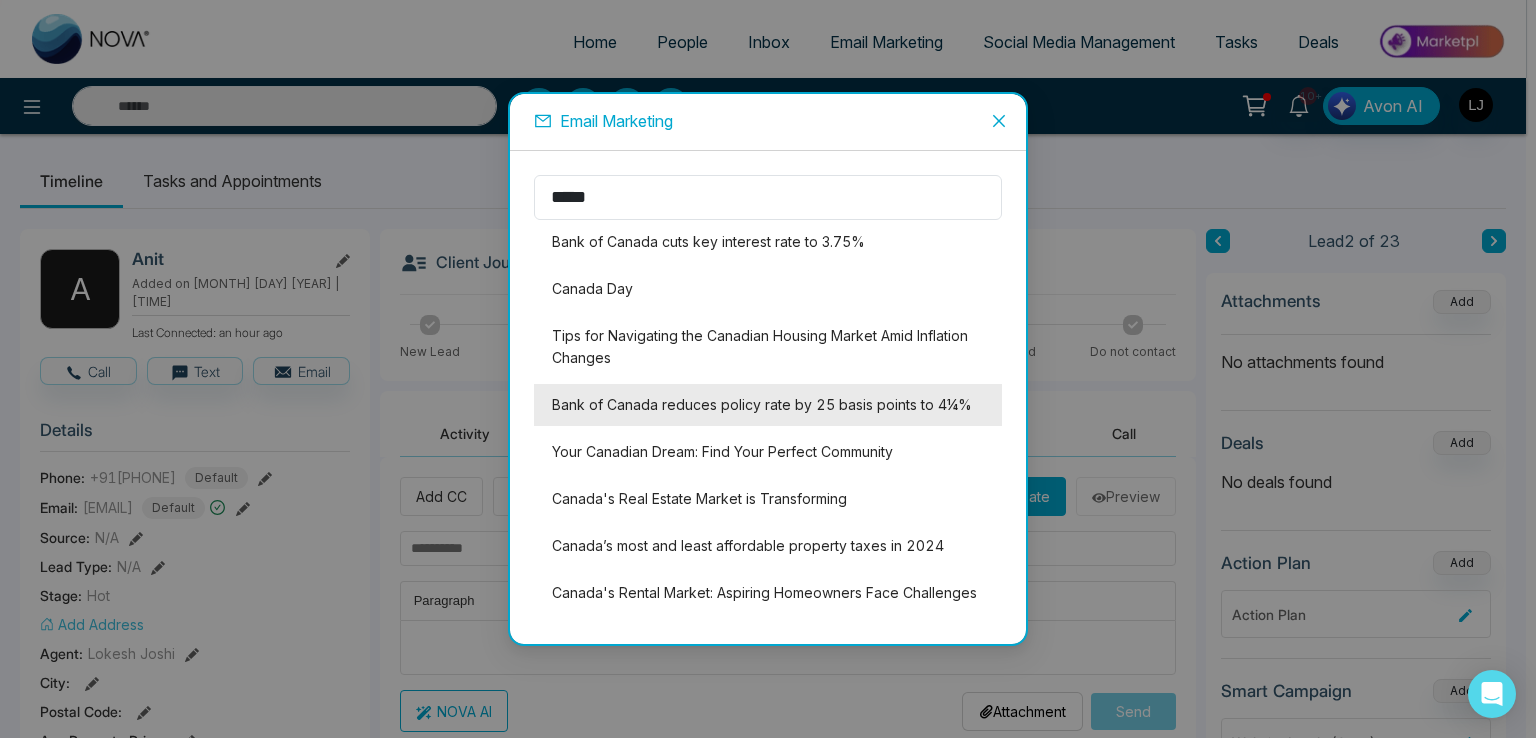 click on "Bank of Canada reduces policy rate by 25 basis points to 4¼%" at bounding box center [768, 405] 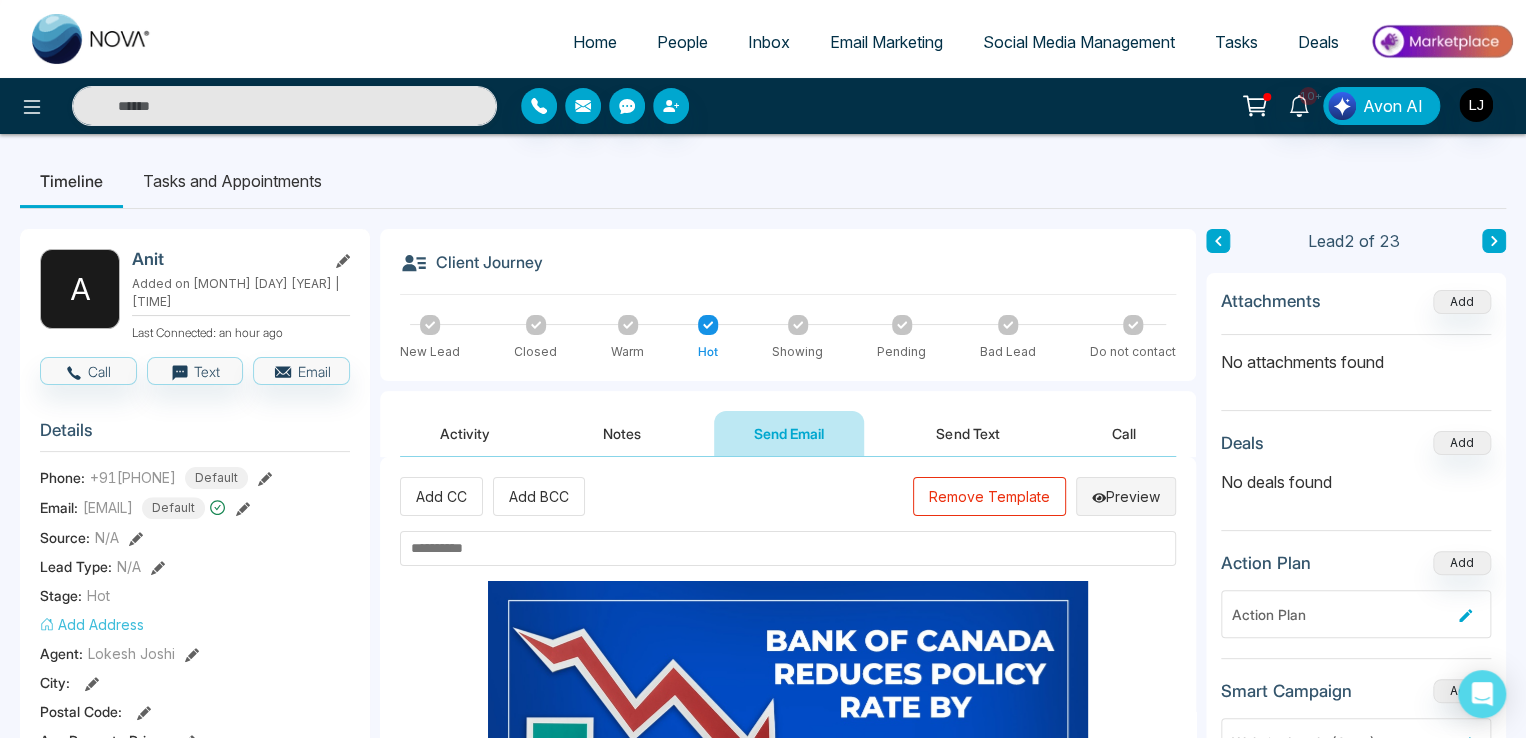 click on "Preview" at bounding box center (1126, 496) 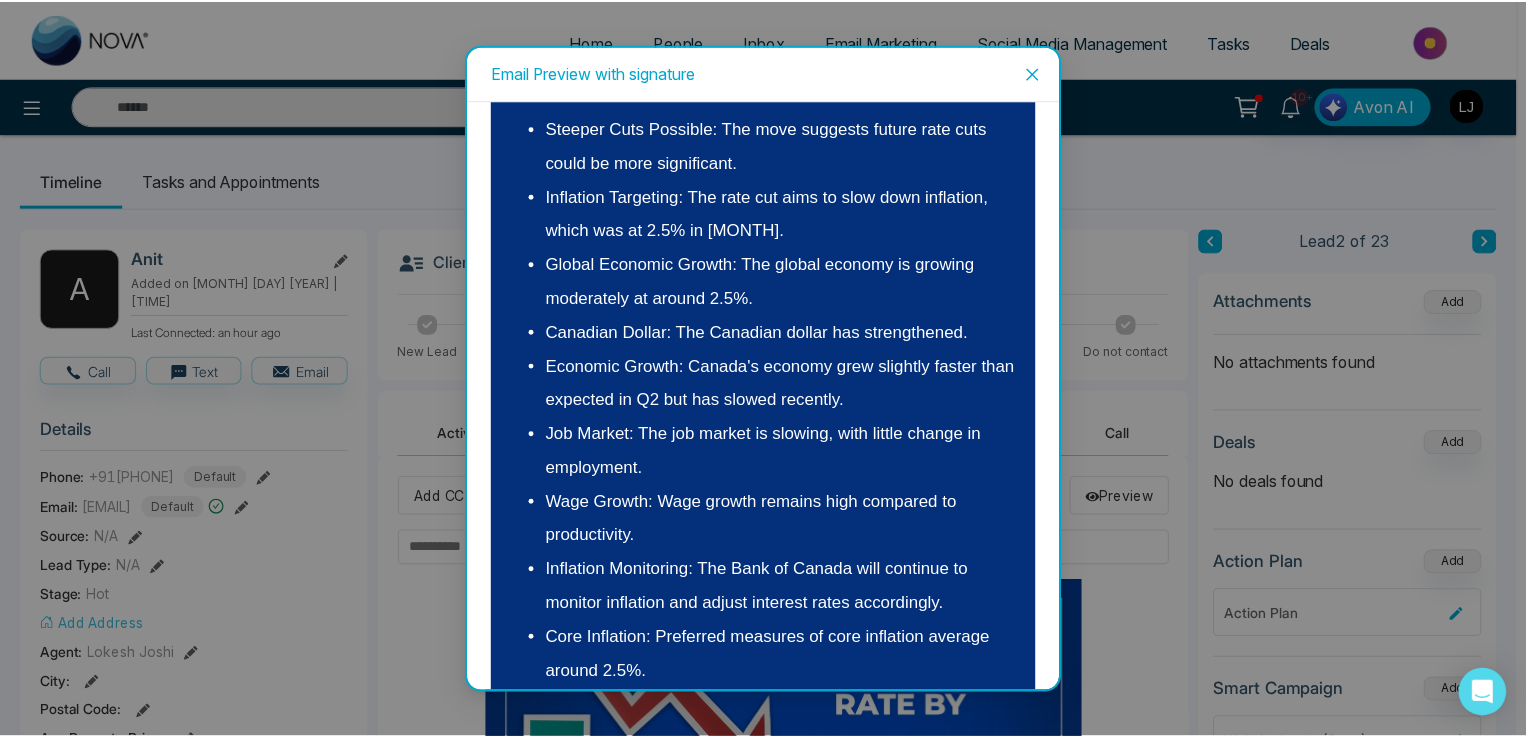 scroll, scrollTop: 500, scrollLeft: 0, axis: vertical 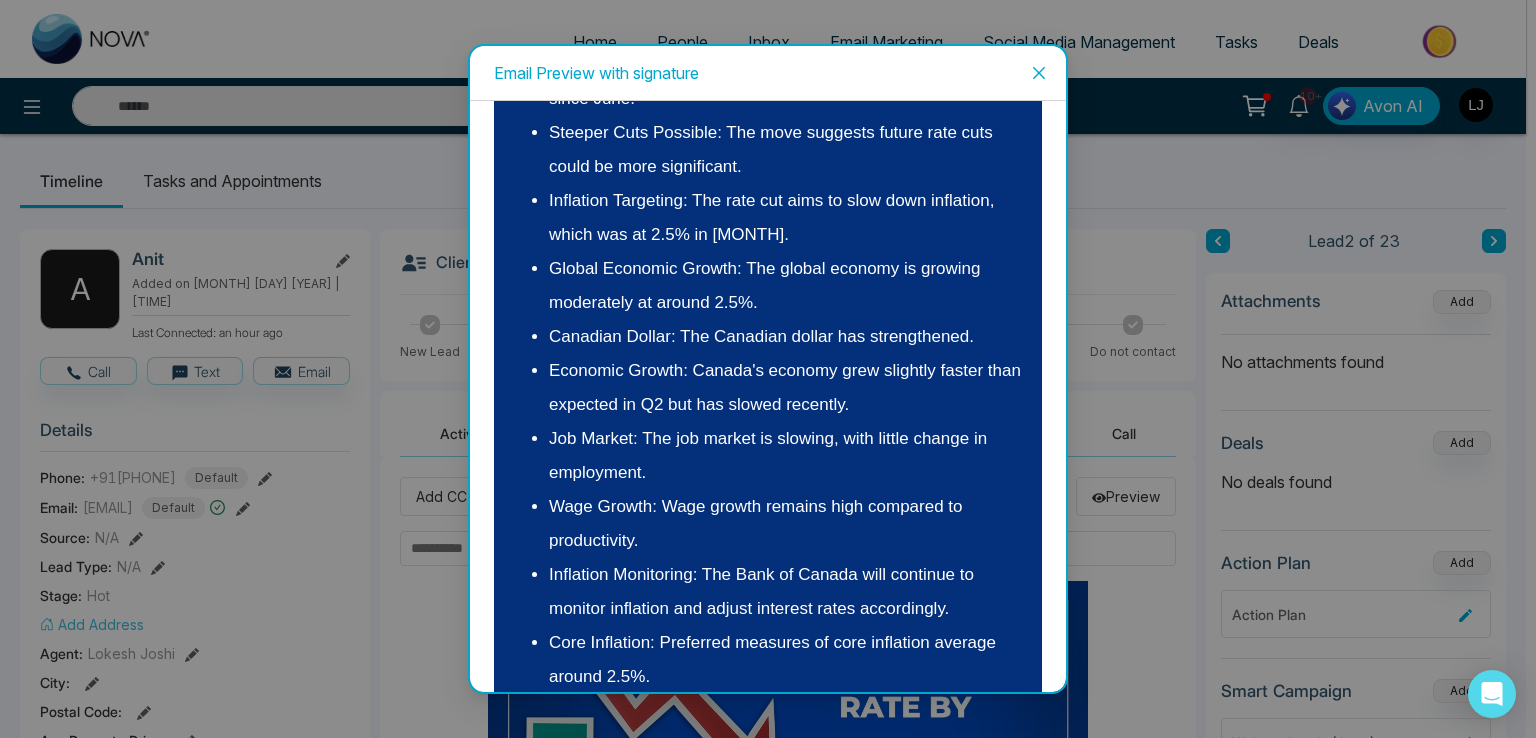 click at bounding box center (1039, 73) 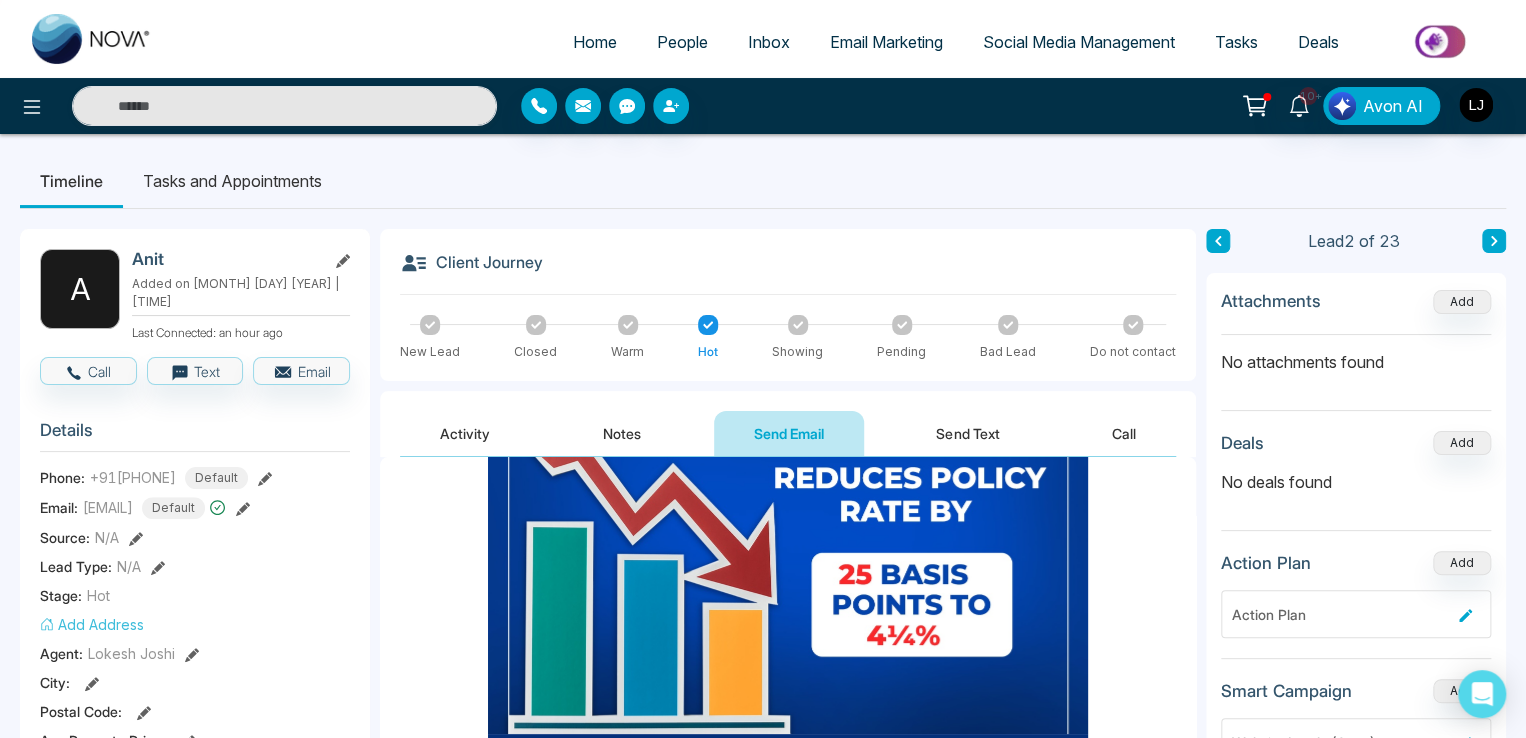 scroll, scrollTop: 200, scrollLeft: 0, axis: vertical 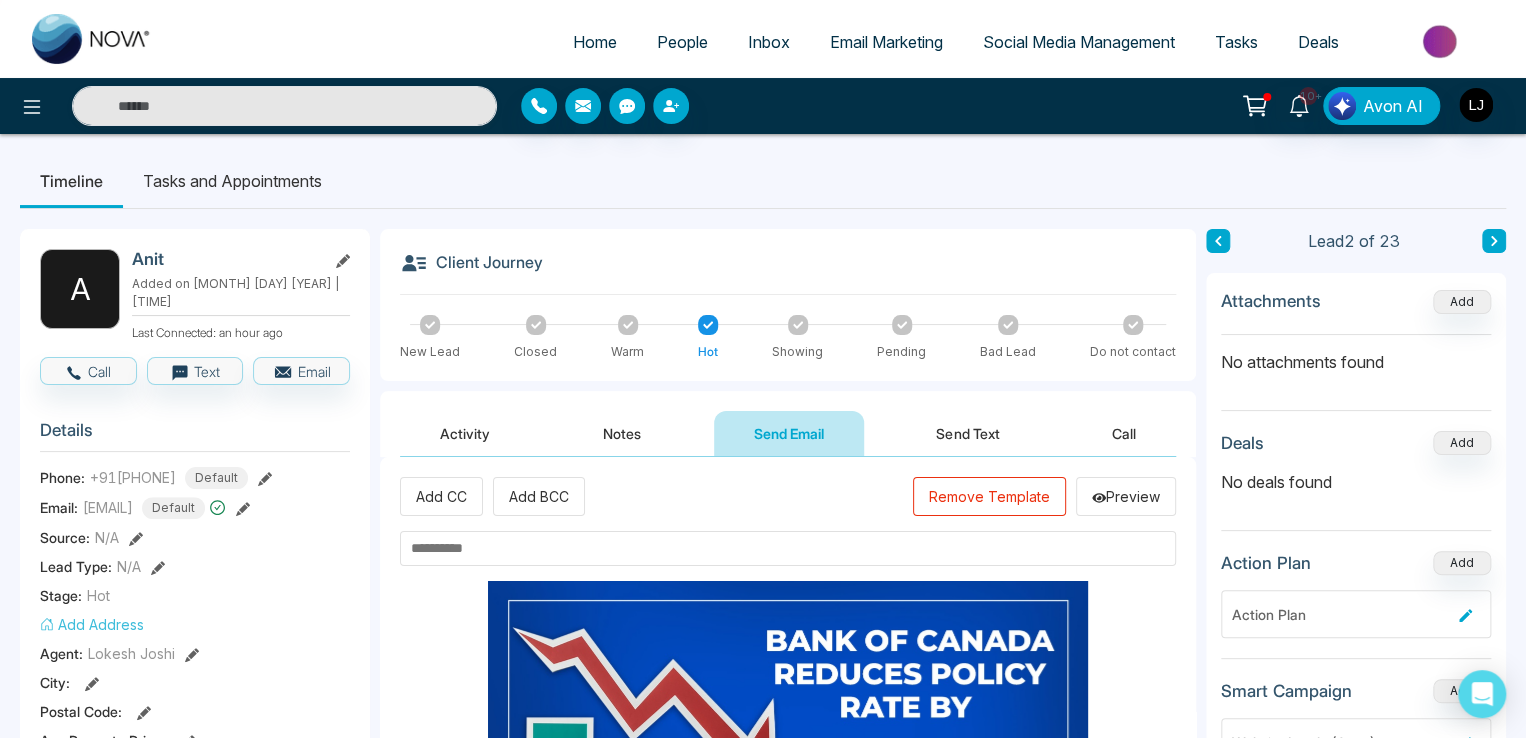 click on "Remove Template" at bounding box center (989, 496) 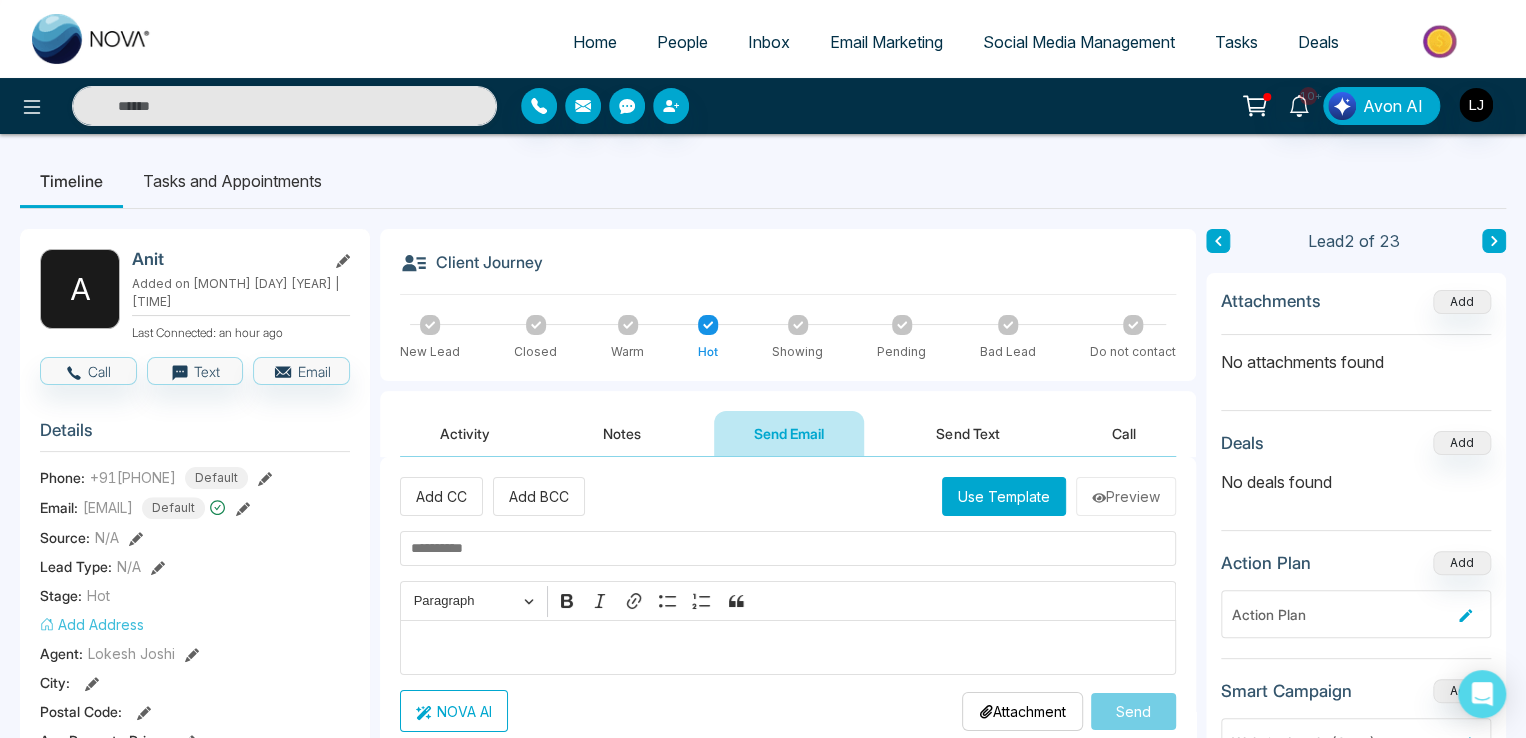 click on "Use Template" at bounding box center [1004, 496] 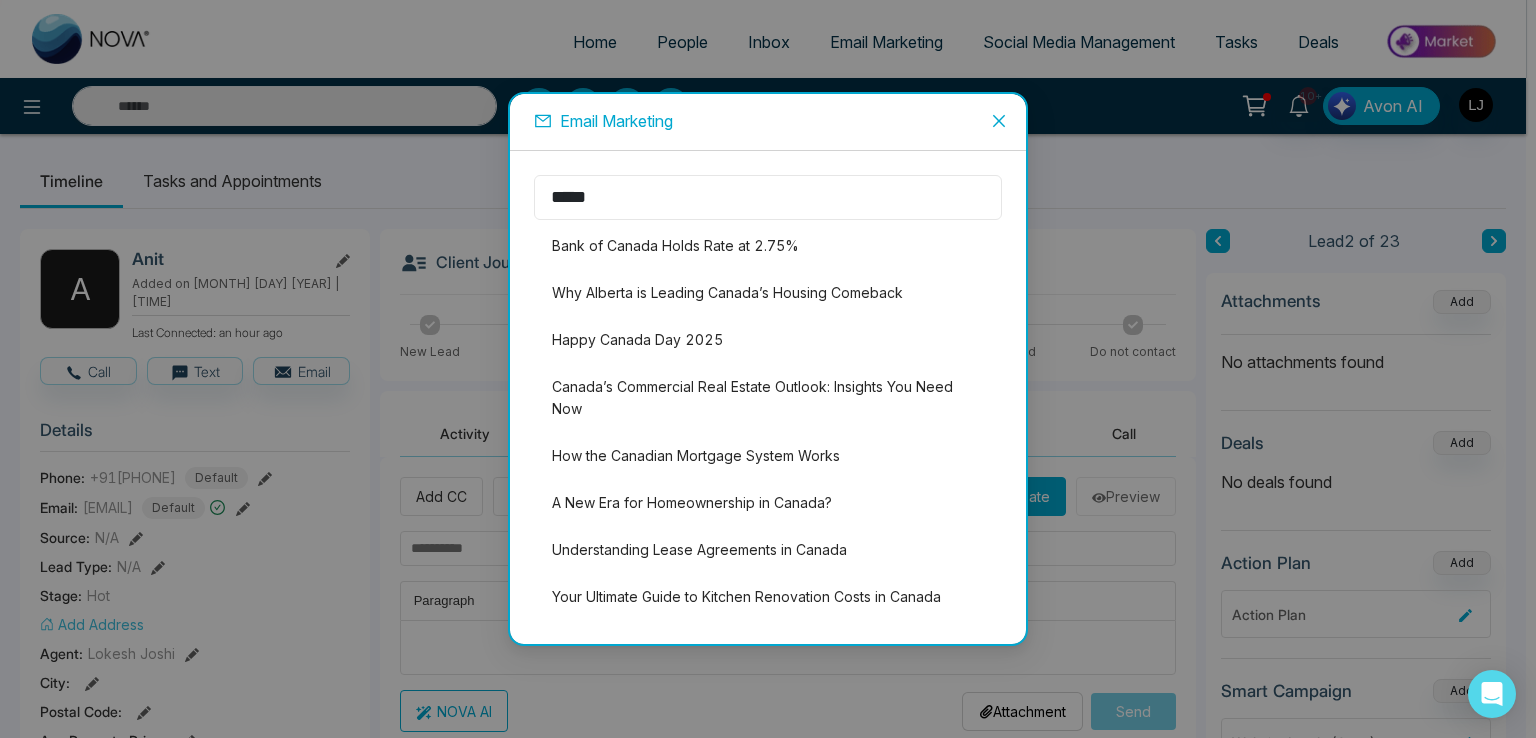 drag, startPoint x: 543, startPoint y: 190, endPoint x: 474, endPoint y: 181, distance: 69.58448 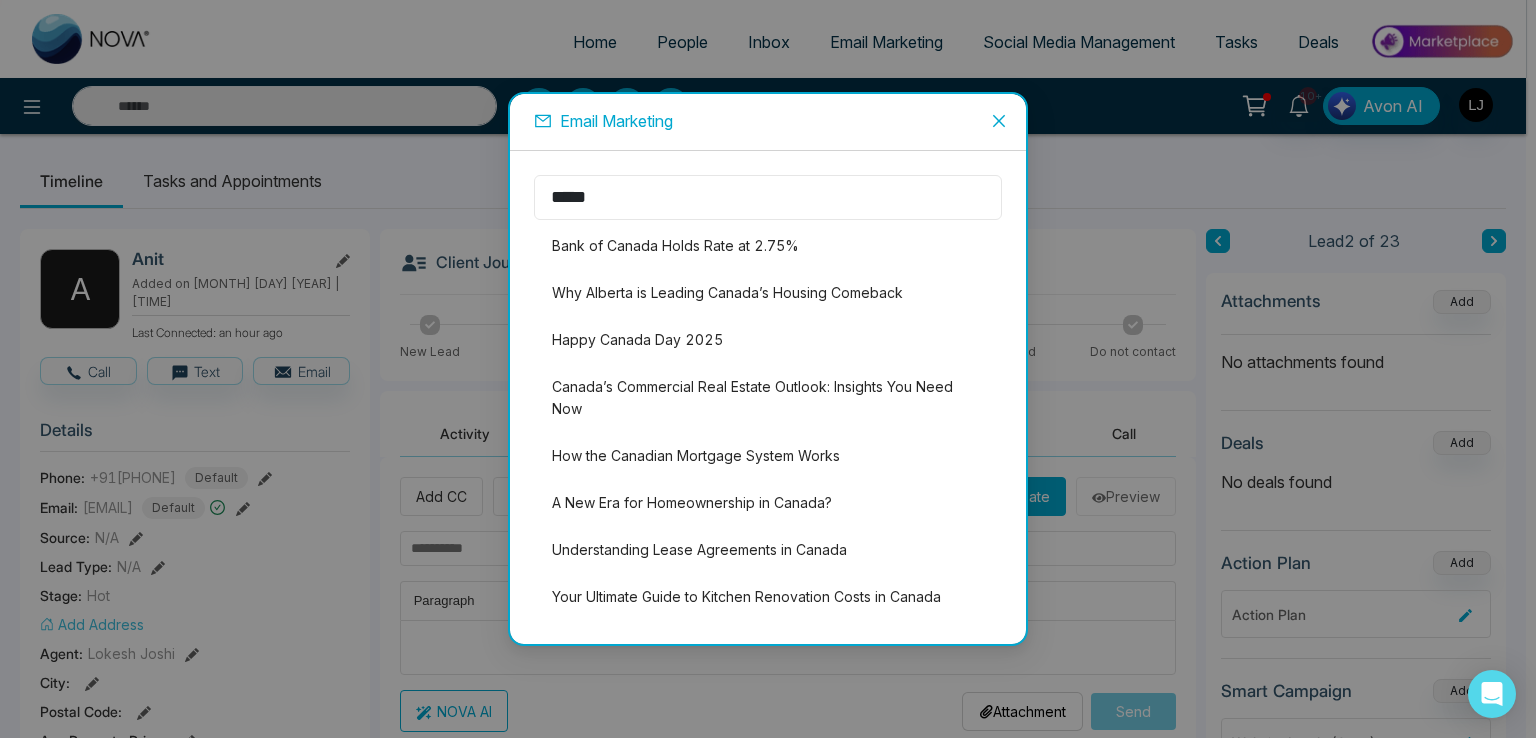 click on "Email Marketing   ***** Bank of Canada Holds Rate at 2.75% Why Alberta is Leading Canada’s Housing Comeback Happy Canada Day 2025 Canada’s Commercial Real Estate Outlook: Insights You Need Now How the Canadian Mortgage System Works A New Era for Homeownership in Canada? Understanding Lease Agreements in Canada Your Ultimate Guide to Kitchen Renovation Costs in Canada Why More Canadians Are Choosing Small Towns A Canadian Homeowners Guide To Property Tax Deadlines & Payments 10 Essential Tips for Securing the Best Mortgage Rates in Canada A Look Ahead: What’s in Store for Canada’s Real Estate Market in 2025 Why Alberta is Canada’s Next Real Estate Hotspot Canadian Housing Market Outlook(2025) Bank of Canada cuts key interest rate to 3.75% Canada Day Tips for Navigating the Canadian Housing Market Amid Inflation Changes Bank of Canada reduces policy rate by 25 basis points to 4¼% Your Canadian Dream: Find Your Perfect Community Canada's Real Estate Market is Transforming" at bounding box center [768, 369] 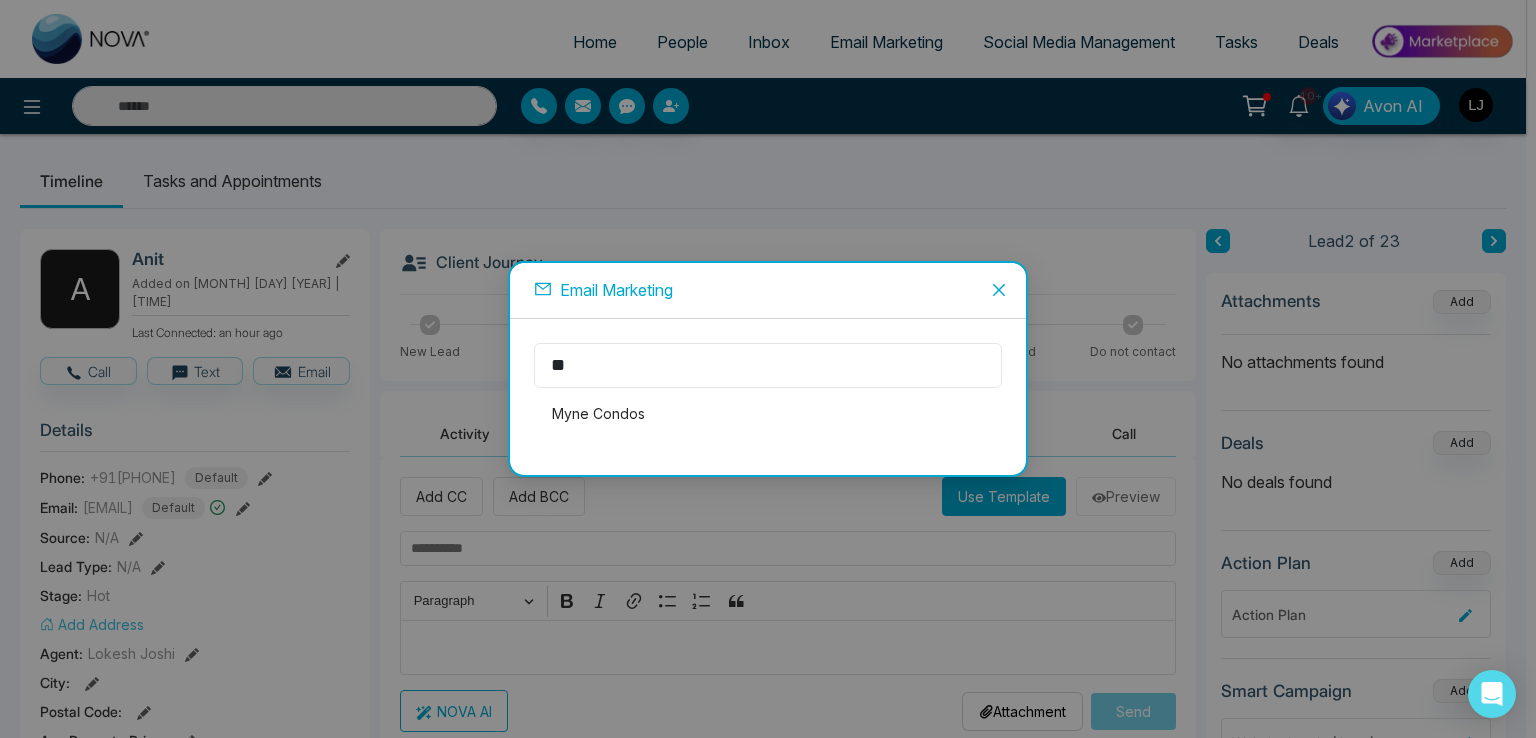 type on "*" 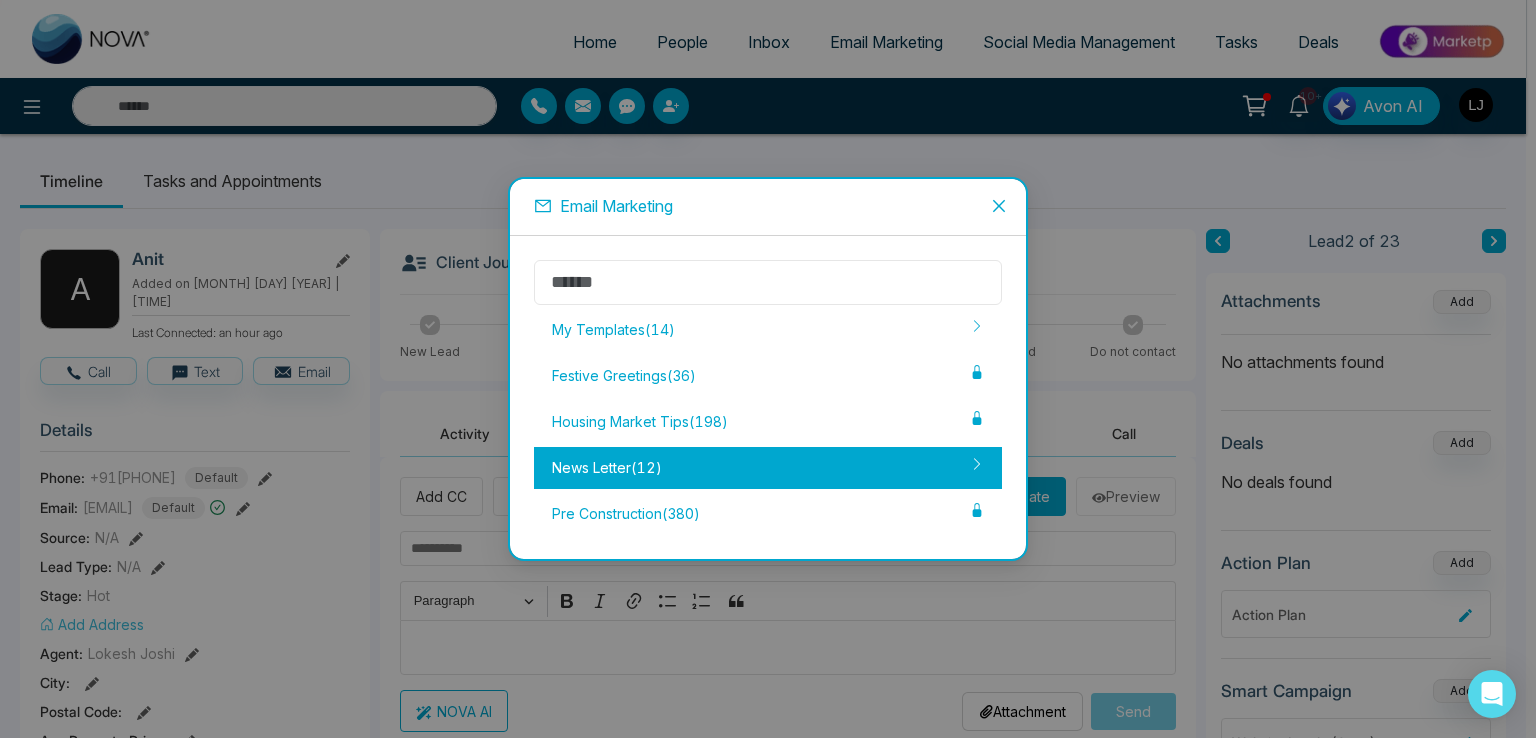 type 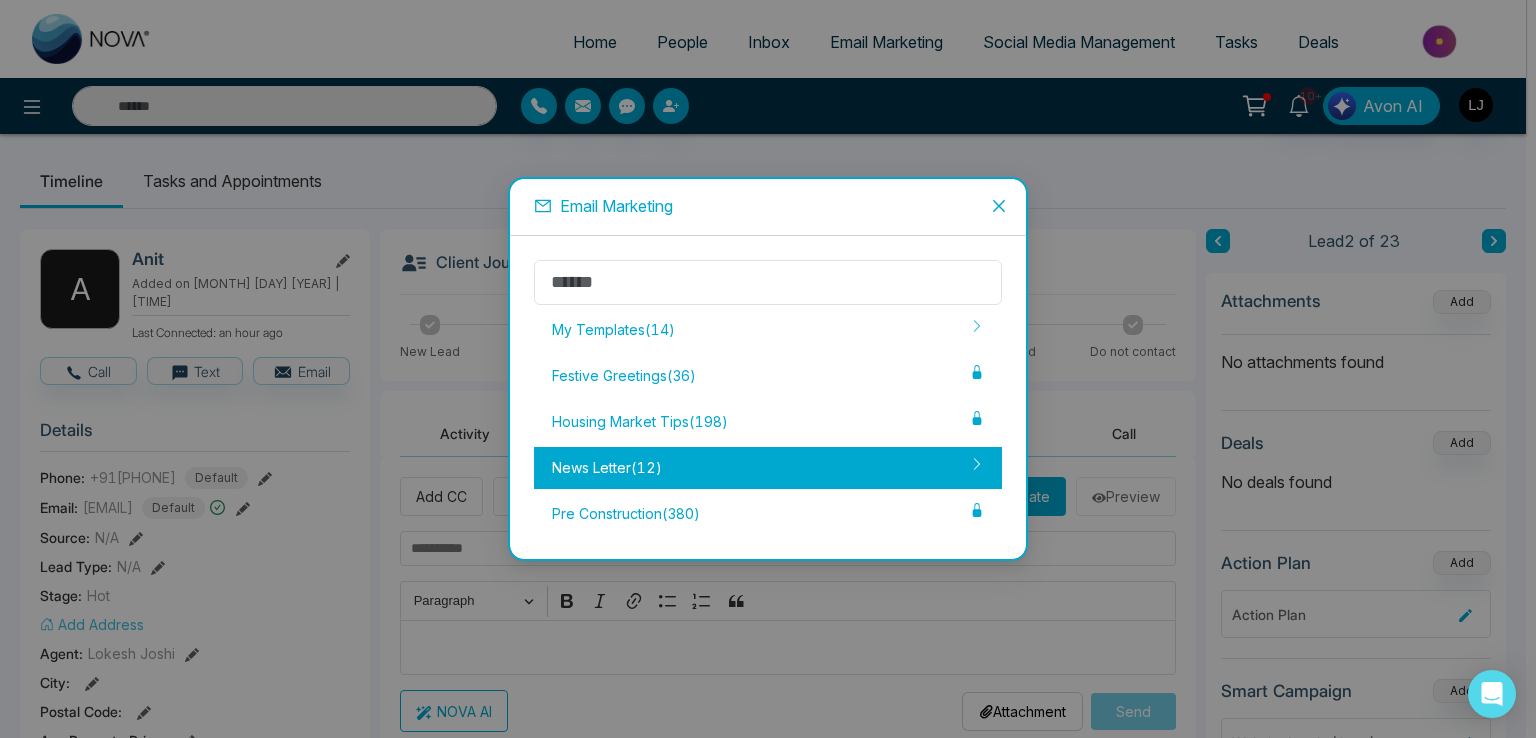 click on "News Letter  ( 12 )" at bounding box center (768, 468) 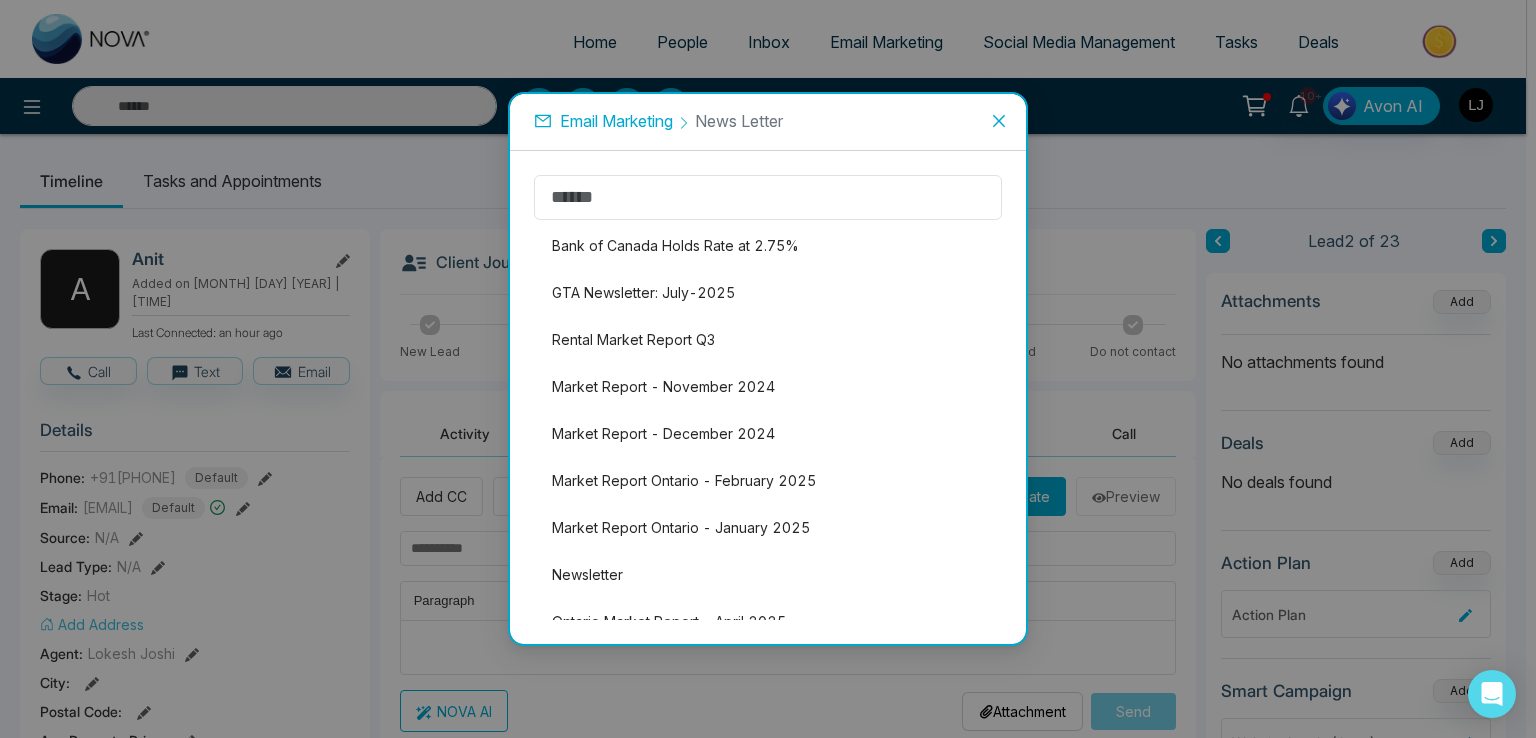 click on "Email Marketing" at bounding box center [616, 121] 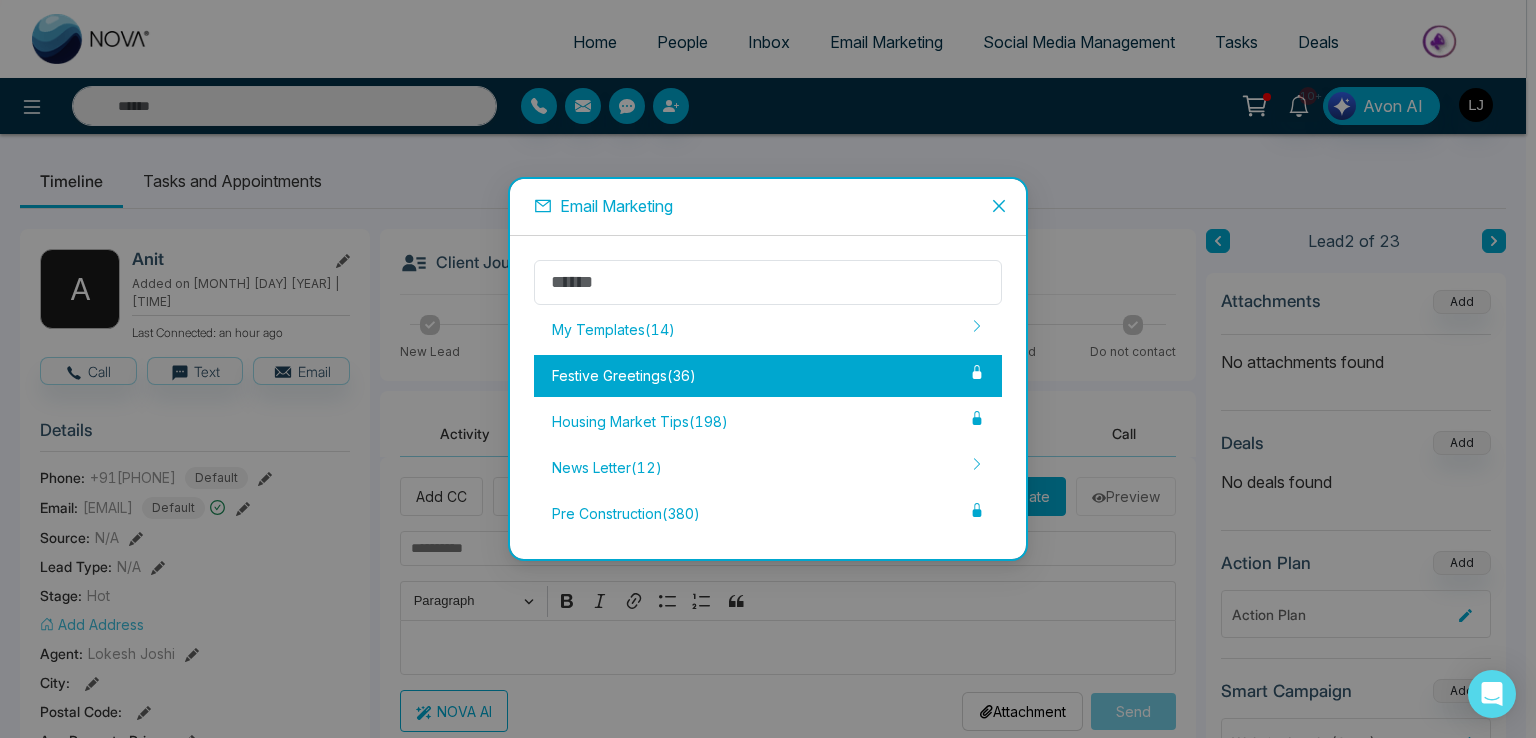 click on "Festive Greetings  ( 36 )" at bounding box center [768, 376] 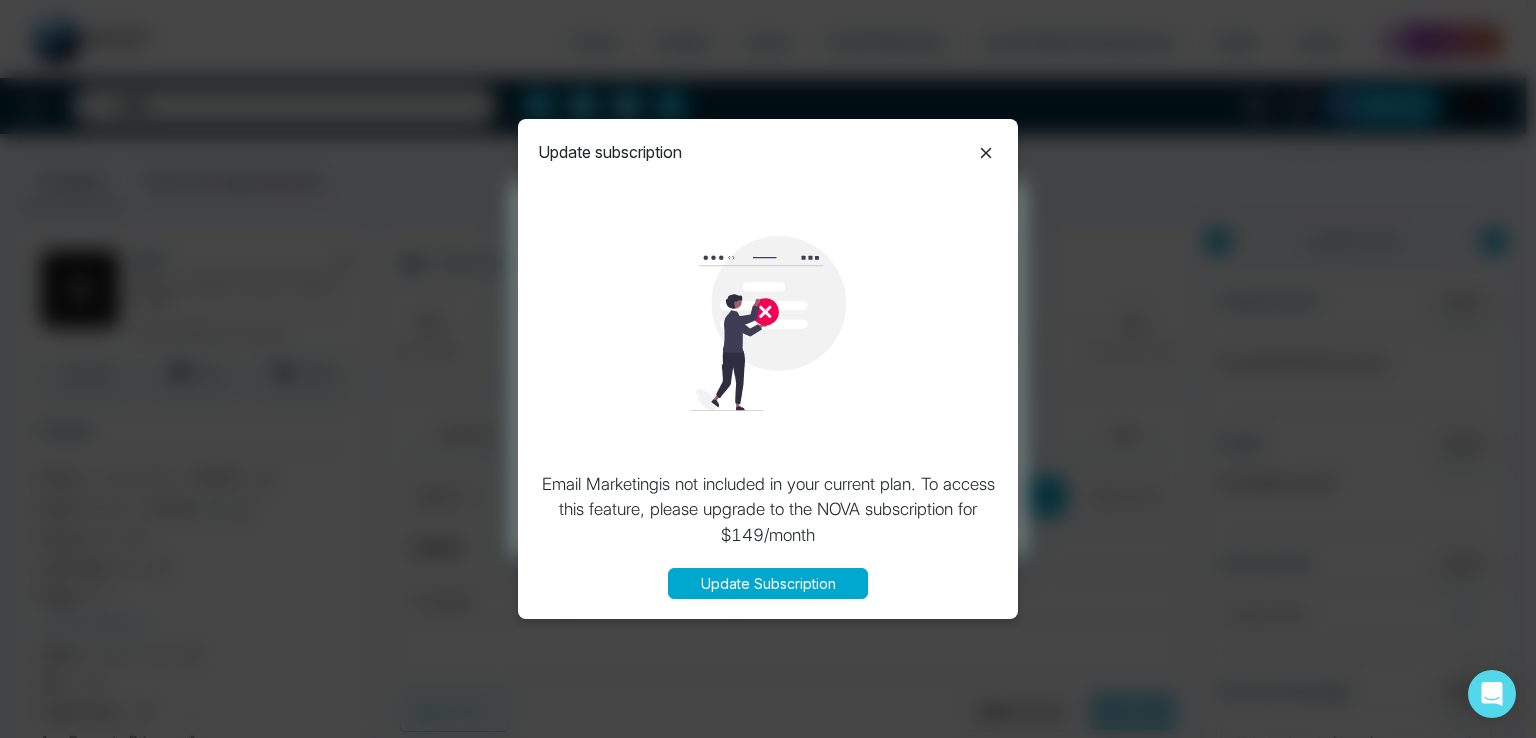 click 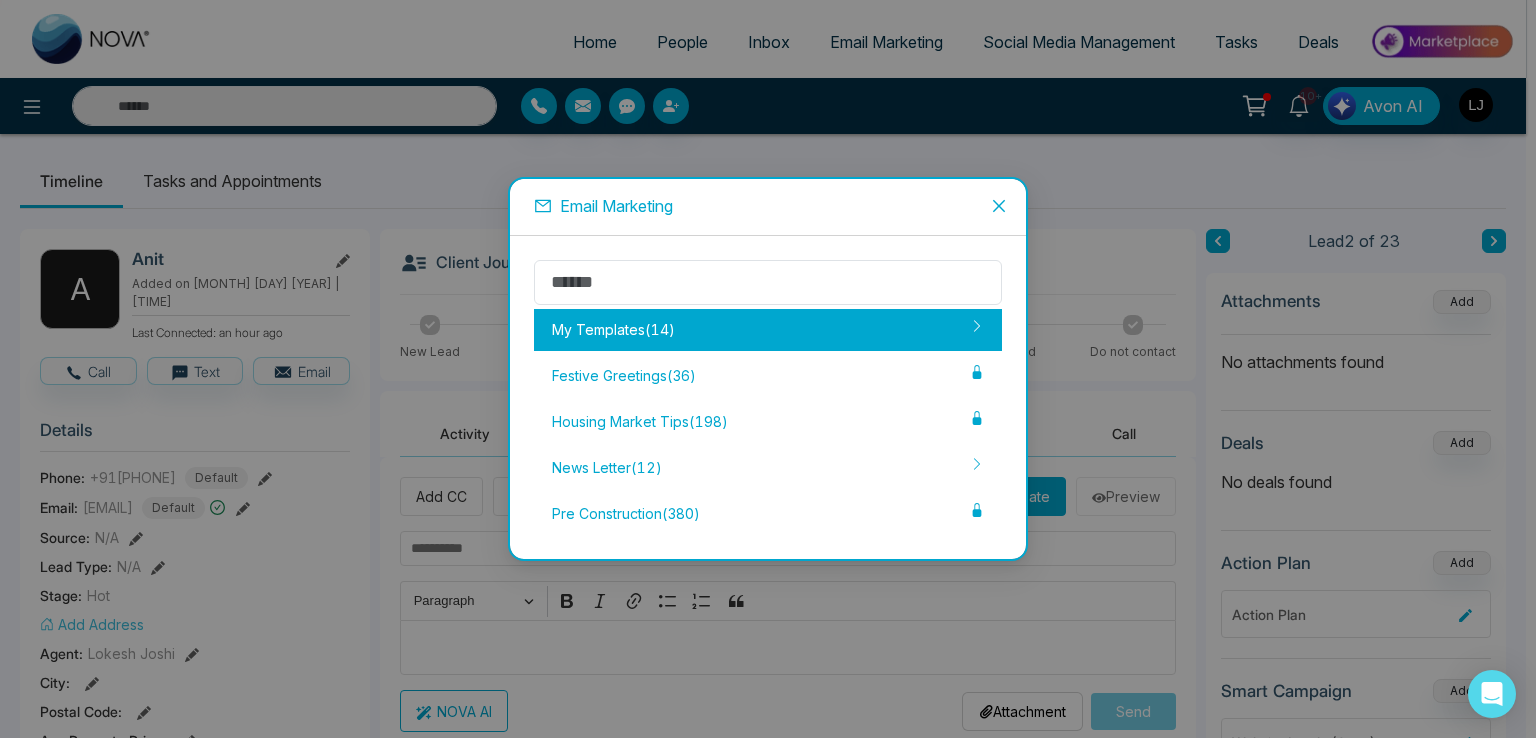 click on "My Templates  ( 14 )" at bounding box center [768, 330] 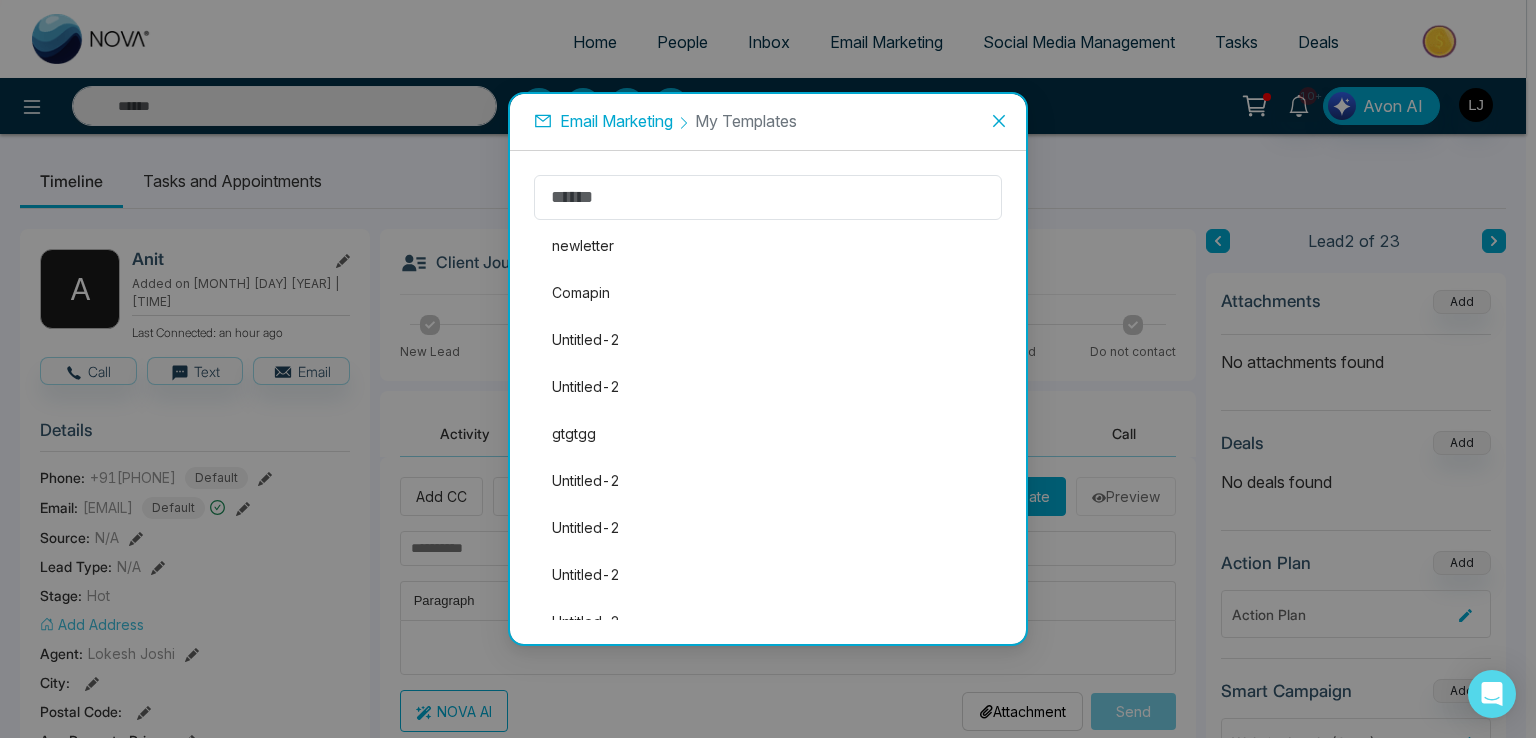 click on "Email Marketing" at bounding box center [616, 121] 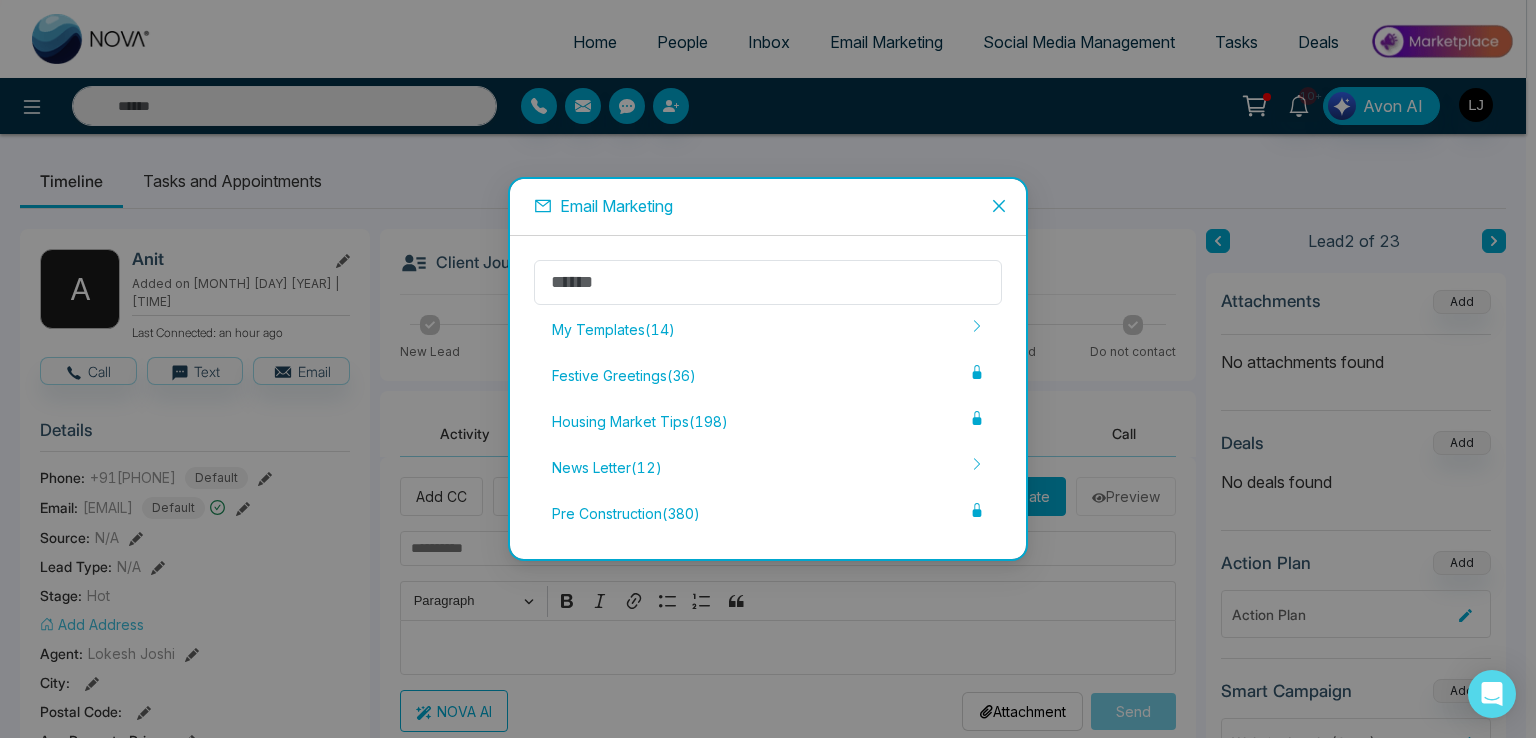 click 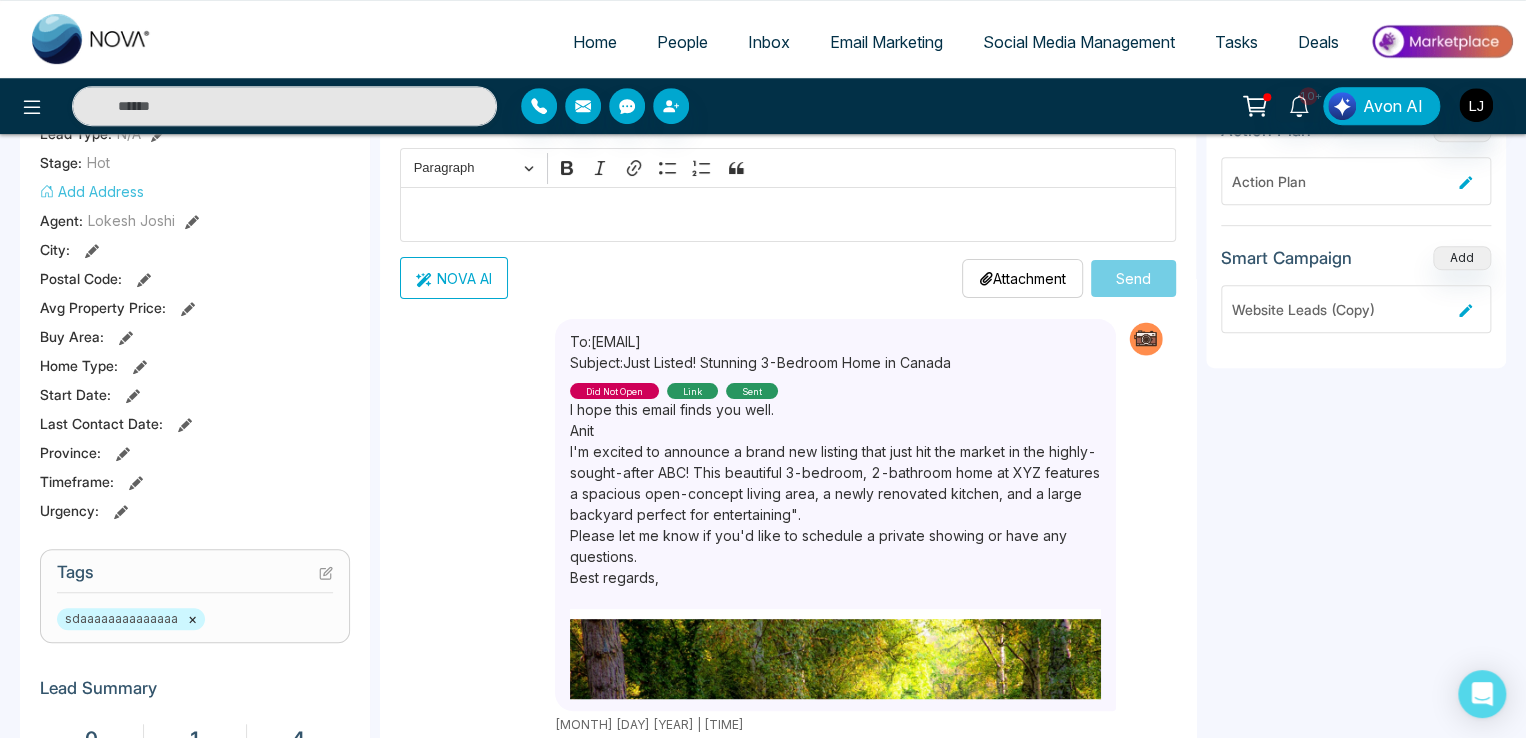 scroll, scrollTop: 400, scrollLeft: 0, axis: vertical 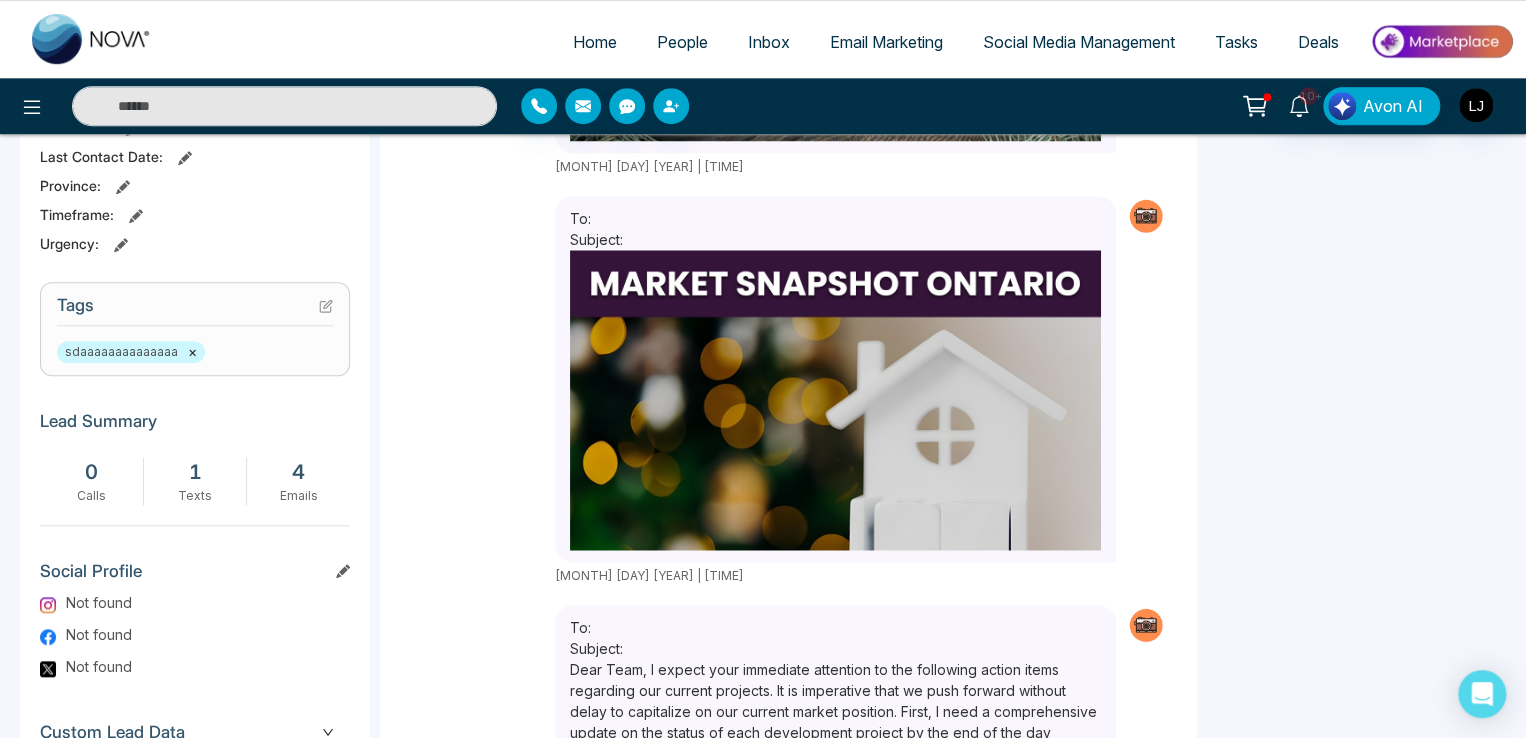 click on "×" at bounding box center [192, 352] 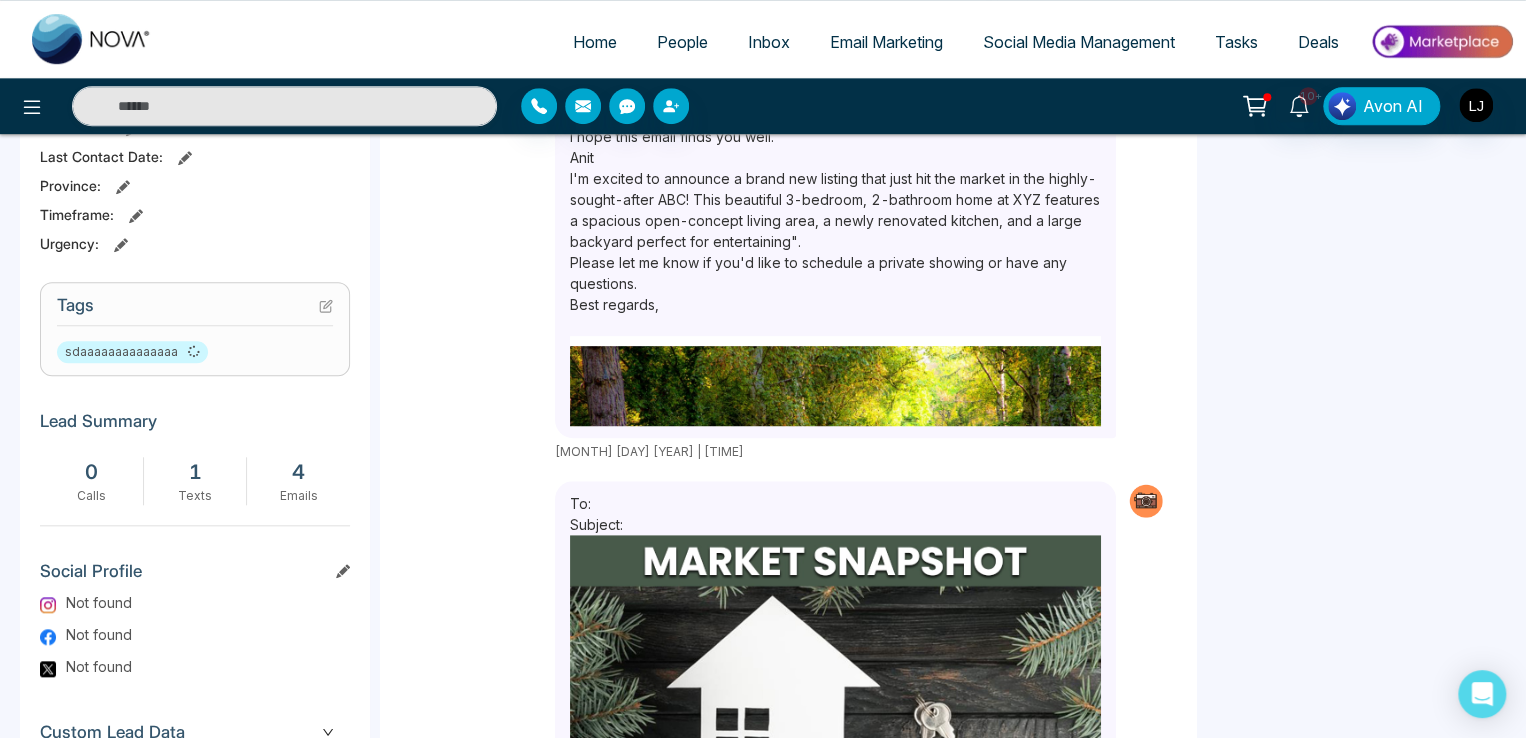 scroll, scrollTop: 0, scrollLeft: 0, axis: both 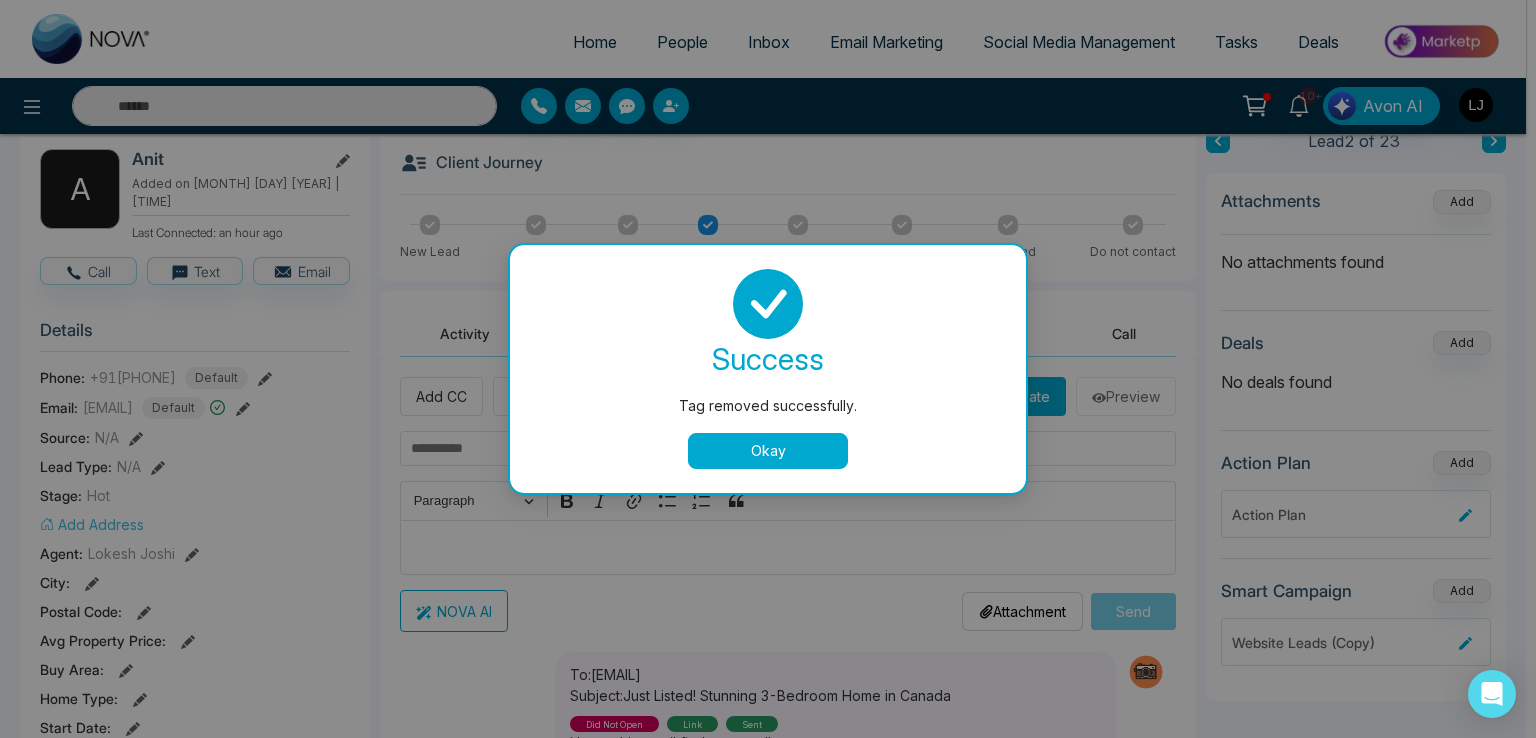 click on "Okay" at bounding box center [768, 451] 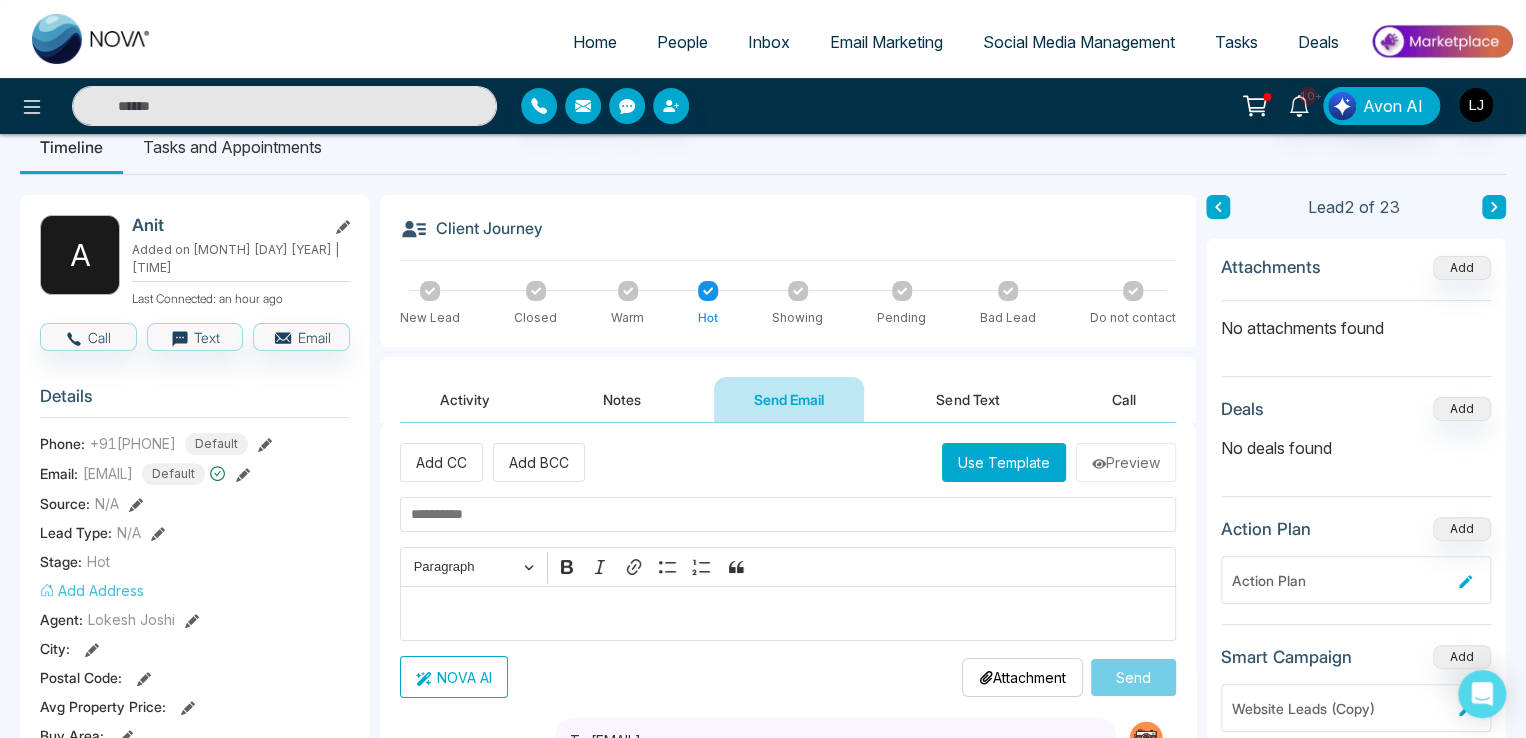 scroll, scrollTop: 0, scrollLeft: 0, axis: both 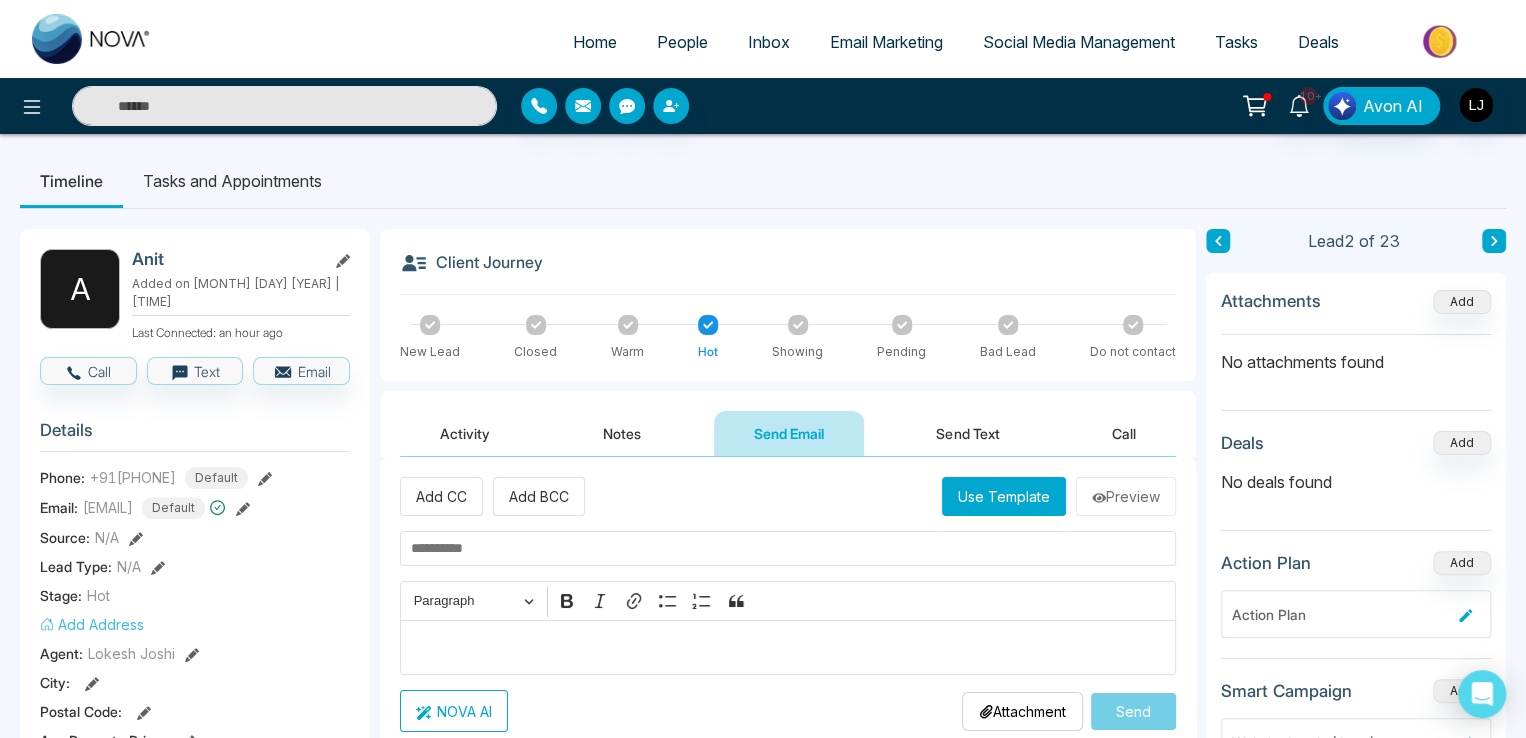 click on "Tasks and Appointments" at bounding box center [232, 181] 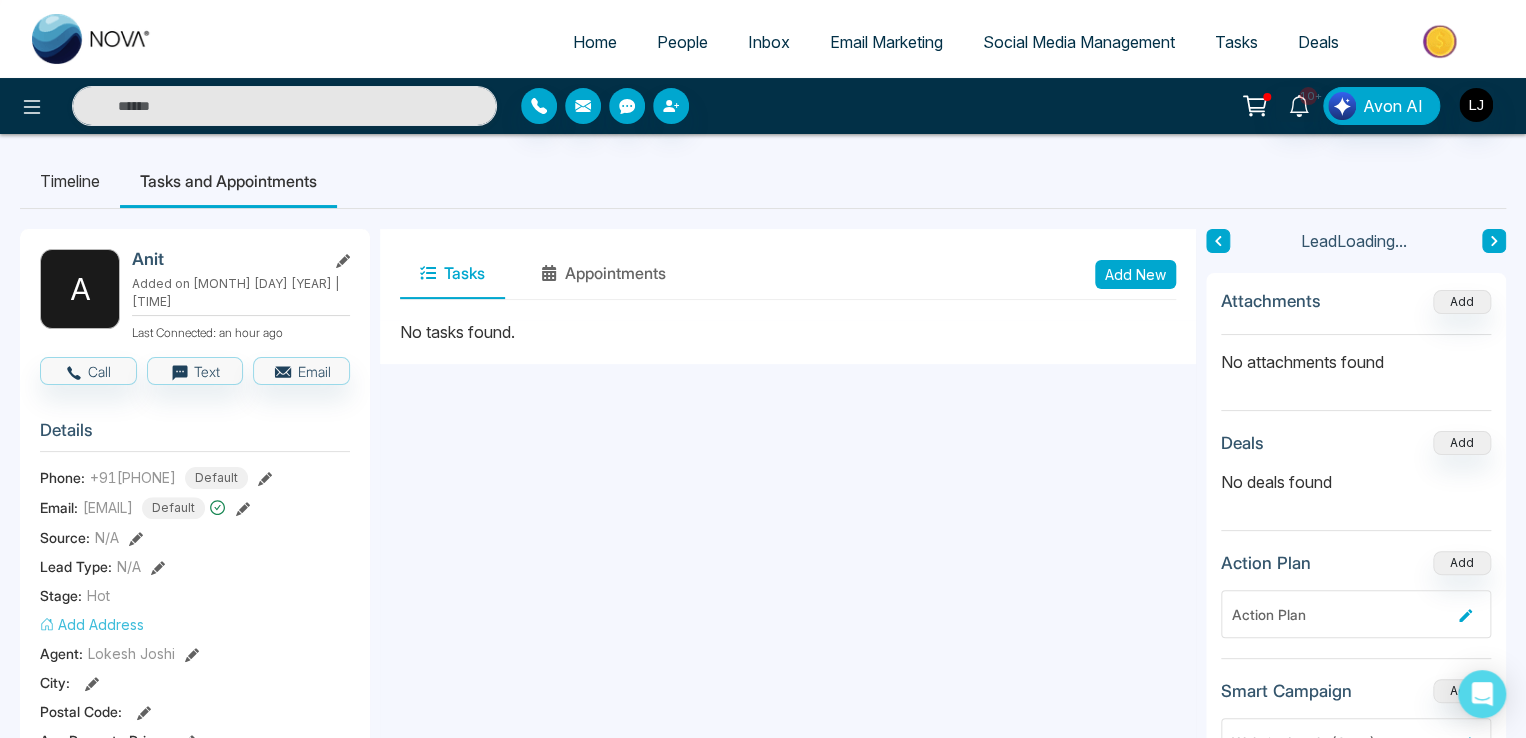 click on "Timeline" at bounding box center [70, 181] 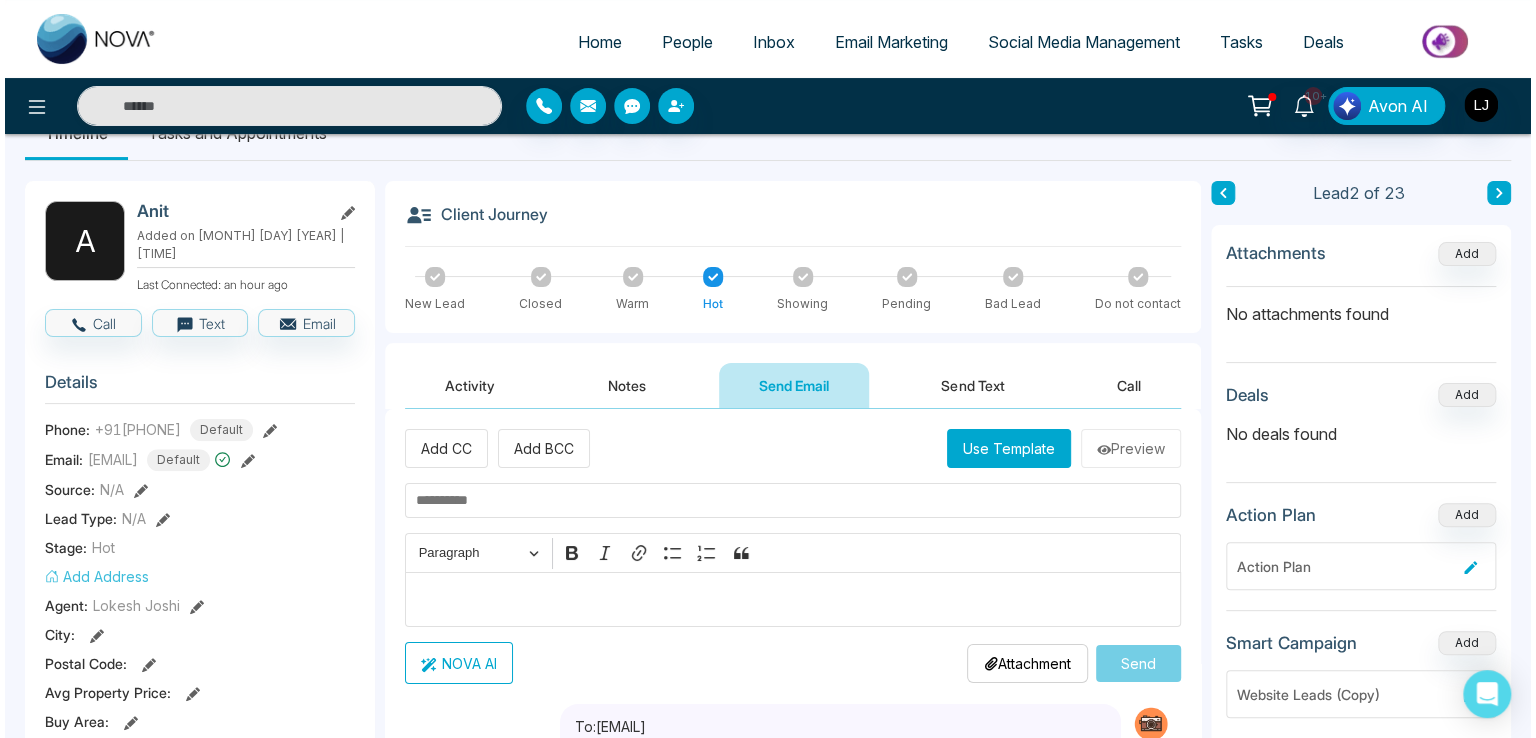 scroll, scrollTop: 0, scrollLeft: 0, axis: both 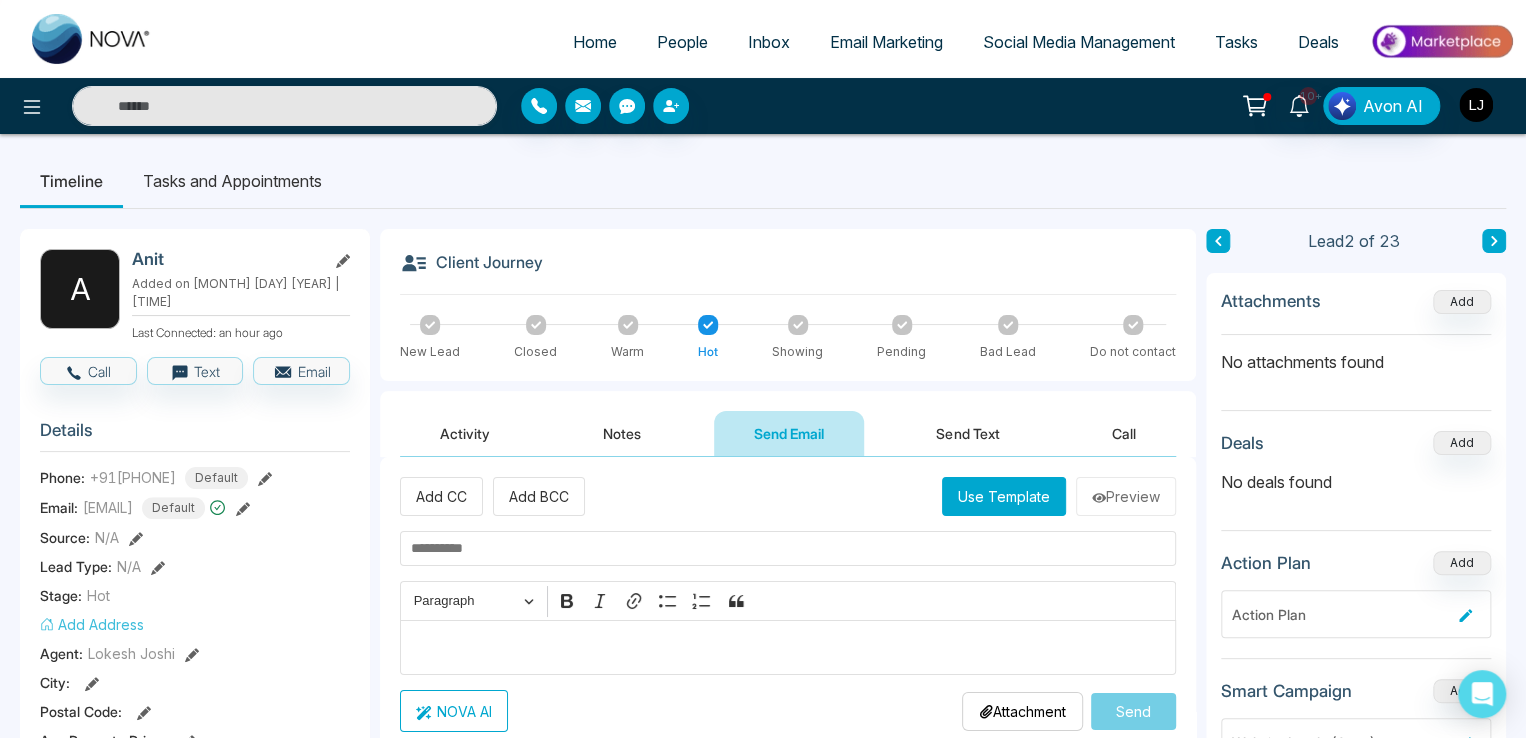 click at bounding box center (1476, 105) 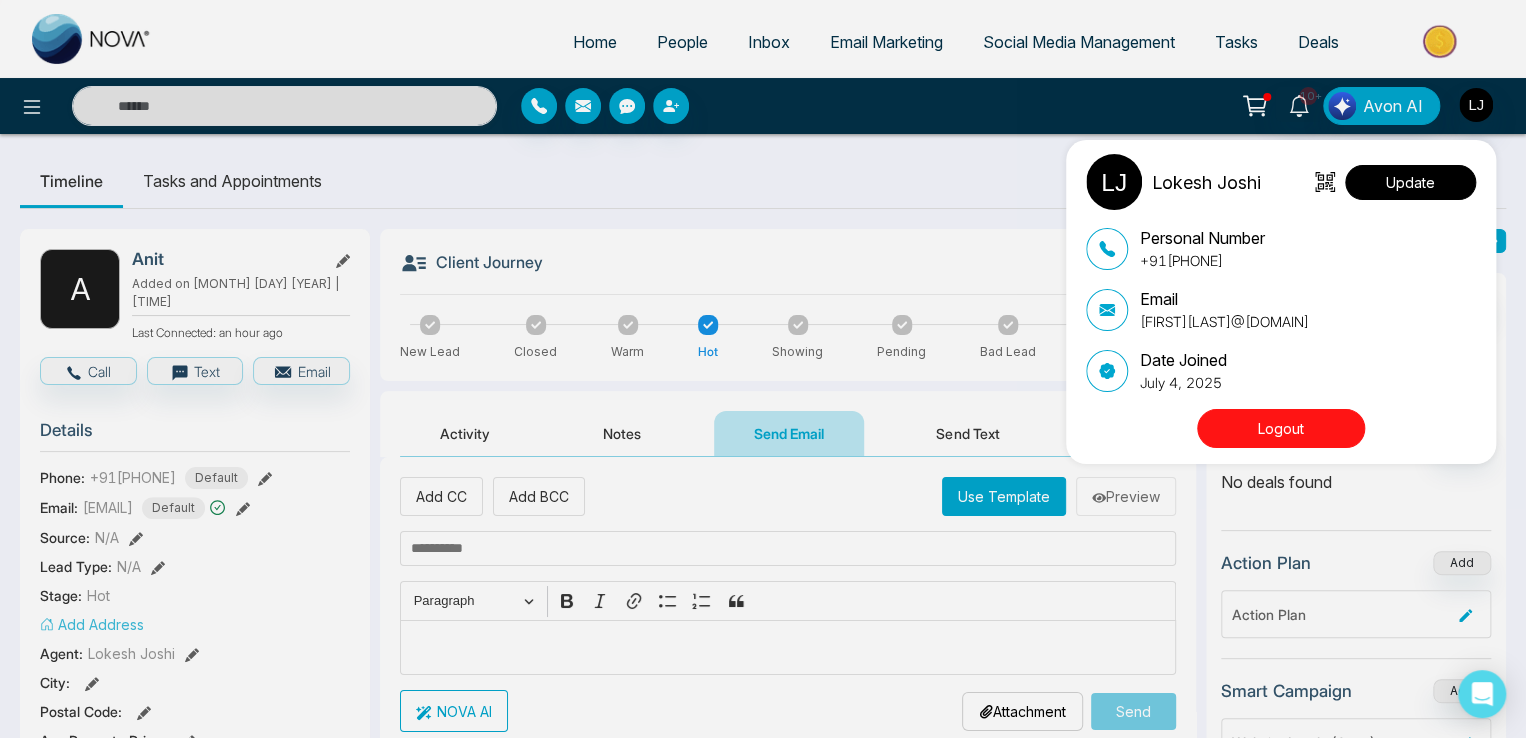click on "Update" at bounding box center [1410, 182] 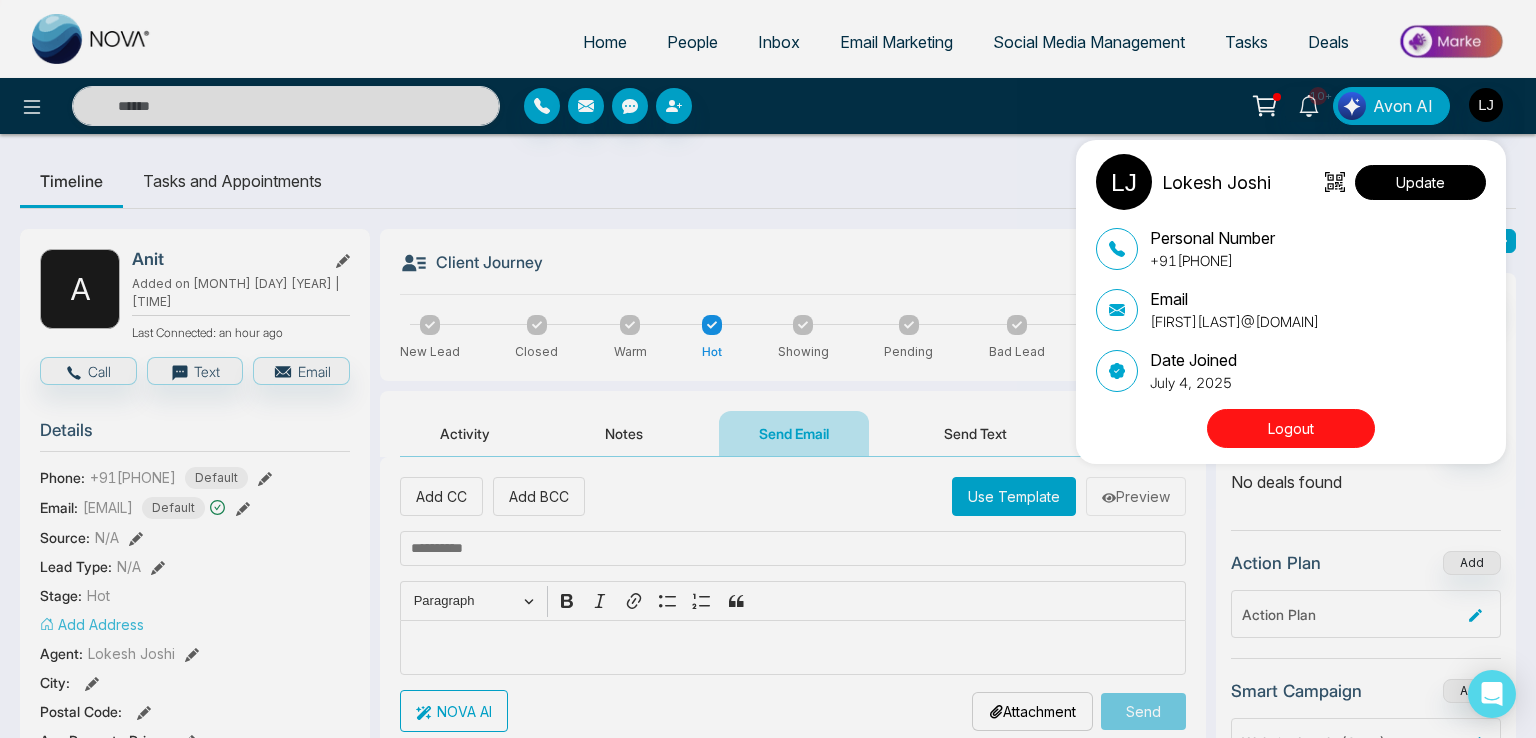 select on "***" 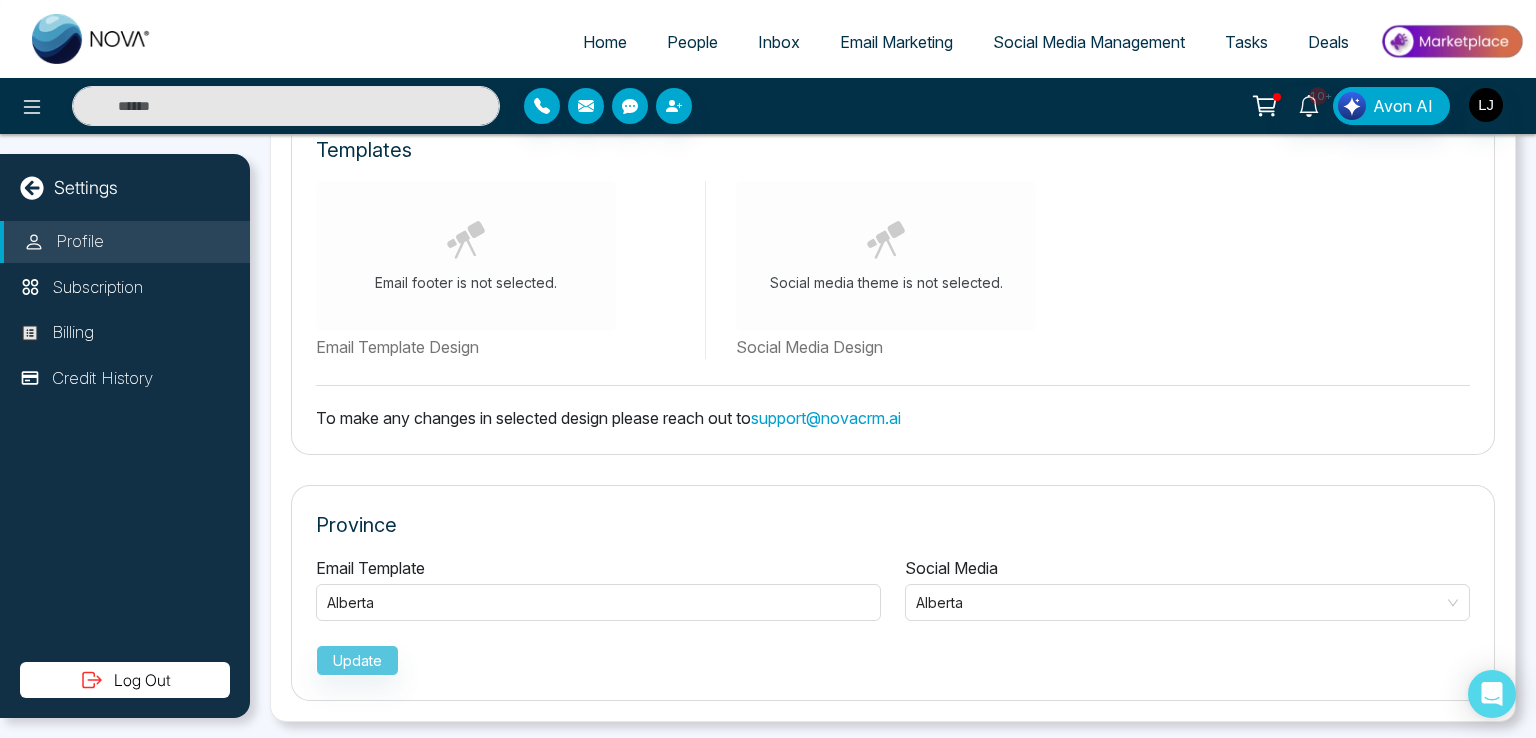 type on "**********" 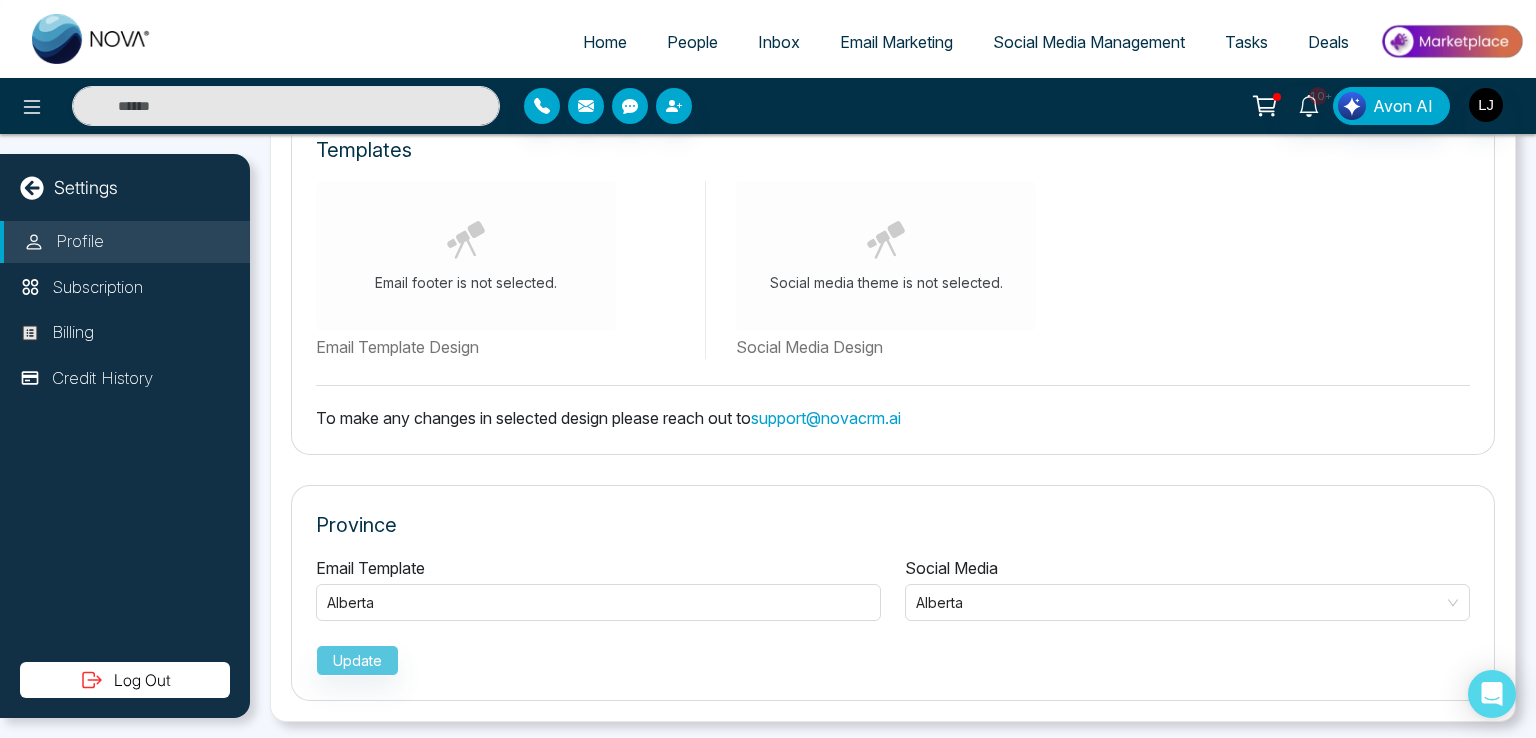 type on "**********" 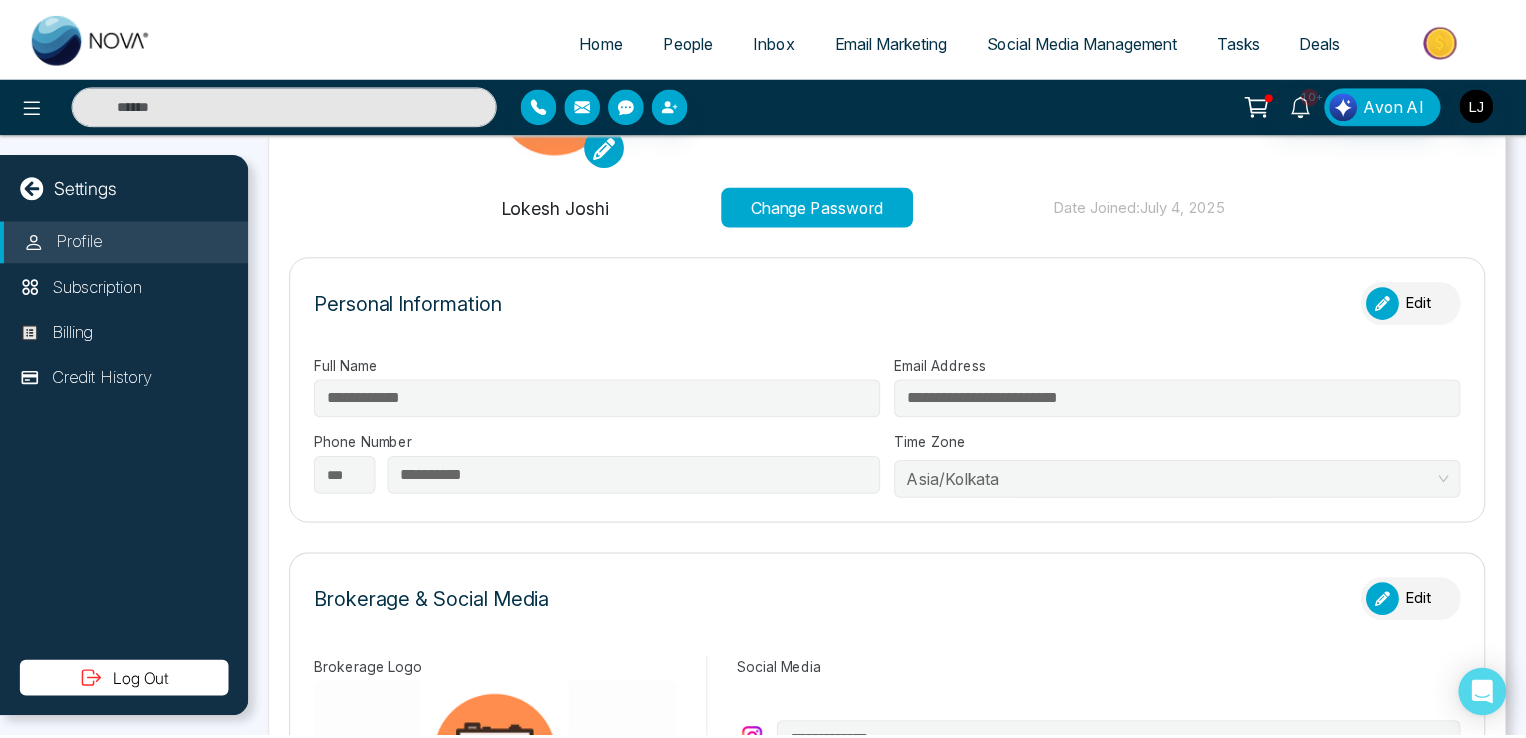 scroll, scrollTop: 0, scrollLeft: 0, axis: both 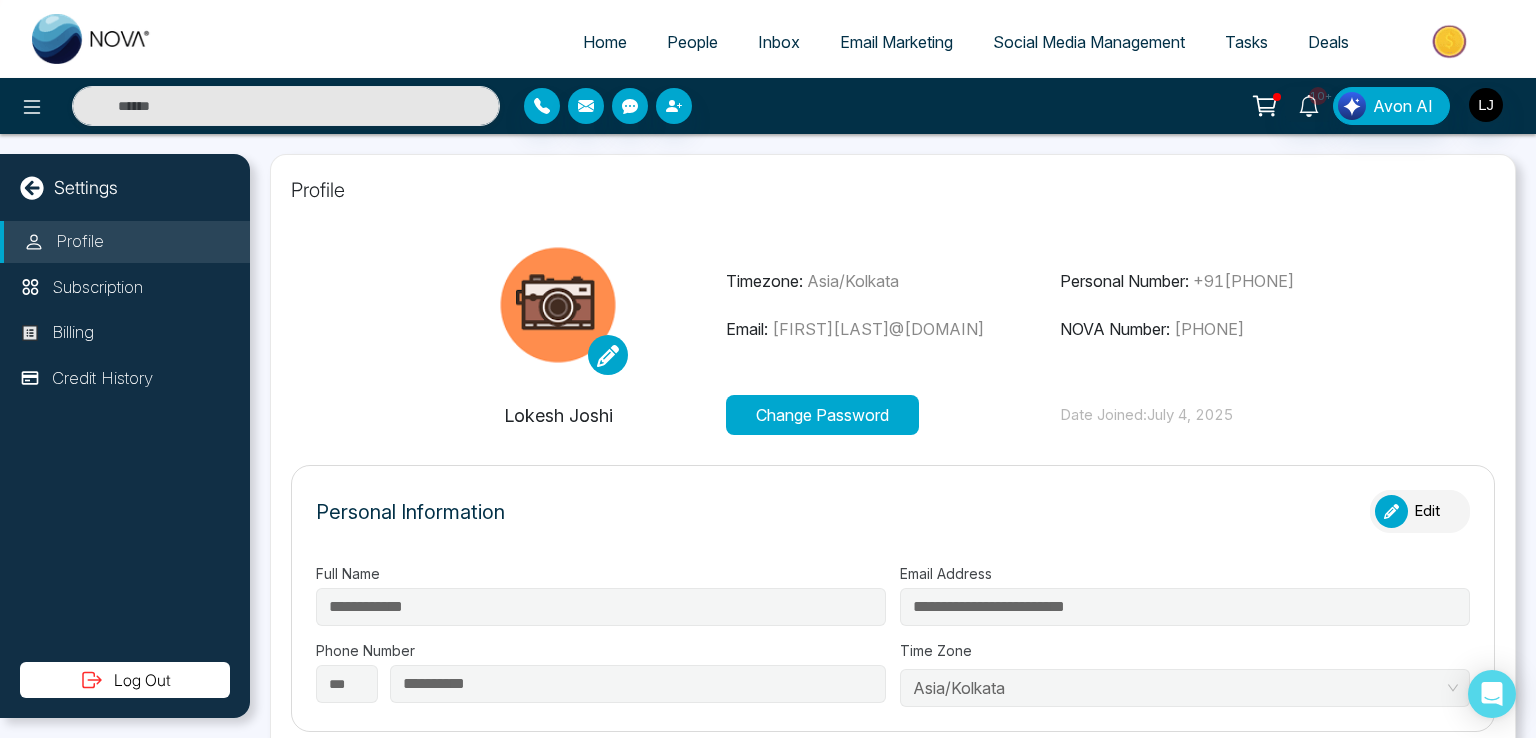 click on "People" at bounding box center [692, 42] 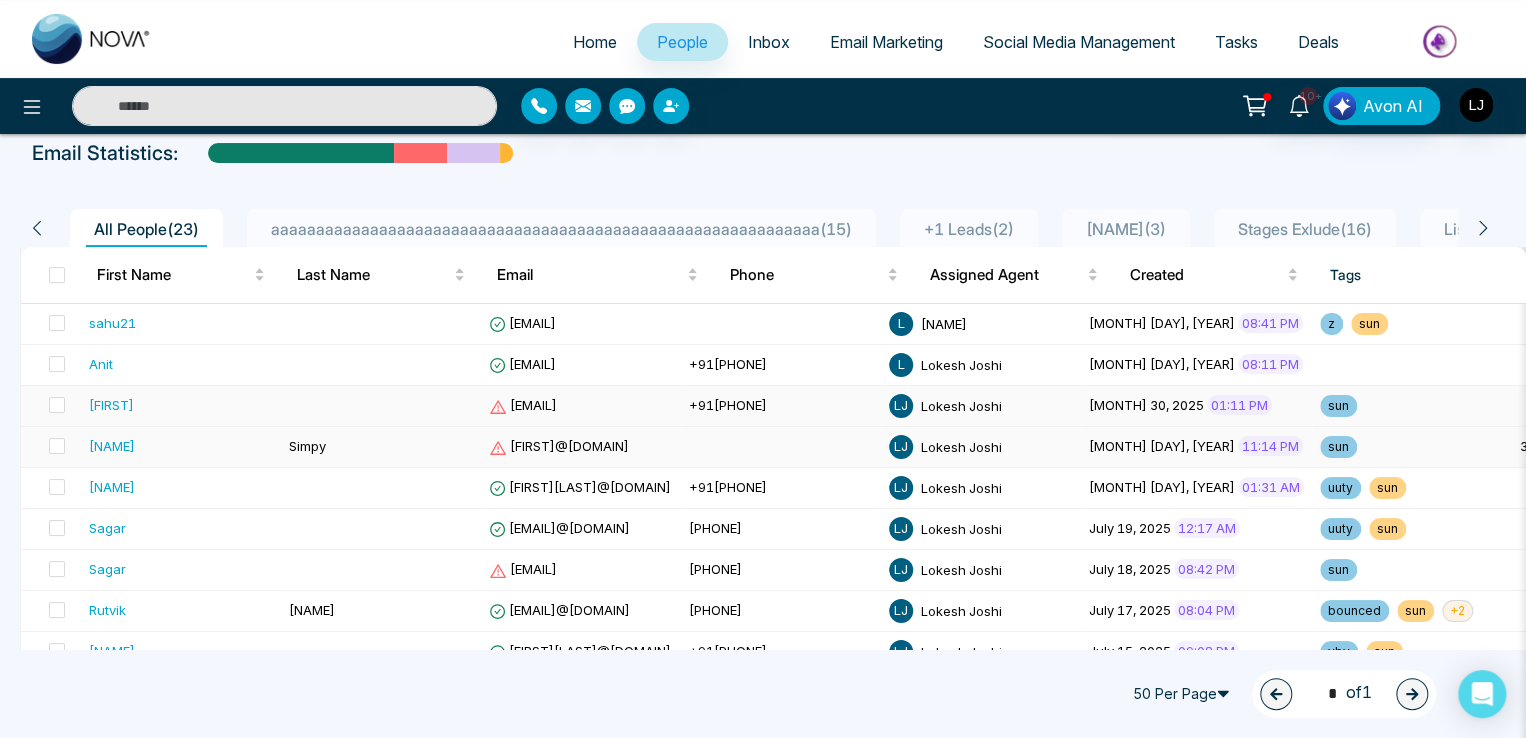 scroll, scrollTop: 0, scrollLeft: 0, axis: both 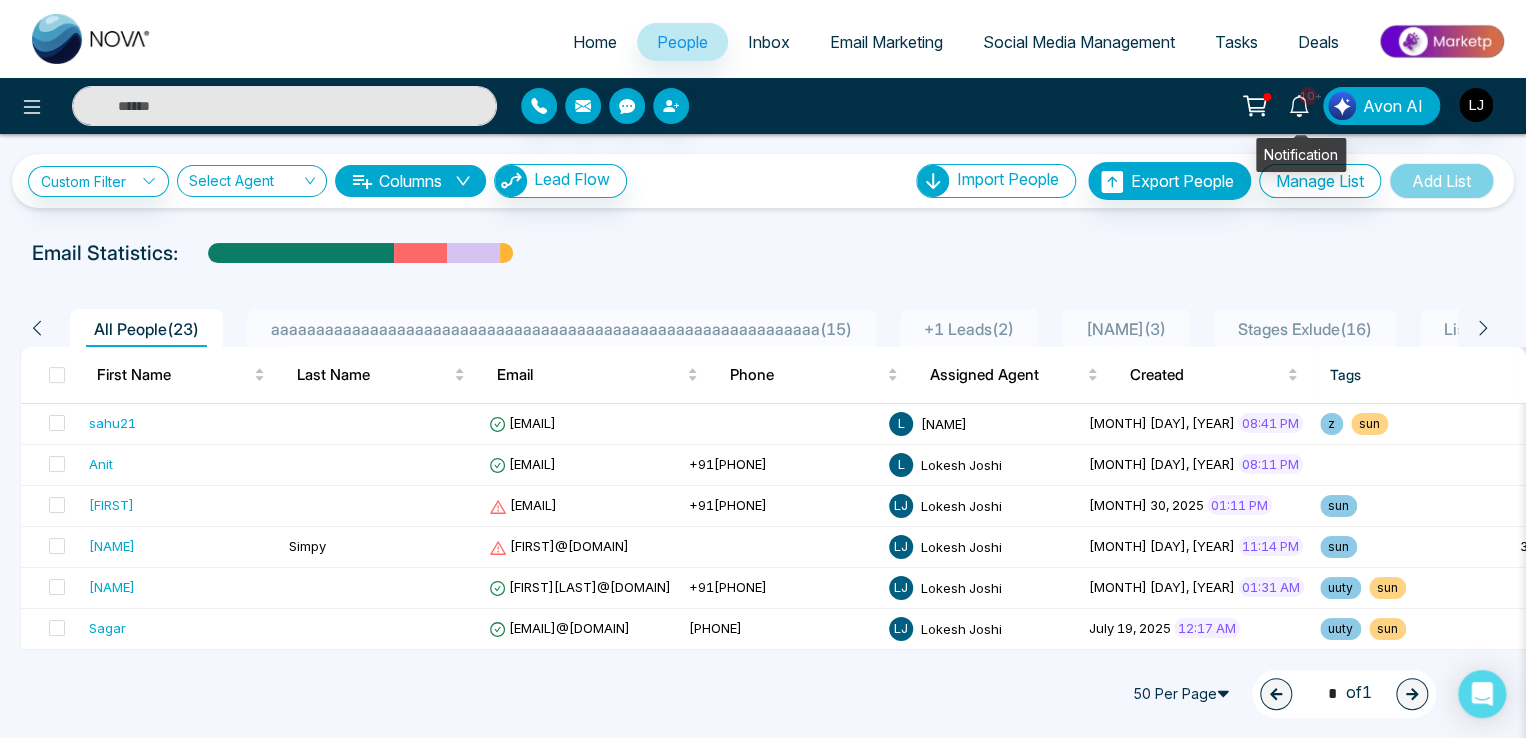 click 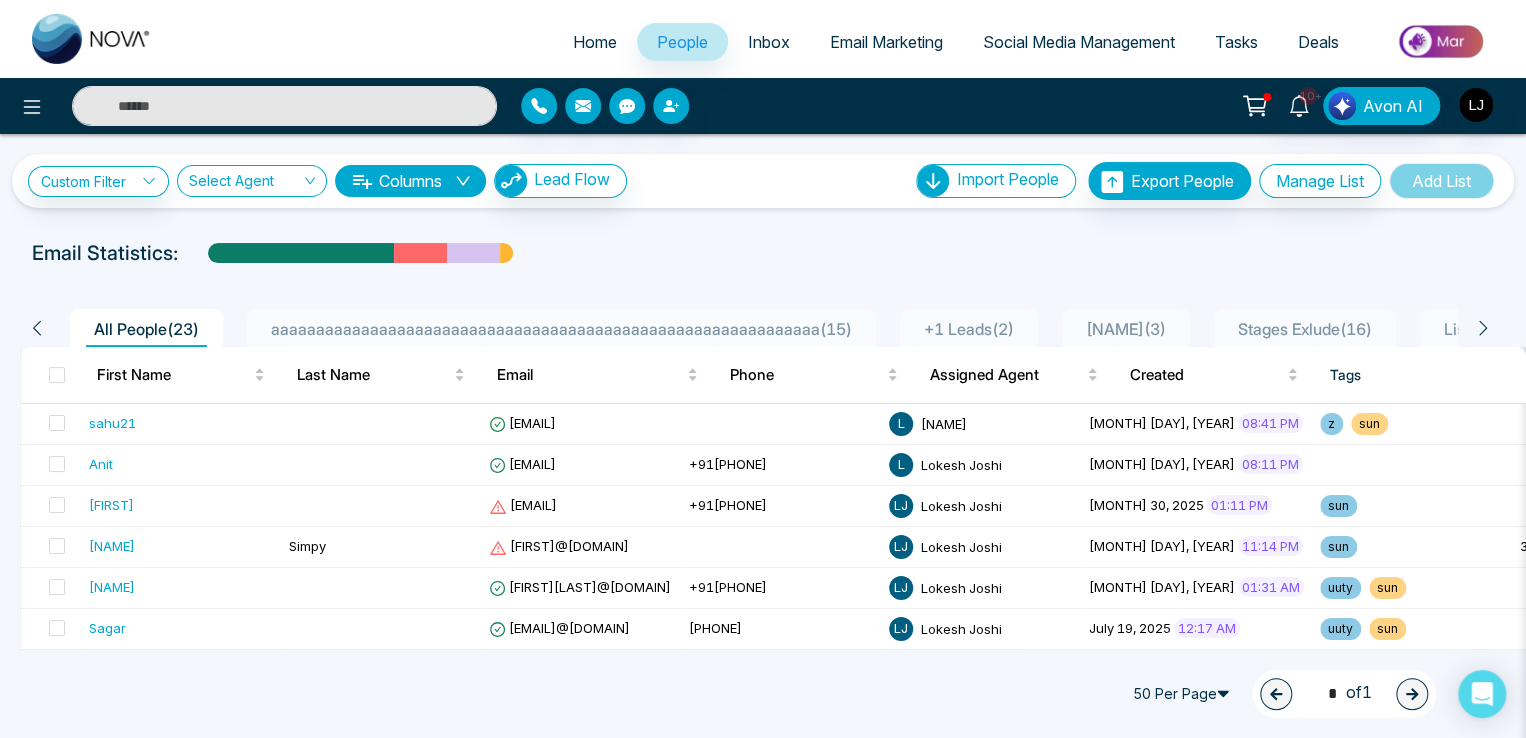 click on "**********" at bounding box center [763, 181] 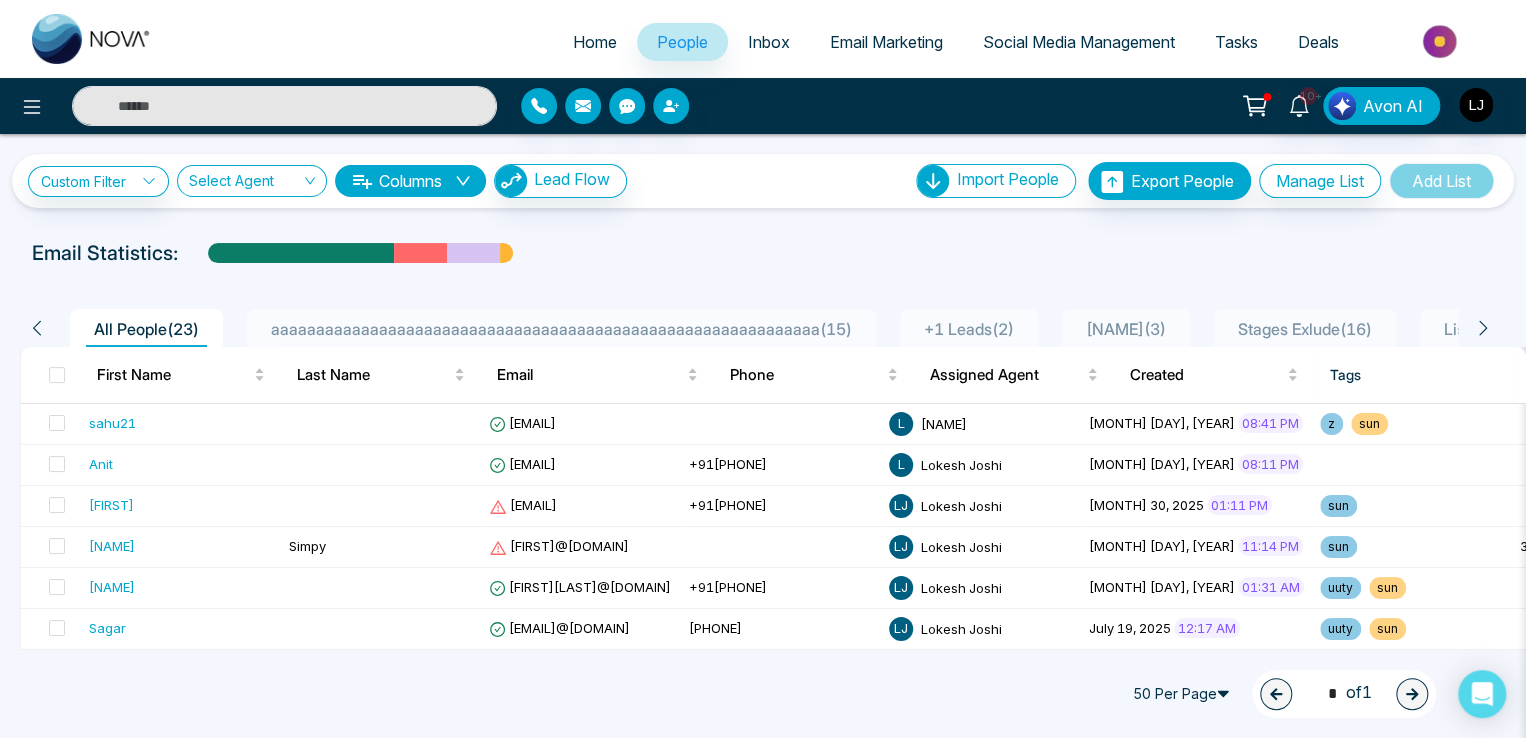 click on "Social Media Management" at bounding box center (1079, 42) 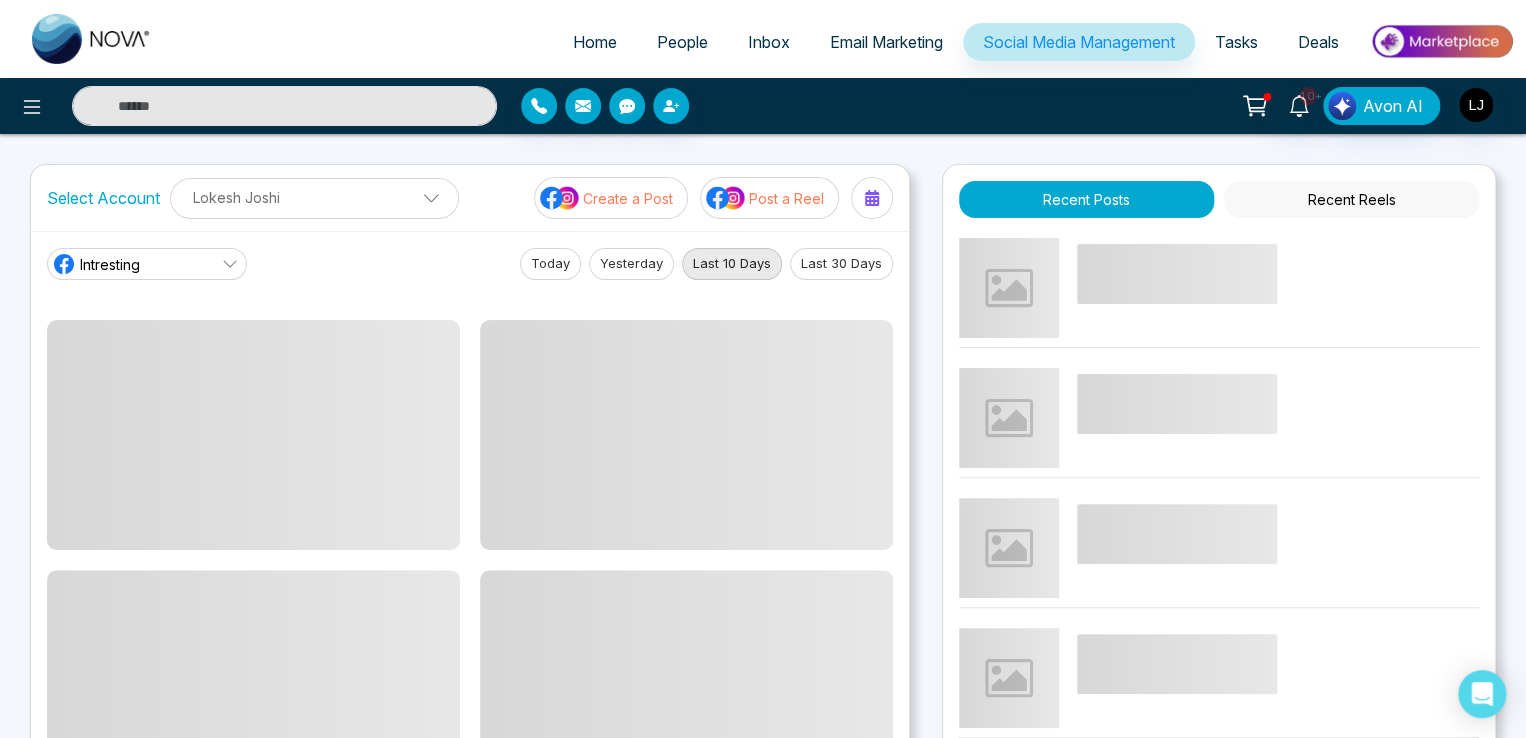 click on "Lokesh Joshi" at bounding box center (314, 197) 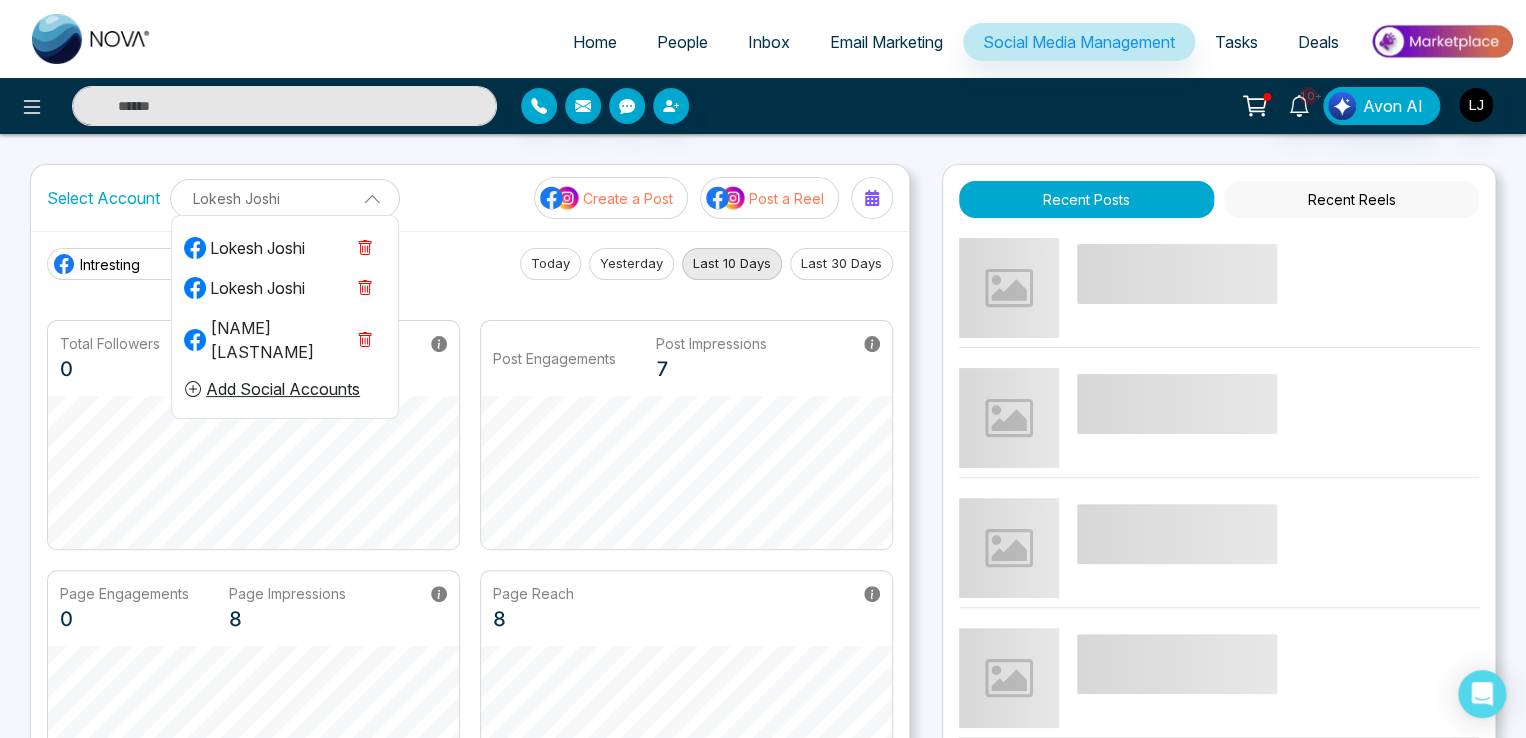 click on "Lokesh Joshi" at bounding box center [244, 288] 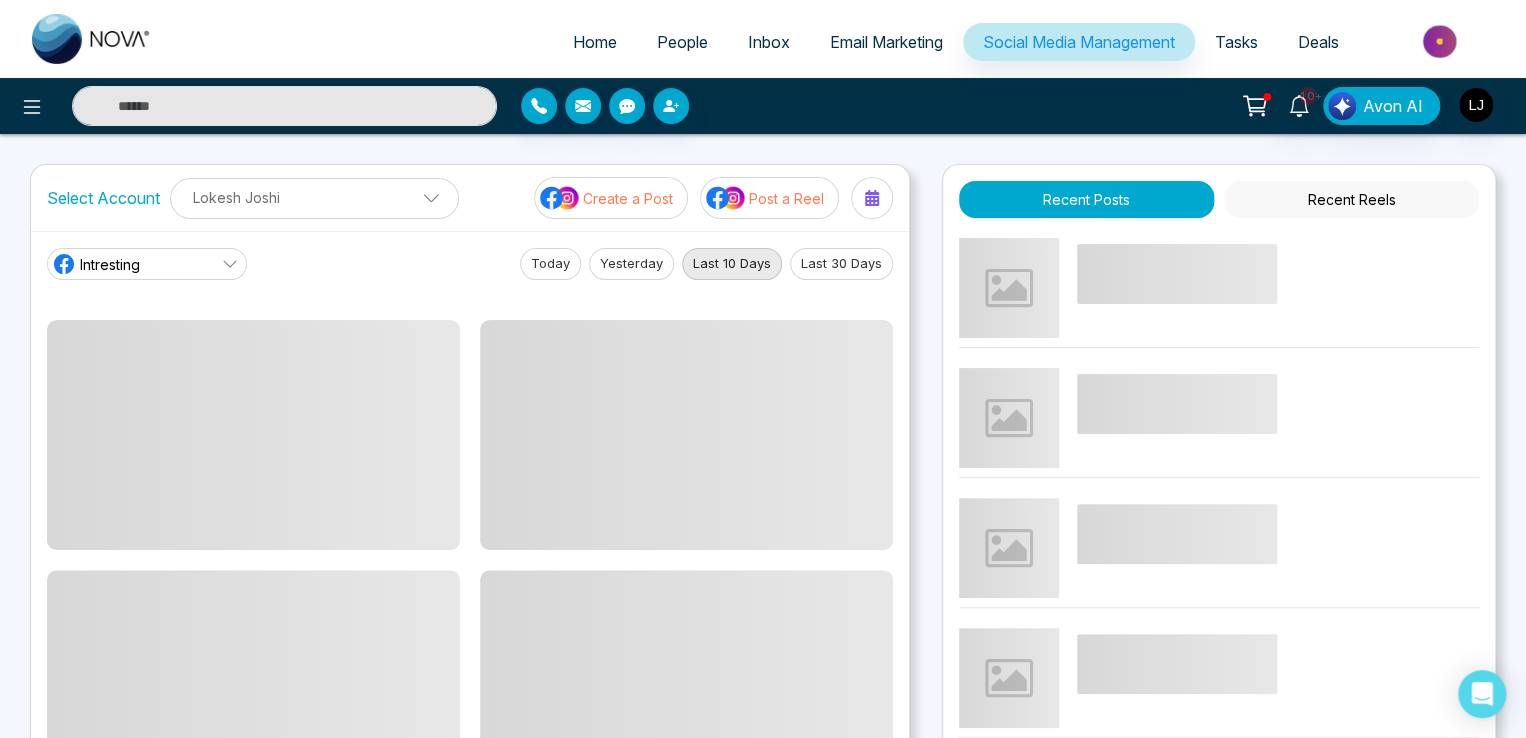 click on "Intresting" at bounding box center [147, 264] 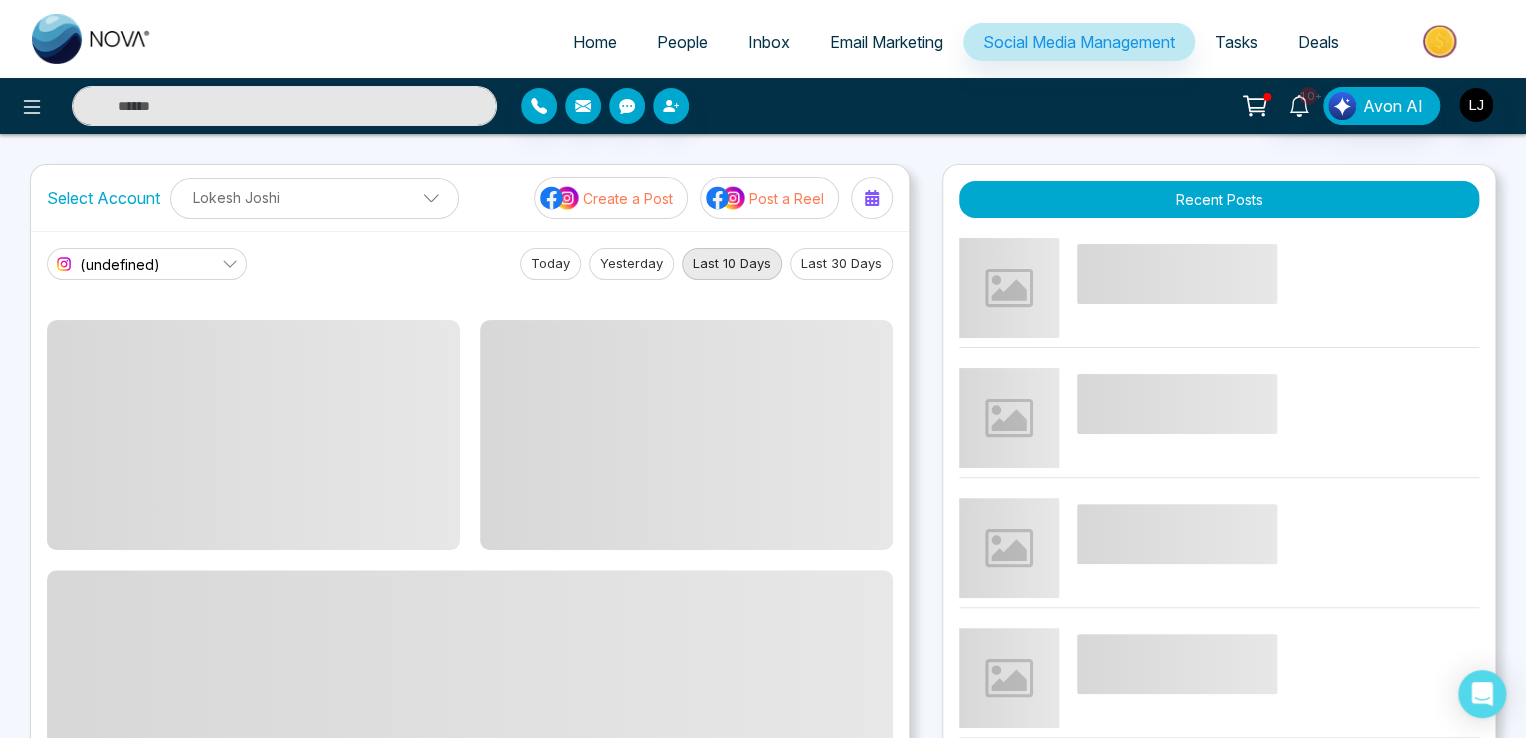 click on "(undefined) Today Yesterday Last 10 Days Last 30 Days" at bounding box center (470, 264) 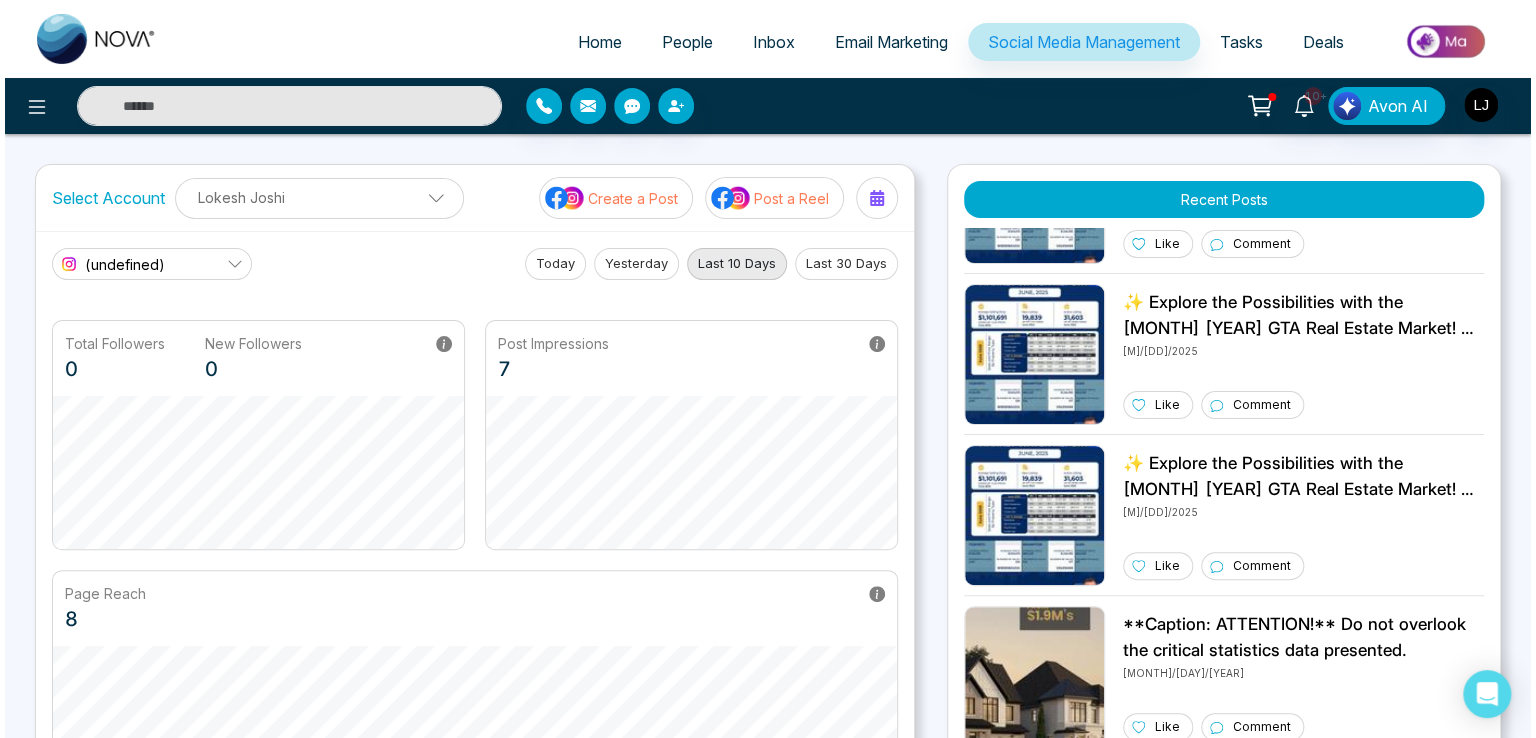 scroll, scrollTop: 1300, scrollLeft: 0, axis: vertical 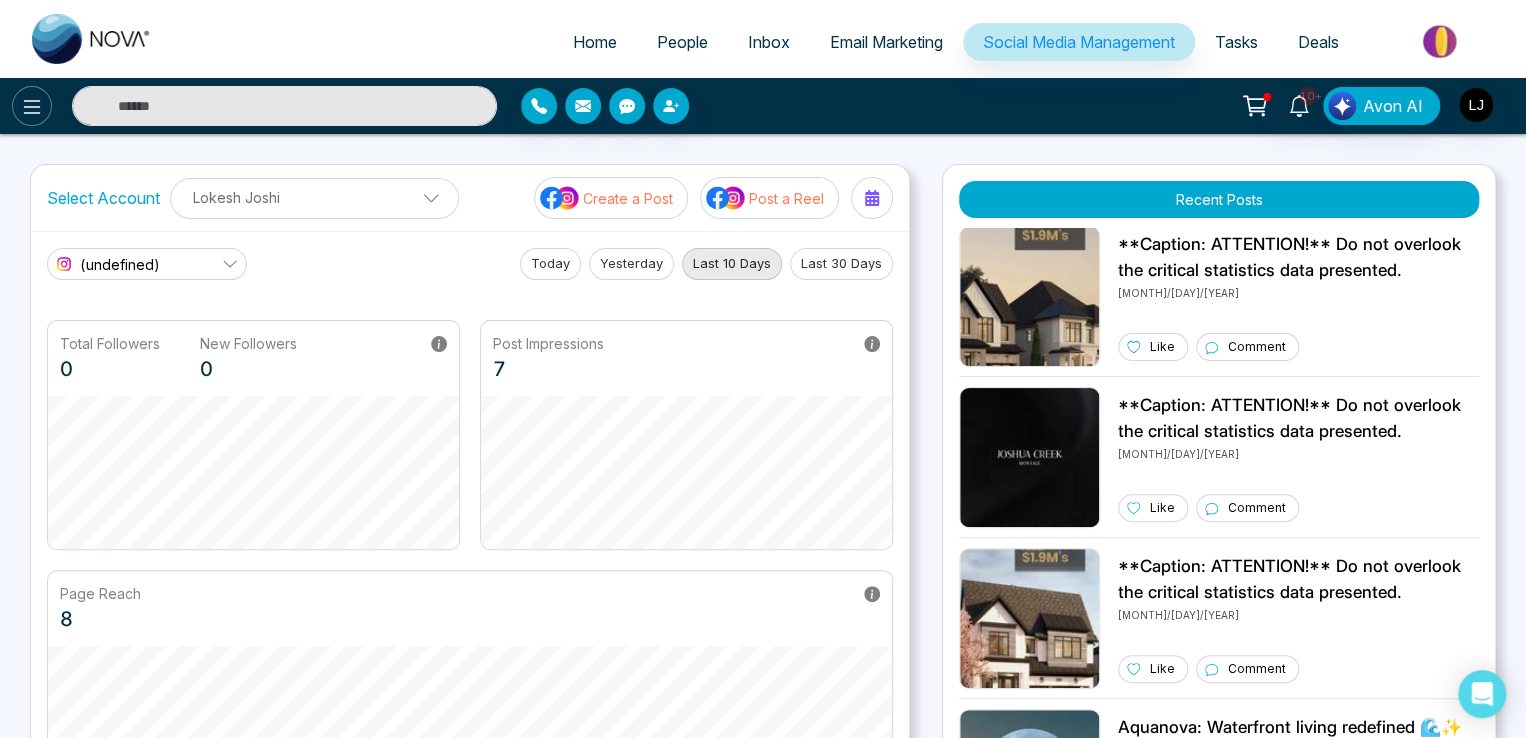 click 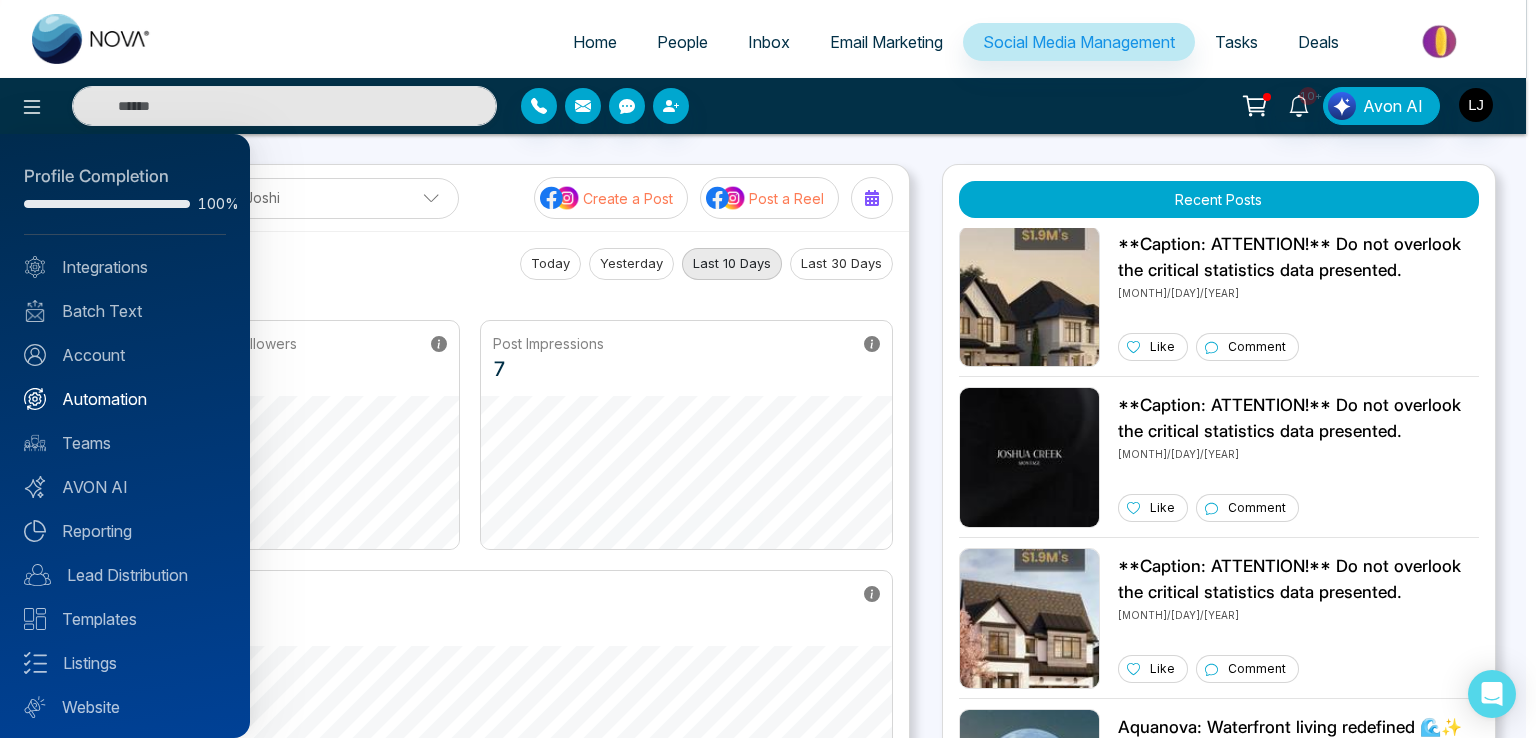 click on "Automation" at bounding box center (125, 399) 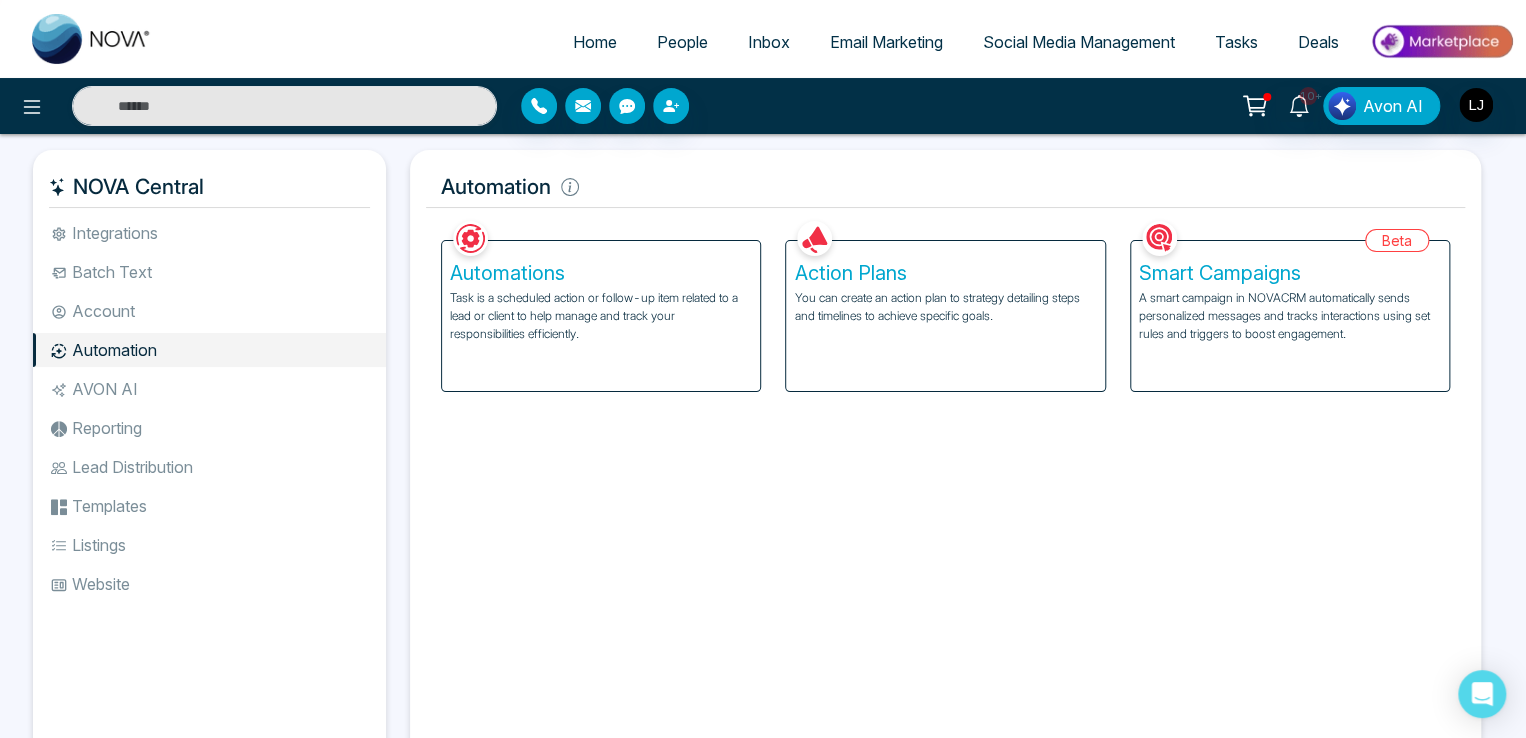 click on "A smart campaign in NOVACRM automatically sends personalized messages and tracks interactions using set rules and triggers to boost engagement." at bounding box center [1290, 316] 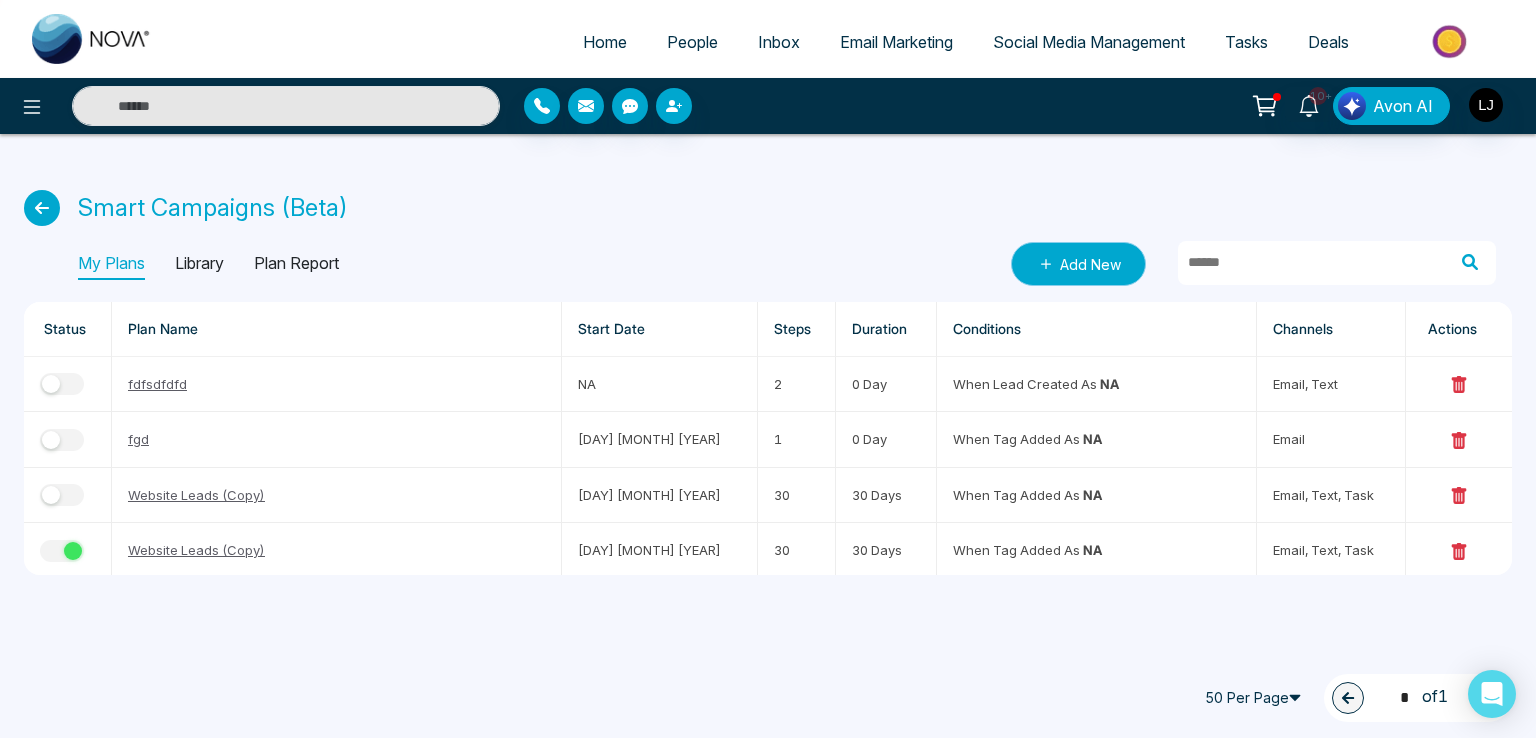 click on "Add New" at bounding box center (1078, 264) 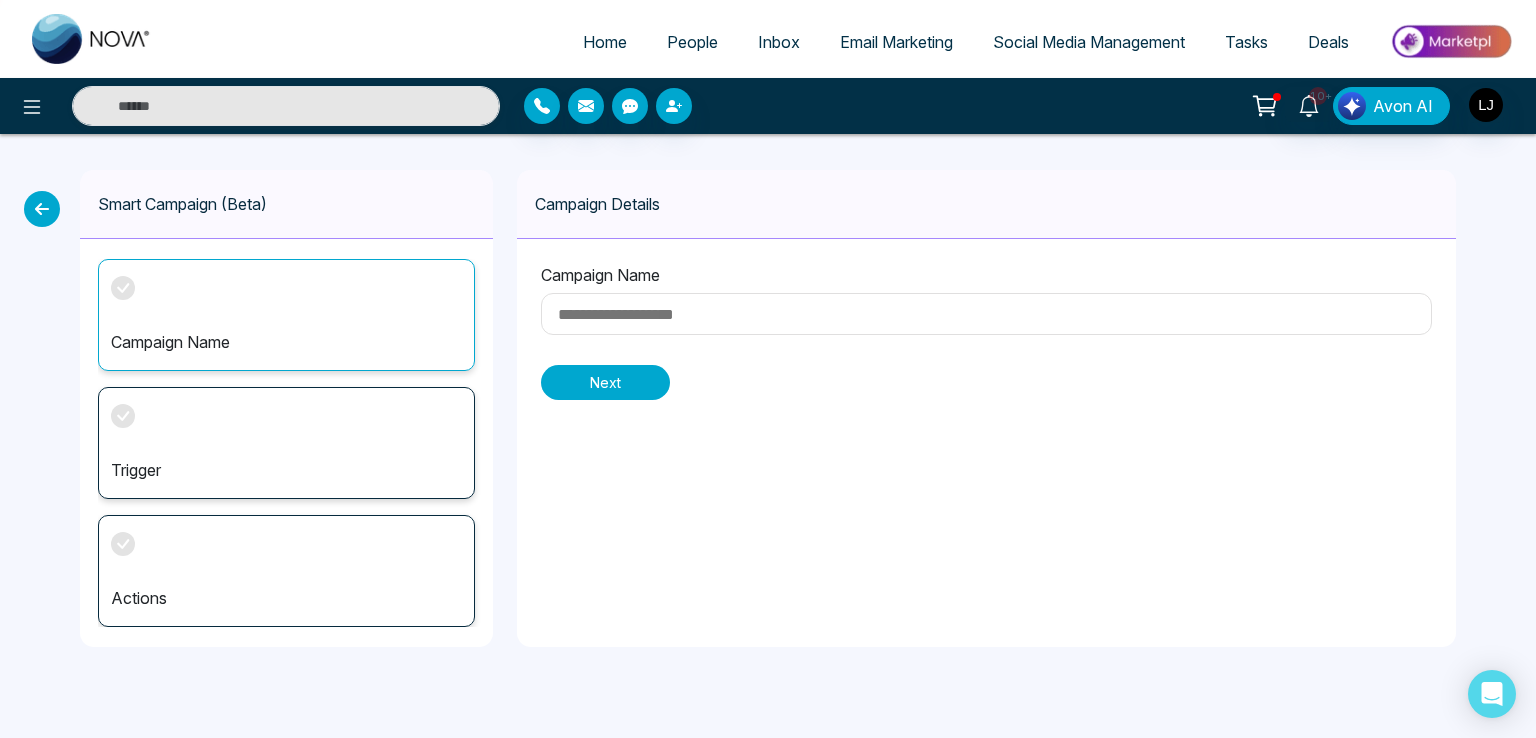 click on "Next" at bounding box center (605, 382) 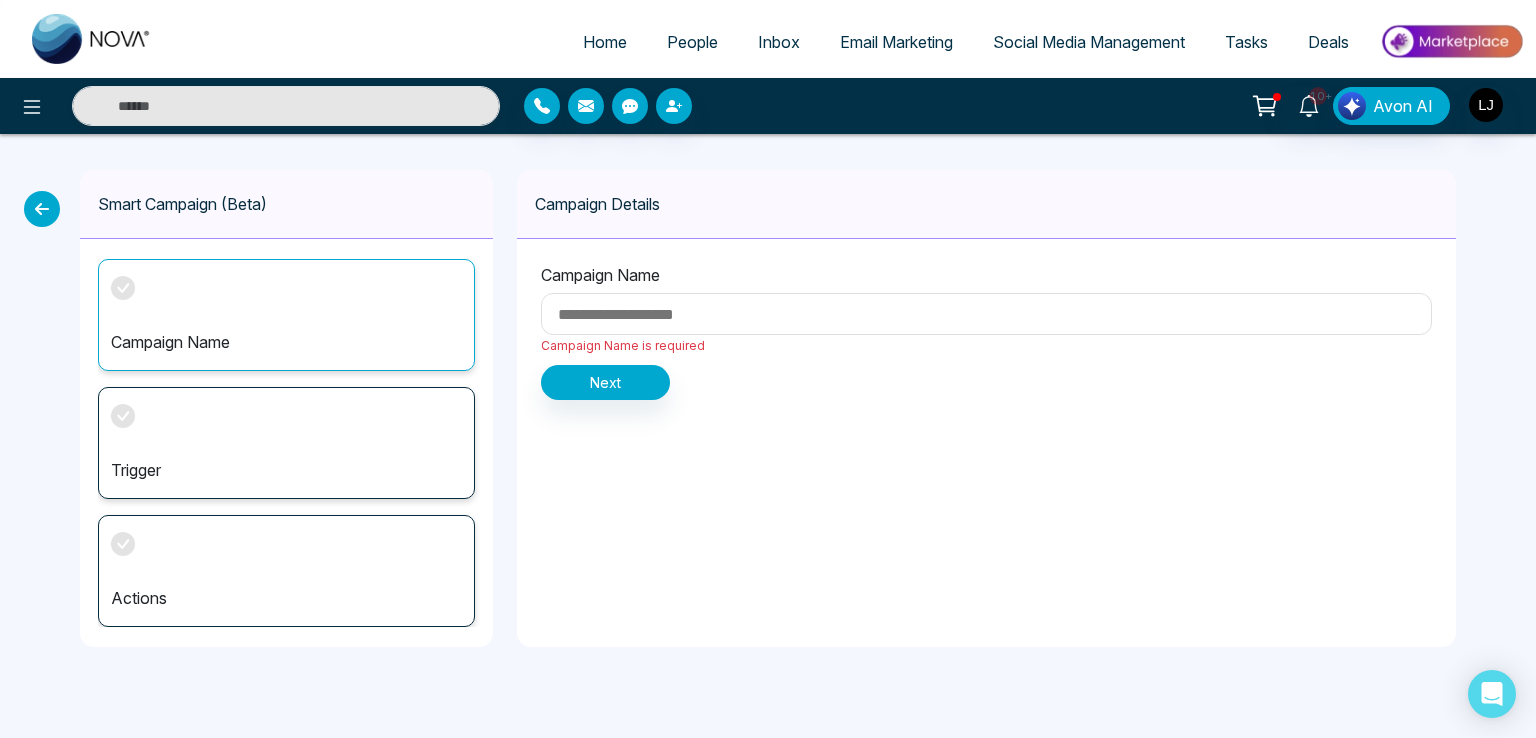 click at bounding box center [986, 314] 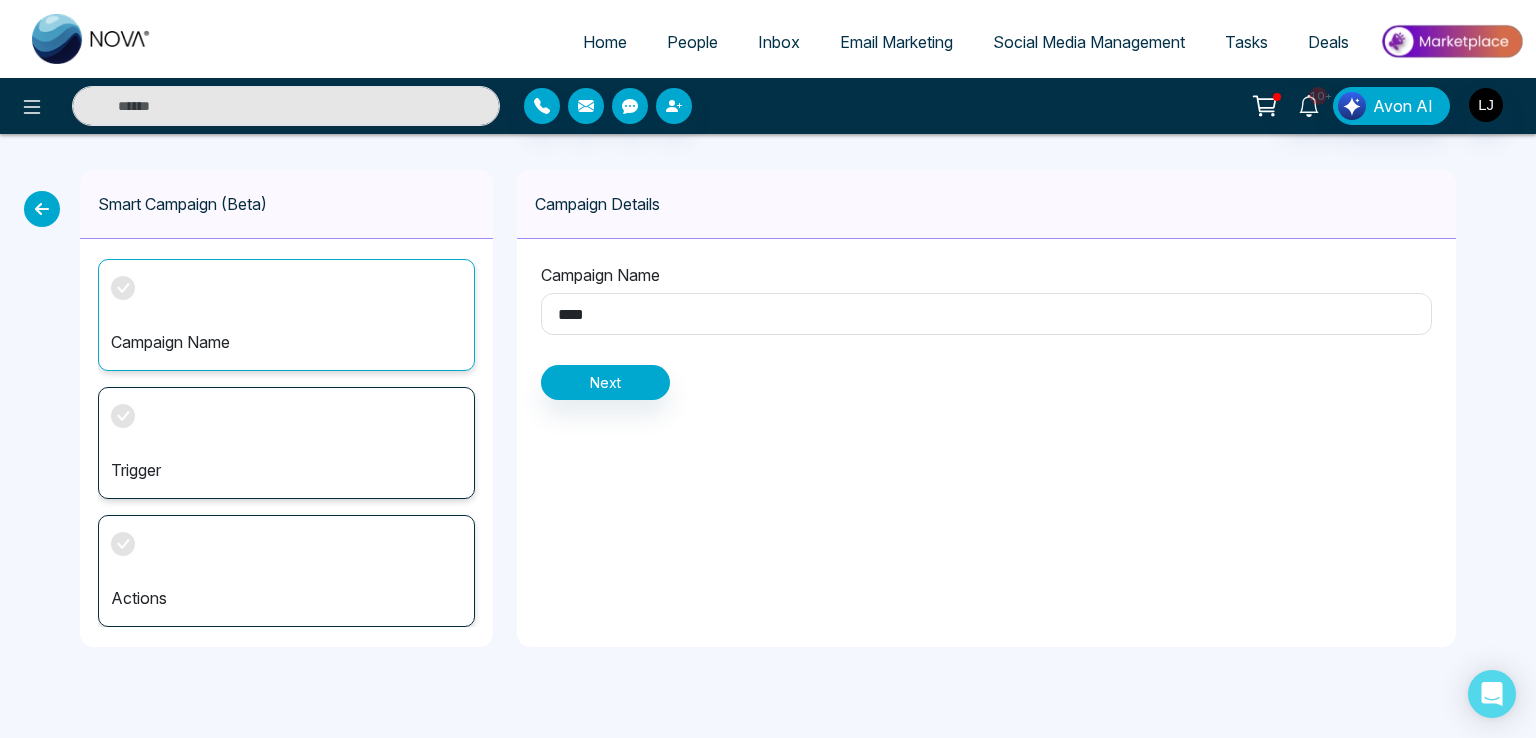 type on "****" 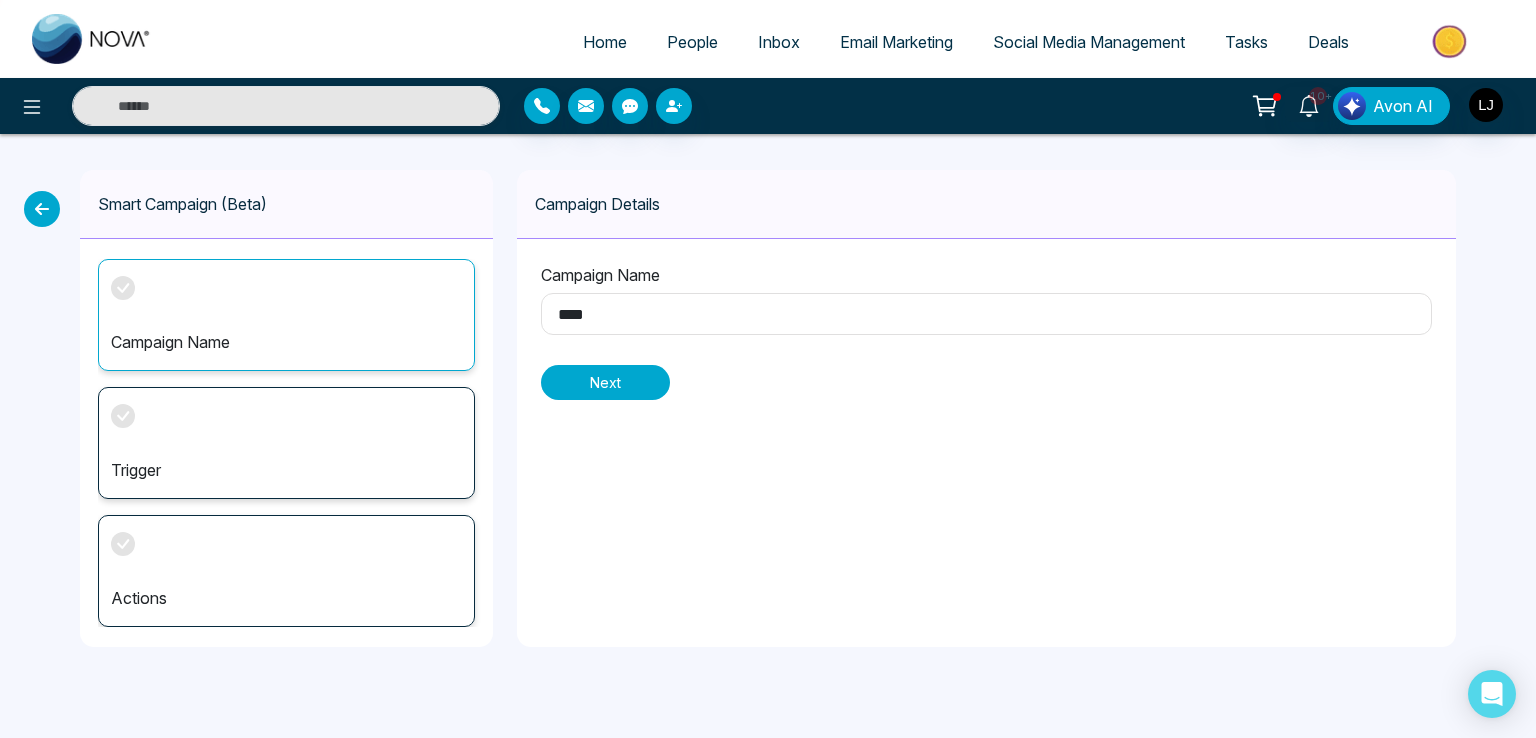 click on "Next" at bounding box center [605, 382] 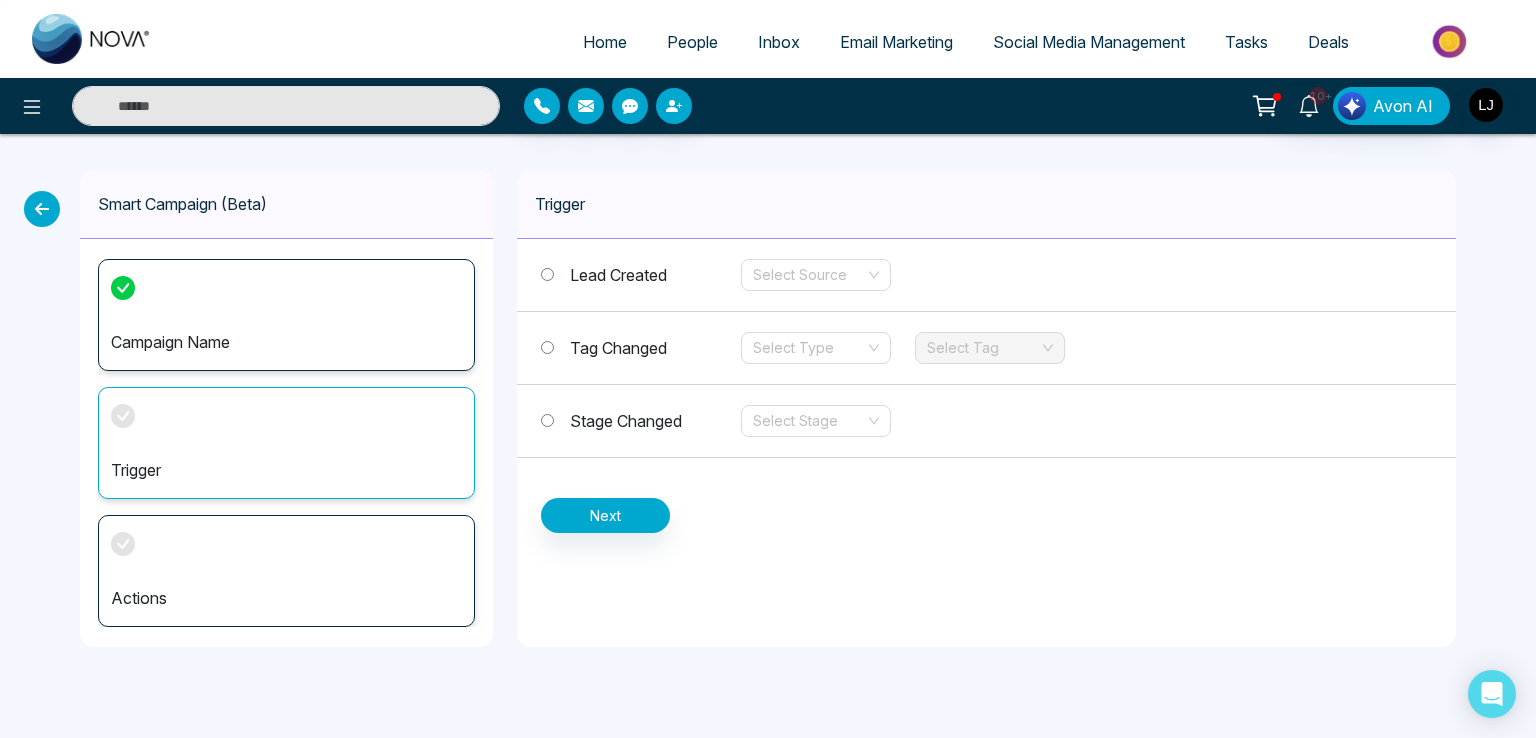 click on "Stage Changed" at bounding box center [626, 421] 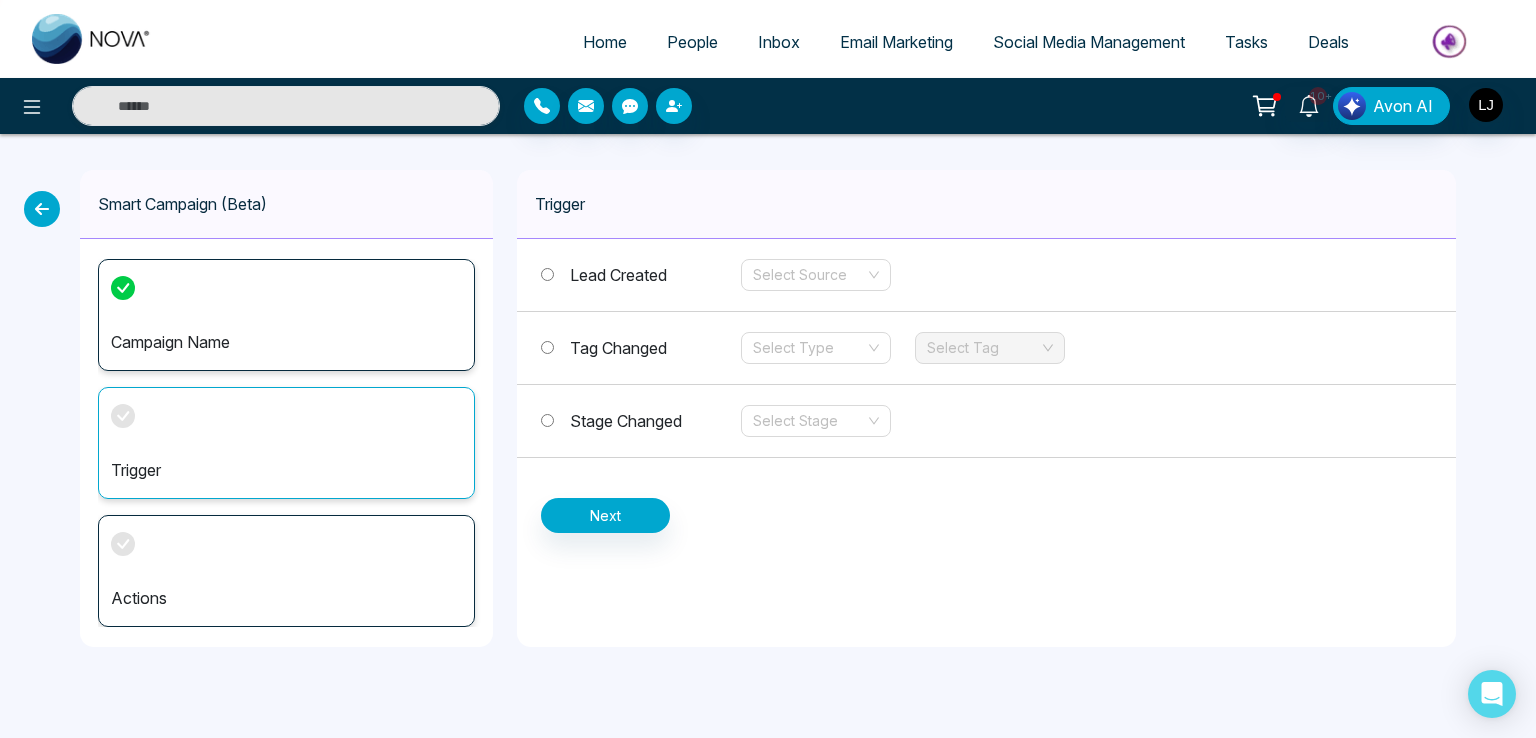 click on "Tag Changed" at bounding box center (641, 348) 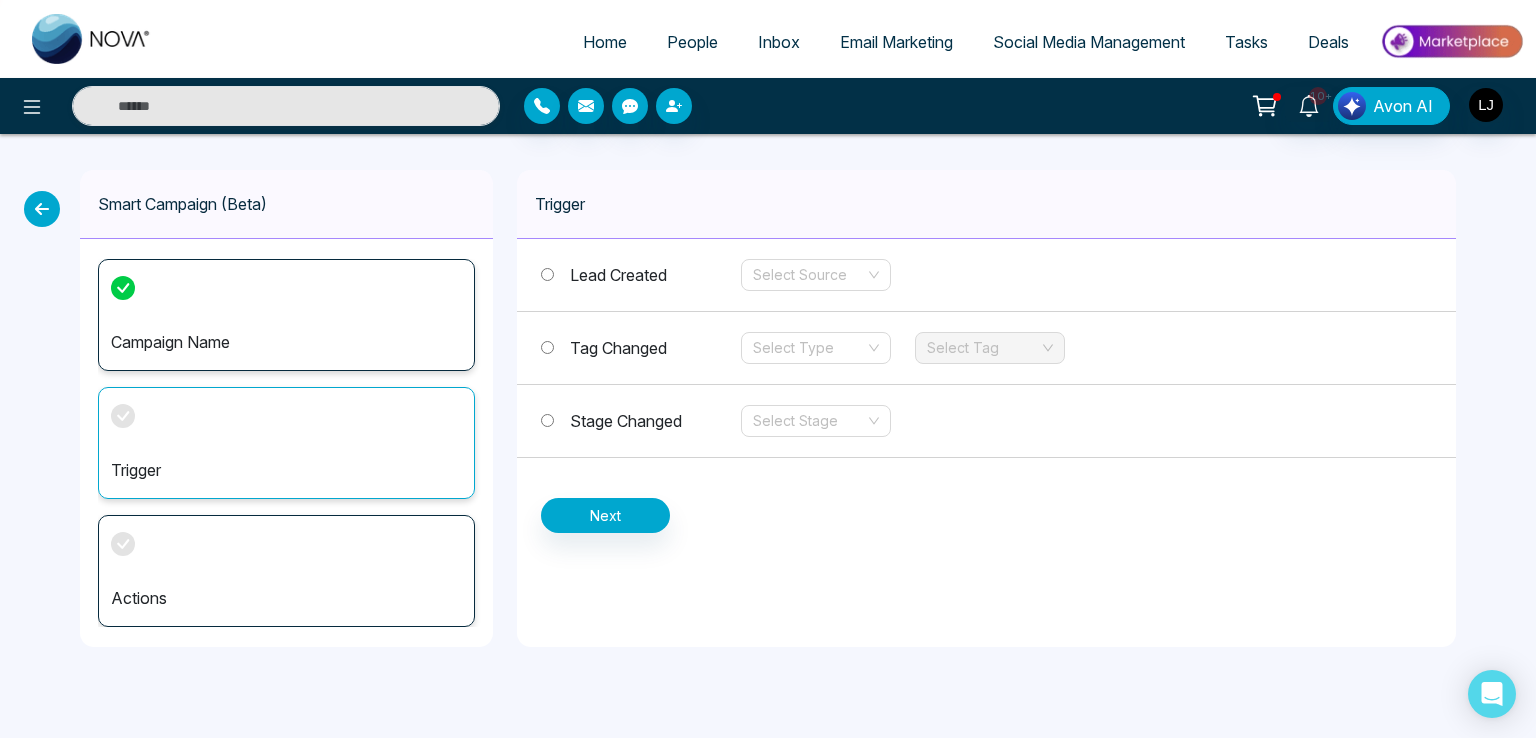click on "Stage Changed" at bounding box center (626, 421) 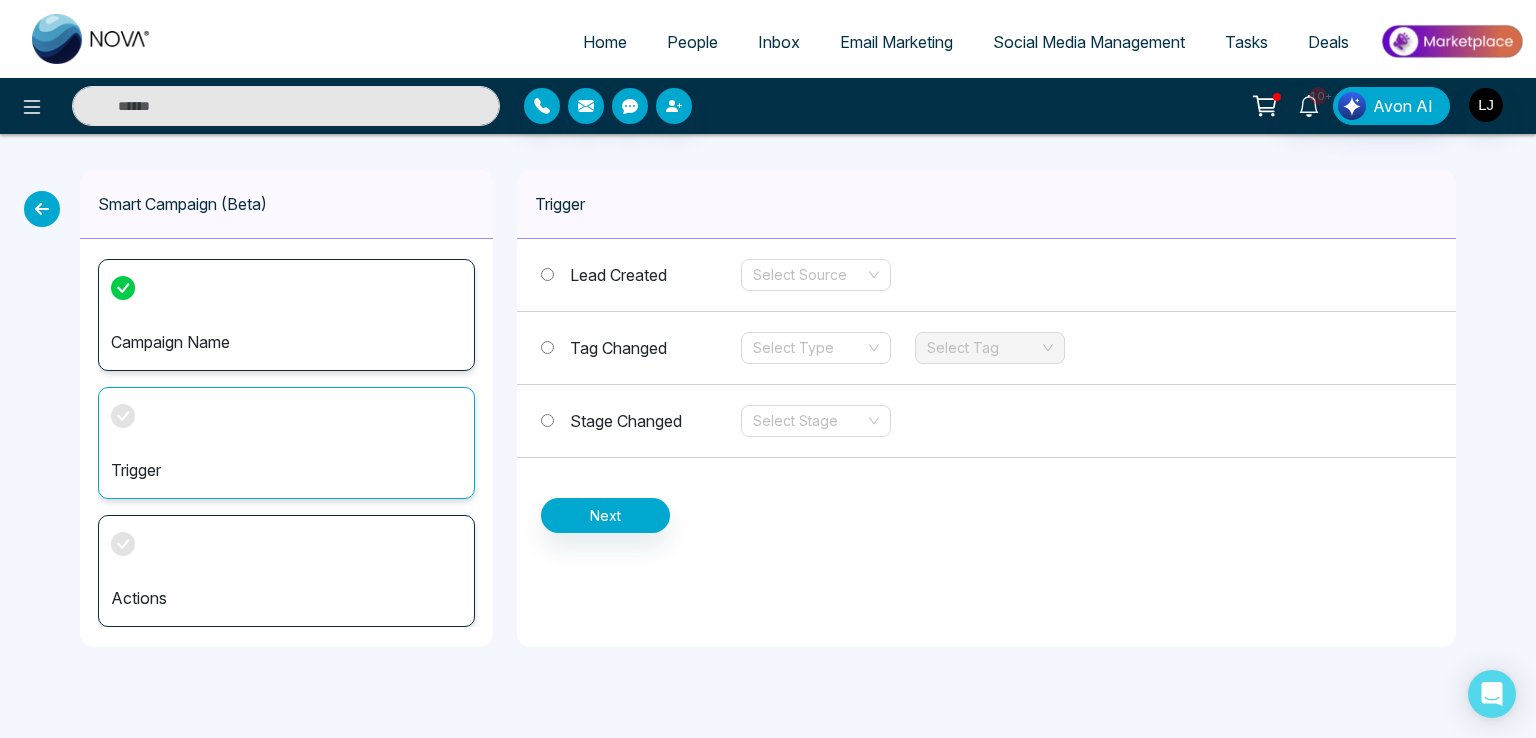 click on "Tag Changed" at bounding box center [618, 348] 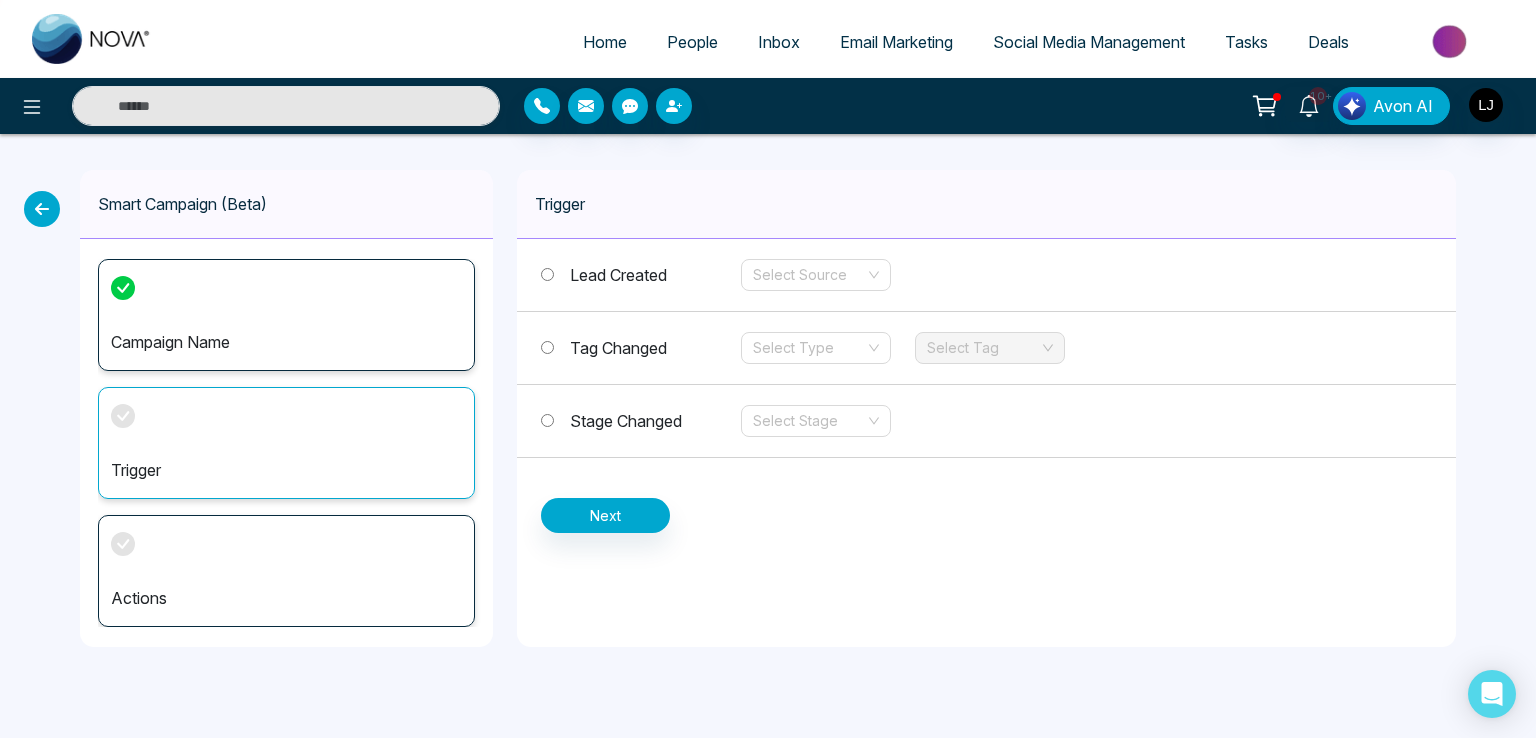 click on "Stage Changed" at bounding box center [626, 421] 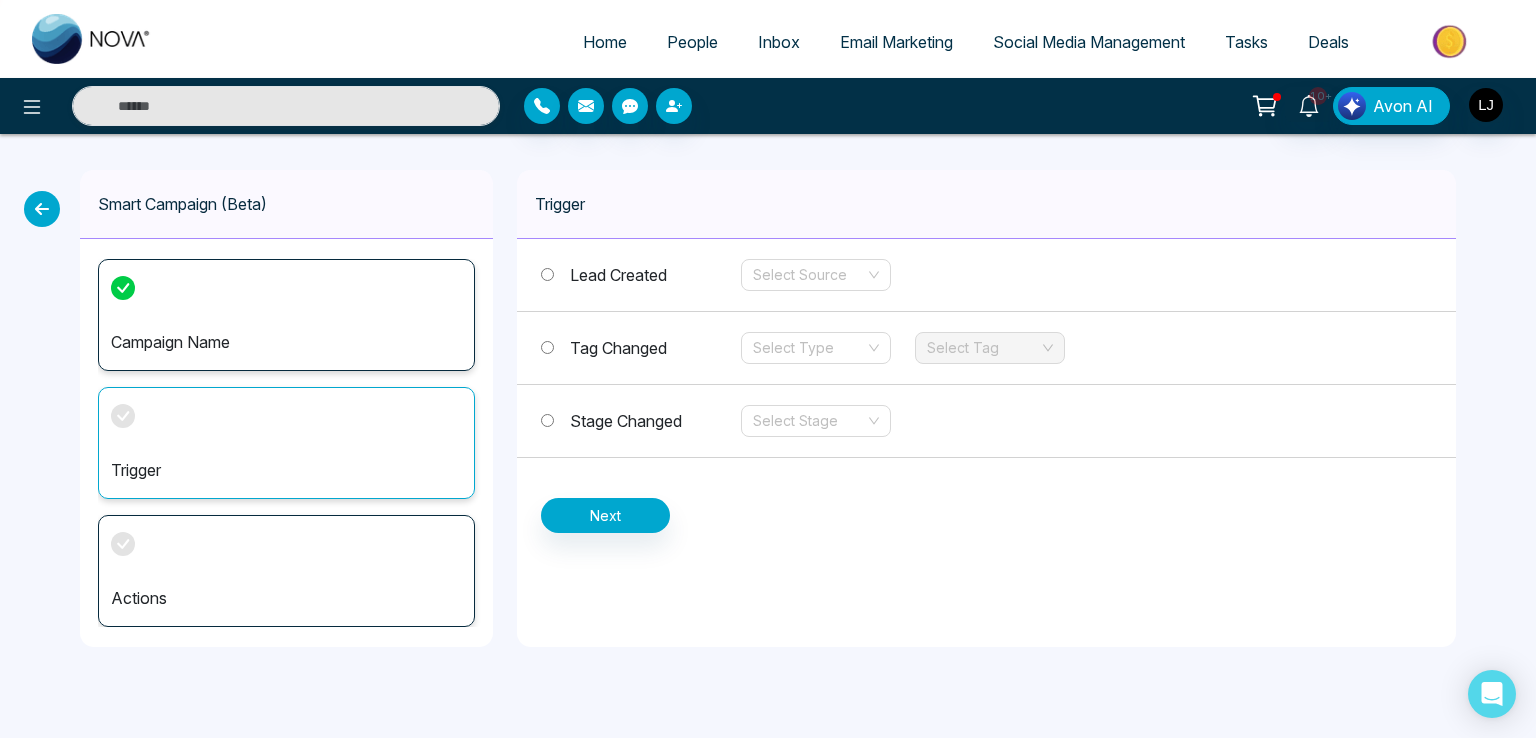 click on "Tag Changed Select Type Select Tag" at bounding box center (986, 348) 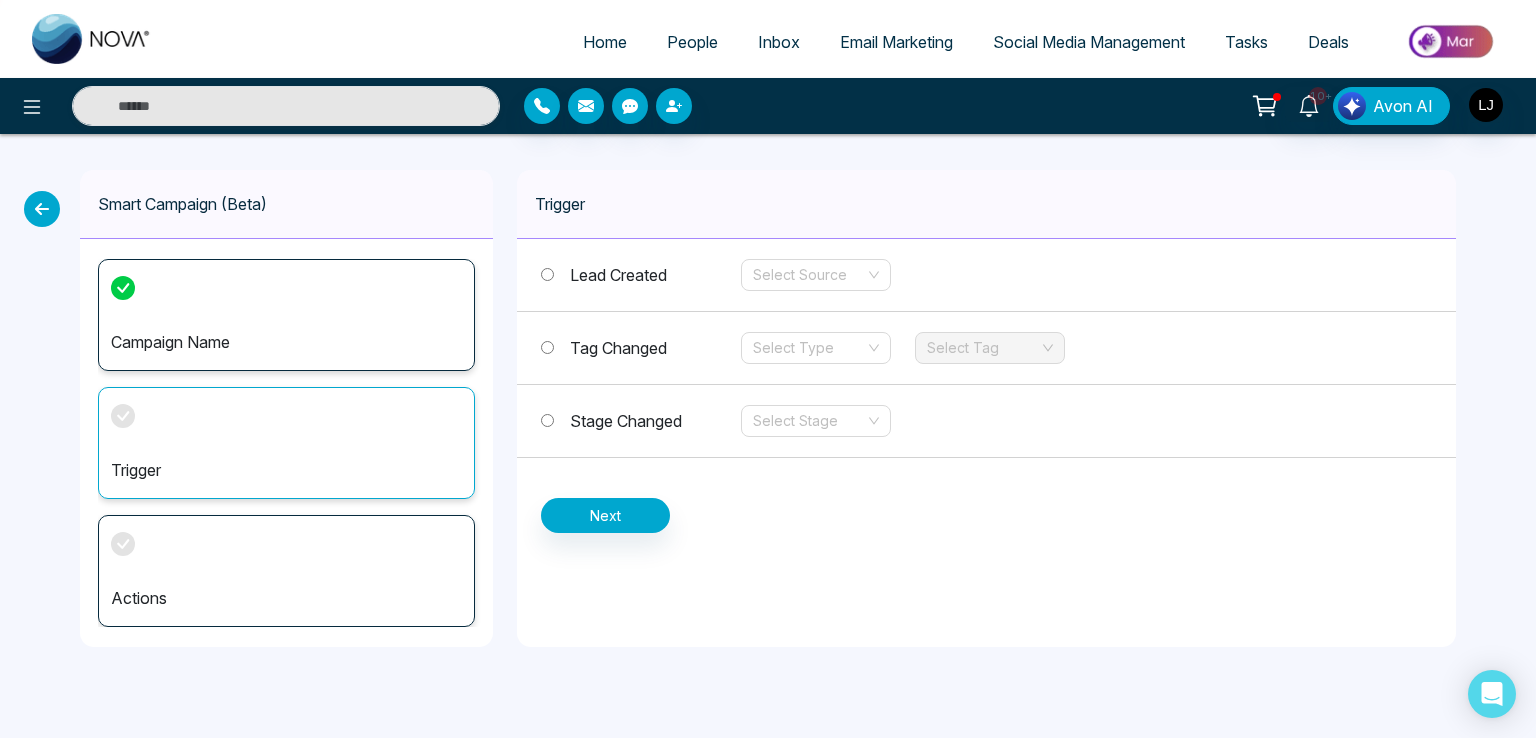 click on "Stage Changed Select Stage" at bounding box center [986, 421] 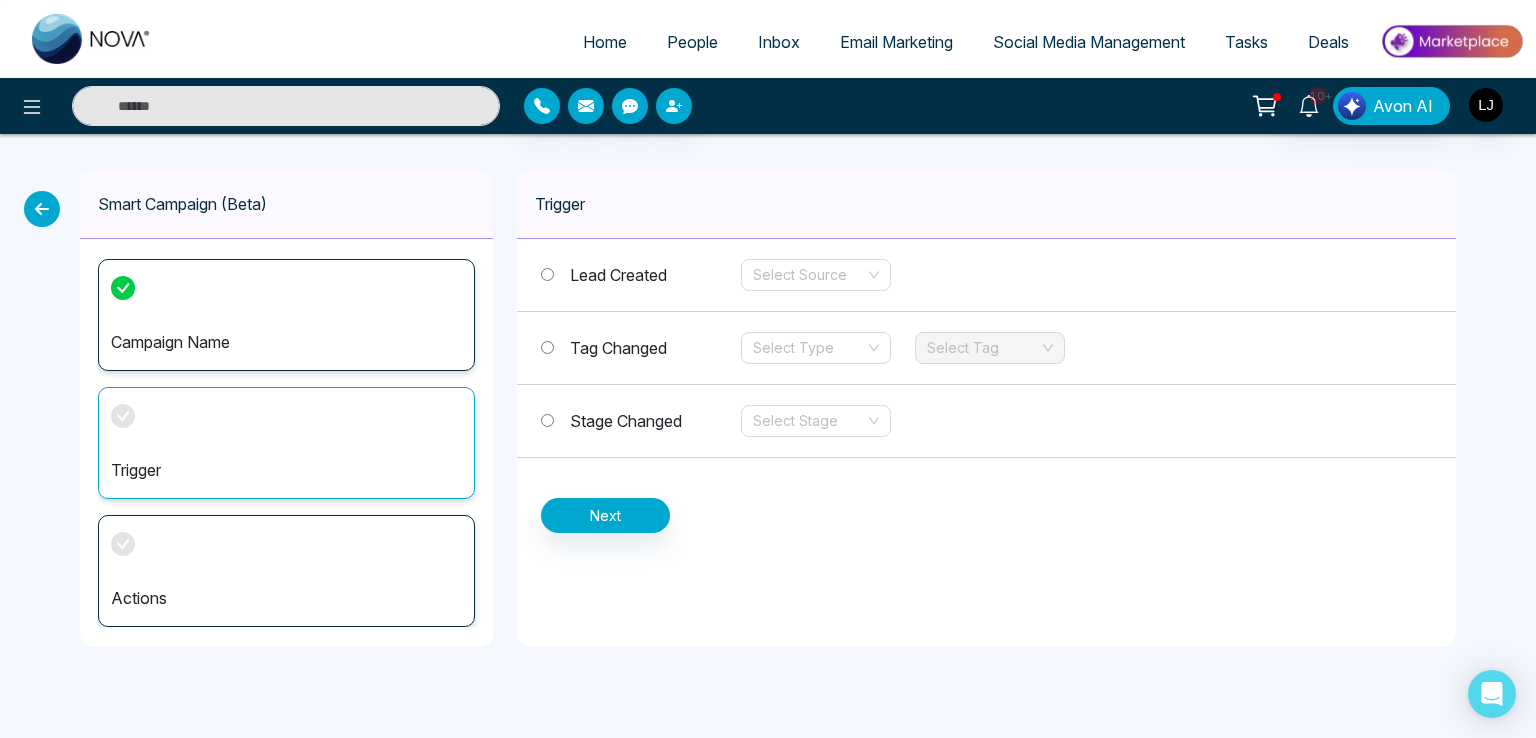 click on "Tag Changed" at bounding box center (618, 348) 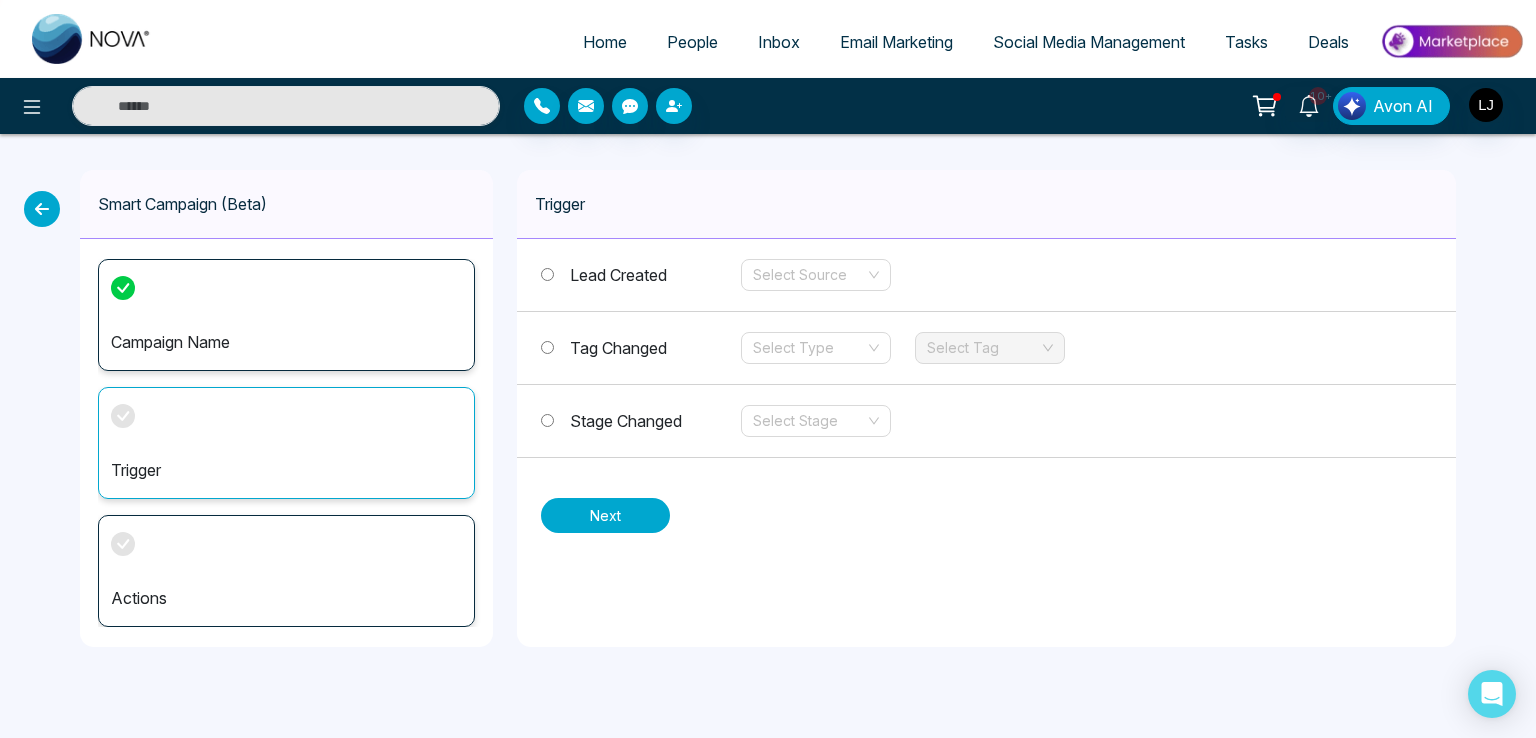 click on "Next" at bounding box center (605, 515) 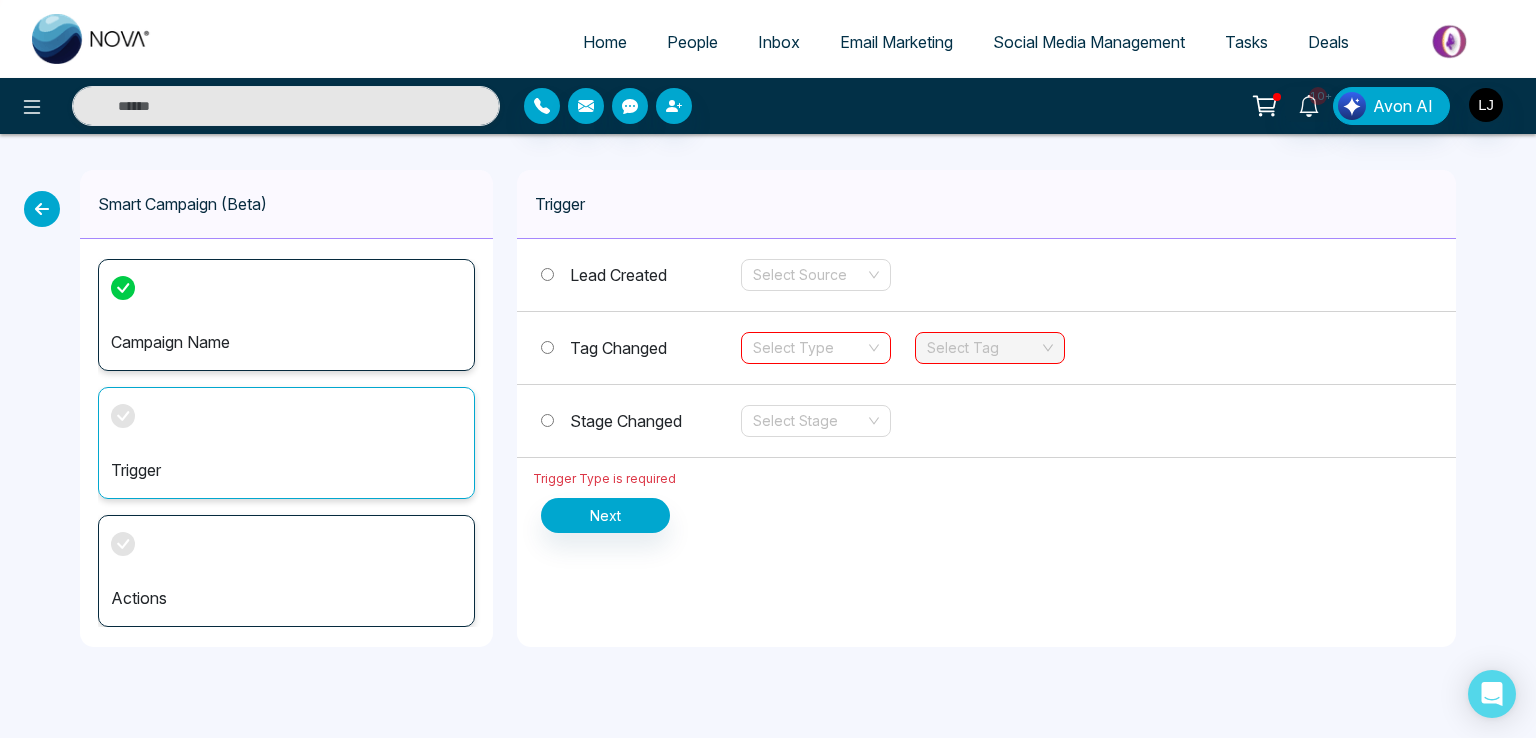 click at bounding box center (809, 348) 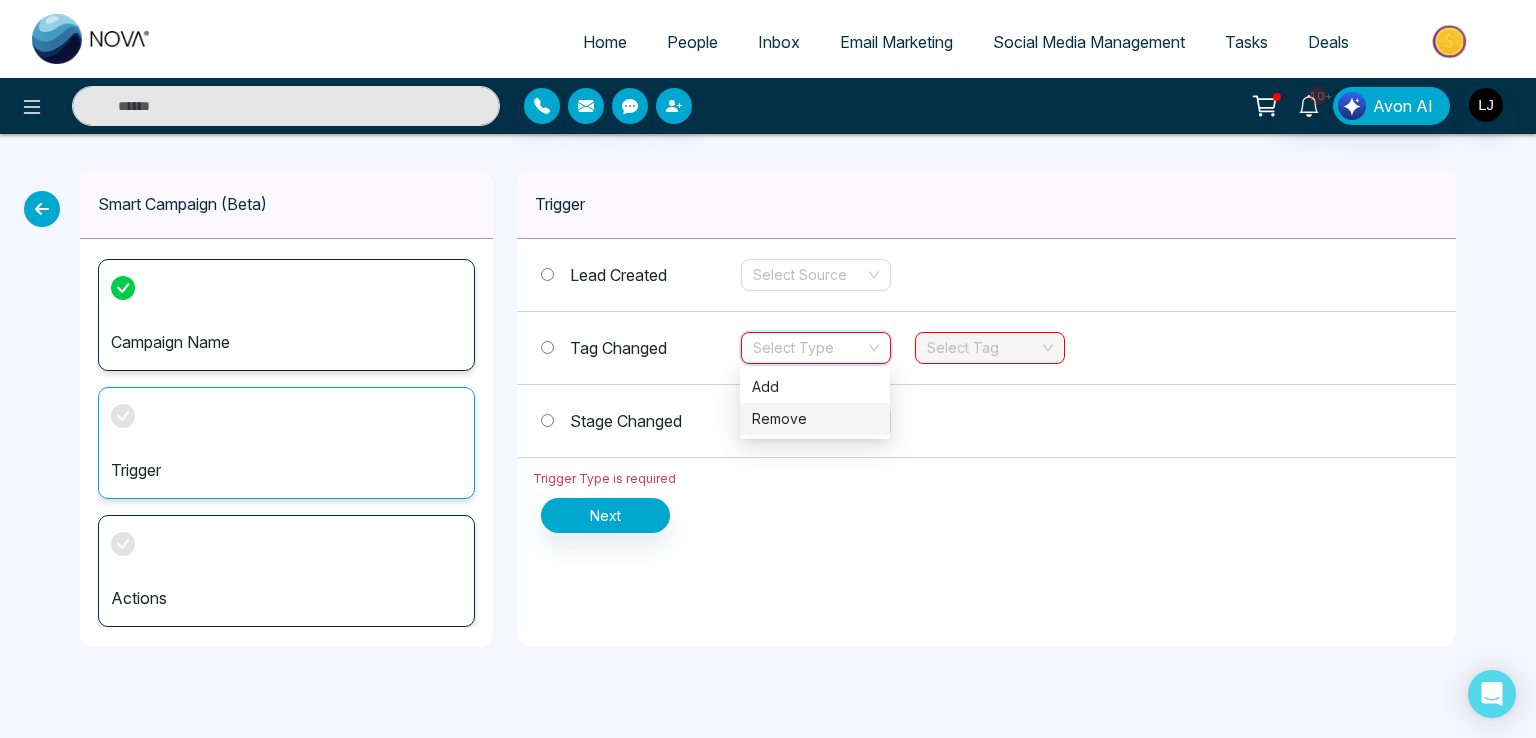 click on "Remove" at bounding box center (815, 419) 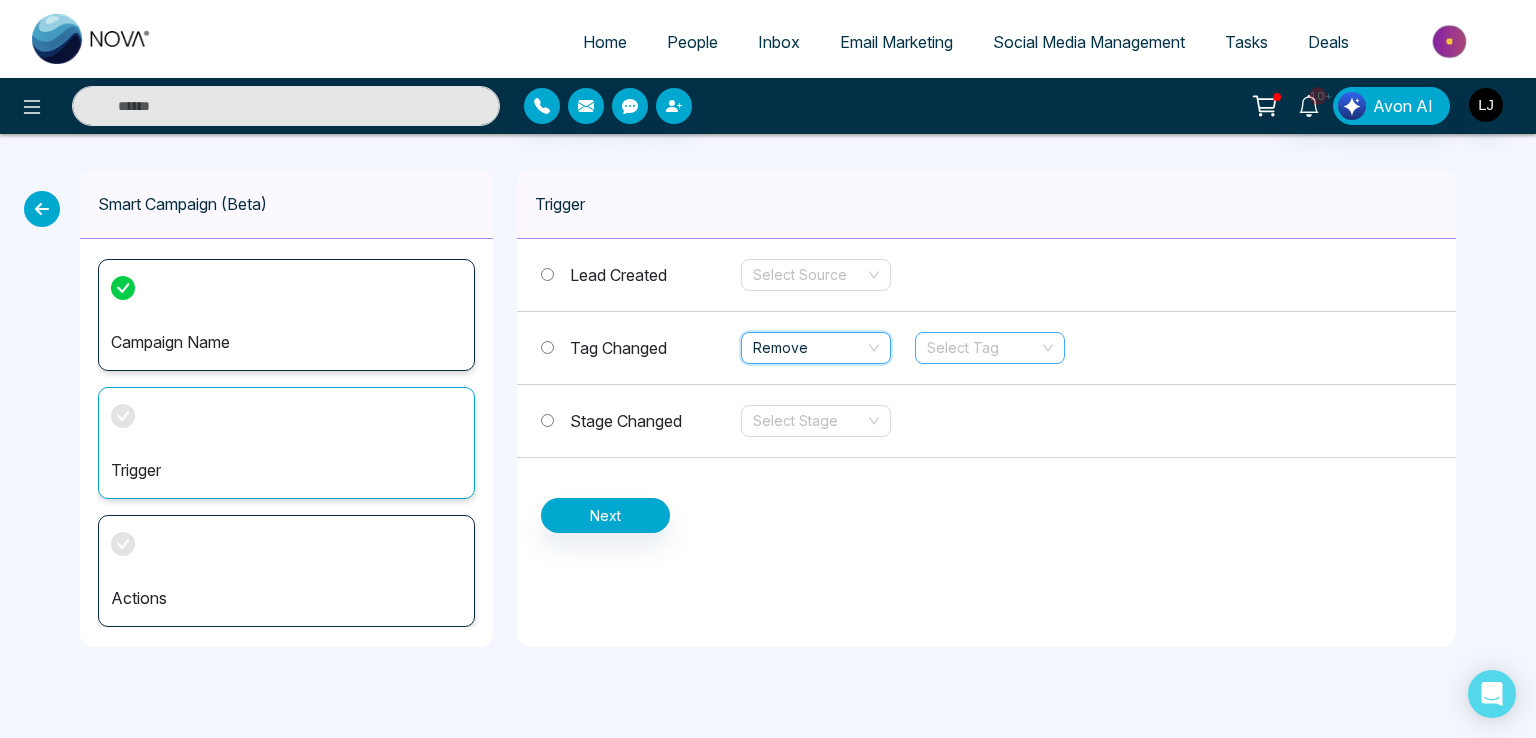 drag, startPoint x: 909, startPoint y: 341, endPoint x: 931, endPoint y: 344, distance: 22.203604 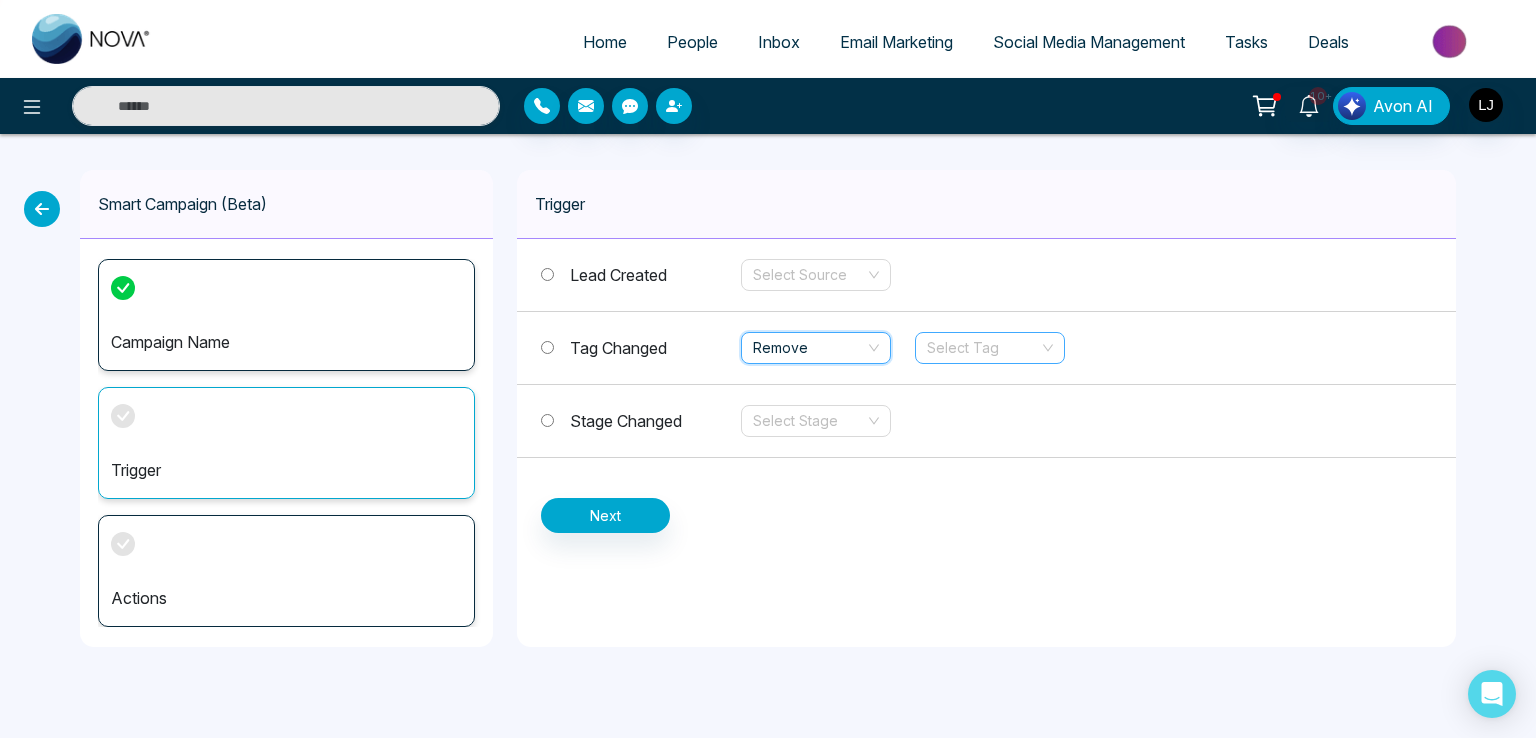 click on "Remove Remove Select Tag" at bounding box center (903, 348) 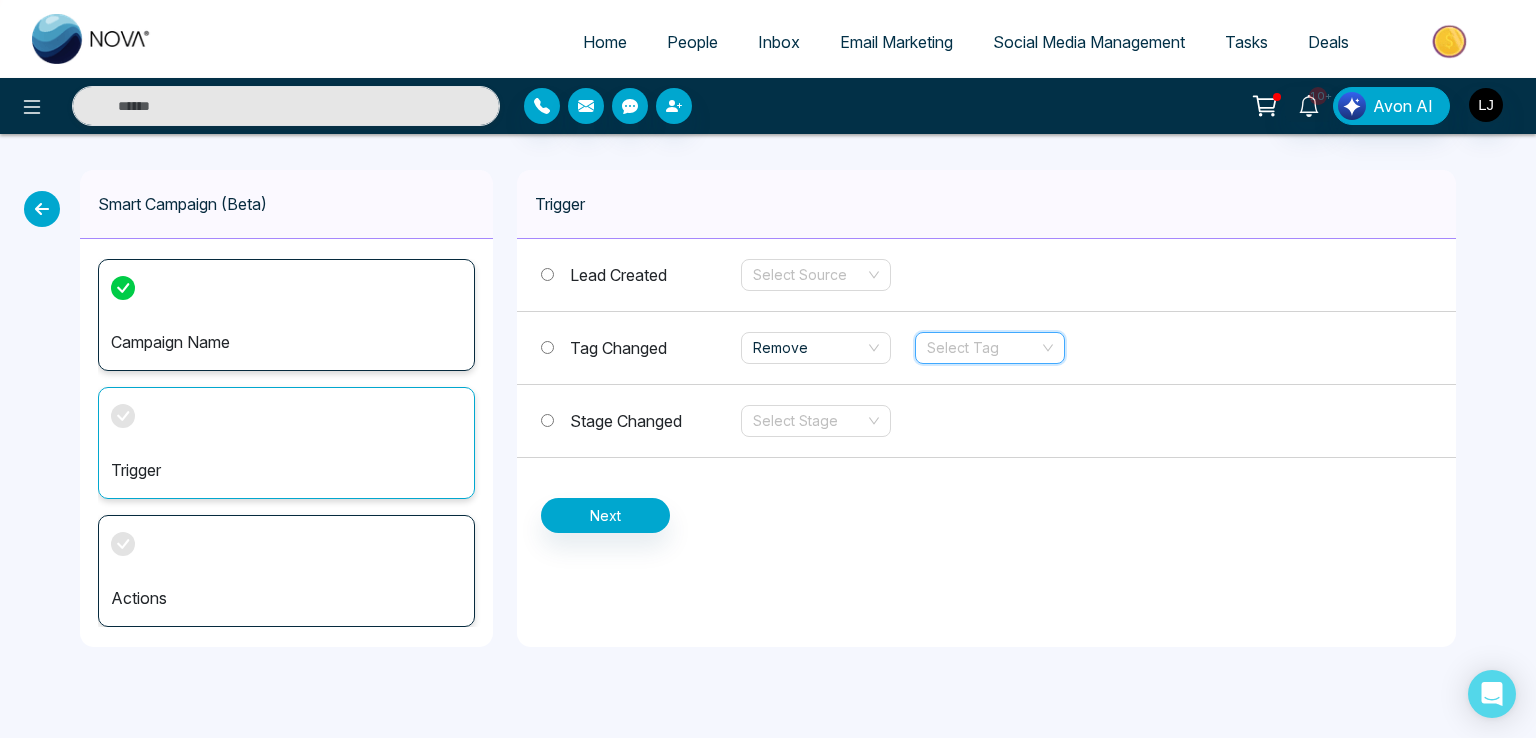 click at bounding box center [983, 348] 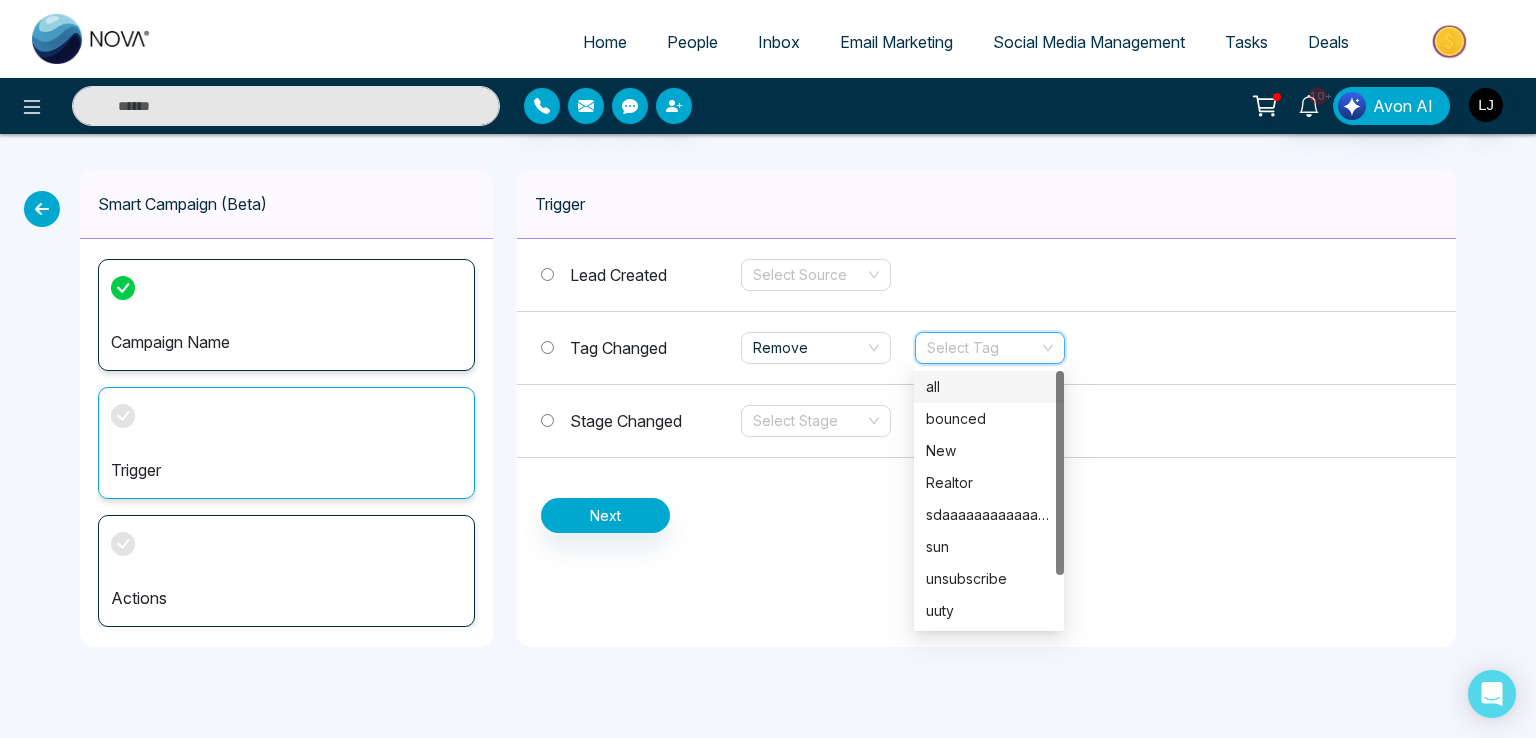 click on "all" at bounding box center (989, 387) 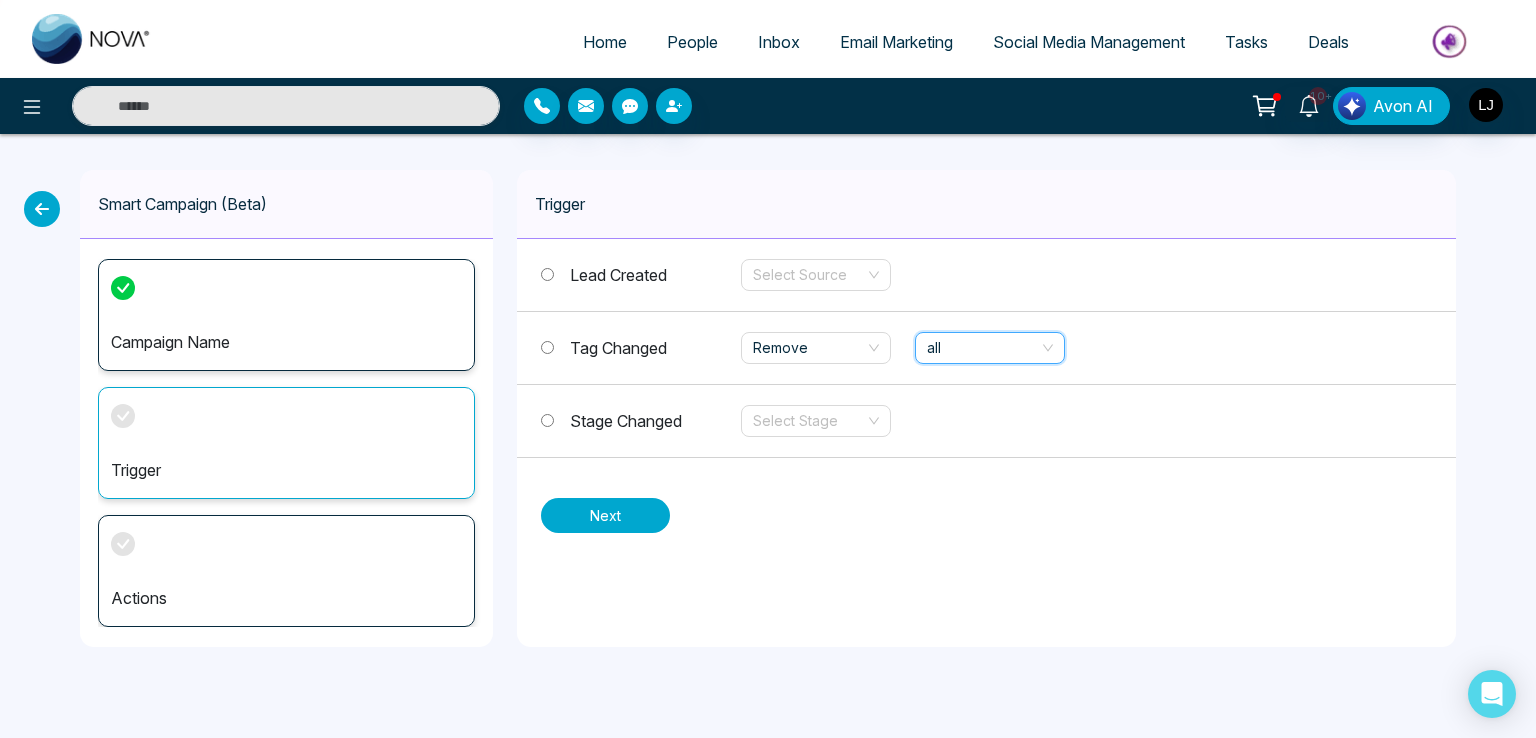 click on "Next" at bounding box center [605, 515] 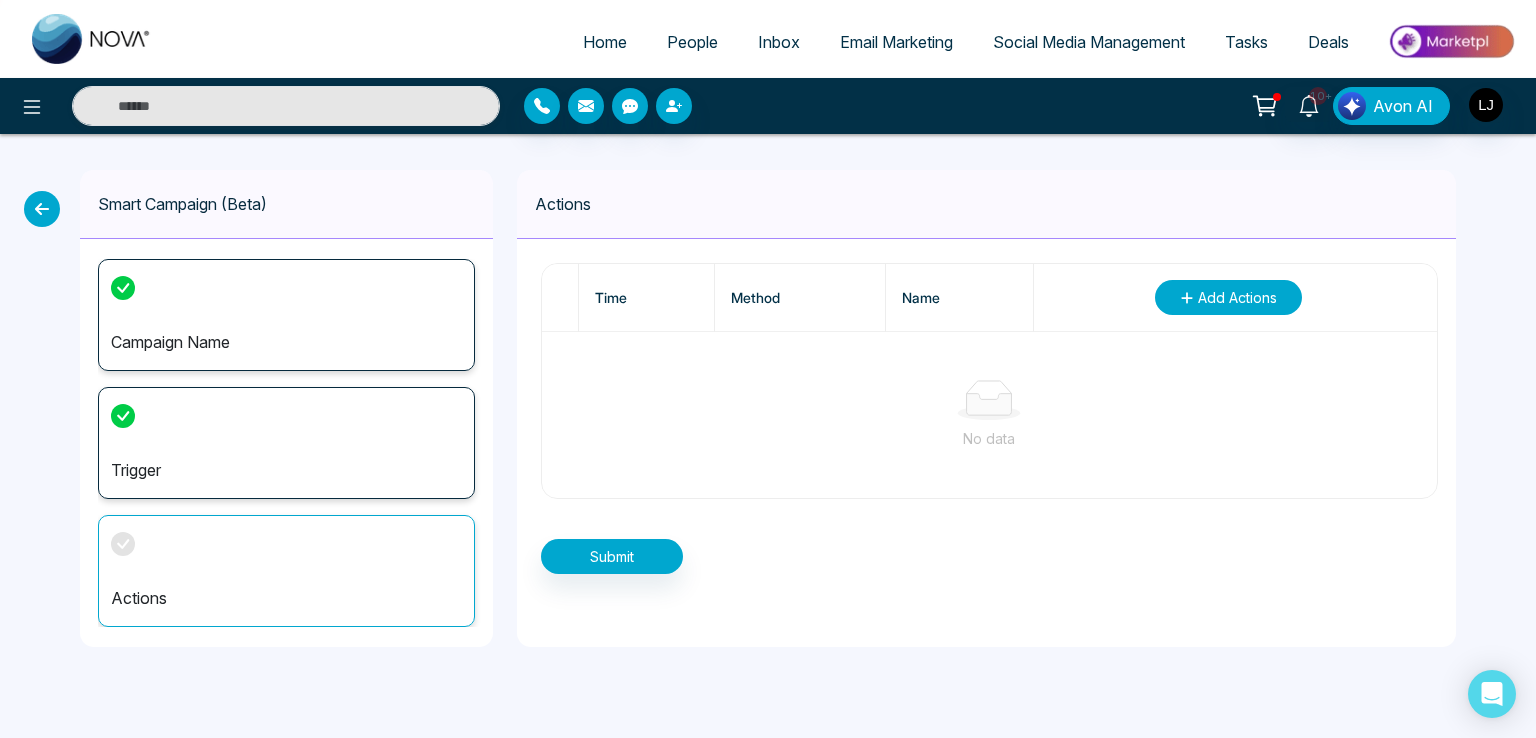click on "Add Actions" at bounding box center (1237, 297) 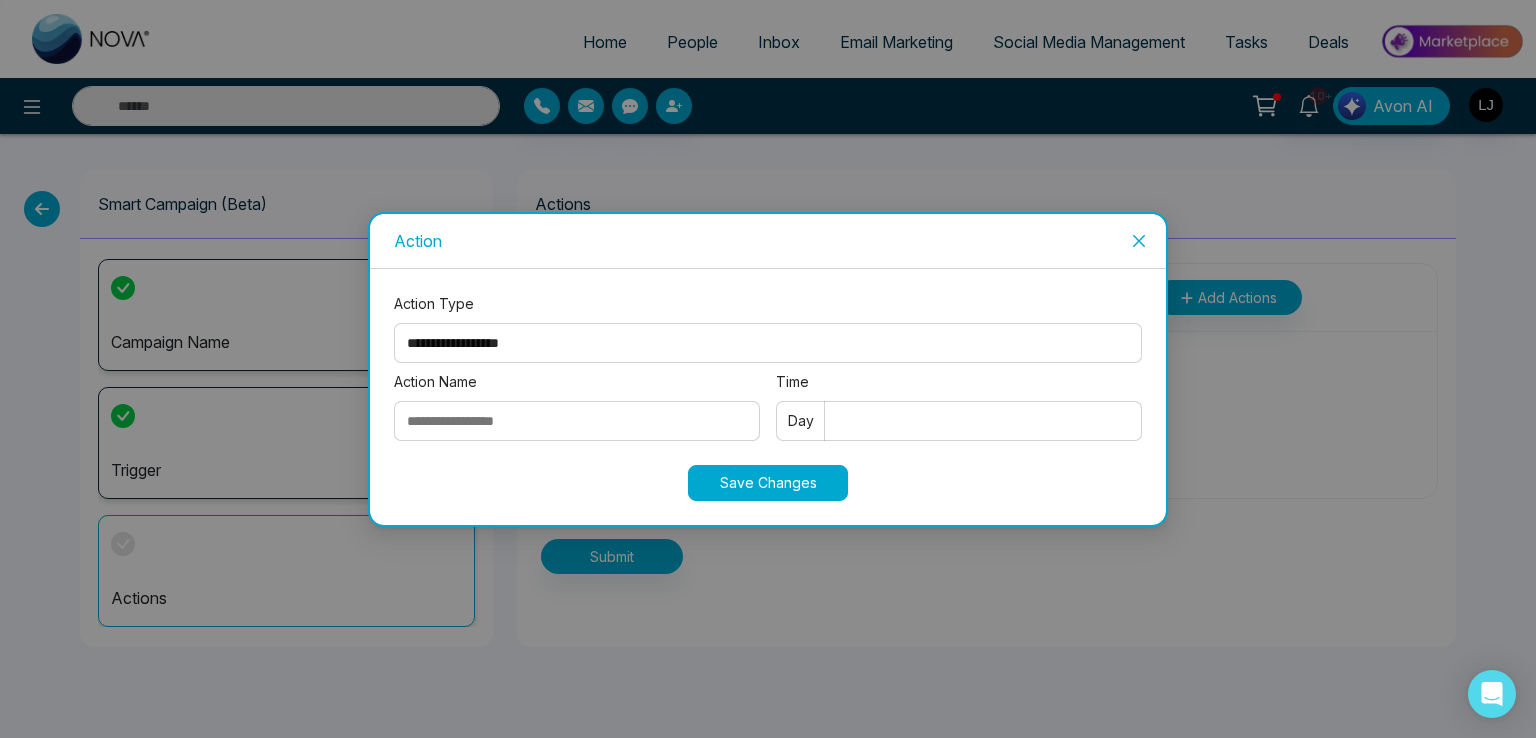 click on "**********" at bounding box center (768, 343) 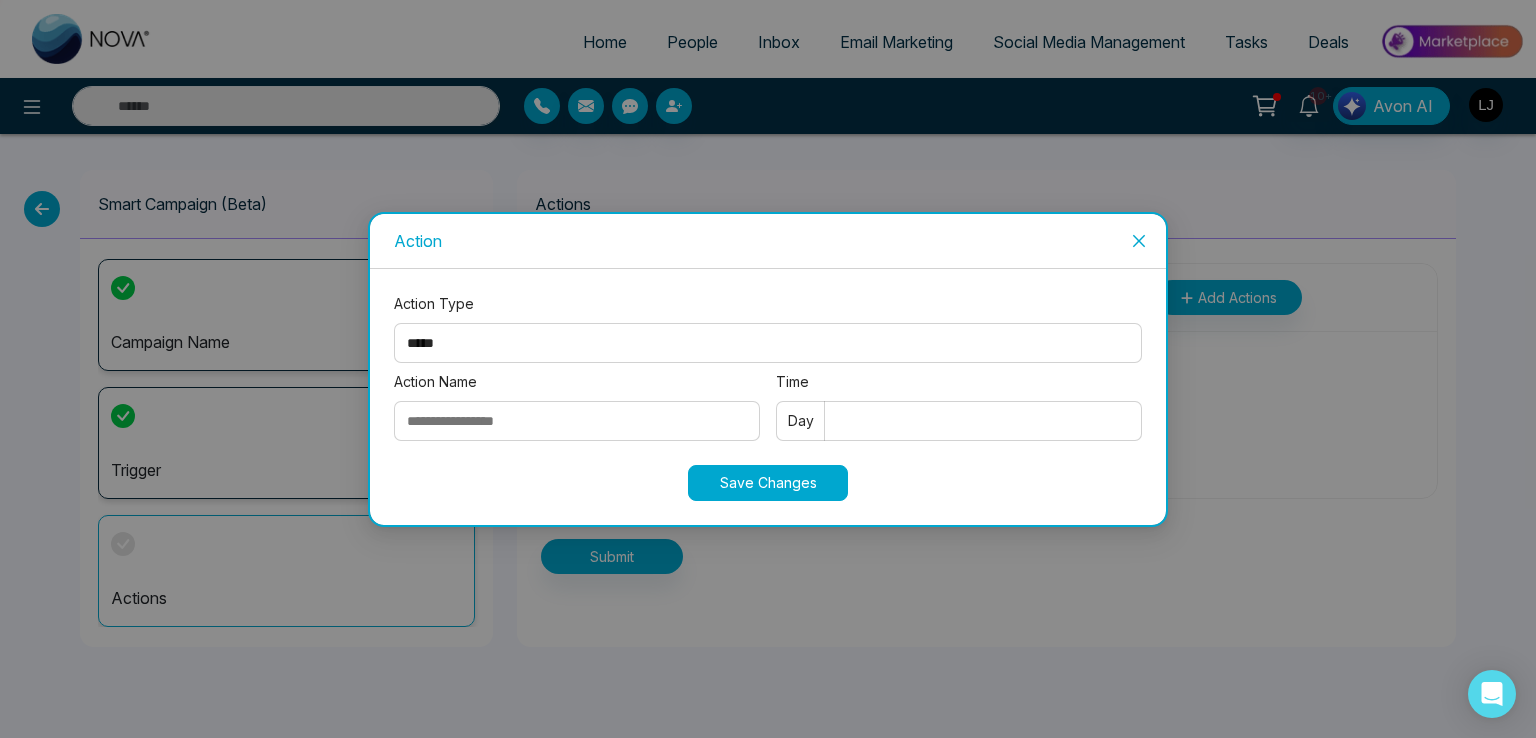 click on "**********" at bounding box center (768, 343) 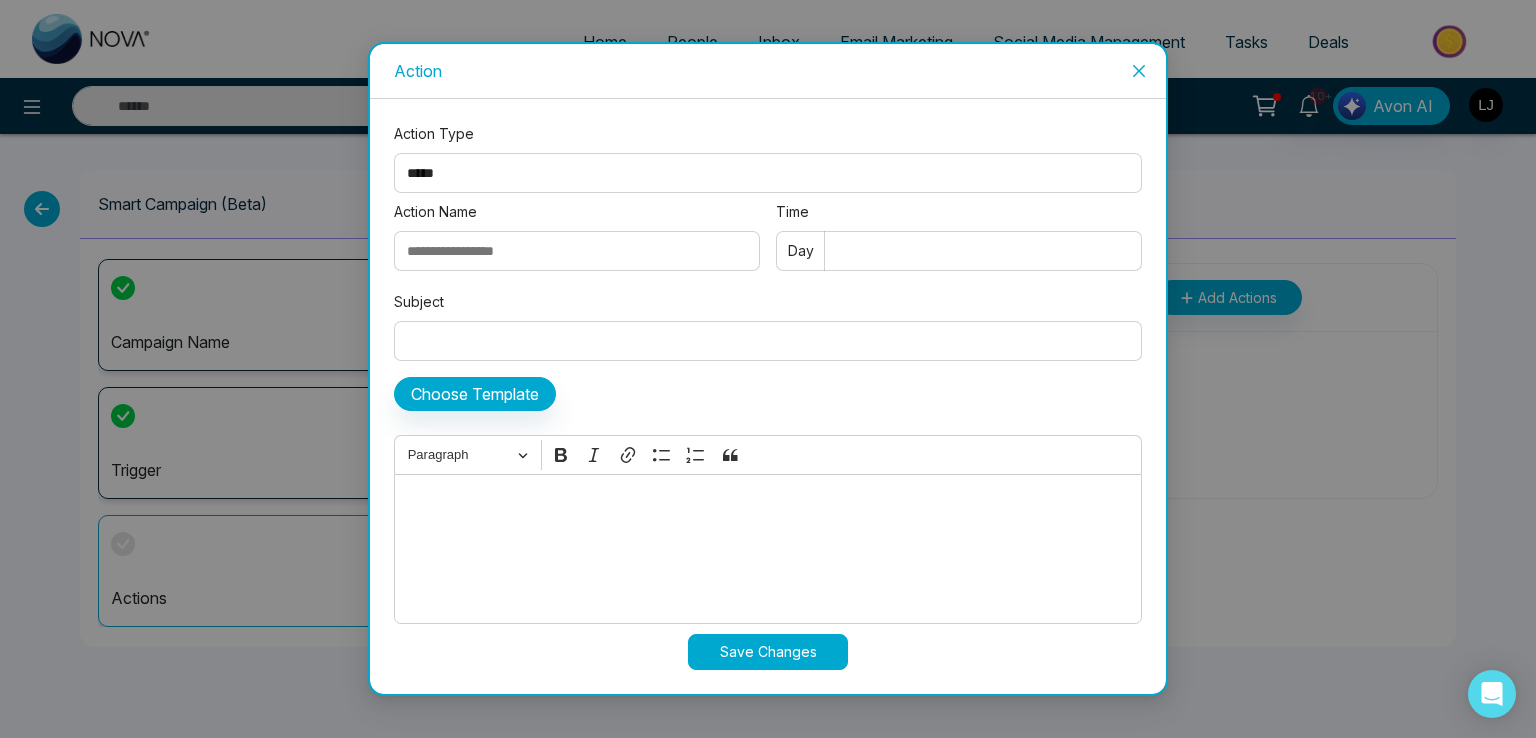 click on "Choose Template" at bounding box center [768, 394] 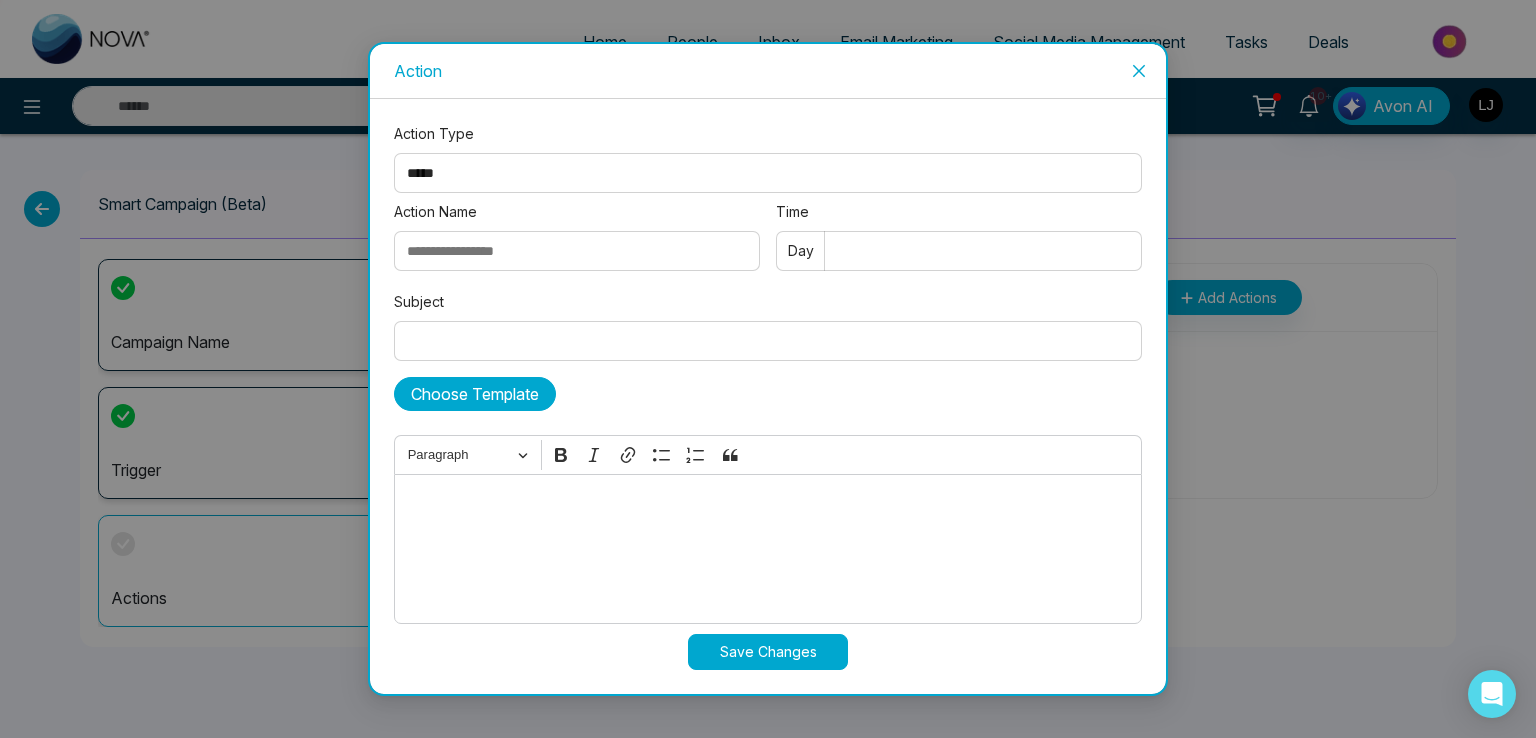 click on "Choose Template" at bounding box center (475, 394) 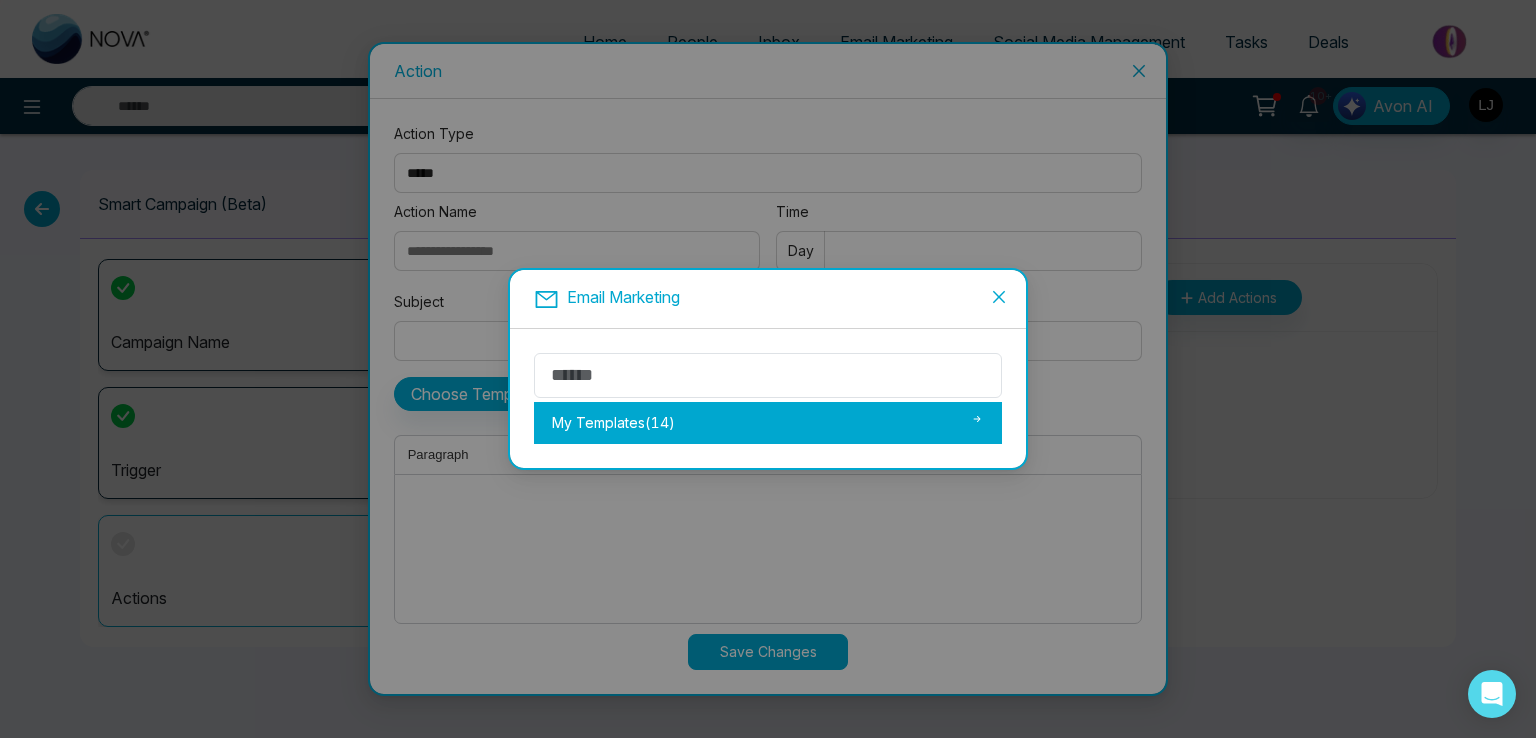 click on "My Templates  ( 14 )" at bounding box center (768, 423) 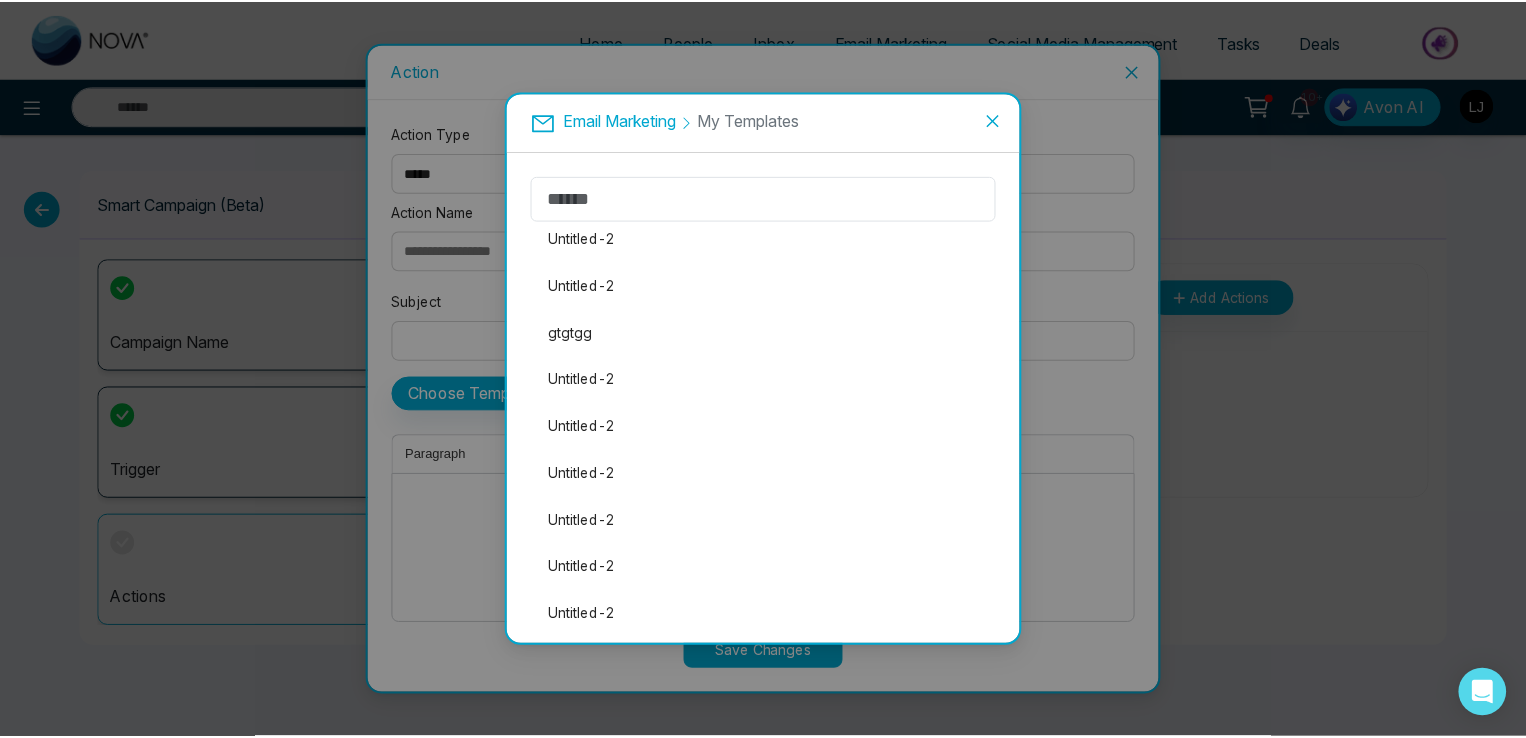 scroll, scrollTop: 0, scrollLeft: 0, axis: both 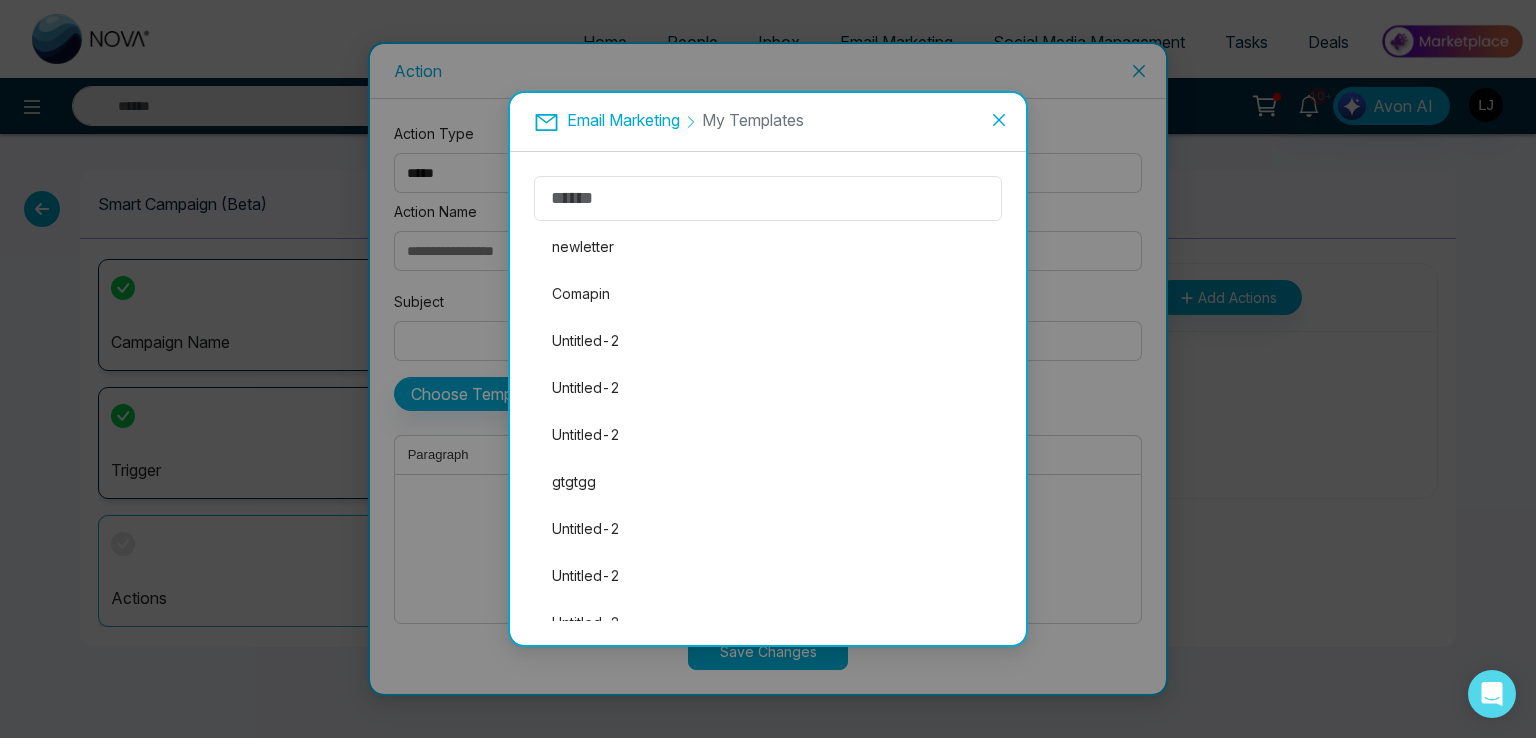 click 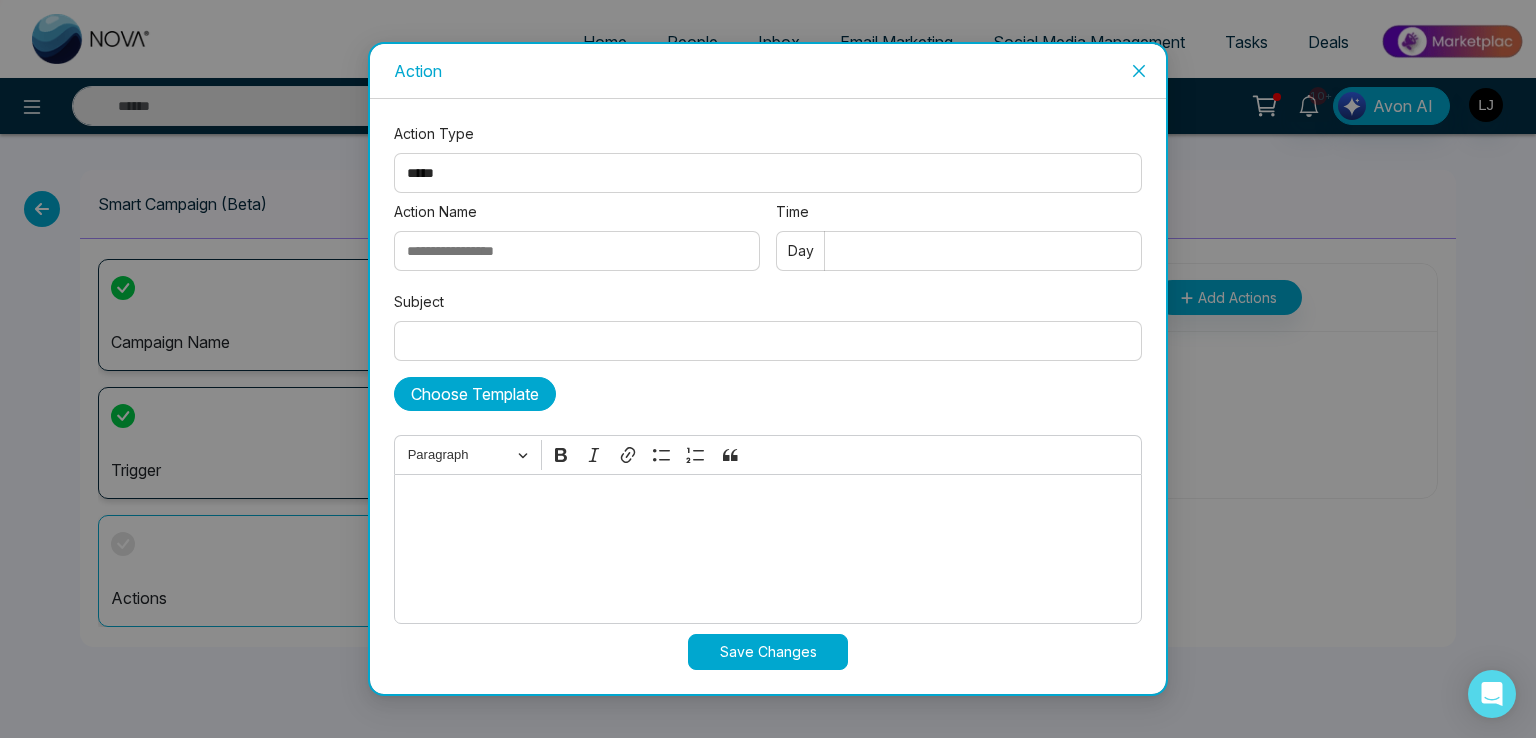 click on "Choose Template" at bounding box center (475, 394) 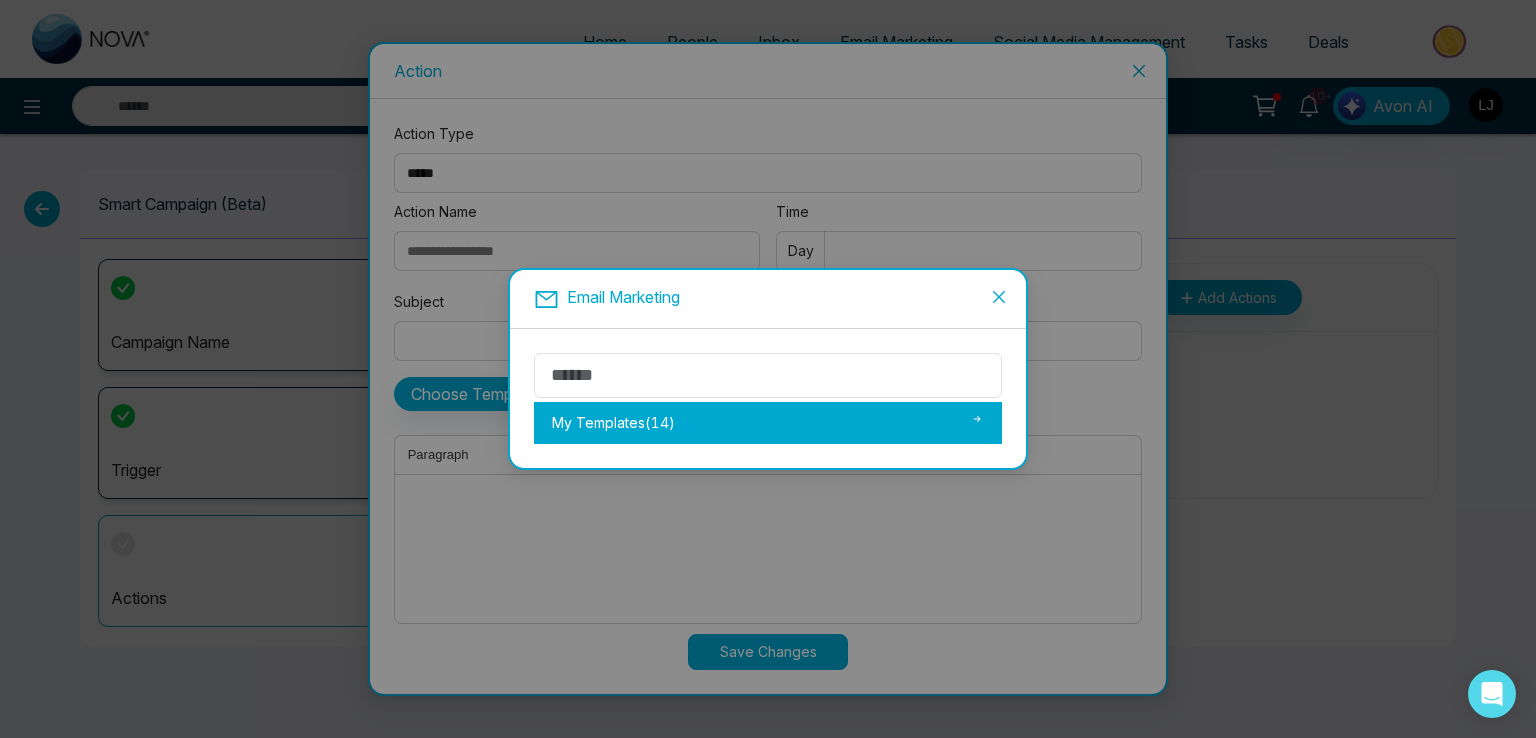 click on "My Templates  ( 14 )" at bounding box center (768, 423) 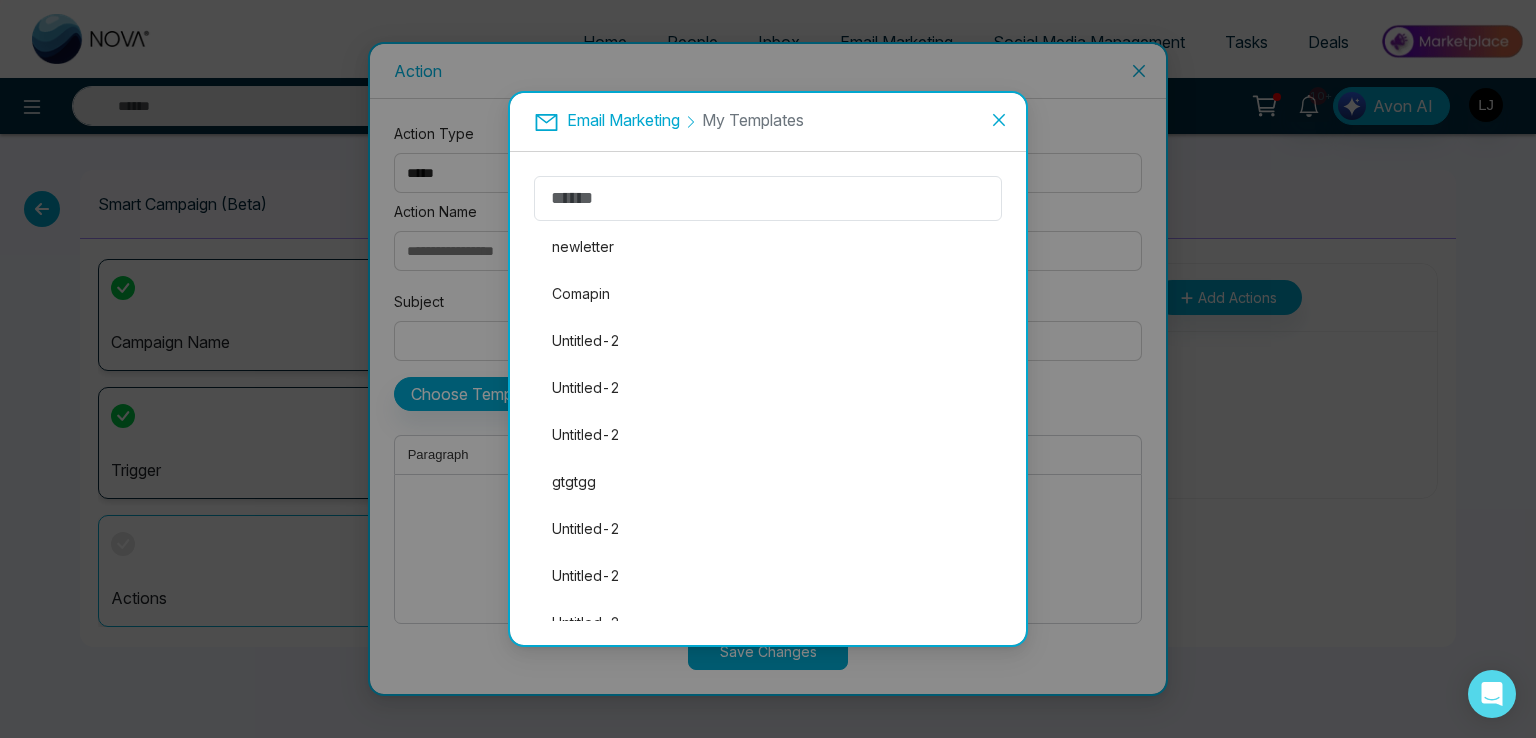 click at bounding box center (999, 120) 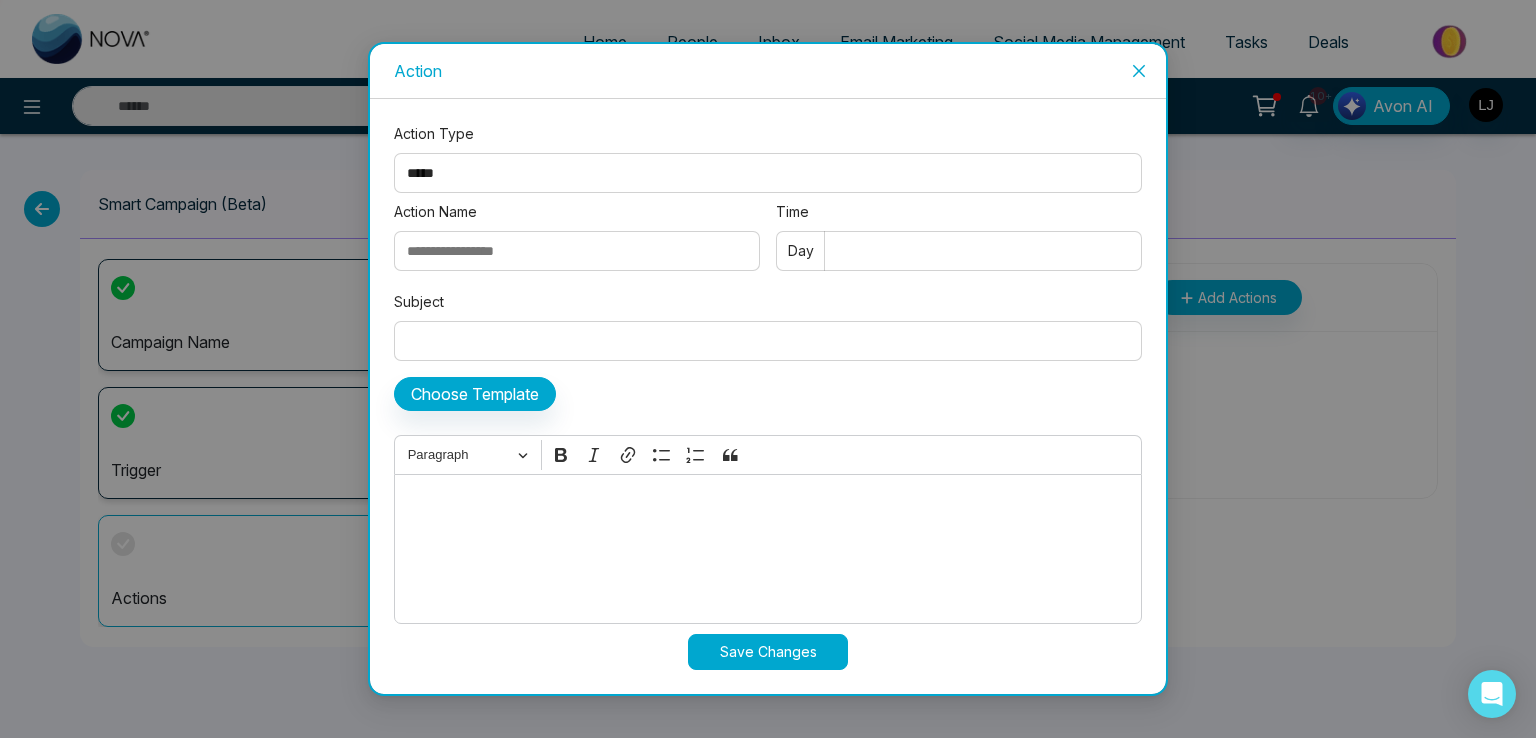 click 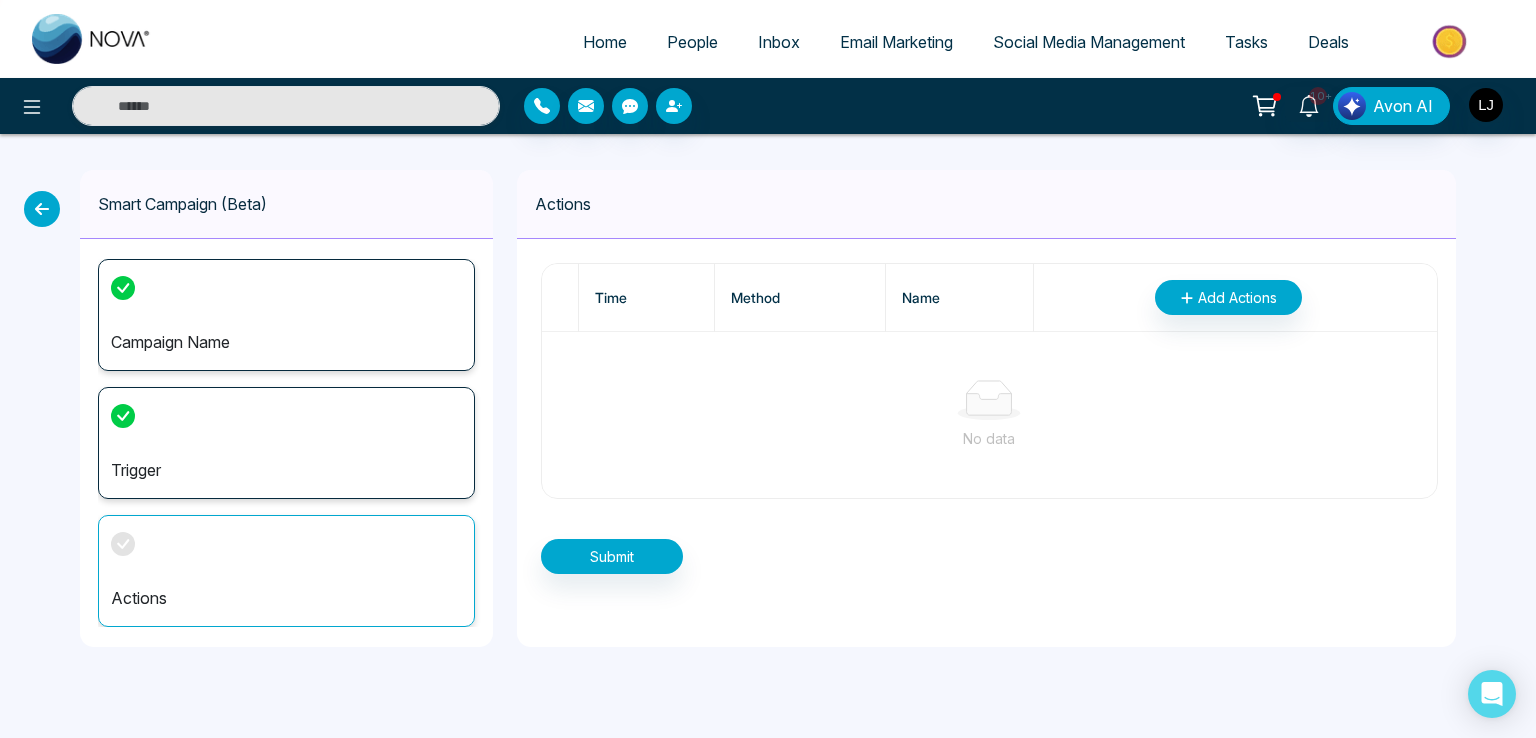 click on "People" at bounding box center (692, 42) 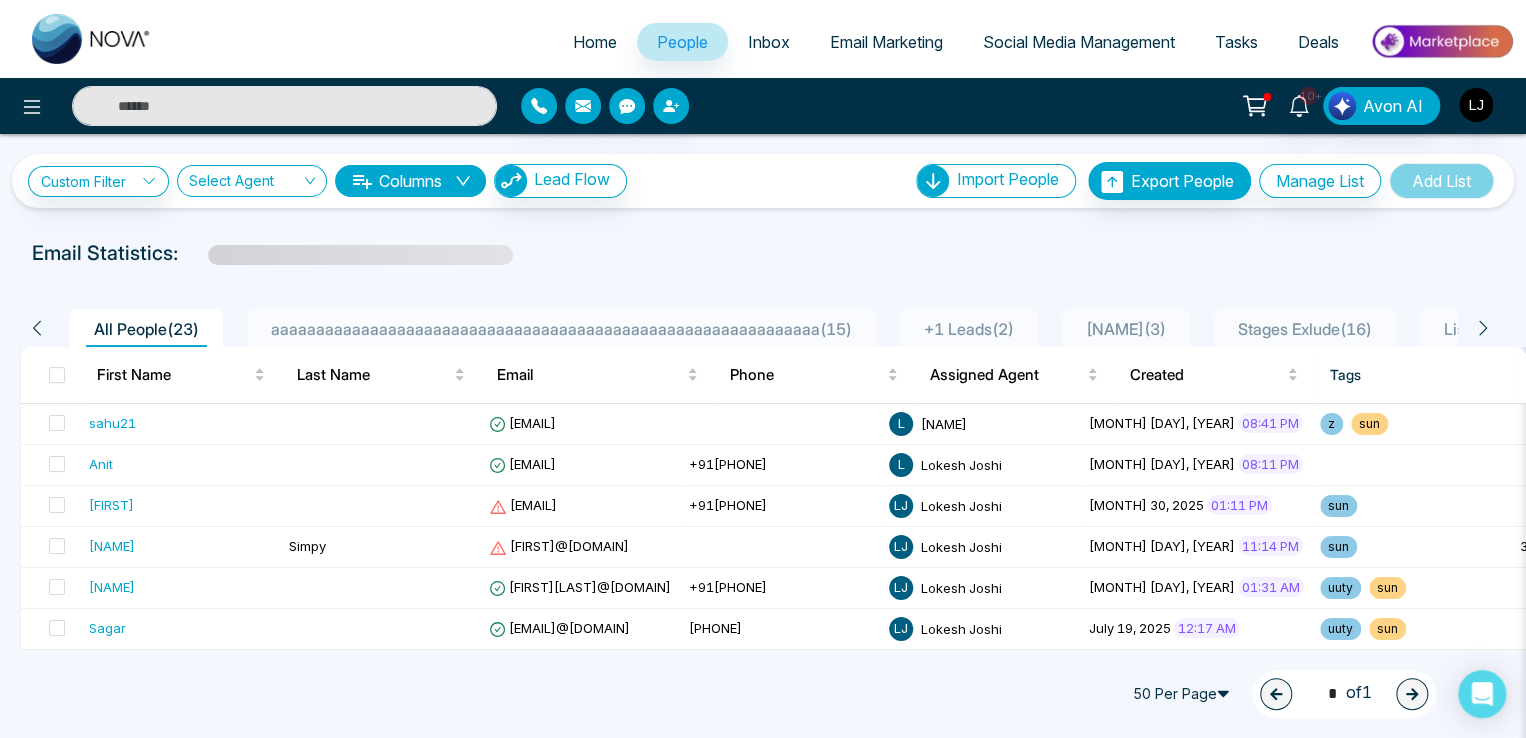 click on "50 Per Page" at bounding box center (1184, 694) 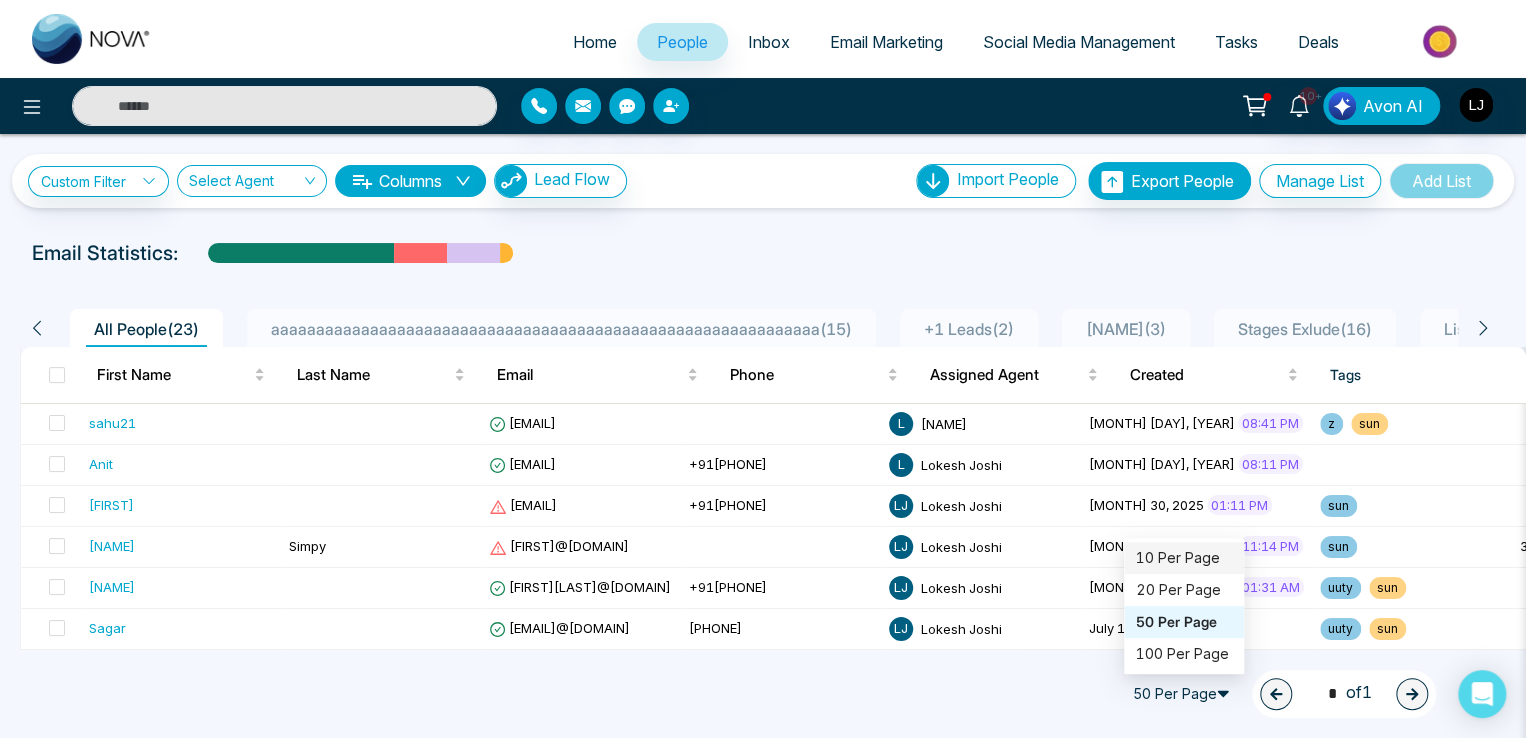 click on "10 Per Page" at bounding box center (1184, 558) 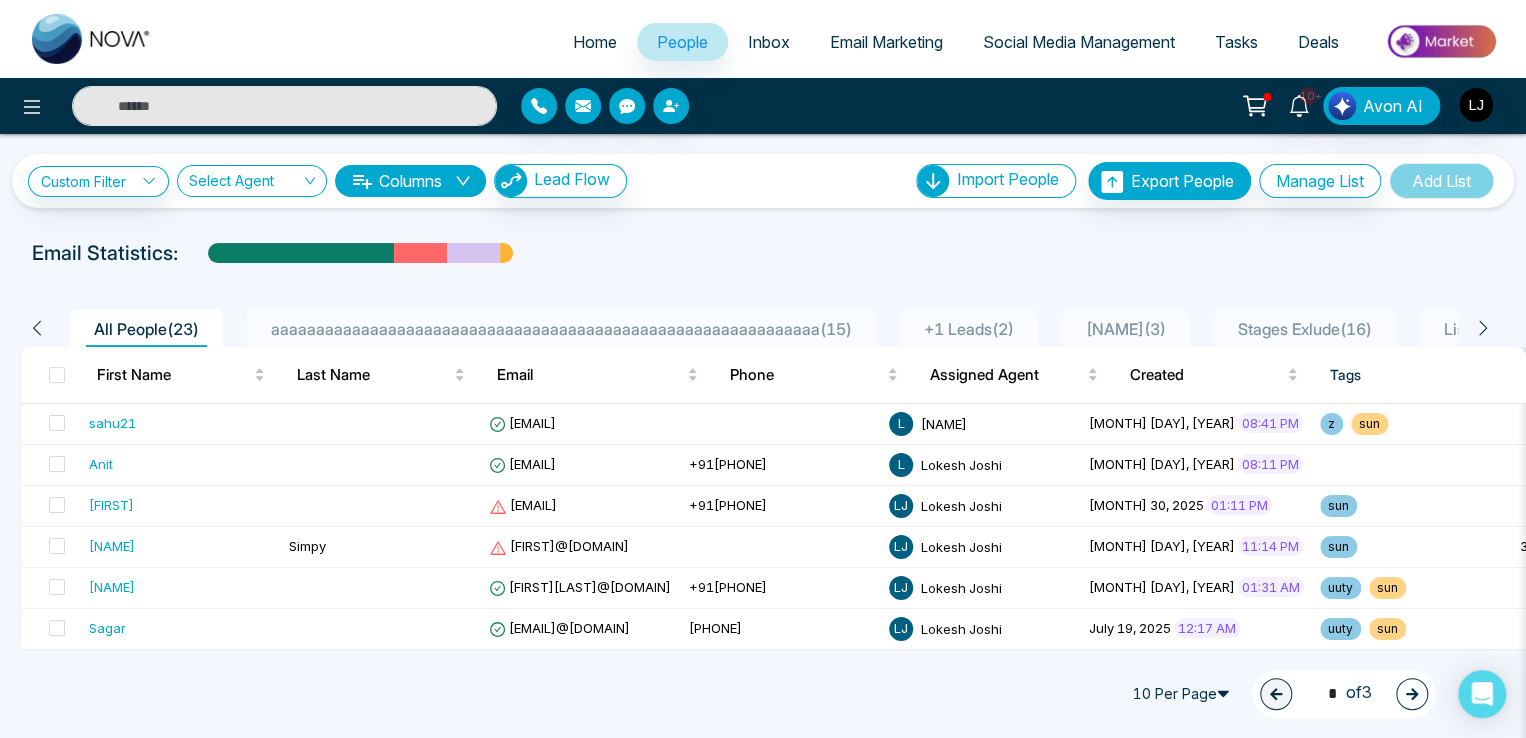 click at bounding box center [51, 375] 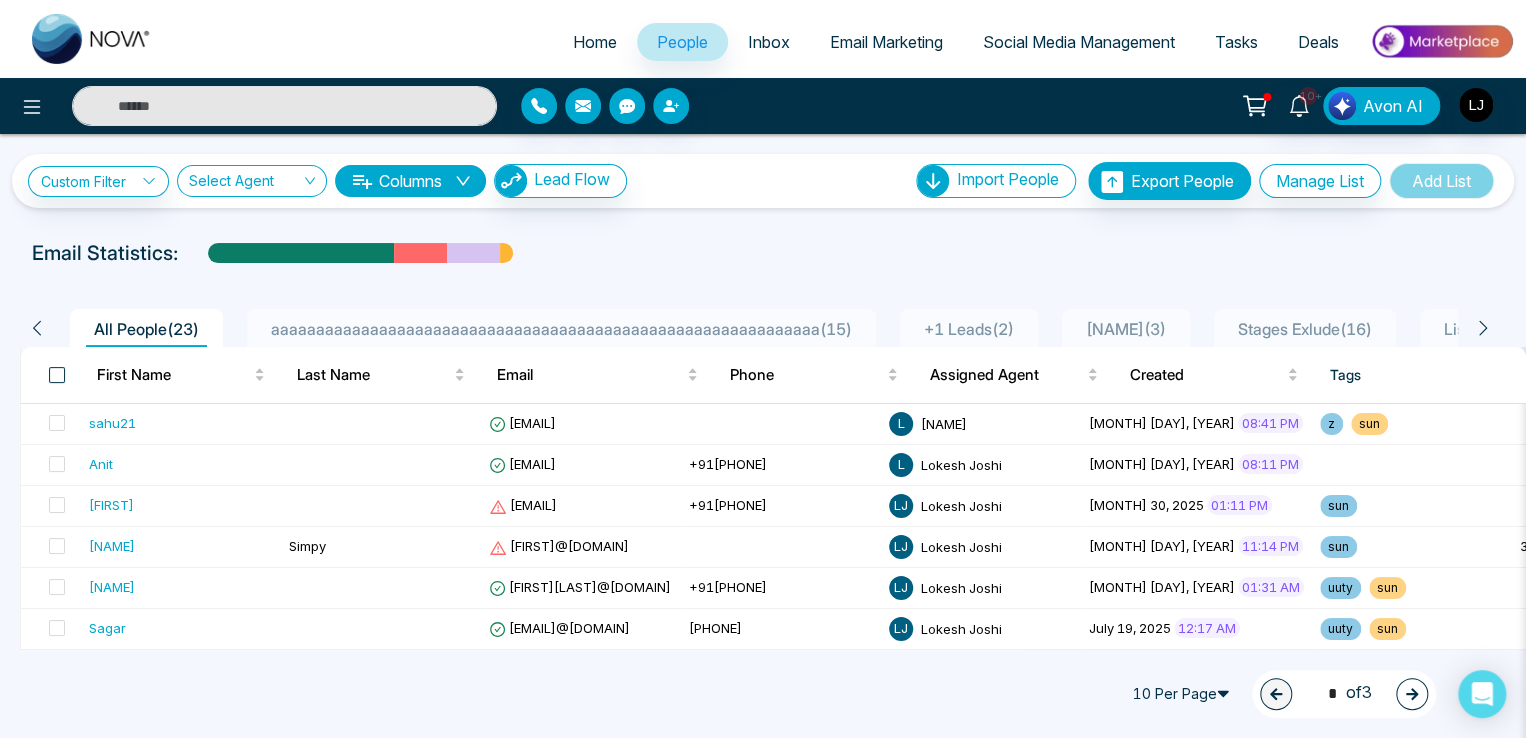 click at bounding box center (57, 375) 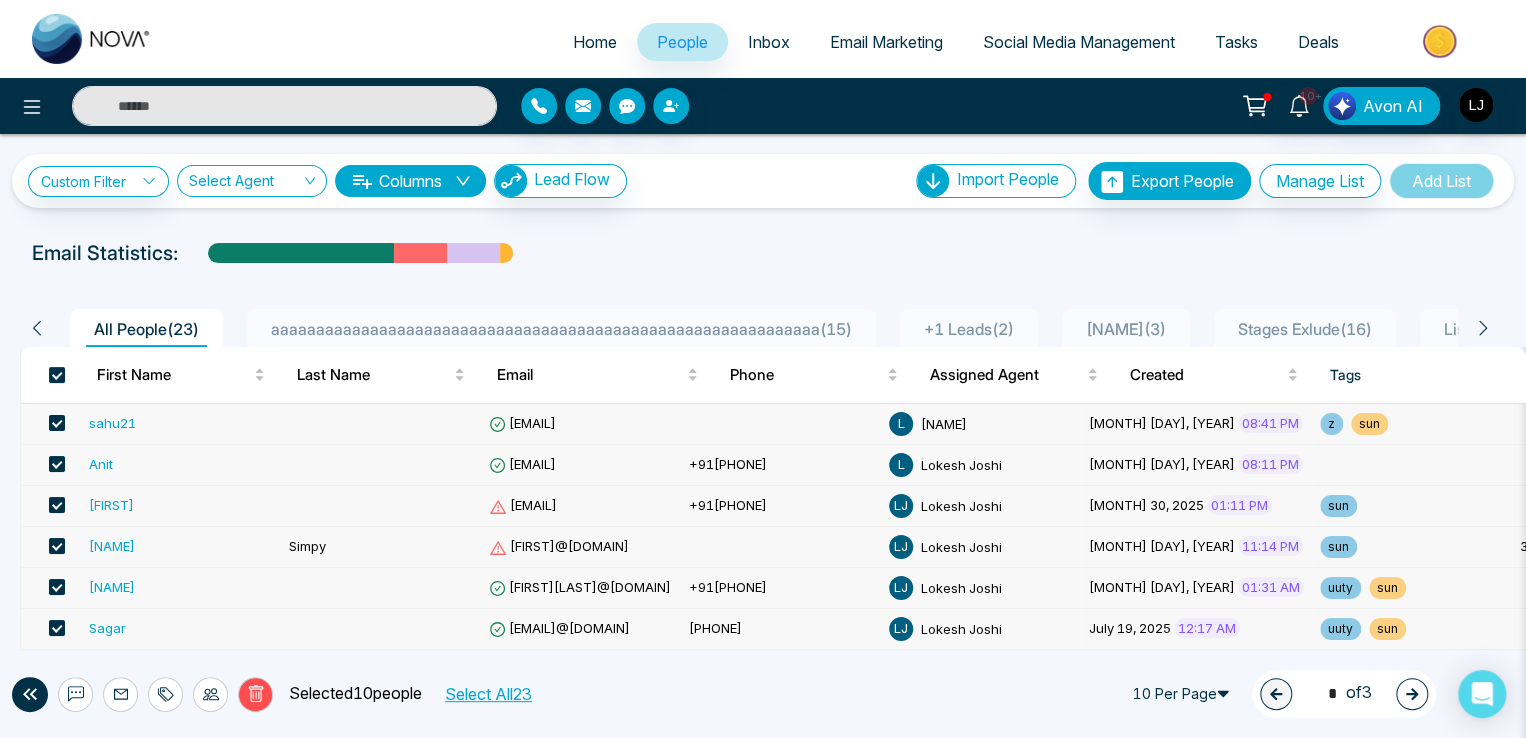 click on "Select All  23" at bounding box center (487, 694) 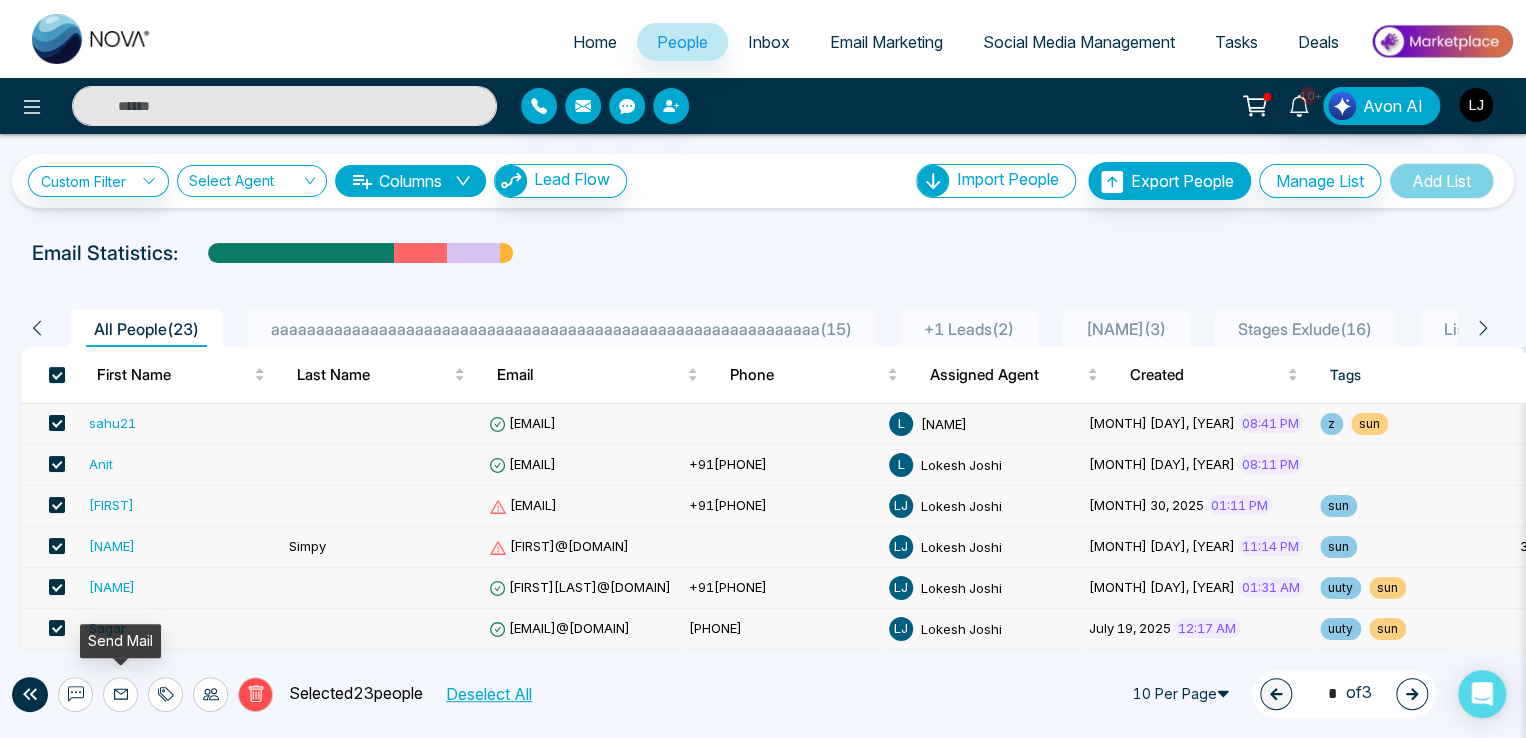 click 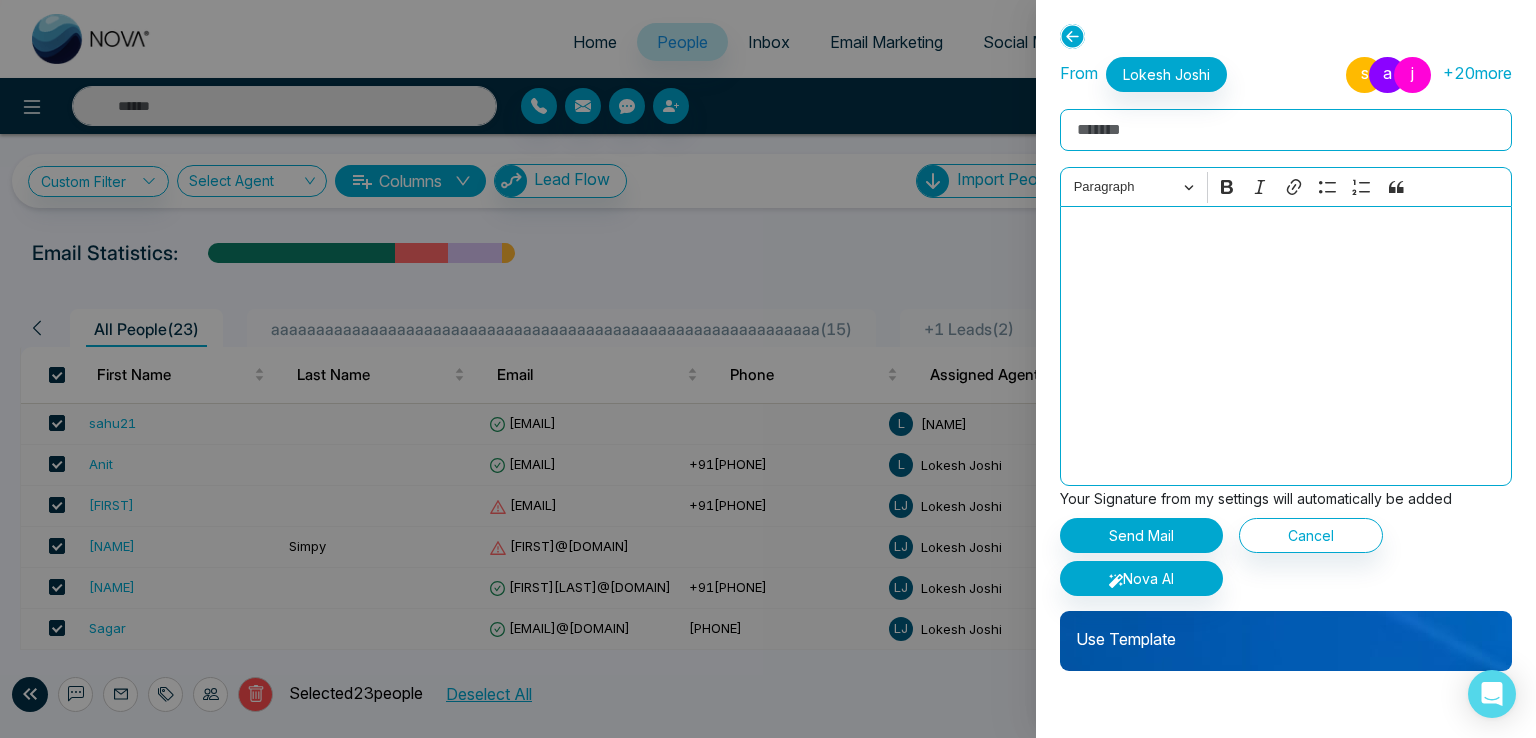 click 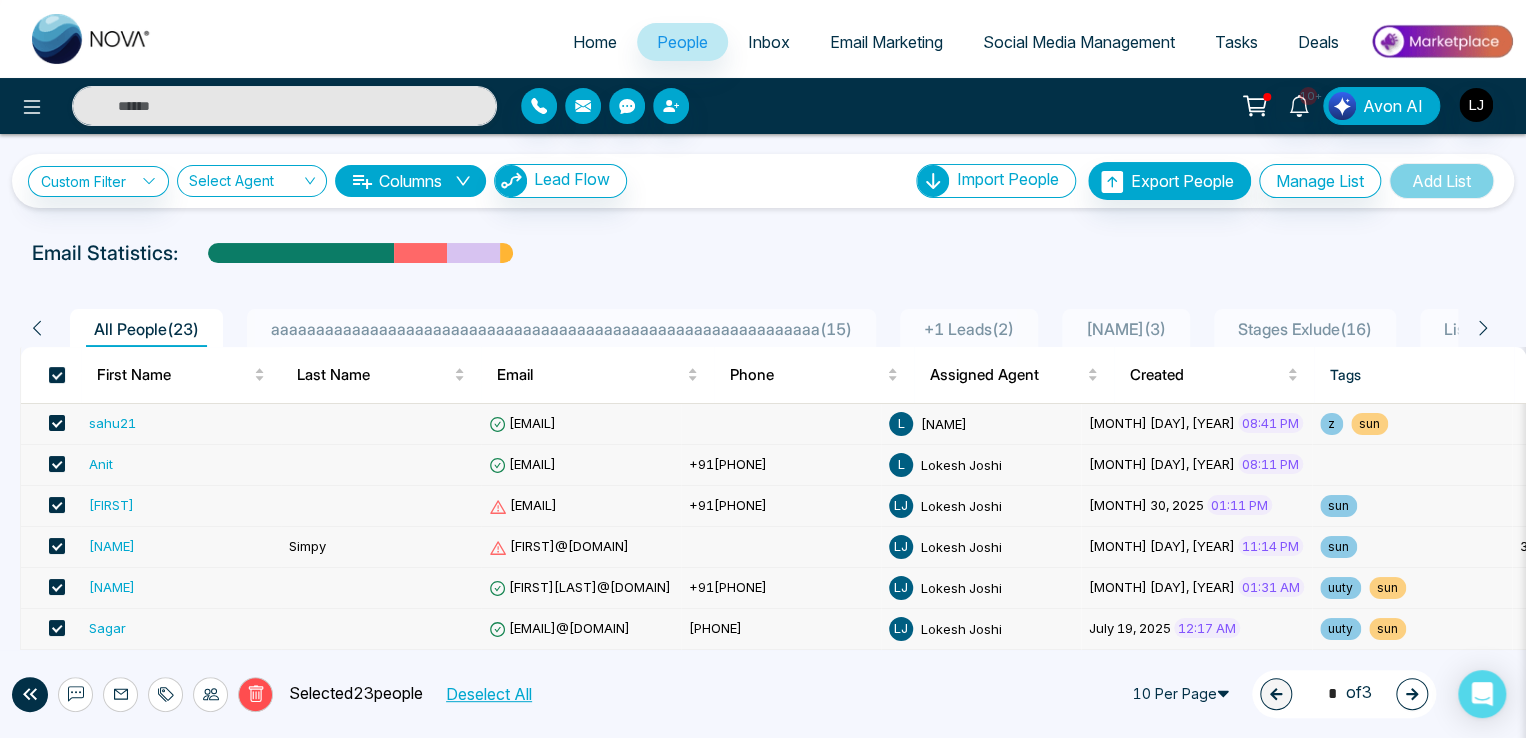 click on "Deselect All" at bounding box center (488, 694) 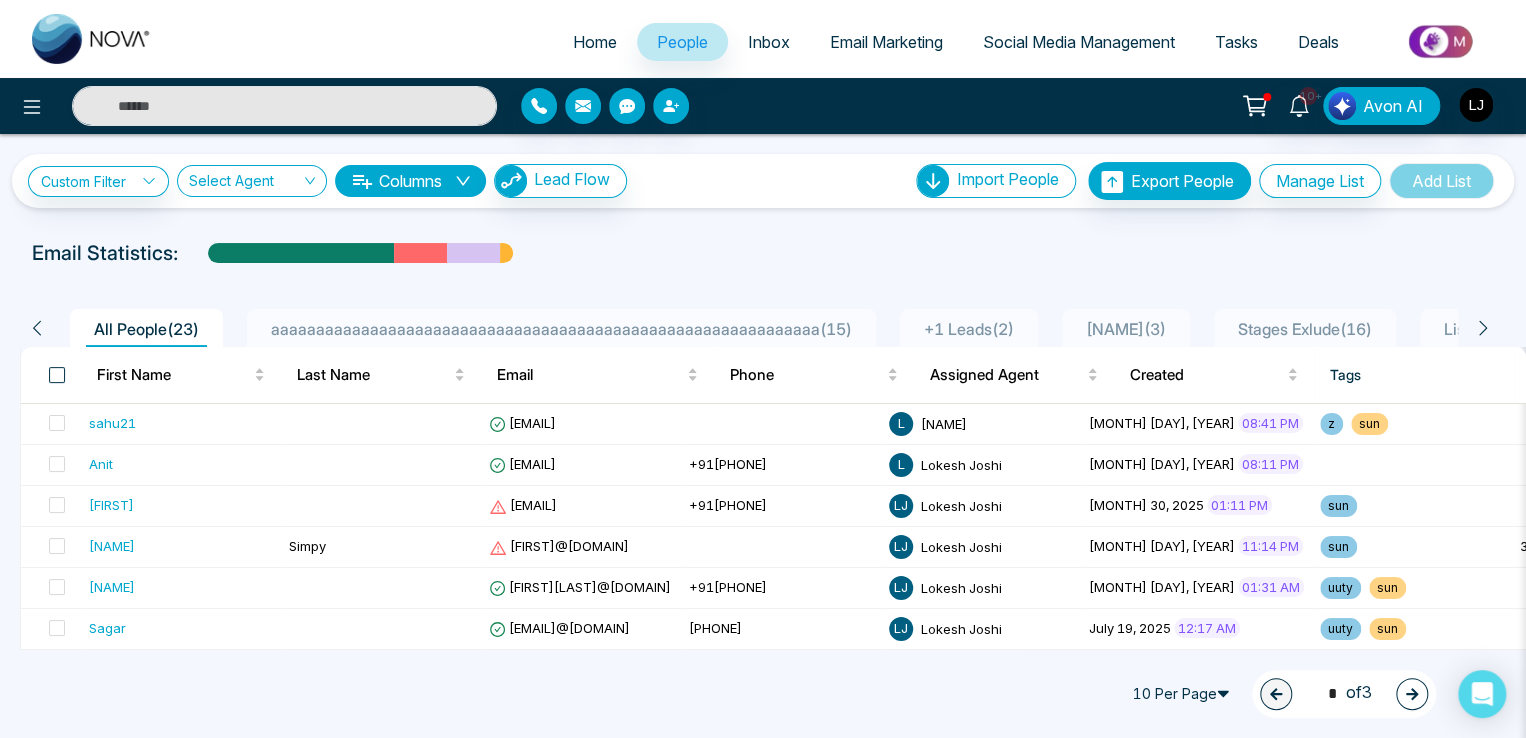 click at bounding box center [57, 375] 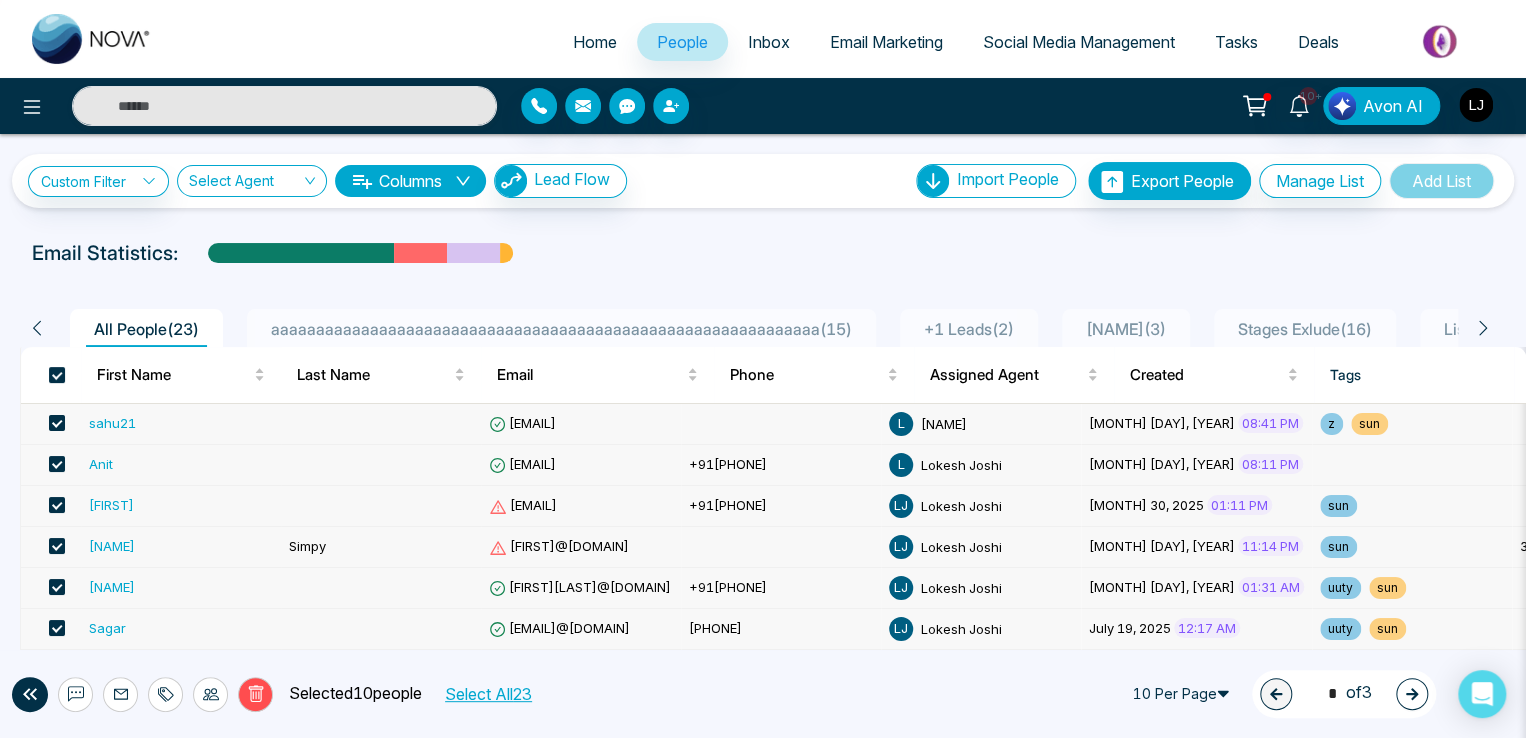 click 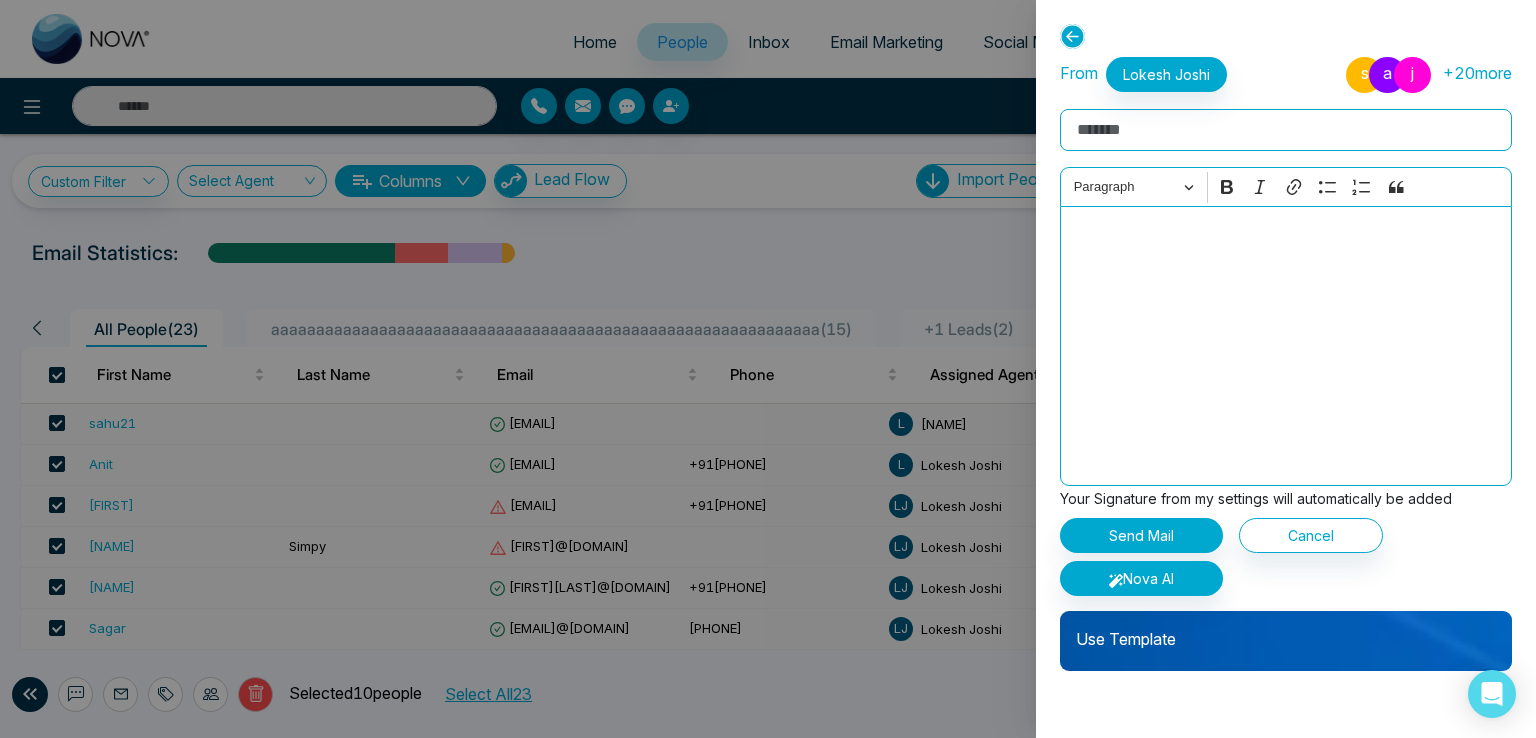 click 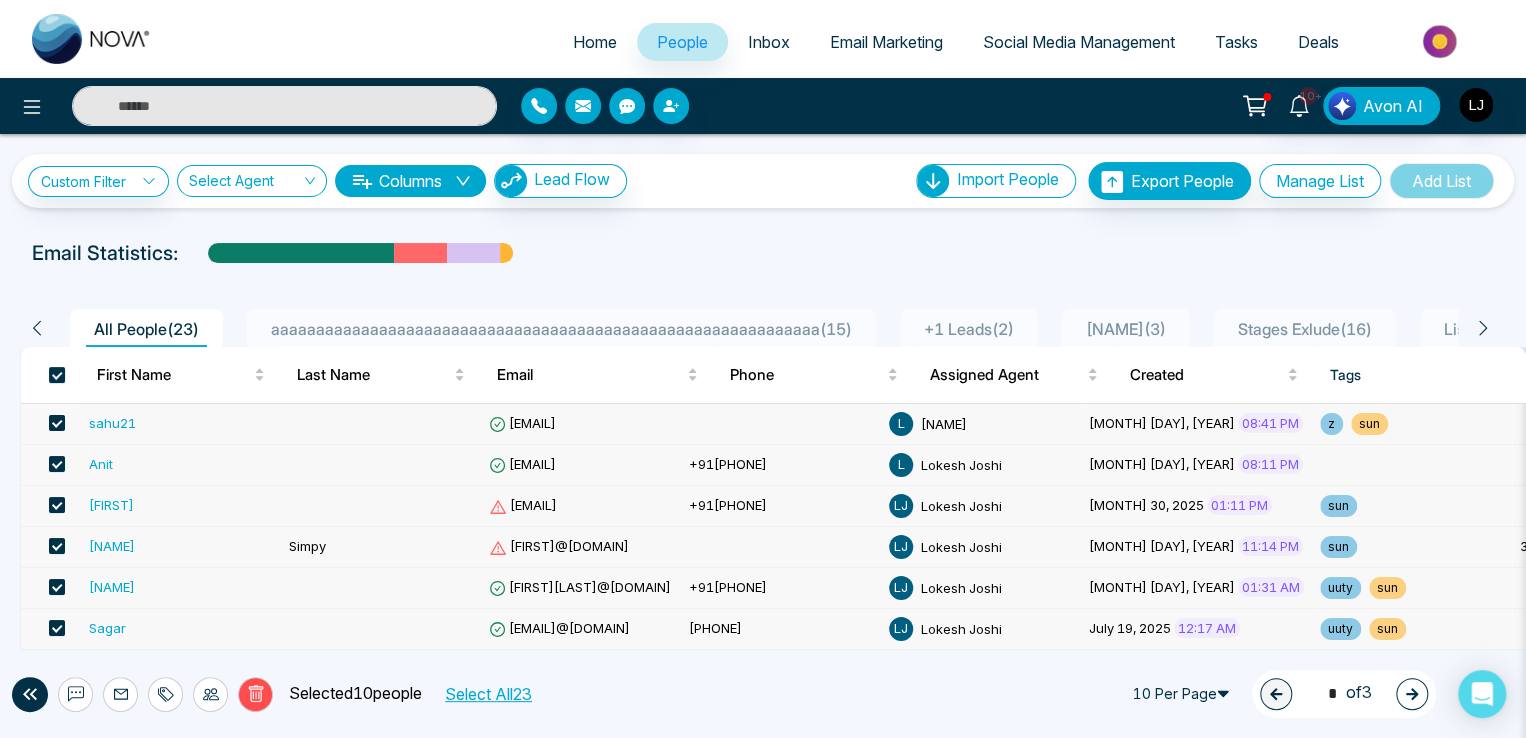 click on "Selected  10  people" at bounding box center [347, 694] 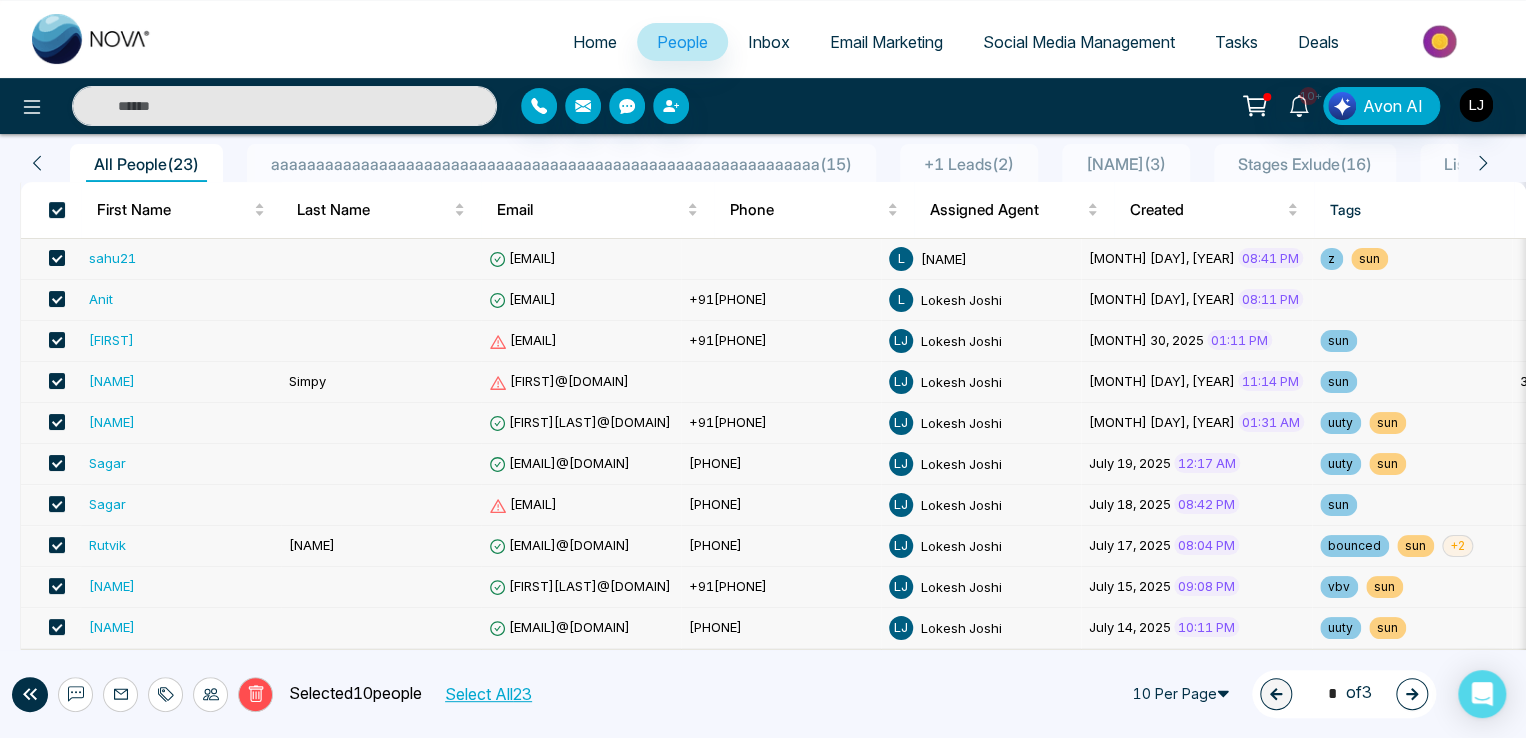 scroll, scrollTop: 0, scrollLeft: 0, axis: both 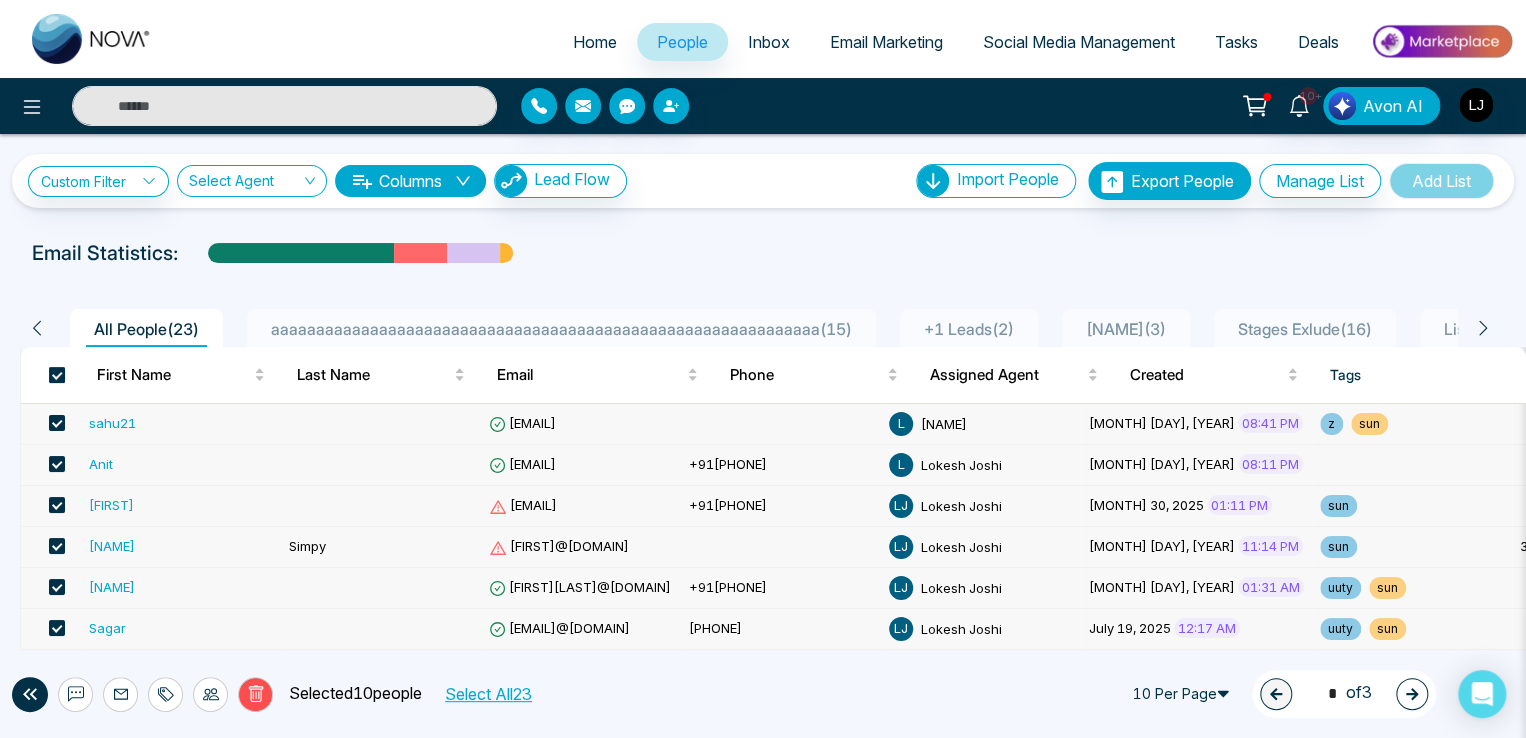 click at bounding box center (57, 375) 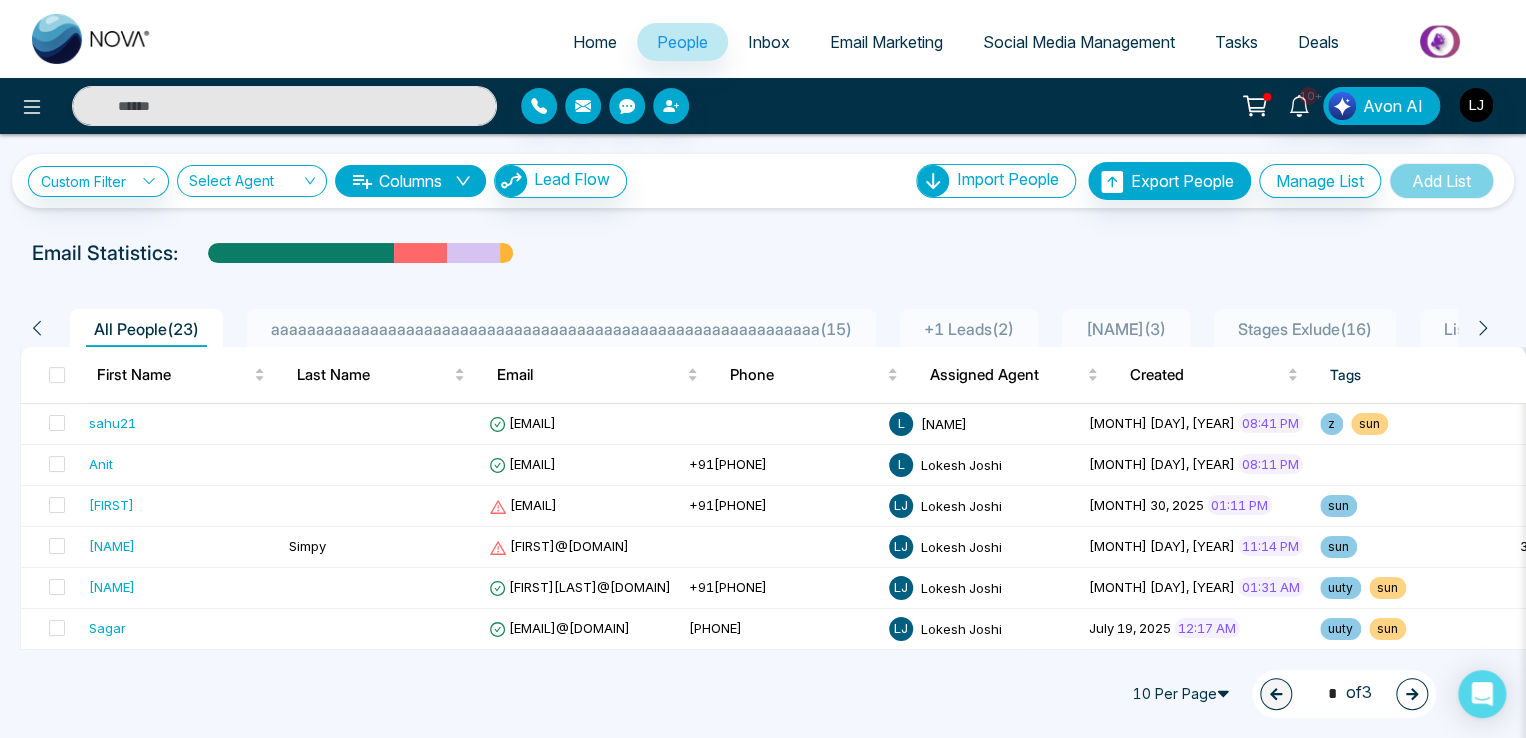 click on "10 Per Page" at bounding box center [1184, 694] 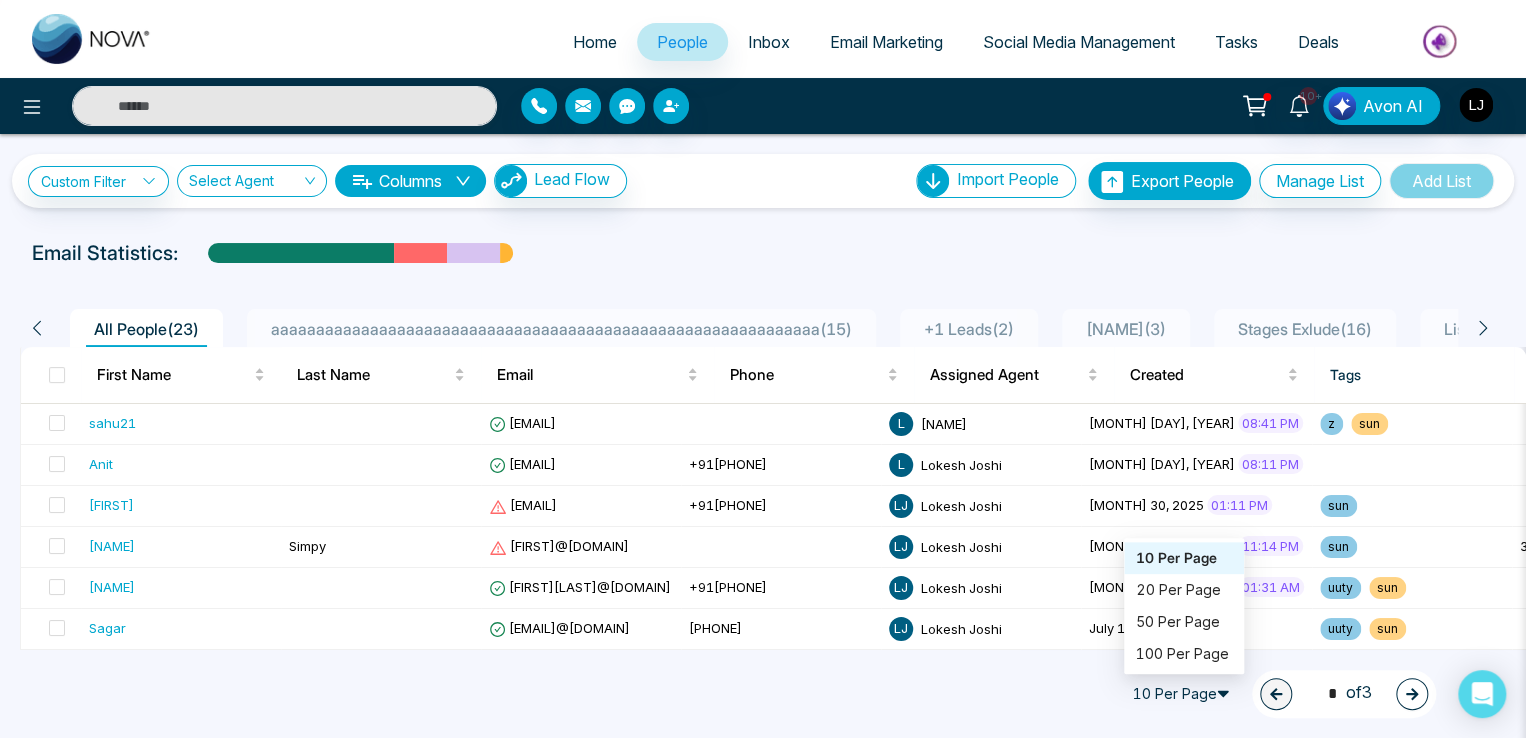 click on "Email Statistics:" at bounding box center (763, 253) 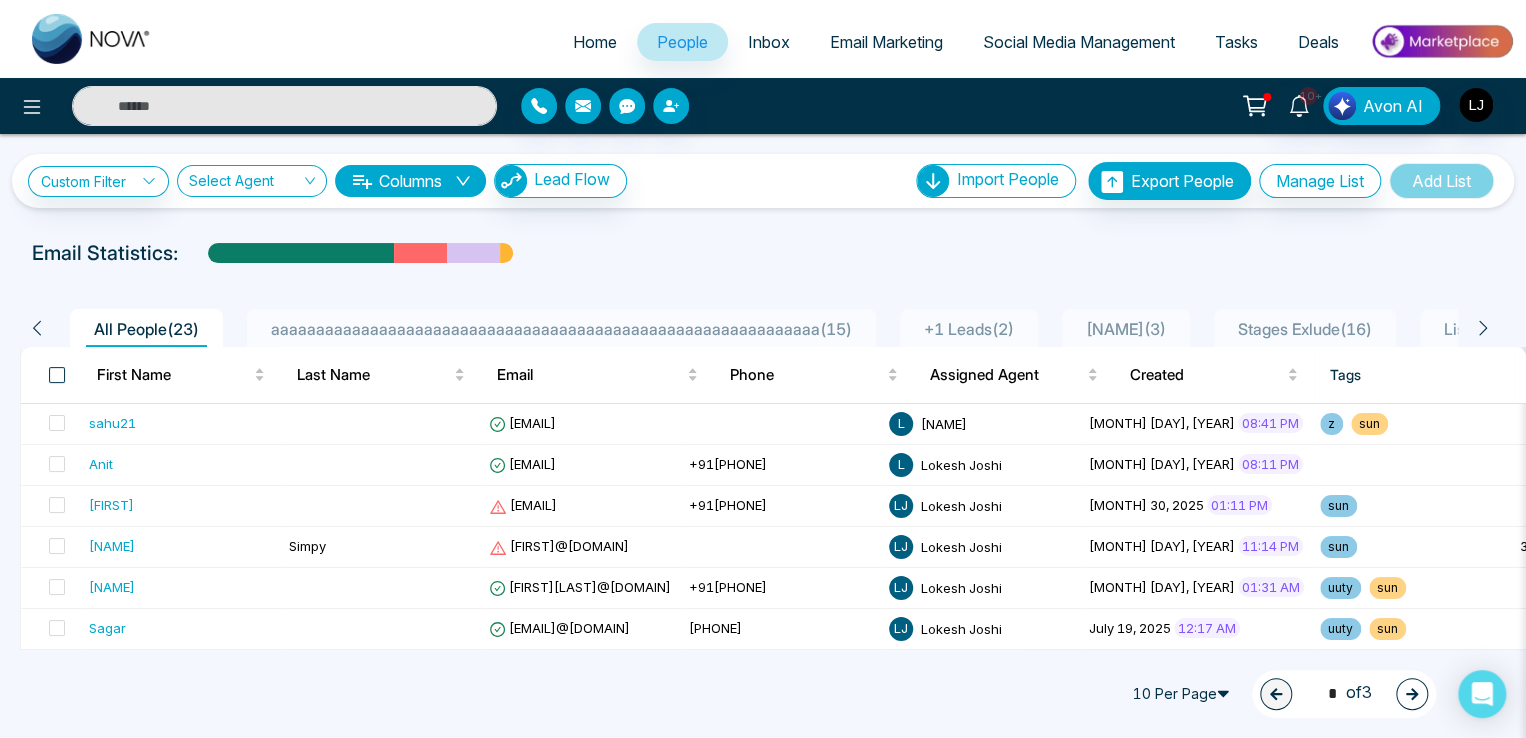 click at bounding box center (57, 375) 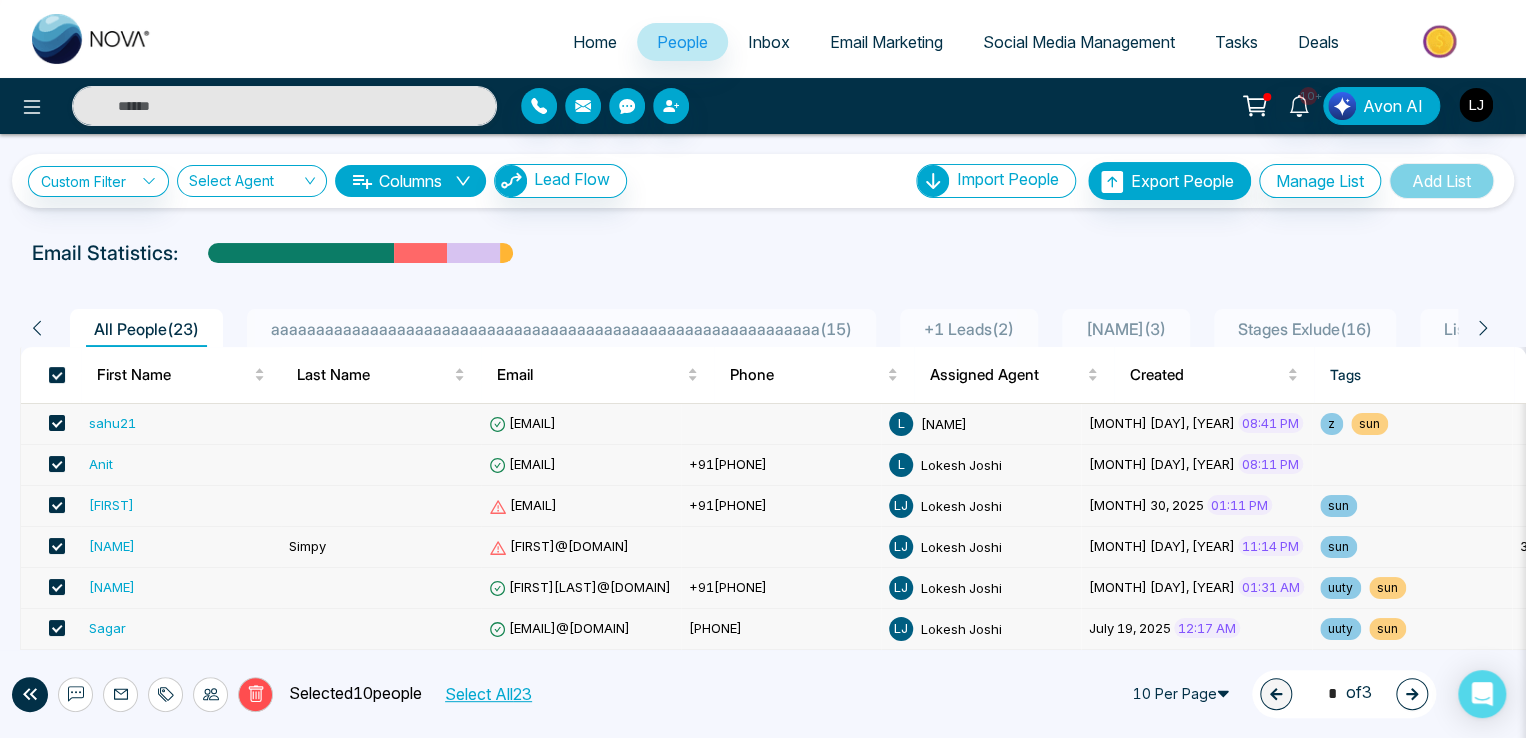 click on "Select All  23" at bounding box center [487, 694] 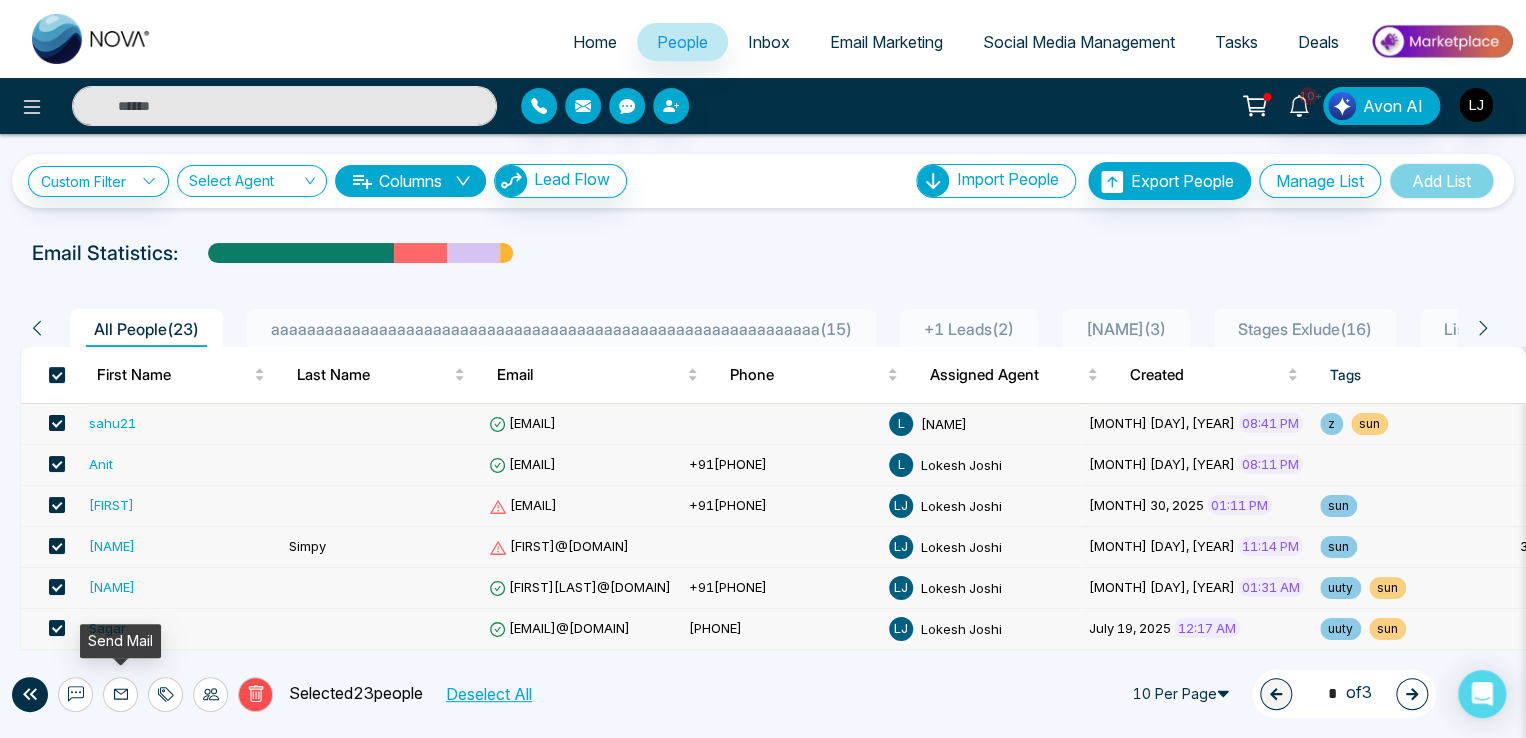 click 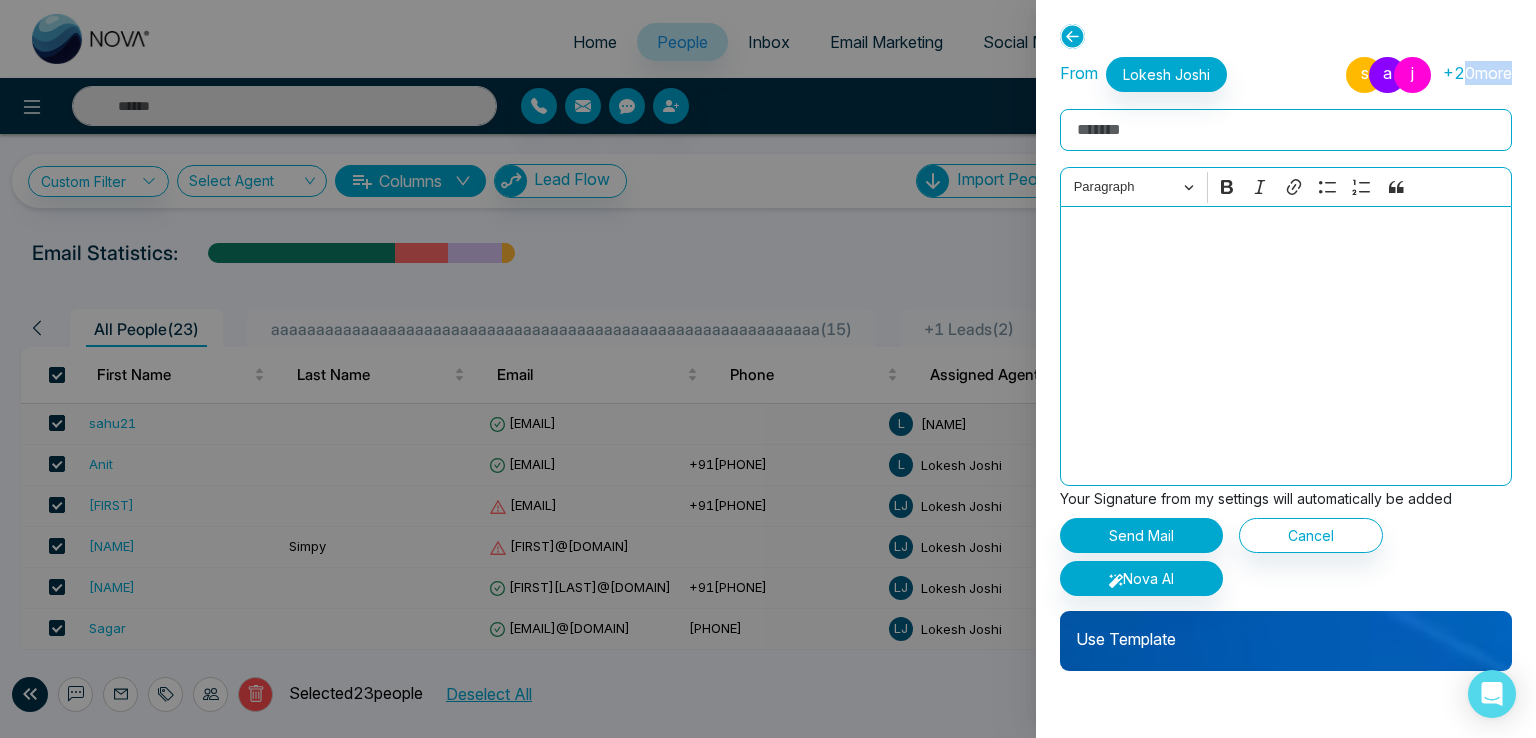 drag, startPoint x: 1454, startPoint y: 73, endPoint x: 1501, endPoint y: 74, distance: 47.010635 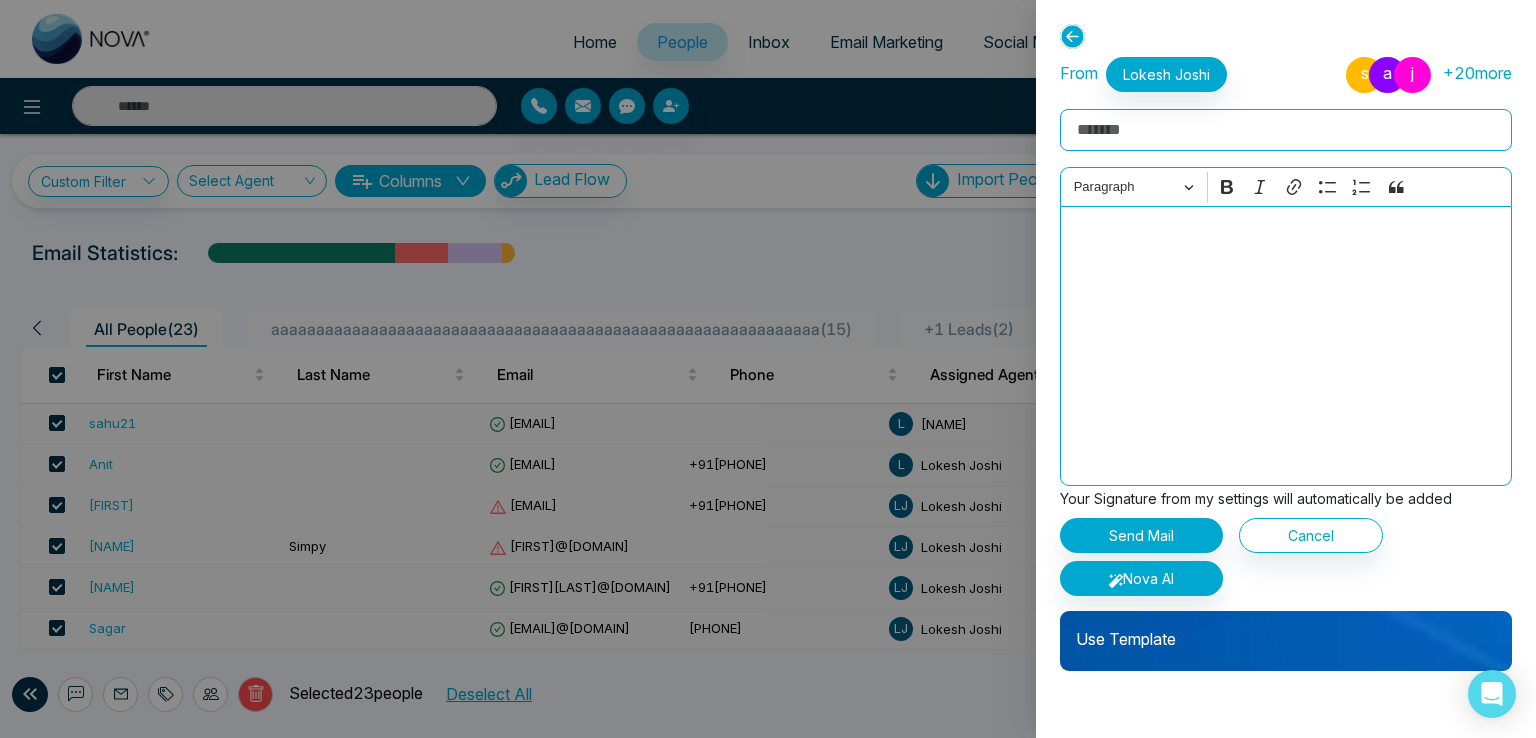 click 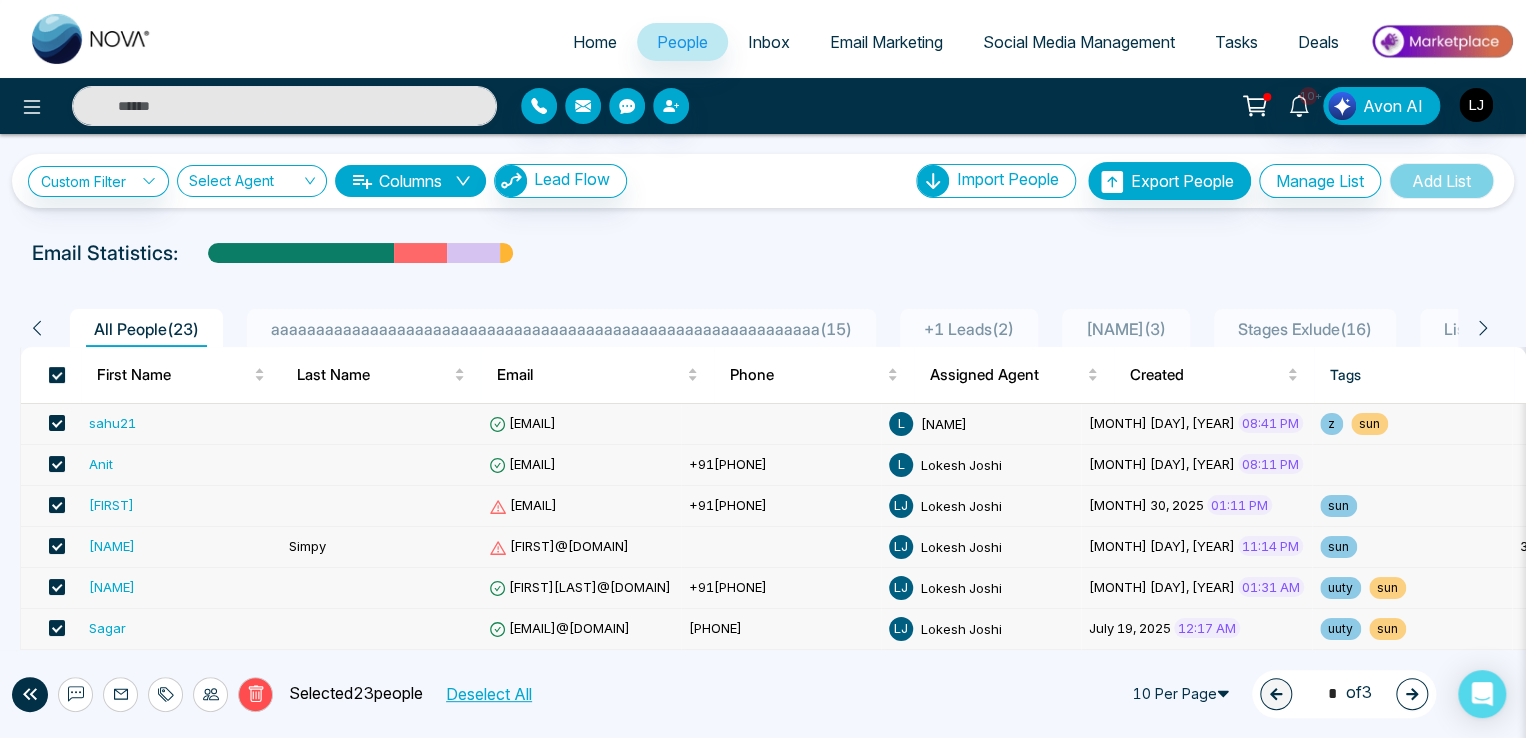 click at bounding box center [57, 375] 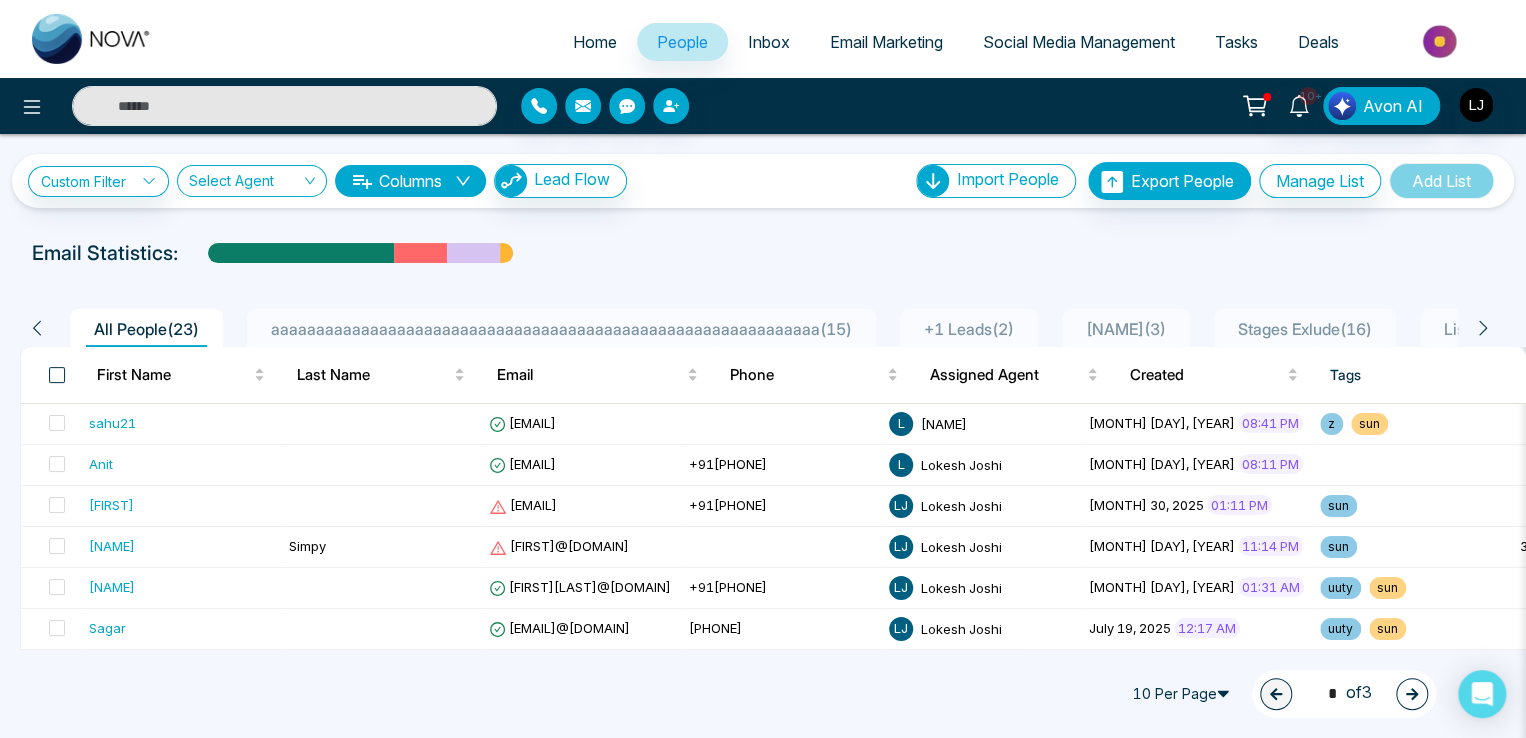 click at bounding box center [57, 375] 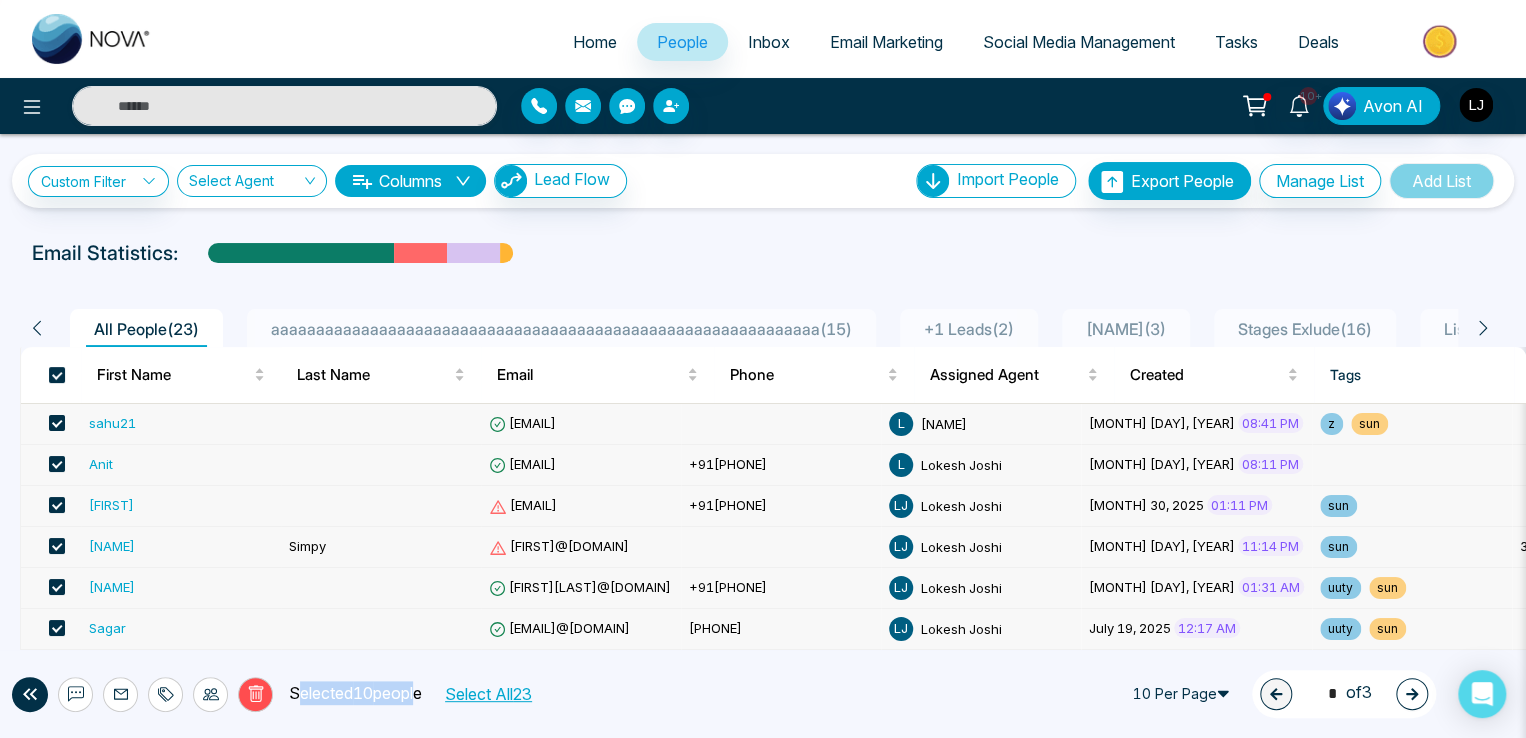 drag, startPoint x: 300, startPoint y: 691, endPoint x: 422, endPoint y: 696, distance: 122.10242 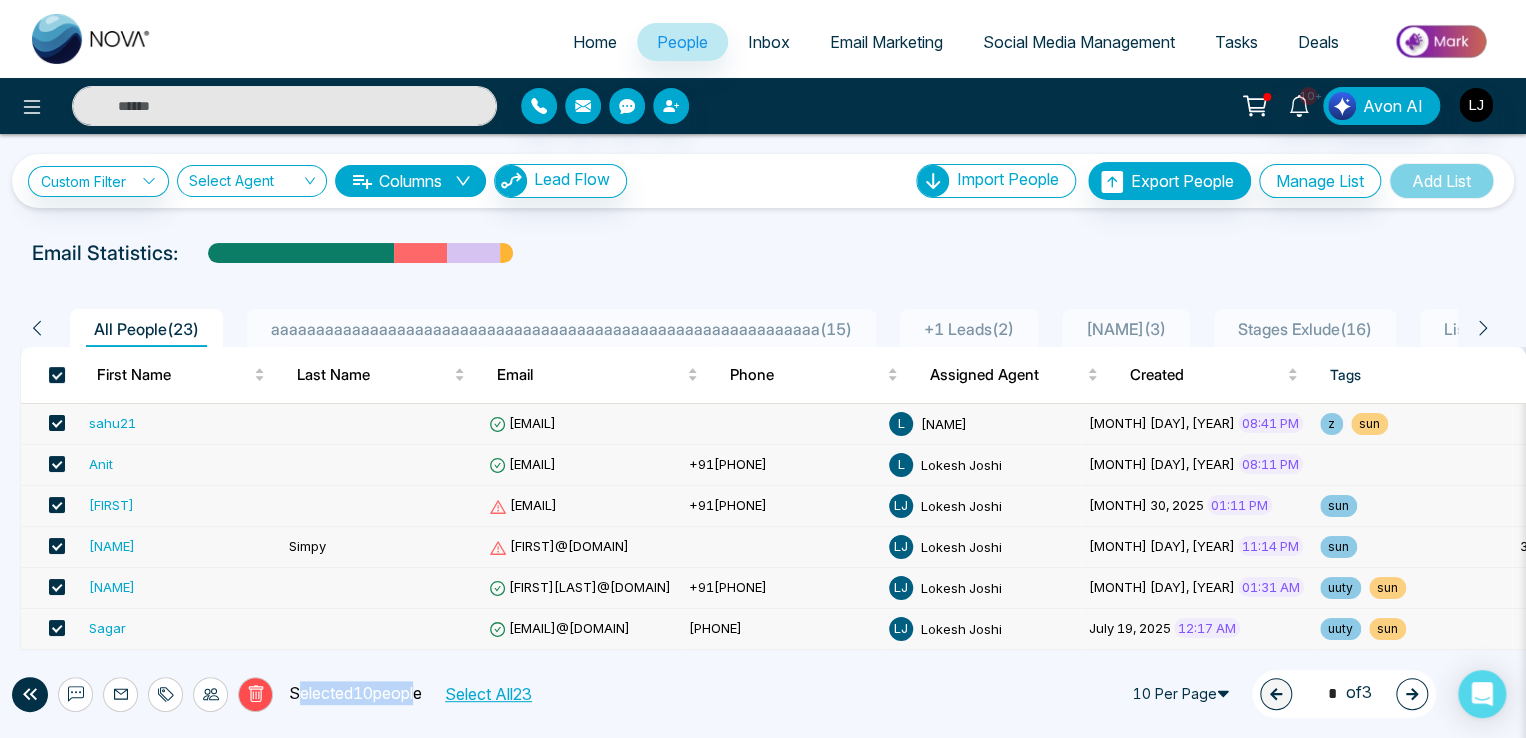 click on "Selected  10  people" at bounding box center [347, 694] 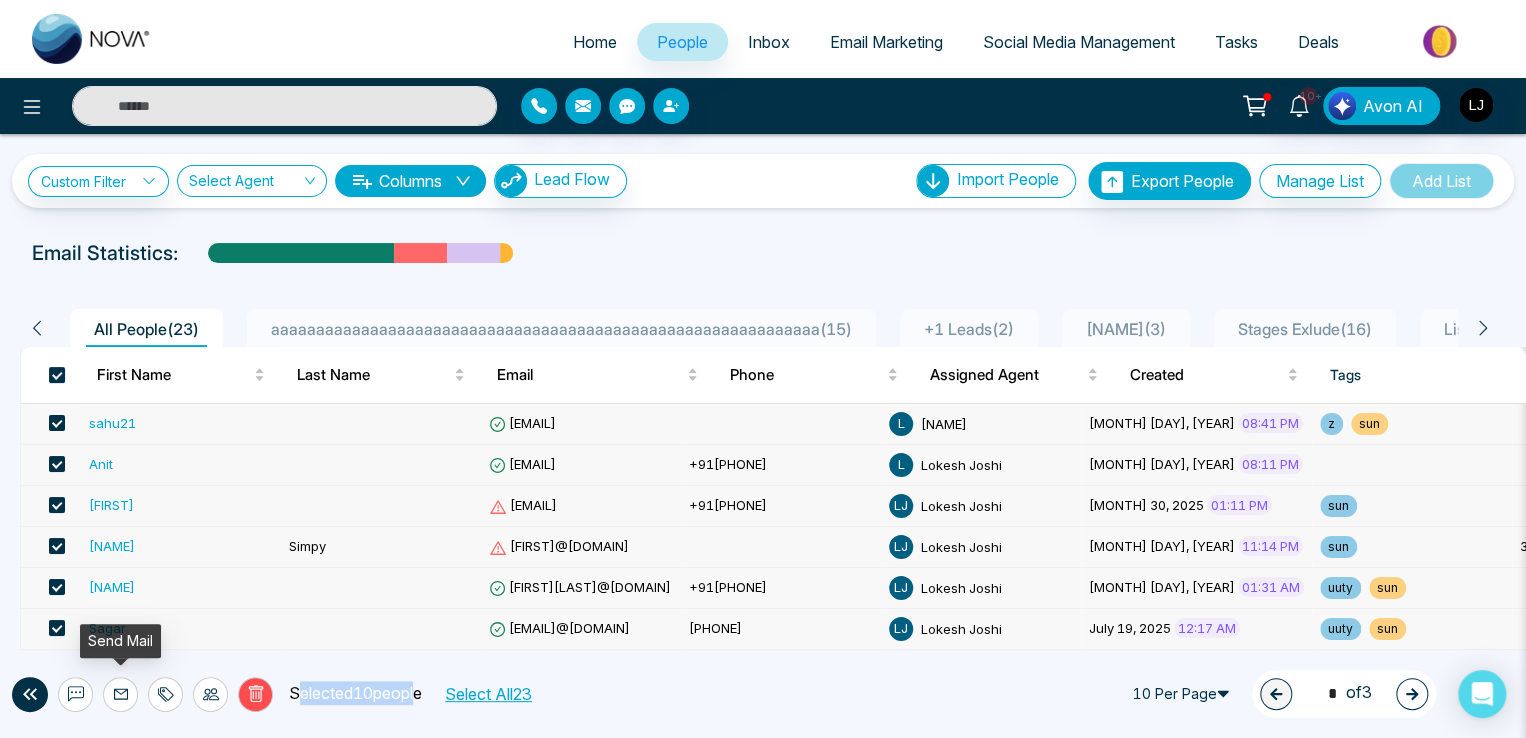 click 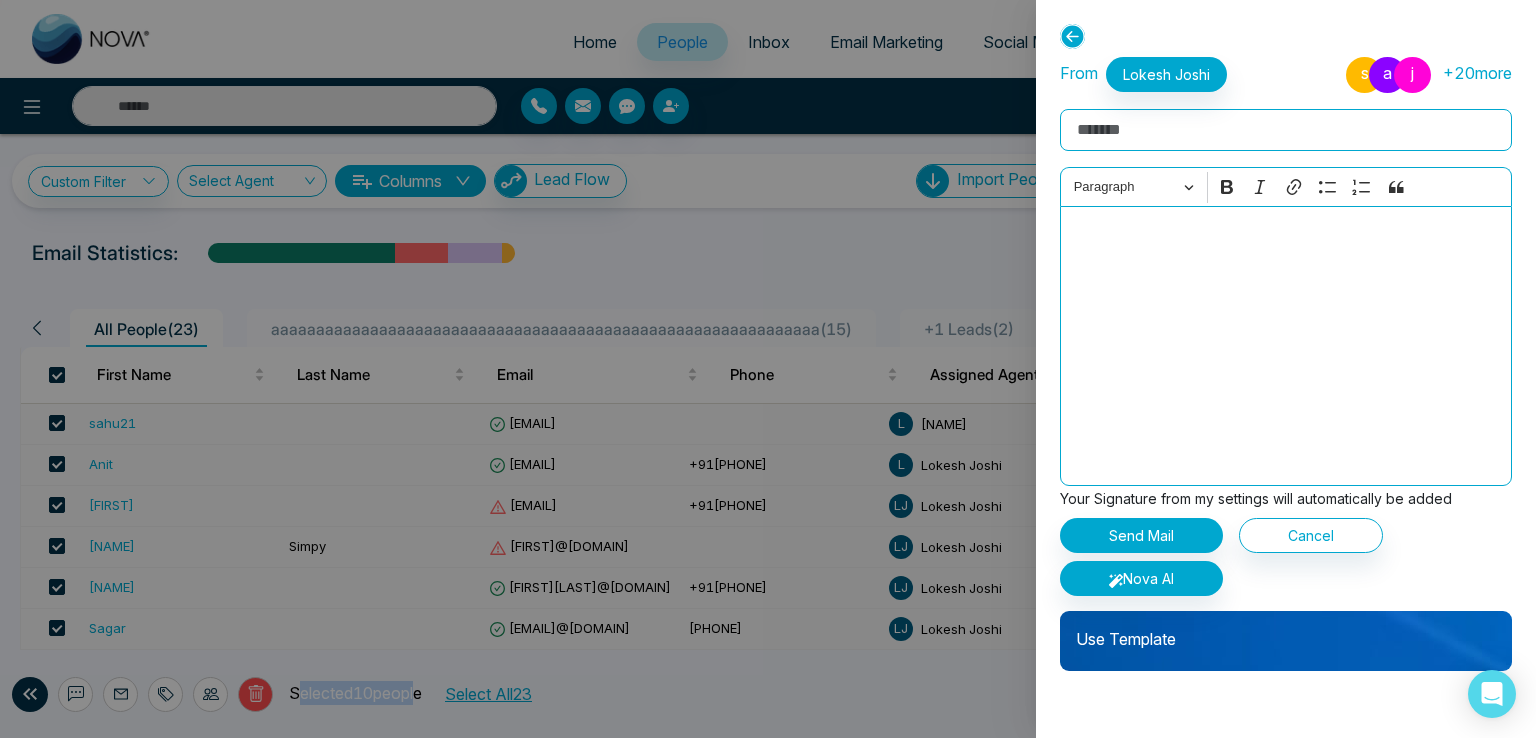 drag, startPoint x: 1449, startPoint y: 72, endPoint x: 1508, endPoint y: 69, distance: 59.07622 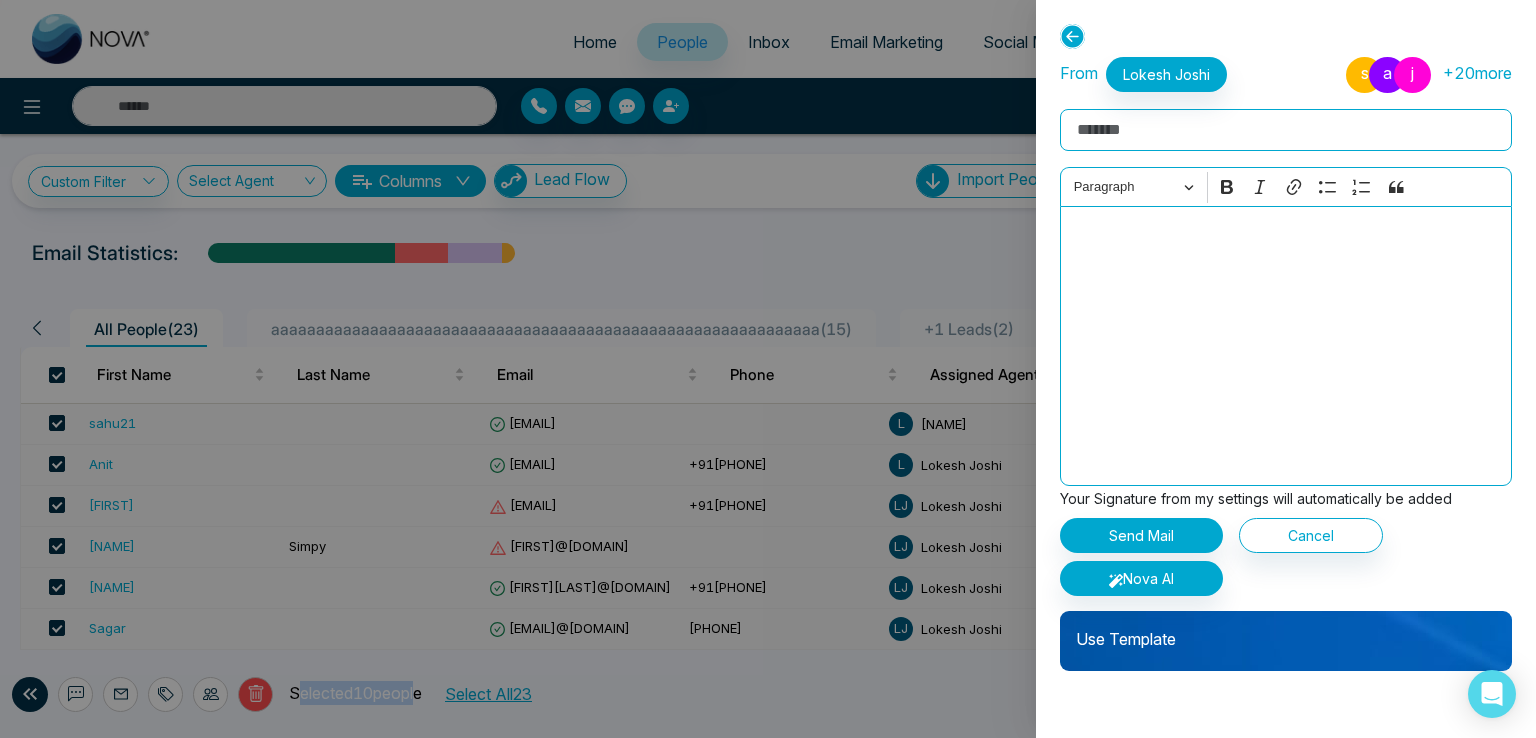 click on "+  20  more" at bounding box center (1477, 73) 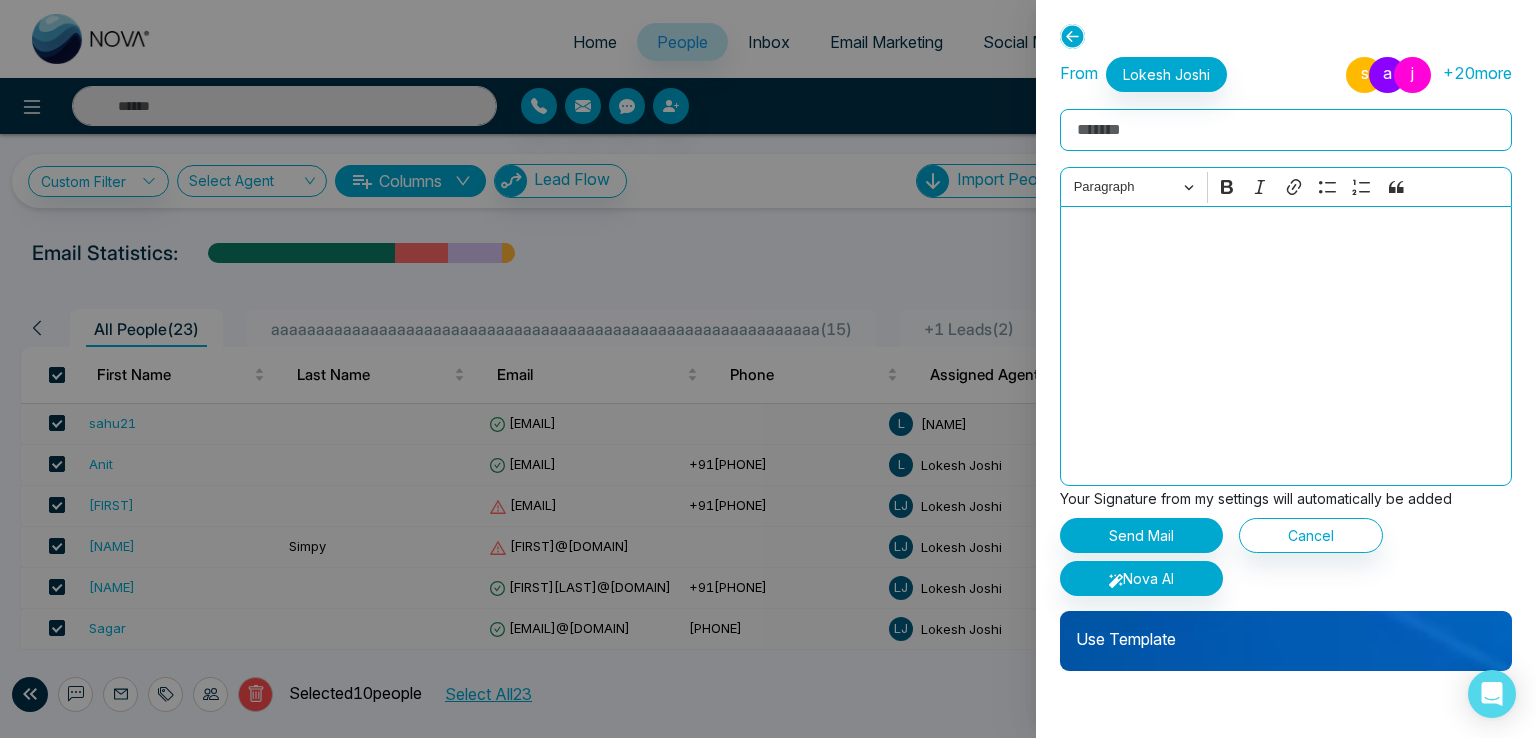 click at bounding box center [768, 369] 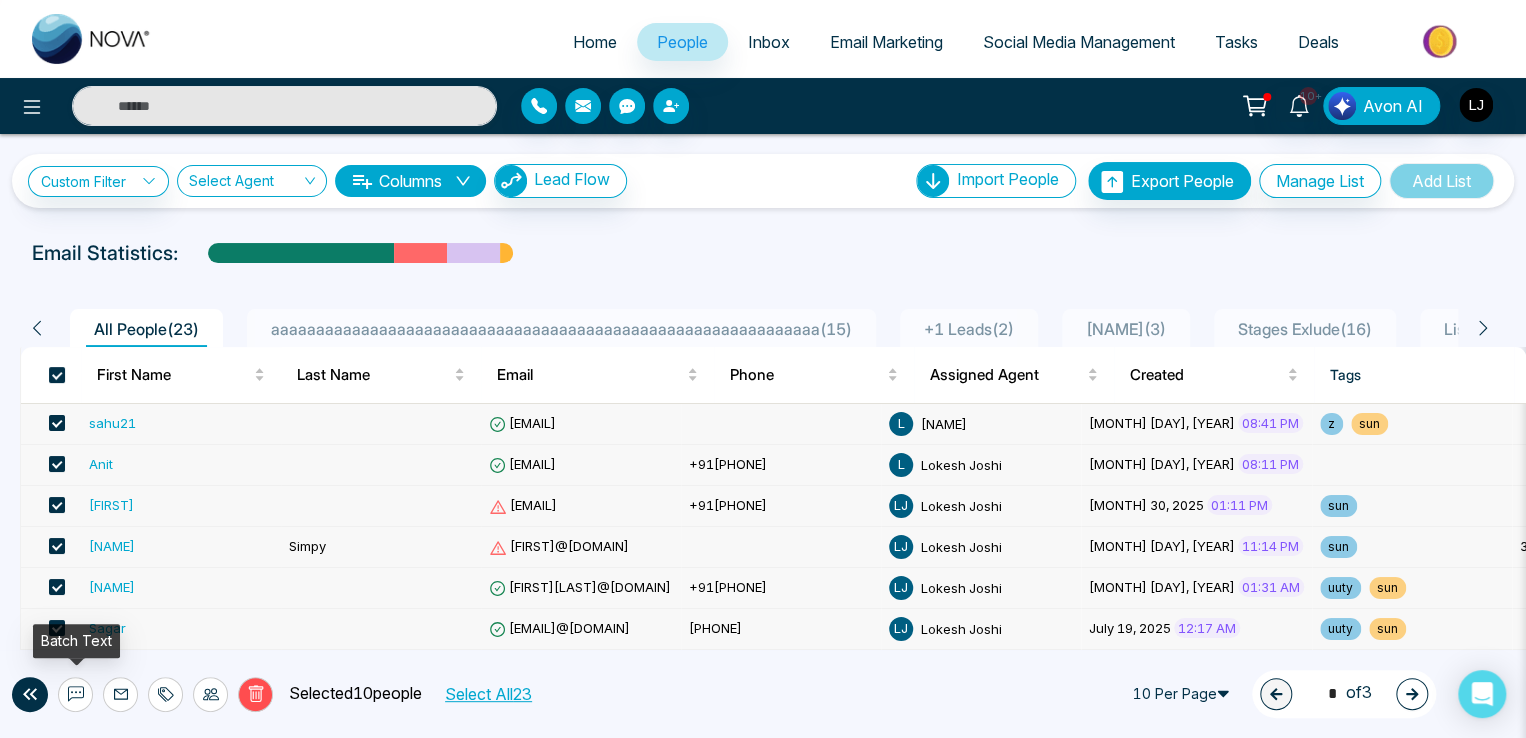 click 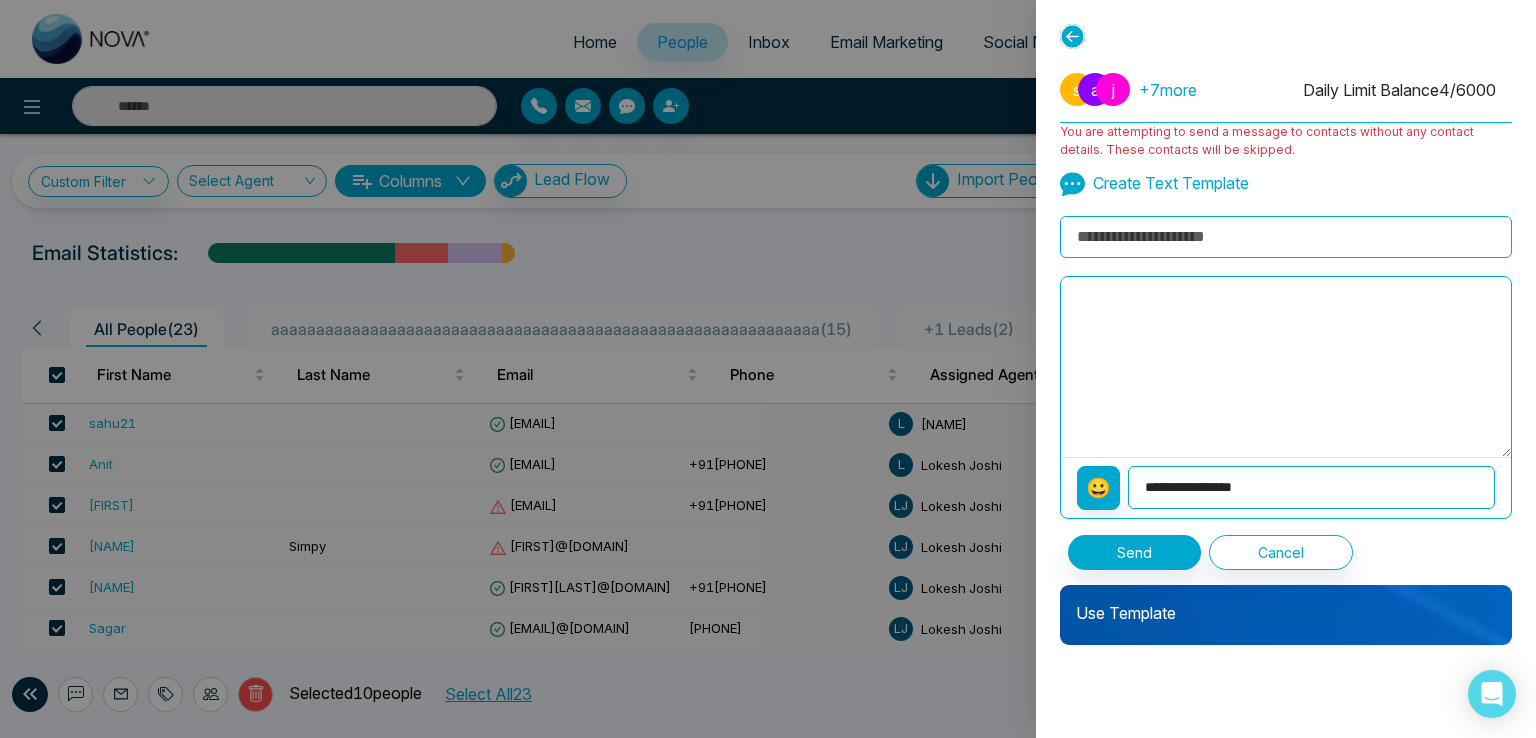 click 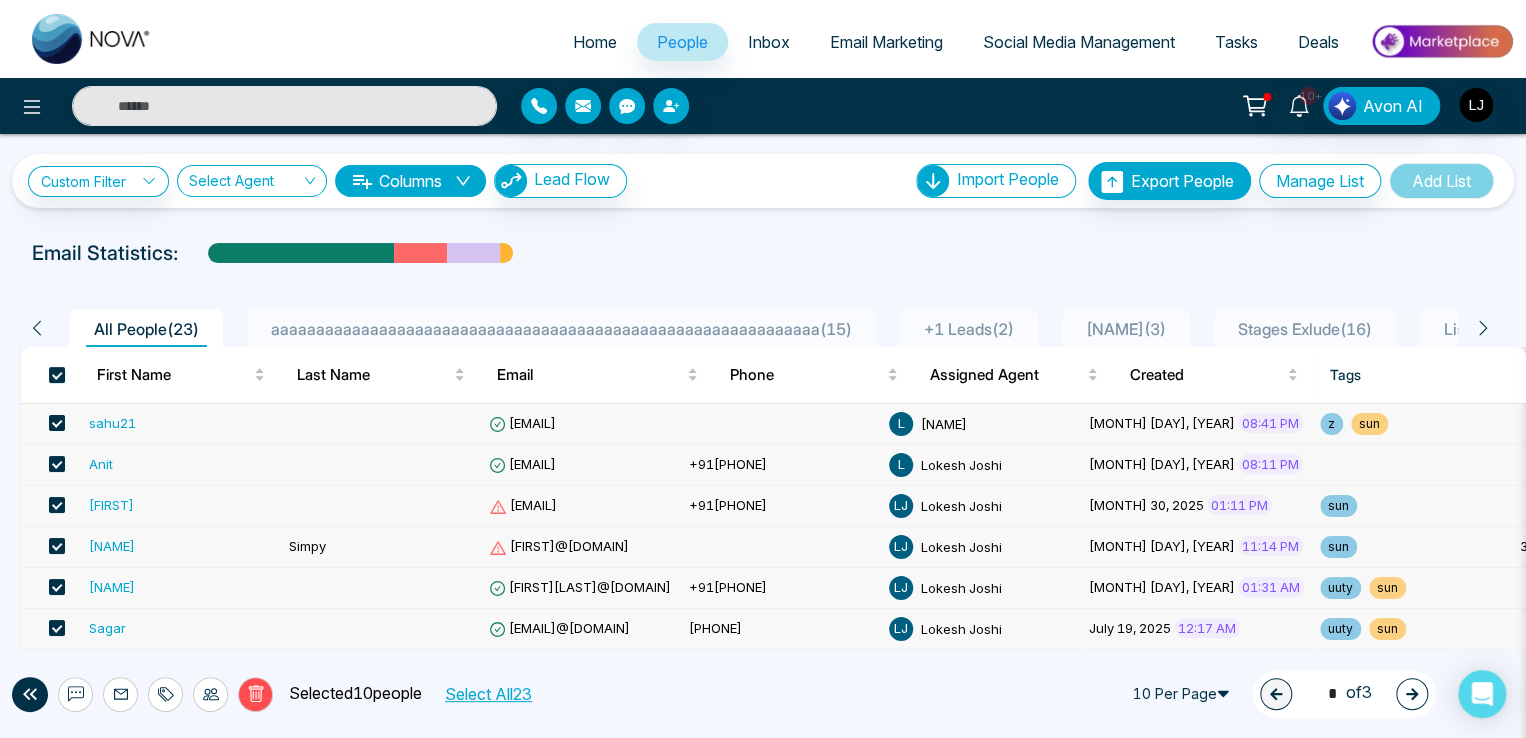 click at bounding box center [51, 375] 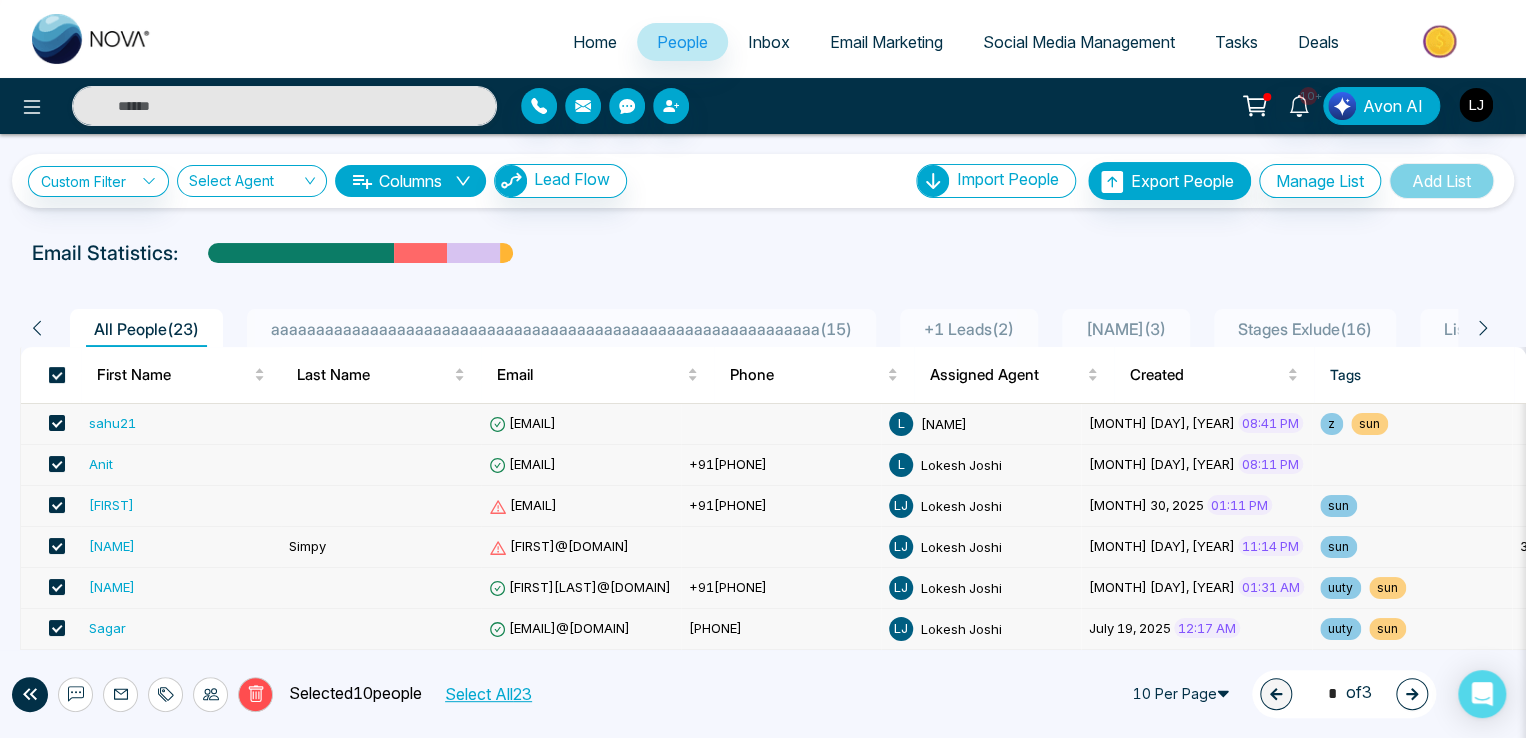 click at bounding box center (57, 375) 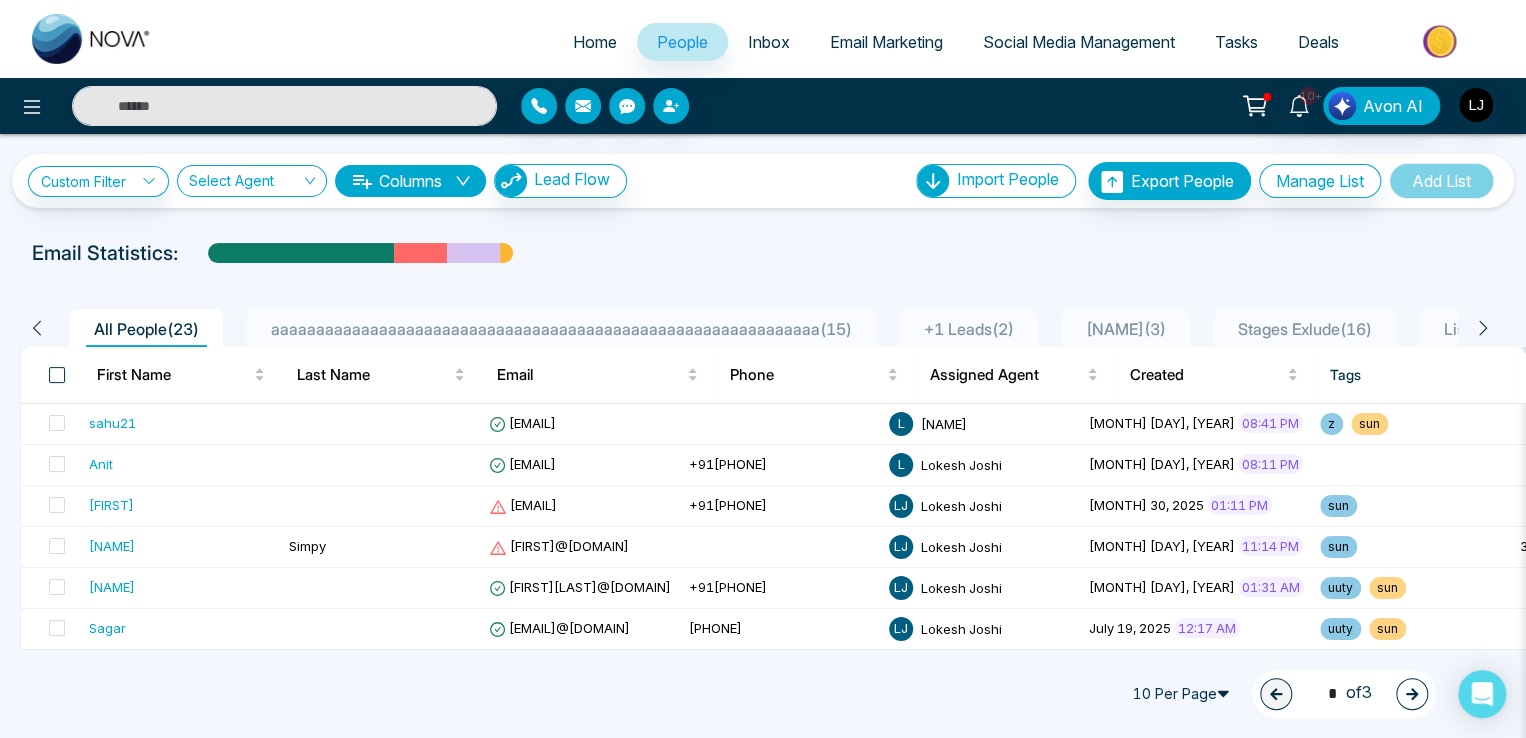 click at bounding box center (57, 375) 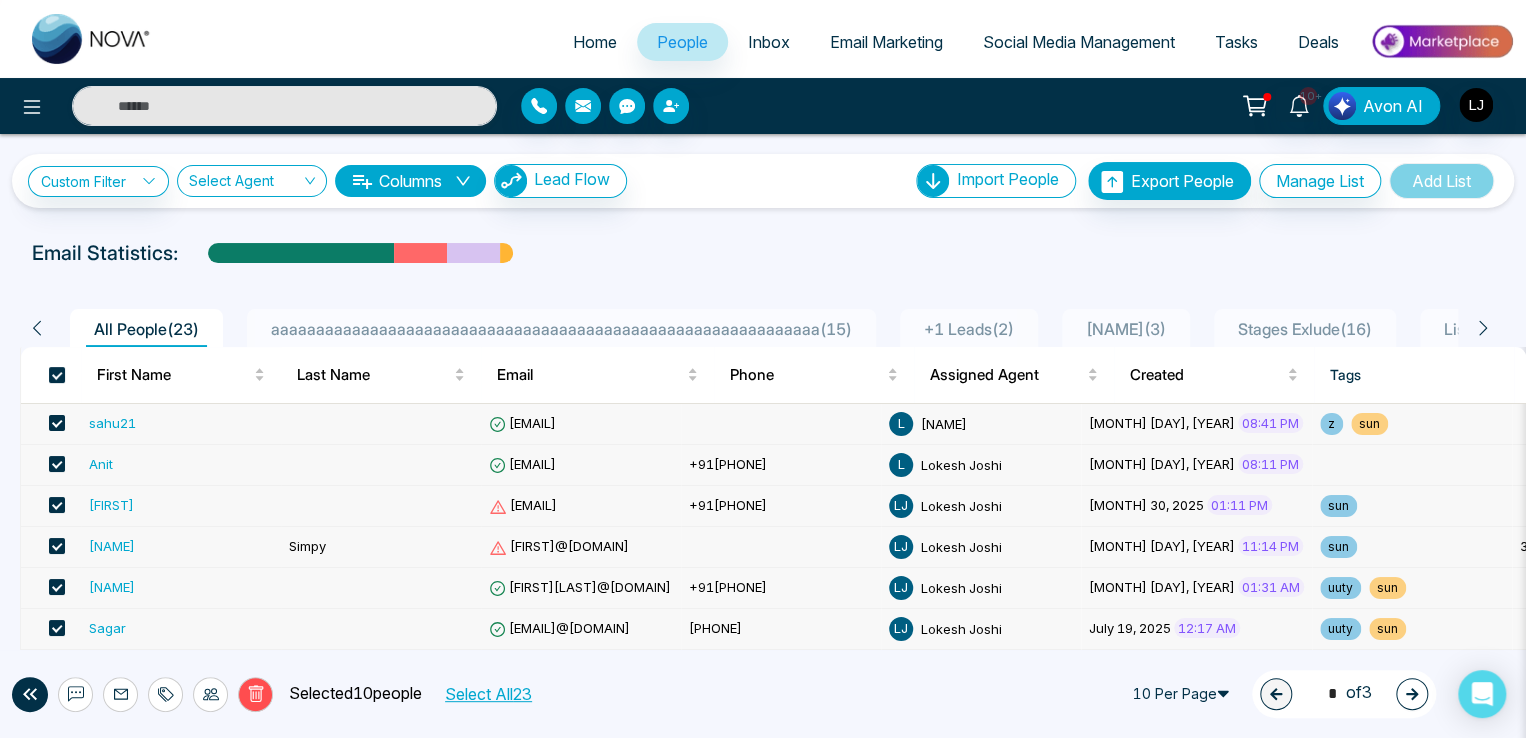 click on "Select All  23" at bounding box center (487, 694) 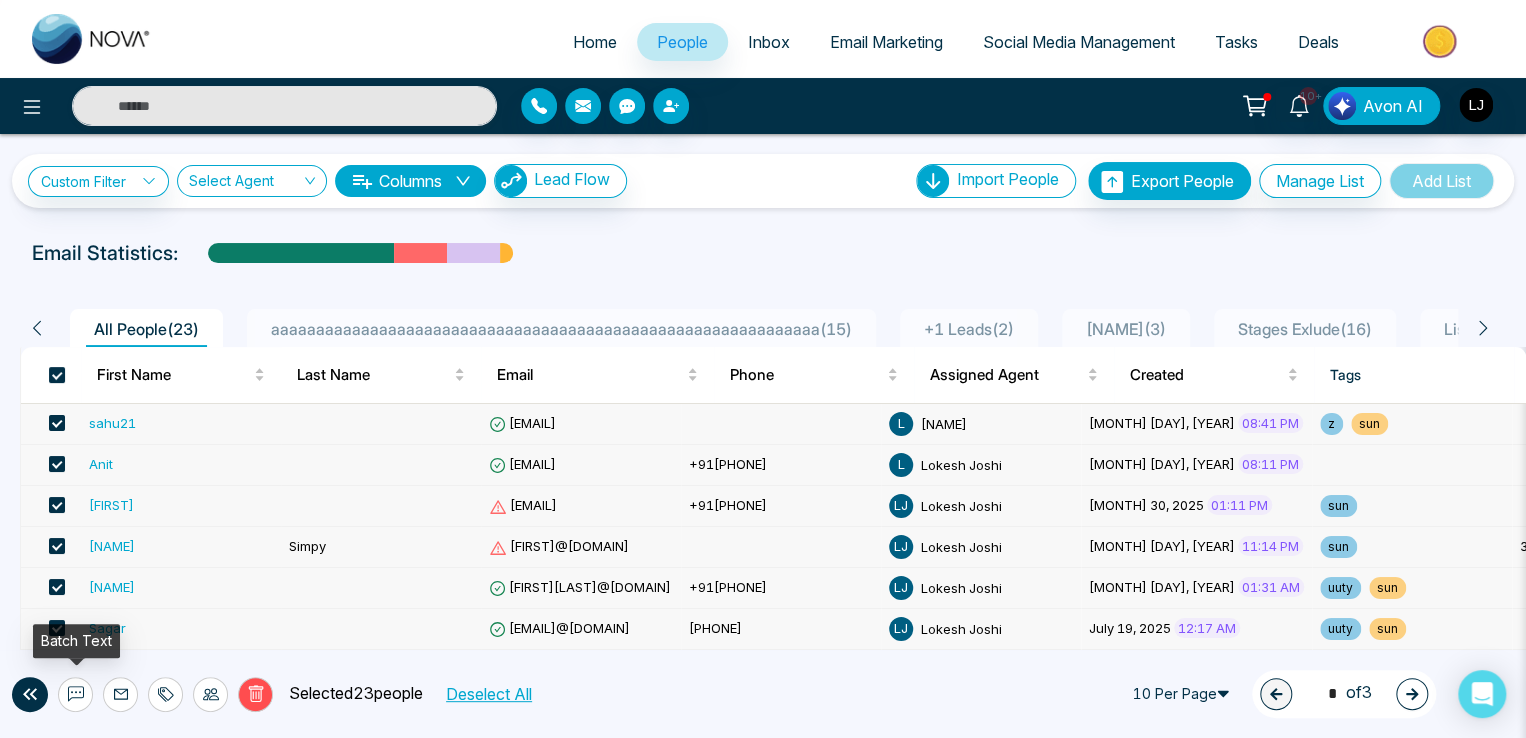 click at bounding box center [75, 694] 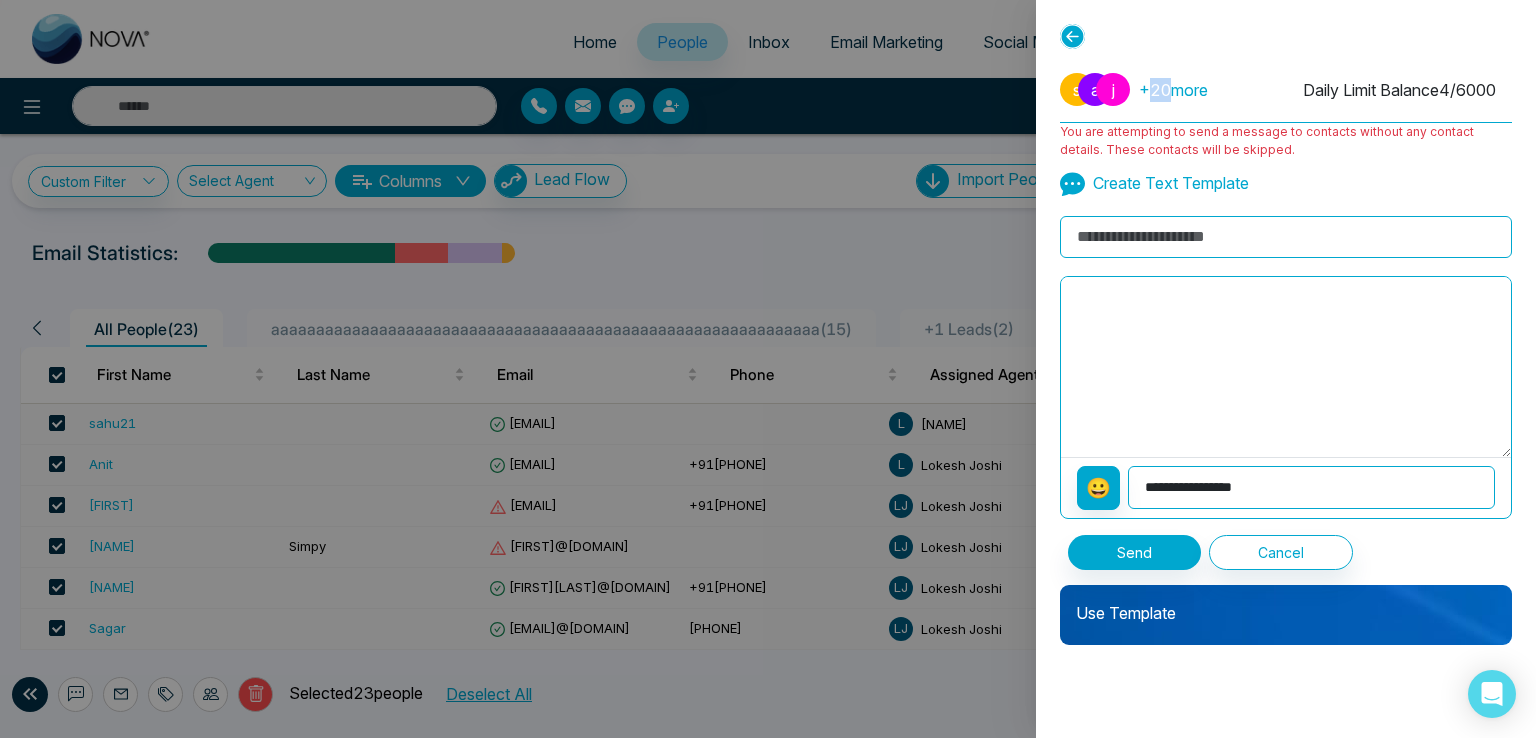 drag, startPoint x: 1156, startPoint y: 93, endPoint x: 1178, endPoint y: 85, distance: 23.409399 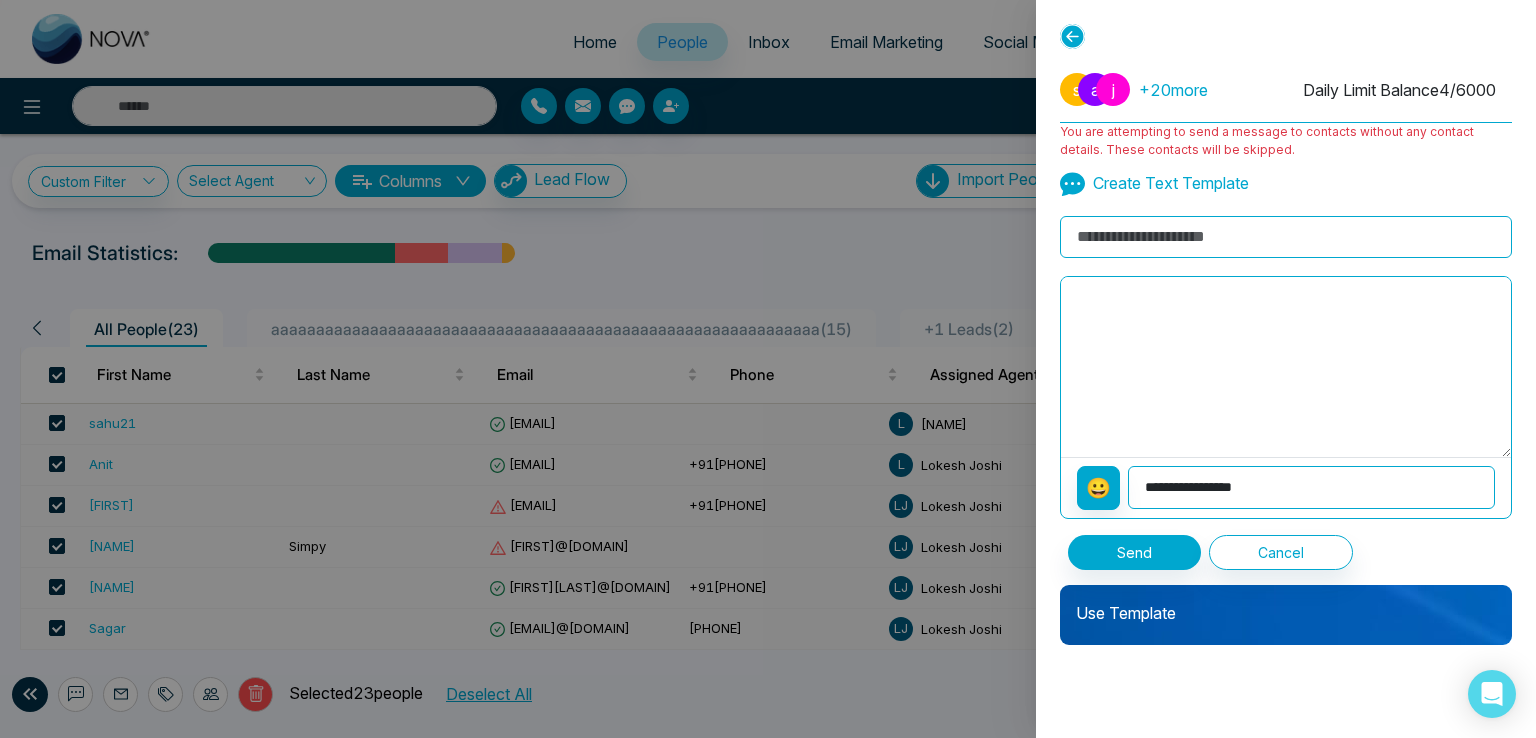 click 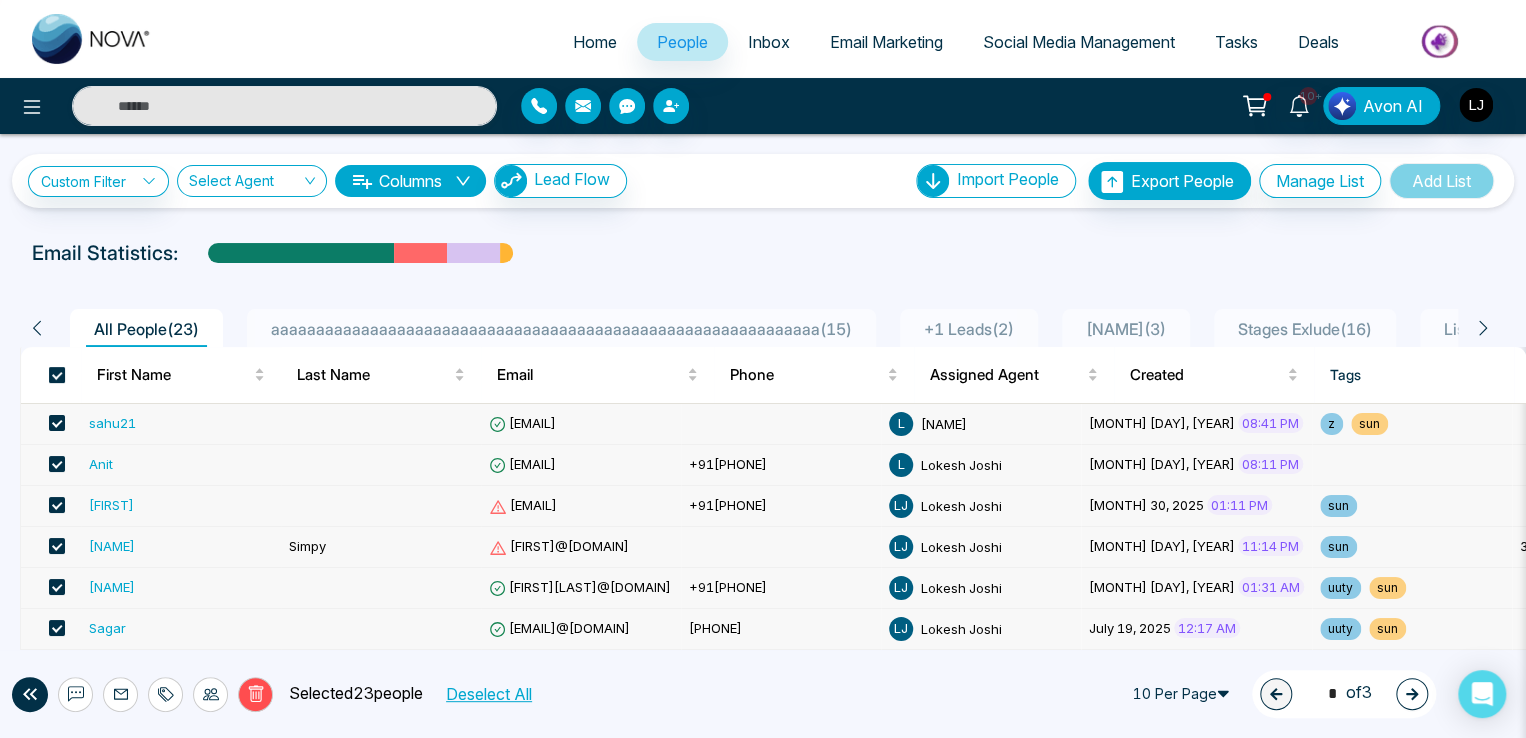 click at bounding box center (57, 375) 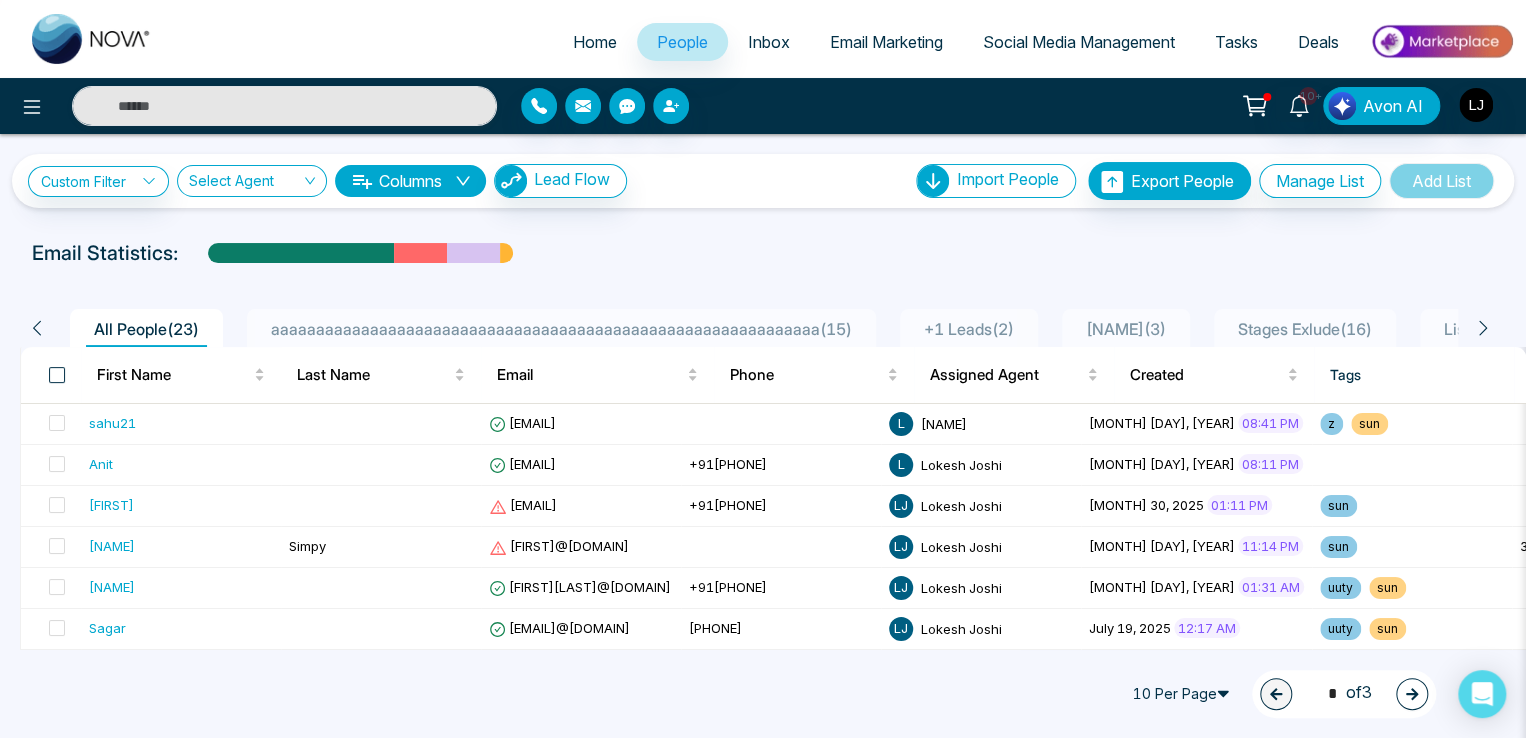 click at bounding box center [57, 375] 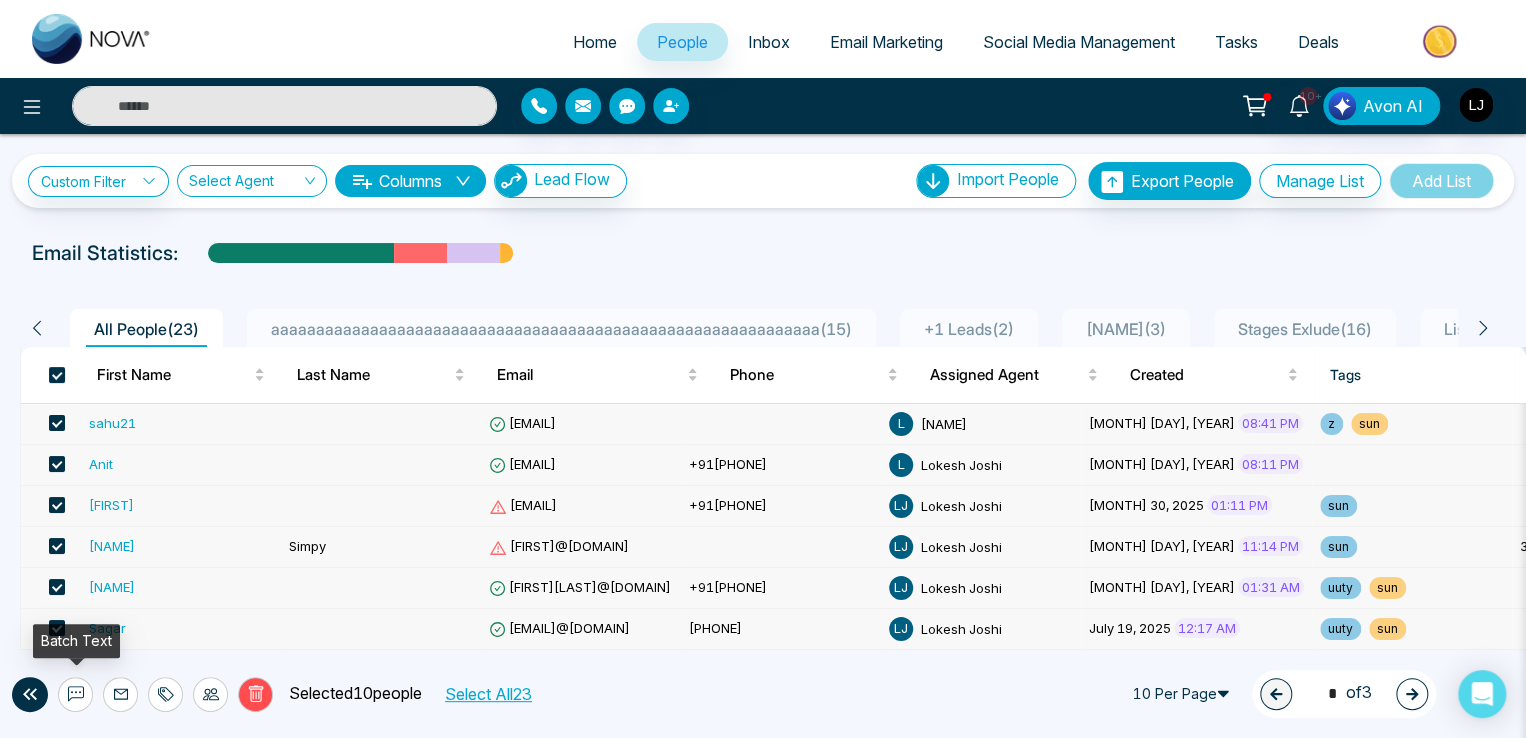 click 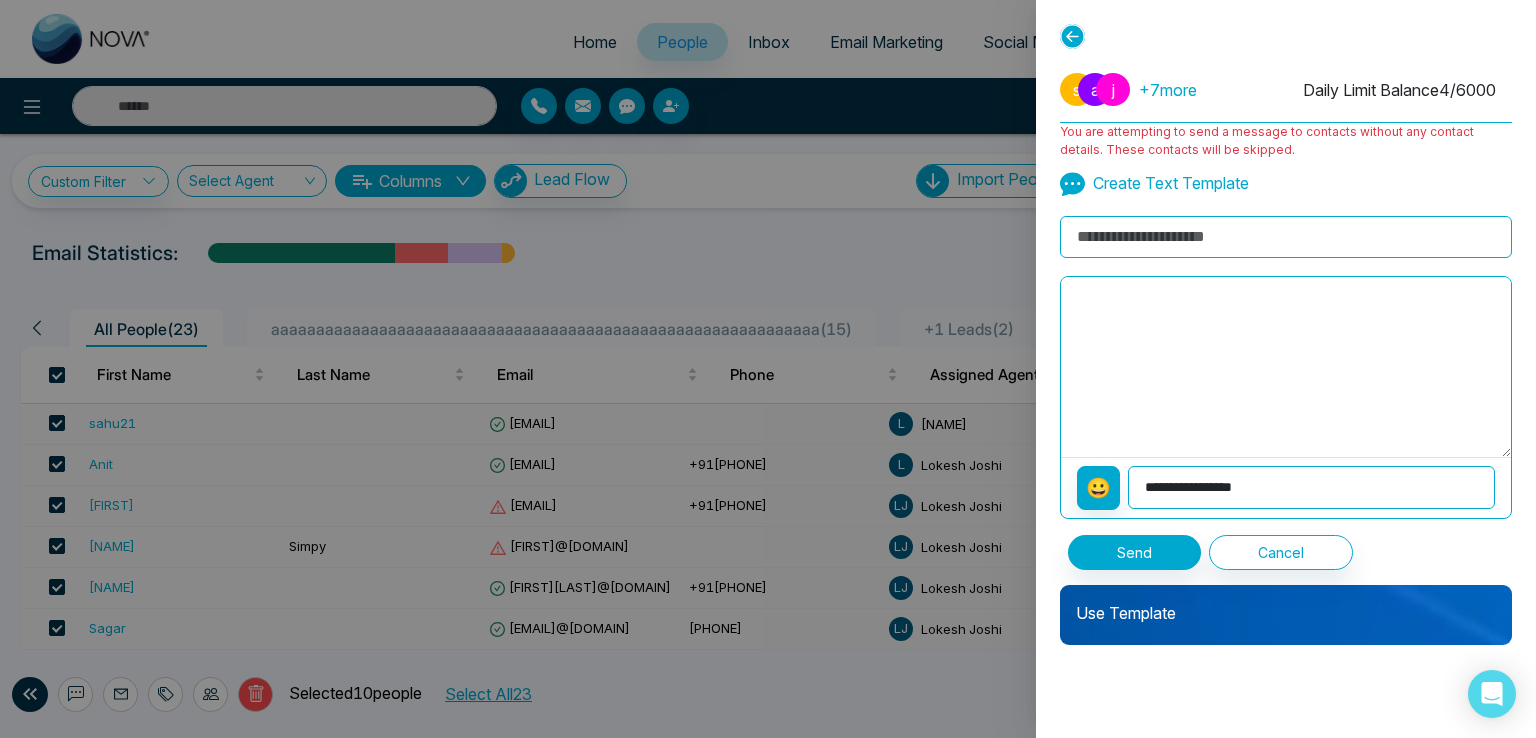 click 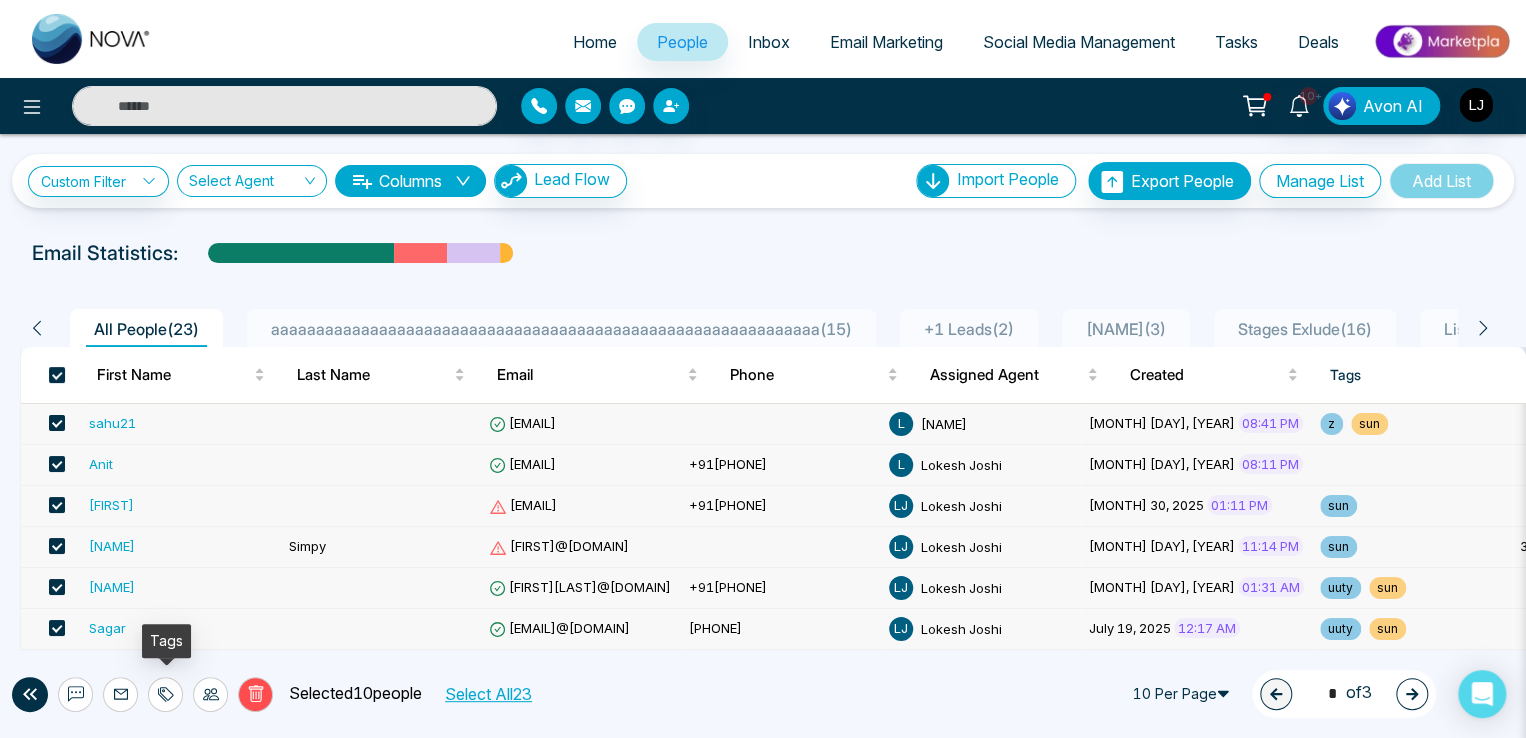 click at bounding box center [165, 694] 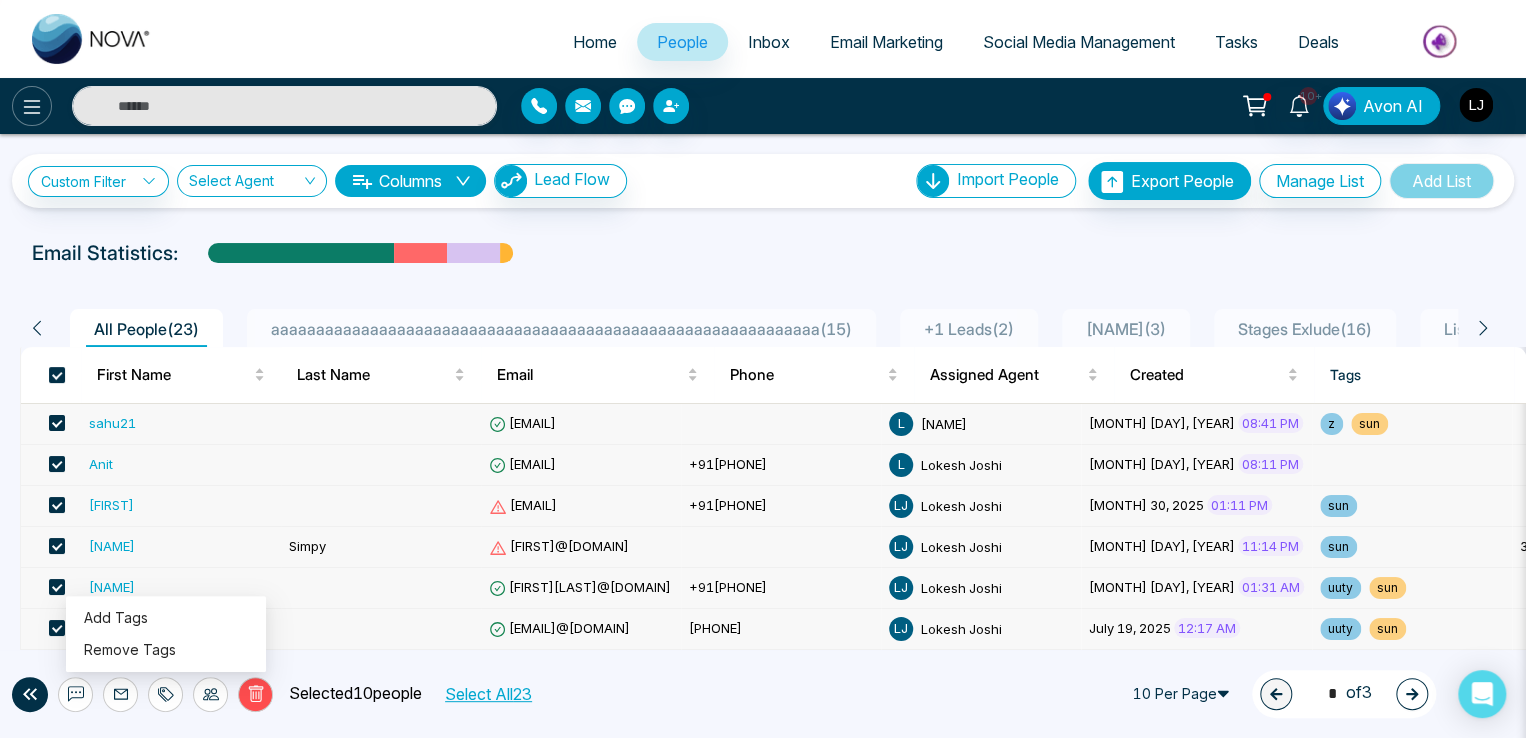 click at bounding box center [32, 106] 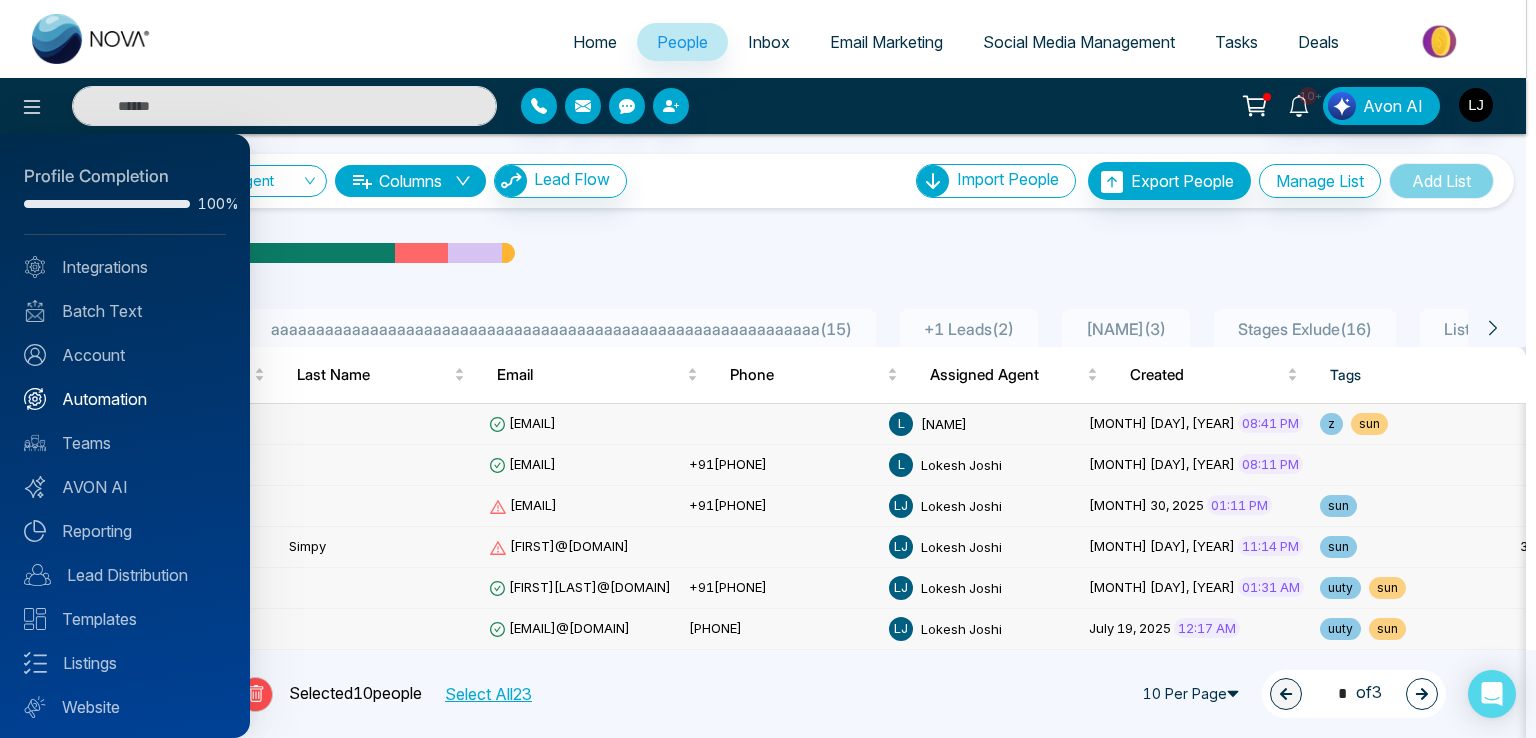 click on "Automation" at bounding box center [125, 399] 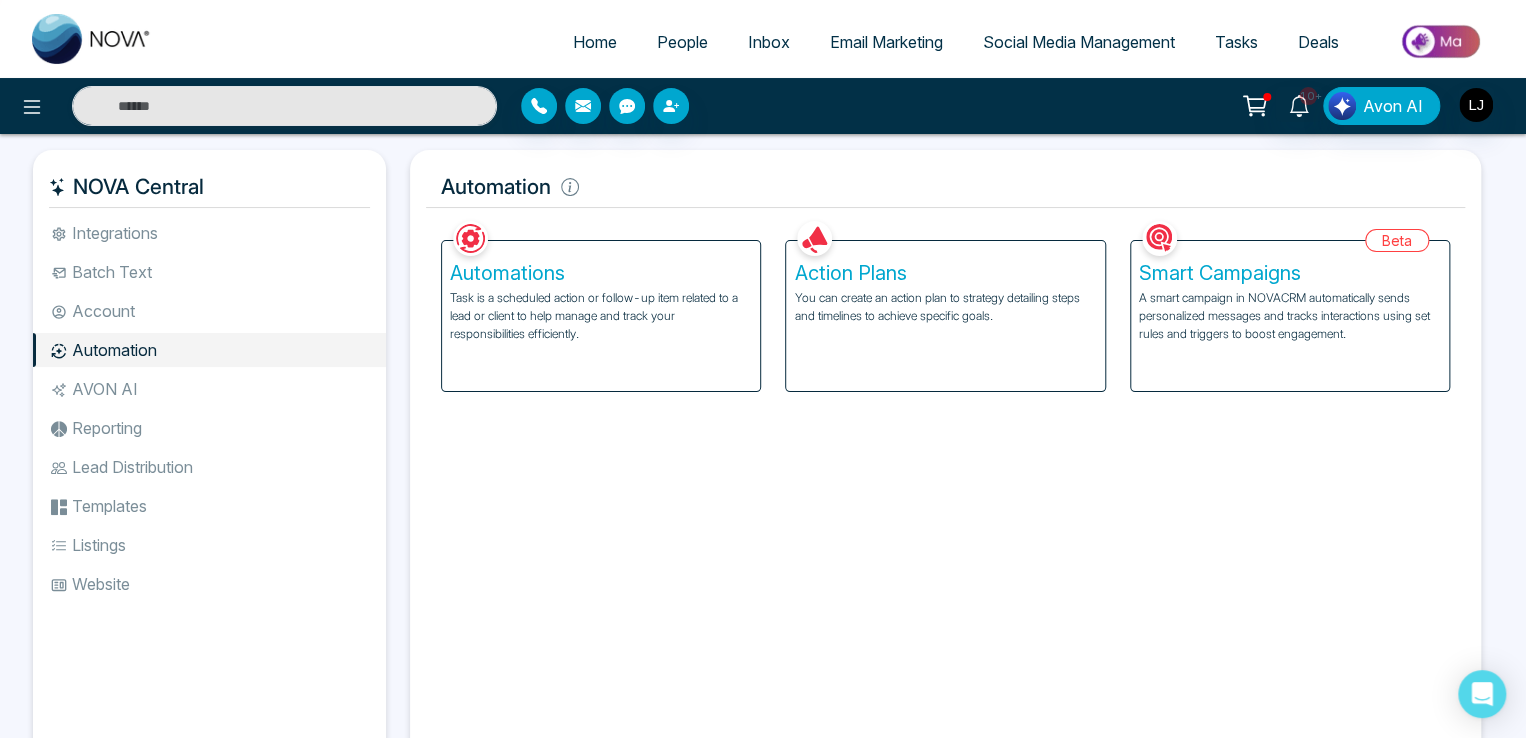 click on "You can create an action plan to strategy detailing steps and timelines to achieve specific goals." at bounding box center [945, 307] 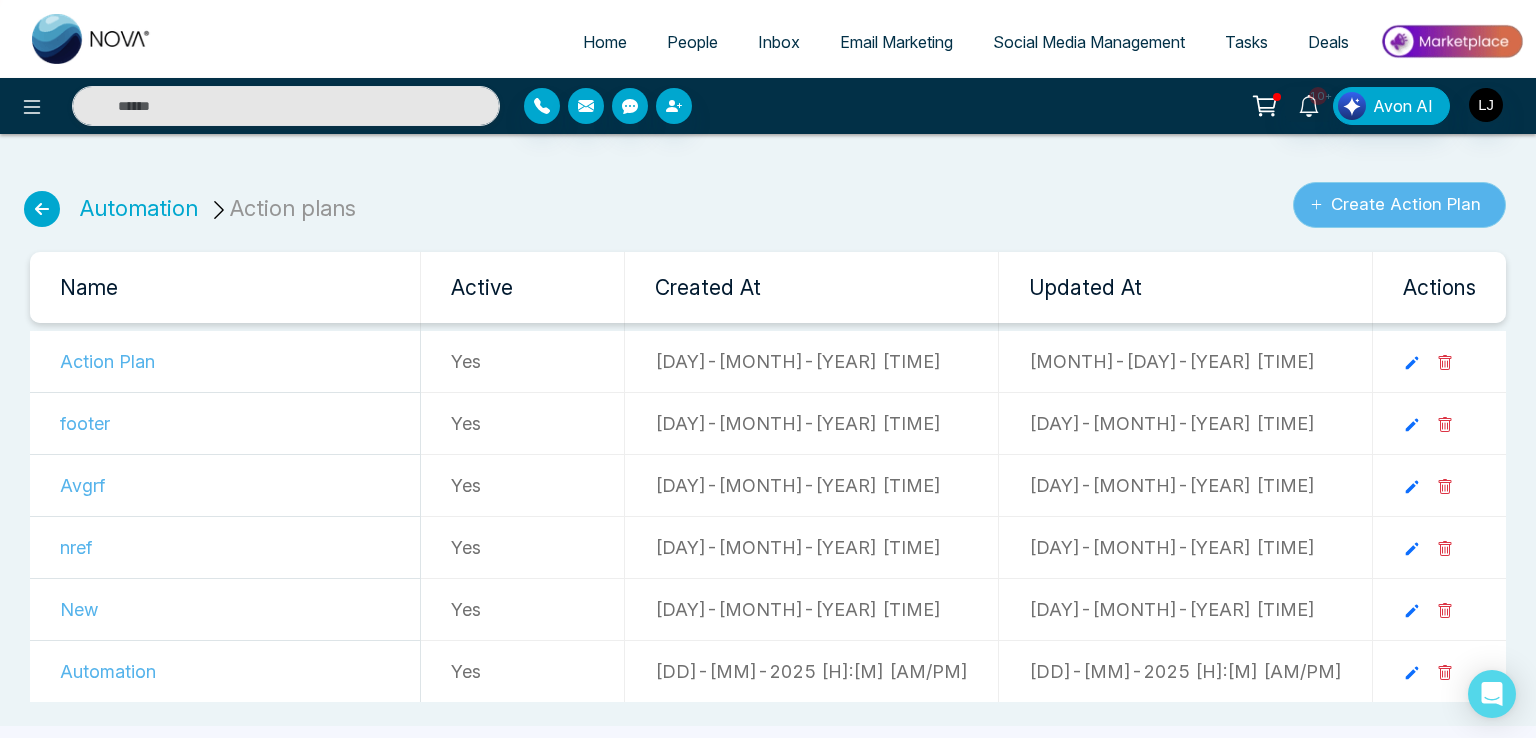 click on "Create Action Plan" at bounding box center [1399, 205] 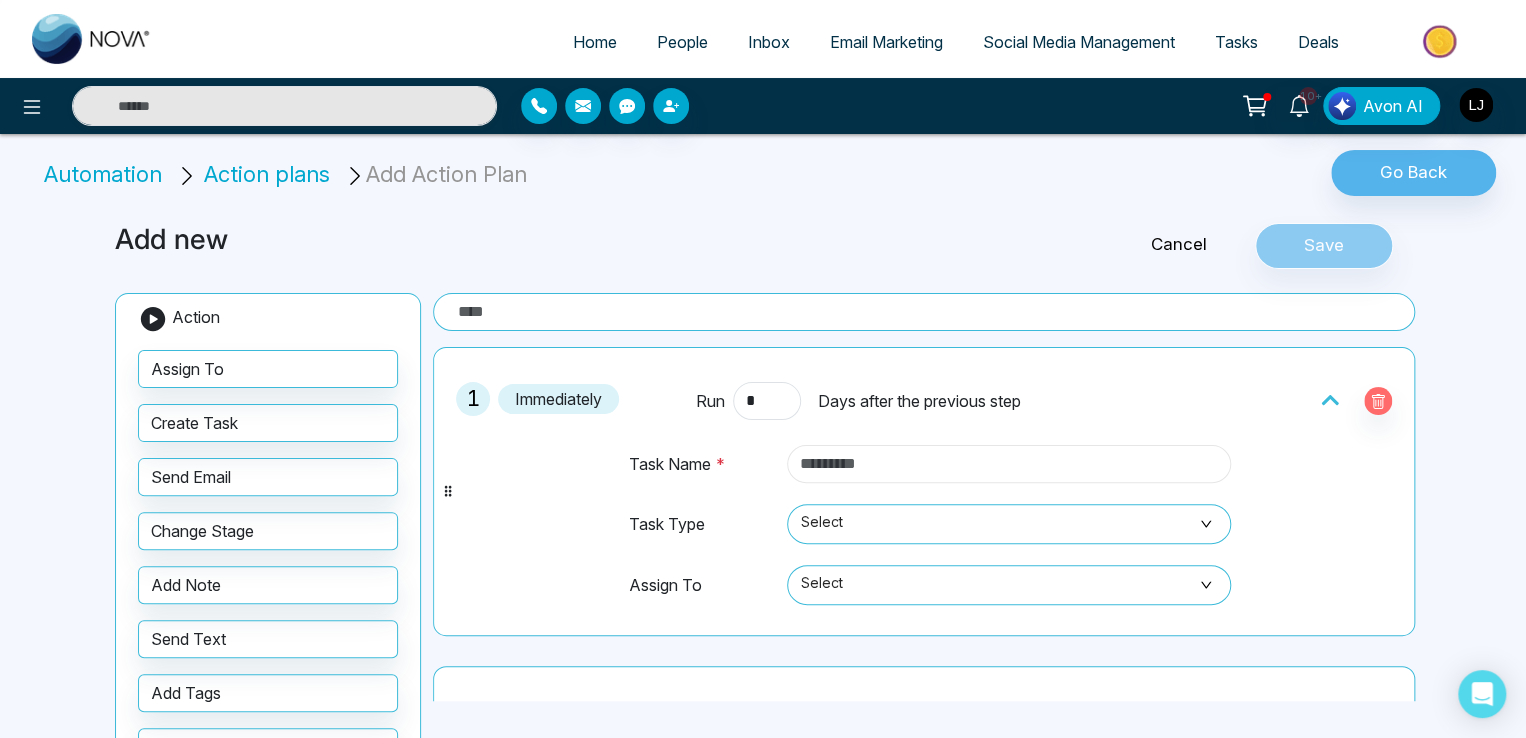 click at bounding box center [1009, 464] 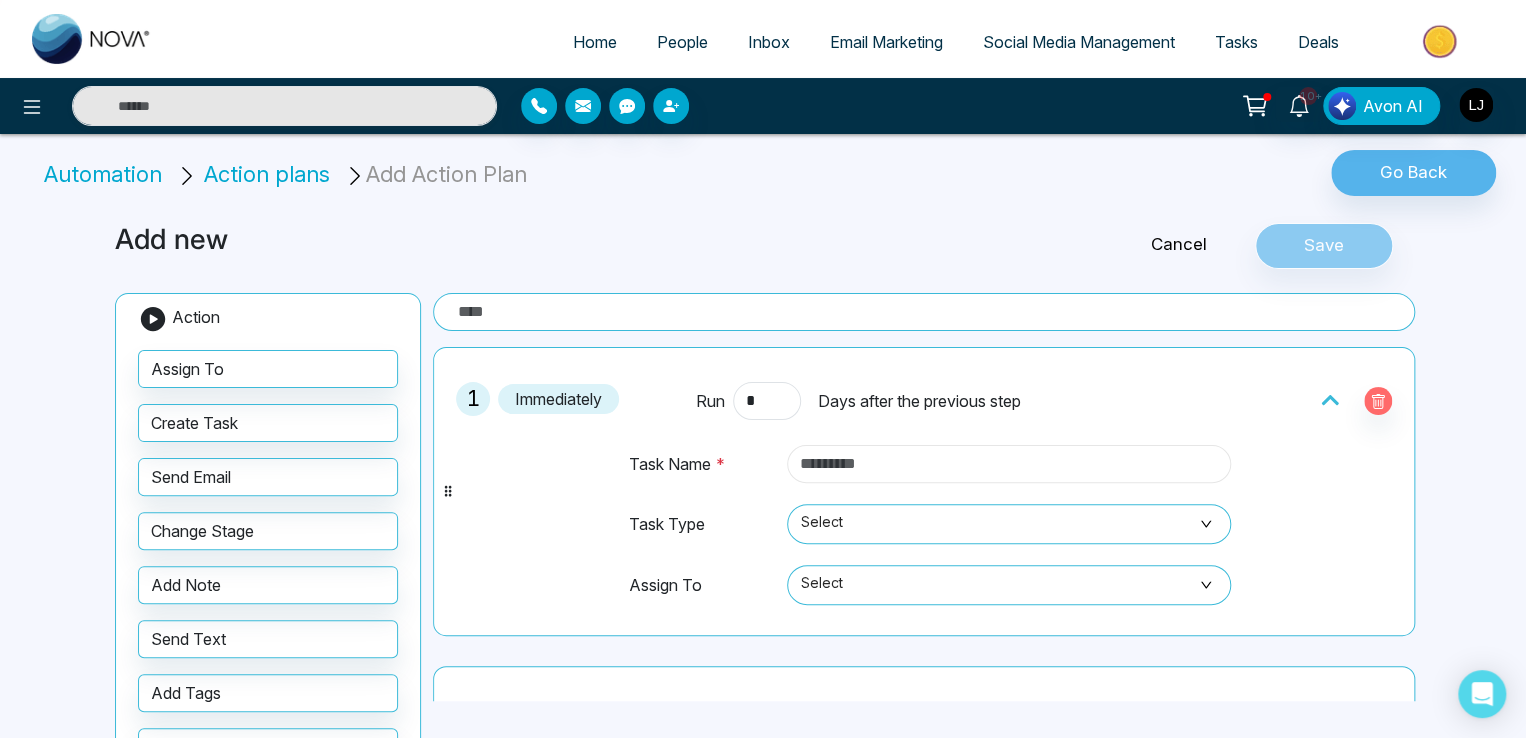 type on "******" 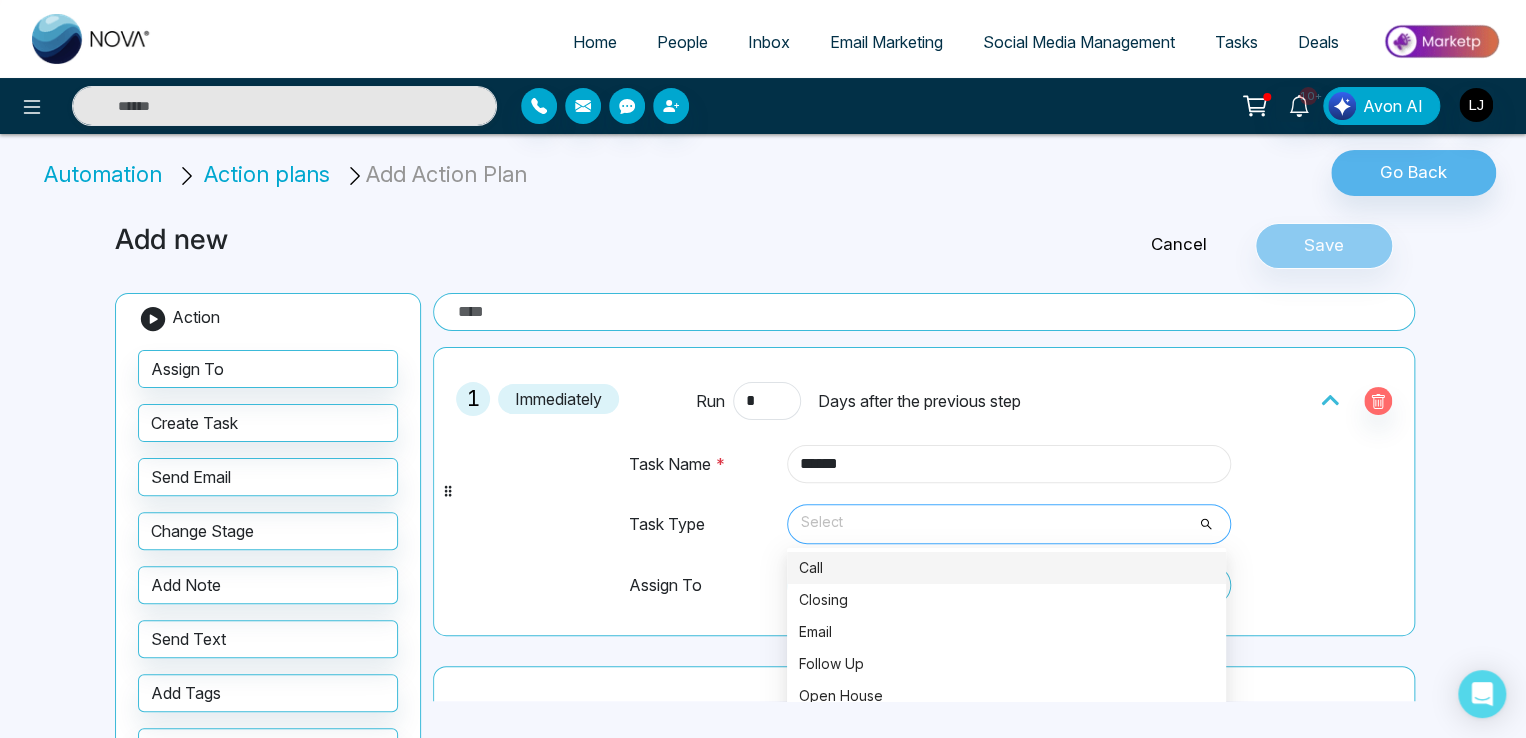 click on "Select" at bounding box center [1009, 524] 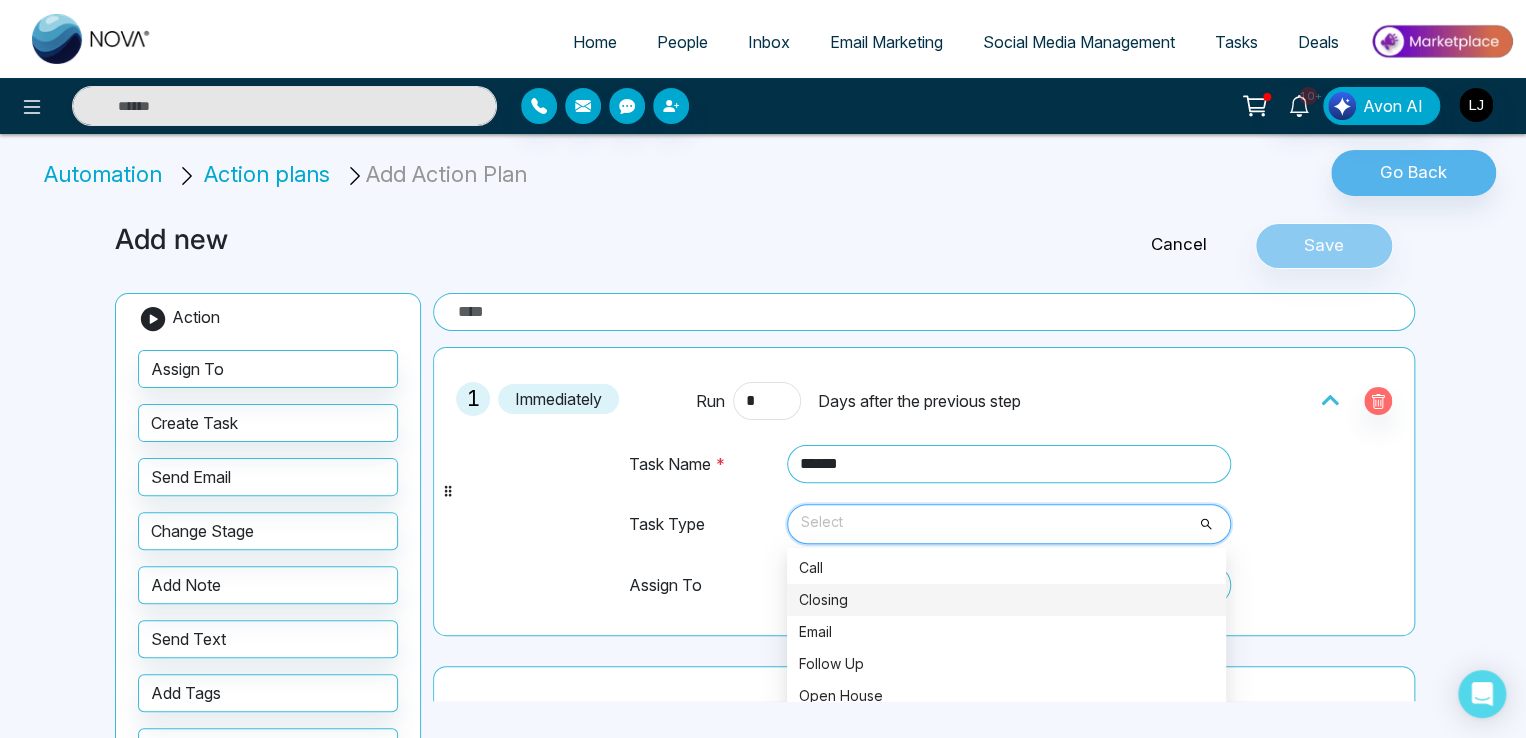click on "Closing" at bounding box center (1006, 600) 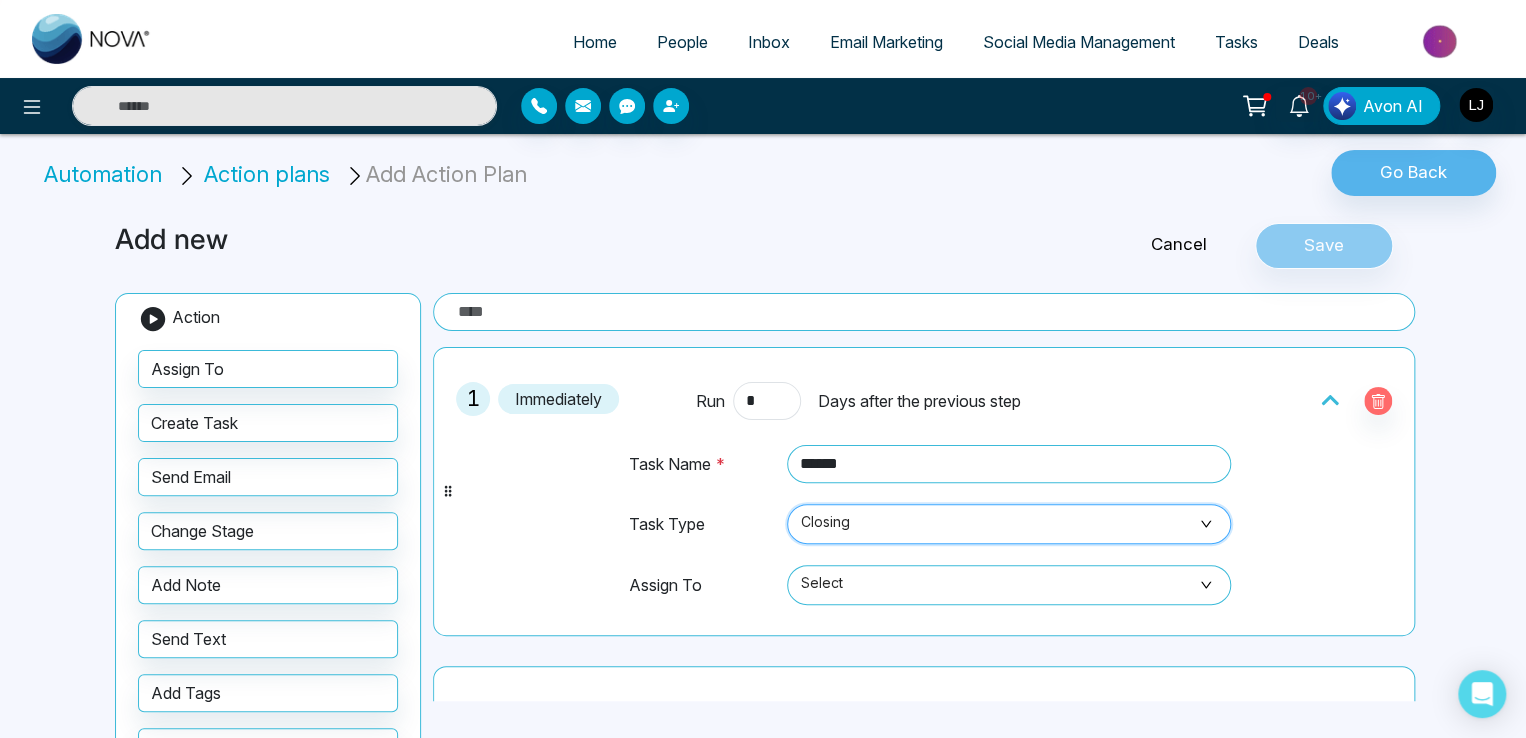 click at bounding box center [924, 312] 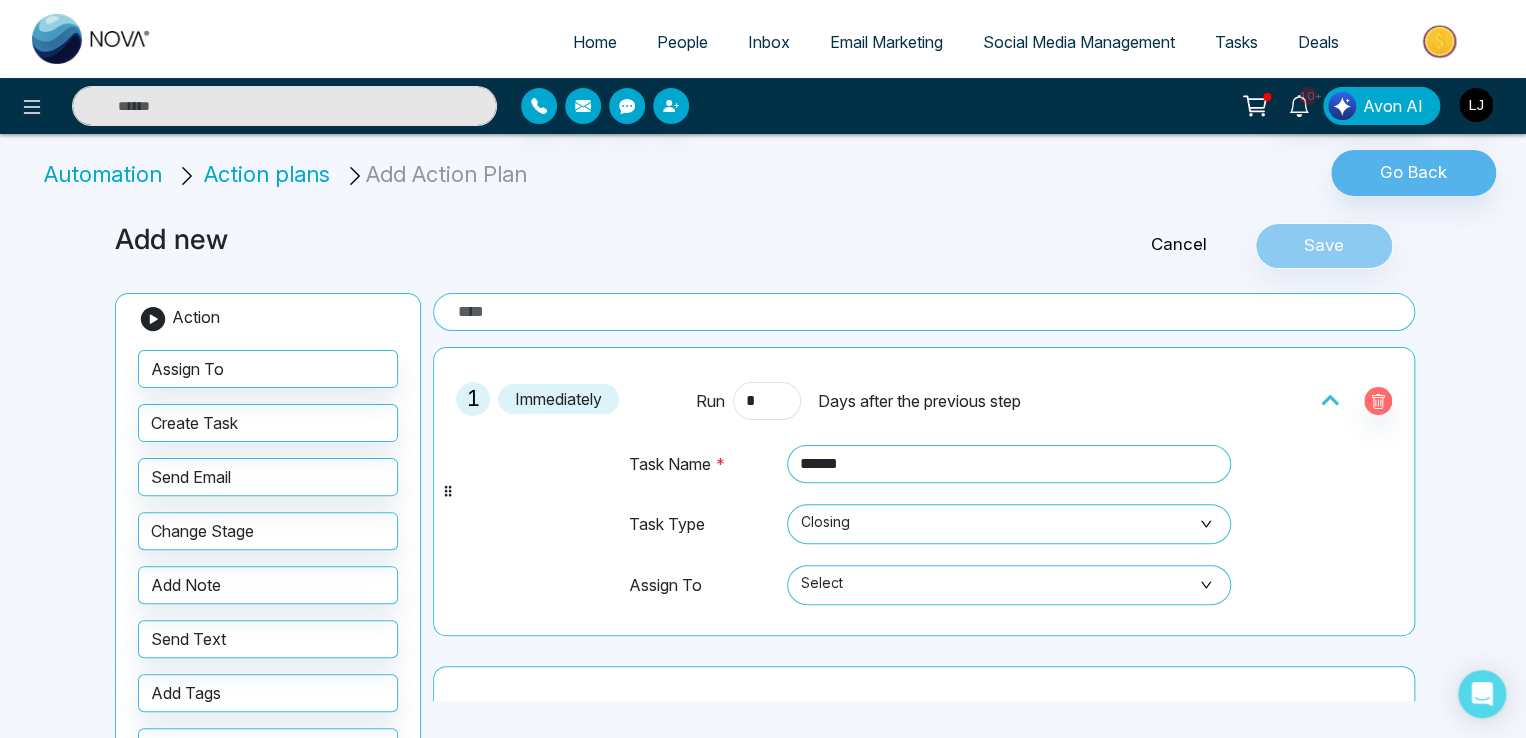click at bounding box center (924, 312) 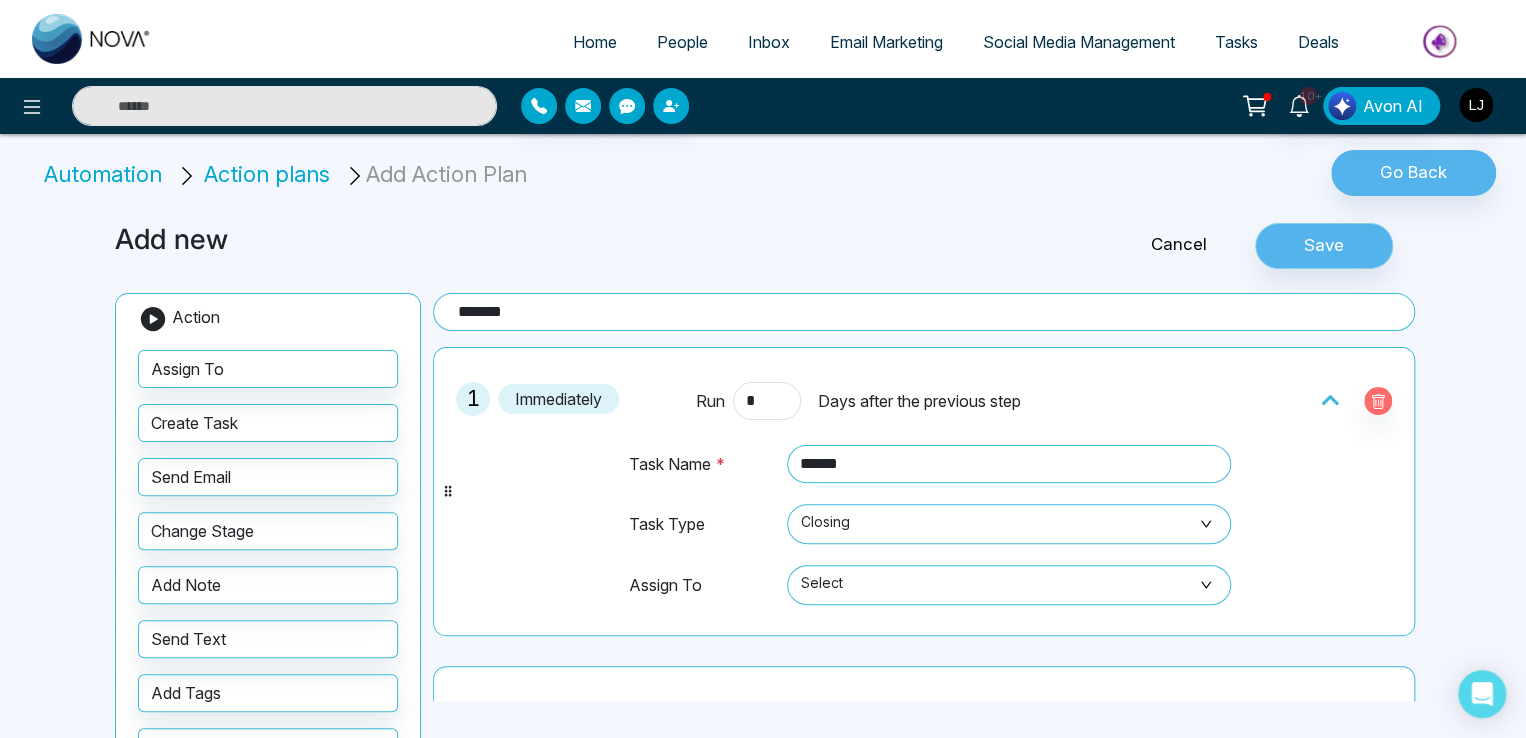 type on "*******" 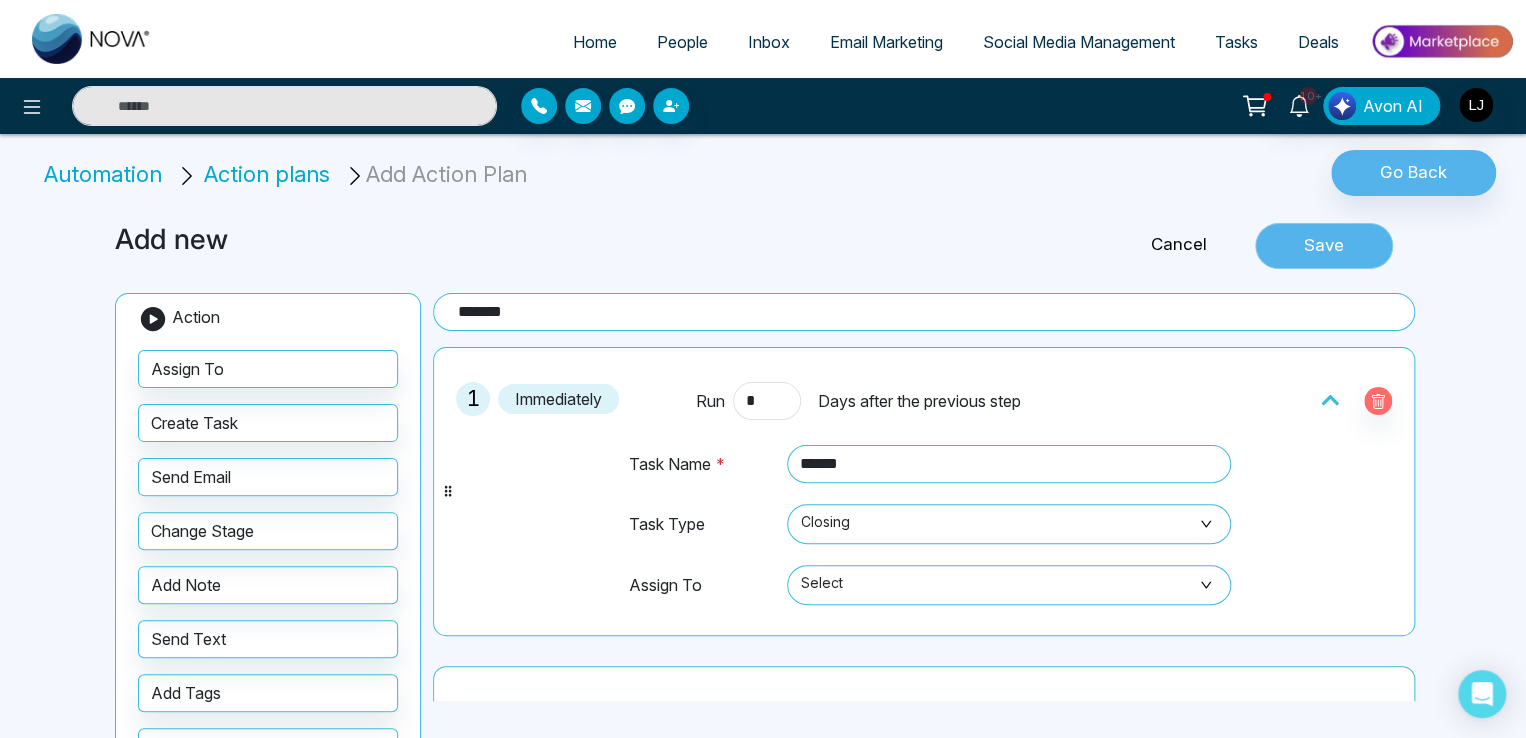 click on "Save" at bounding box center [1324, 246] 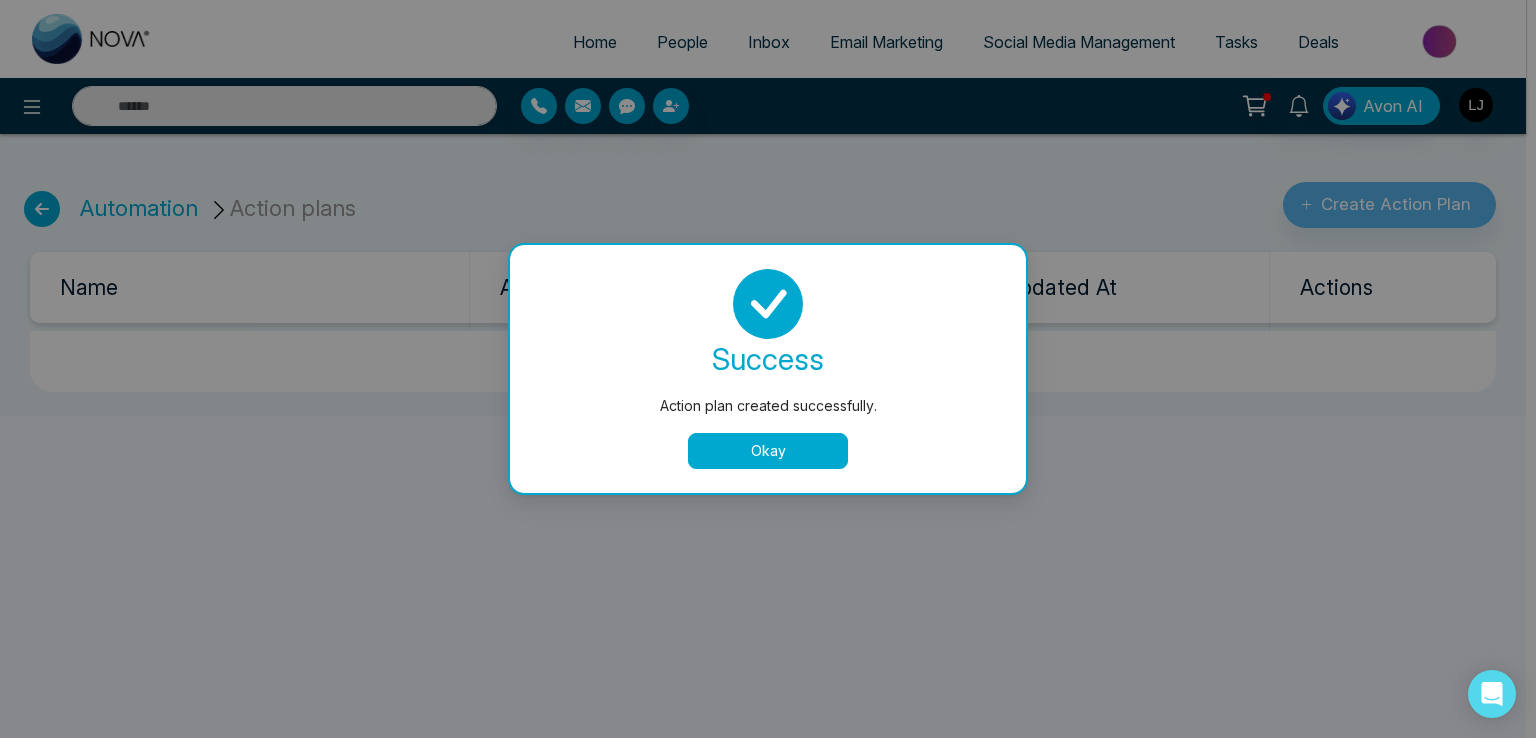 click on "Okay" at bounding box center [768, 451] 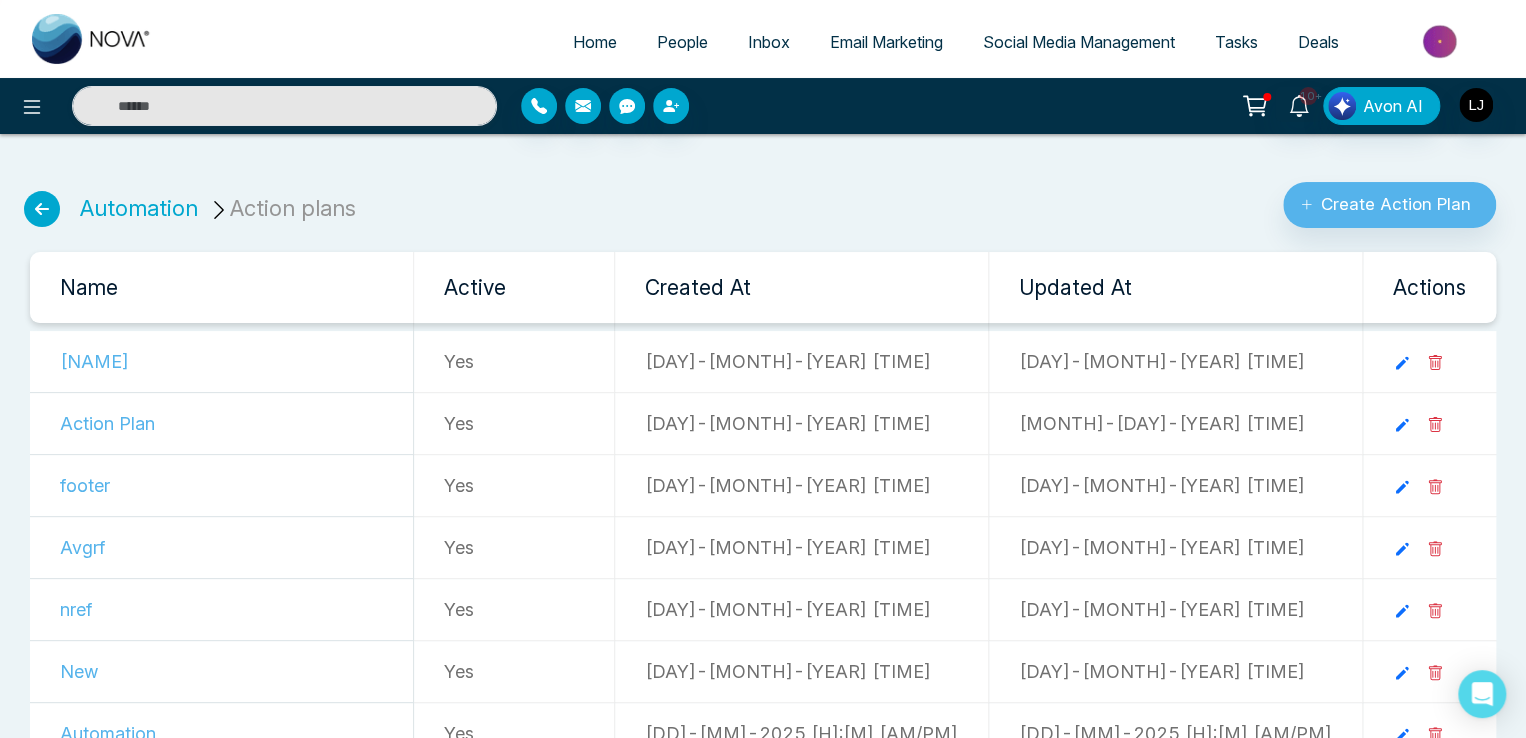 click on "Automation   Action plans" at bounding box center [191, 197] 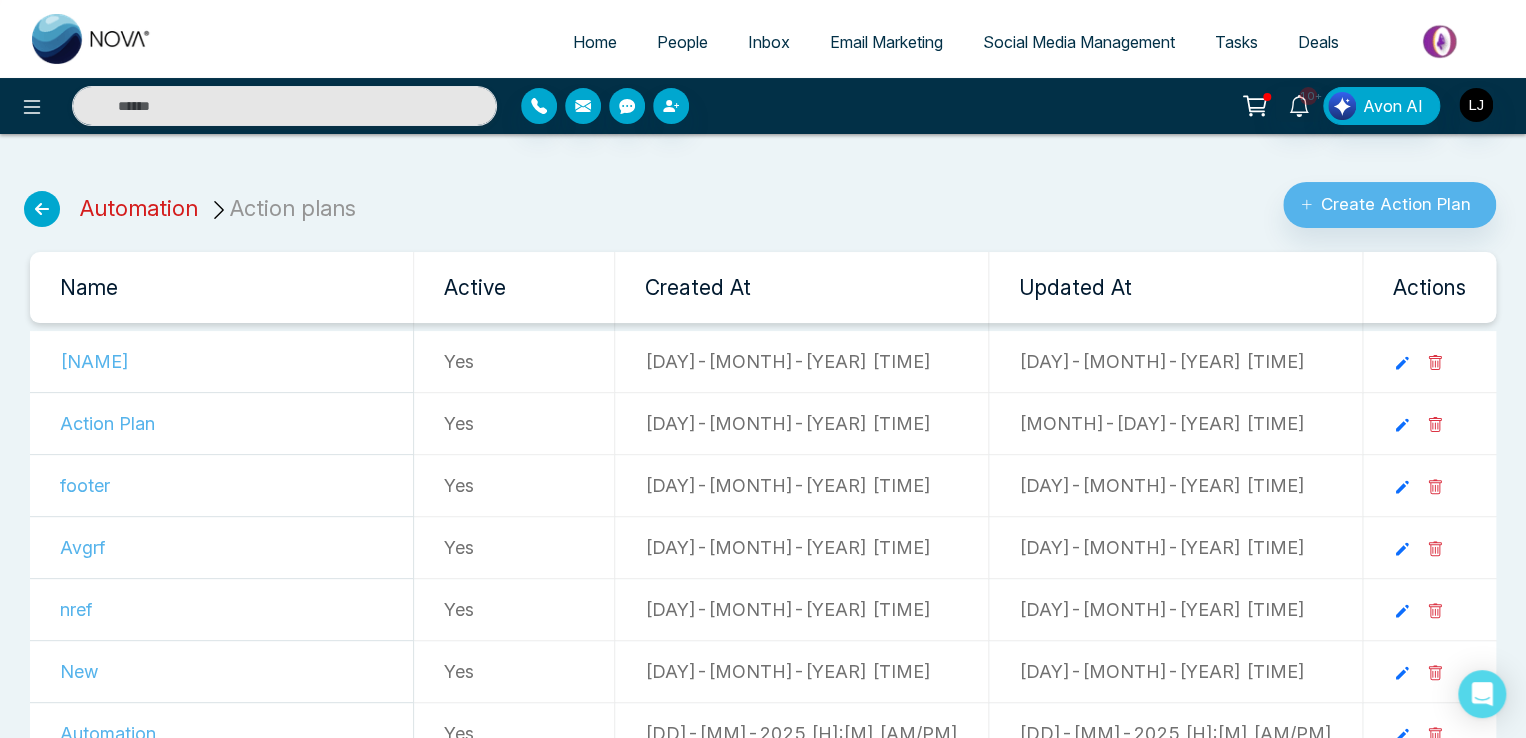 click on "Automation" at bounding box center (139, 208) 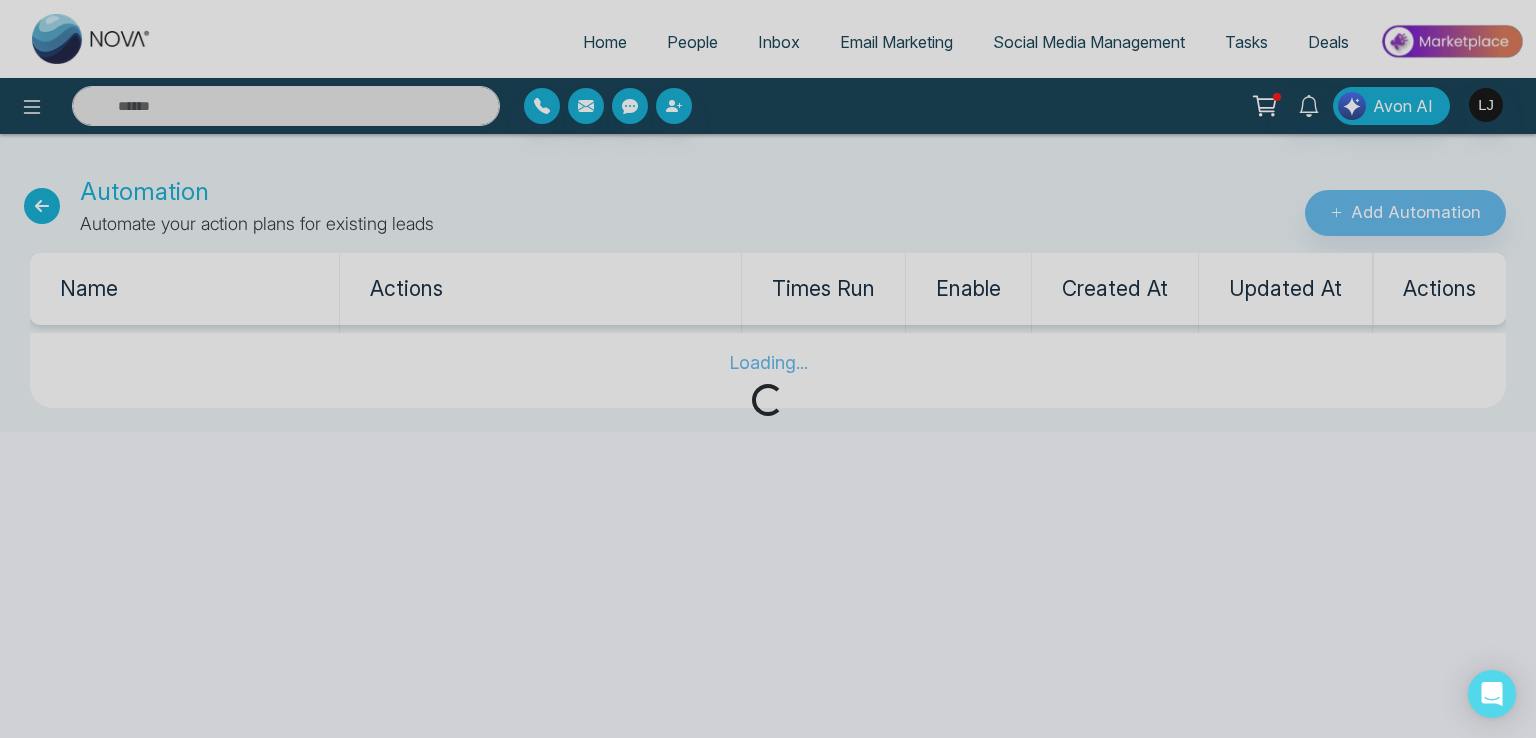 click on "Loading..." at bounding box center (768, 369) 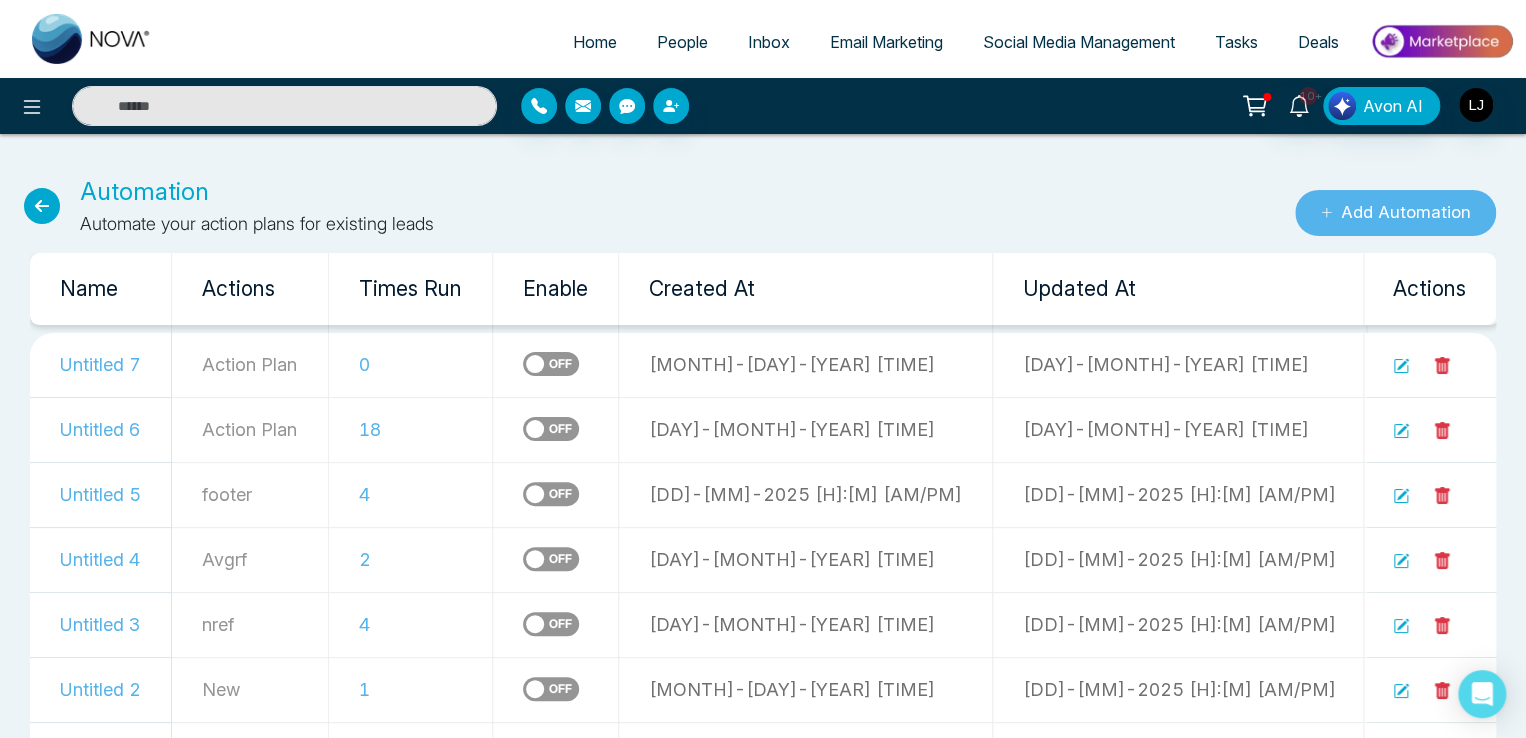 click on "Add Automation" at bounding box center (1395, 213) 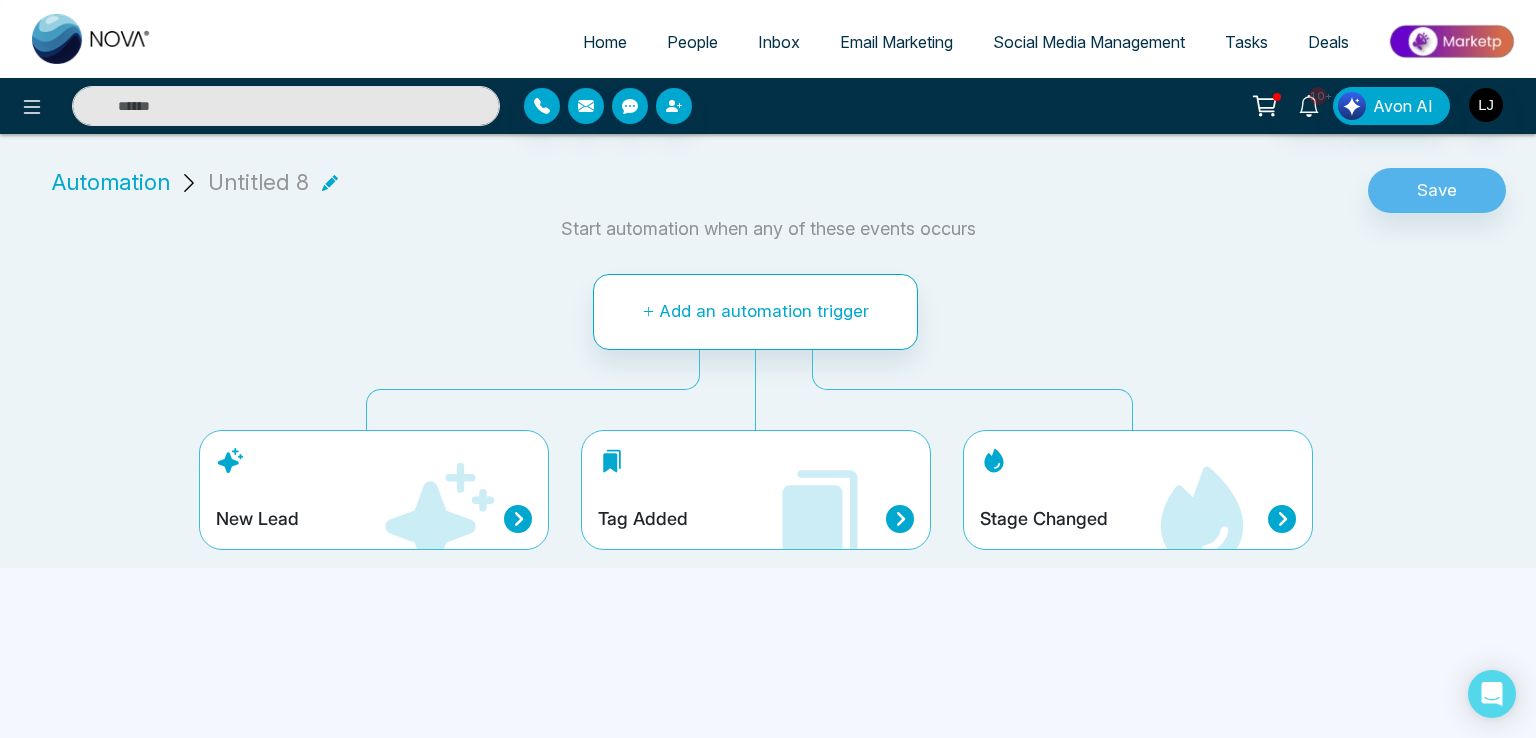 click on "New Lead" at bounding box center [374, 519] 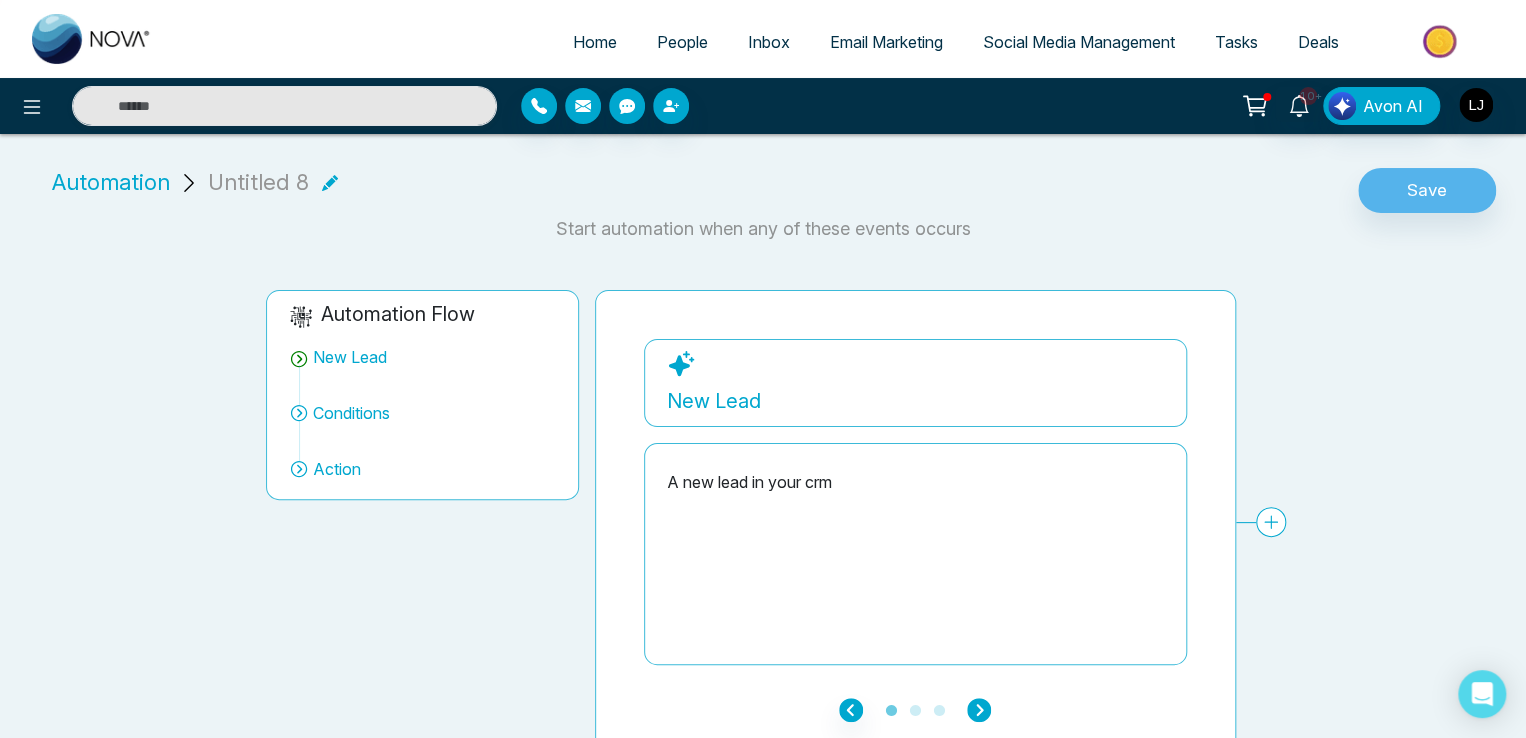 click 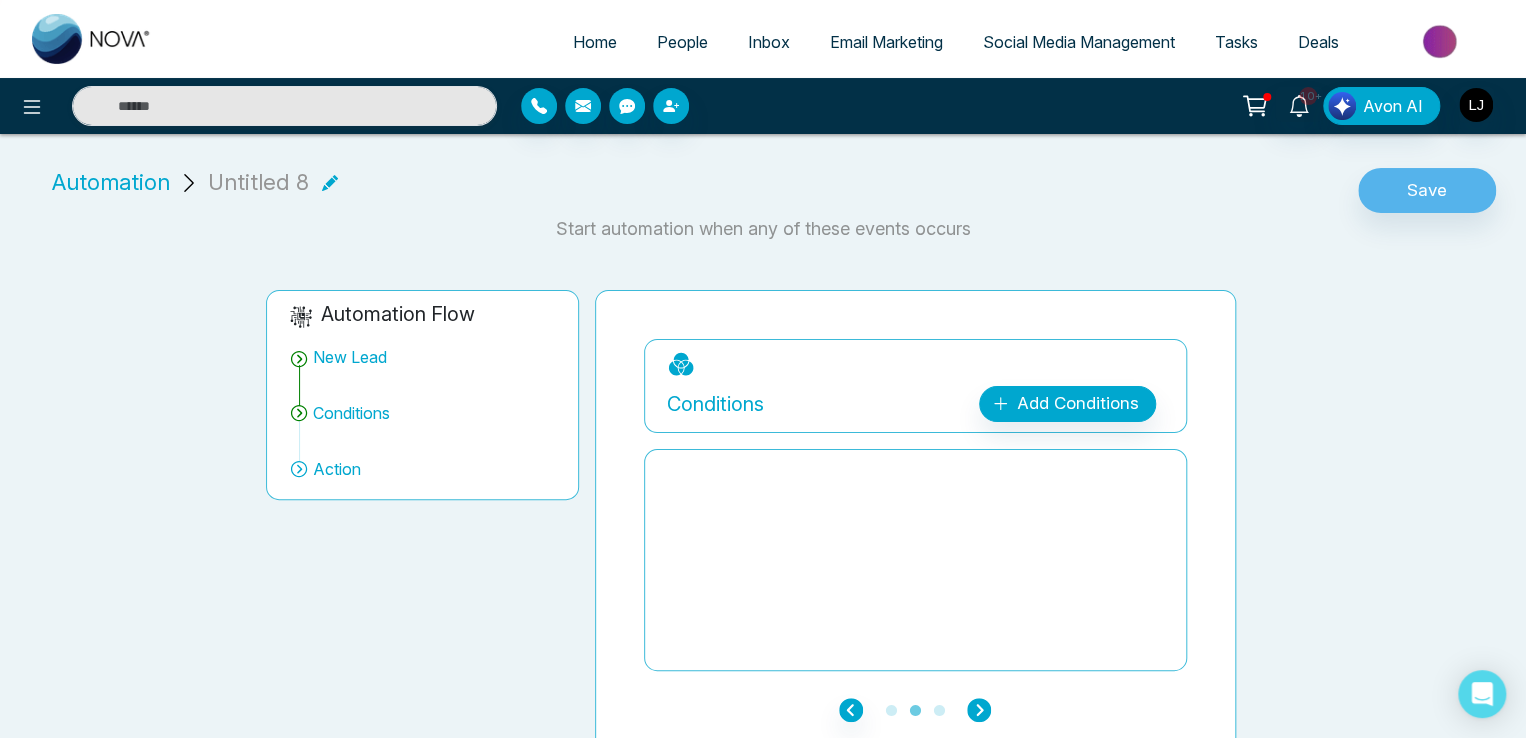 click 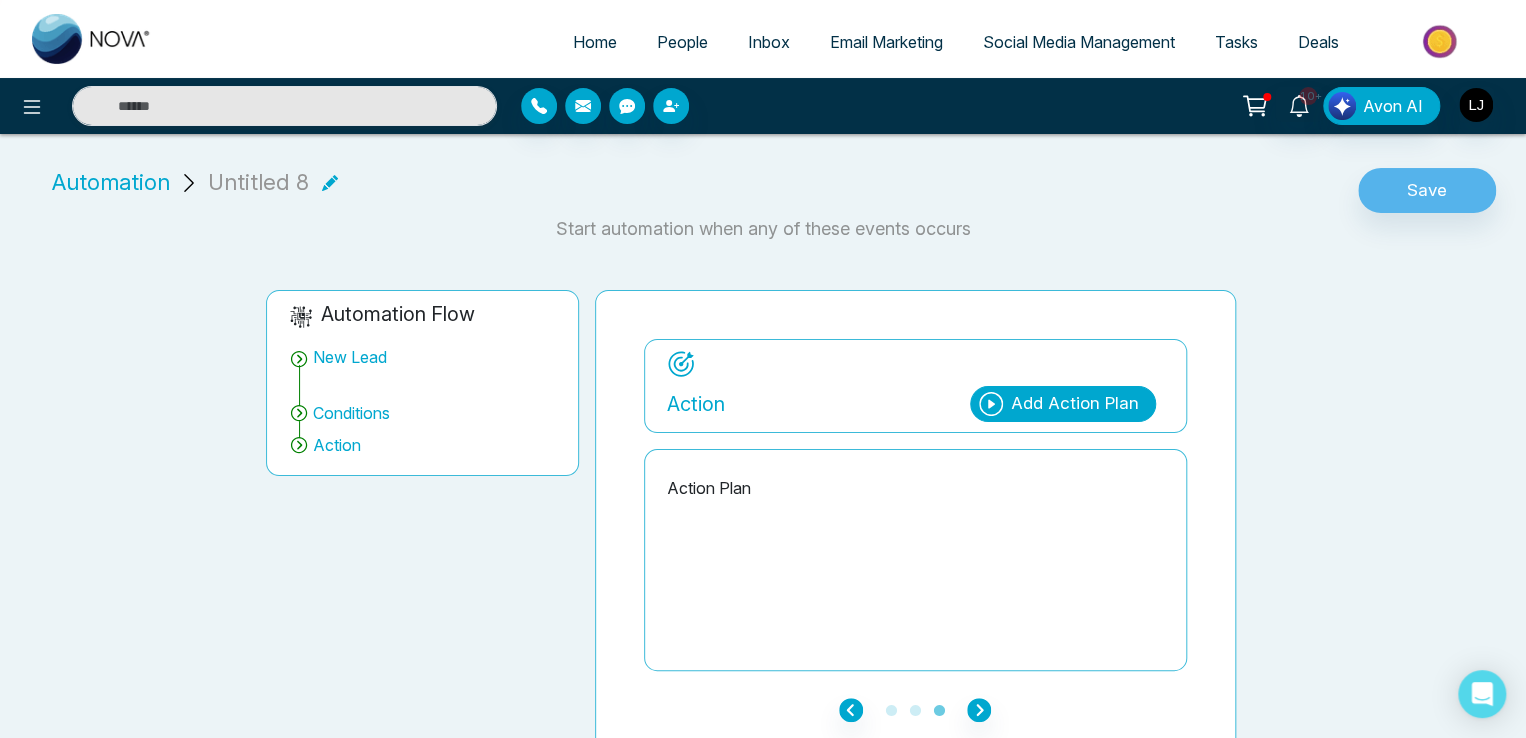 click on "Add Action Plan" at bounding box center (1075, 404) 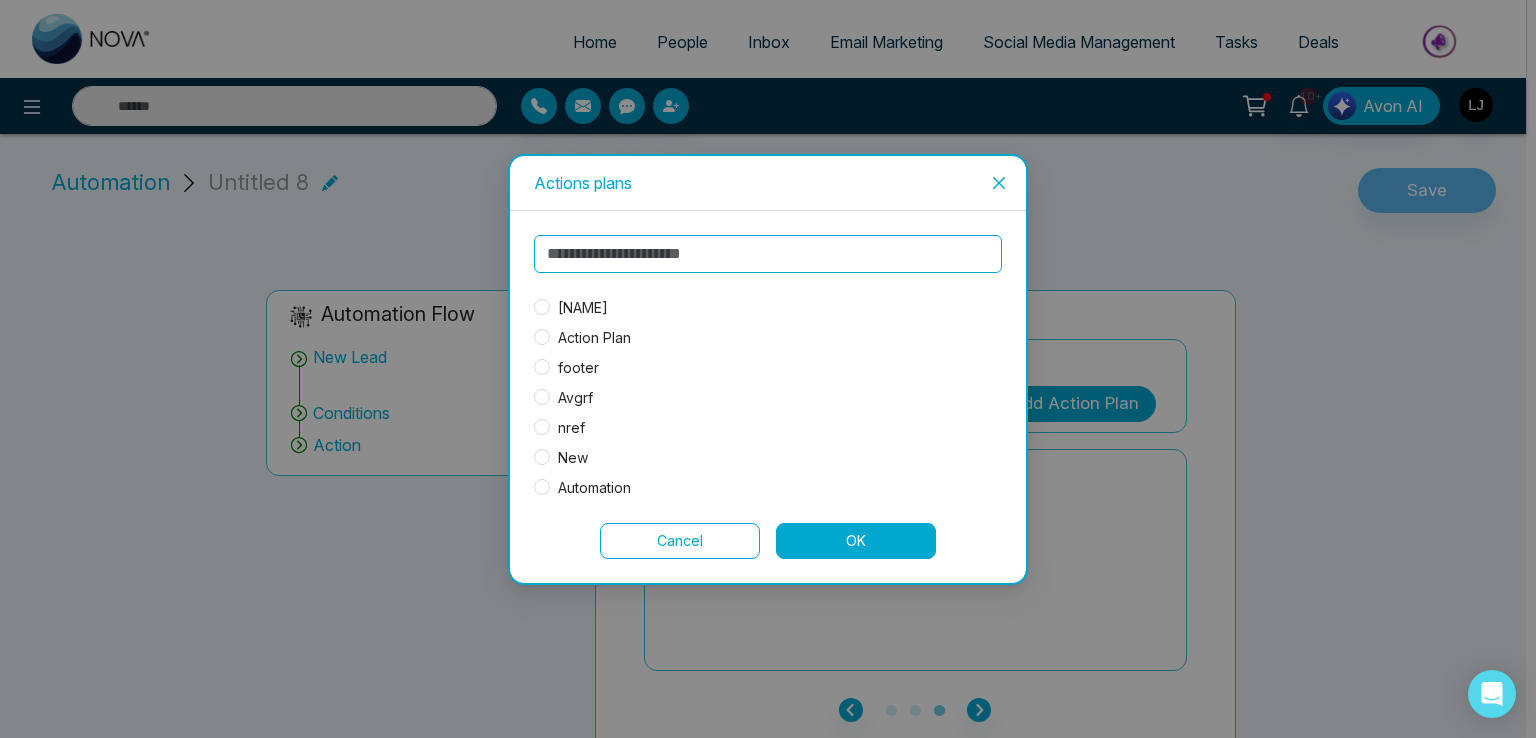 click on "nbnbvcx" at bounding box center (583, 308) 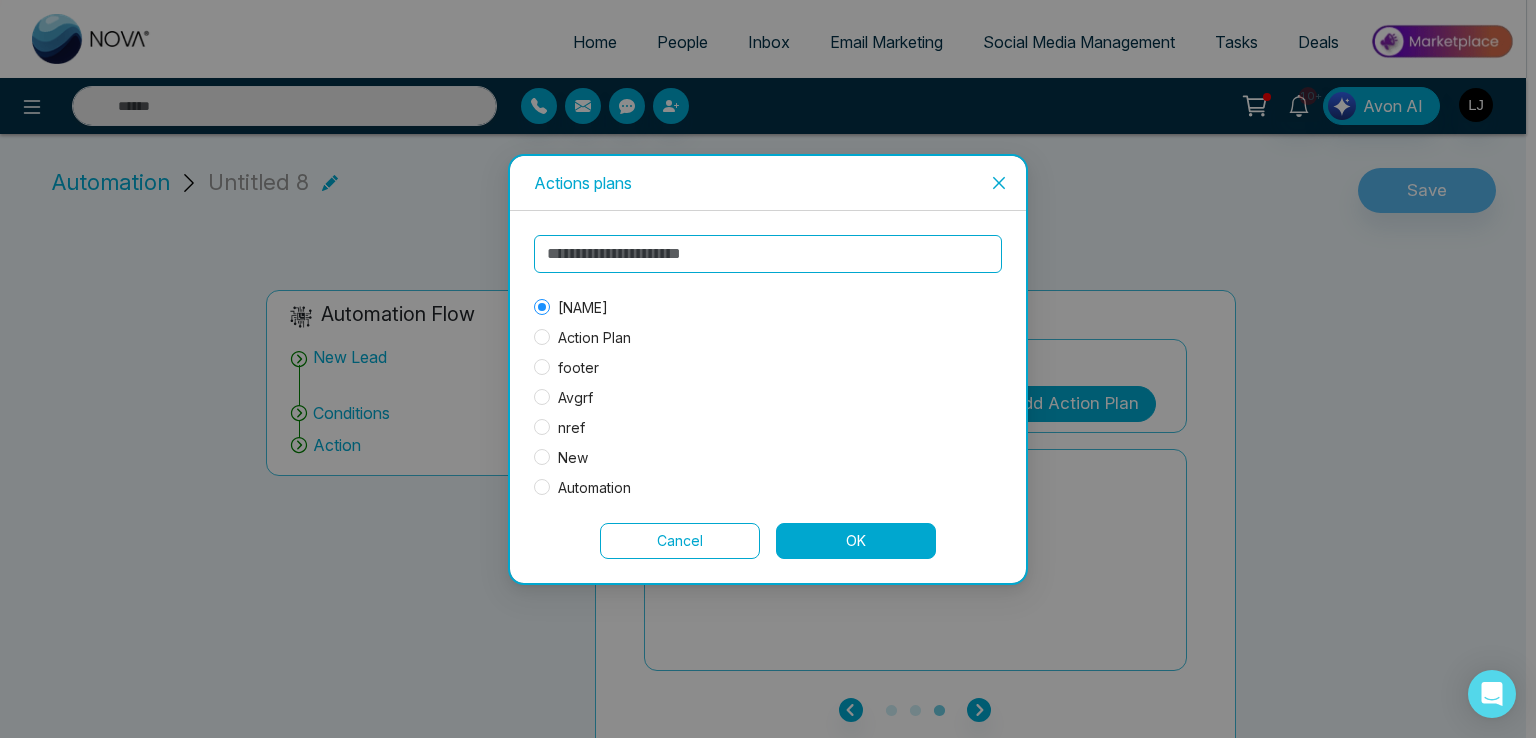 click on "OK" at bounding box center (856, 541) 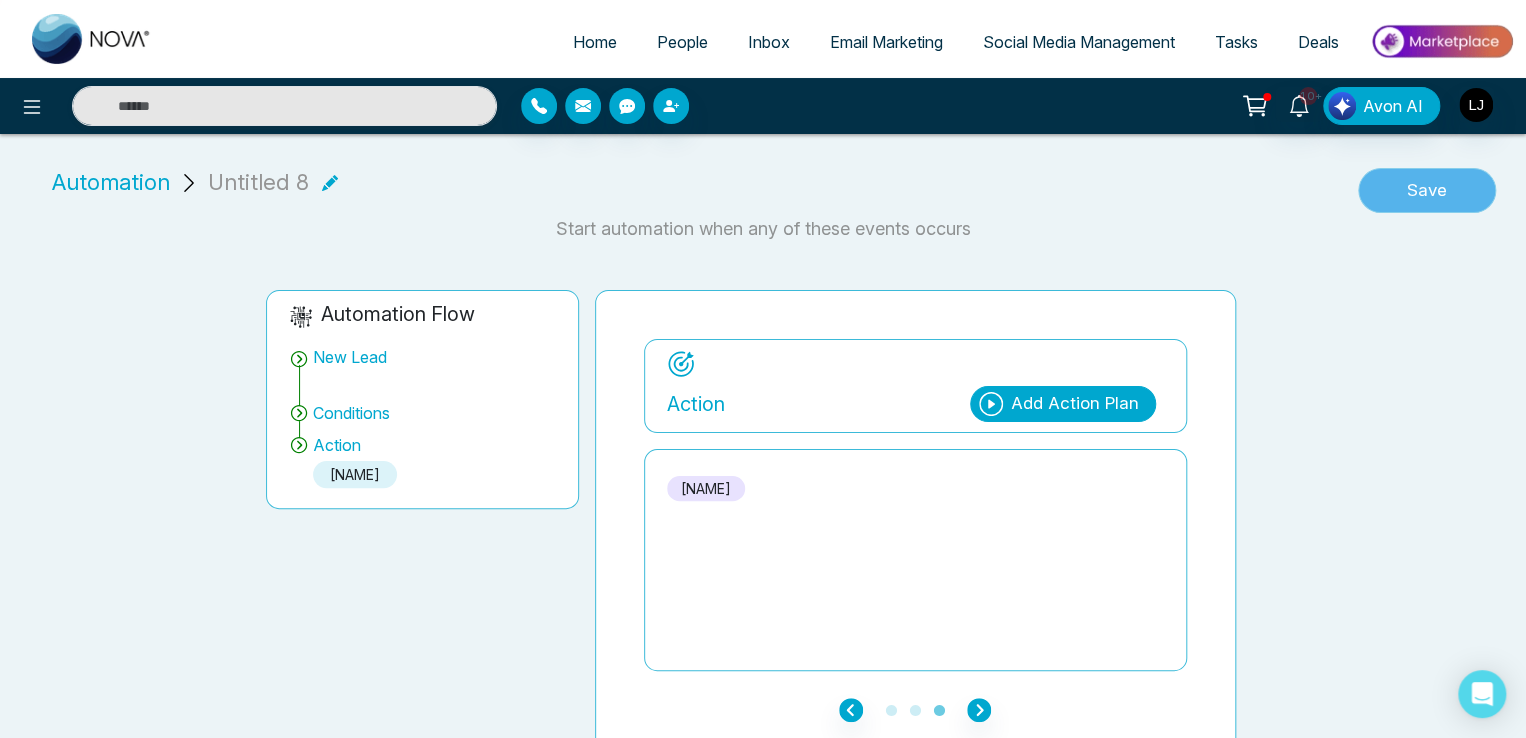 click on "Save" at bounding box center [1427, 191] 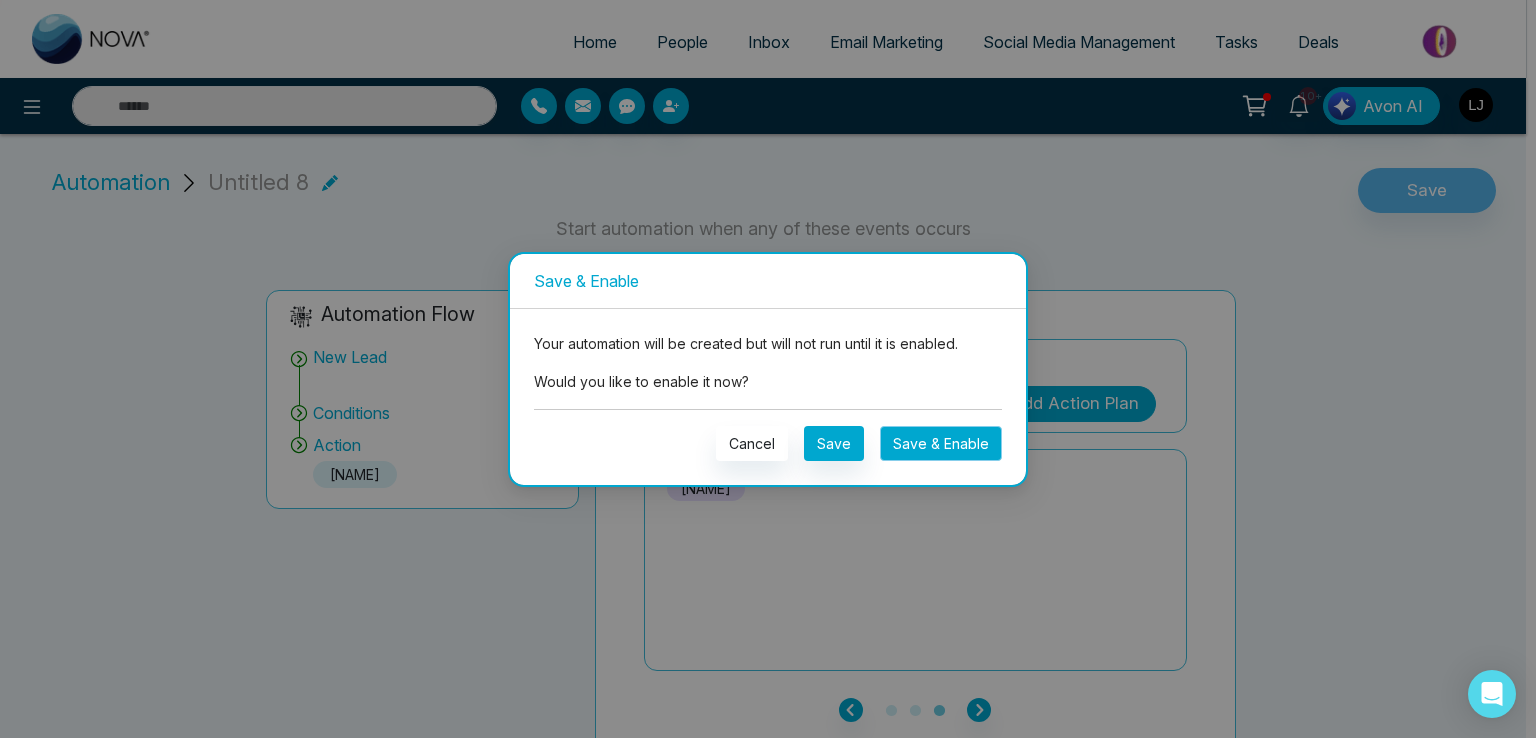 click on "Save & Enable" at bounding box center (941, 443) 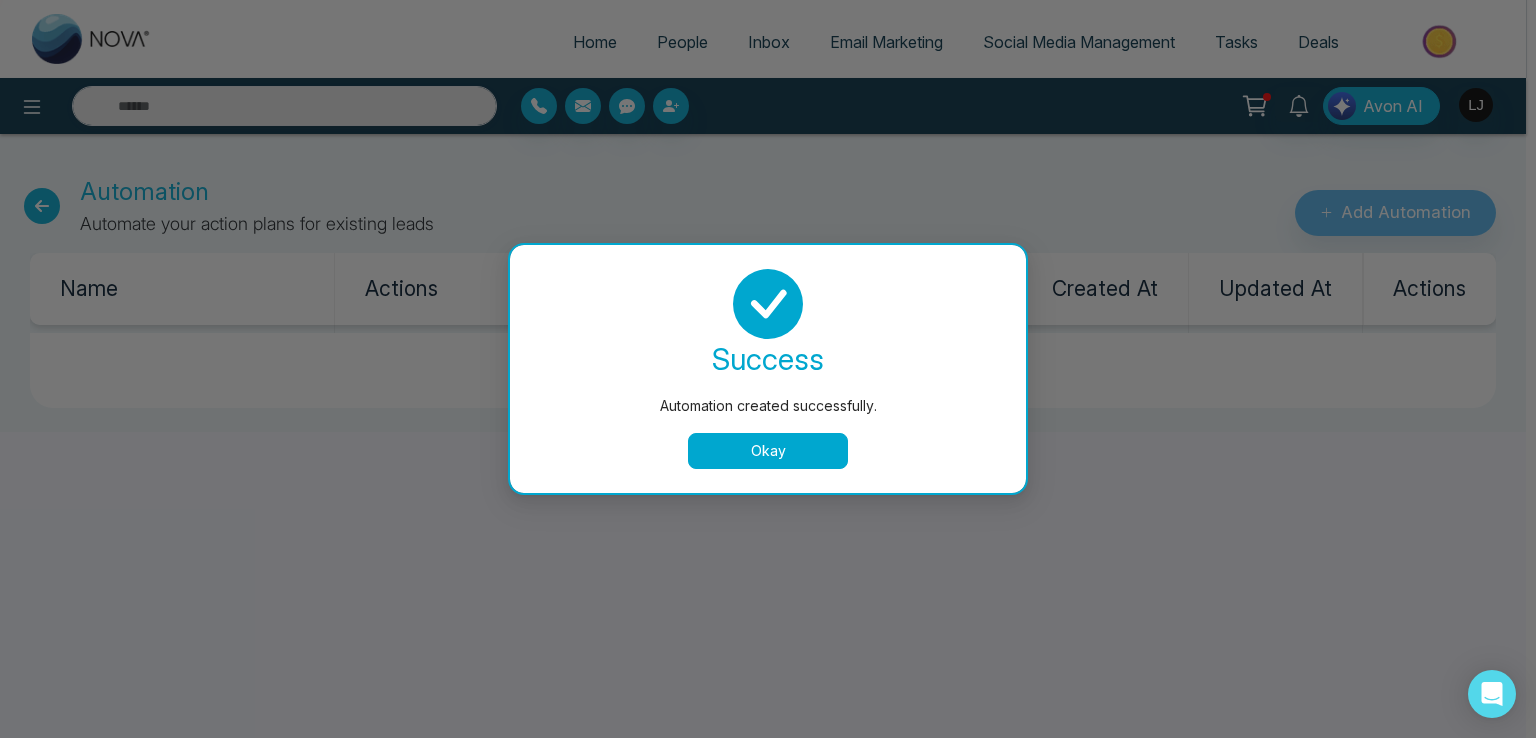 click on "Okay" at bounding box center [768, 451] 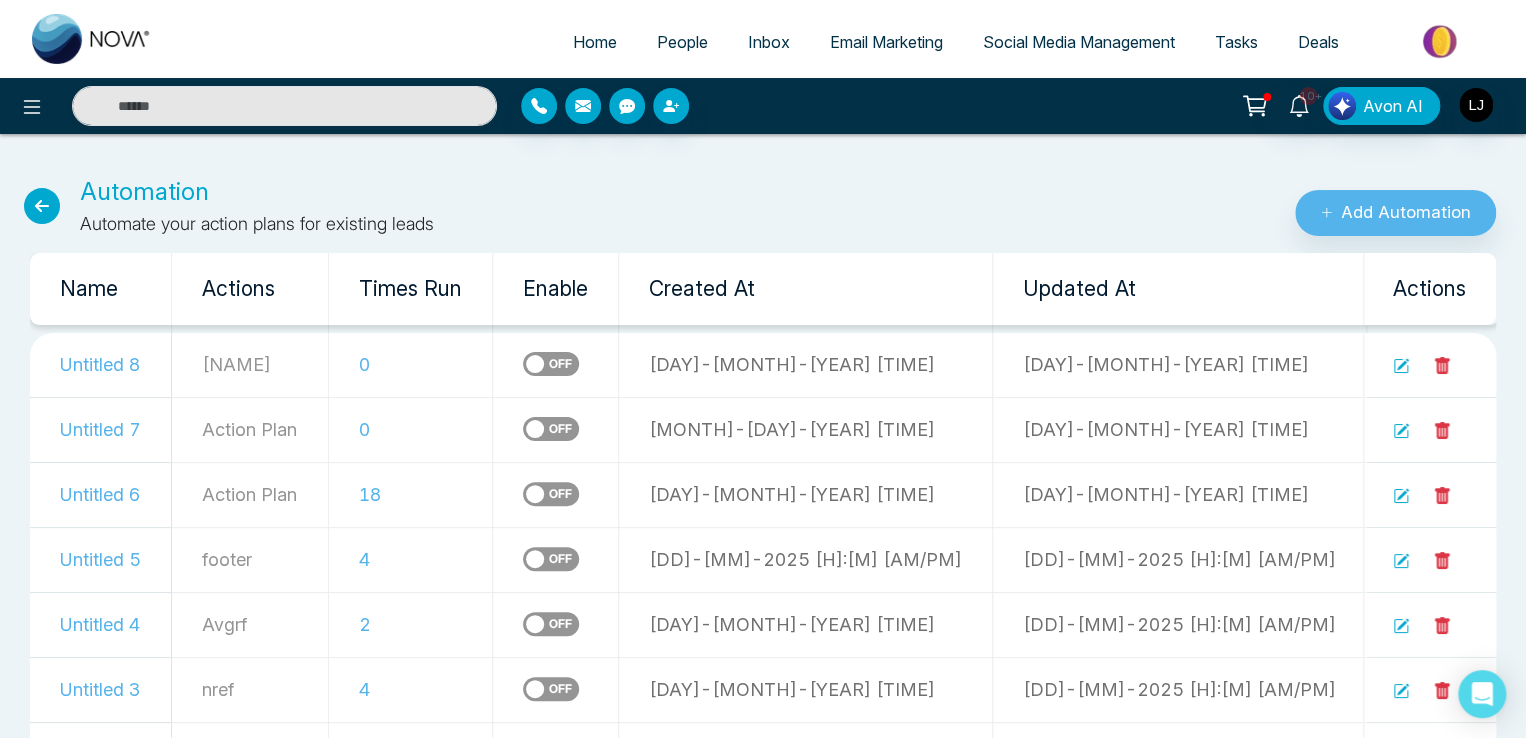 click on "People" at bounding box center (682, 42) 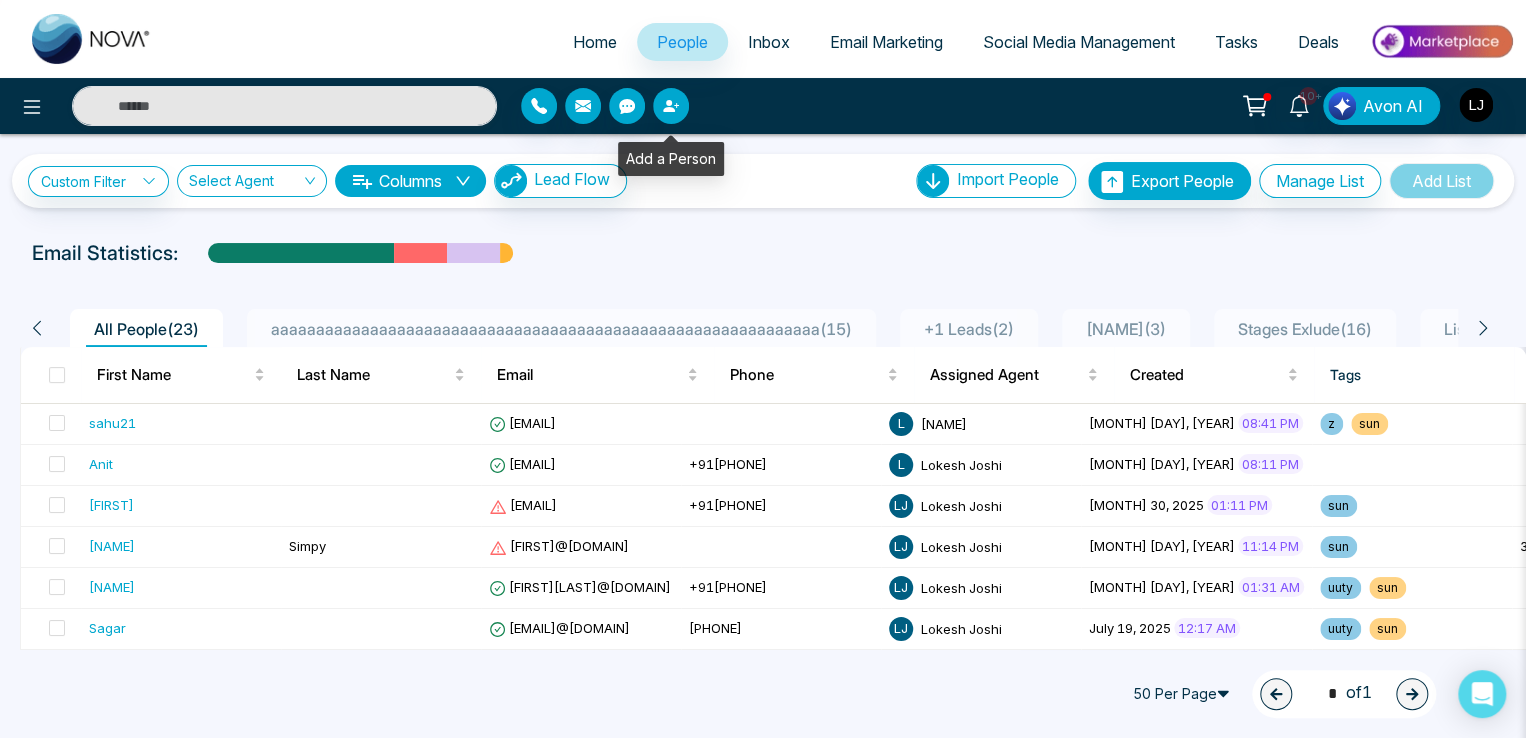 click 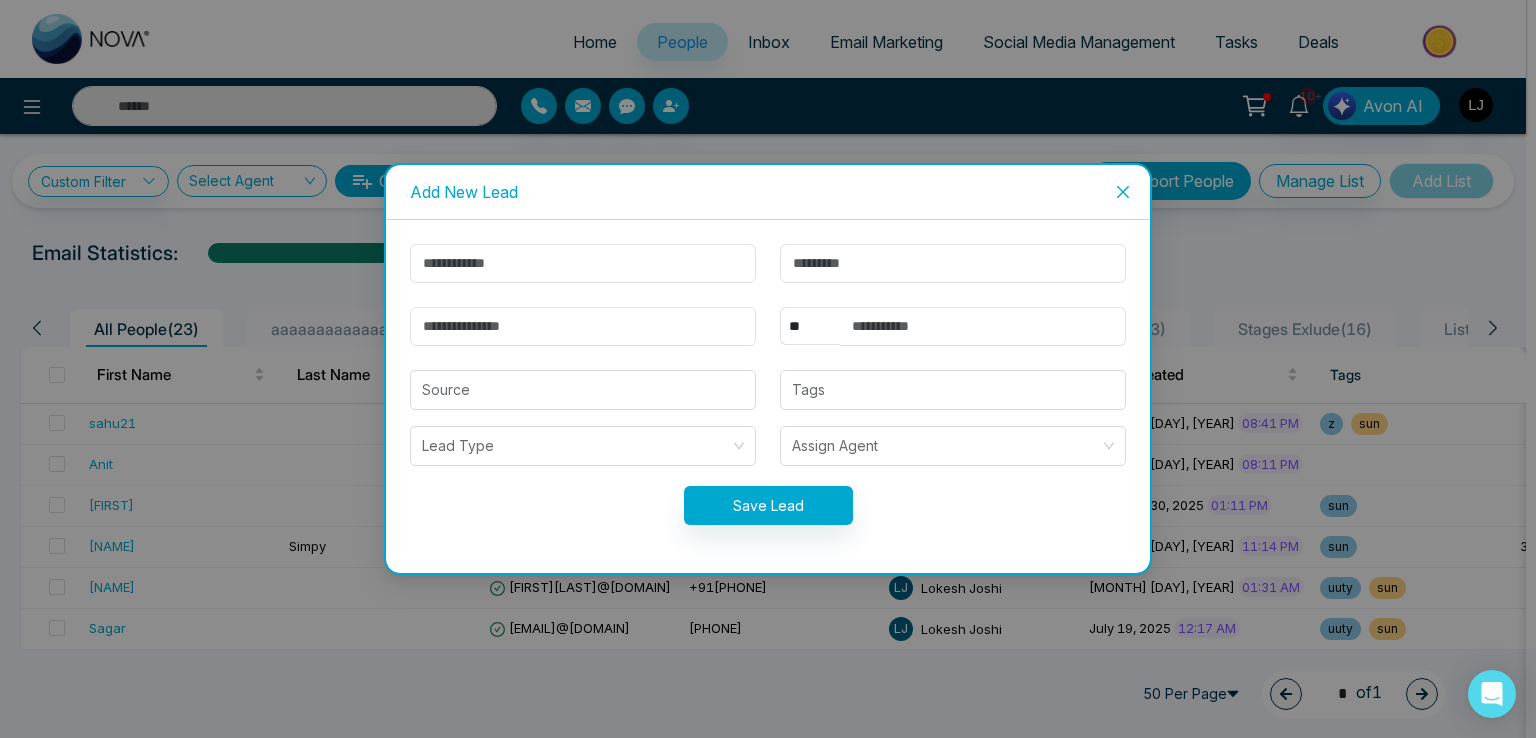 click 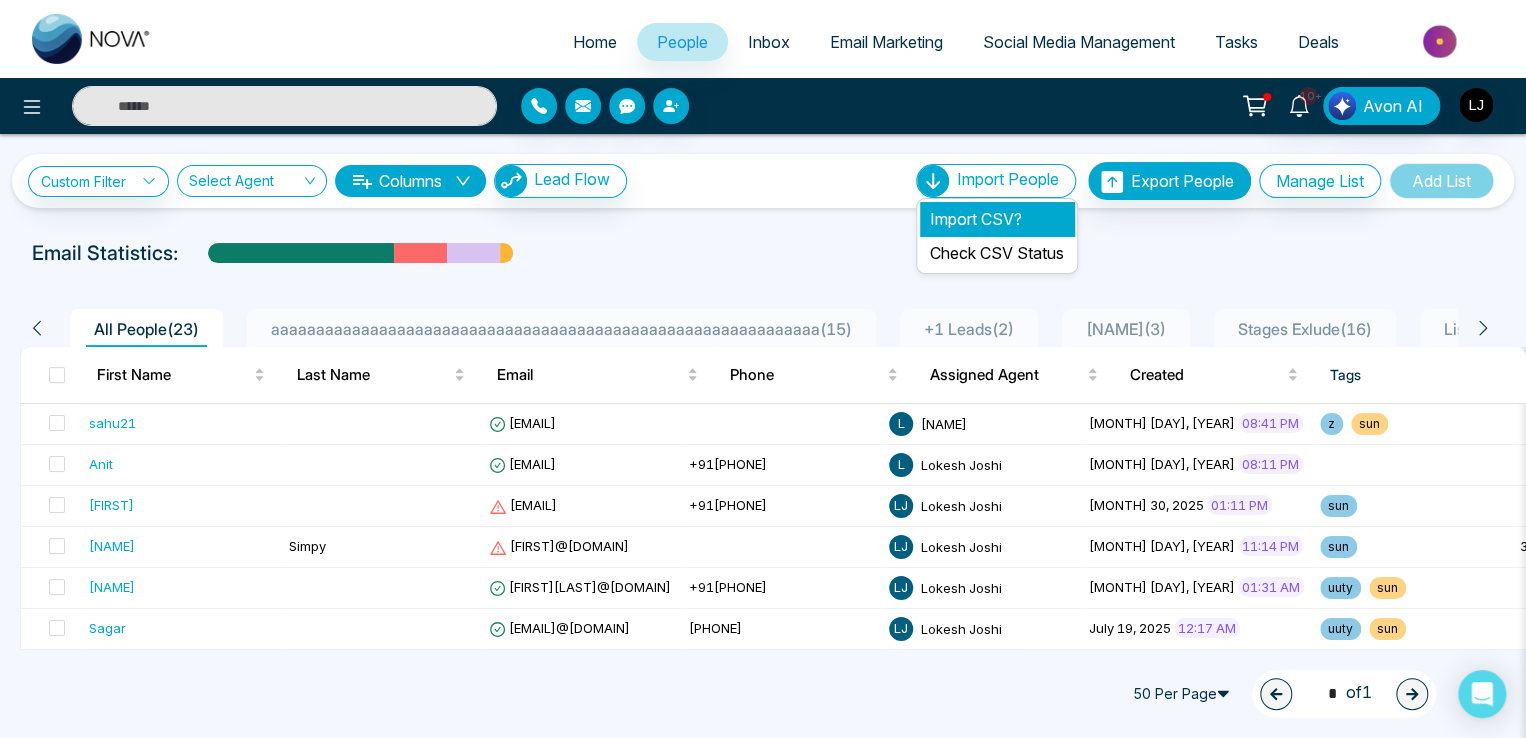 click on "Import CSV?" at bounding box center (997, 219) 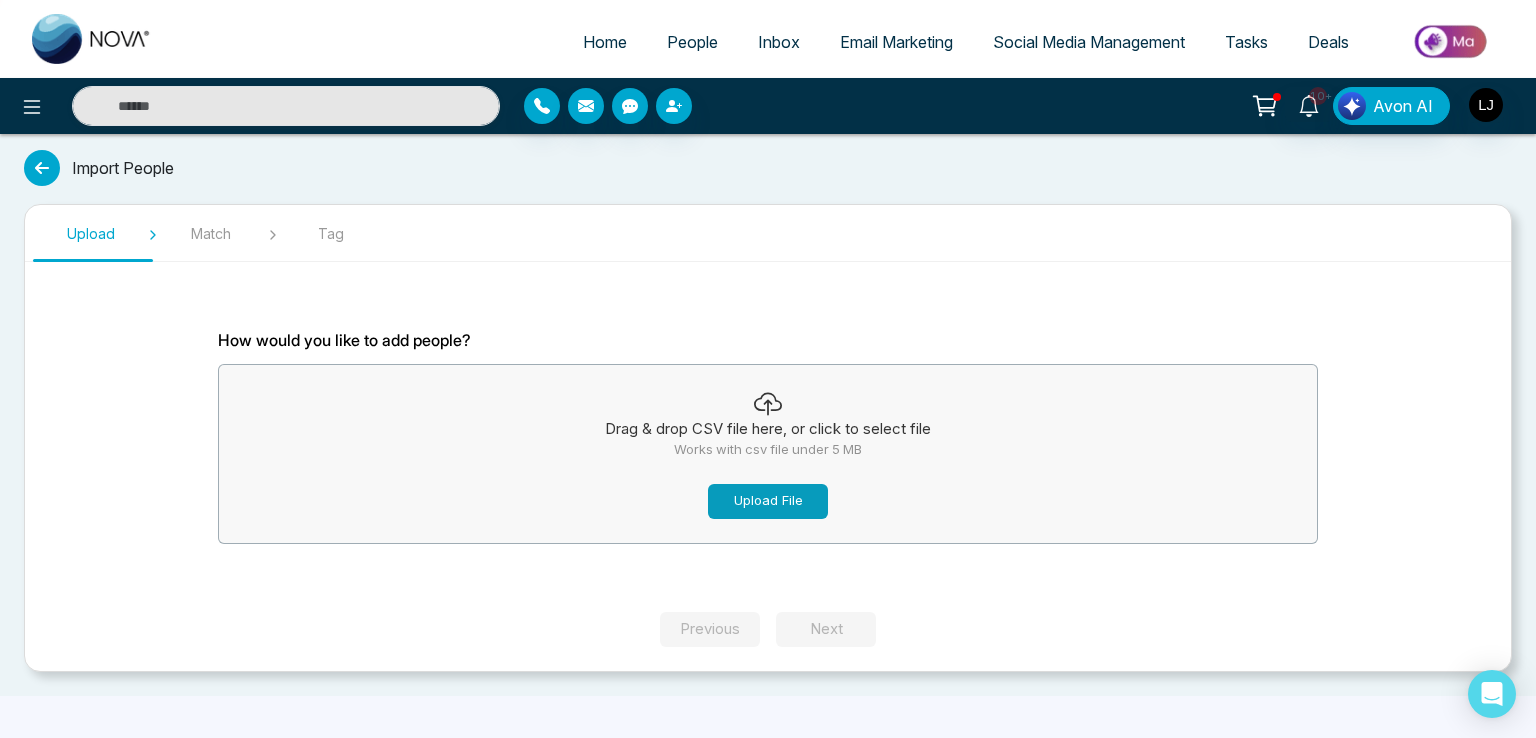 click on "Upload File" at bounding box center [768, 501] 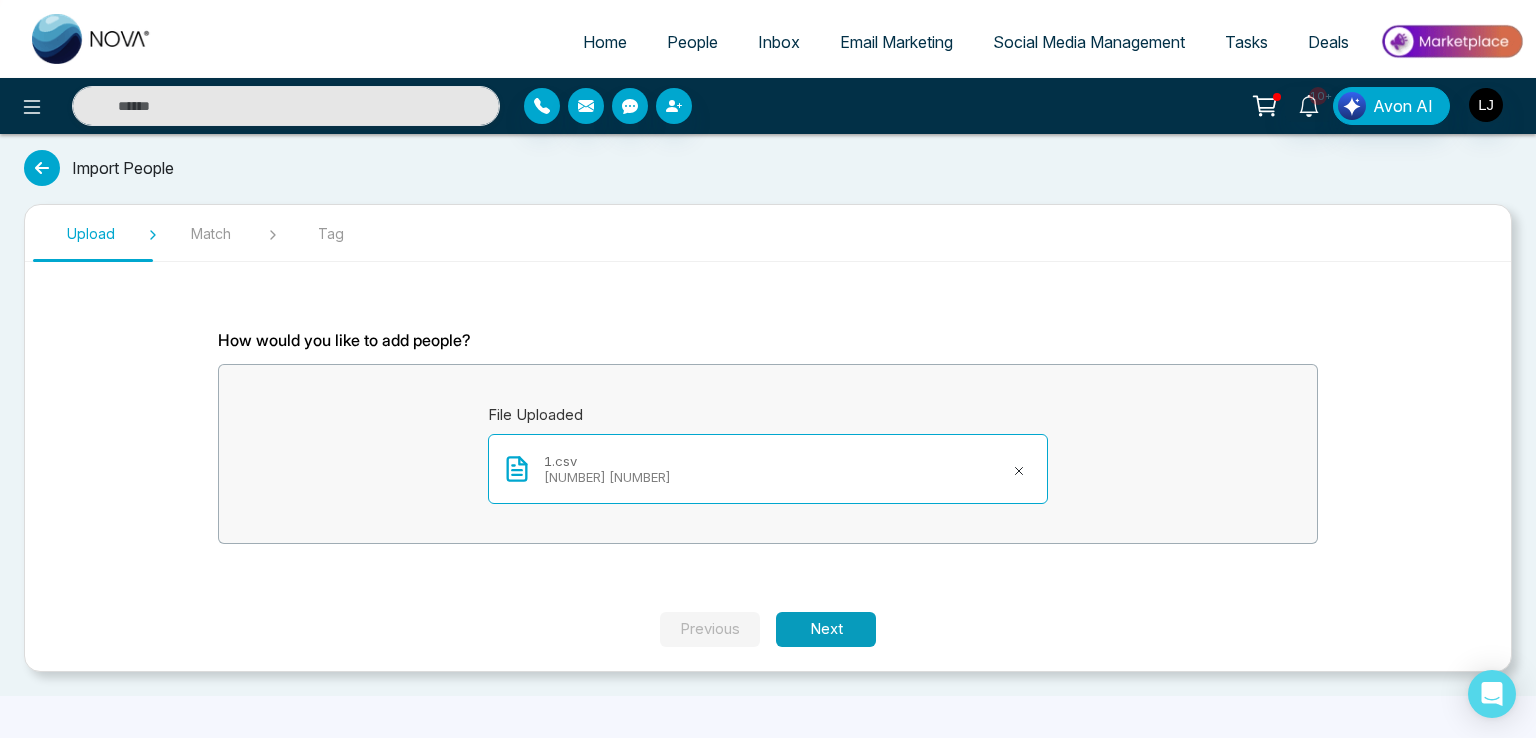 click on "Next" at bounding box center [826, 629] 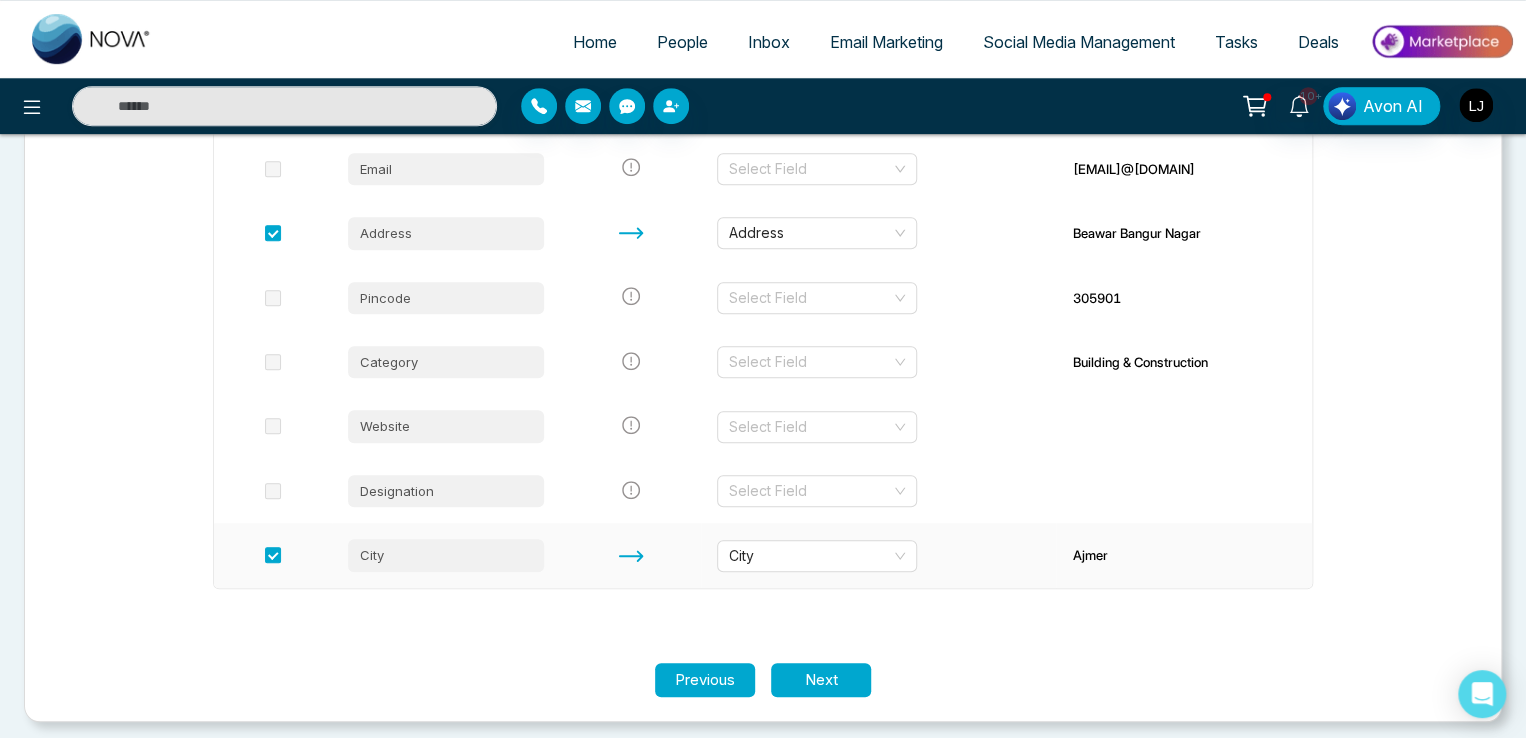 scroll, scrollTop: 547, scrollLeft: 0, axis: vertical 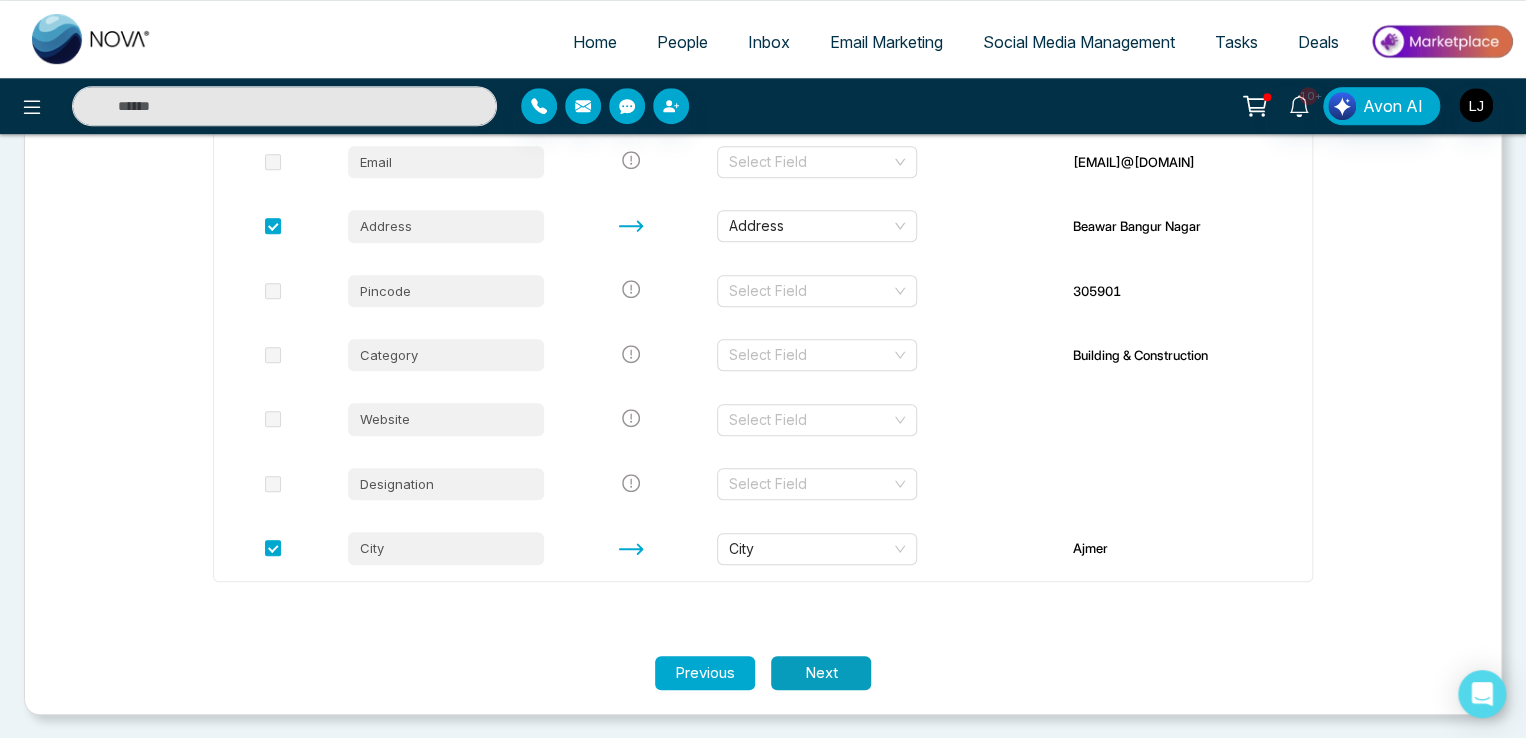 click on "Next" at bounding box center [821, 673] 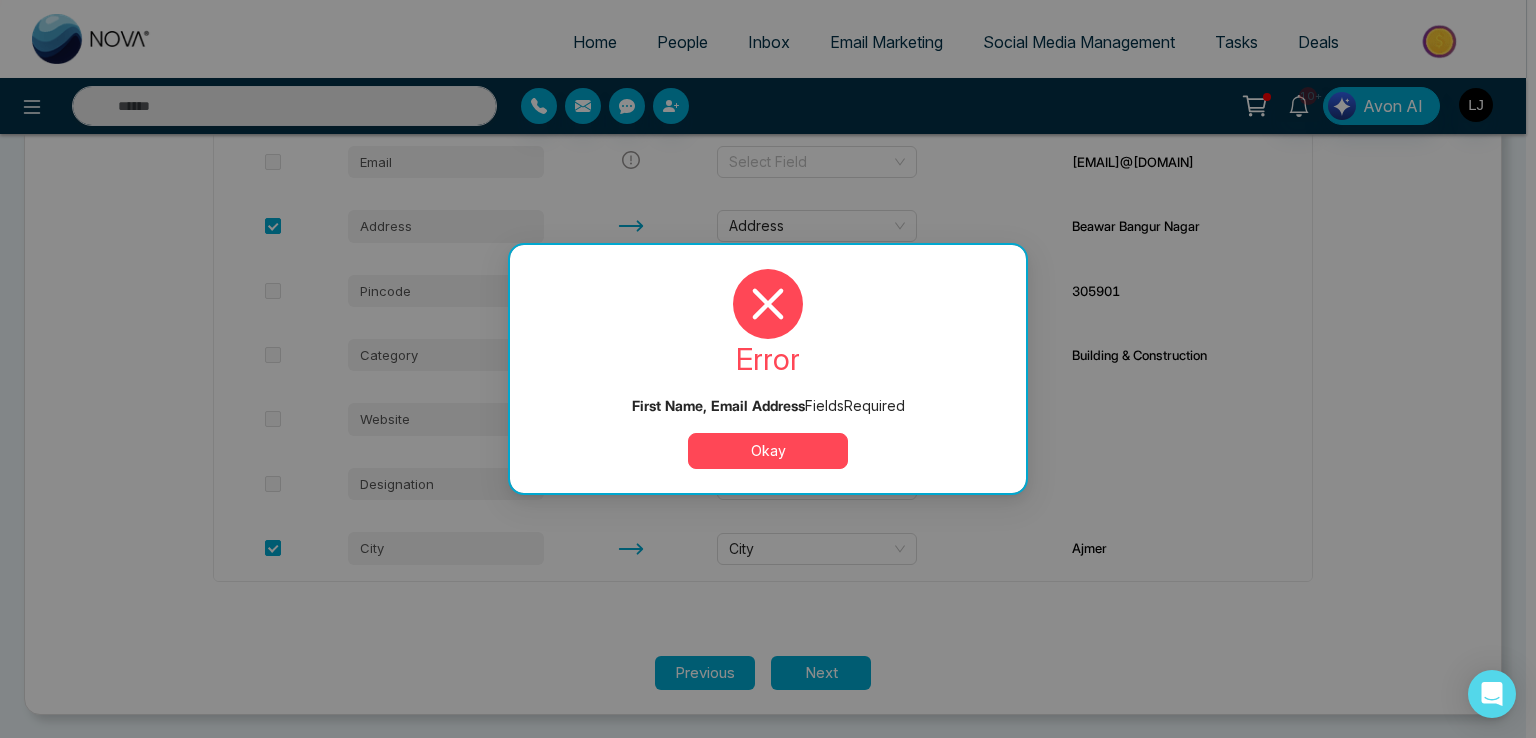 click on "error First Name, Email Address  Field s  Required   Okay" at bounding box center (768, 369) 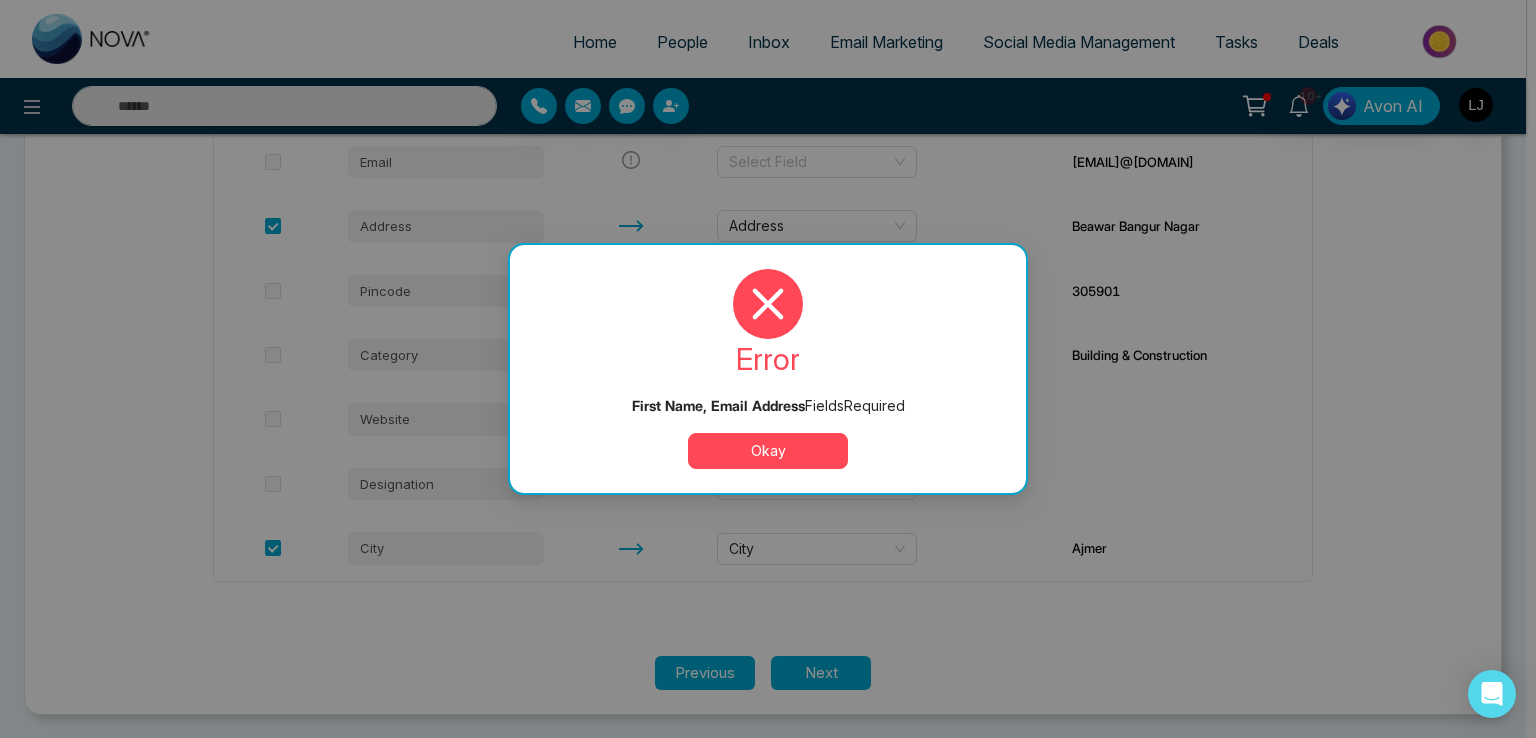click on "Okay" at bounding box center (768, 451) 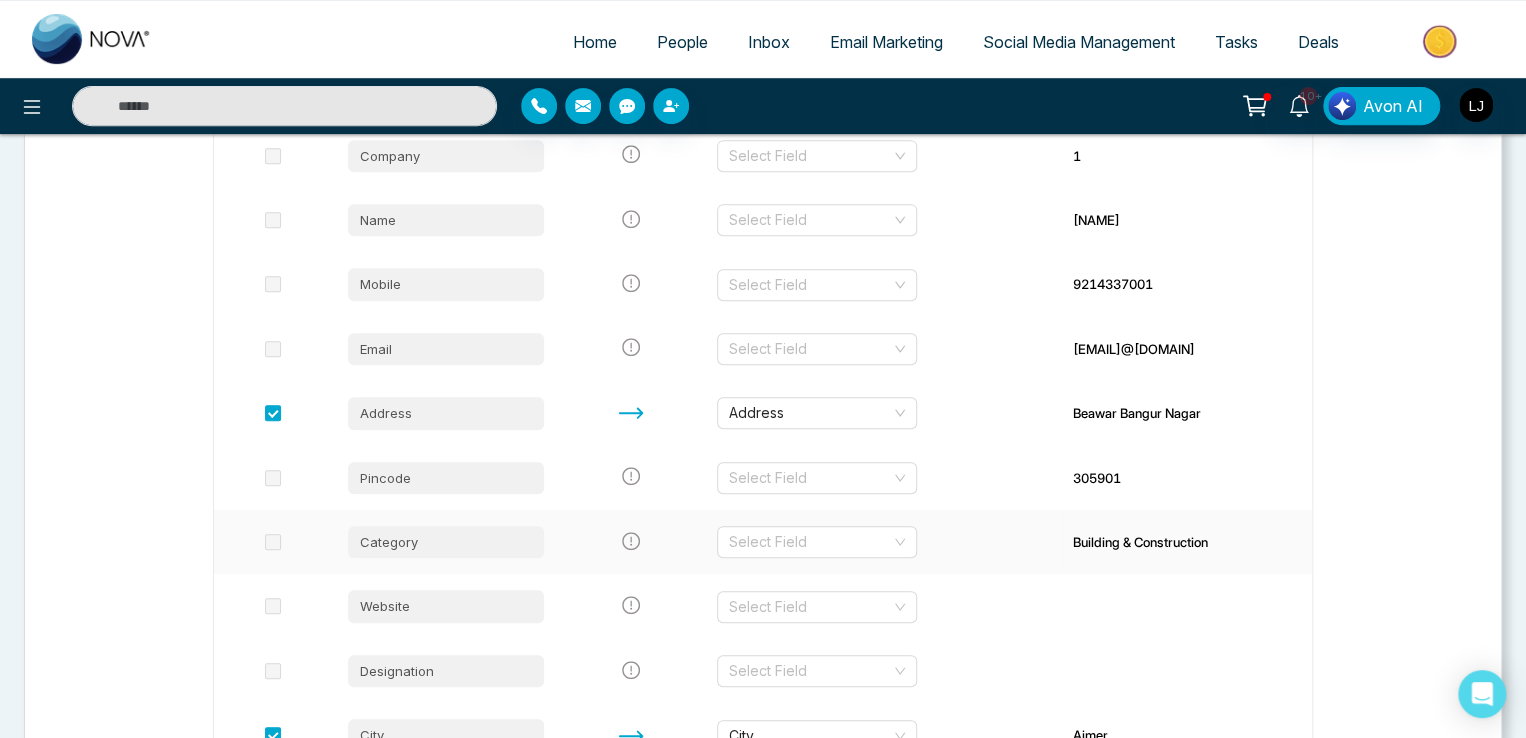scroll, scrollTop: 347, scrollLeft: 0, axis: vertical 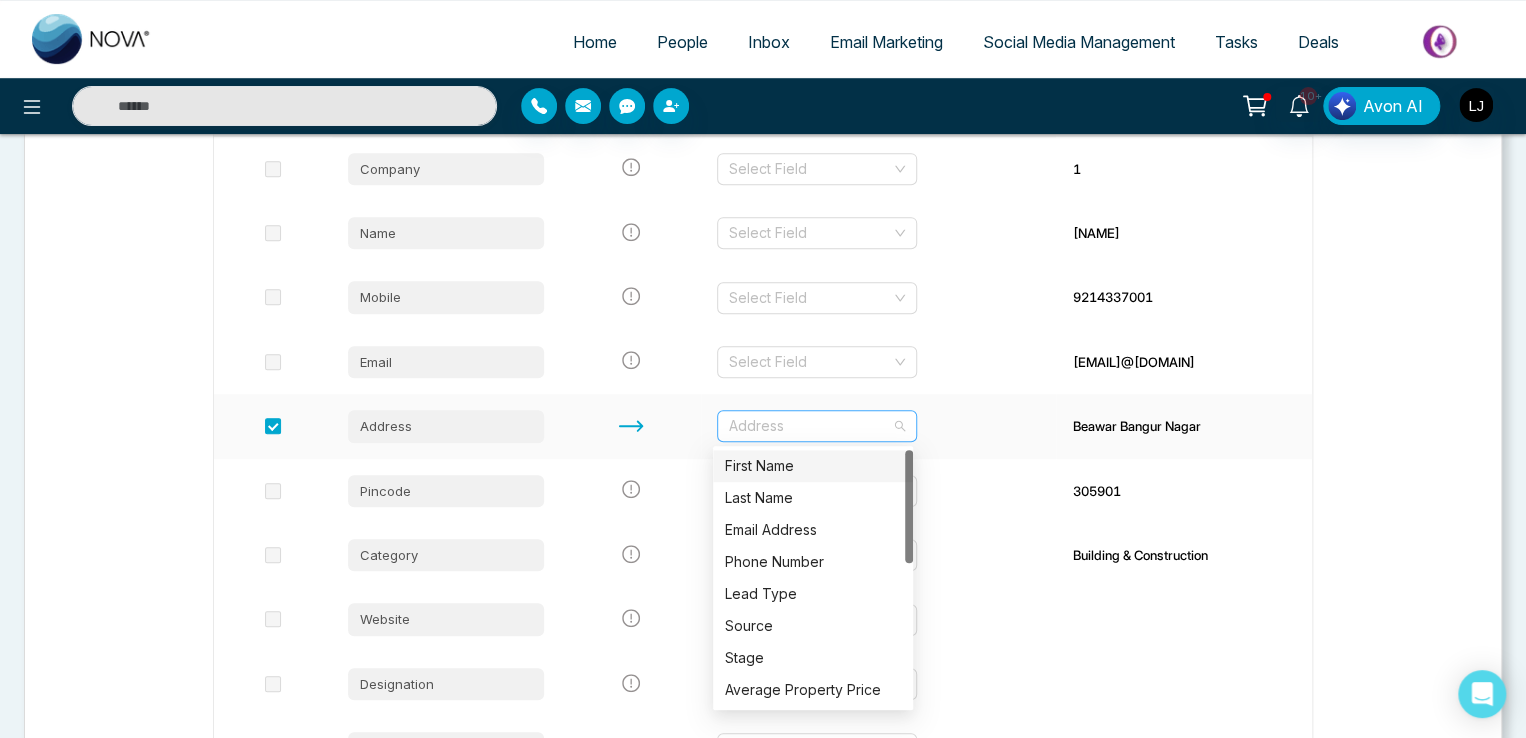 click on "Address" at bounding box center (817, 426) 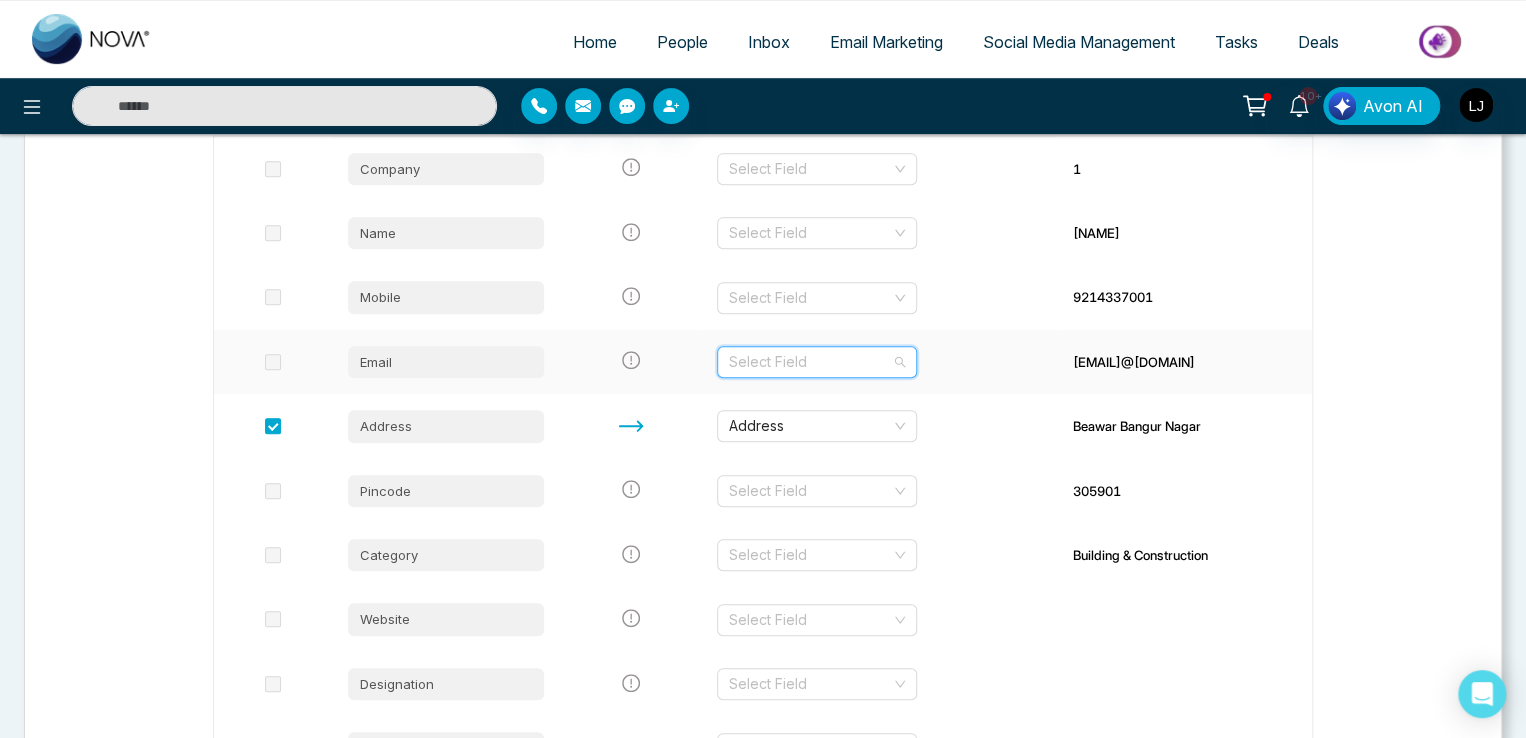 click at bounding box center [810, 362] 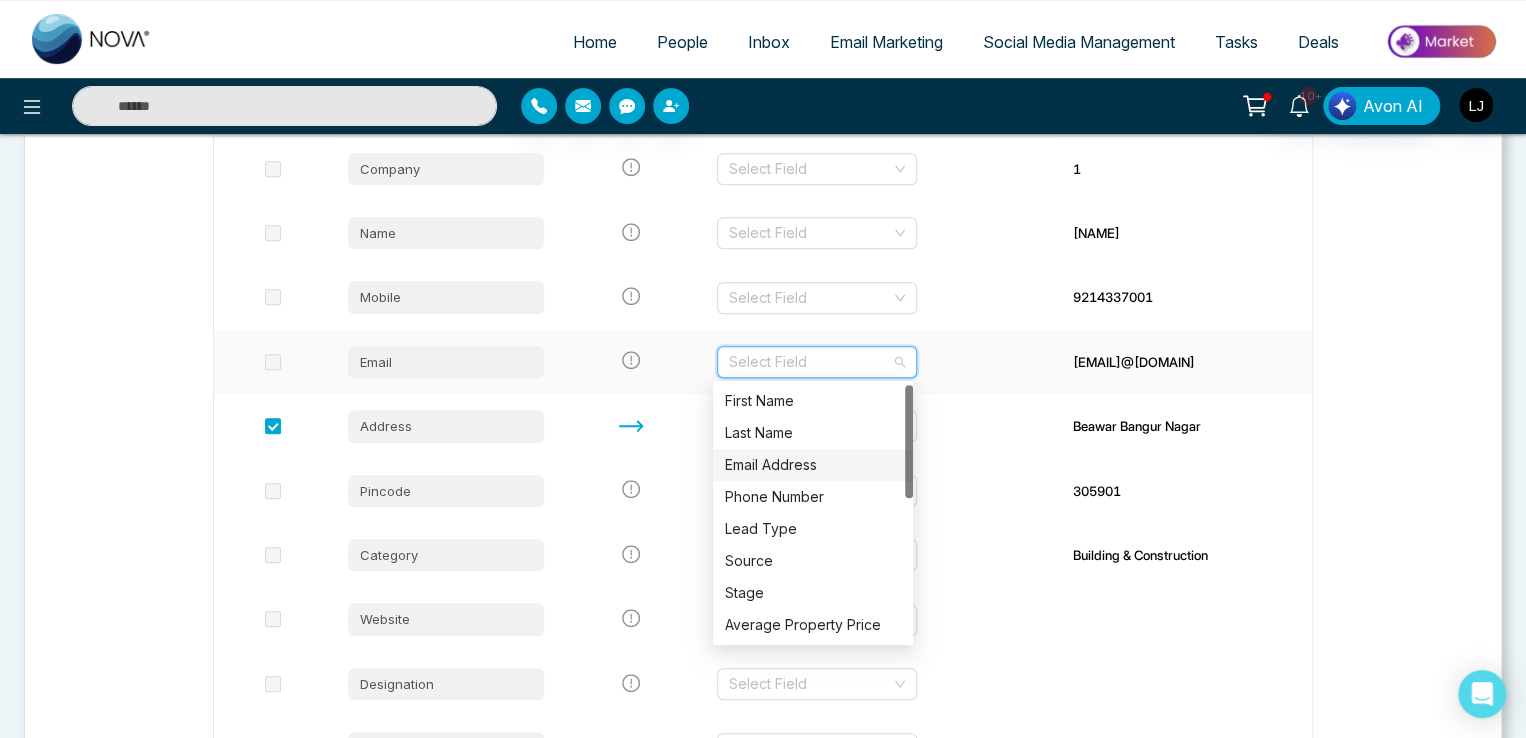 click on "Email Address" at bounding box center (813, 465) 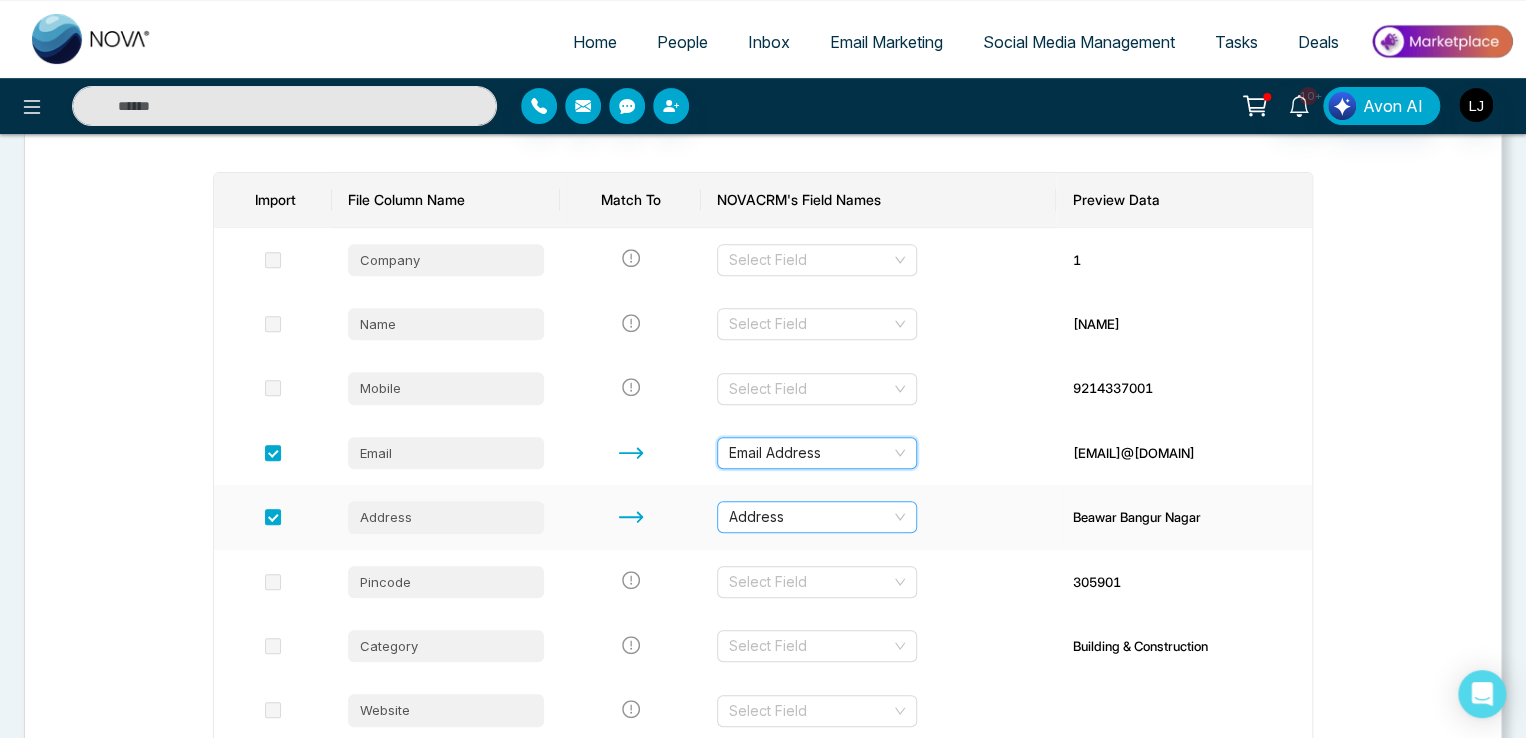 scroll, scrollTop: 147, scrollLeft: 0, axis: vertical 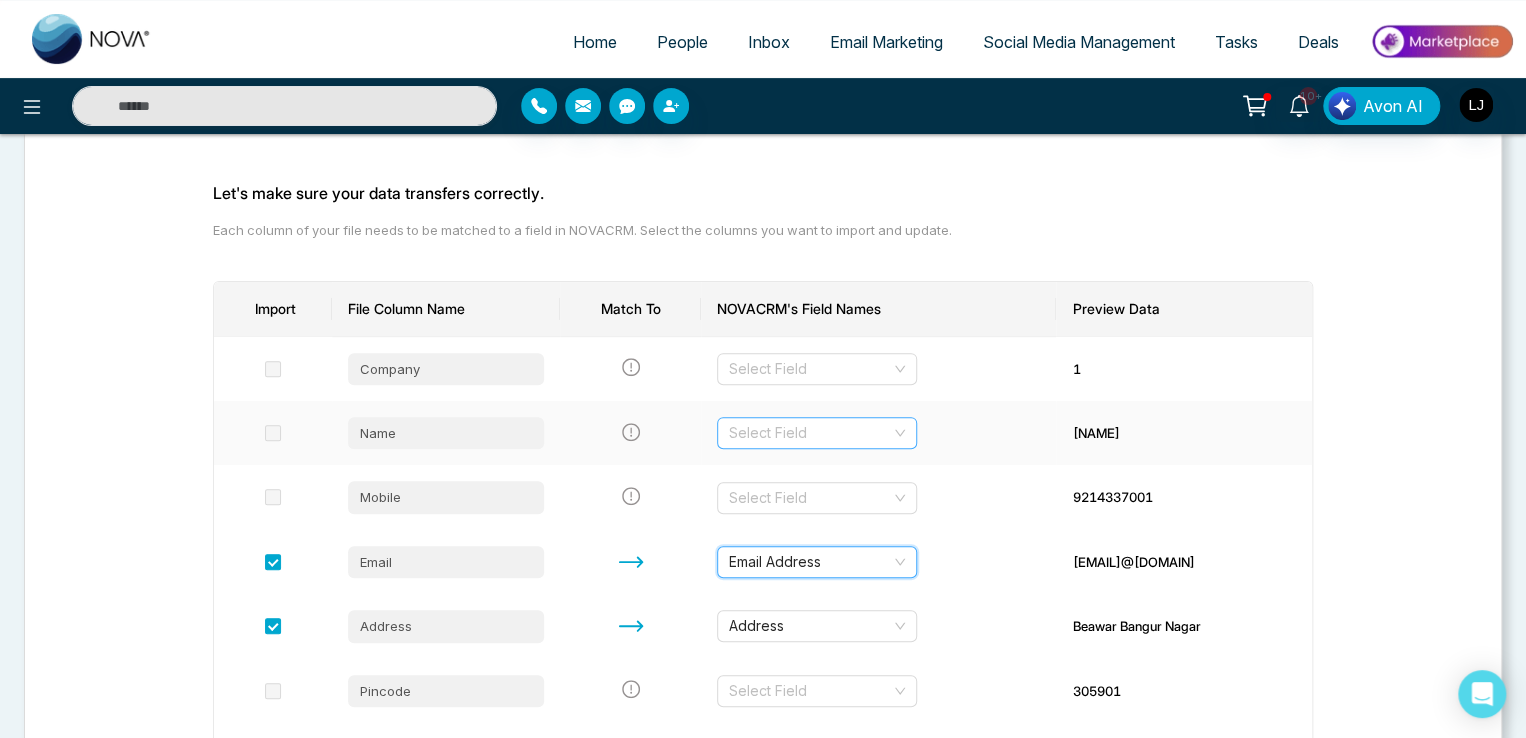 click at bounding box center (810, 433) 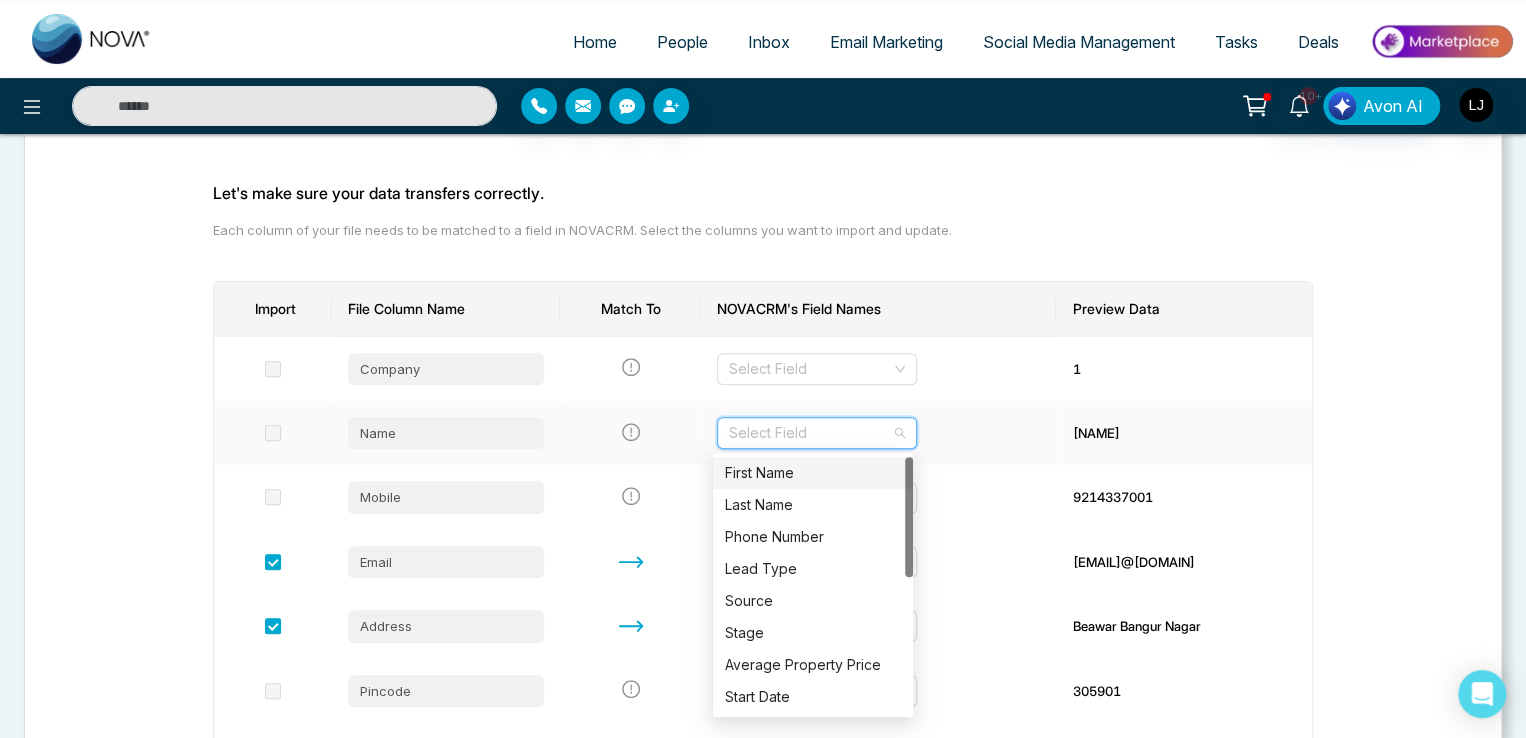 click on "First Name" at bounding box center [813, 473] 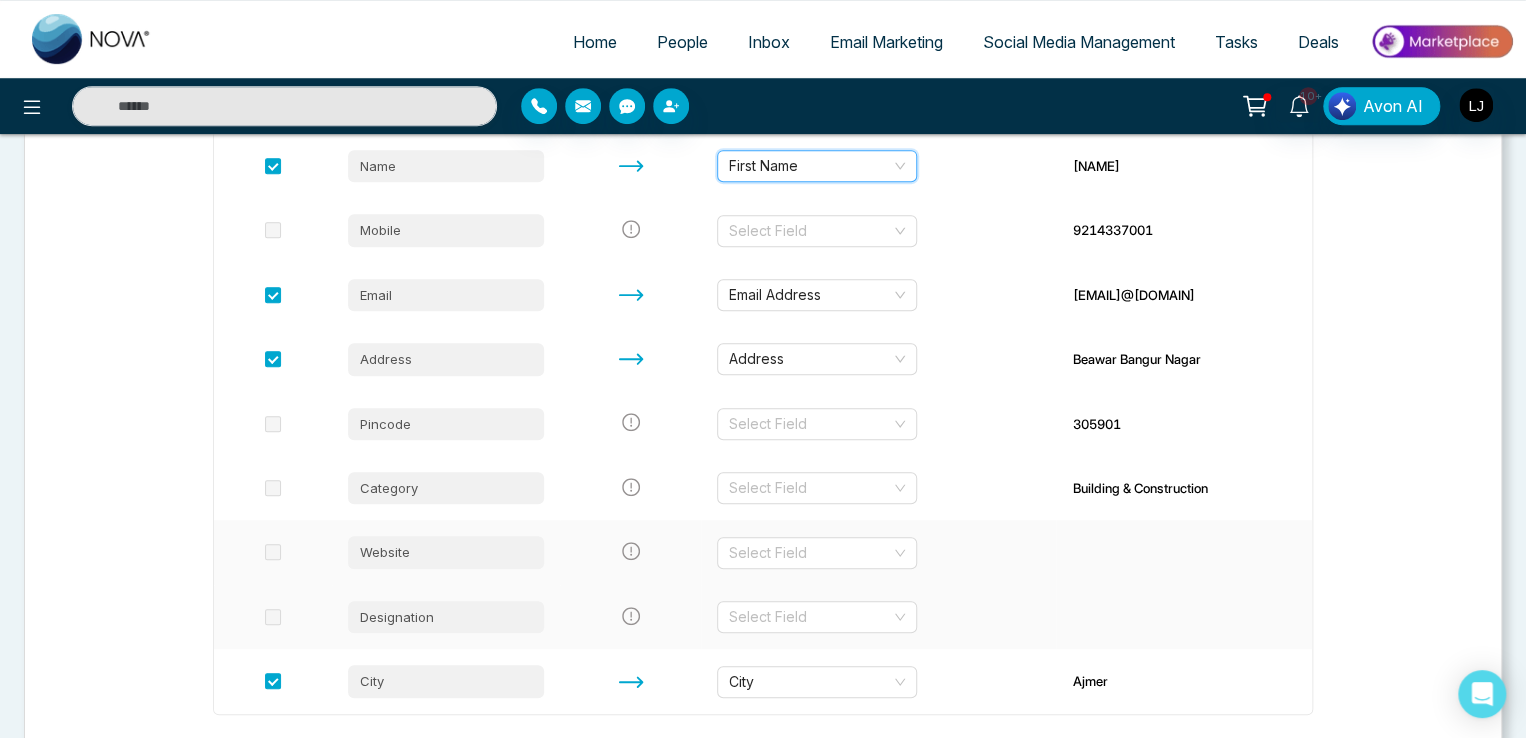 scroll, scrollTop: 547, scrollLeft: 0, axis: vertical 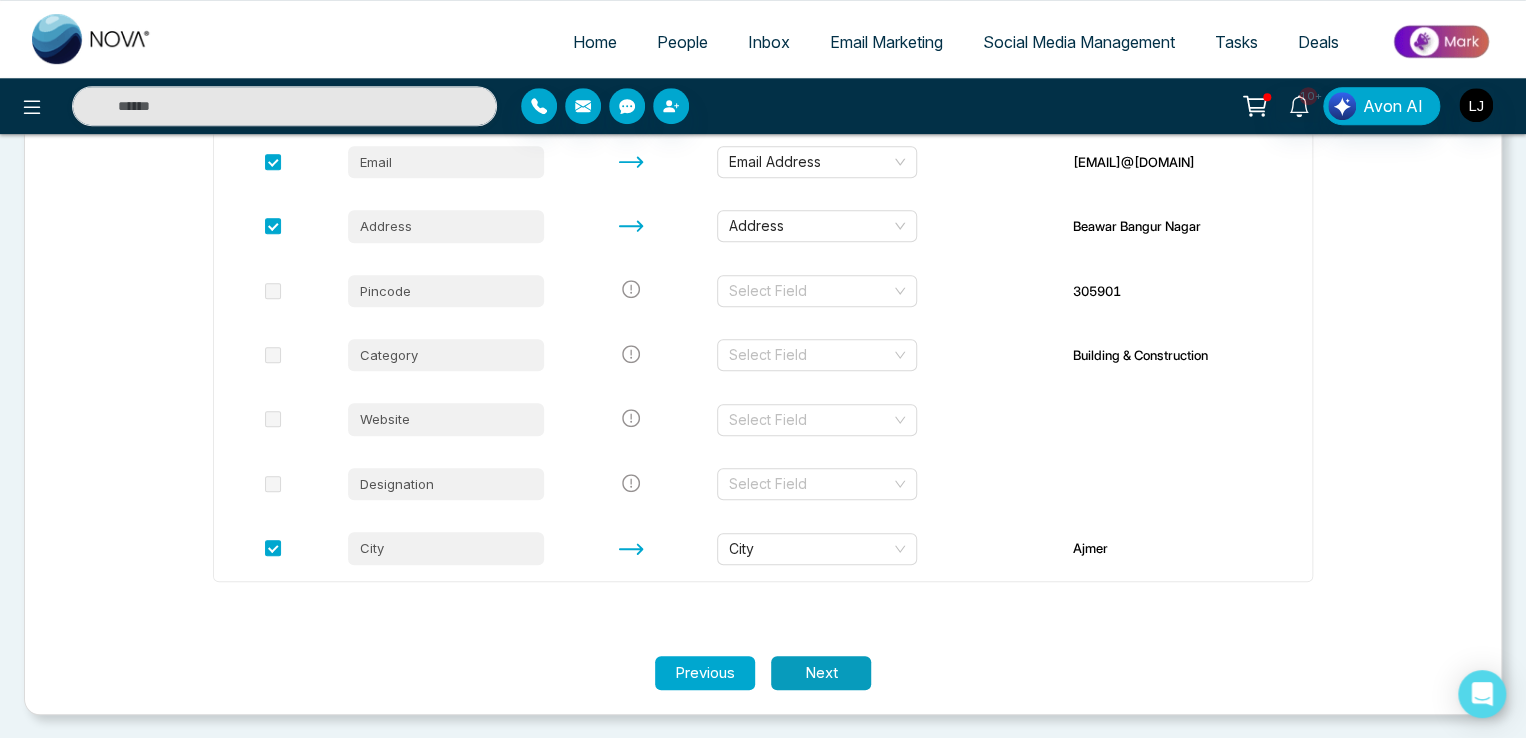 click on "Next" at bounding box center (821, 673) 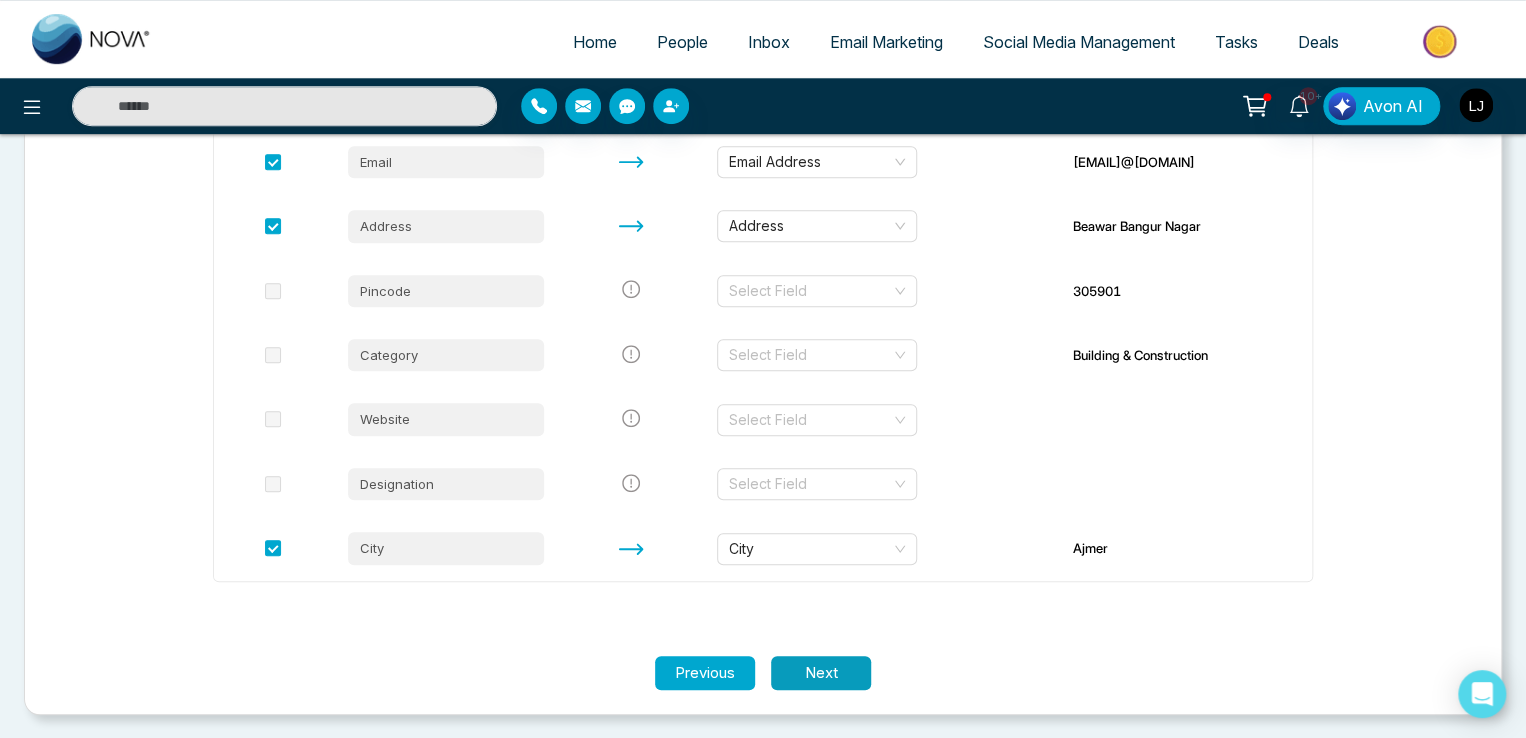scroll, scrollTop: 0, scrollLeft: 0, axis: both 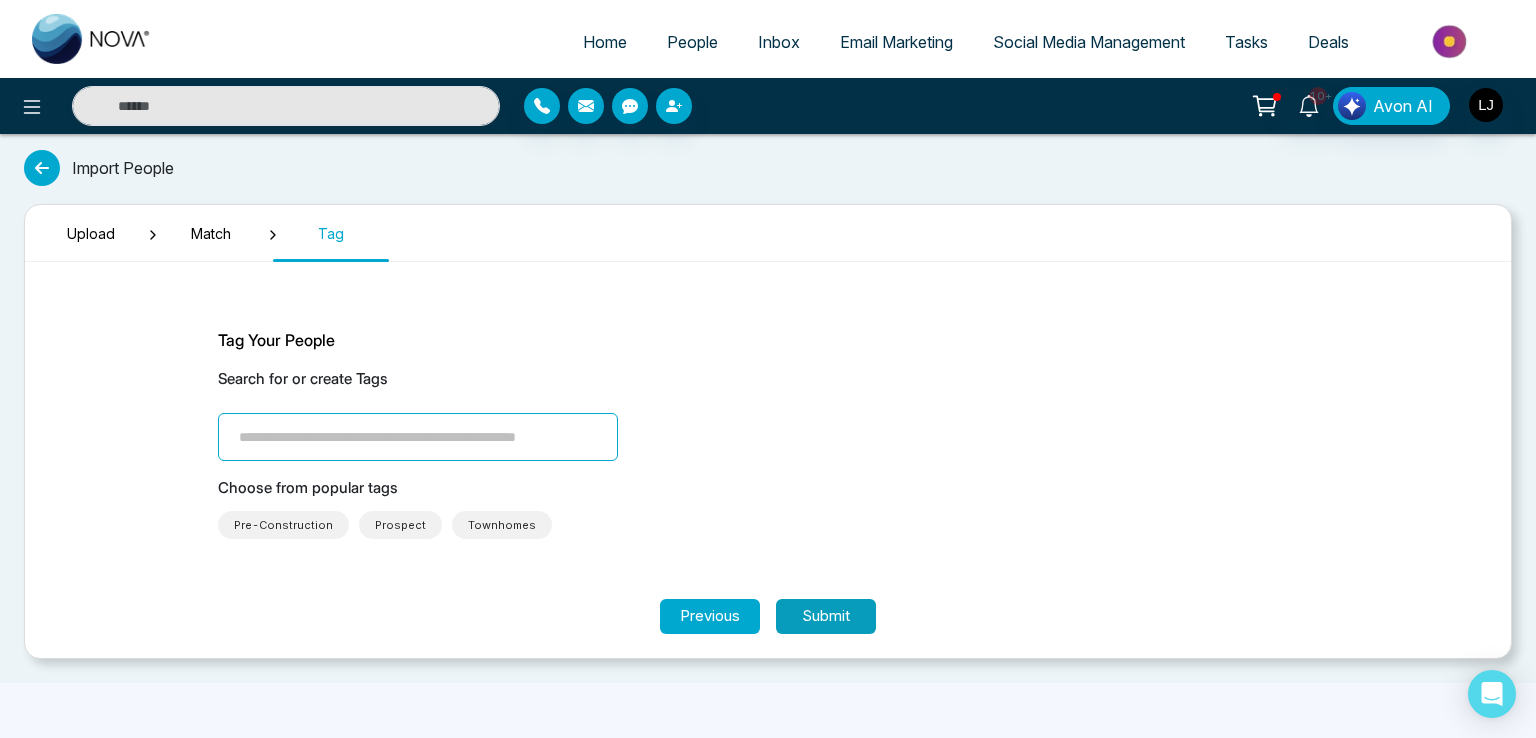 click on "Submit" at bounding box center (826, 616) 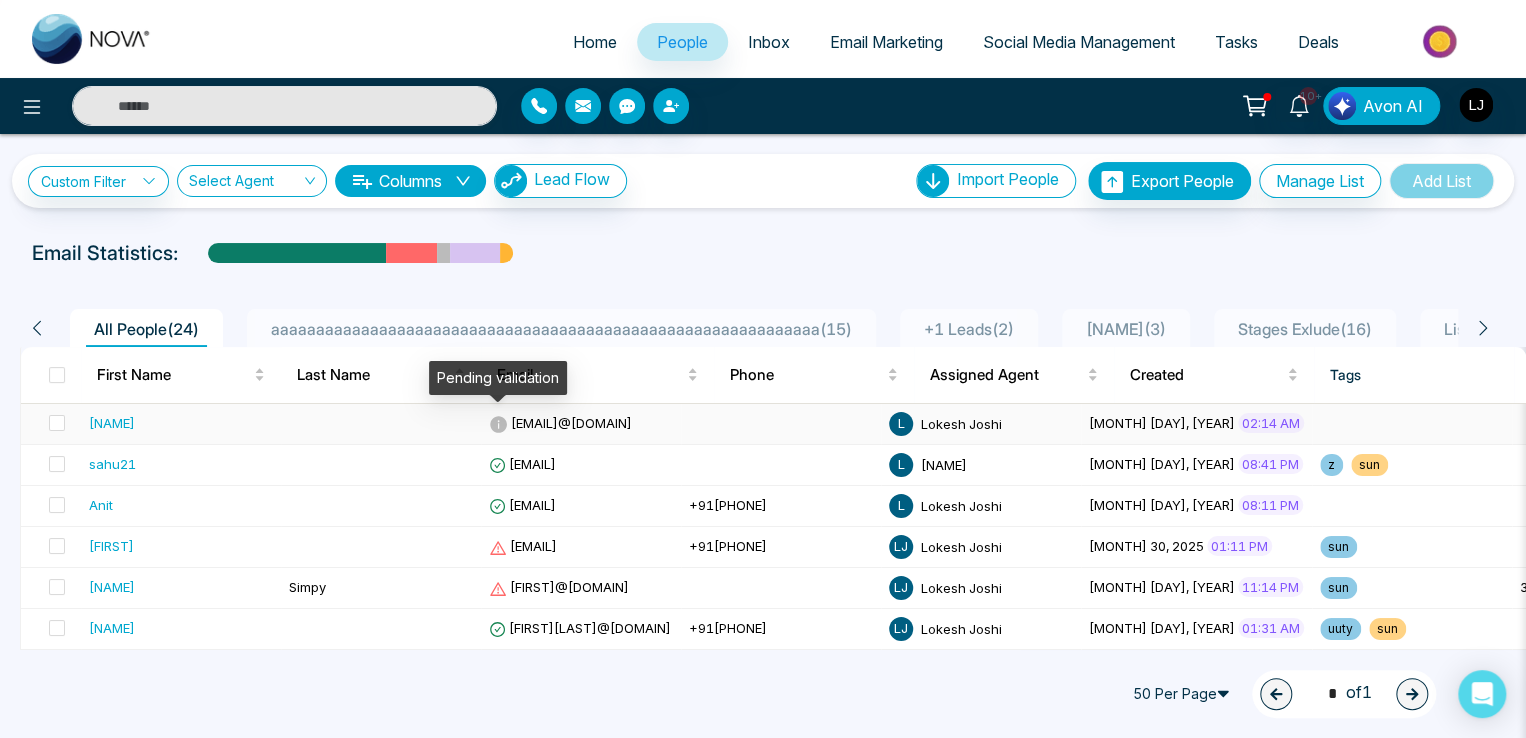 click 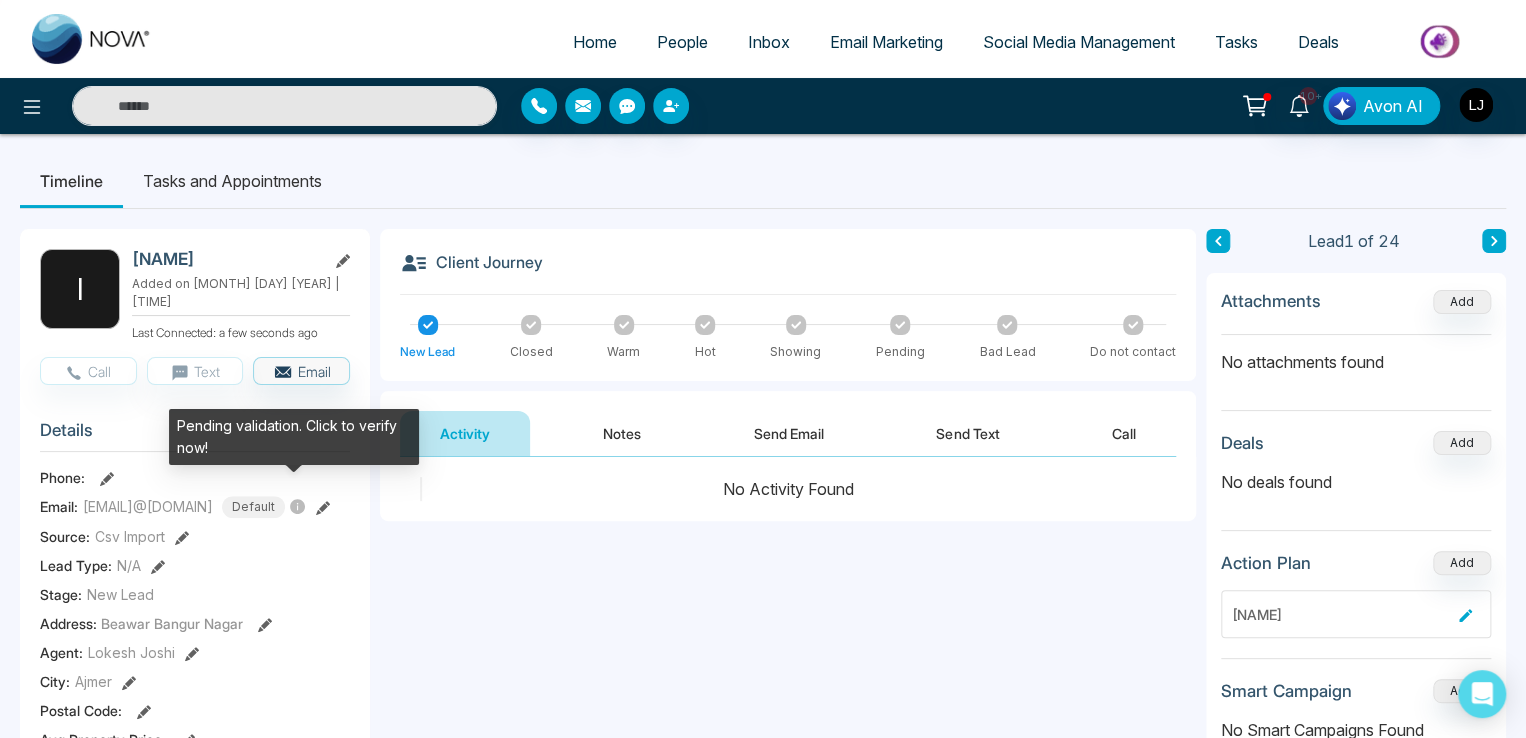 click 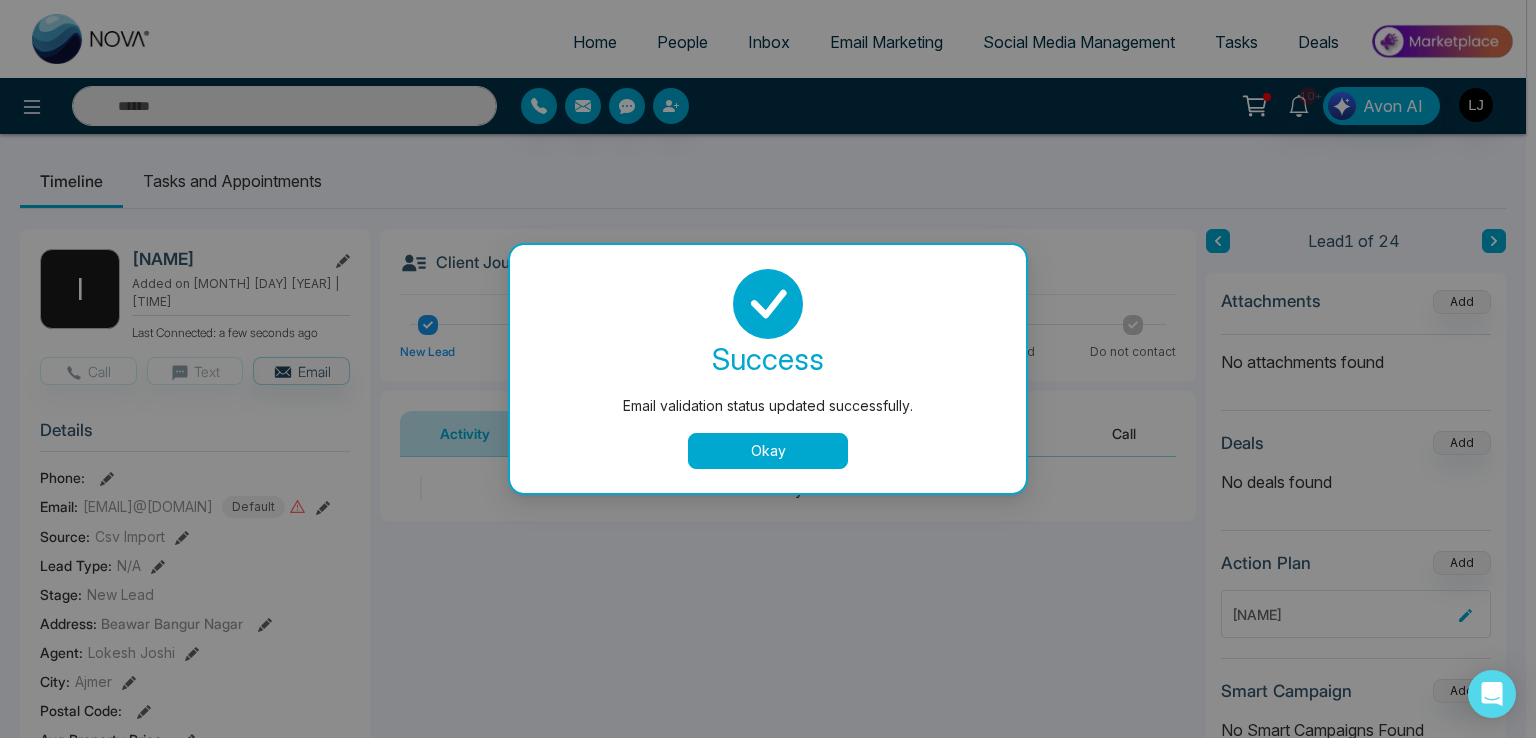 click on "Okay" at bounding box center [768, 451] 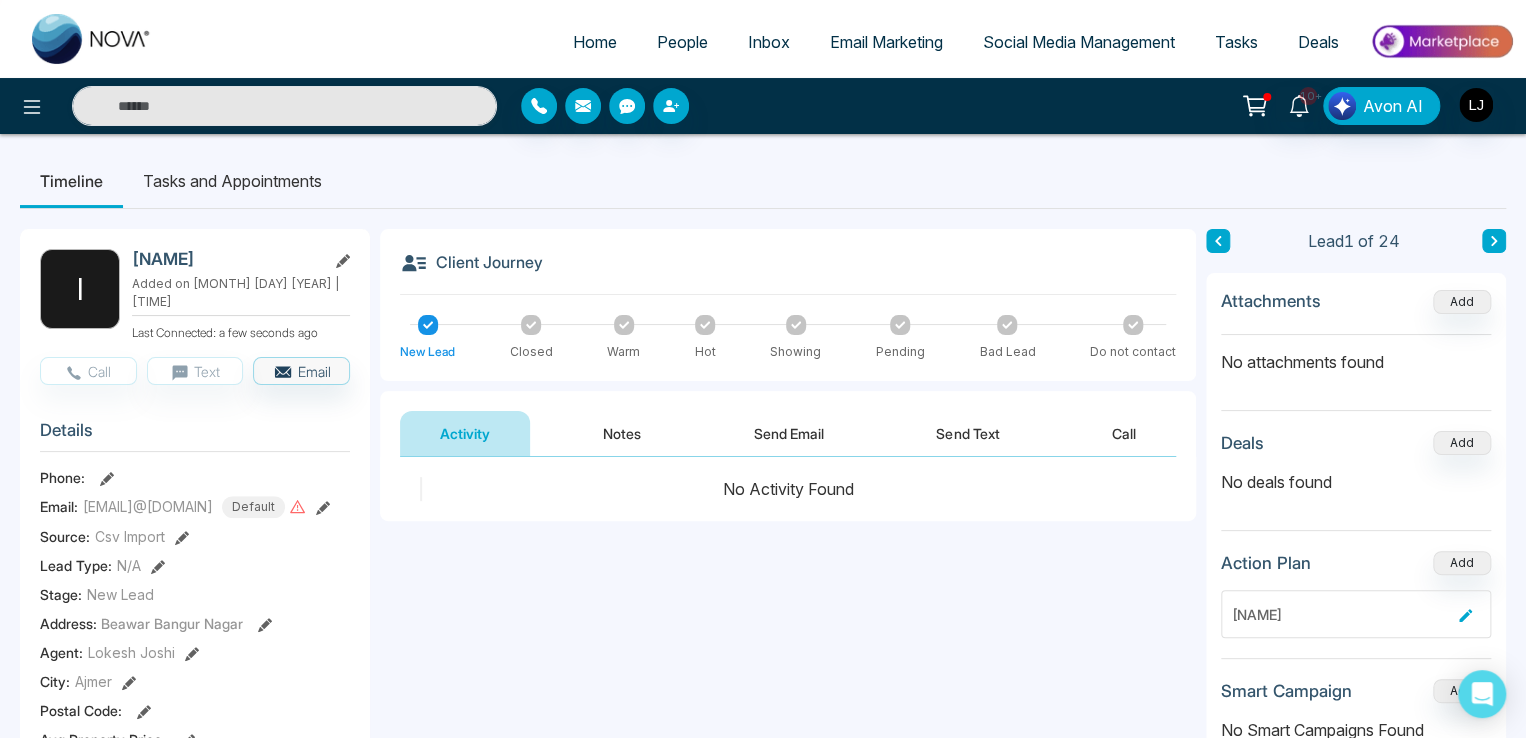 click on "Notes" at bounding box center [622, 433] 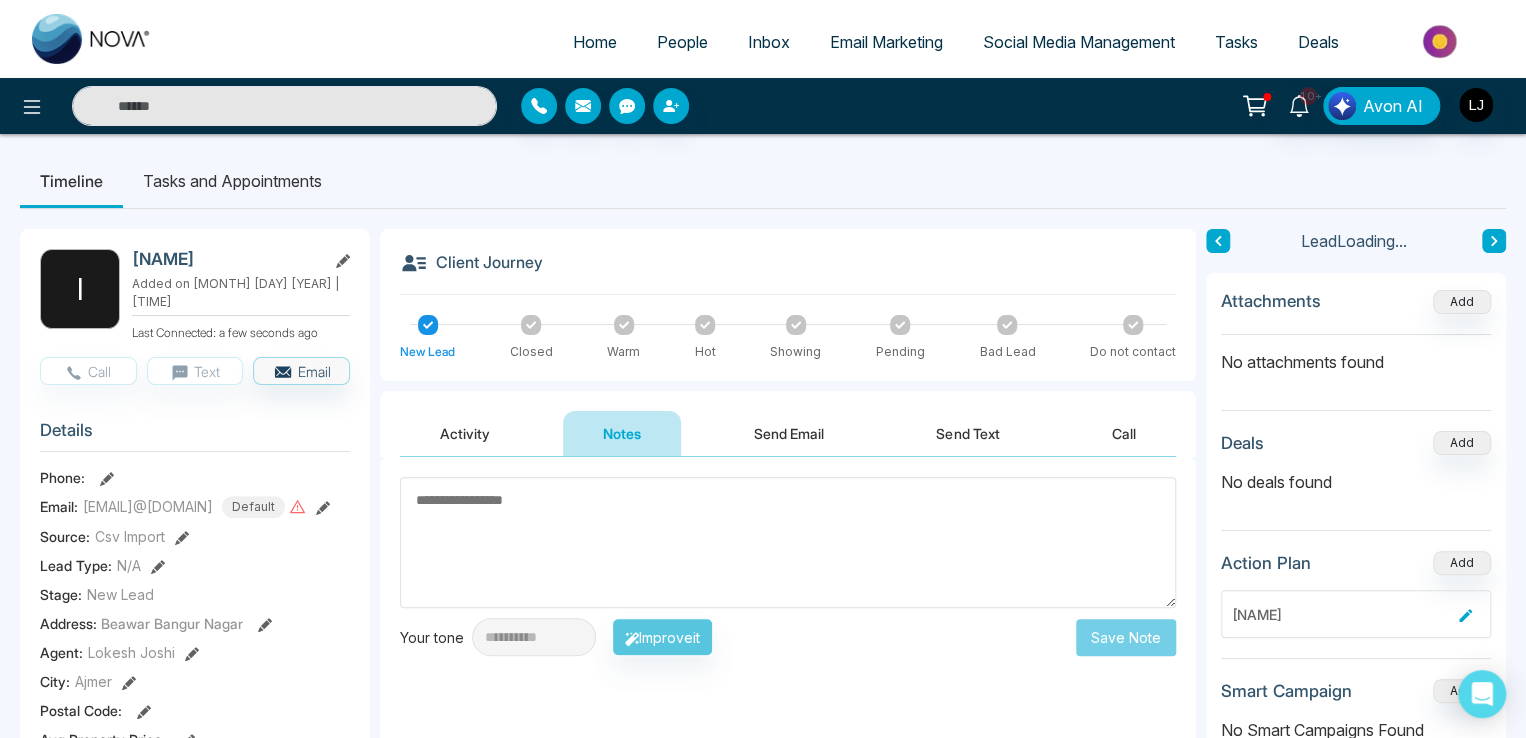 click on "Activity" at bounding box center [465, 433] 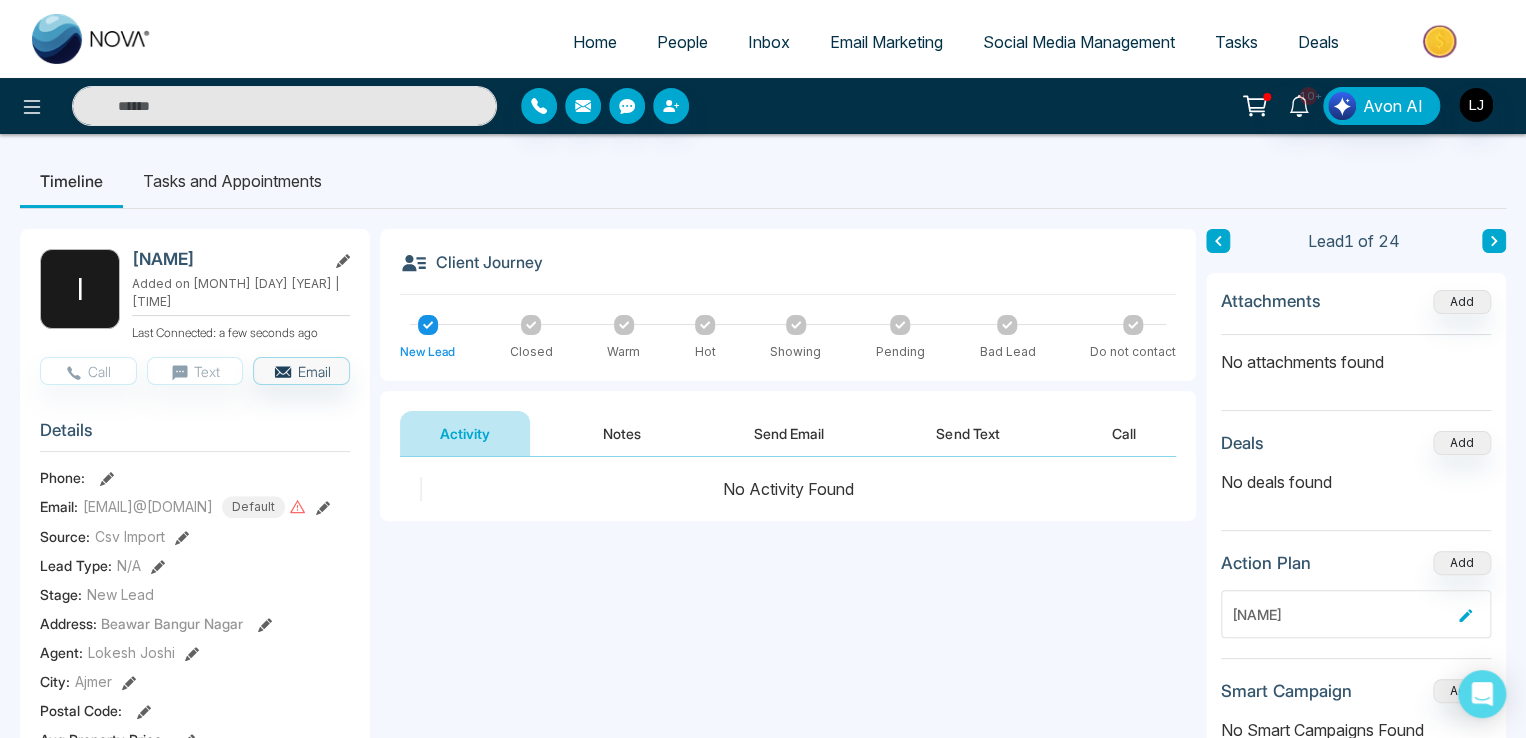 click on "Notes" at bounding box center [622, 433] 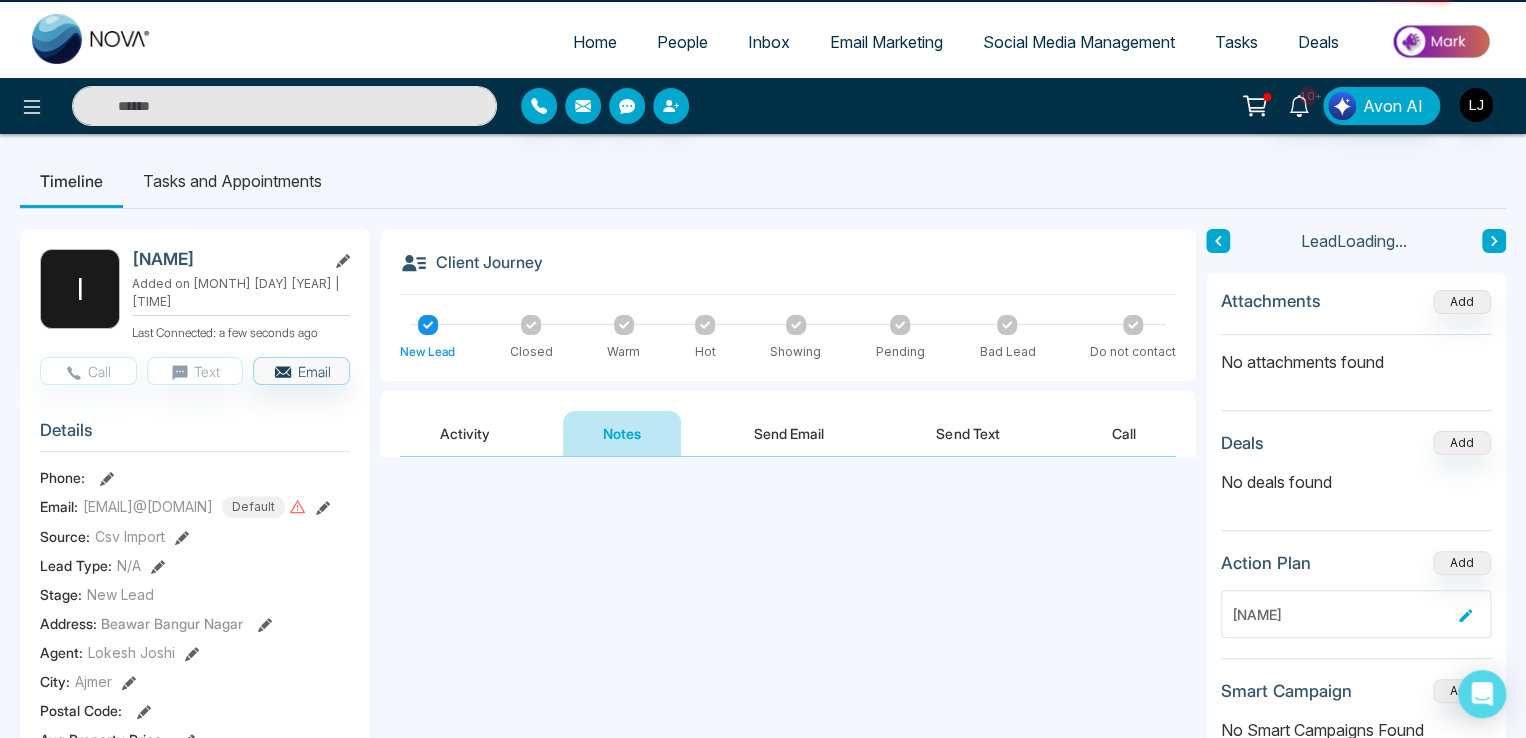 click on "Send Email" at bounding box center [789, 433] 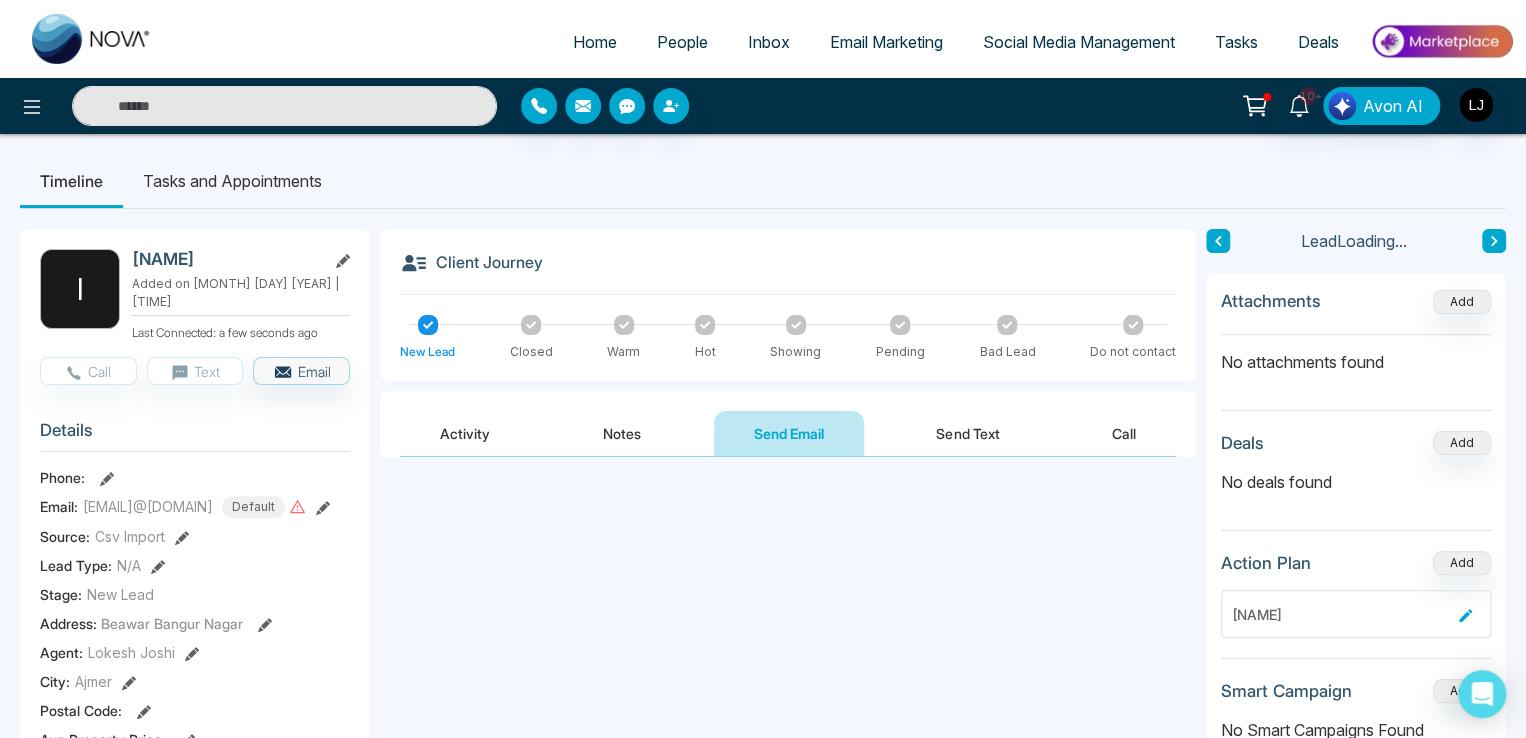 click on "Notes" at bounding box center (622, 433) 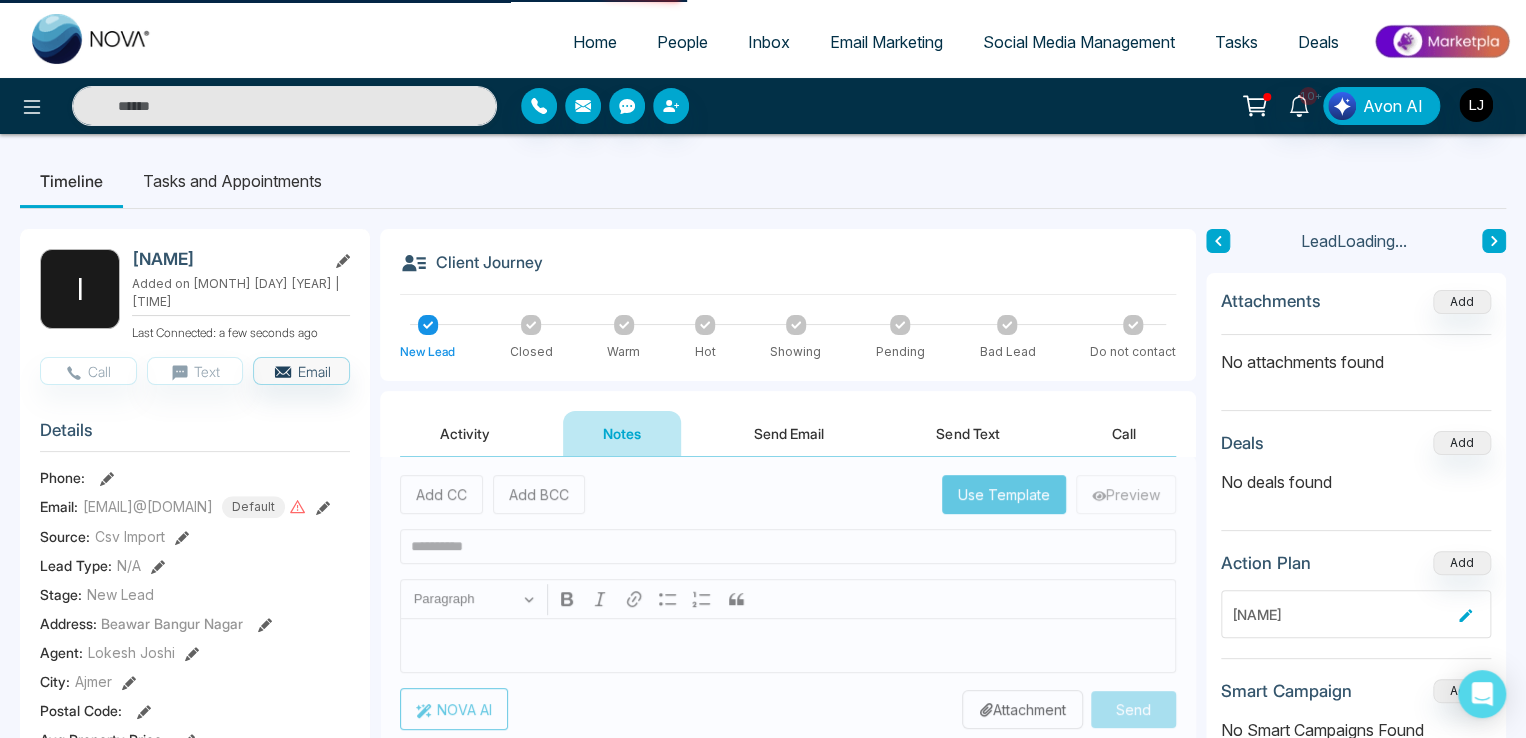 click on "Activity Notes Send Email Send Text Call" at bounding box center [788, 434] 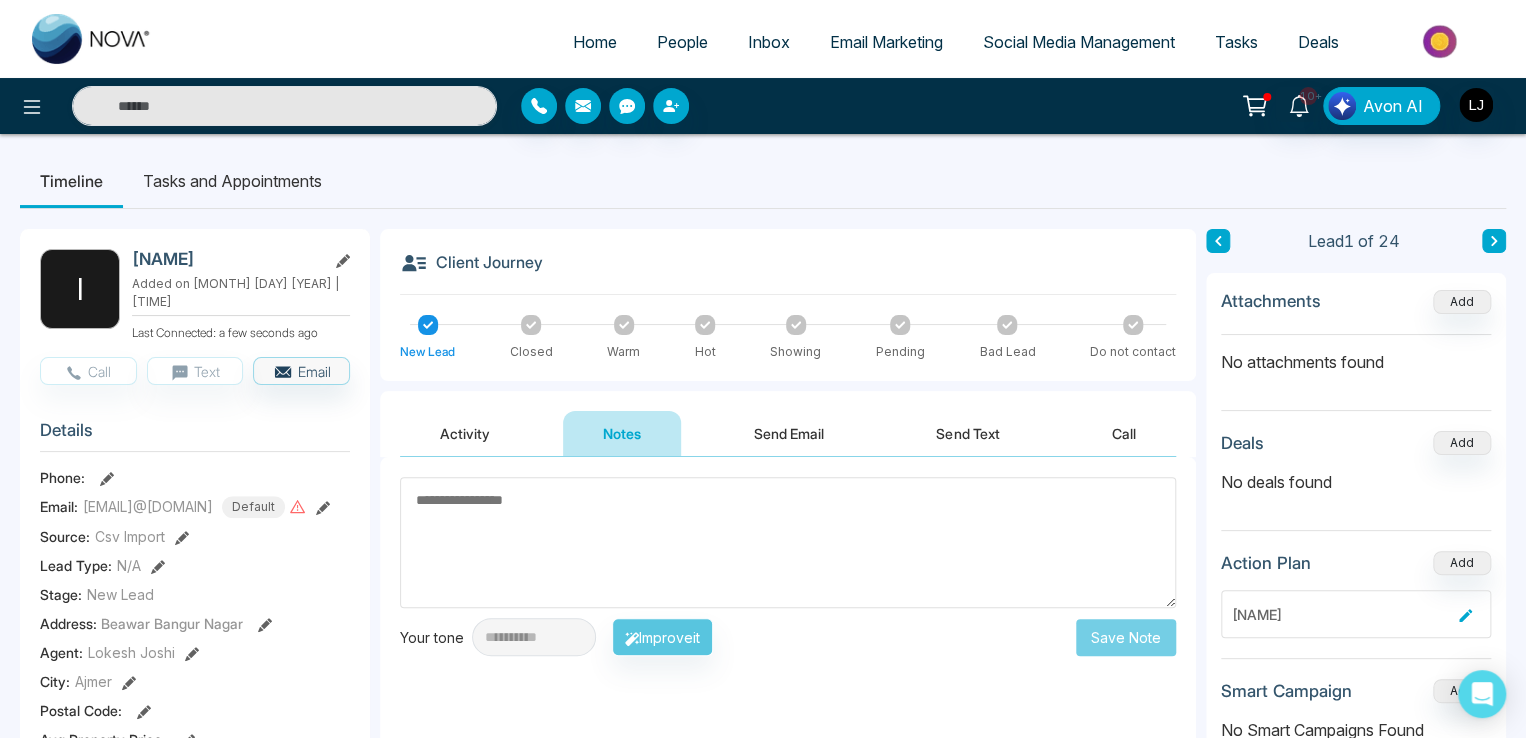 click on "Activity" at bounding box center [465, 433] 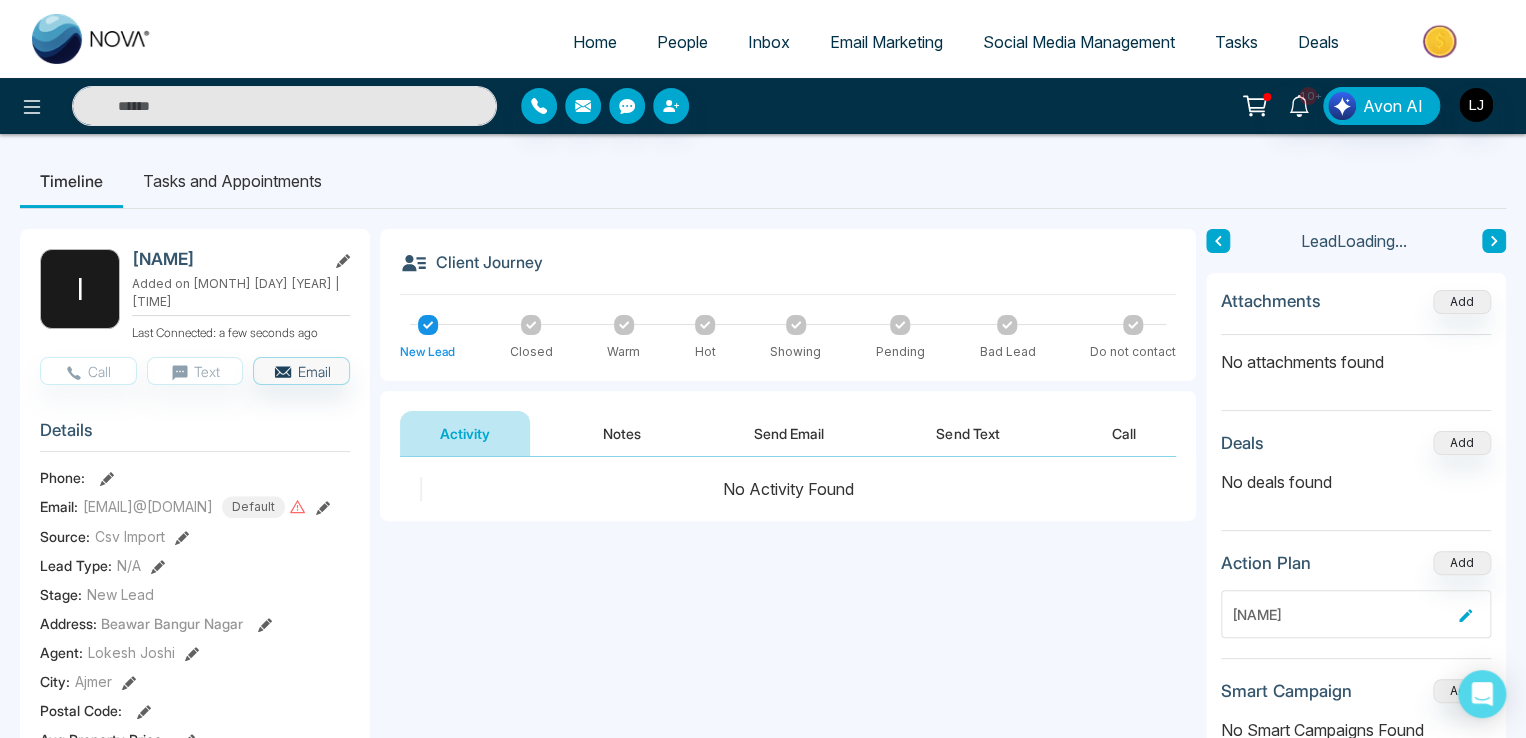 drag, startPoint x: 584, startPoint y: 422, endPoint x: 632, endPoint y: 422, distance: 48 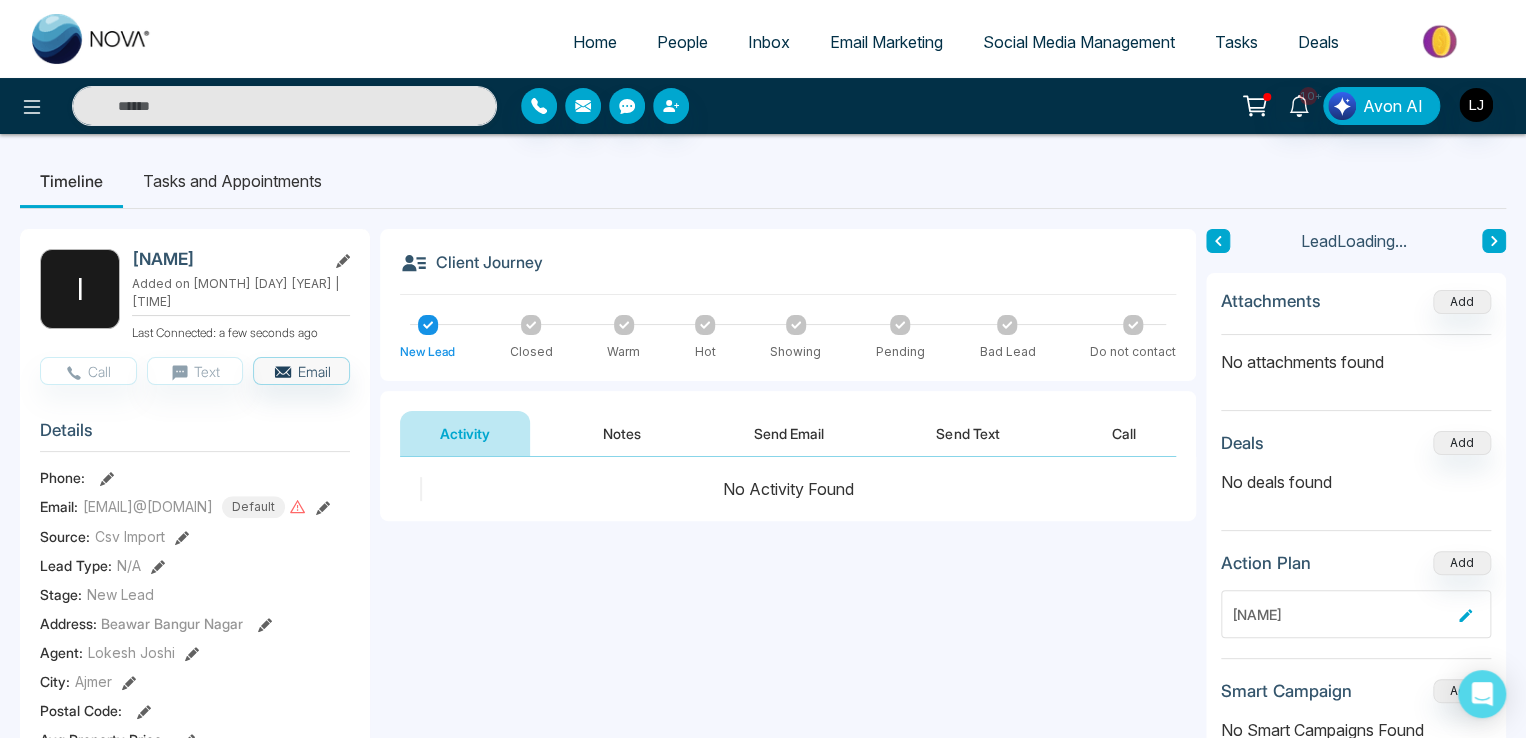 click on "Notes" at bounding box center [622, 433] 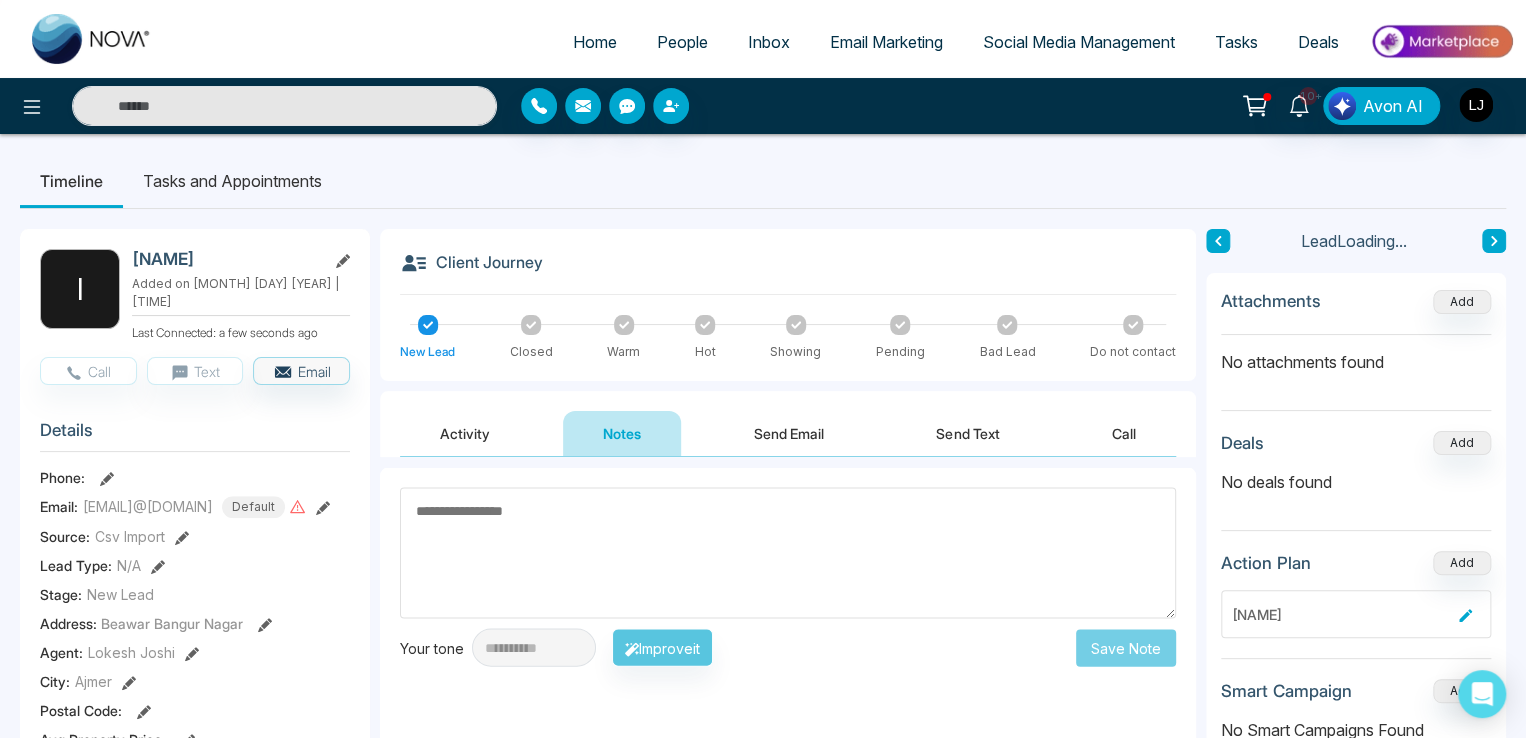 drag, startPoint x: 747, startPoint y: 420, endPoint x: 778, endPoint y: 417, distance: 31.144823 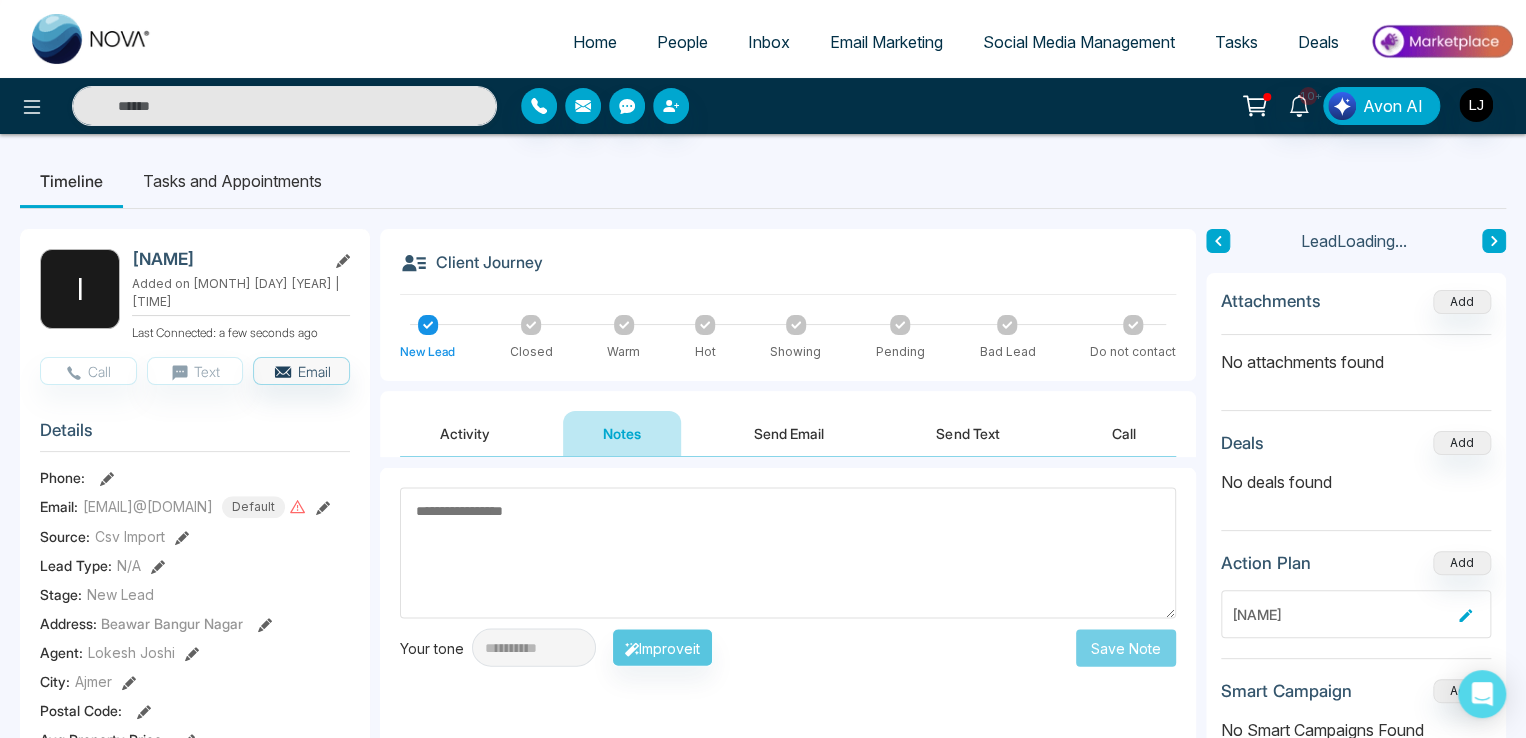 click on "Send Email" at bounding box center (789, 433) 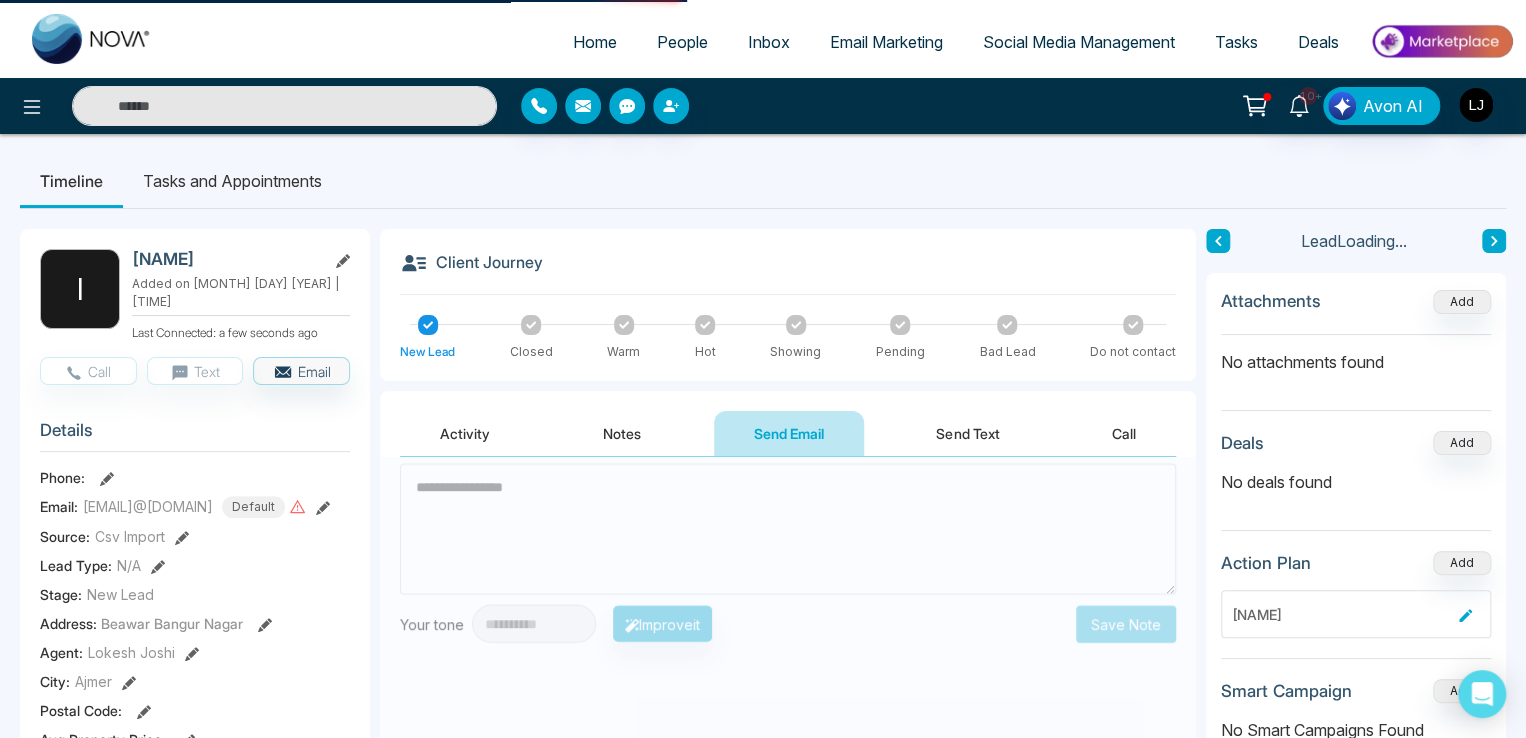 click on "Send Email" at bounding box center [789, 433] 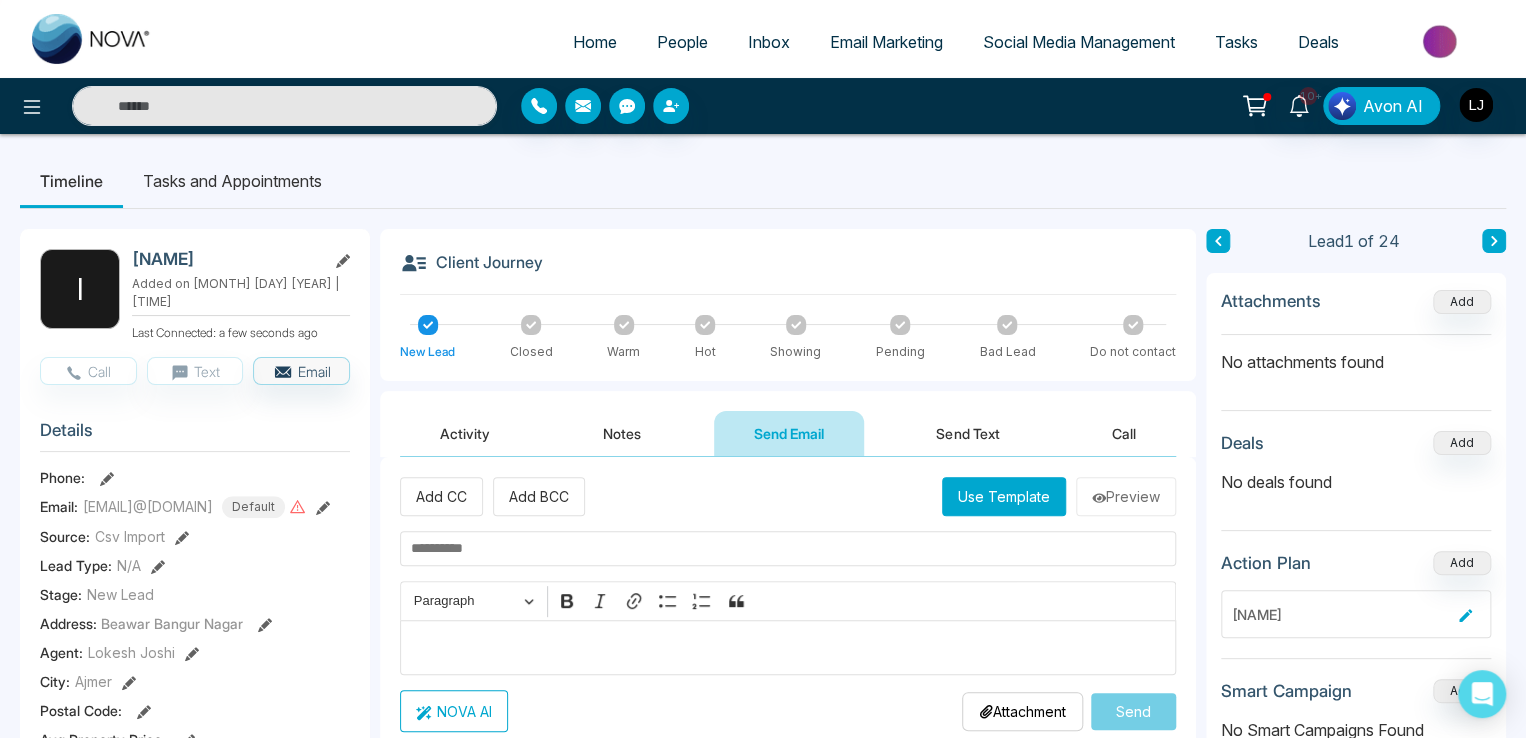 drag, startPoint x: 624, startPoint y: 426, endPoint x: 552, endPoint y: 429, distance: 72.06247 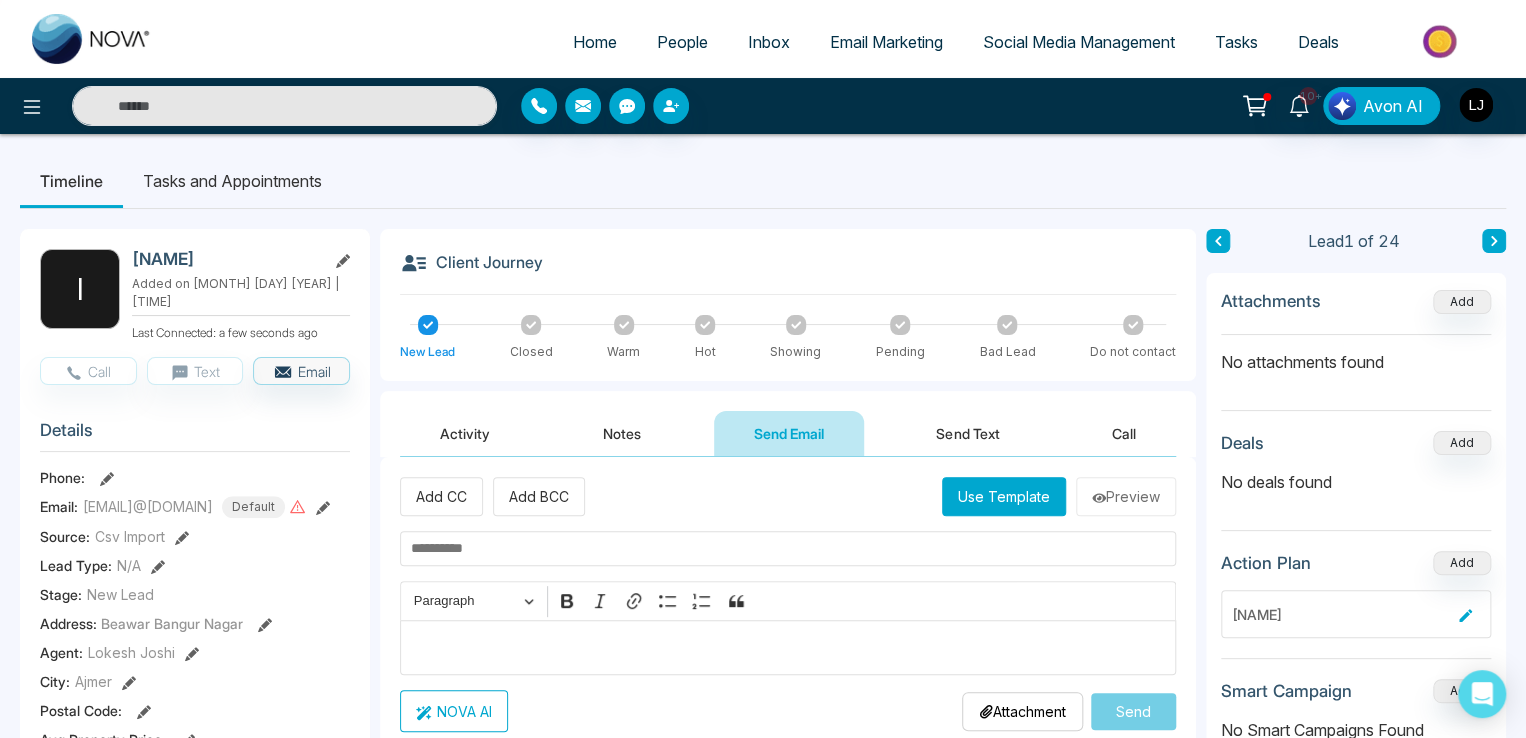 click on "Notes" at bounding box center [622, 433] 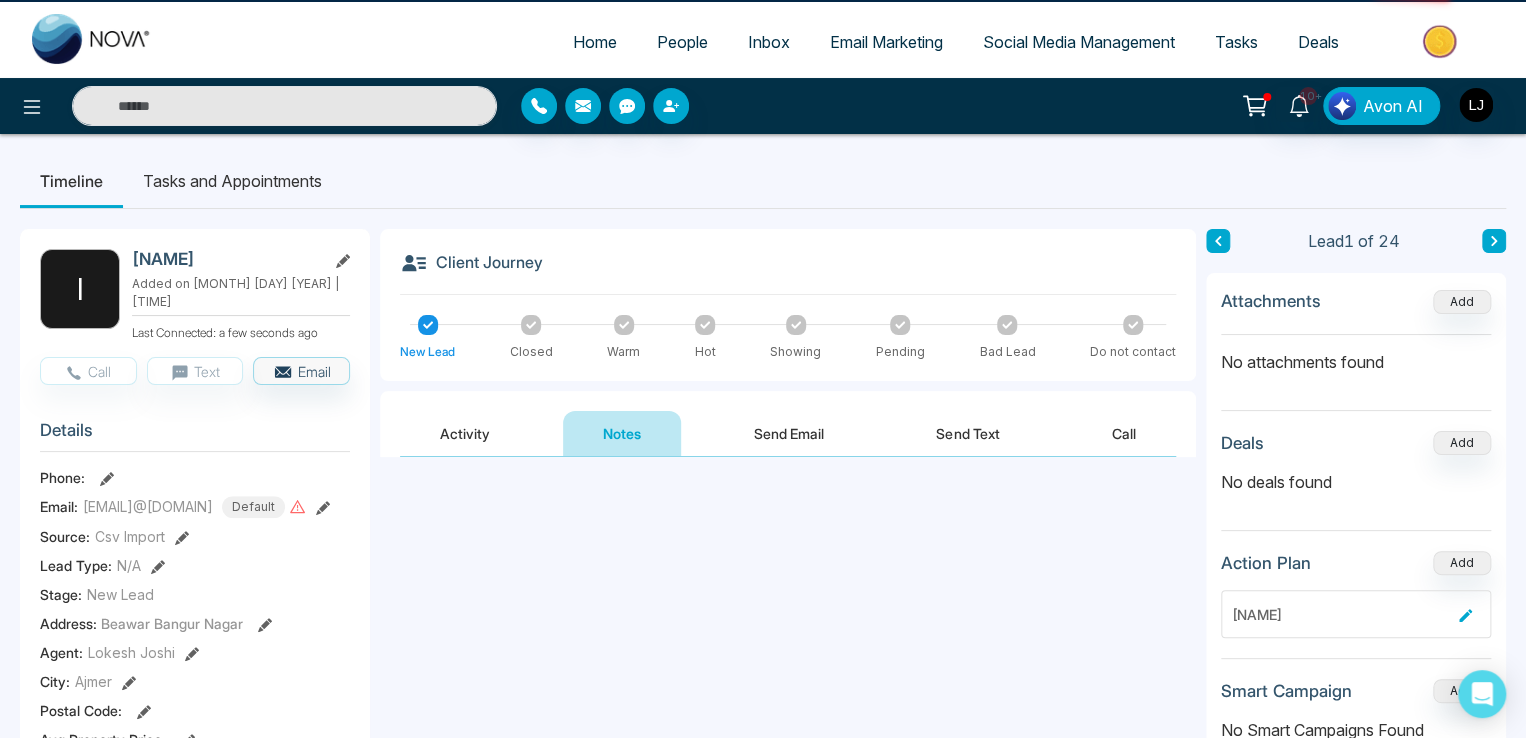 click on "Activity" at bounding box center (465, 433) 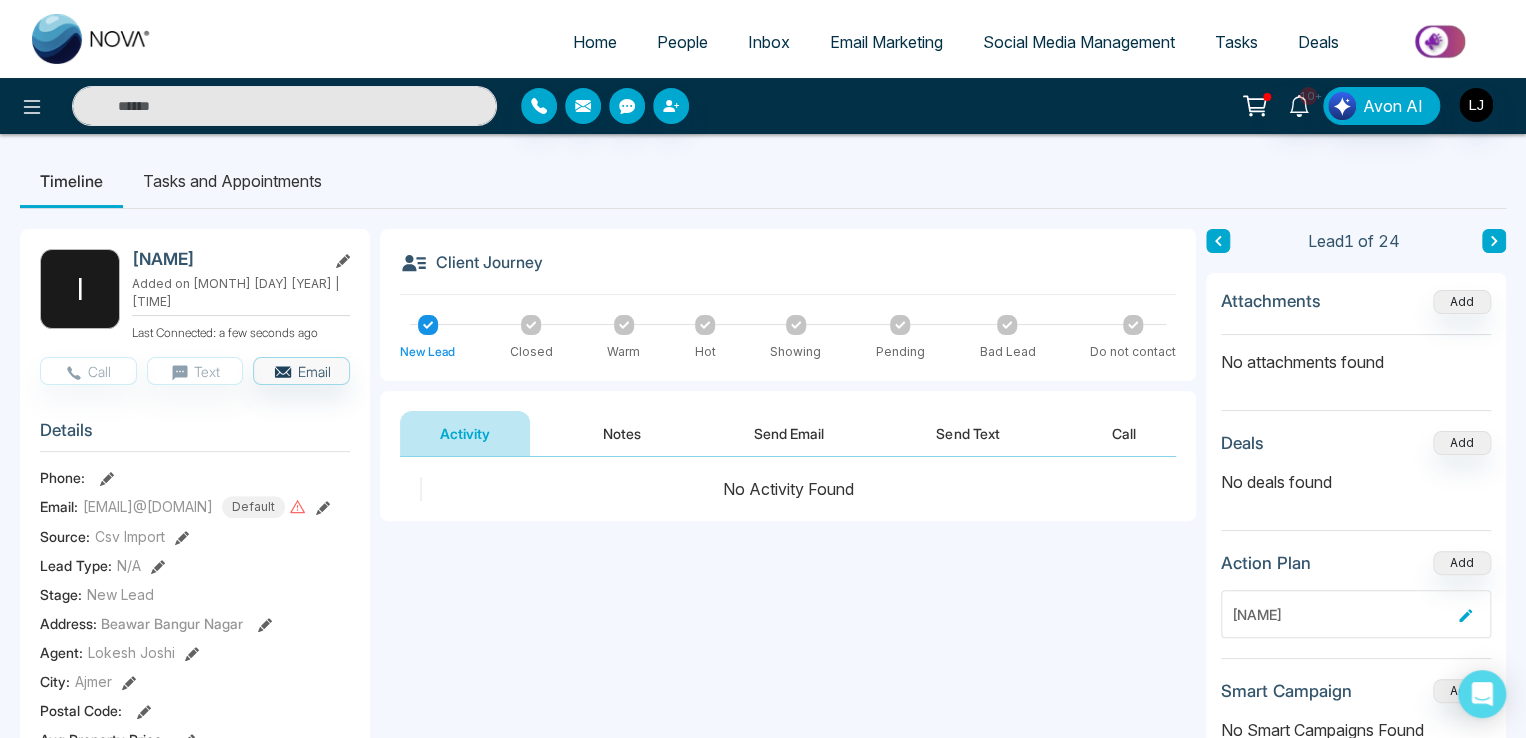 type 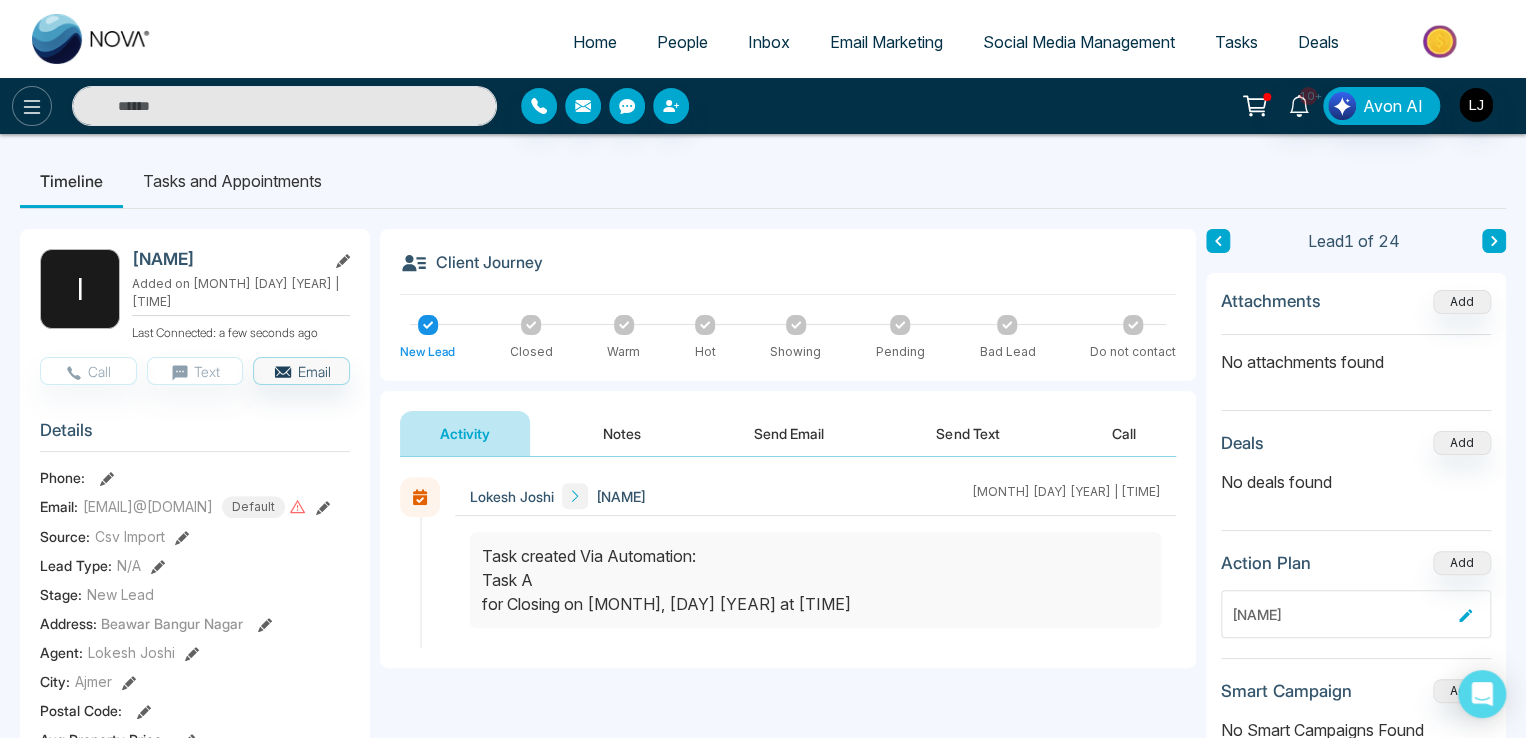 click 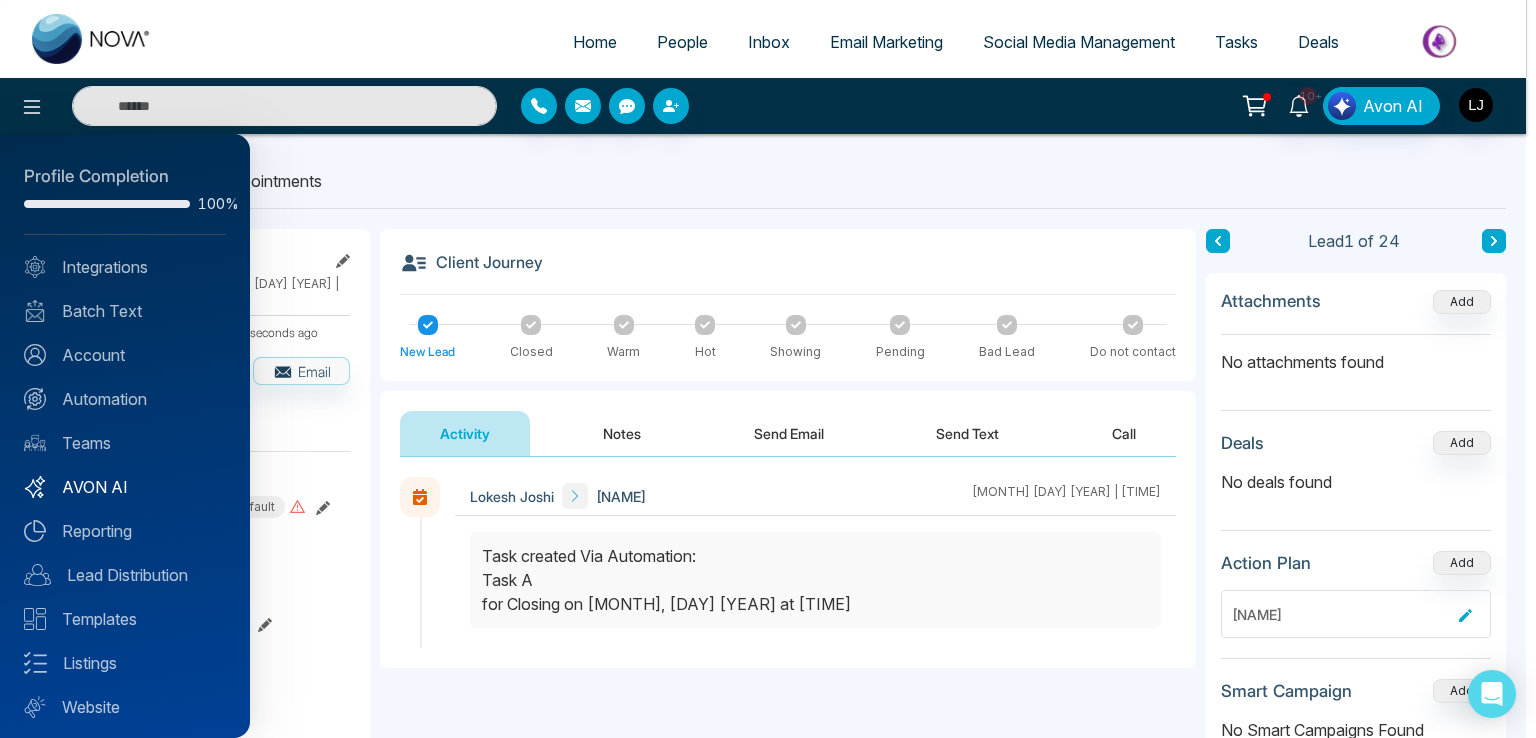 click on "AVON AI" at bounding box center [125, 487] 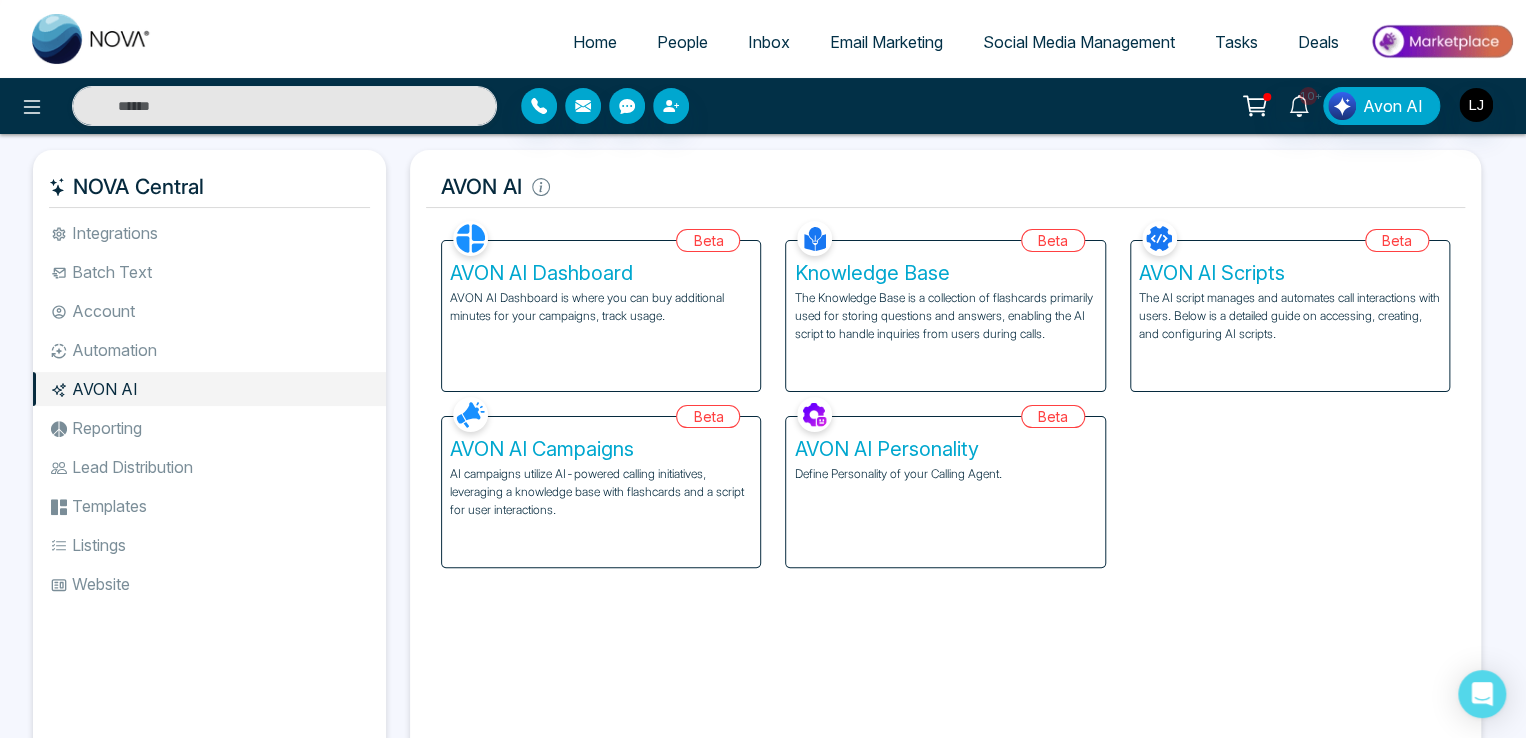click on "AVON AI Dashboard is where you can buy additional minutes for your campaigns, track usage." at bounding box center [601, 307] 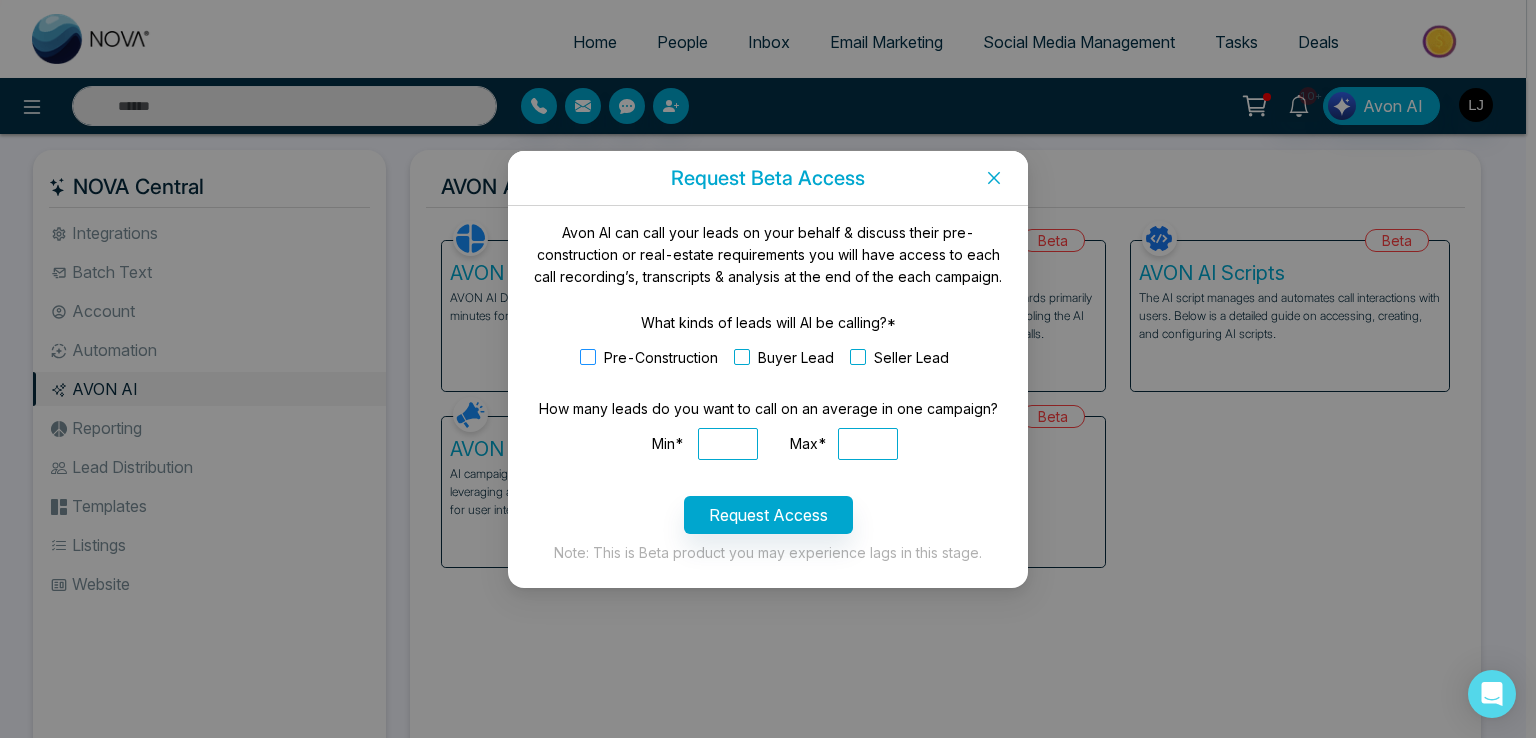 click at bounding box center [588, 357] 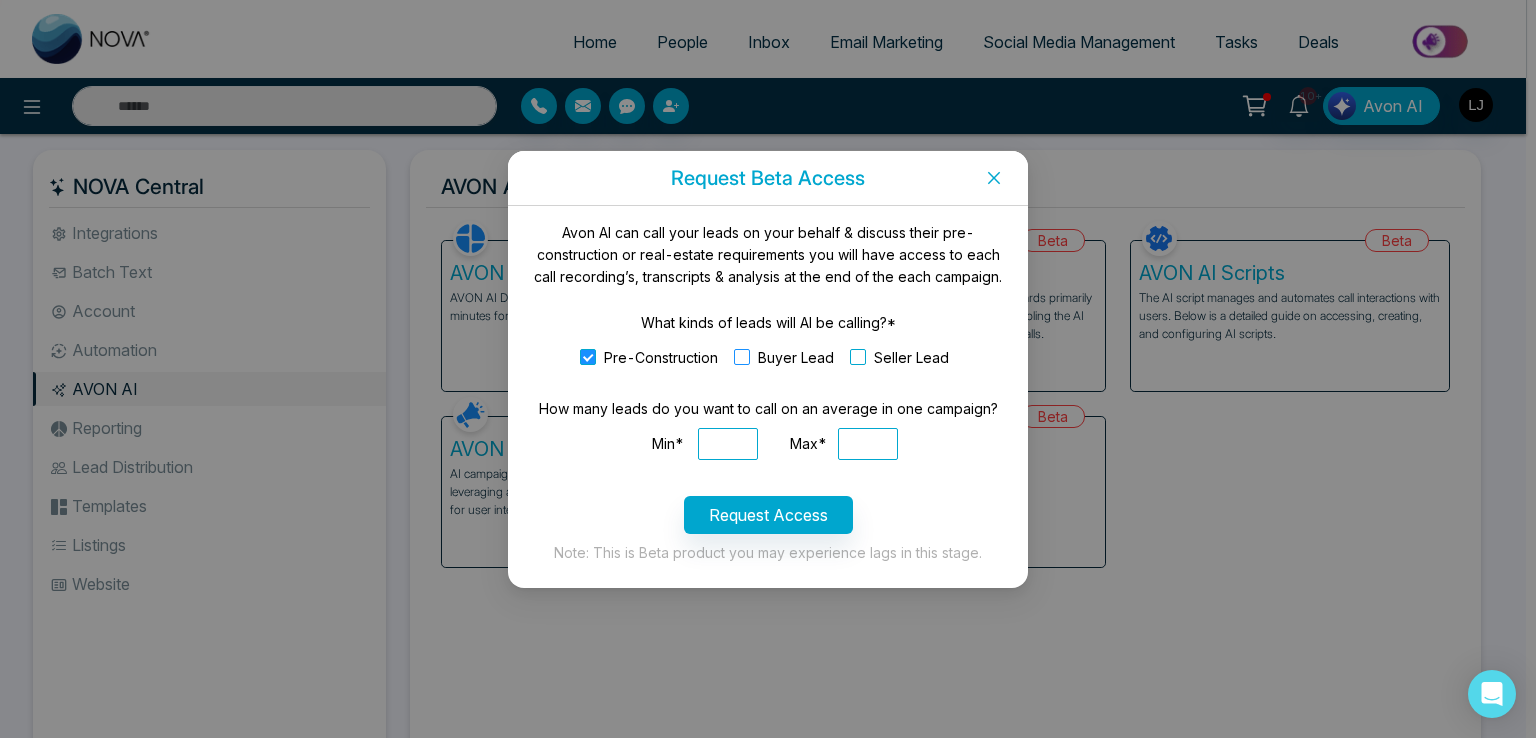 click at bounding box center [742, 357] 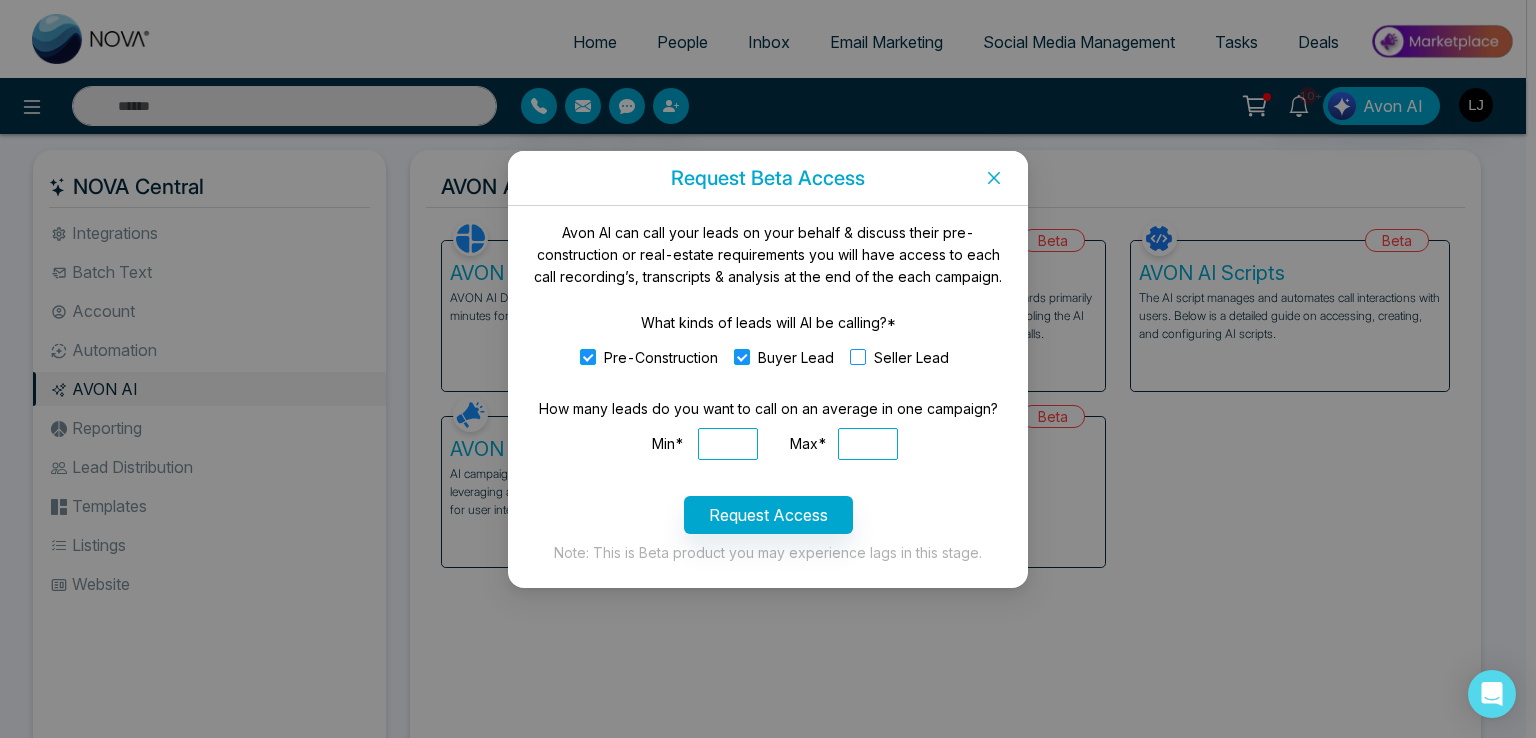 click at bounding box center [858, 357] 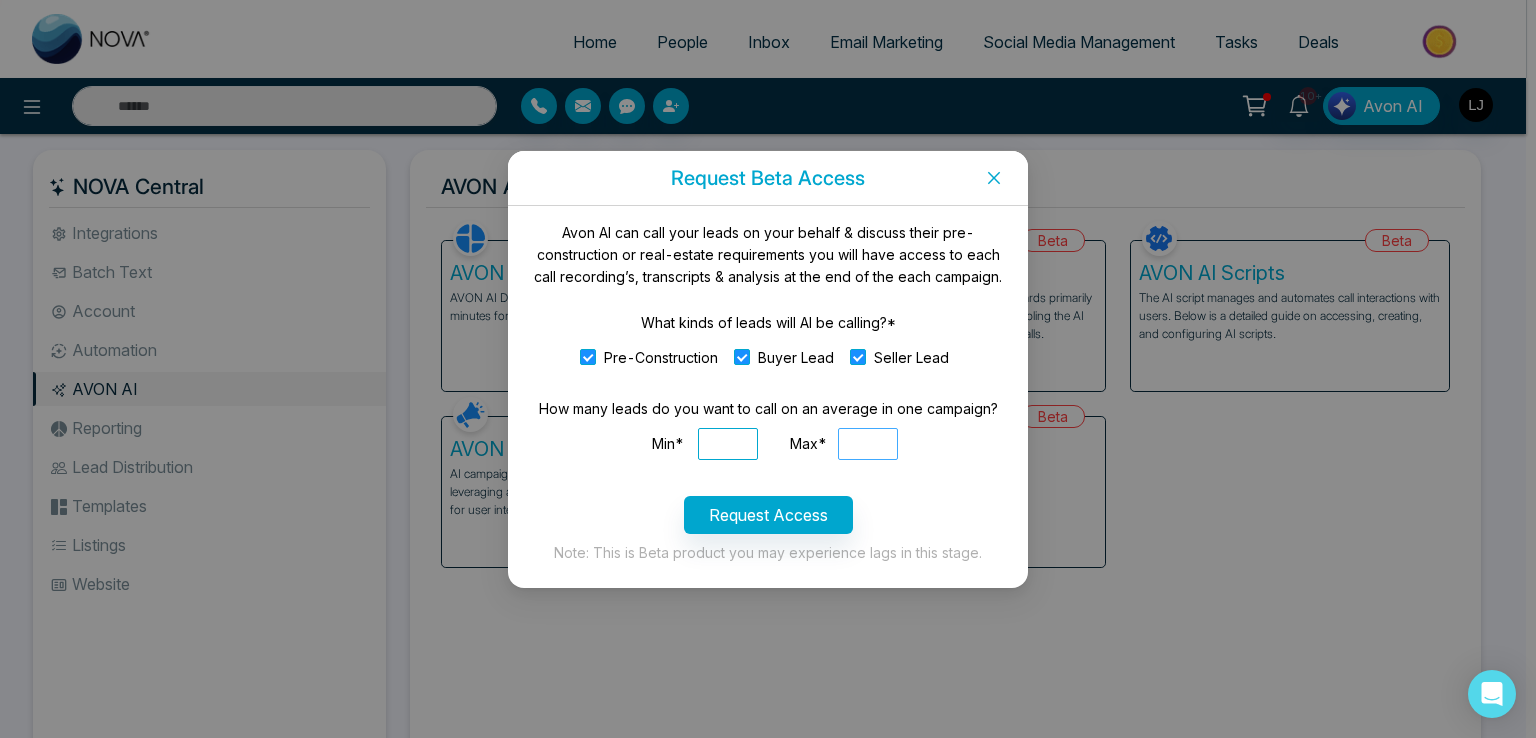 click on "Max*" at bounding box center (868, 444) 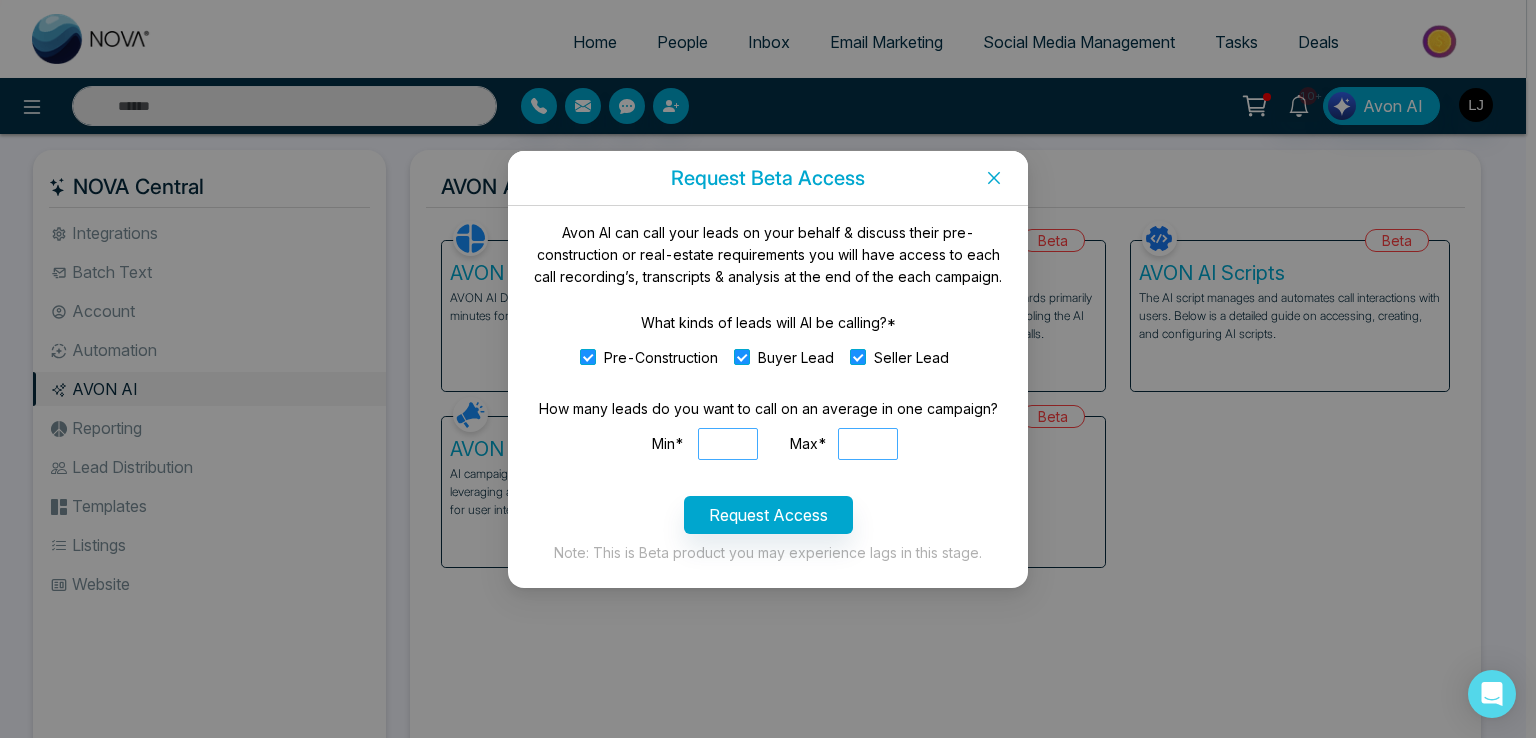 type on "*" 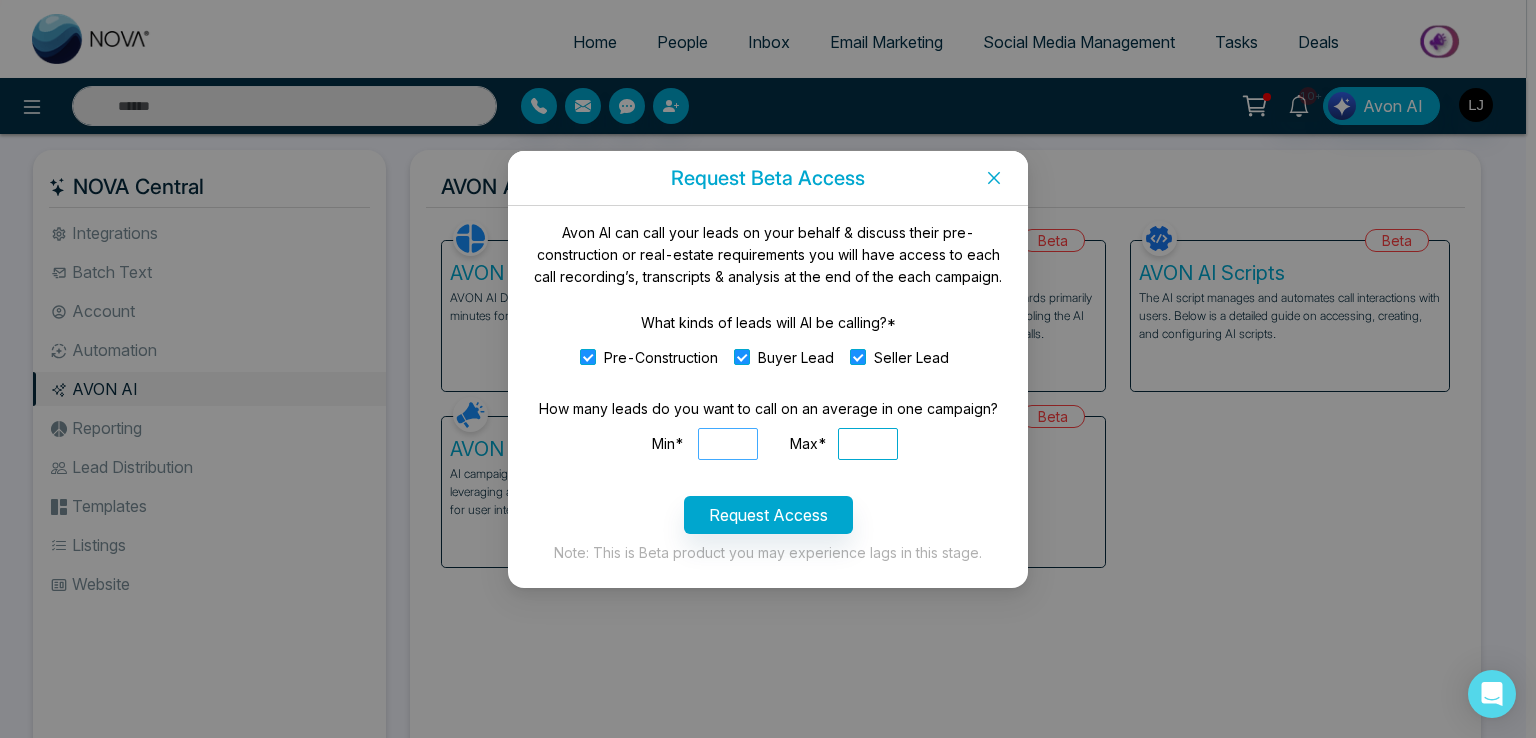 click on "Min*" at bounding box center (728, 444) 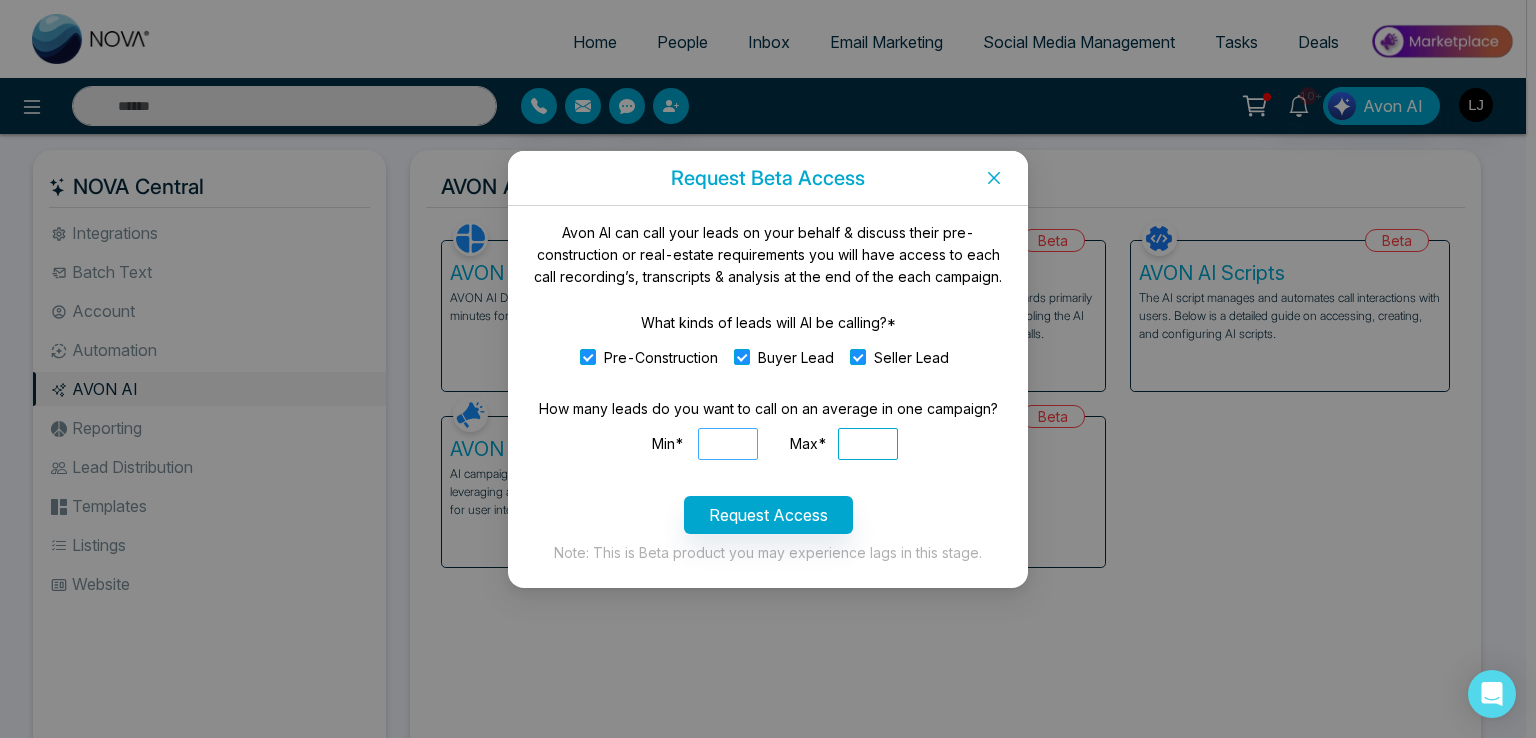 type on "*" 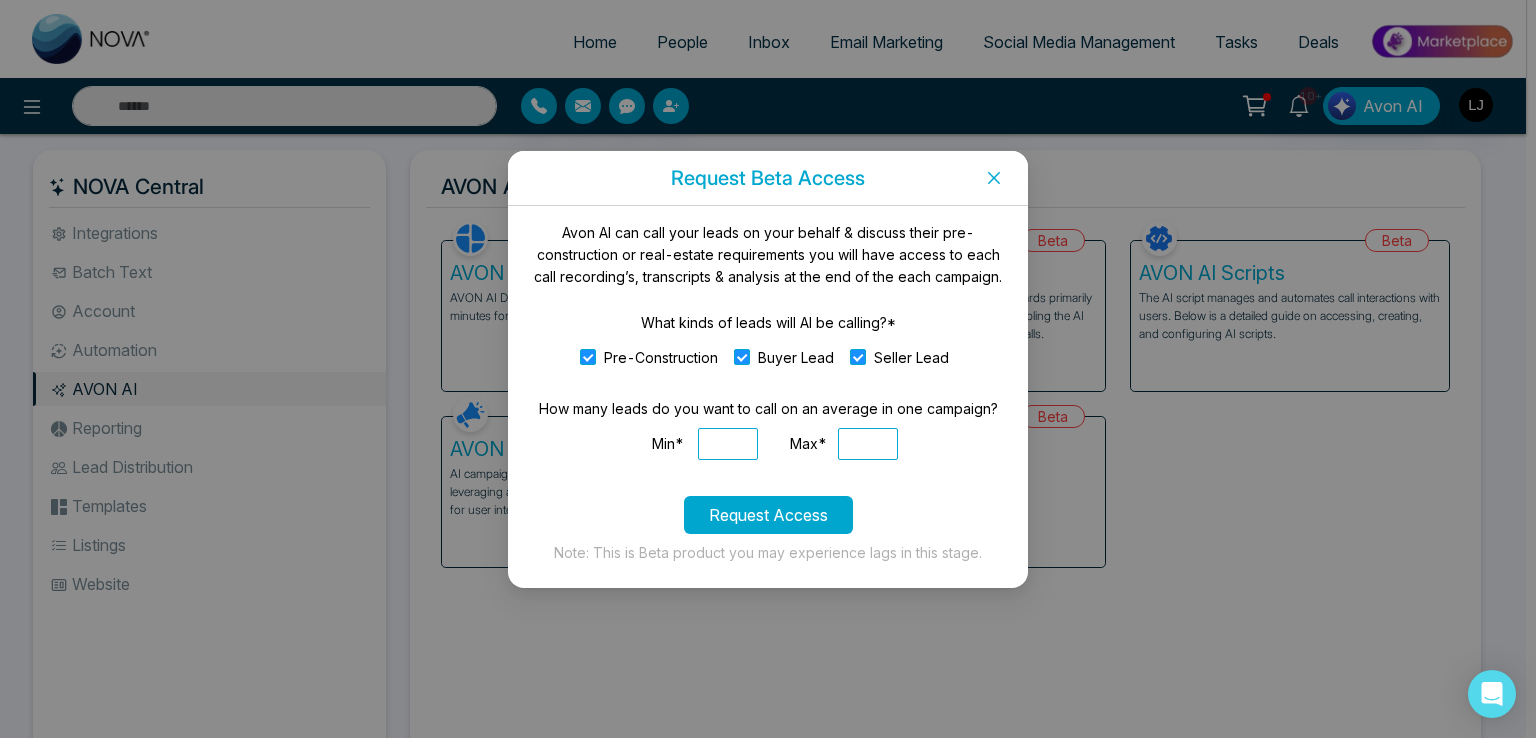 click on "Request Access" at bounding box center [768, 515] 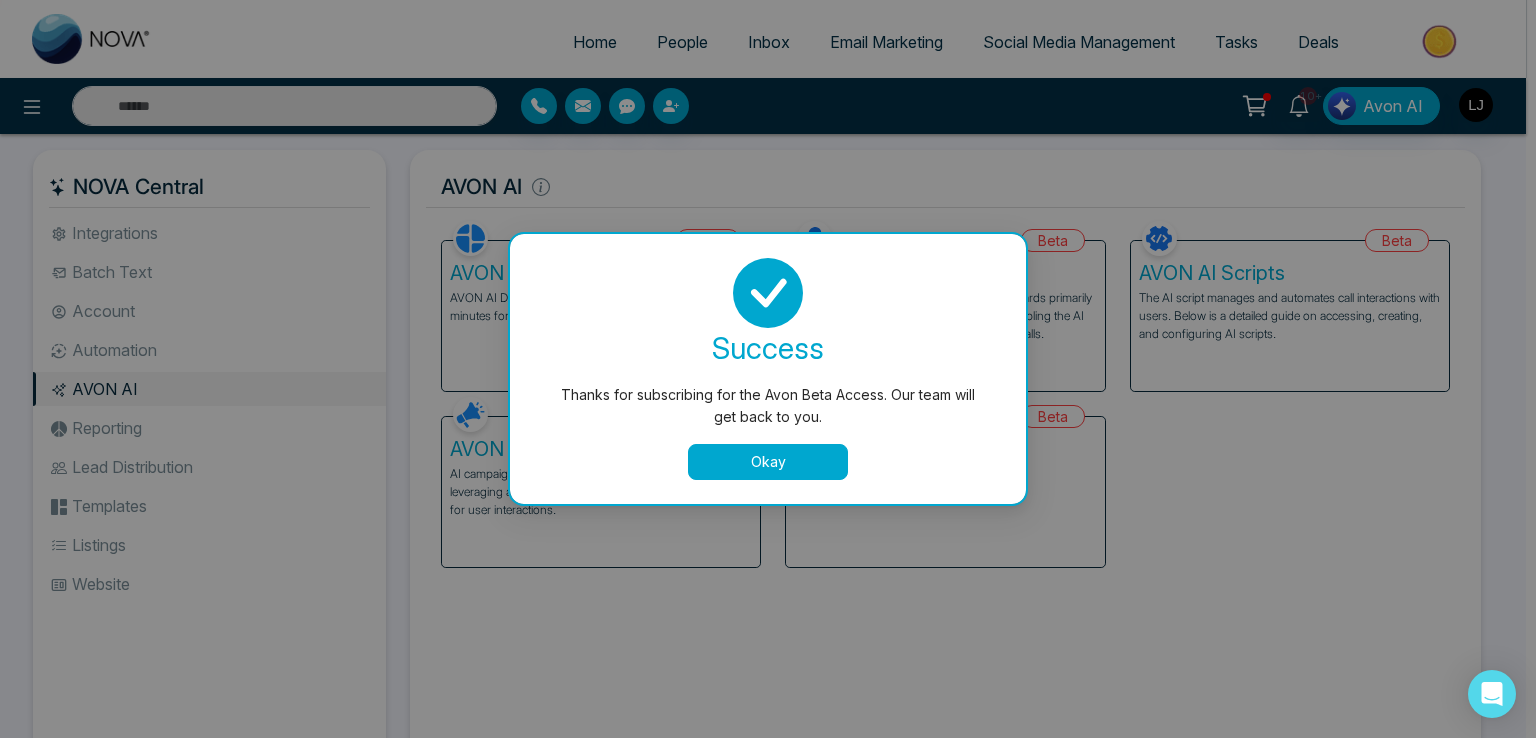 click on "Okay" at bounding box center (768, 462) 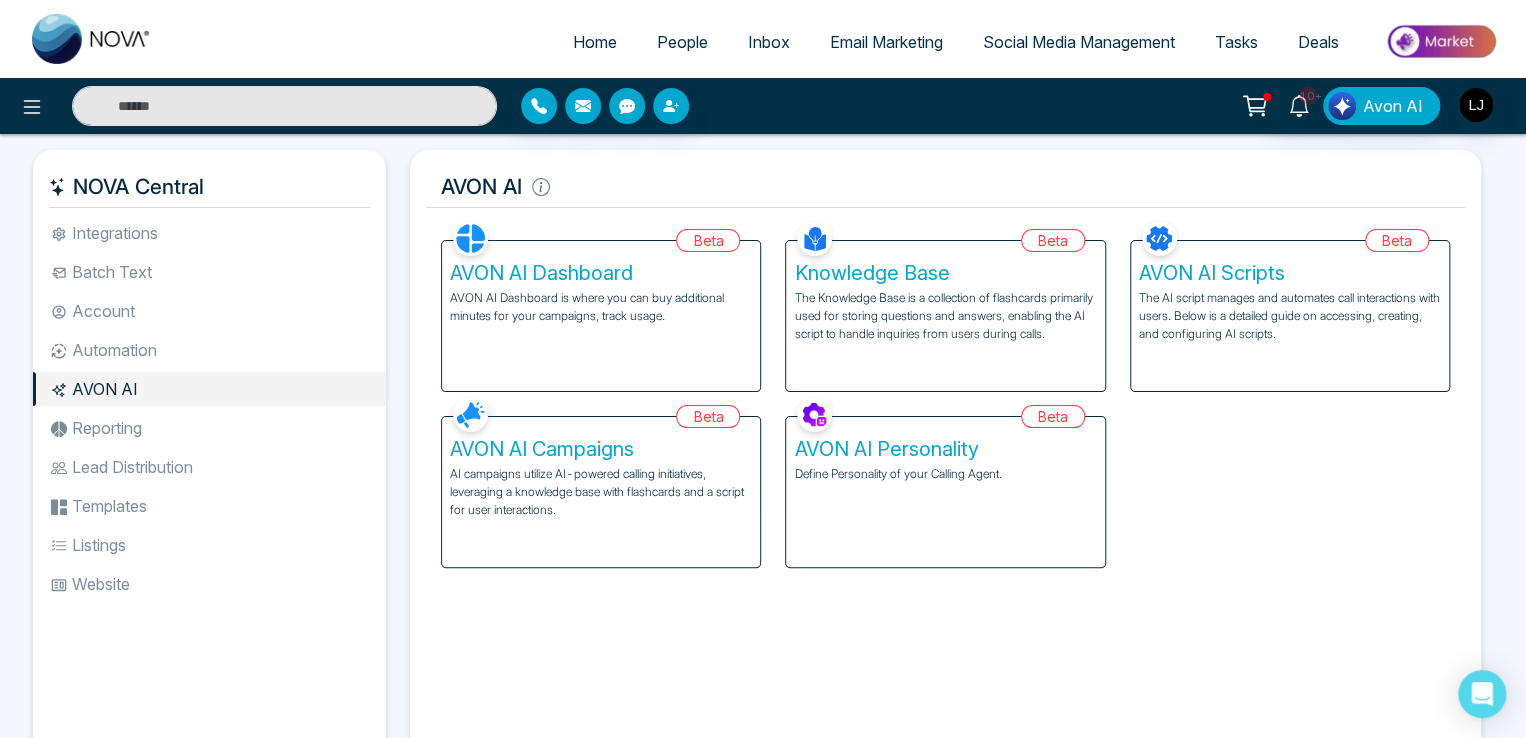 click on "Social Media Management" at bounding box center [1079, 42] 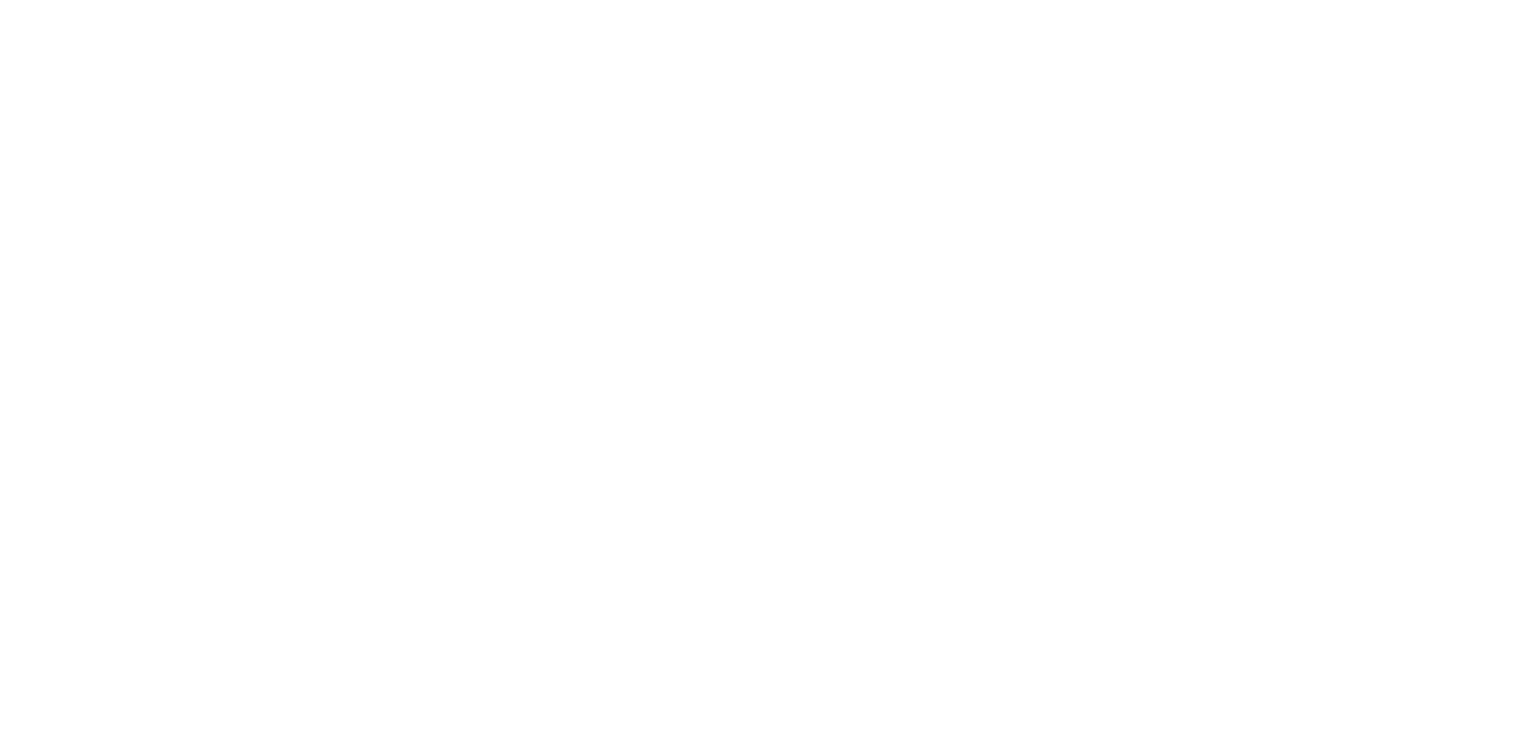 scroll, scrollTop: 0, scrollLeft: 0, axis: both 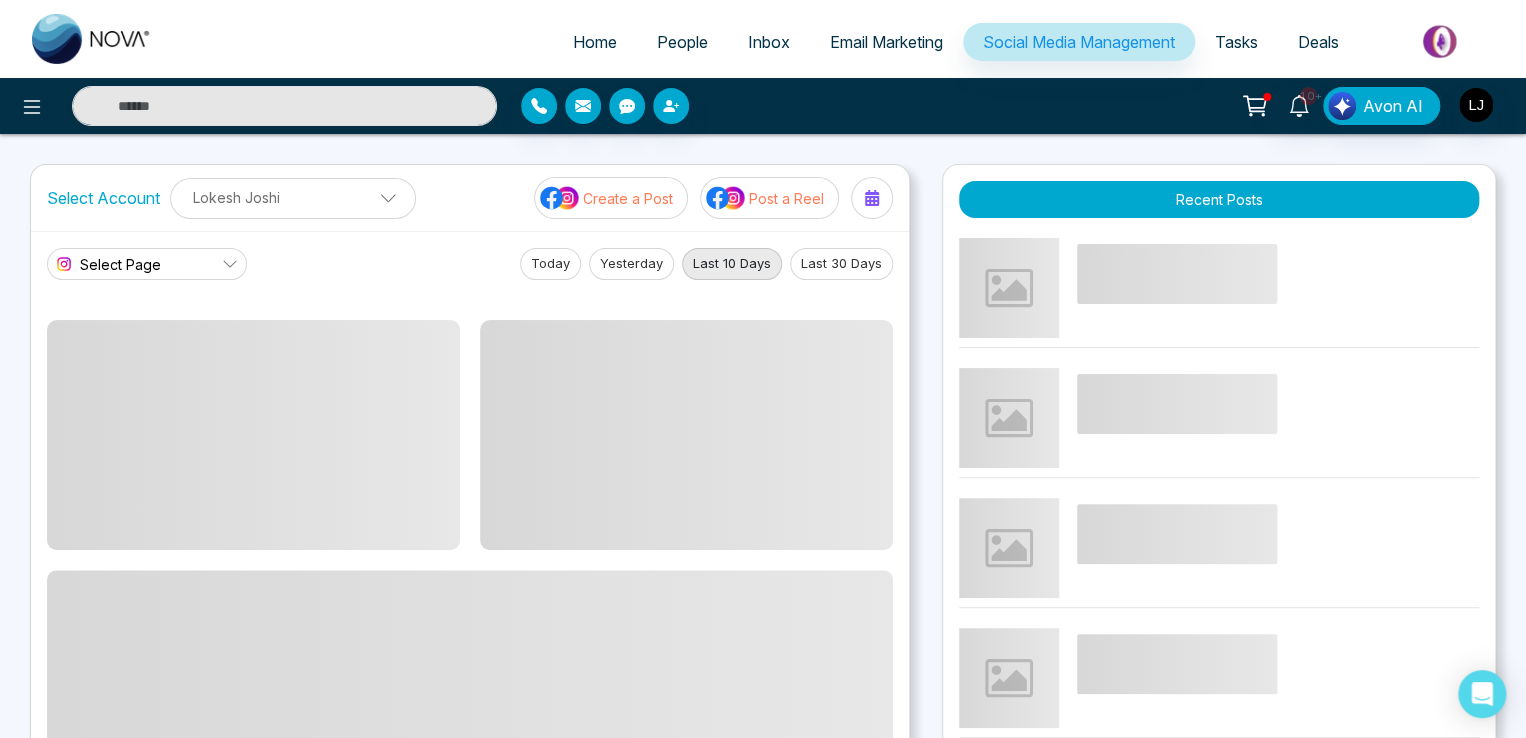 click on "Lokesh Joshi" at bounding box center [293, 197] 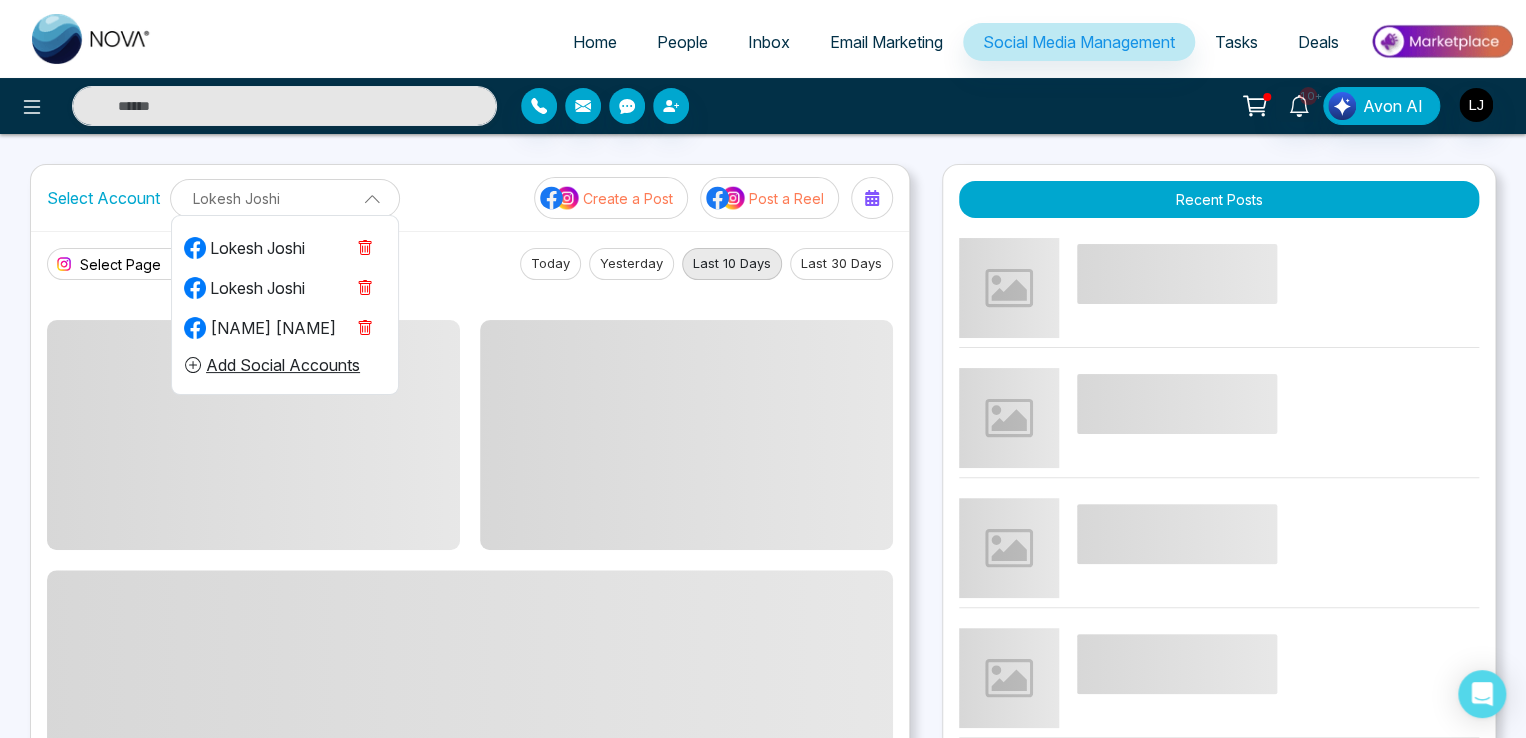 click on "Lokesh Joshi" at bounding box center [244, 248] 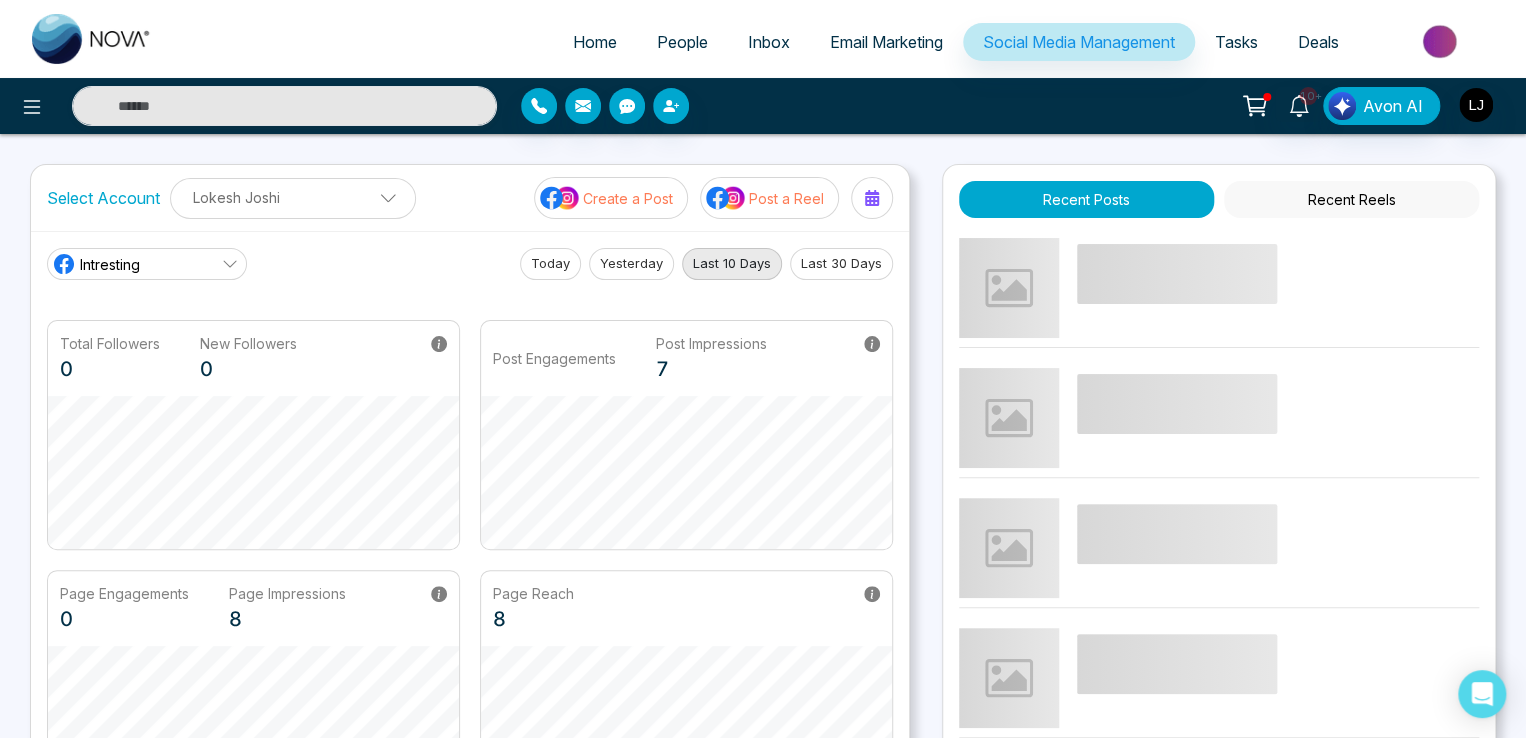 click at bounding box center (726, 198) 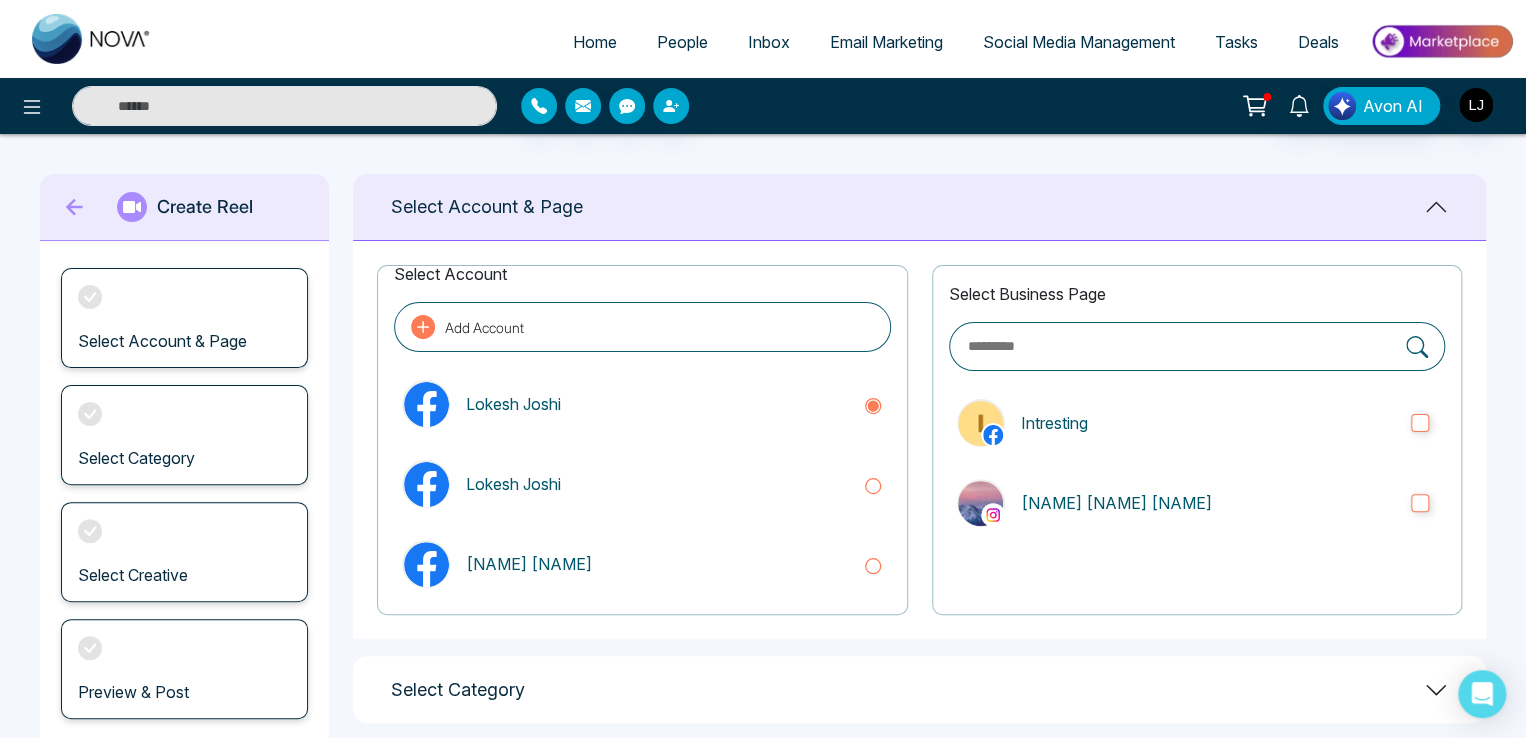 scroll, scrollTop: 32, scrollLeft: 0, axis: vertical 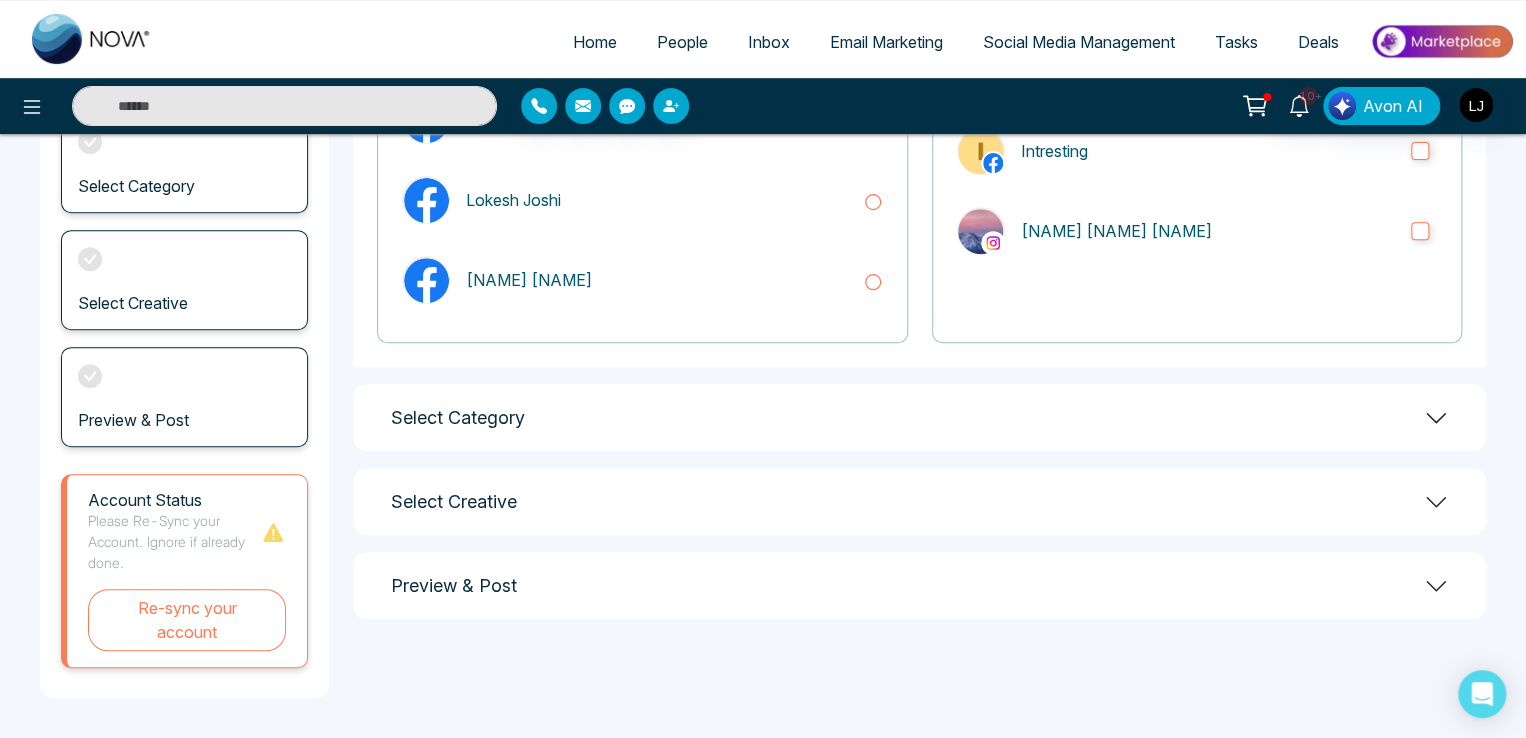click on "Preview & Post" at bounding box center (919, 585) 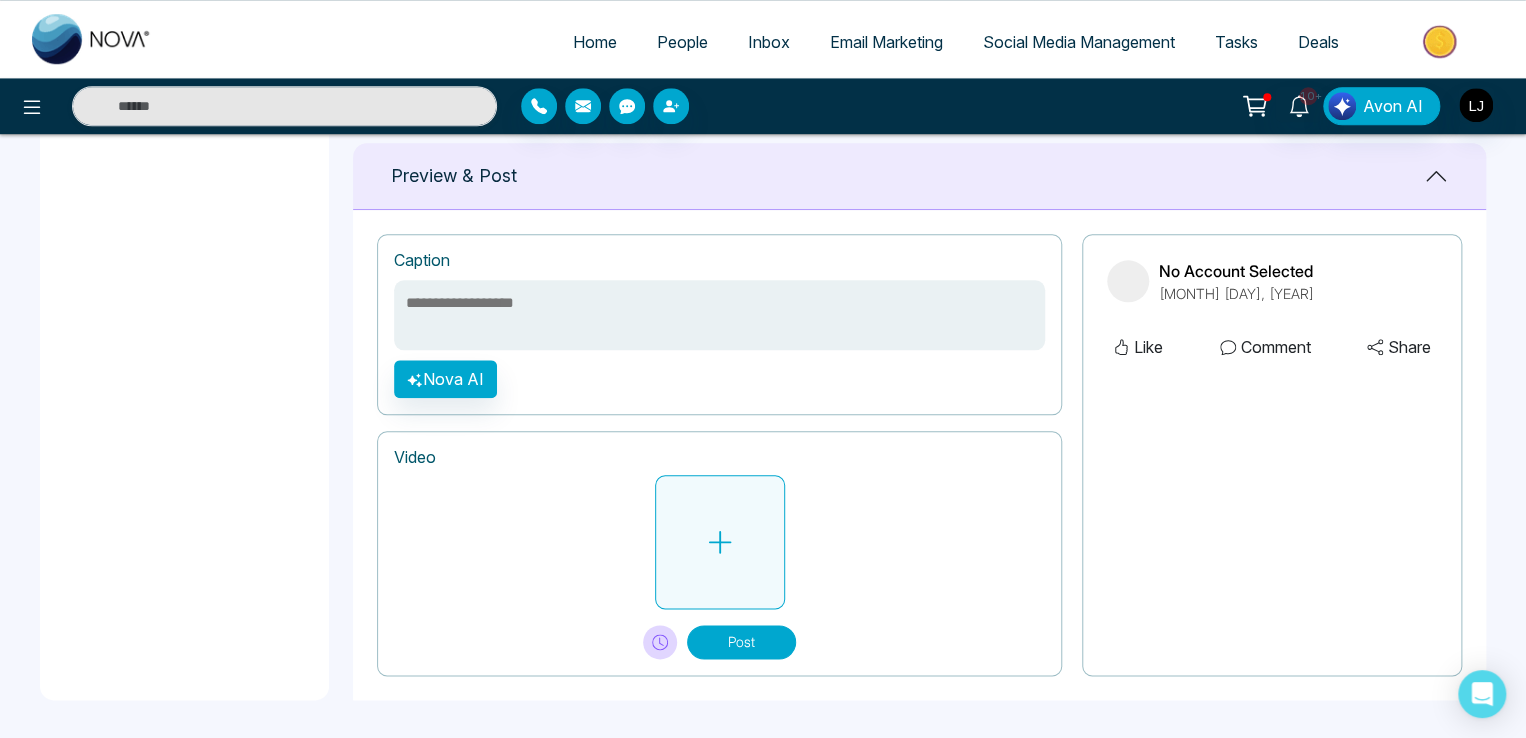 click on "Post" at bounding box center [741, 642] 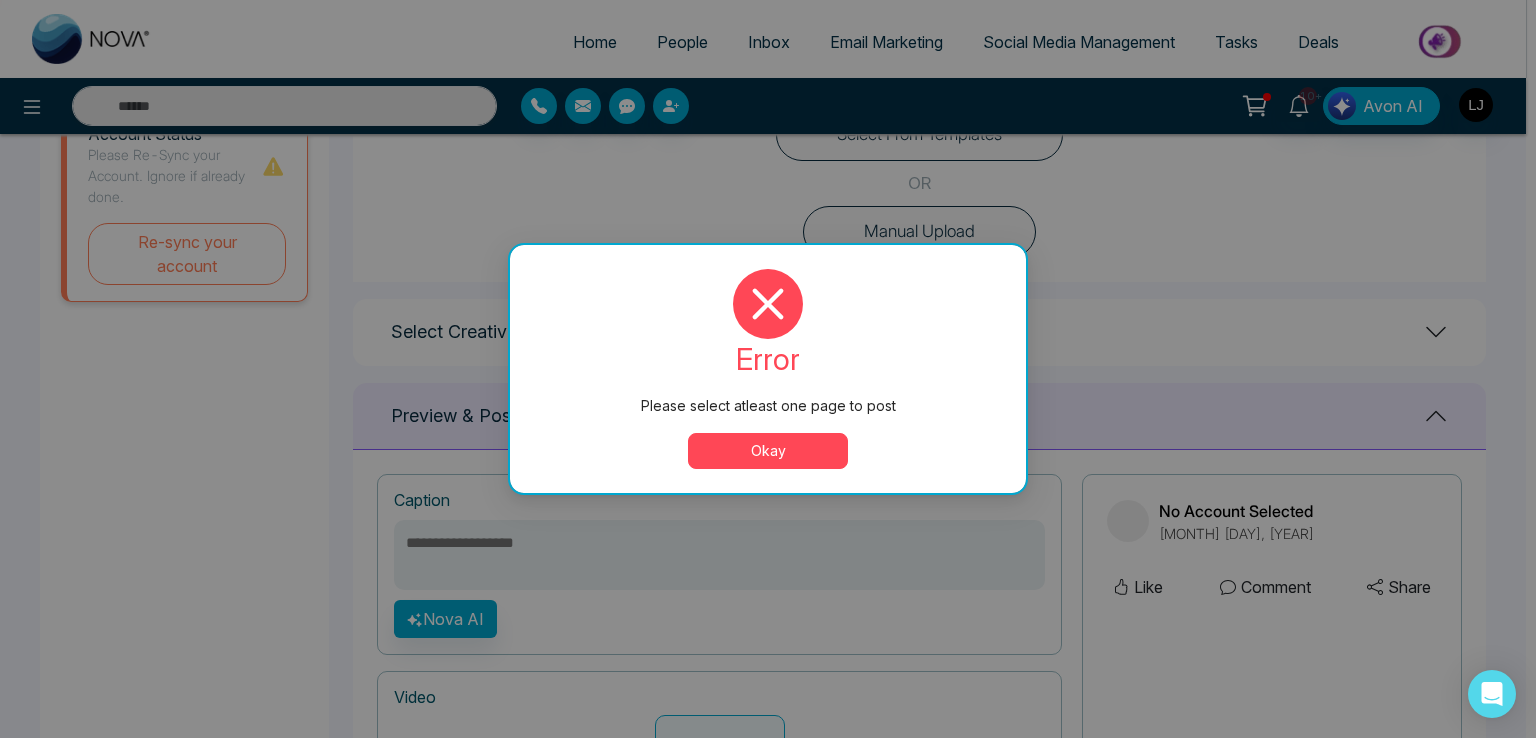 scroll, scrollTop: 84, scrollLeft: 0, axis: vertical 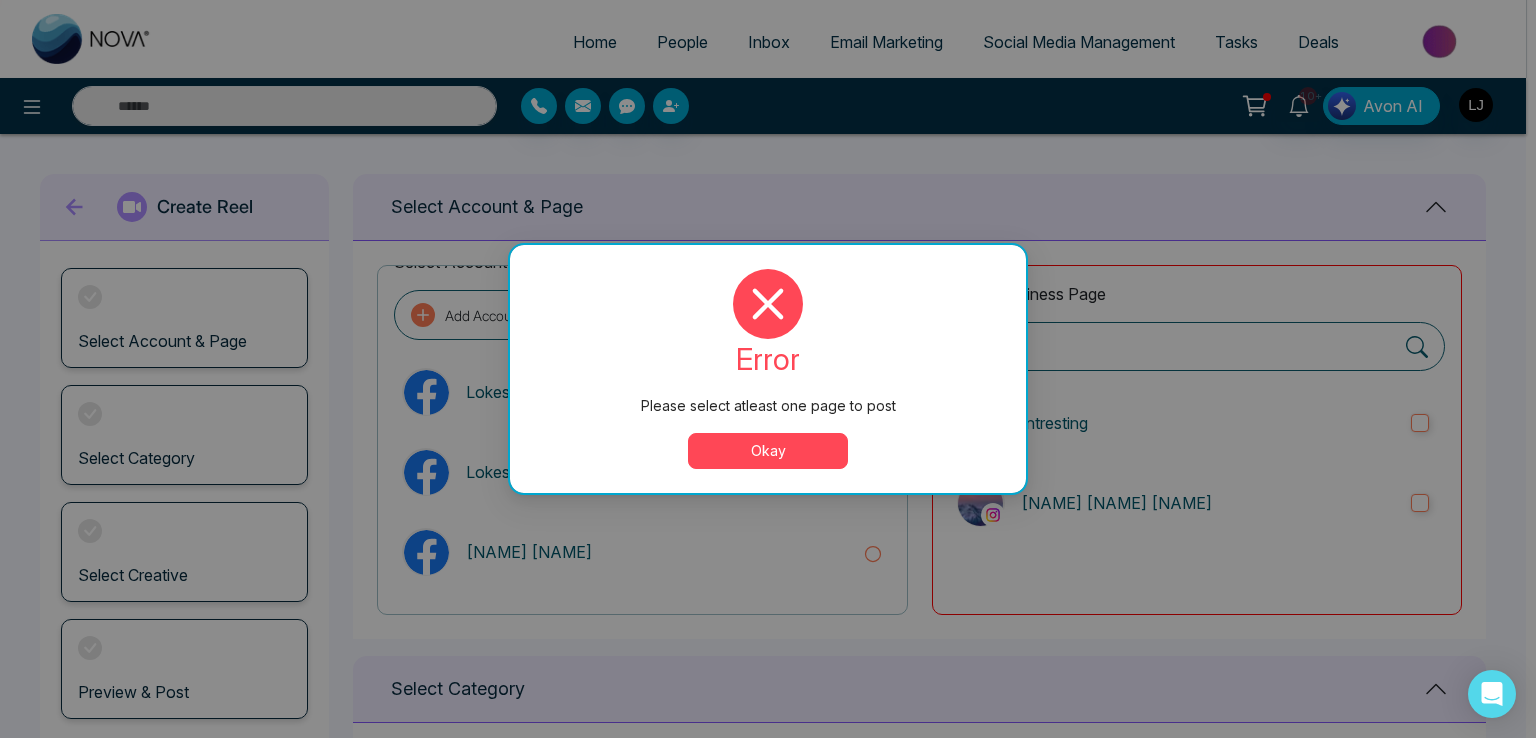 click on "Okay" at bounding box center [768, 451] 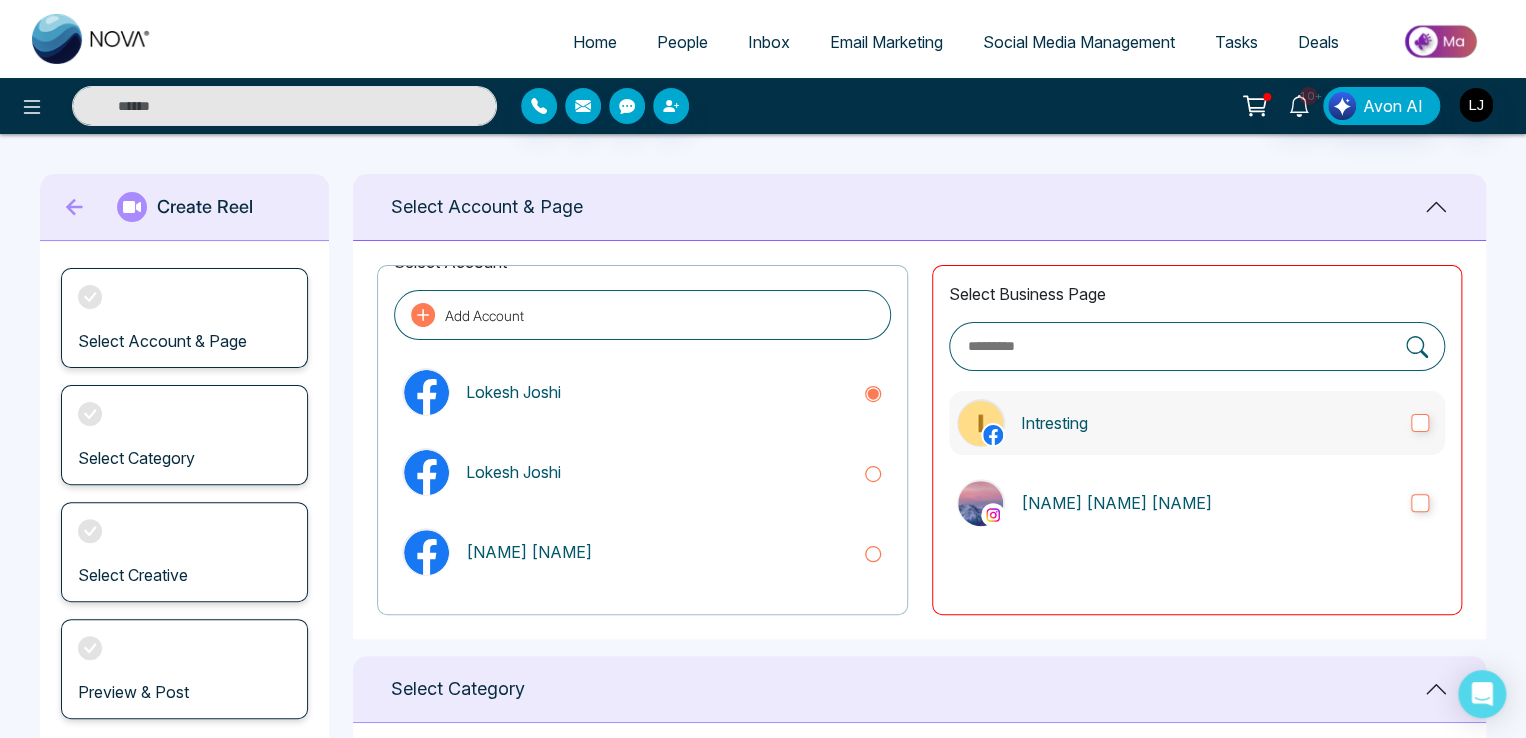 click on "Intresting" at bounding box center (1208, 423) 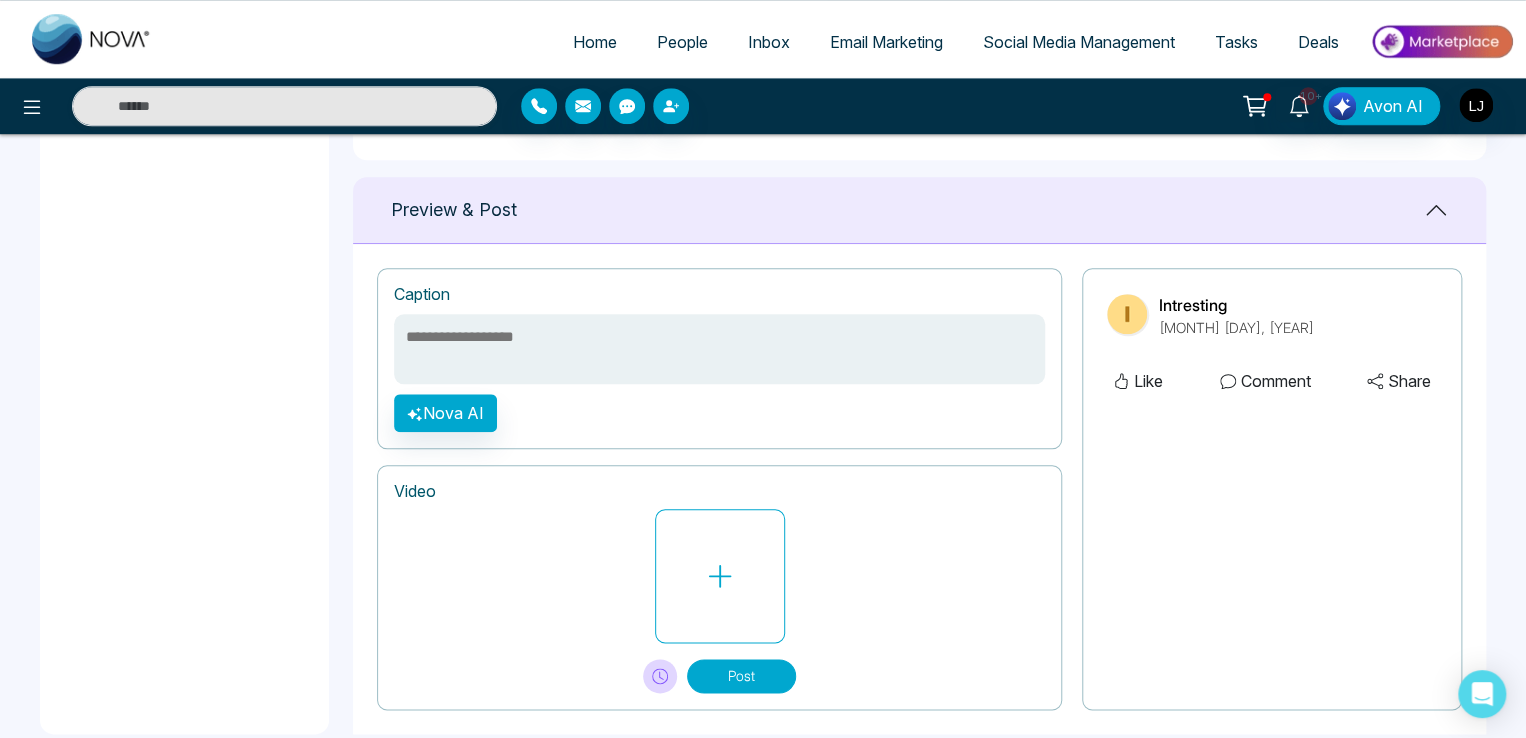 scroll, scrollTop: 878, scrollLeft: 0, axis: vertical 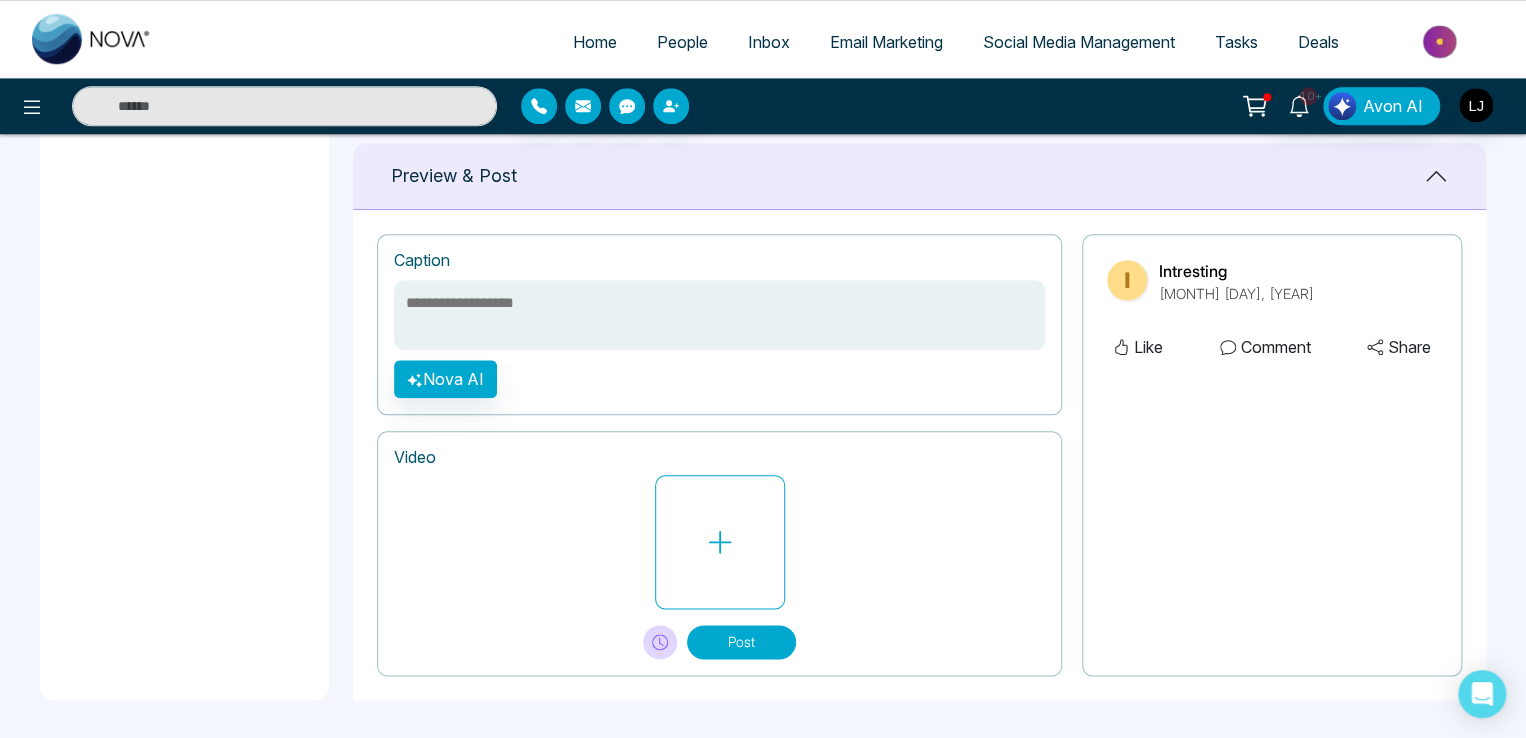 click on "Post" at bounding box center [741, 642] 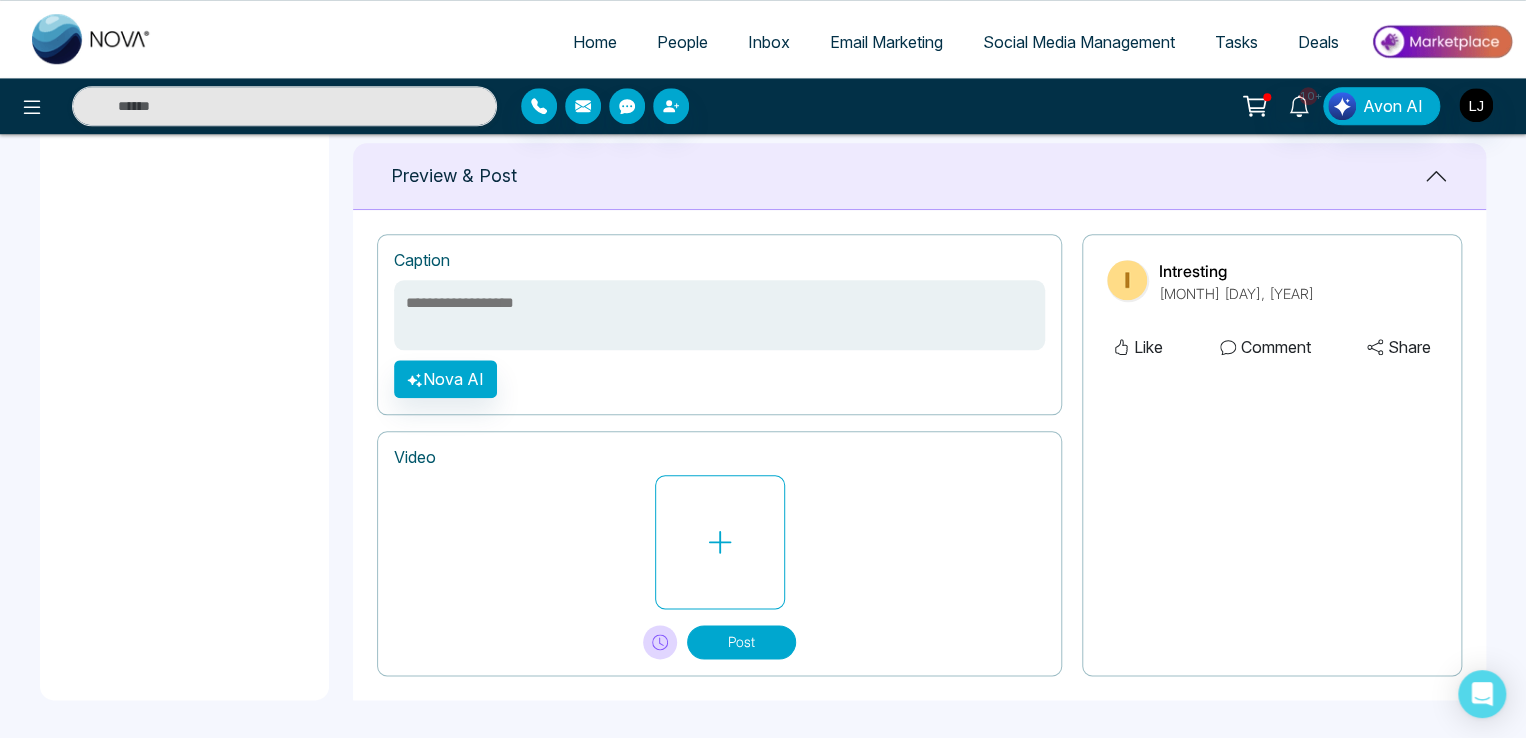 click on "Post" at bounding box center [741, 642] 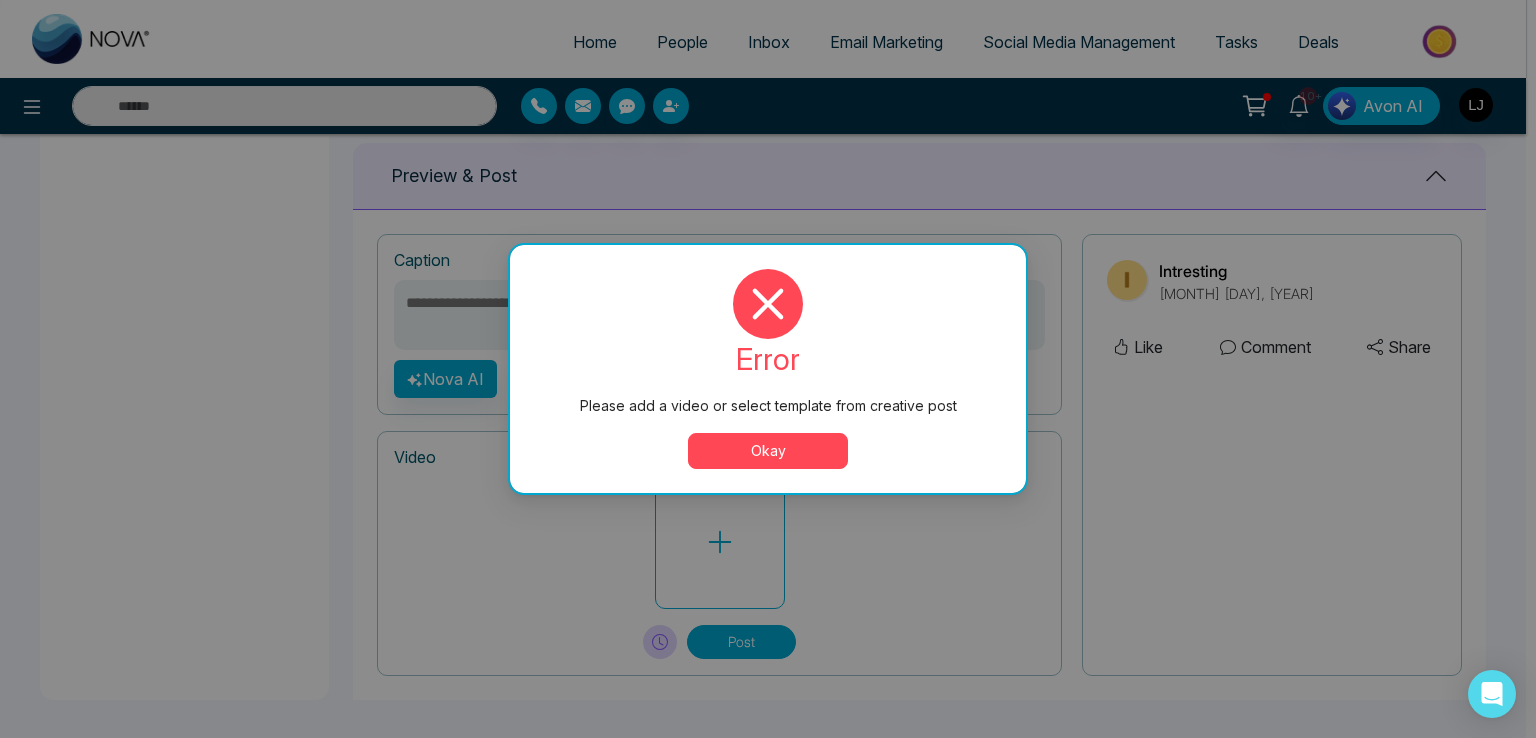 click on "Okay" at bounding box center (768, 451) 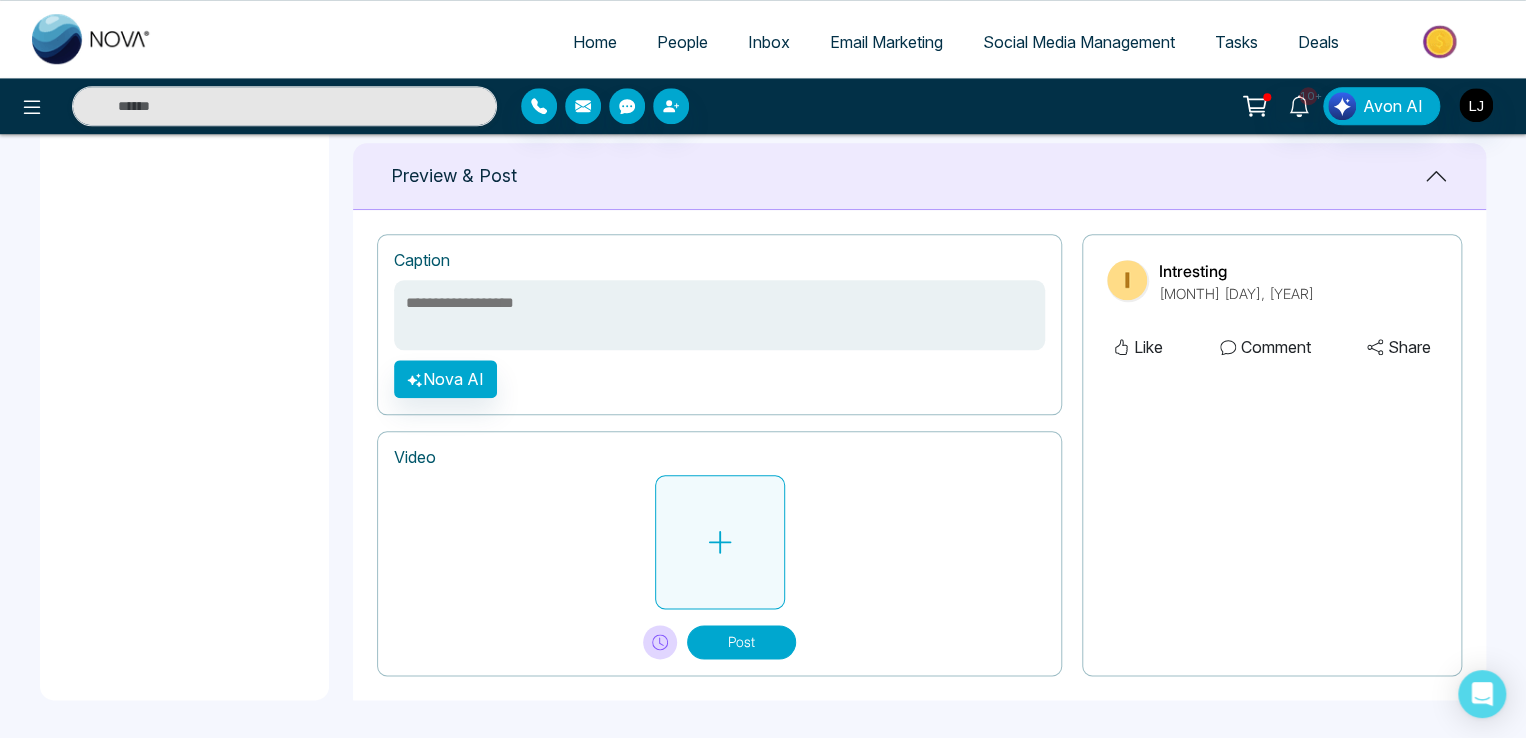 click at bounding box center [720, 542] 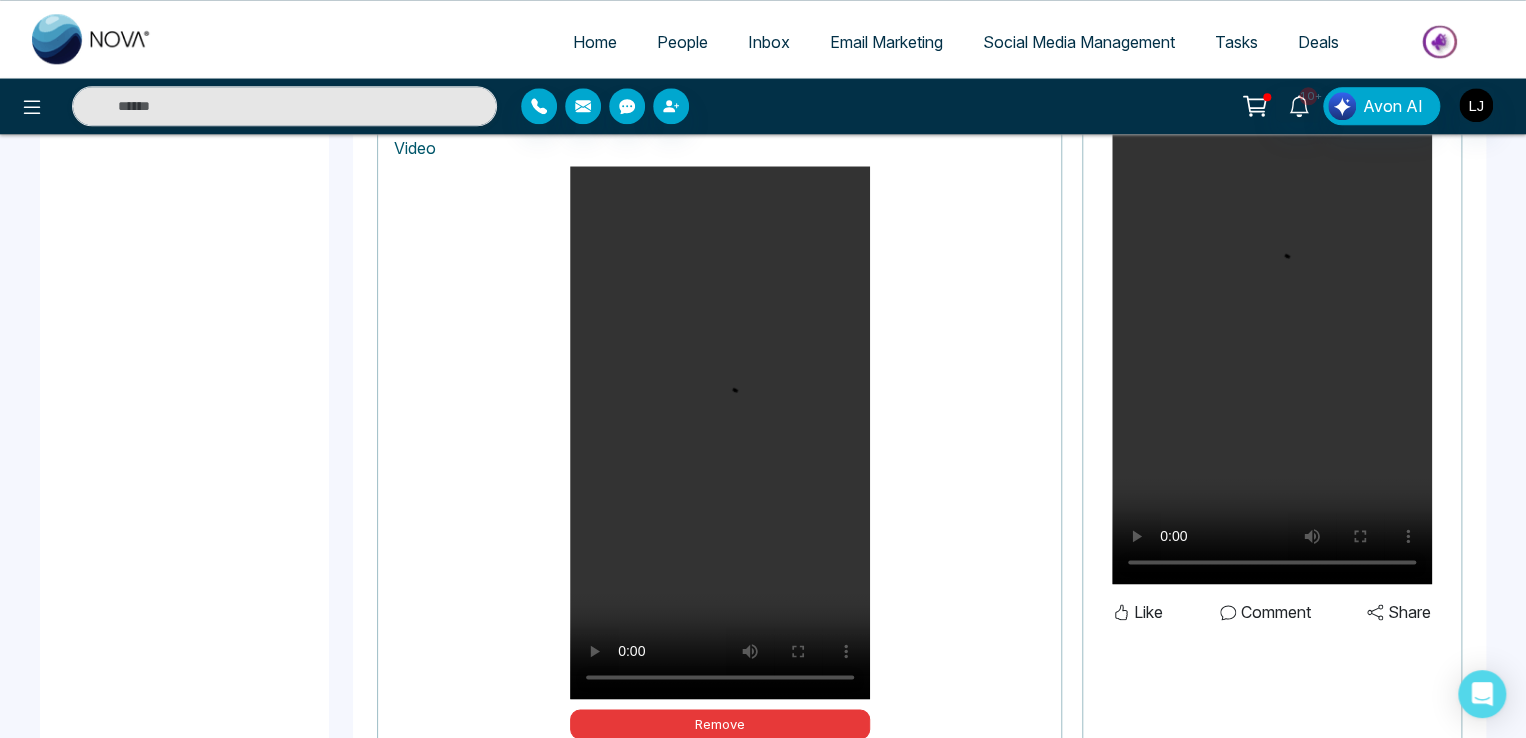 scroll, scrollTop: 1316, scrollLeft: 0, axis: vertical 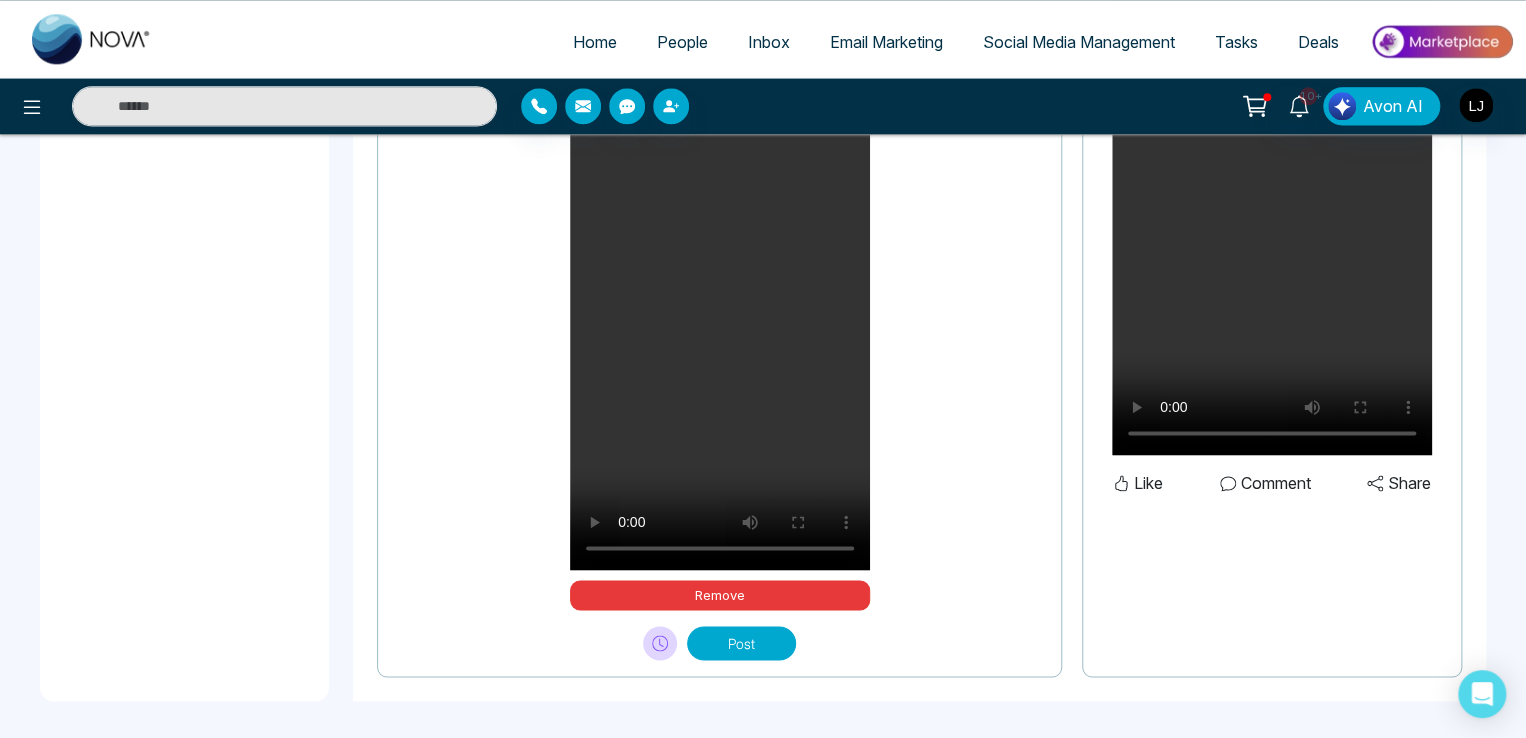 click on "Post" at bounding box center [741, 643] 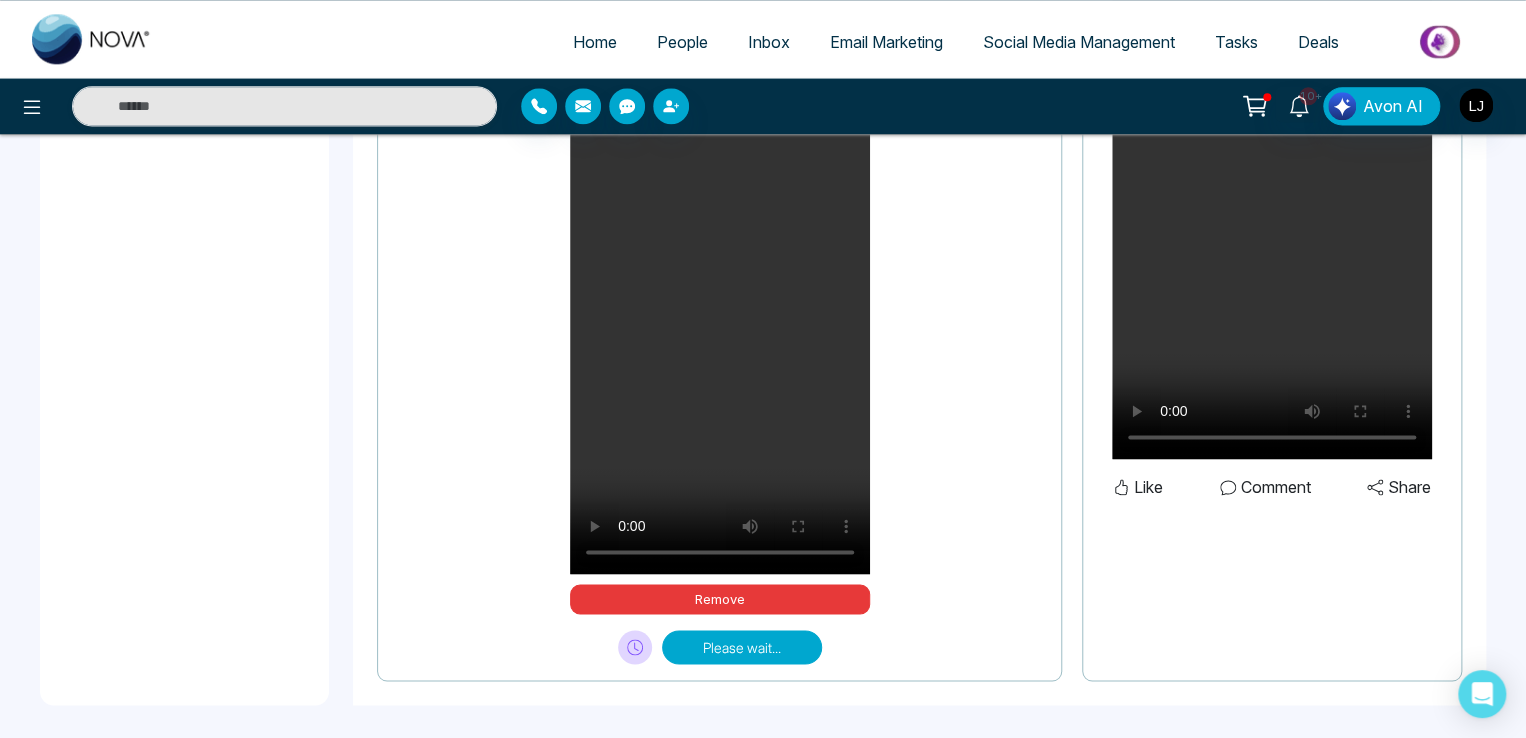 scroll, scrollTop: 1316, scrollLeft: 0, axis: vertical 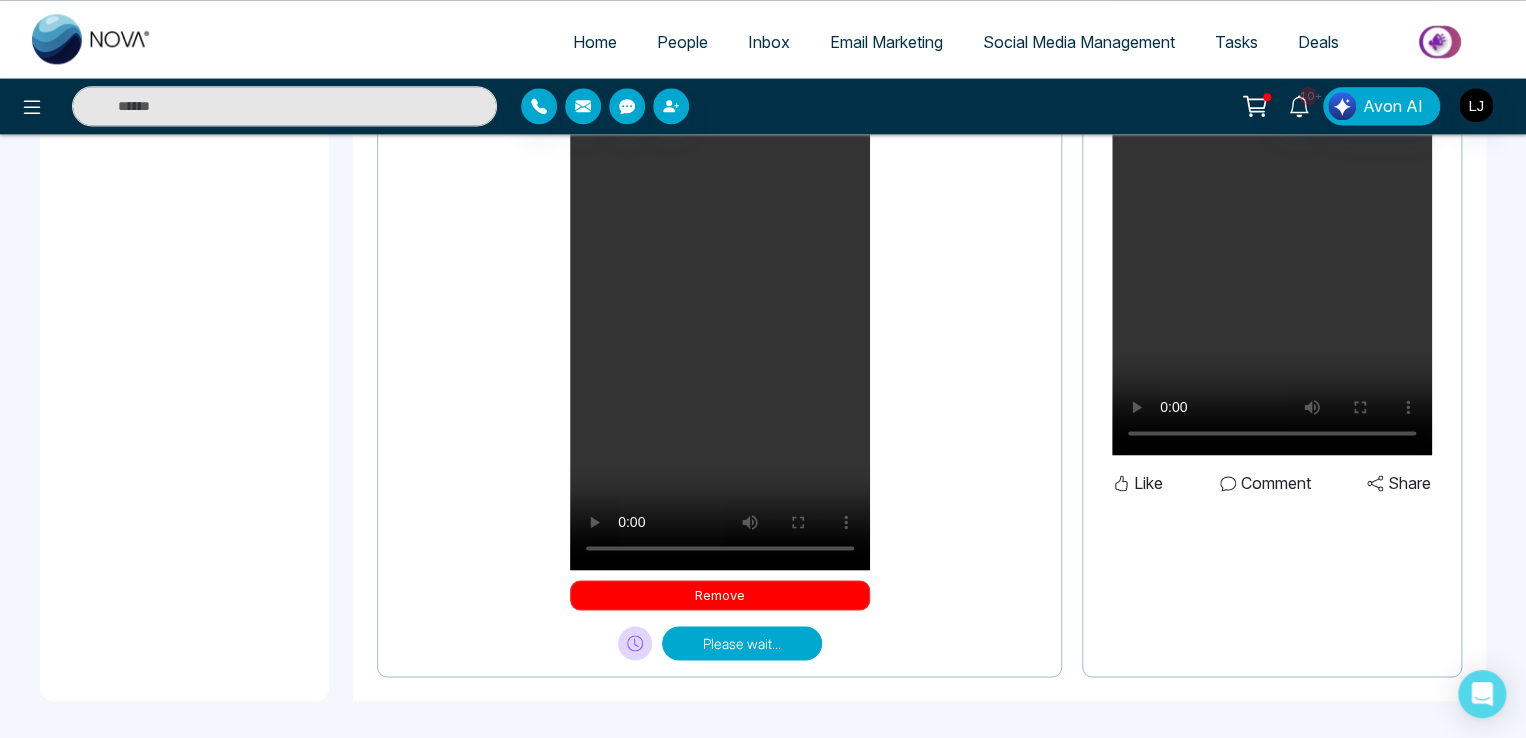 click on "Remove" at bounding box center (720, 595) 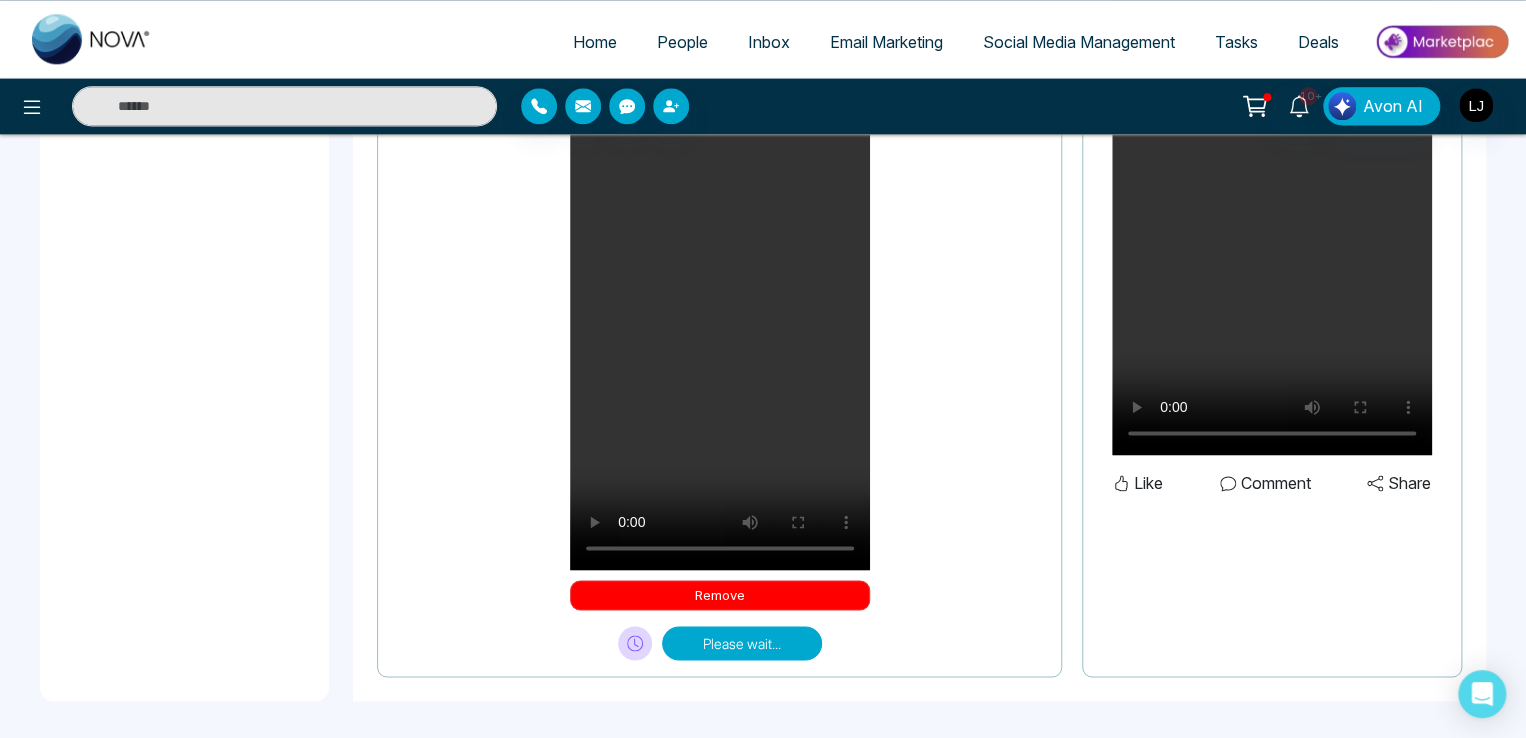 scroll, scrollTop: 878, scrollLeft: 0, axis: vertical 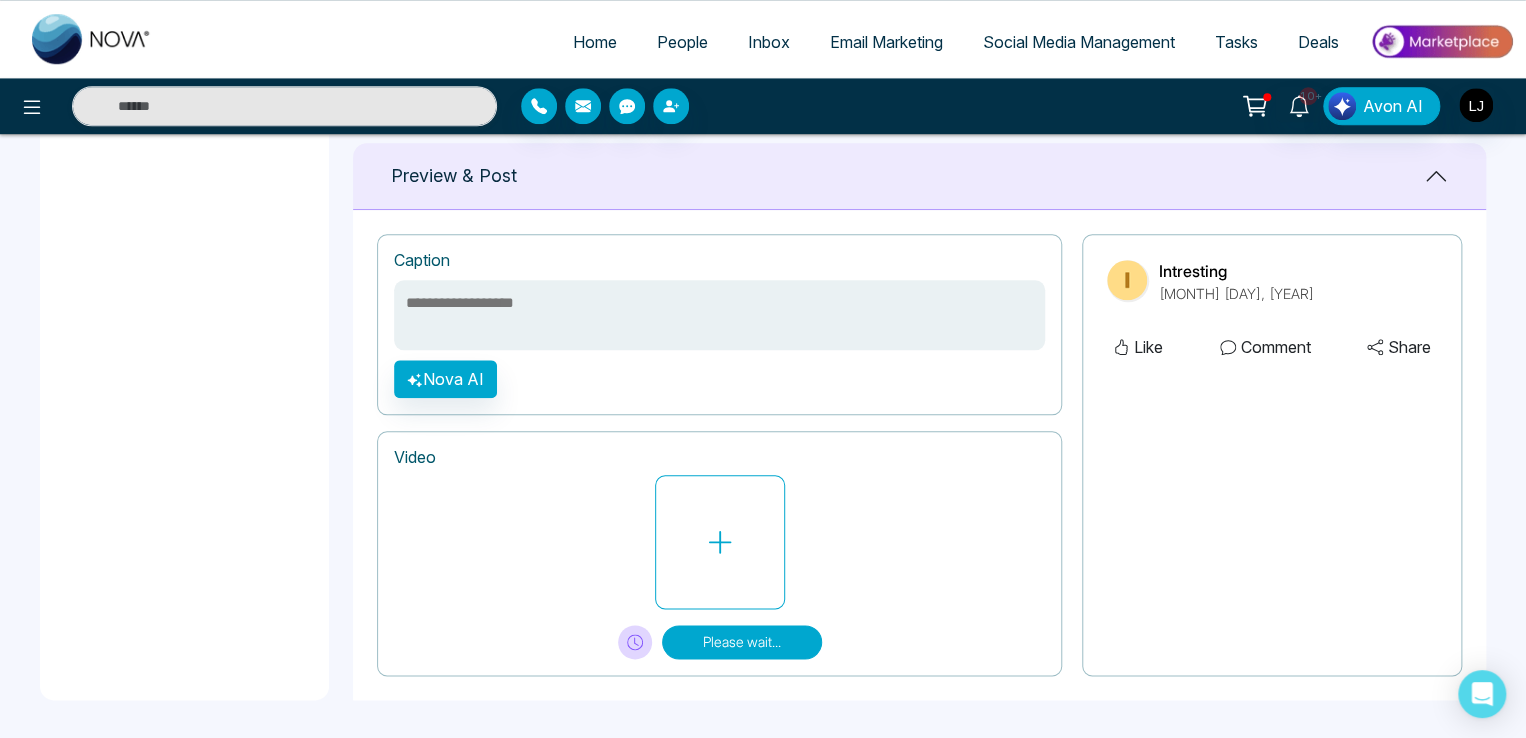 drag, startPoint x: 738, startPoint y: 633, endPoint x: 708, endPoint y: 629, distance: 30.265491 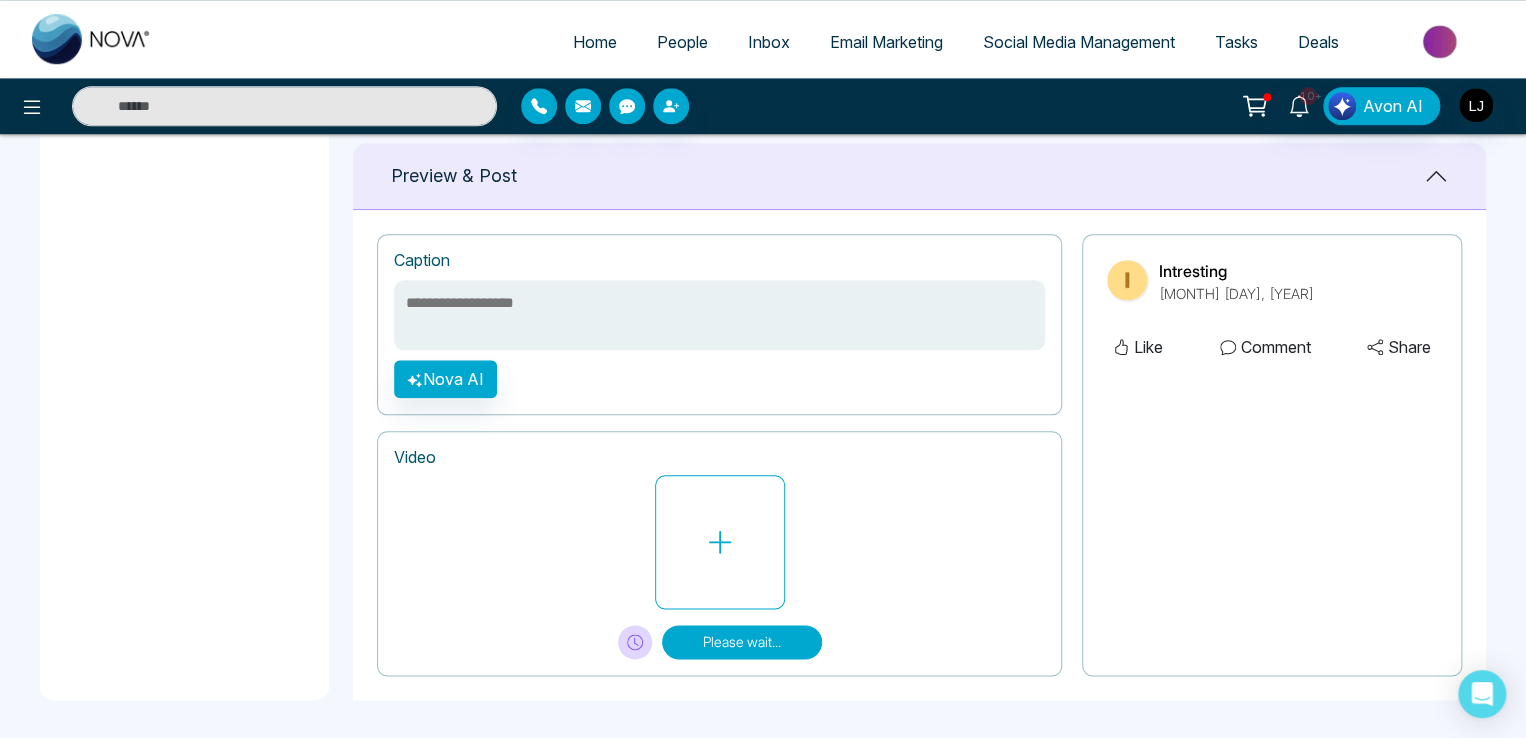 click on "Please wait..." at bounding box center (742, 642) 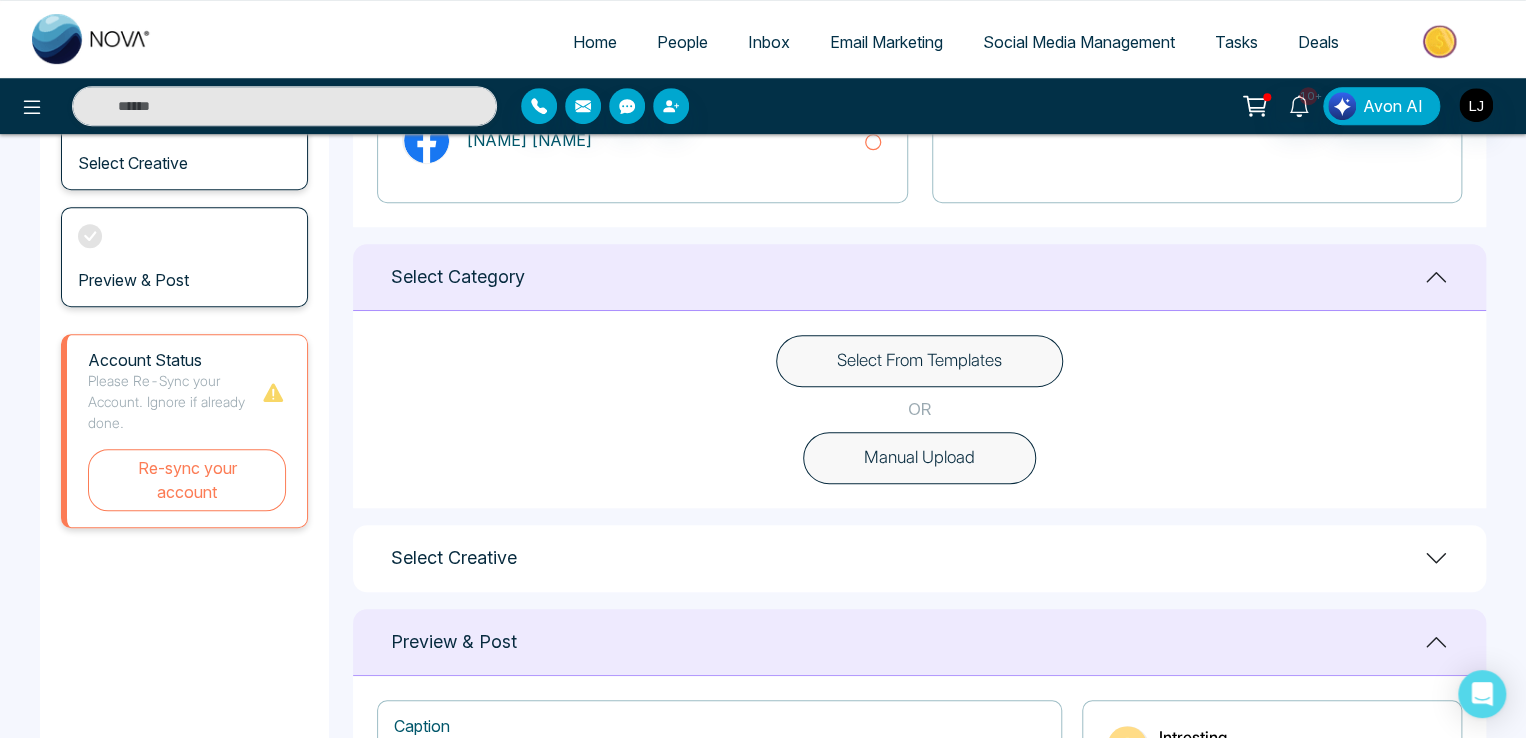 scroll, scrollTop: 78, scrollLeft: 0, axis: vertical 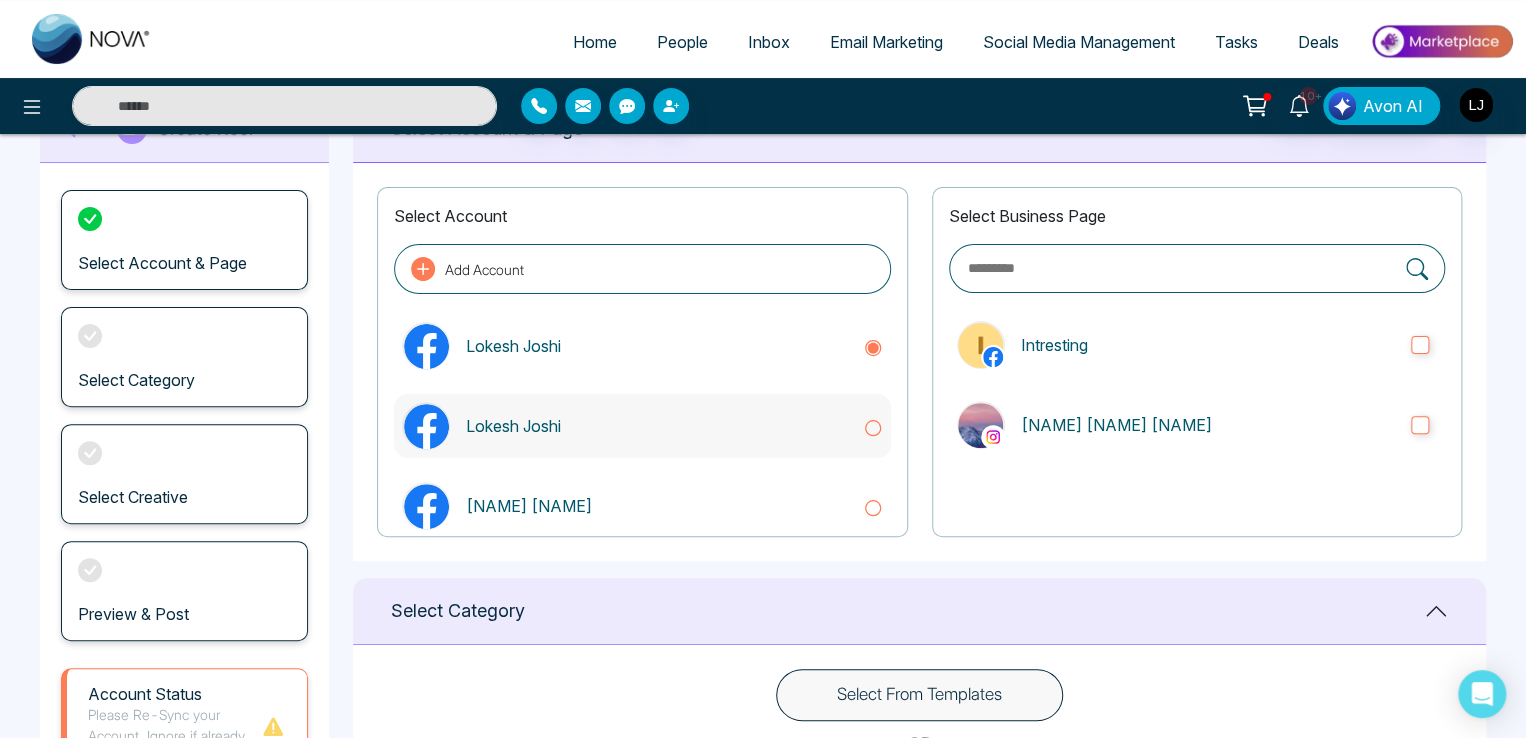 click on "Lokesh Joshi" at bounding box center [656, 426] 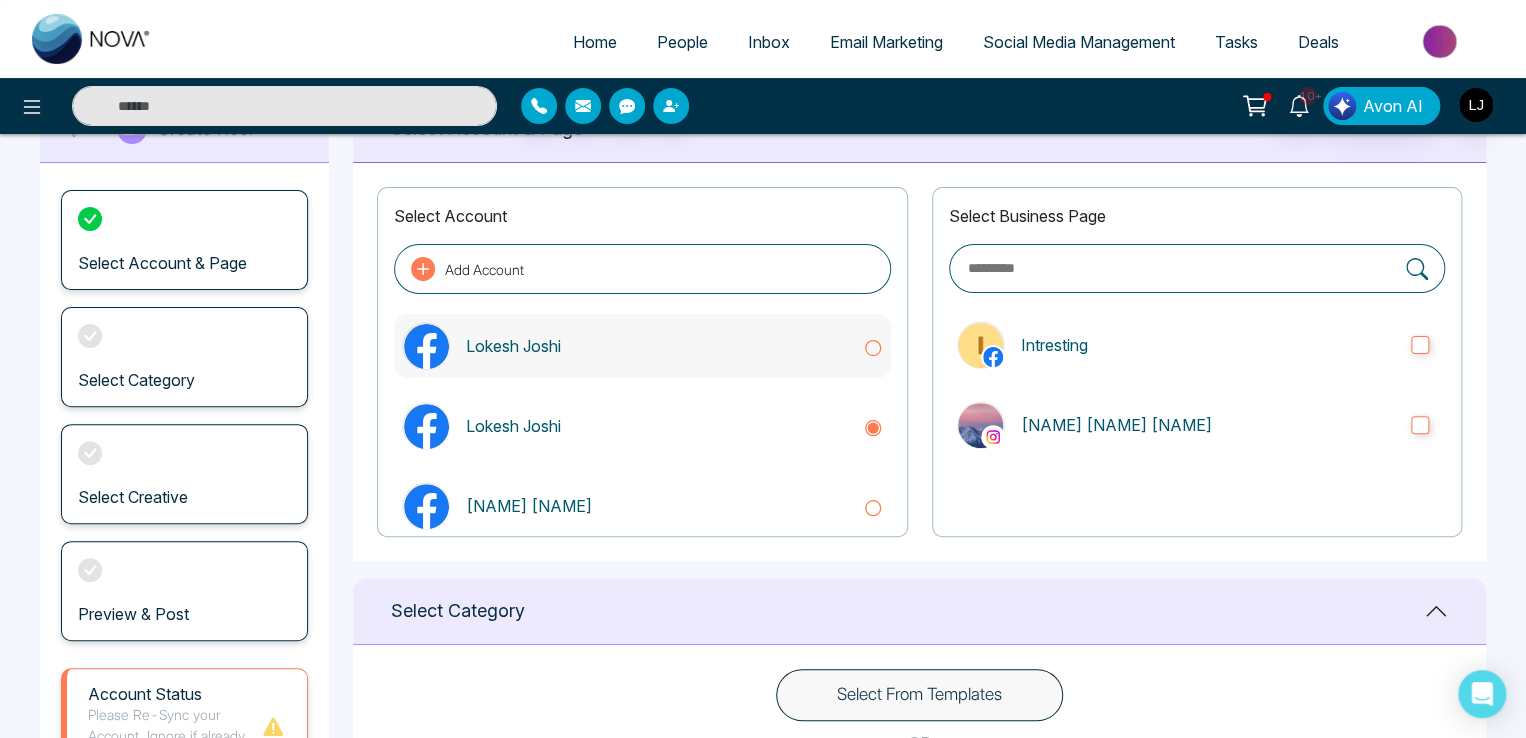 click on "Lokesh Joshi" at bounding box center (642, 346) 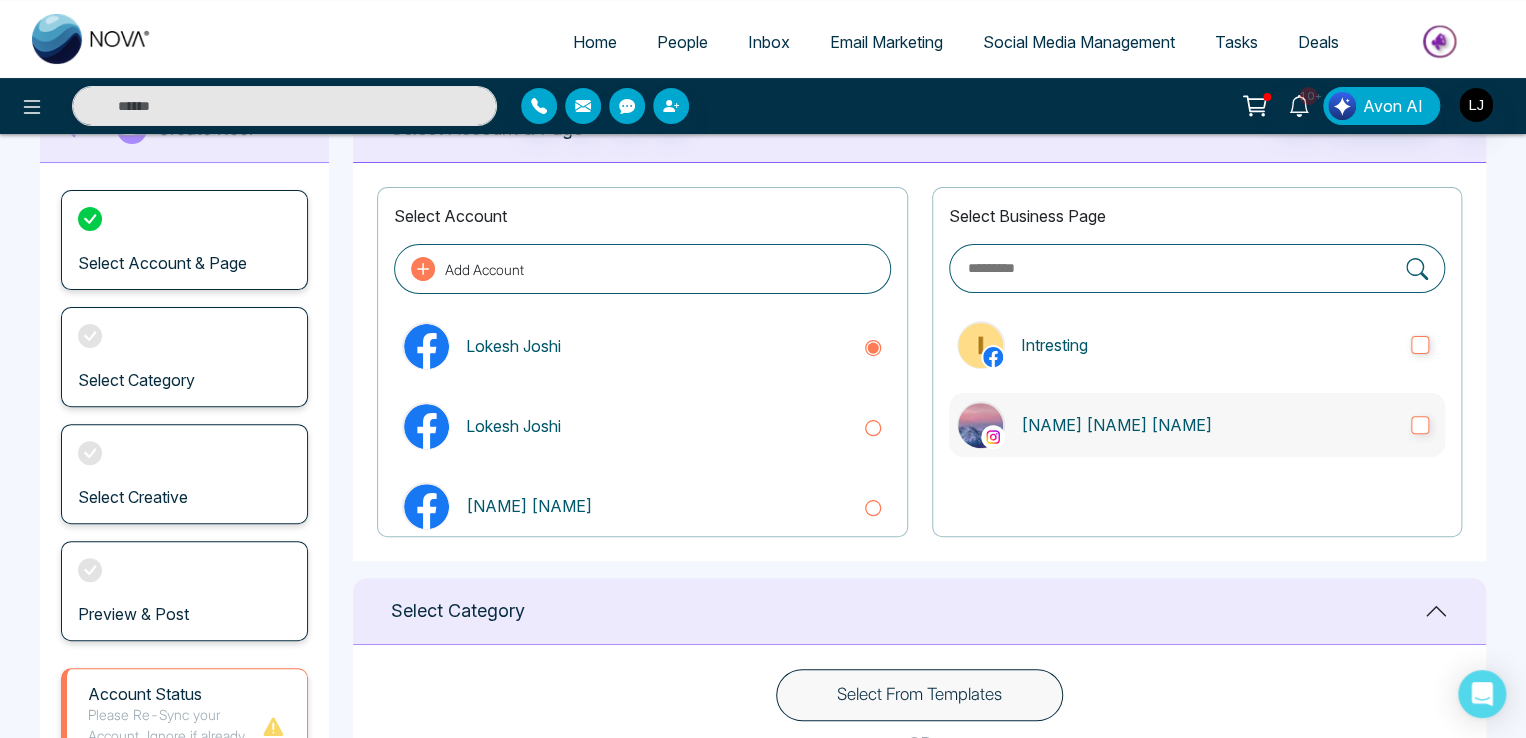 click on "[FIRST] [MIDDLE] [LAST]" at bounding box center (1208, 425) 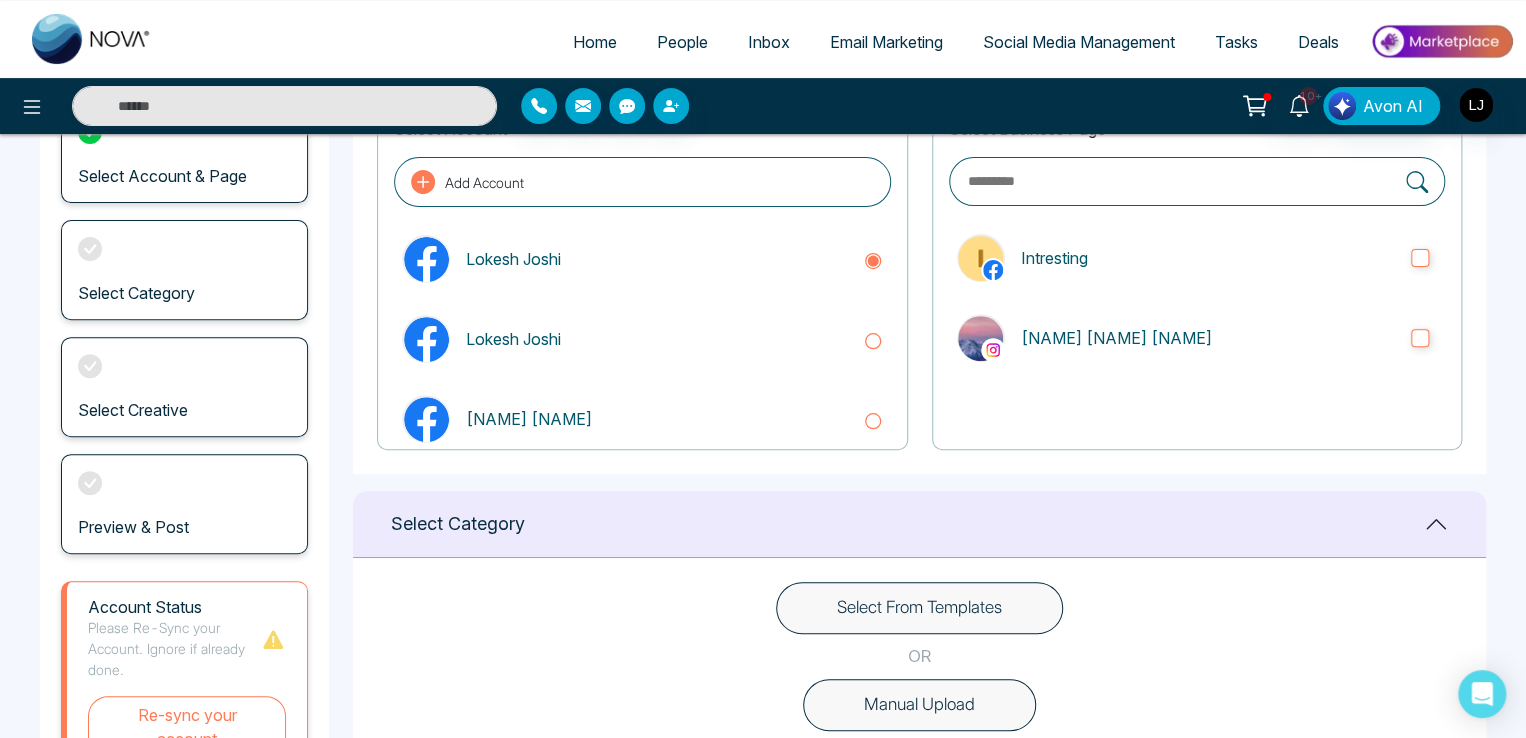 scroll, scrollTop: 0, scrollLeft: 0, axis: both 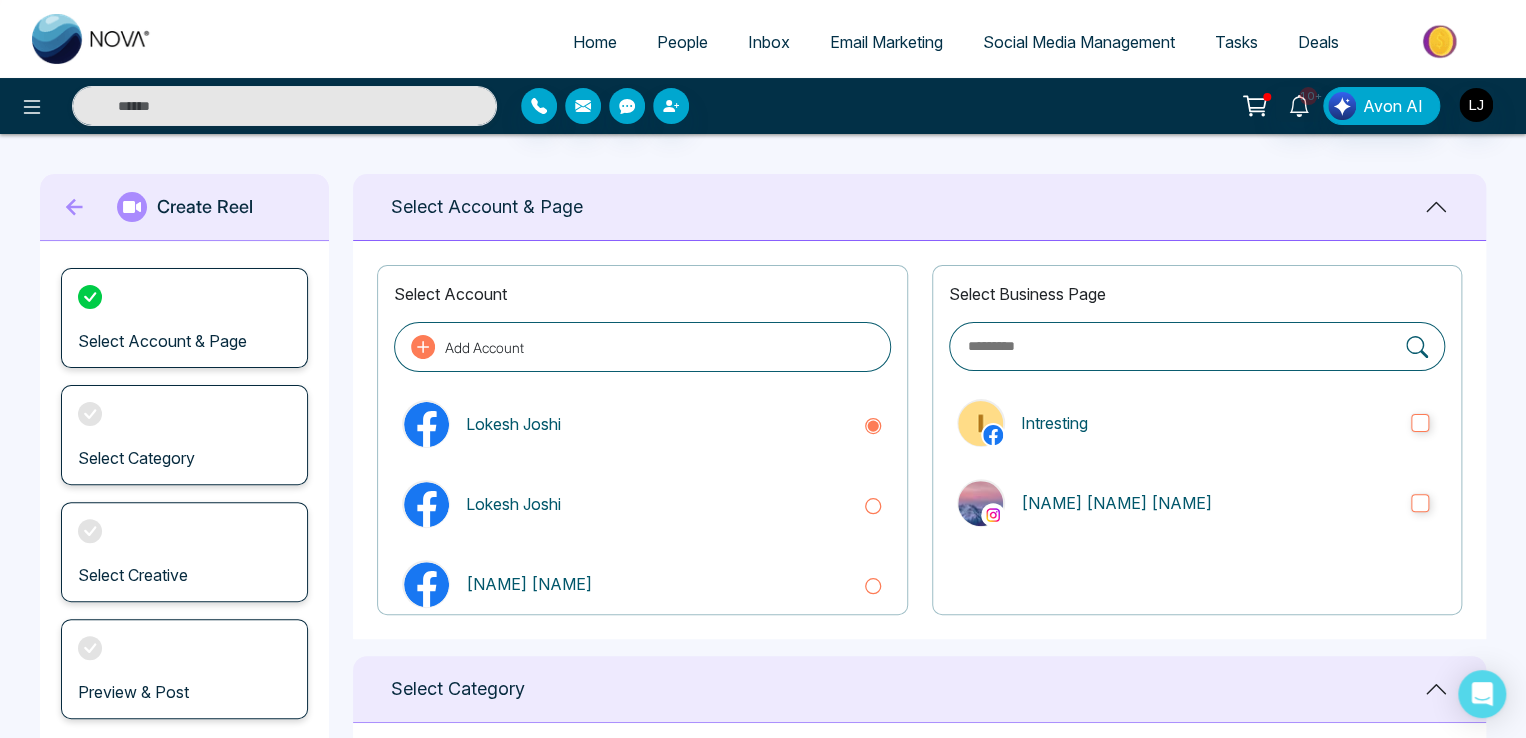 click on "People" at bounding box center [682, 42] 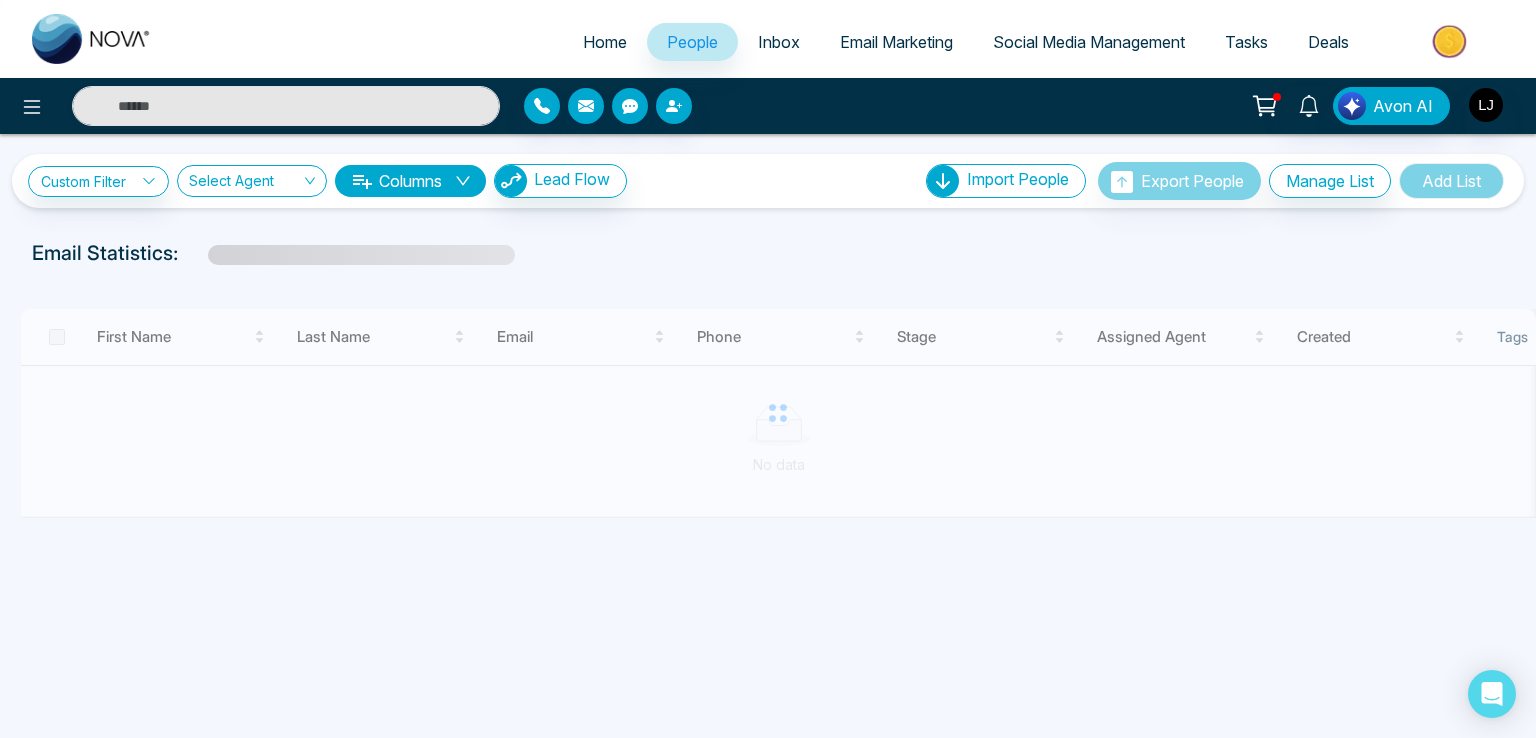 click on "Social Media Management" at bounding box center (1089, 42) 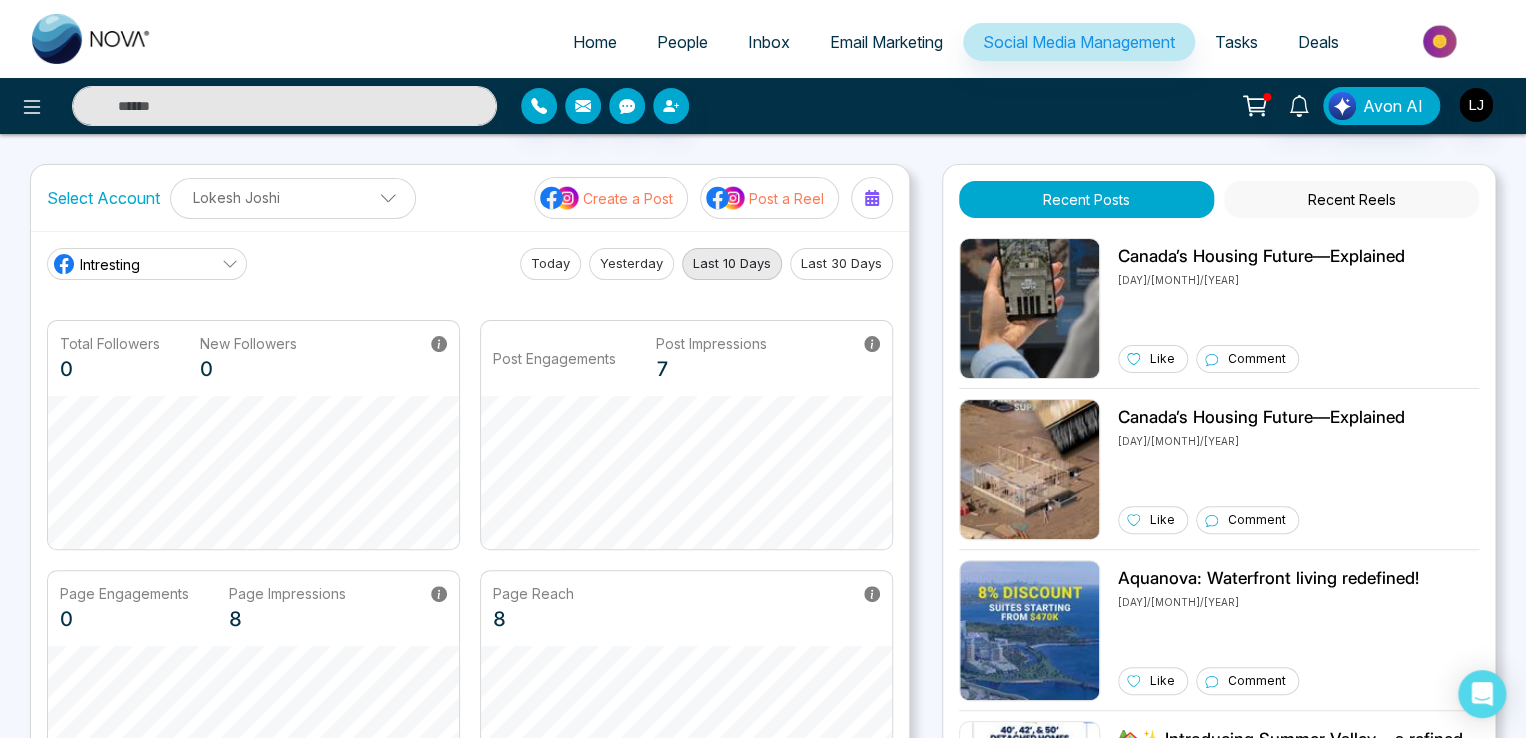 click on "Post a Reel" at bounding box center [786, 198] 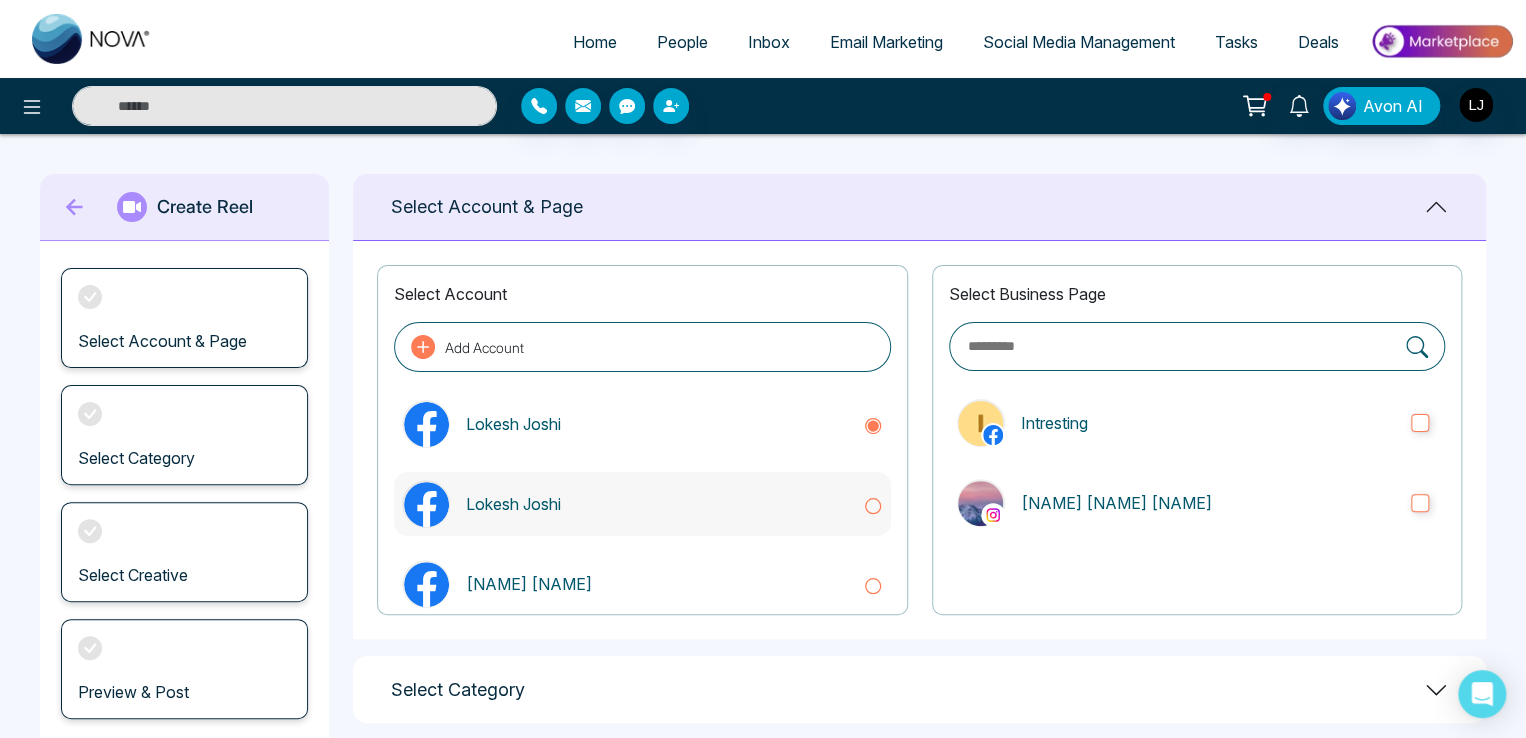 click on "Lokesh Joshi" at bounding box center (642, 504) 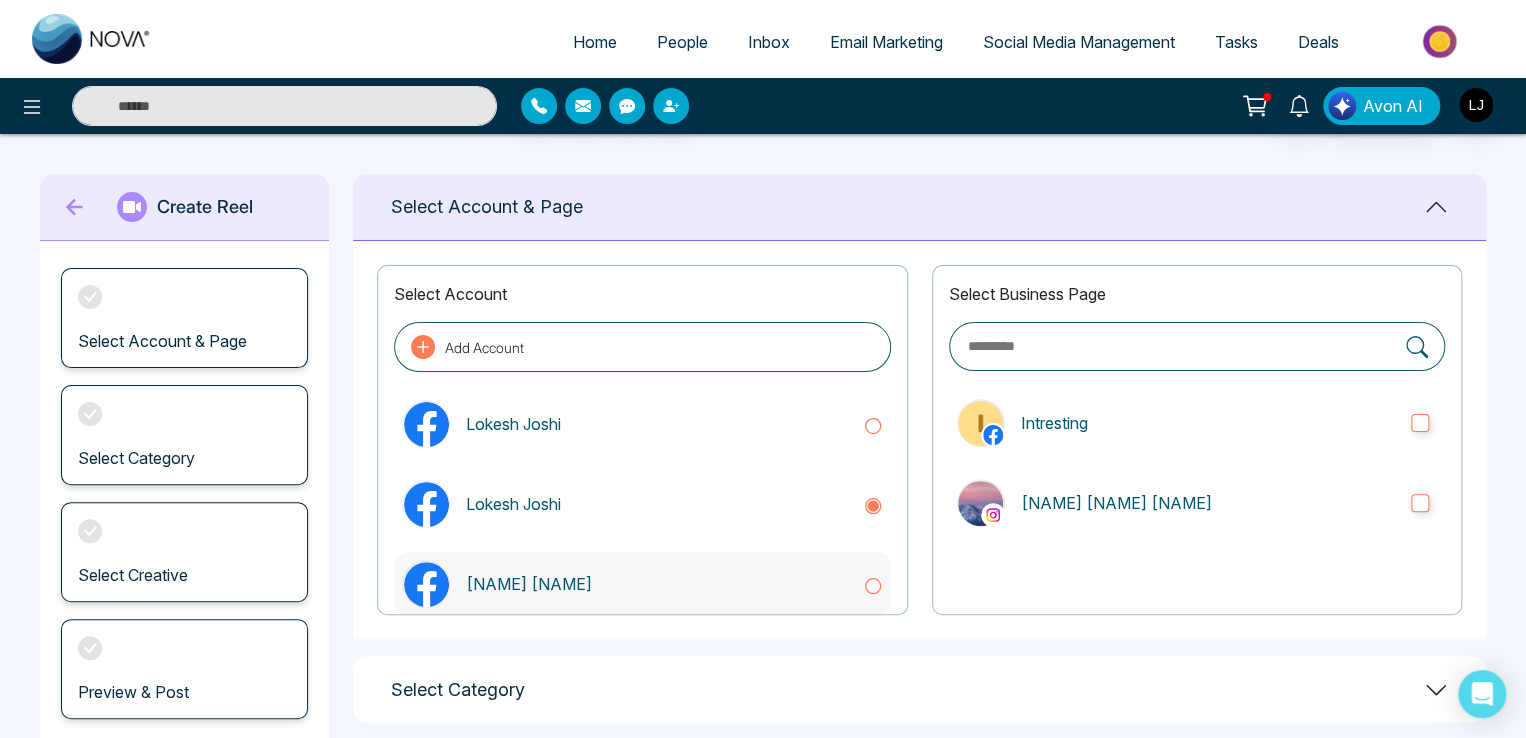 click on "[FIRST] [LAST]" at bounding box center (656, 584) 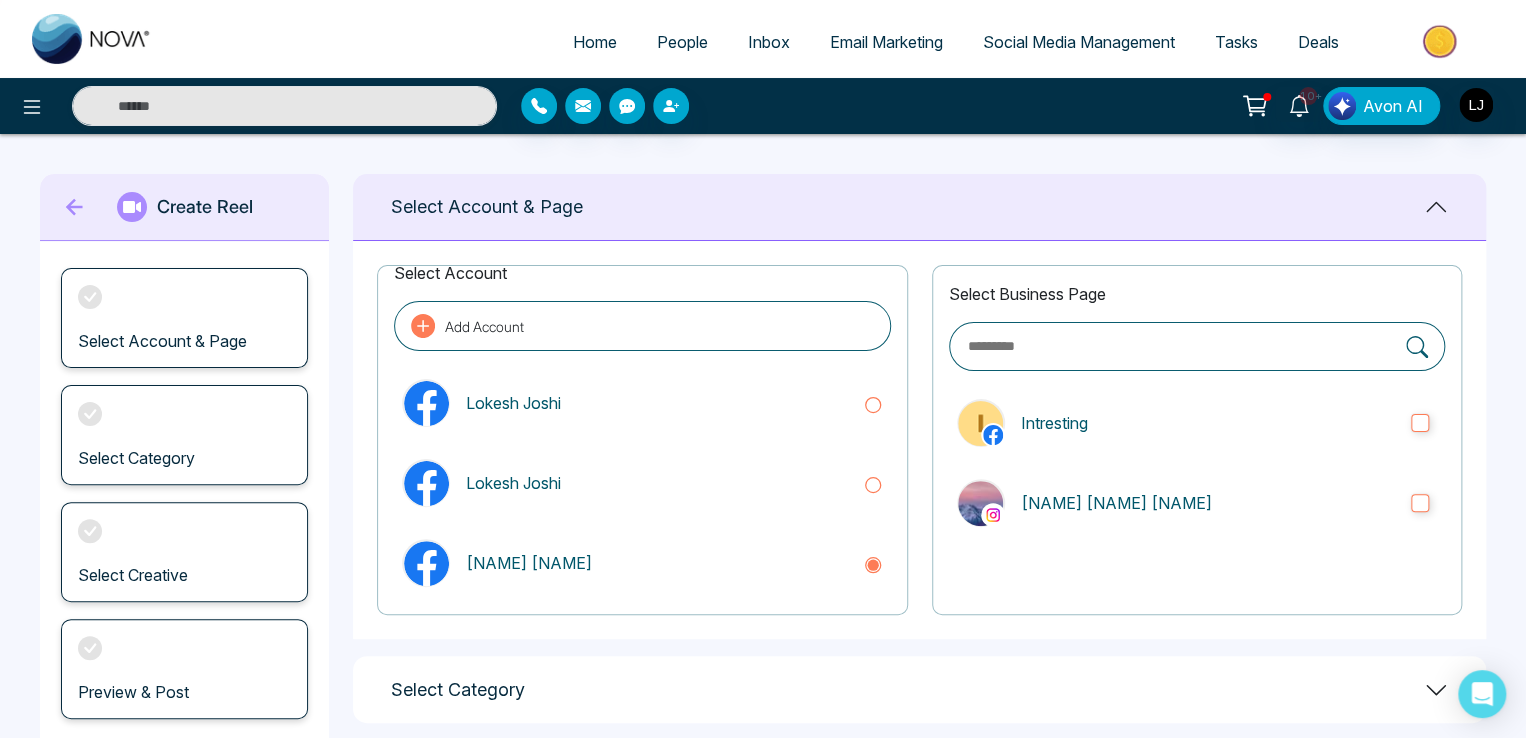 scroll, scrollTop: 32, scrollLeft: 0, axis: vertical 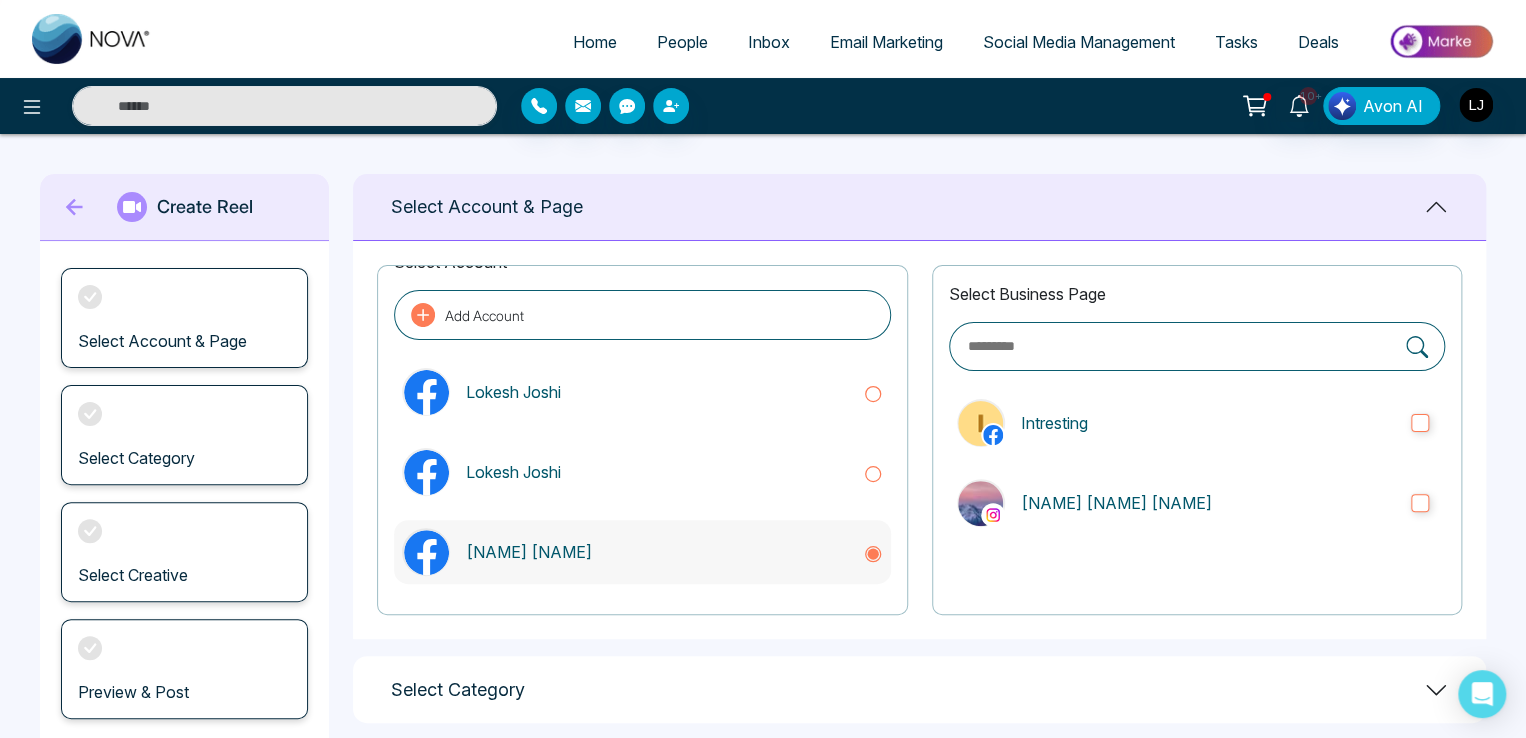 drag, startPoint x: 666, startPoint y: 561, endPoint x: 681, endPoint y: 550, distance: 18.601076 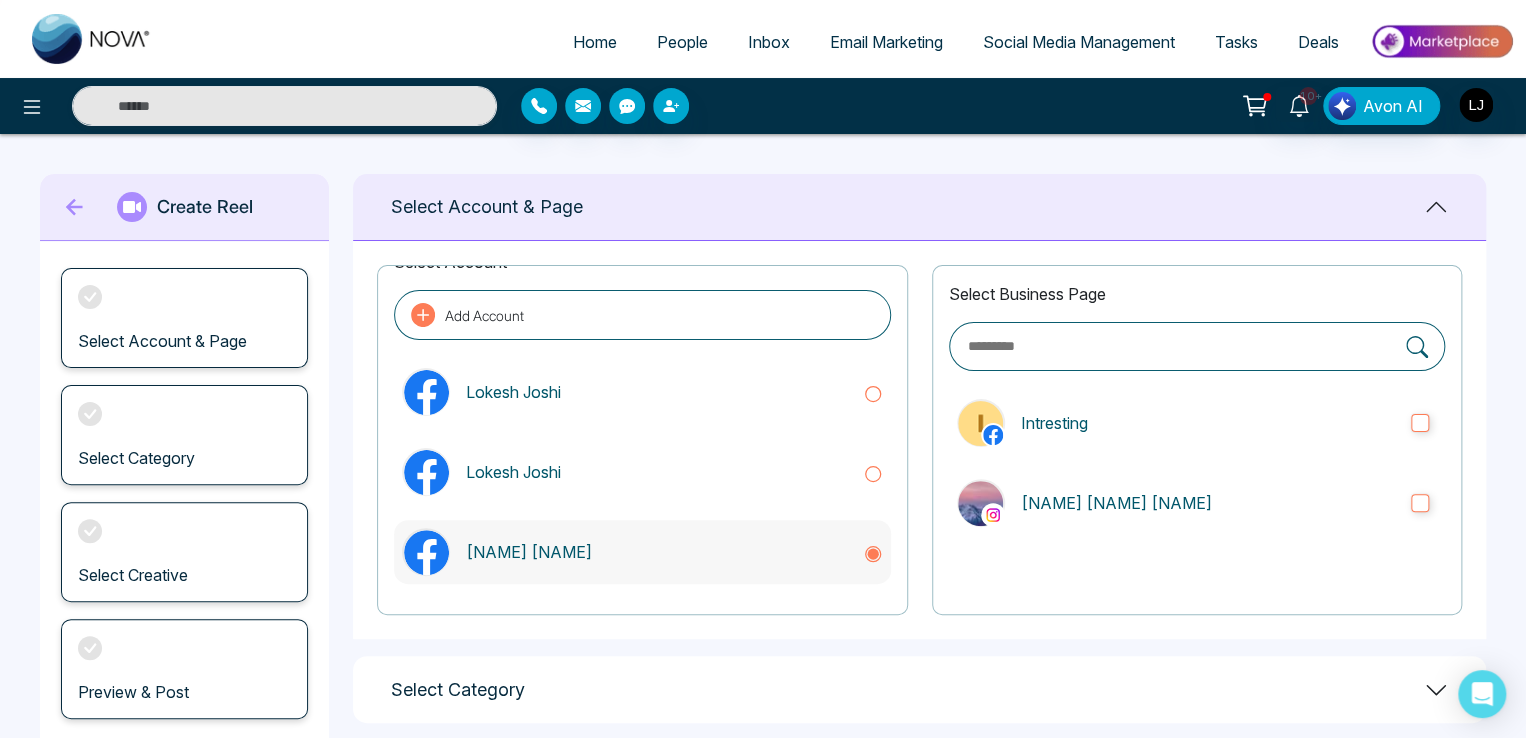 click on "[FIRST] [LAST]" at bounding box center (656, 552) 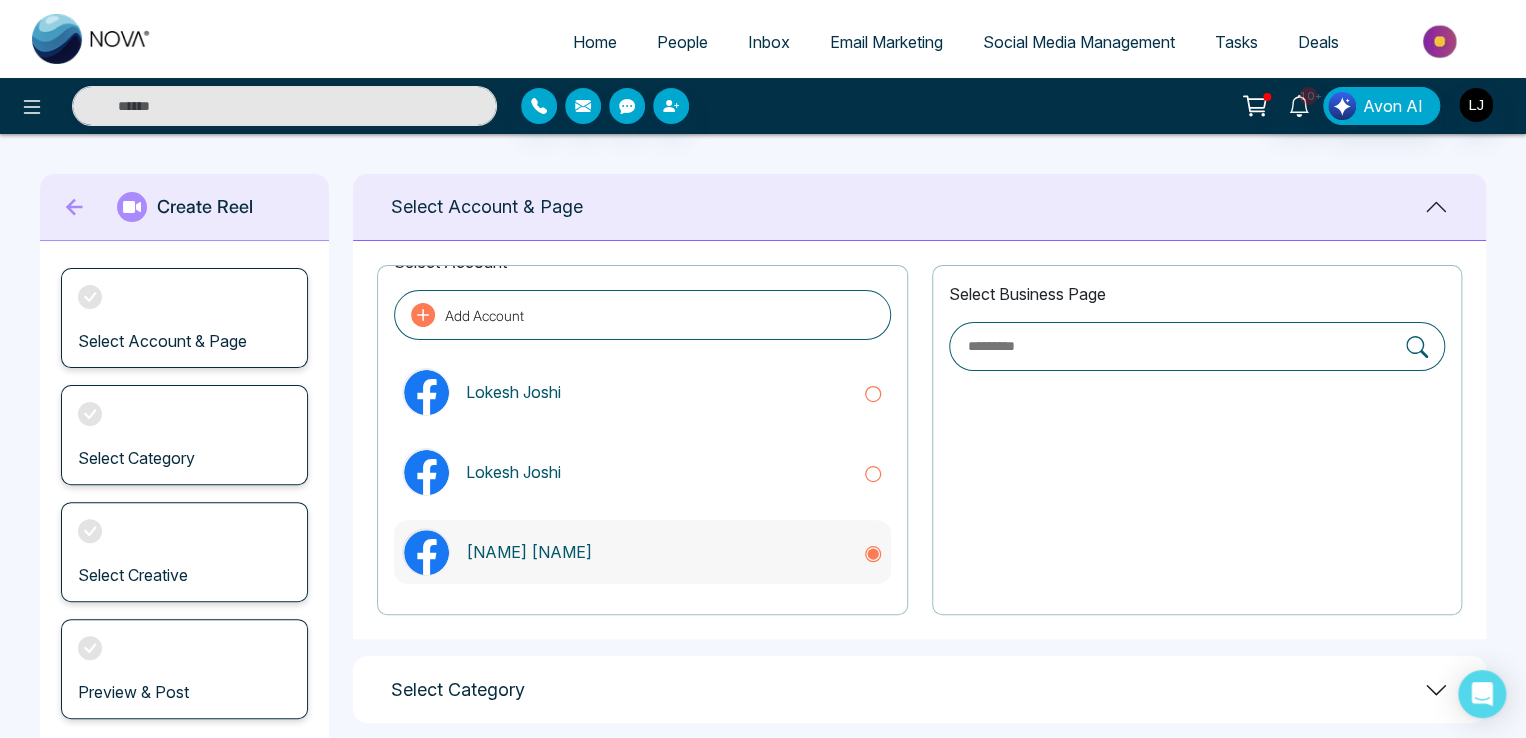 click on "[FIRST] [LAST]" at bounding box center [656, 552] 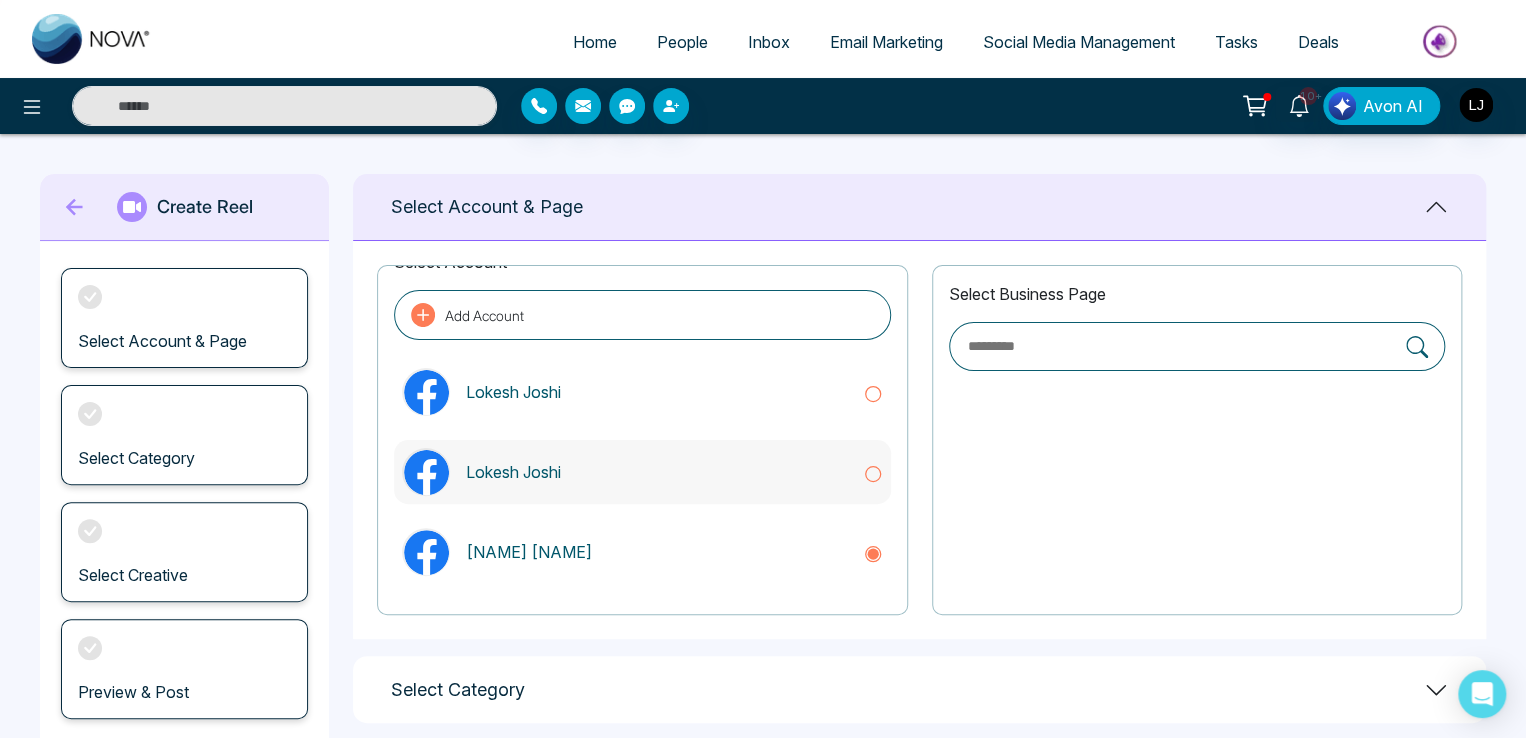 click on "Lokesh Joshi" at bounding box center (656, 472) 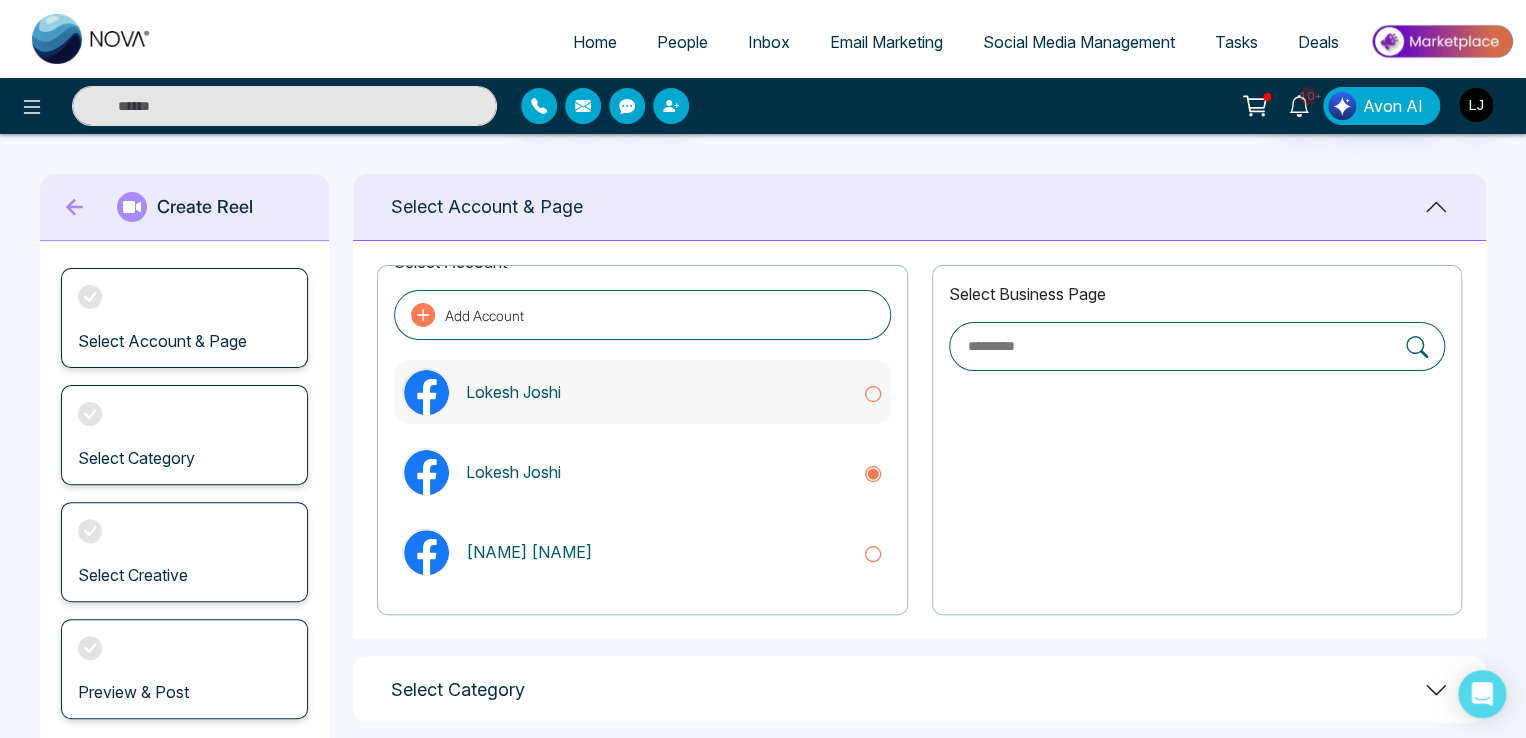 click on "Lokesh Joshi" at bounding box center [656, 392] 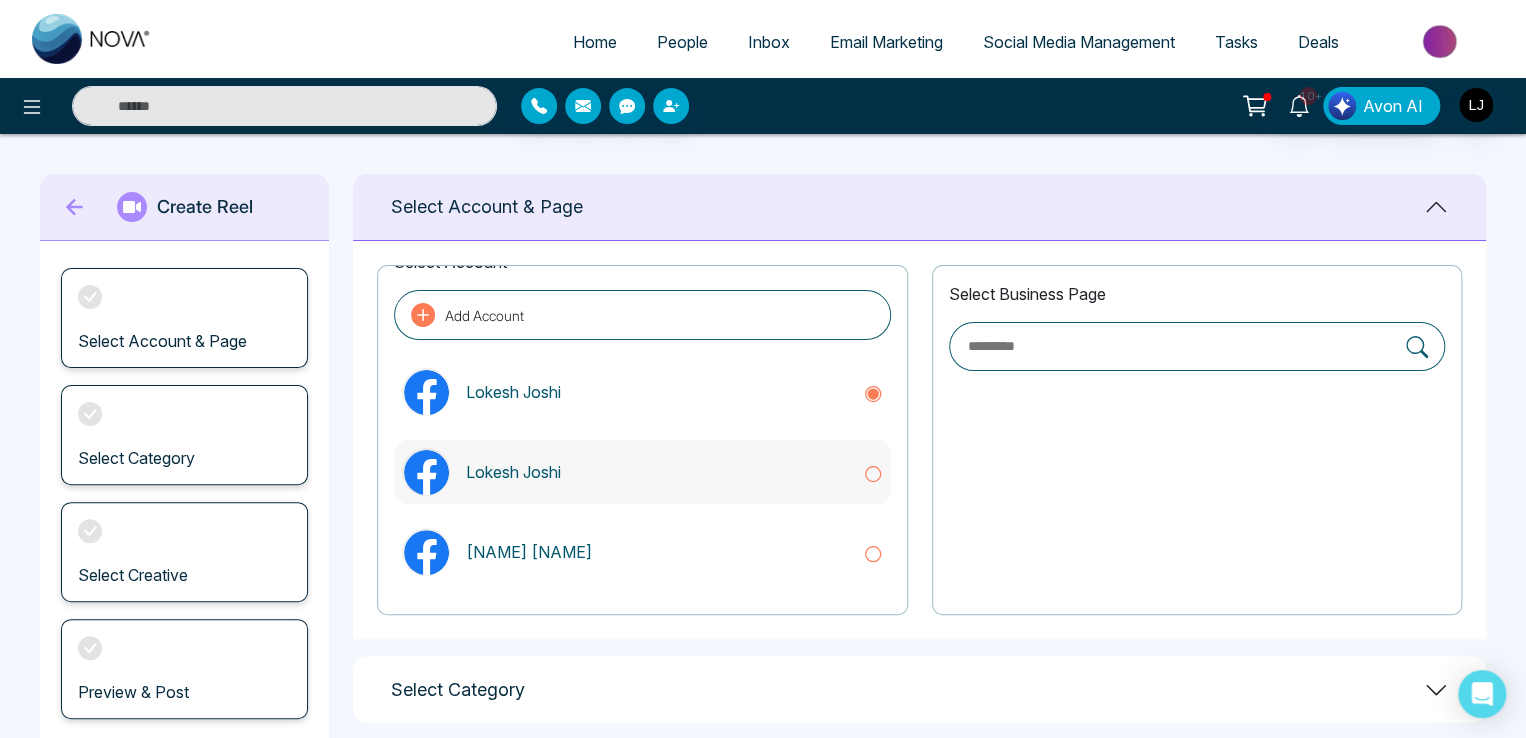 click on "Lokesh Joshi" at bounding box center [642, 472] 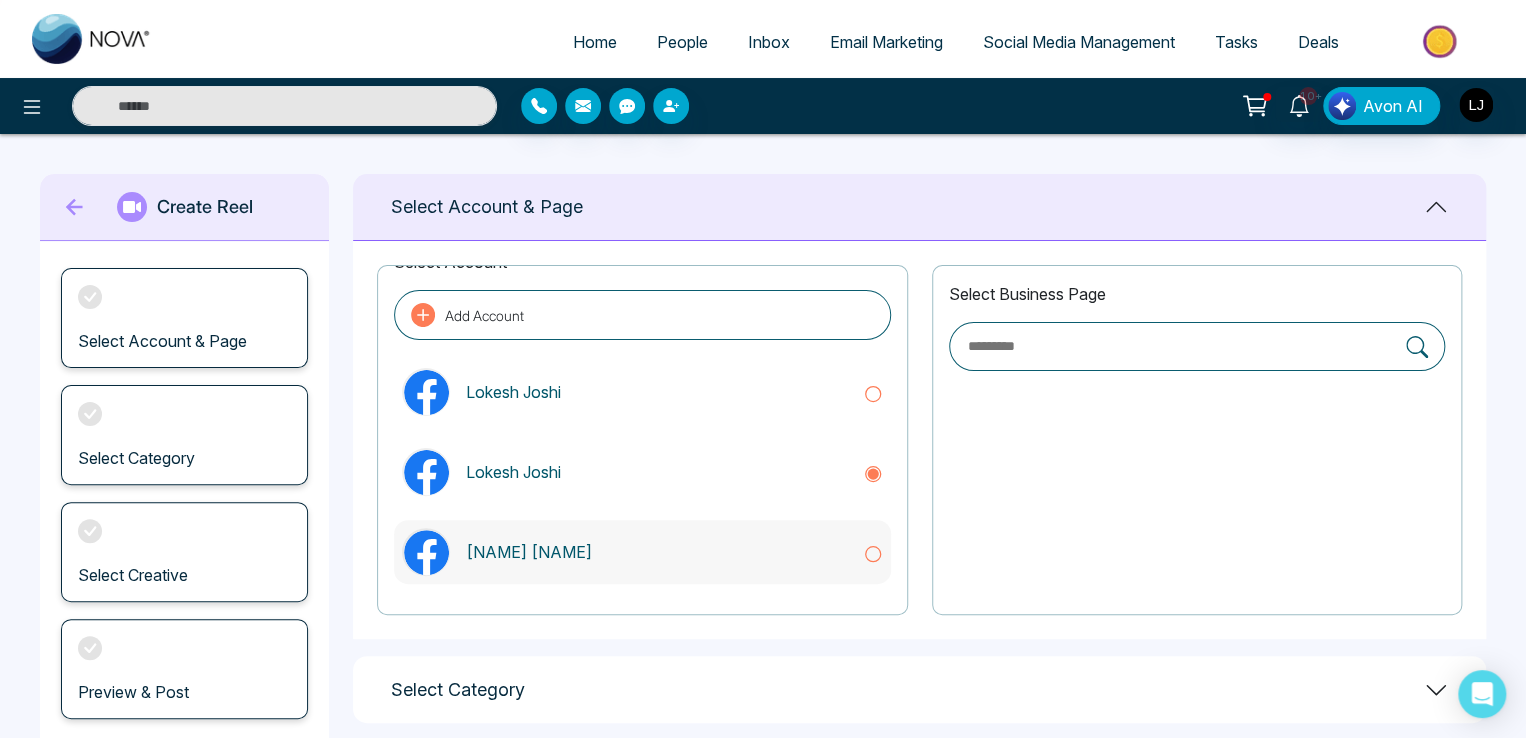 click on "[FIRST] [LAST]" at bounding box center [656, 552] 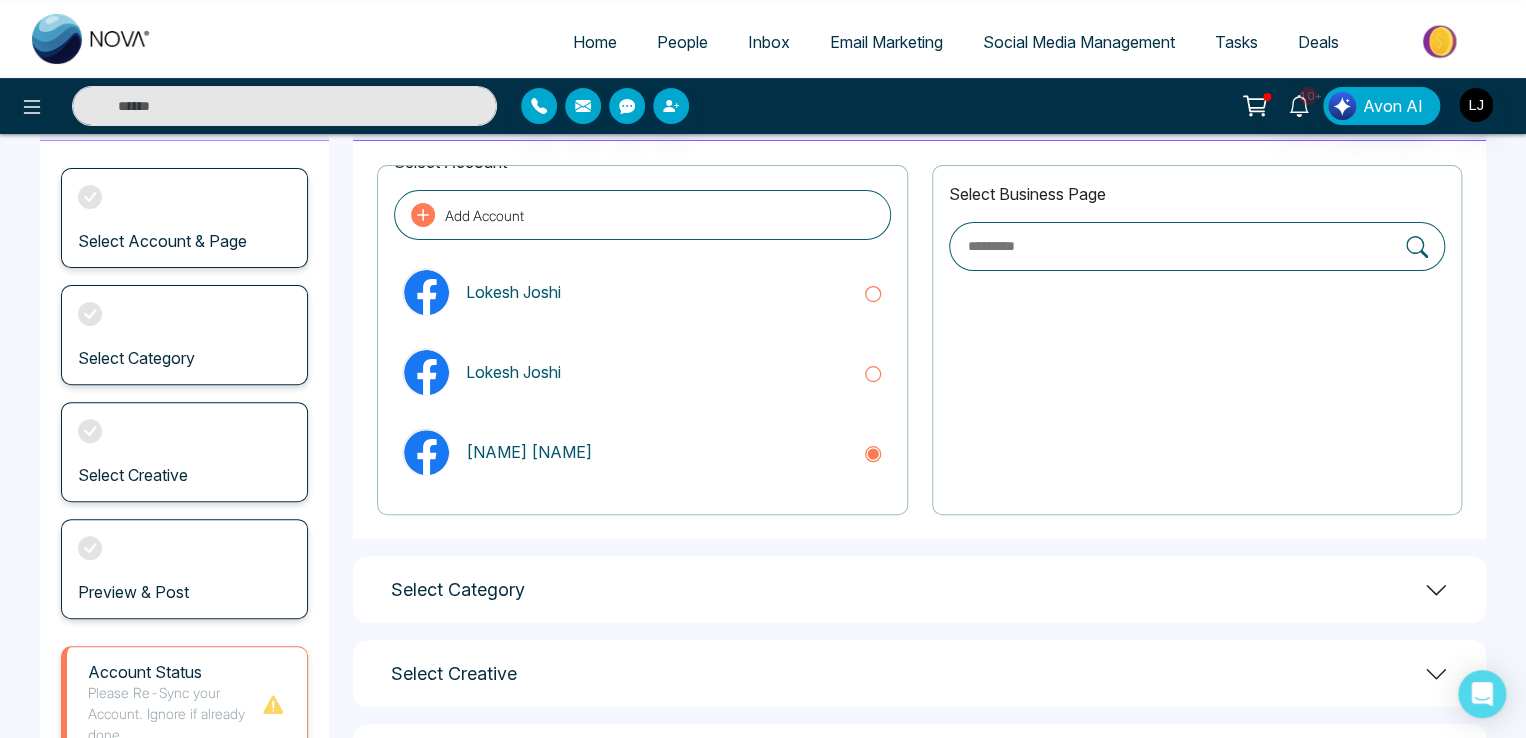 scroll, scrollTop: 272, scrollLeft: 0, axis: vertical 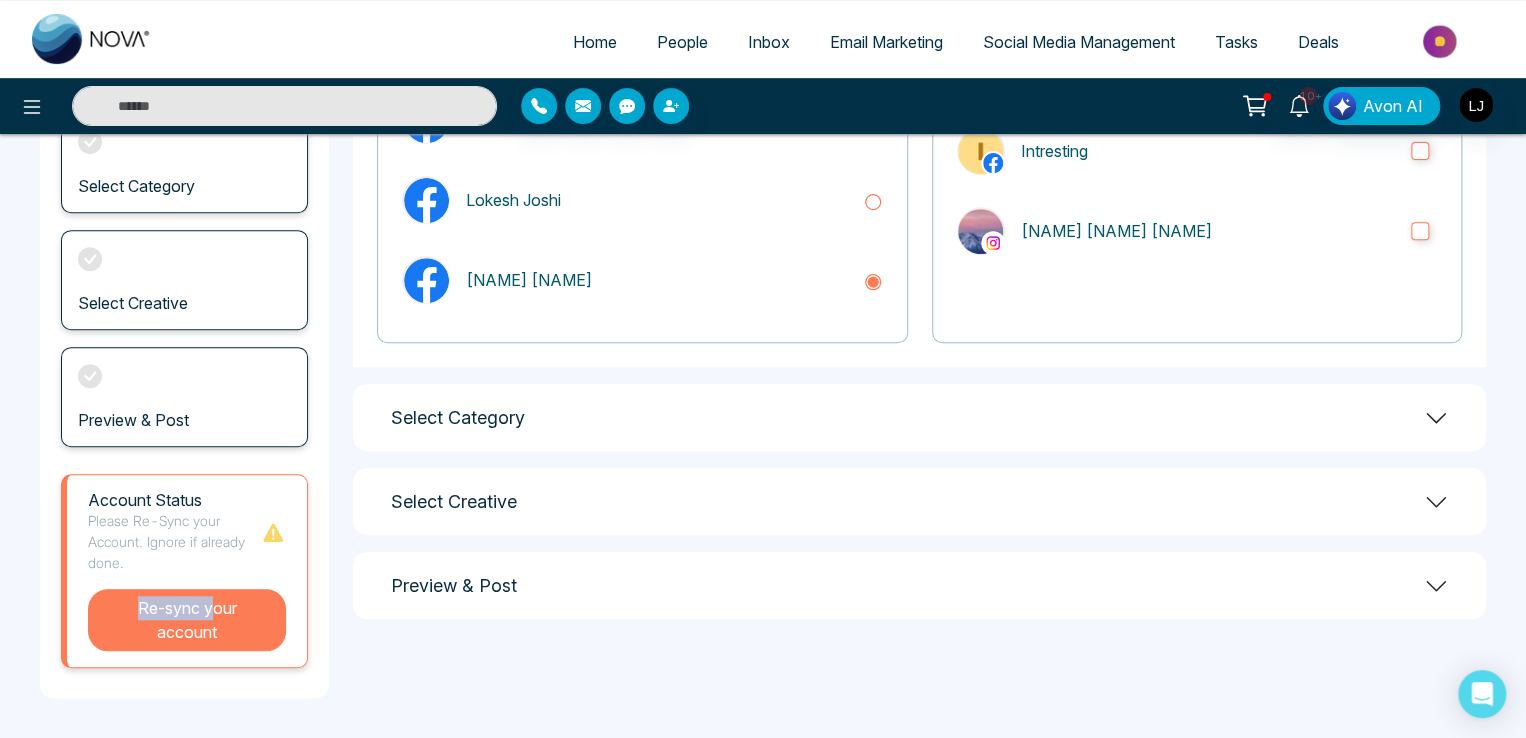 click on "Account Status Please Re-Sync your Account. Ignore if already done. Re-sync your account" at bounding box center [184, 571] 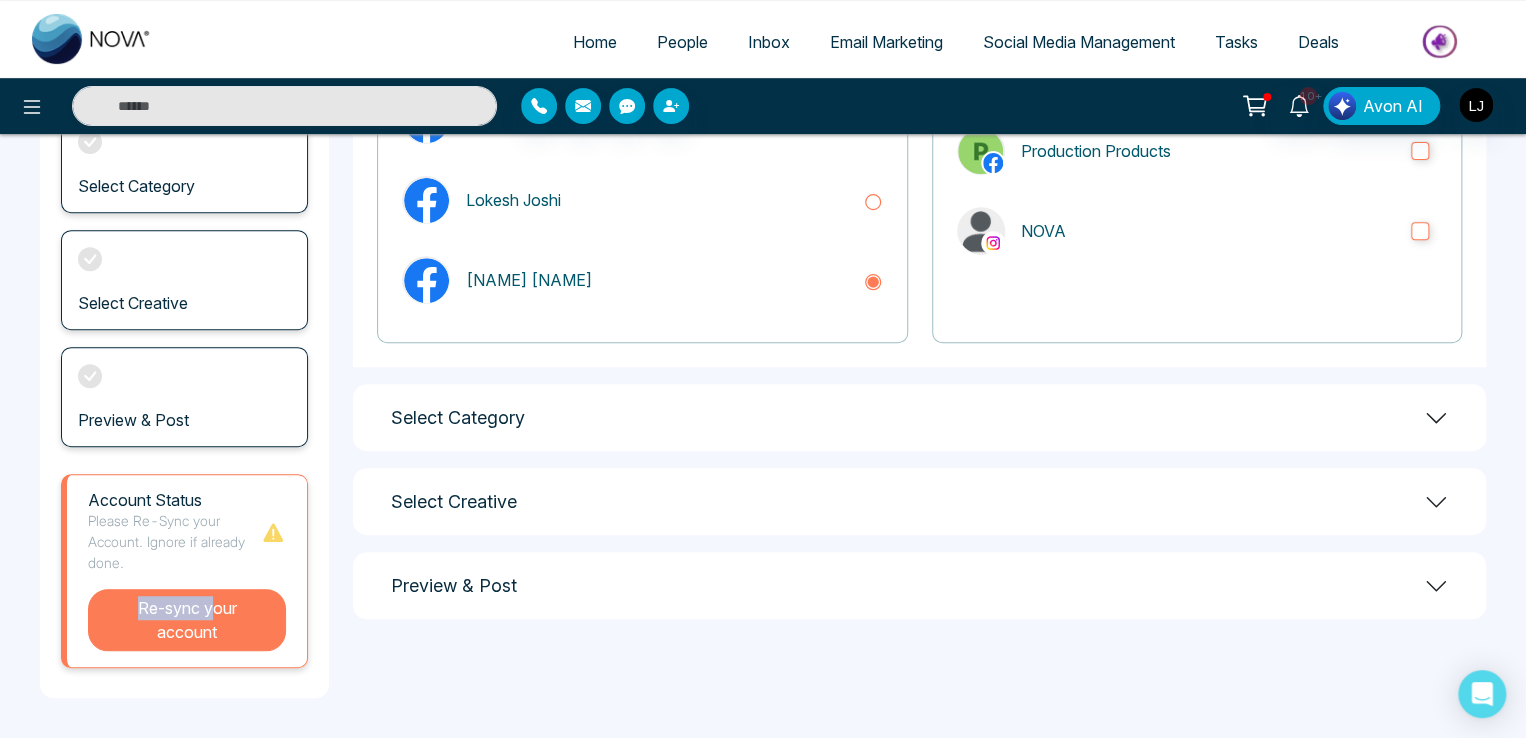 click on "Re-sync your account" at bounding box center (187, 620) 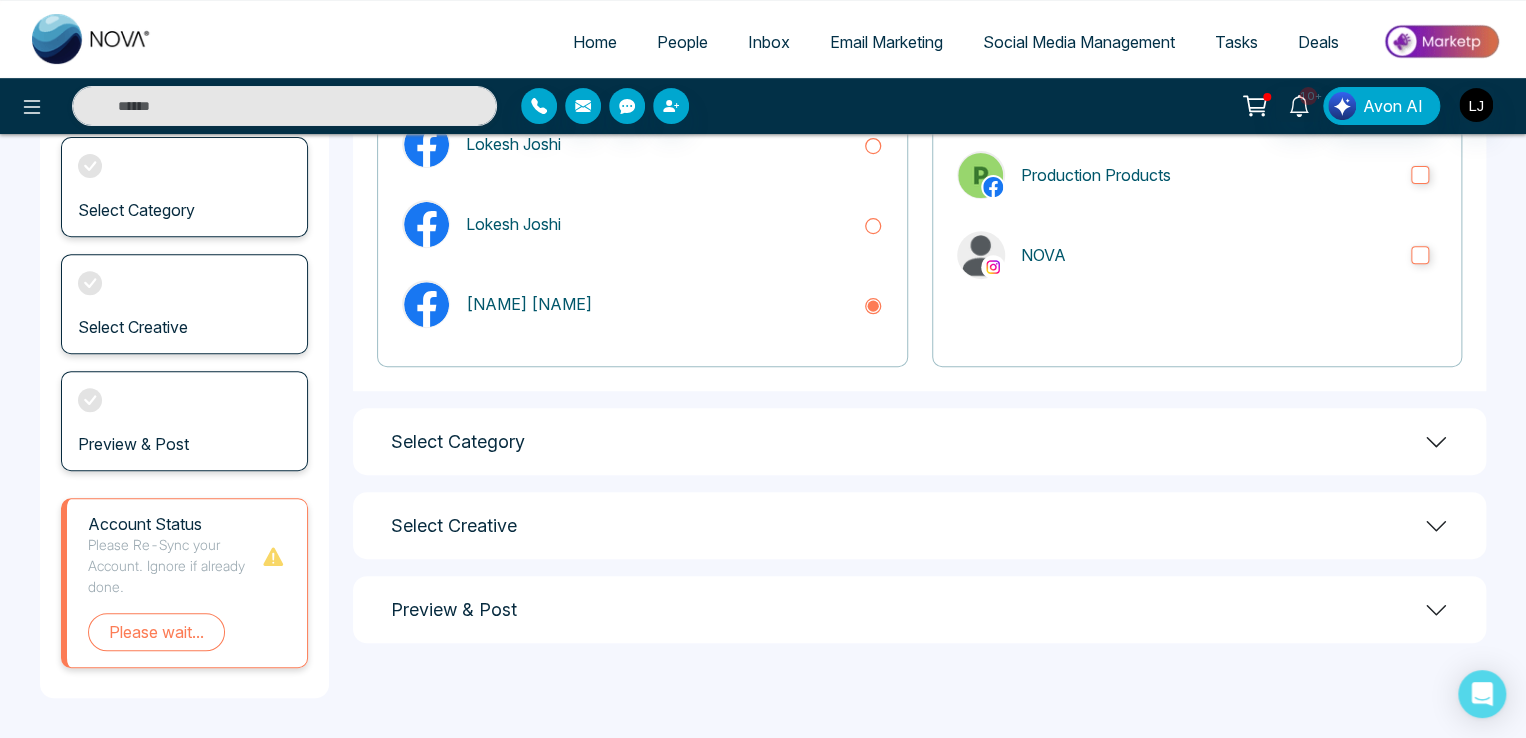 scroll, scrollTop: 248, scrollLeft: 0, axis: vertical 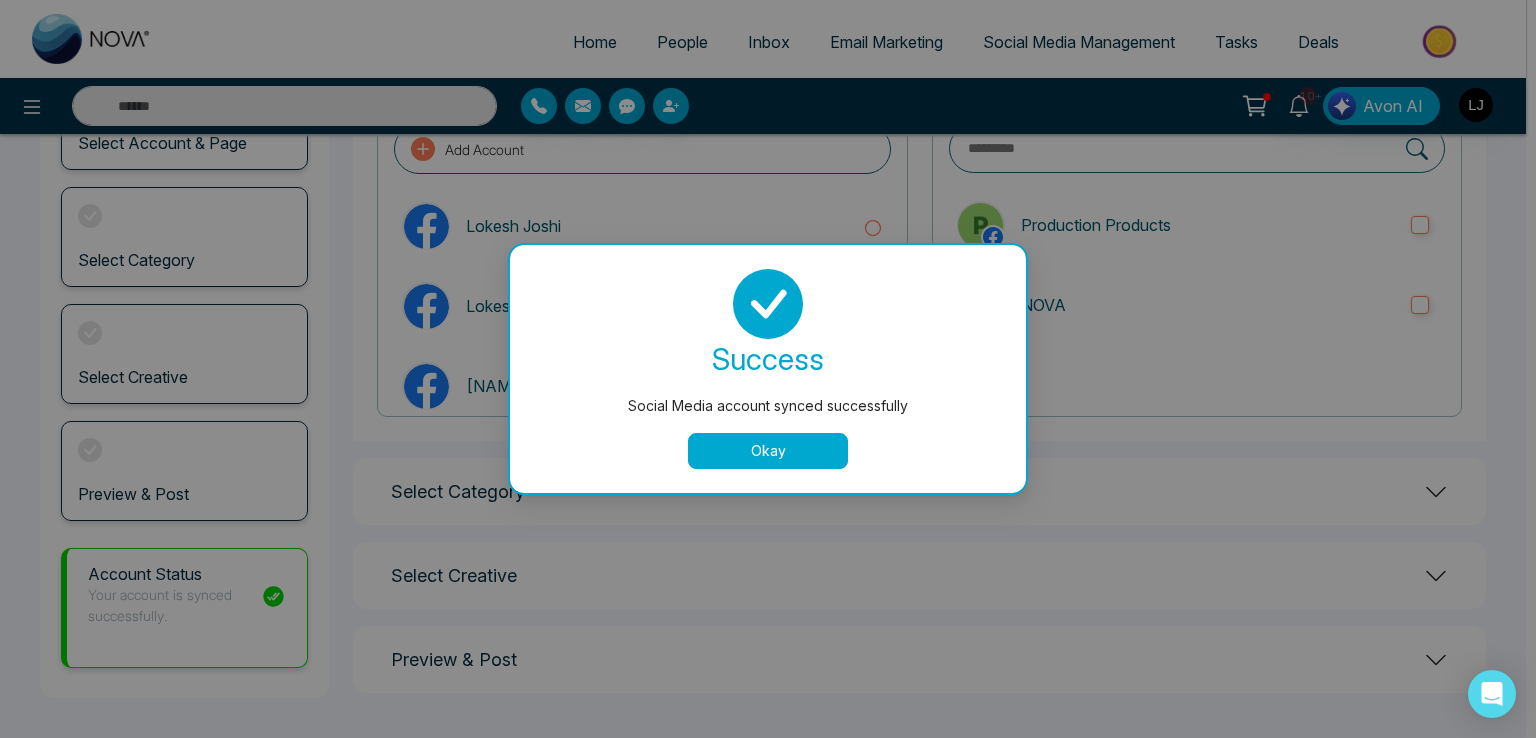 click on "Okay" at bounding box center (768, 451) 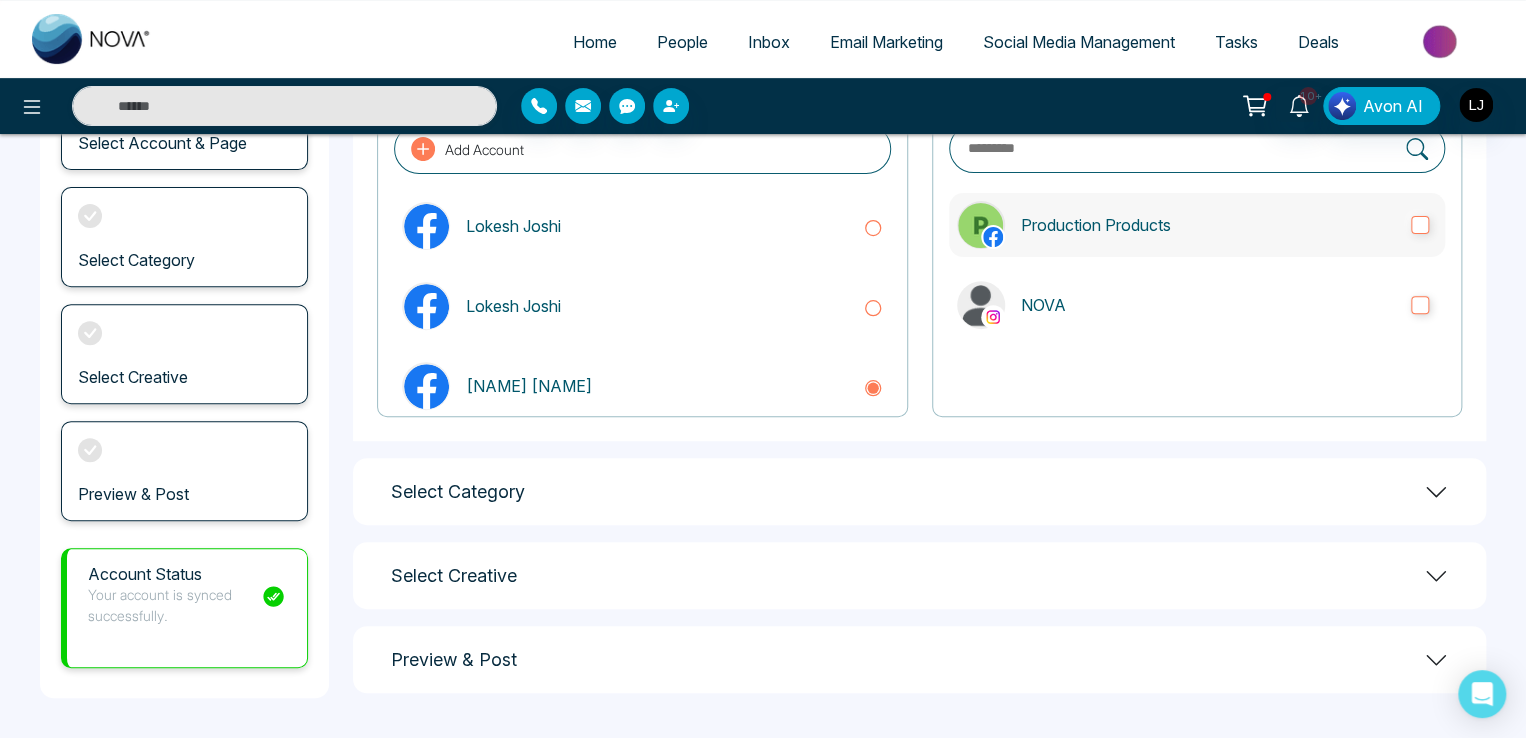 click on "Production Products" at bounding box center [1197, 225] 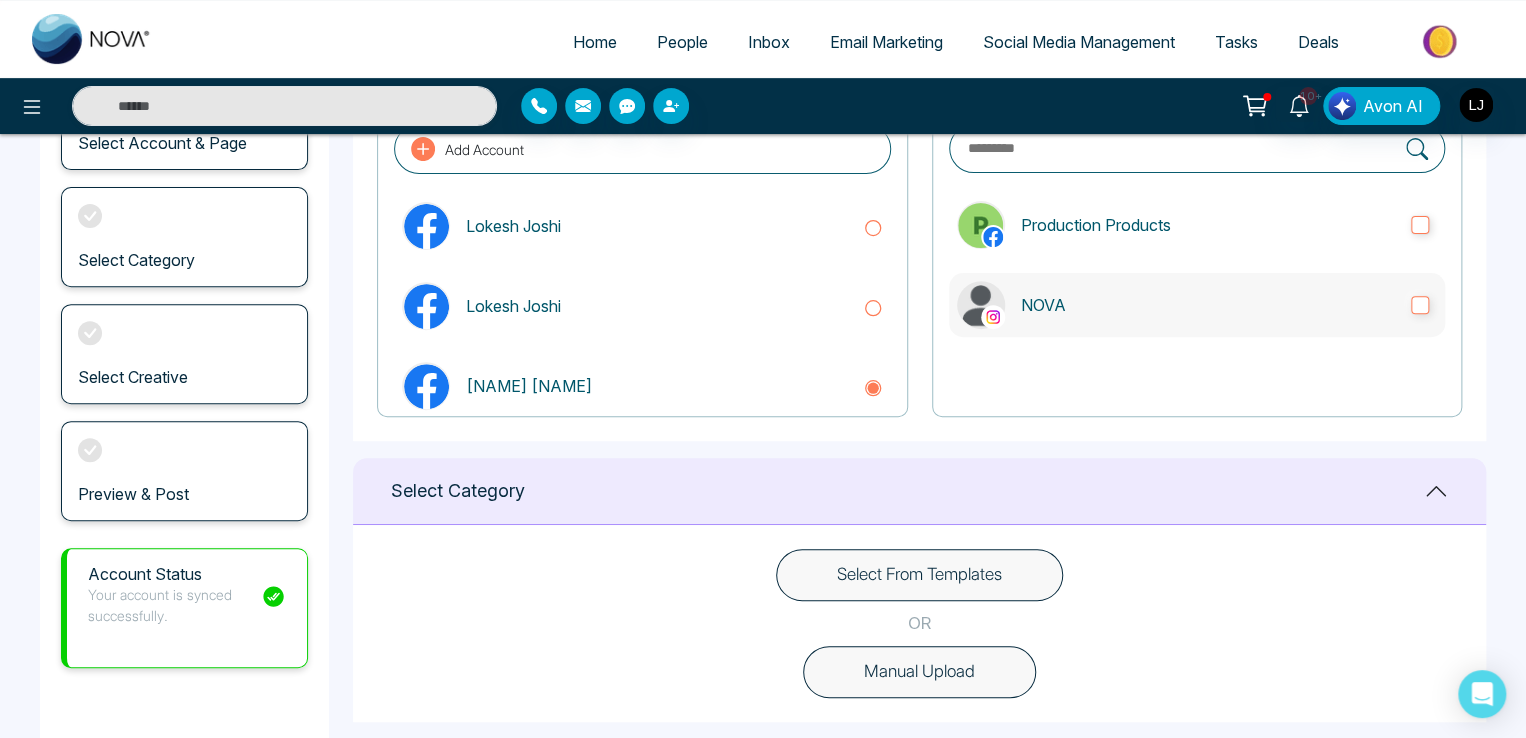 click on "NOVA" at bounding box center [1208, 305] 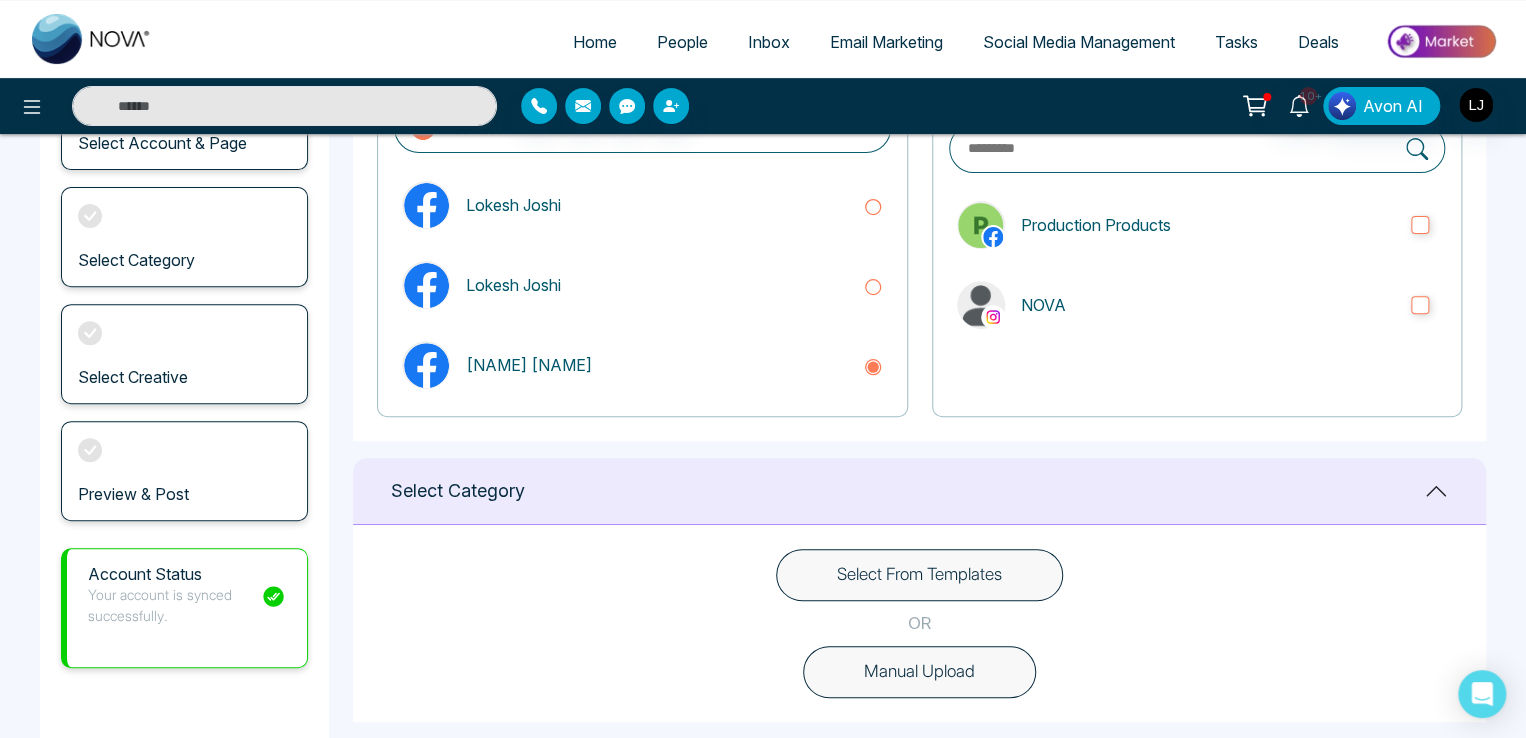 scroll, scrollTop: 32, scrollLeft: 0, axis: vertical 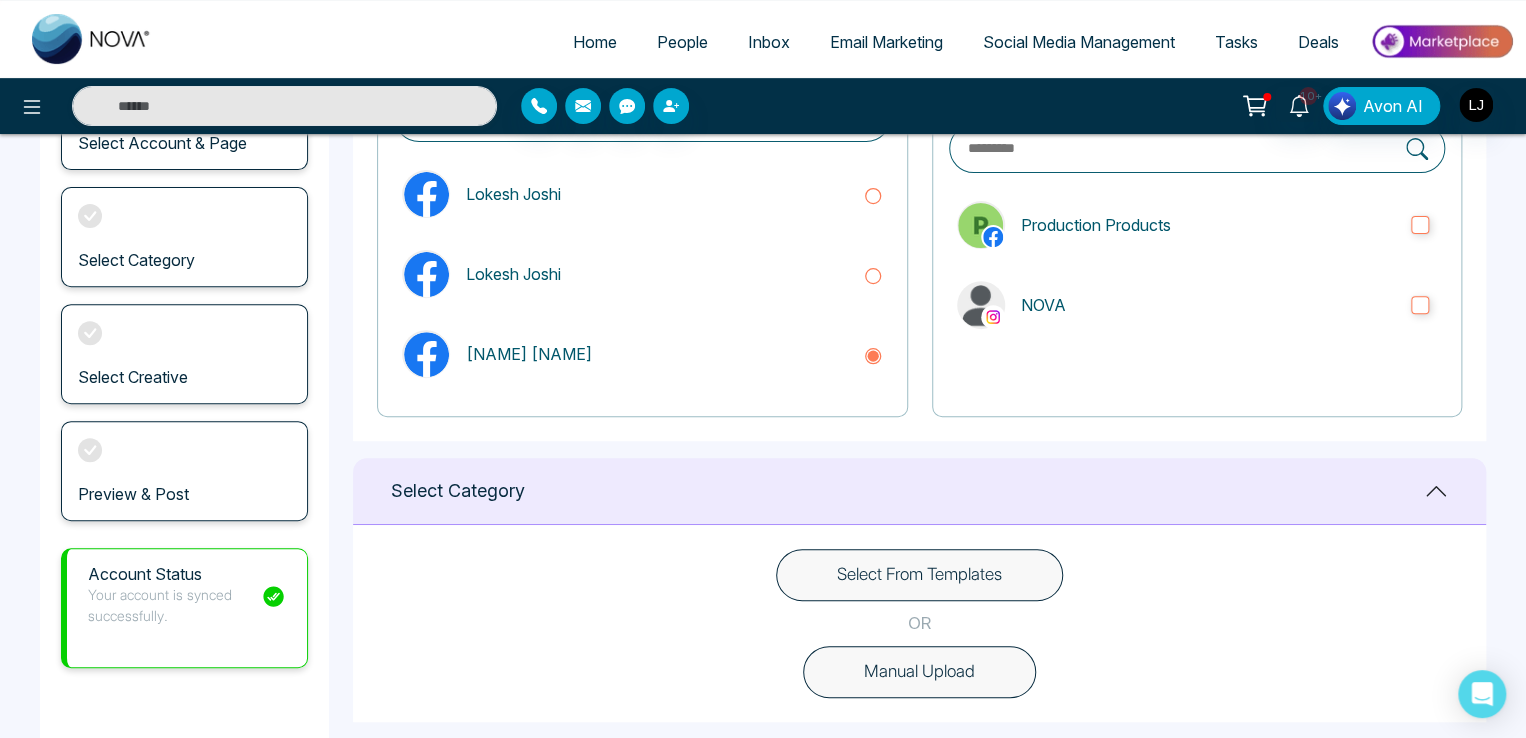 click on "Select From Templates" at bounding box center (919, 575) 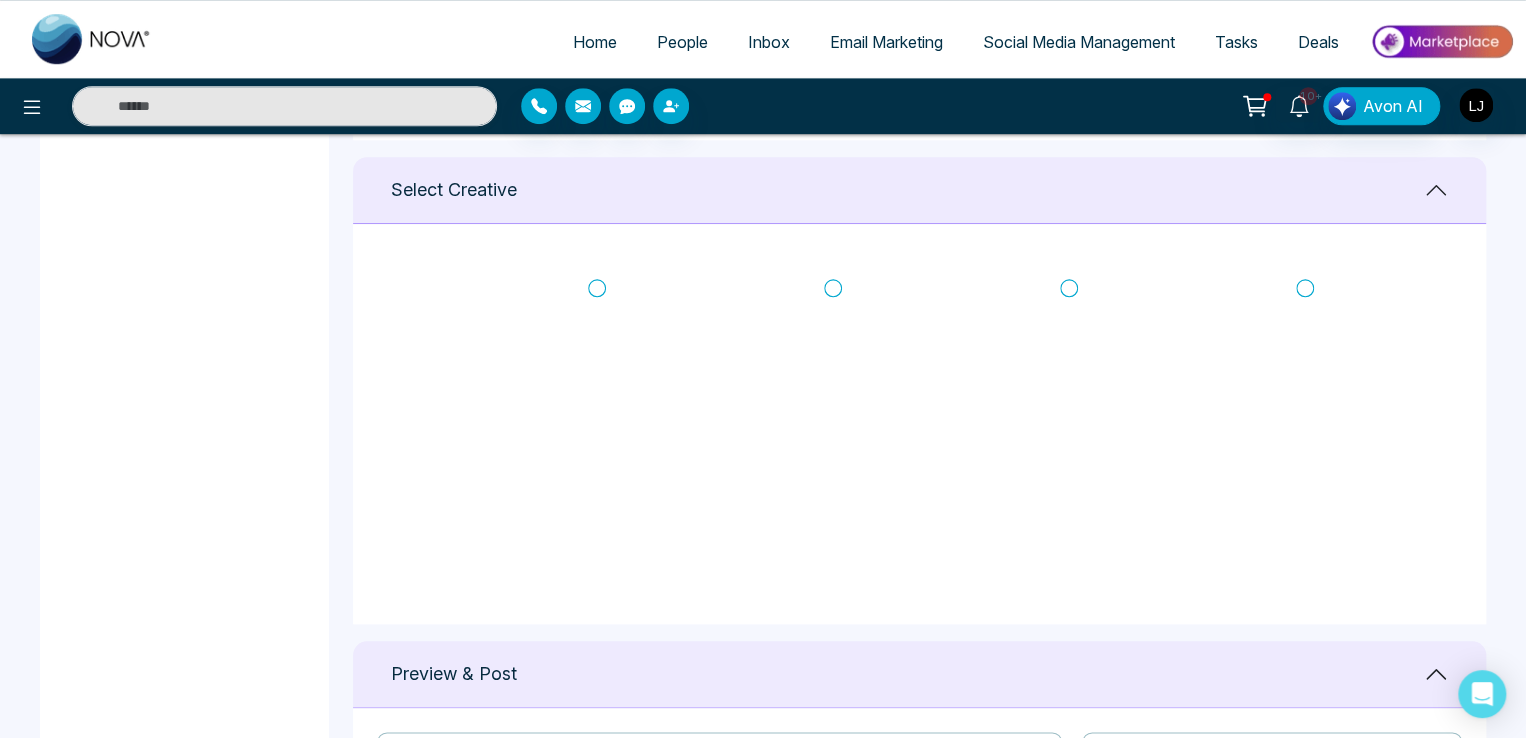 scroll, scrollTop: 798, scrollLeft: 0, axis: vertical 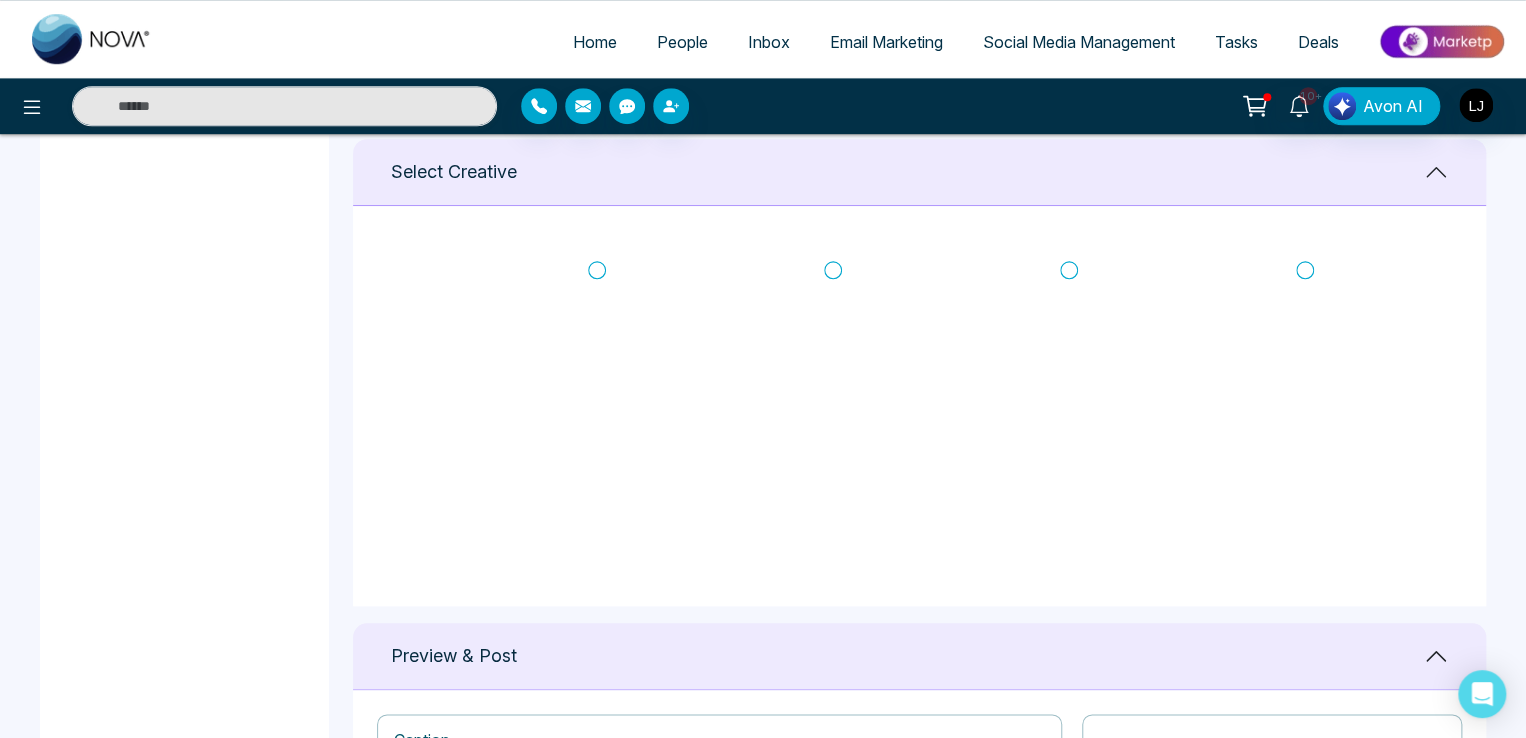 click 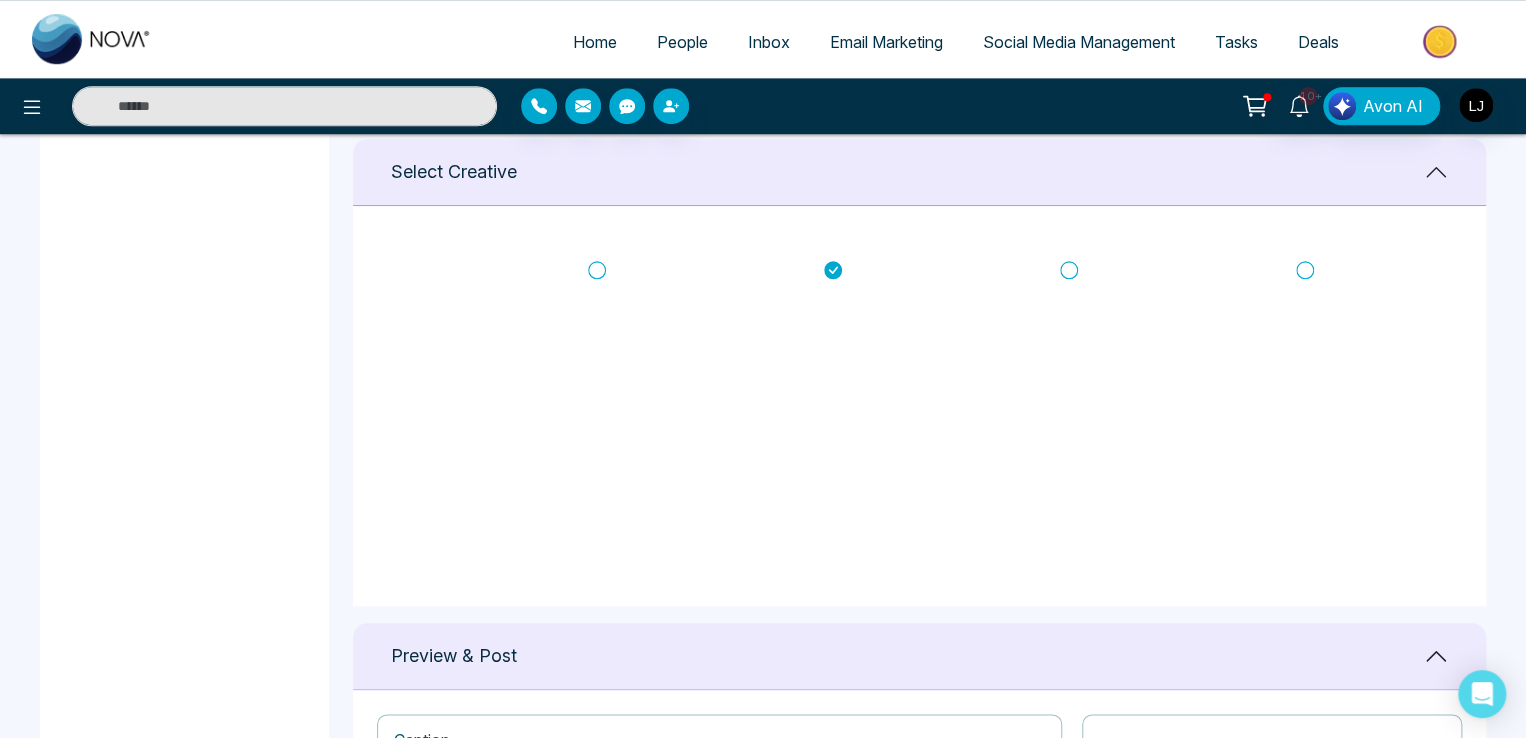 scroll, scrollTop: 79, scrollLeft: 0, axis: vertical 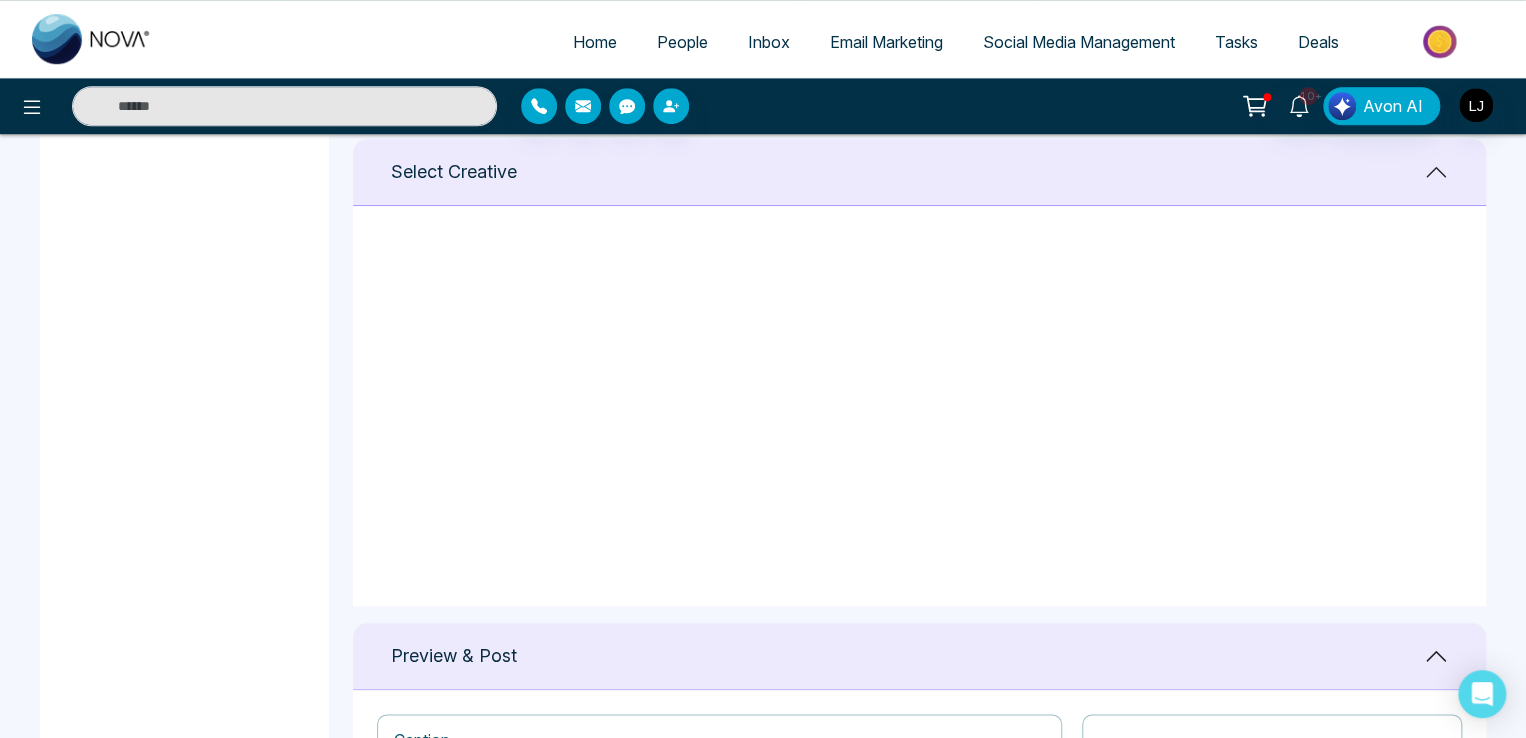 type on "**********" 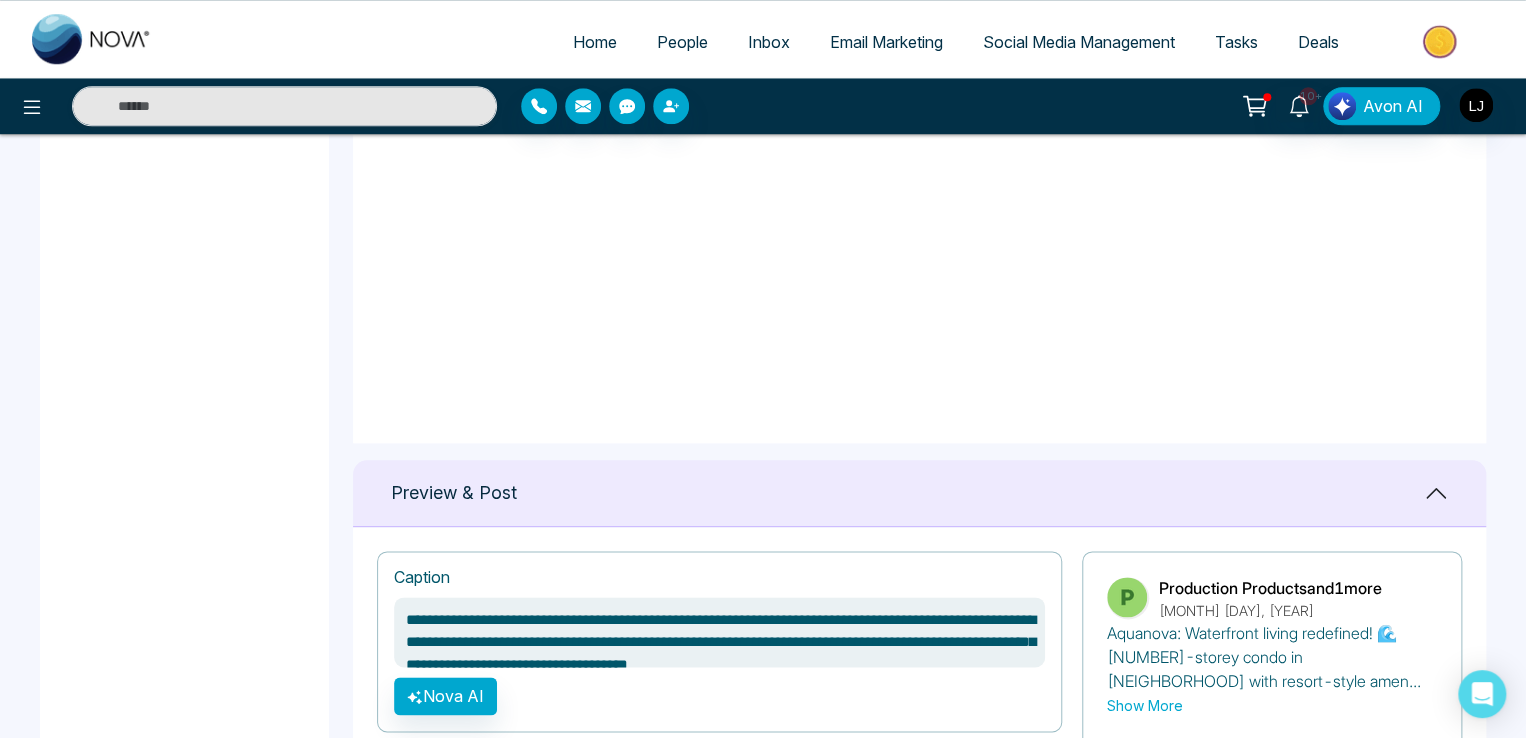 scroll, scrollTop: 1198, scrollLeft: 0, axis: vertical 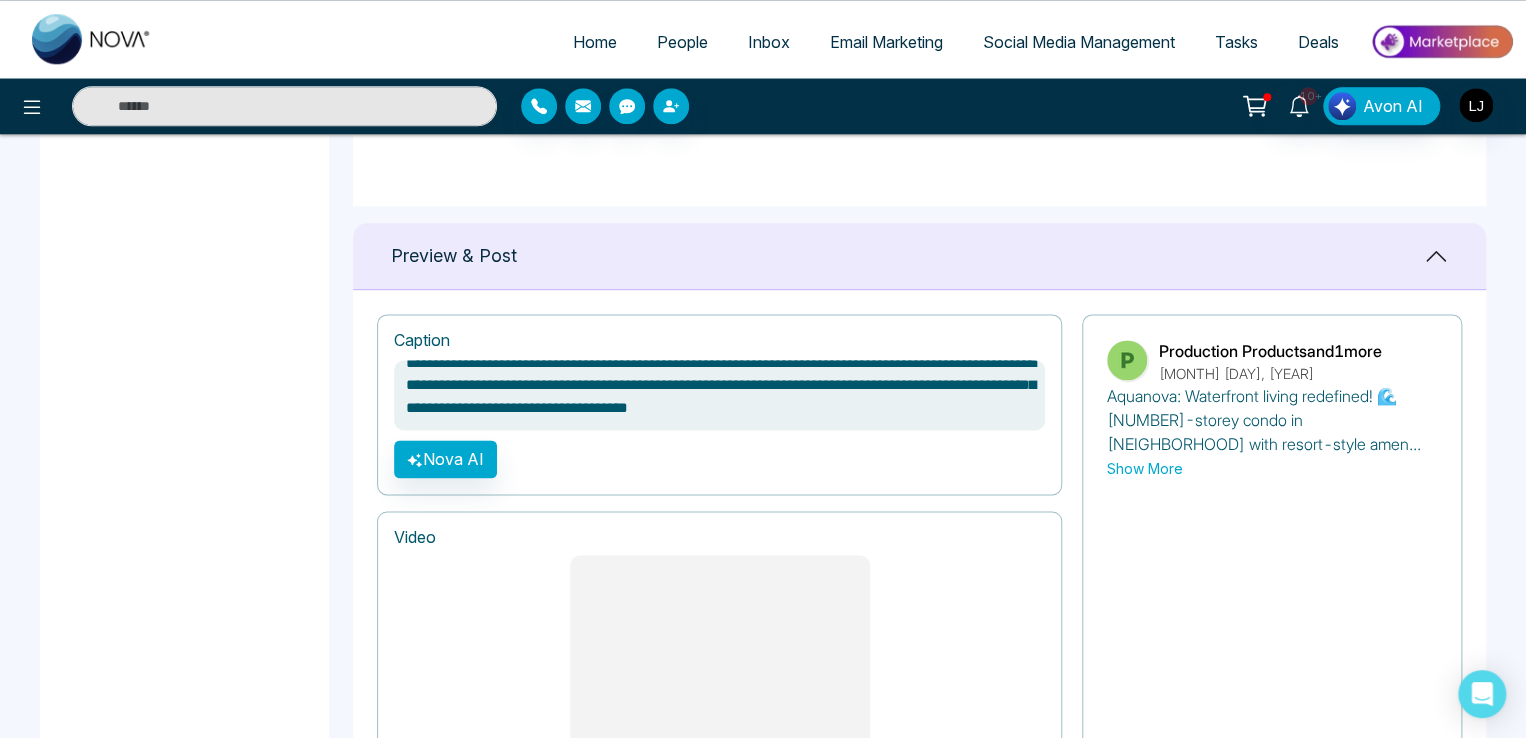 drag, startPoint x: 408, startPoint y: 384, endPoint x: 931, endPoint y: 549, distance: 548.4104 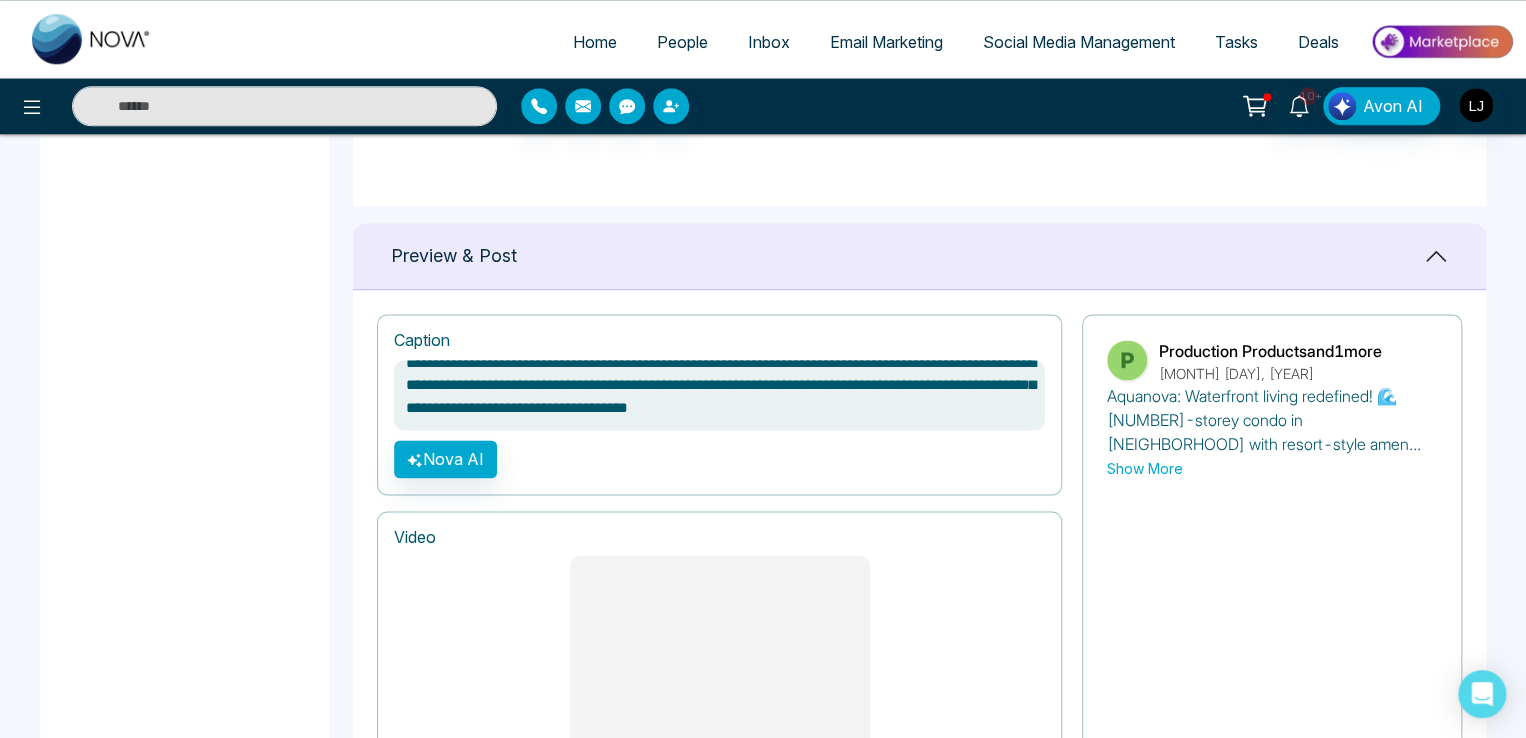 click on "**********" at bounding box center [719, 735] 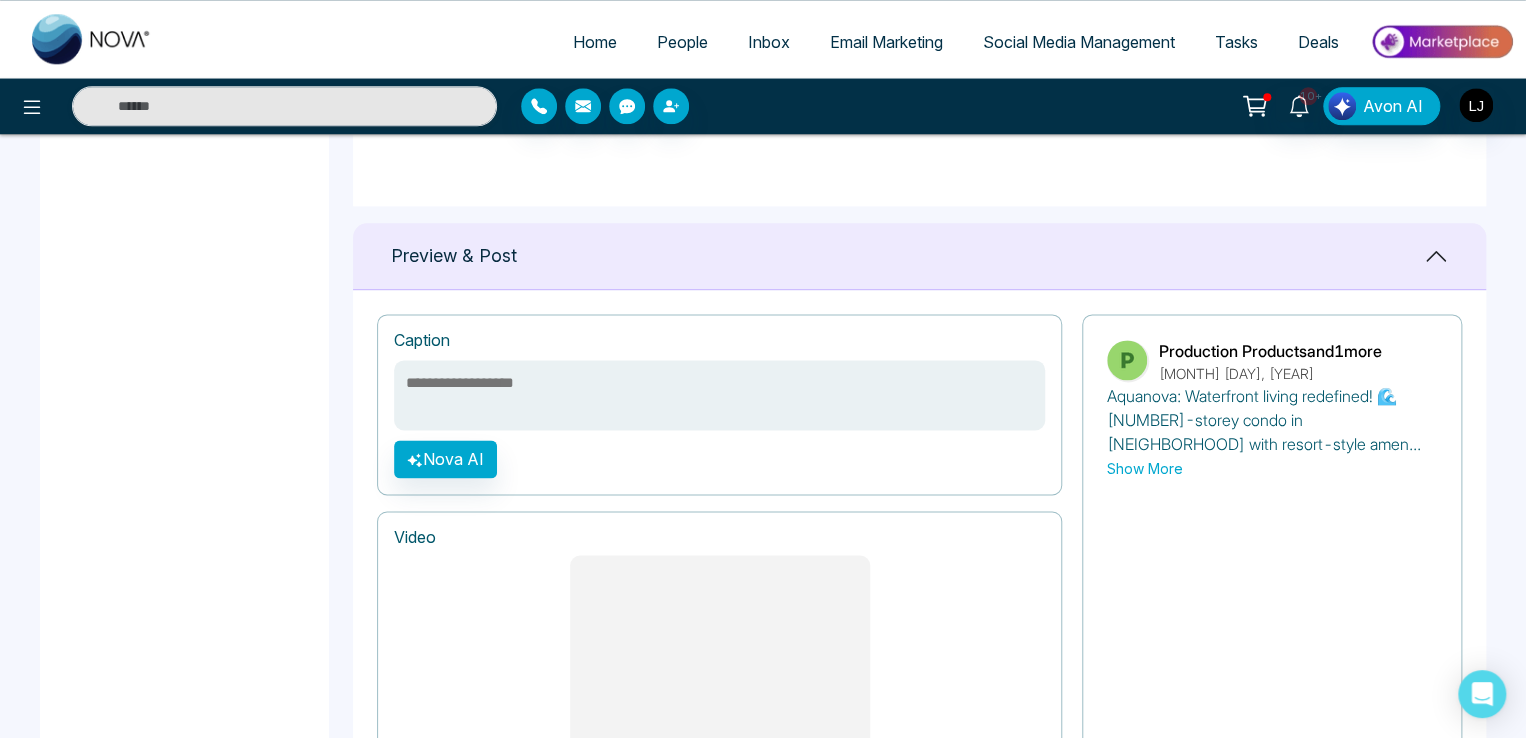 scroll, scrollTop: 0, scrollLeft: 0, axis: both 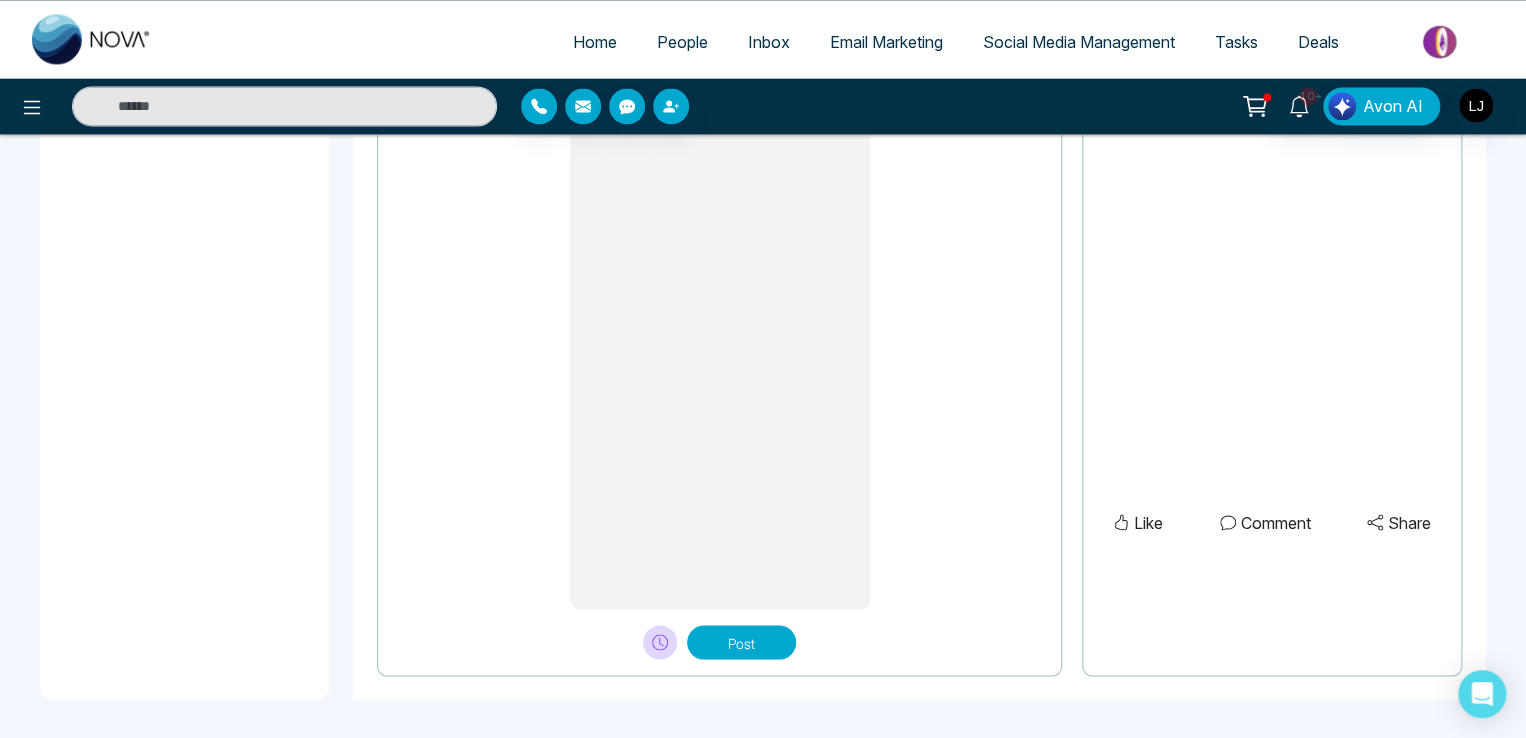 type 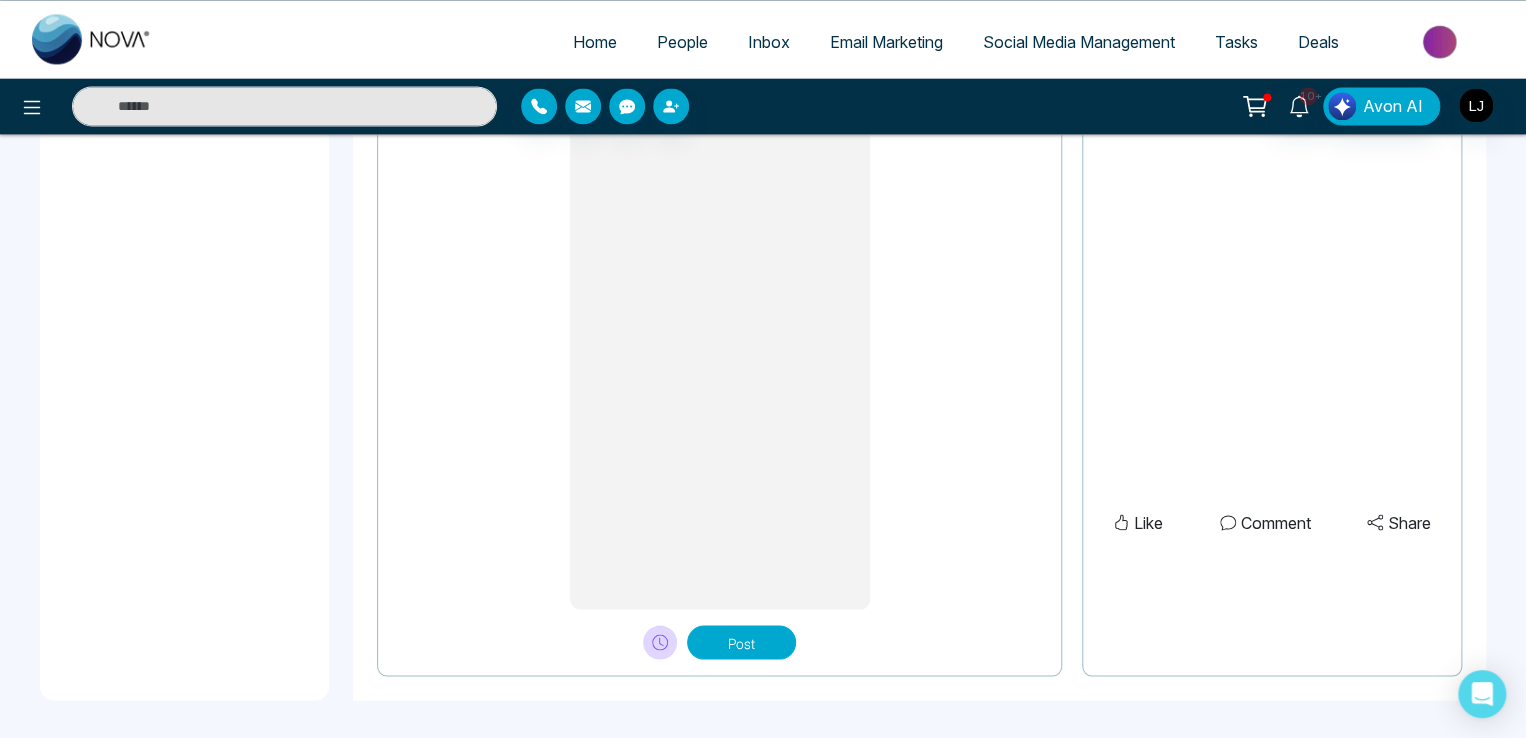 click on "Post" at bounding box center (741, 642) 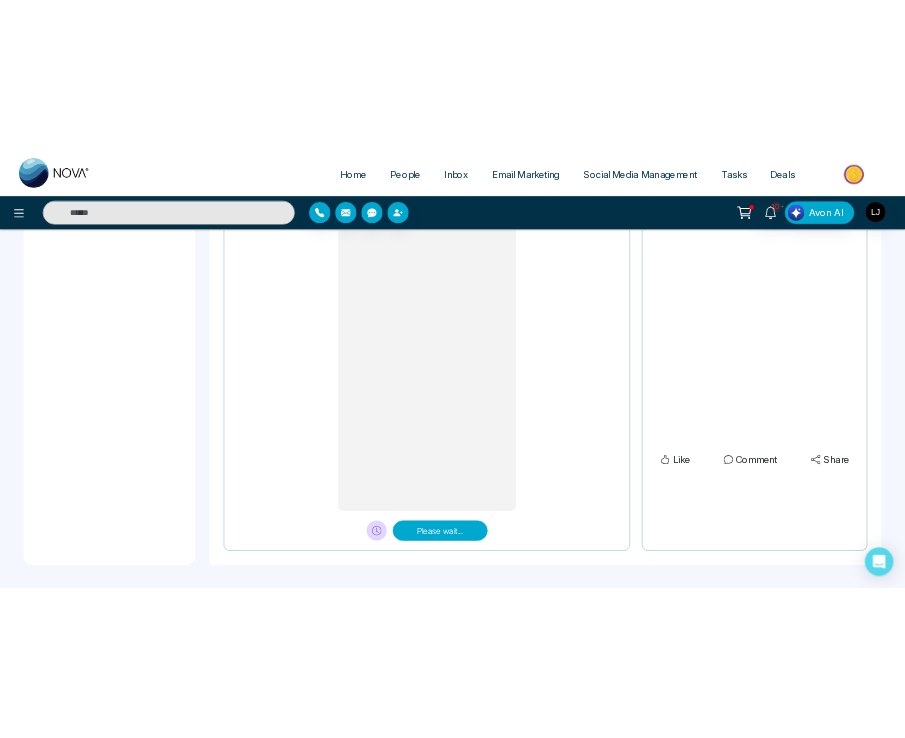 scroll, scrollTop: 1764, scrollLeft: 0, axis: vertical 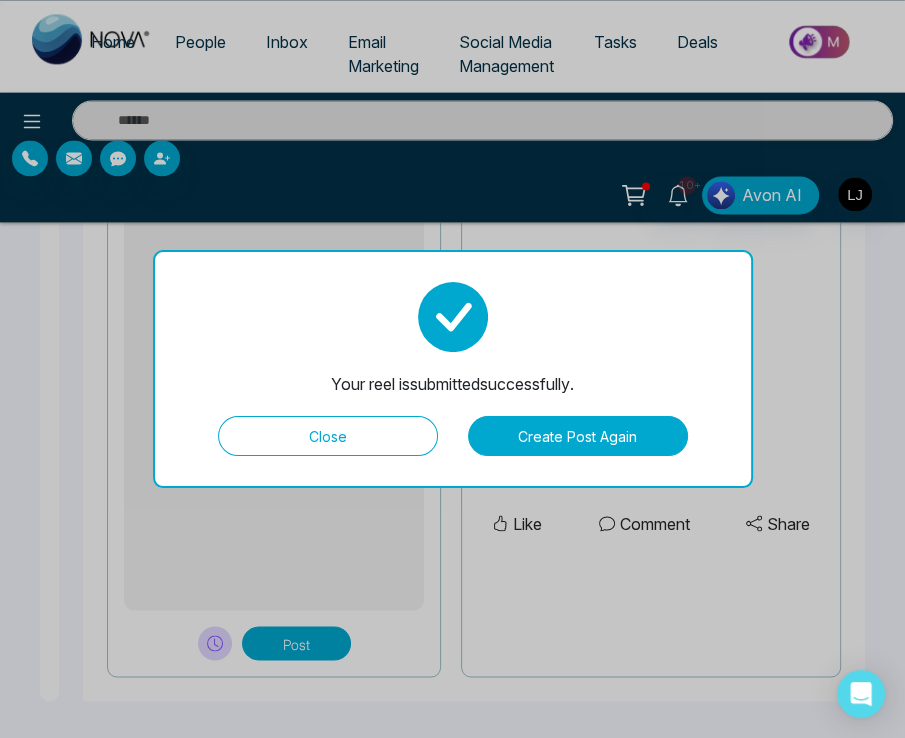 click on "Close" at bounding box center (328, 436) 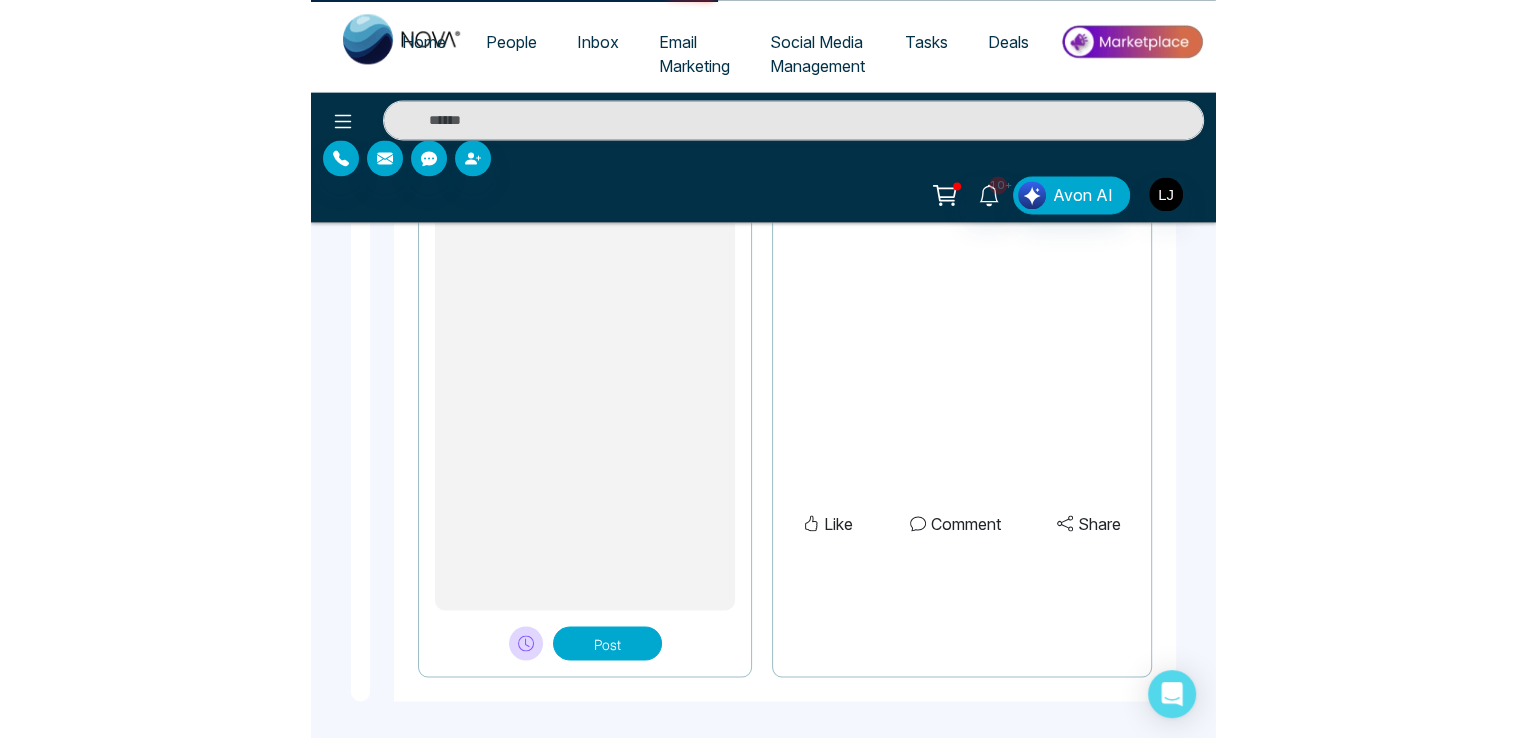 scroll, scrollTop: 0, scrollLeft: 0, axis: both 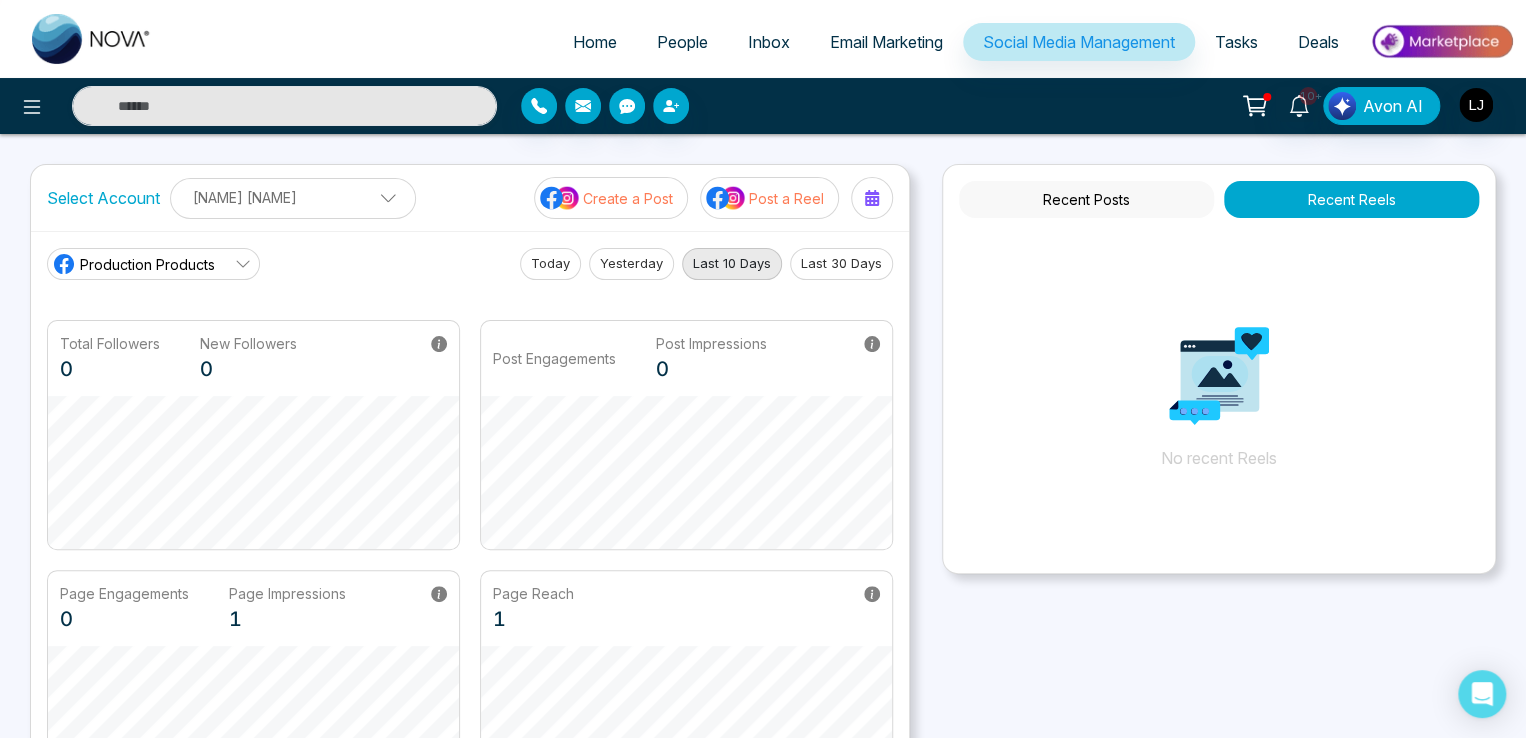 click on "Recent Posts" at bounding box center [1086, 199] 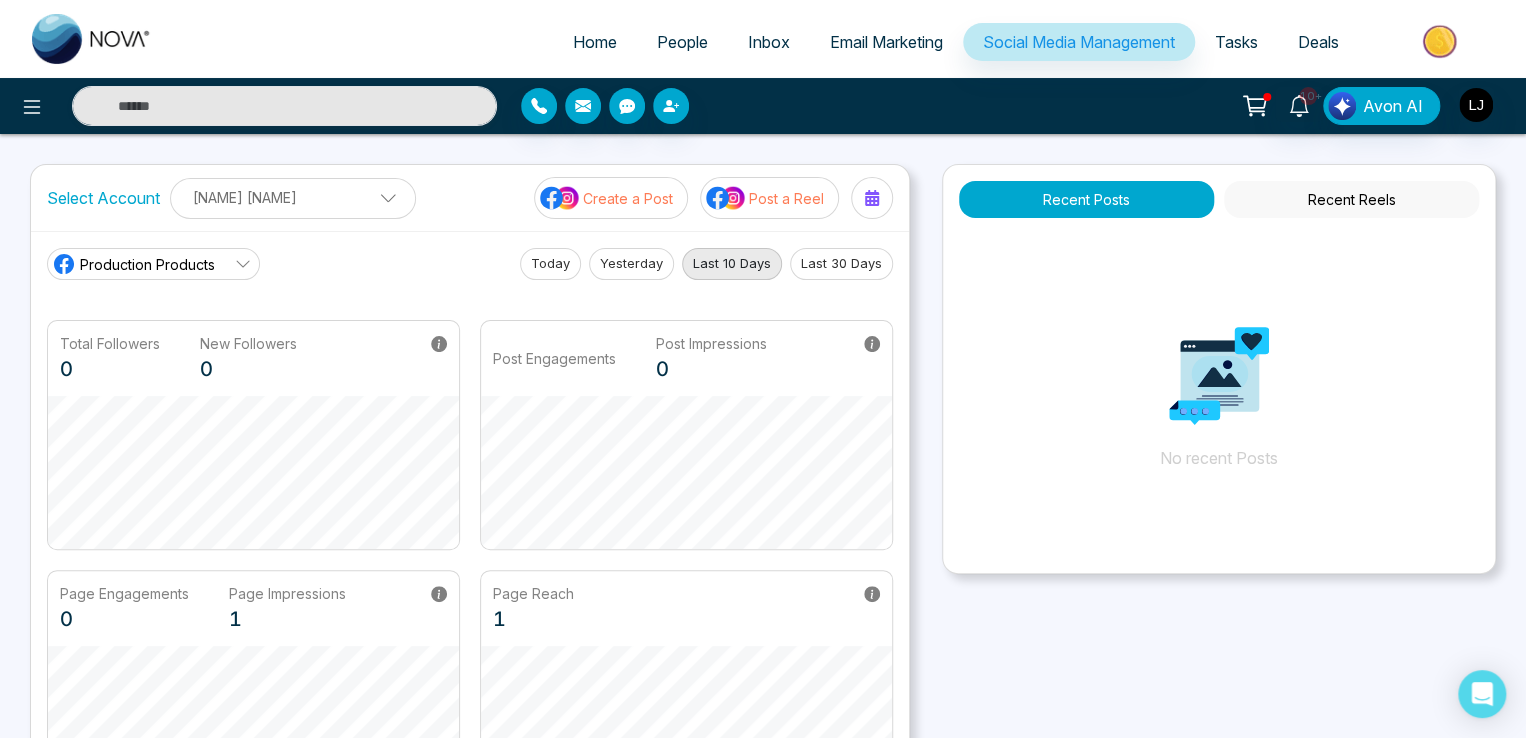 click on "Recent Reels" at bounding box center (1351, 199) 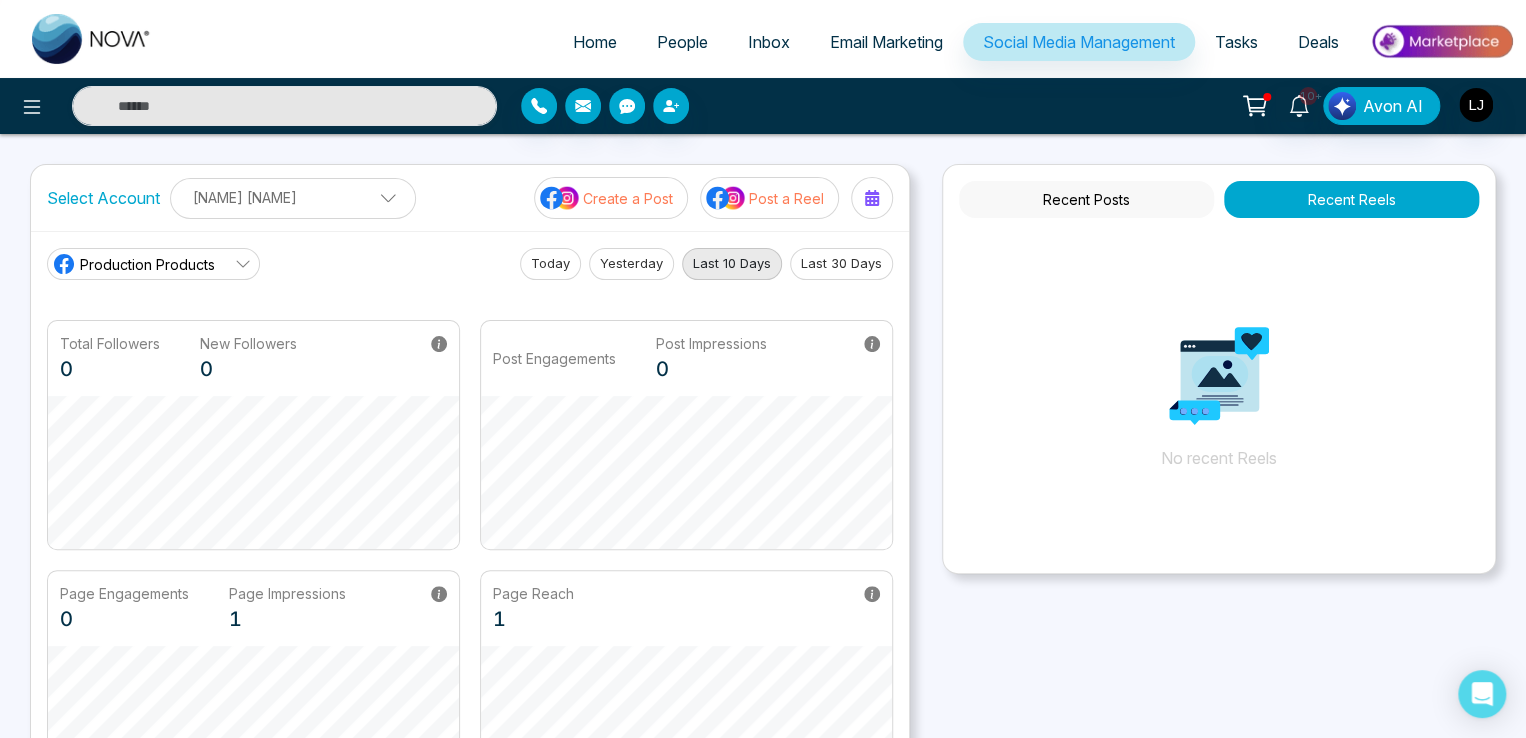 click on "Recent Posts" at bounding box center [1086, 199] 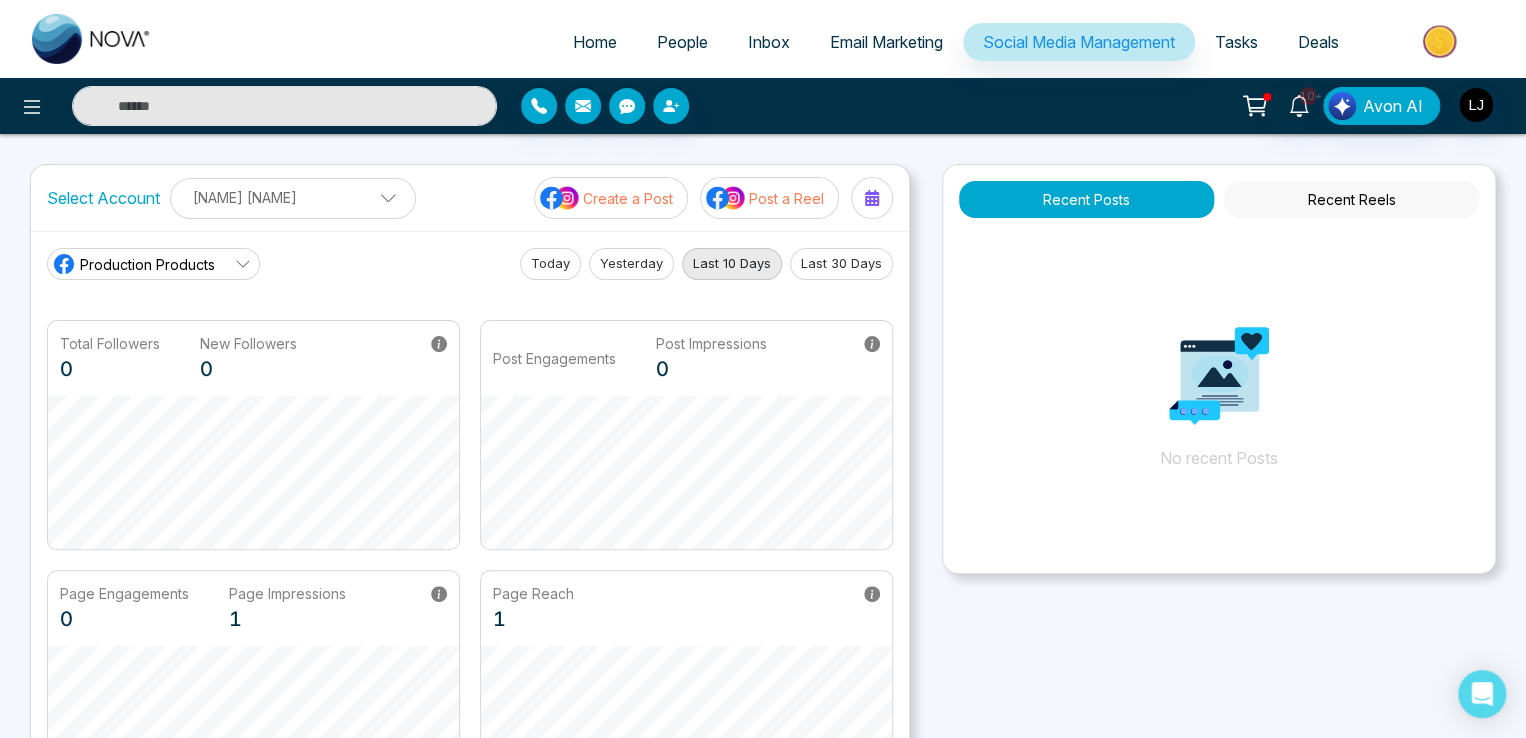 click on "Production Products" at bounding box center [147, 264] 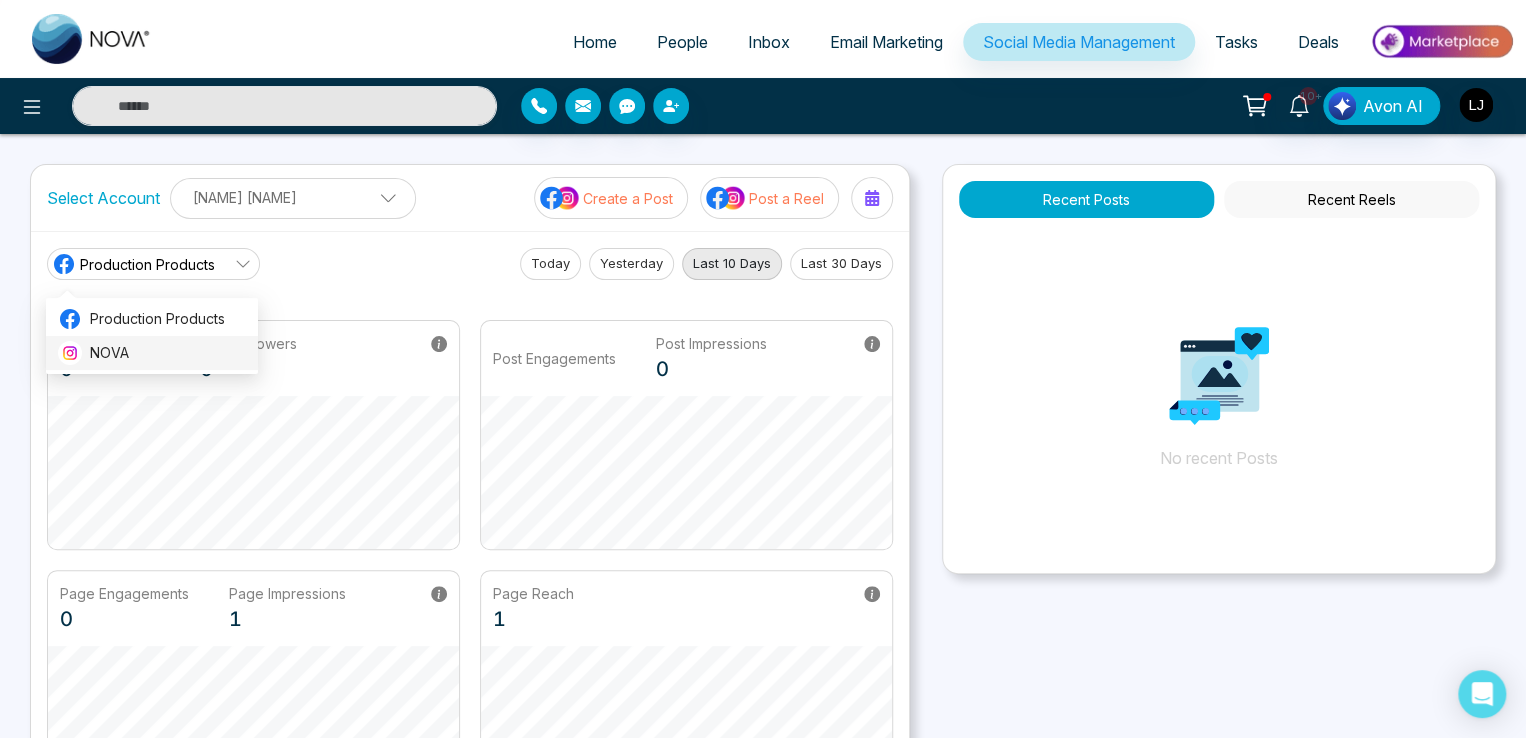 click on "NOVA" at bounding box center [168, 353] 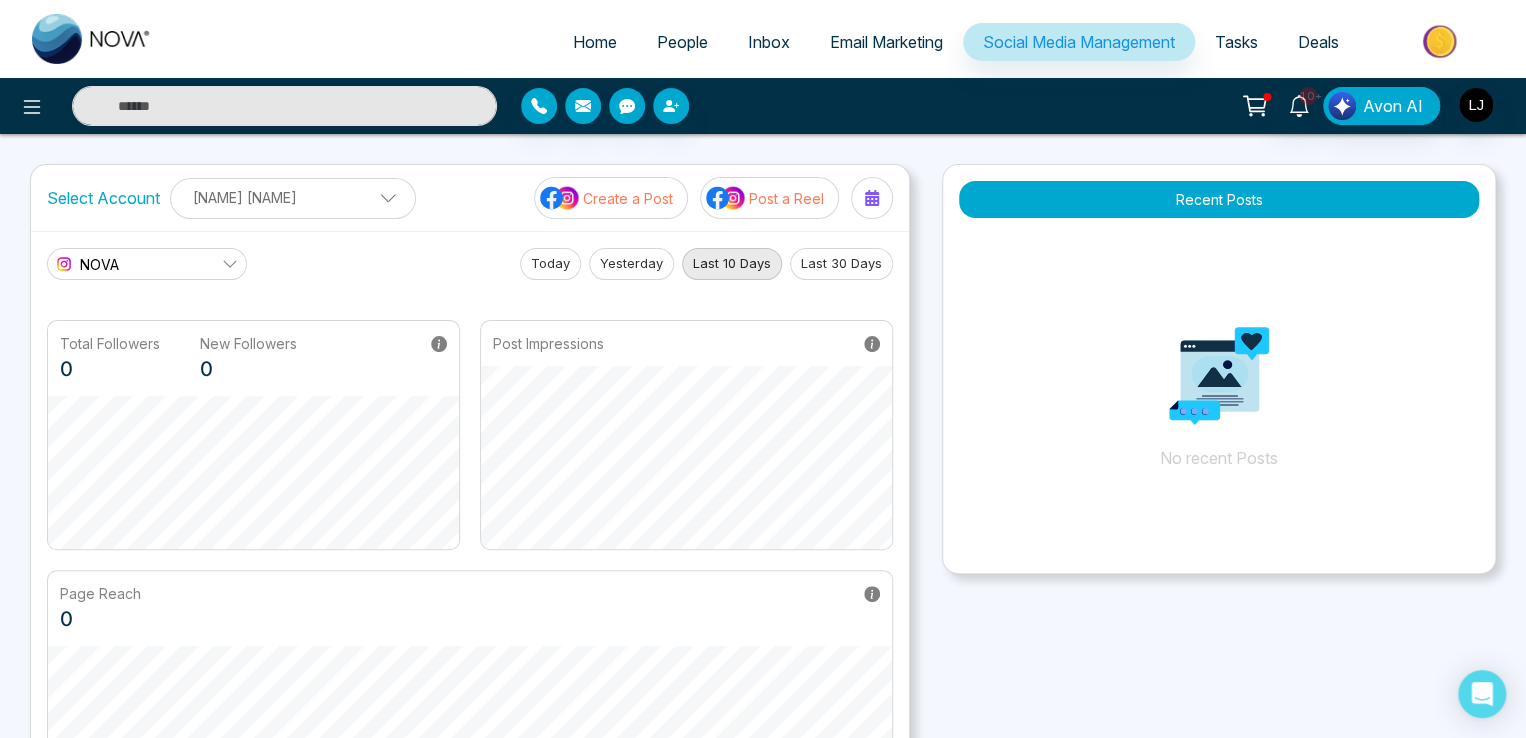 click on "[FIRST] [LAST]" at bounding box center [293, 197] 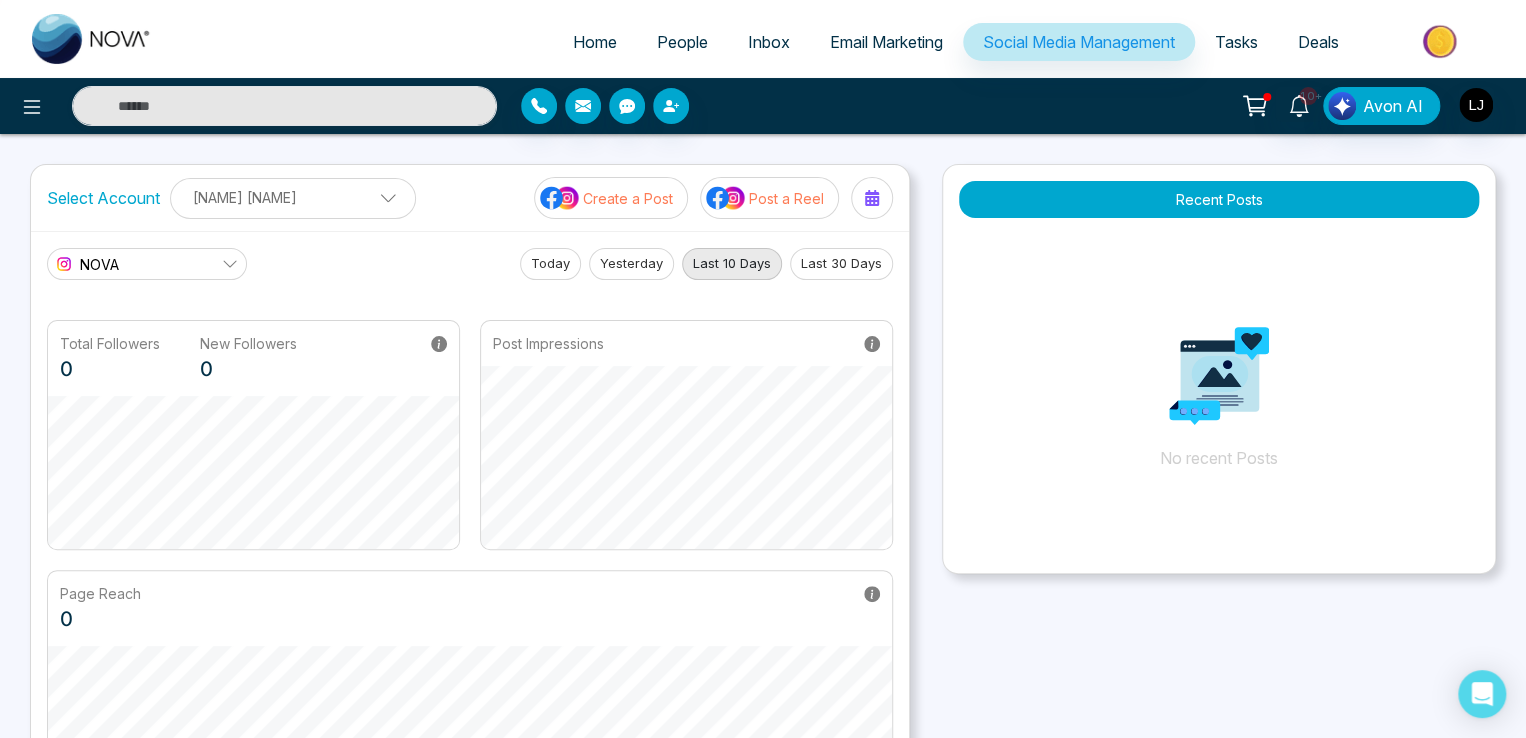 click on "NOVA" at bounding box center (147, 264) 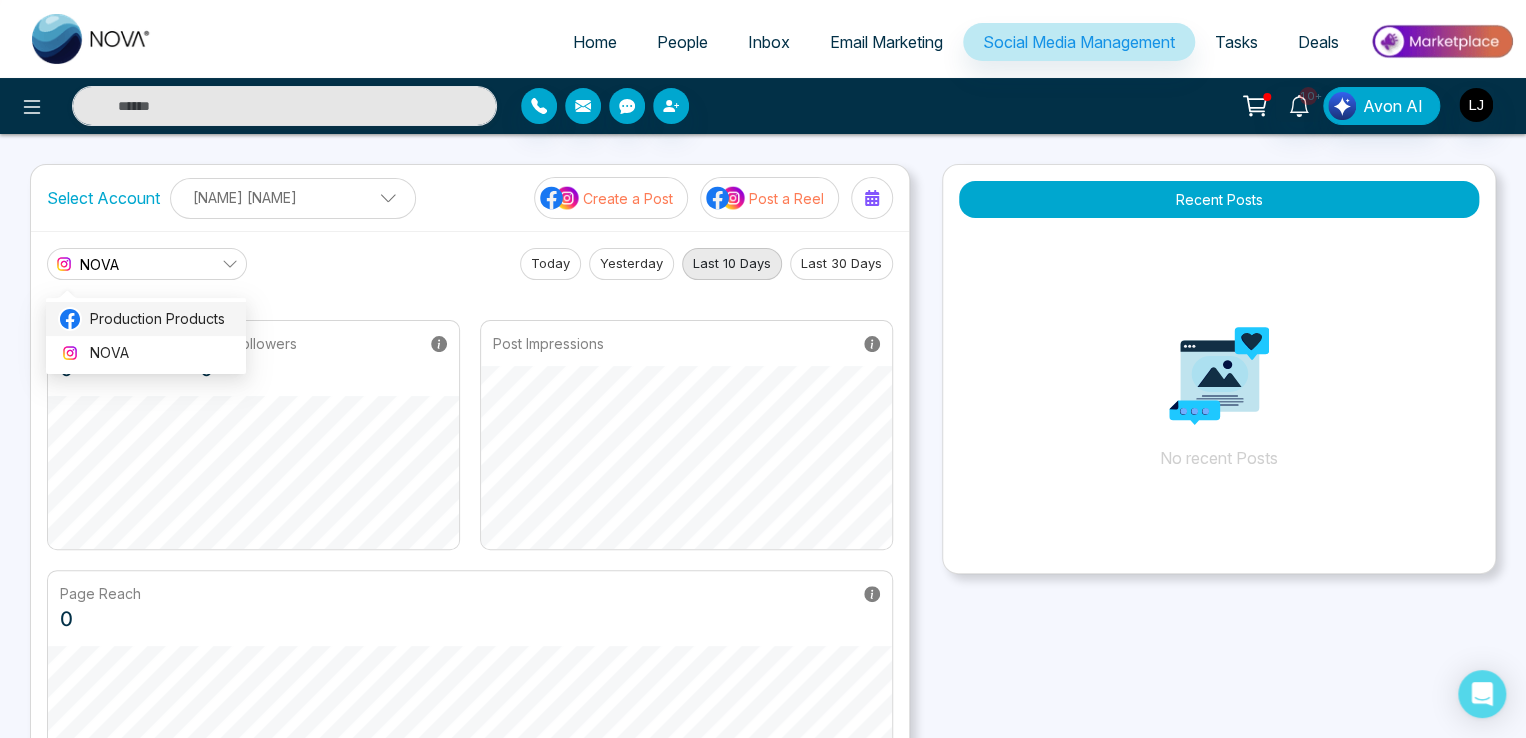 click on "Production Products" at bounding box center (162, 319) 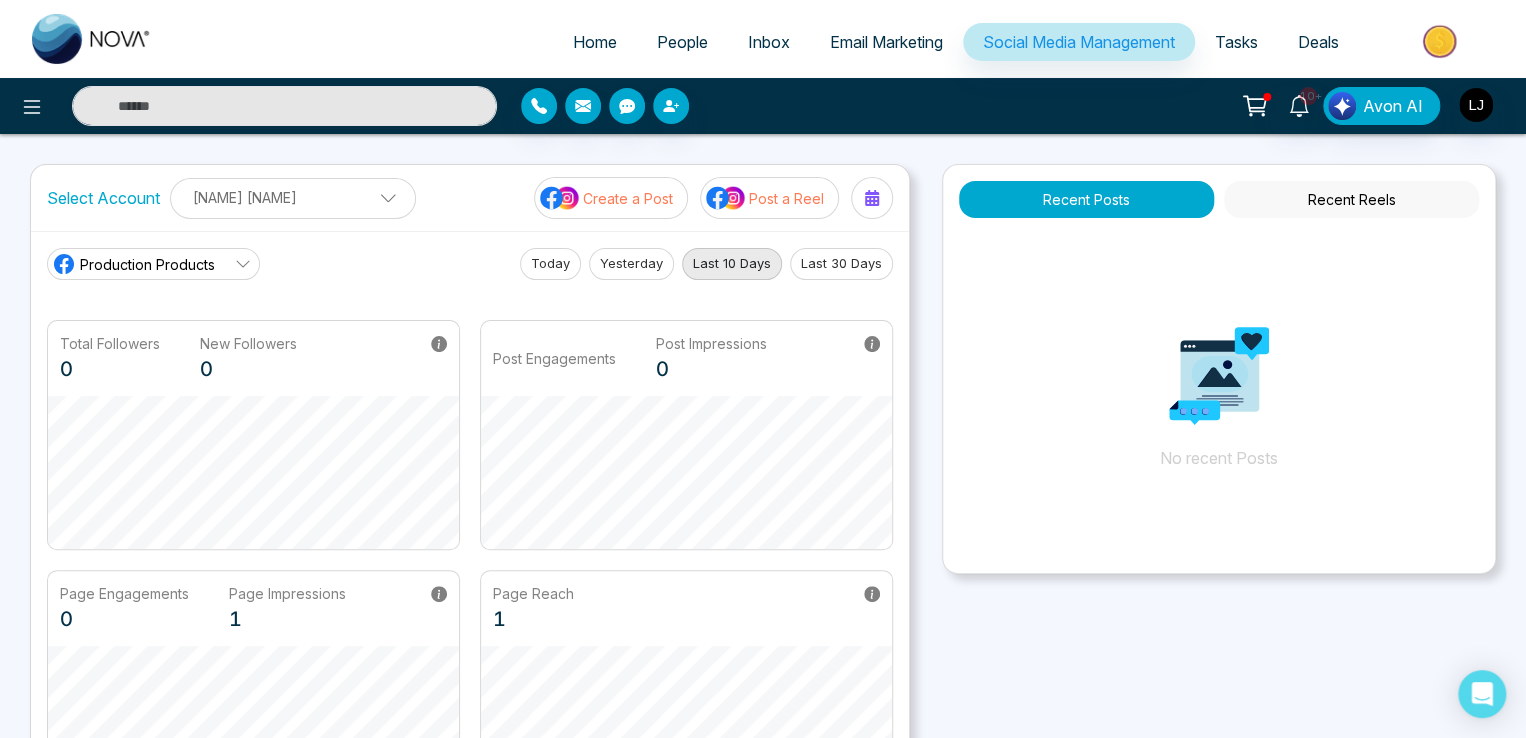 click on "Post a Reel" at bounding box center [786, 198] 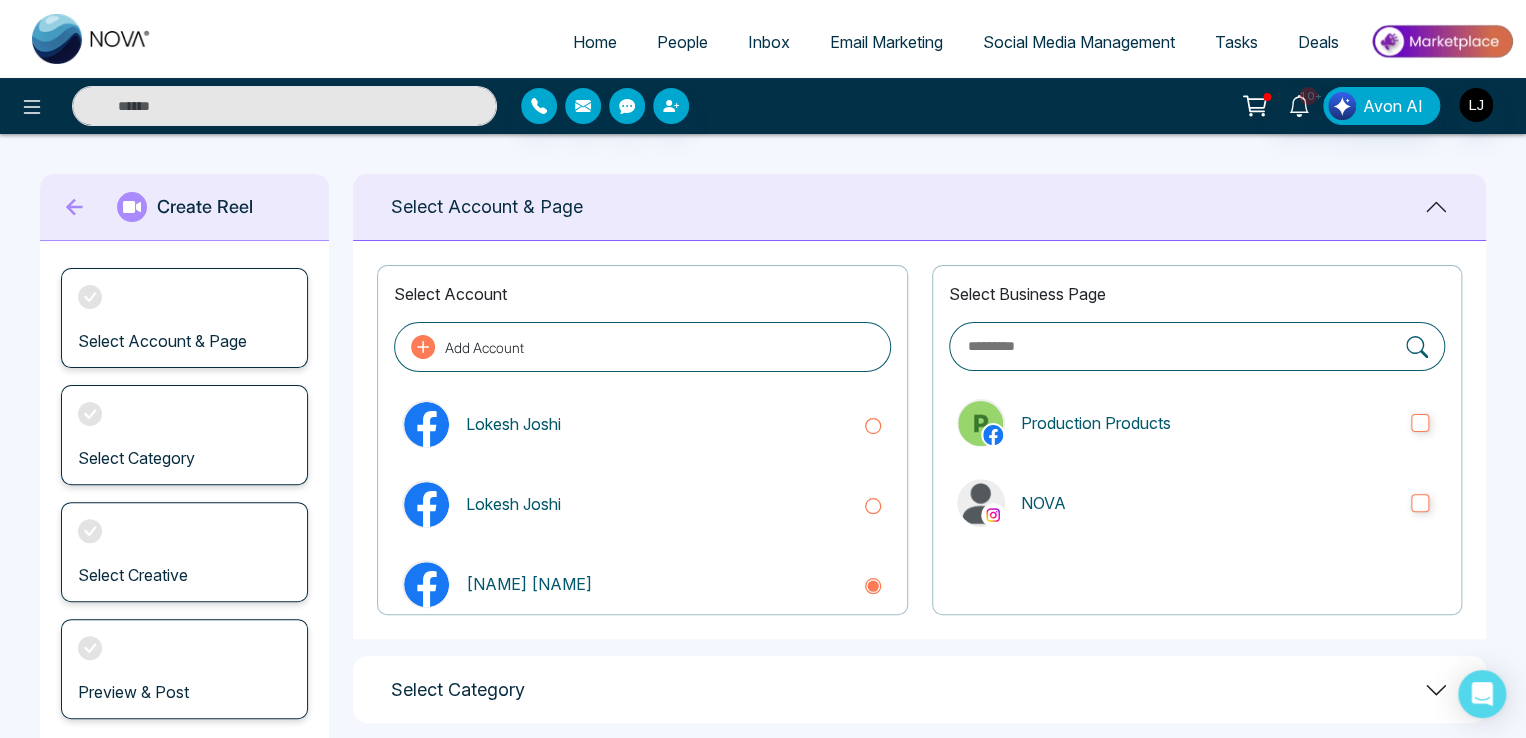 click on "Social Media Management" at bounding box center (1079, 42) 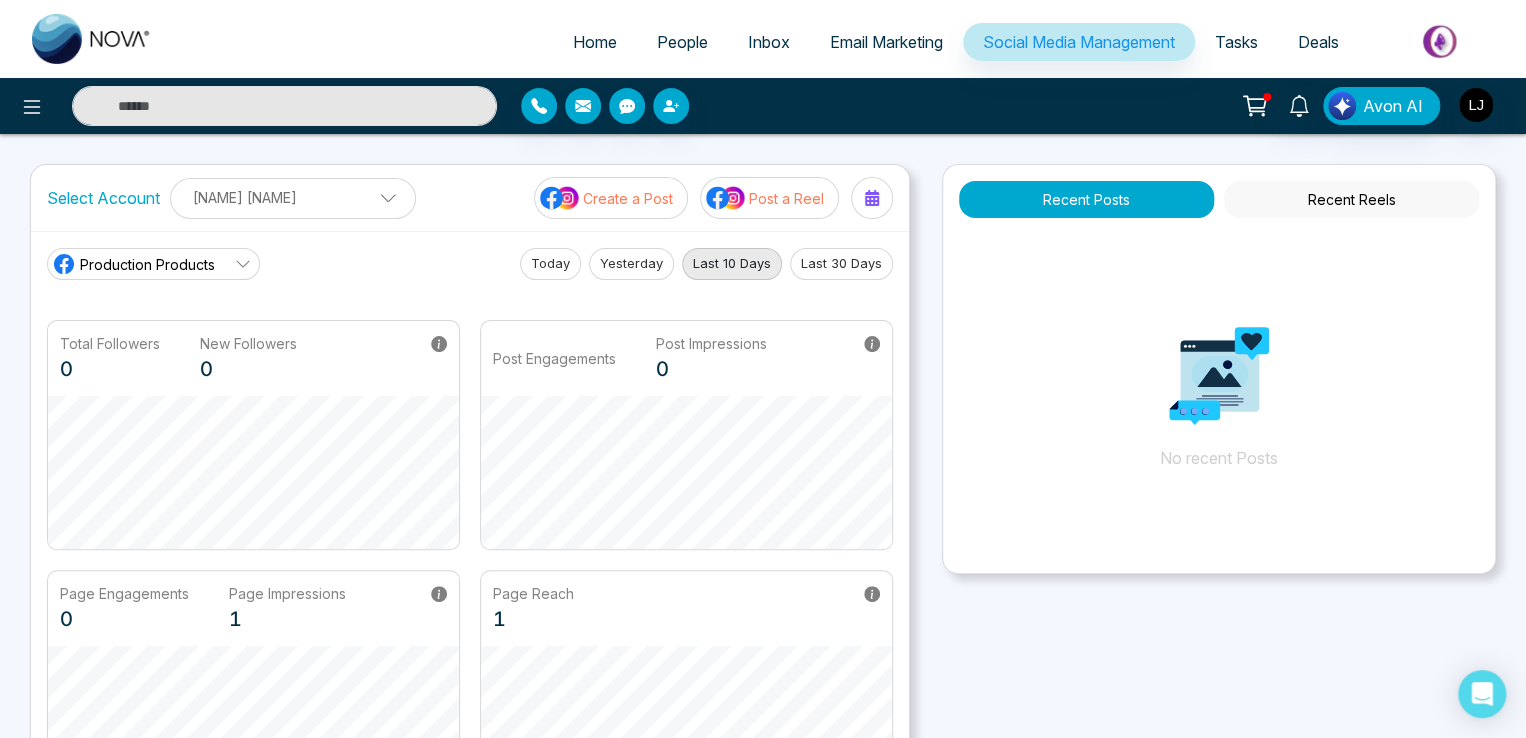 click on "Production Products" at bounding box center (147, 264) 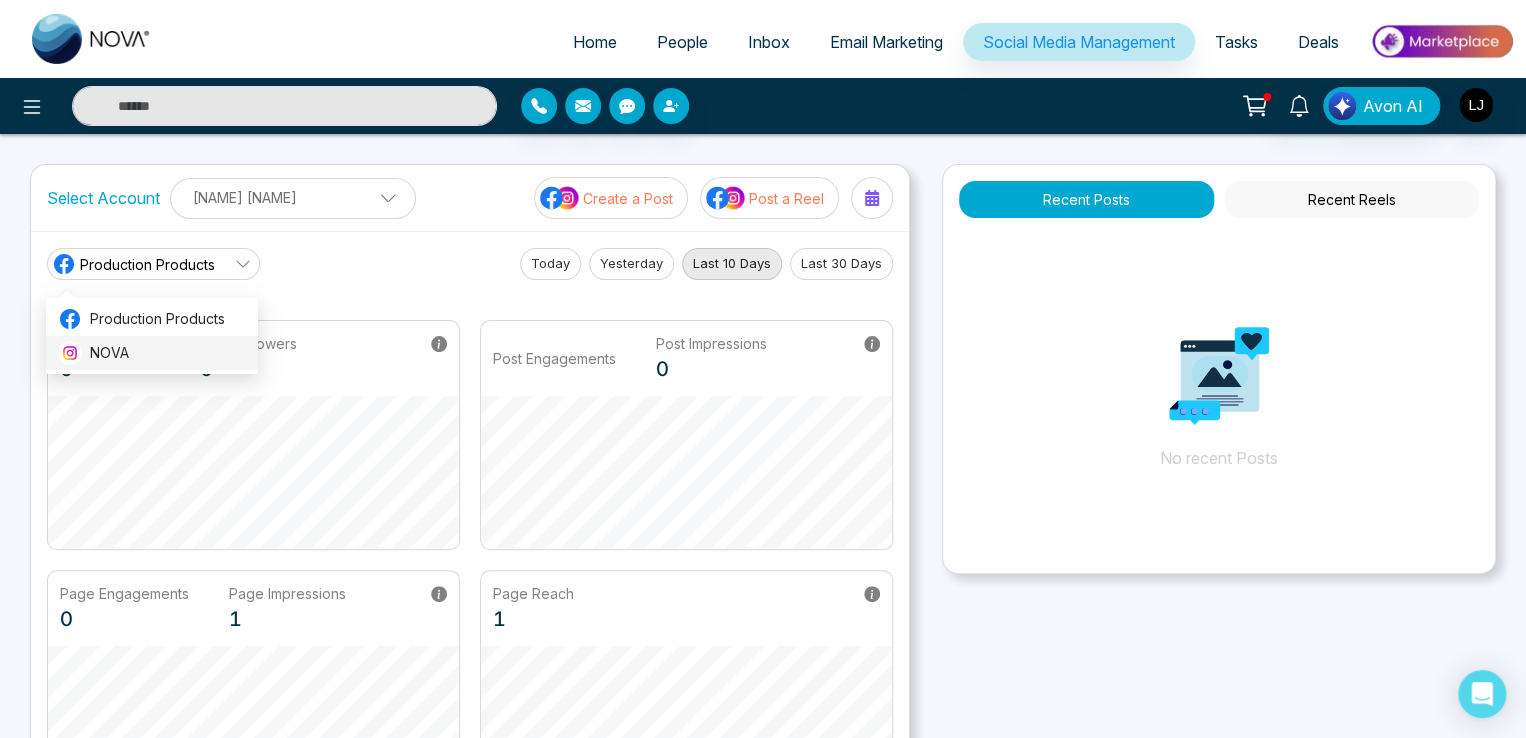 click on "NOVA" at bounding box center [168, 353] 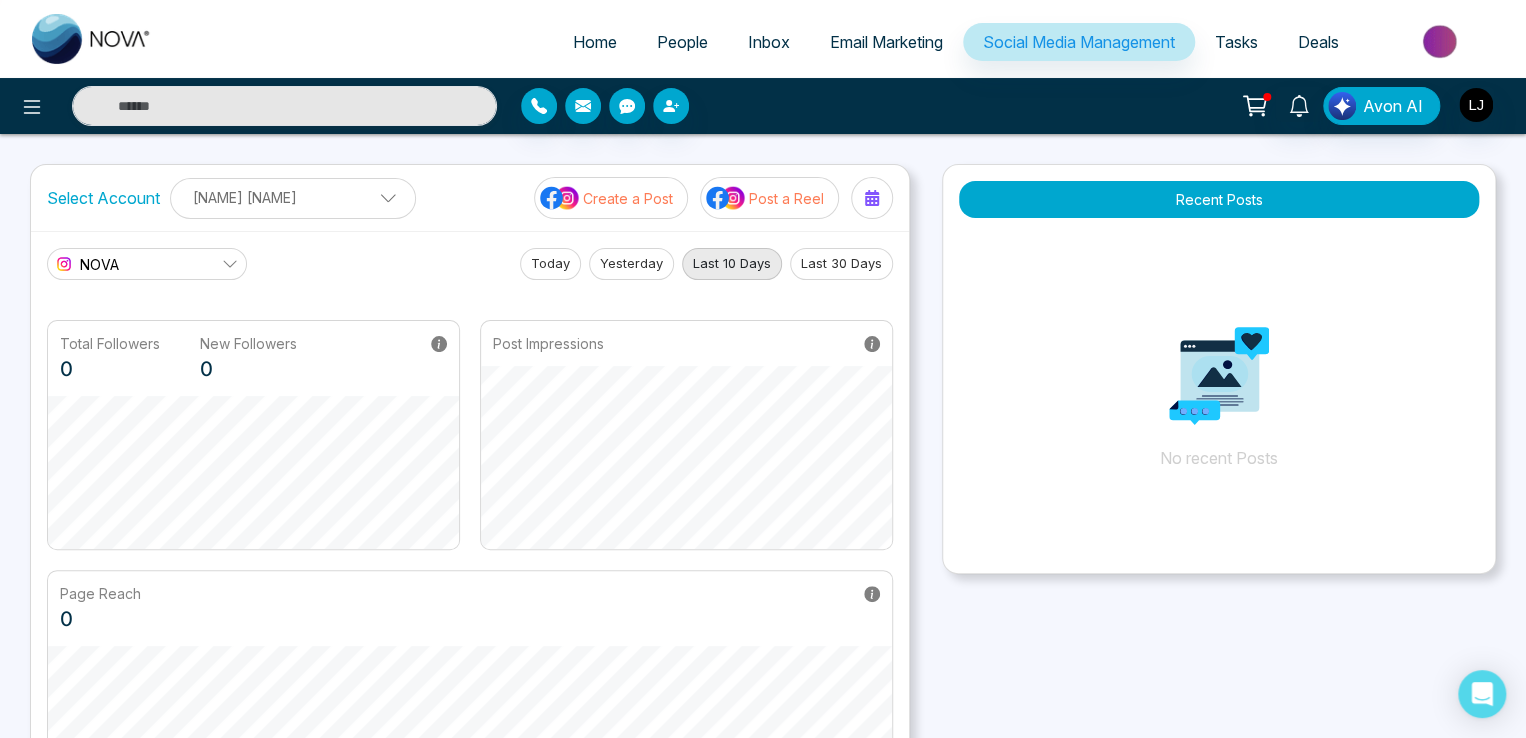 click on "NOVA" at bounding box center [147, 264] 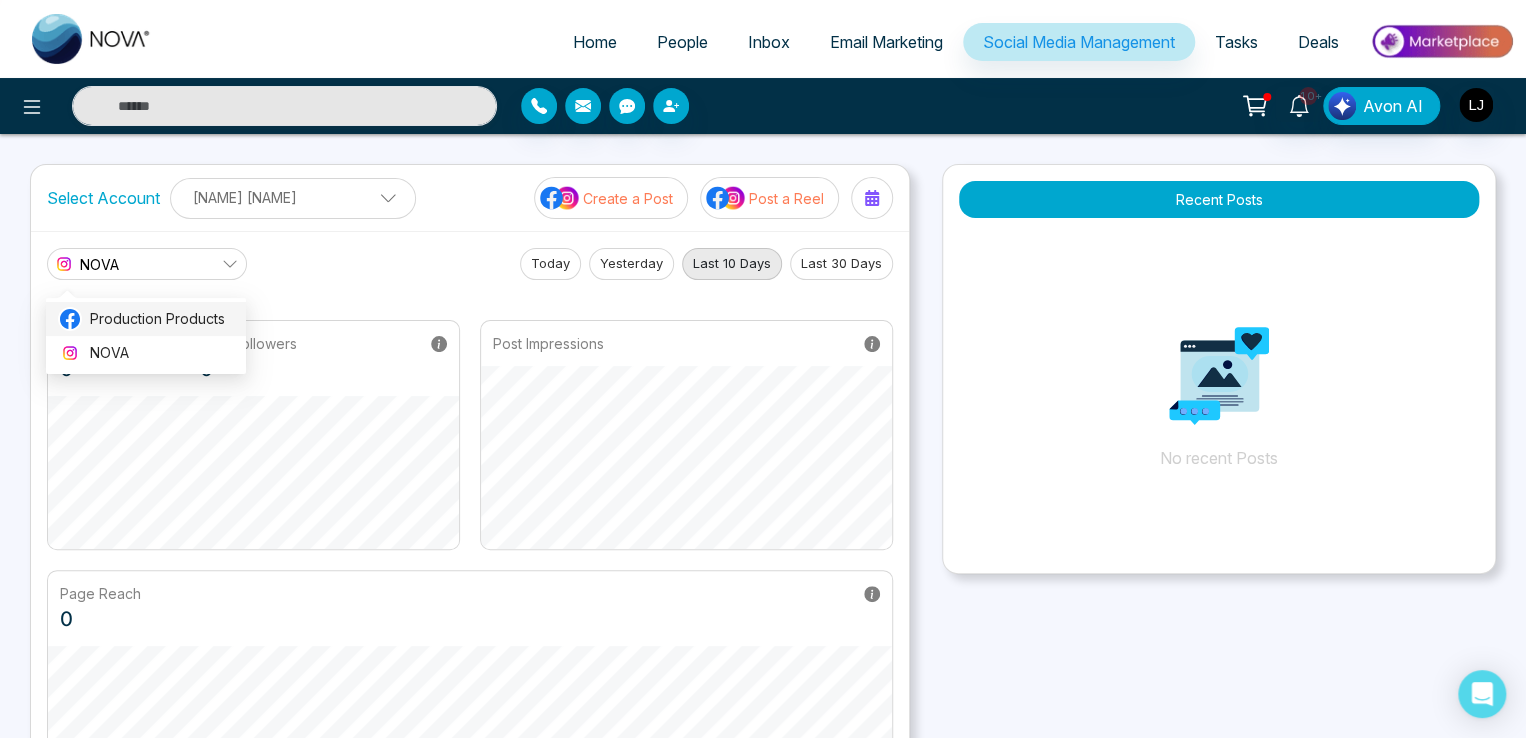 click on "Production Products" at bounding box center [162, 319] 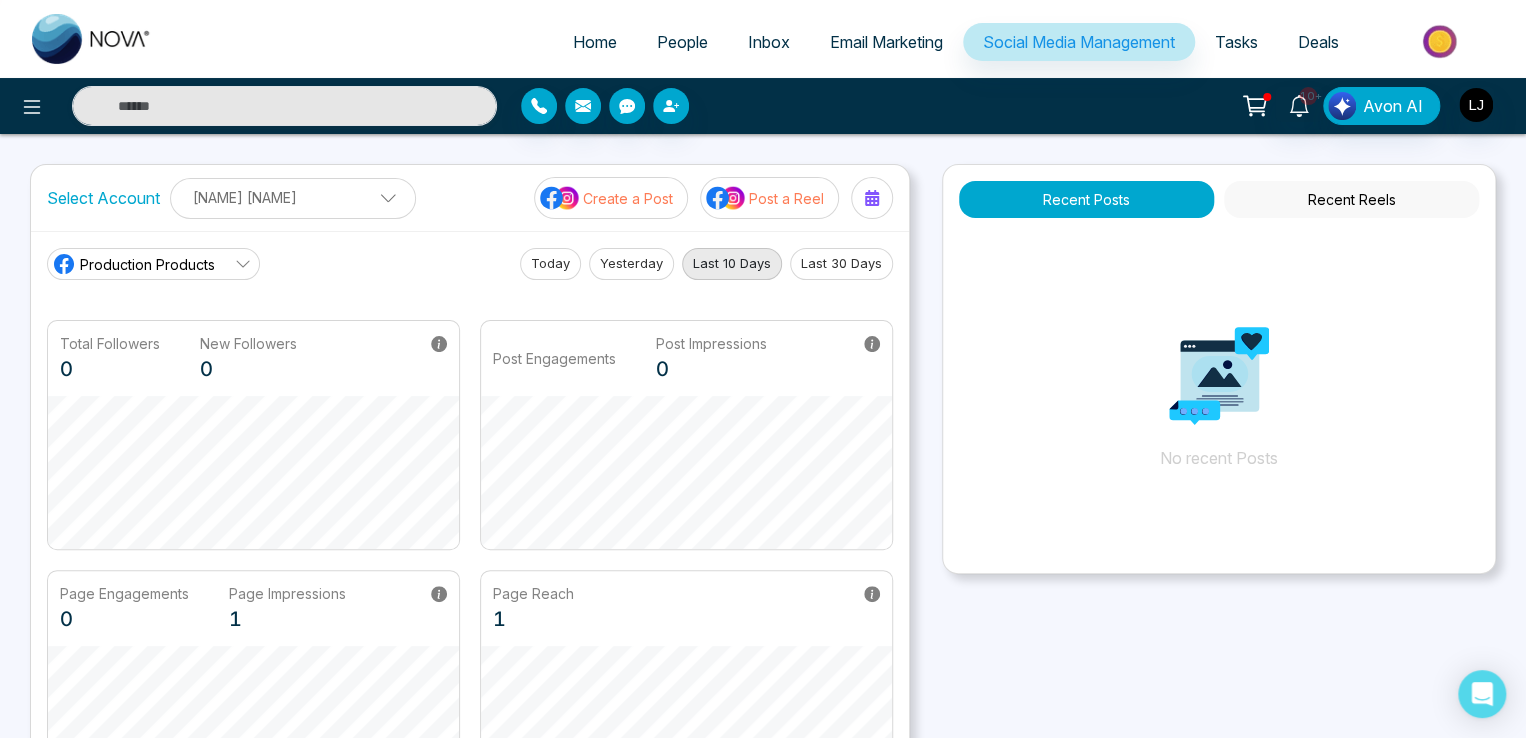 click on "Recent Reels" at bounding box center (1351, 199) 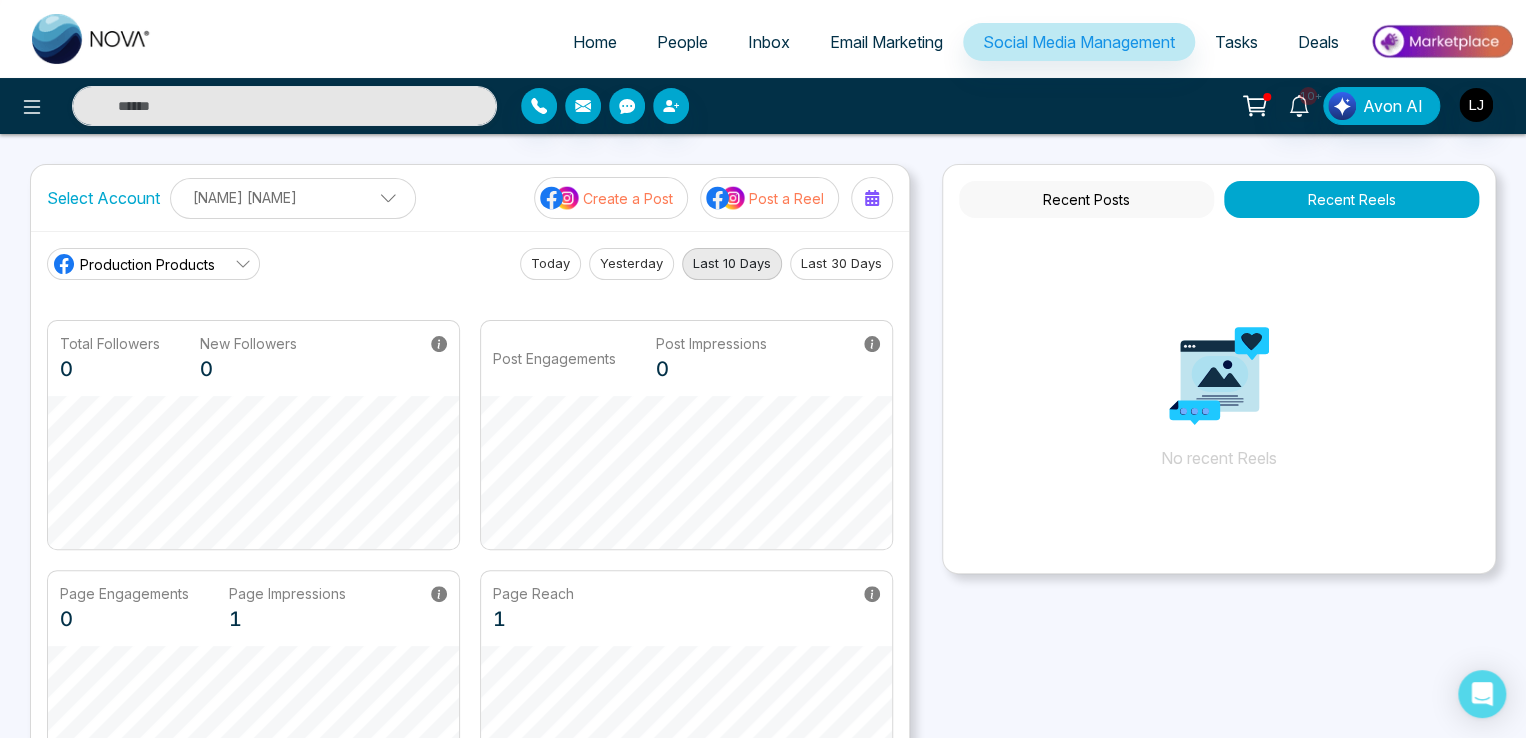click on "Recent Posts" at bounding box center [1086, 199] 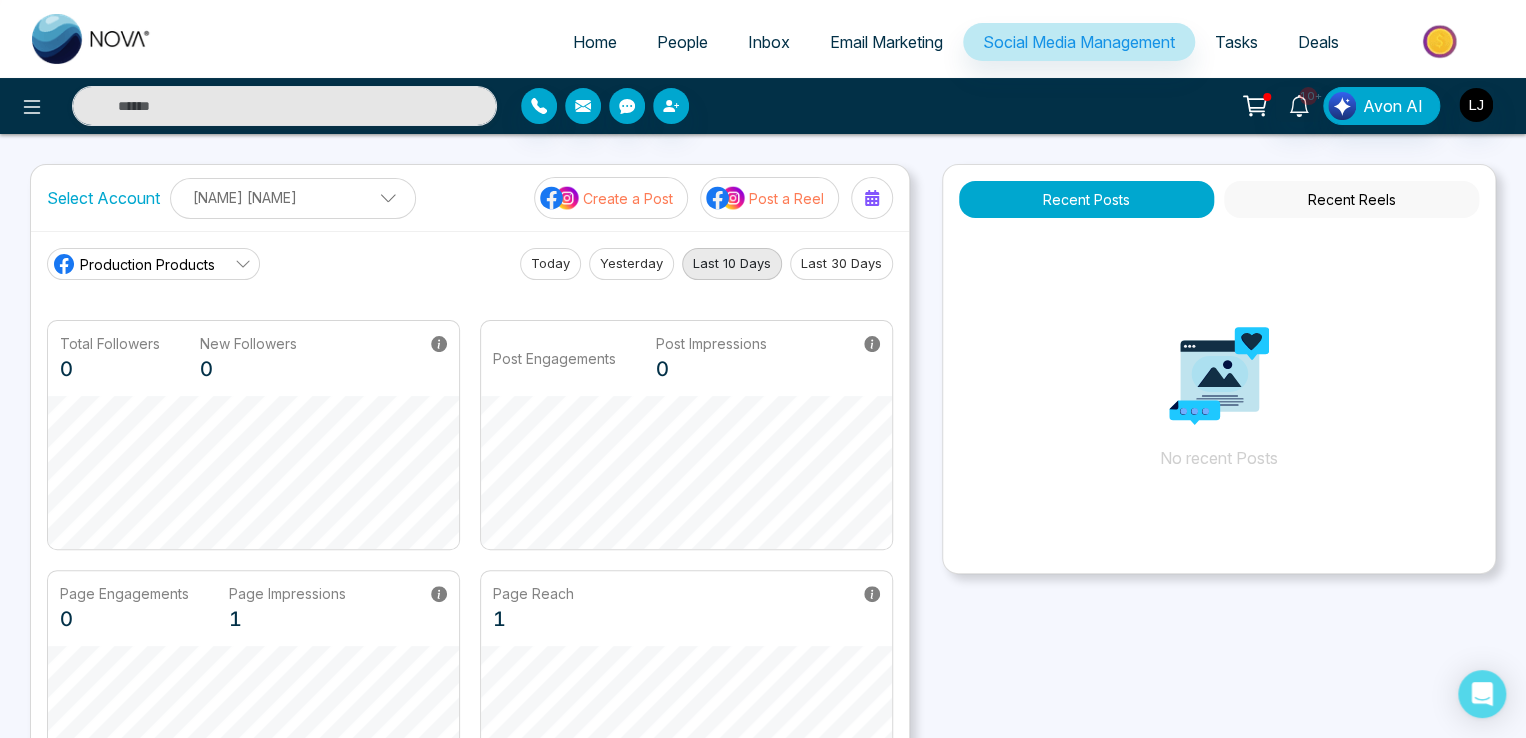 click on "Production Products" at bounding box center [147, 264] 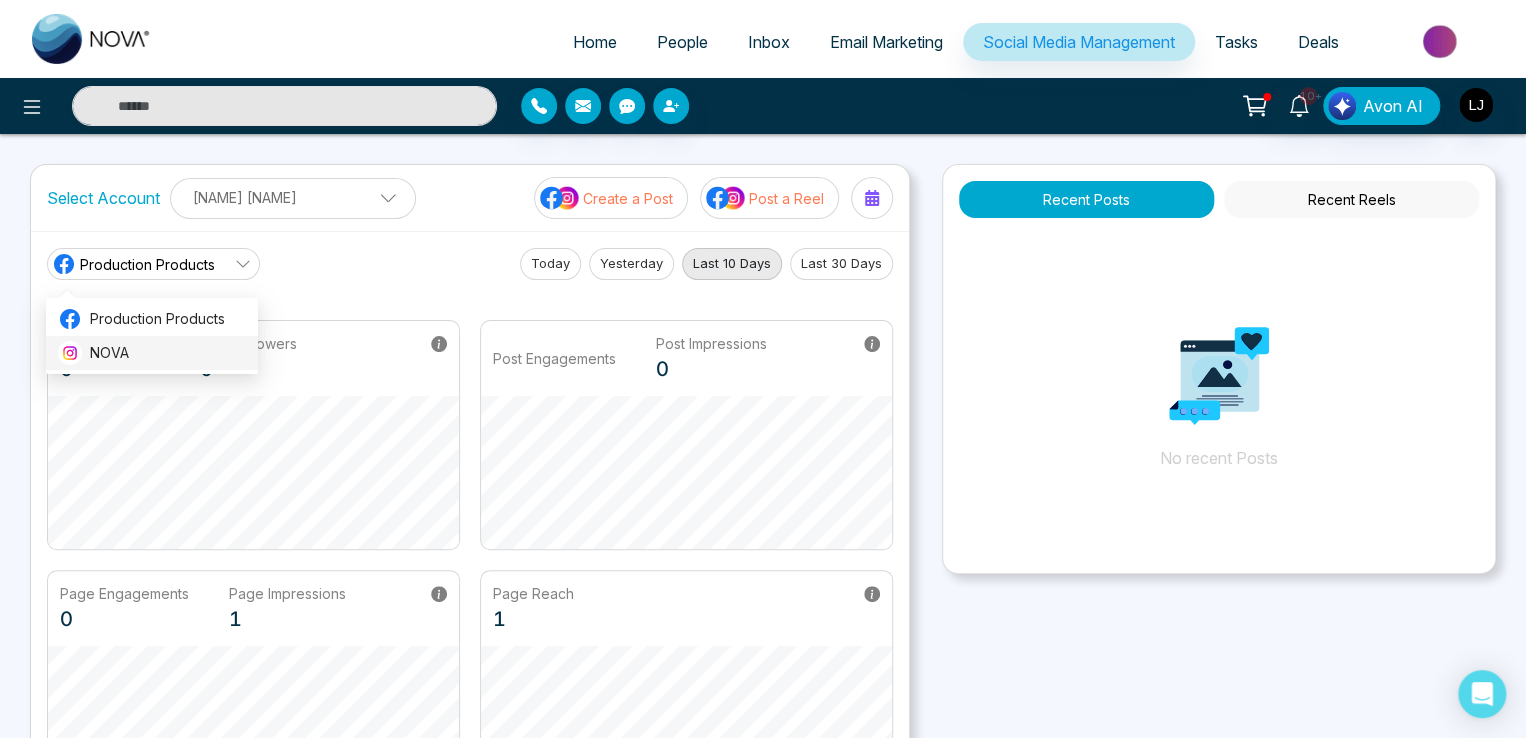 click on "NOVA" at bounding box center (168, 353) 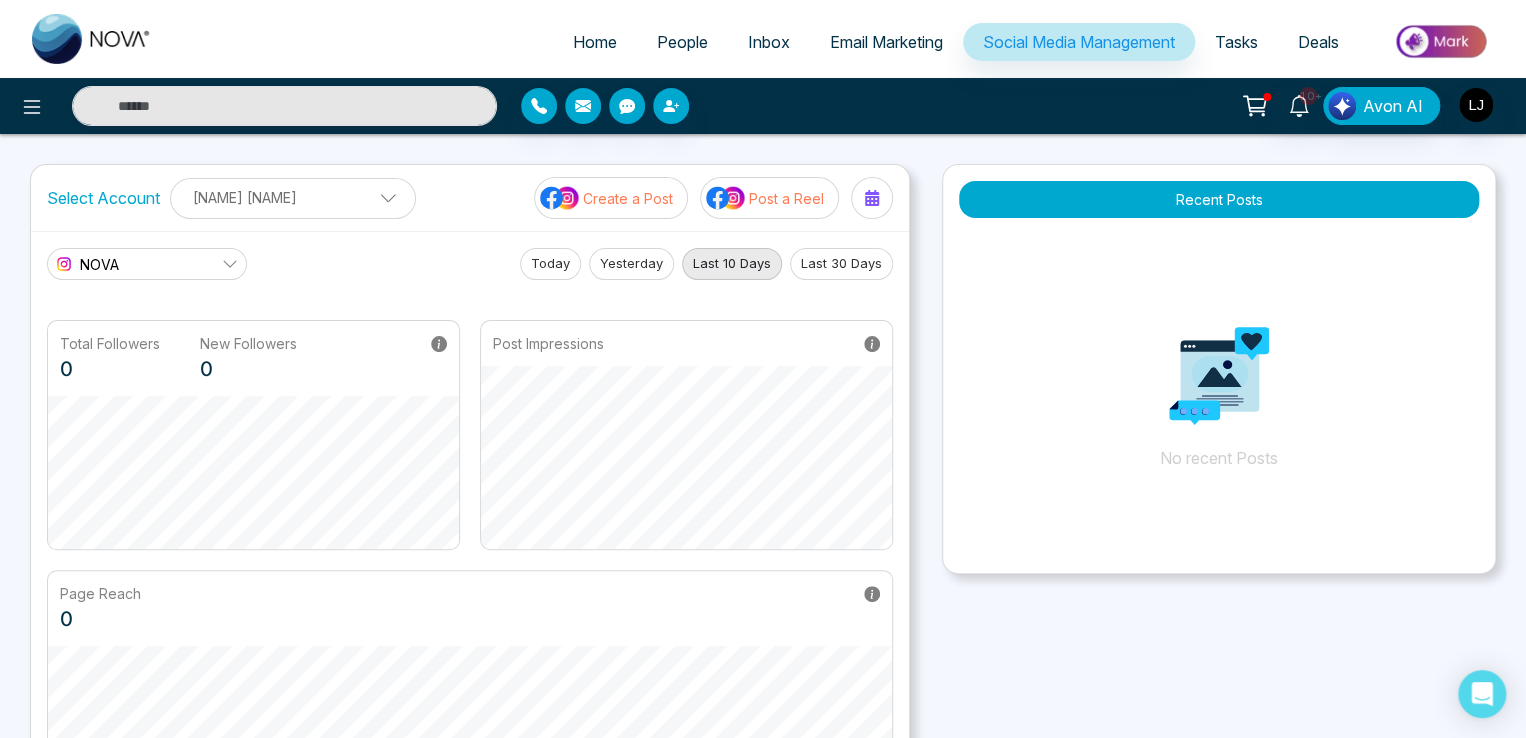 click on "NOVA" at bounding box center (147, 264) 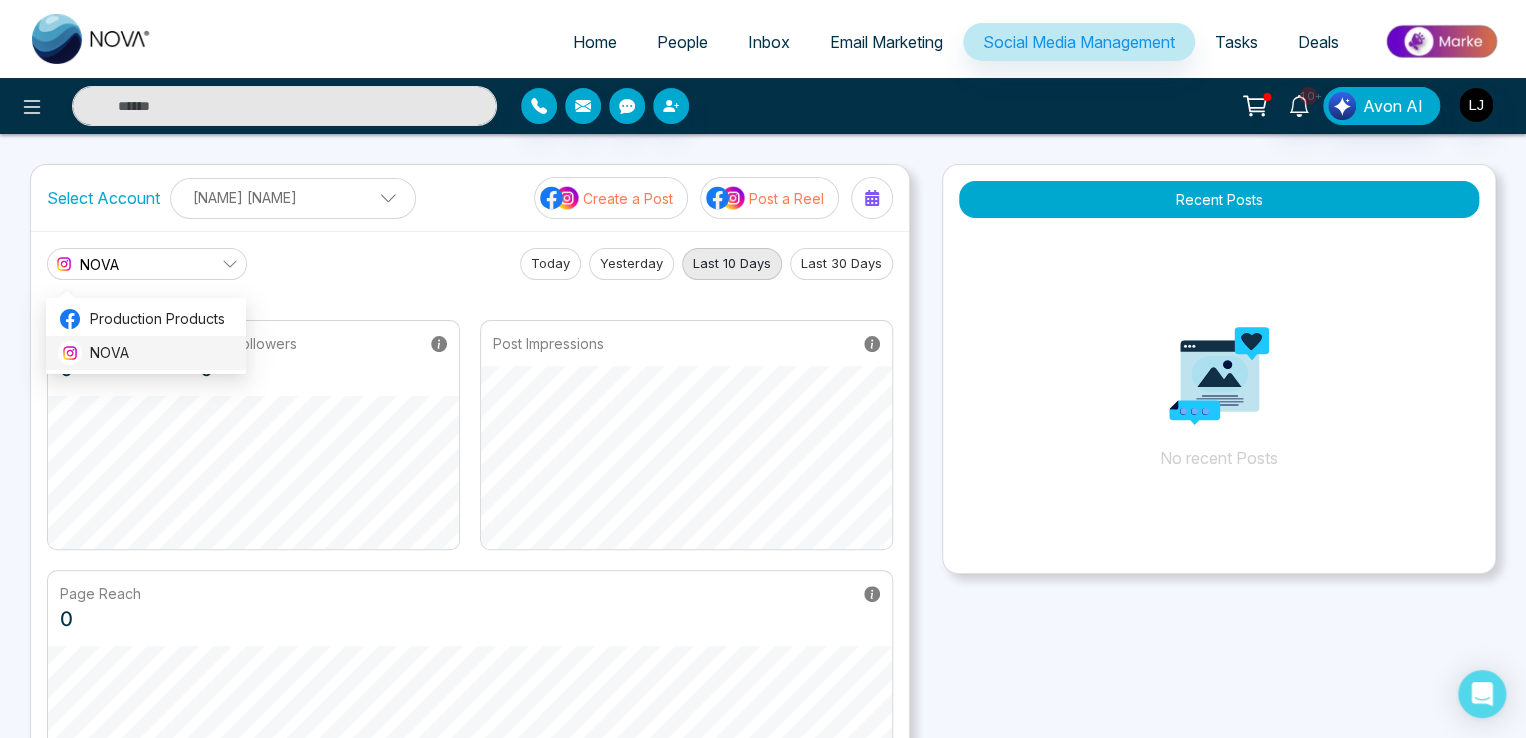 click on "NOVA" at bounding box center [146, 353] 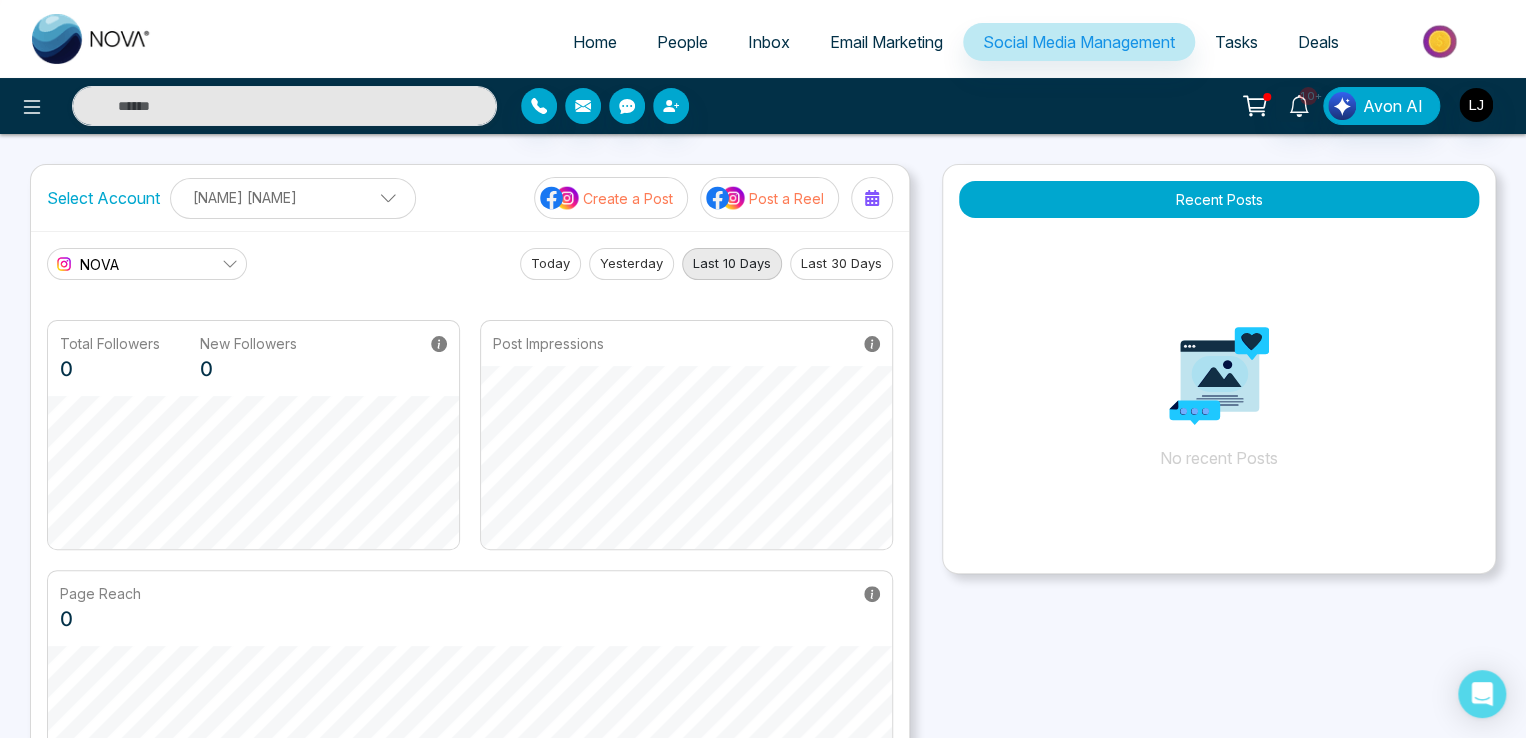 click on "[FIRST] [LAST]" at bounding box center (293, 197) 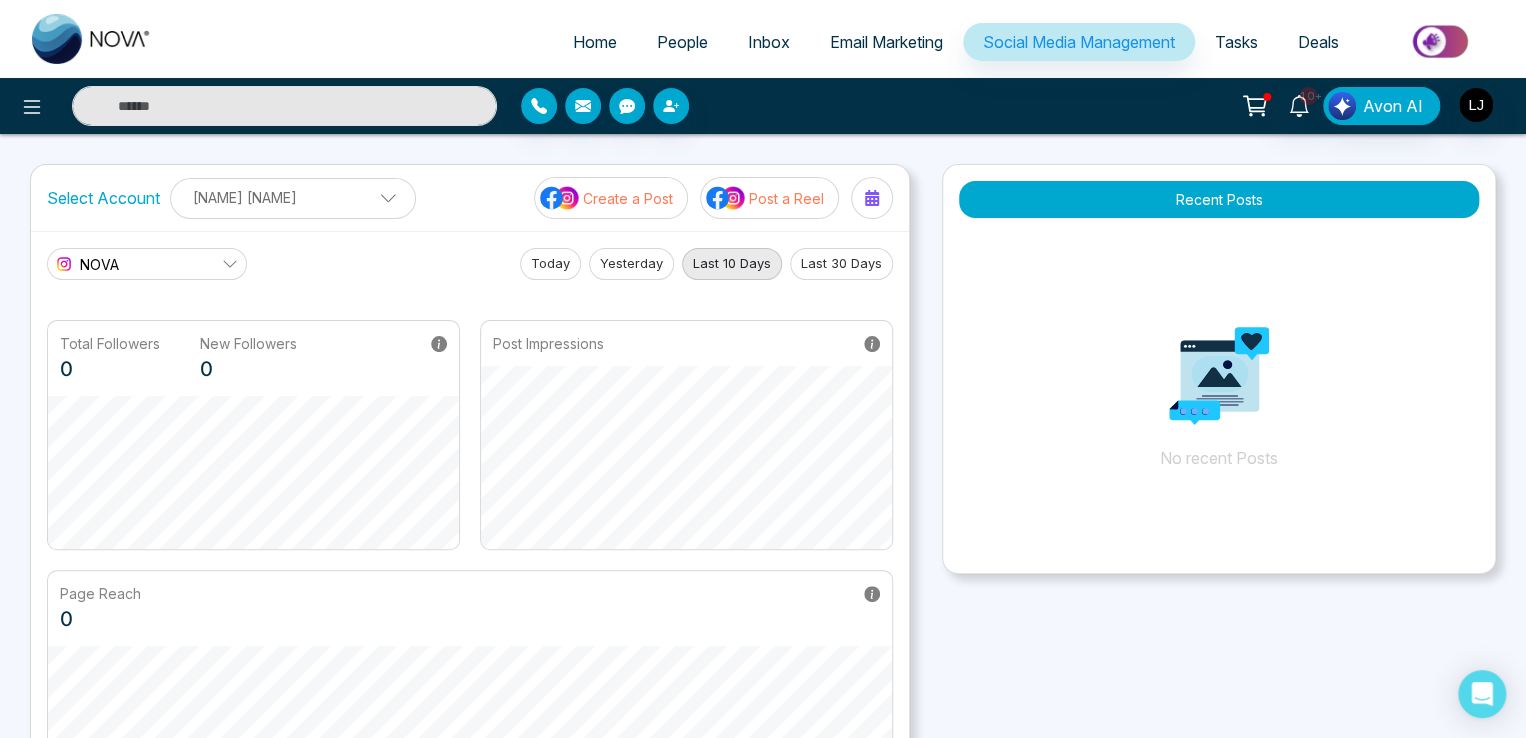 click on "NOVA" at bounding box center [147, 264] 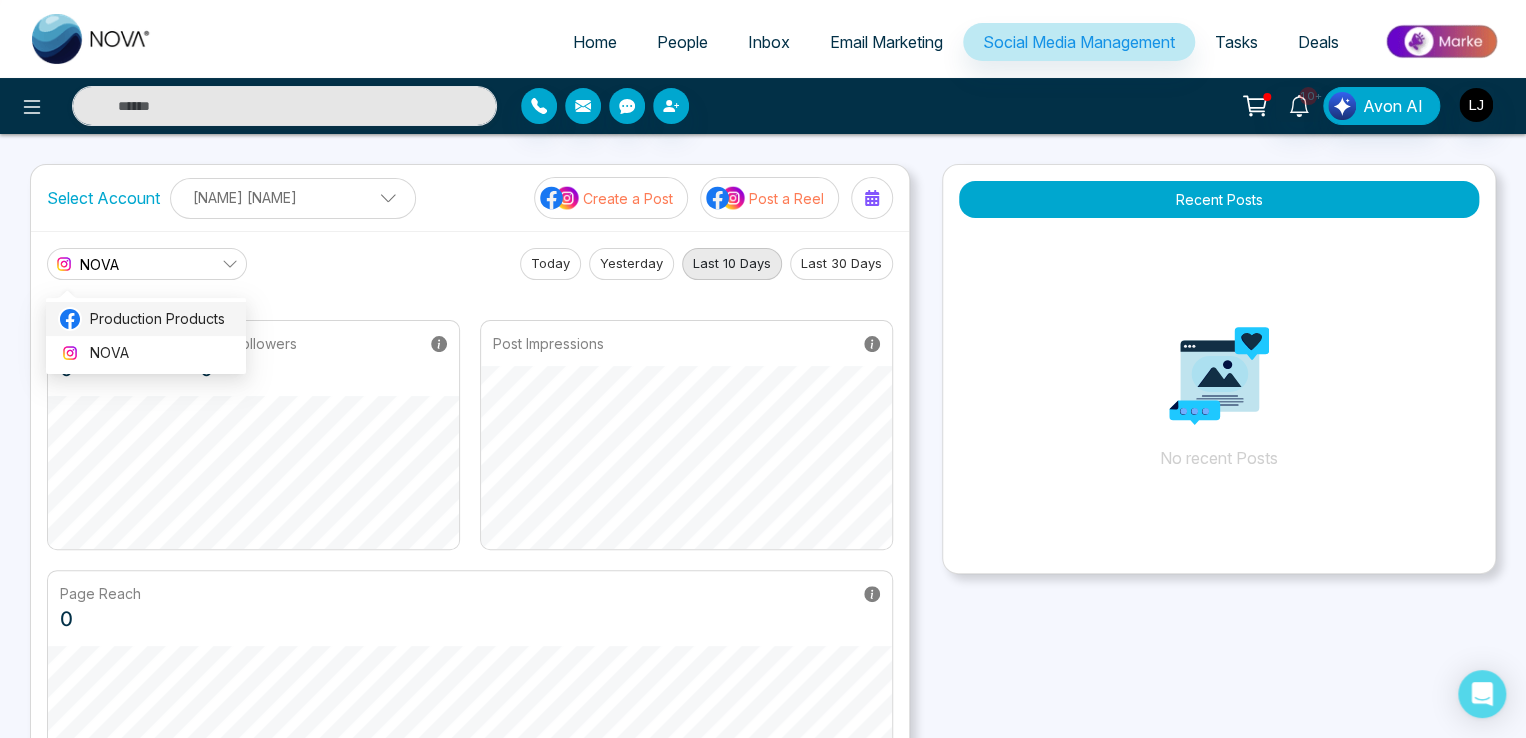 click on "Production Products" at bounding box center (162, 319) 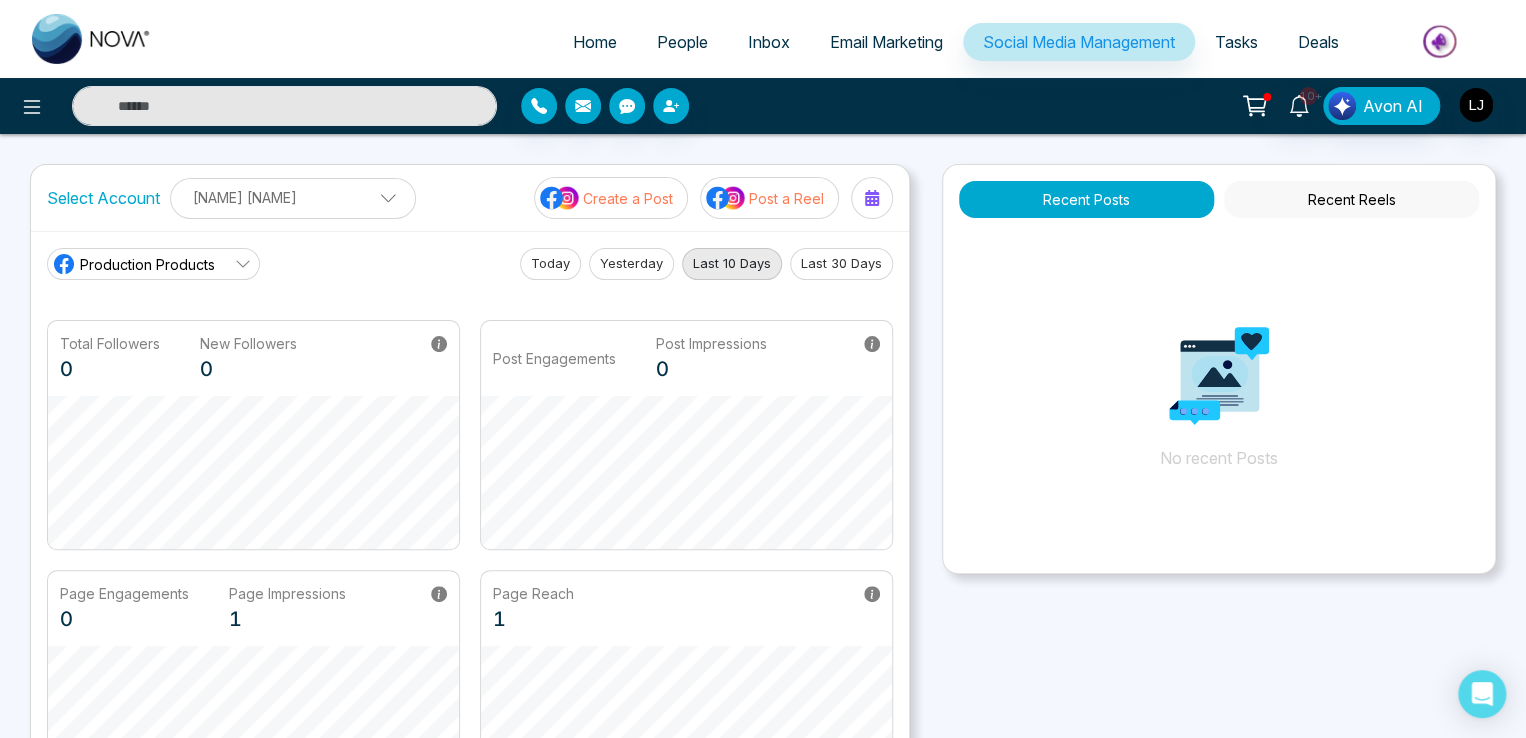 click on "People" at bounding box center [682, 42] 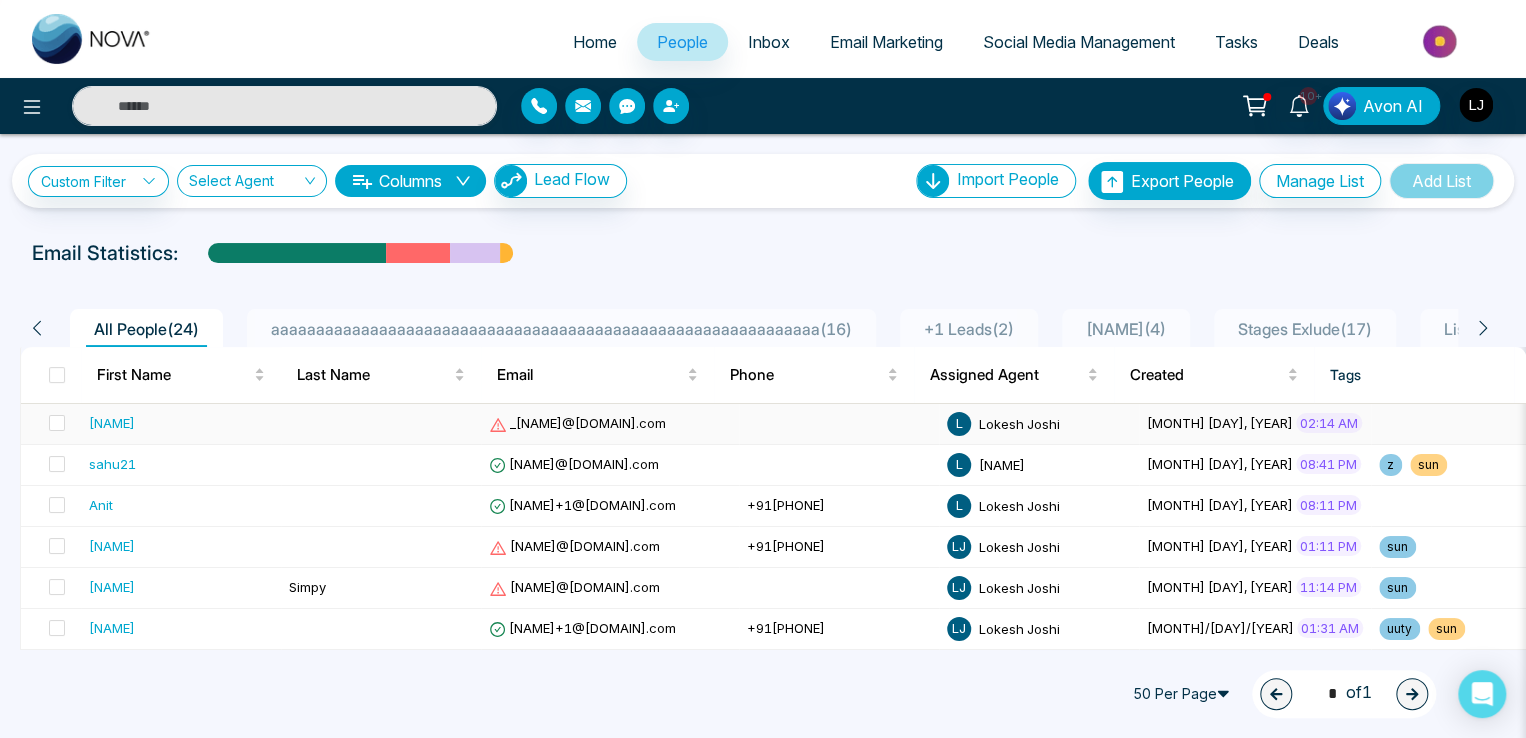 click on "_Pallab@gmail.com" at bounding box center [577, 423] 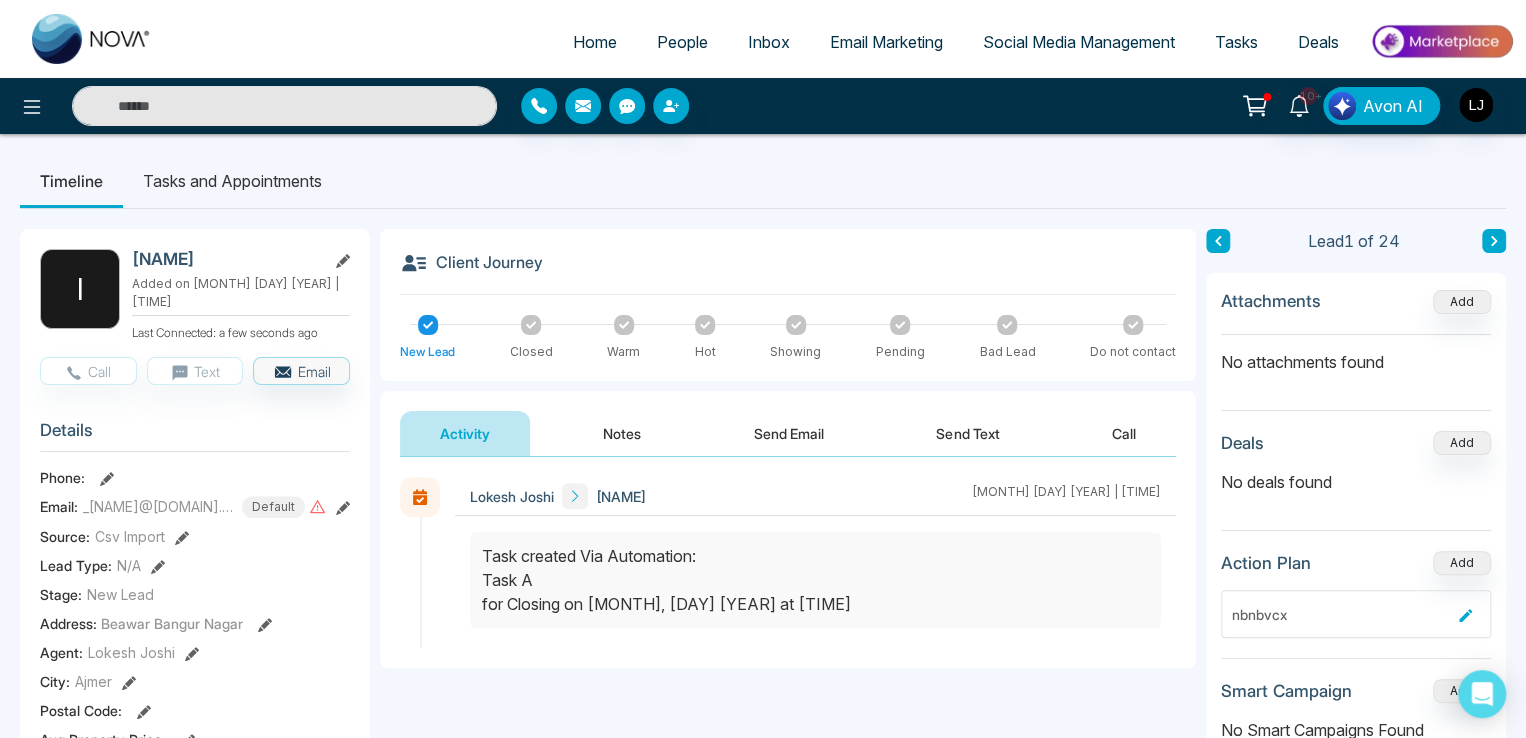 click on "People" at bounding box center [682, 42] 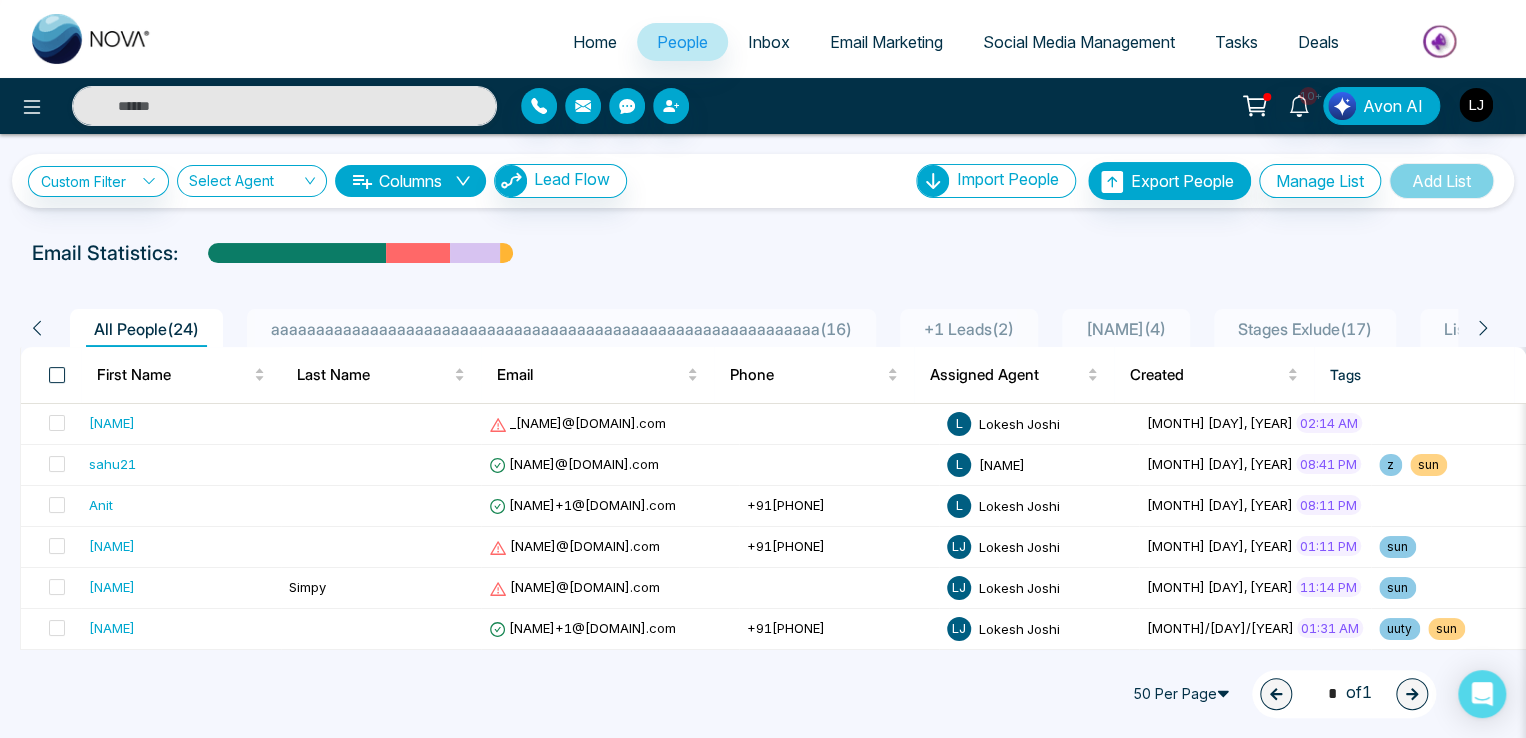 click at bounding box center [57, 375] 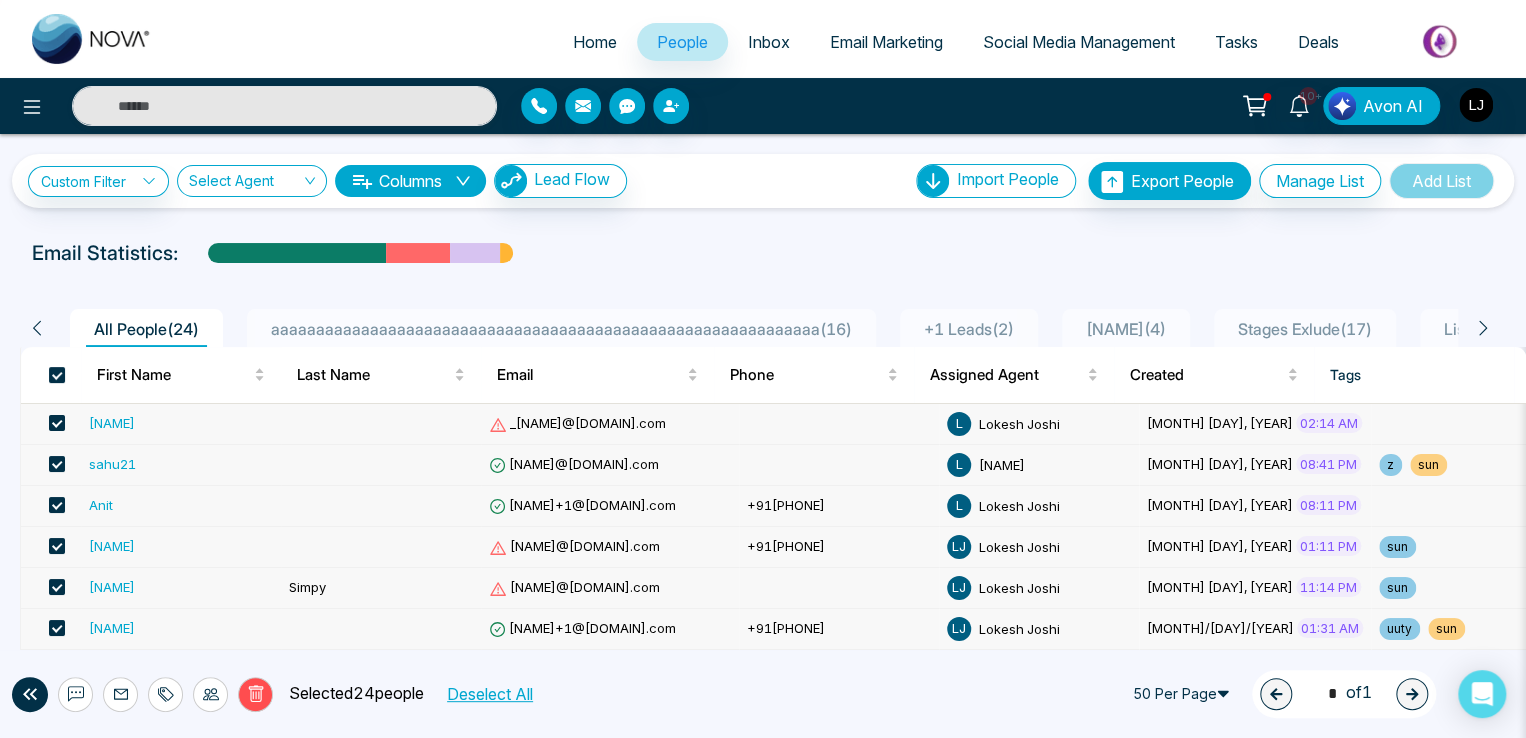 click on "Deselect All" at bounding box center (489, 694) 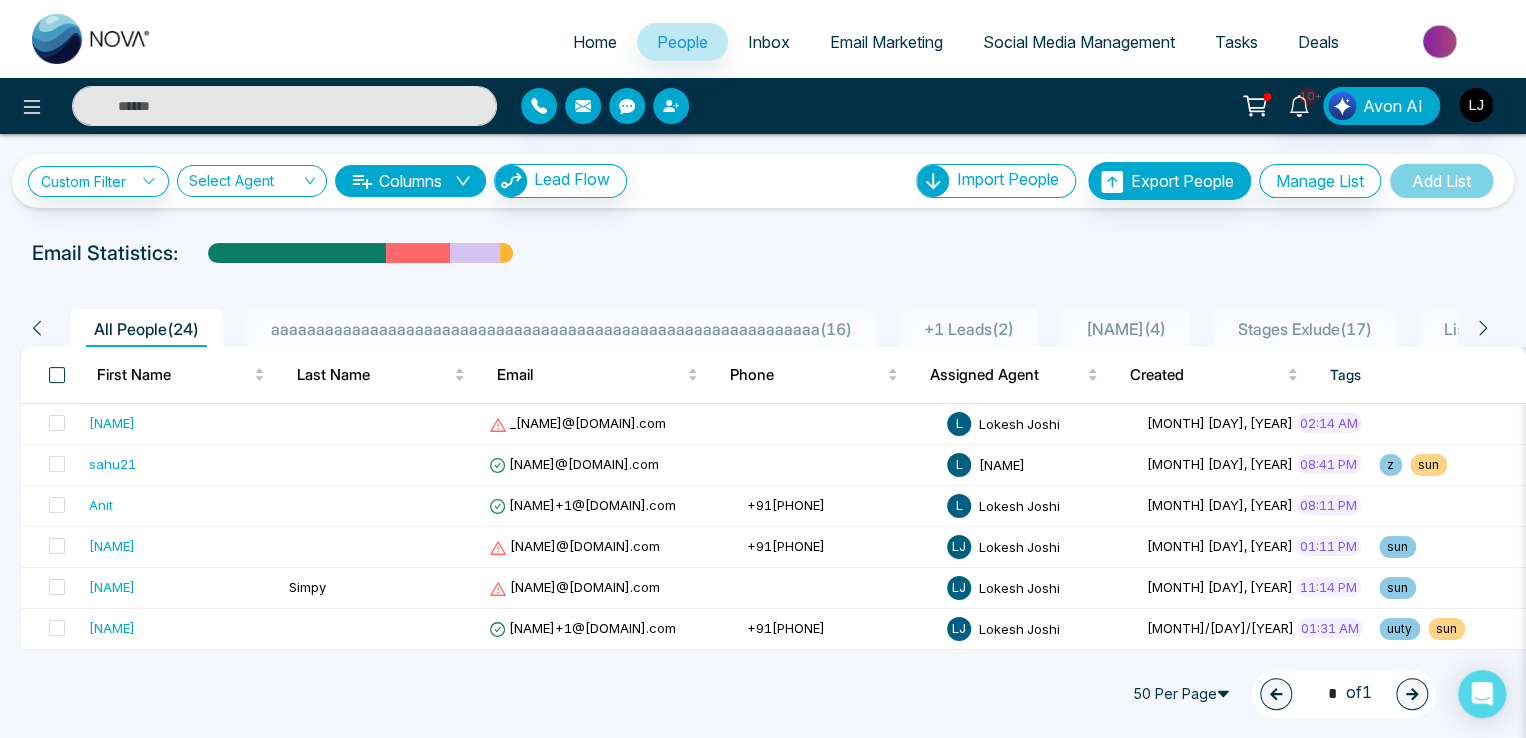 click at bounding box center (57, 375) 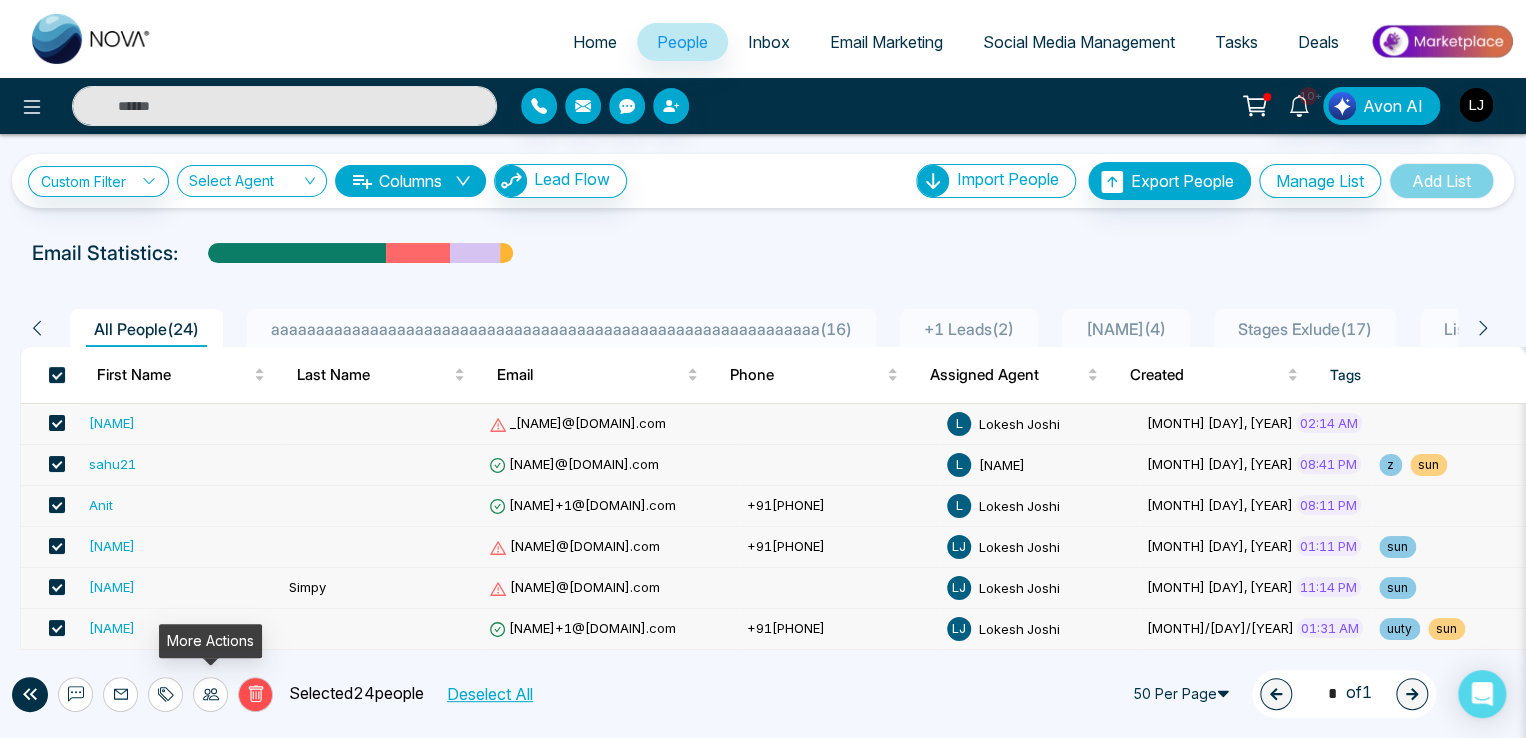 click 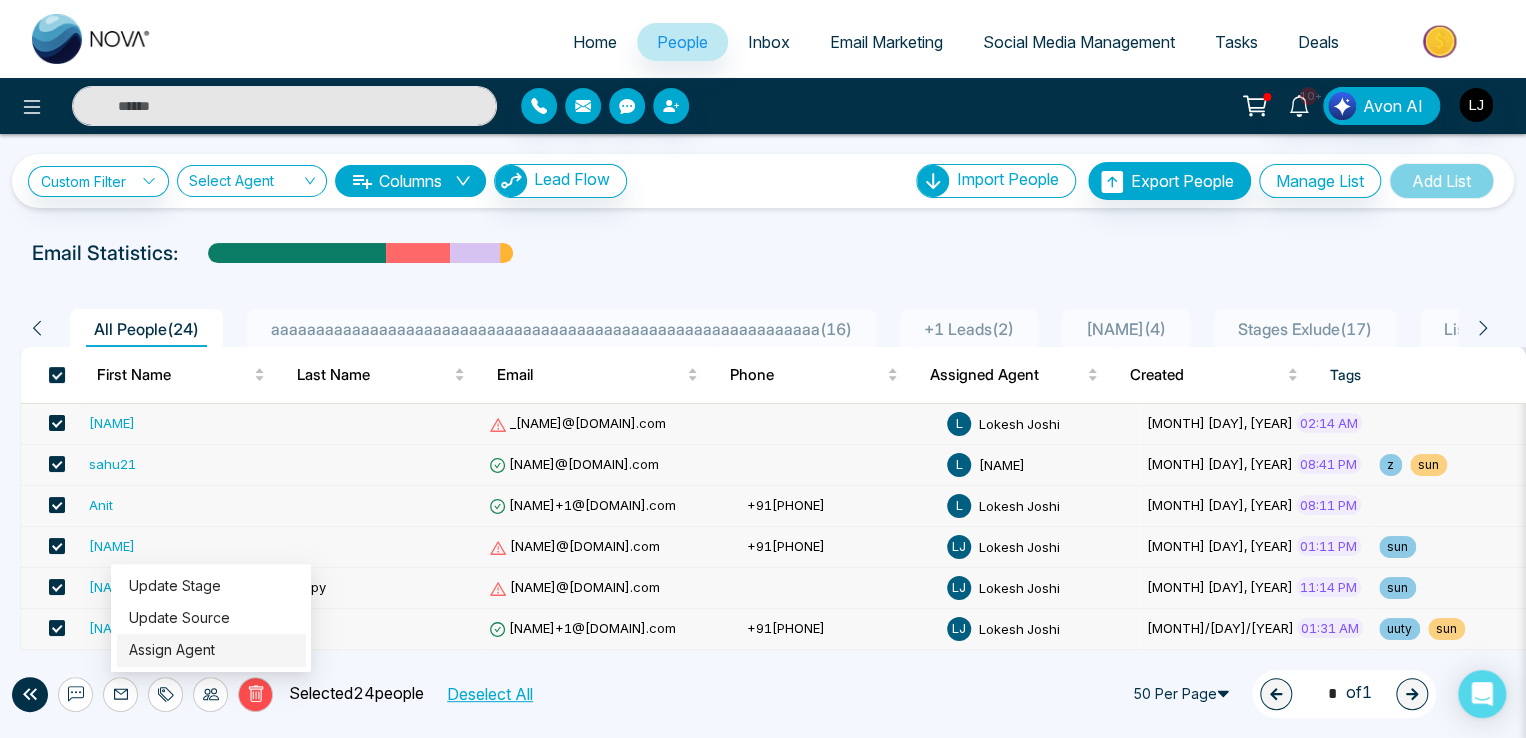 click on "Assign Agent" at bounding box center (172, 649) 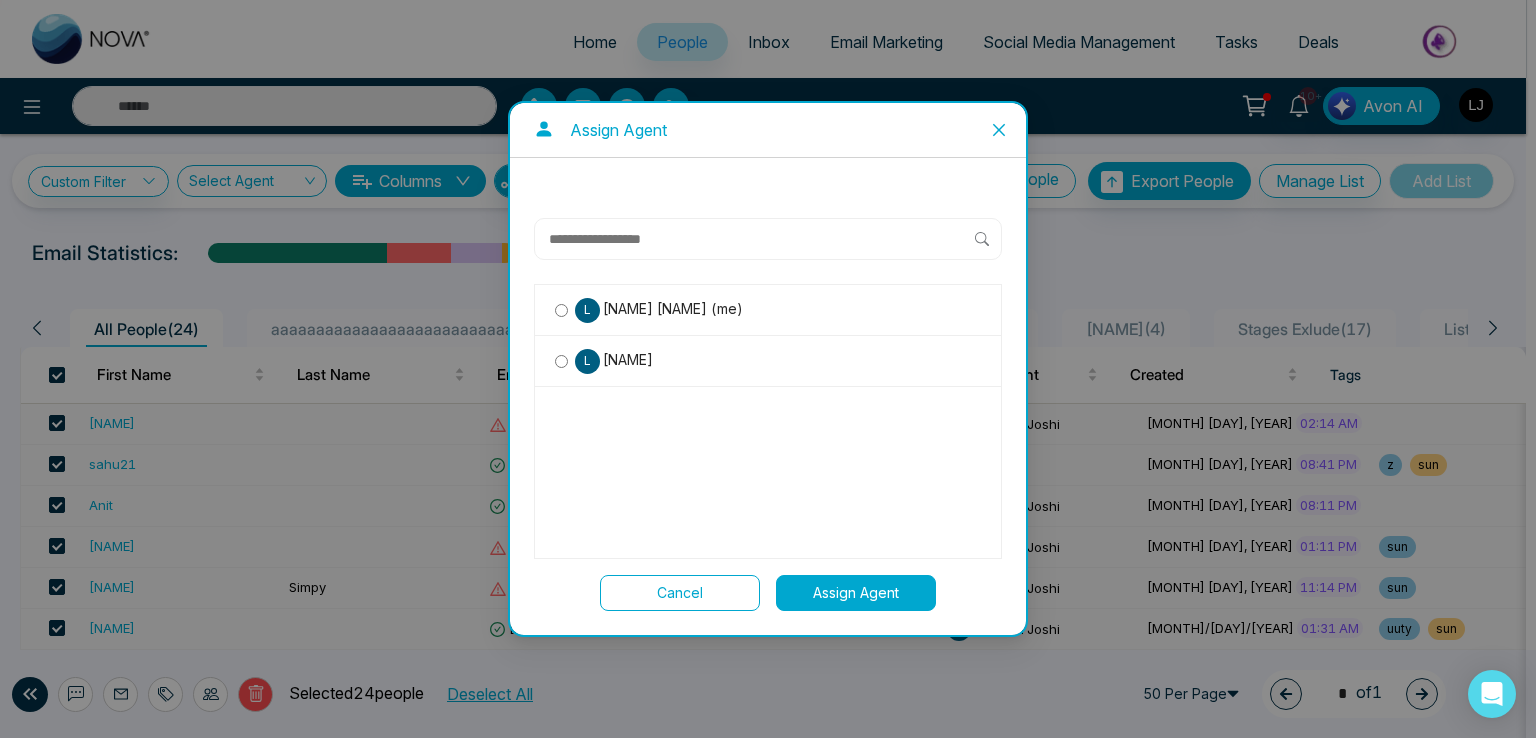 click on "Lokesh Joshi (me)" at bounding box center (671, 309) 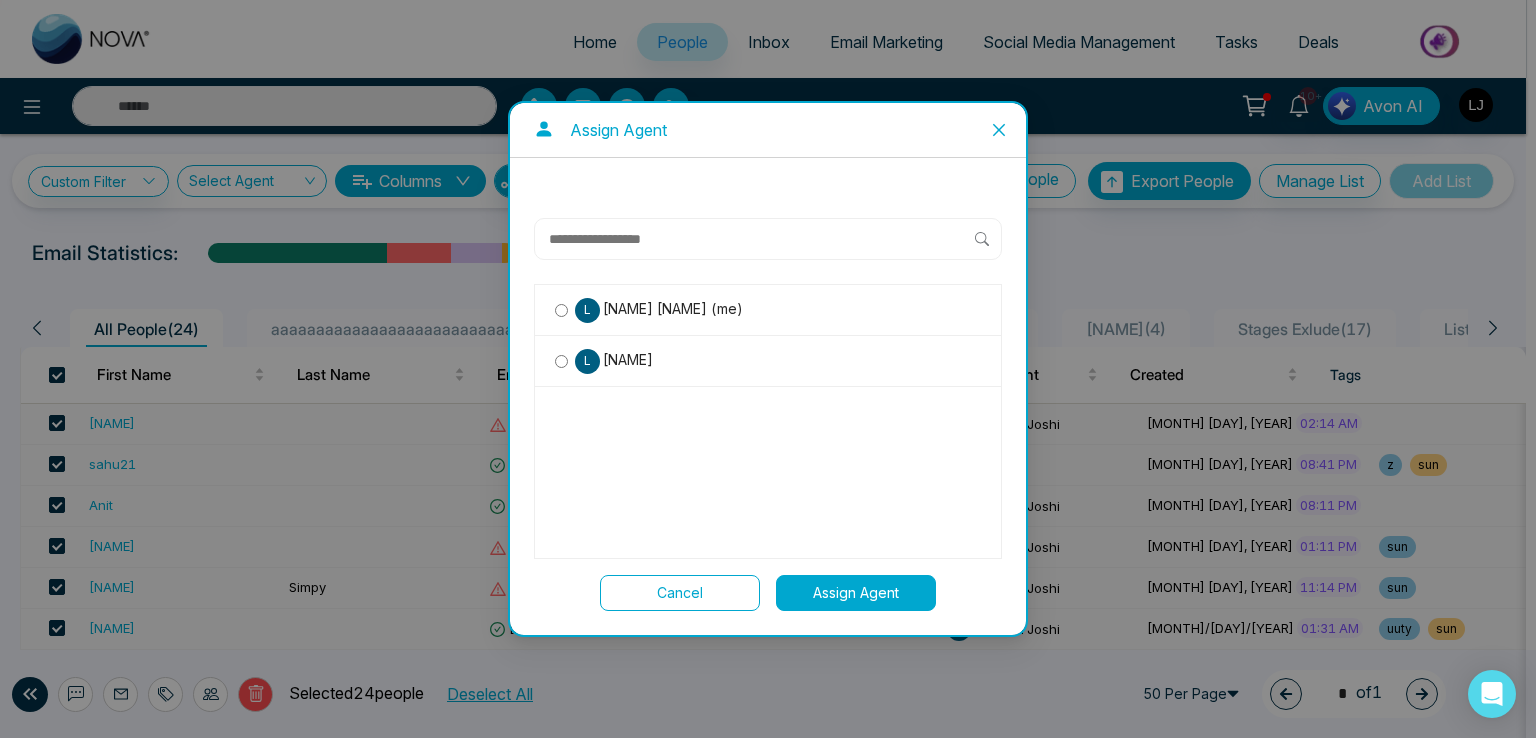 click on "Assign Agent" at bounding box center [856, 593] 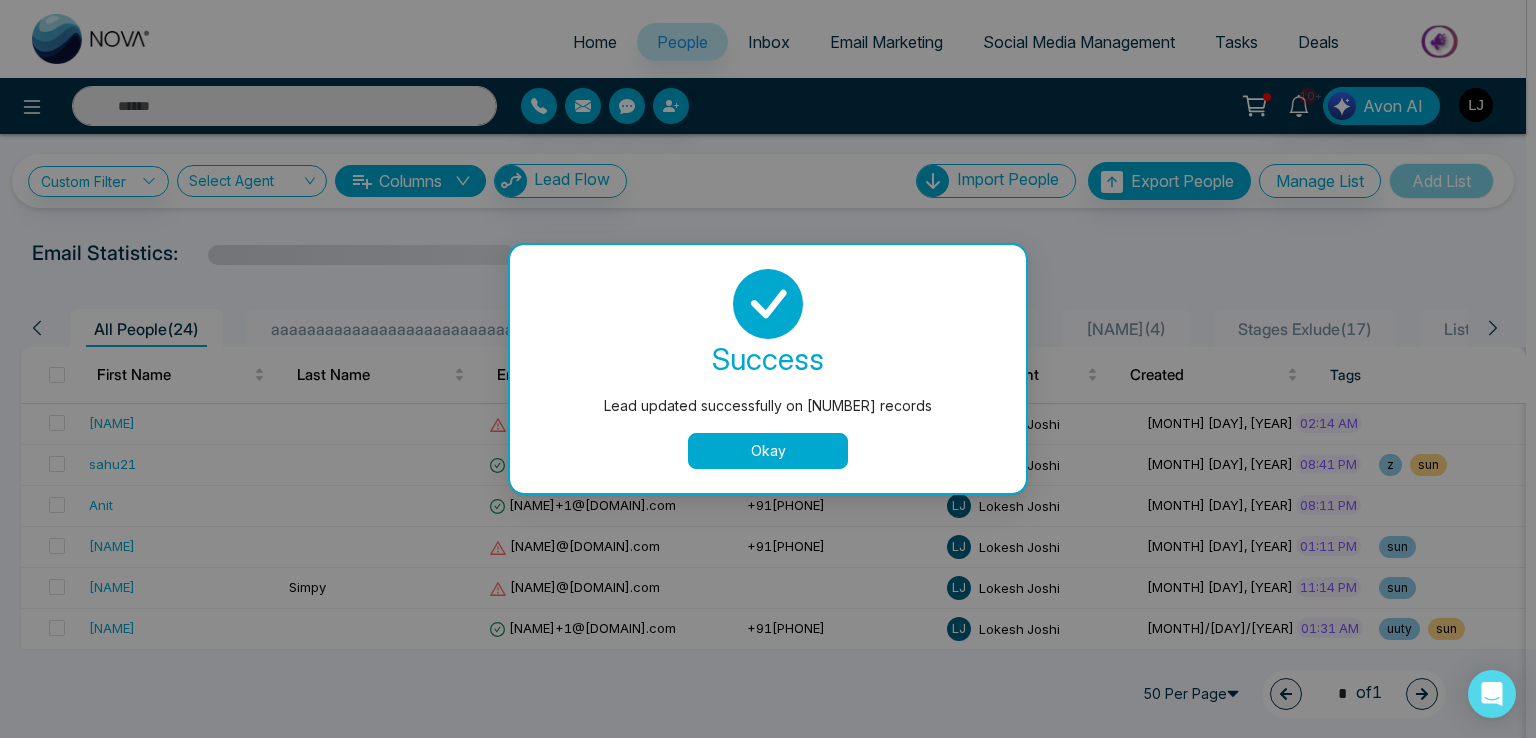 click on "Okay" at bounding box center [768, 451] 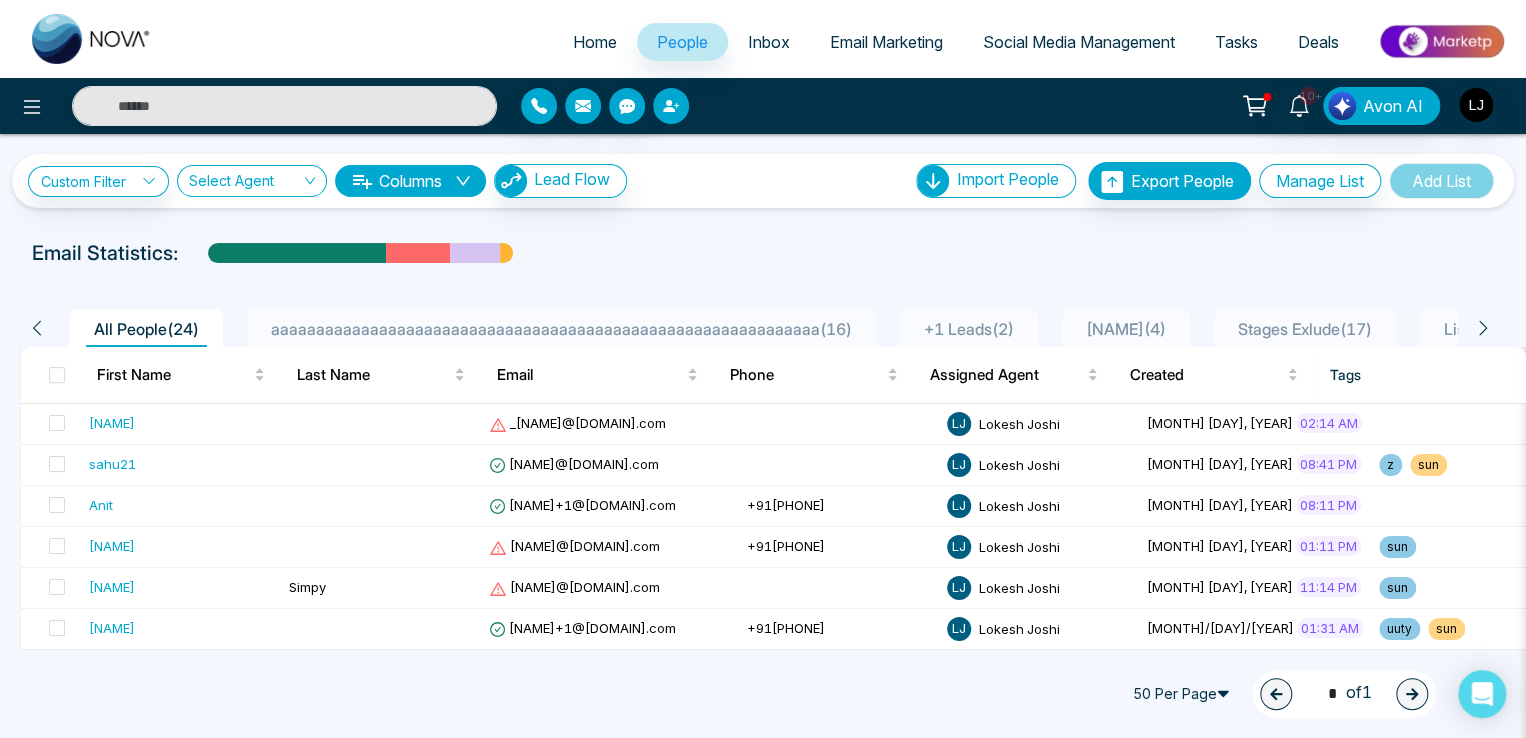 click 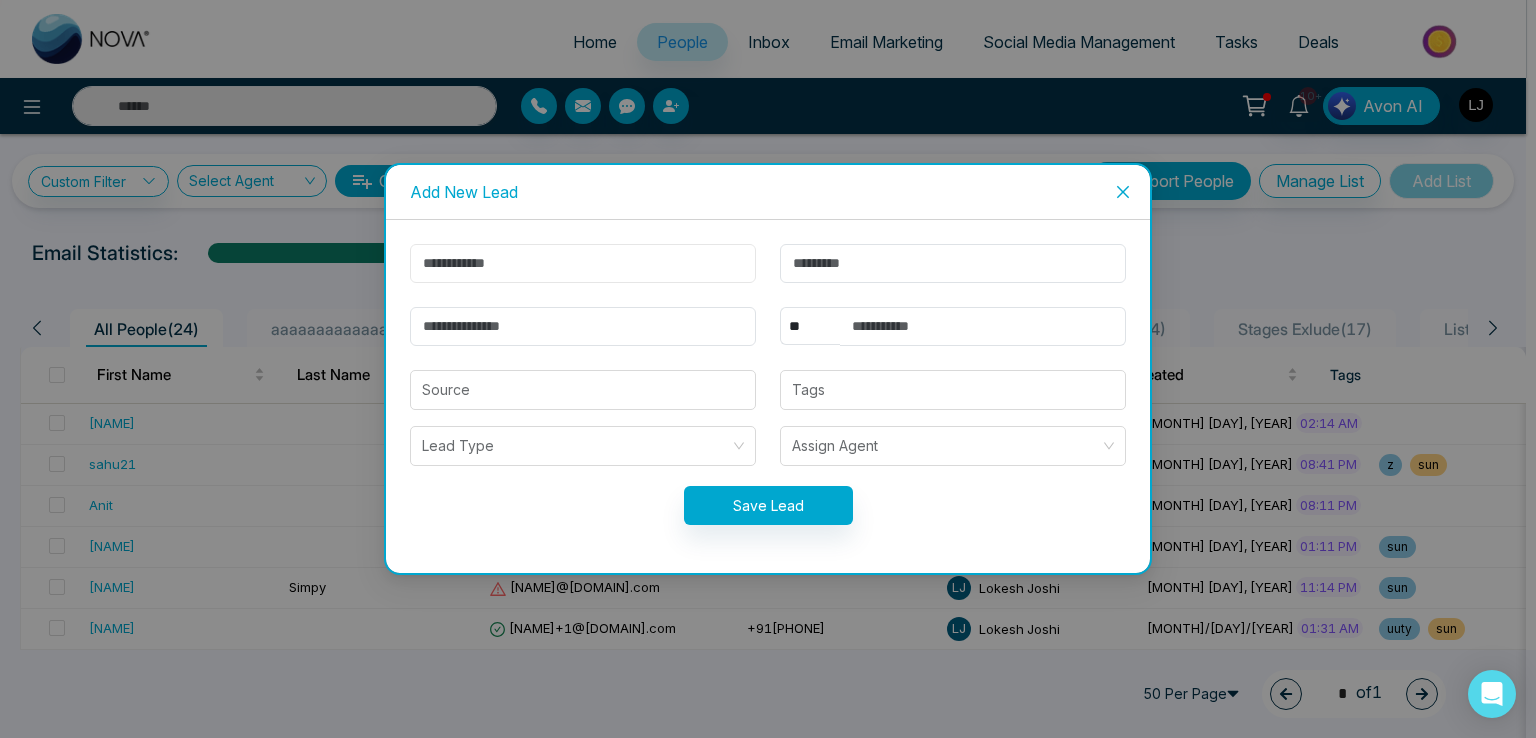 click at bounding box center [583, 263] 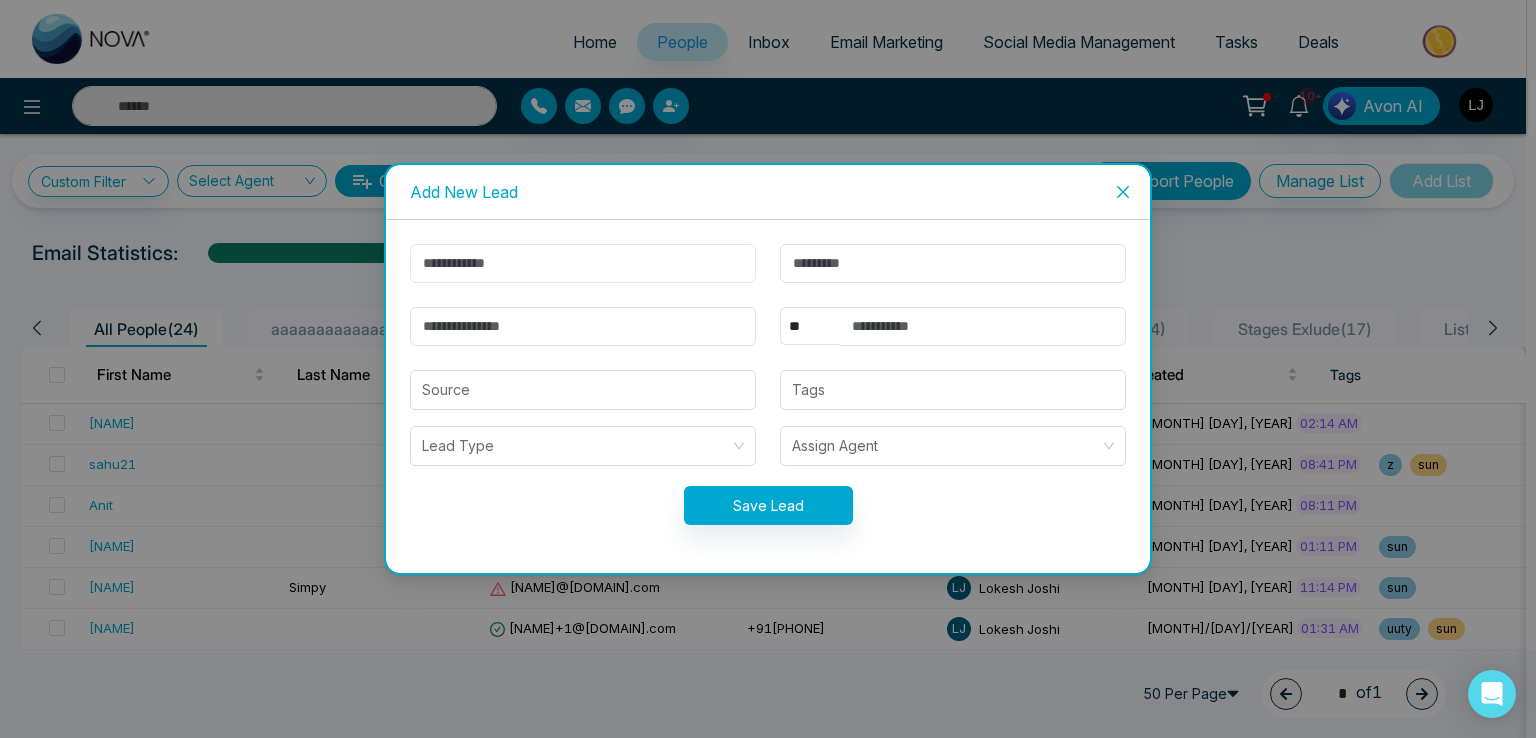 type on "******" 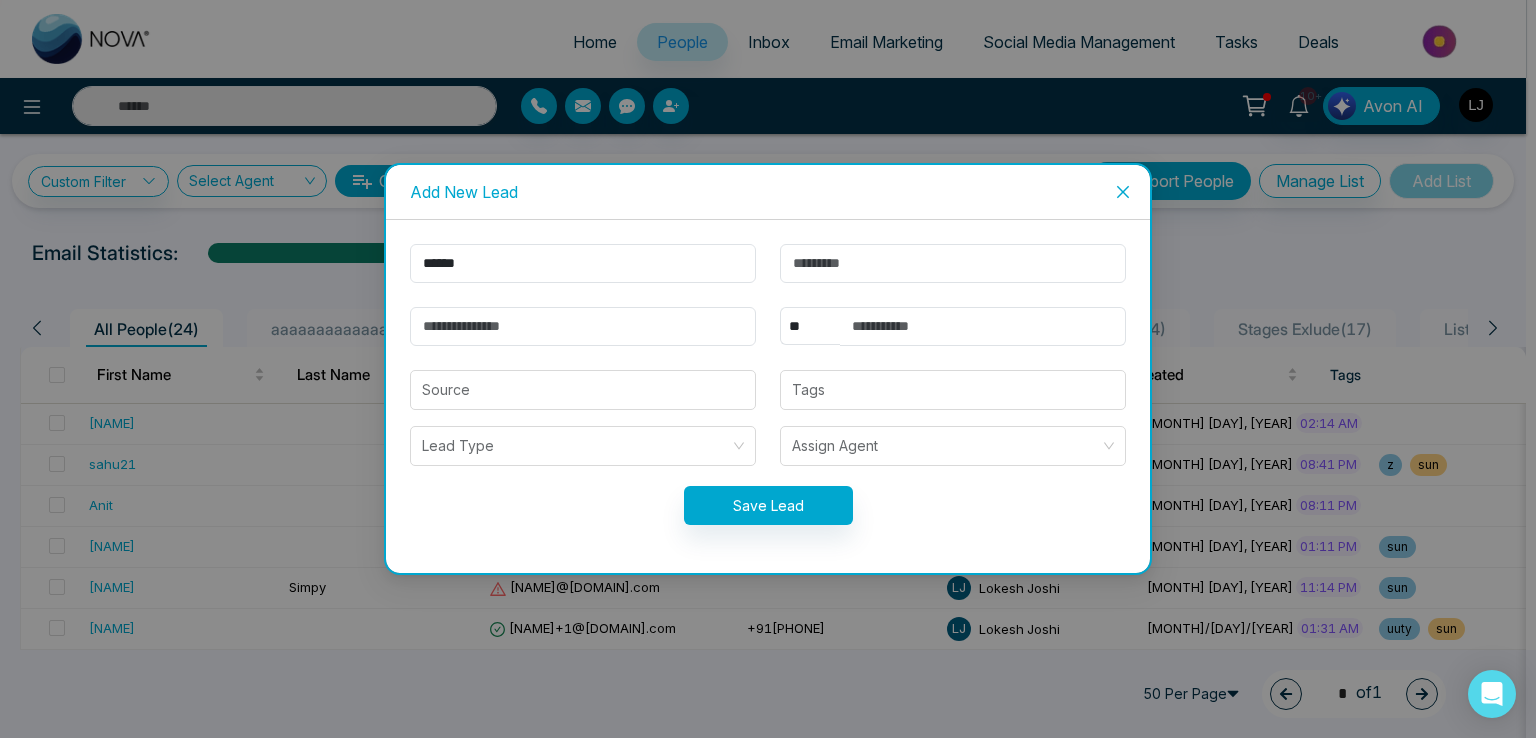 click on "****** ** **** *** *** *** **** *** Source   Tags Lead Type Assign Agent Save Lead" at bounding box center [768, 396] 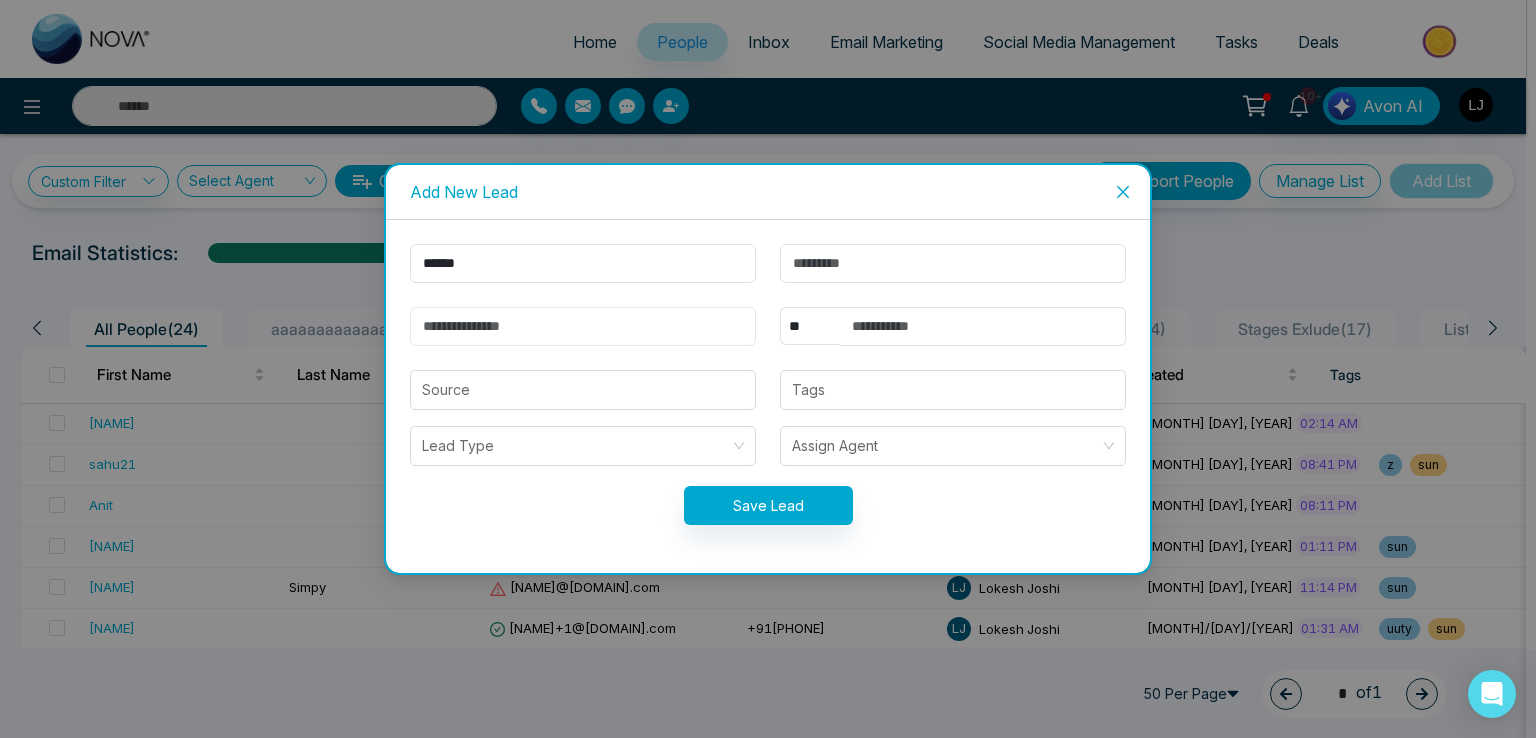 click at bounding box center [583, 326] 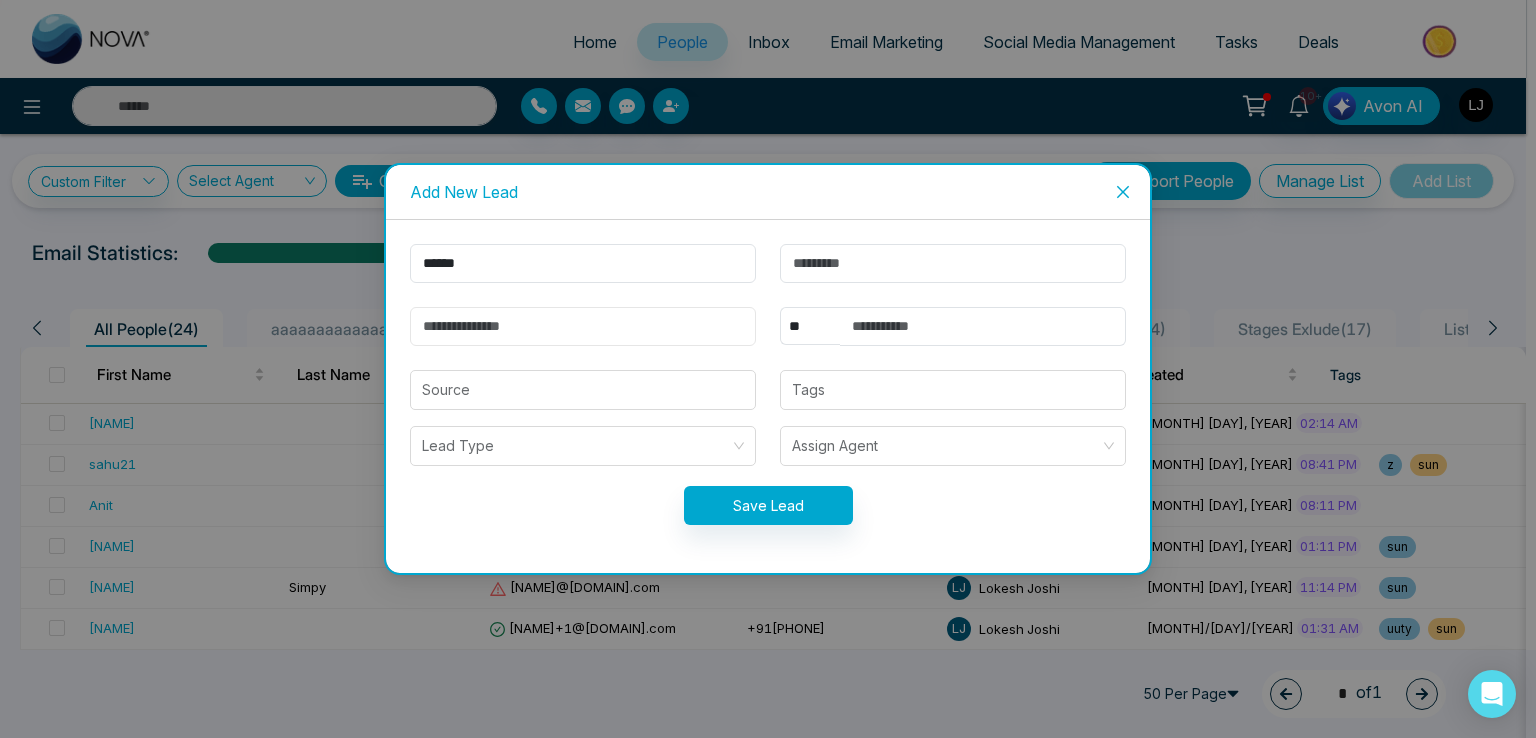 type on "**********" 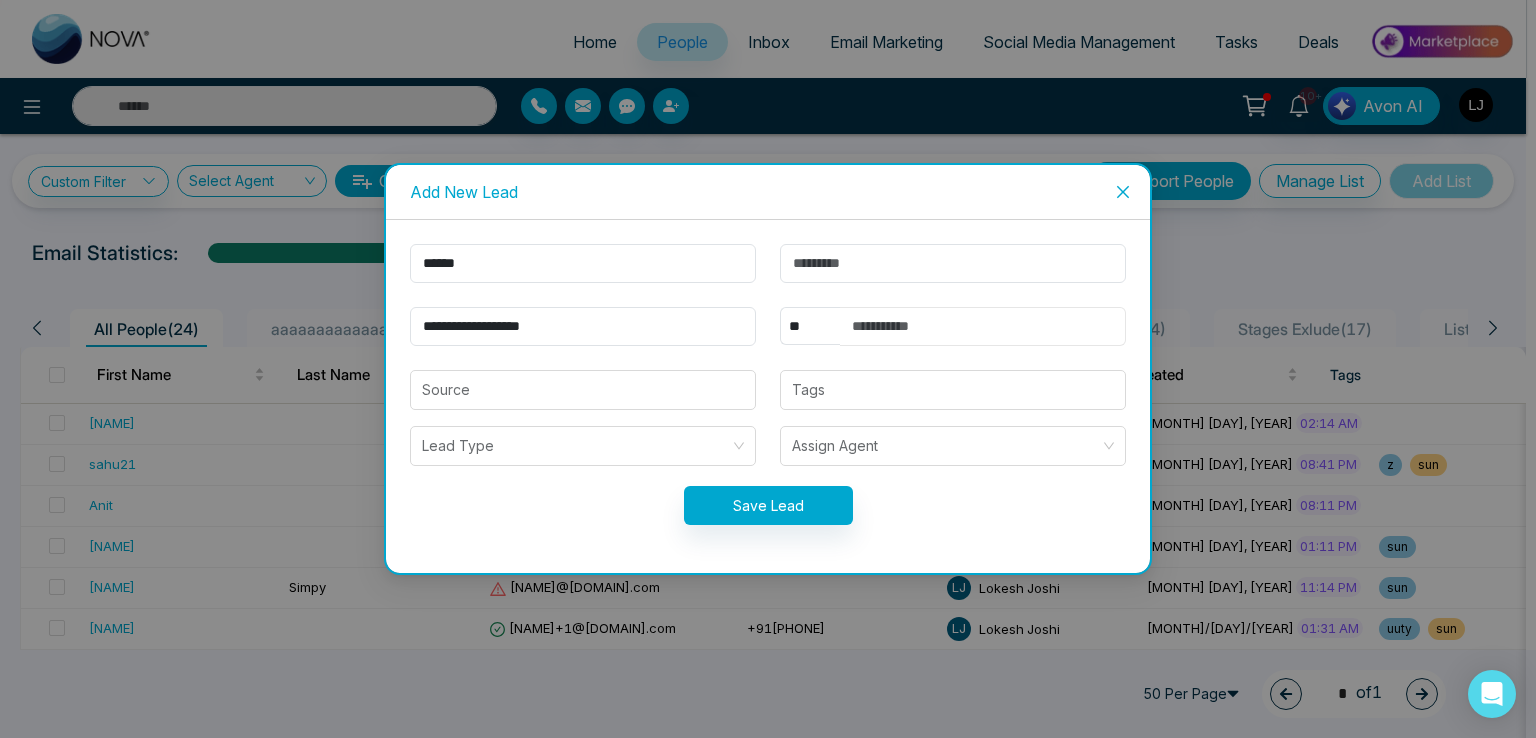 click at bounding box center [983, 326] 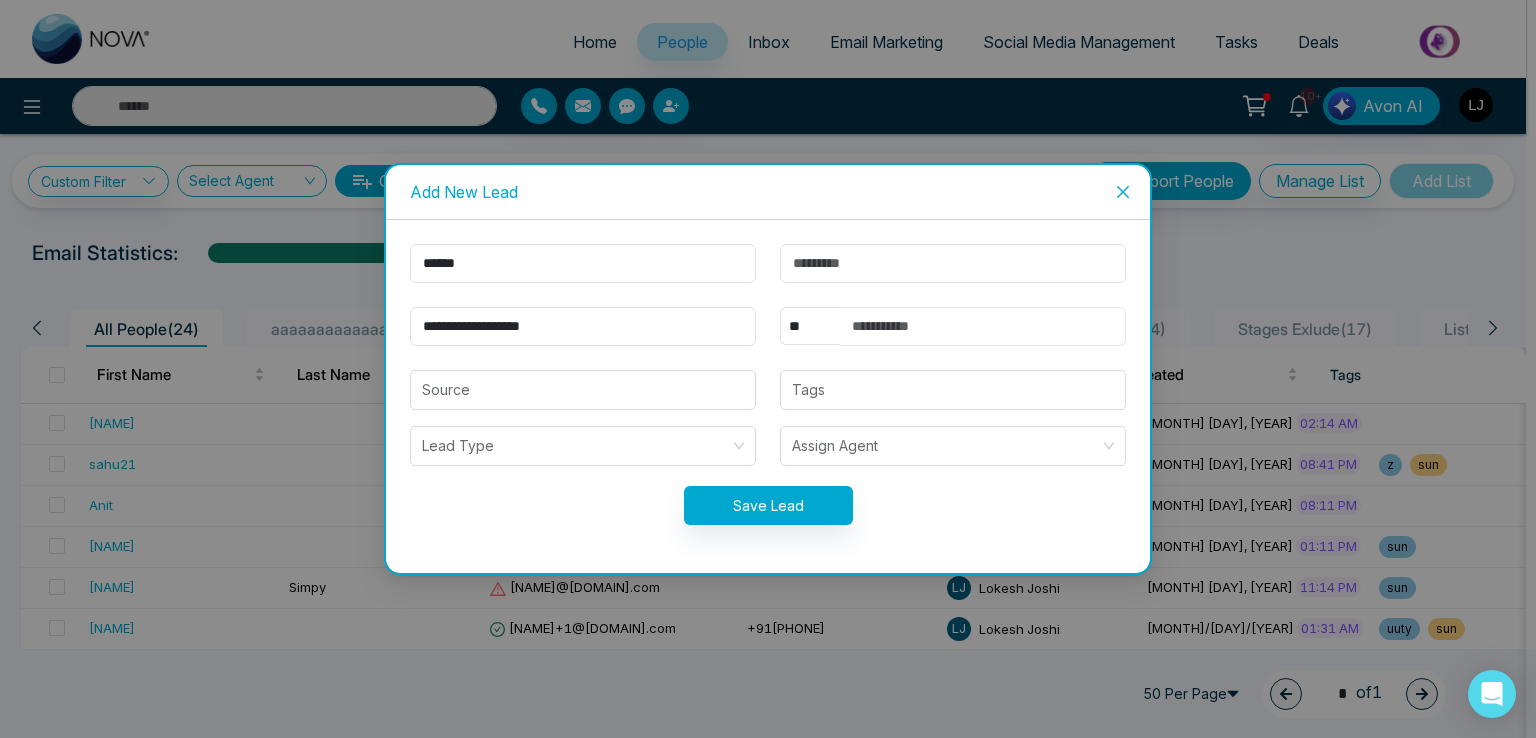 type on "**********" 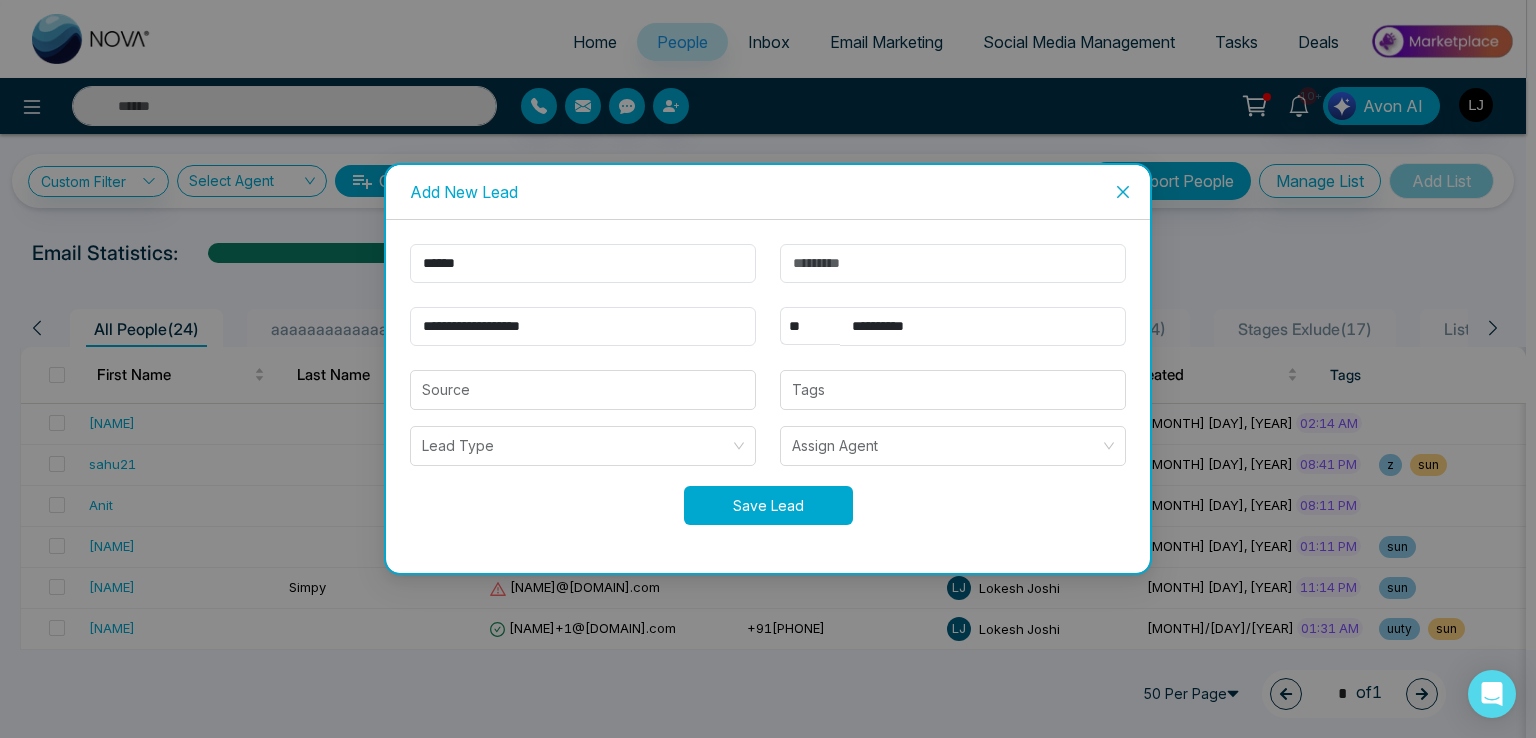 click on "Save Lead" at bounding box center [768, 505] 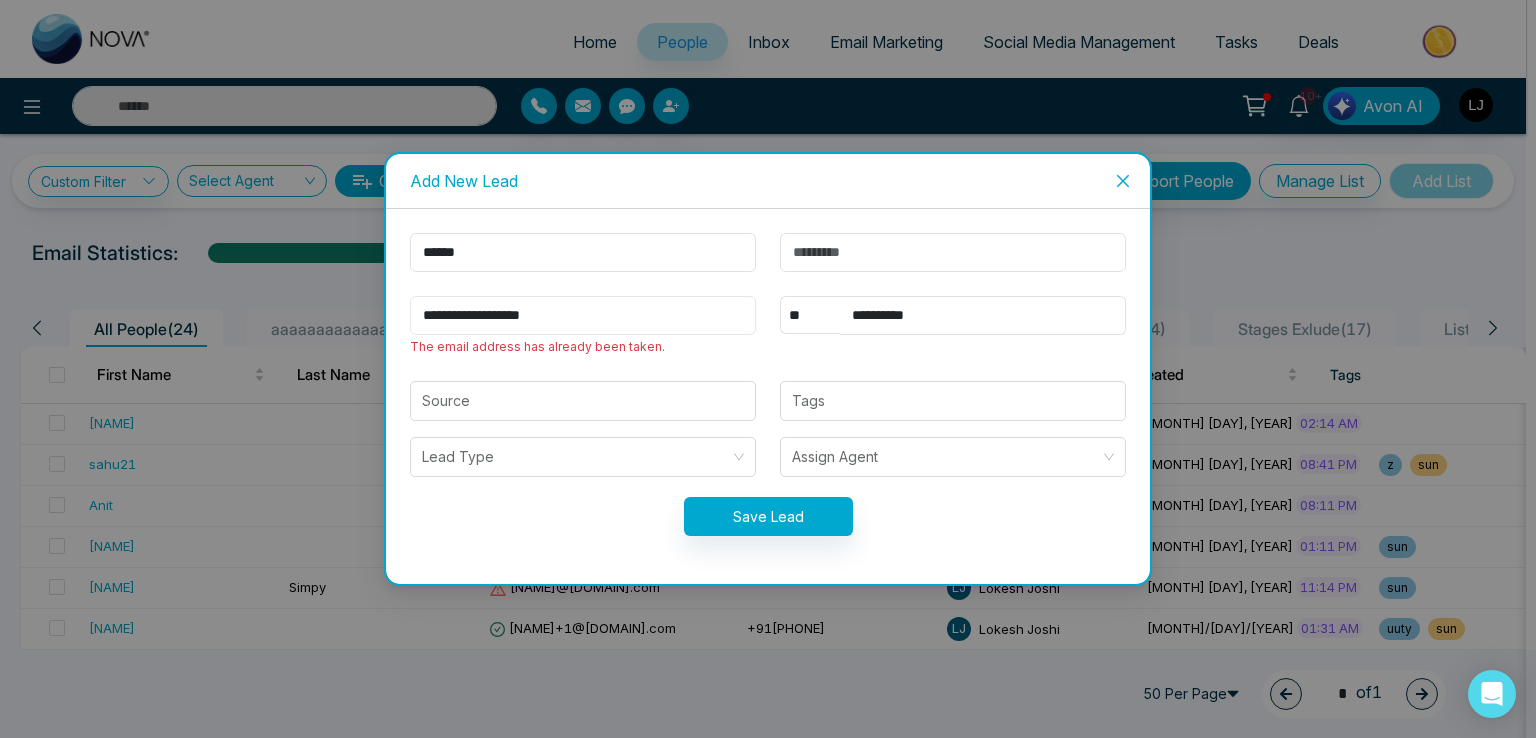 click on "**********" at bounding box center (583, 315) 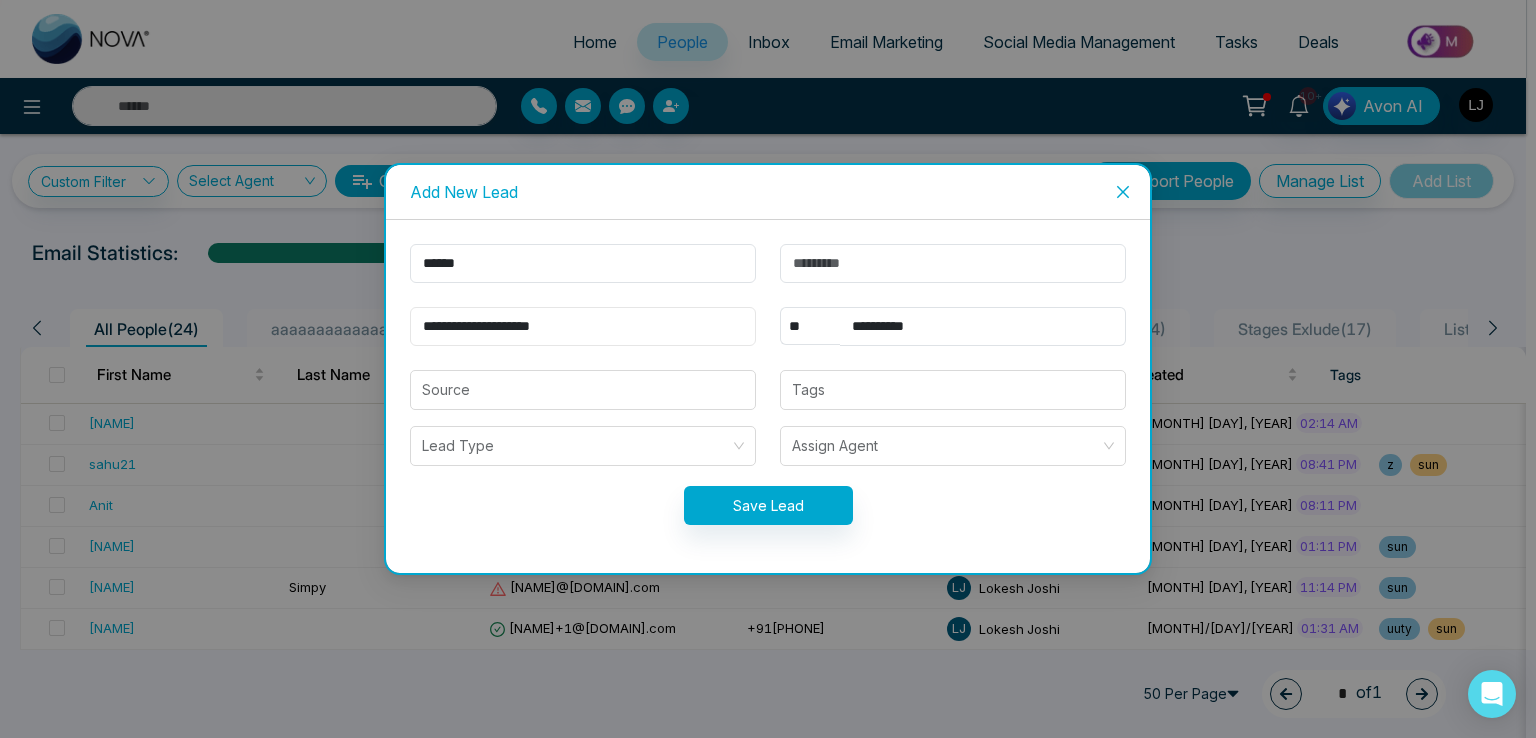 type on "**********" 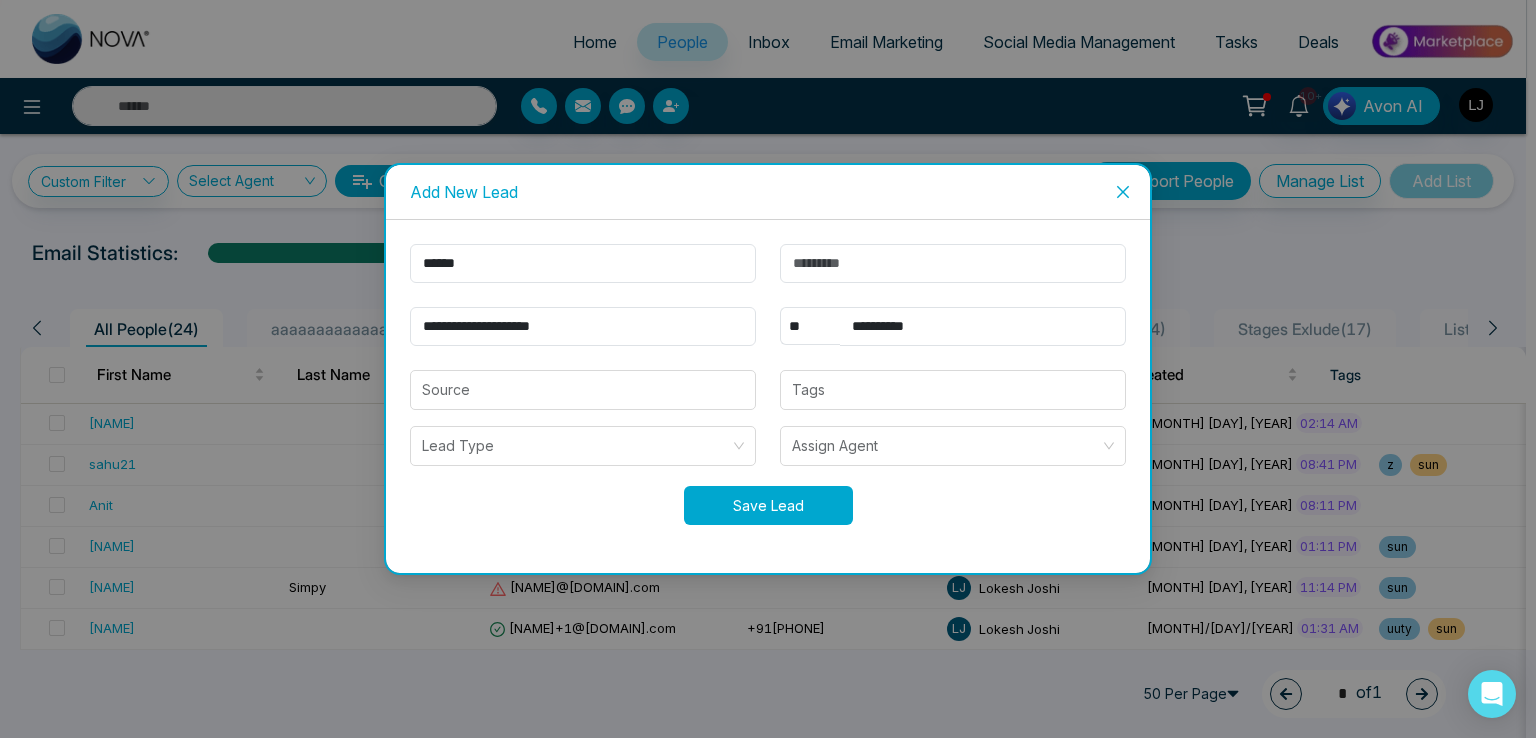click on "Save Lead" at bounding box center [768, 505] 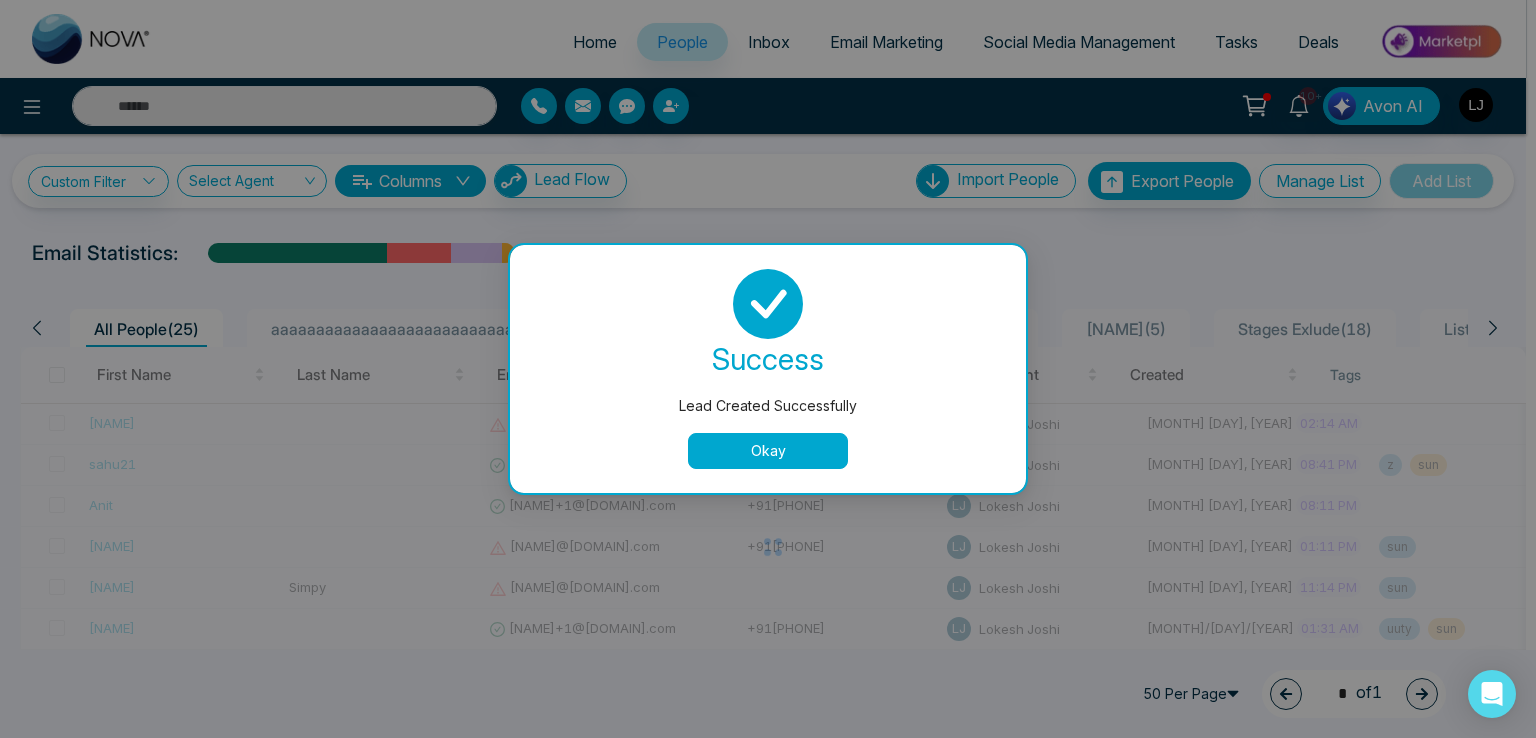 click on "Okay" at bounding box center (768, 451) 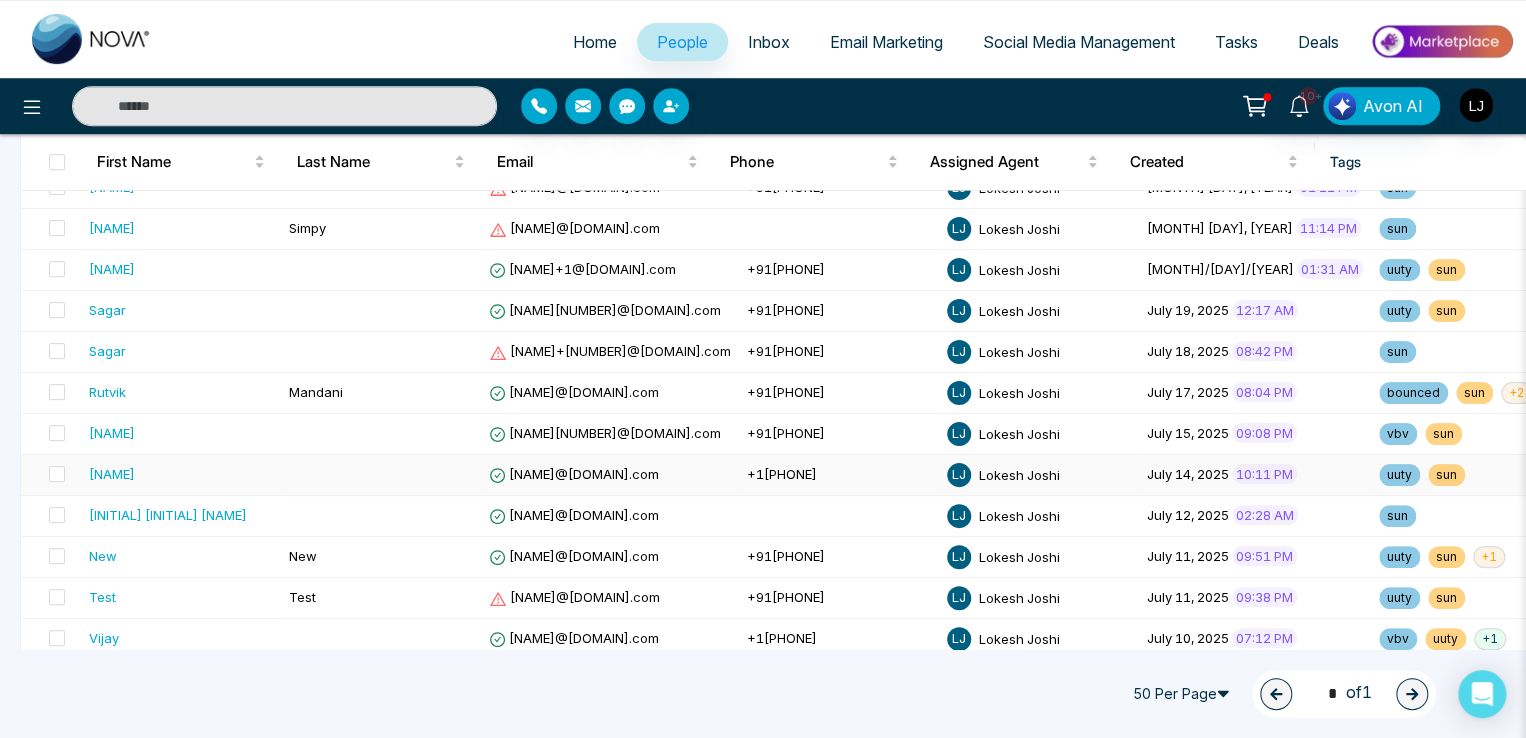 scroll, scrollTop: 0, scrollLeft: 0, axis: both 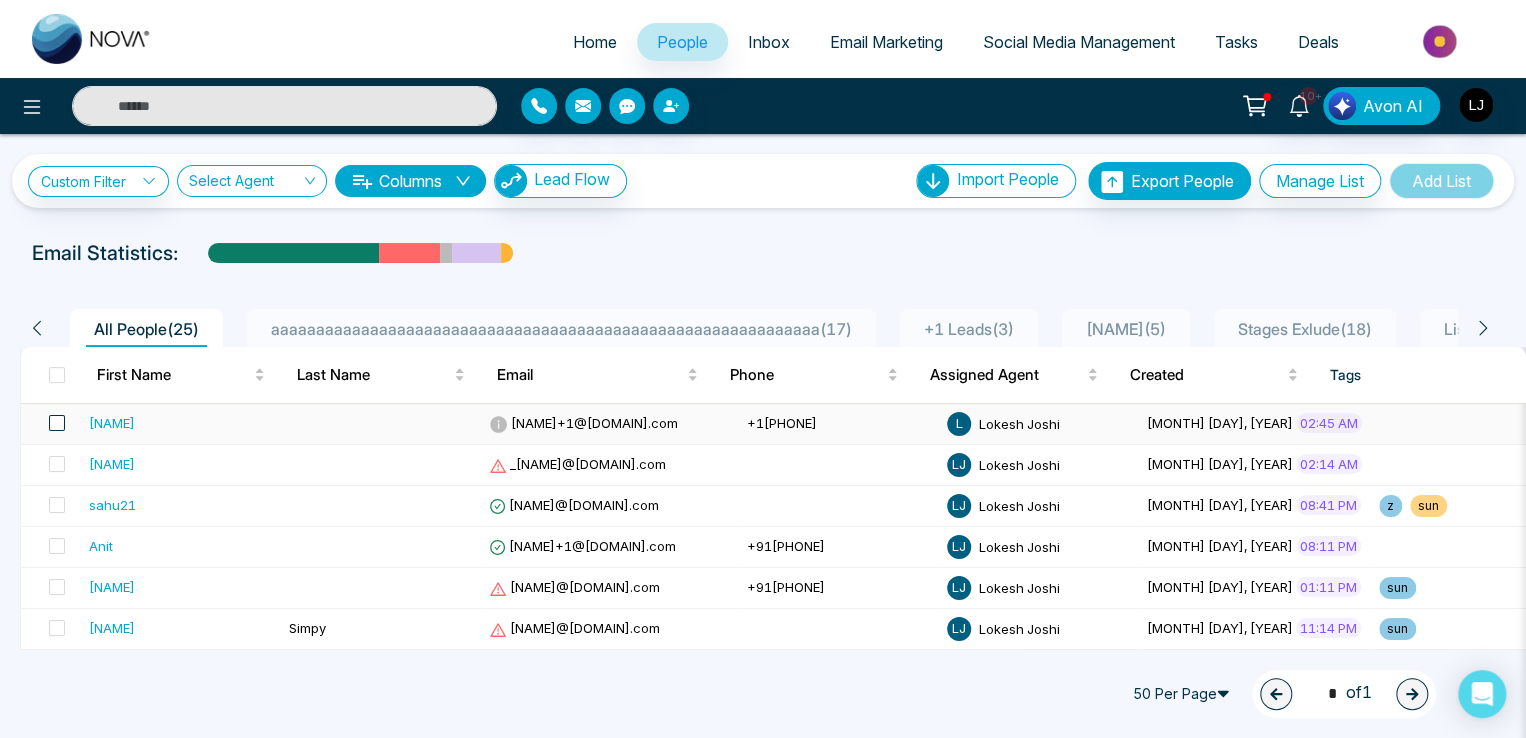 click at bounding box center [57, 423] 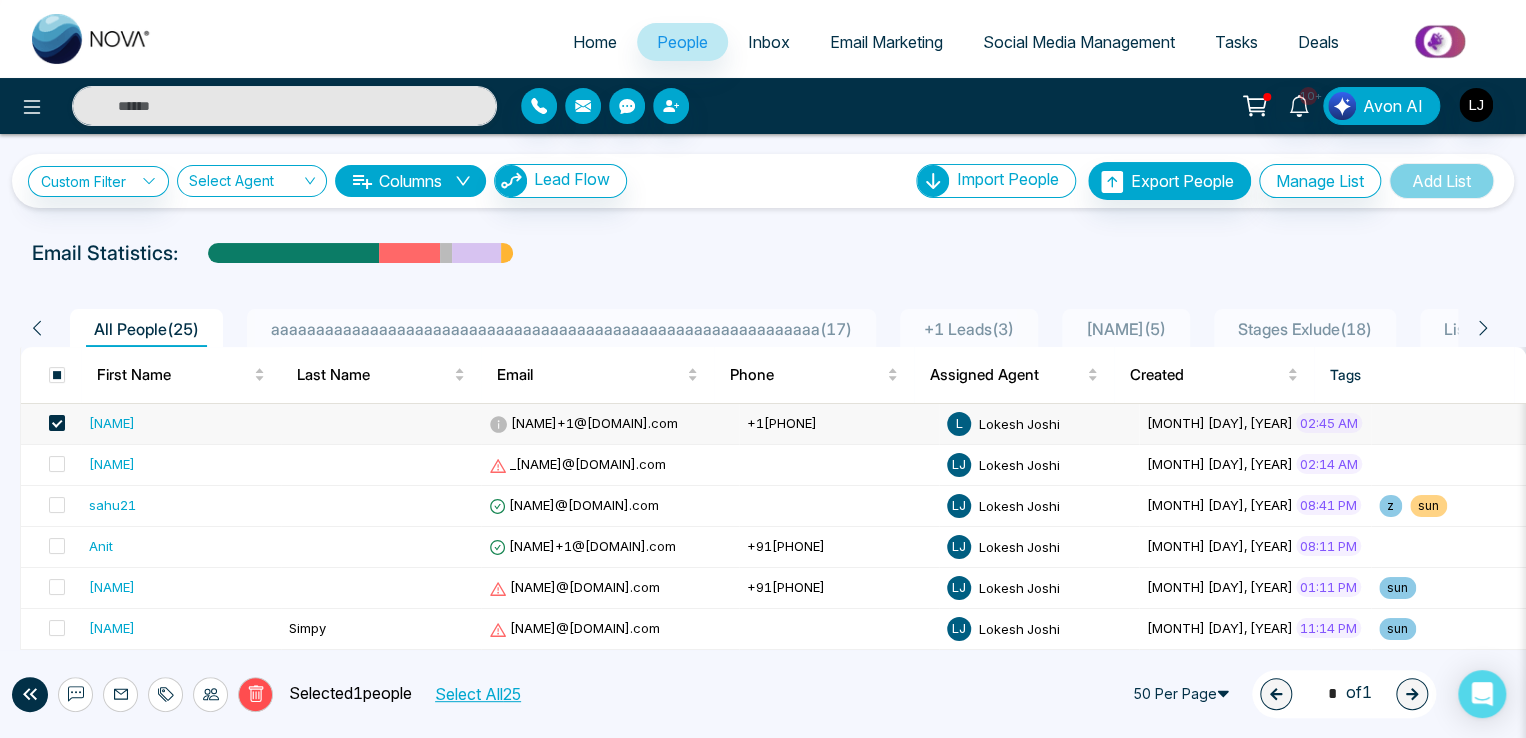 click 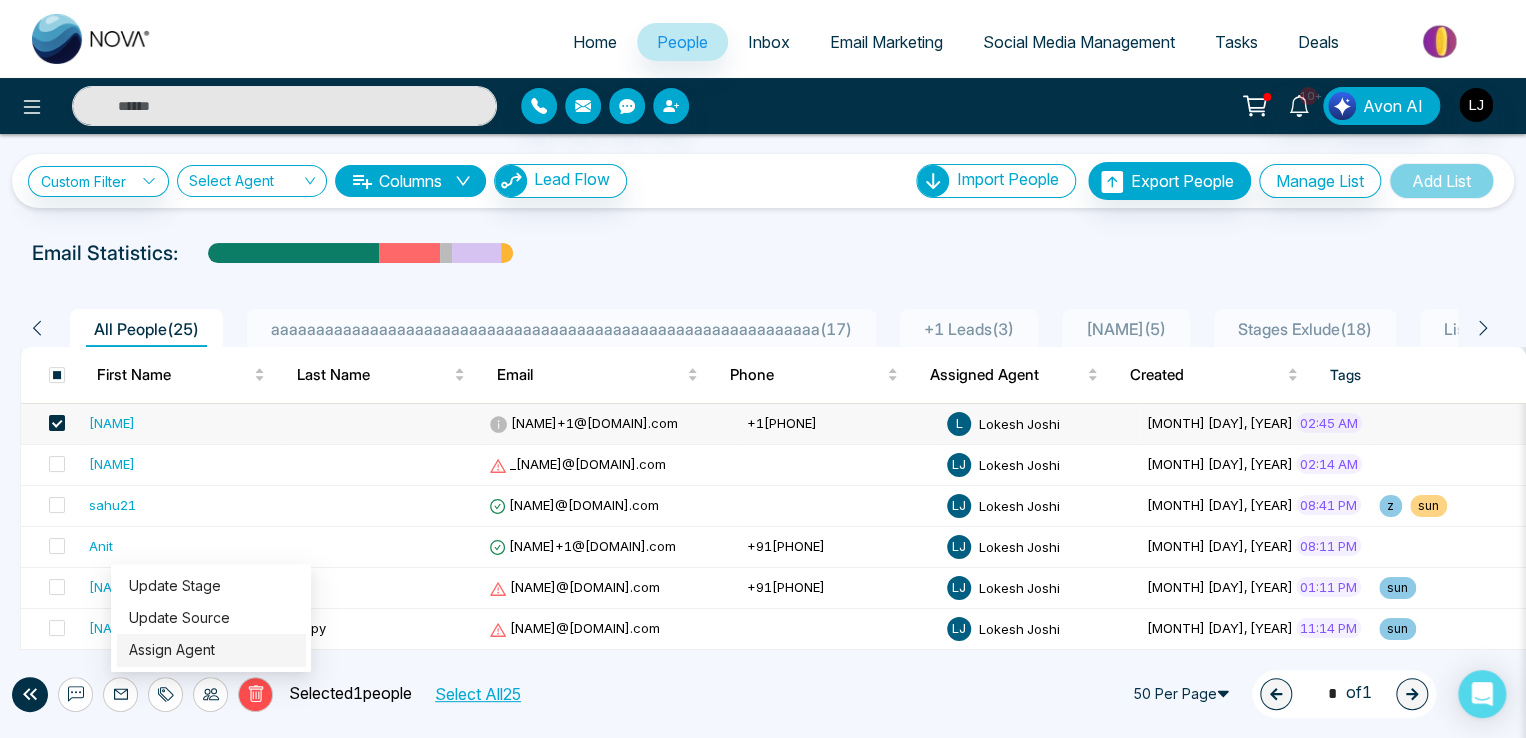 click on "Assign Agent" at bounding box center (172, 649) 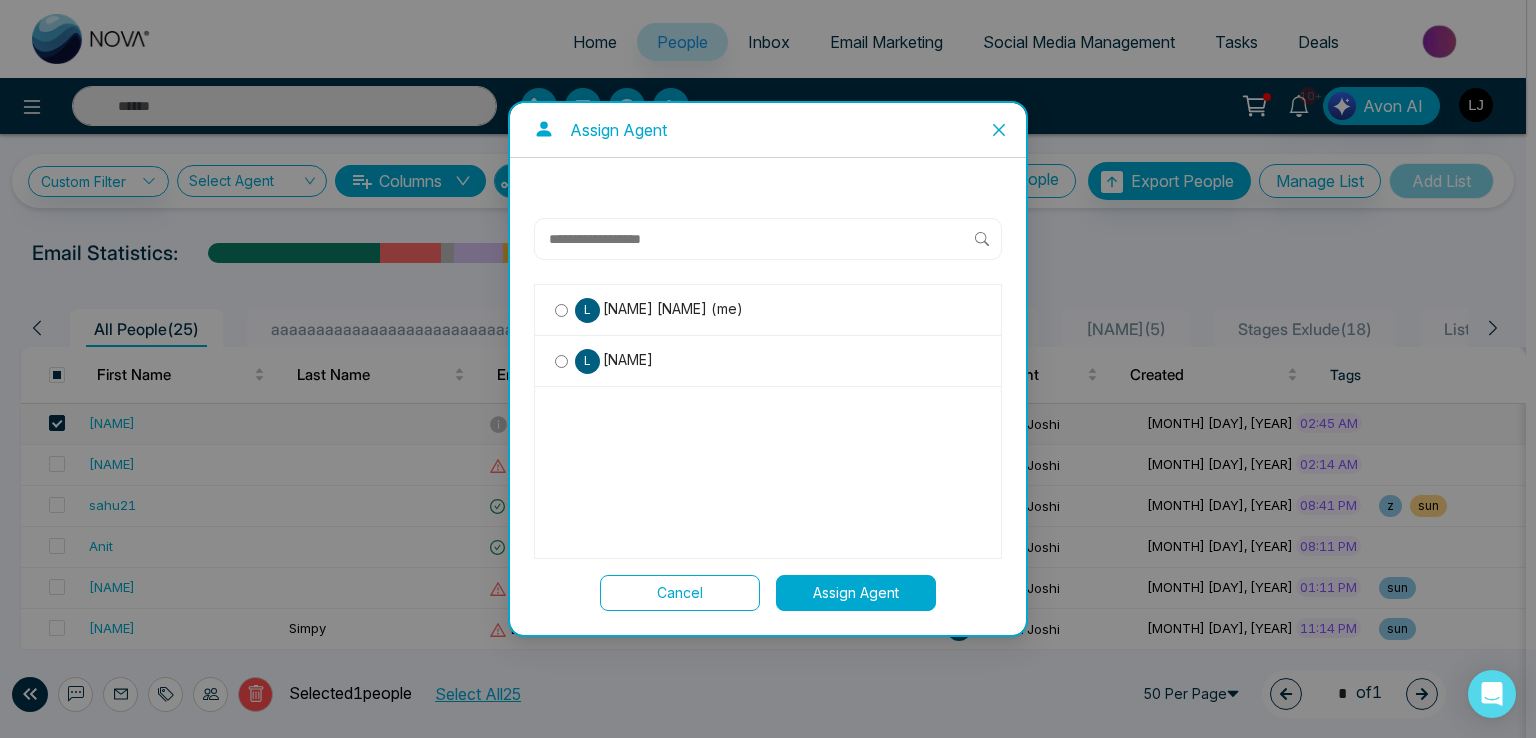 click on "L Lokesh" at bounding box center [768, 361] 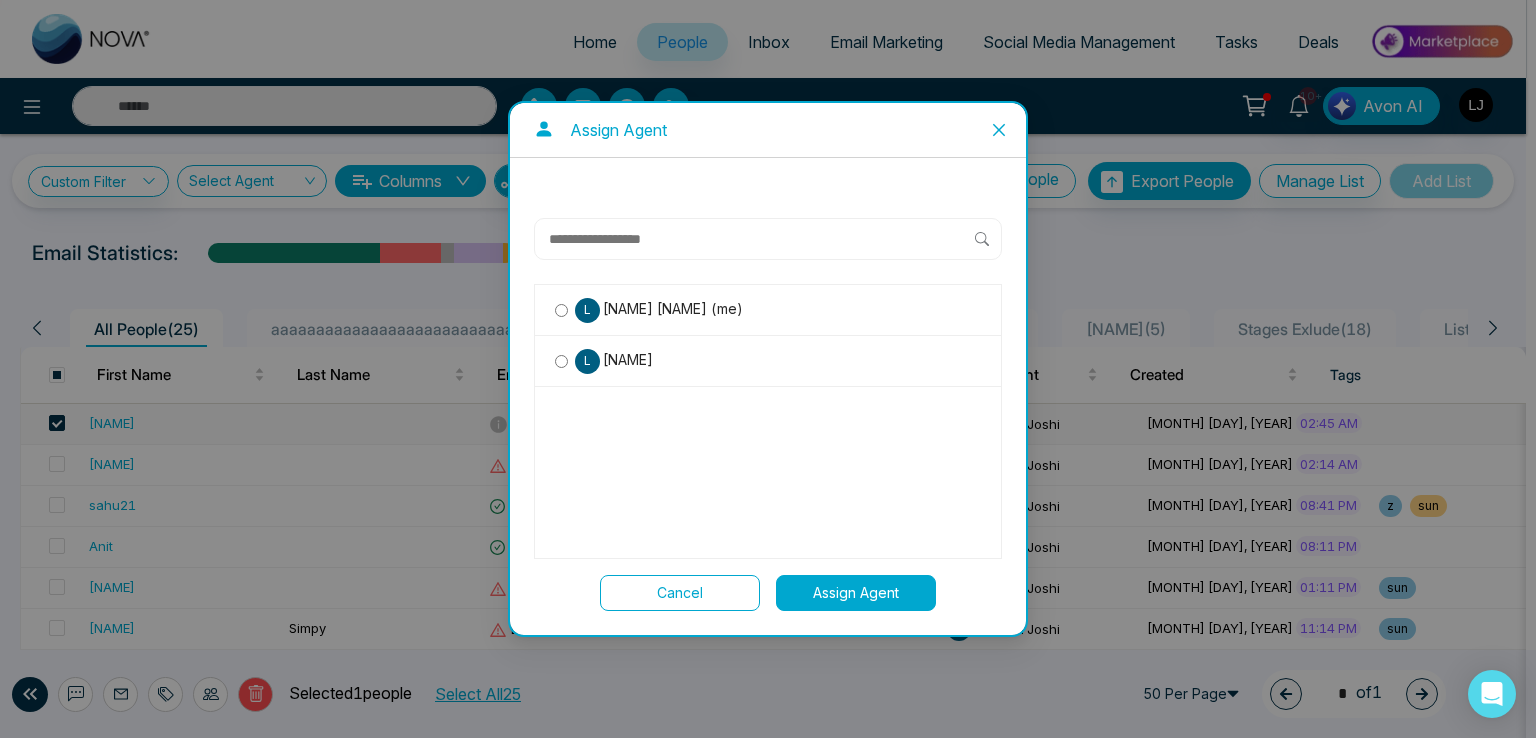 click on "Assign Agent" at bounding box center [856, 593] 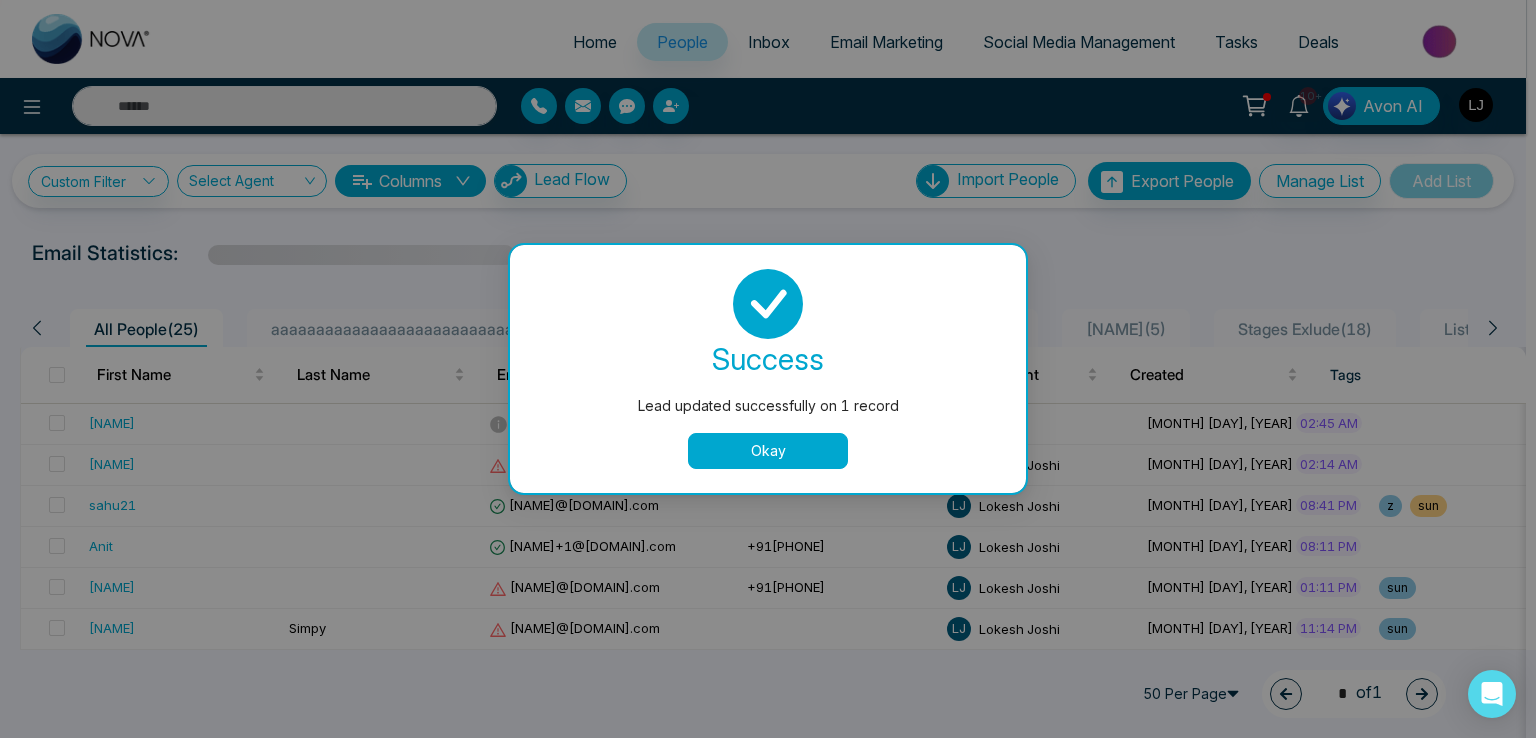 click on "Okay" at bounding box center (768, 451) 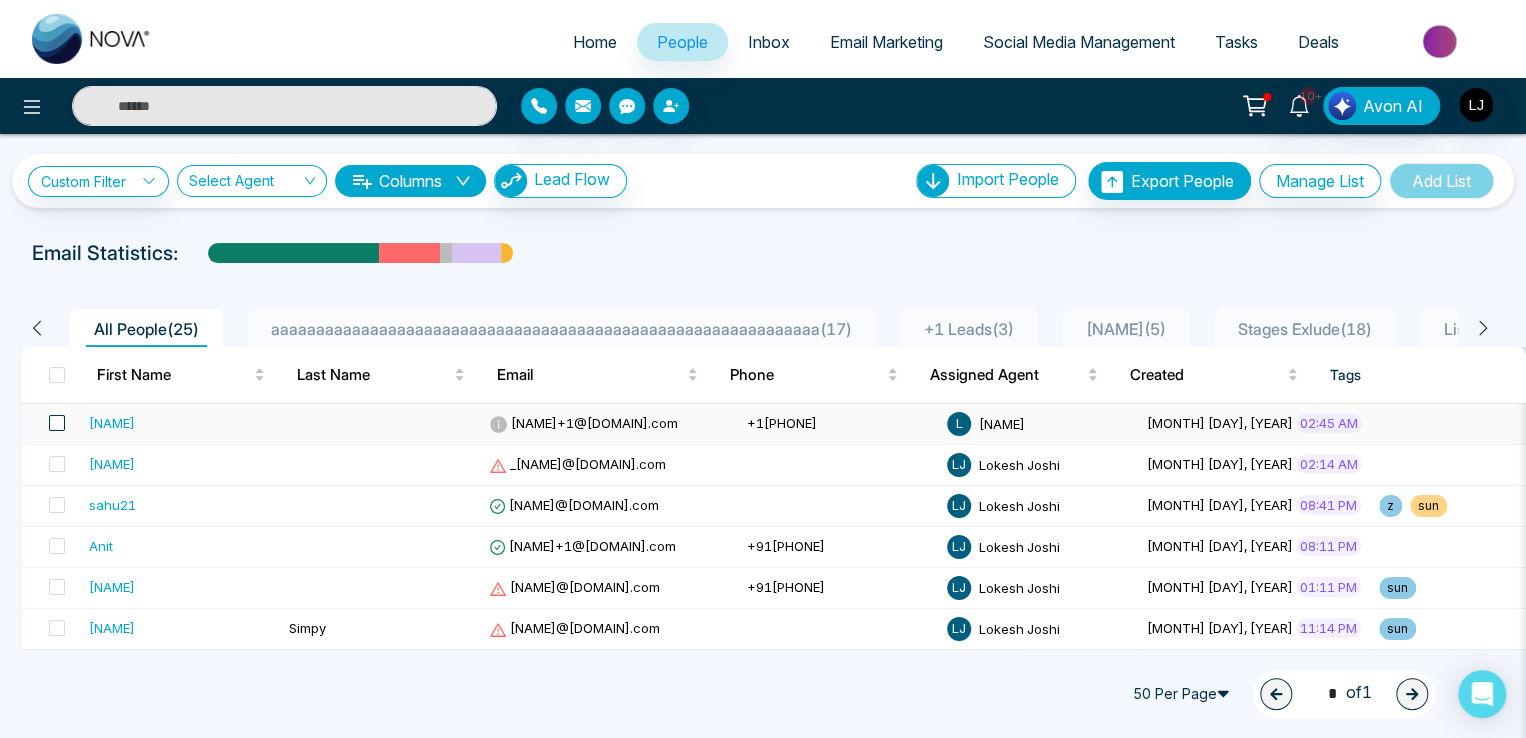 click at bounding box center (57, 423) 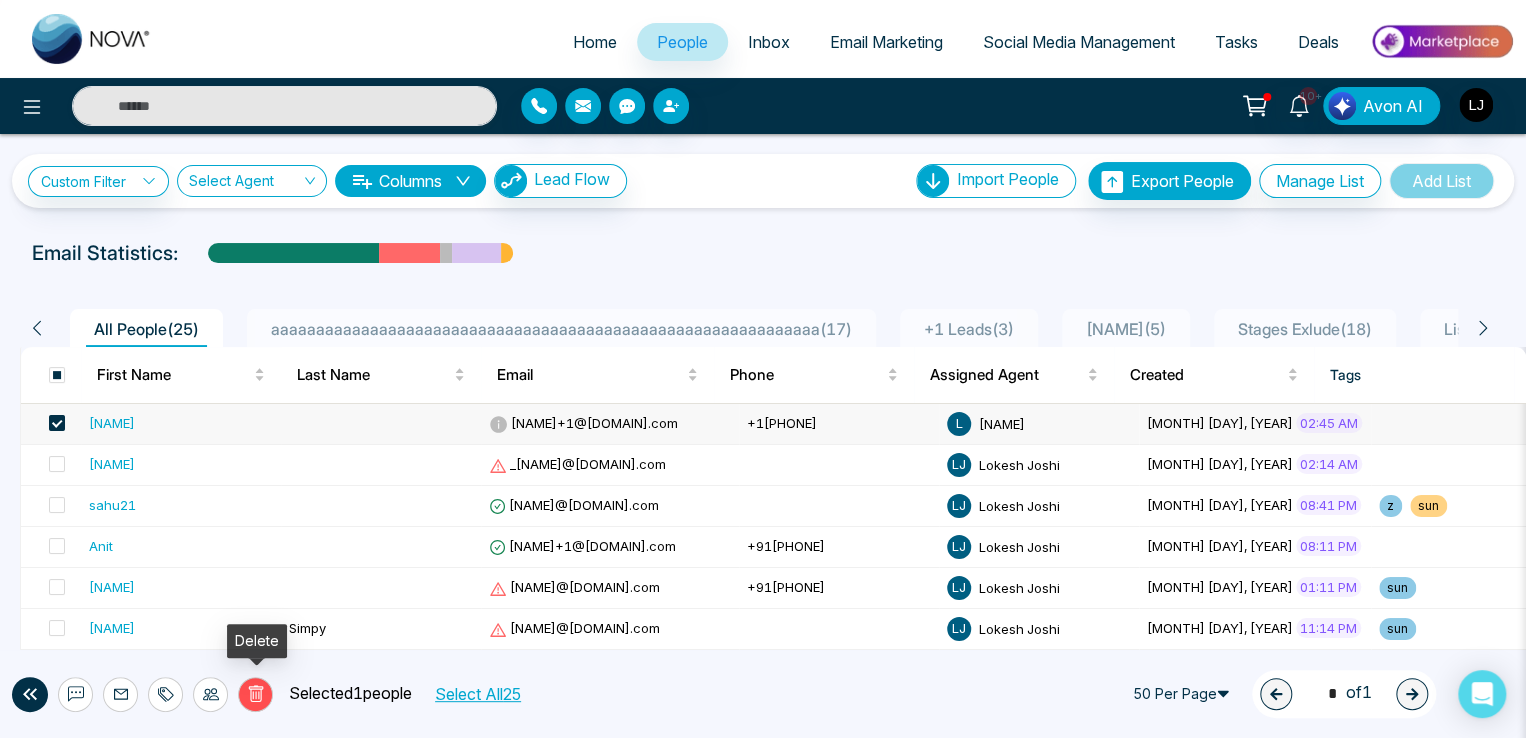 click 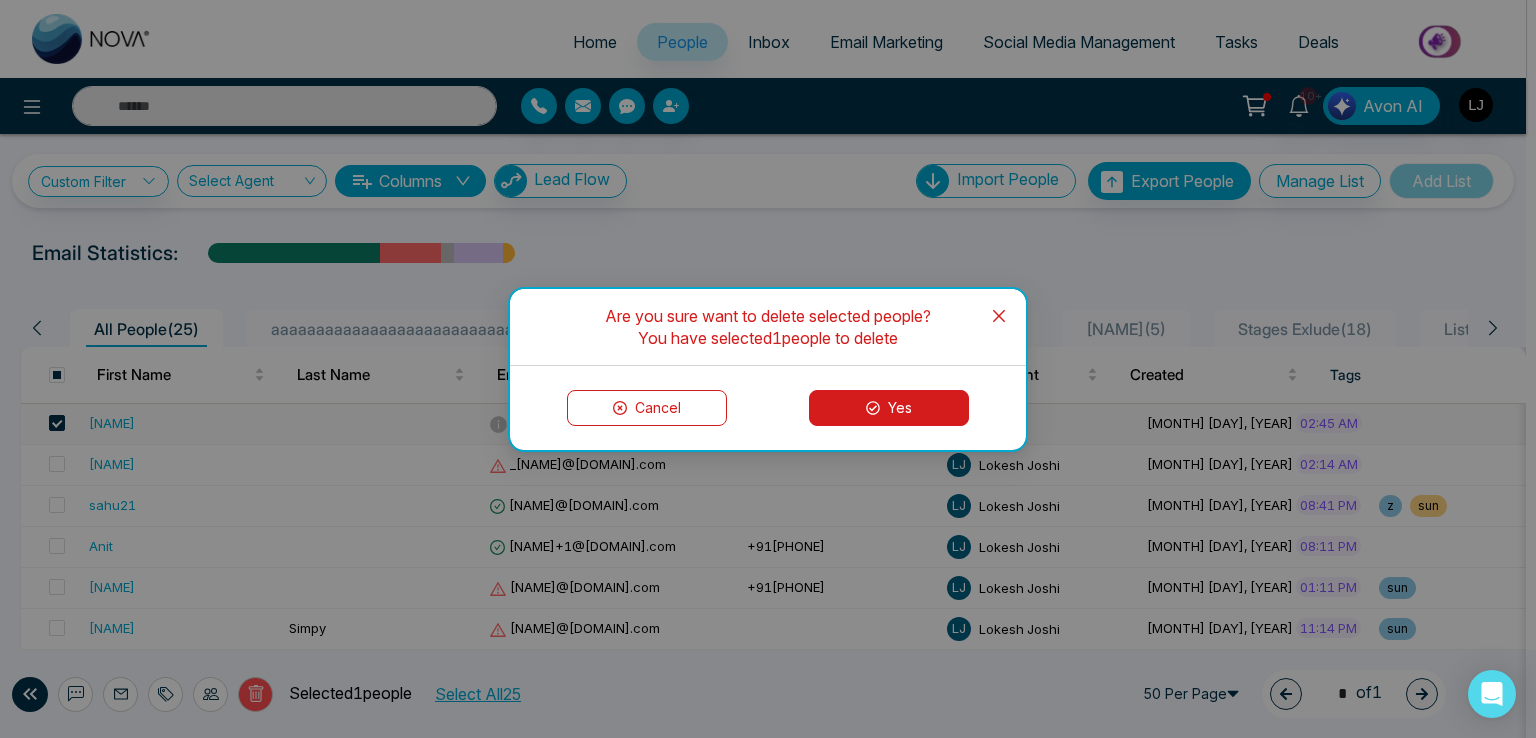 click on "Yes" at bounding box center [889, 408] 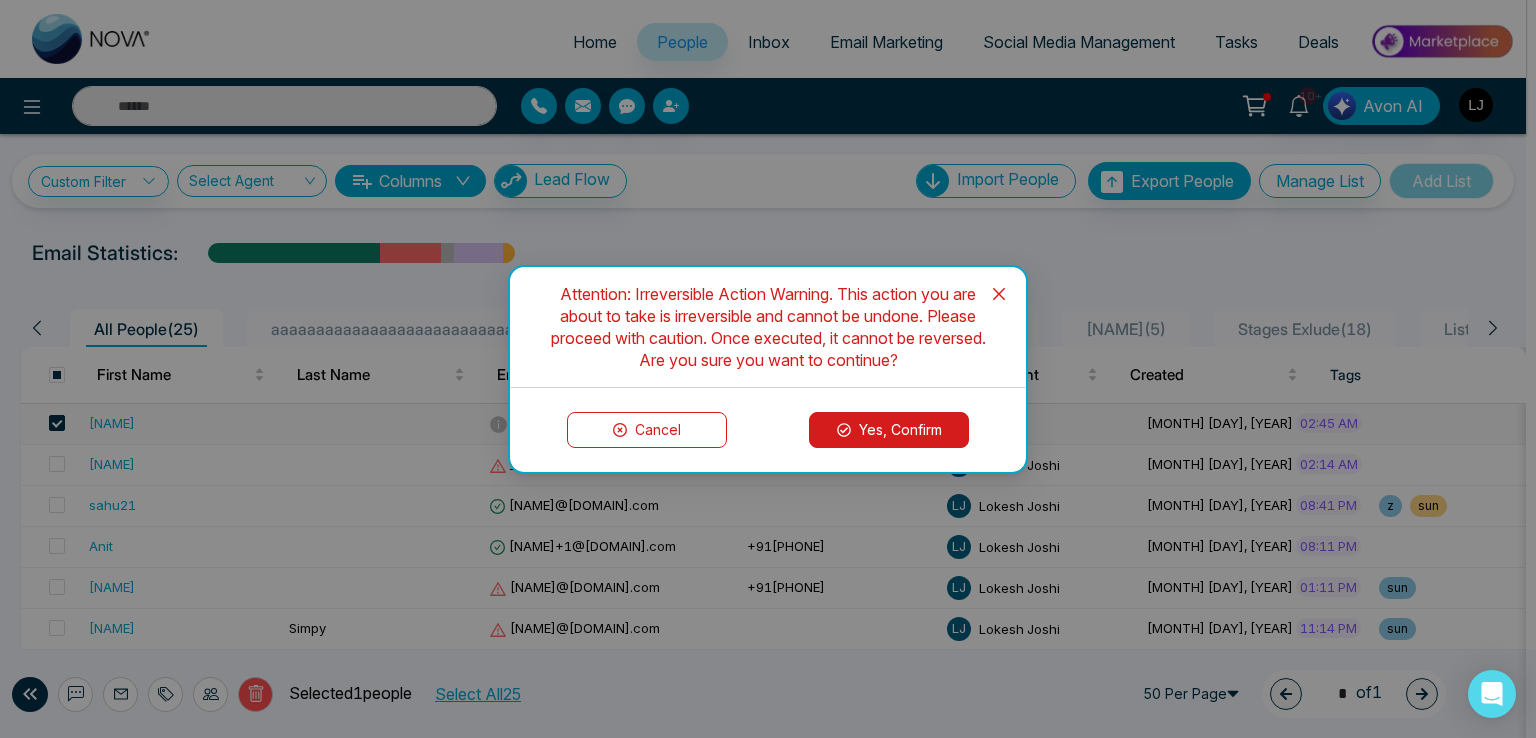 click on "Yes, Confirm" at bounding box center [889, 430] 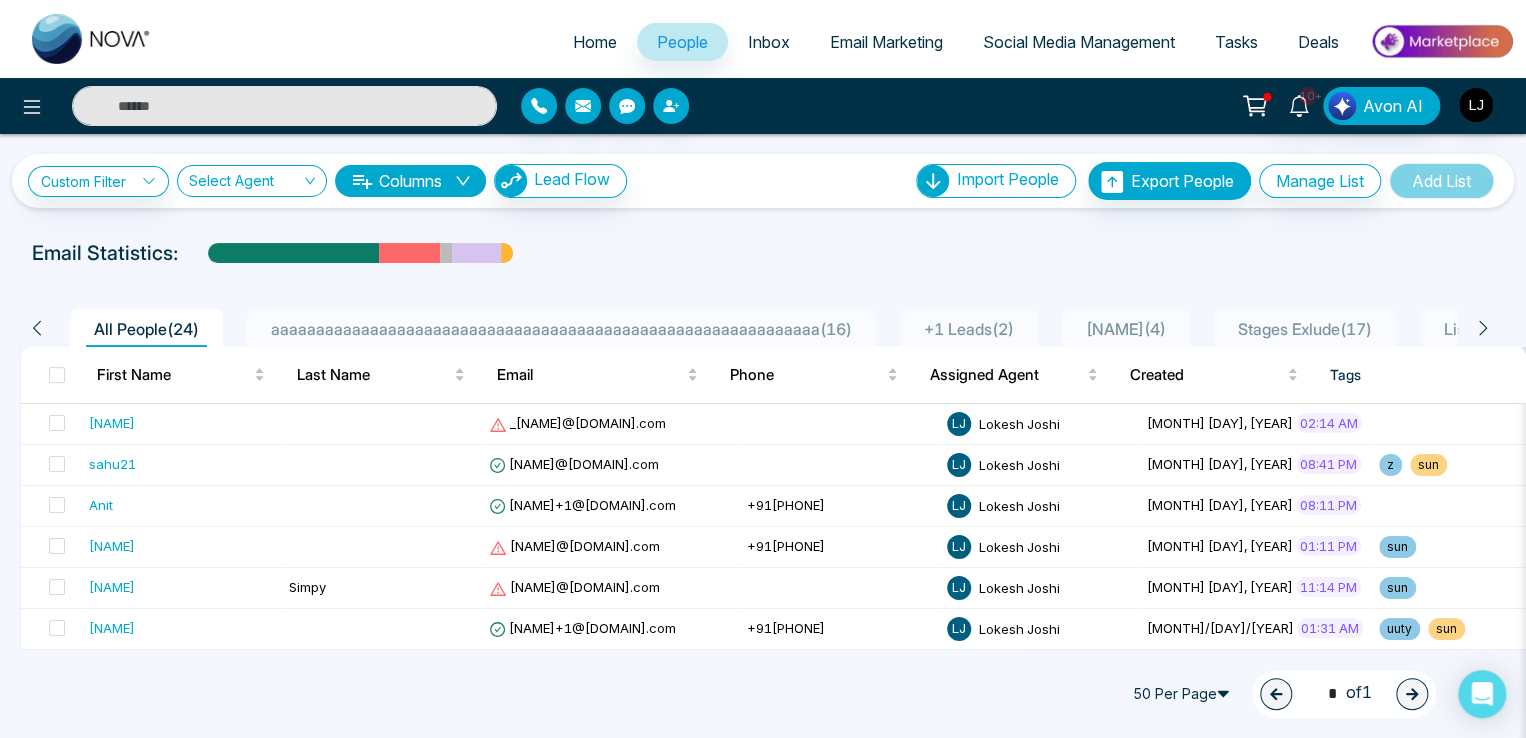 click on "Social Media Management" at bounding box center [1079, 42] 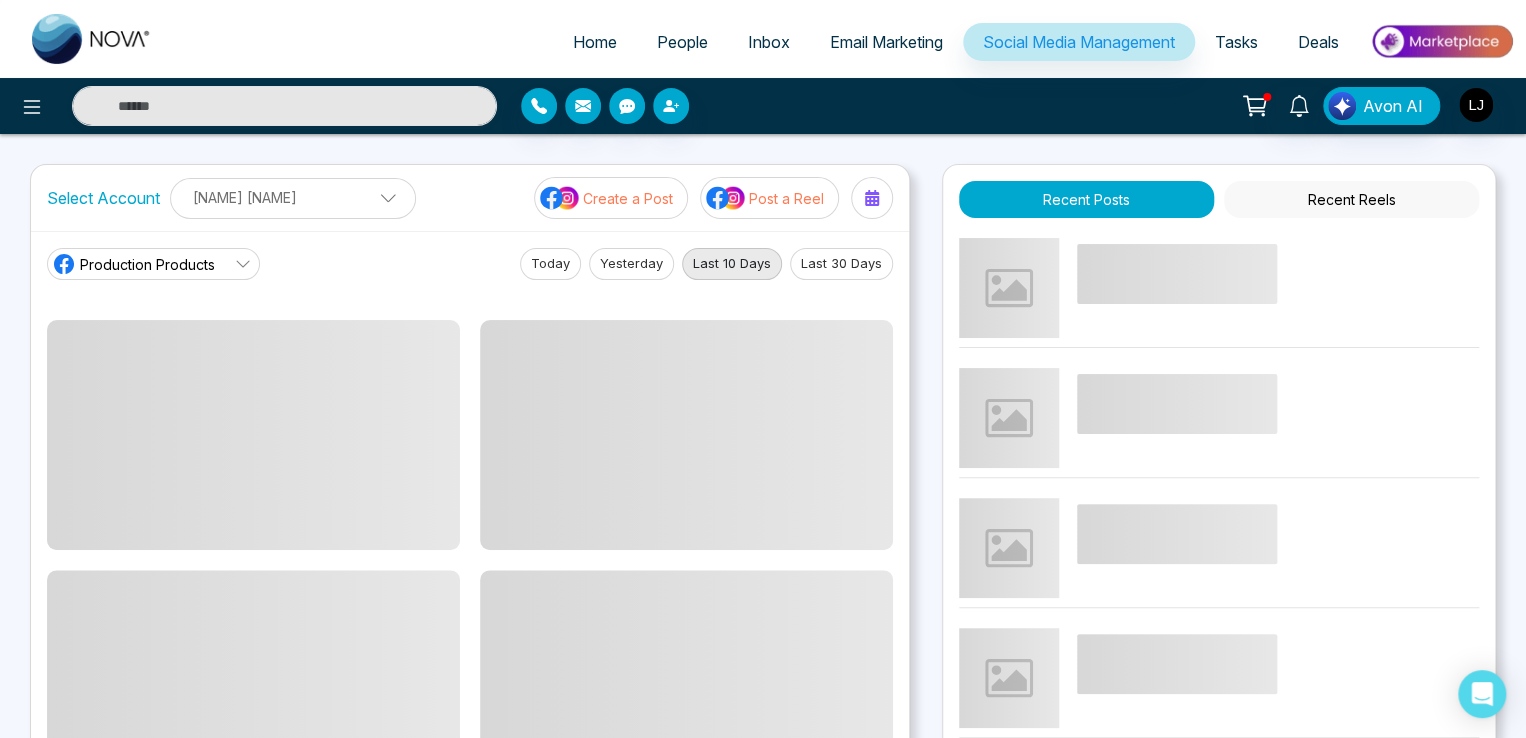 click on "Create a Post" at bounding box center [628, 198] 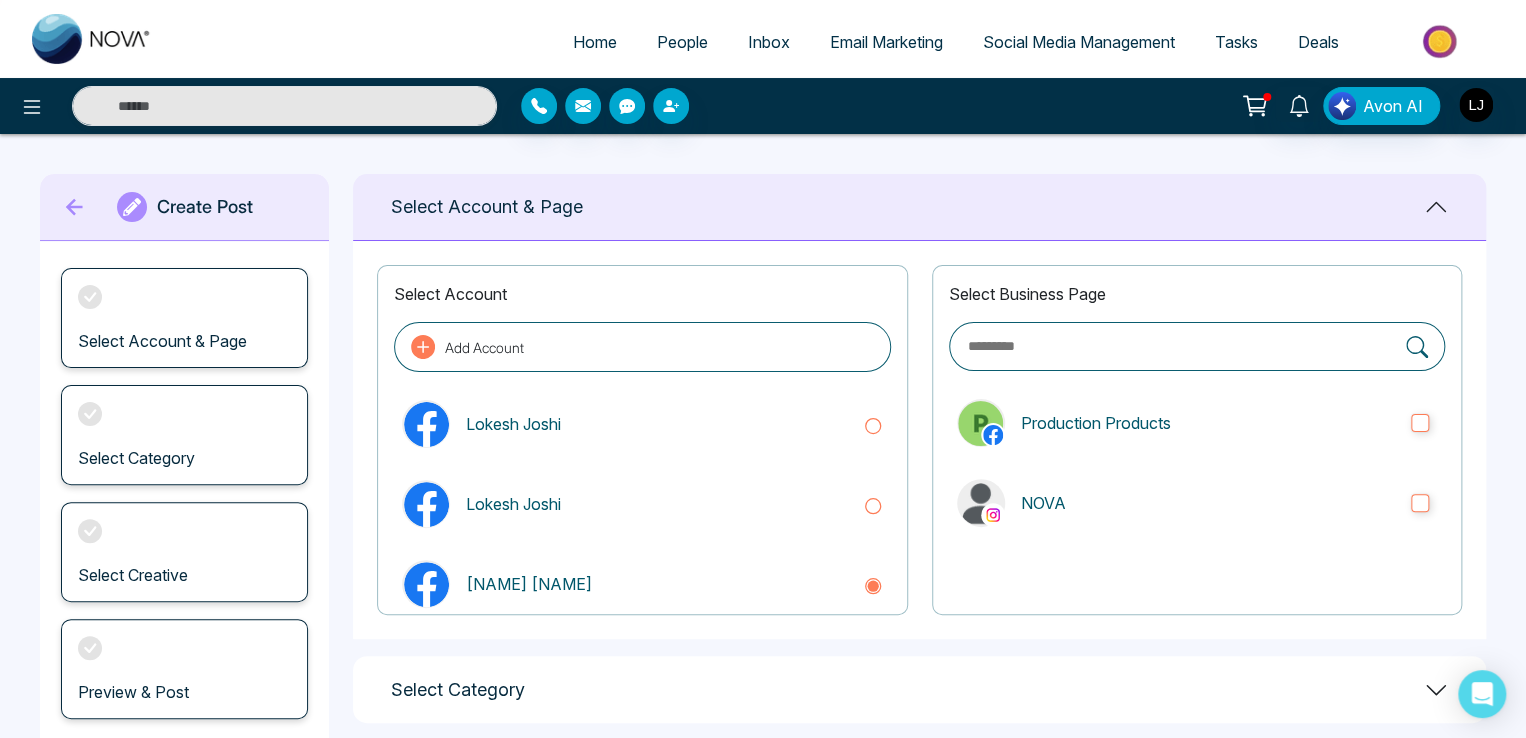 scroll, scrollTop: 198, scrollLeft: 0, axis: vertical 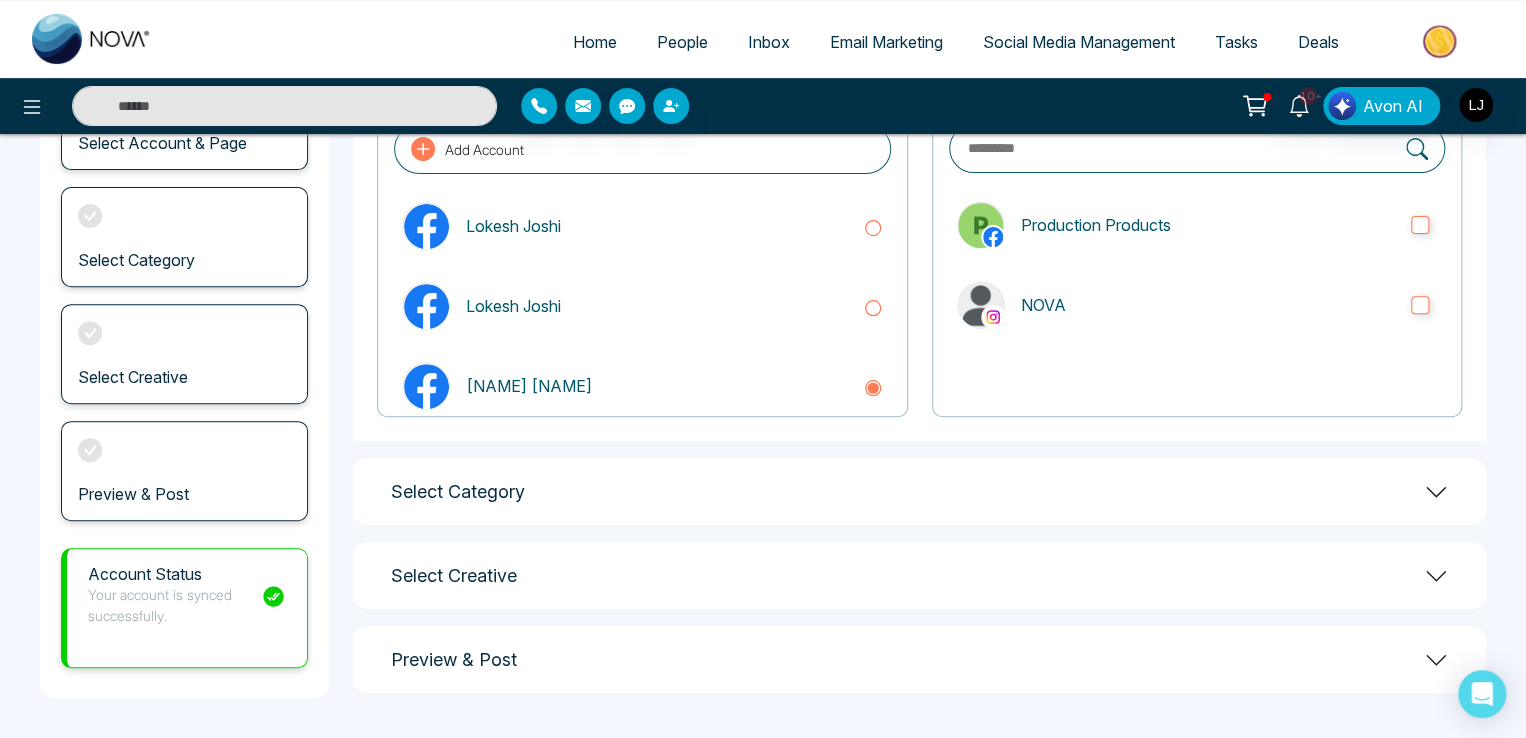 drag, startPoint x: 794, startPoint y: 651, endPoint x: 798, endPoint y: 638, distance: 13.601471 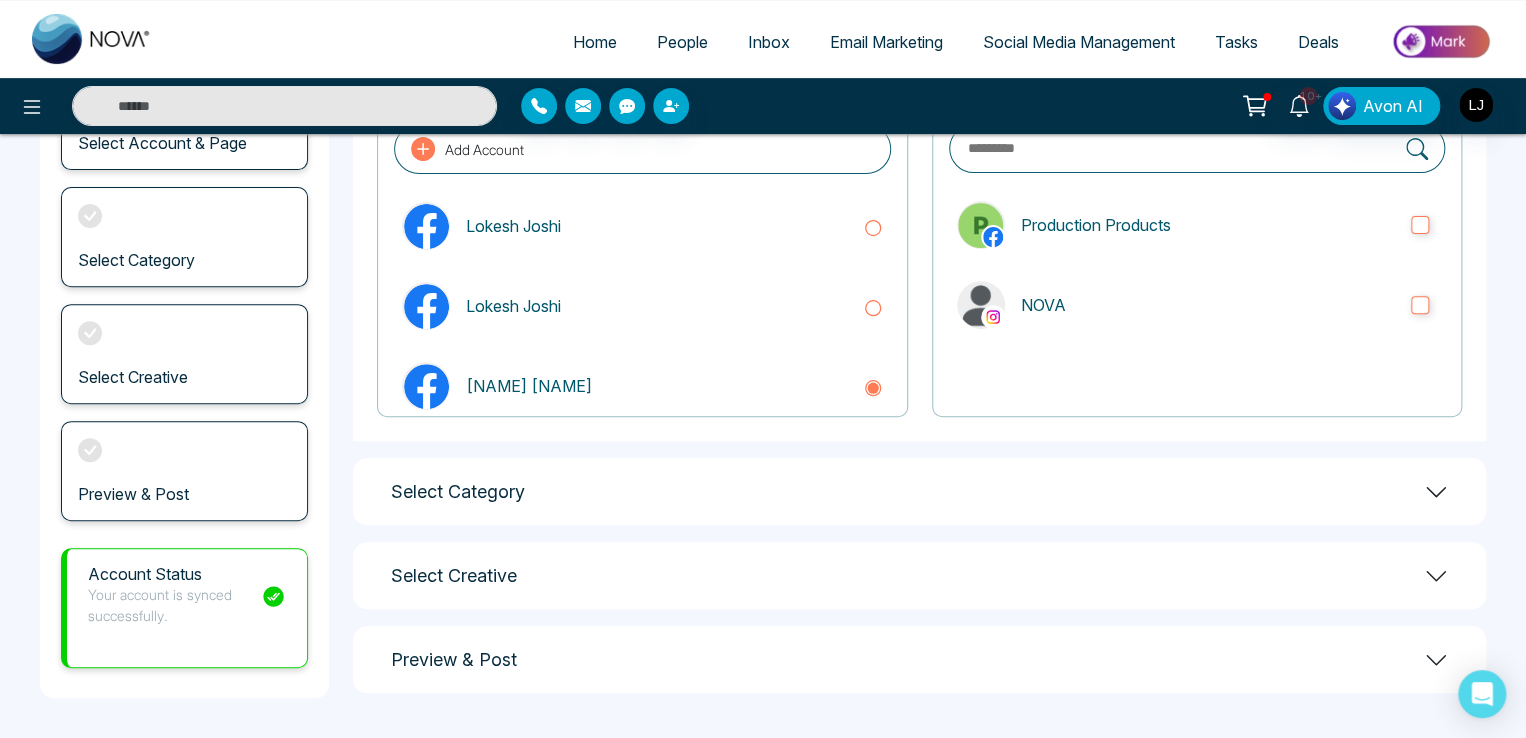 click on "Preview & Post" at bounding box center [919, 659] 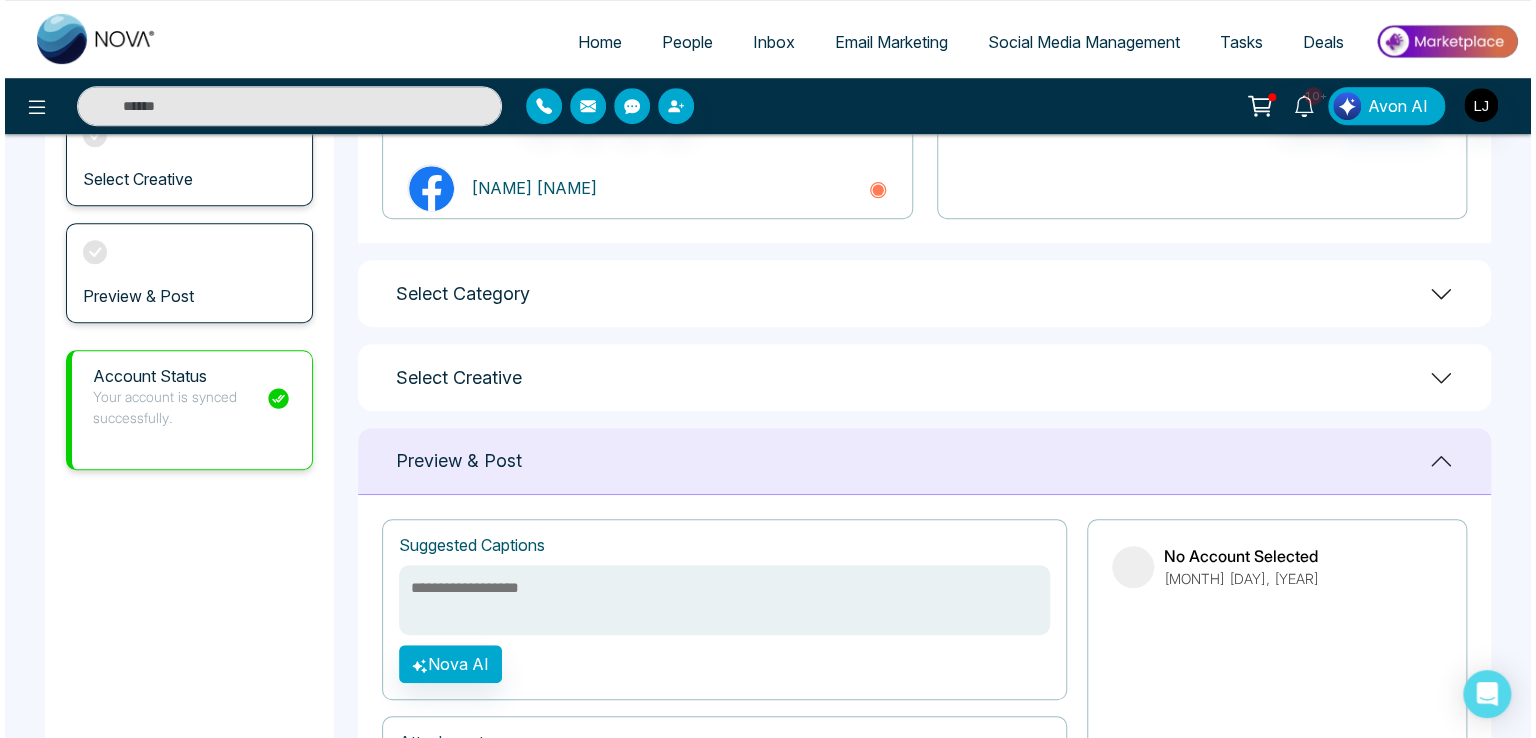 scroll, scrollTop: 682, scrollLeft: 0, axis: vertical 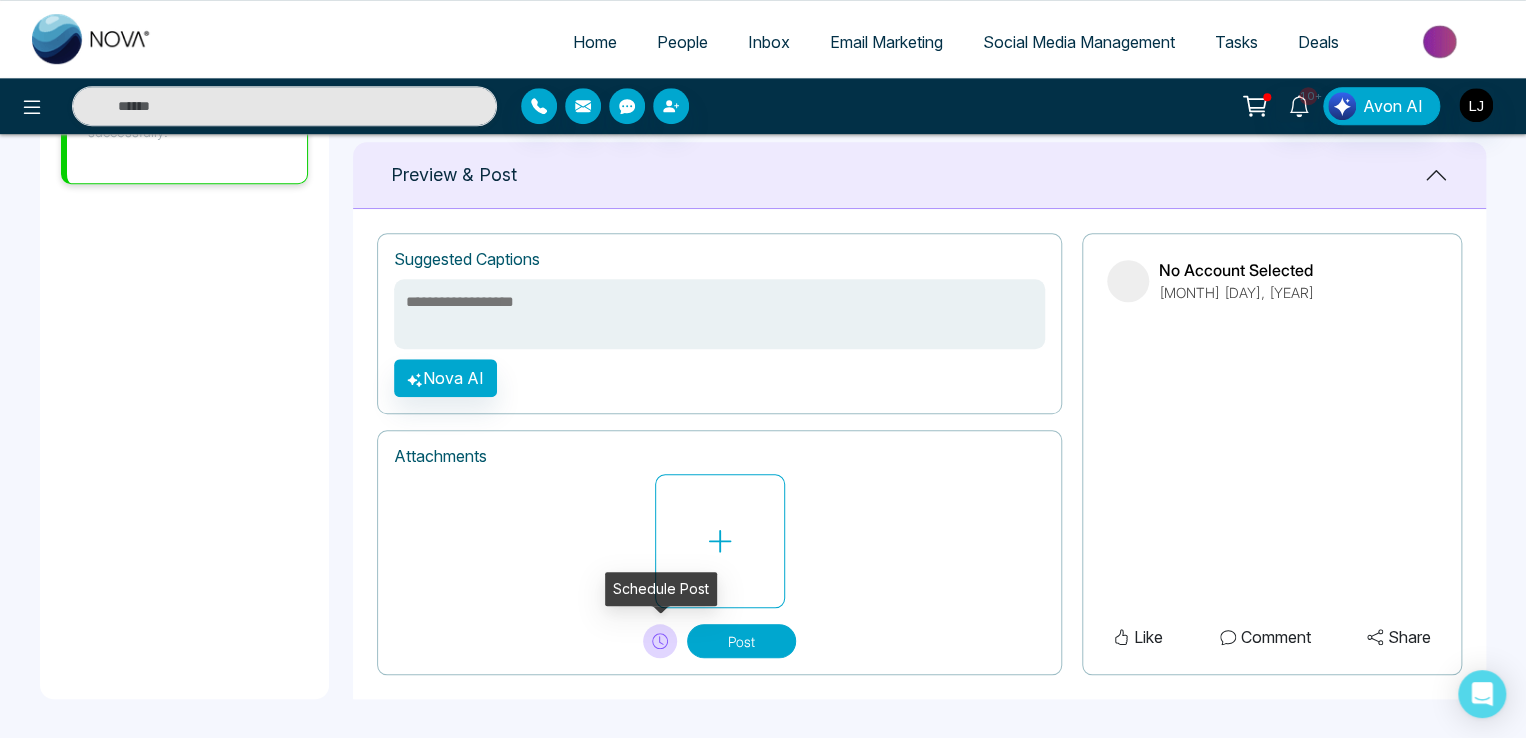 click 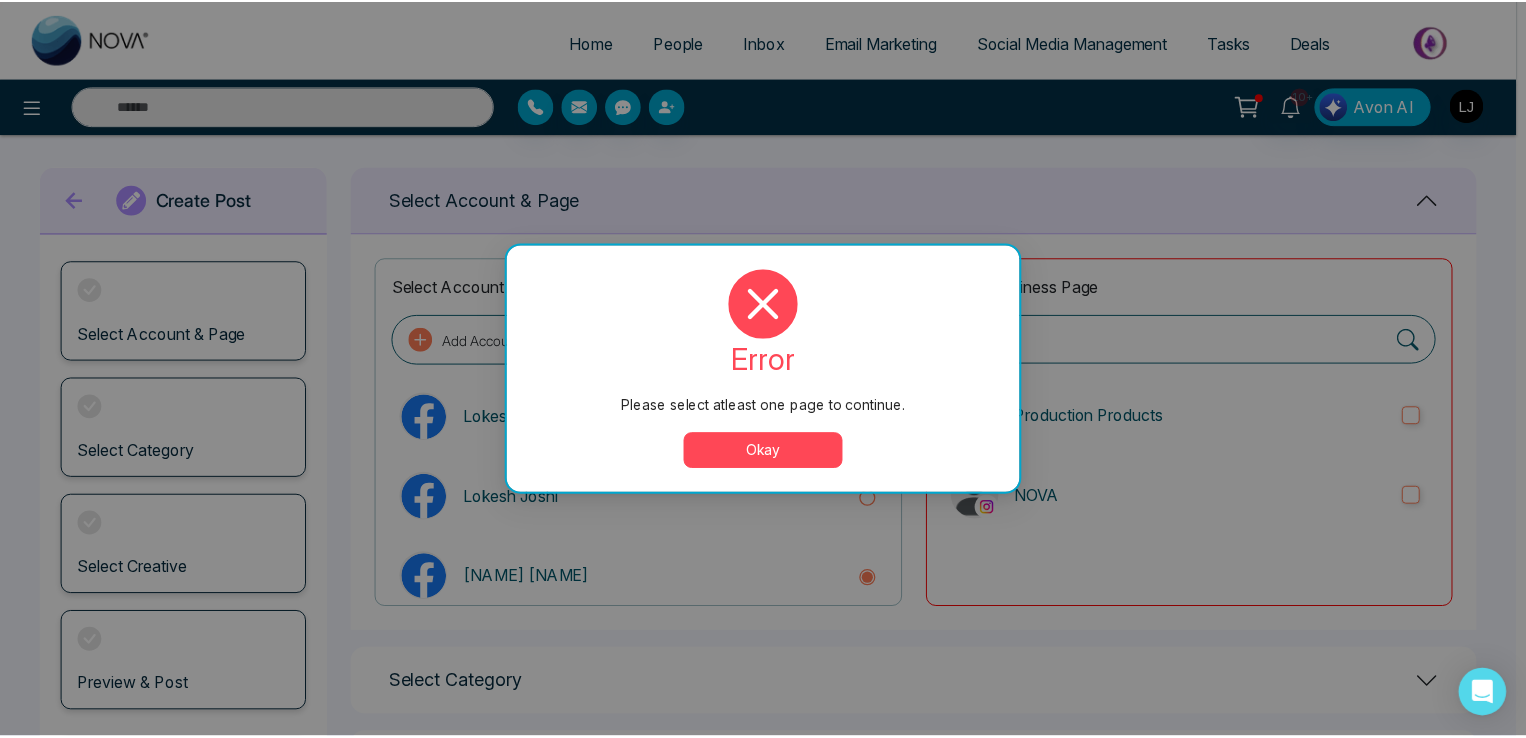 scroll, scrollTop: 0, scrollLeft: 0, axis: both 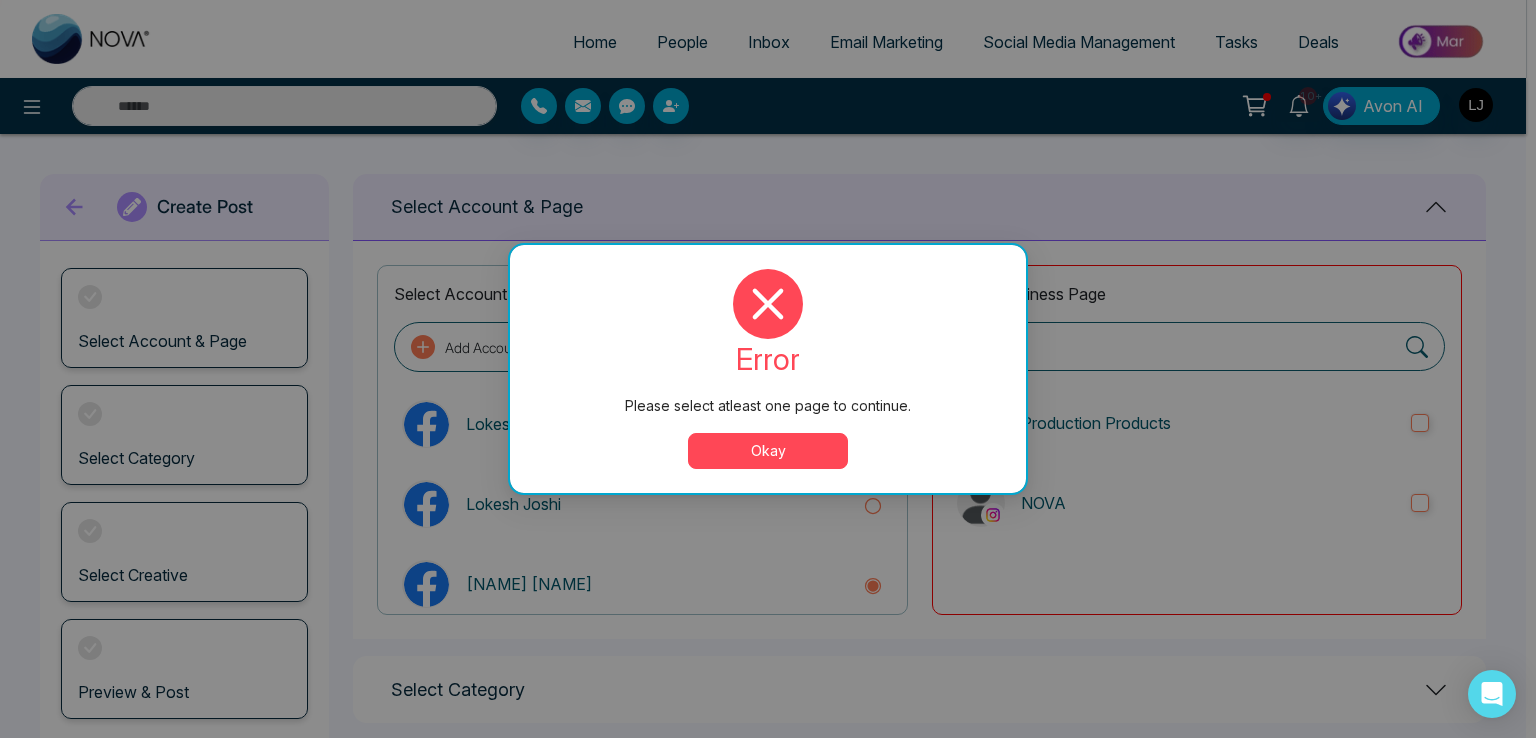 click on "Okay" at bounding box center [768, 451] 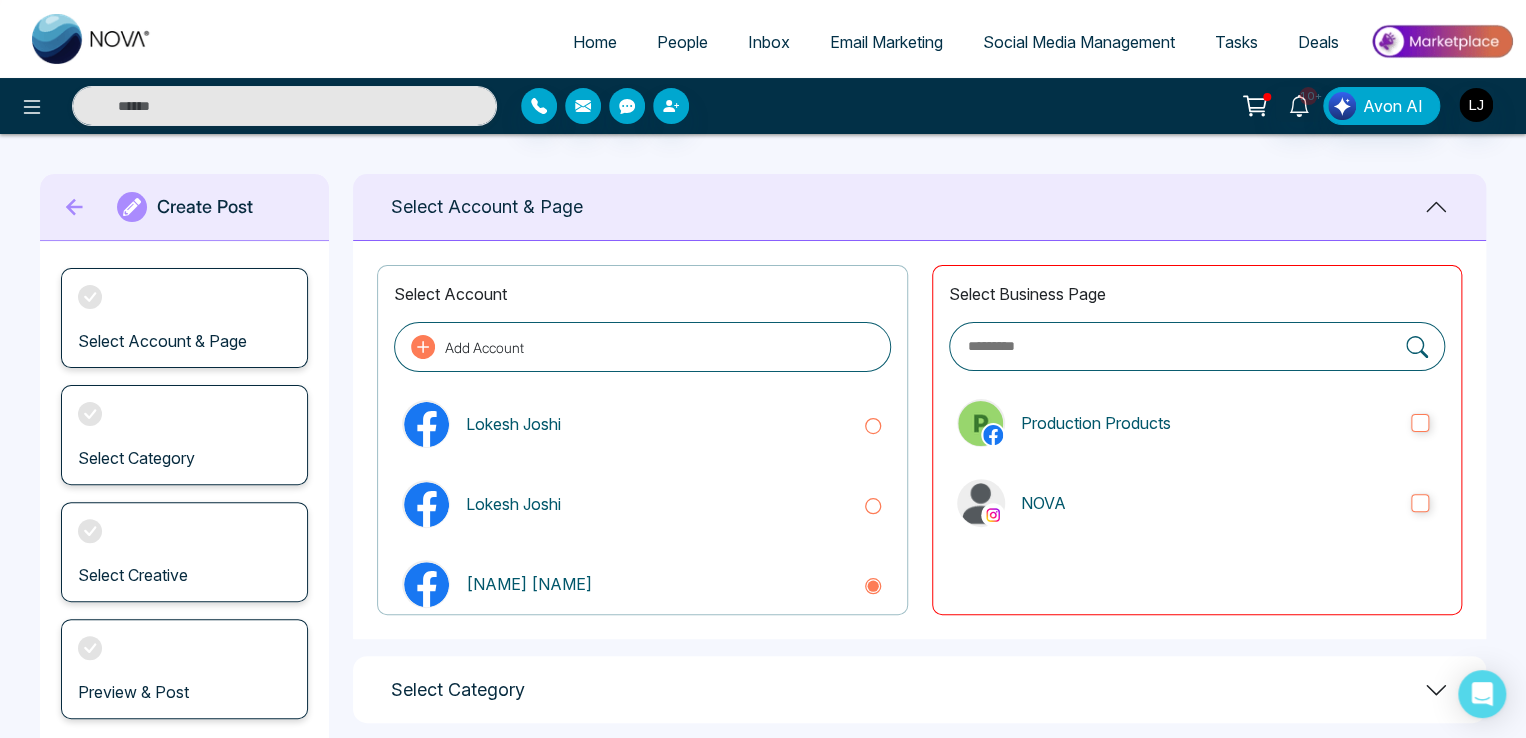 click on "Select Business Page Production Products NOVA" at bounding box center [1197, 440] 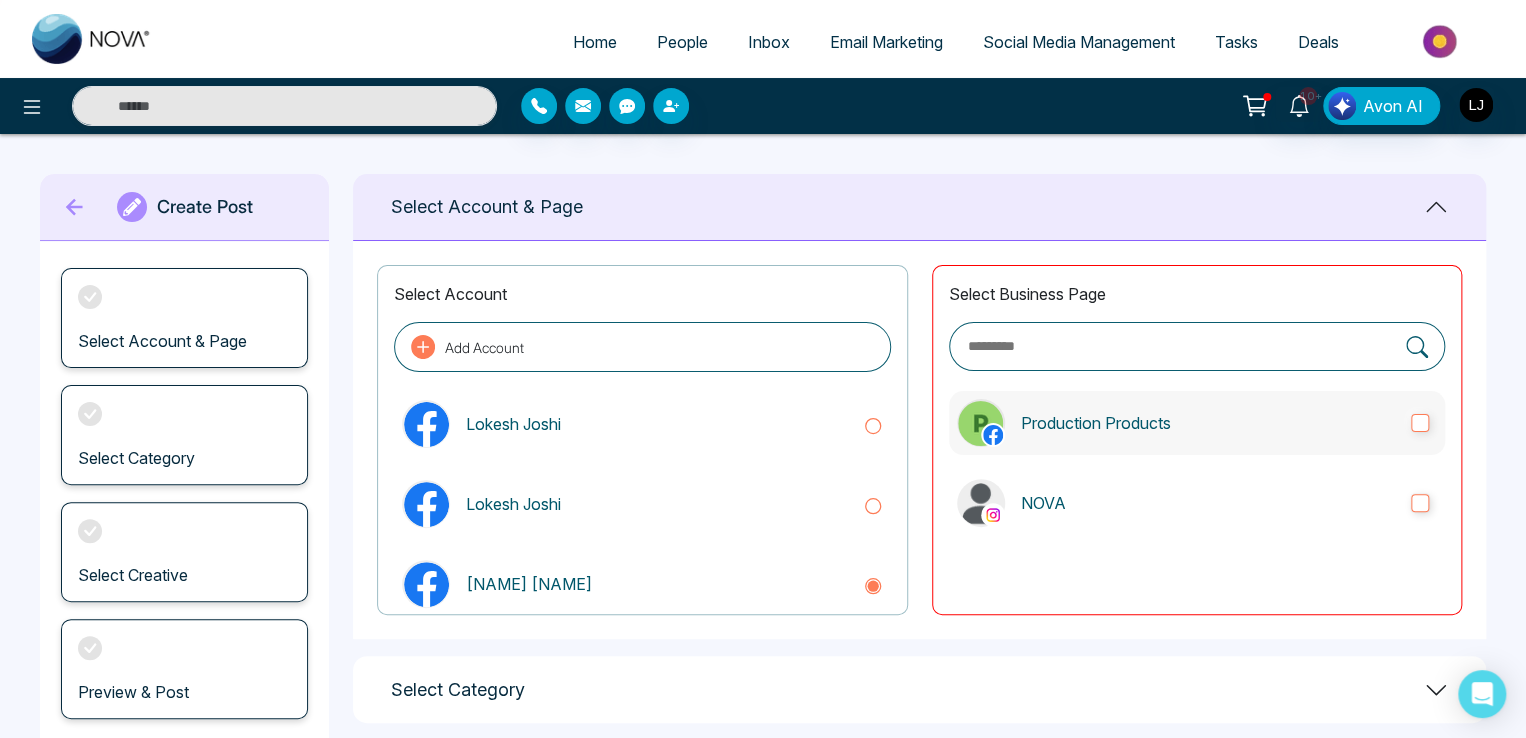 click on "Production Products" at bounding box center [1208, 423] 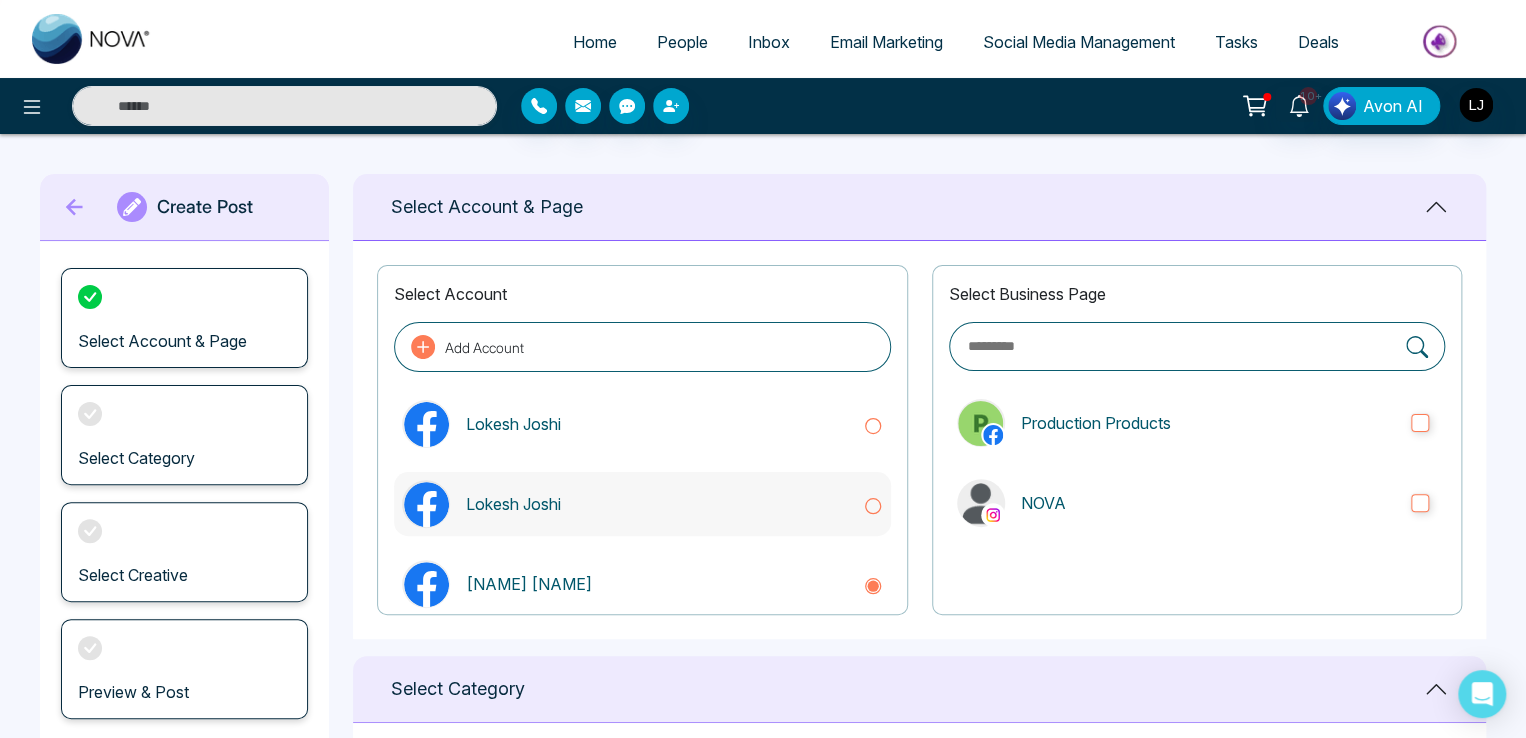 scroll, scrollTop: 32, scrollLeft: 0, axis: vertical 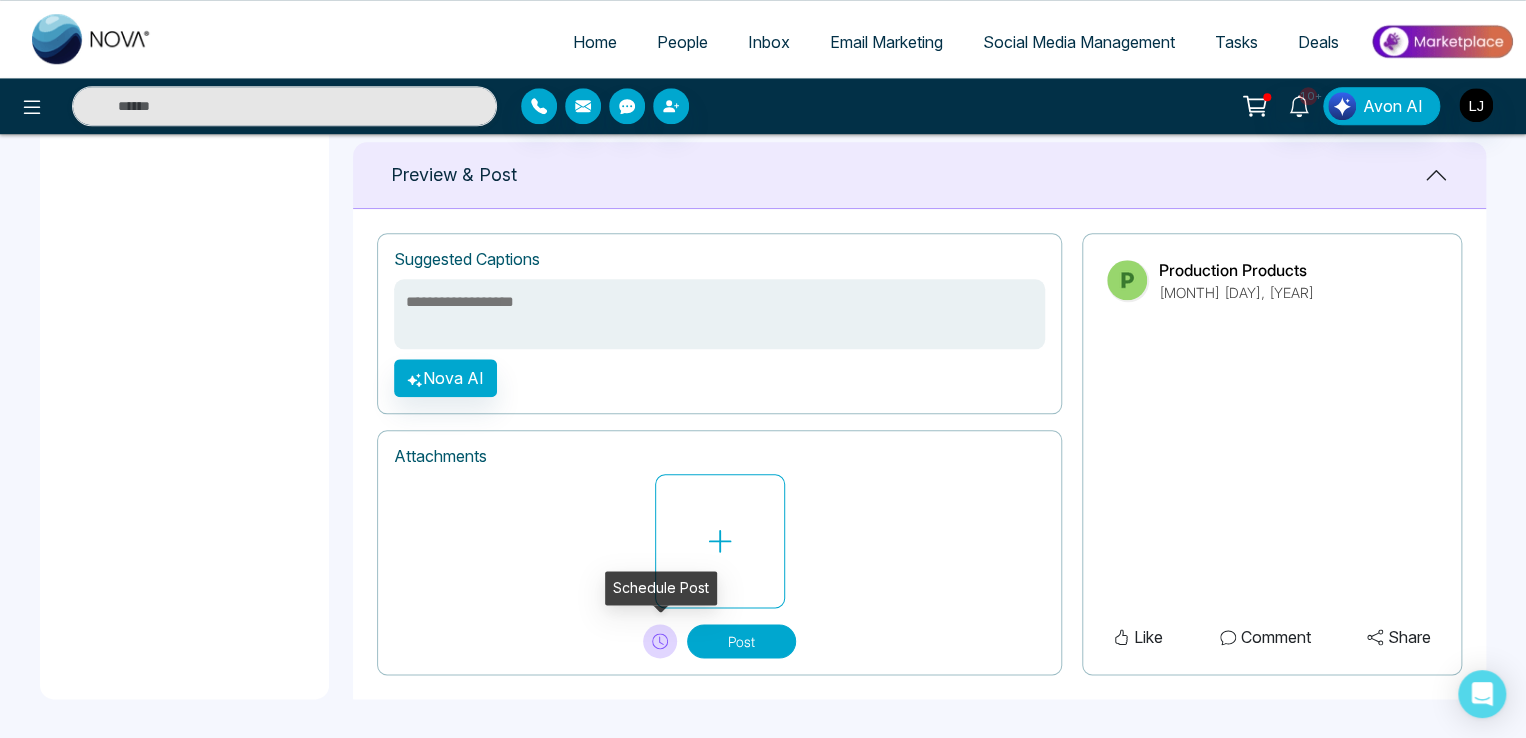 click 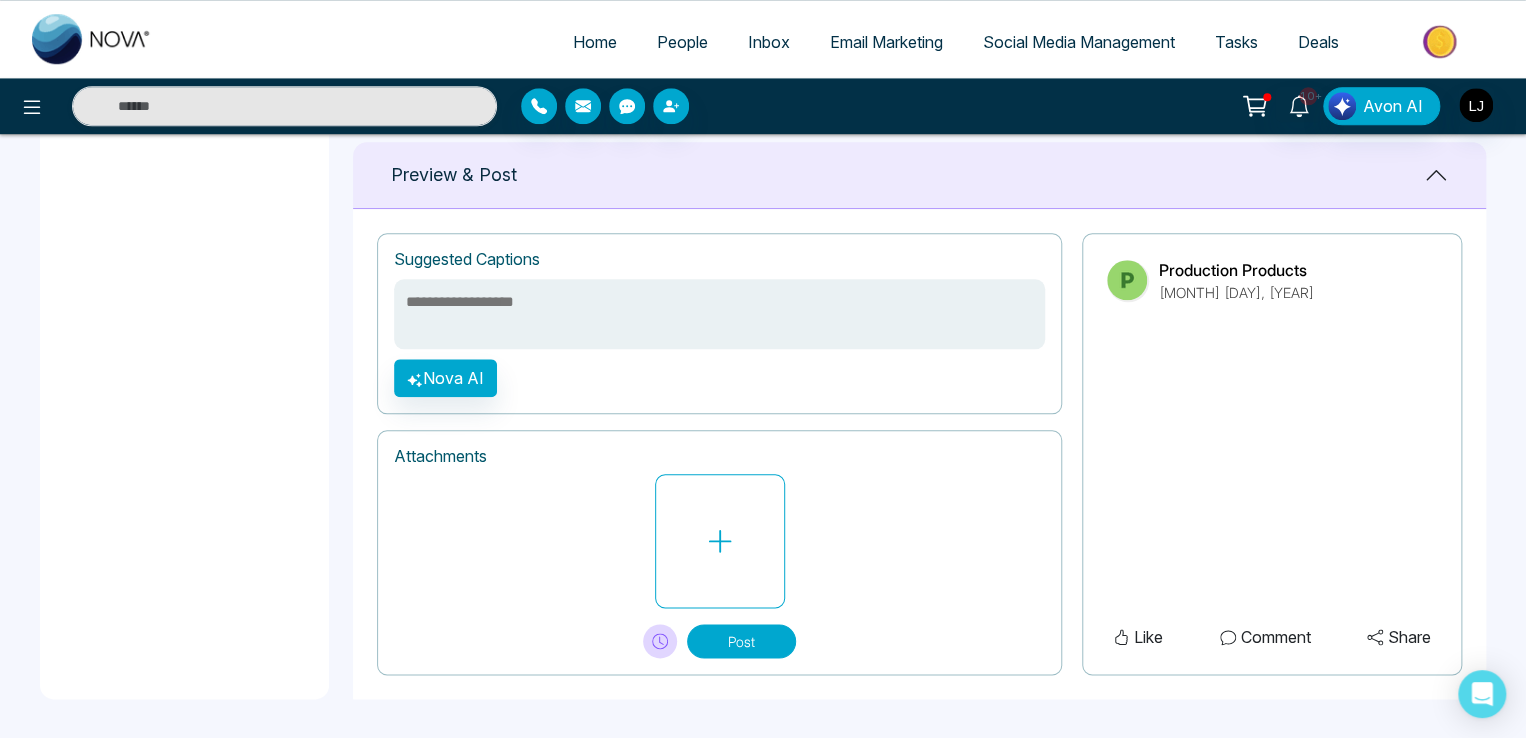 click on "Attachments" at bounding box center [719, 456] 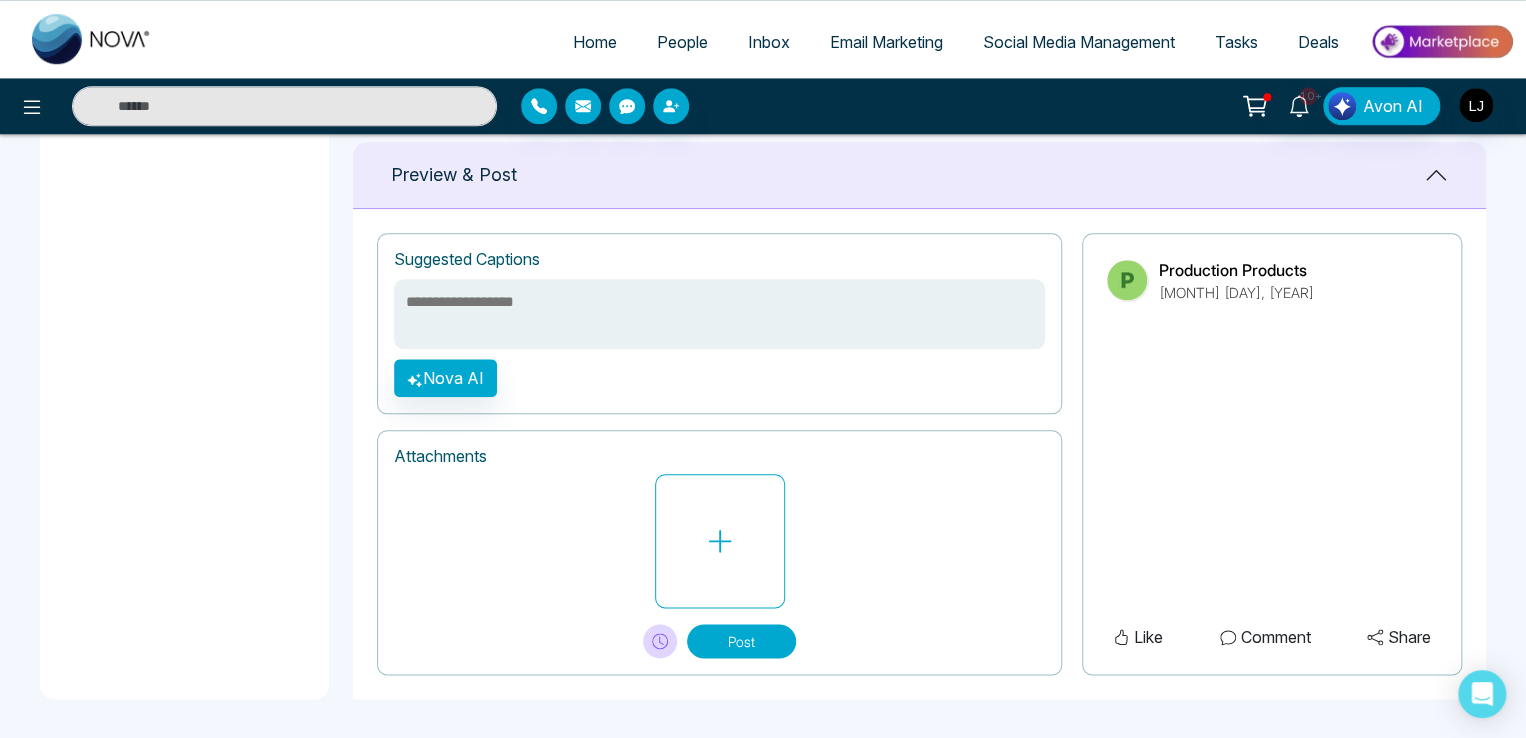 click on "People" at bounding box center [682, 42] 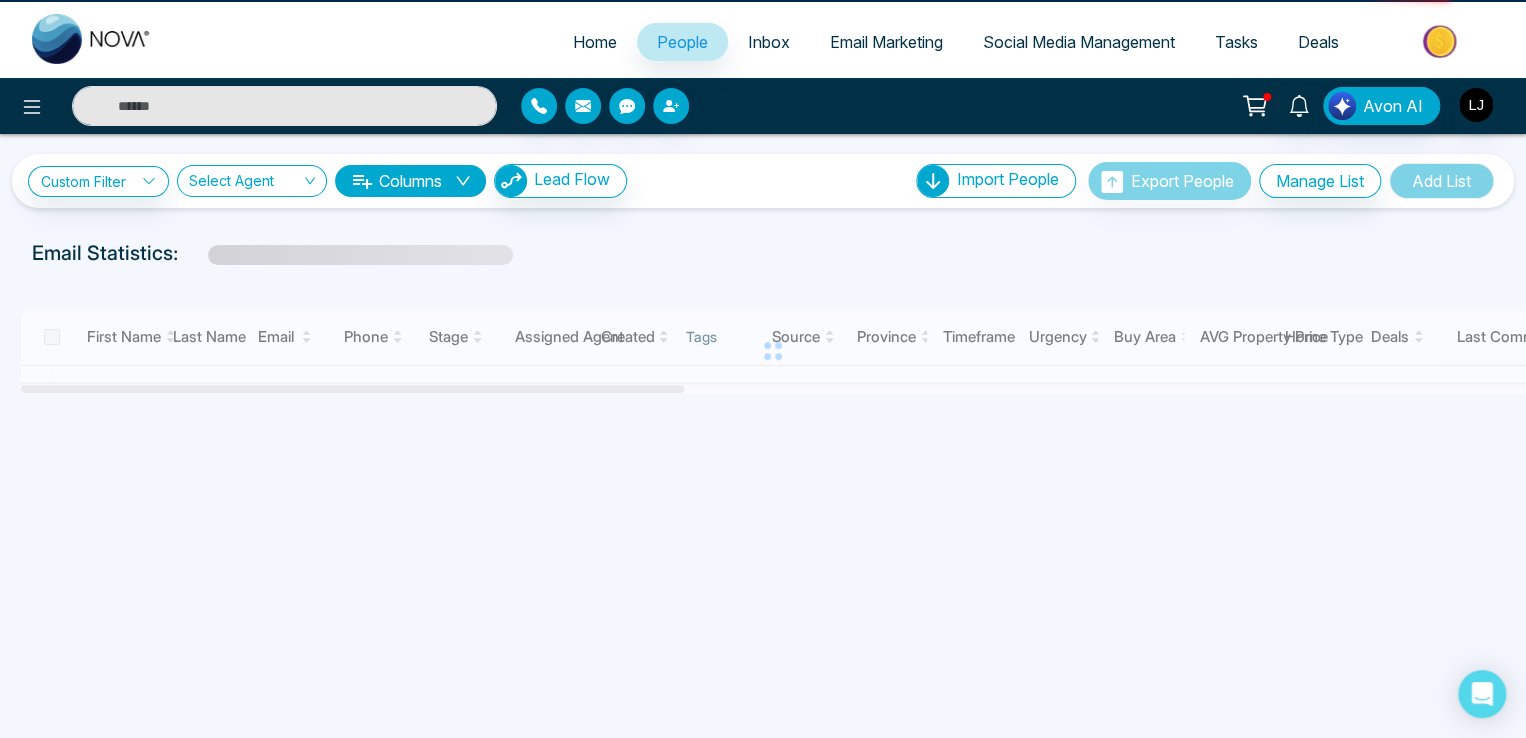 scroll, scrollTop: 0, scrollLeft: 0, axis: both 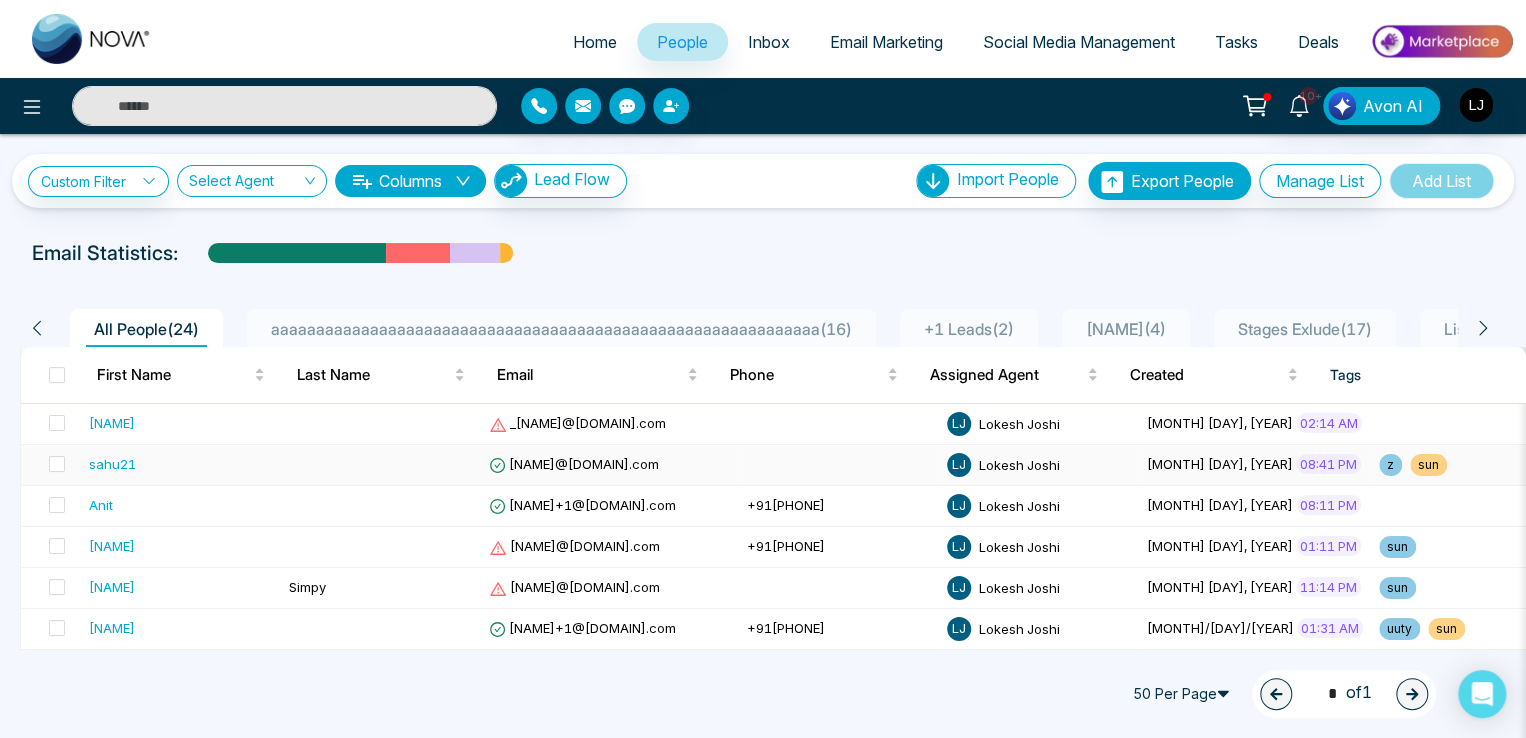 click on "[USERNAME]@[DOMAIN].com" at bounding box center [574, 464] 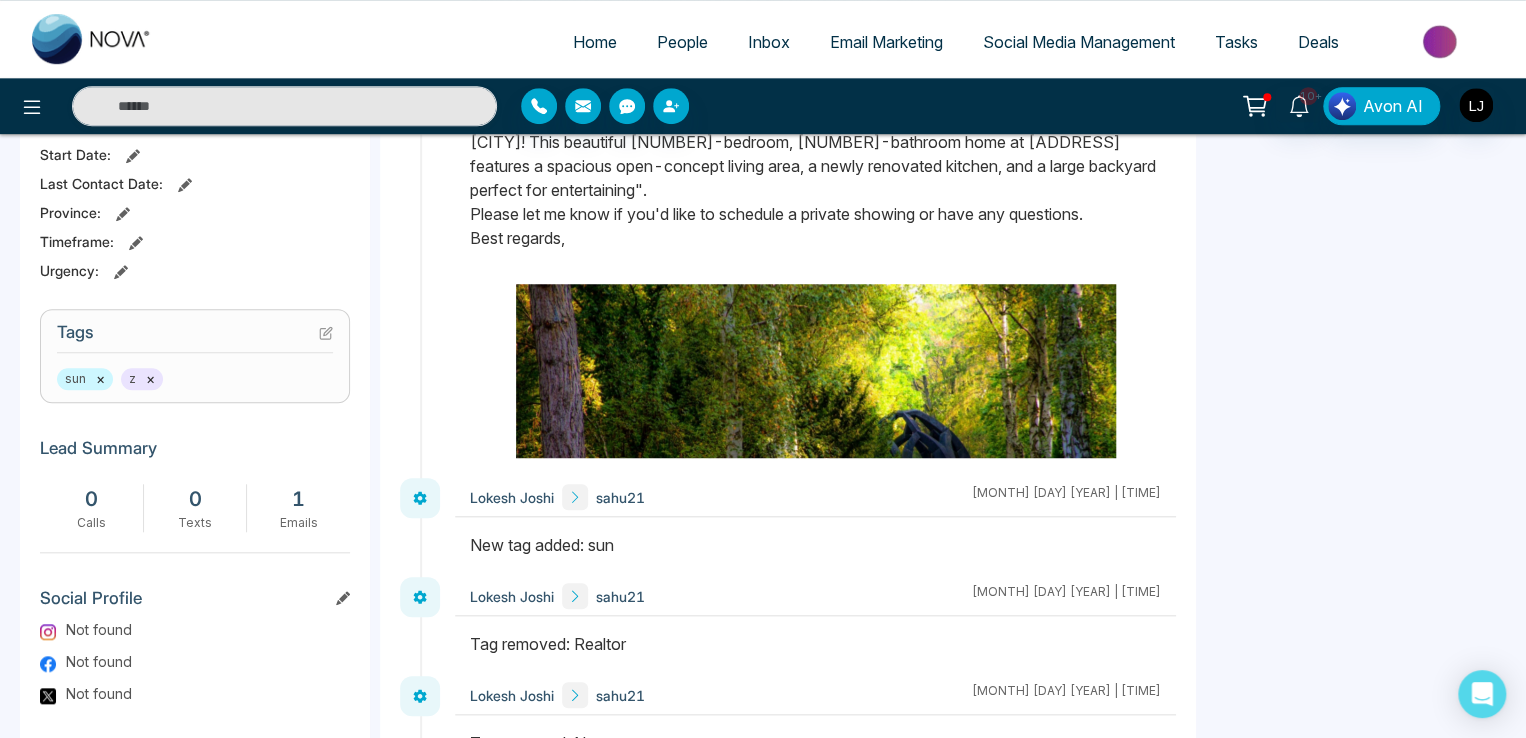 scroll, scrollTop: 768, scrollLeft: 0, axis: vertical 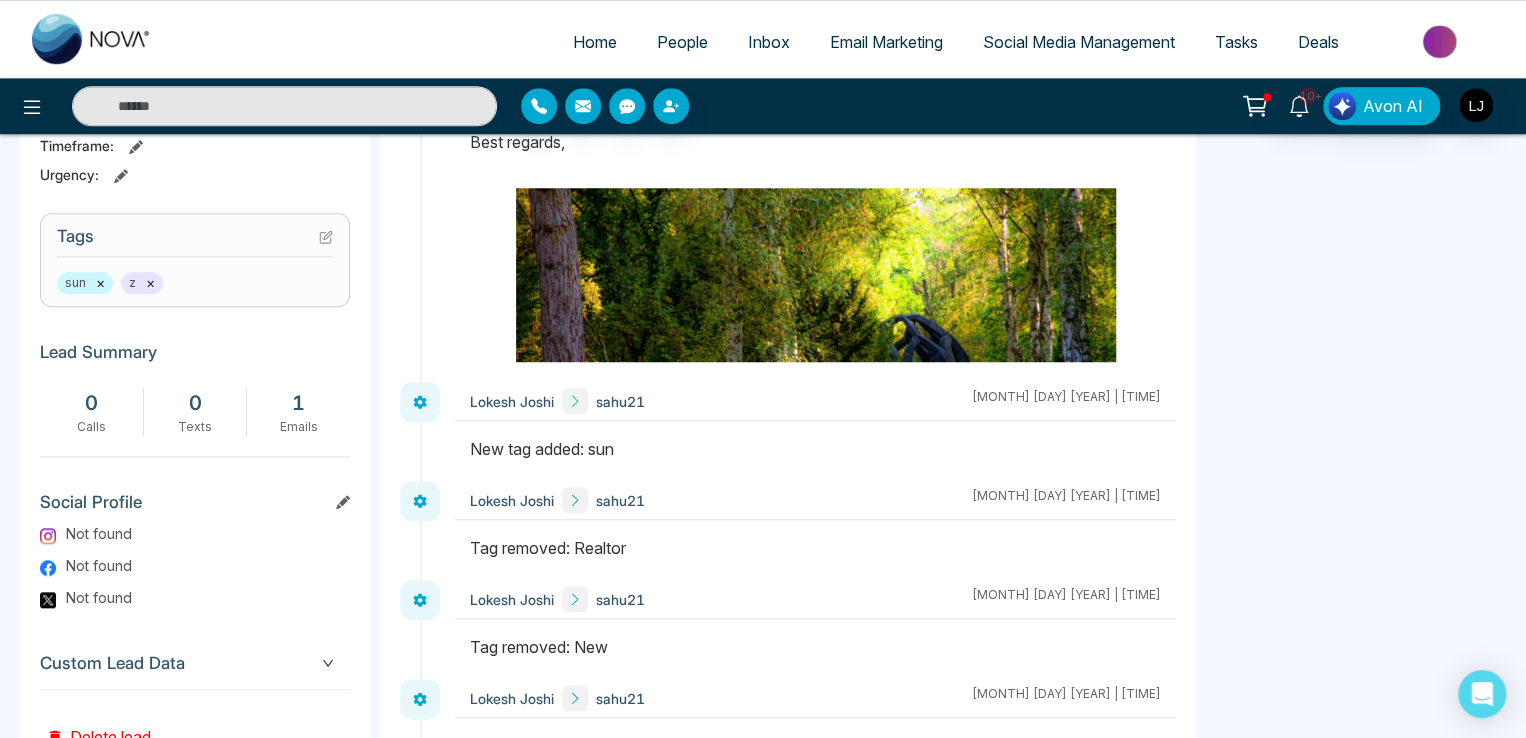 click 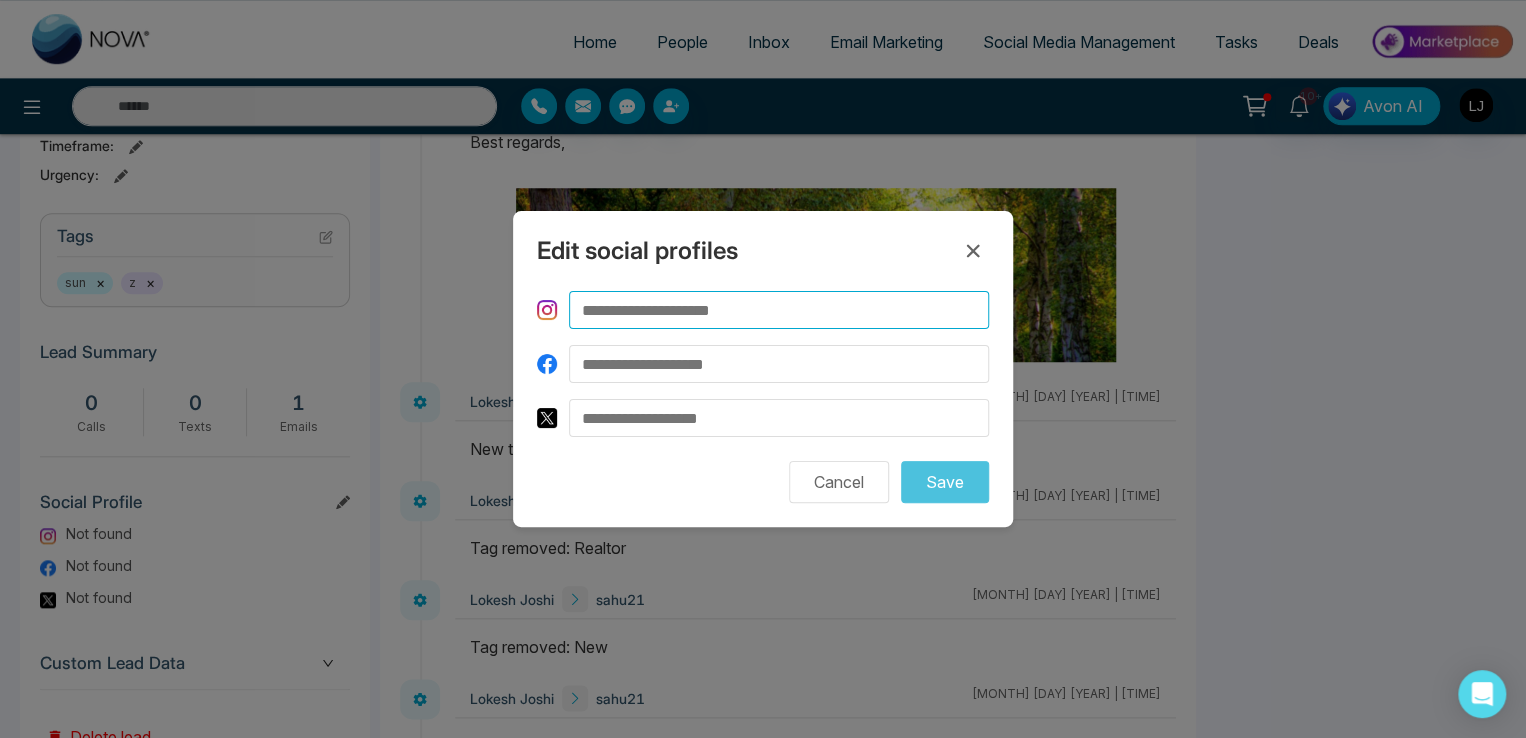 click at bounding box center [779, 310] 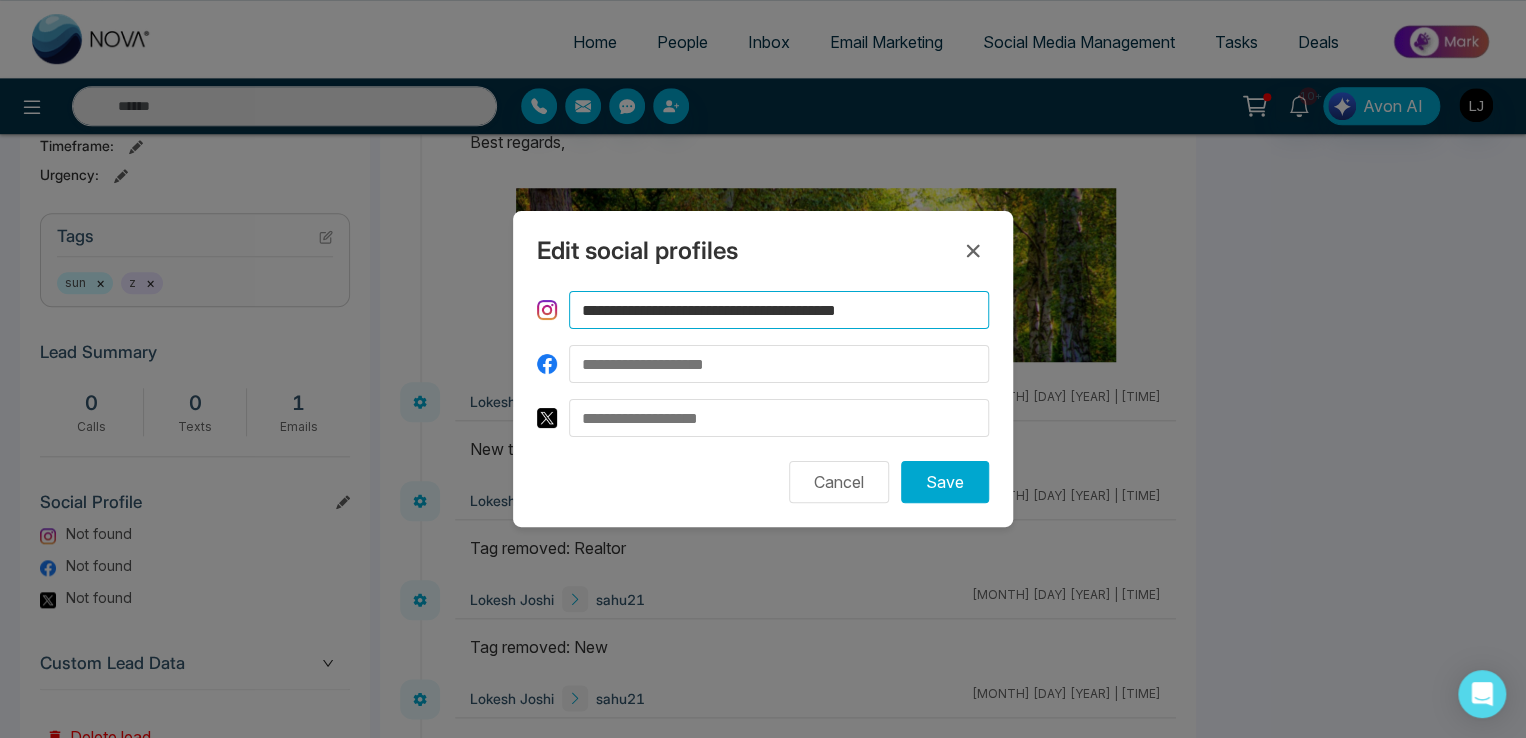 drag, startPoint x: 934, startPoint y: 293, endPoint x: 743, endPoint y: 305, distance: 191.37659 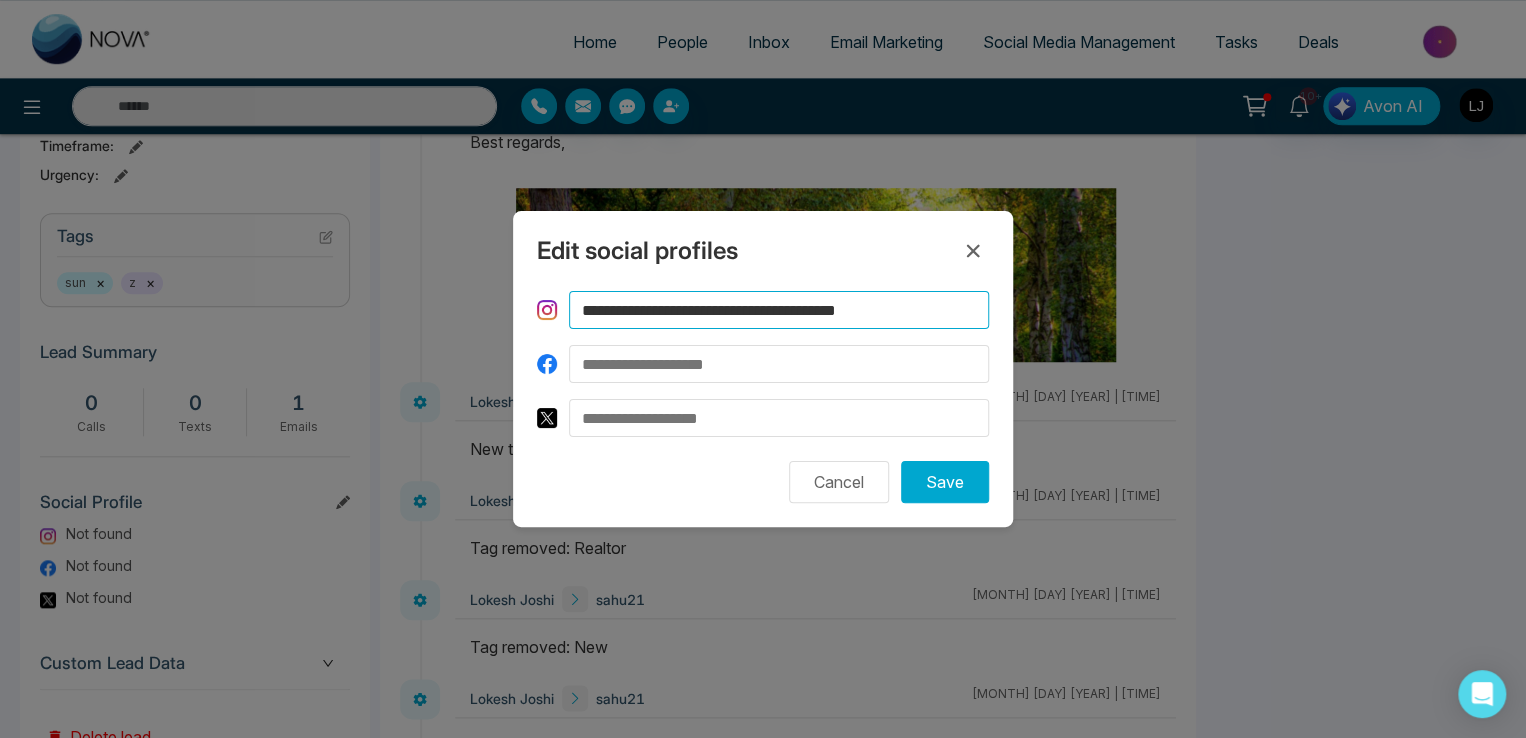 click on "**********" at bounding box center (779, 310) 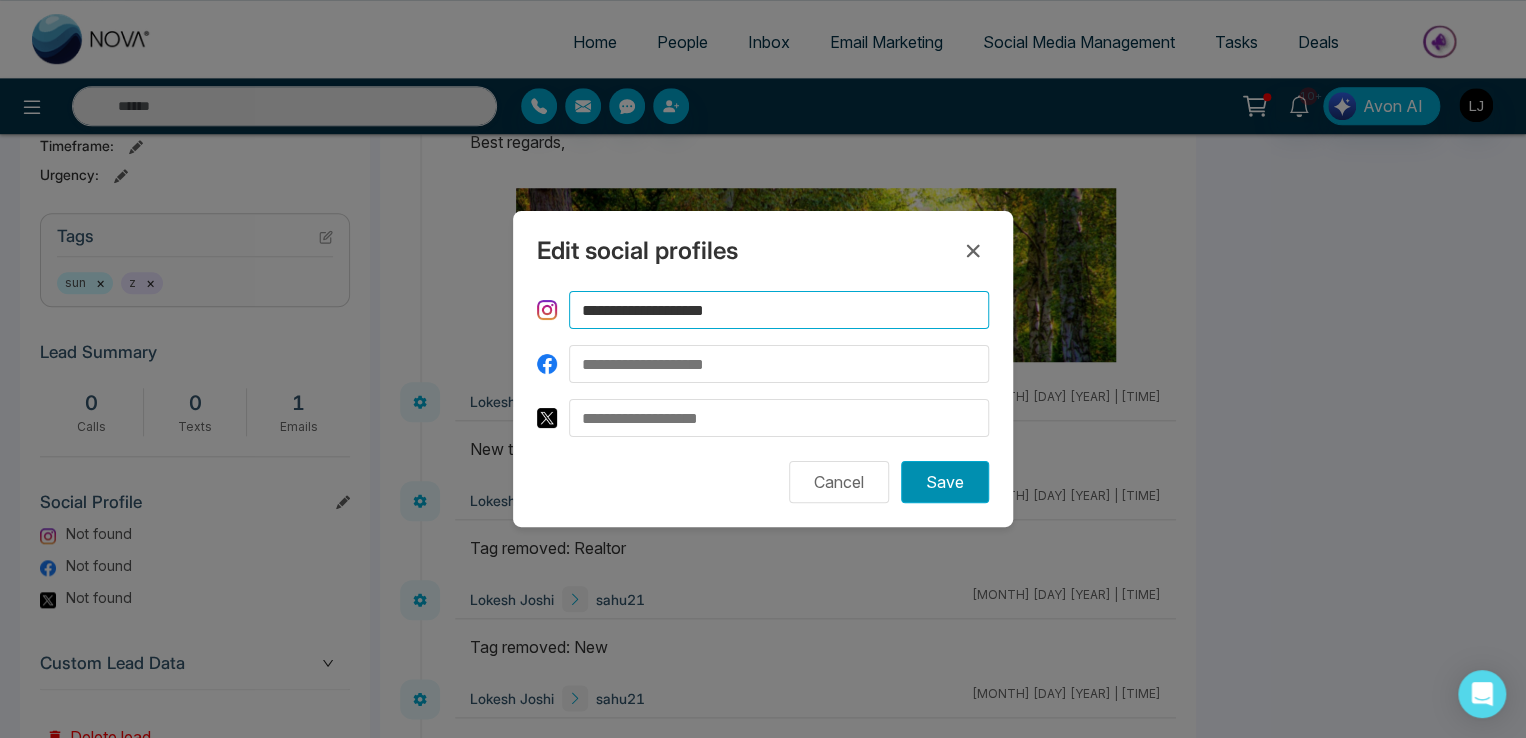 type on "**********" 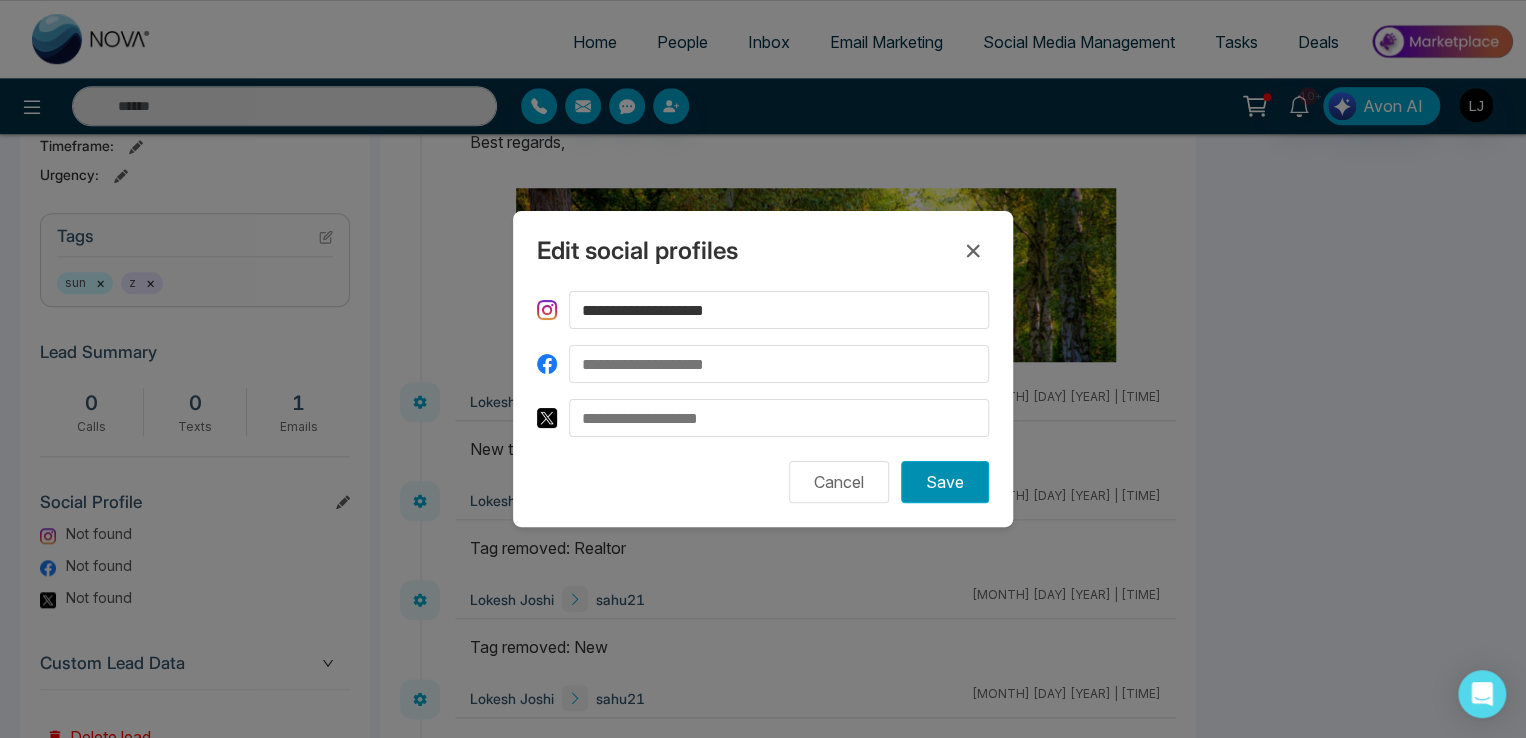 click on "Save" at bounding box center (945, 482) 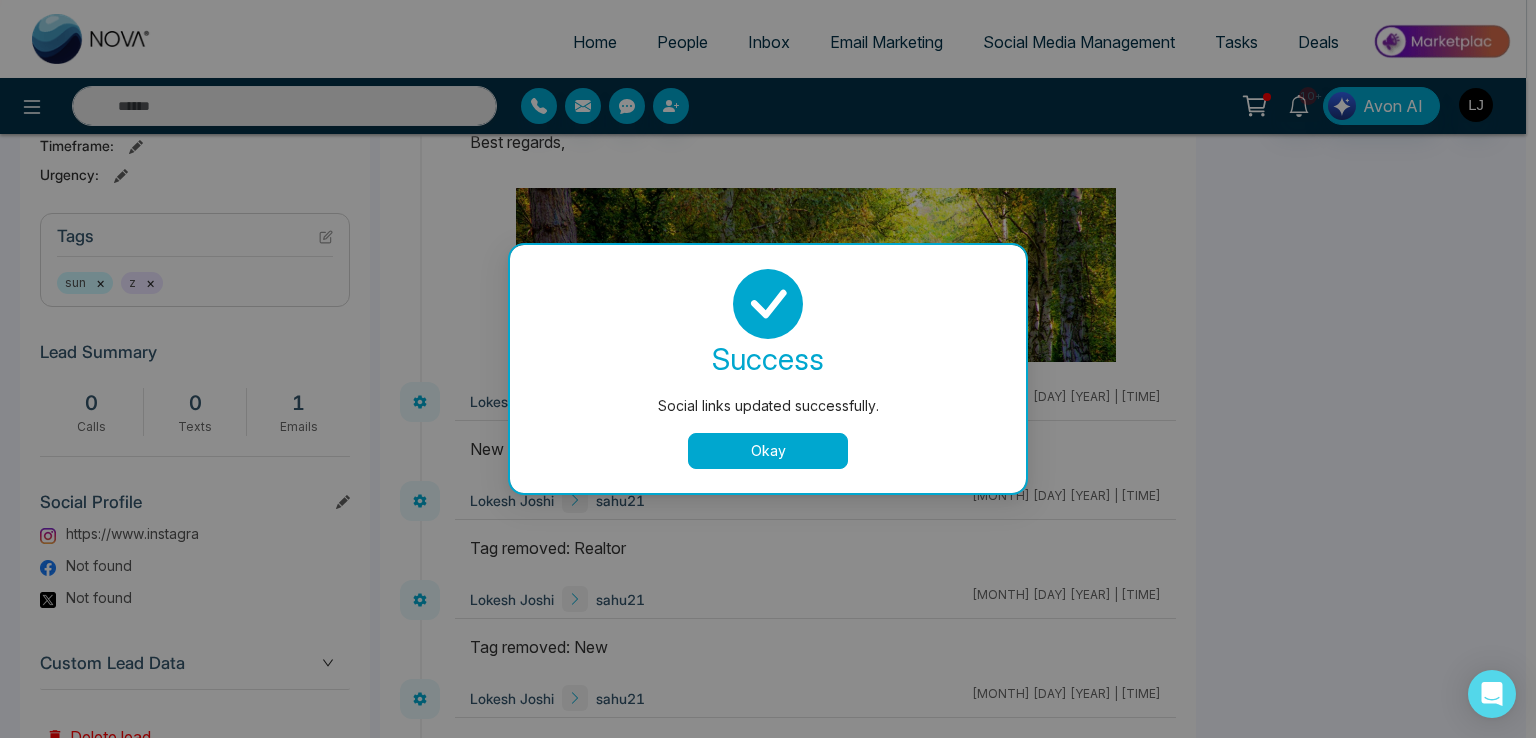 click on "Okay" at bounding box center (768, 451) 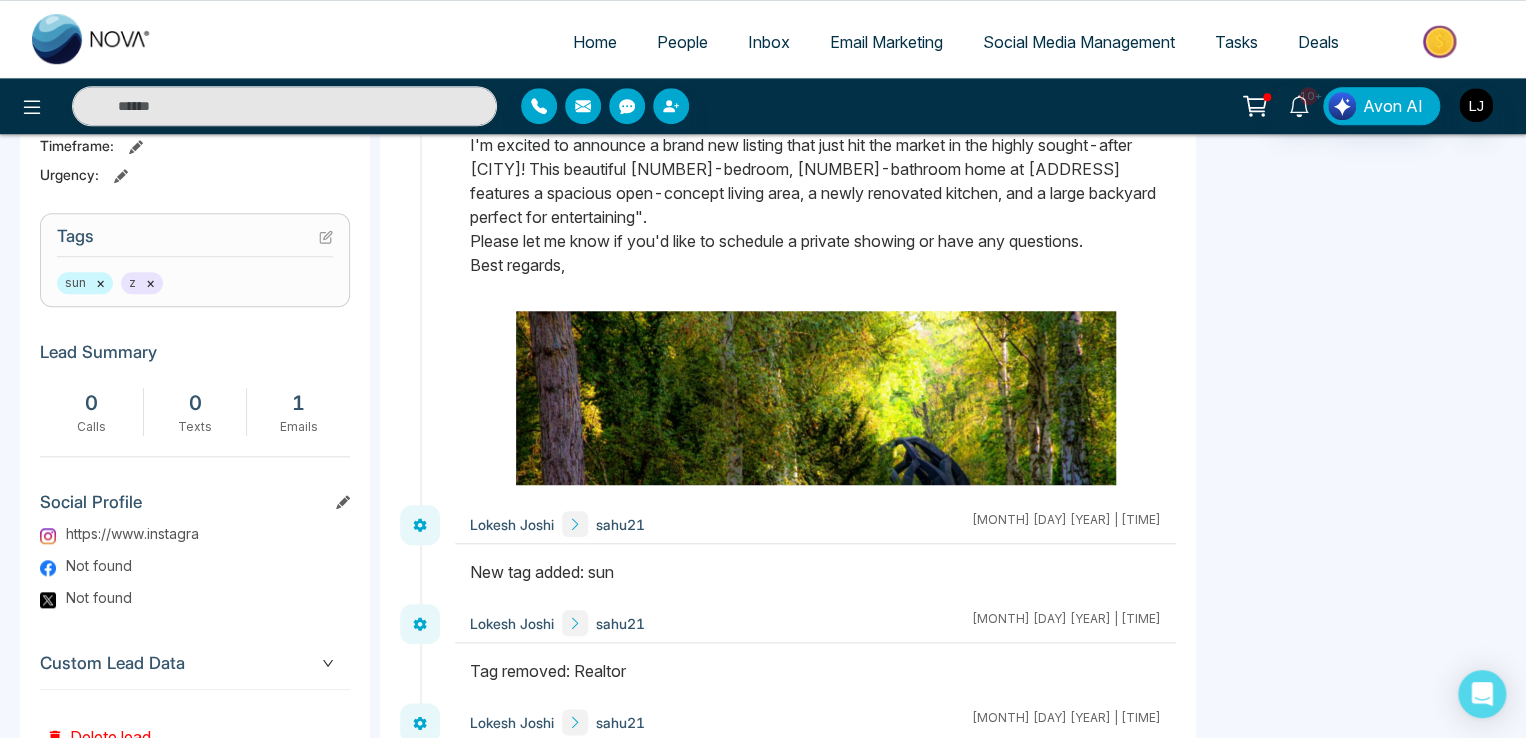 click on "Social Profile   https://www.instagra Not found Not found" at bounding box center [195, 547] 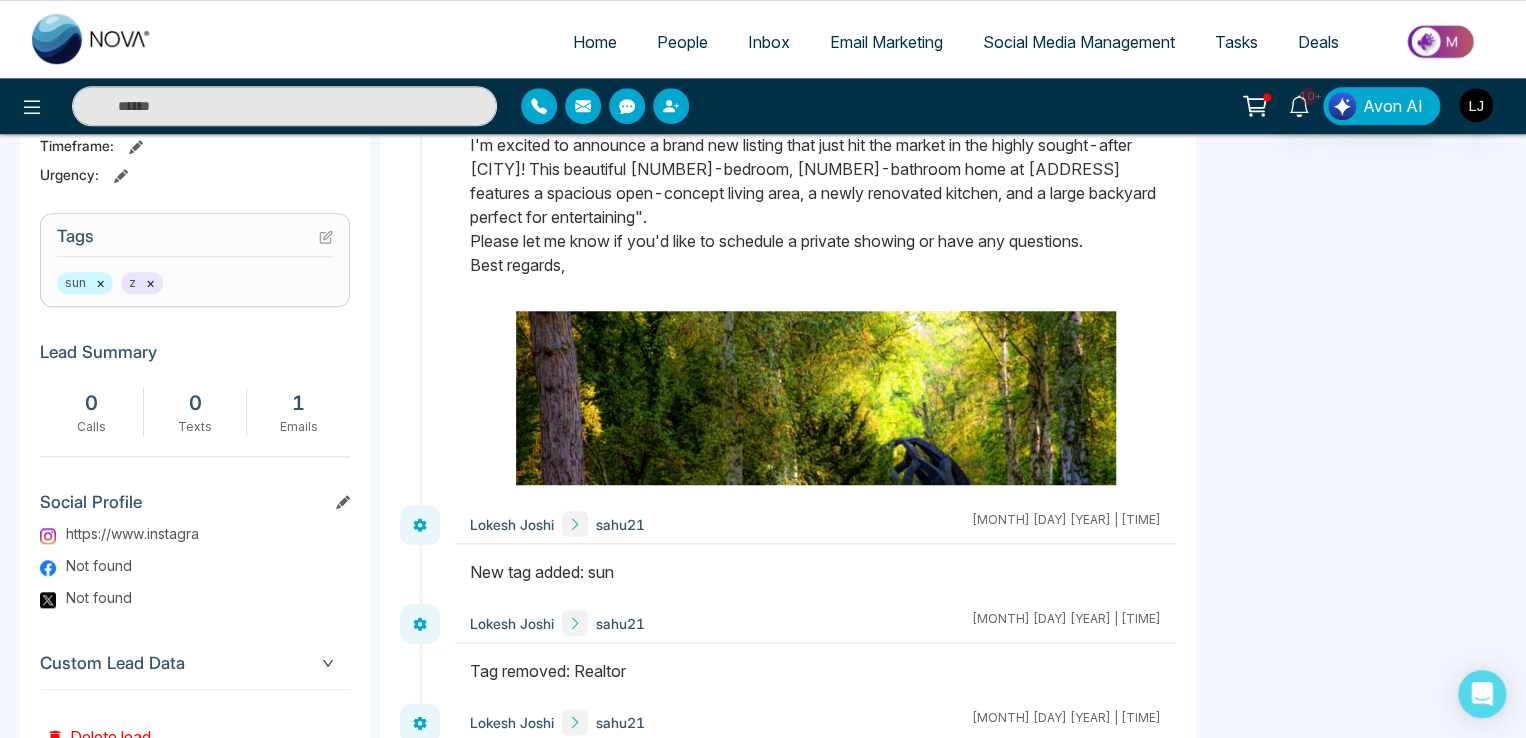 click 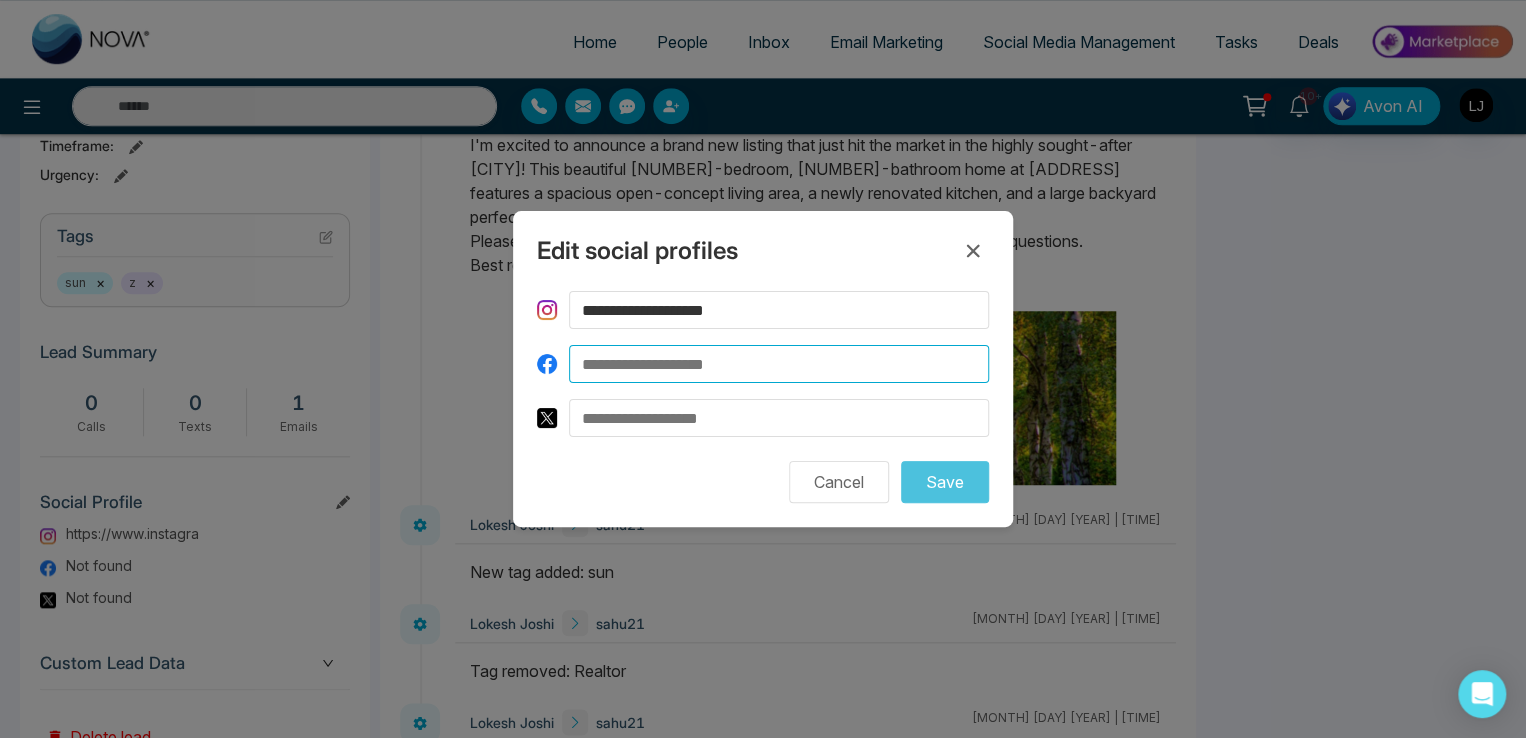 click at bounding box center (779, 364) 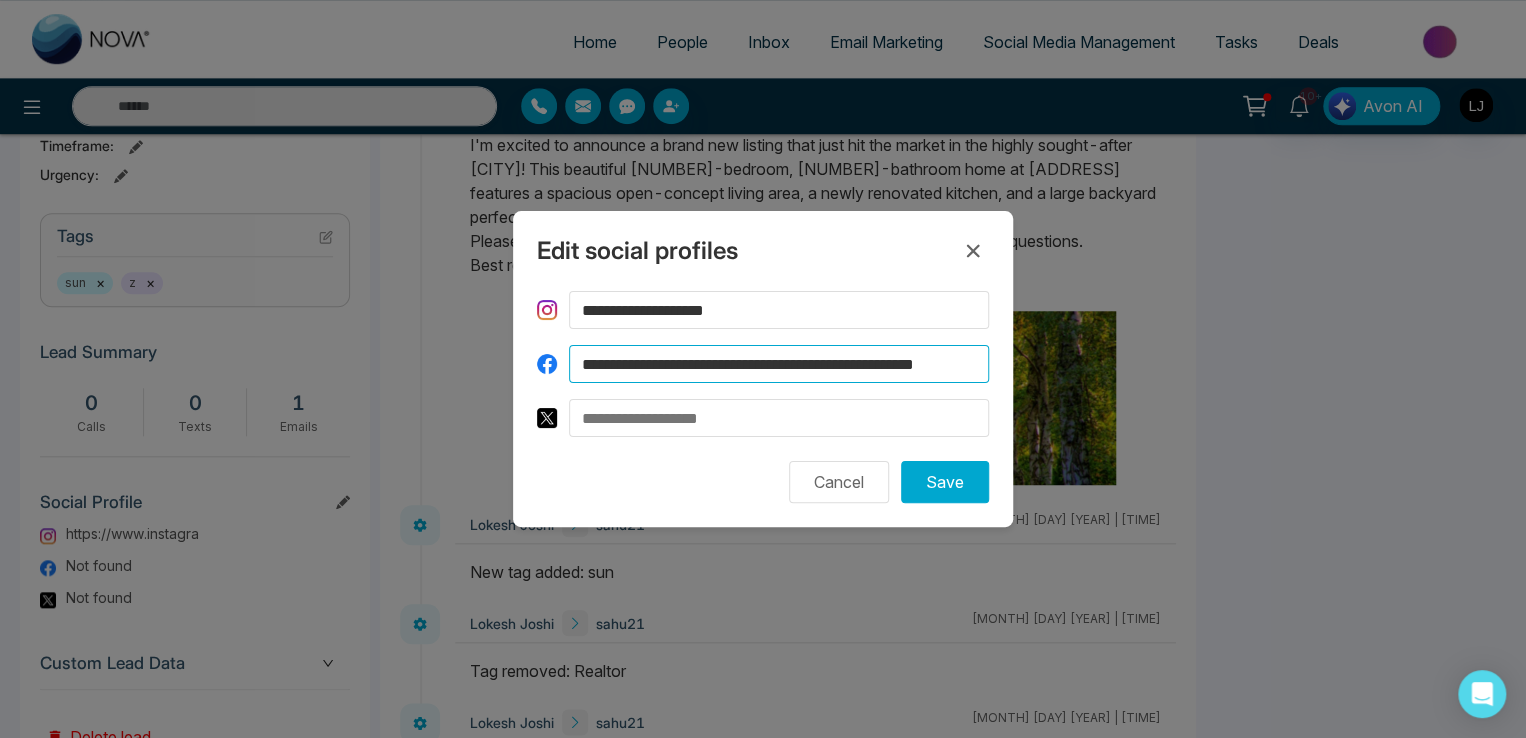 scroll, scrollTop: 0, scrollLeft: 64, axis: horizontal 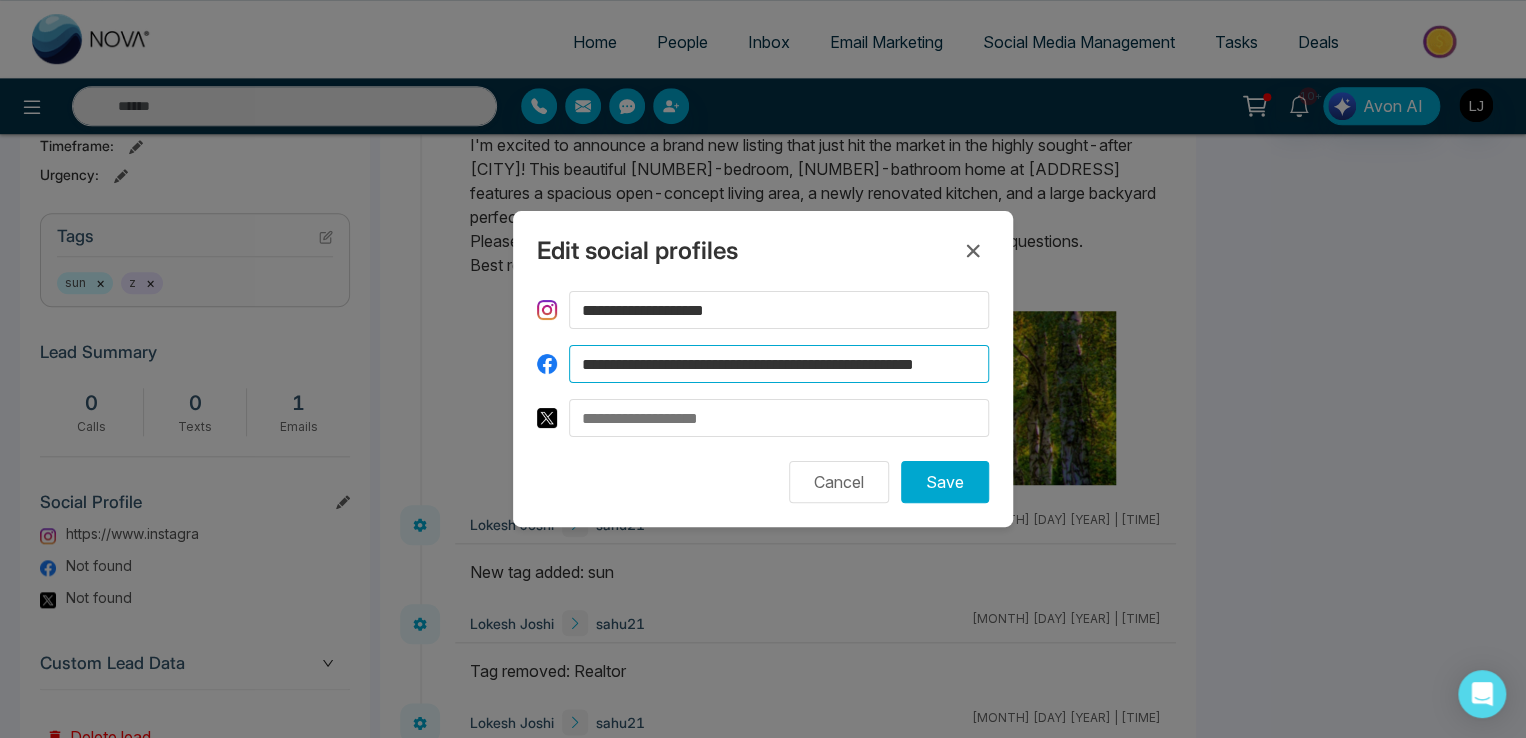 drag, startPoint x: 722, startPoint y: 369, endPoint x: 1092, endPoint y: 357, distance: 370.19455 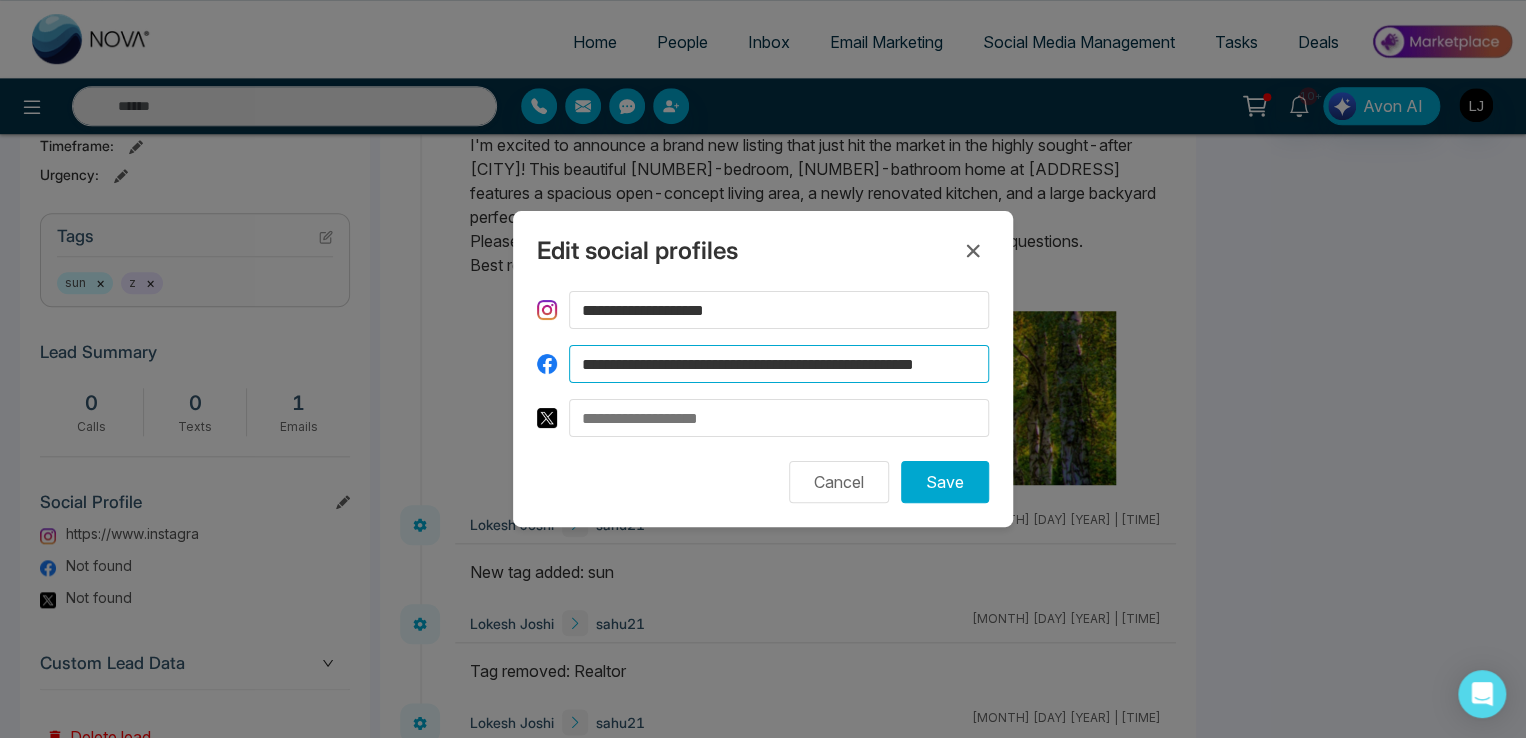 click on "**********" at bounding box center (763, 369) 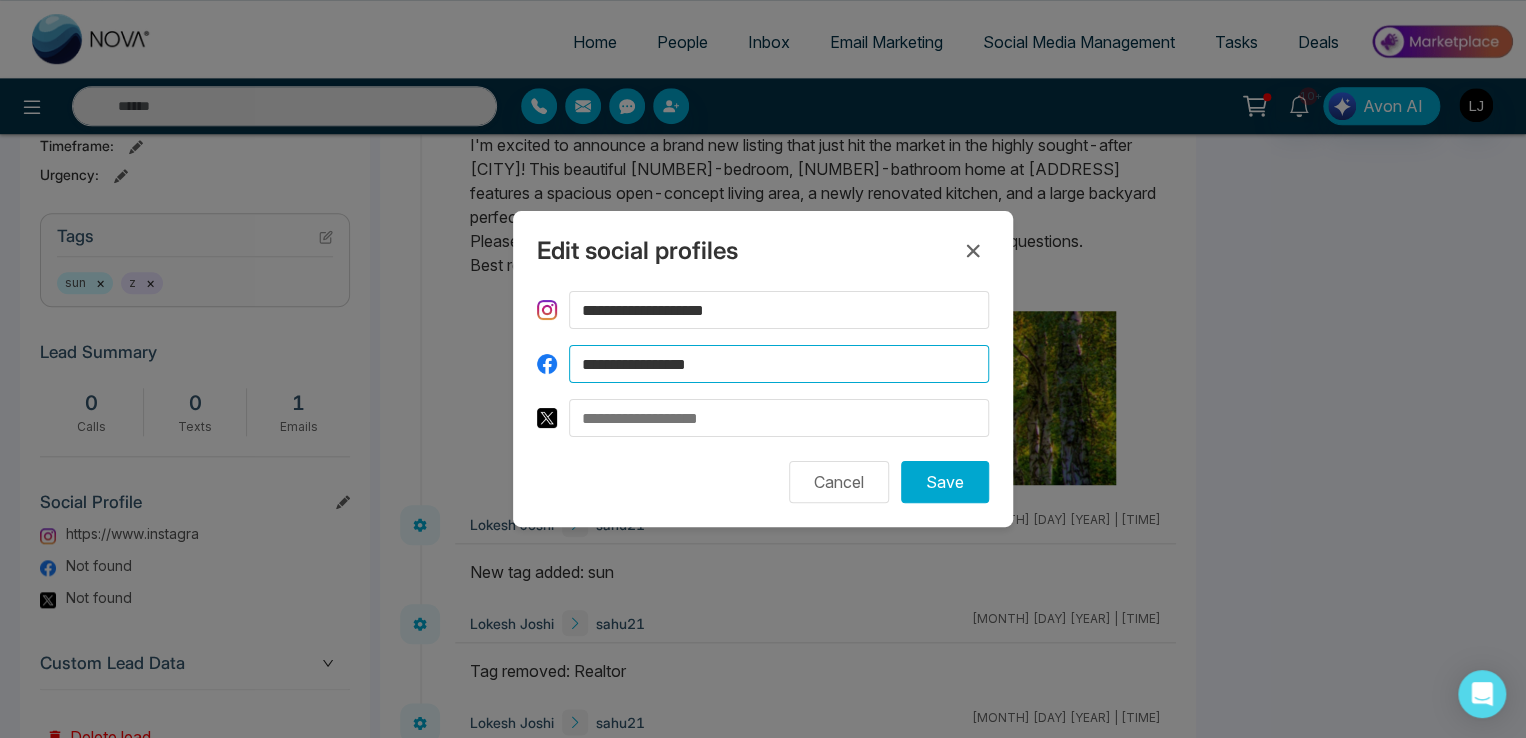 scroll, scrollTop: 0, scrollLeft: 0, axis: both 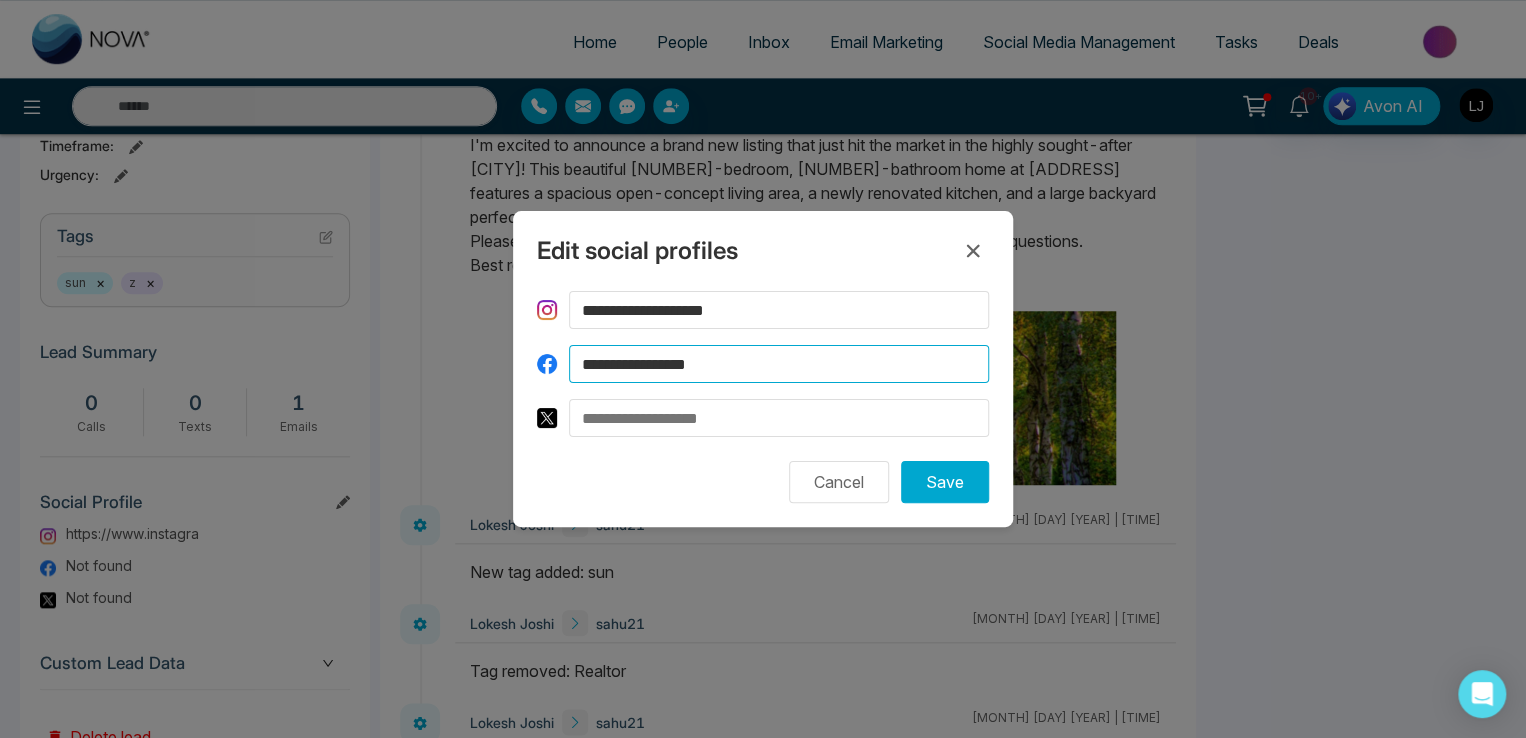 type on "**********" 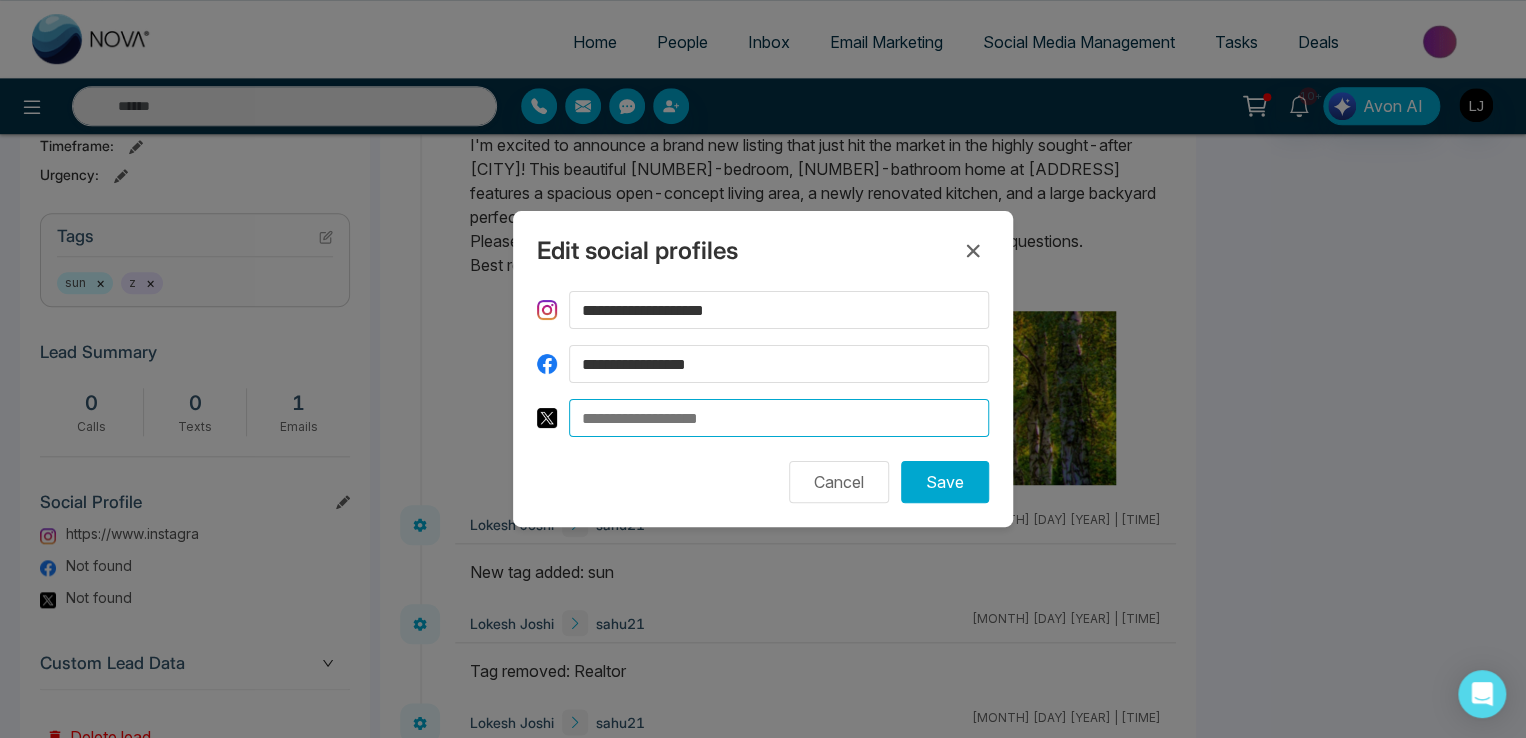 click at bounding box center [779, 418] 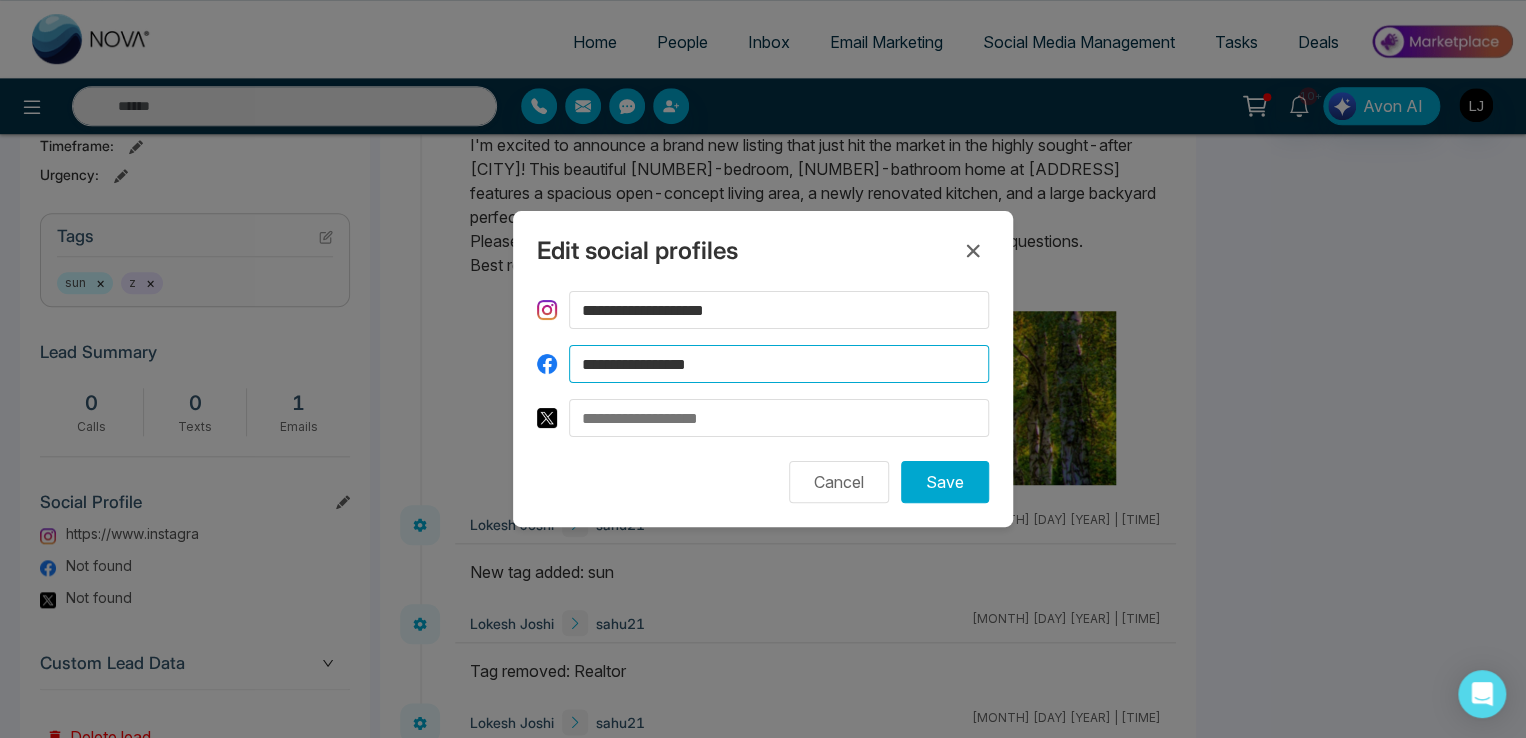 drag, startPoint x: 751, startPoint y: 366, endPoint x: 498, endPoint y: 365, distance: 253.00198 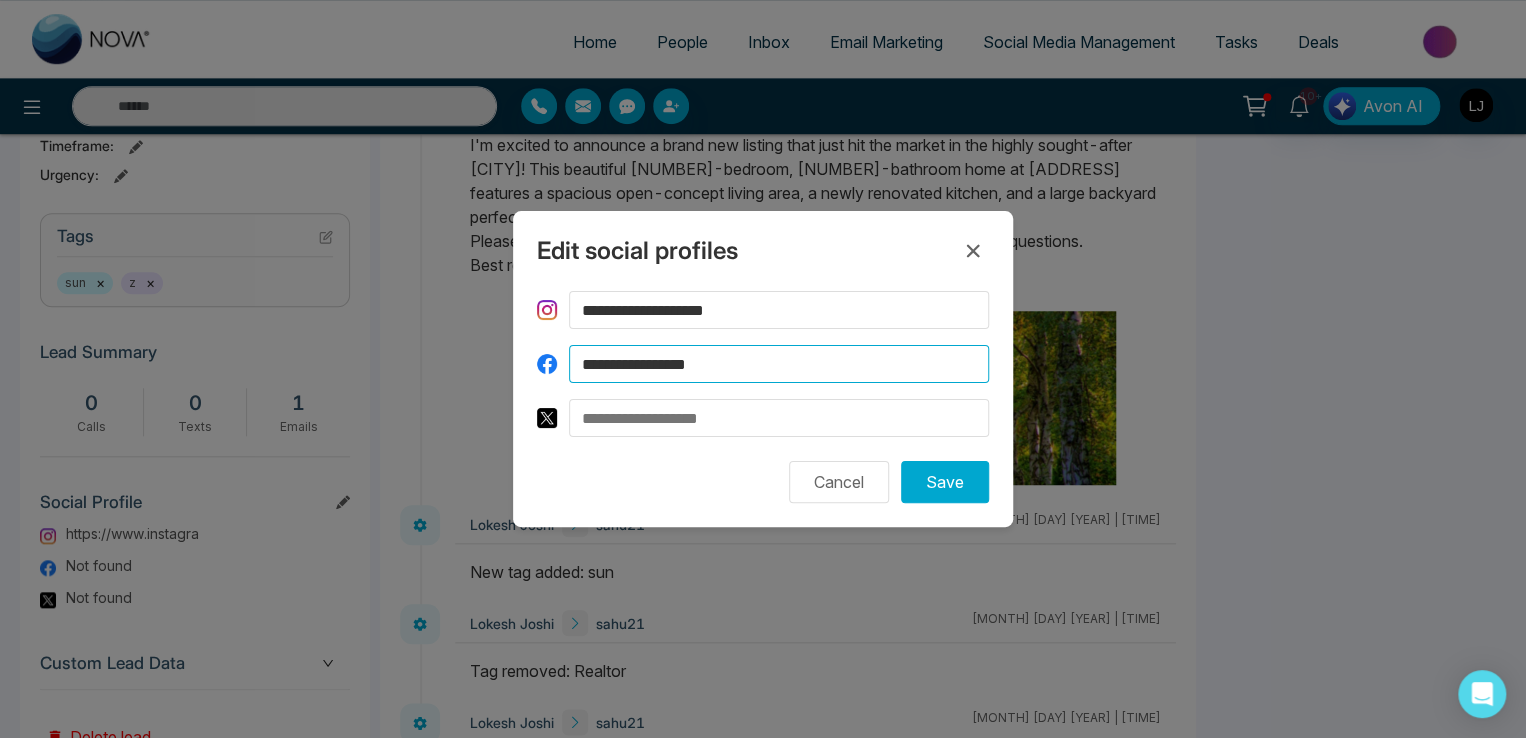 click on "**********" at bounding box center [763, 369] 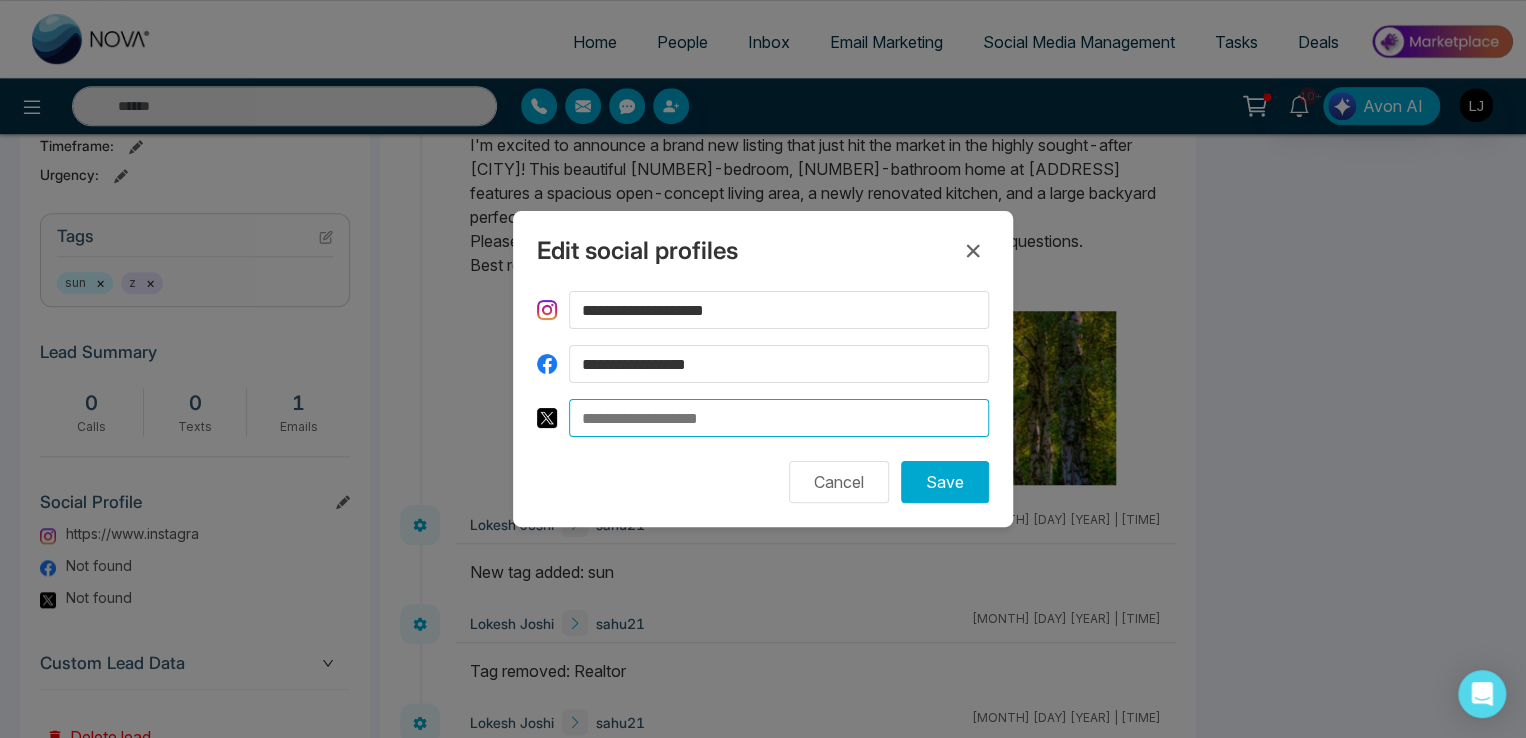 click at bounding box center [779, 418] 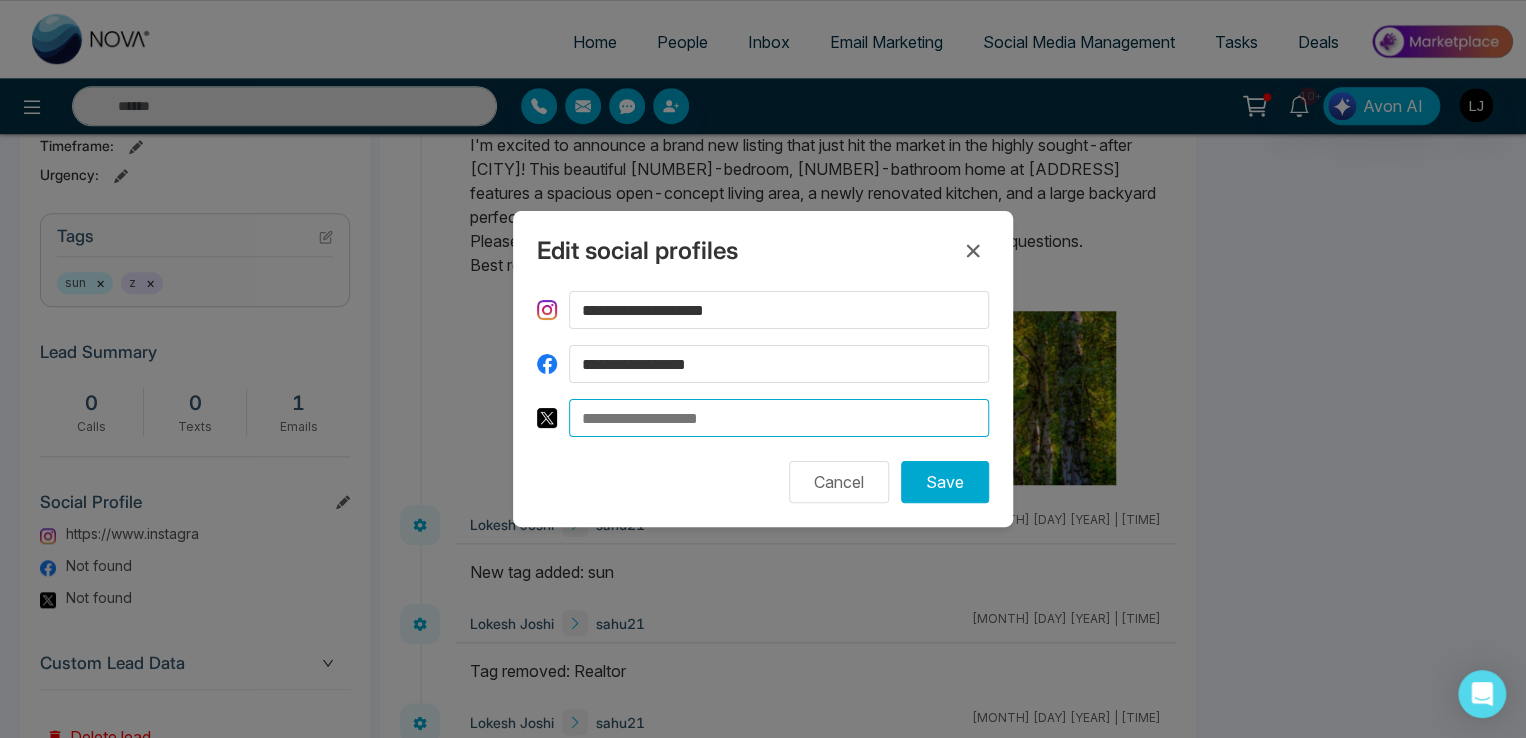 paste on "**********" 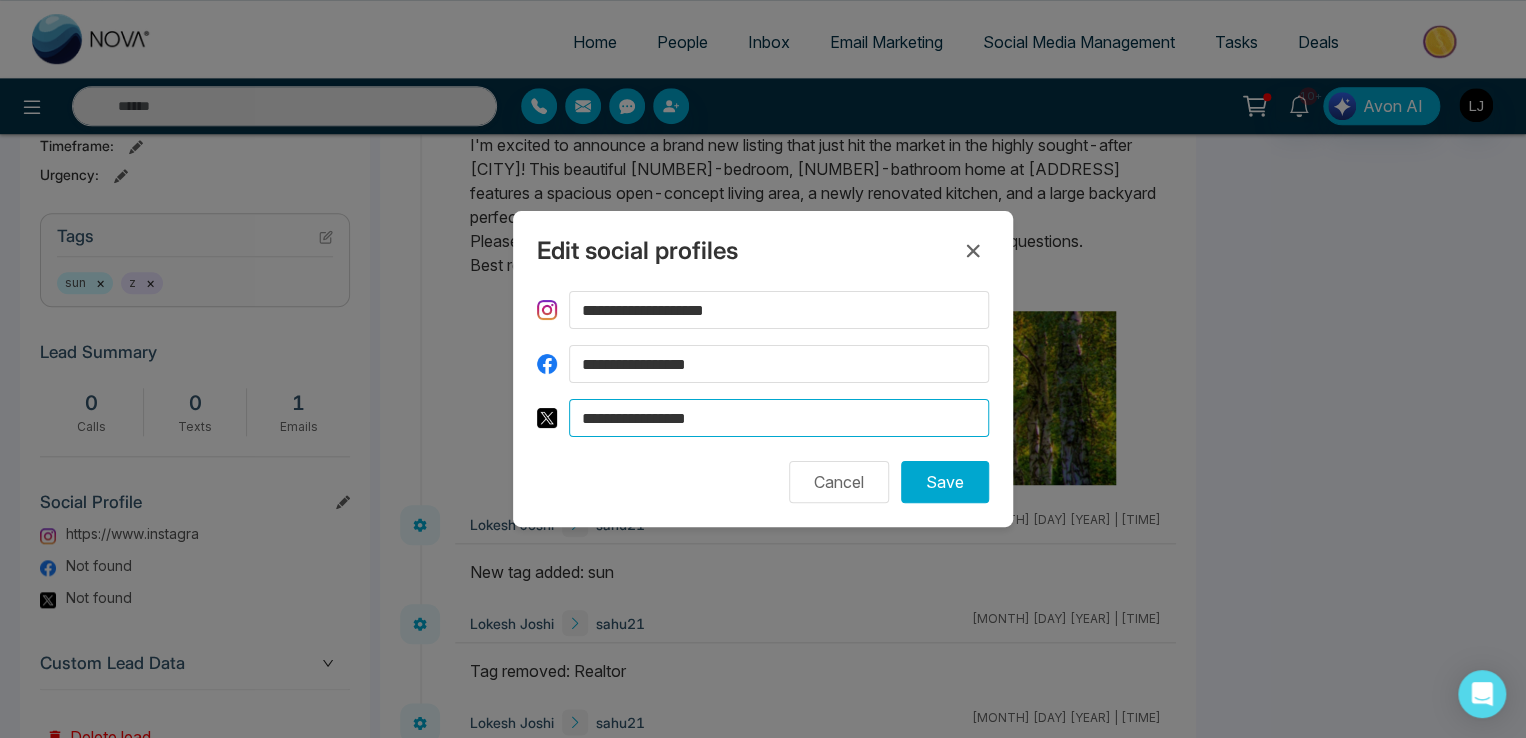 click on "**********" at bounding box center [779, 418] 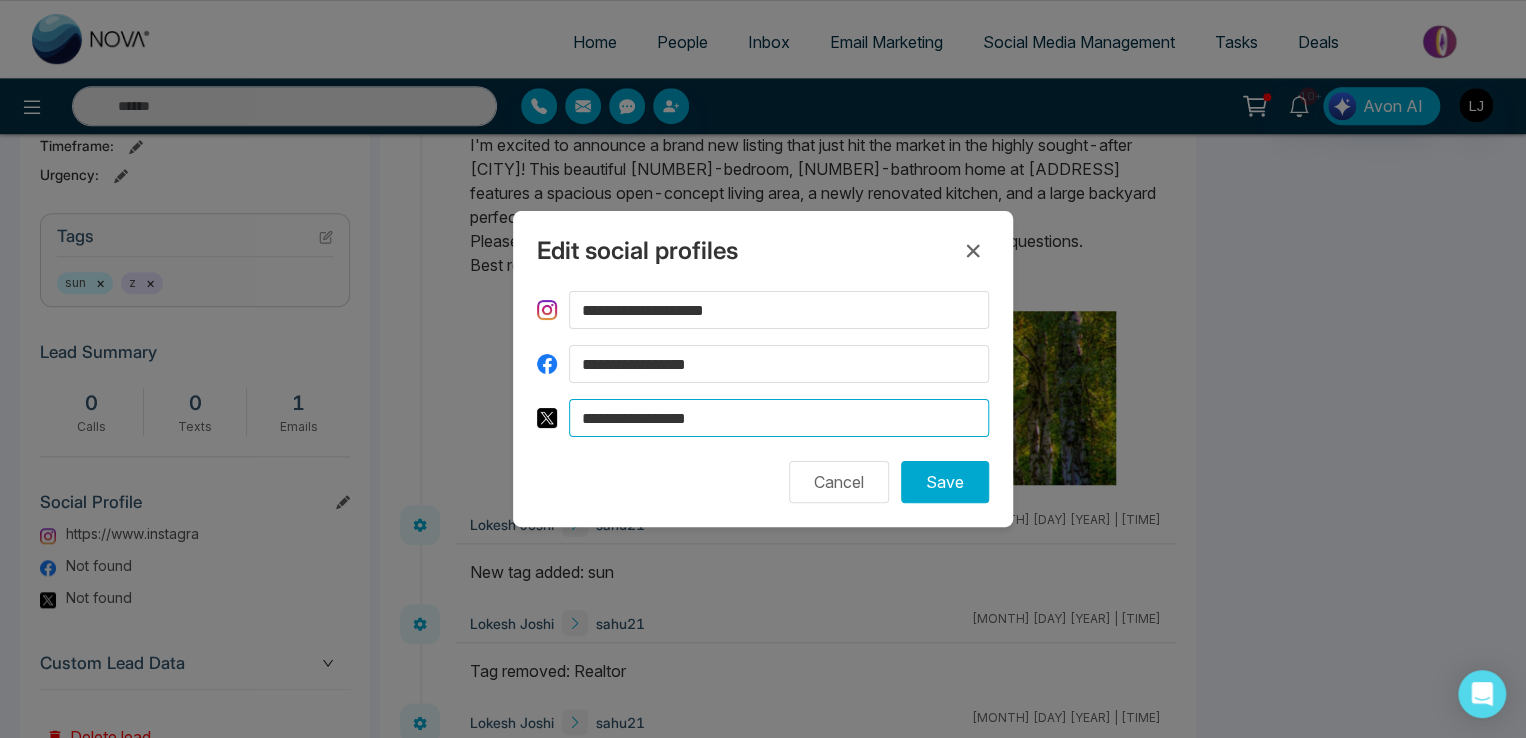 click on "**********" at bounding box center (779, 418) 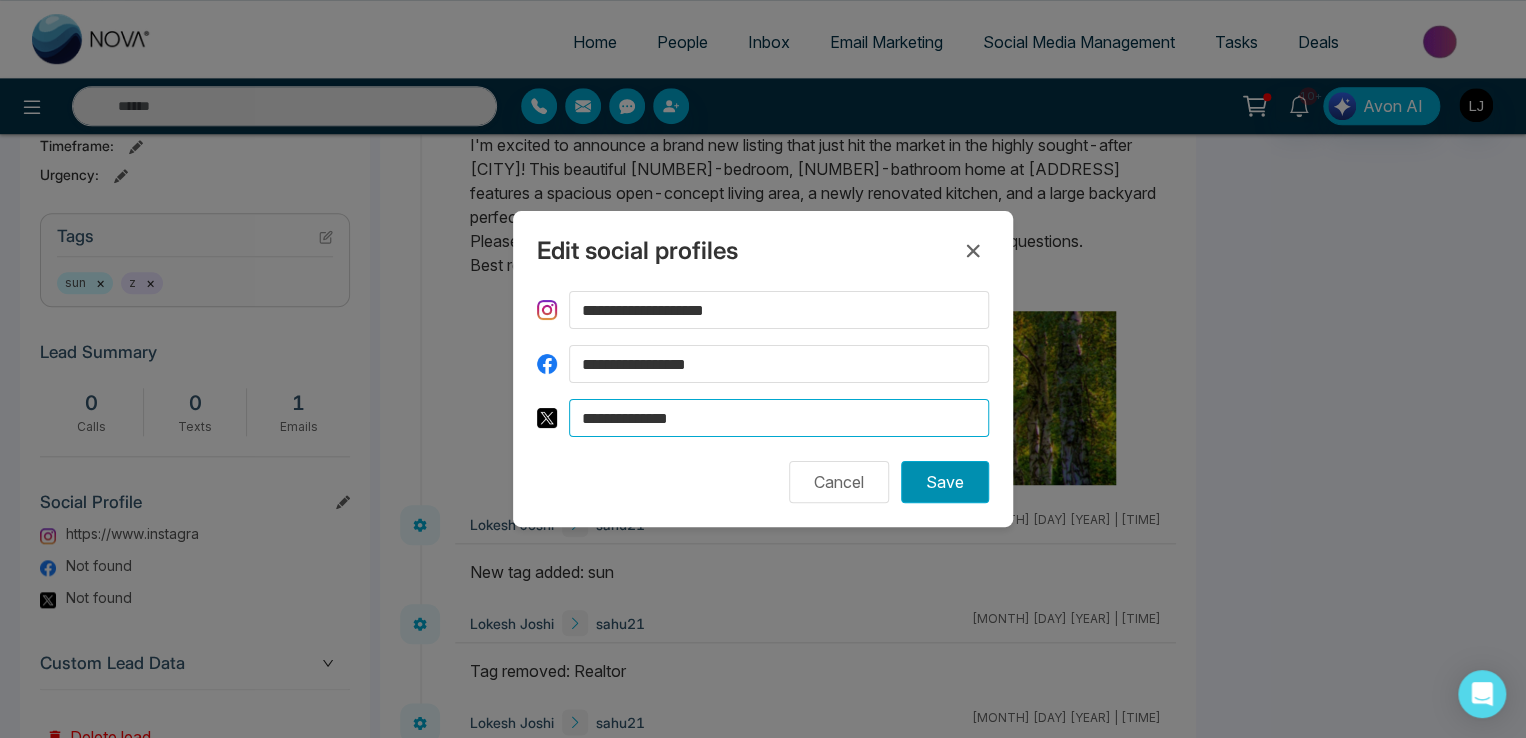 type on "**********" 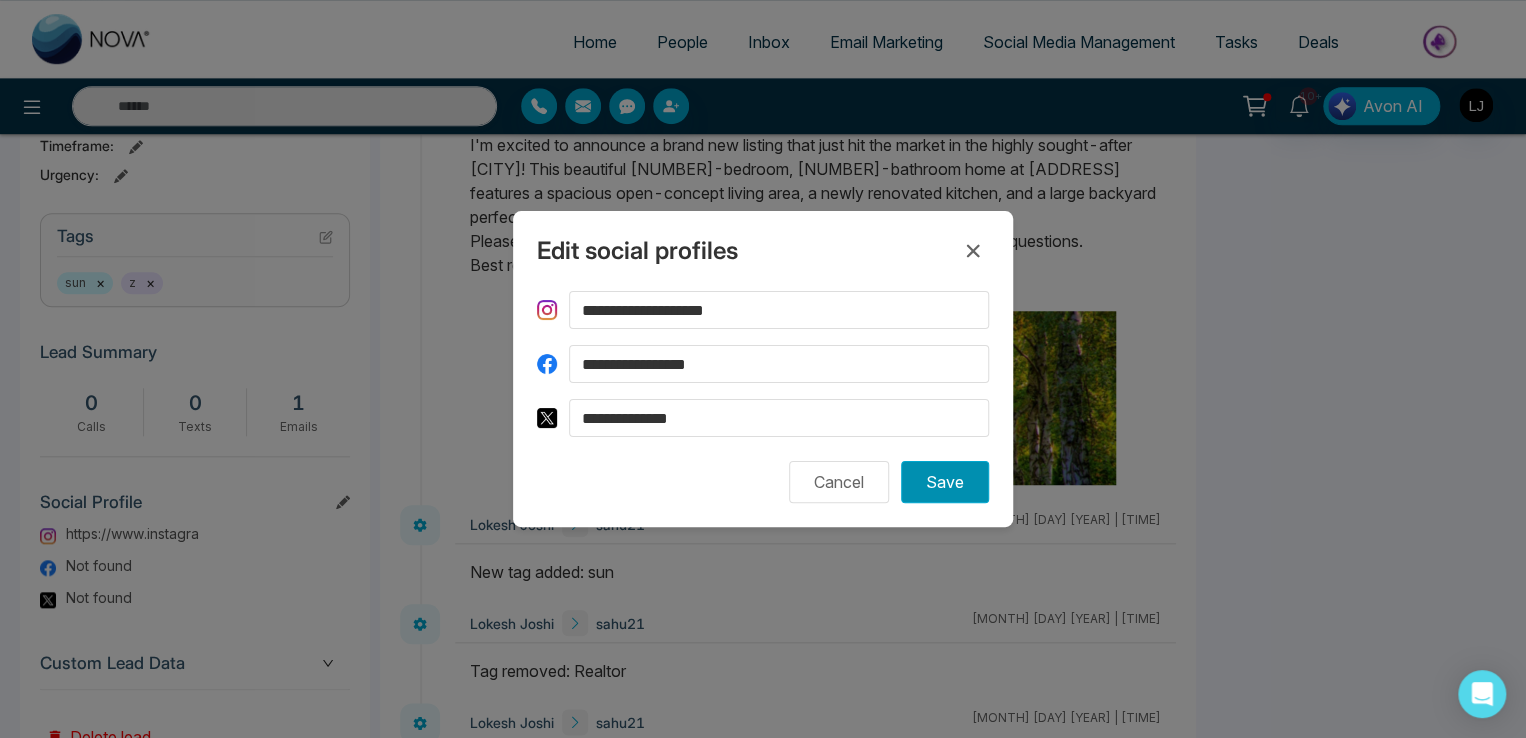click on "Save" at bounding box center [945, 482] 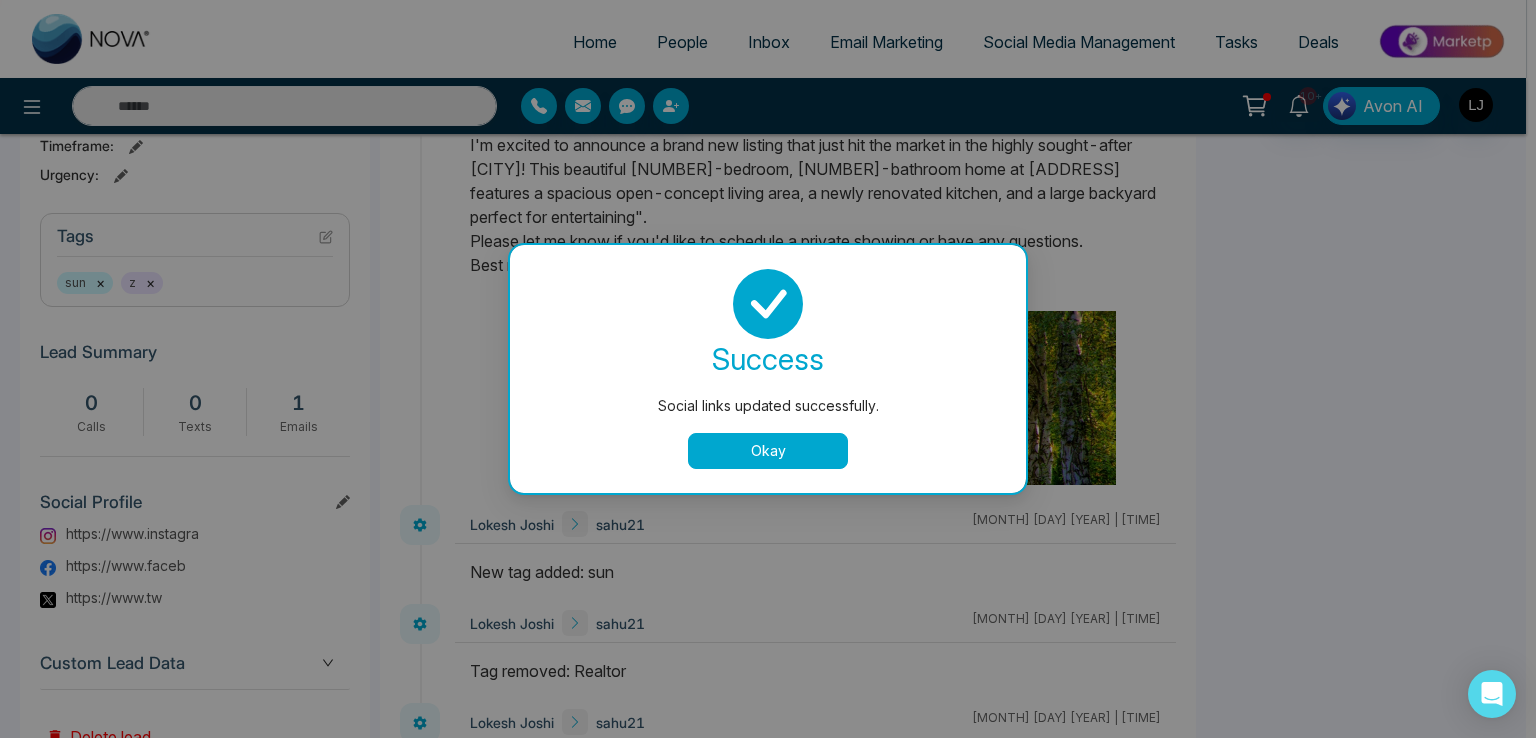 click on "Okay" at bounding box center (768, 451) 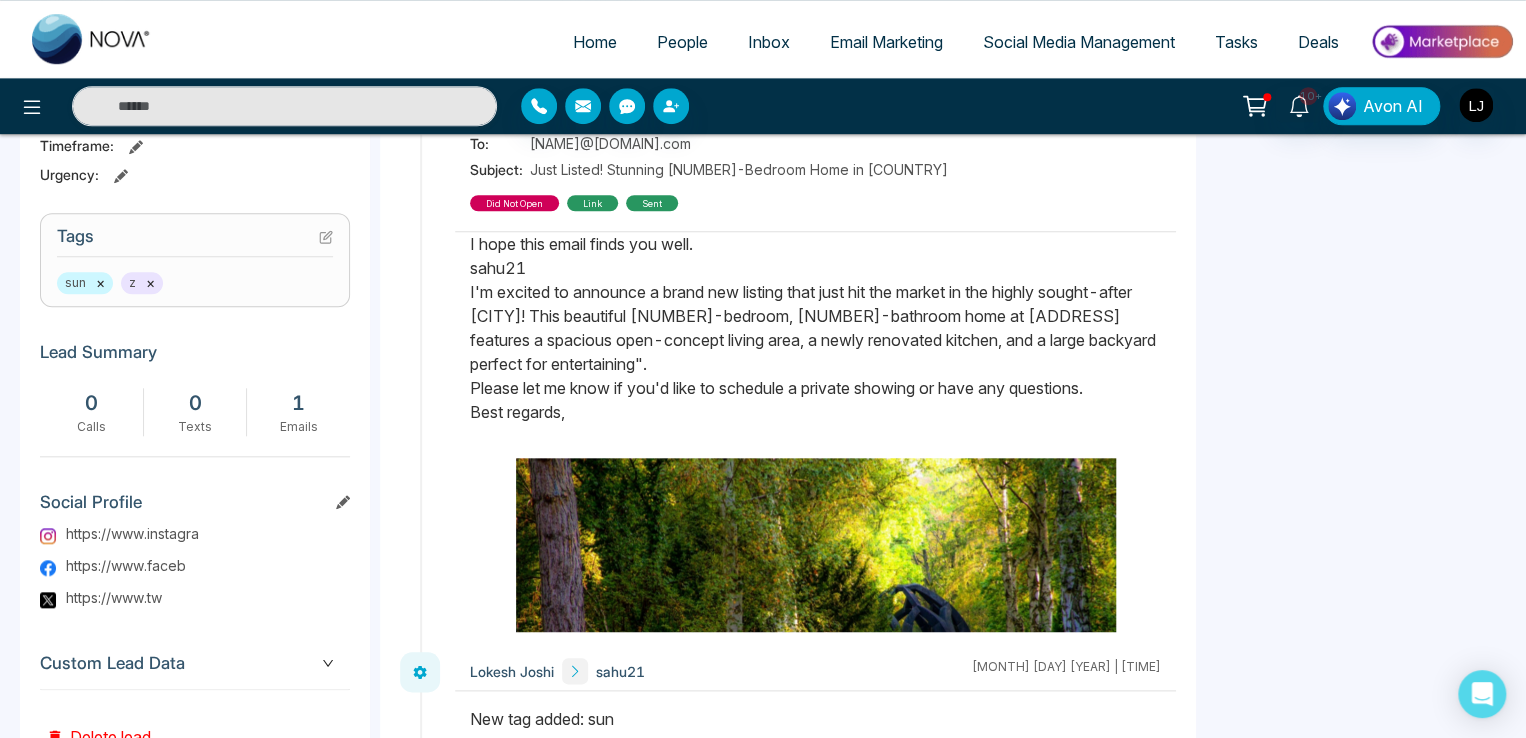 click on "People" at bounding box center (682, 42) 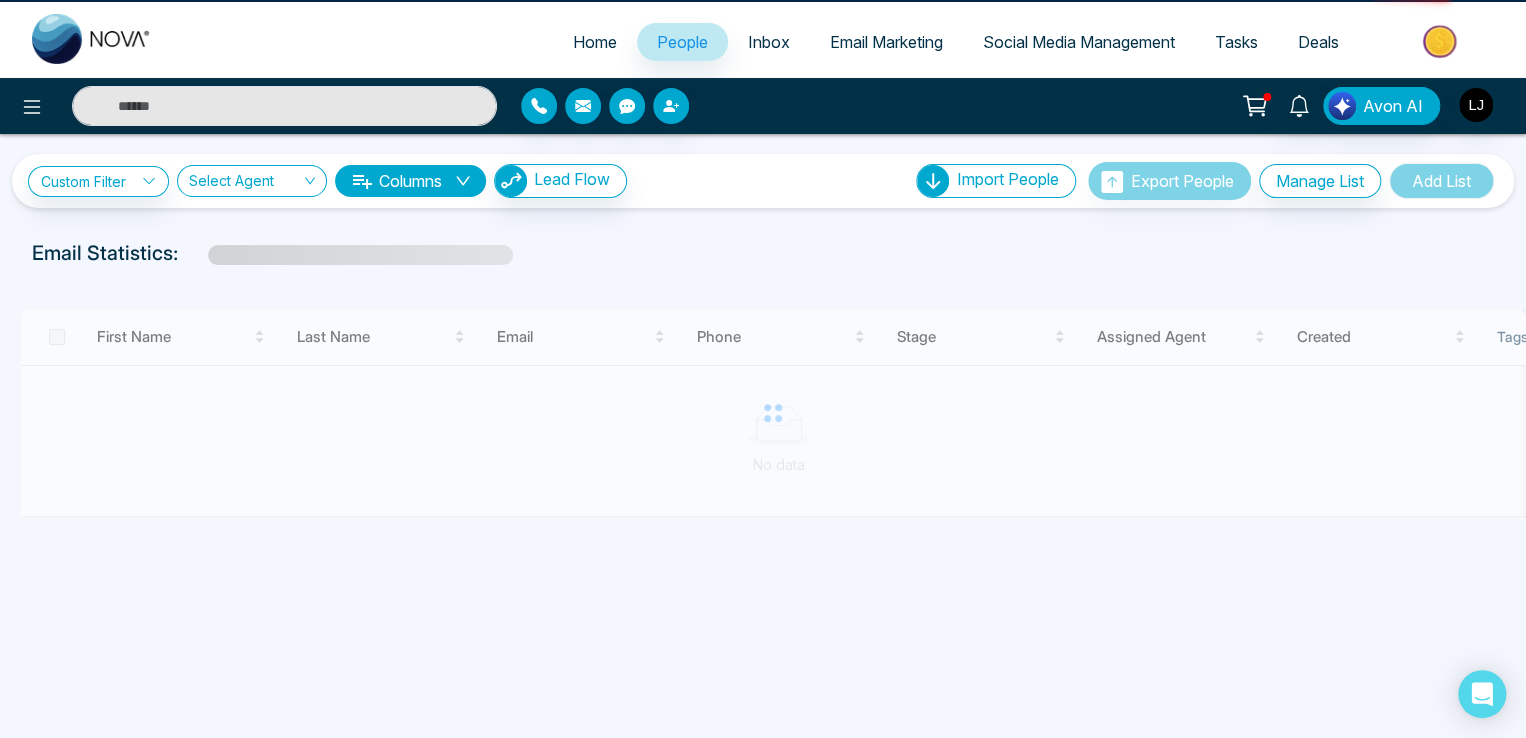 scroll, scrollTop: 0, scrollLeft: 0, axis: both 